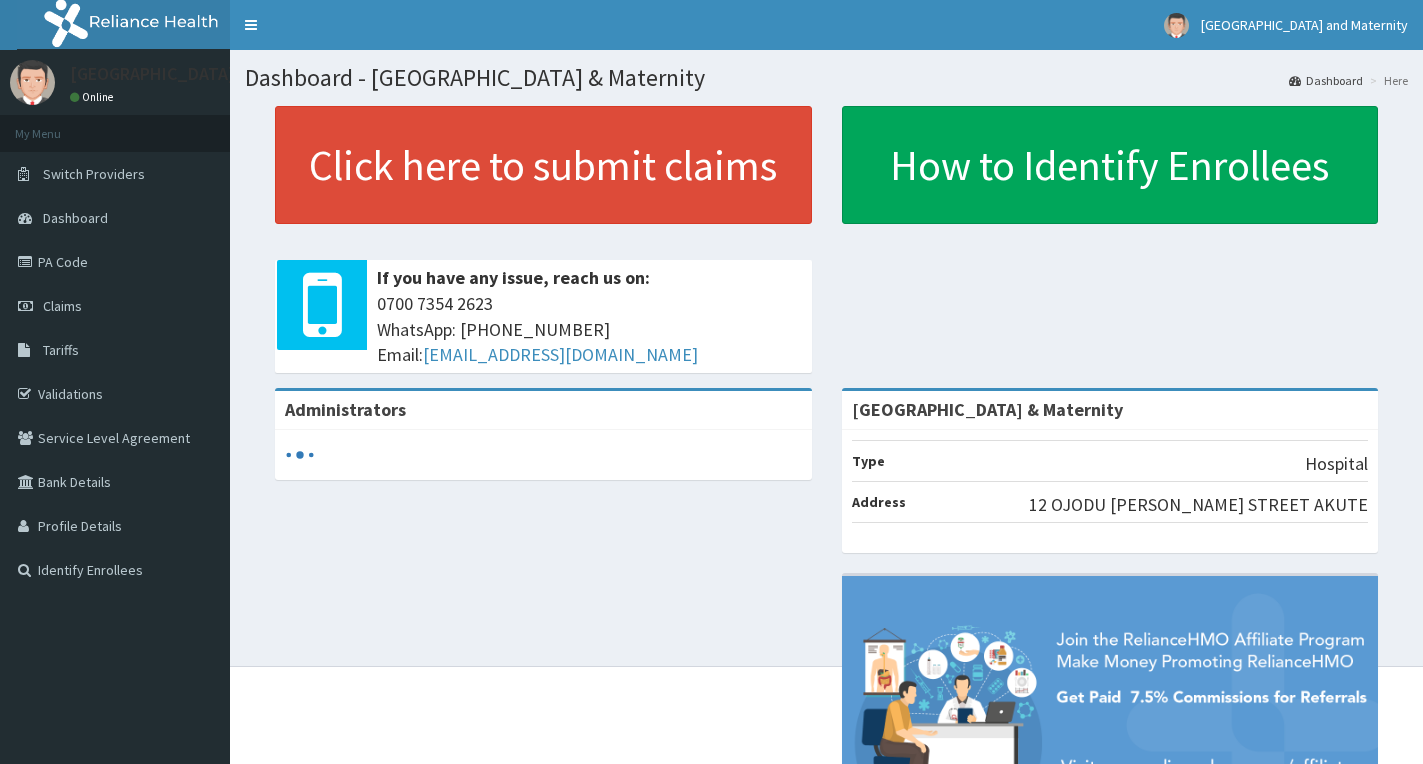 scroll, scrollTop: 0, scrollLeft: 0, axis: both 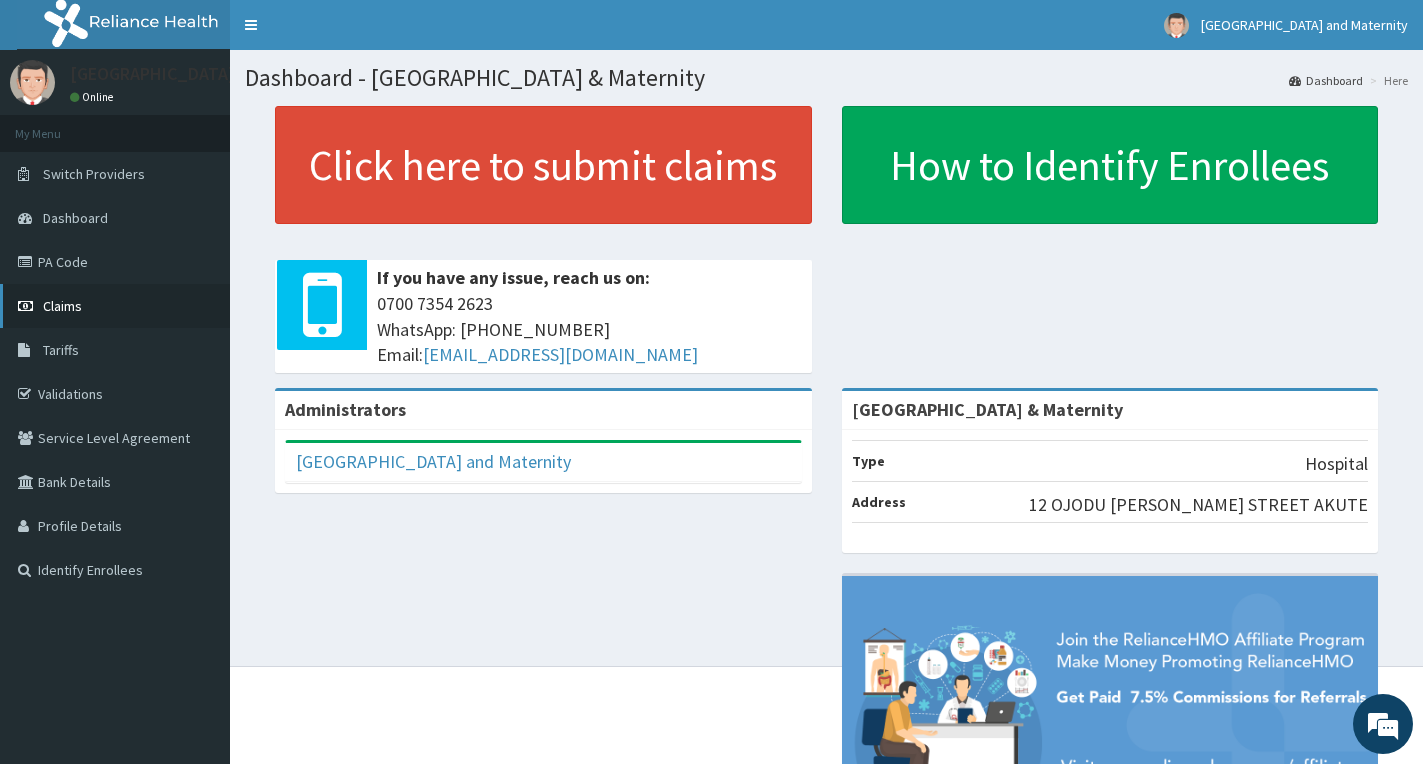 click on "Claims" at bounding box center (62, 306) 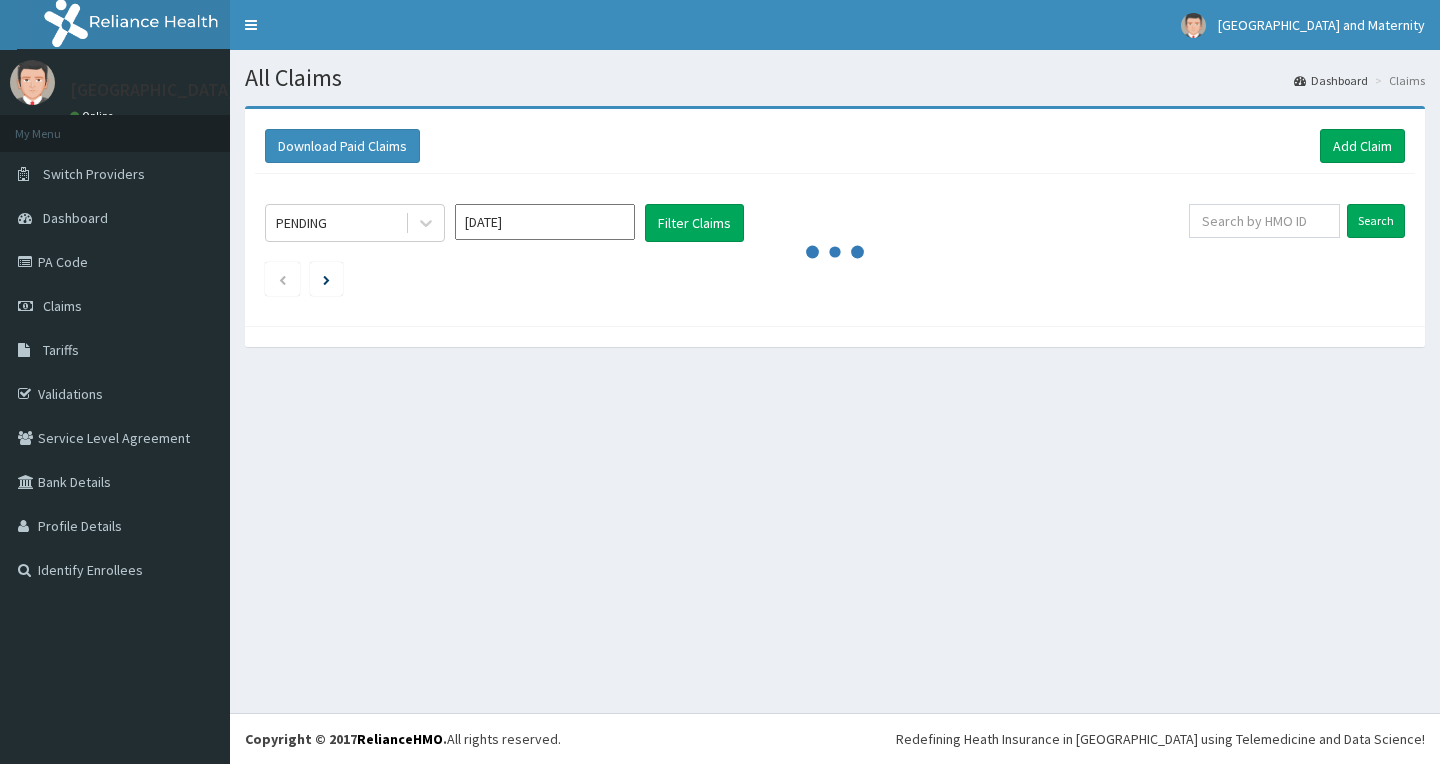 scroll, scrollTop: 0, scrollLeft: 0, axis: both 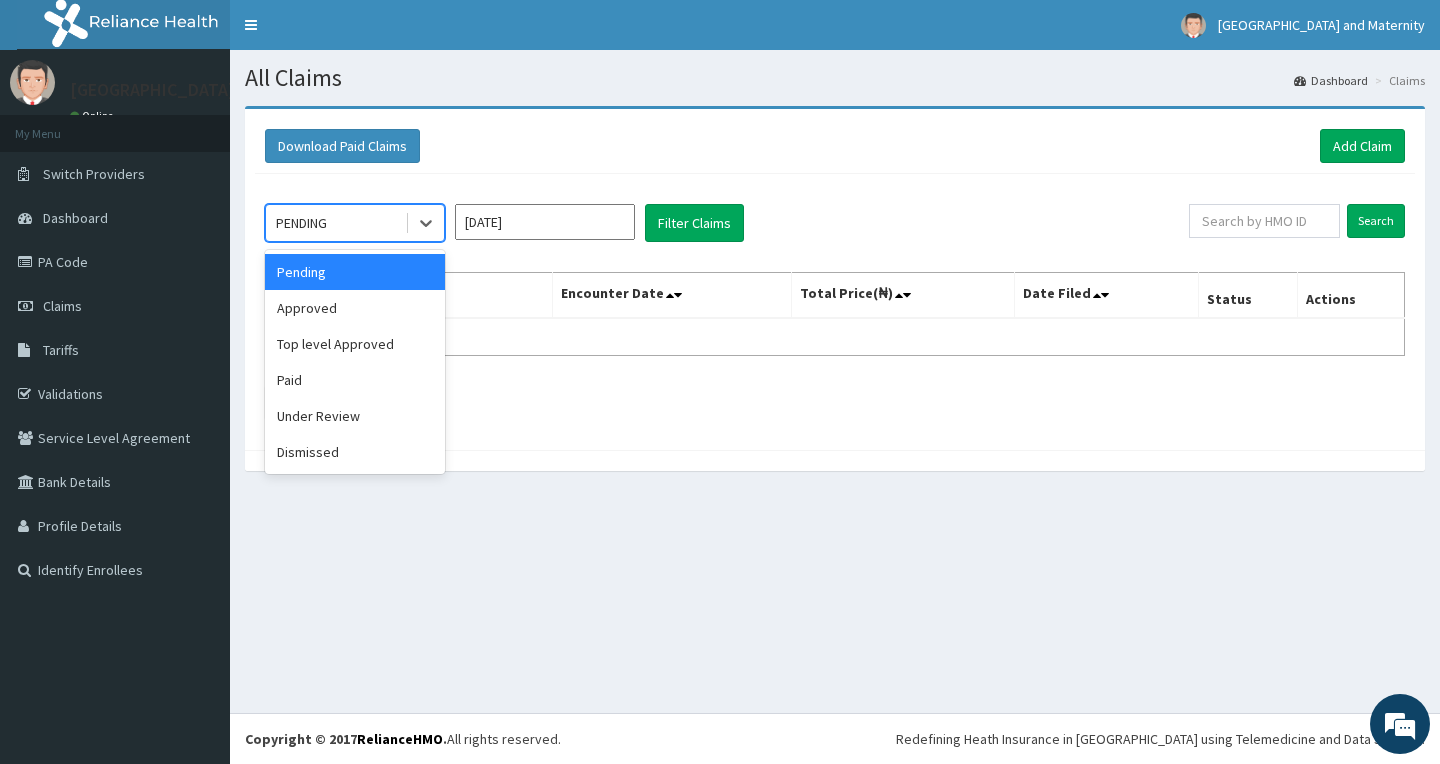 click on "PENDING" at bounding box center [301, 223] 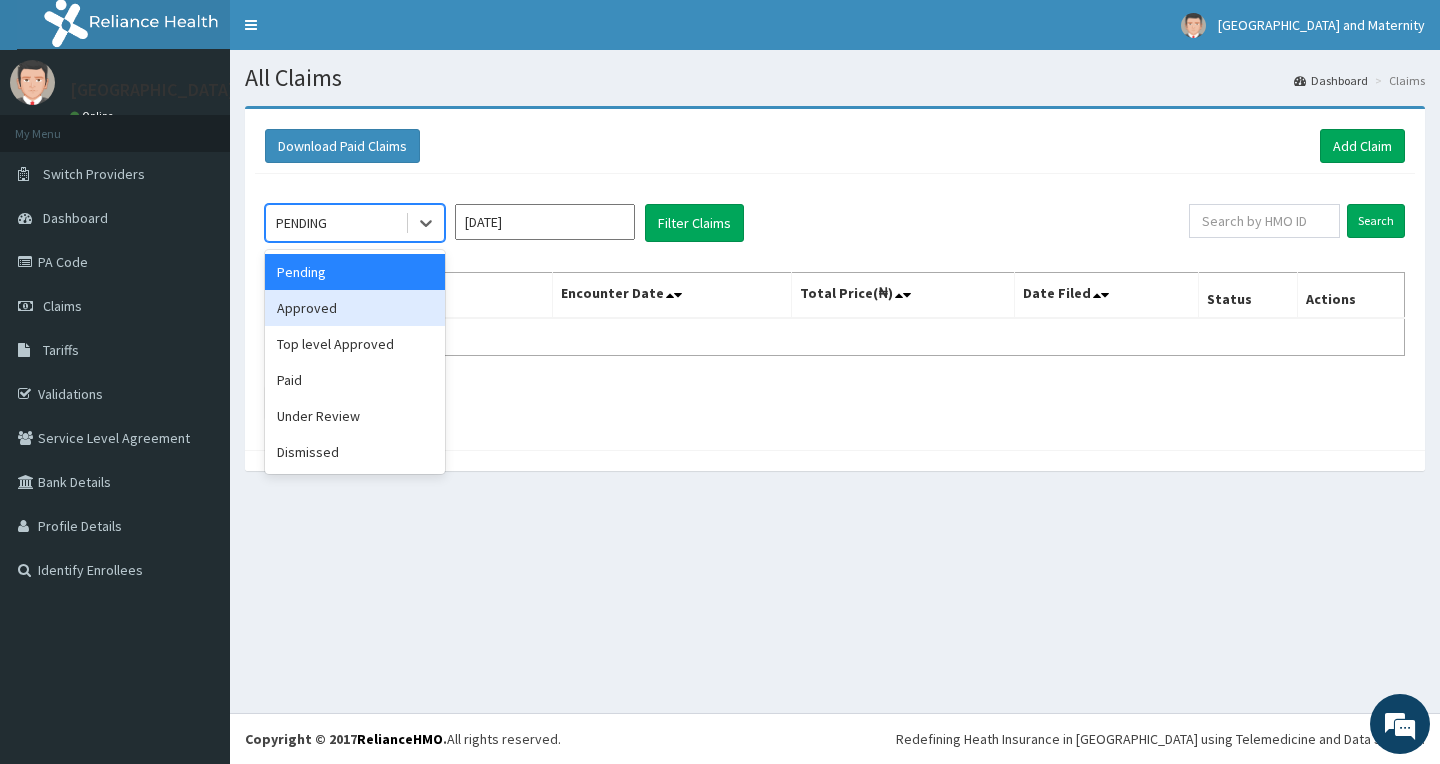 click on "Approved" at bounding box center [355, 308] 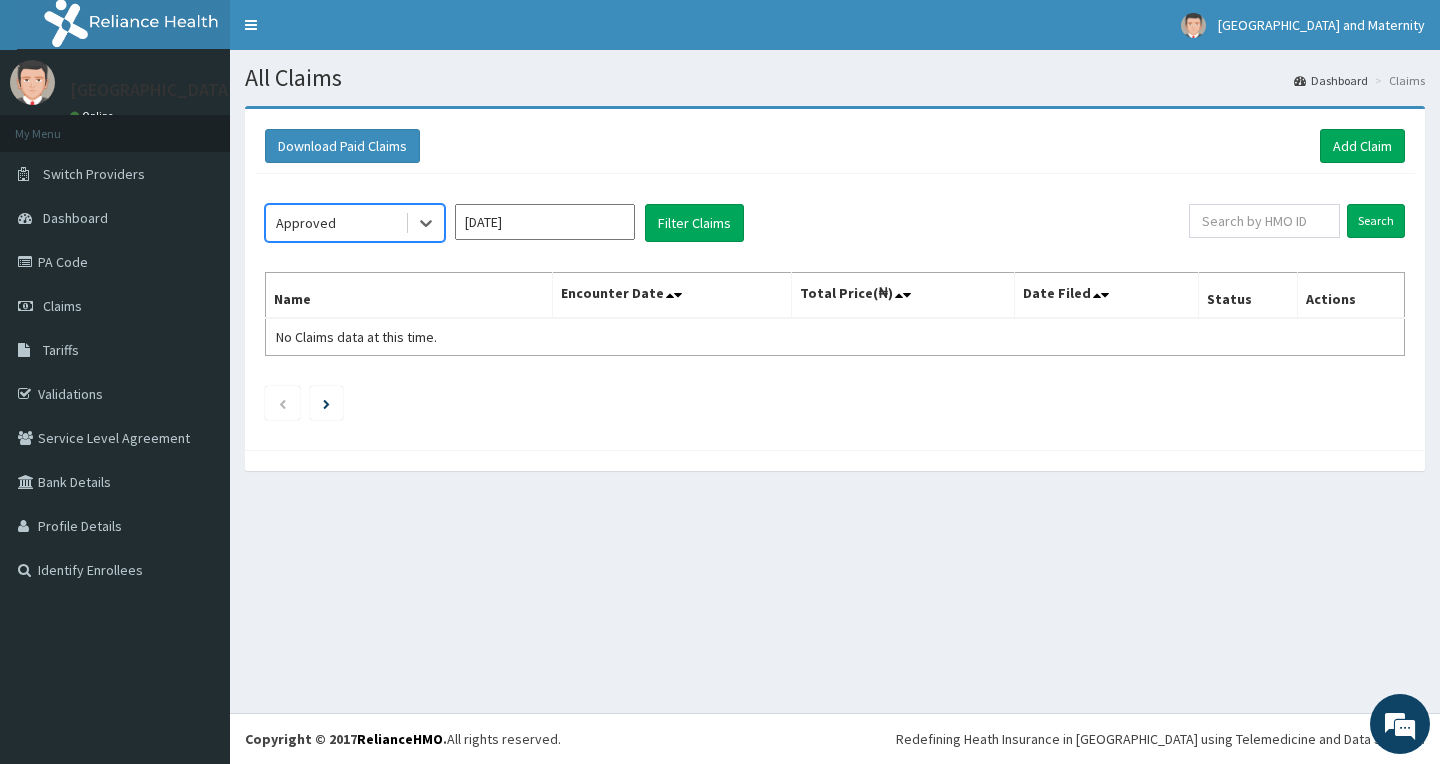 click on "Jul 2025" at bounding box center [545, 222] 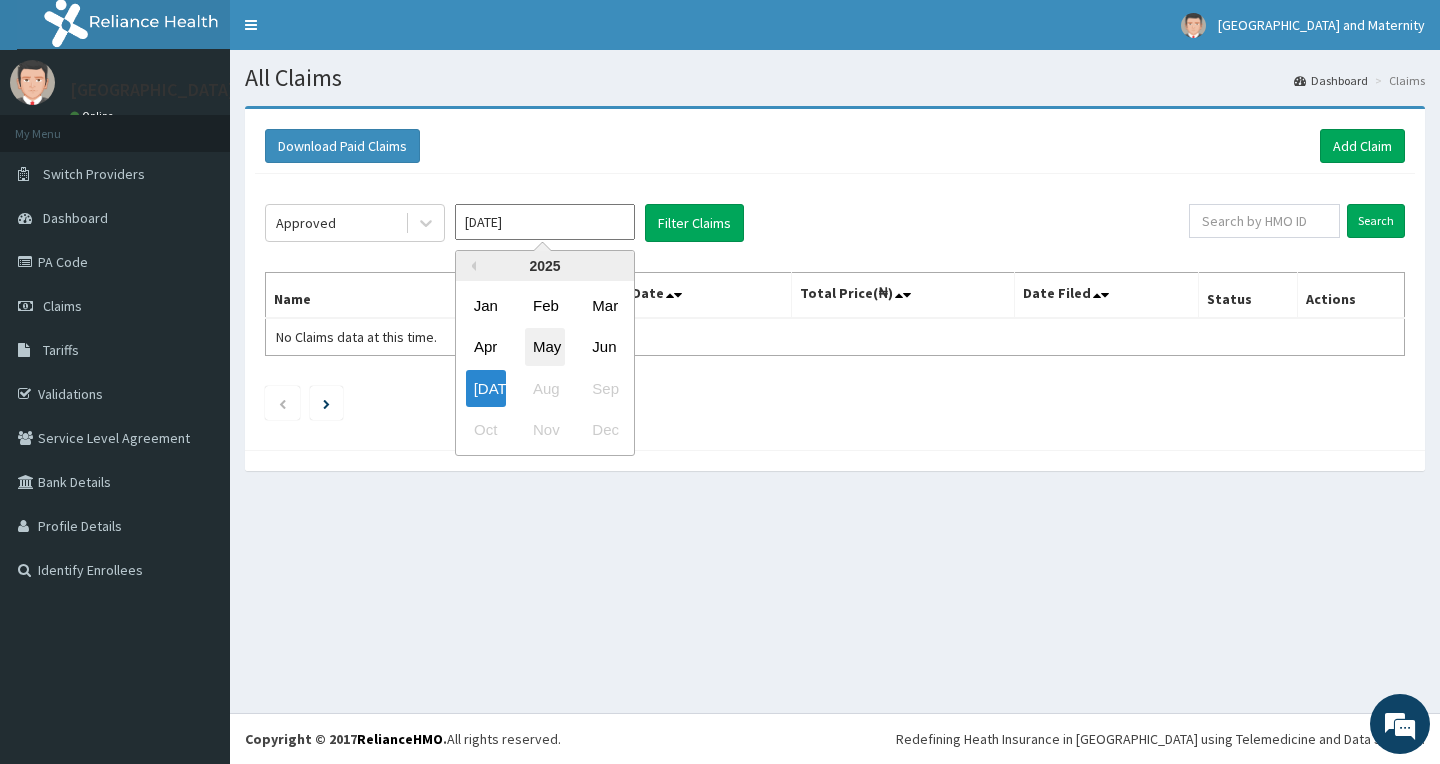 click on "May" at bounding box center (545, 347) 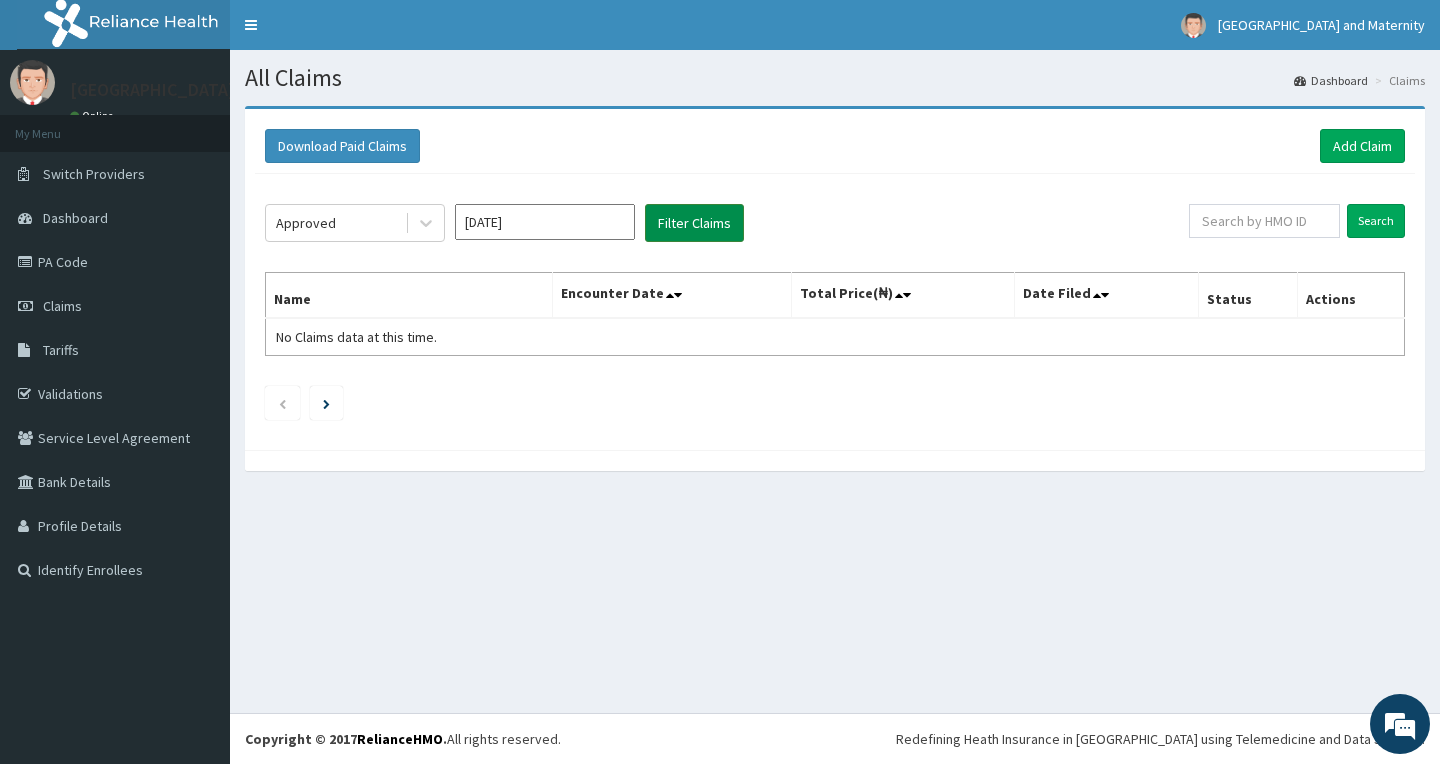 click on "Filter Claims" at bounding box center (694, 223) 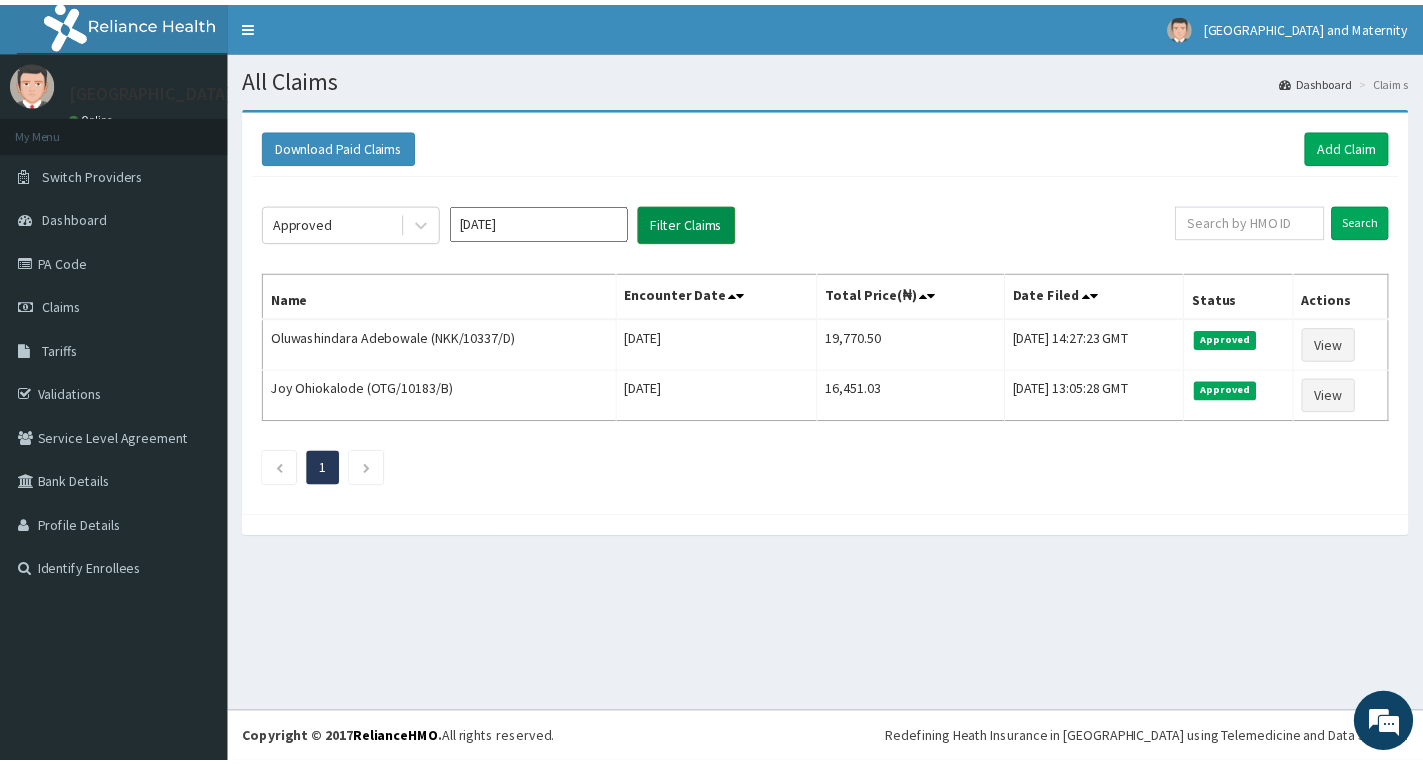 scroll, scrollTop: 0, scrollLeft: 0, axis: both 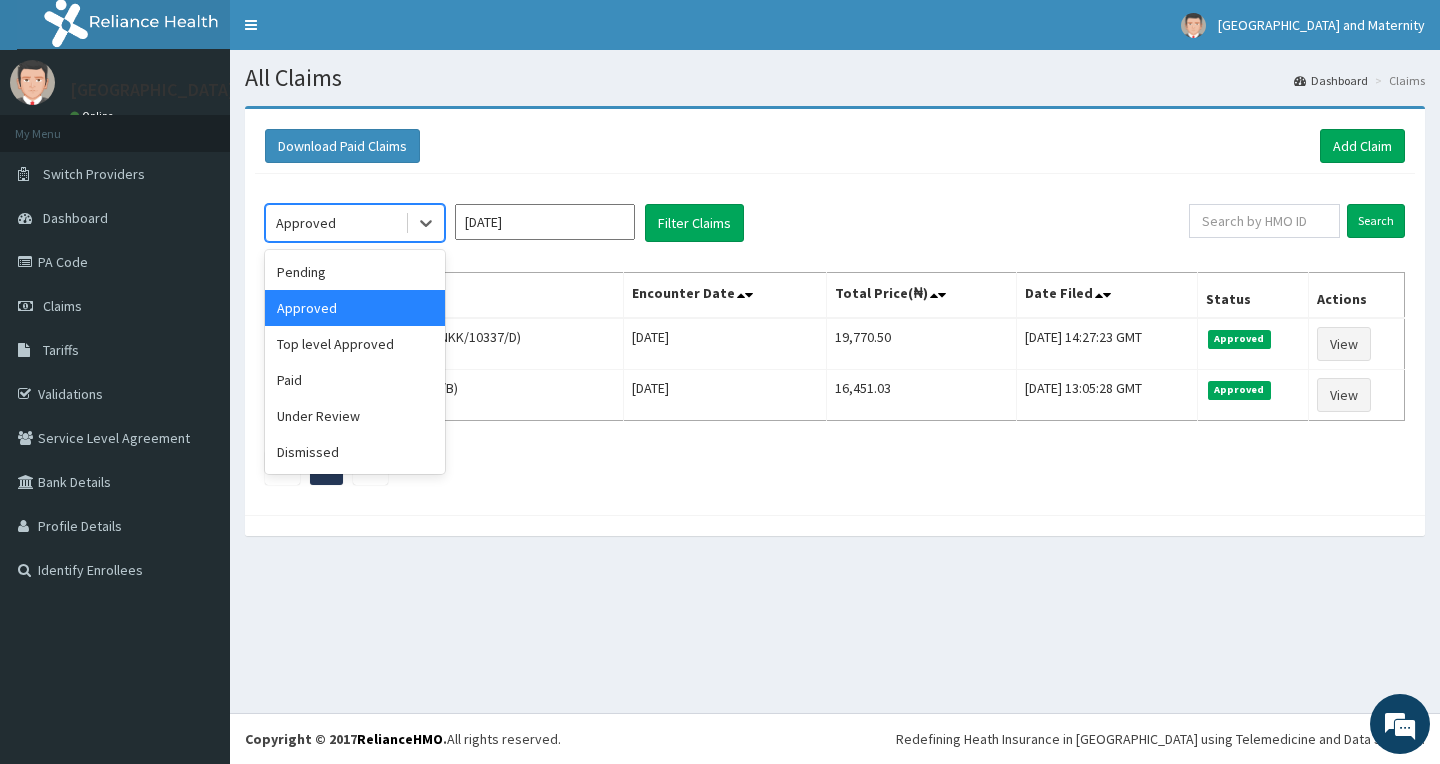 click on "Approved" at bounding box center (306, 223) 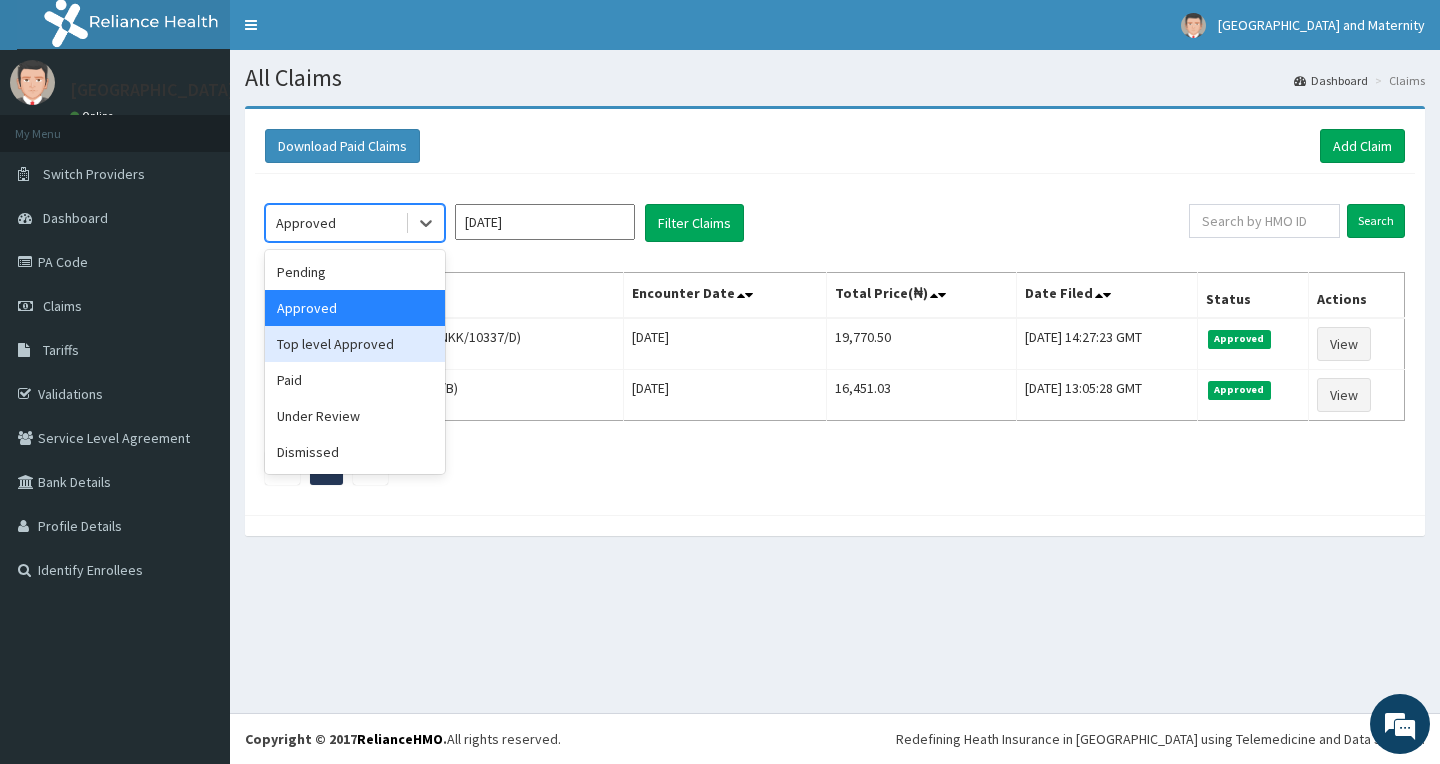 click on "Top level Approved" at bounding box center (355, 344) 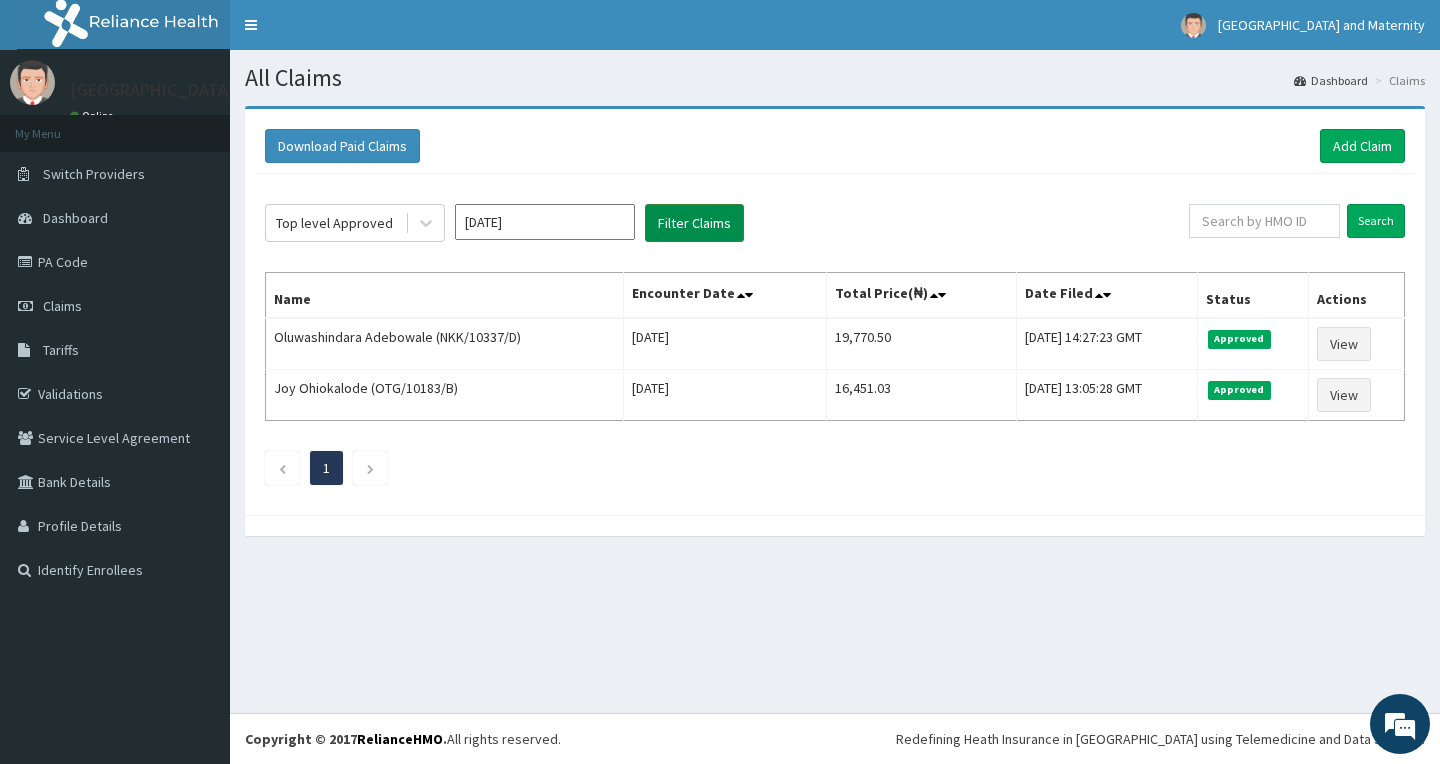 click on "Filter Claims" at bounding box center (694, 223) 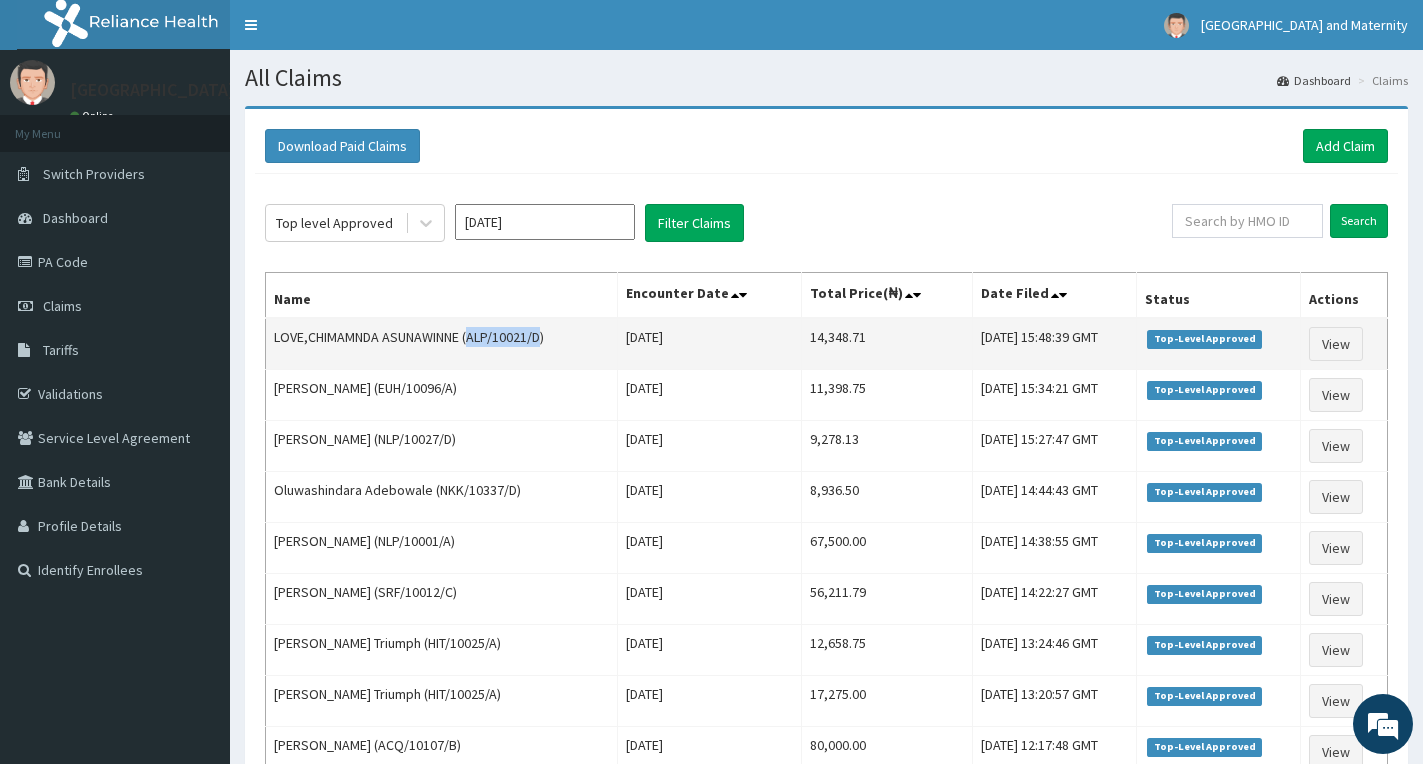 drag, startPoint x: 473, startPoint y: 335, endPoint x: 547, endPoint y: 344, distance: 74.54529 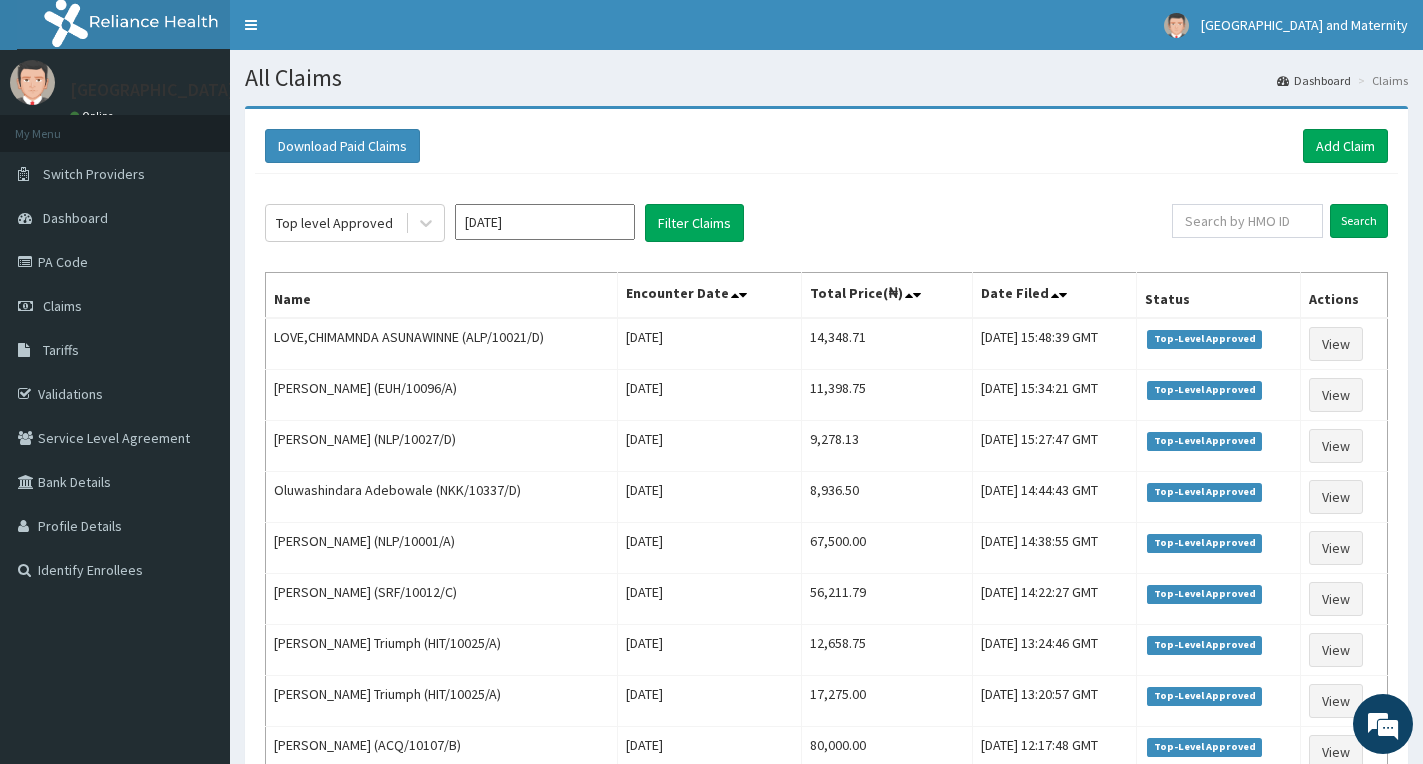 click on "Top level Approved May 2025 Filter Claims Search Name Encounter Date Total Price(₦) Date Filed Status Actions LOVE,CHIMAMNDA ASUNAWINNE (ALP/10021/D) Fri May 09 2025 14,348.71 Wed, 09 Jul 2025 15:48:39 GMT Top-Level Approved View Michael Umoh (EUH/10096/A) Tue May 13 2025 11,398.75 Wed, 09 Jul 2025 15:34:21 GMT Top-Level Approved View Abdul-Lateef Adeleke (NLP/10027/D) Sat May 31 2025 9,278.13 Wed, 09 Jul 2025 15:27:47 GMT Top-Level Approved View Oluwashindara Adebowale (NKK/10337/D) Wed May 28 2025 8,936.50 Wed, 09 Jul 2025 14:44:43 GMT Top-Level Approved View Babatunde Odumosu (NLP/10001/A) Mon May 26 2025 67,500.00 Wed, 09 Jul 2025 14:38:55 GMT Top-Level Approved View Jolayemi Adesanya (SRF/10012/C) Wed May 21 2025 56,211.79 Wed, 09 Jul 2025 14:22:27 GMT Top-Level Approved View Ufoma Oghenetega Triumph (HIT/10025/A) Wed May 14 2025 12,658.75 Wed, 09 Jul 2025 13:24:46 GMT Top-Level Approved View Ufoma Oghenetega Triumph (HIT/10025/A) Fri May 02 2025 17,275.00 Wed, 09 Jul 2025 13:20:57 GMT View 80,000.00 1" 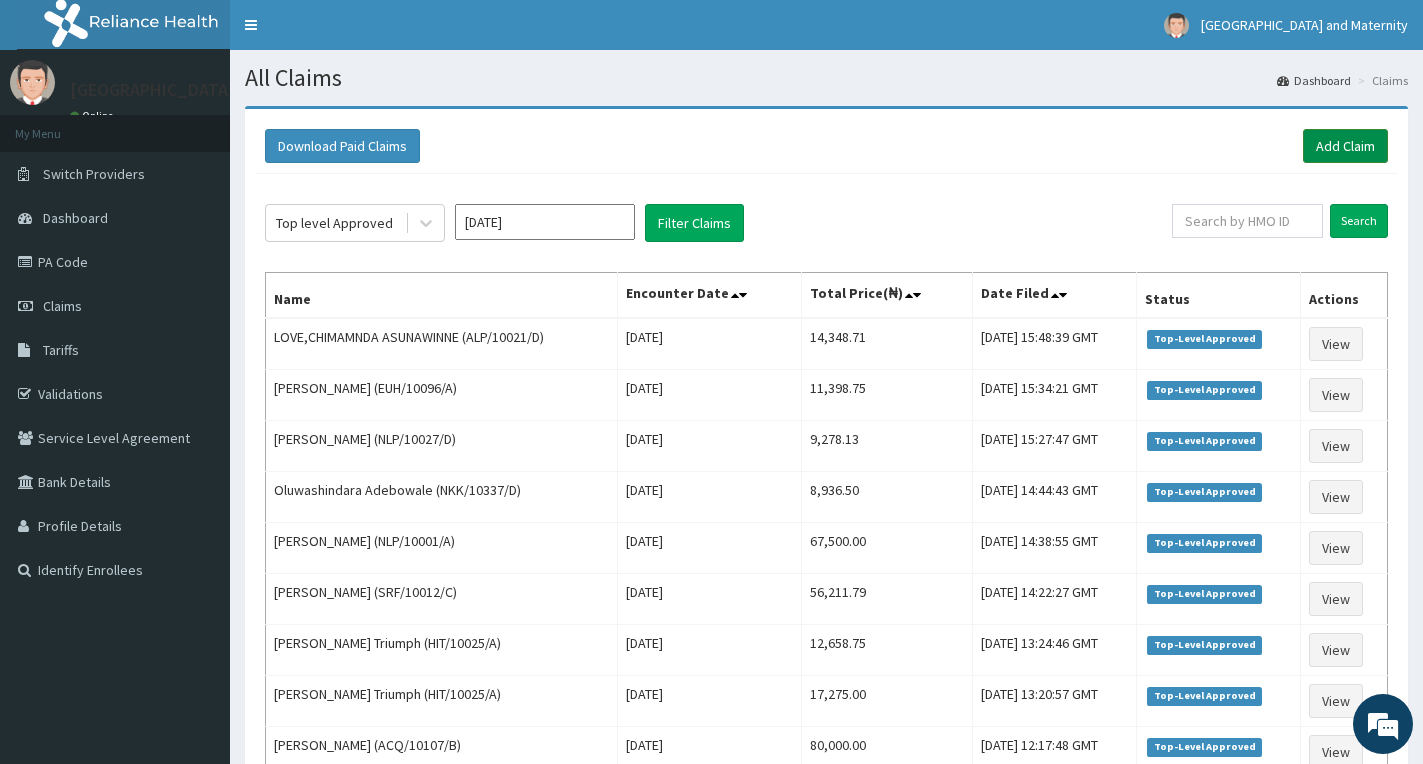 click on "Add Claim" at bounding box center (1345, 146) 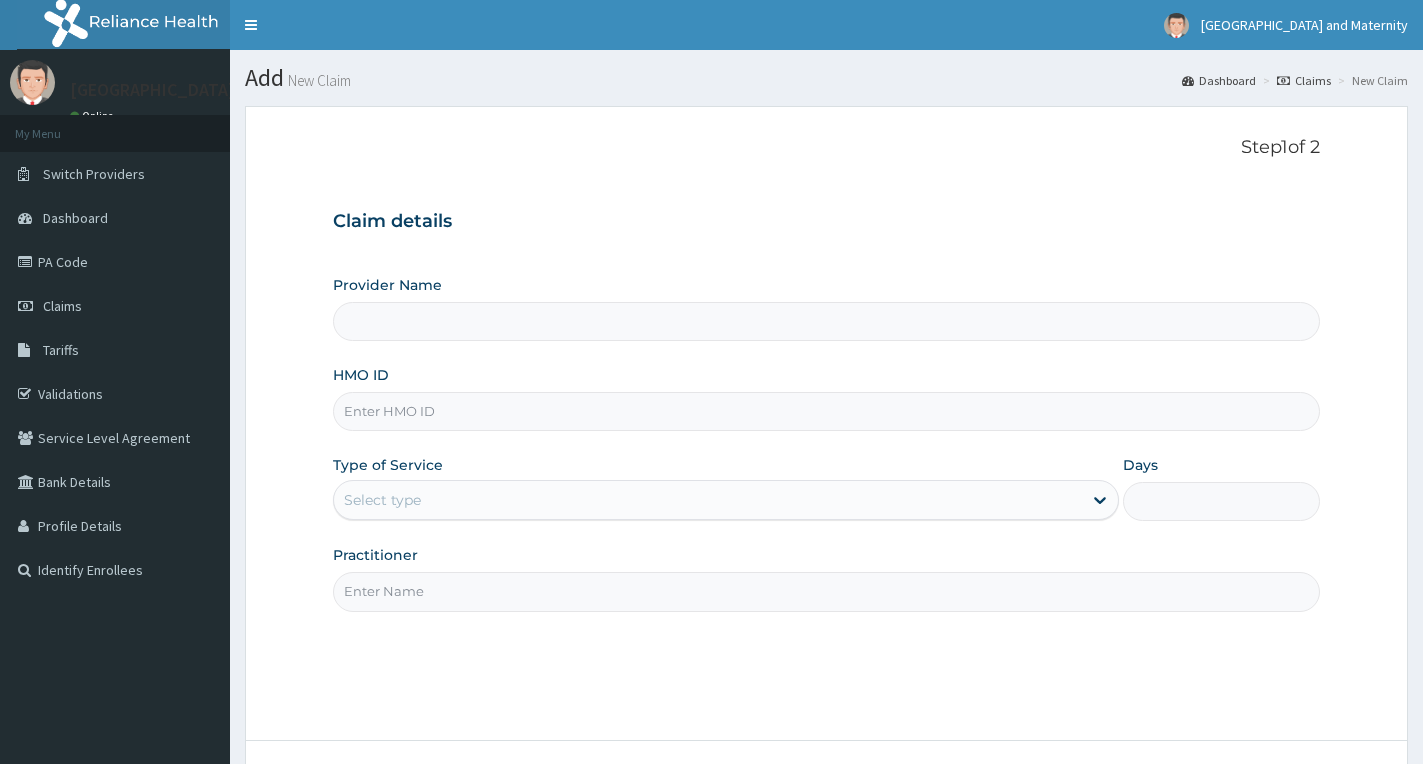 scroll, scrollTop: 0, scrollLeft: 0, axis: both 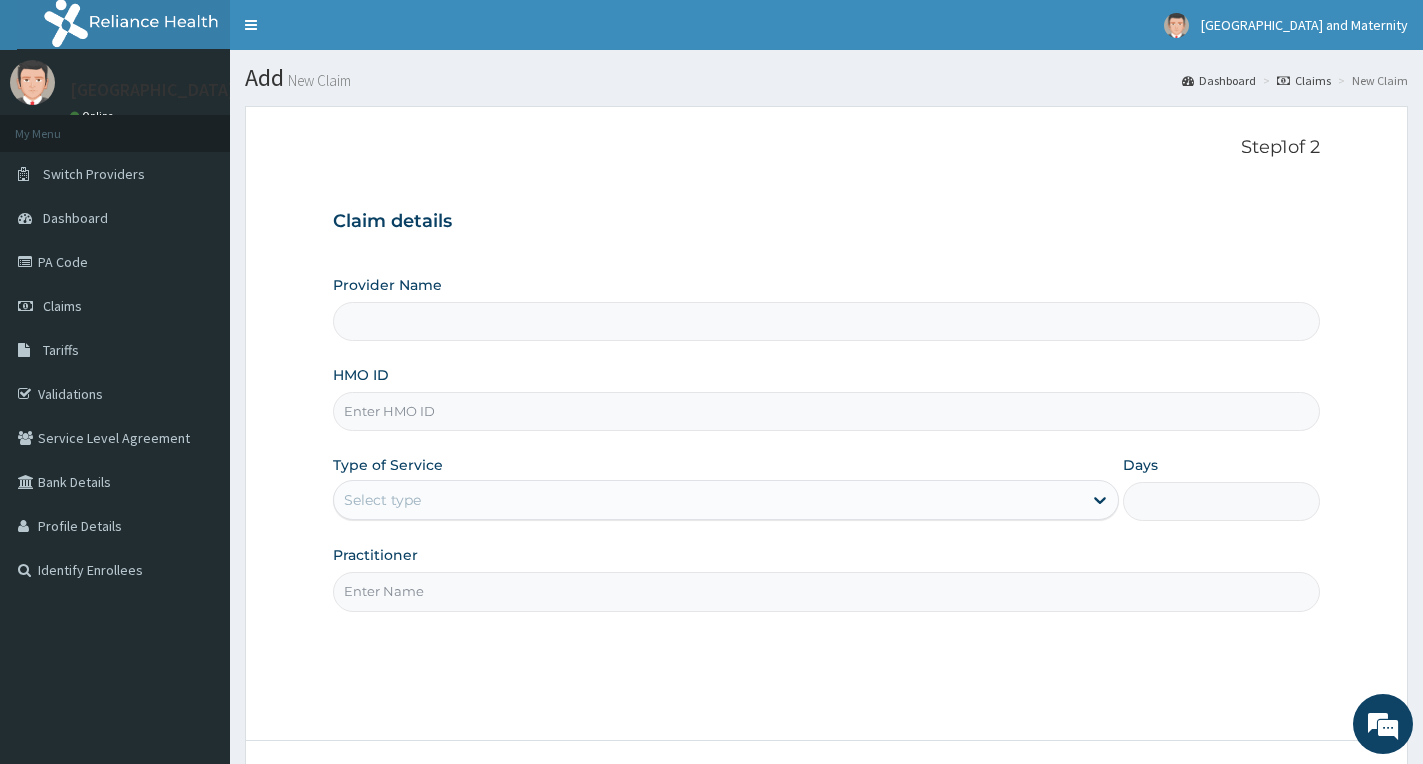 type on "[GEOGRAPHIC_DATA] & Maternity" 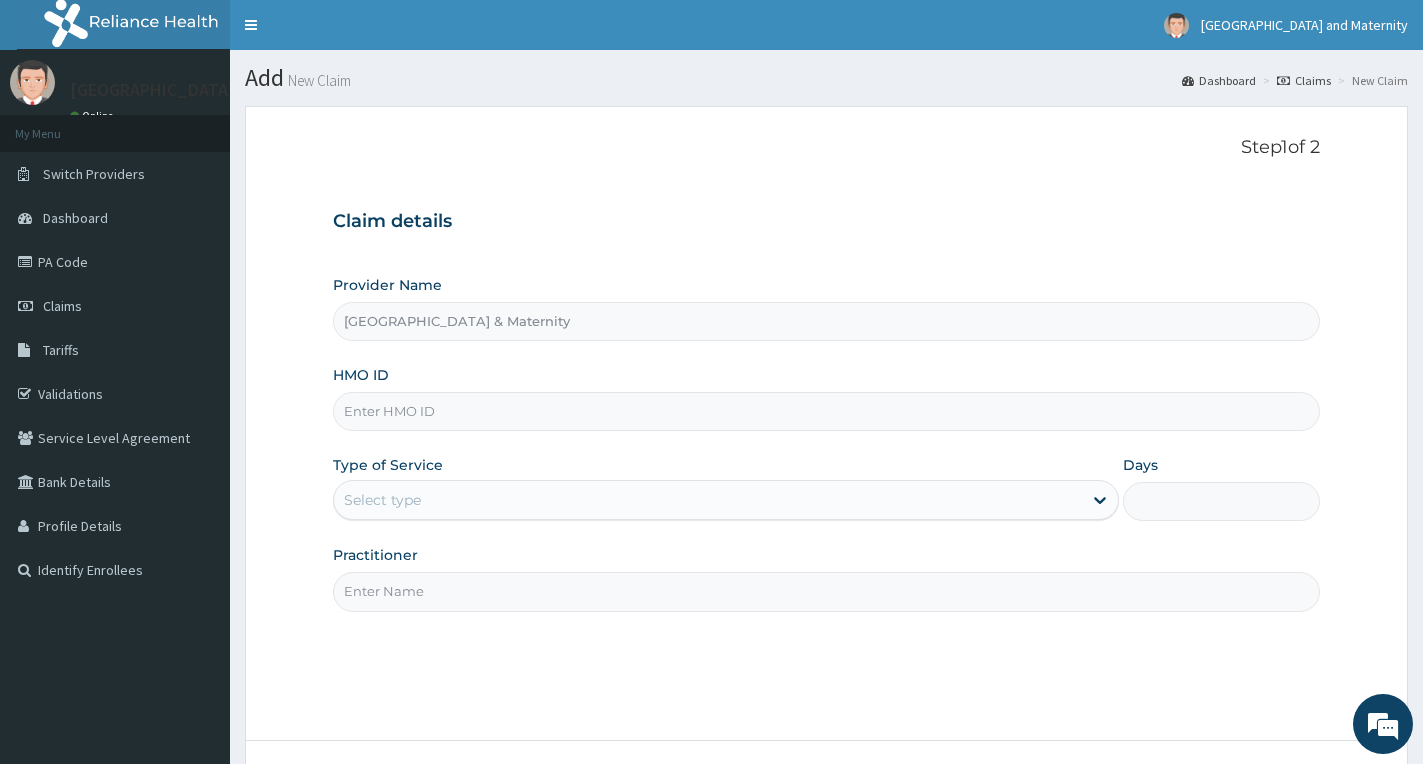 click on "HMO ID" at bounding box center [826, 411] 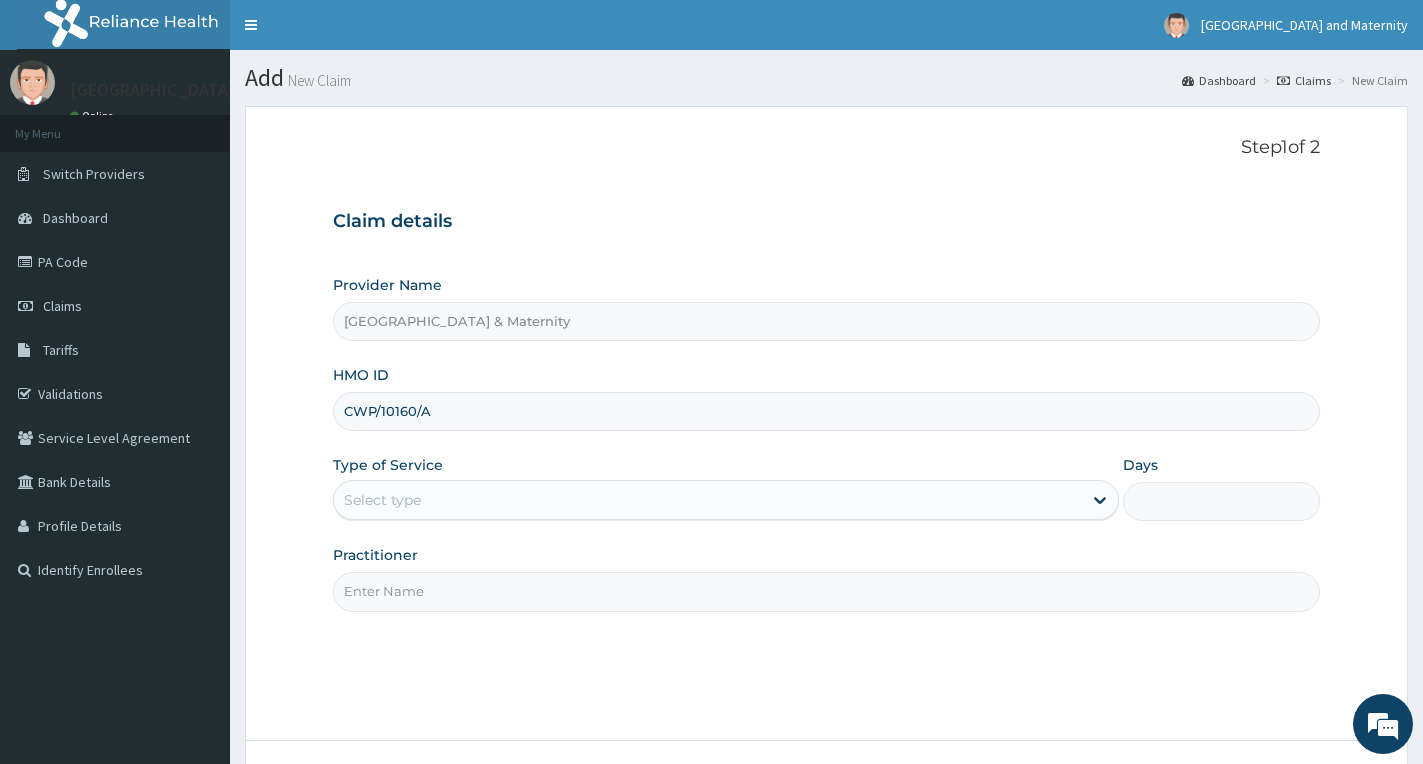 type on "CWP/10160/A" 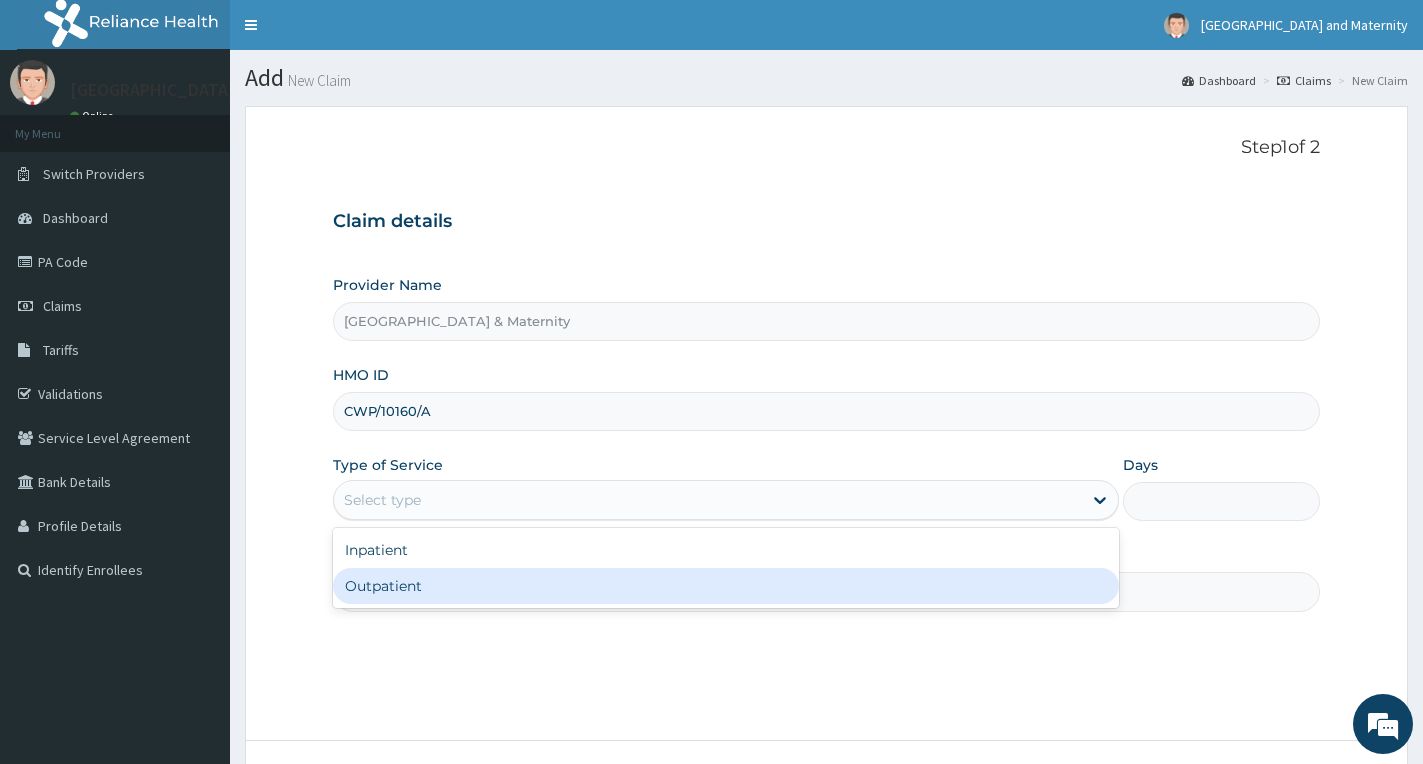 click on "Outpatient" at bounding box center [726, 586] 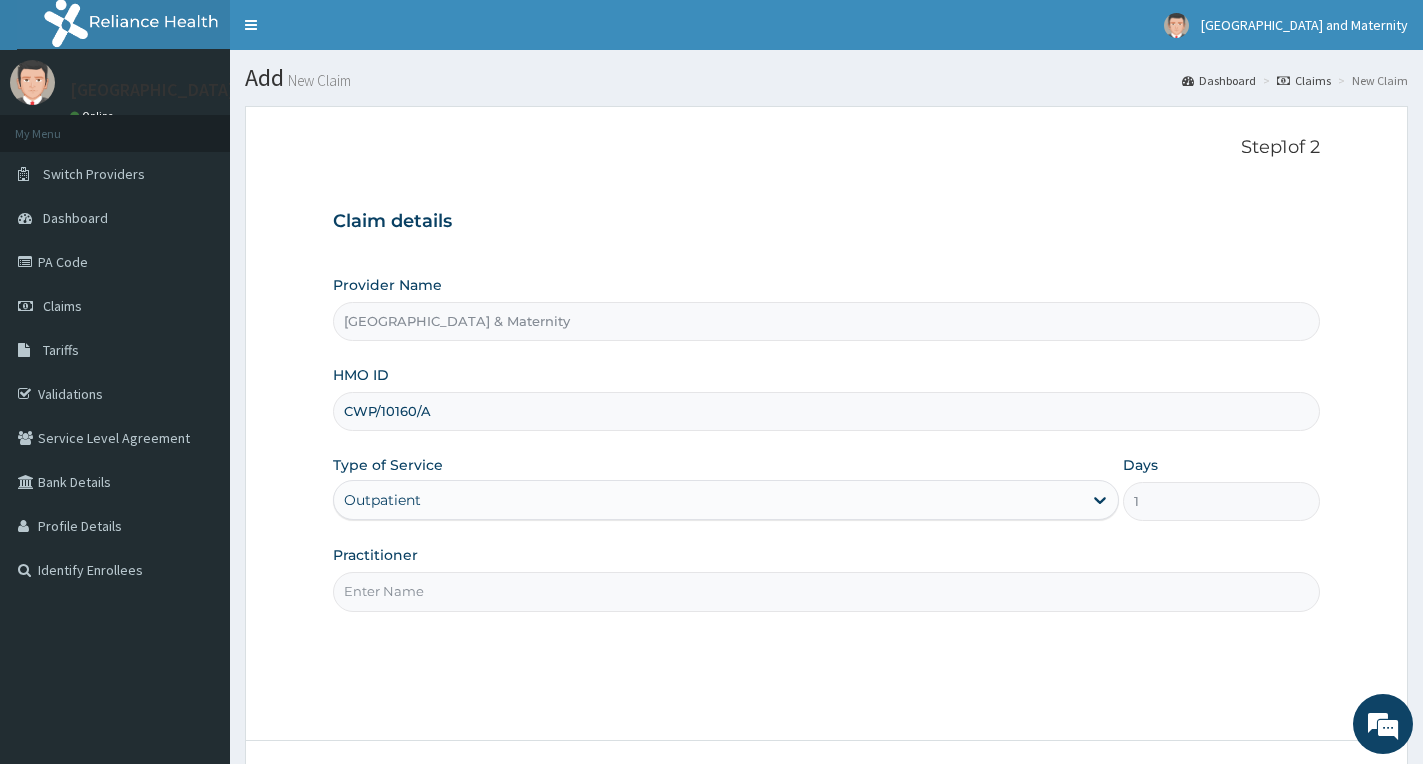 click on "Practitioner" at bounding box center (826, 591) 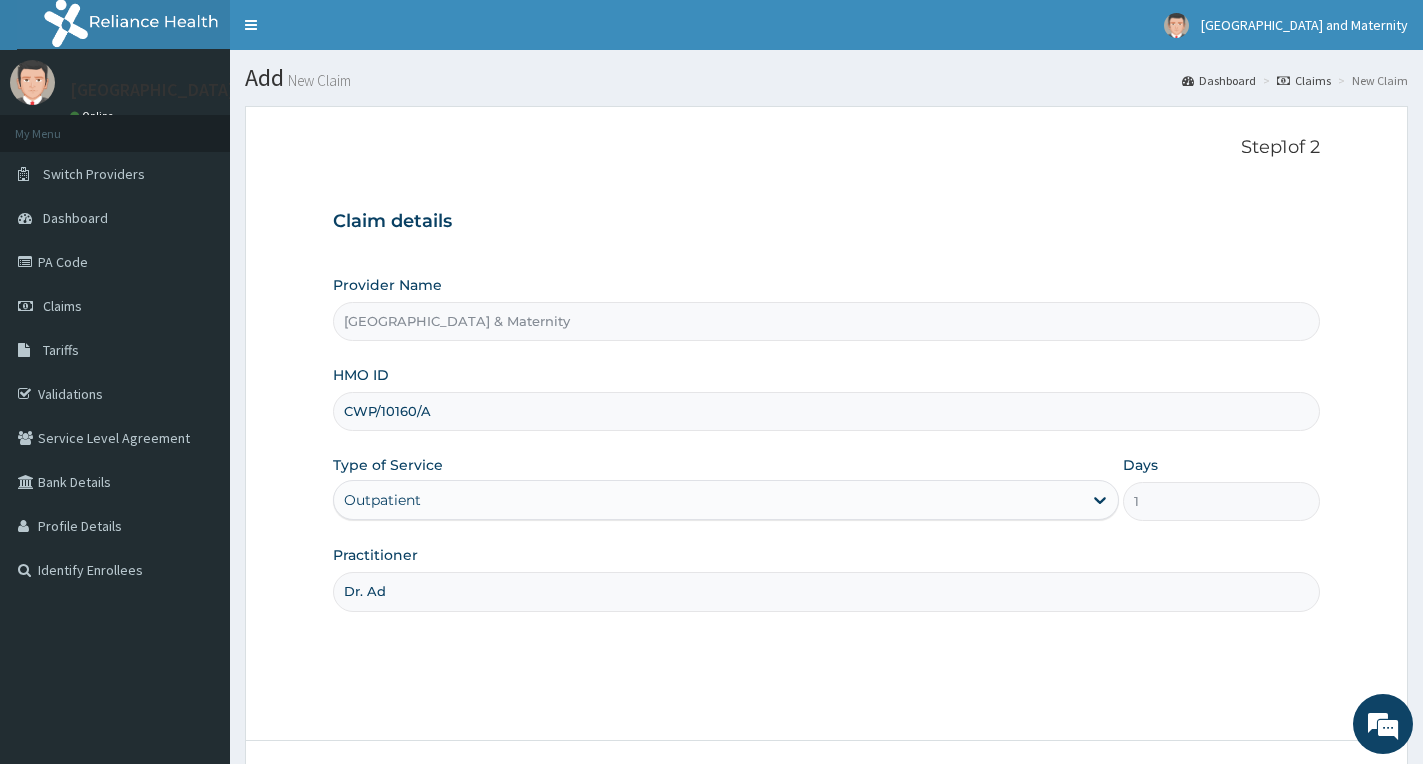 scroll, scrollTop: 0, scrollLeft: 0, axis: both 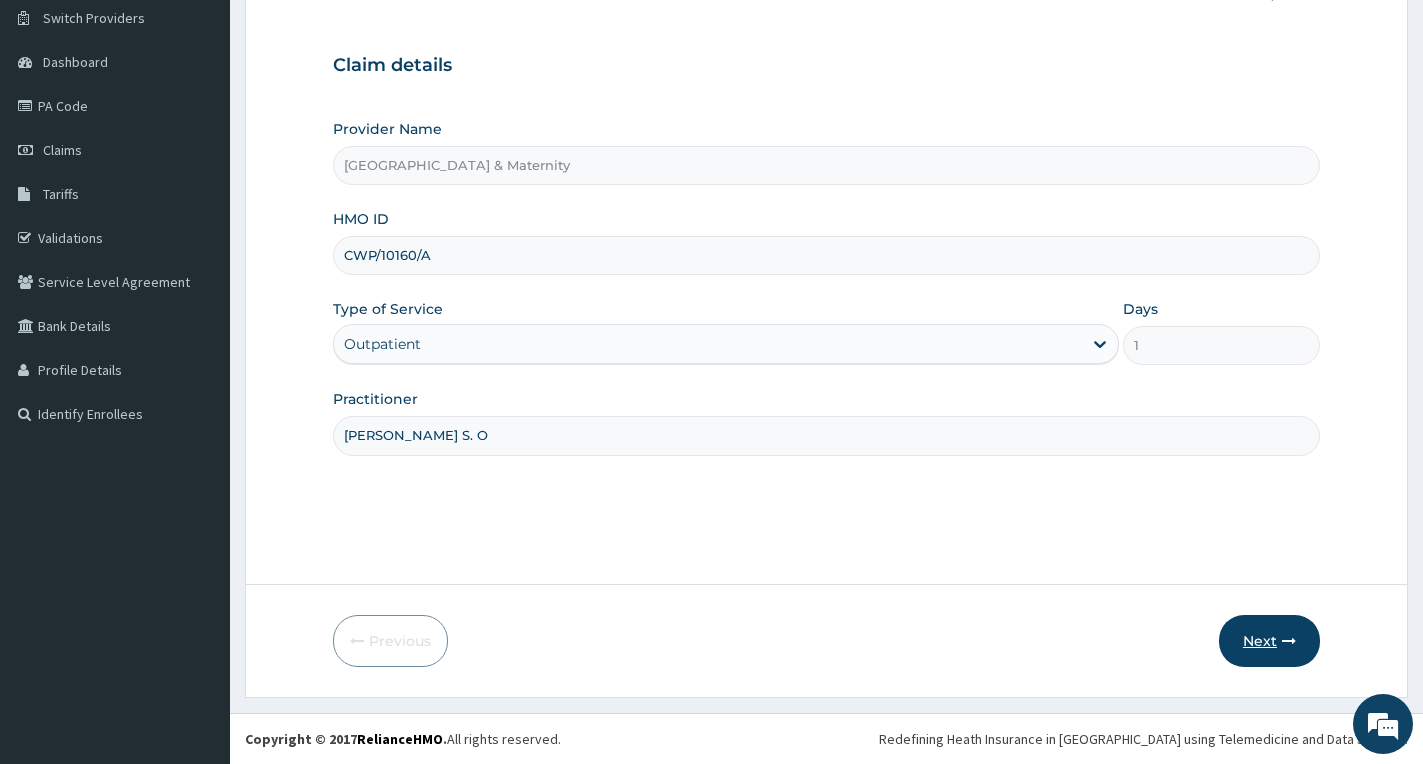 type on "Dr. Adeosun S. O" 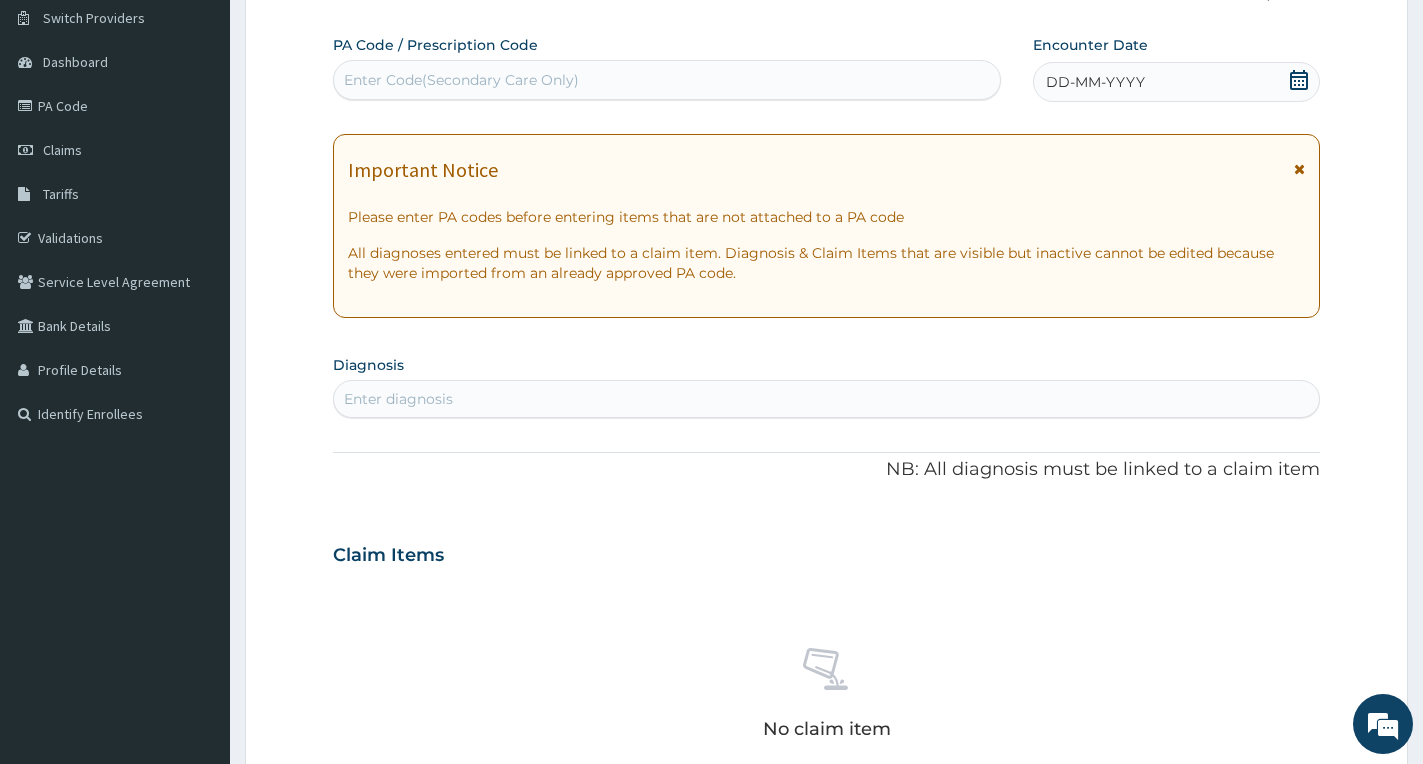 click on "Important Notice Please enter PA codes before entering items that are not attached to a PA code   All diagnoses entered must be linked to a claim item. Diagnosis & Claim Items that are visible but inactive cannot be edited because they were imported from an already approved PA code." at bounding box center [826, 226] 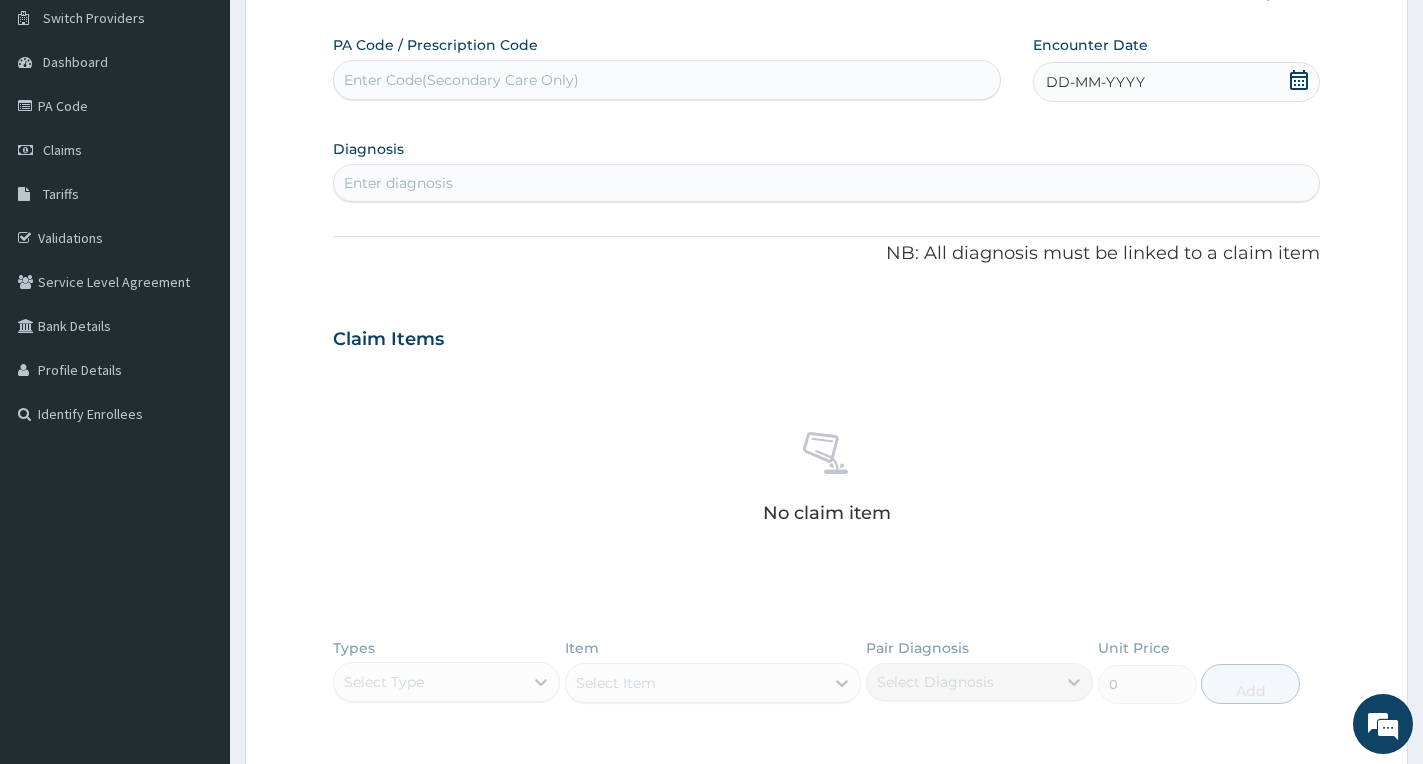 scroll, scrollTop: 0, scrollLeft: 0, axis: both 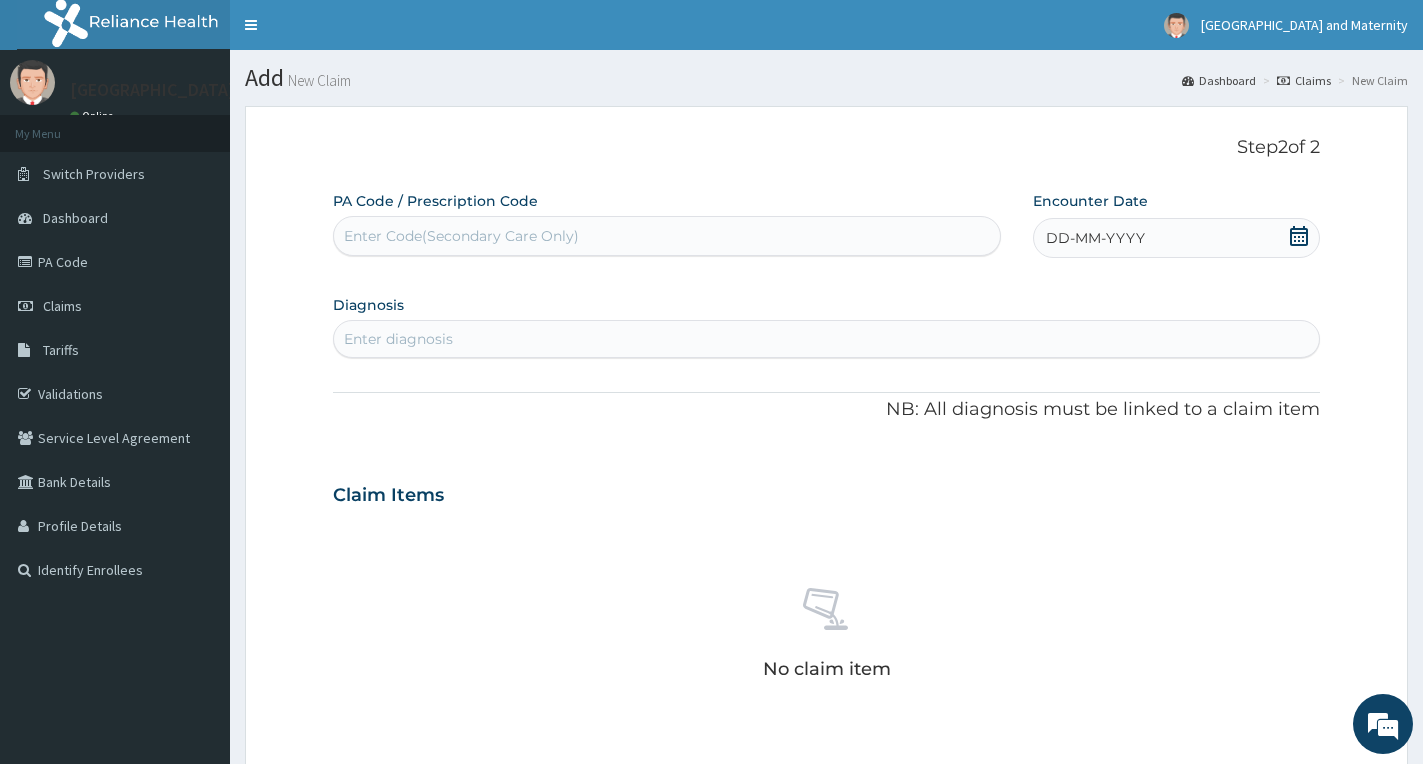 click 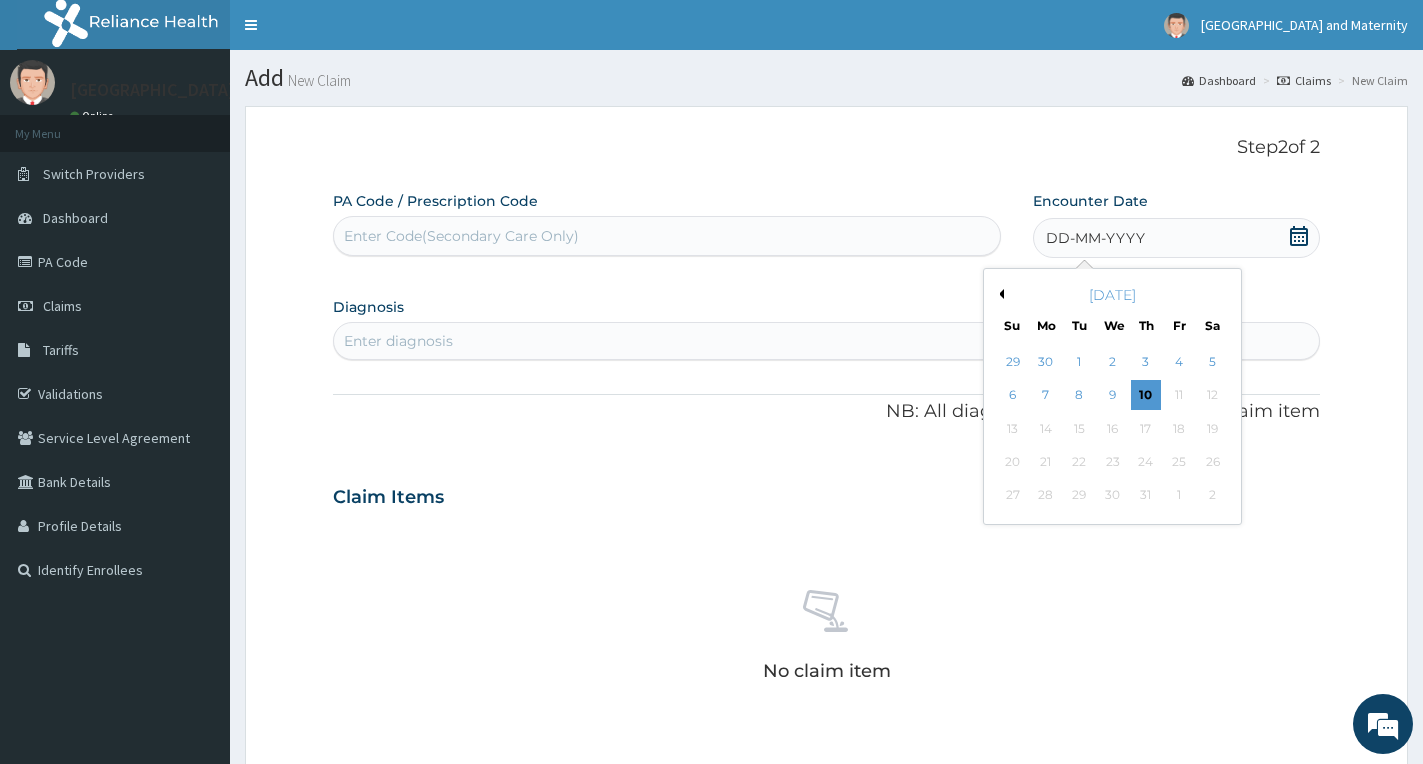click on "Previous Month" at bounding box center (999, 294) 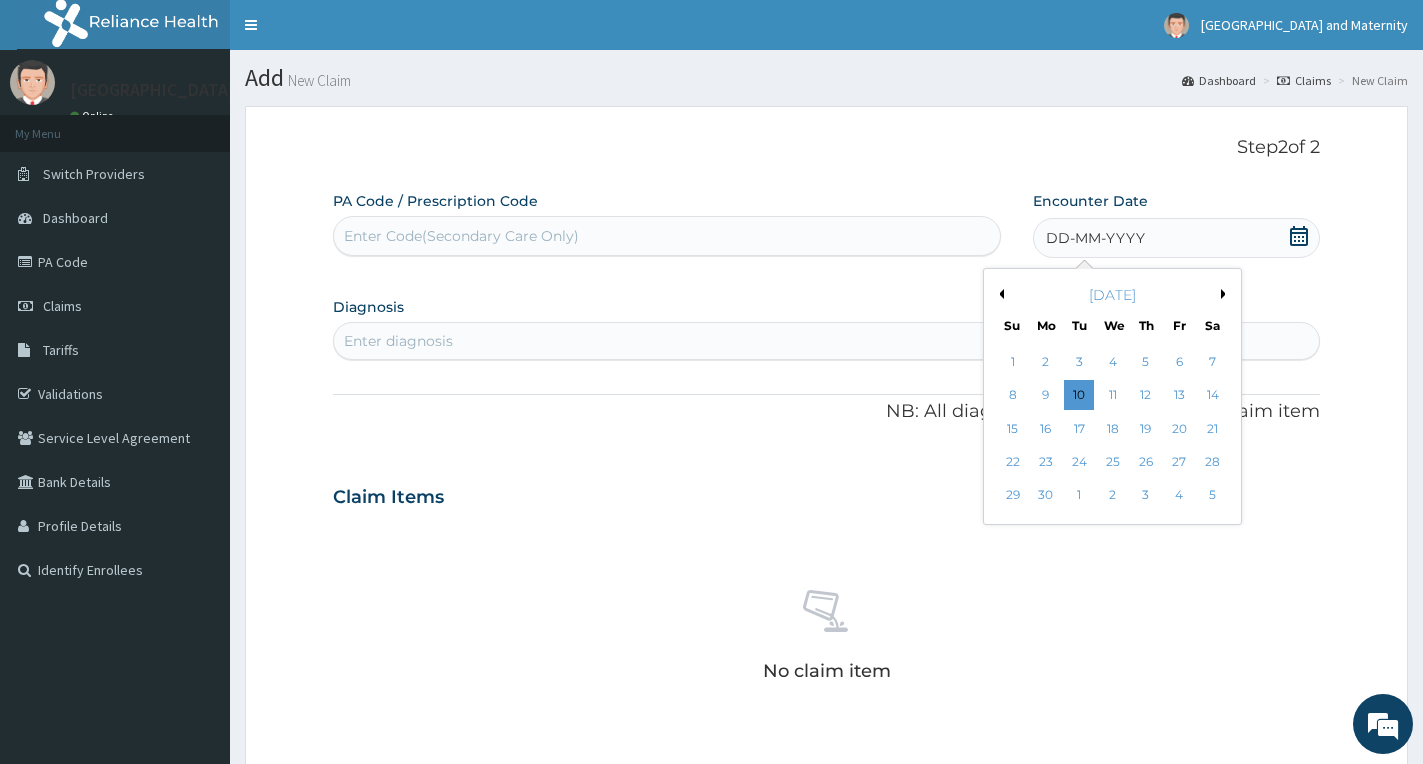 click on "Previous Month" at bounding box center [999, 294] 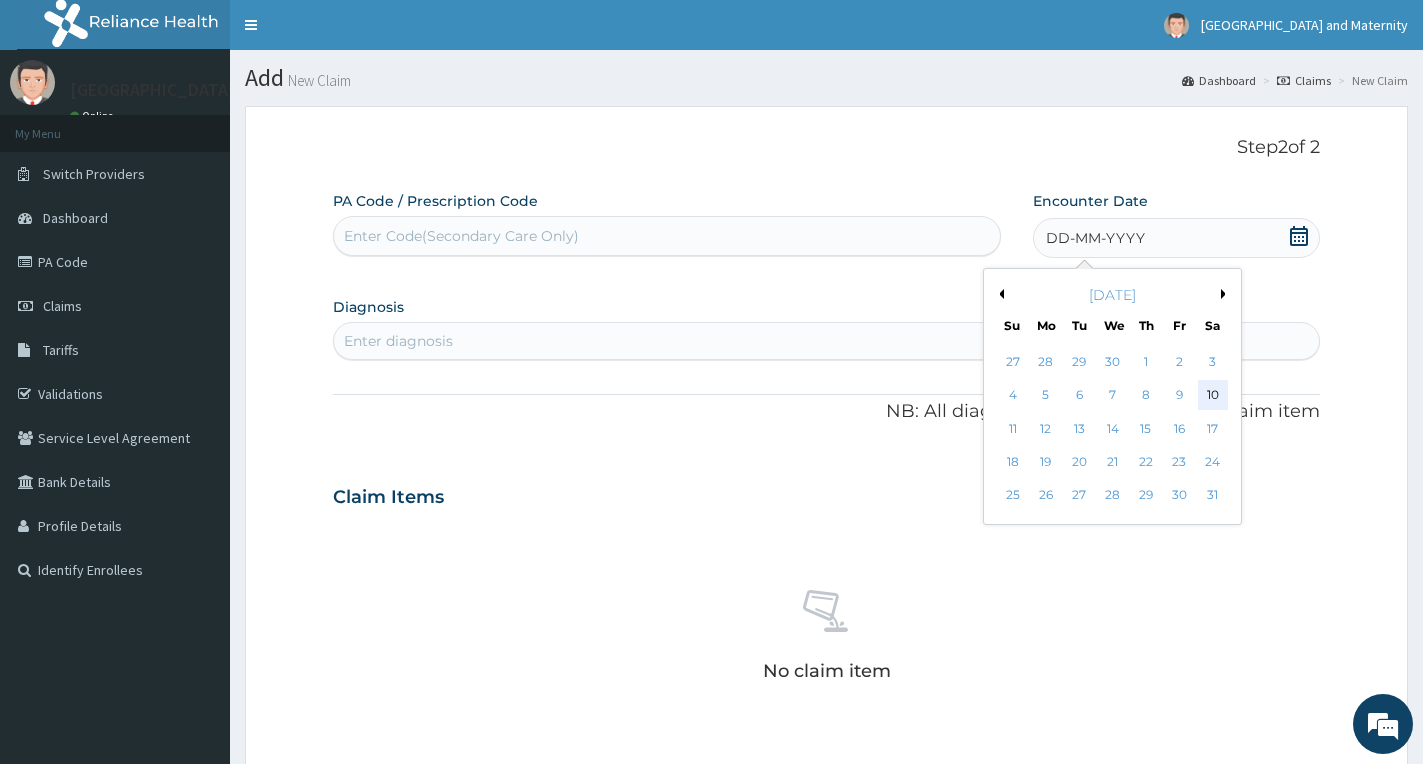 click on "10" at bounding box center (1213, 396) 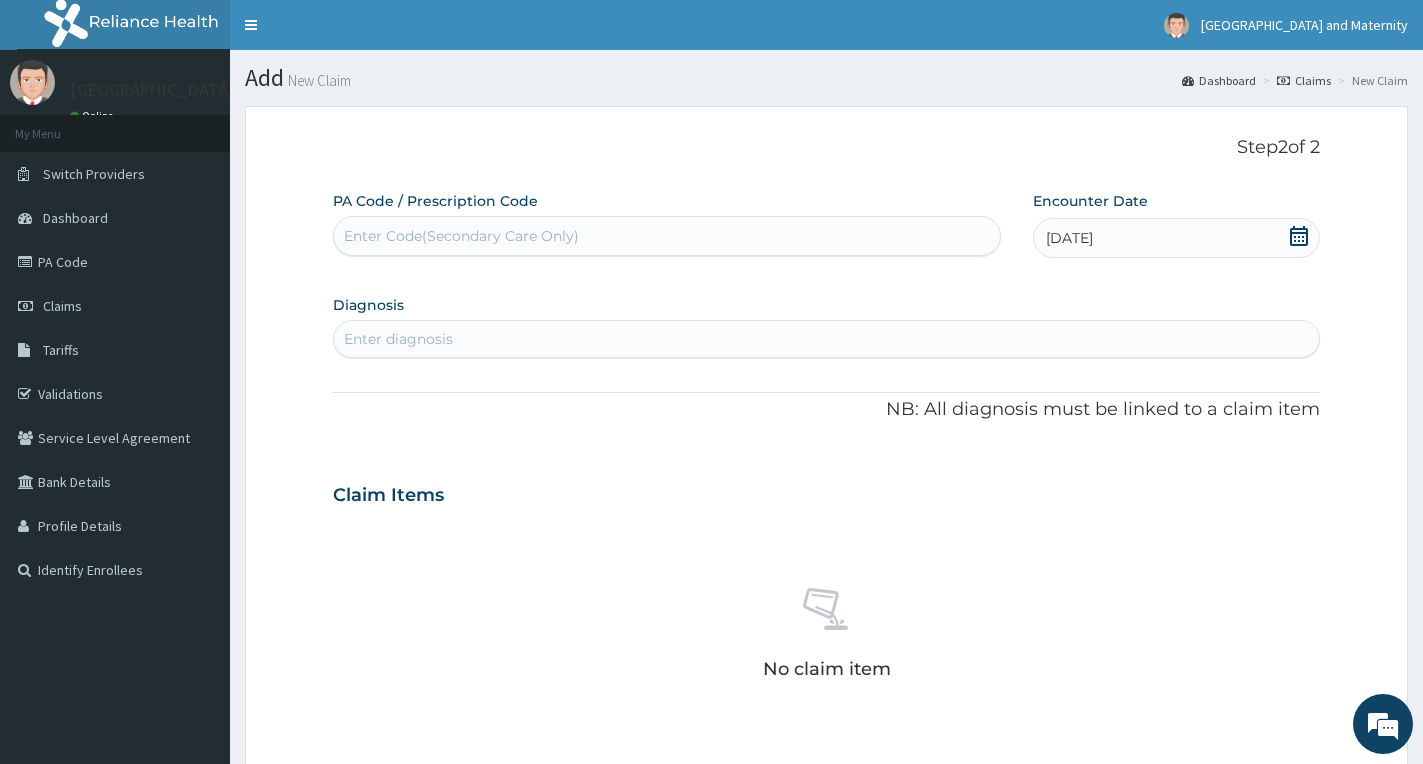 click on "Enter diagnosis" at bounding box center (826, 339) 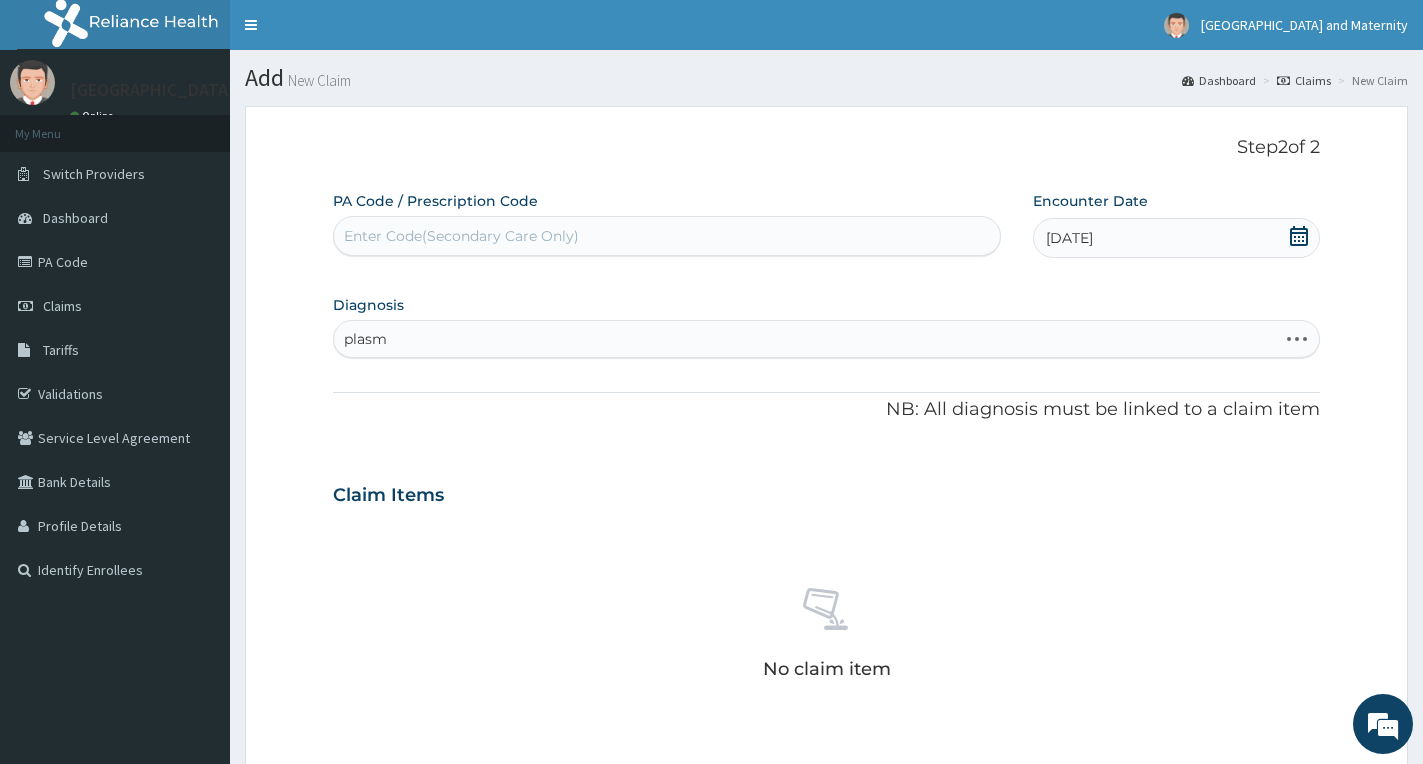 type on "plasmo" 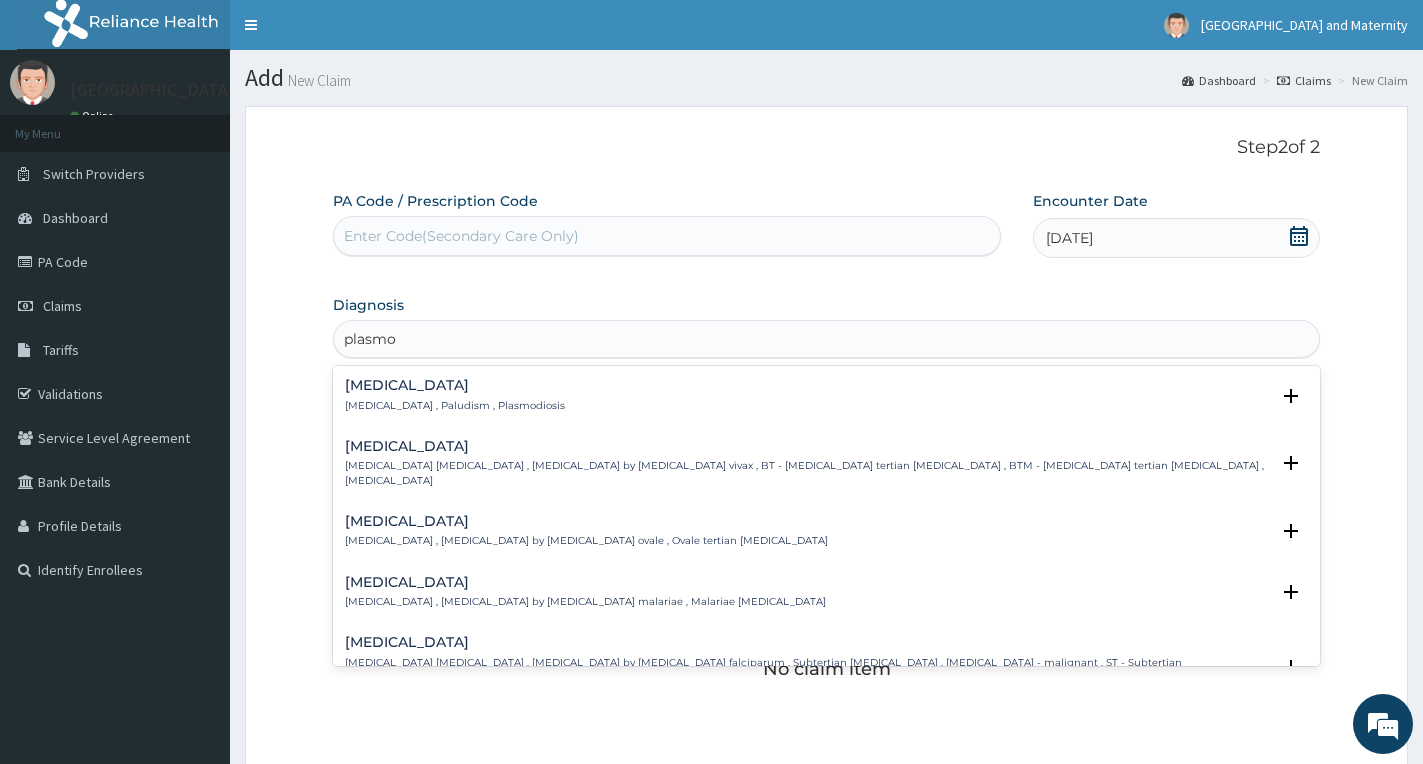 click on "[MEDICAL_DATA] , Paludism , Plasmodiosis" at bounding box center (455, 406) 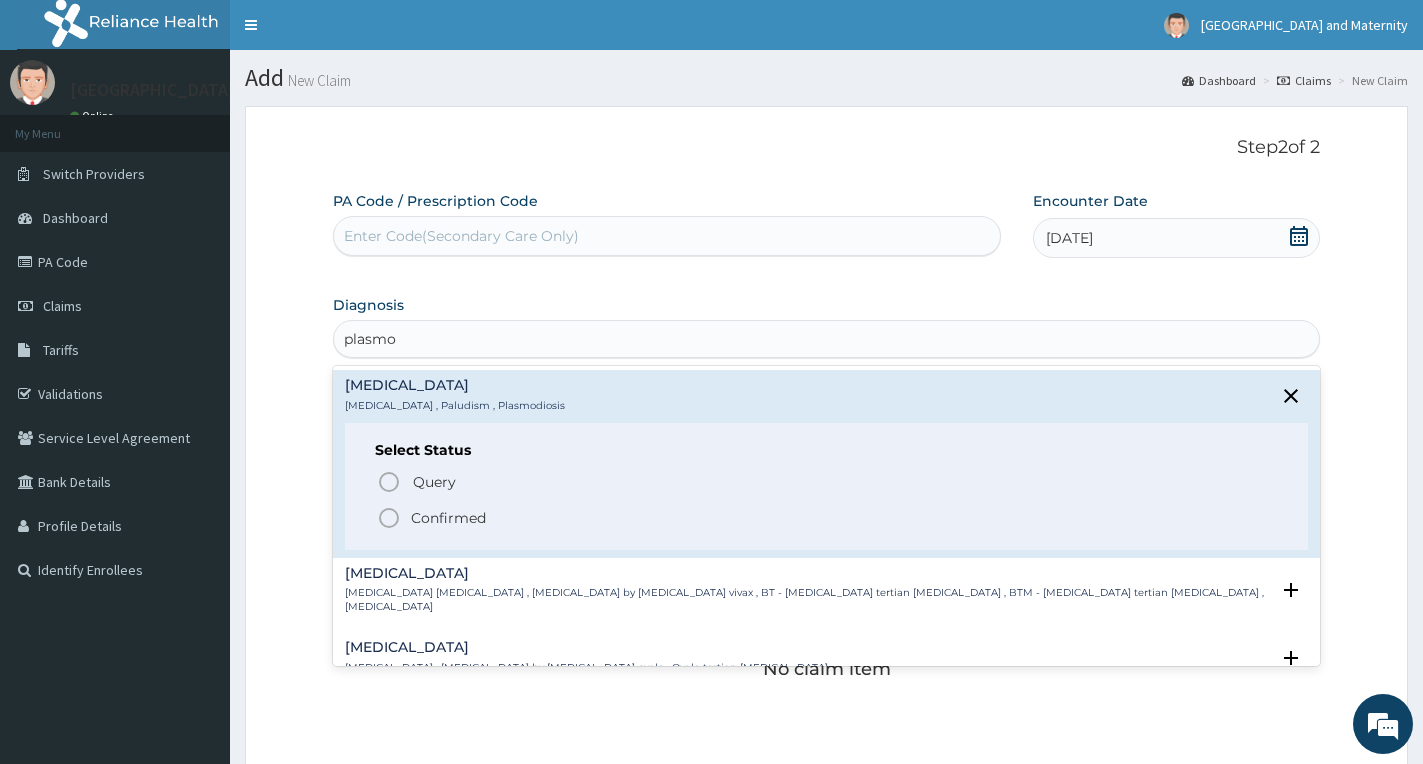 click 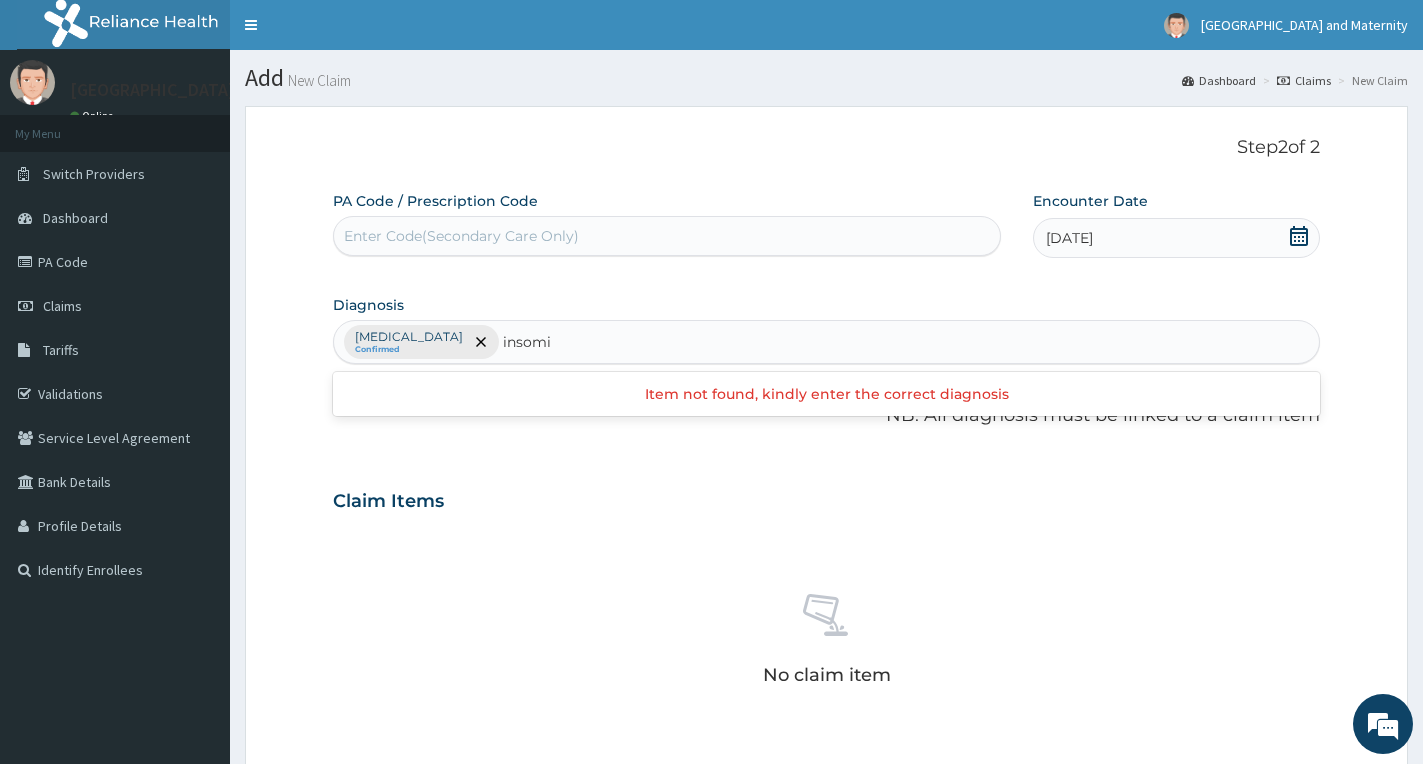 type on "insom" 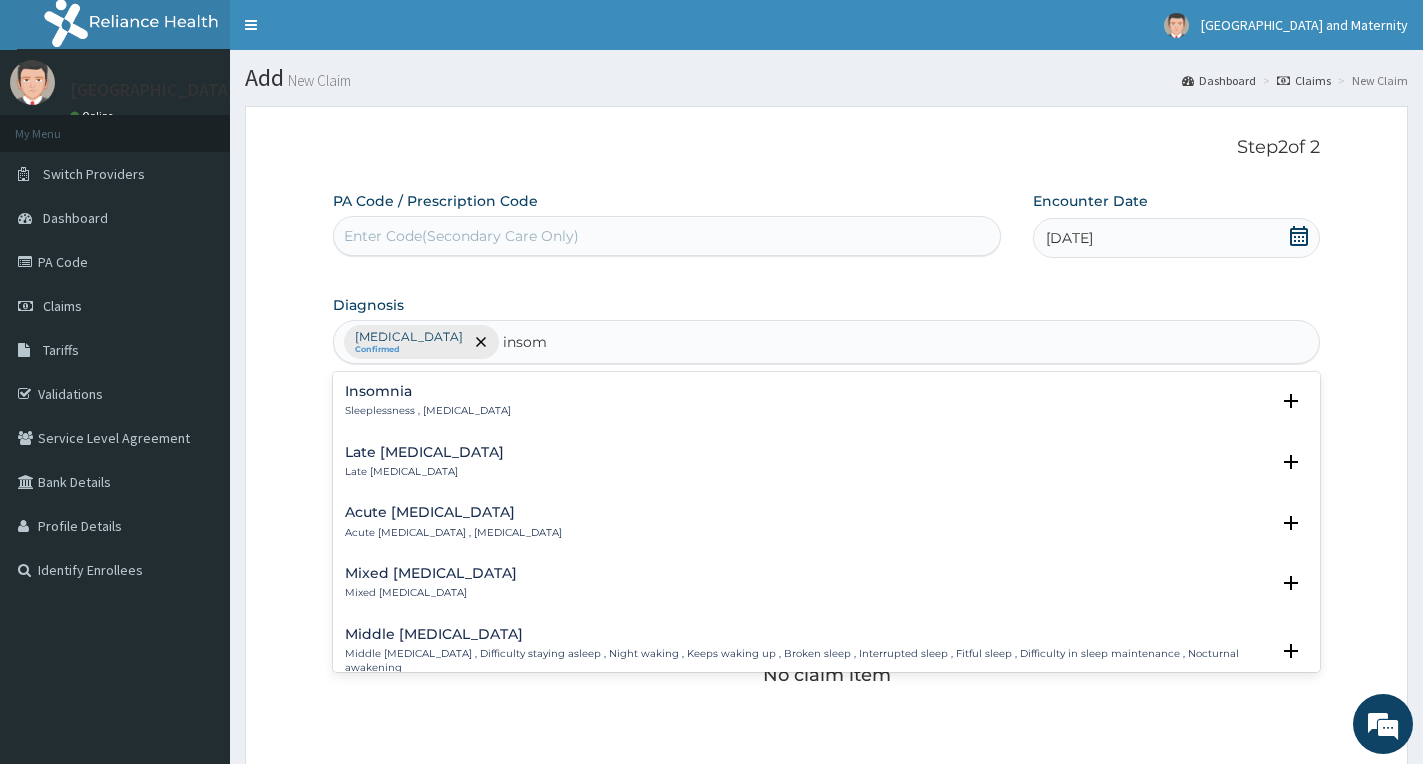 click on "Insomnia" at bounding box center (428, 391) 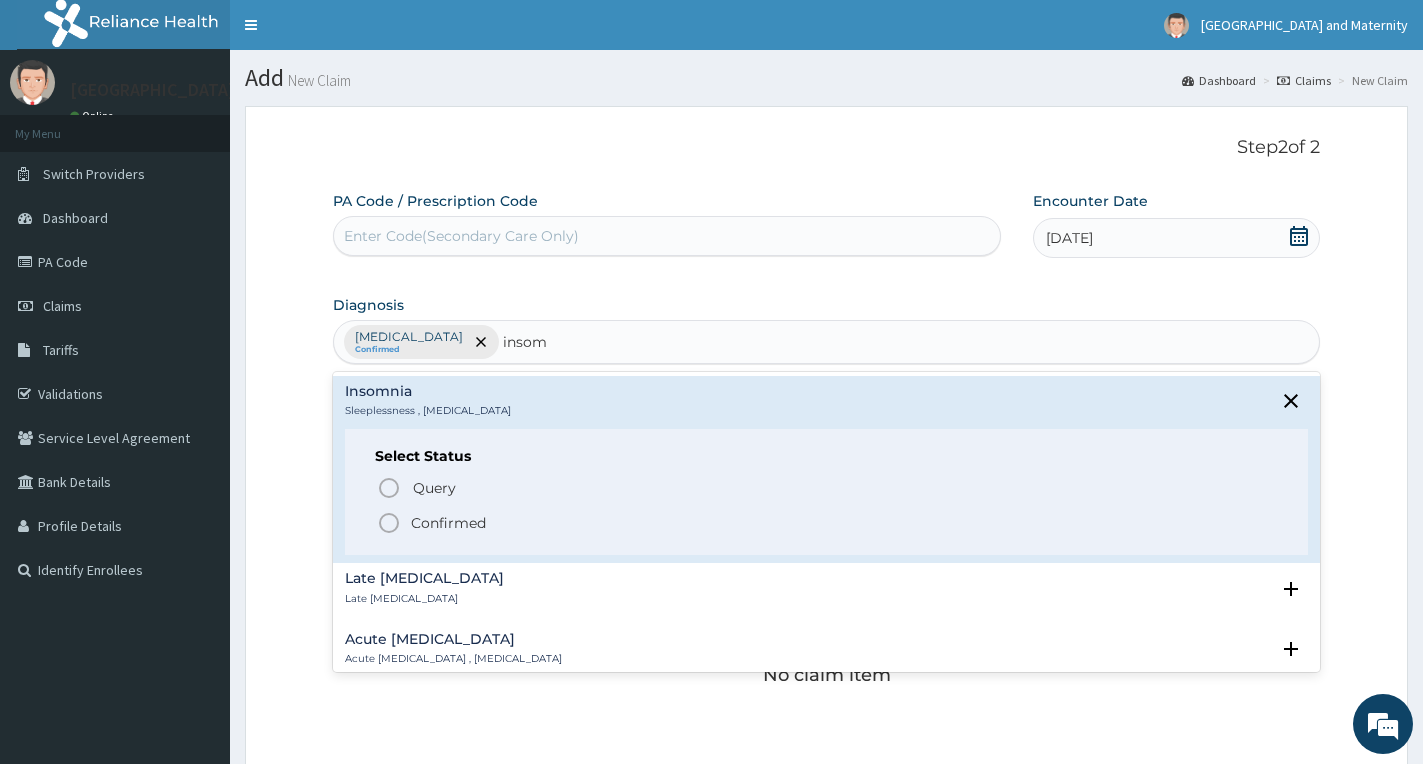 click 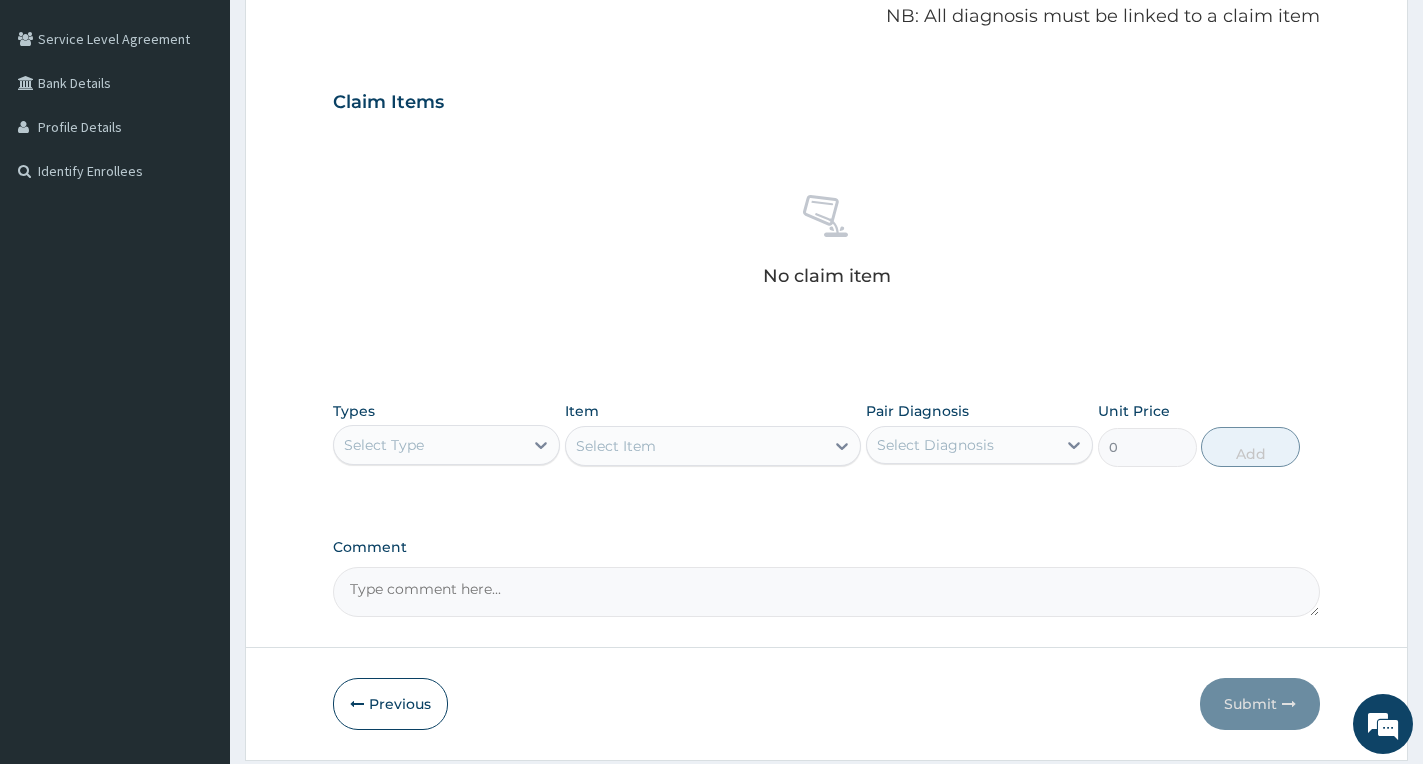 scroll, scrollTop: 400, scrollLeft: 0, axis: vertical 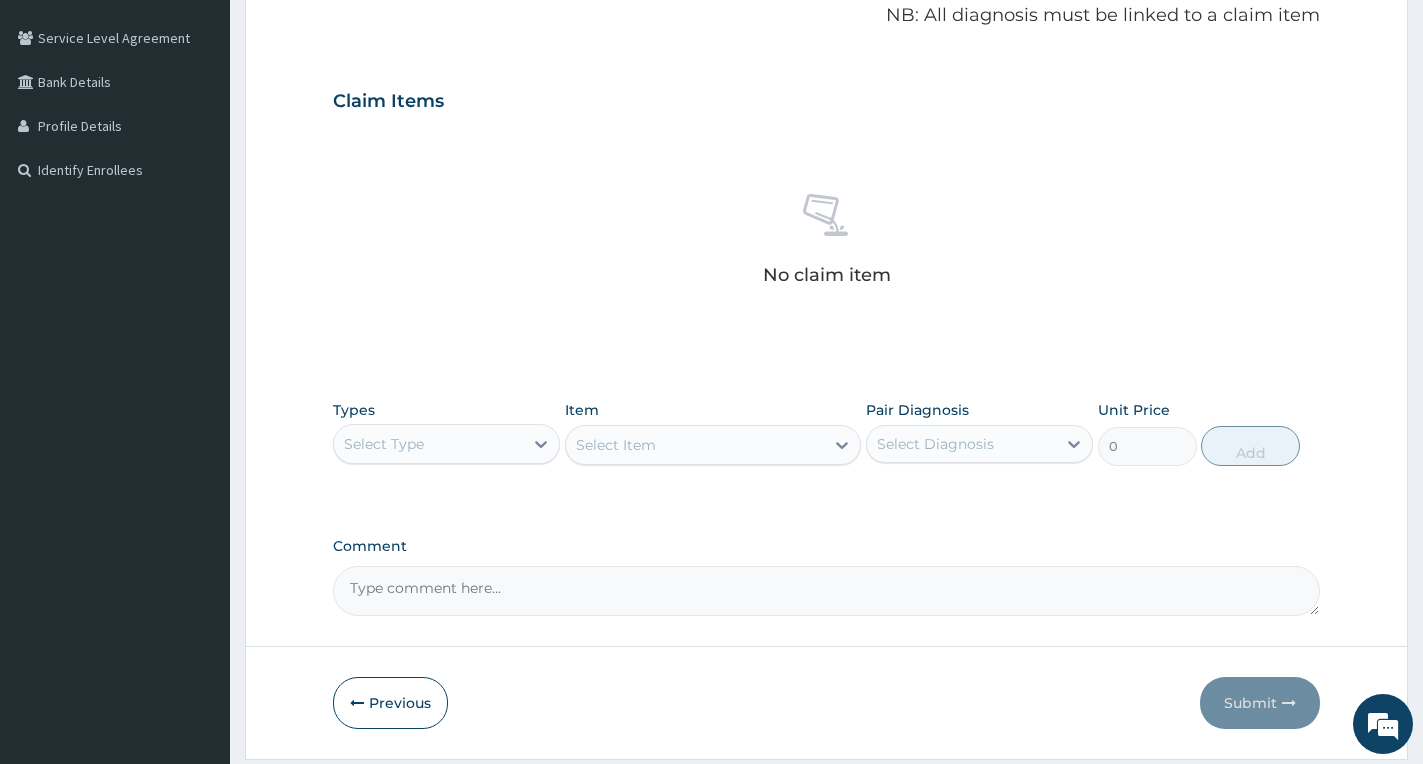 click on "Select Type" at bounding box center [428, 444] 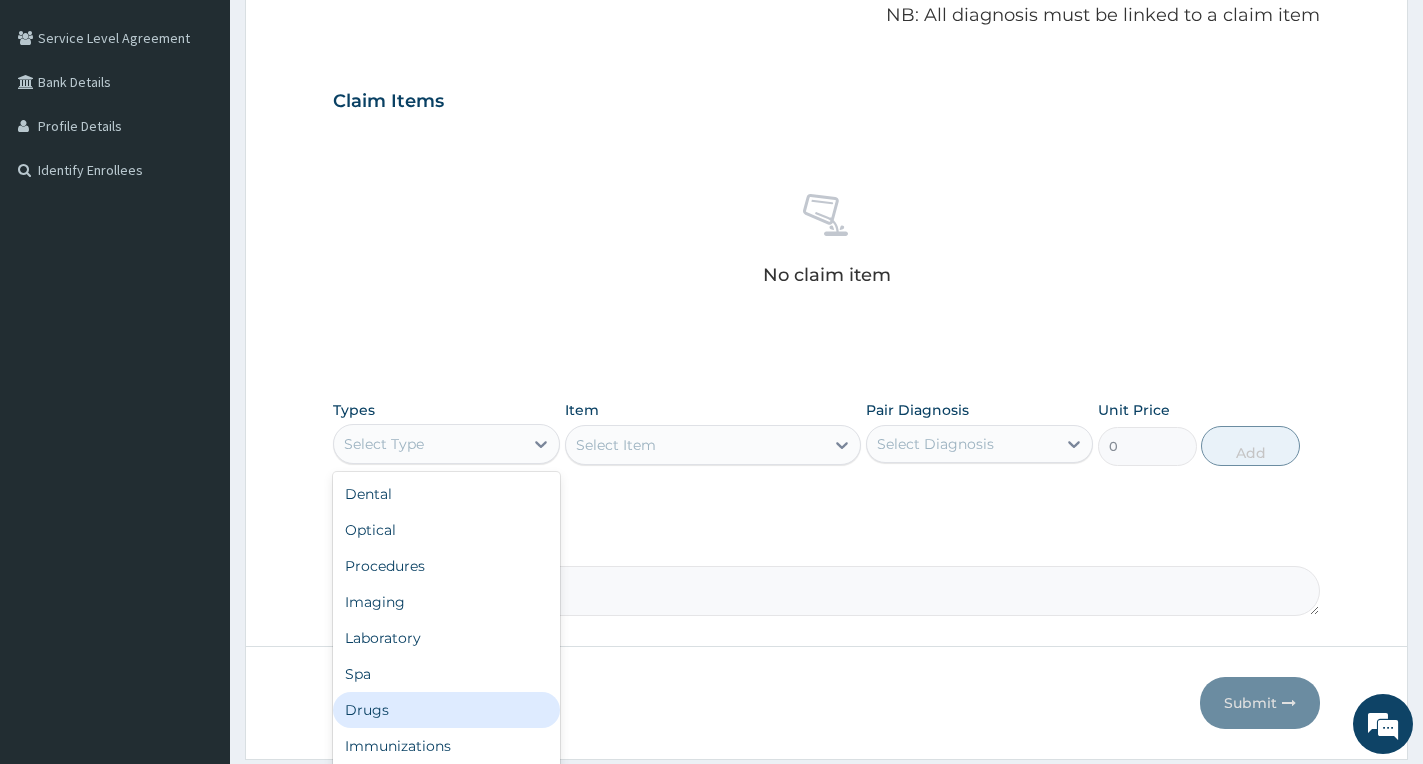 click on "Drugs" at bounding box center [446, 710] 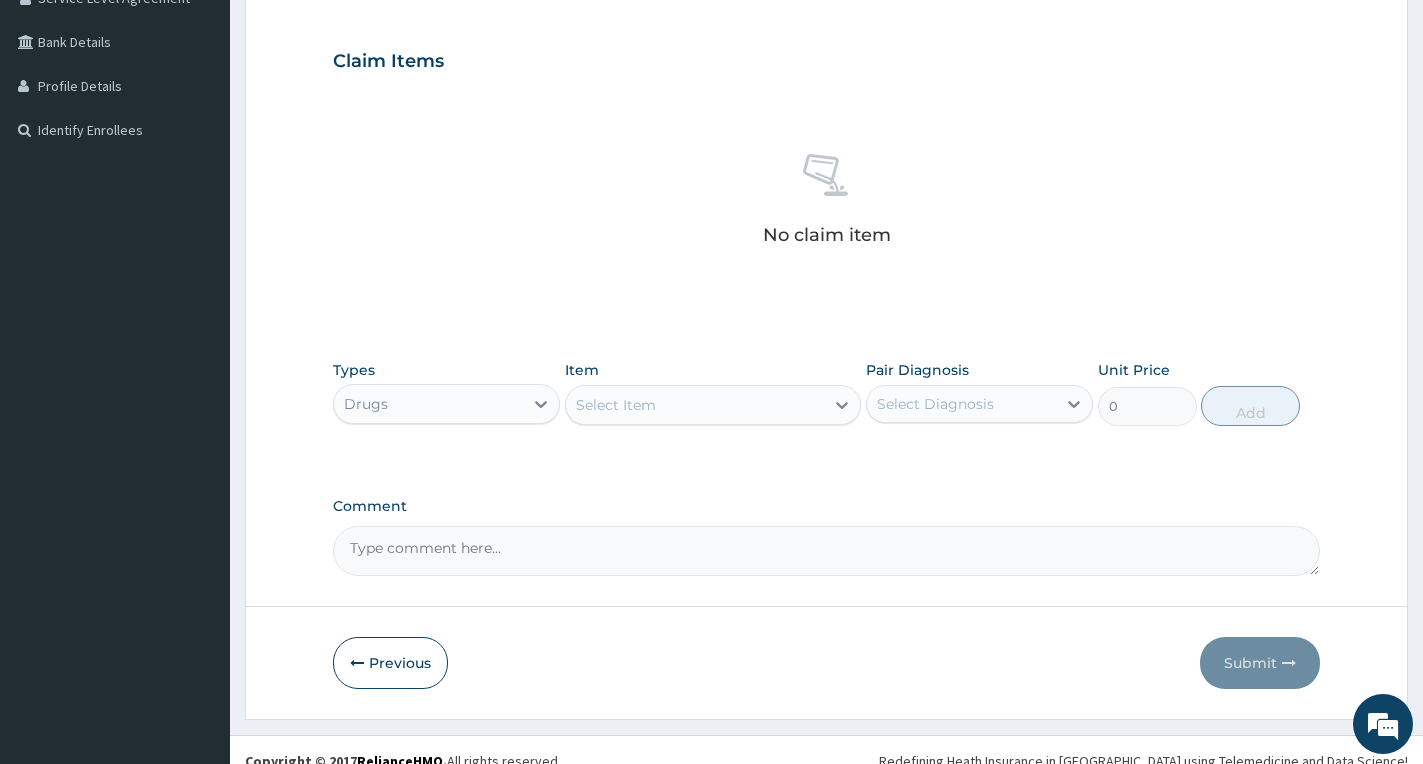 scroll, scrollTop: 462, scrollLeft: 0, axis: vertical 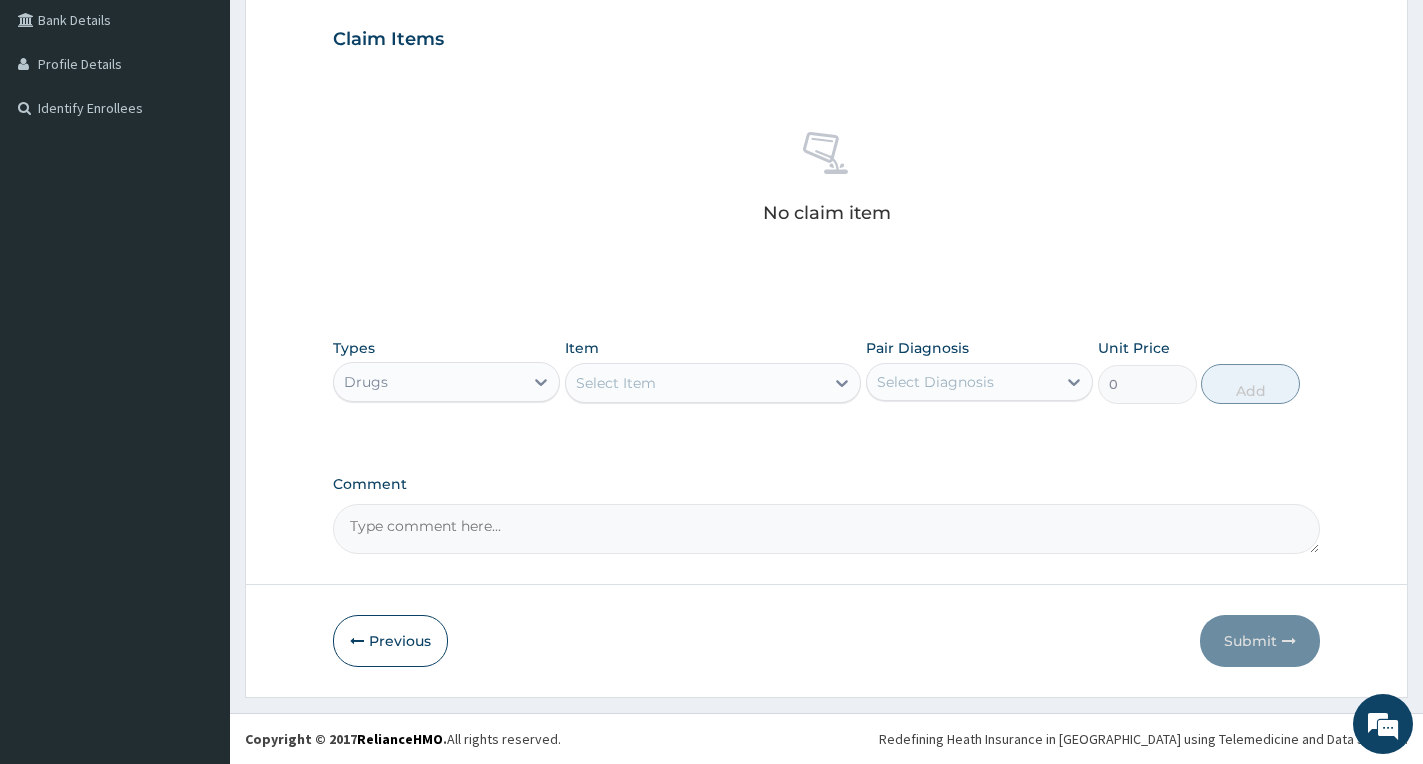 click on "Select Item" at bounding box center (695, 383) 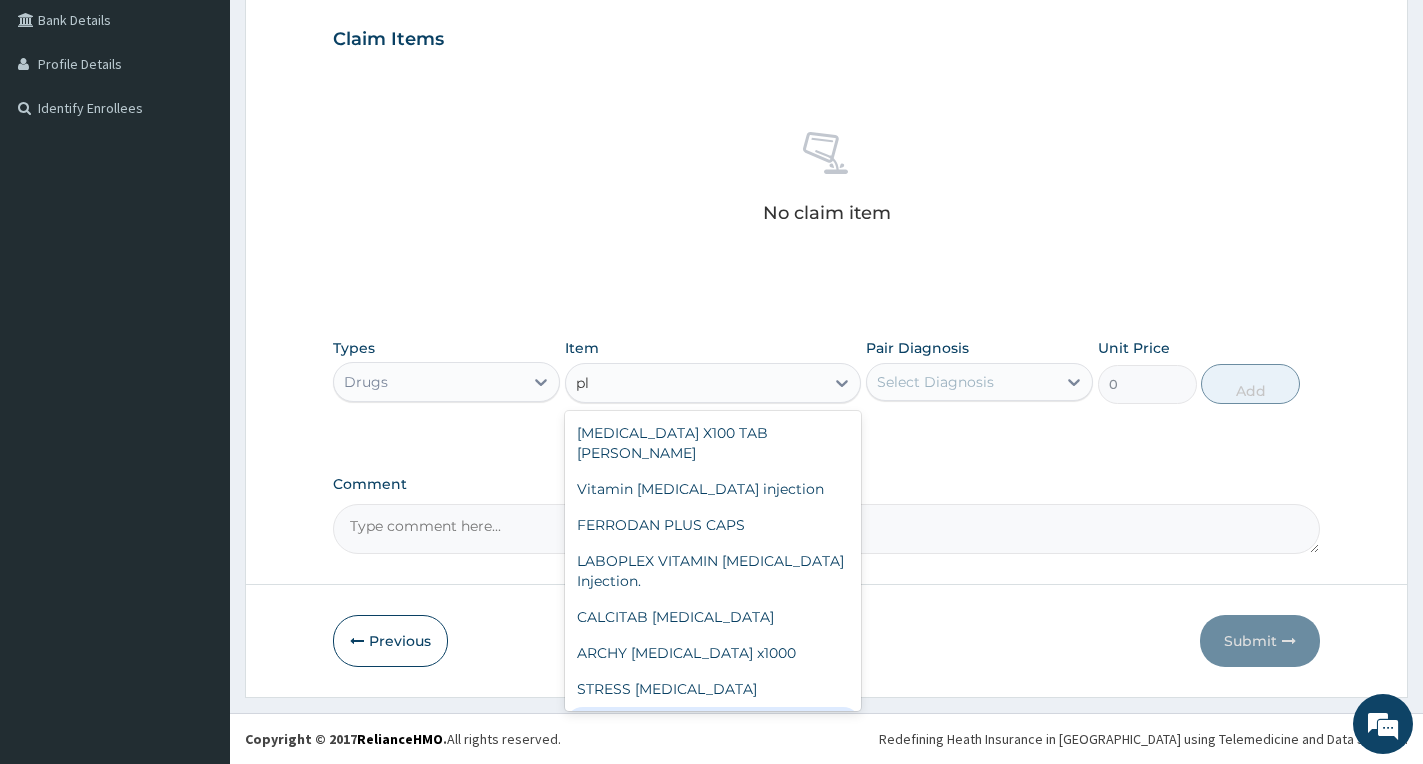 type on "p" 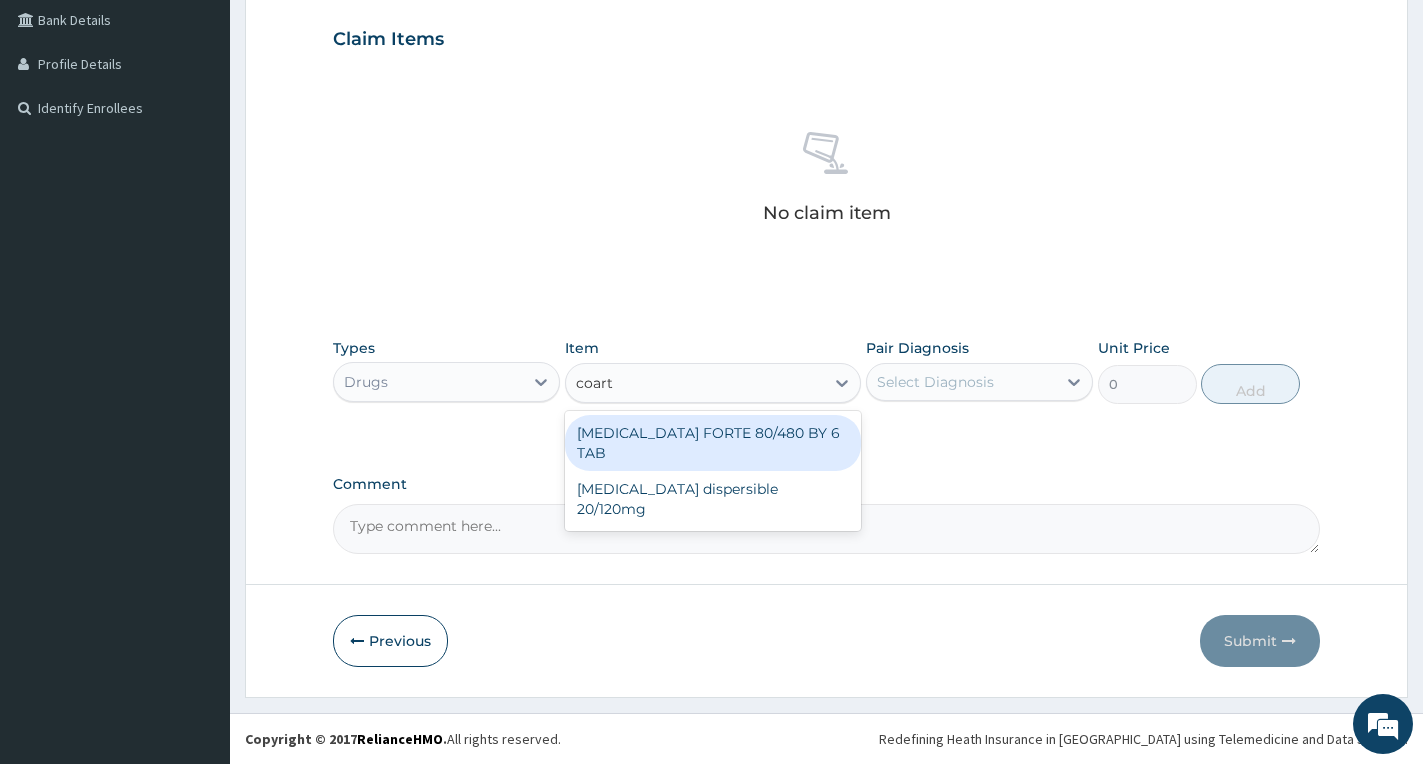 type on "coarte" 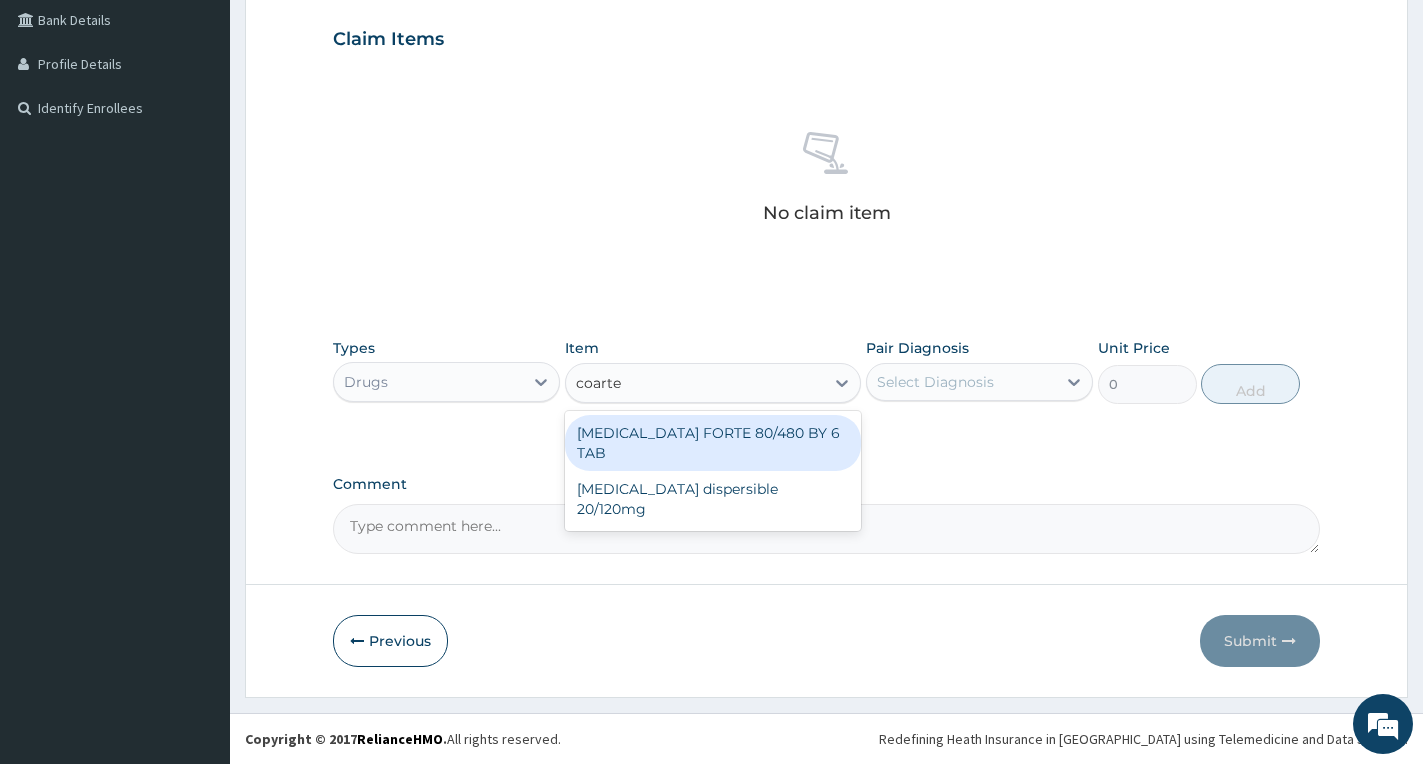 click on "[MEDICAL_DATA] FORTE 80/480 BY 6 TAB" at bounding box center (713, 443) 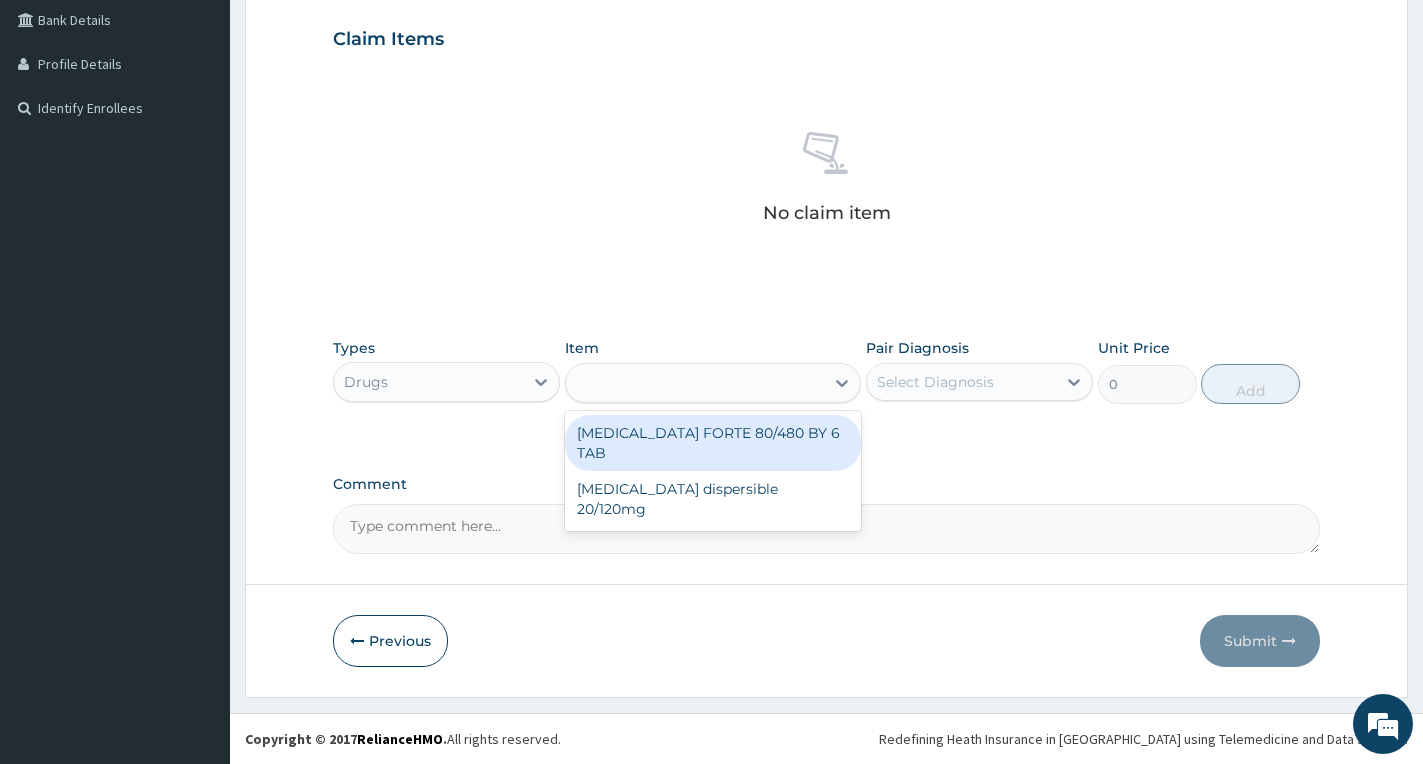 type on "500" 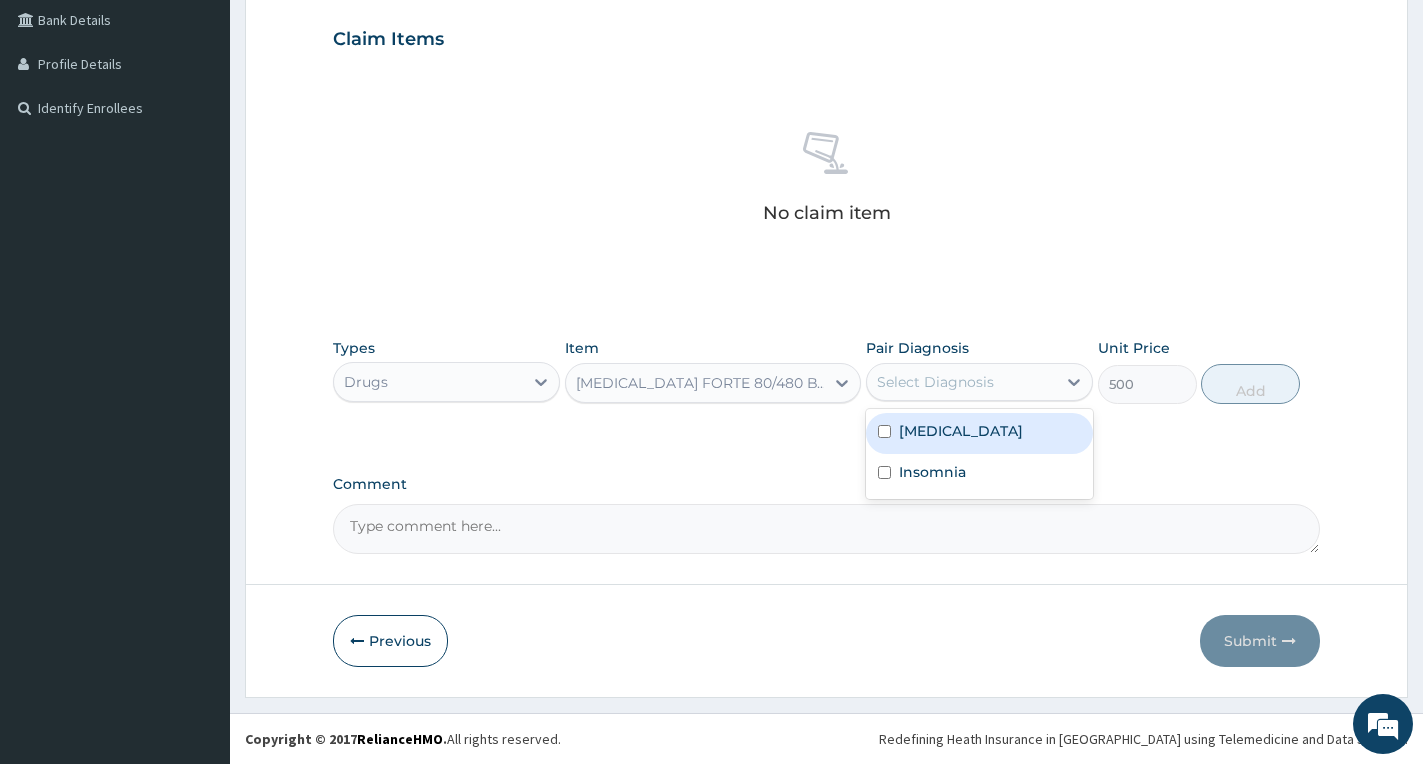 click on "Select Diagnosis" at bounding box center [935, 382] 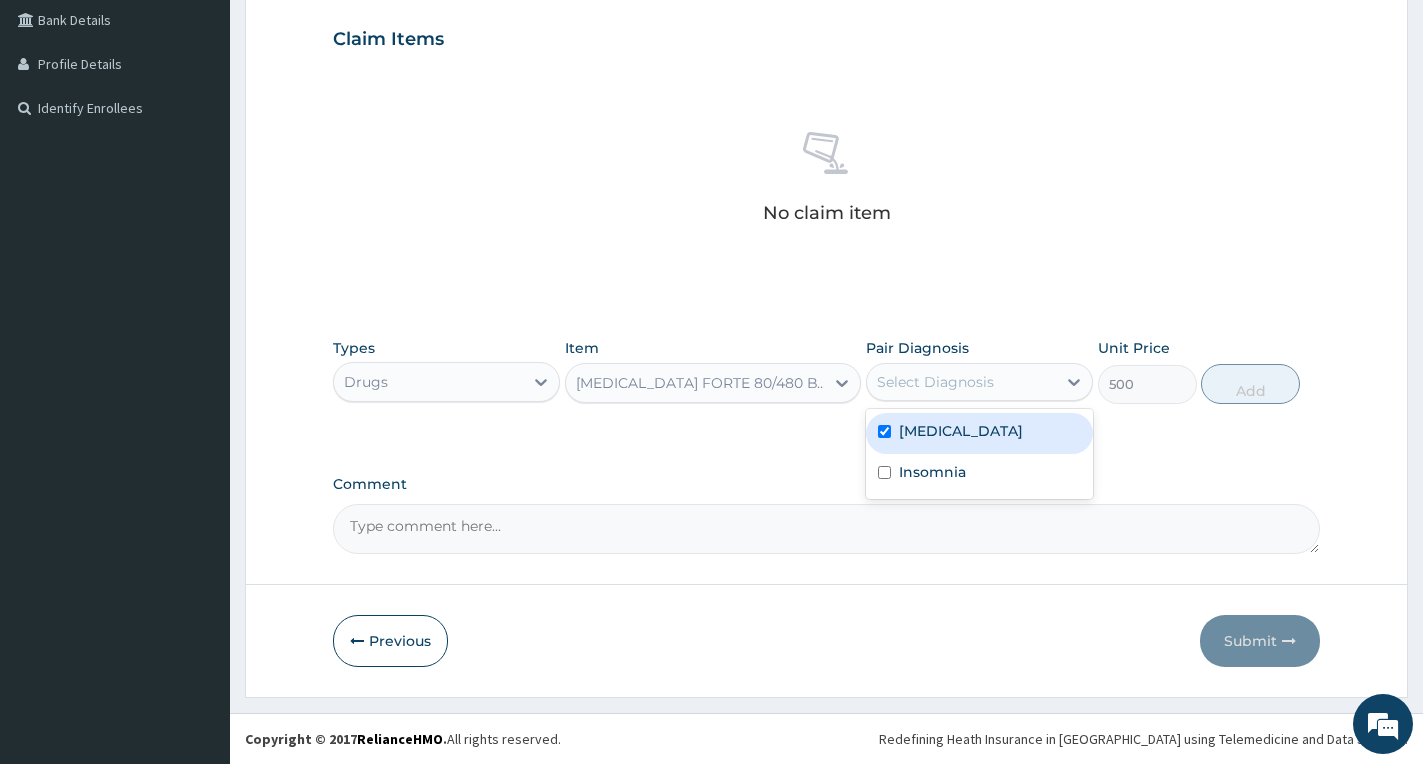 checkbox on "true" 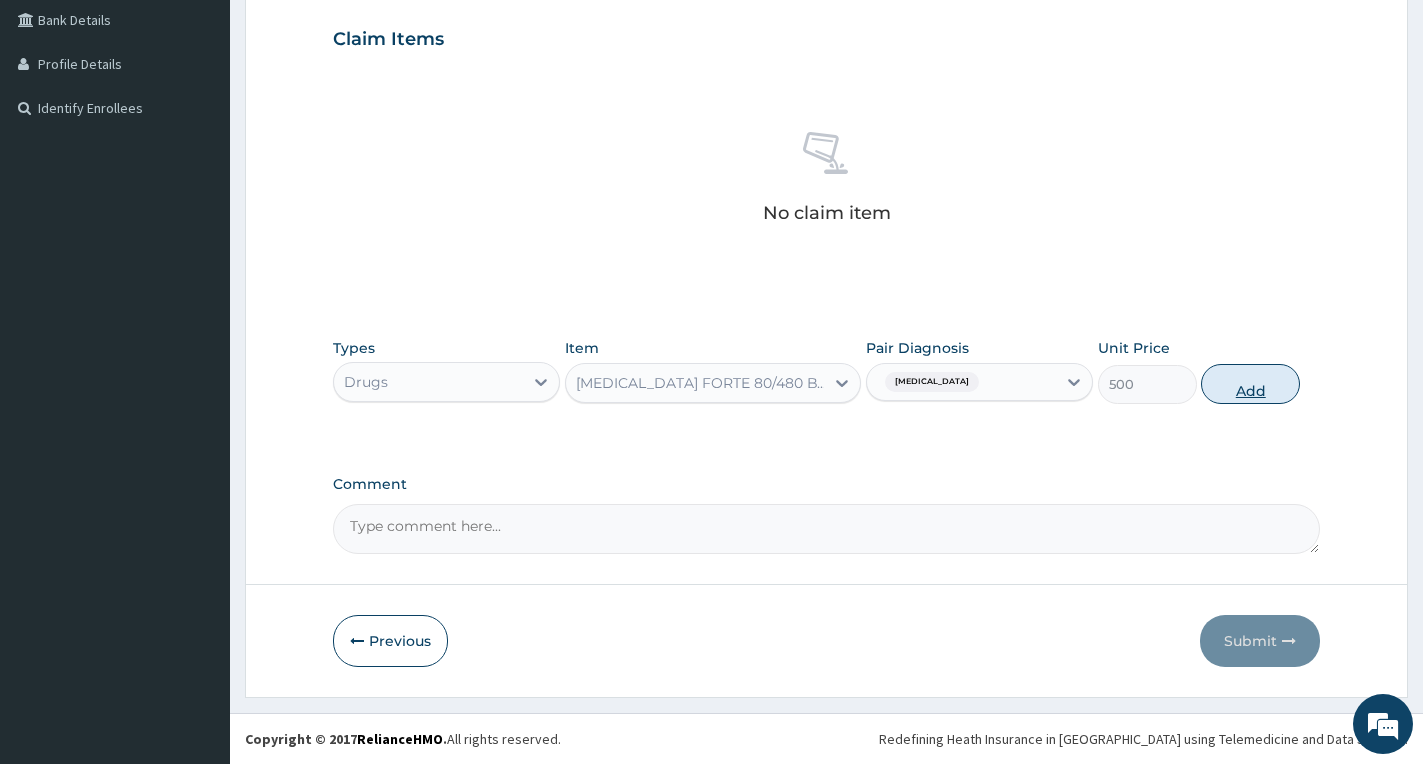 click on "Add" at bounding box center (1250, 384) 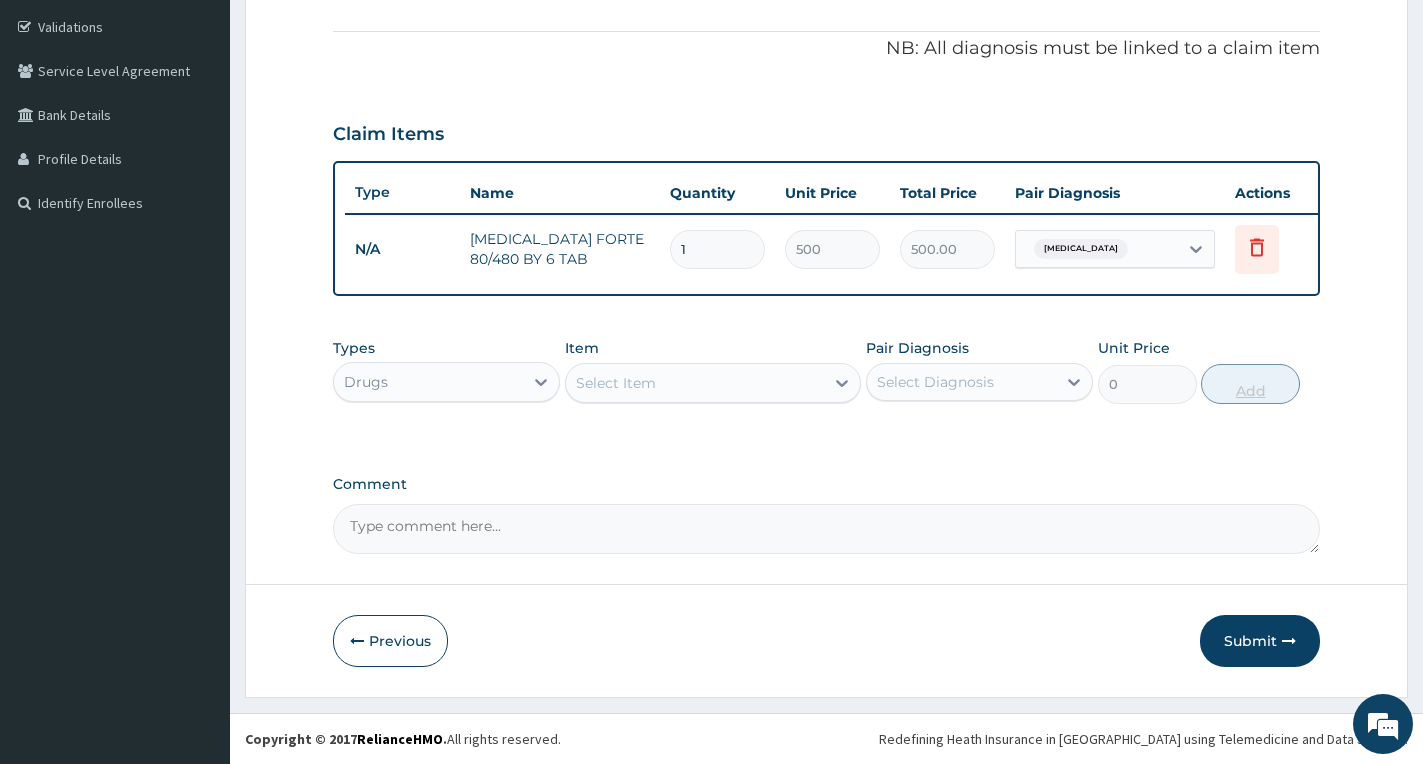 scroll, scrollTop: 384, scrollLeft: 0, axis: vertical 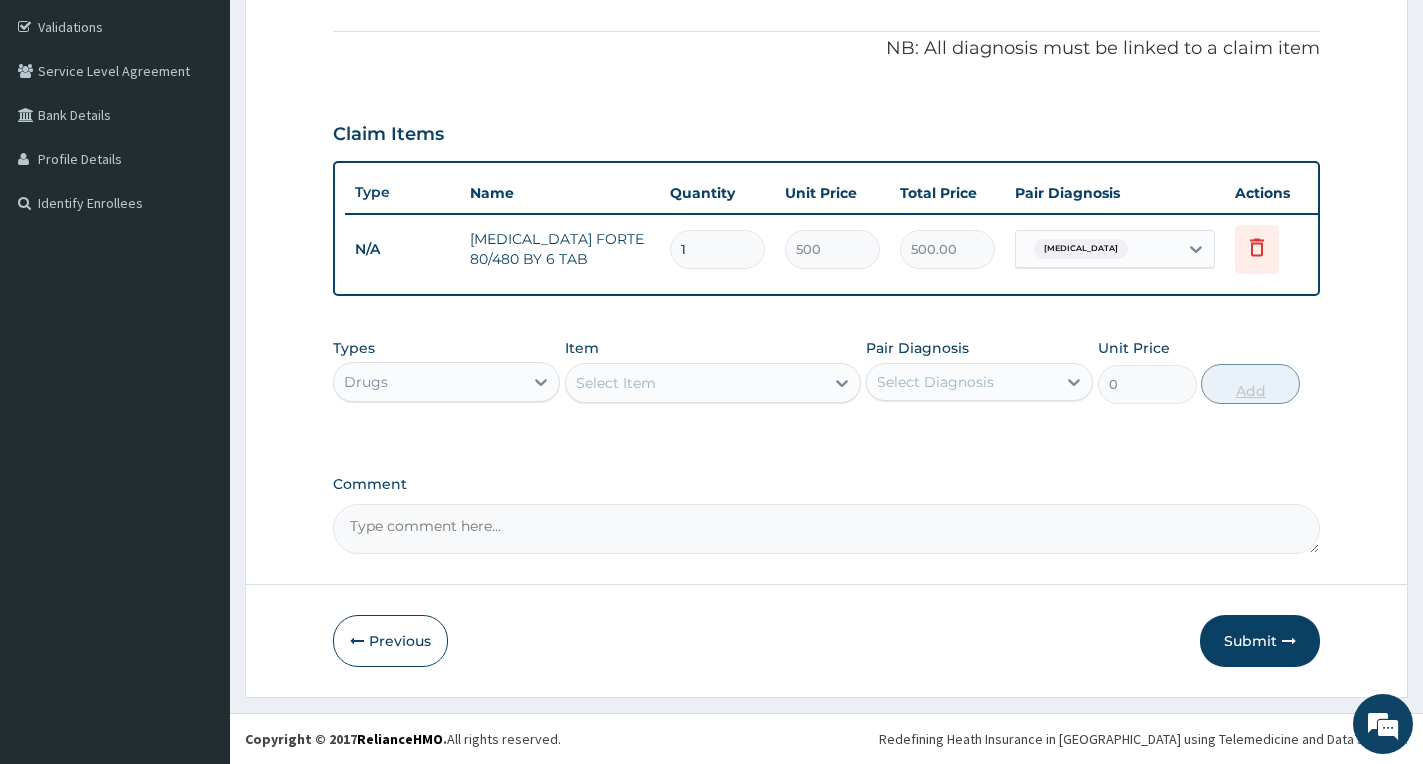 type 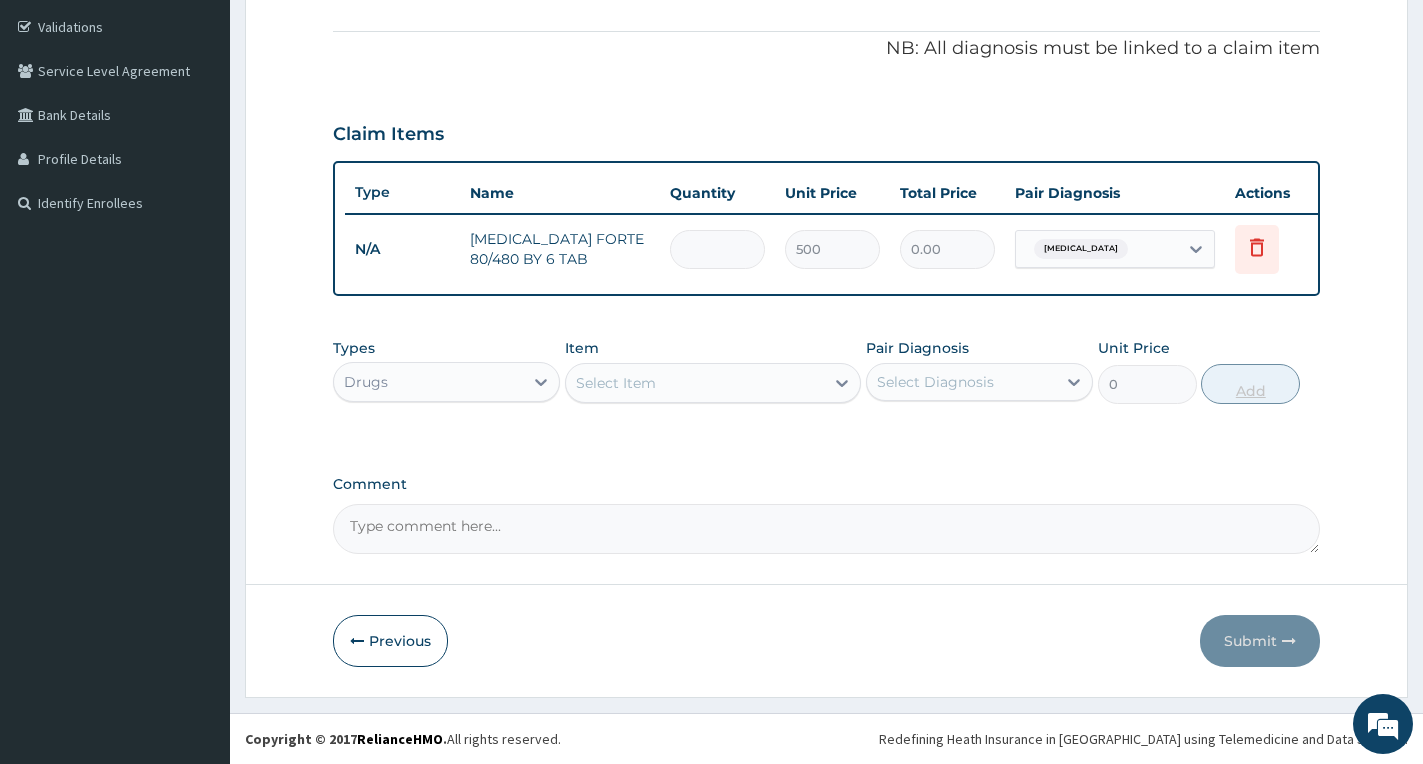 type on "6" 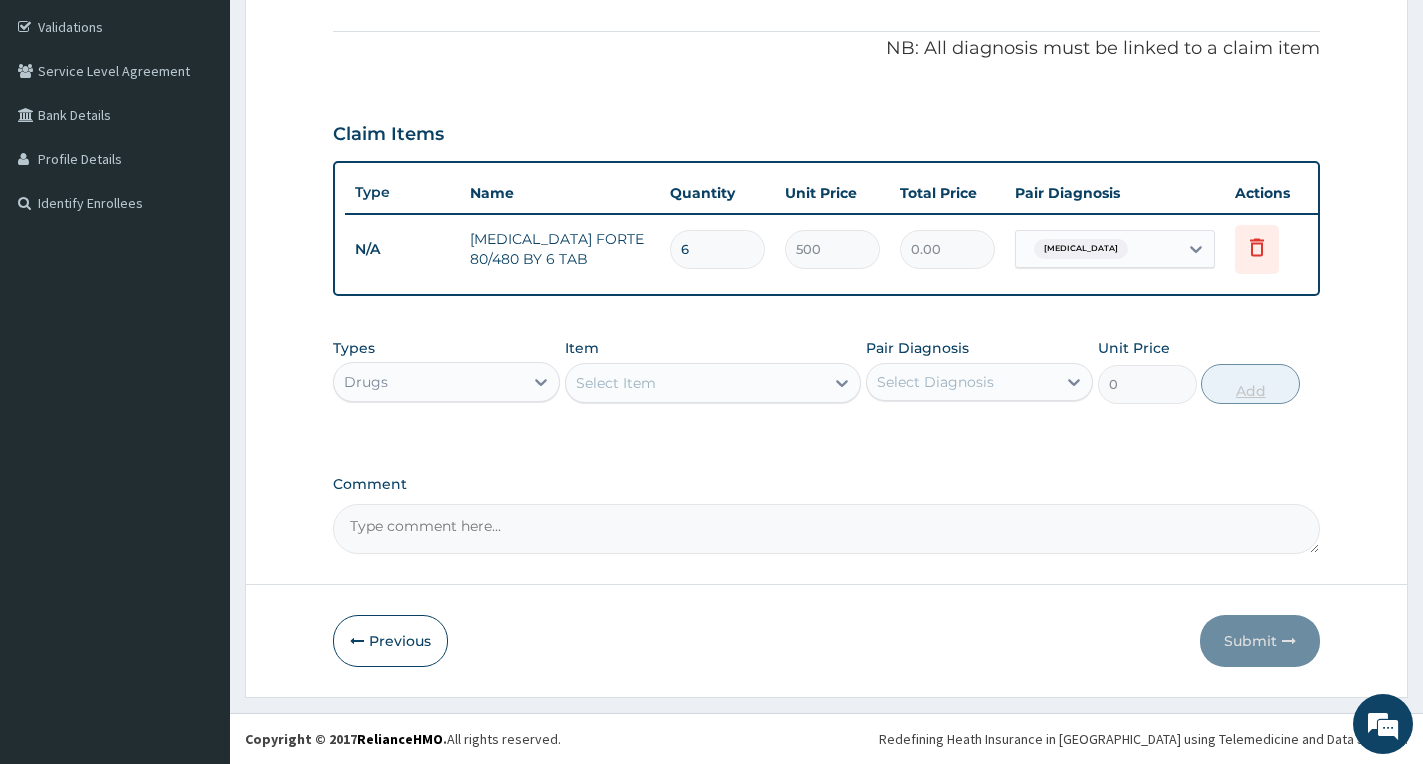 type on "3000.00" 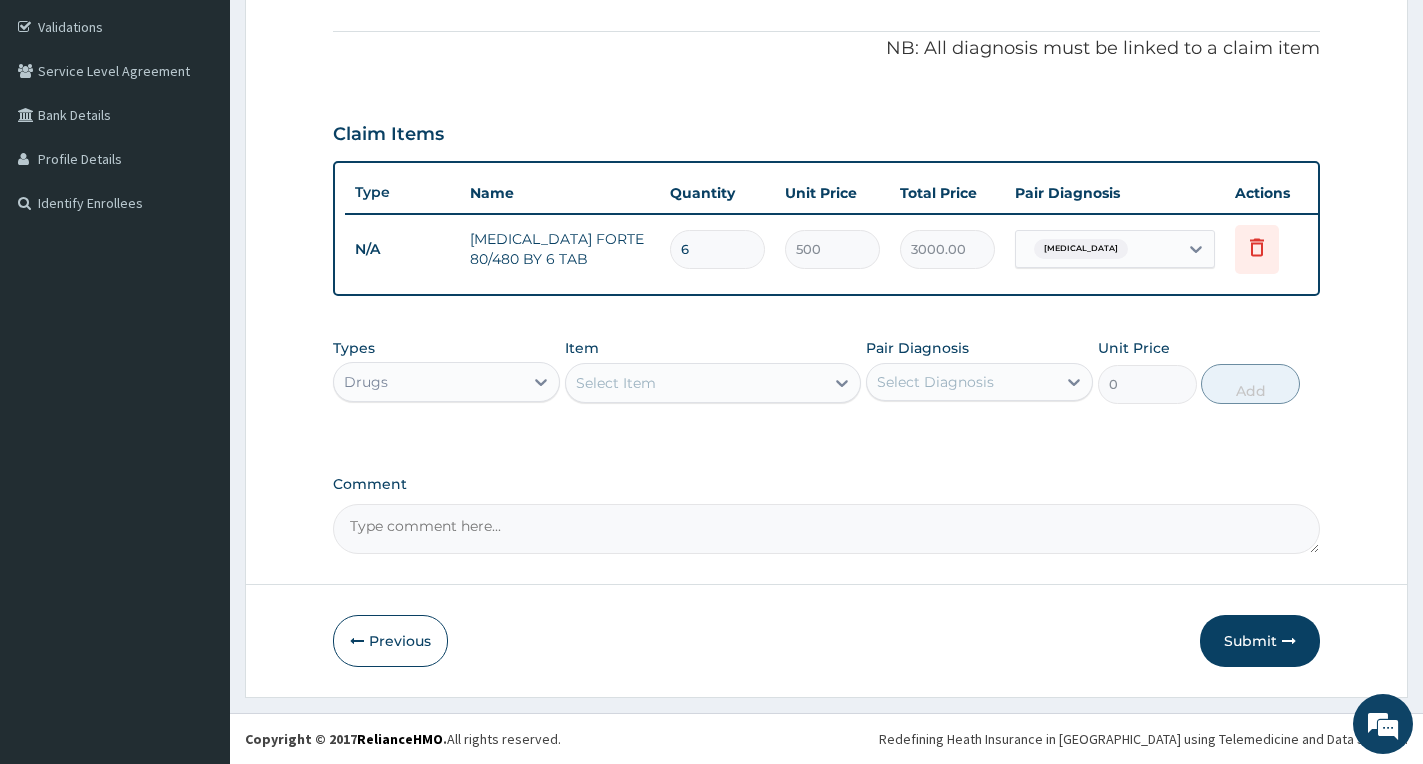 type on "6" 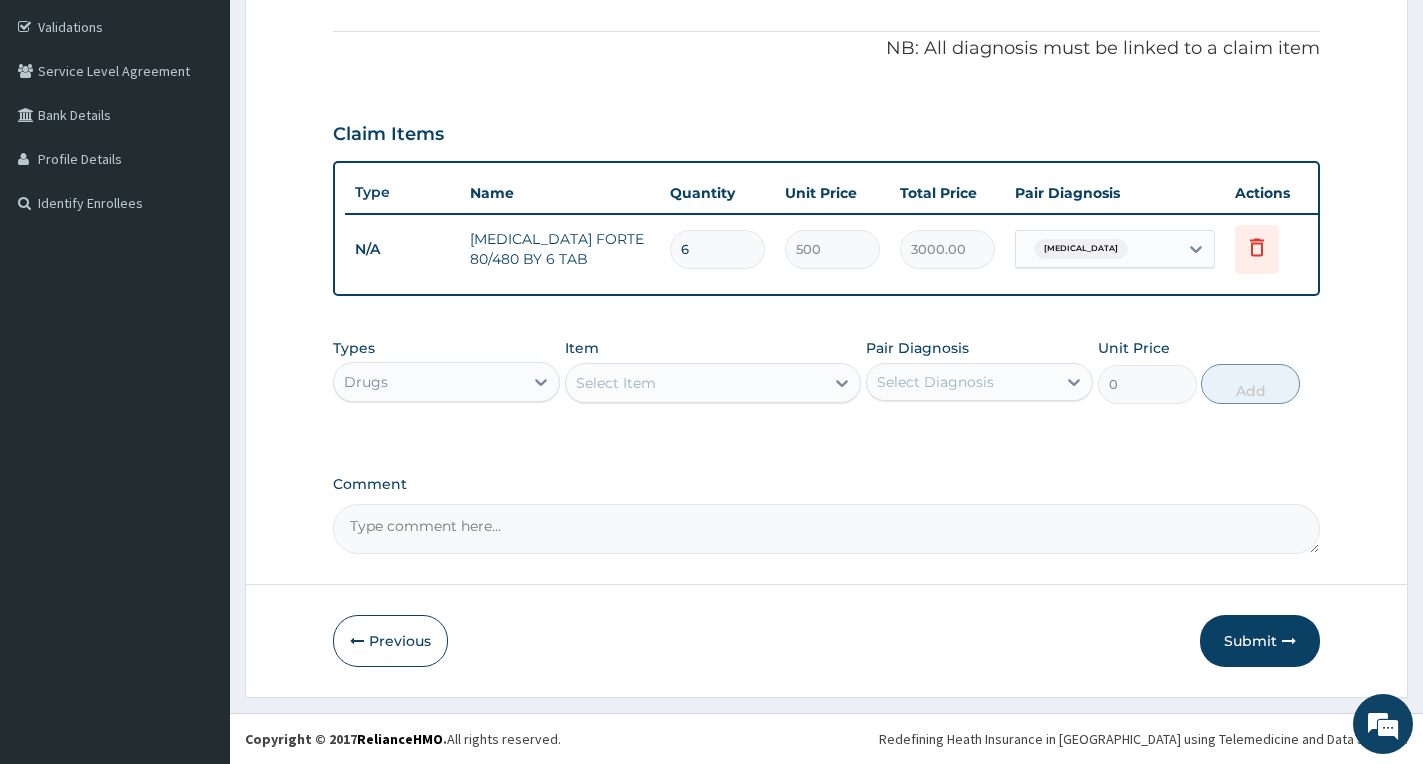 click on "Select Item" at bounding box center [695, 383] 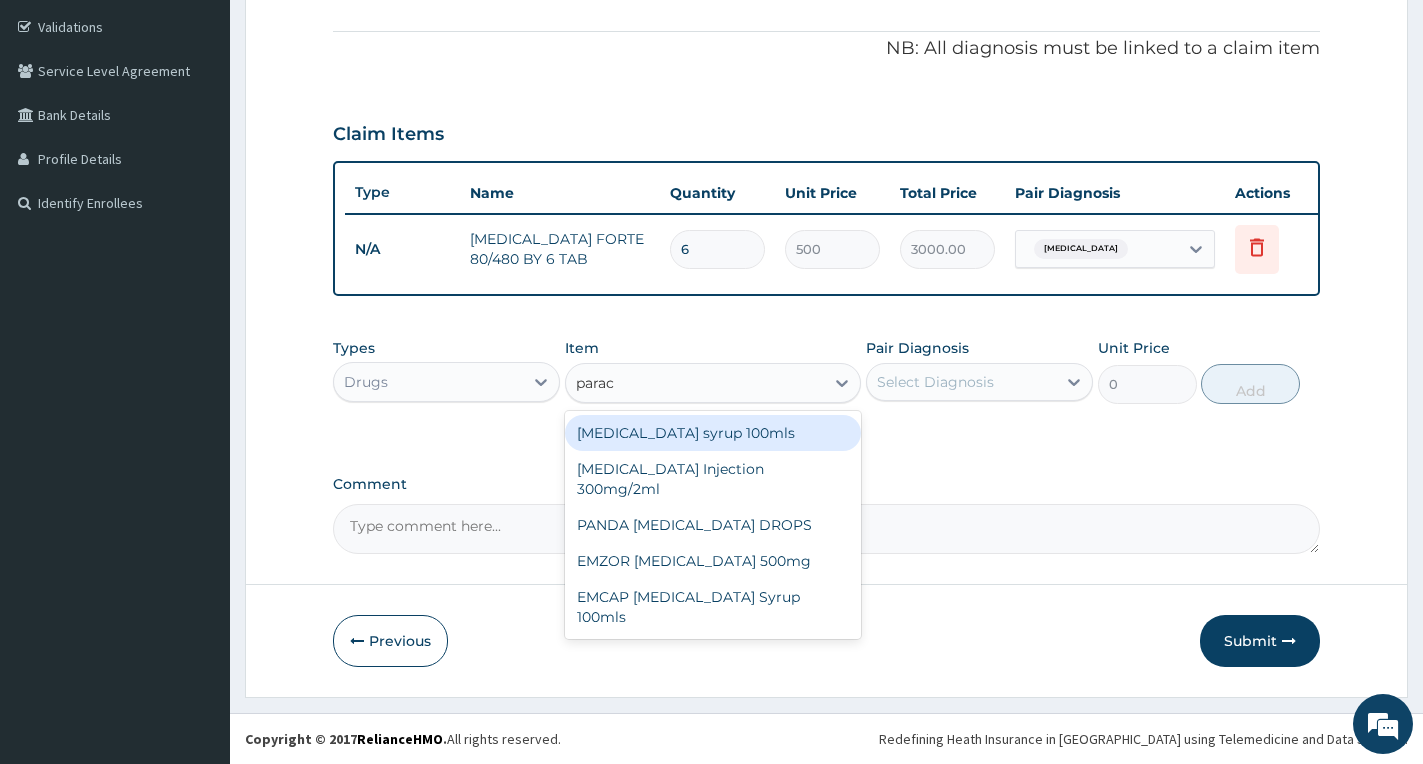 type on "parace" 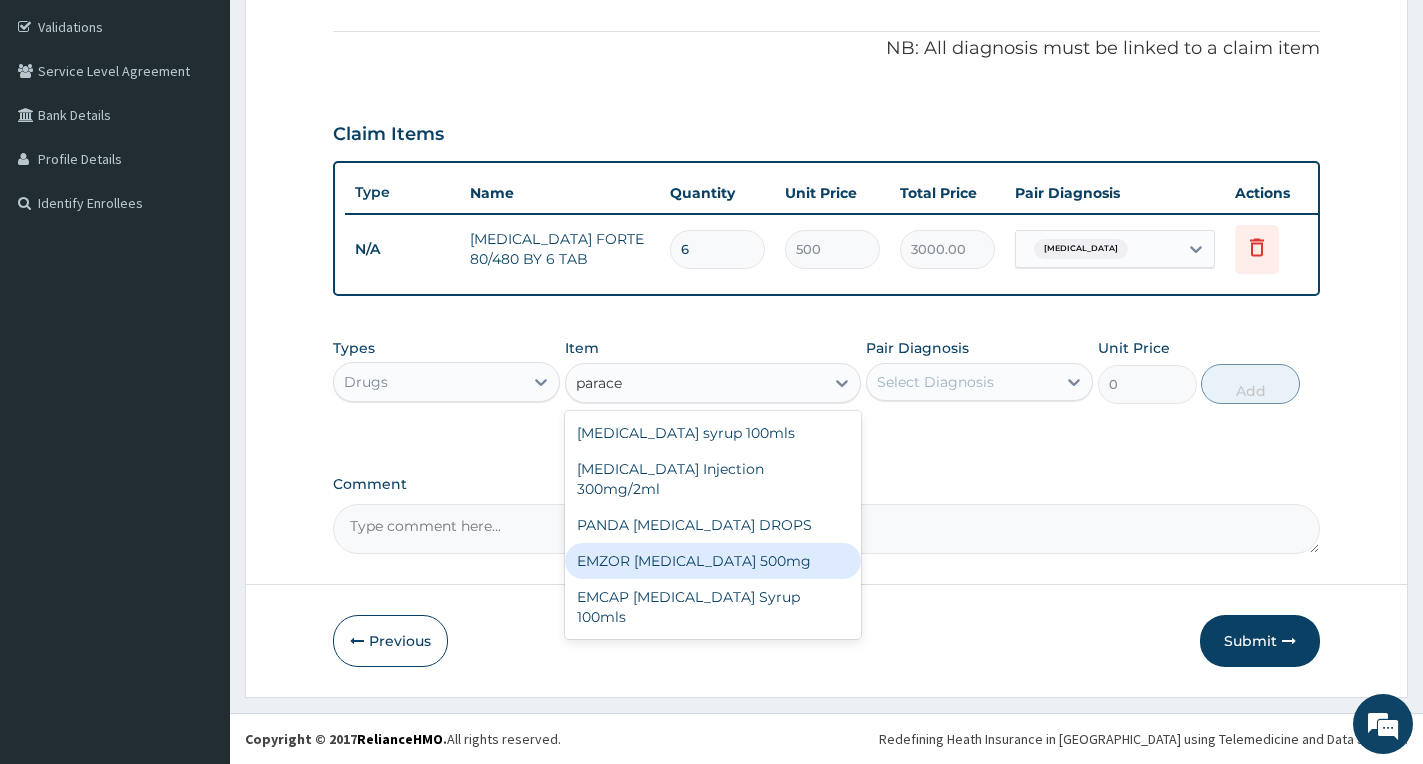 click on "EMZOR [MEDICAL_DATA] 500mg" at bounding box center [713, 561] 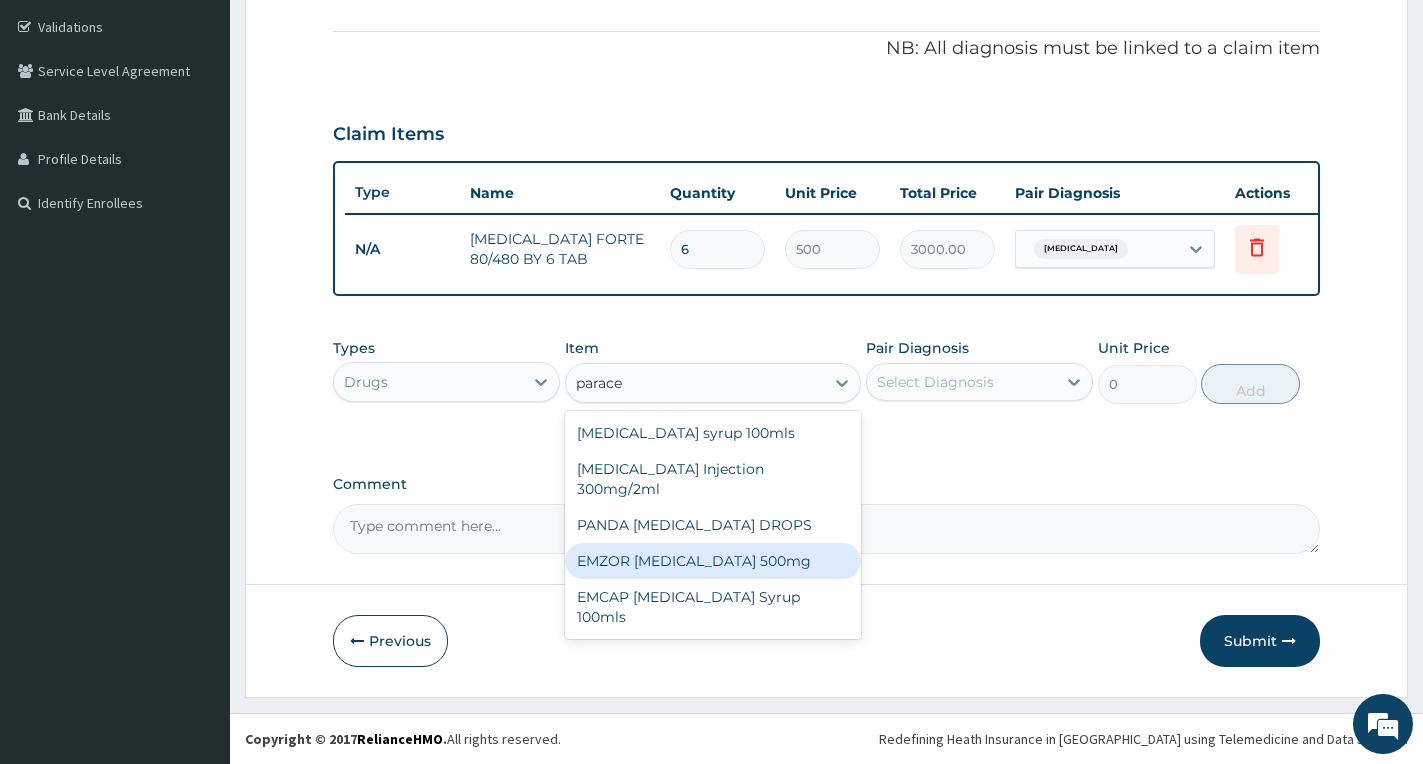 type 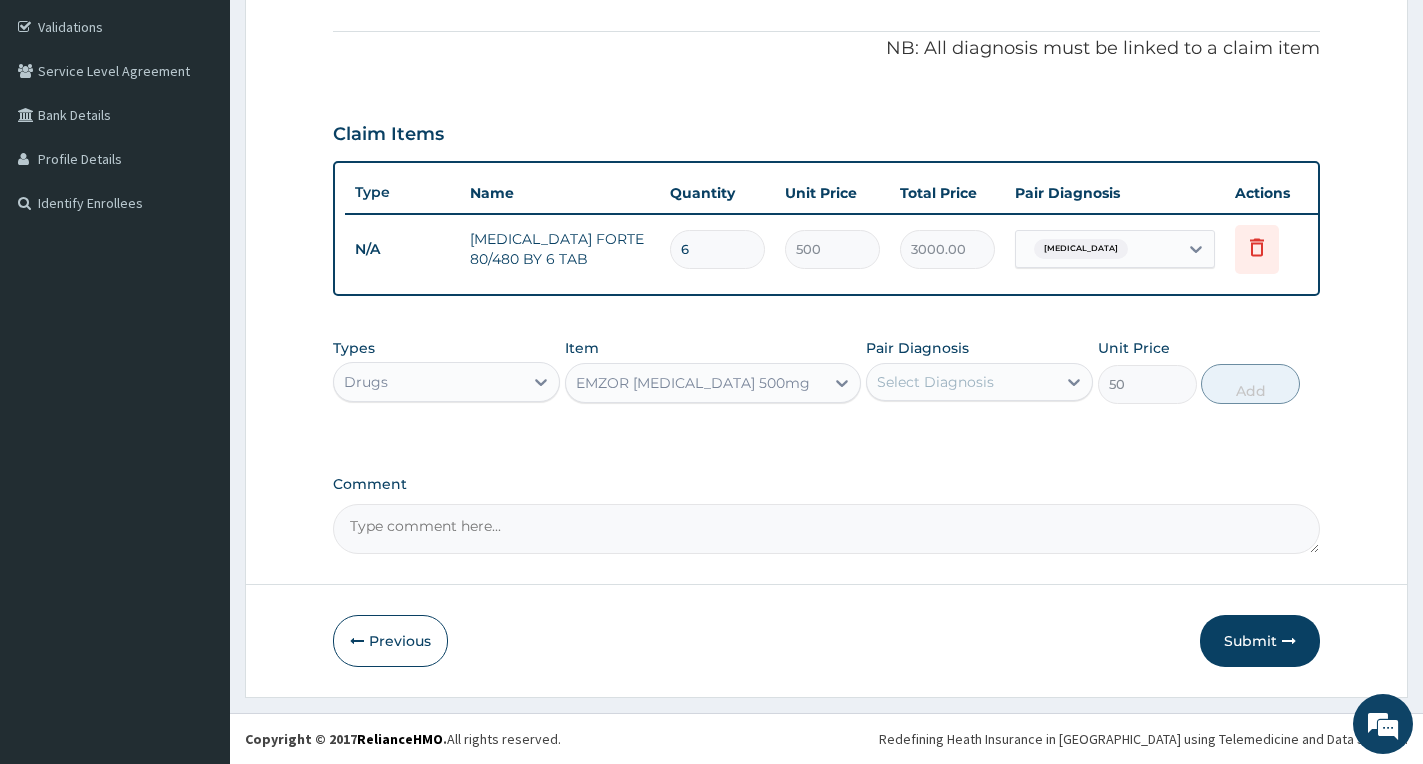 click on "Select Diagnosis" at bounding box center (961, 382) 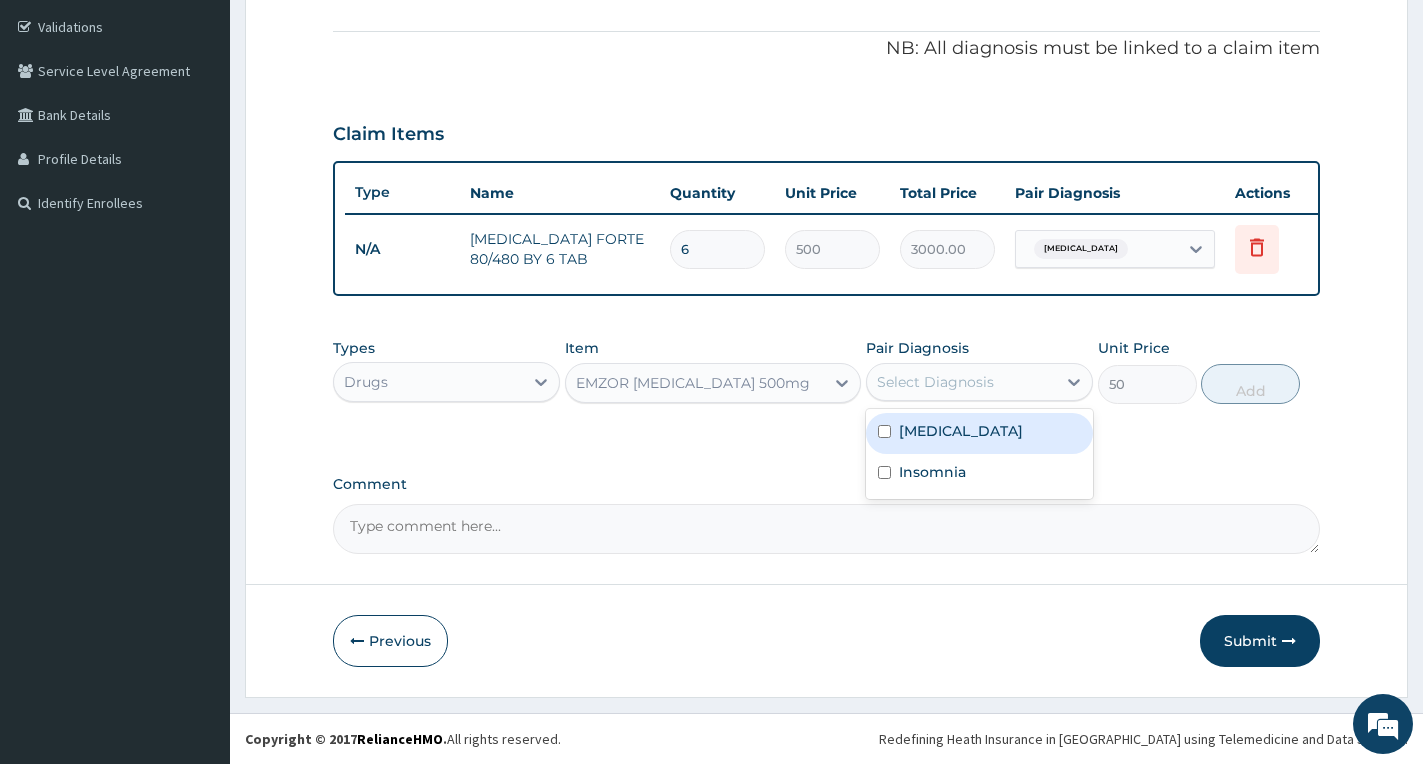 click on "Malaria" at bounding box center (979, 433) 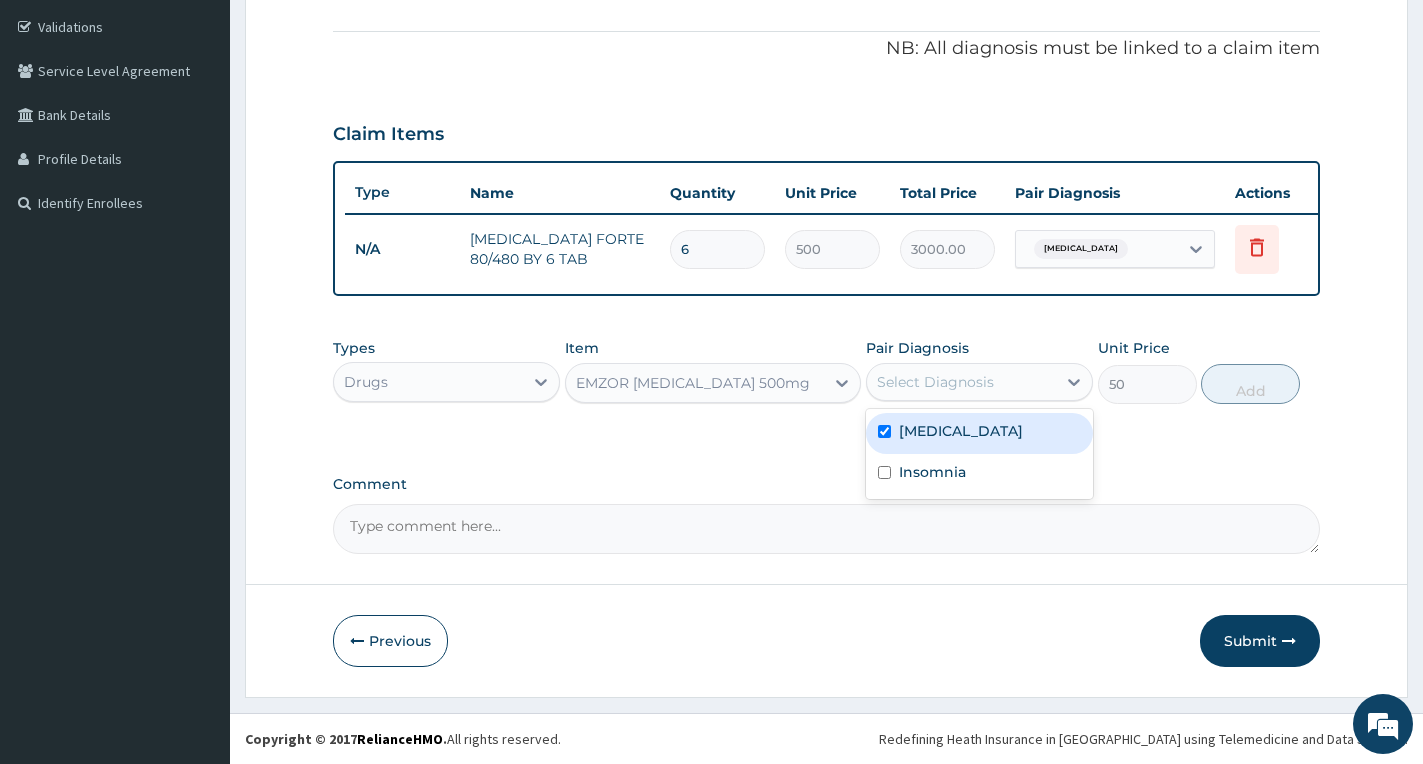 checkbox on "true" 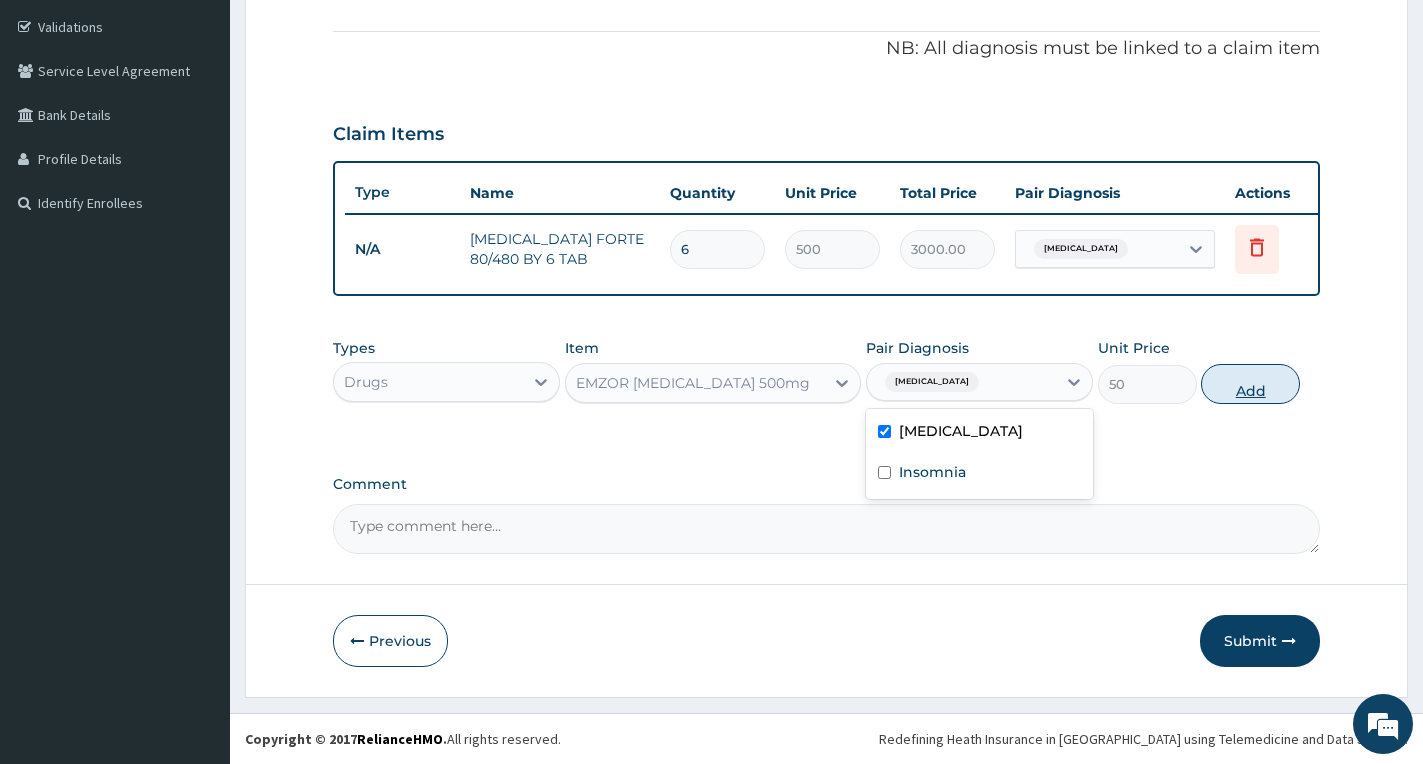 click on "Add" at bounding box center (1250, 384) 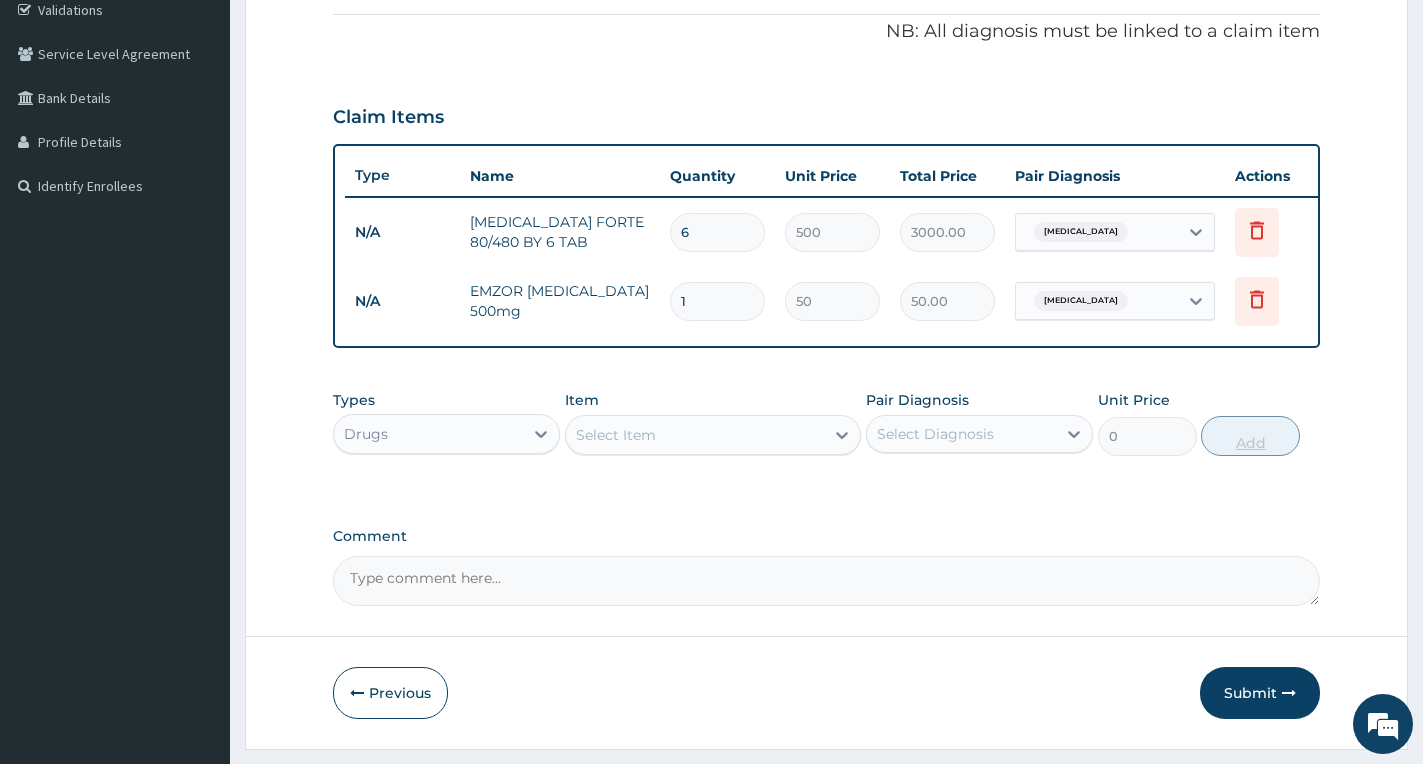 type 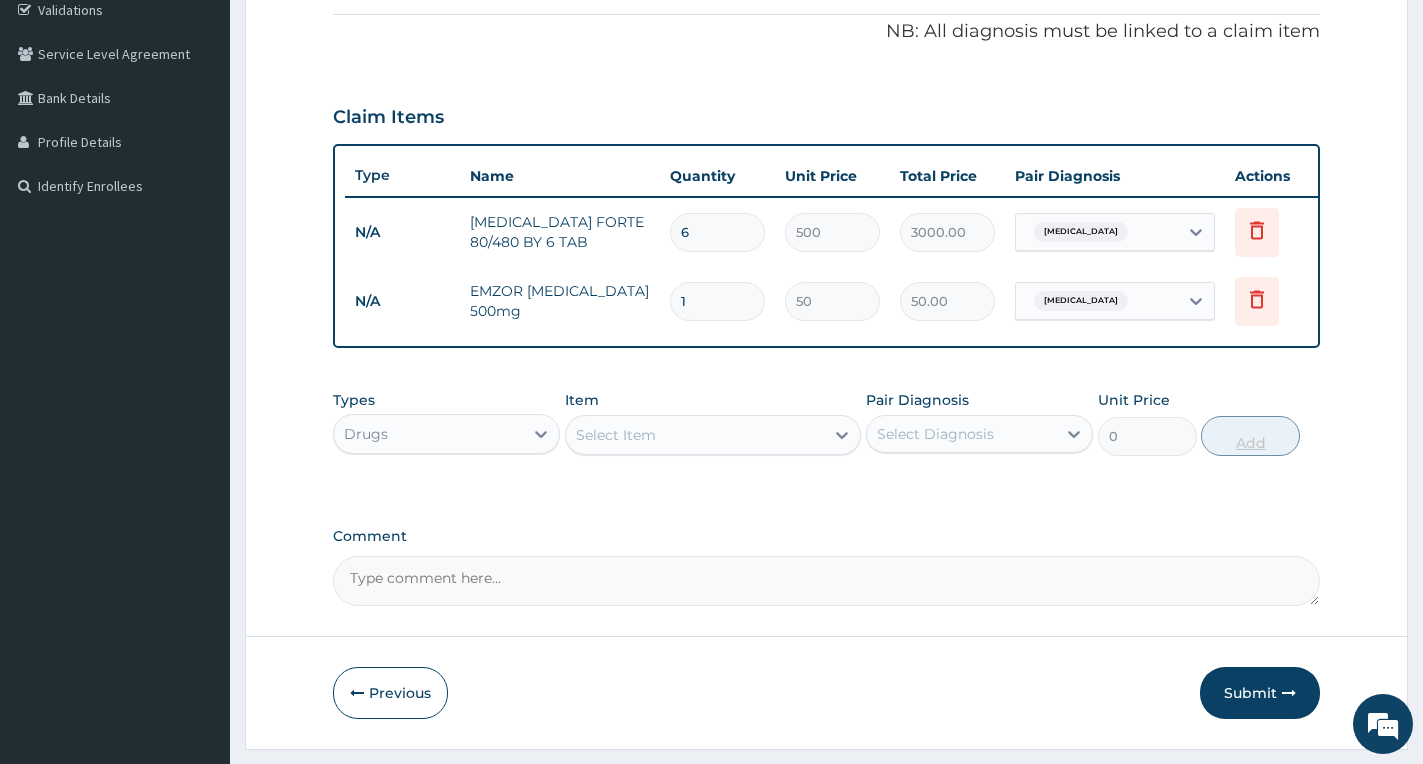 type on "0.00" 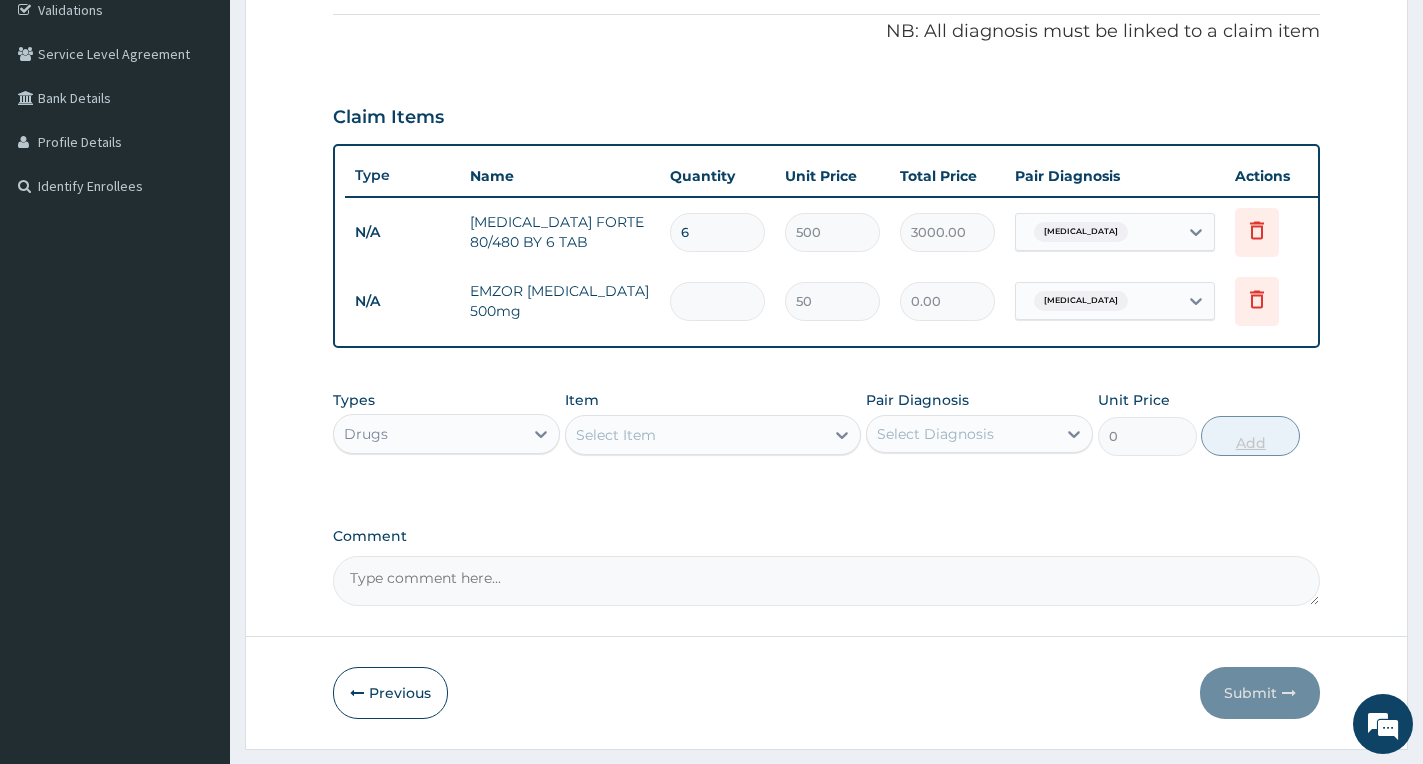 type on "2" 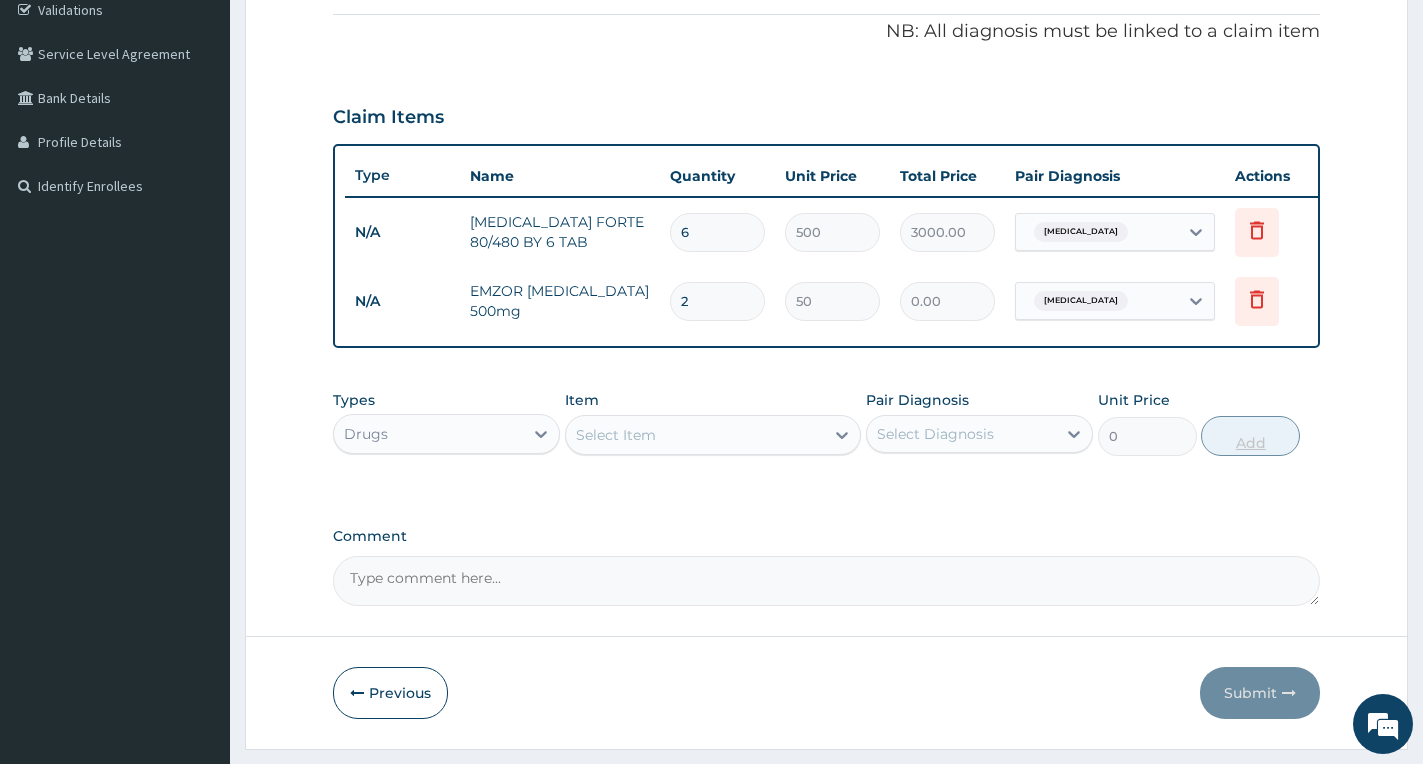 type on "100.00" 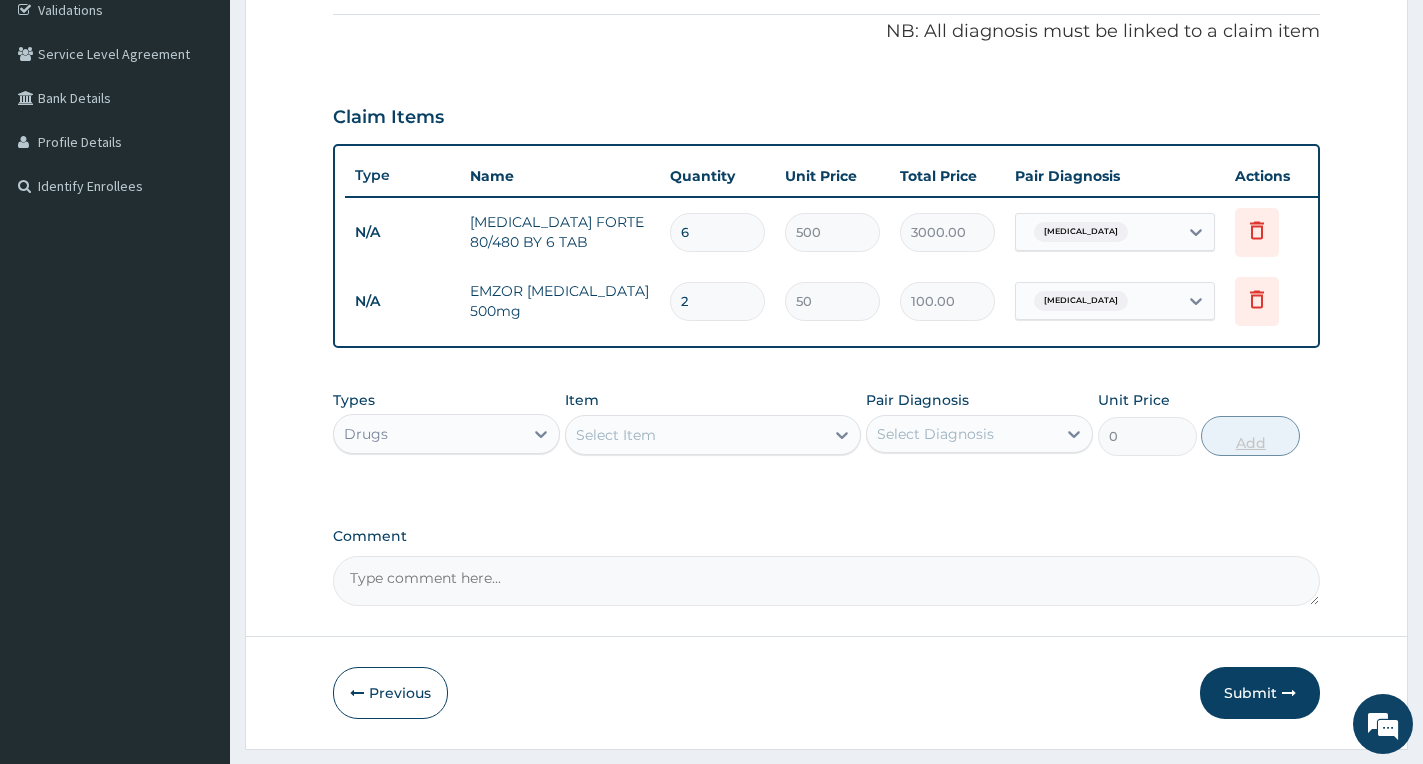 type on "20" 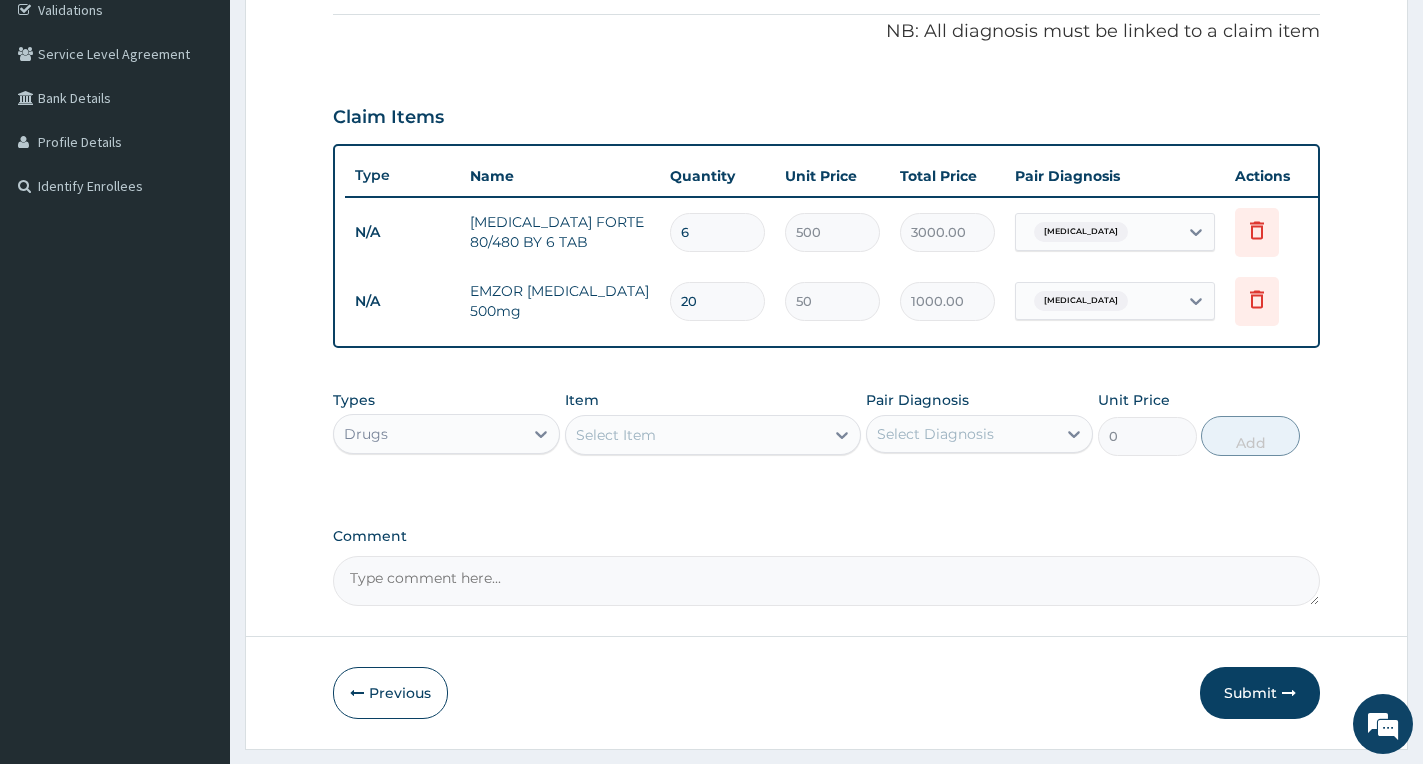 type on "20" 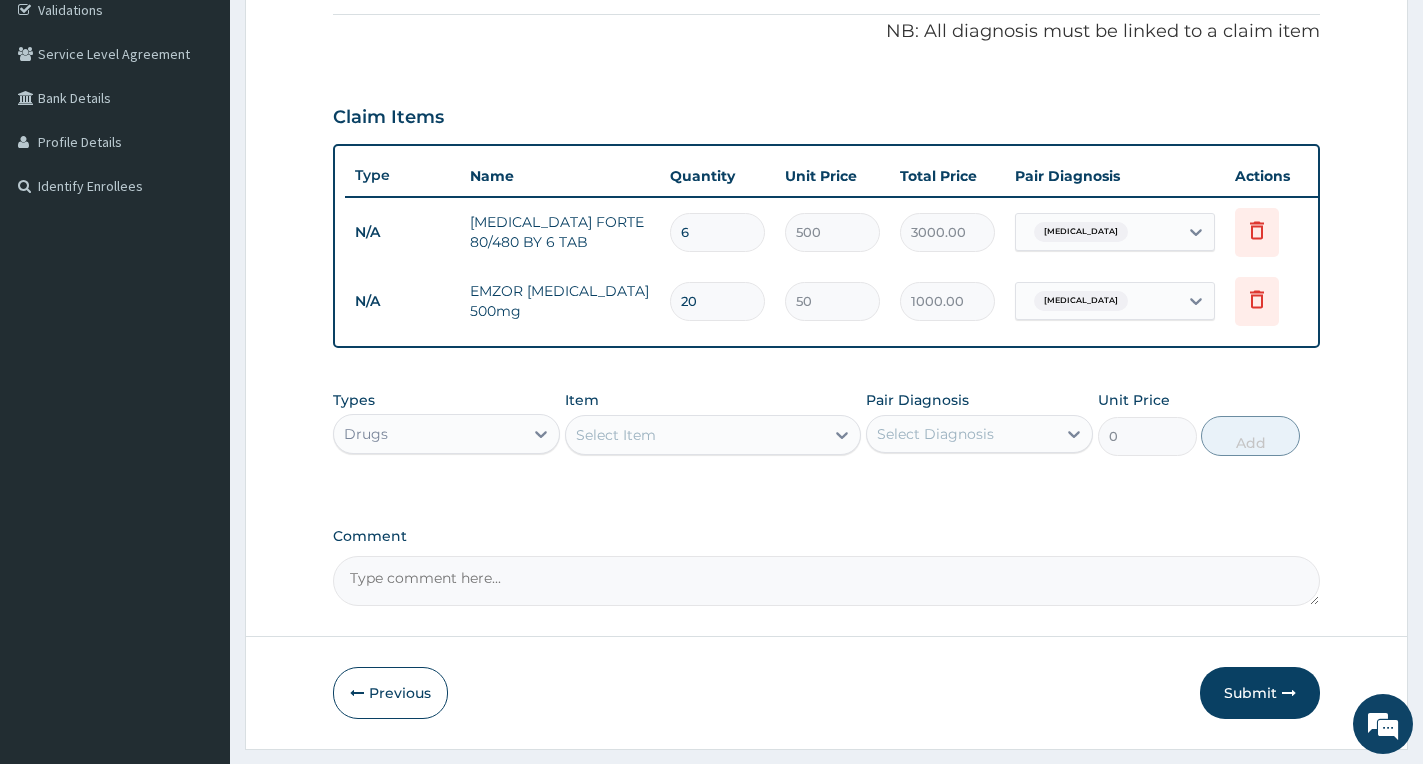 click on "Select Item" at bounding box center (695, 435) 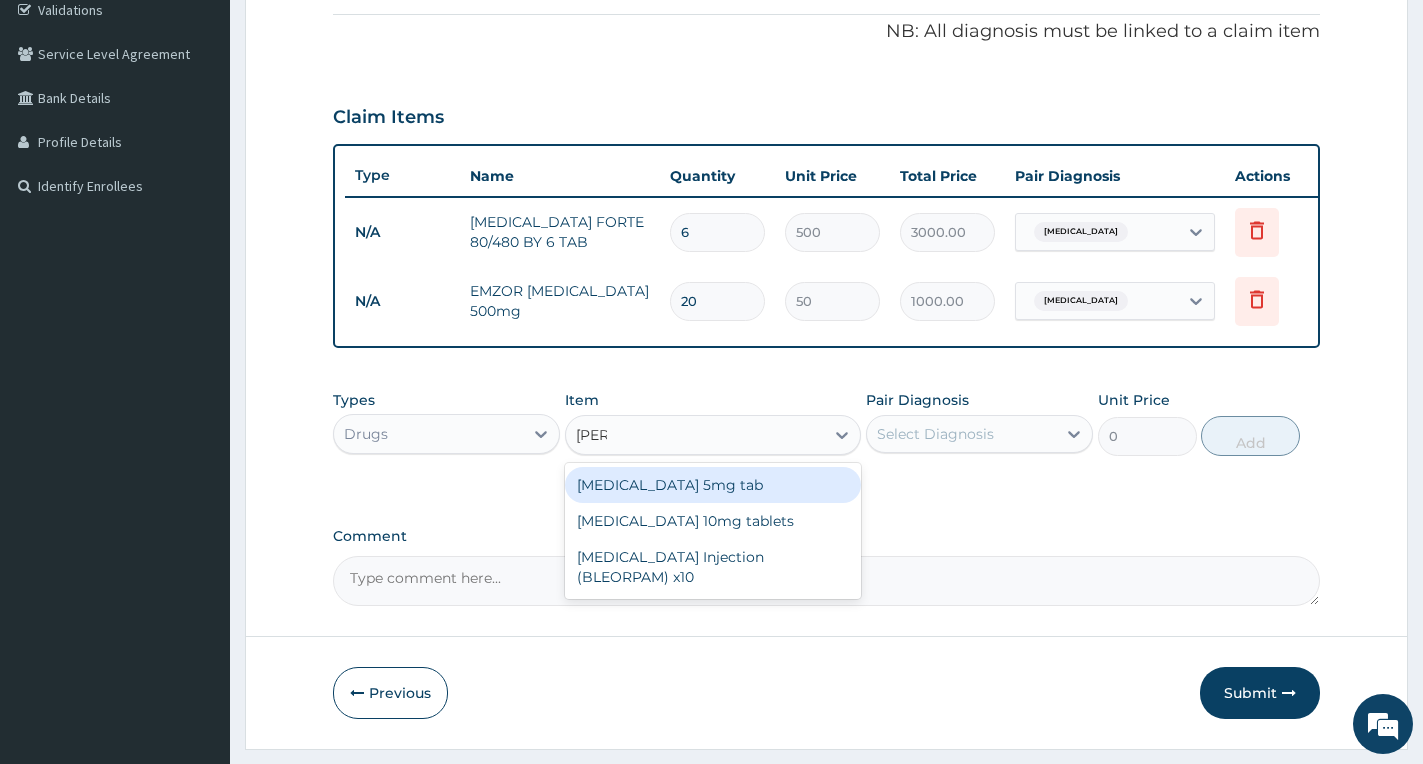 type on "diaze" 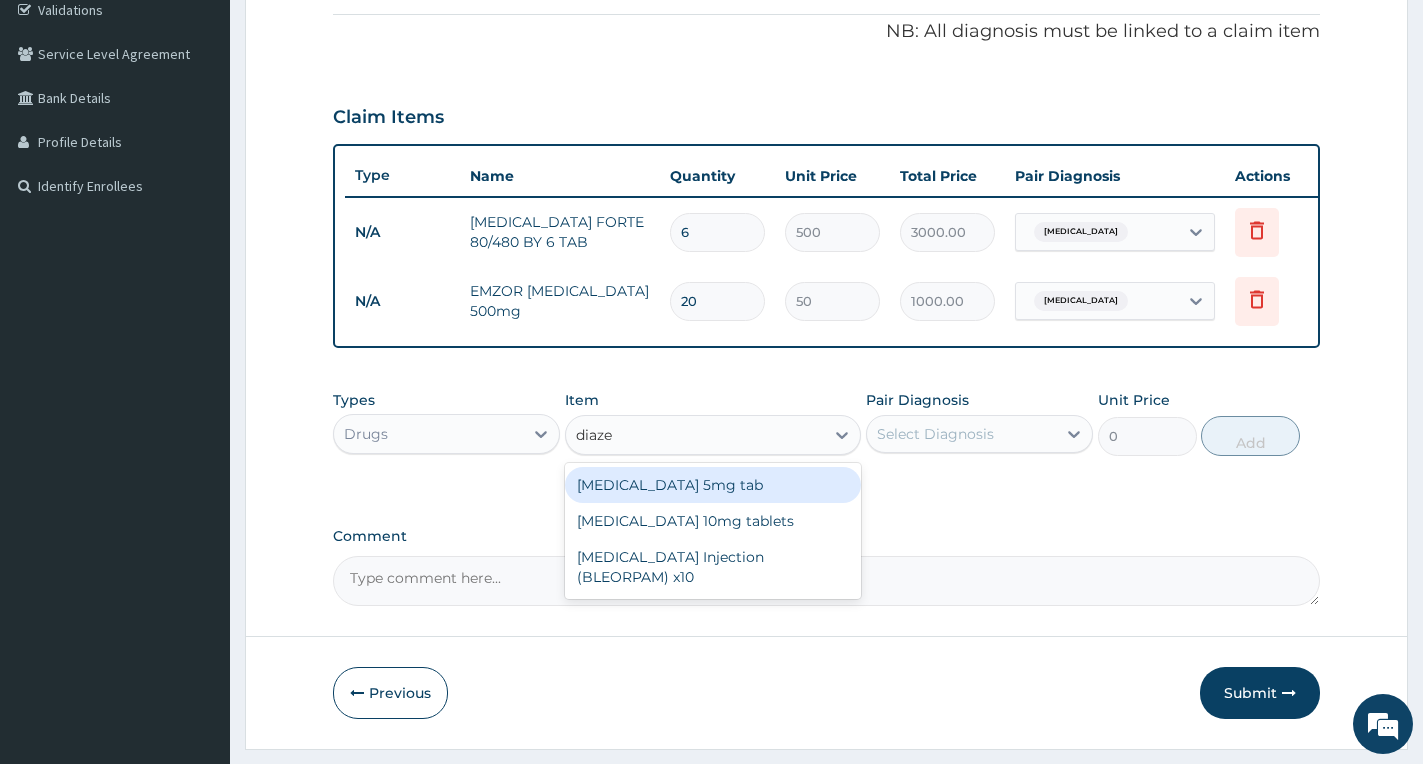 click on "Diazepam 5mg tab" at bounding box center (713, 485) 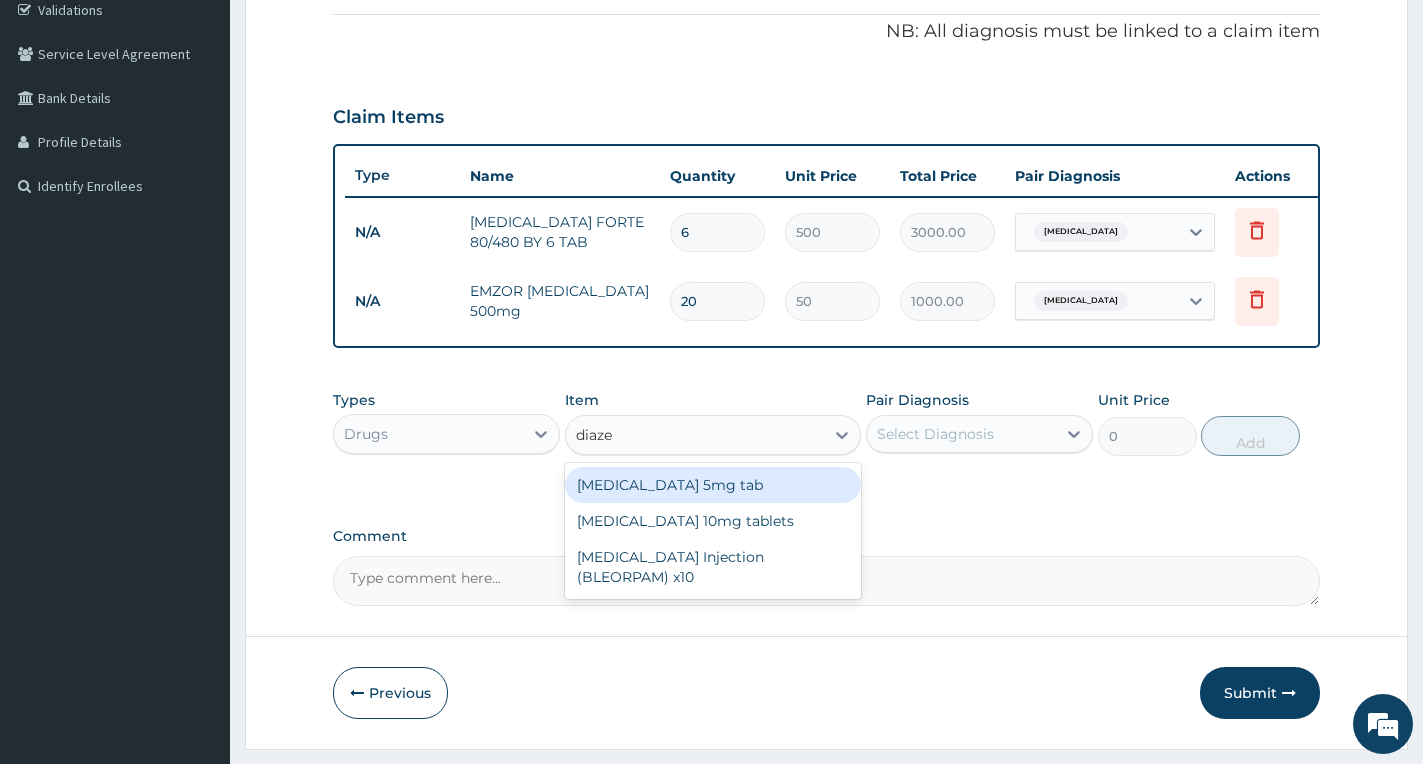 type 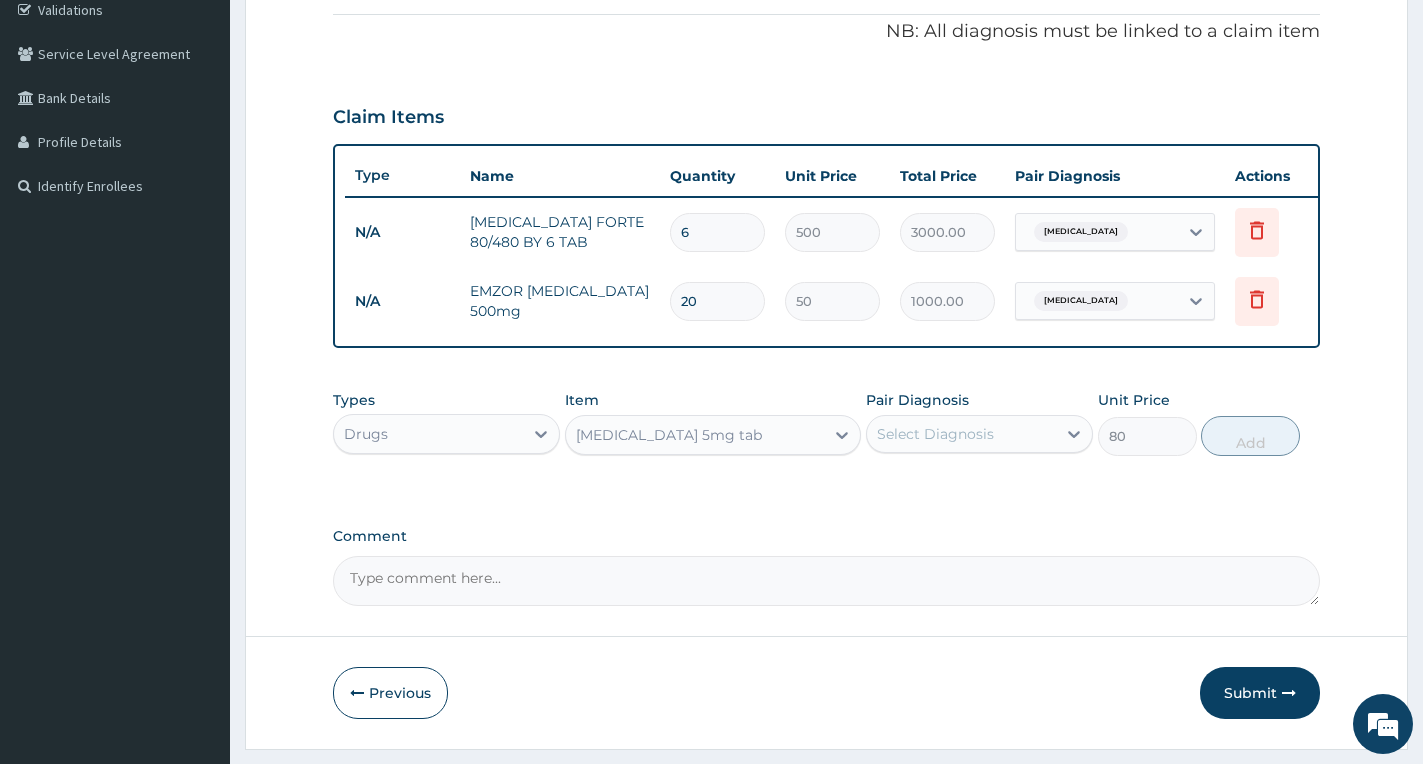 click on "Select Diagnosis" at bounding box center (935, 434) 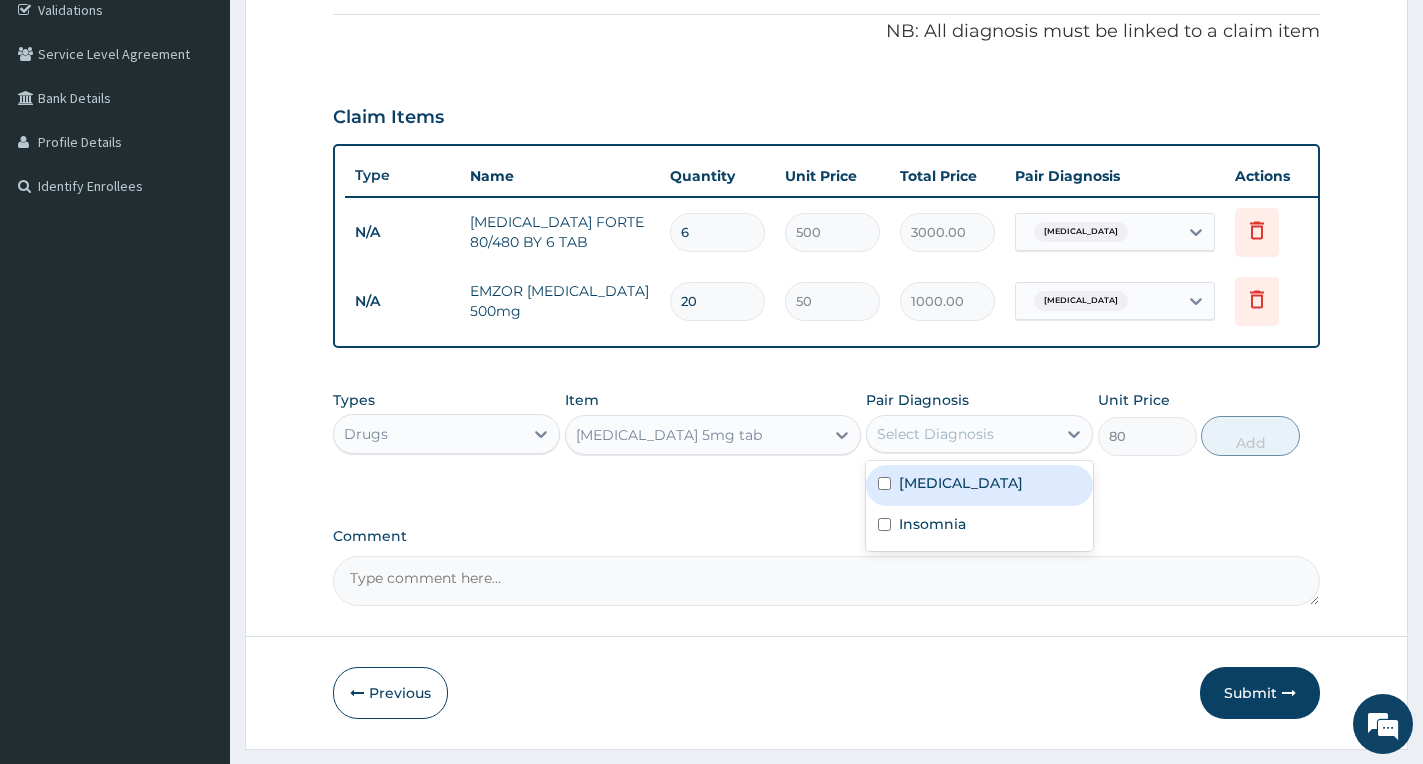 click on "Malaria" at bounding box center [979, 485] 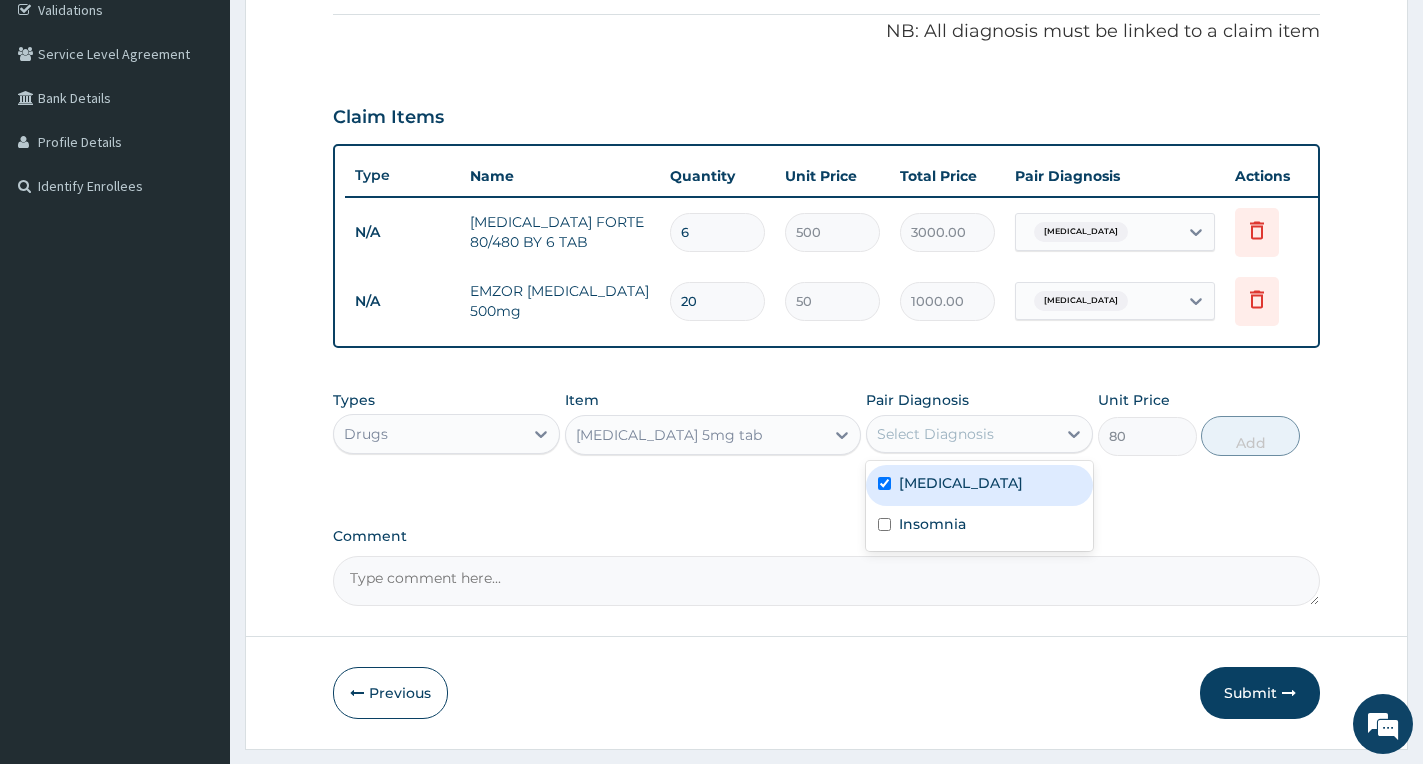 checkbox on "true" 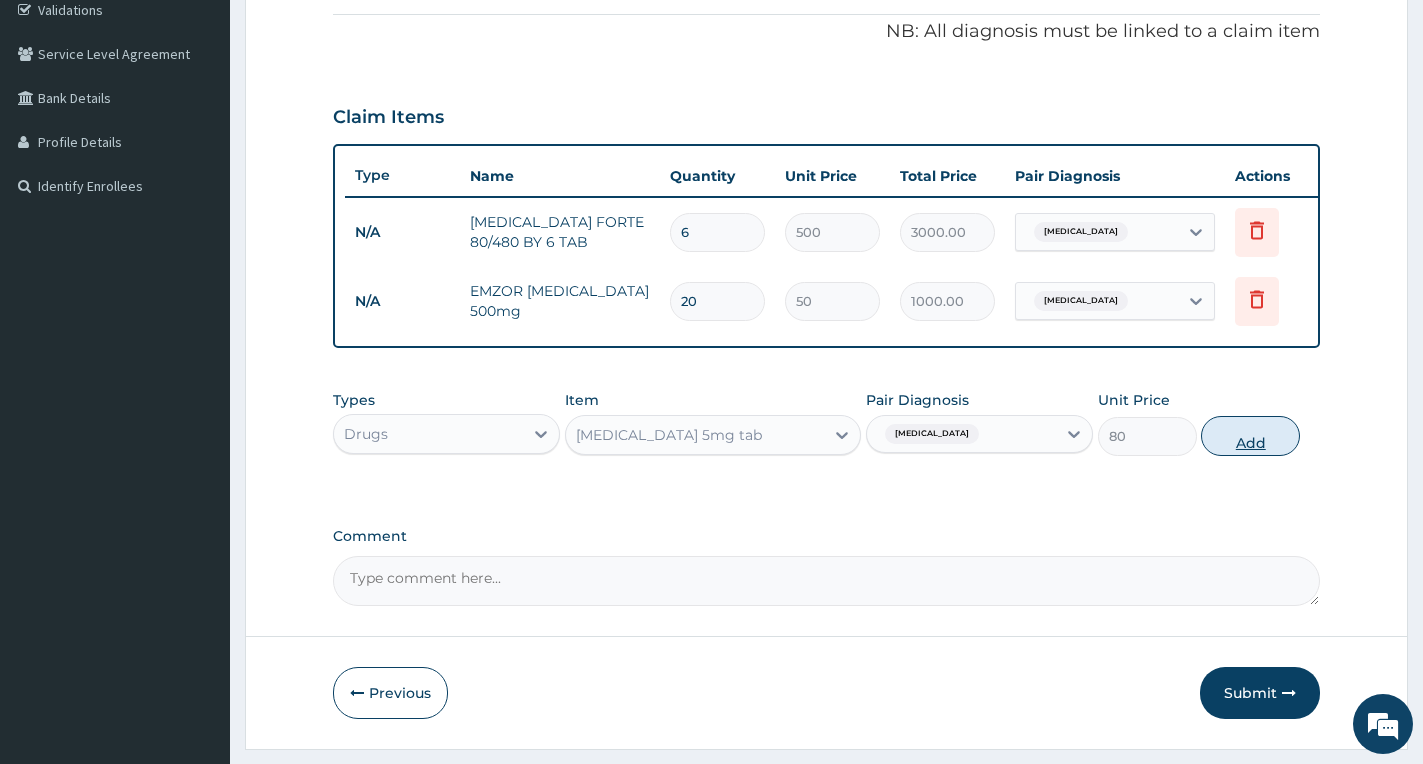click on "Add" at bounding box center [1250, 436] 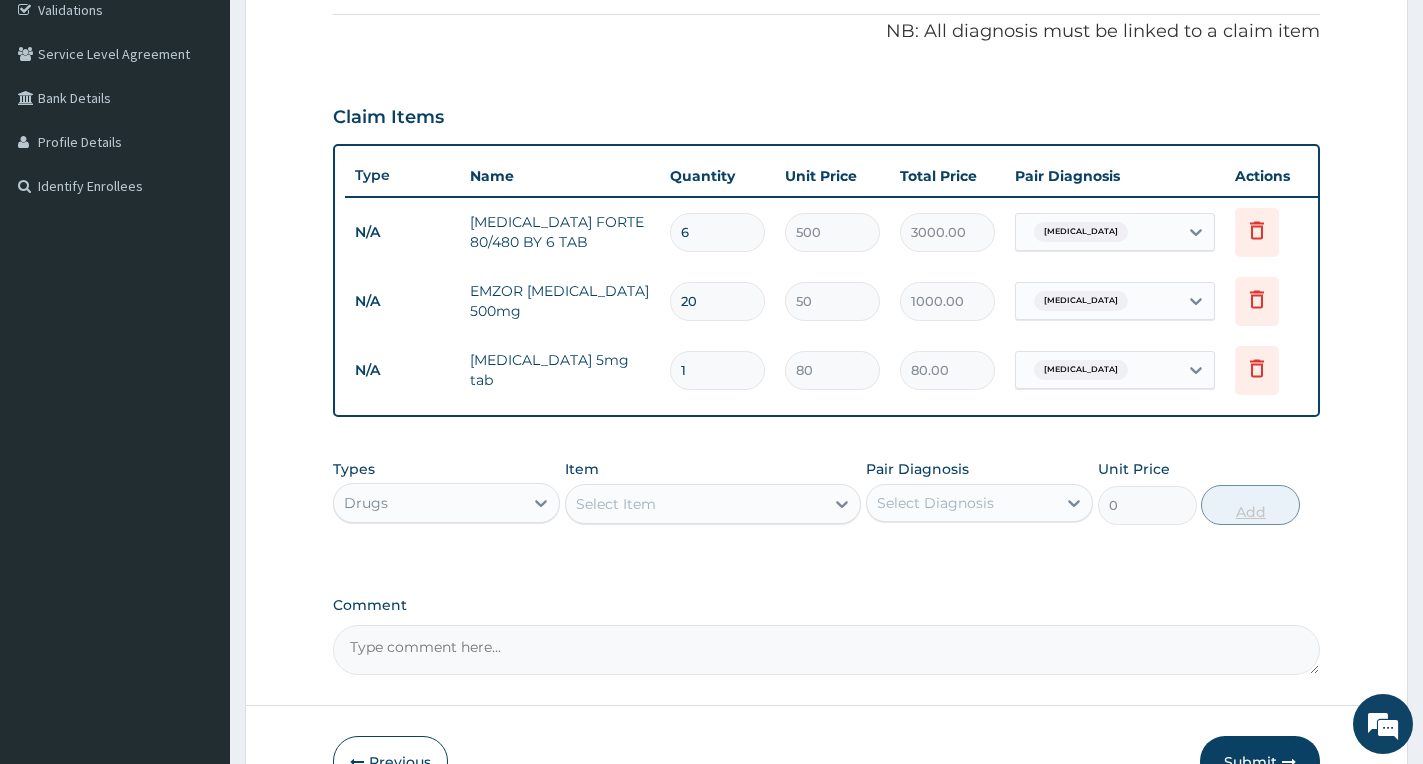 type on "10" 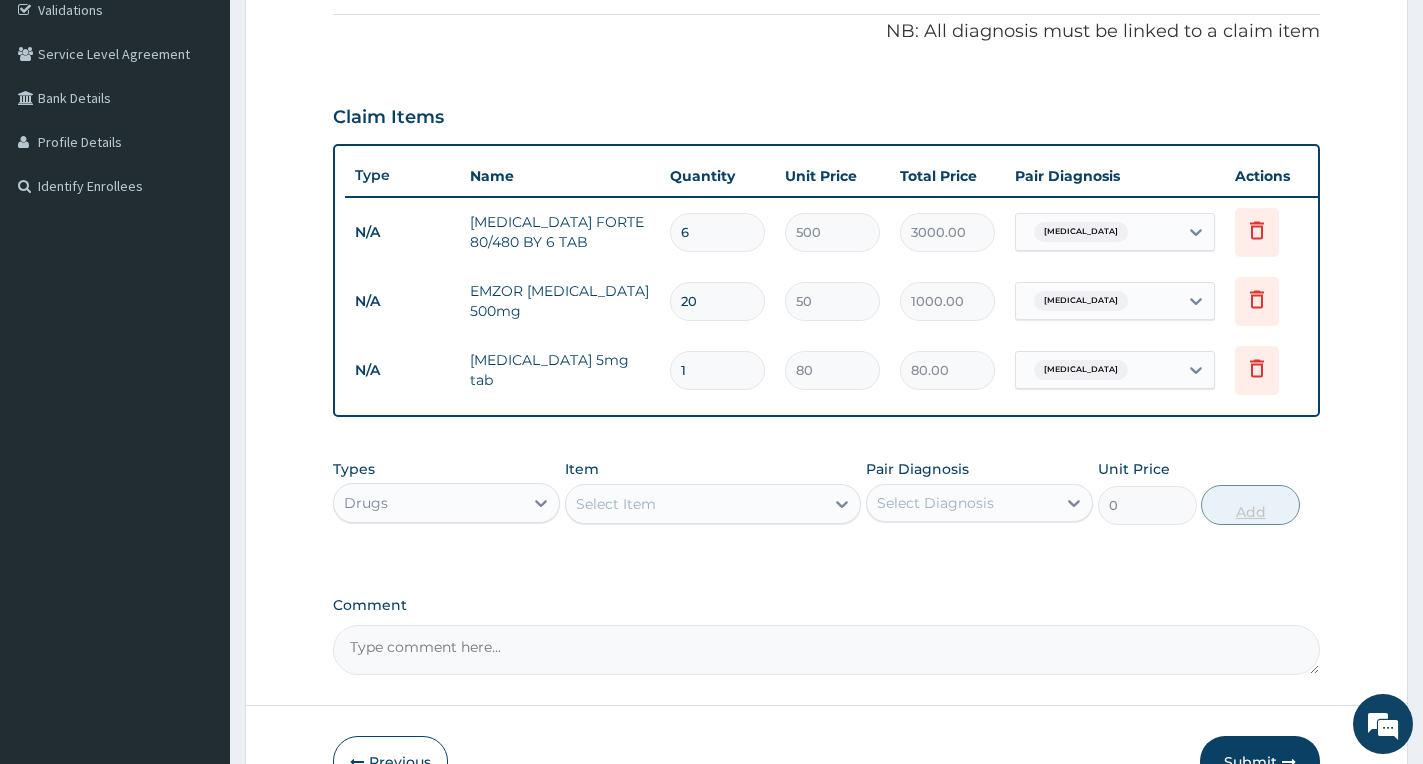 type on "800.00" 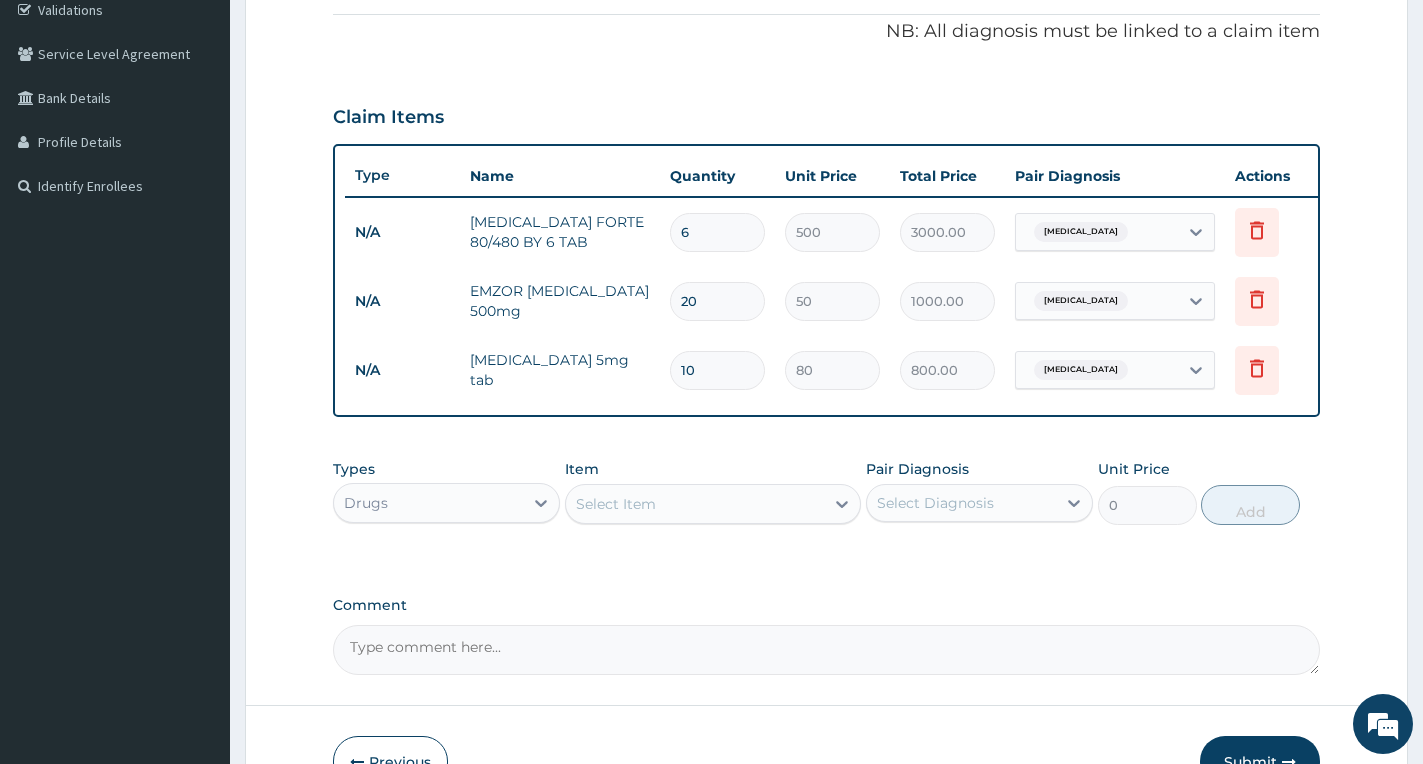 type on "10" 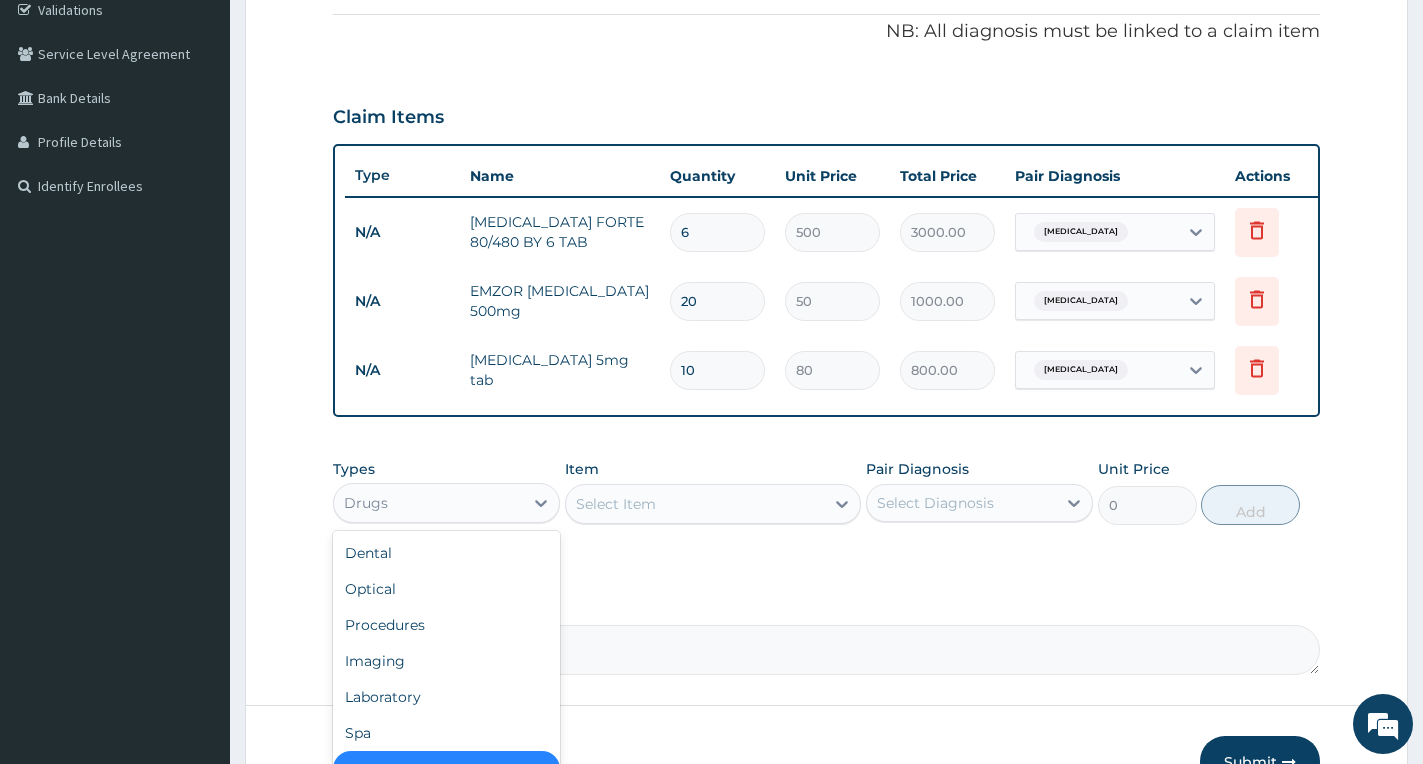 click on "Drugs" at bounding box center (428, 503) 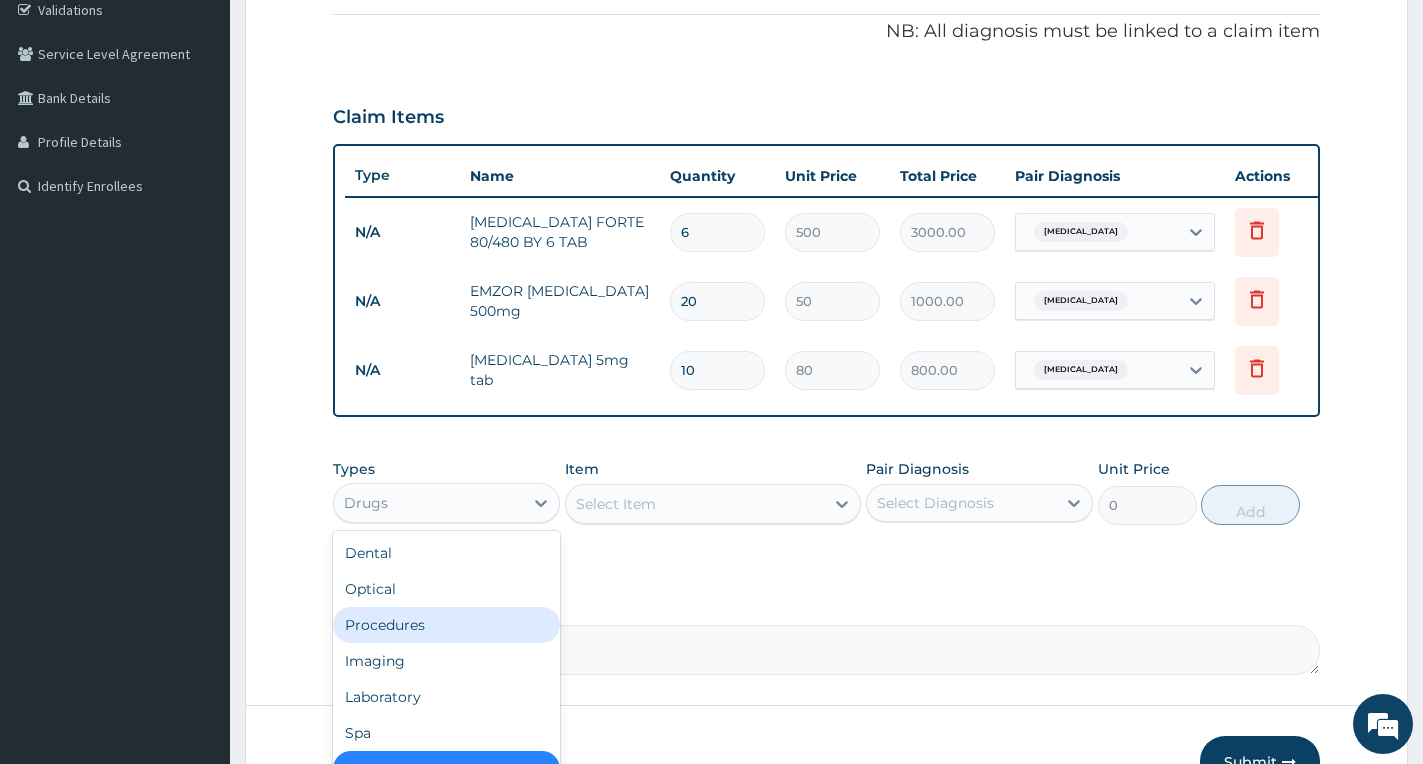 click on "Procedures" at bounding box center (446, 625) 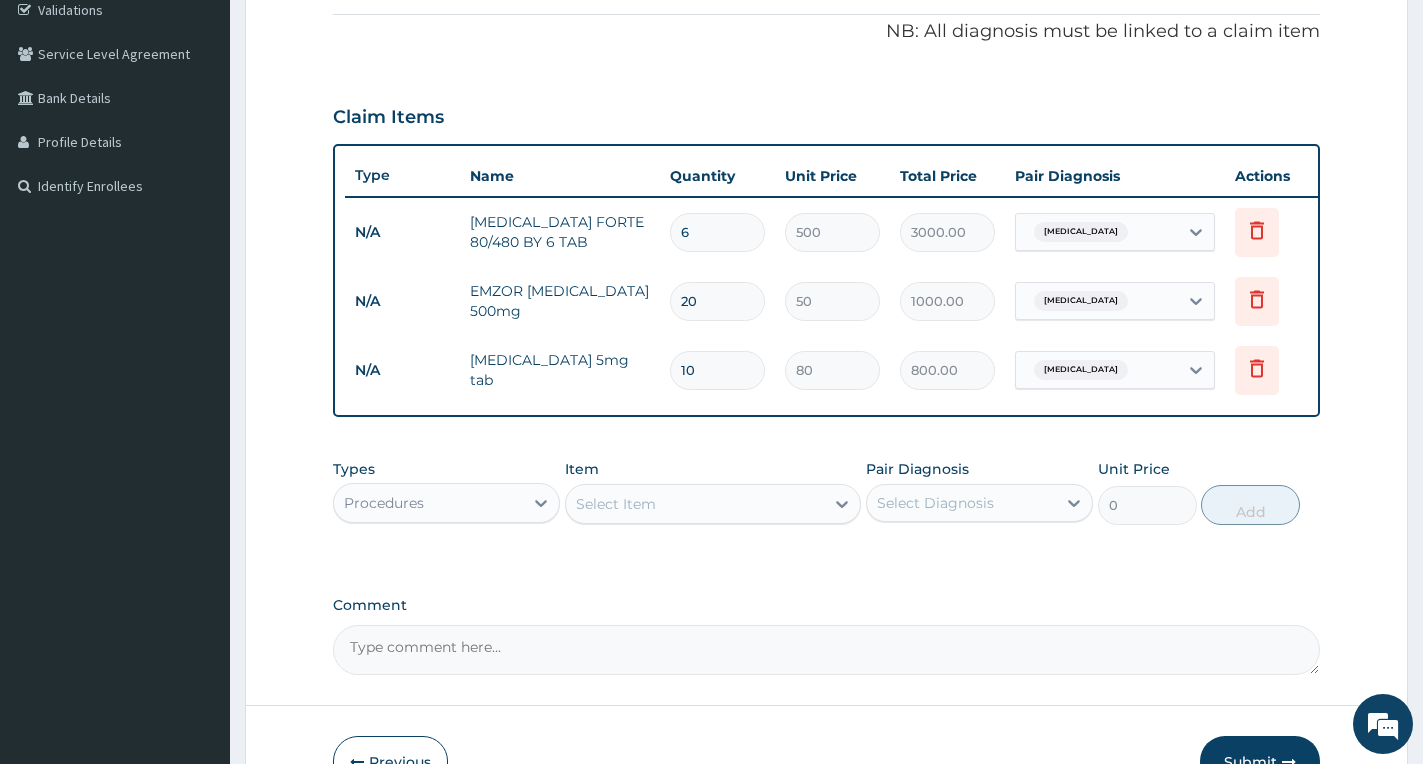 click on "Select Item" at bounding box center [695, 504] 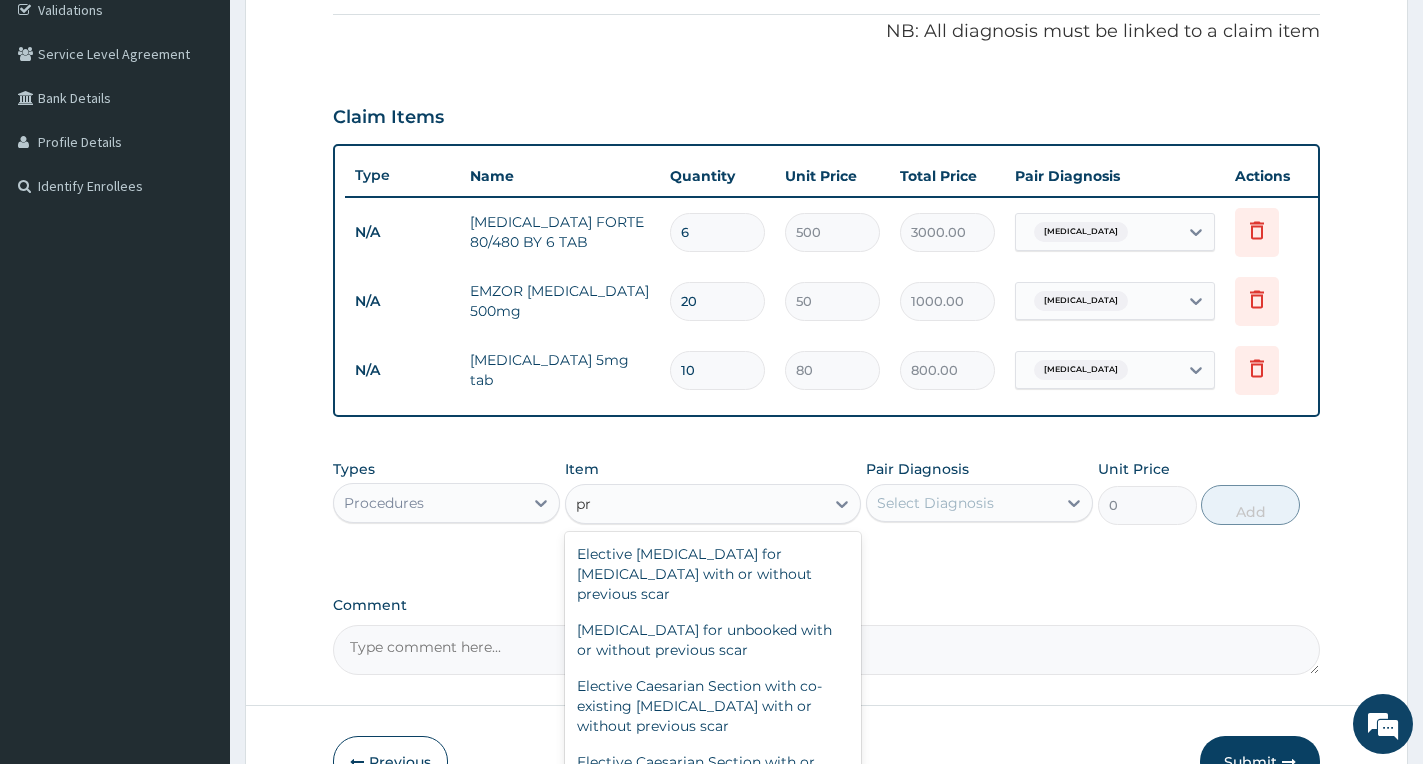 type on "p" 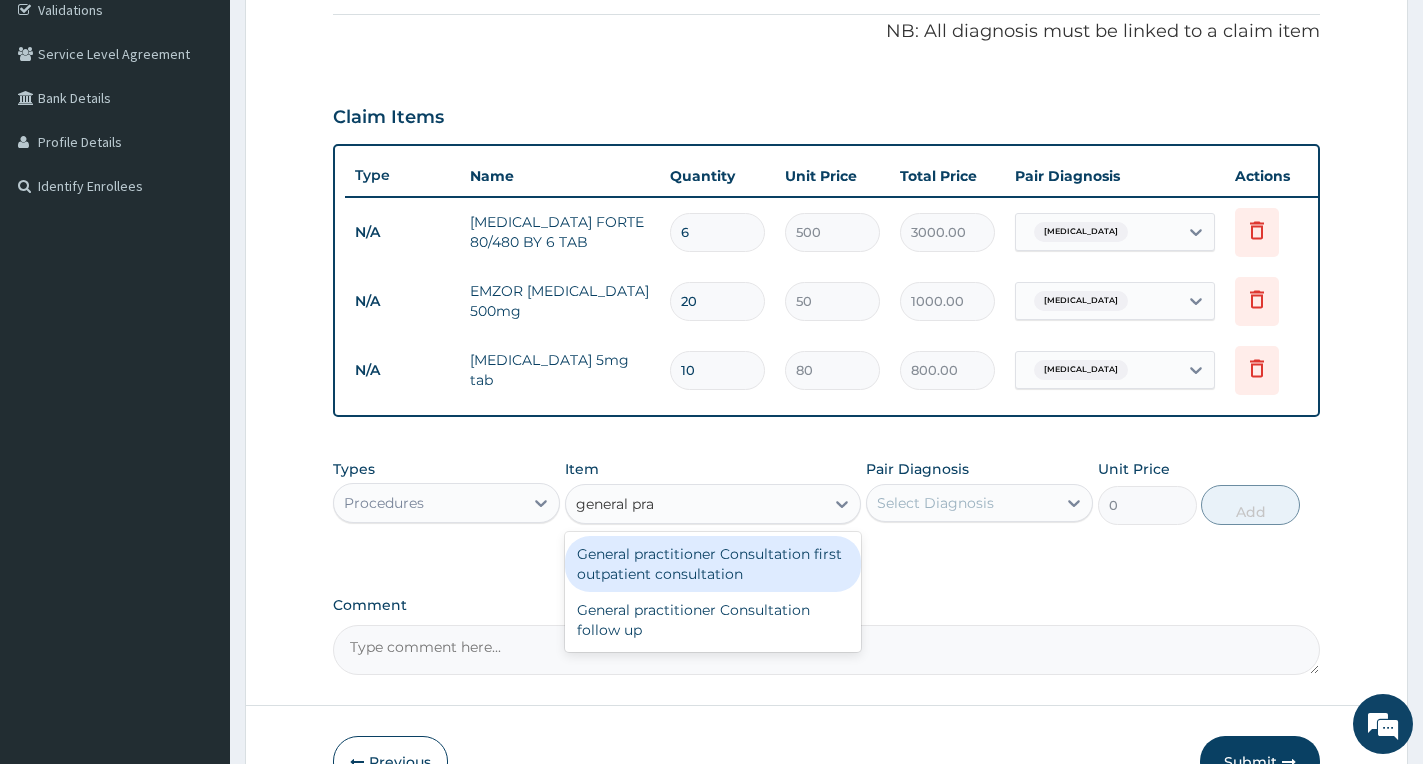 type on "general prac" 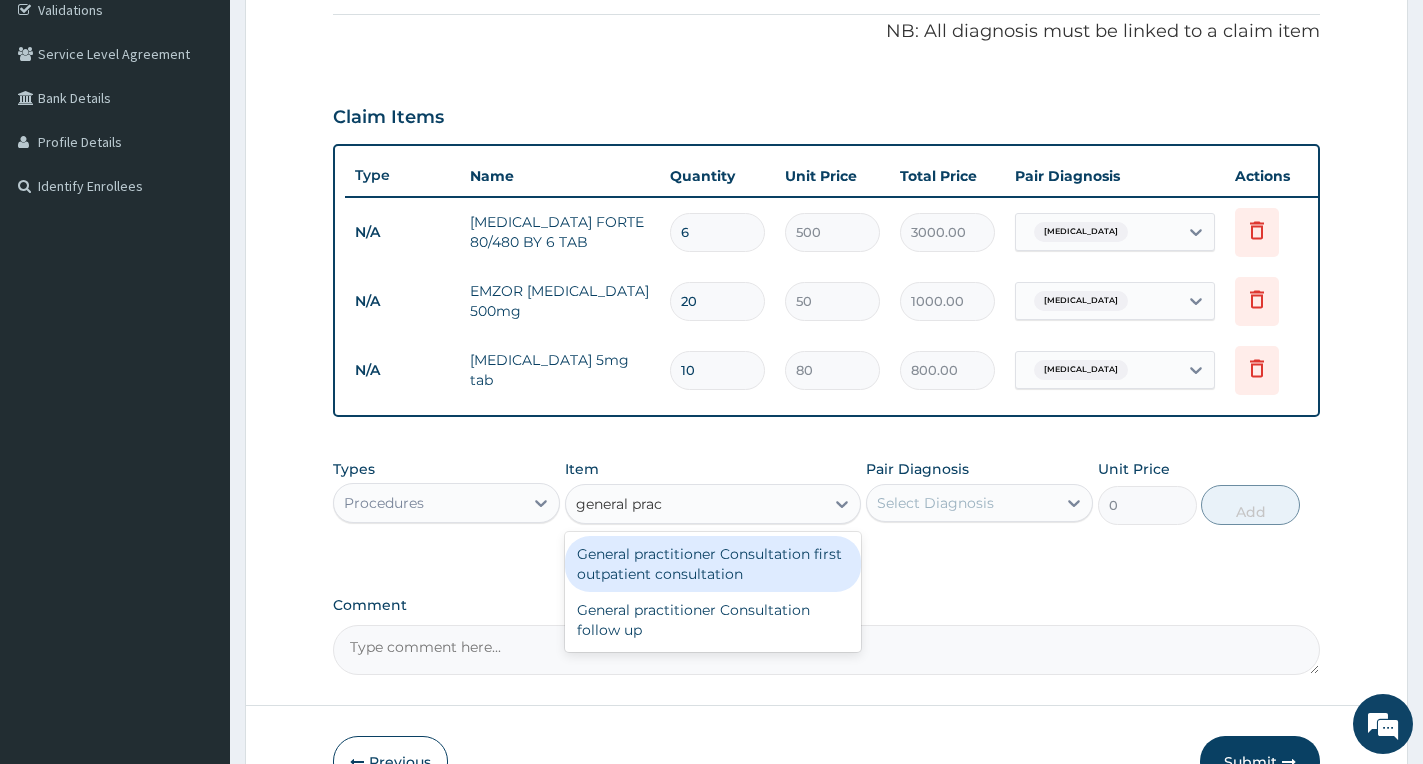 click on "General practitioner Consultation first outpatient consultation" at bounding box center [713, 564] 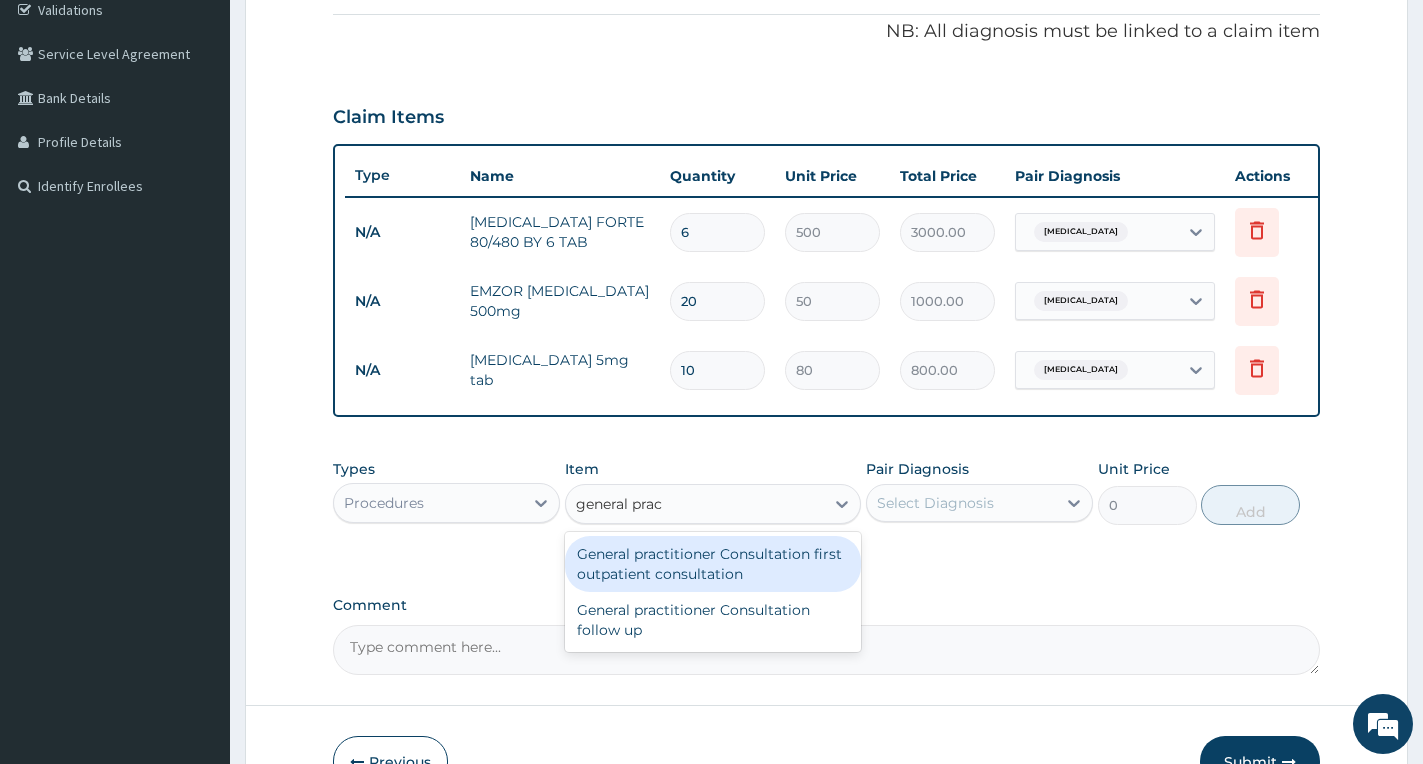 type 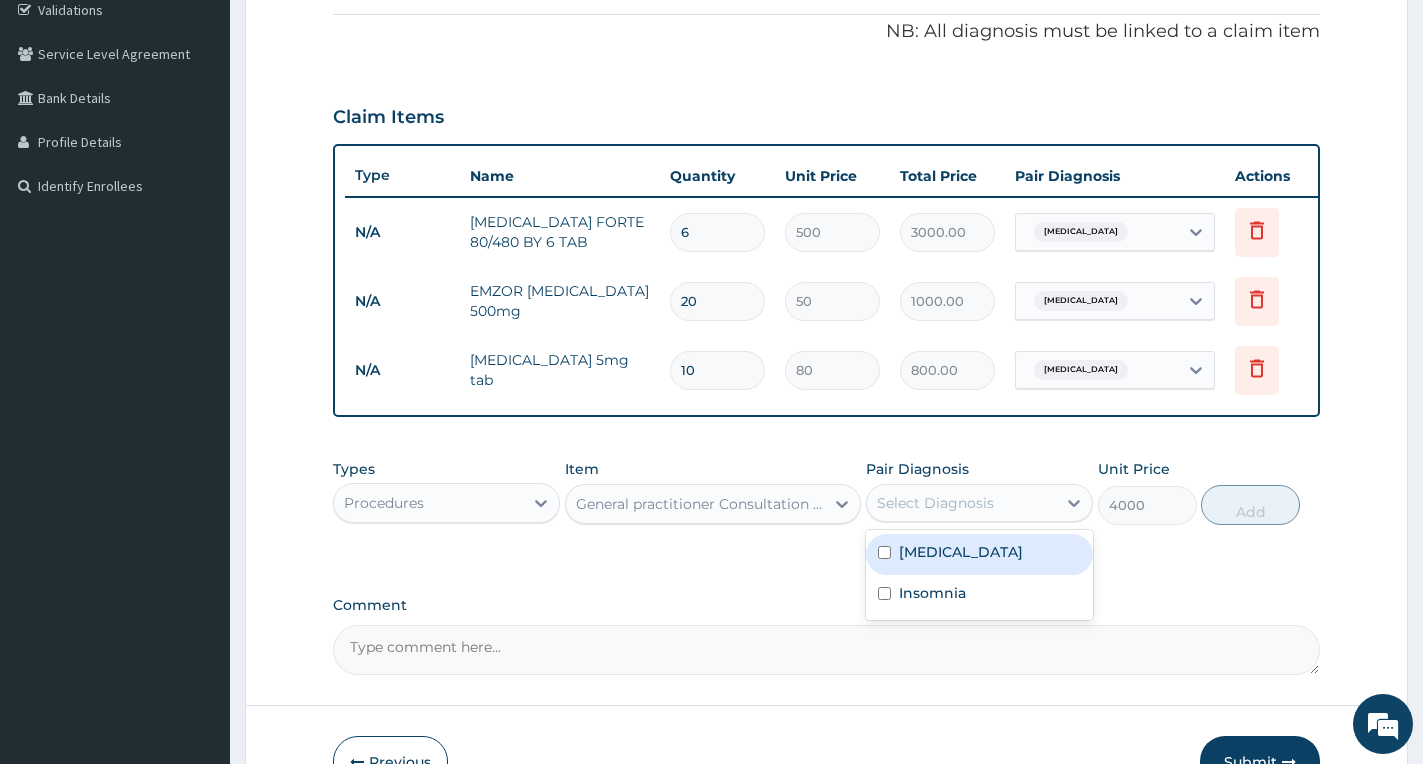 click on "Select Diagnosis" at bounding box center [935, 503] 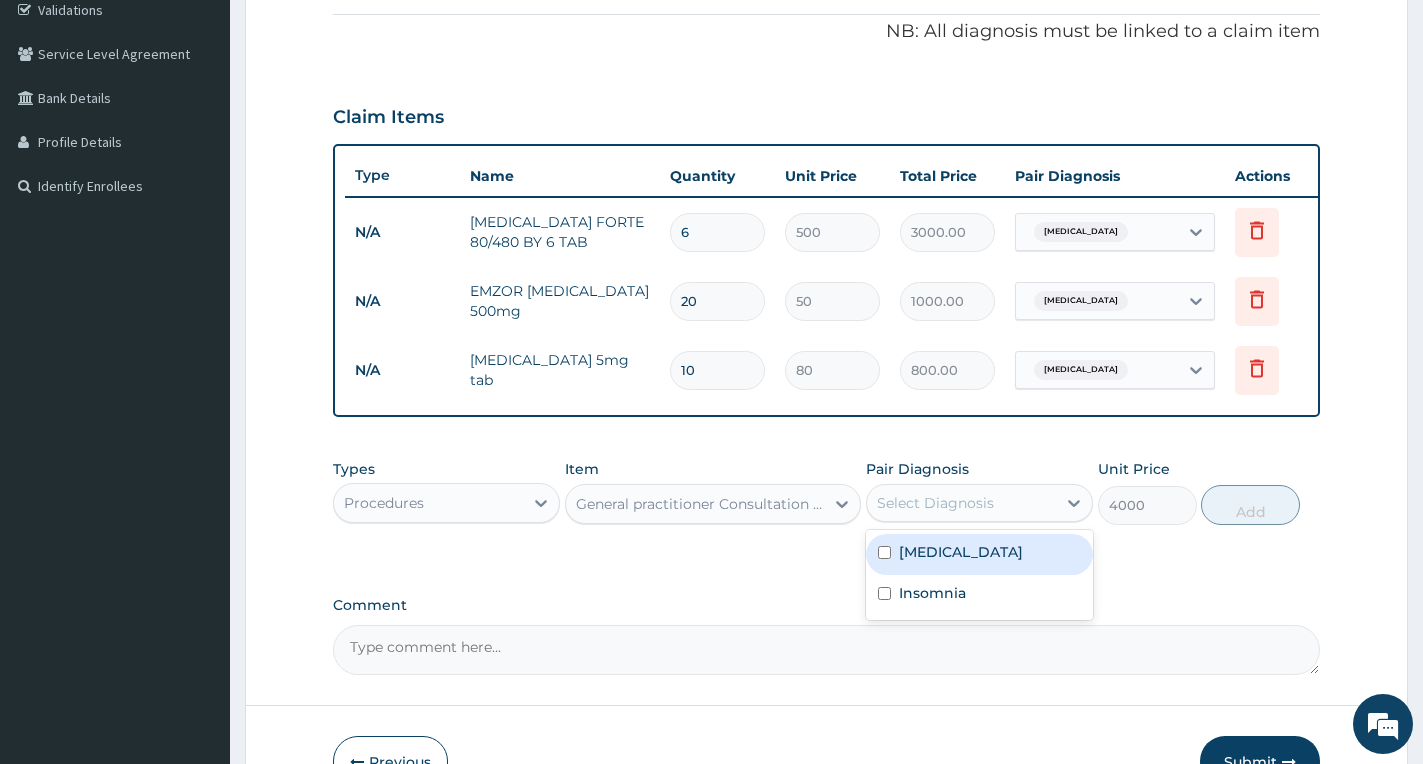 click on "Malaria" at bounding box center [961, 552] 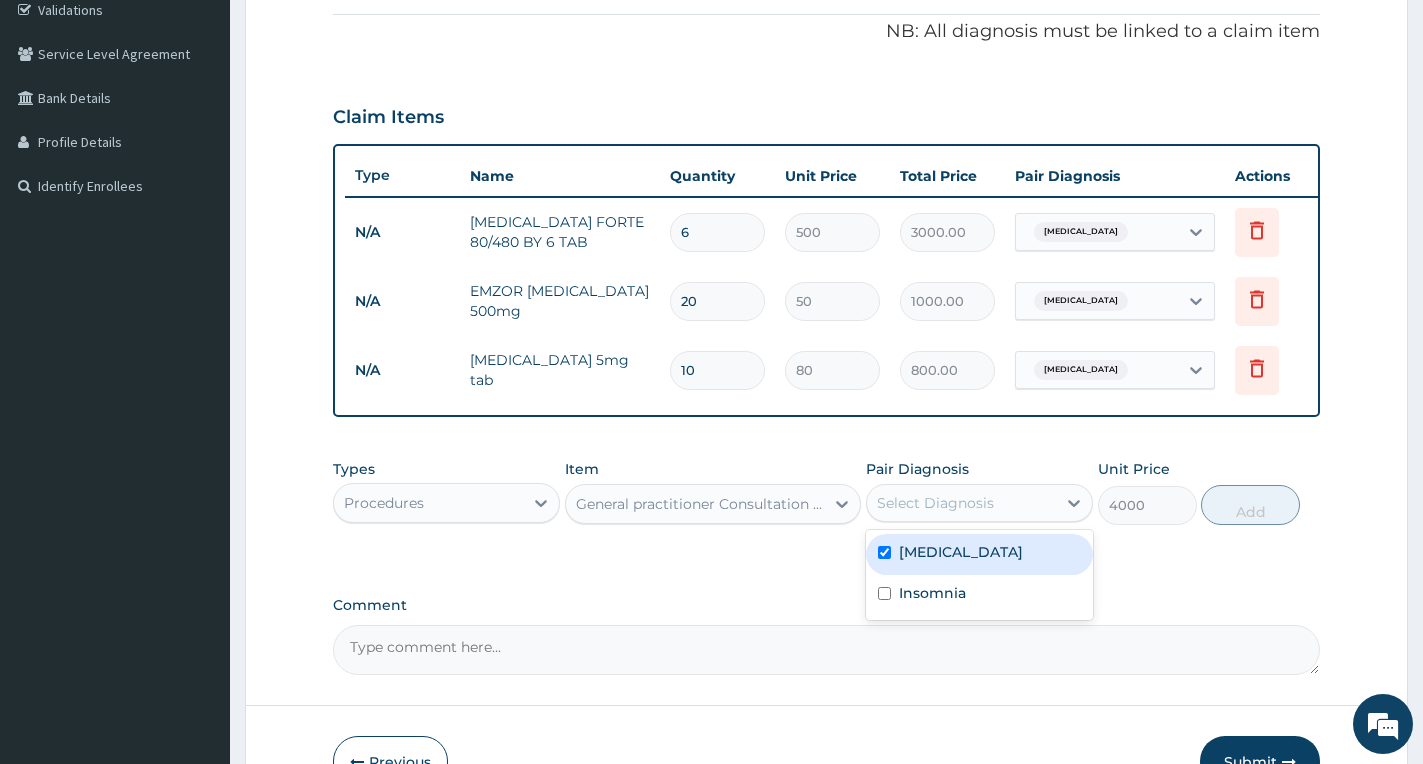 checkbox on "true" 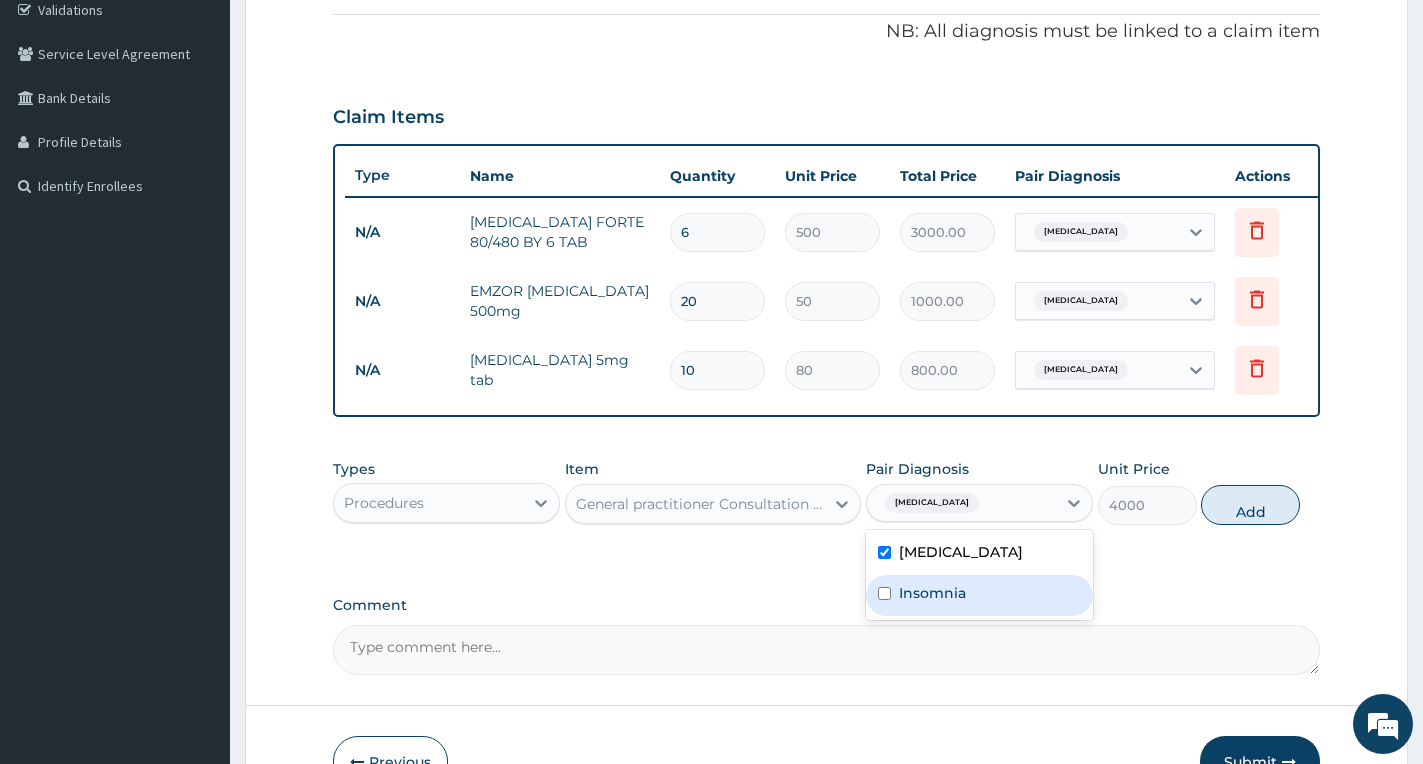 click on "Insomnia" at bounding box center (932, 593) 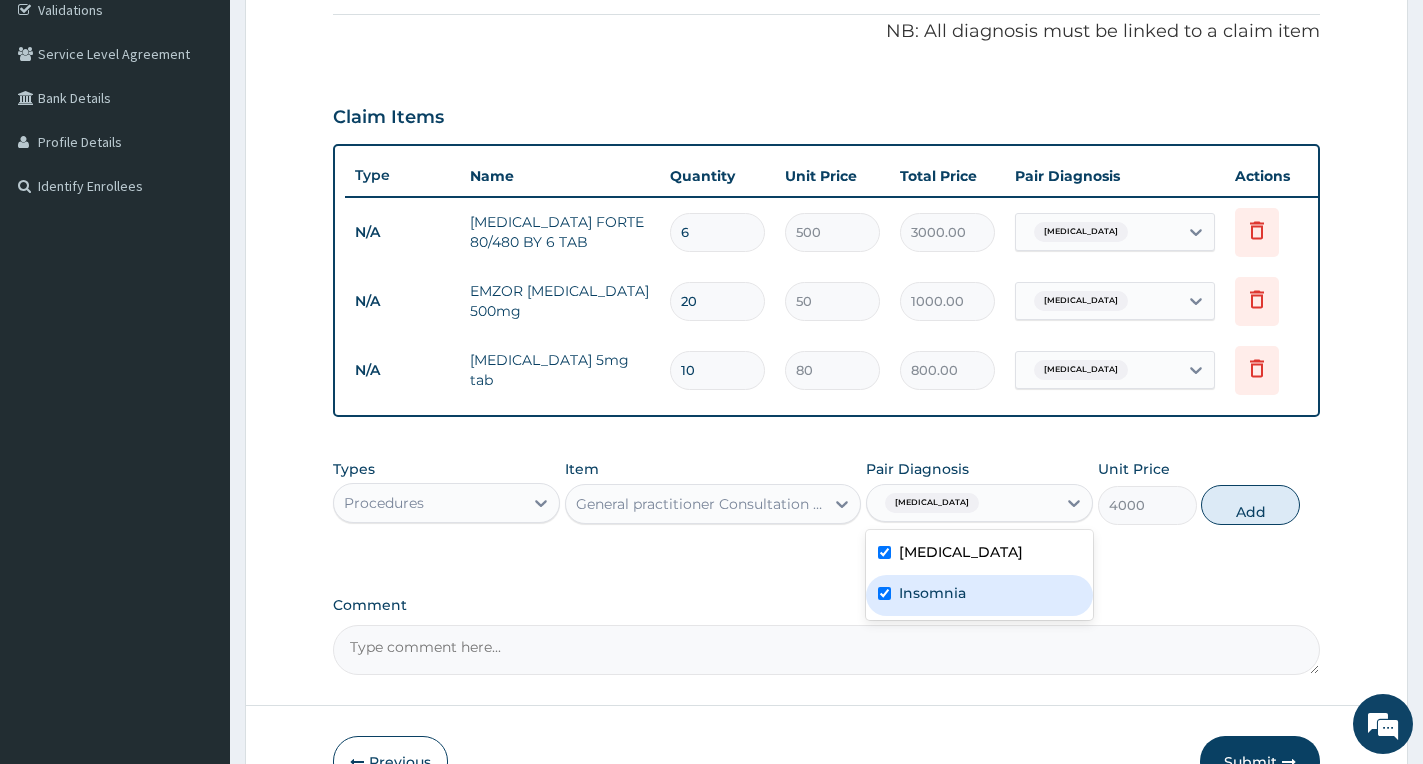 checkbox on "true" 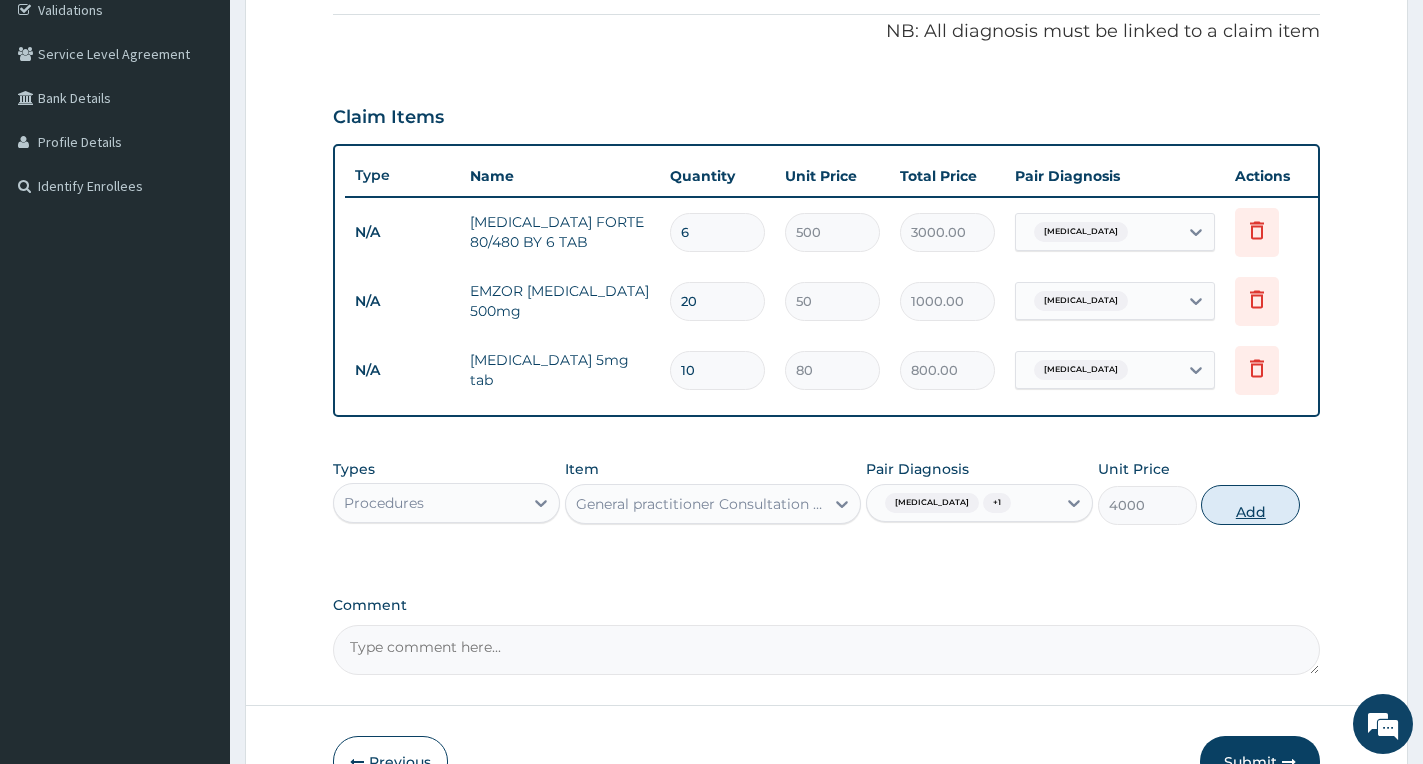 click on "Add" at bounding box center (1250, 505) 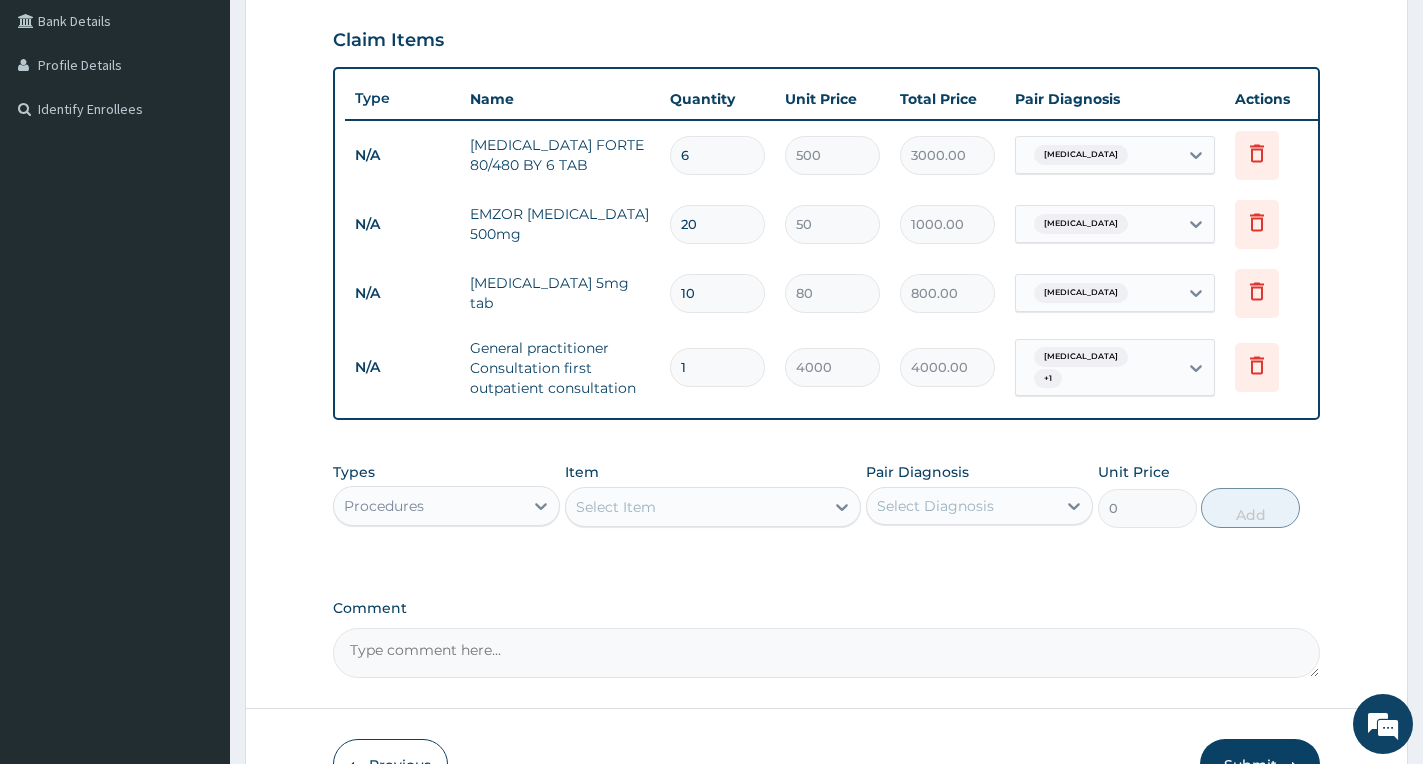 scroll, scrollTop: 602, scrollLeft: 0, axis: vertical 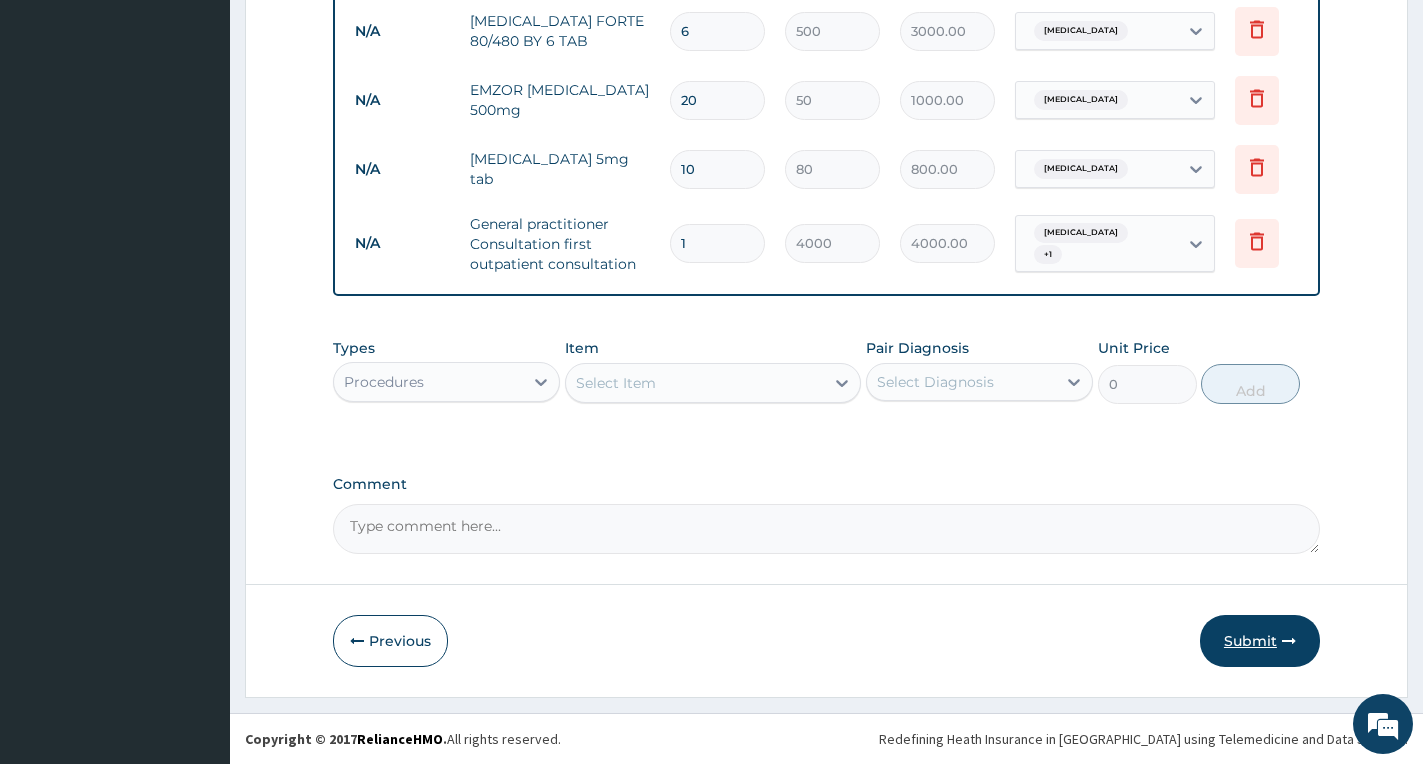 click on "Submit" at bounding box center [1260, 641] 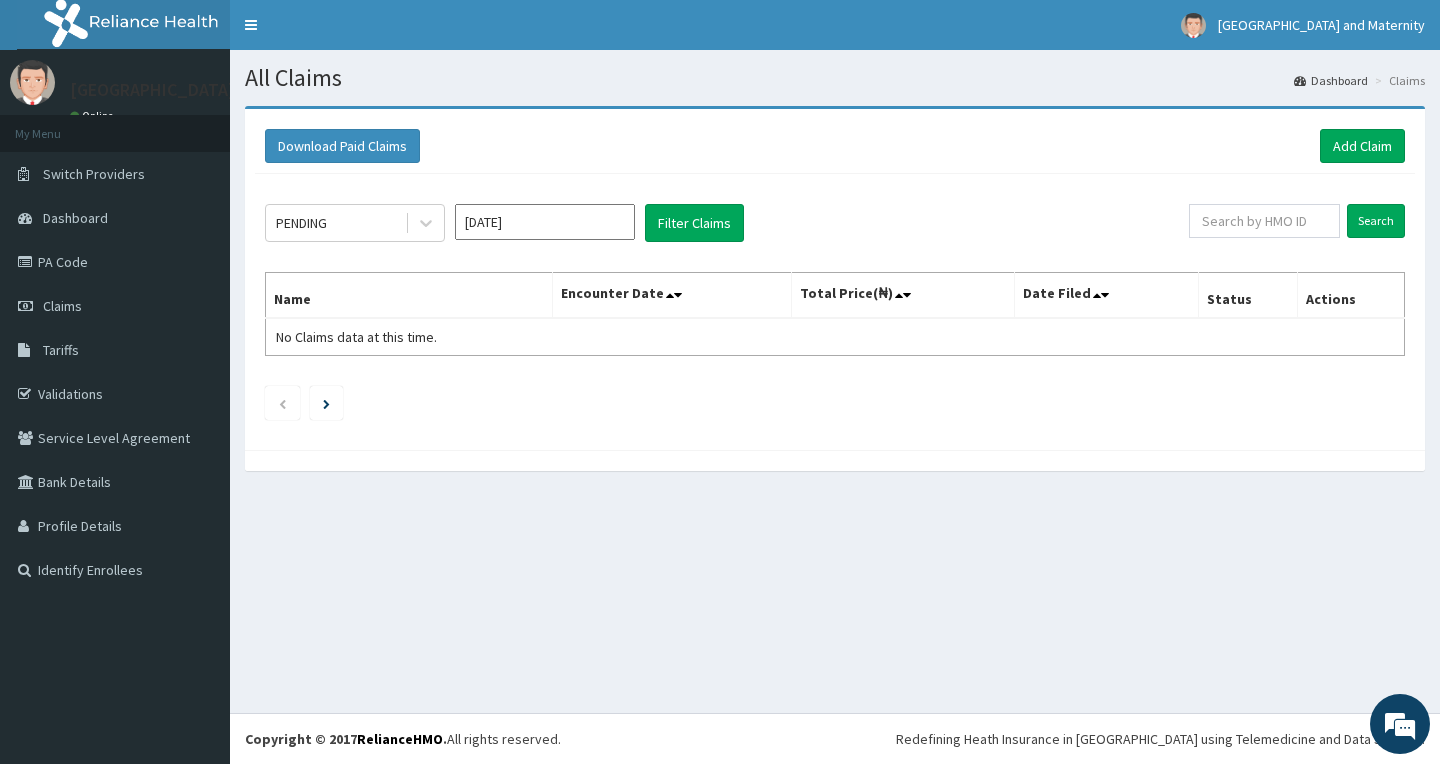 scroll, scrollTop: 0, scrollLeft: 0, axis: both 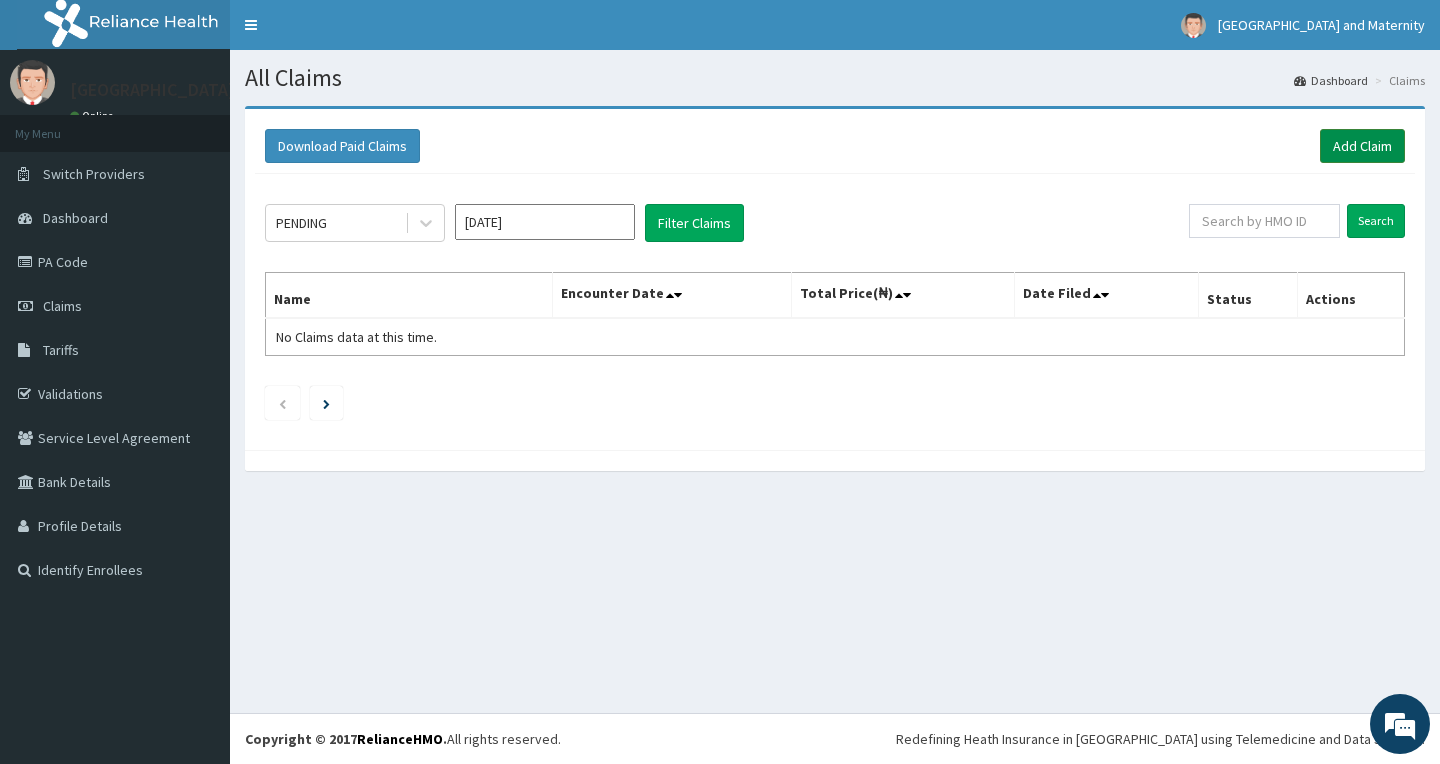 click on "Add Claim" at bounding box center (1362, 146) 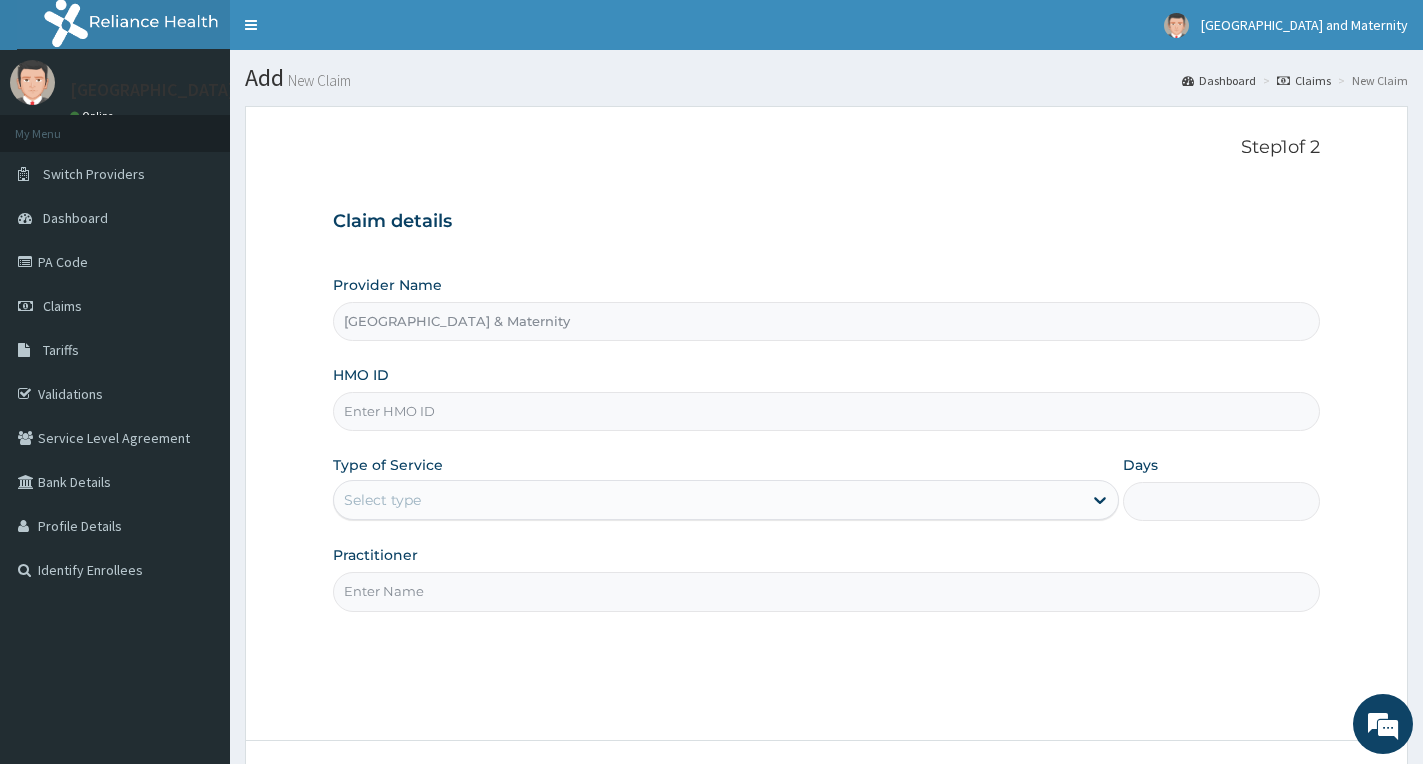 scroll, scrollTop: 0, scrollLeft: 0, axis: both 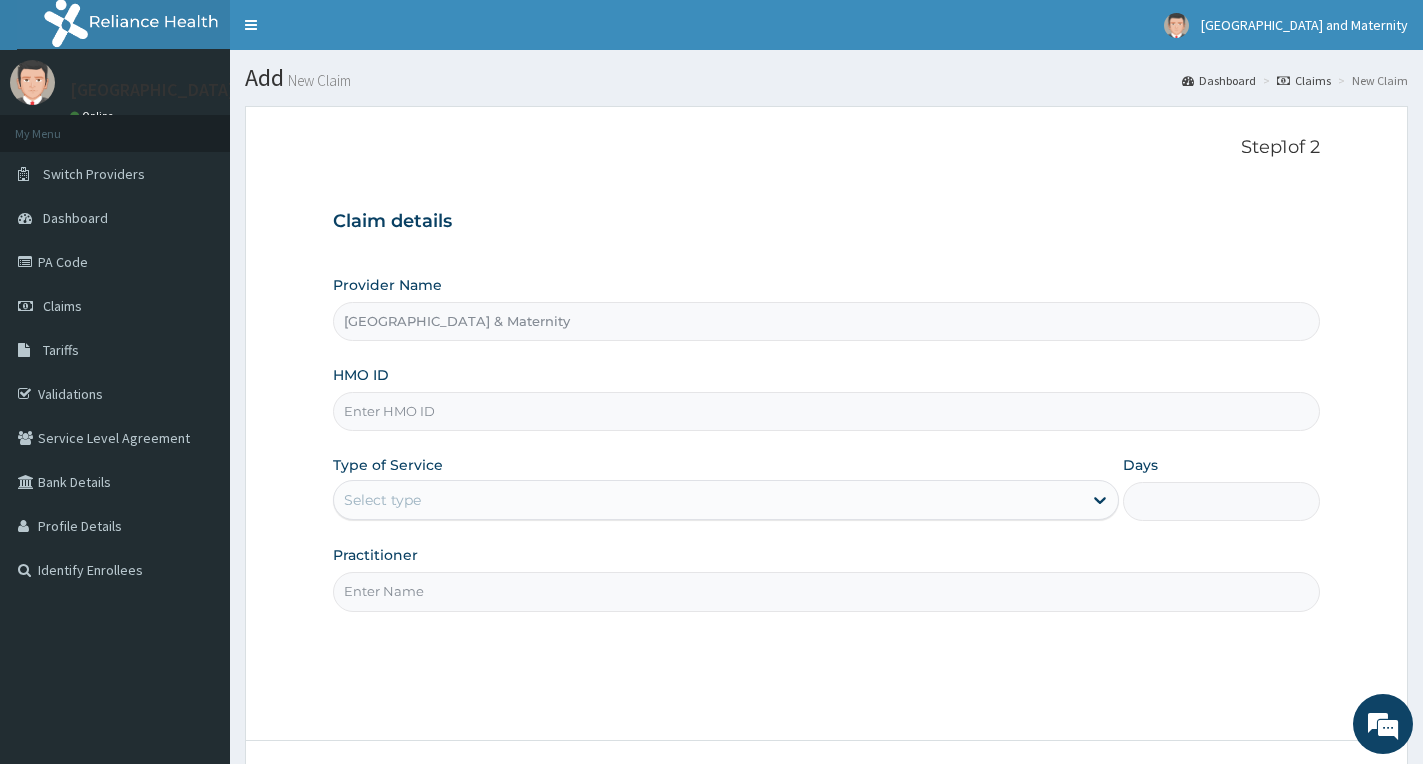 type on "[GEOGRAPHIC_DATA] & Maternity" 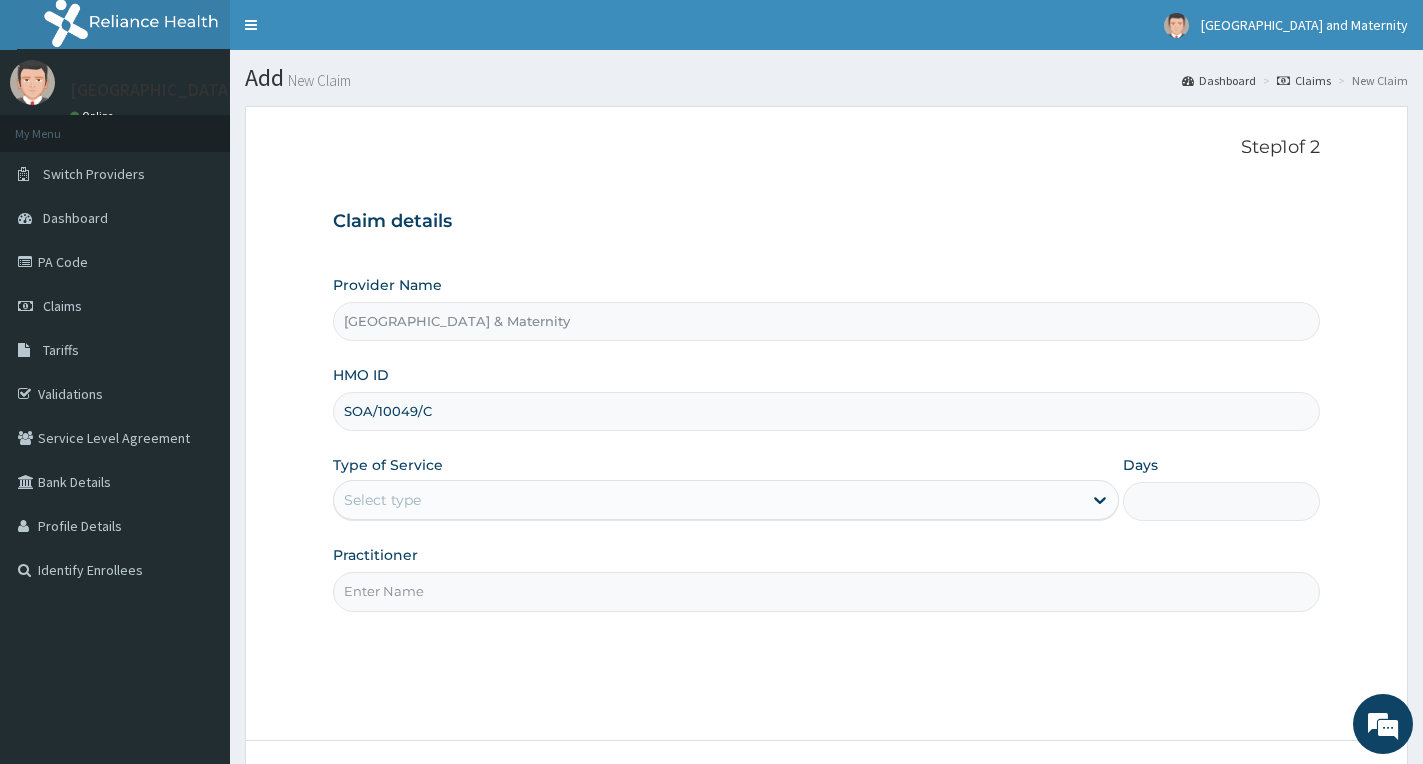 scroll, scrollTop: 0, scrollLeft: 0, axis: both 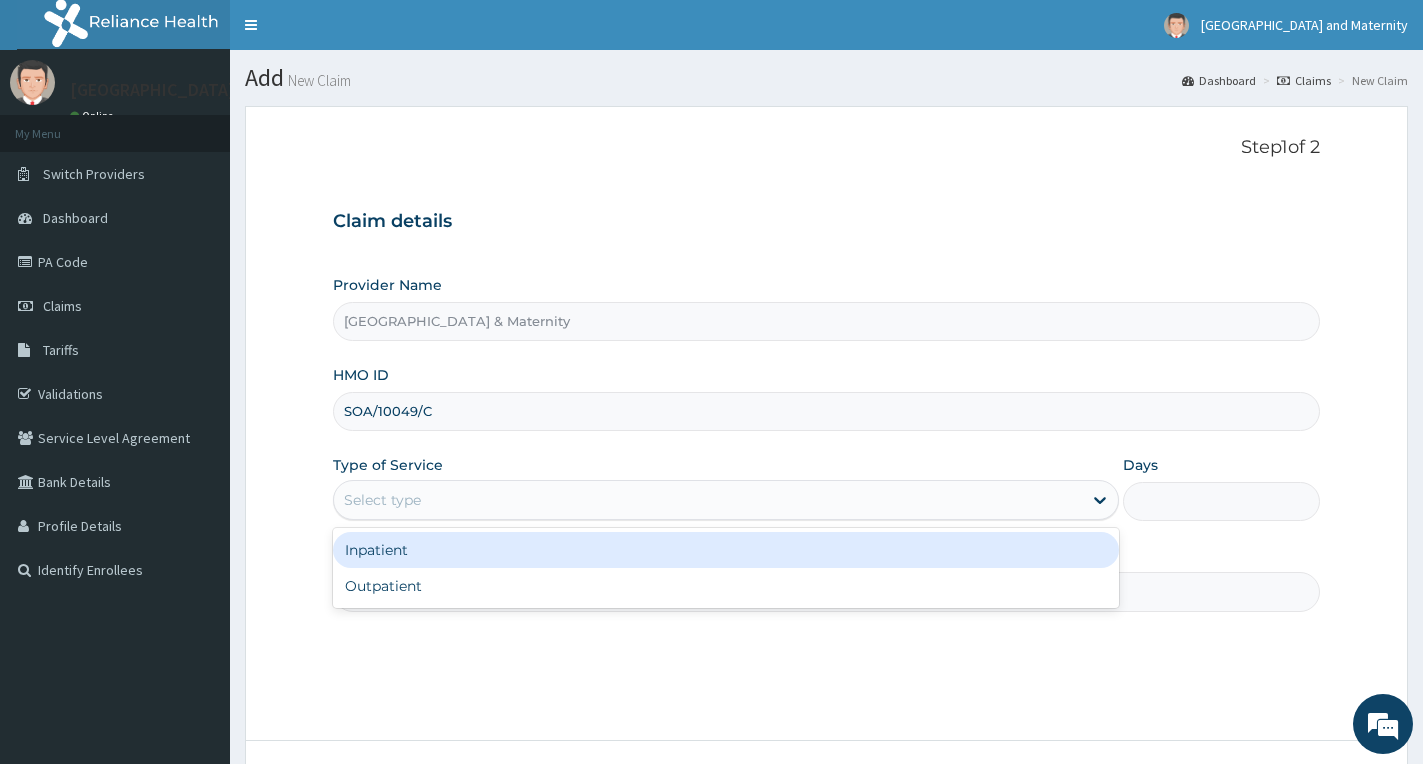 click on "Select type" at bounding box center [708, 500] 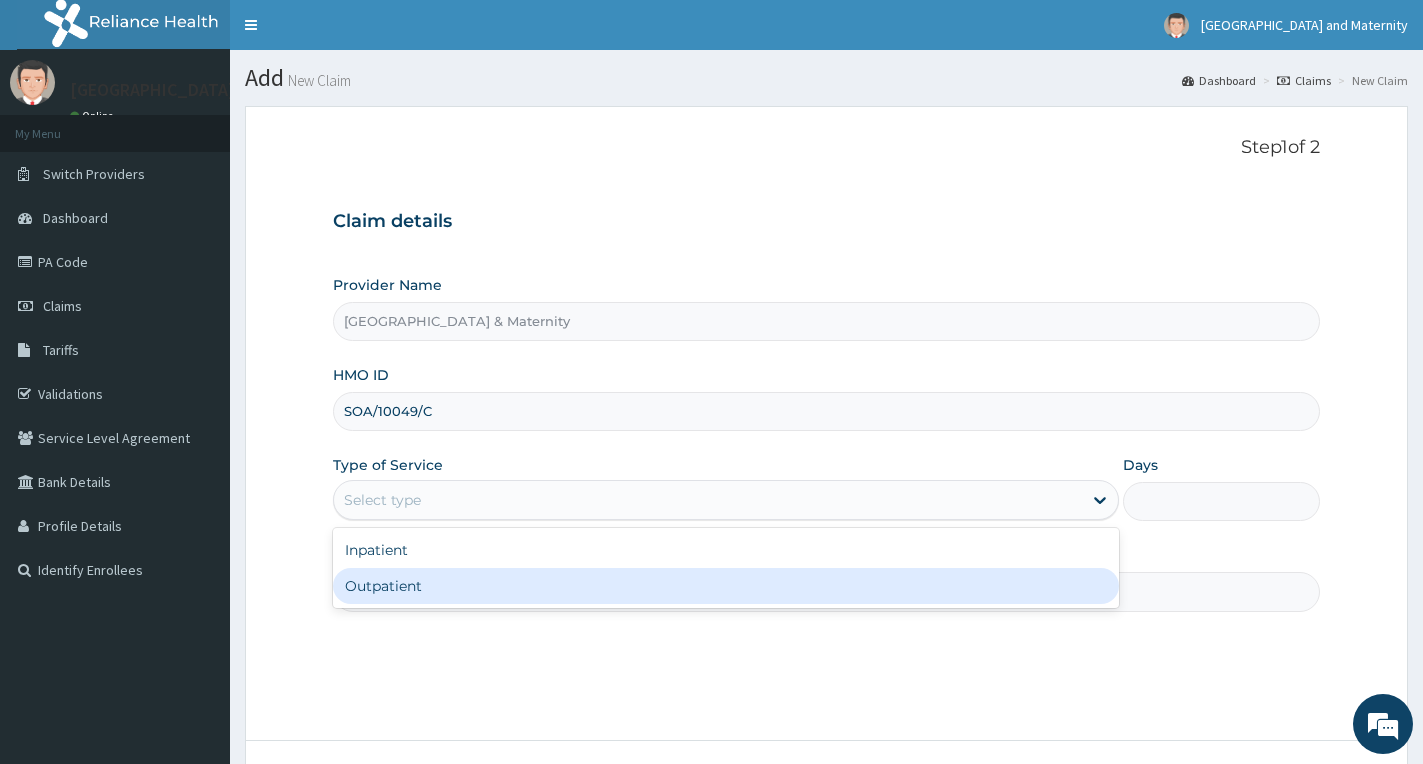 click on "Outpatient" at bounding box center (726, 586) 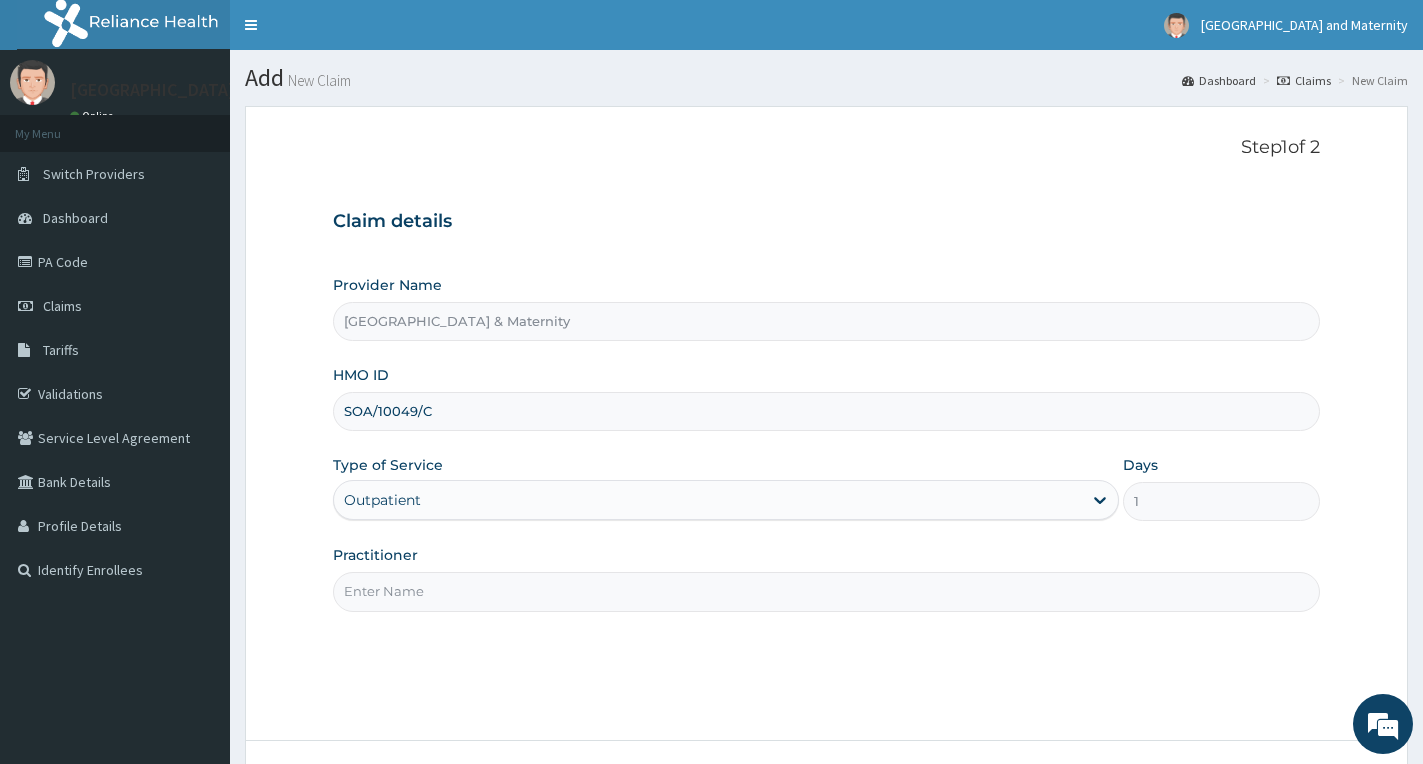 click on "Practitioner" at bounding box center [826, 591] 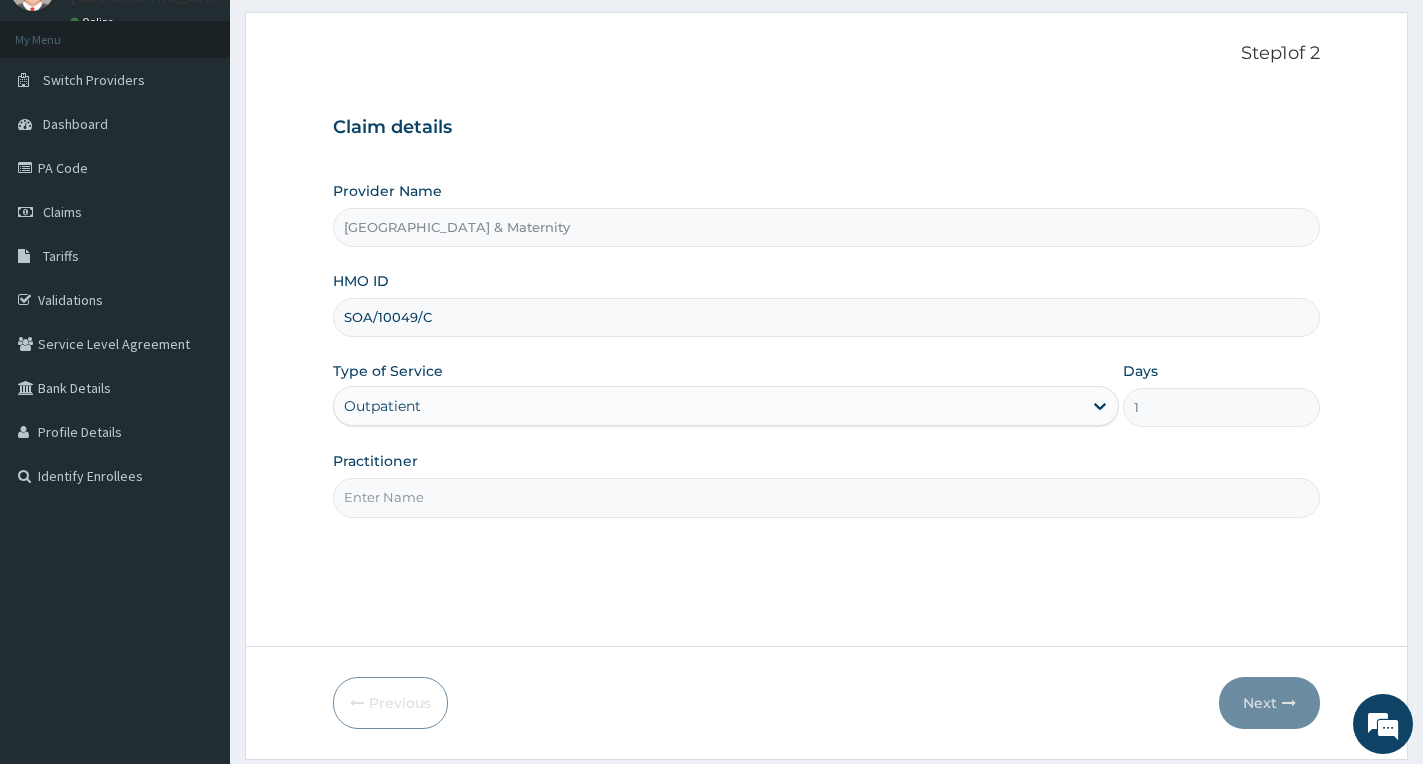 scroll, scrollTop: 111, scrollLeft: 0, axis: vertical 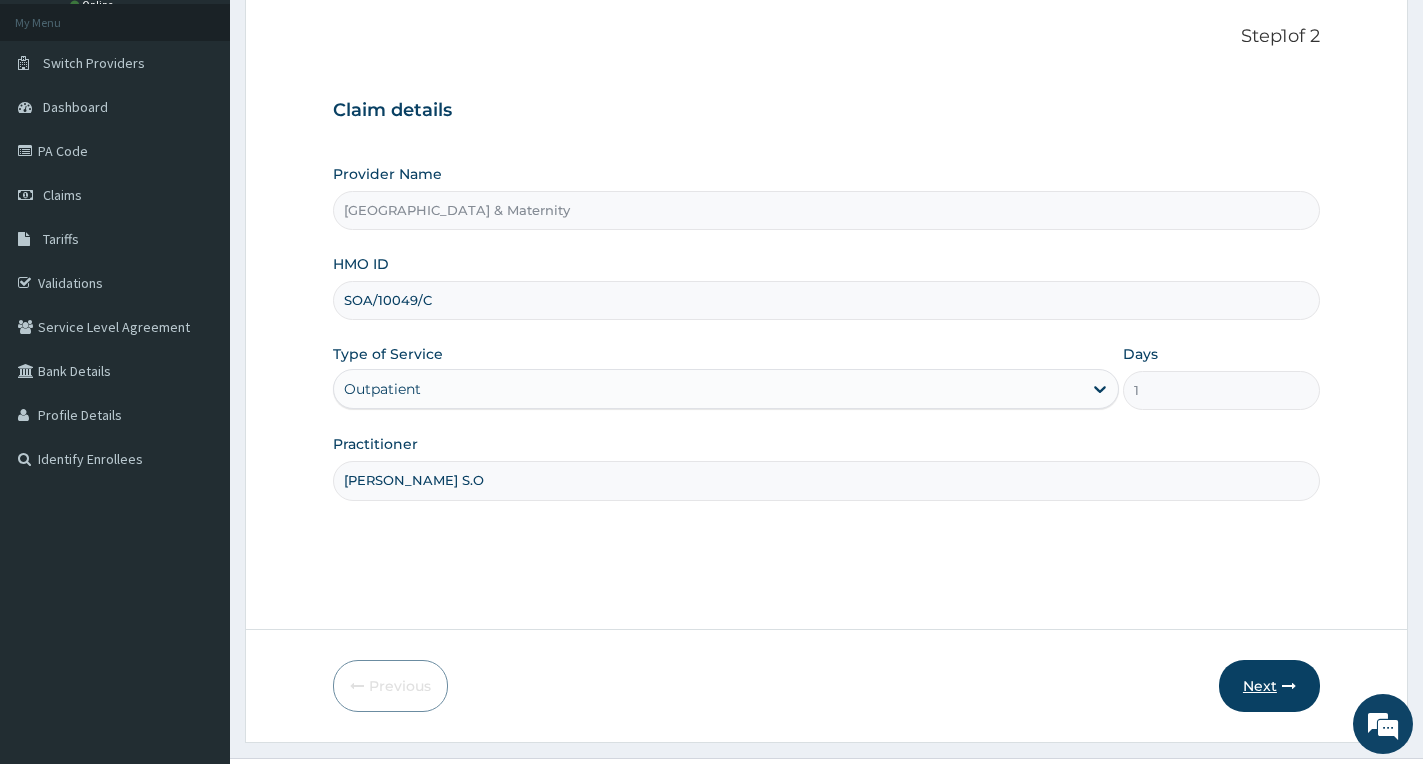 type on "[PERSON_NAME] S.O" 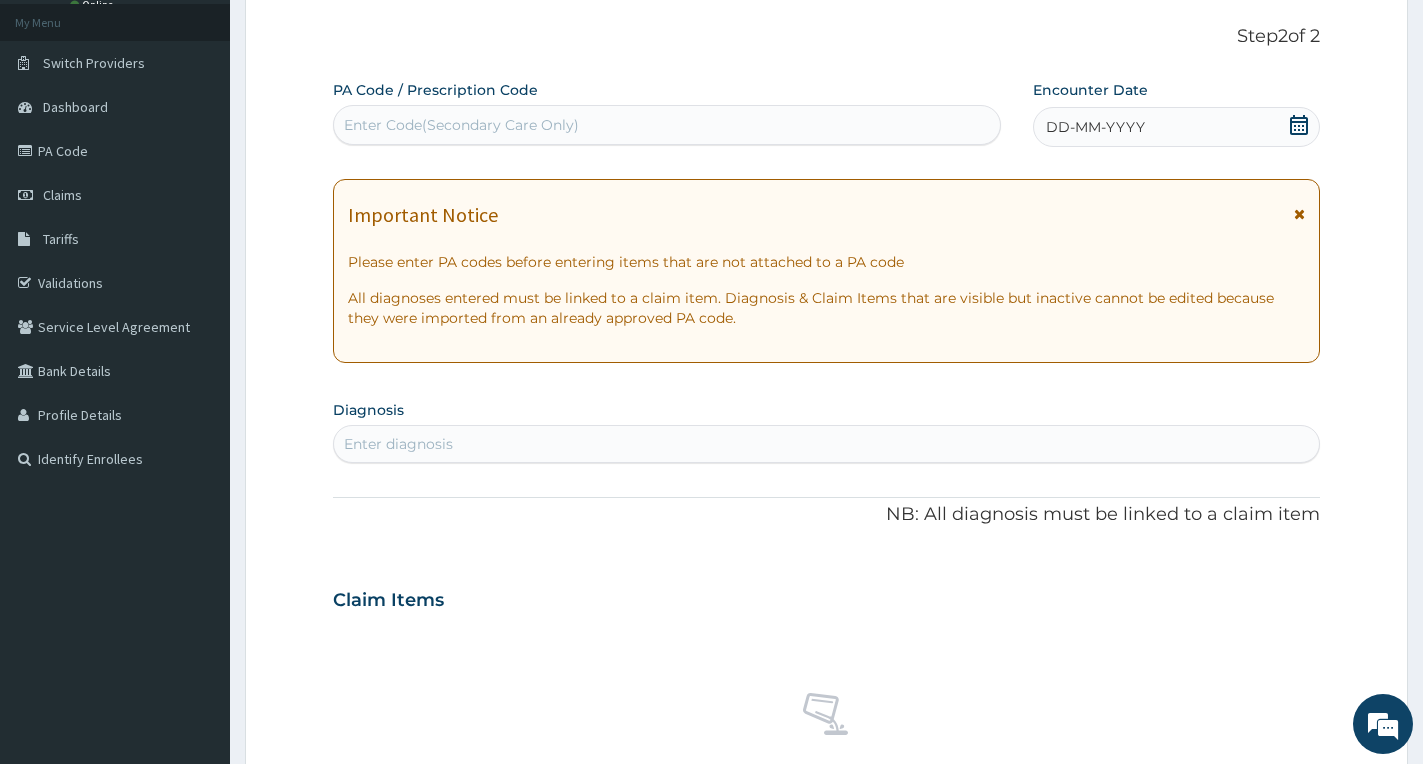 click at bounding box center [1299, 214] 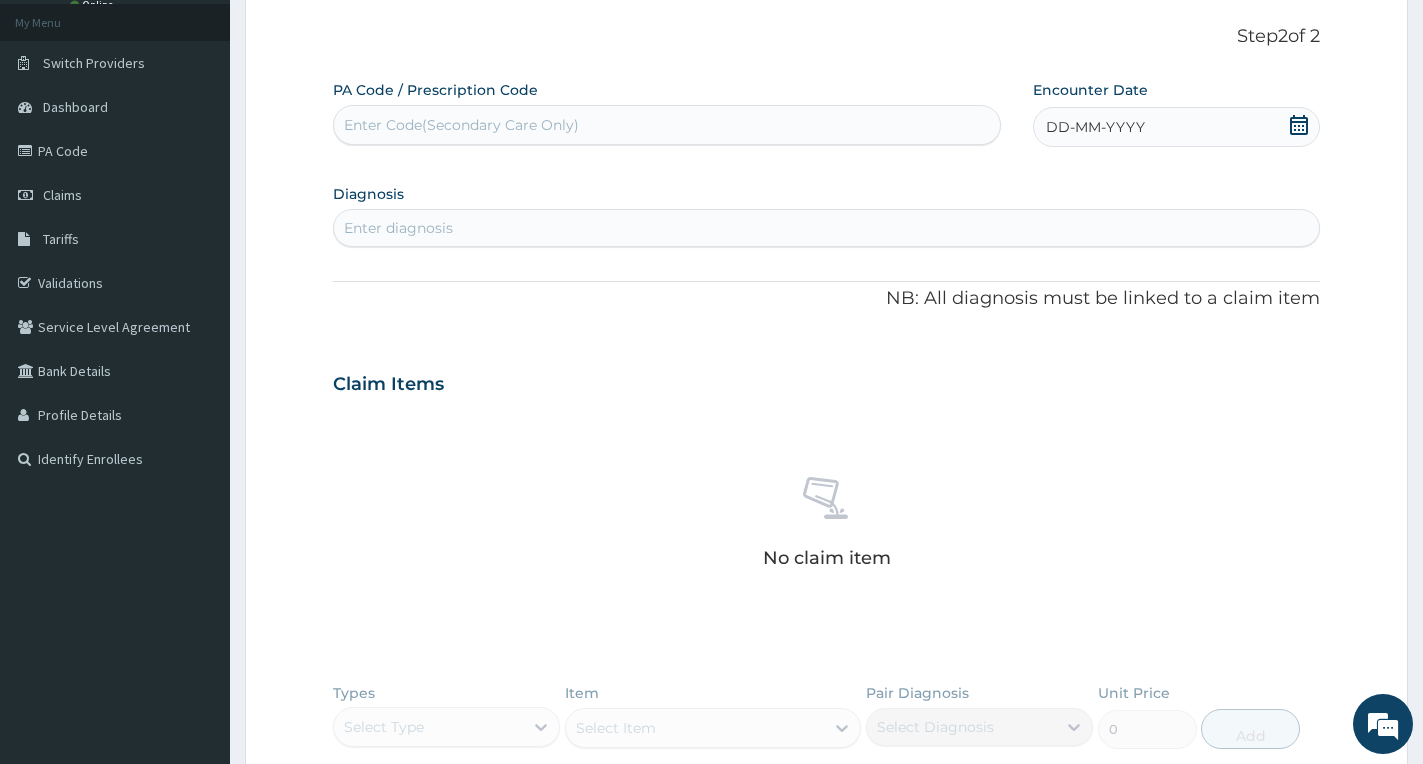 click 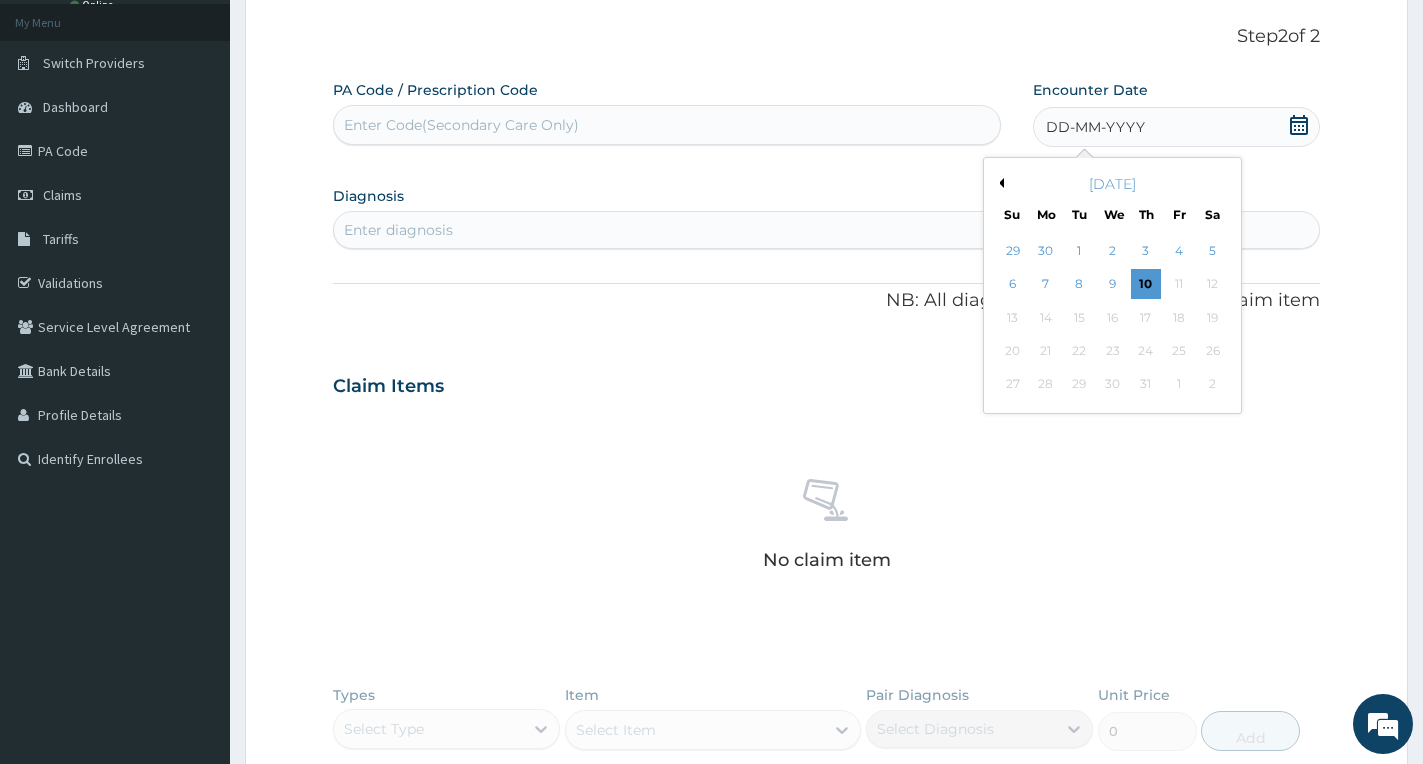 click on "Previous Month" at bounding box center [999, 183] 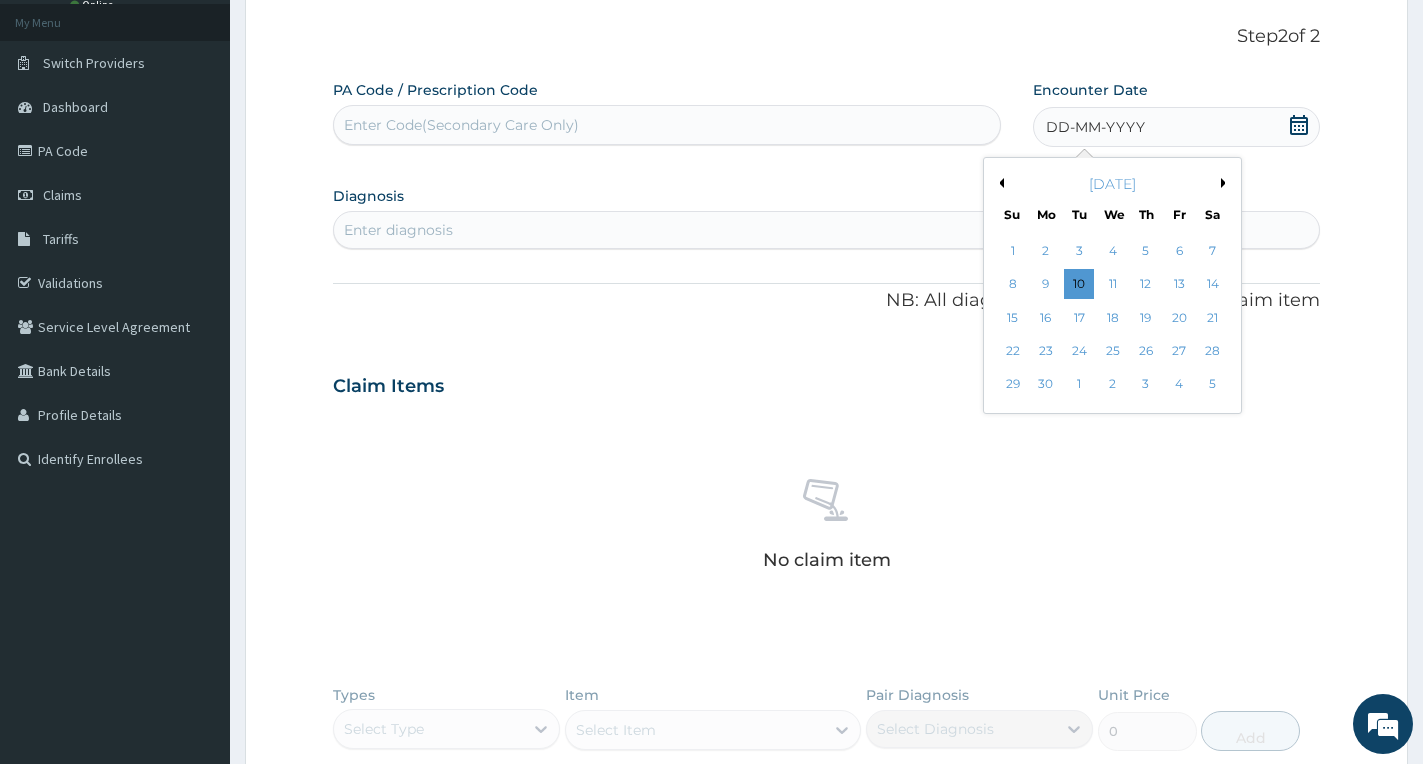click on "Previous Month" at bounding box center (999, 183) 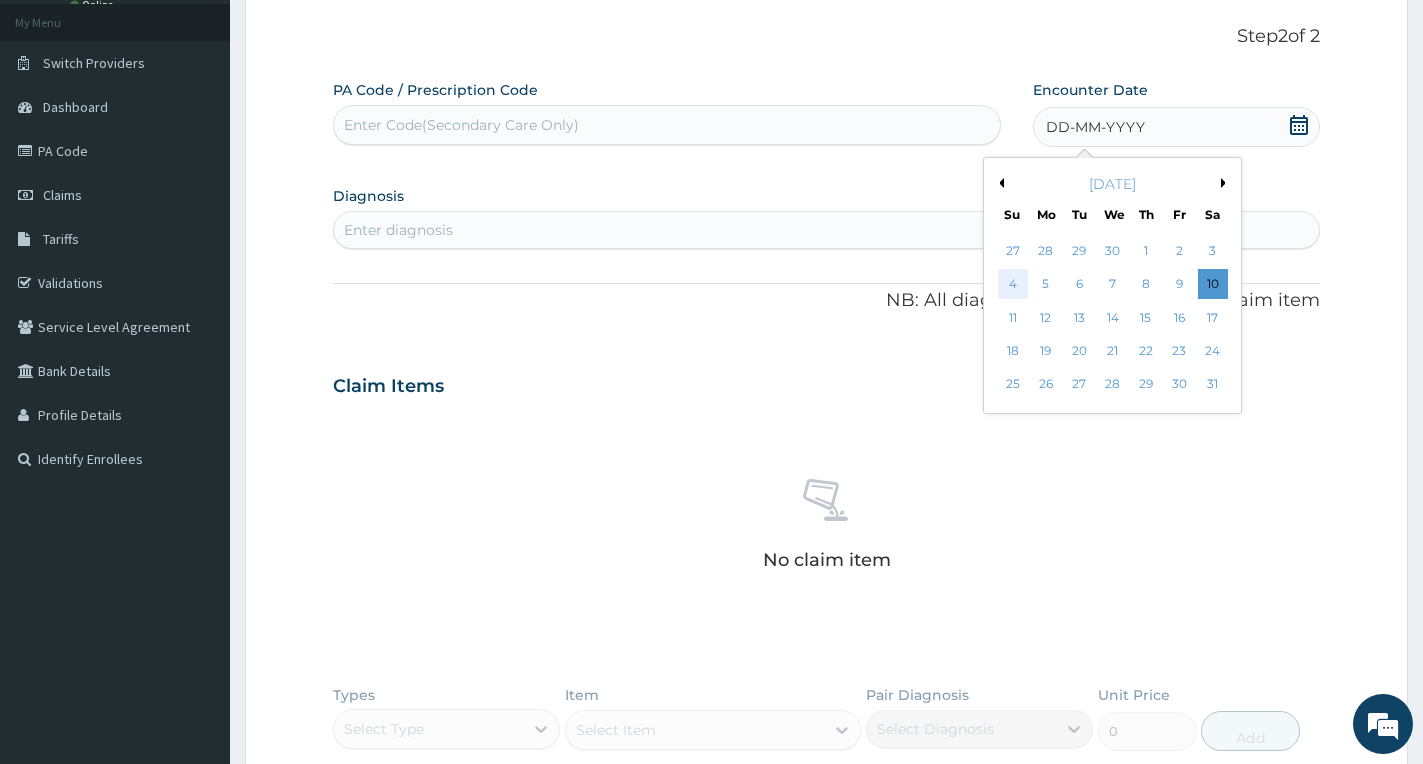 click on "4" at bounding box center (1013, 285) 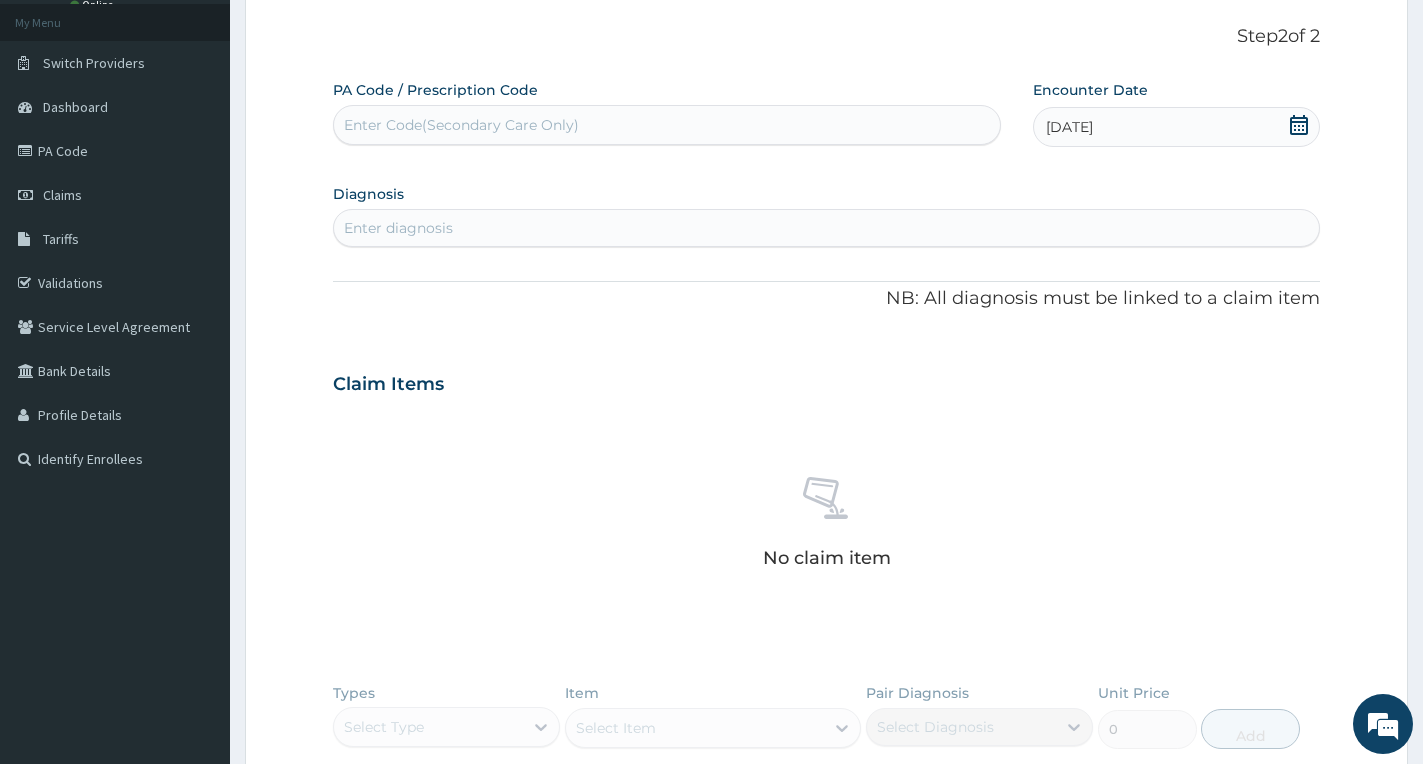 click on "Enter diagnosis" at bounding box center [826, 228] 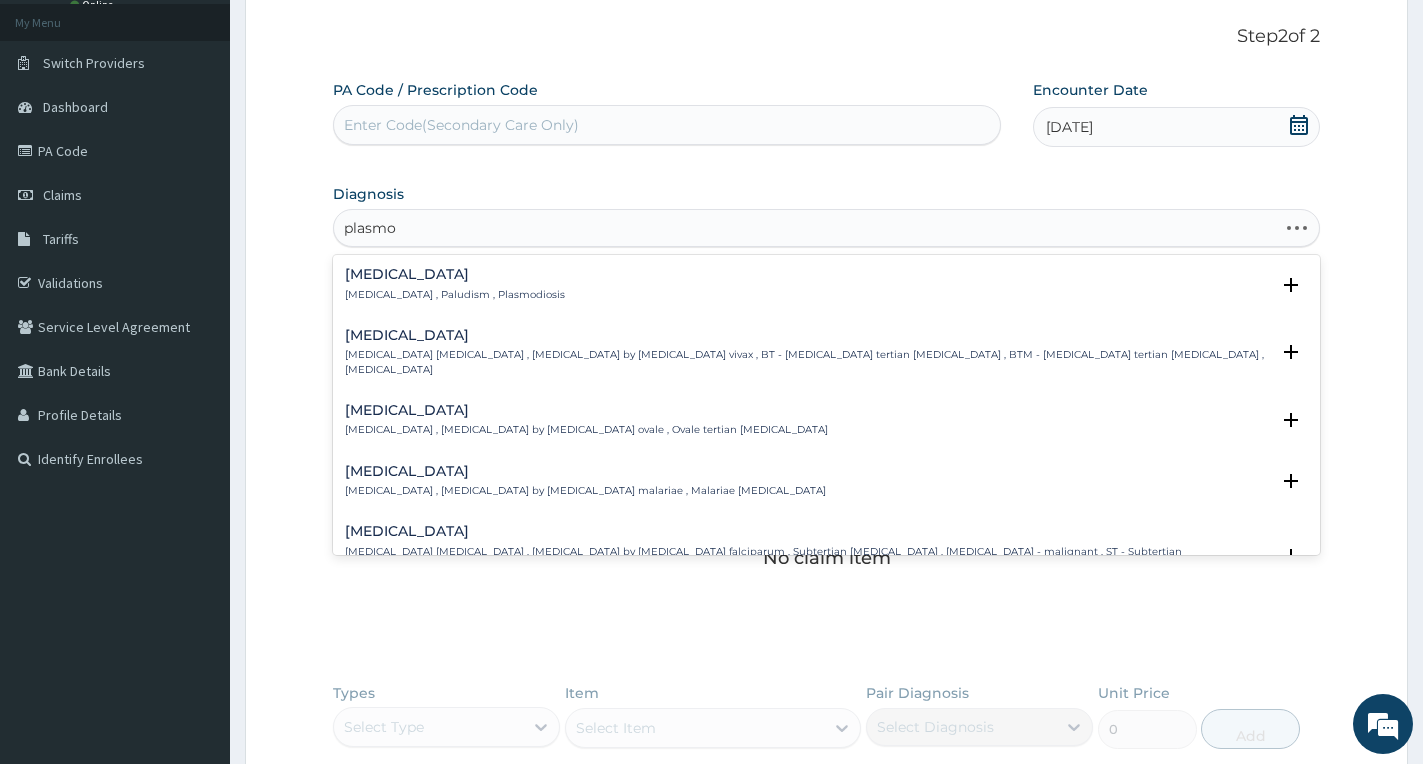 type on "plasmod" 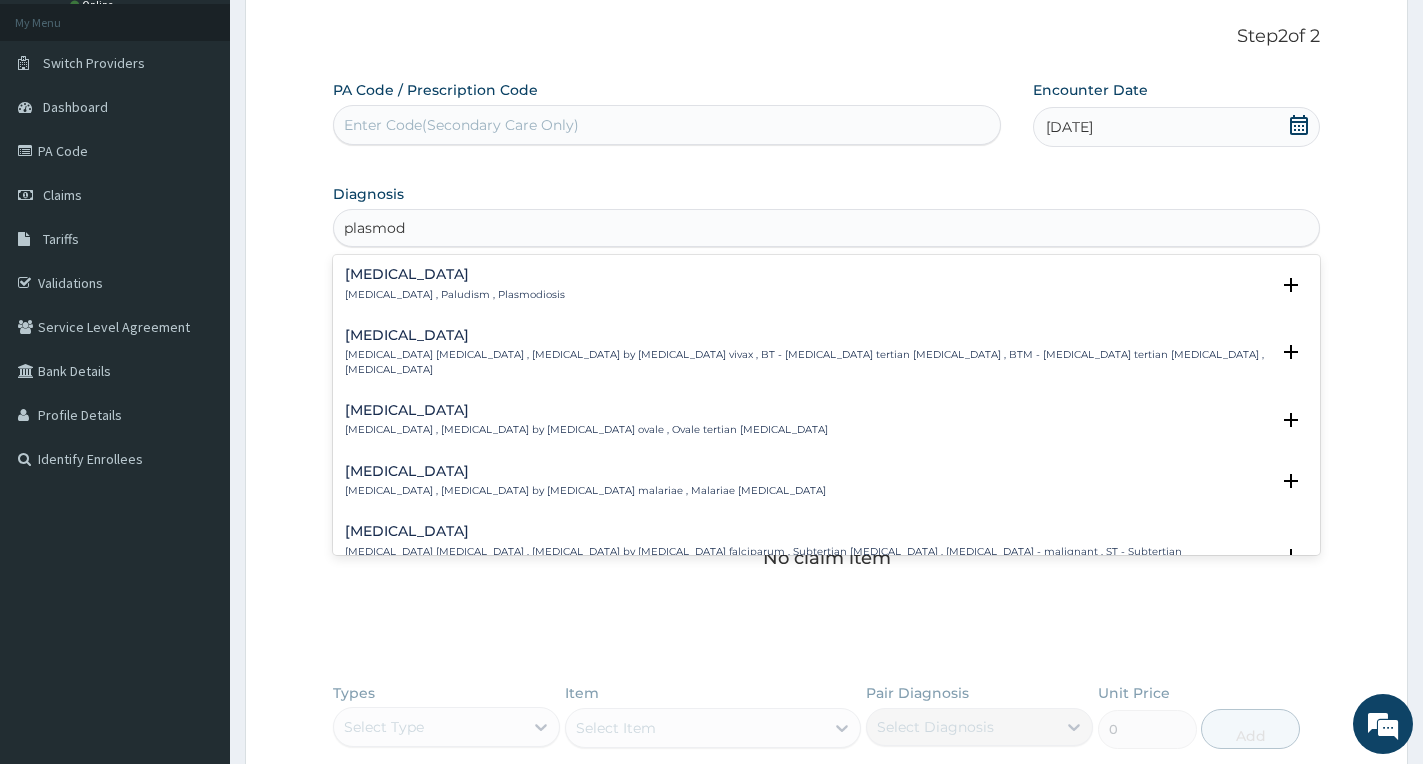 click on "[MEDICAL_DATA] [MEDICAL_DATA] , [MEDICAL_DATA] by [MEDICAL_DATA] falciparum , Subtertian [MEDICAL_DATA] , [MEDICAL_DATA] - malignant , ST - Subtertian [MEDICAL_DATA] , MT - Malignant tertian [MEDICAL_DATA] , Pernicious [MEDICAL_DATA] , STM - Subtertian [MEDICAL_DATA] , MTM - Malignant tertian [MEDICAL_DATA] , [MEDICAL_DATA] [MEDICAL_DATA]" at bounding box center [807, 566] 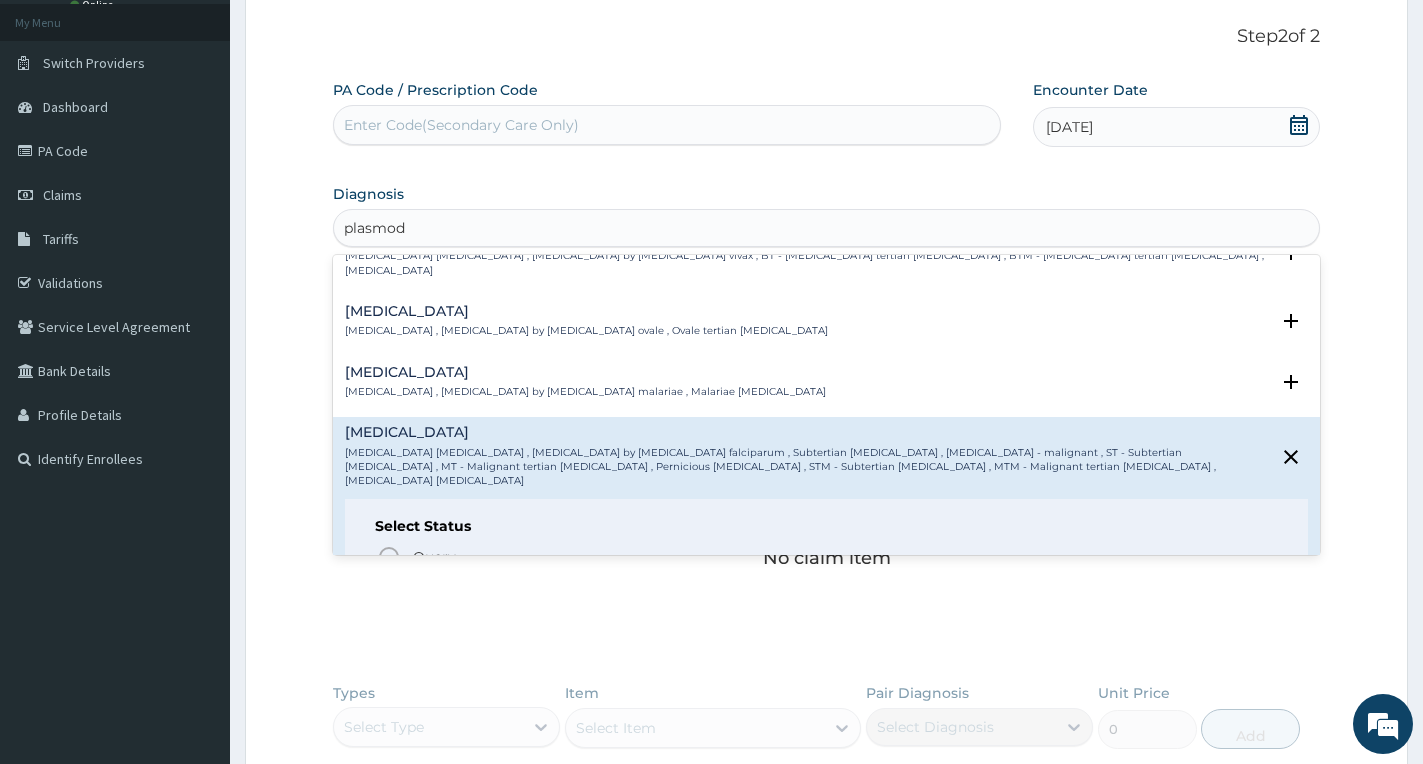 scroll, scrollTop: 300, scrollLeft: 0, axis: vertical 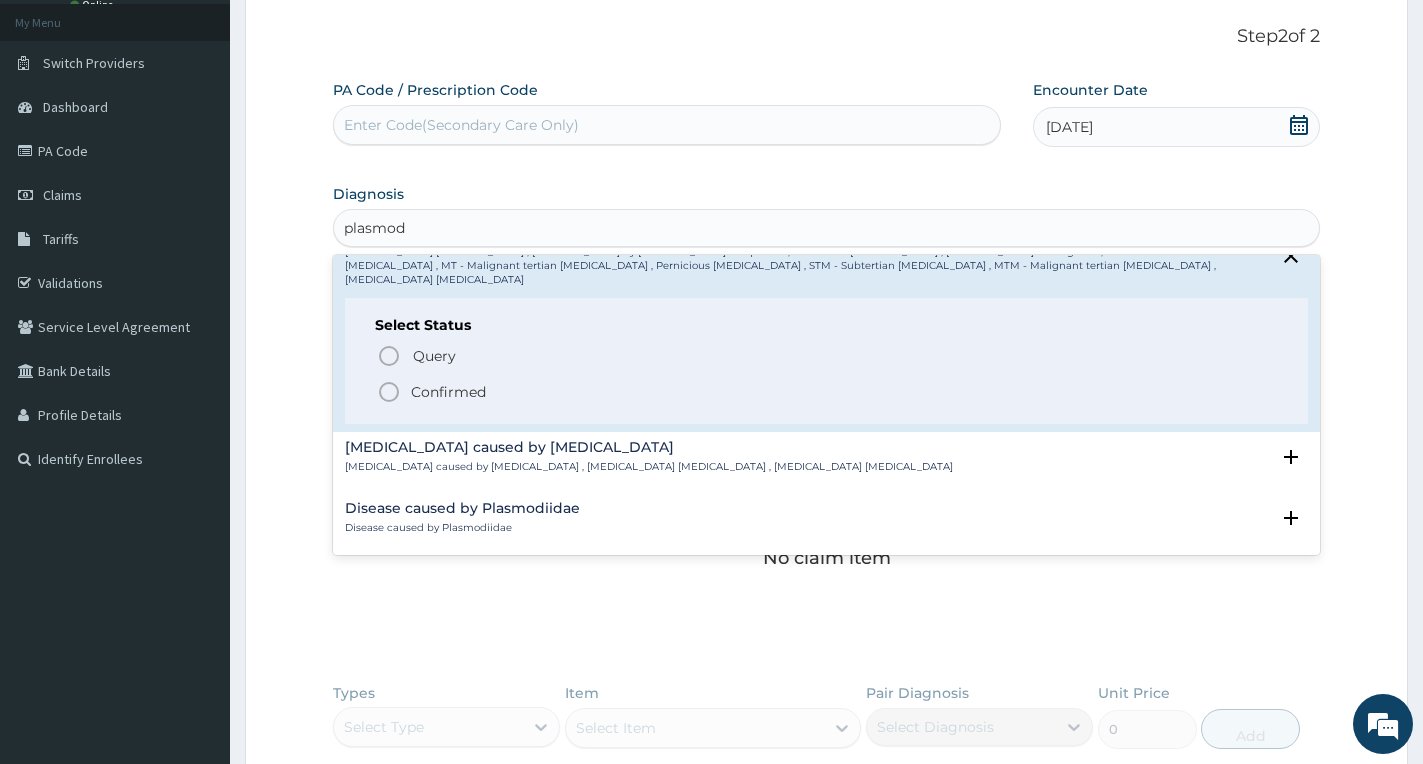 click 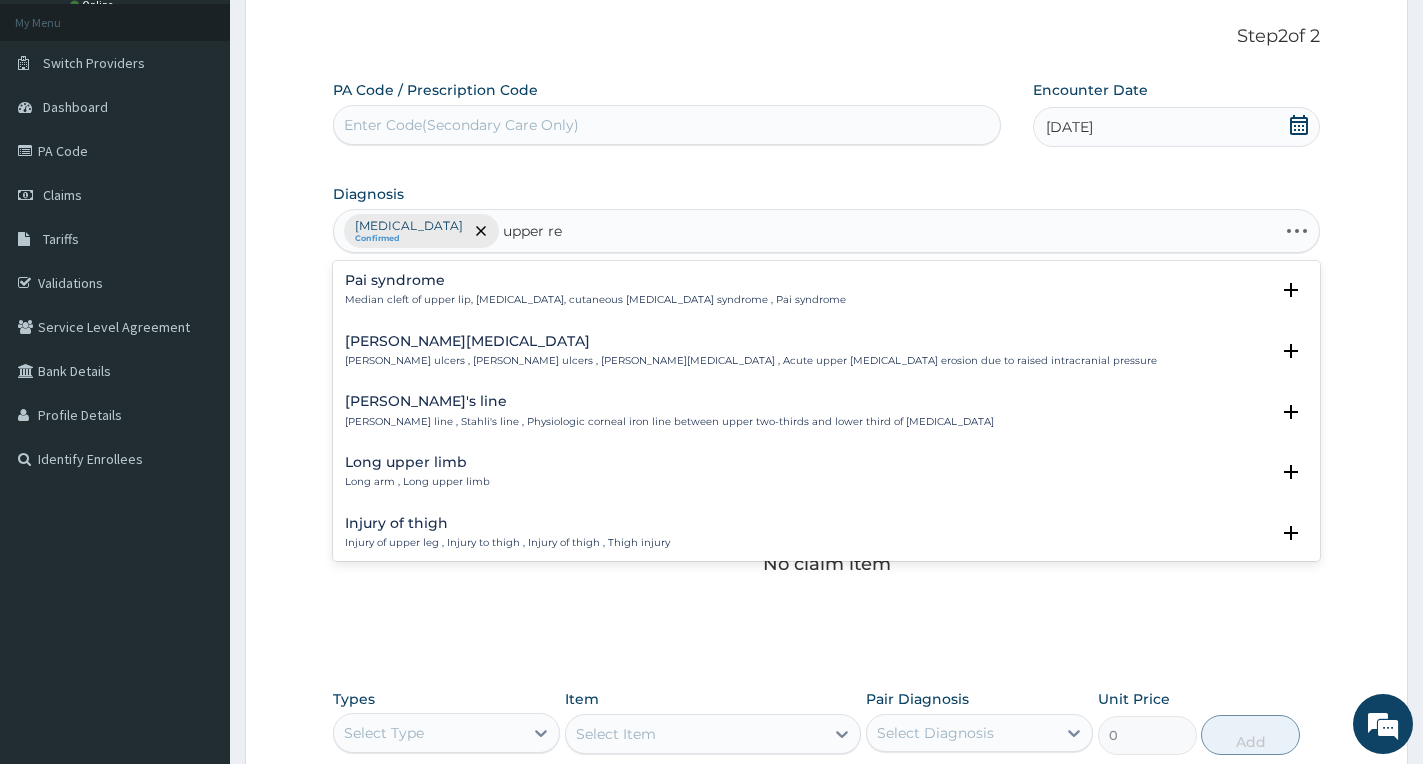 type on "upper res" 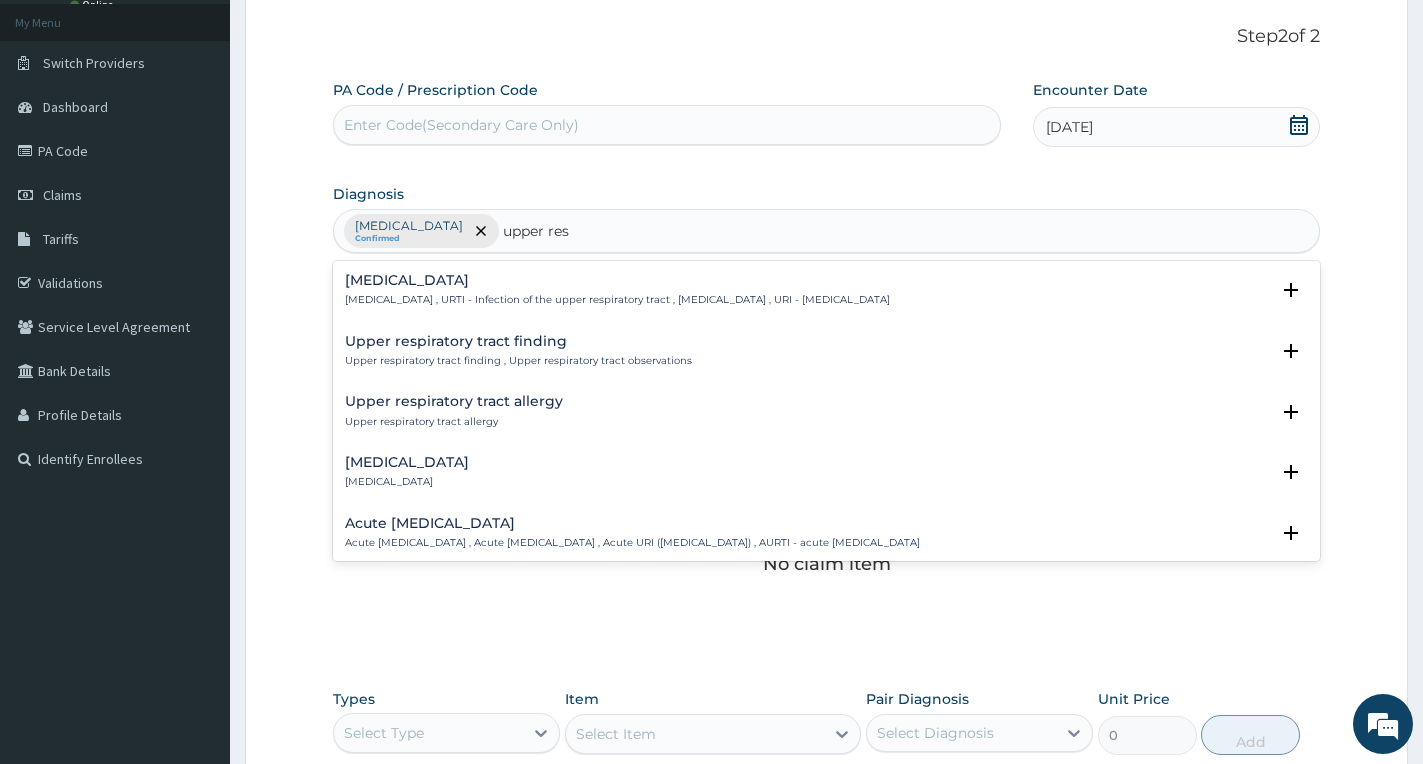 click on "[MEDICAL_DATA]" at bounding box center (617, 280) 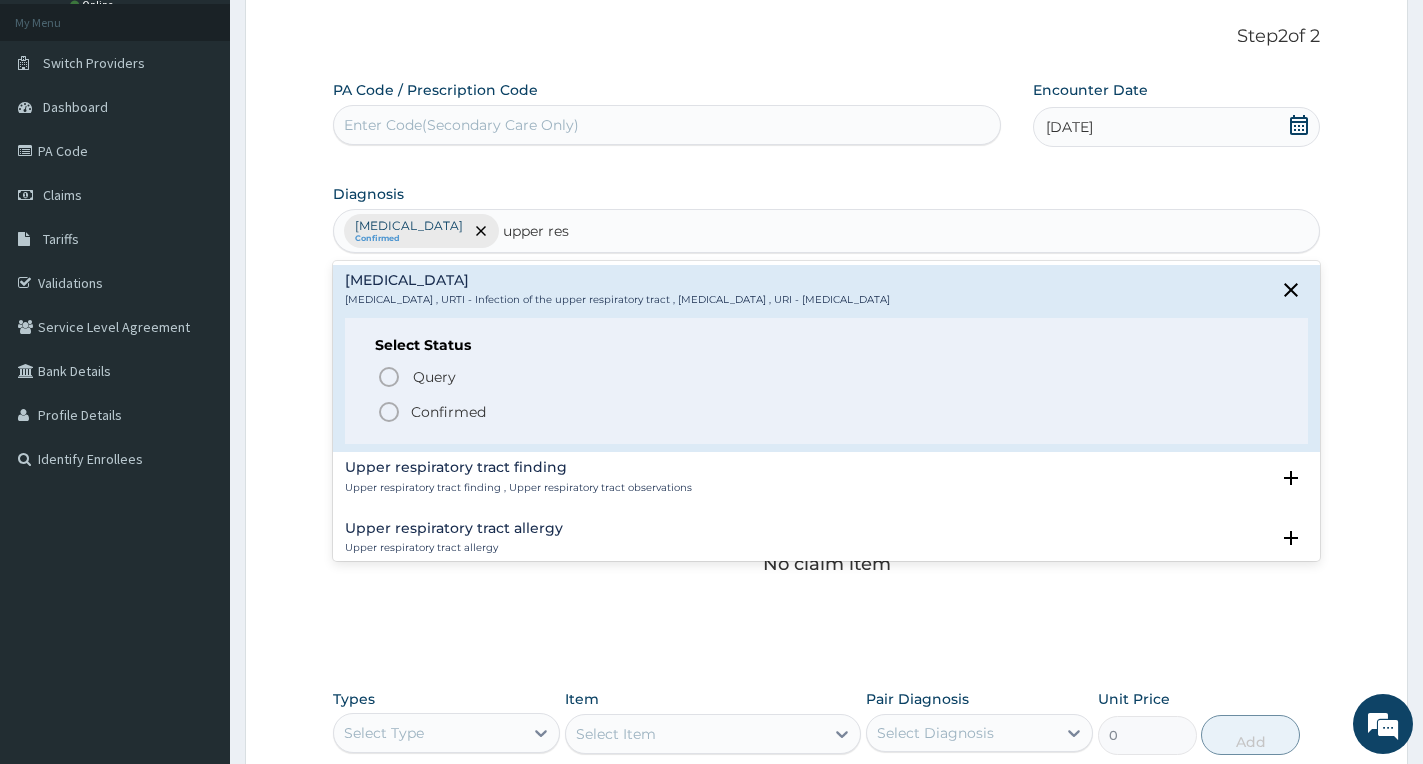 click 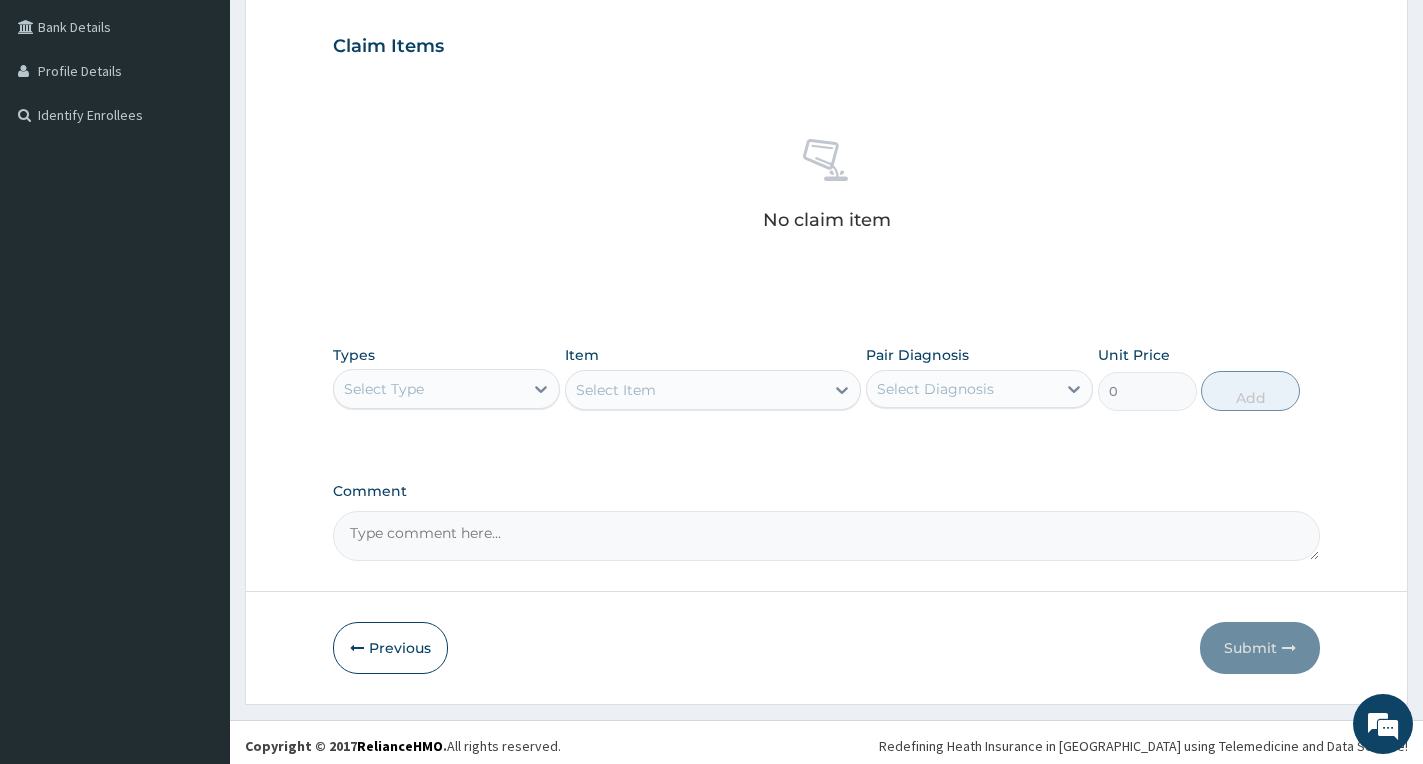 scroll, scrollTop: 462, scrollLeft: 0, axis: vertical 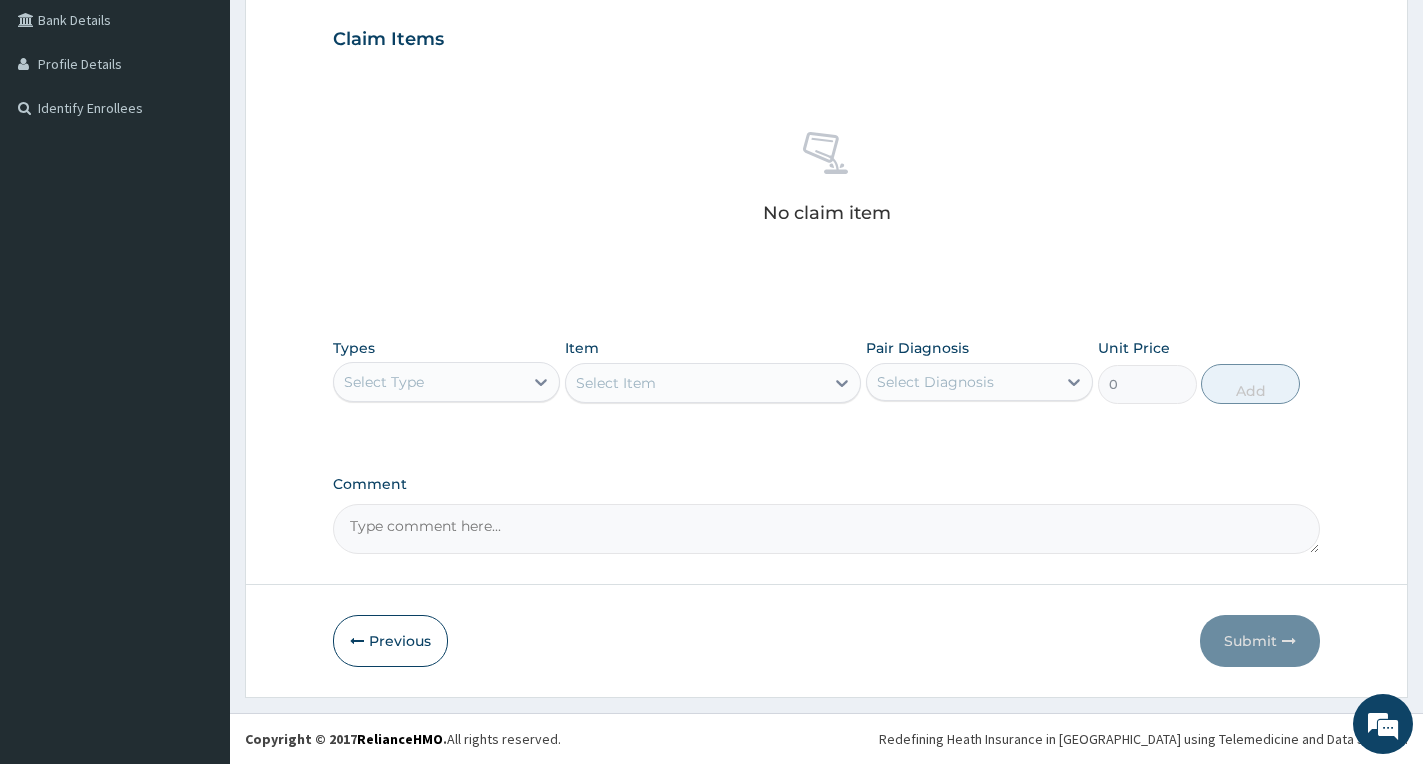 click on "Select Type" at bounding box center (428, 382) 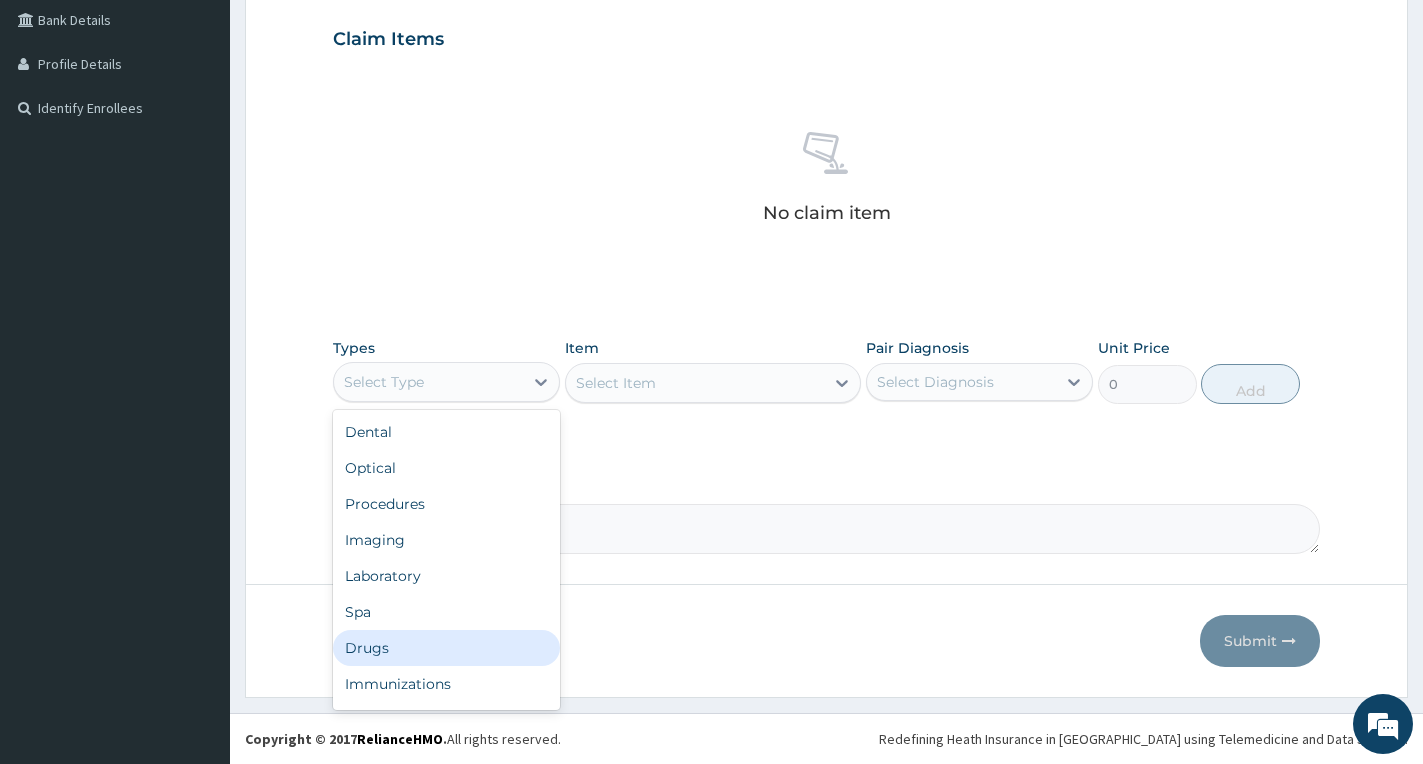 click on "Drugs" at bounding box center (446, 648) 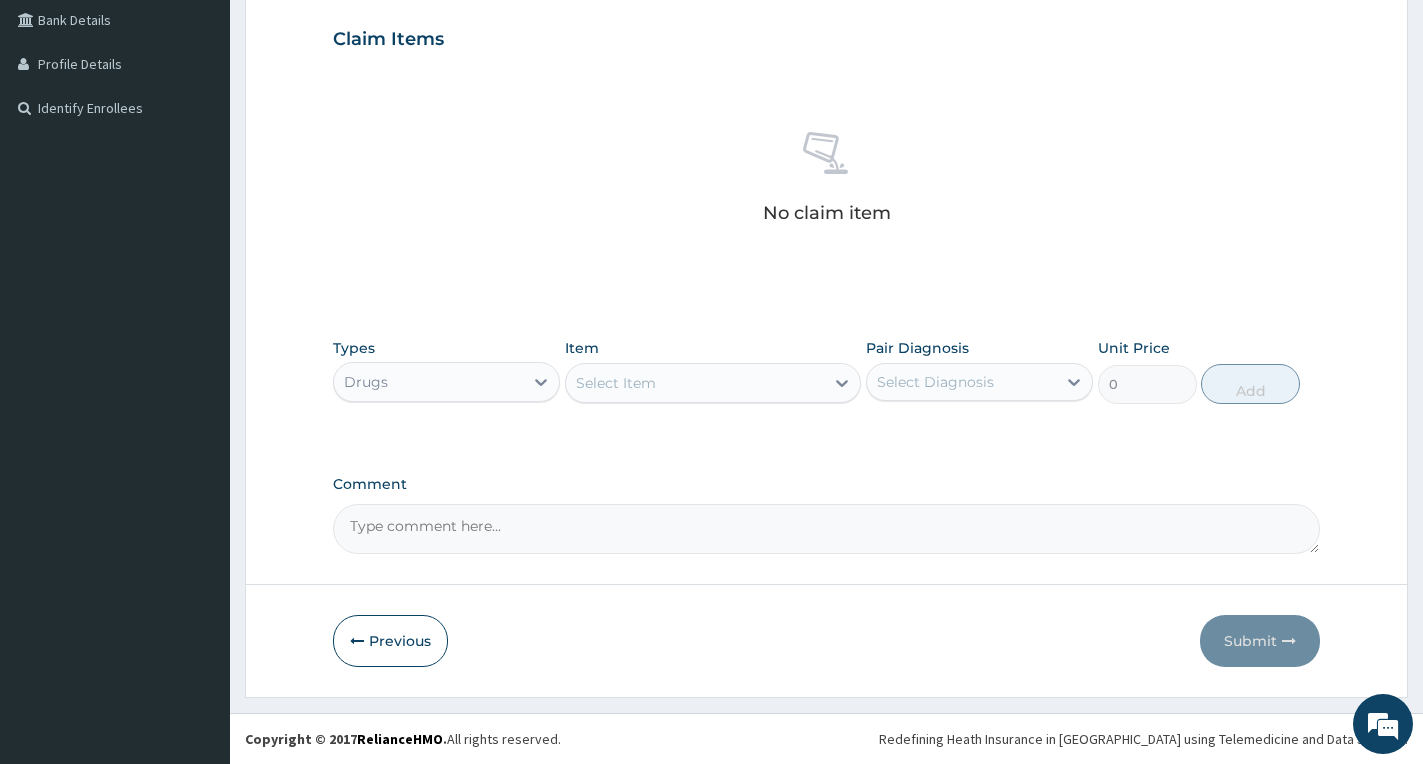 click on "Select Item" at bounding box center (695, 383) 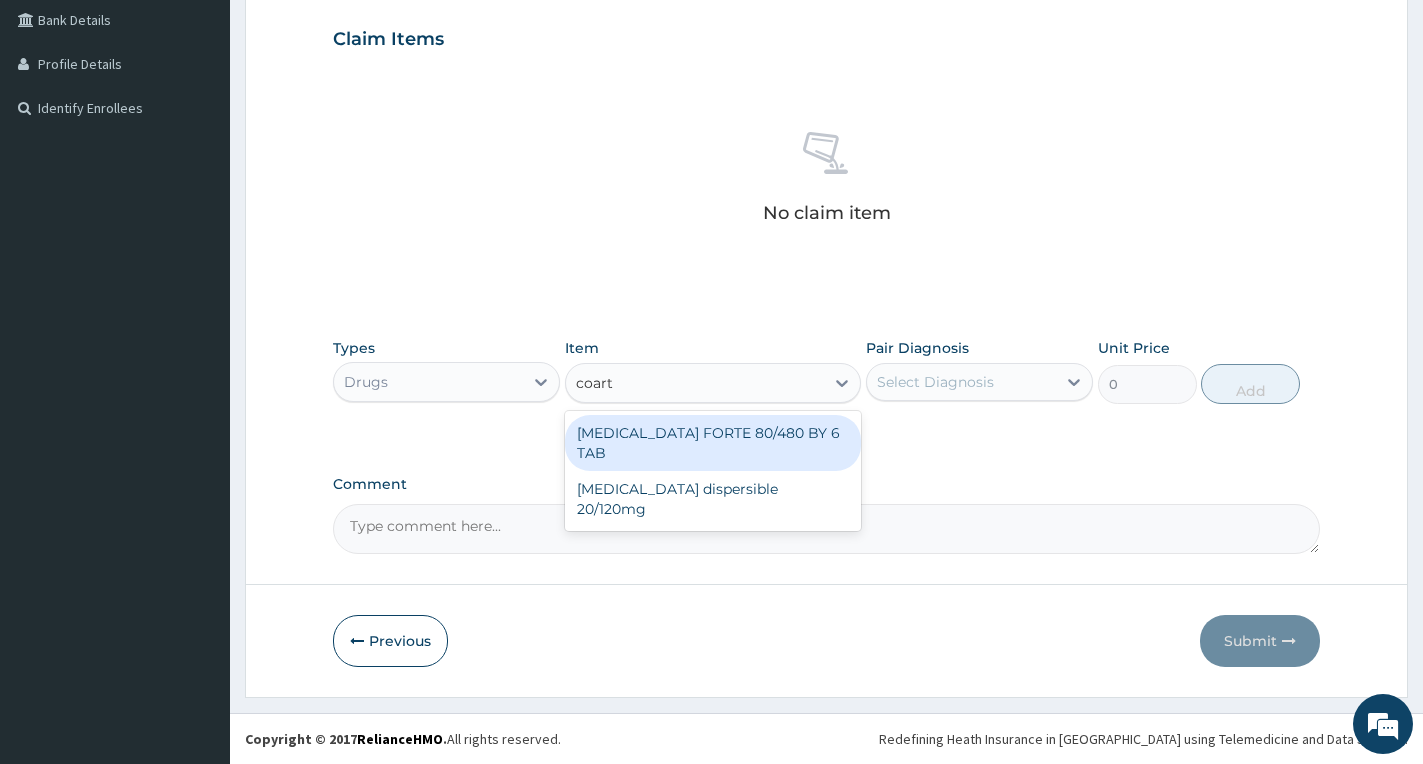 type on "coarte" 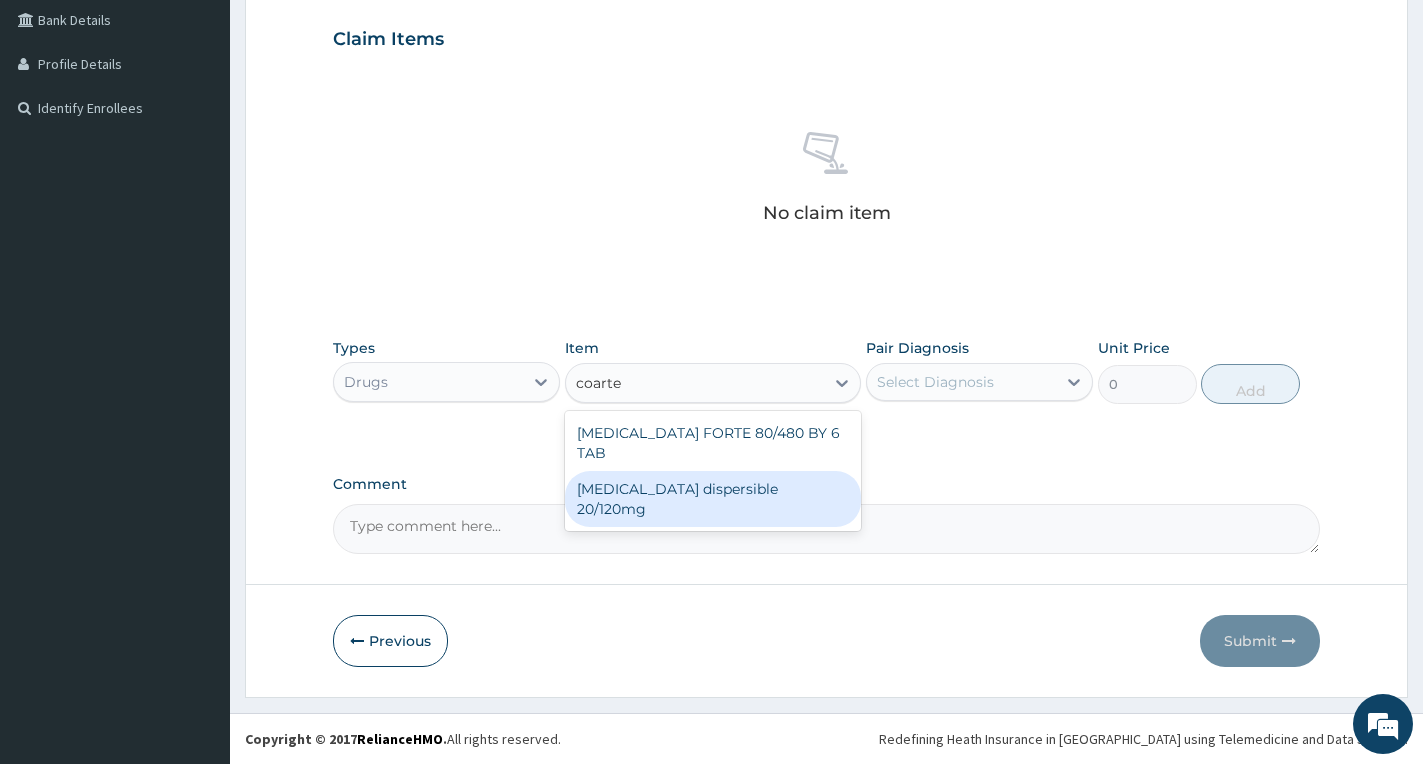 click on "Coartem dispersible 20/120mg" at bounding box center (713, 499) 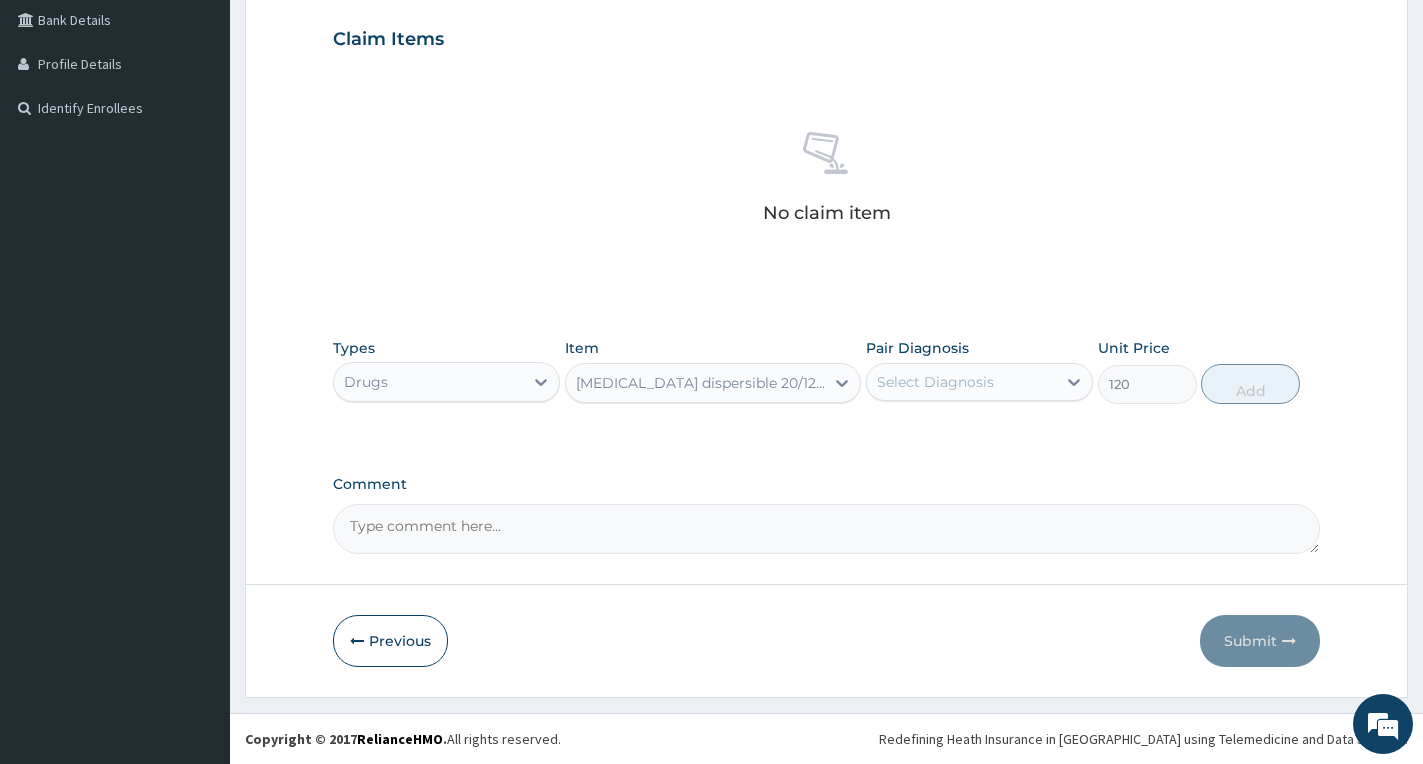 click on "Select Diagnosis" at bounding box center [935, 382] 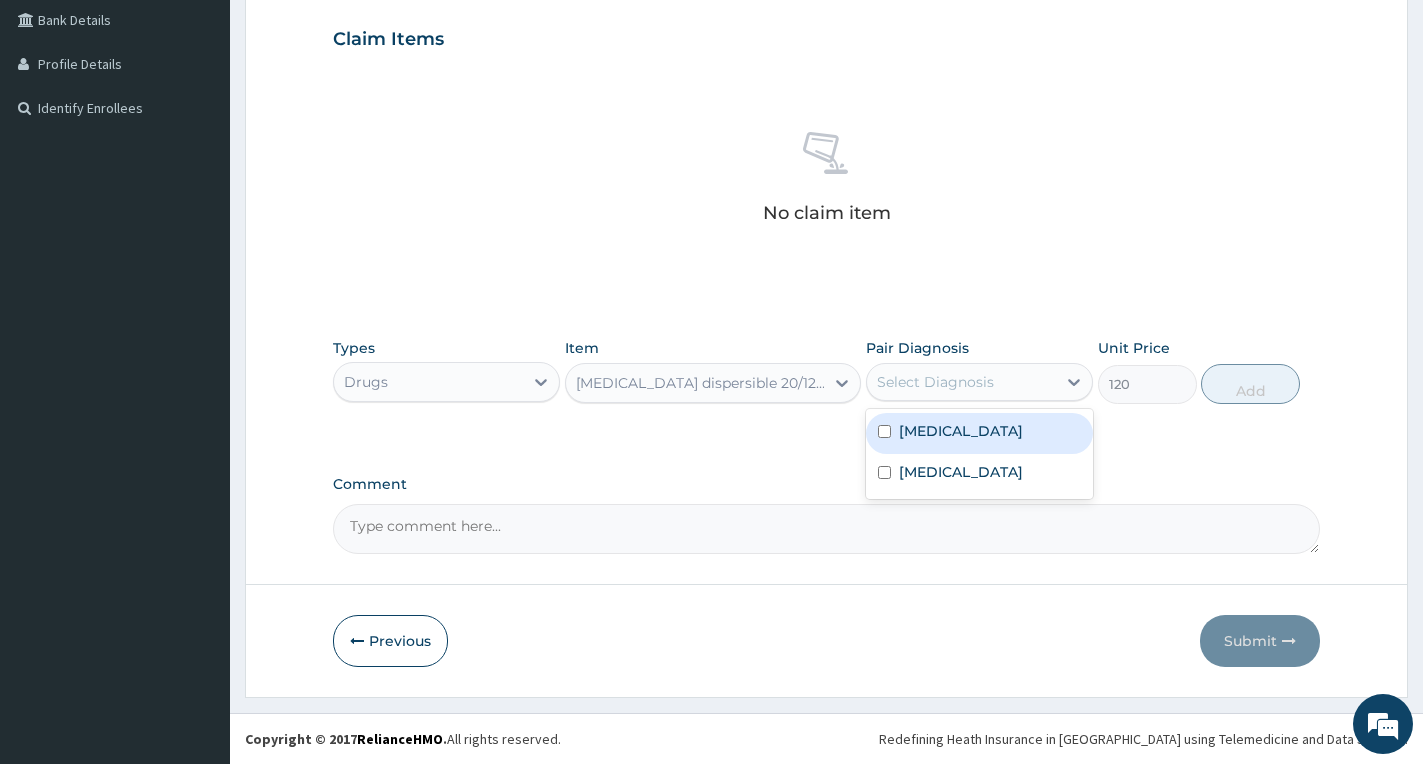 click on "Falciparum malaria" at bounding box center (961, 431) 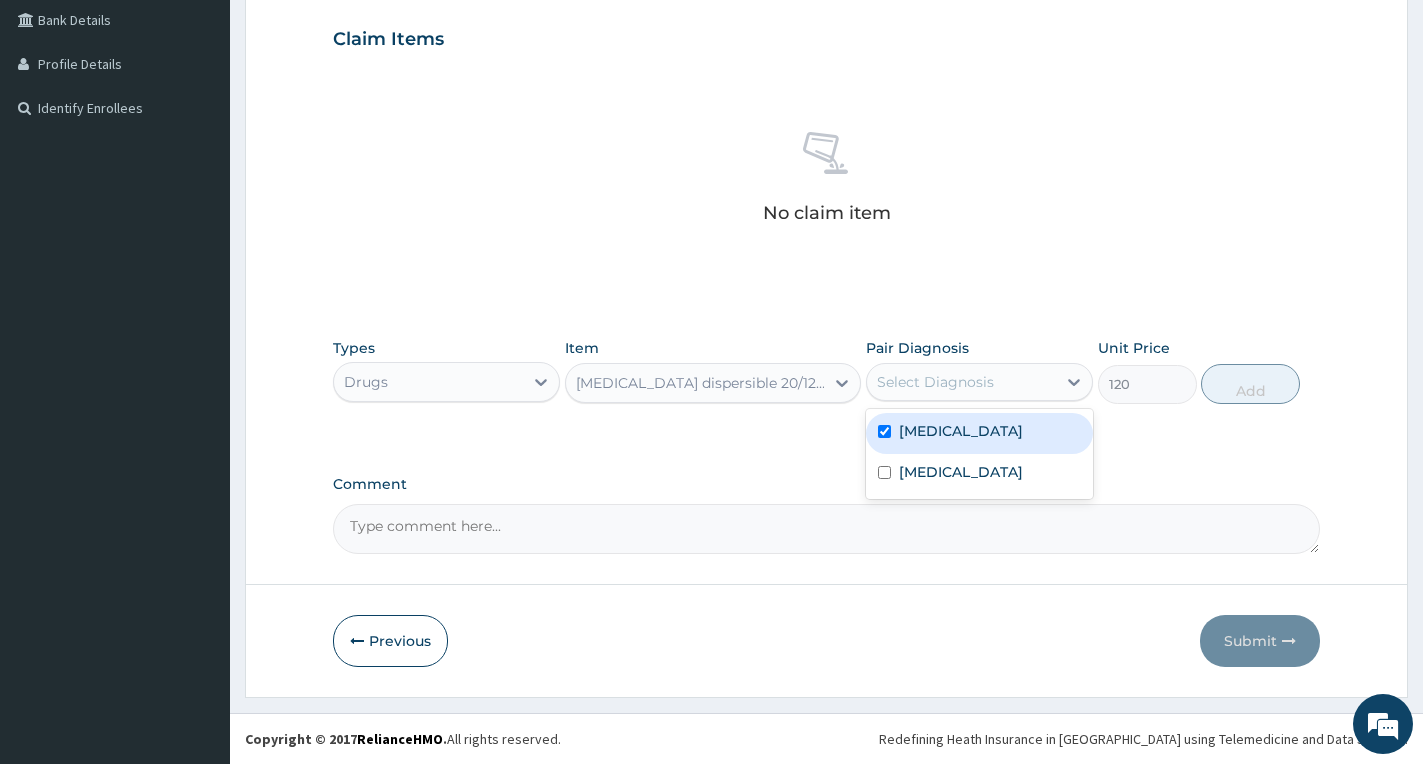 checkbox on "true" 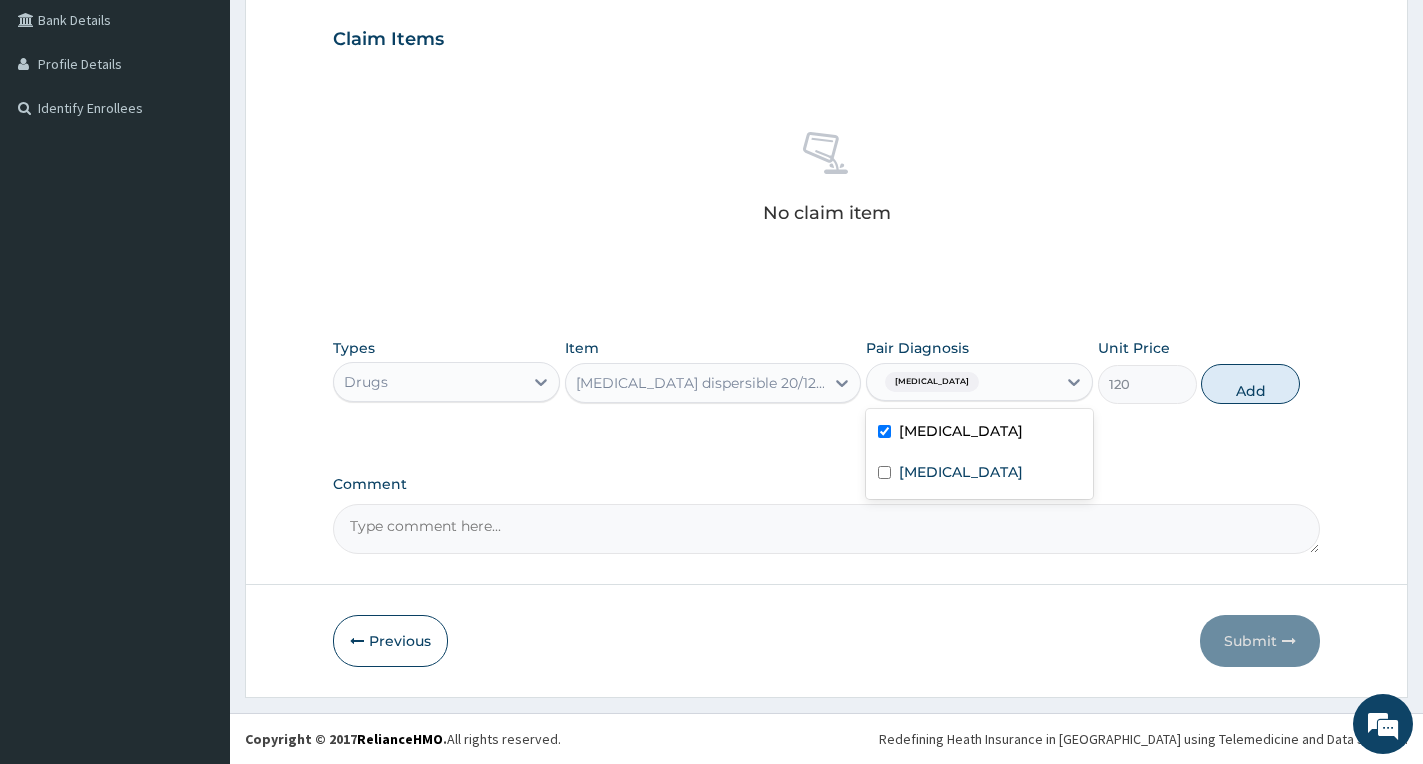 drag, startPoint x: 1266, startPoint y: 390, endPoint x: 1330, endPoint y: 5, distance: 390.28323 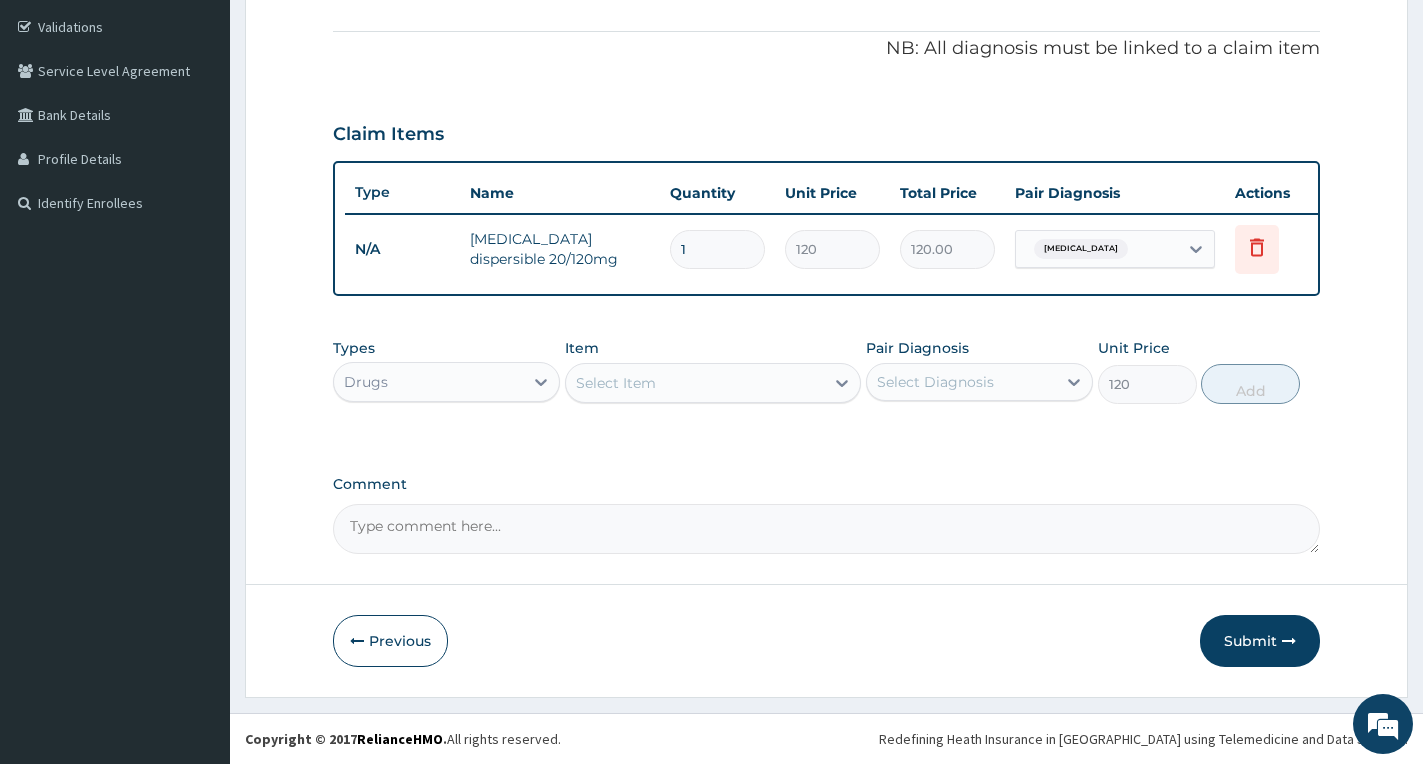 type on "0" 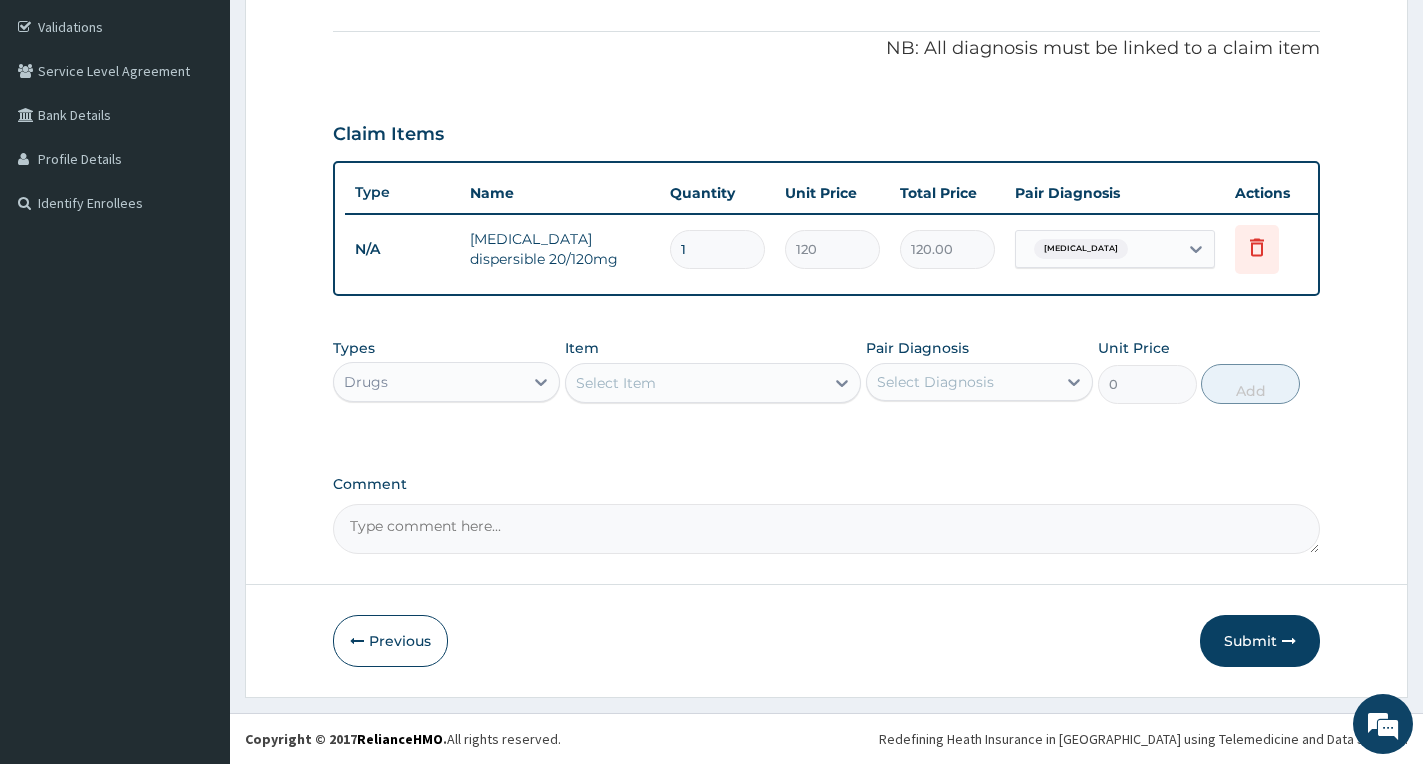 scroll, scrollTop: 384, scrollLeft: 0, axis: vertical 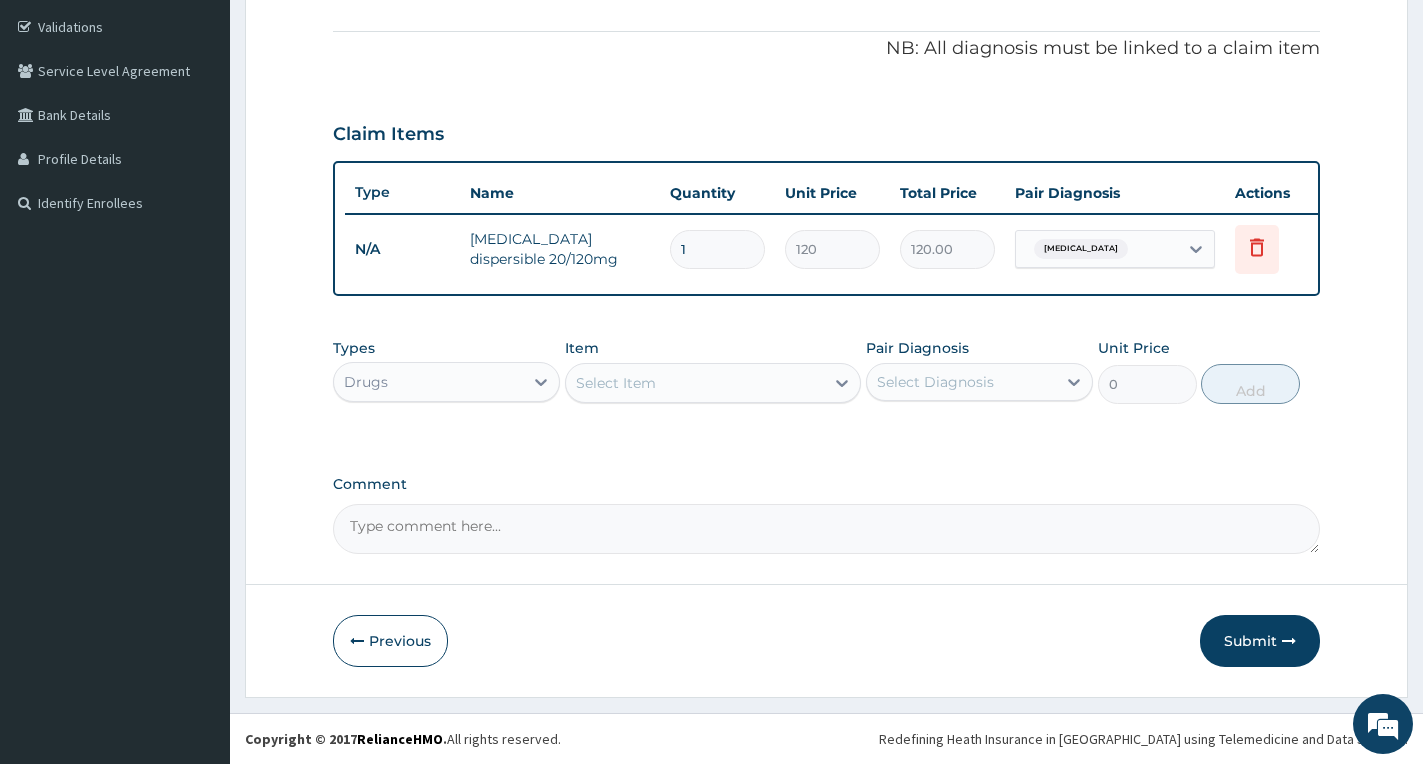 type 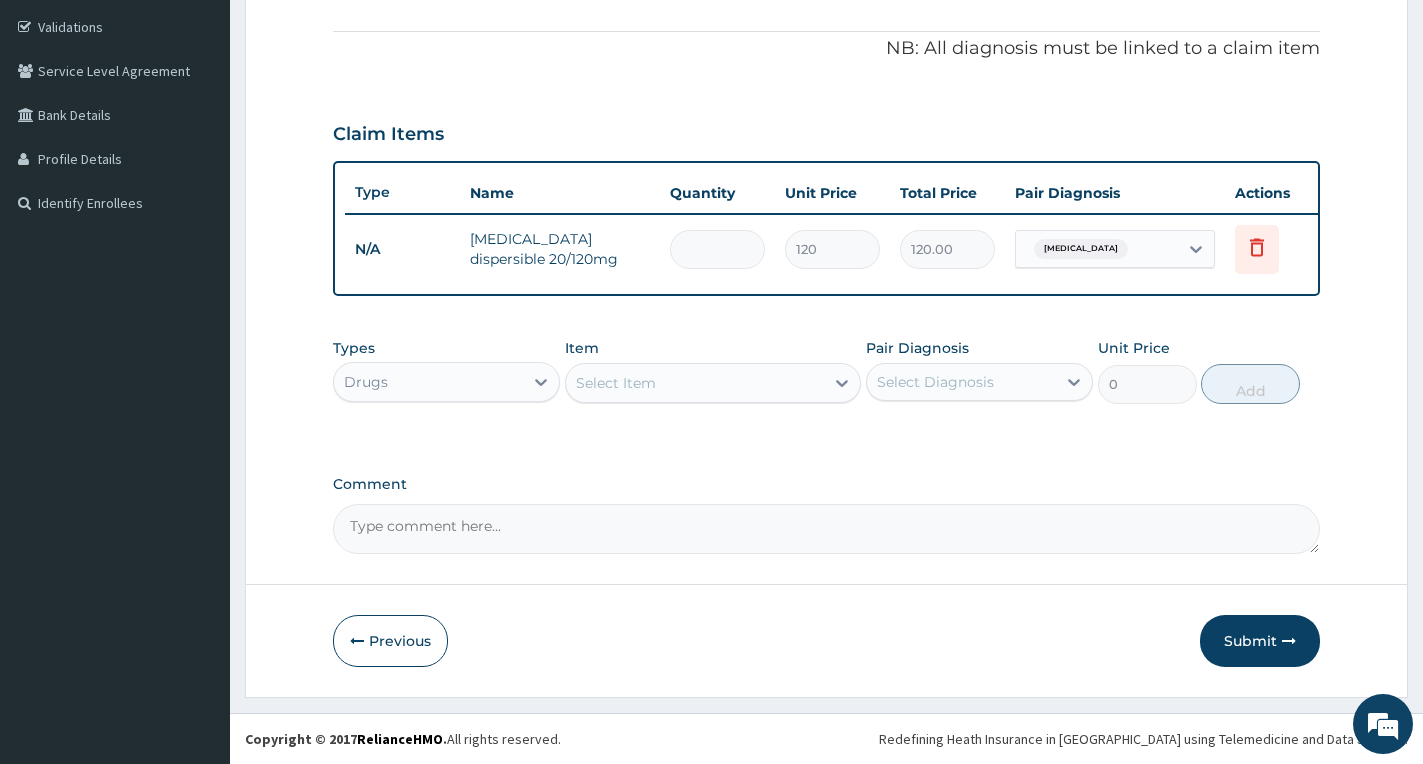type on "0.00" 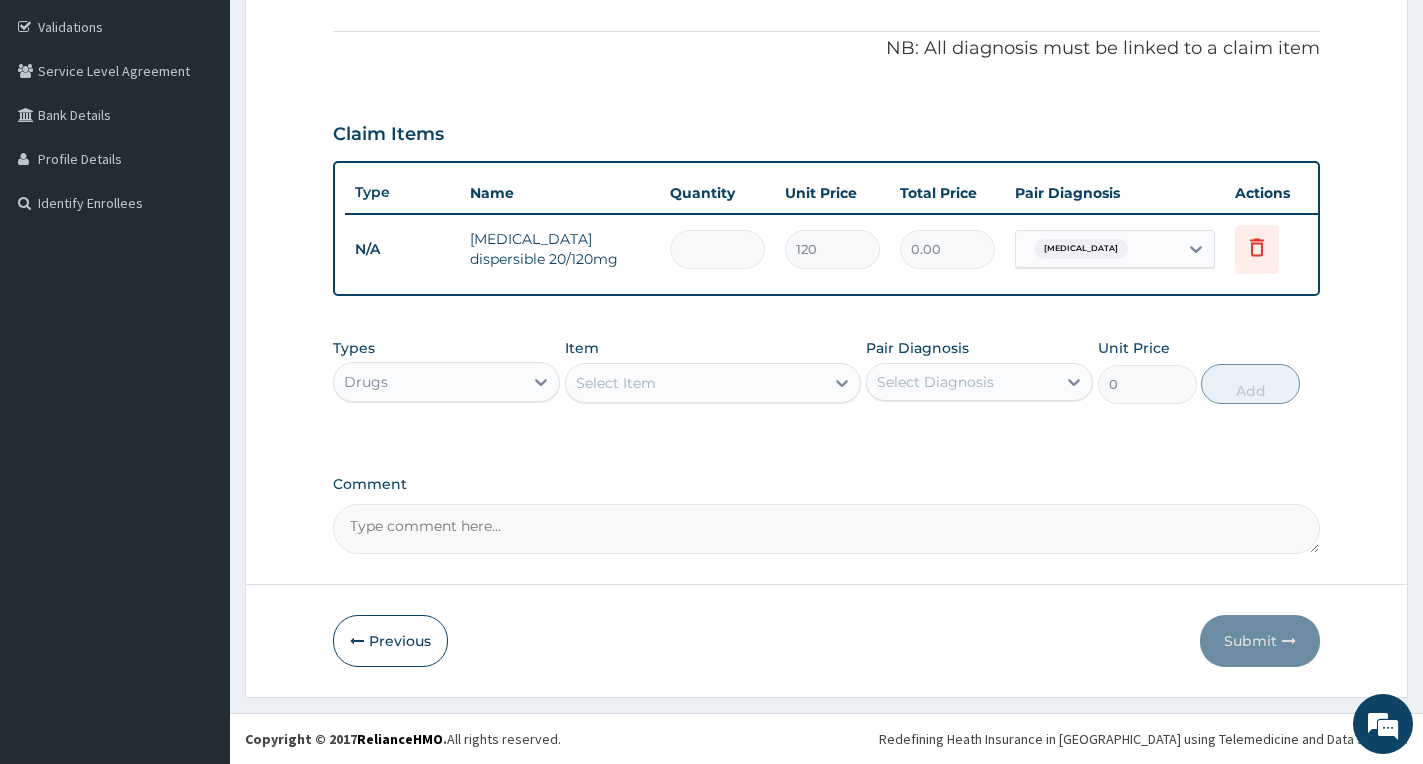 type on "1" 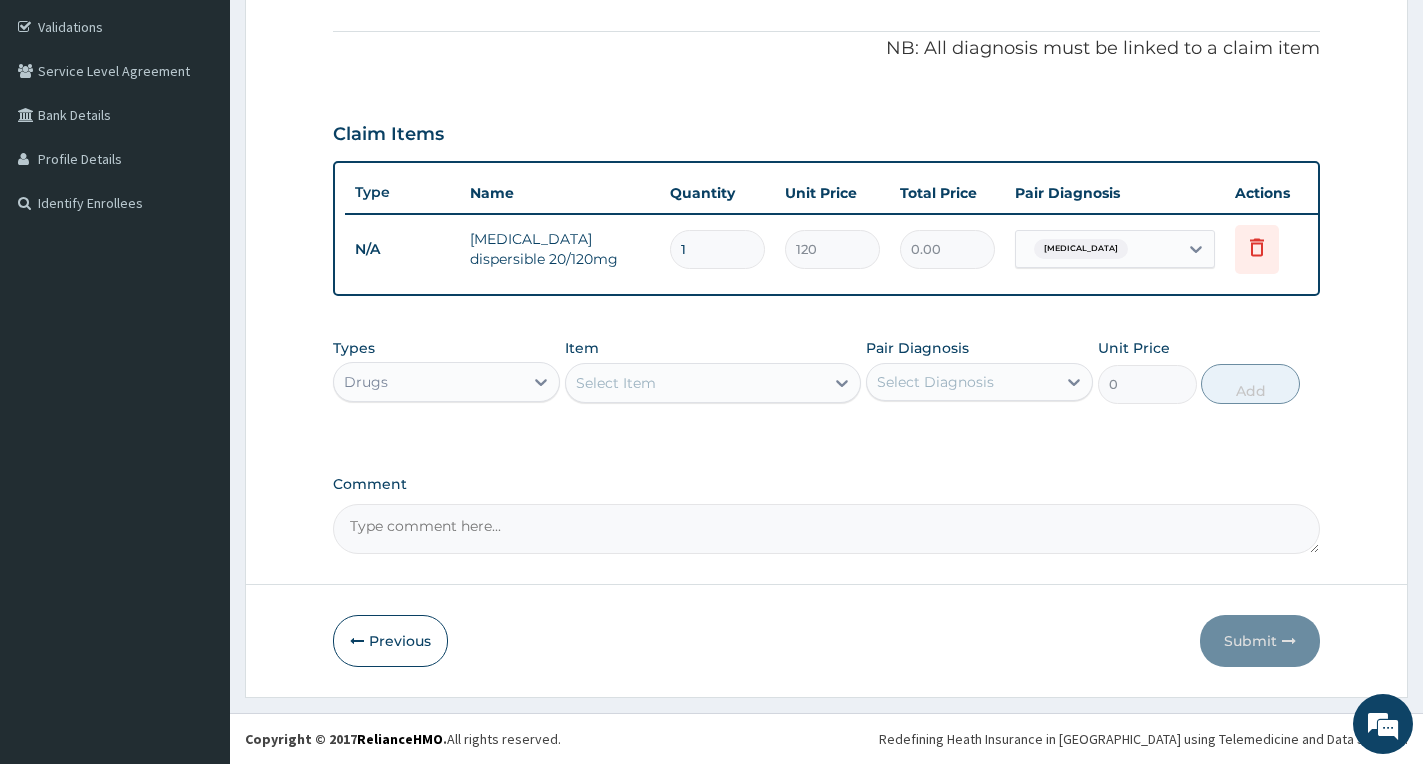 type on "120.00" 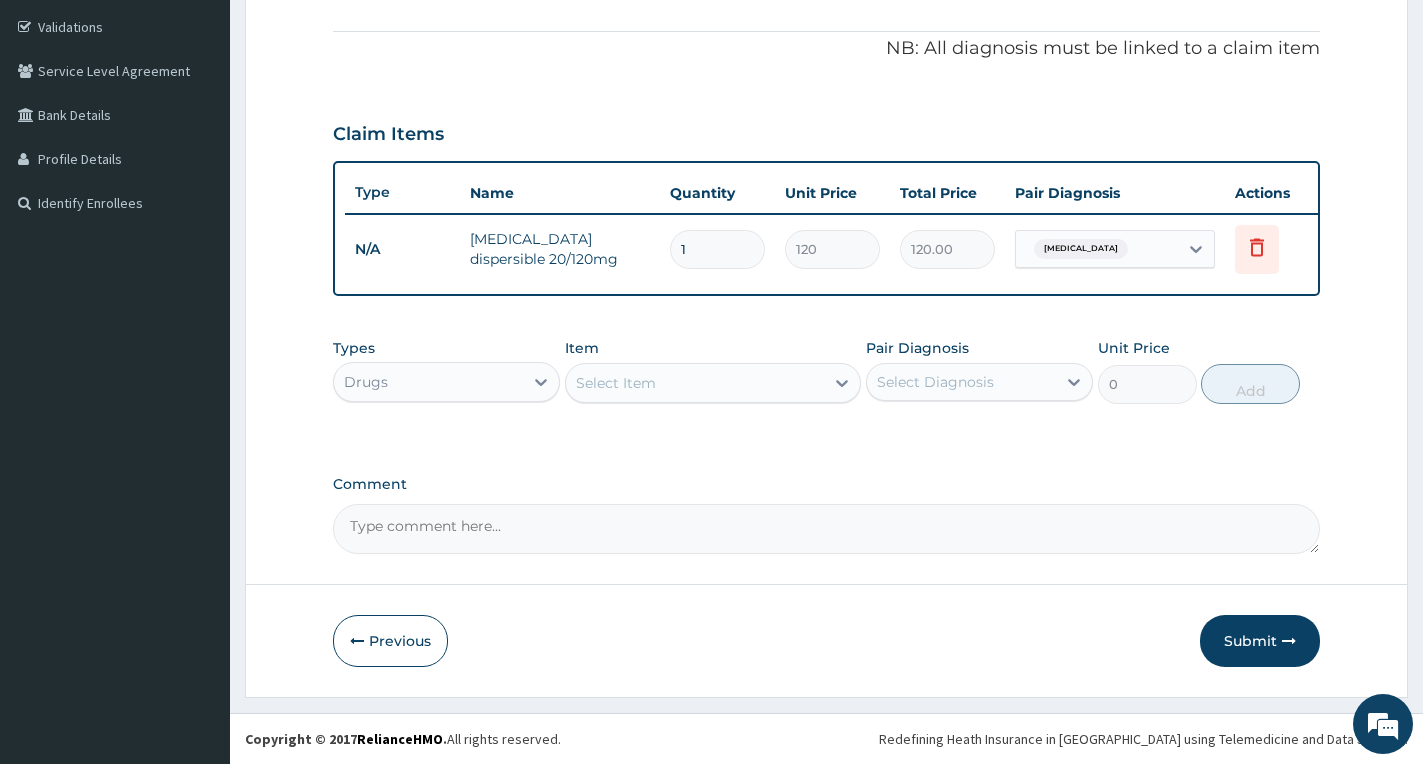 type on "12" 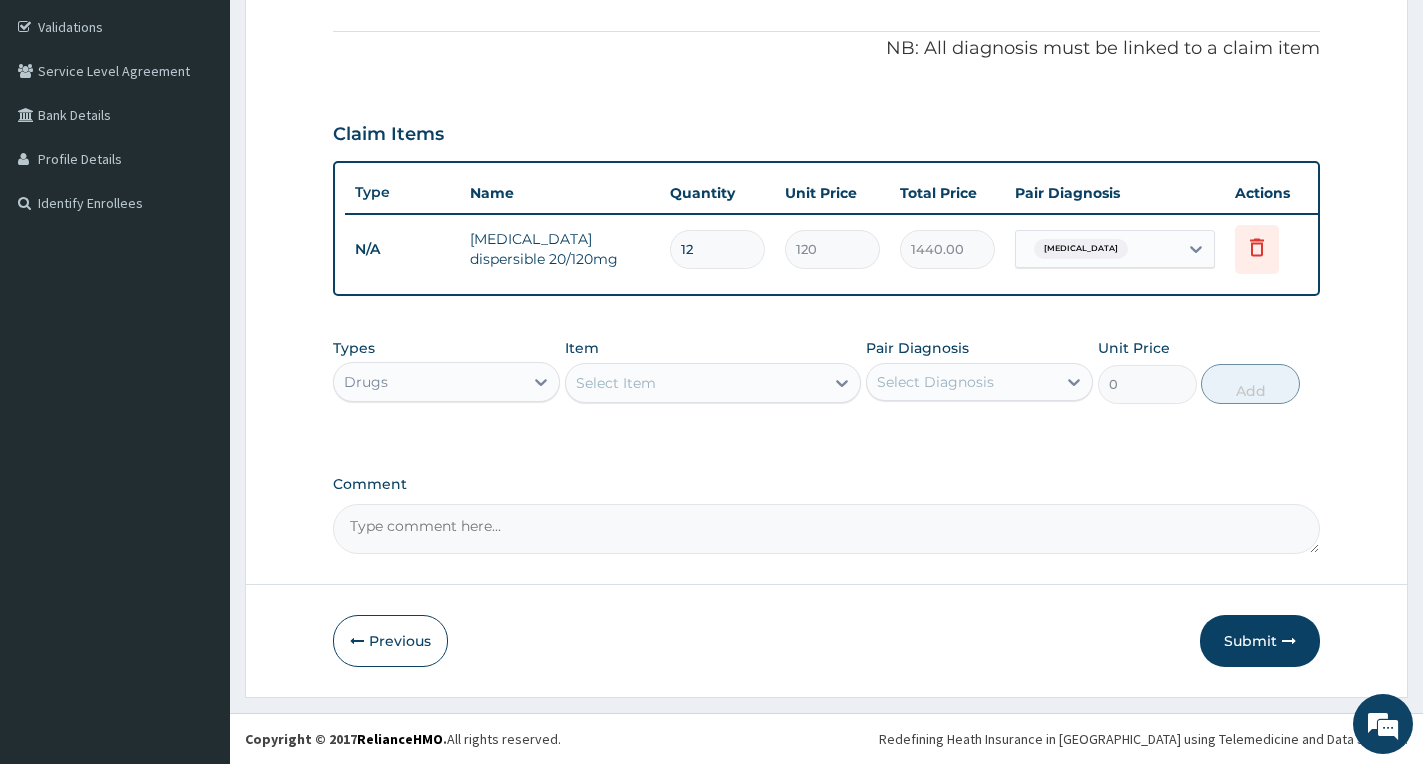 type on "12" 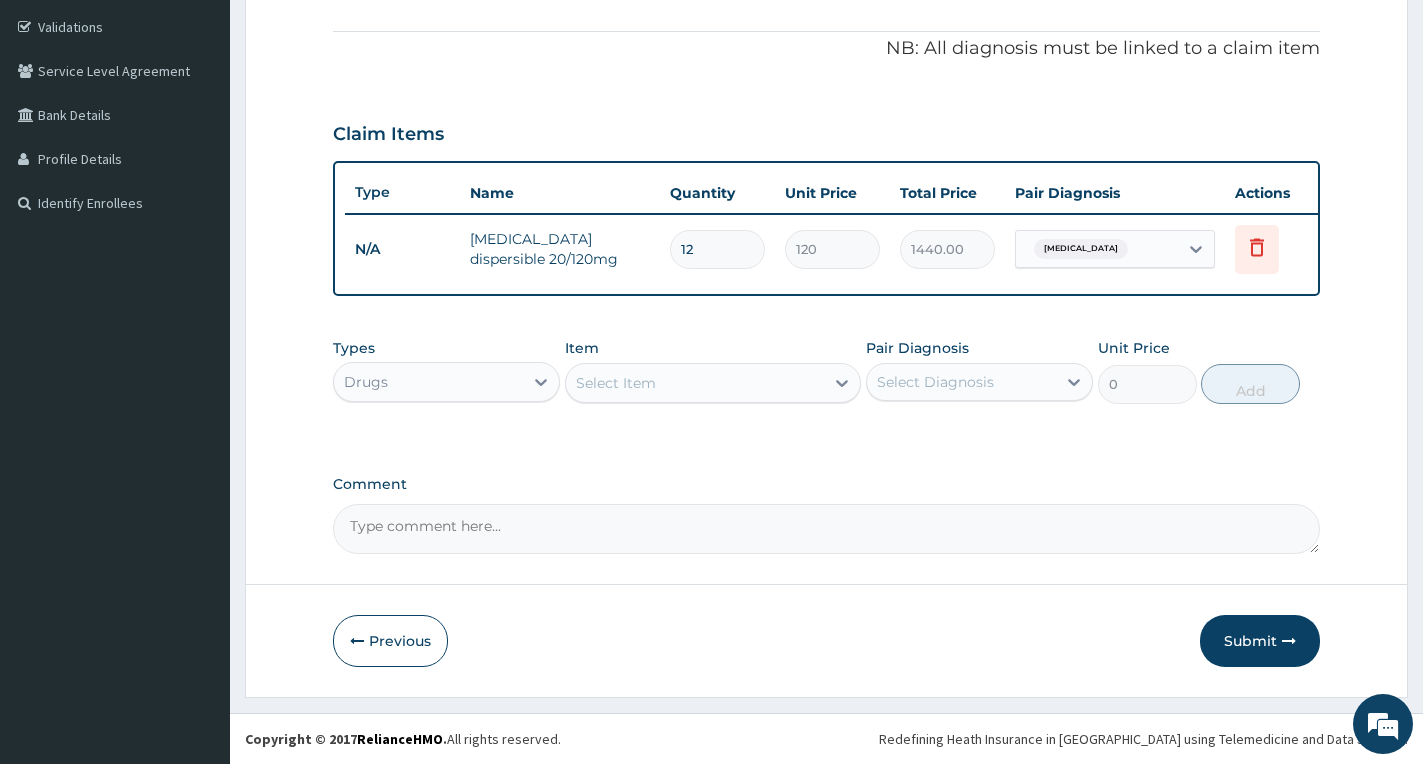 click on "Types Drugs Item Select Item Pair Diagnosis Select Diagnosis Unit Price 0 Add" 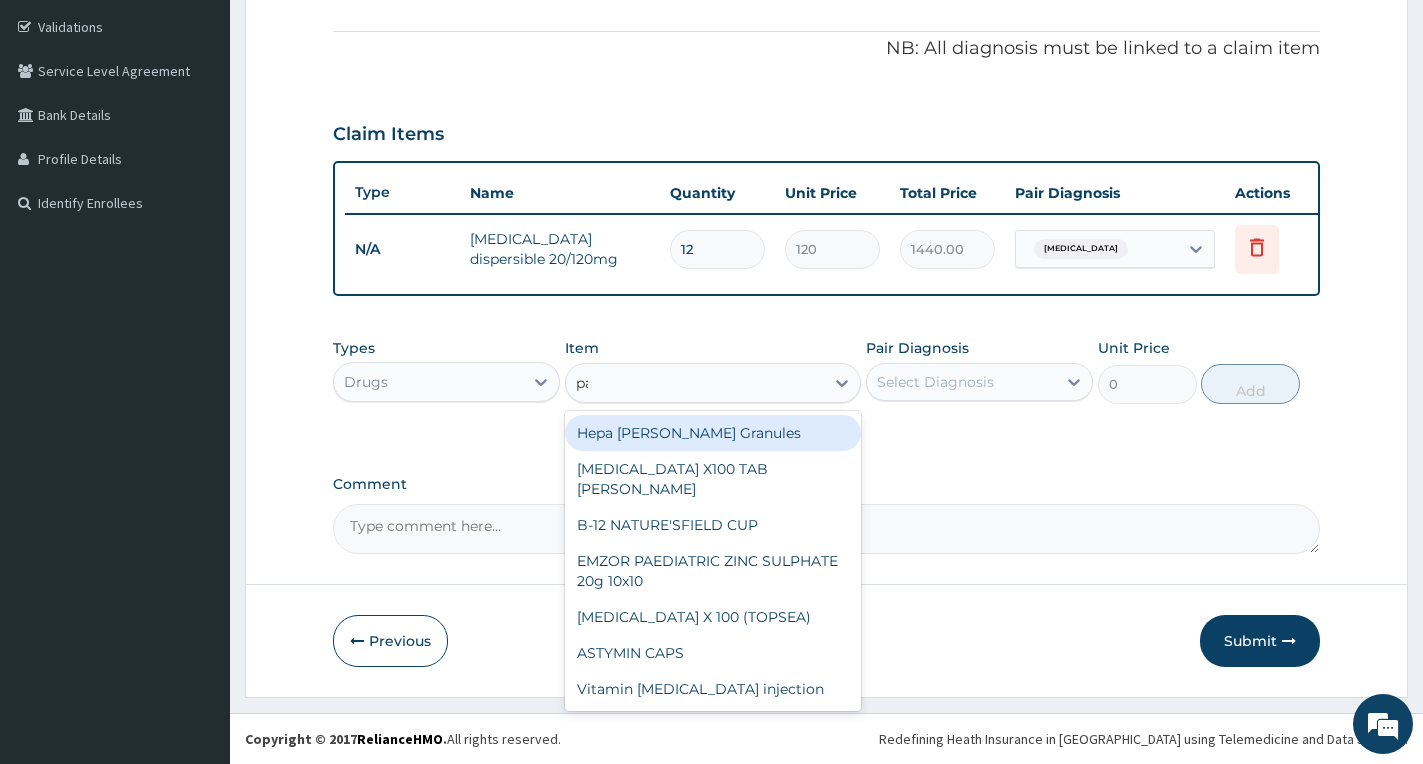 type on "parace" 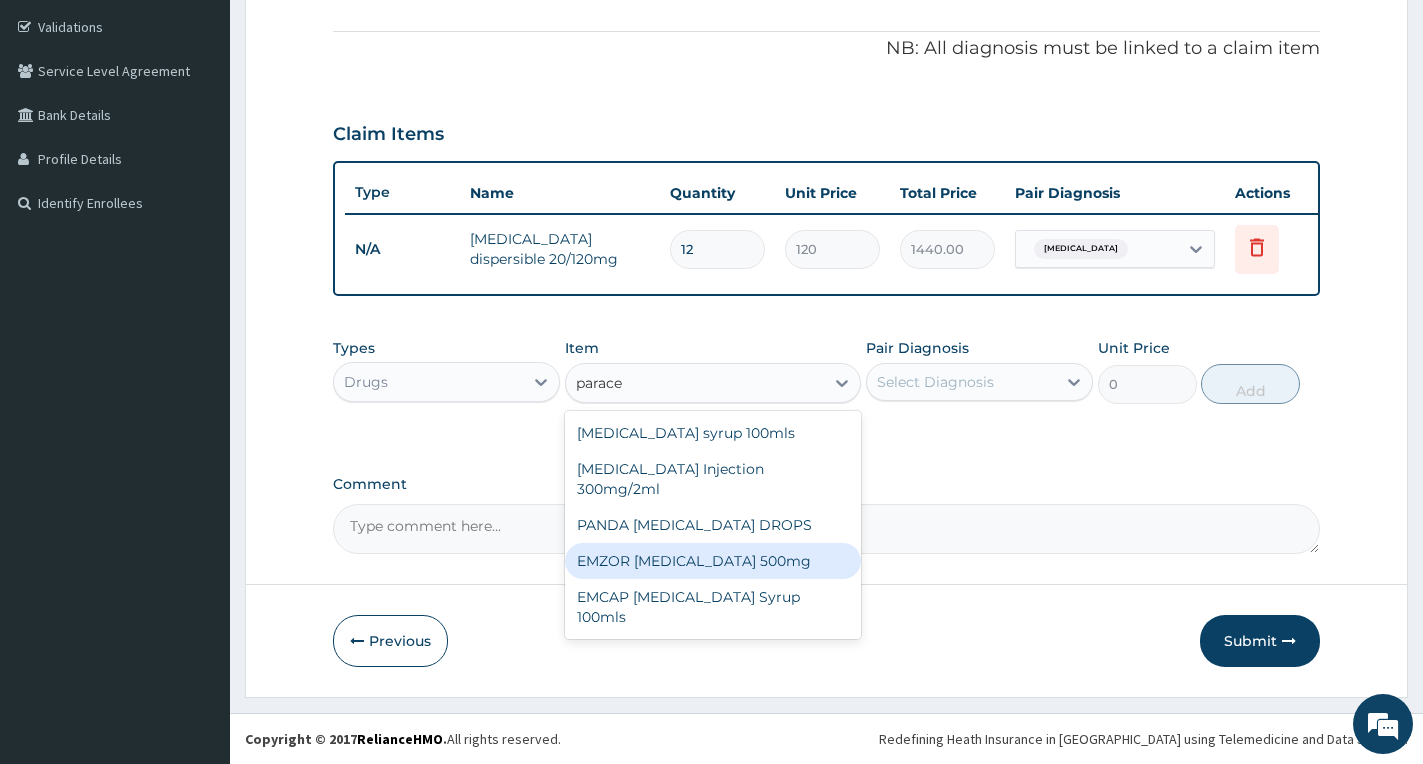click on "EMZOR PARACETAMOL 500mg" at bounding box center (713, 561) 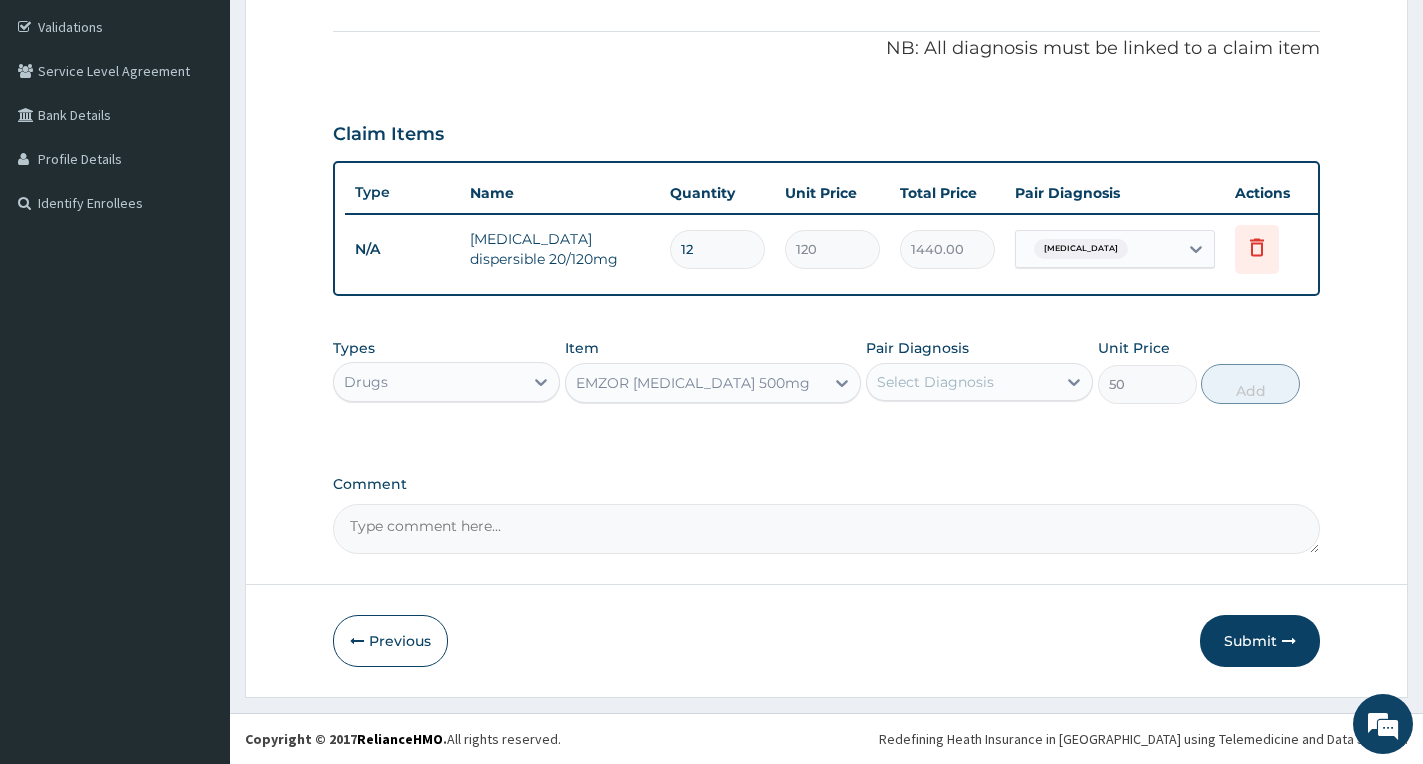click on "Select Diagnosis" at bounding box center [935, 382] 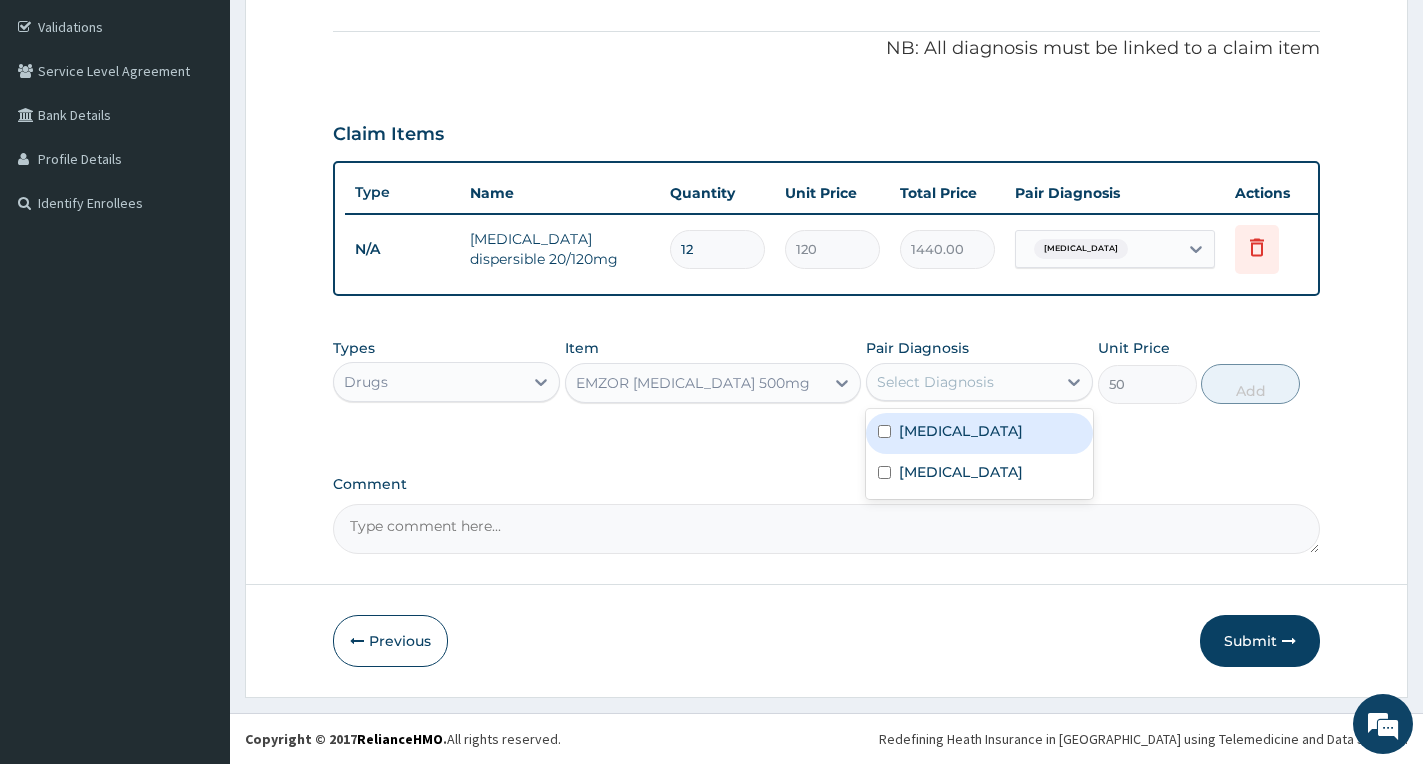 click on "[MEDICAL_DATA]" at bounding box center (961, 431) 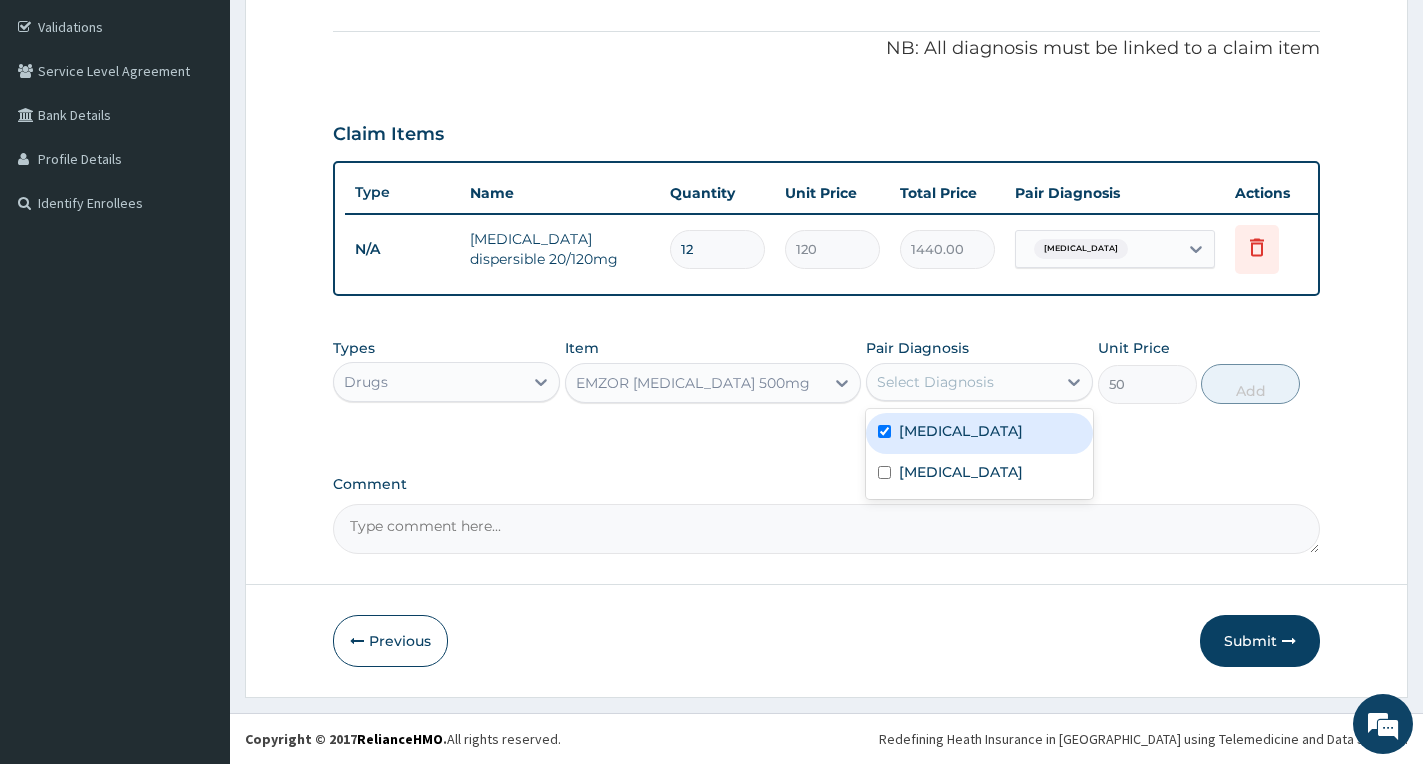 checkbox on "true" 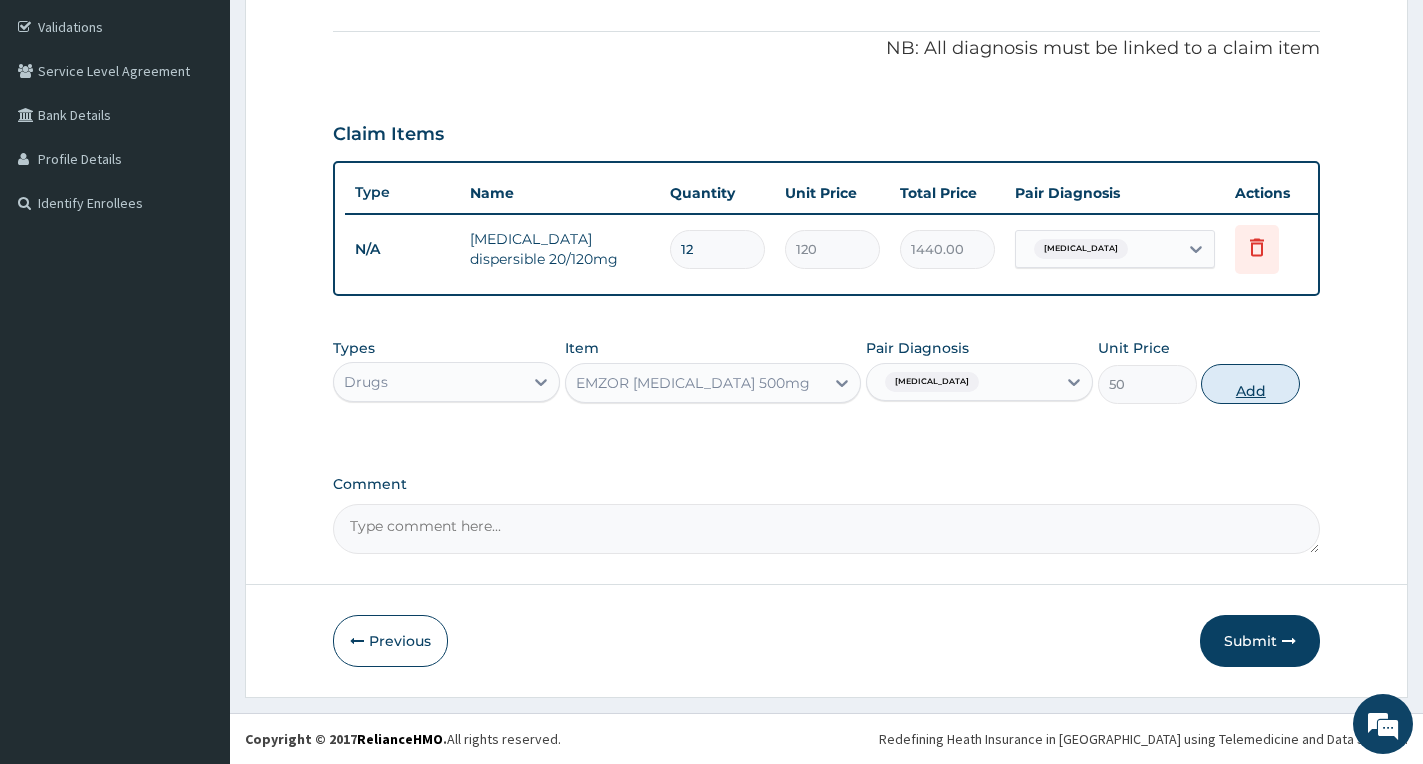 click on "Add" at bounding box center (1250, 384) 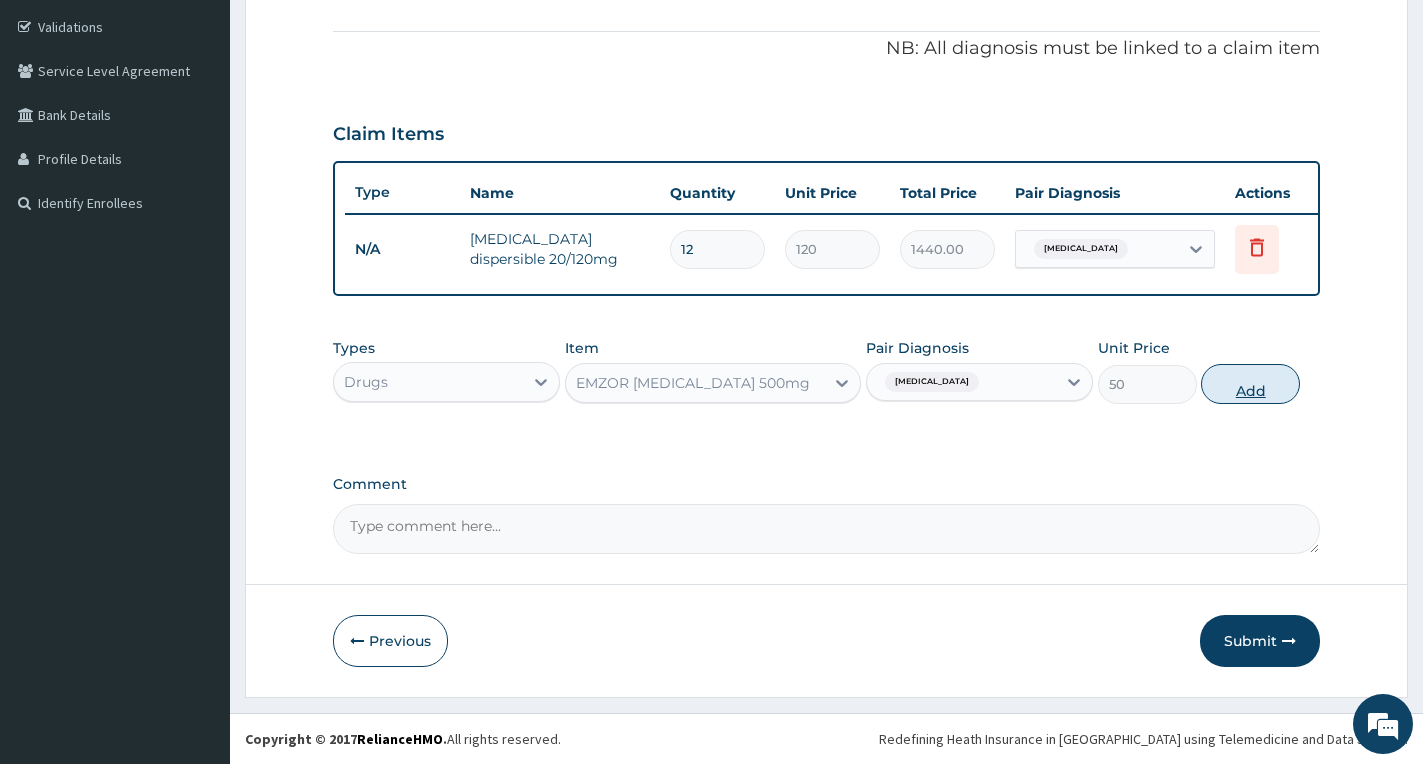 type on "0" 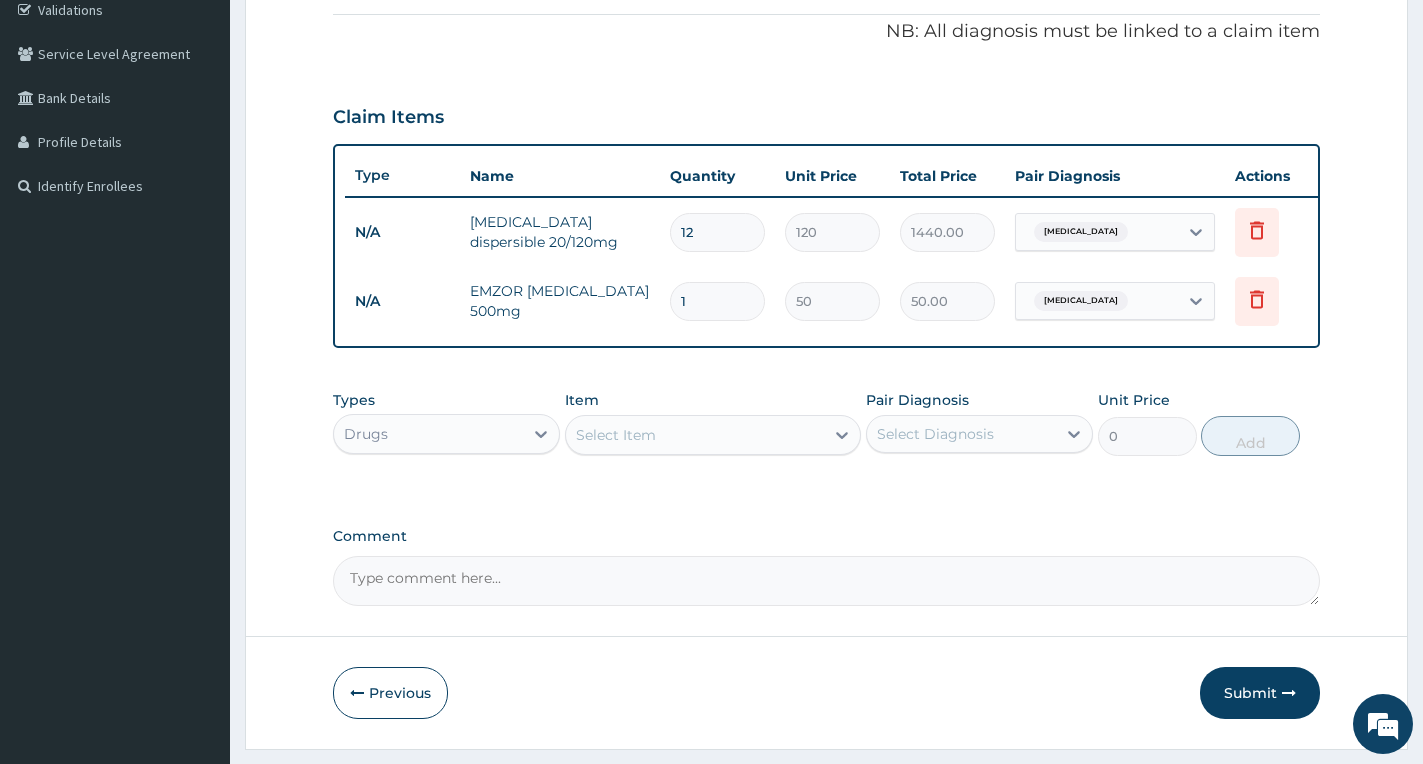 type on "10" 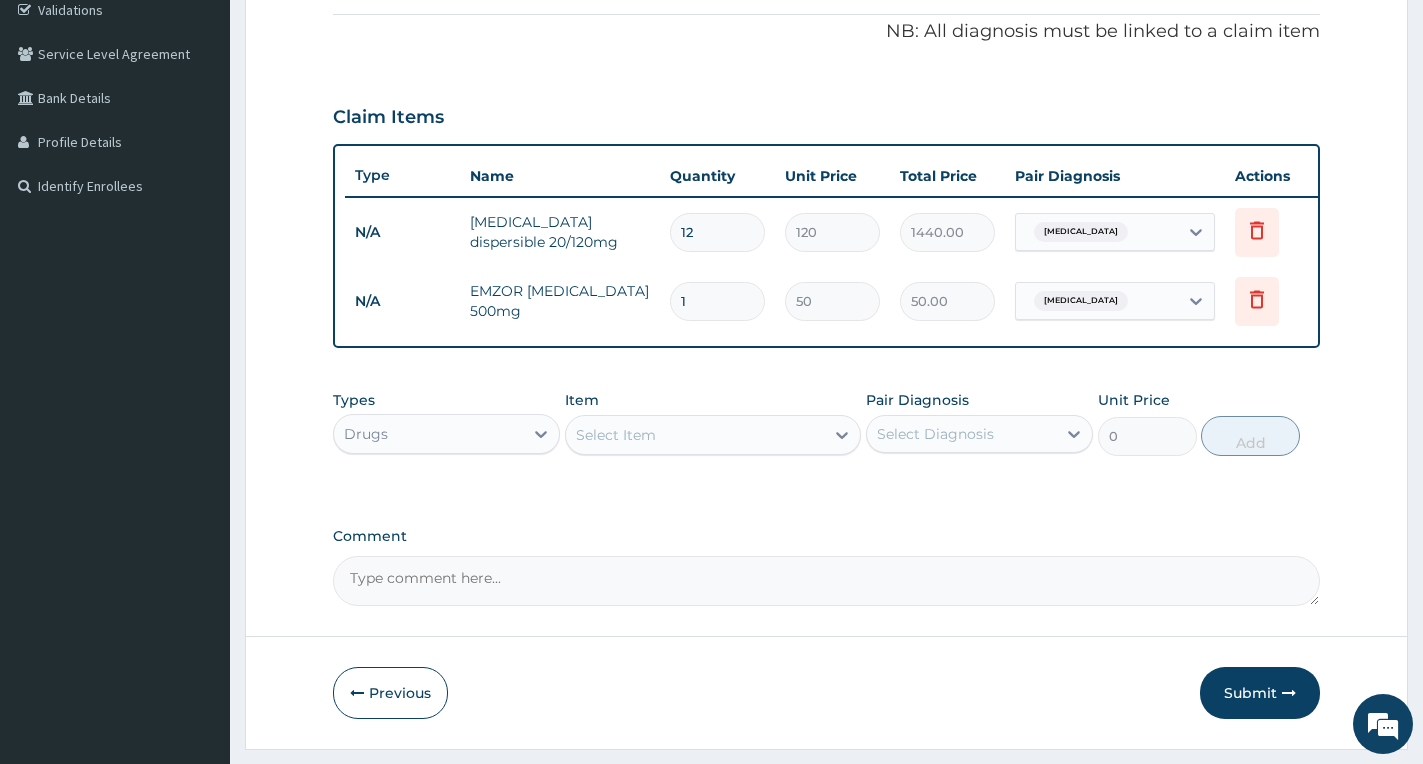 type on "500.00" 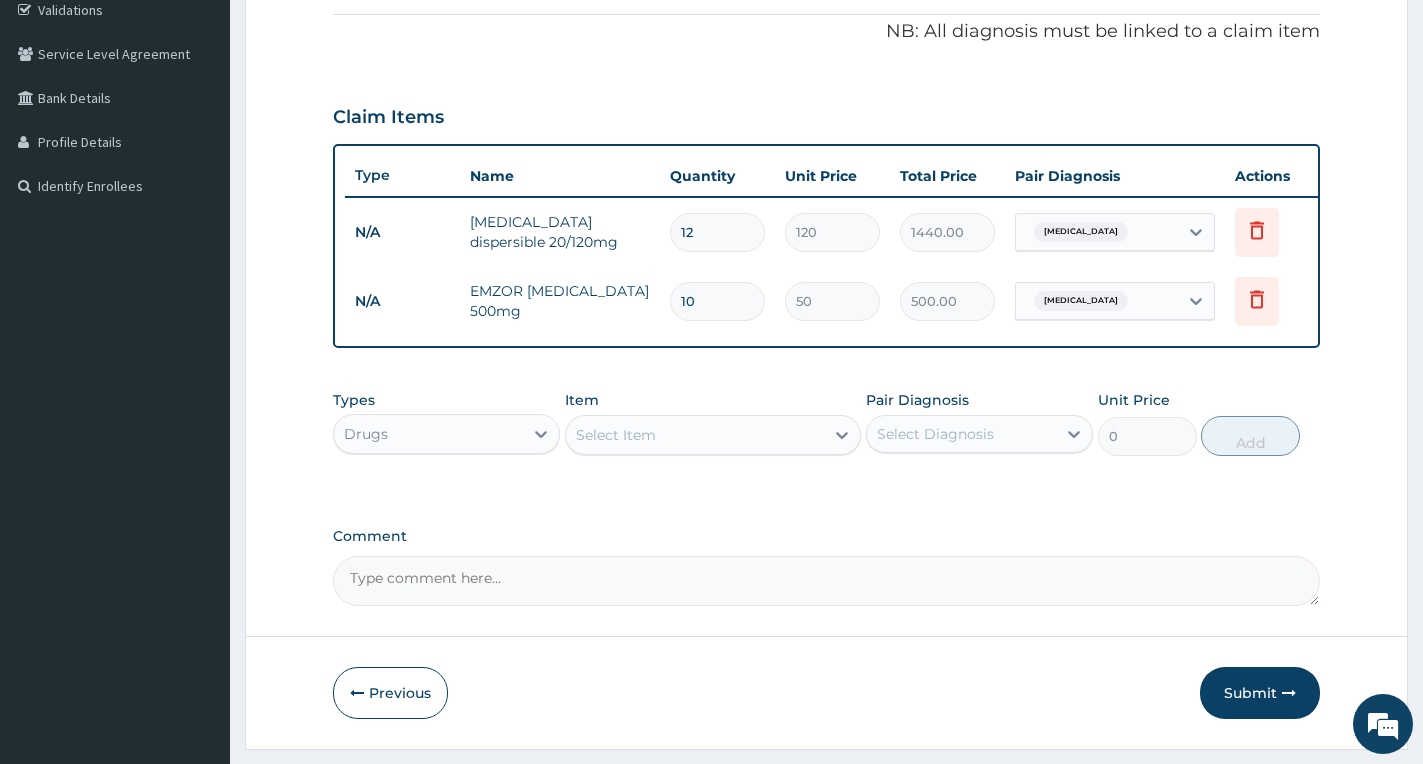 type on "10" 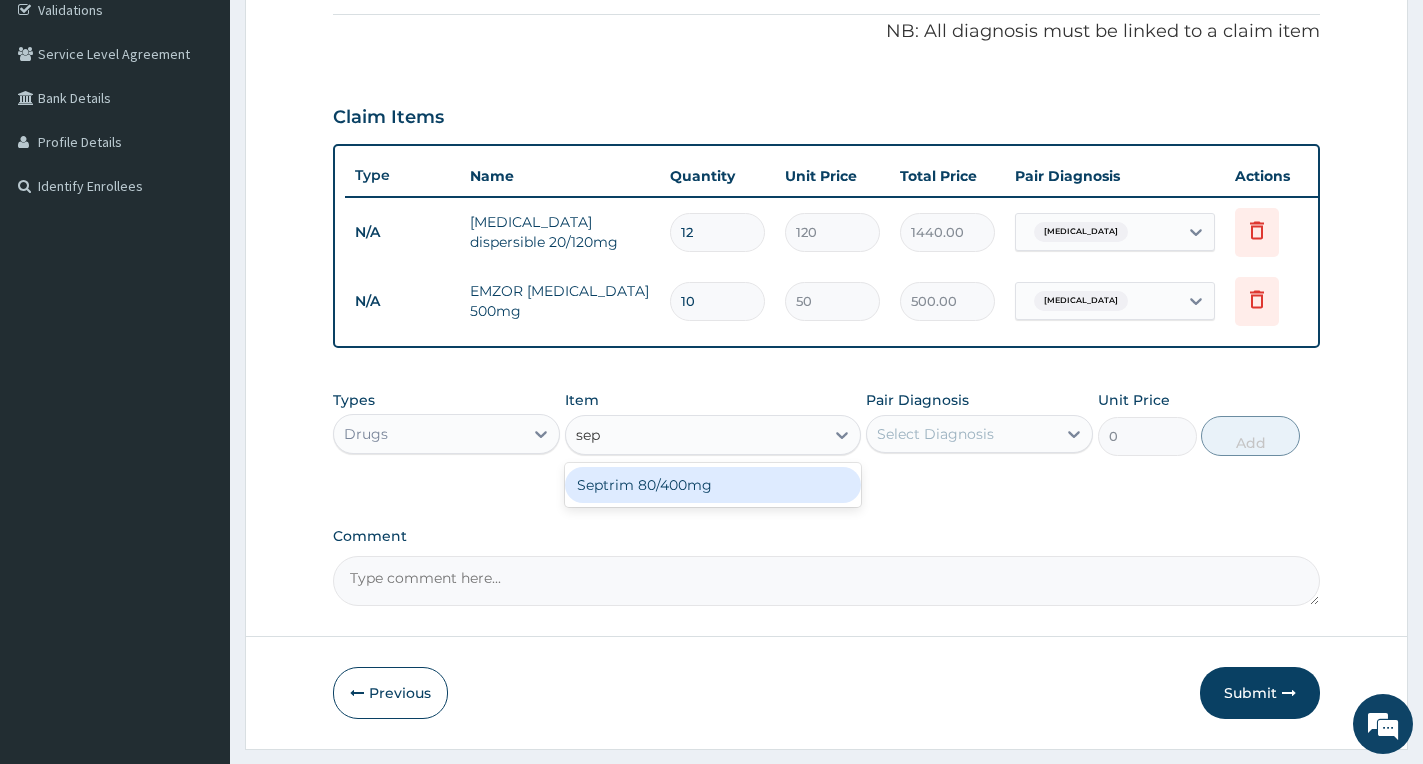 type on "sept" 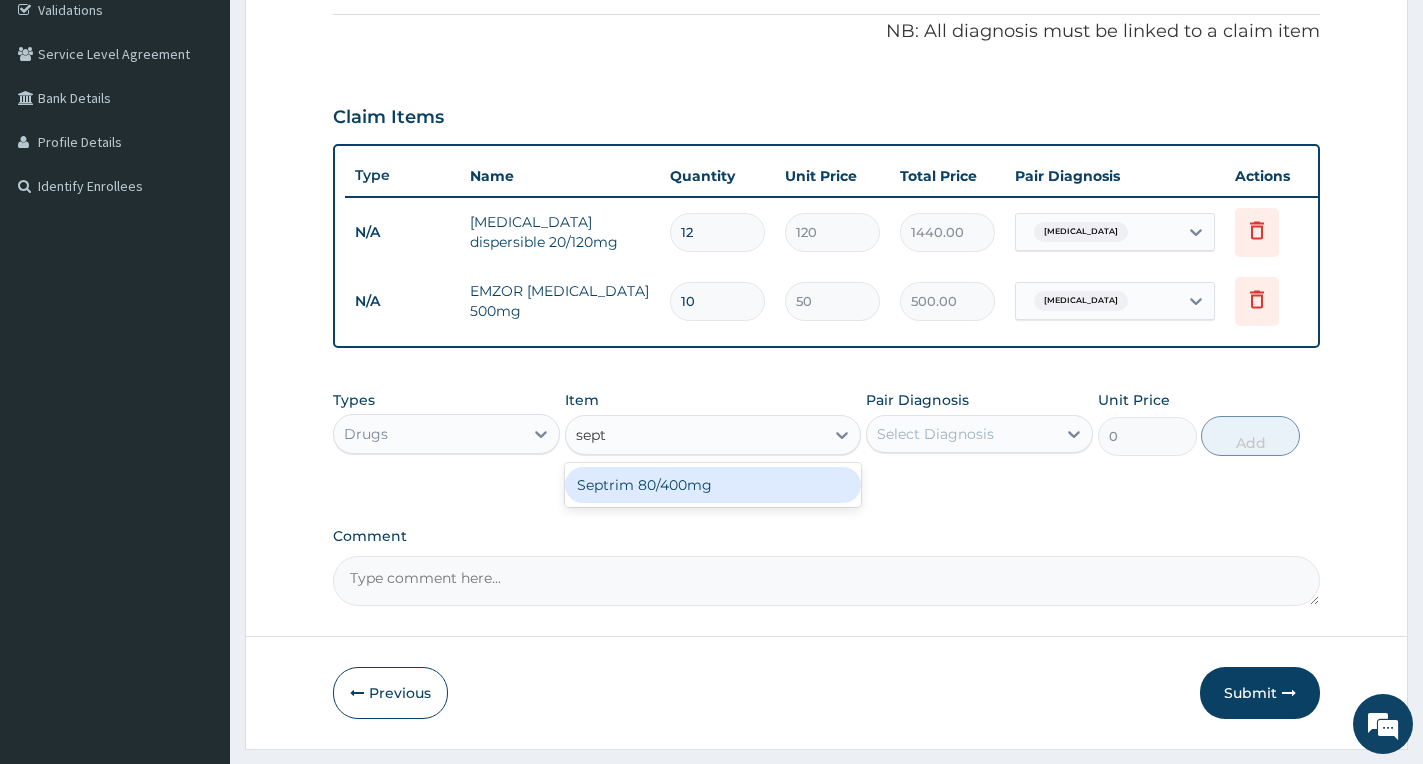 click on "Septrim 80/400mg" at bounding box center [713, 485] 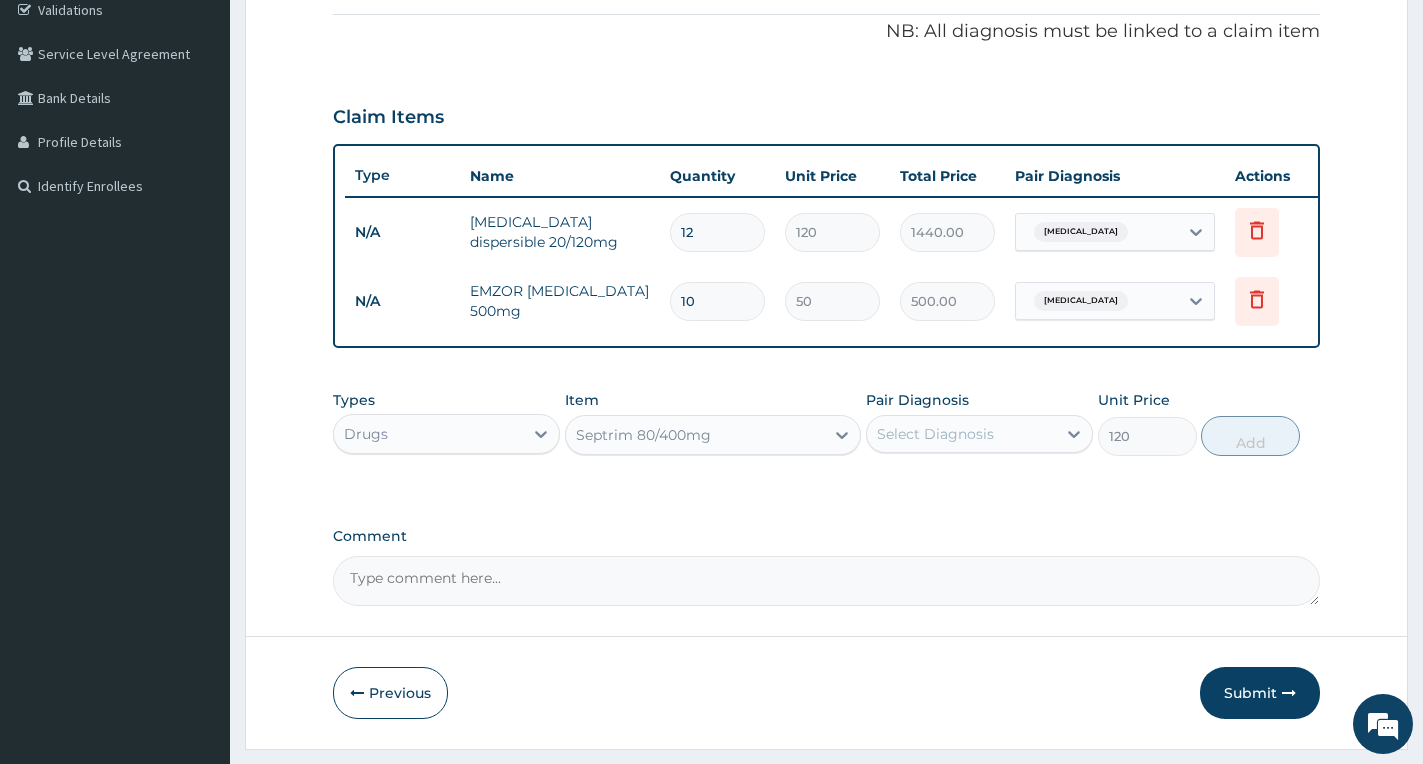click on "Septrim 80/400mg" at bounding box center [695, 435] 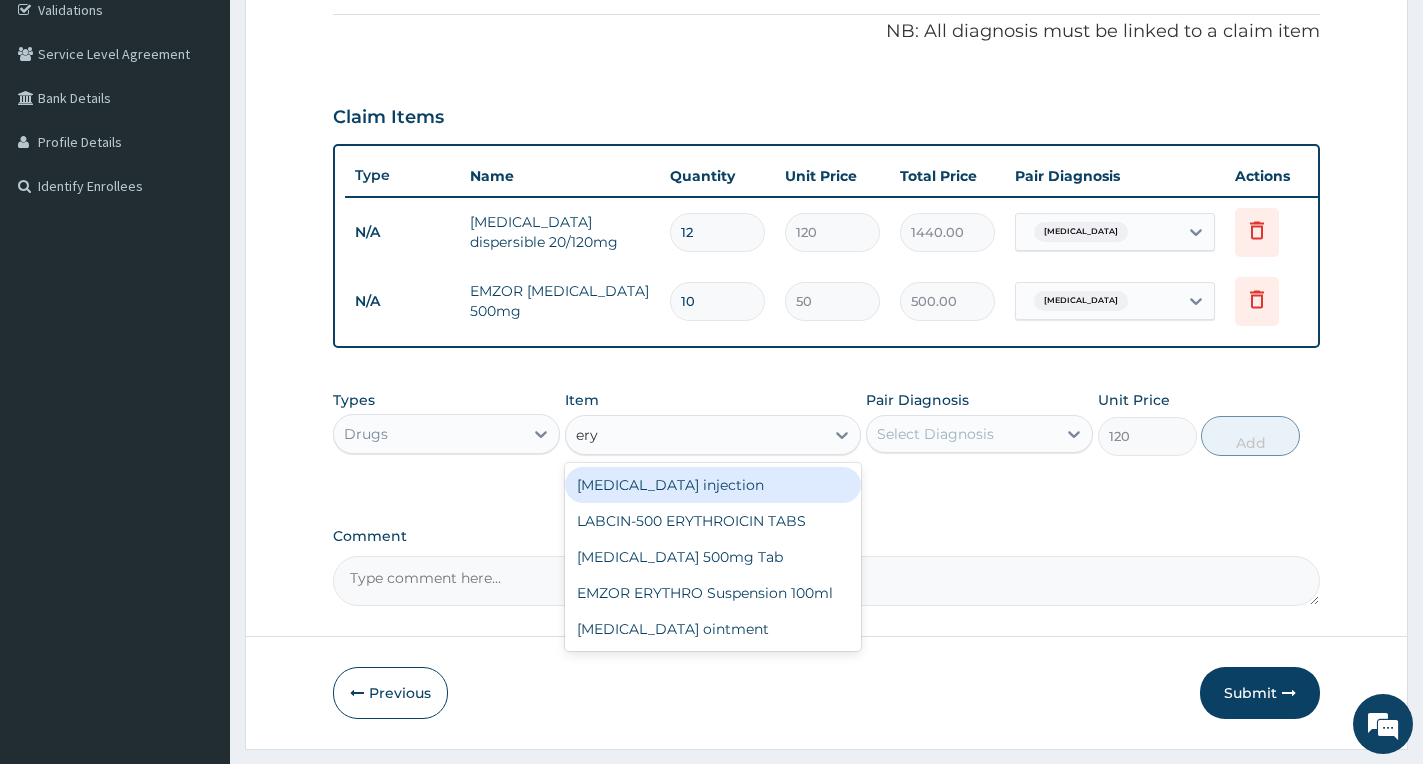 scroll, scrollTop: 0, scrollLeft: 0, axis: both 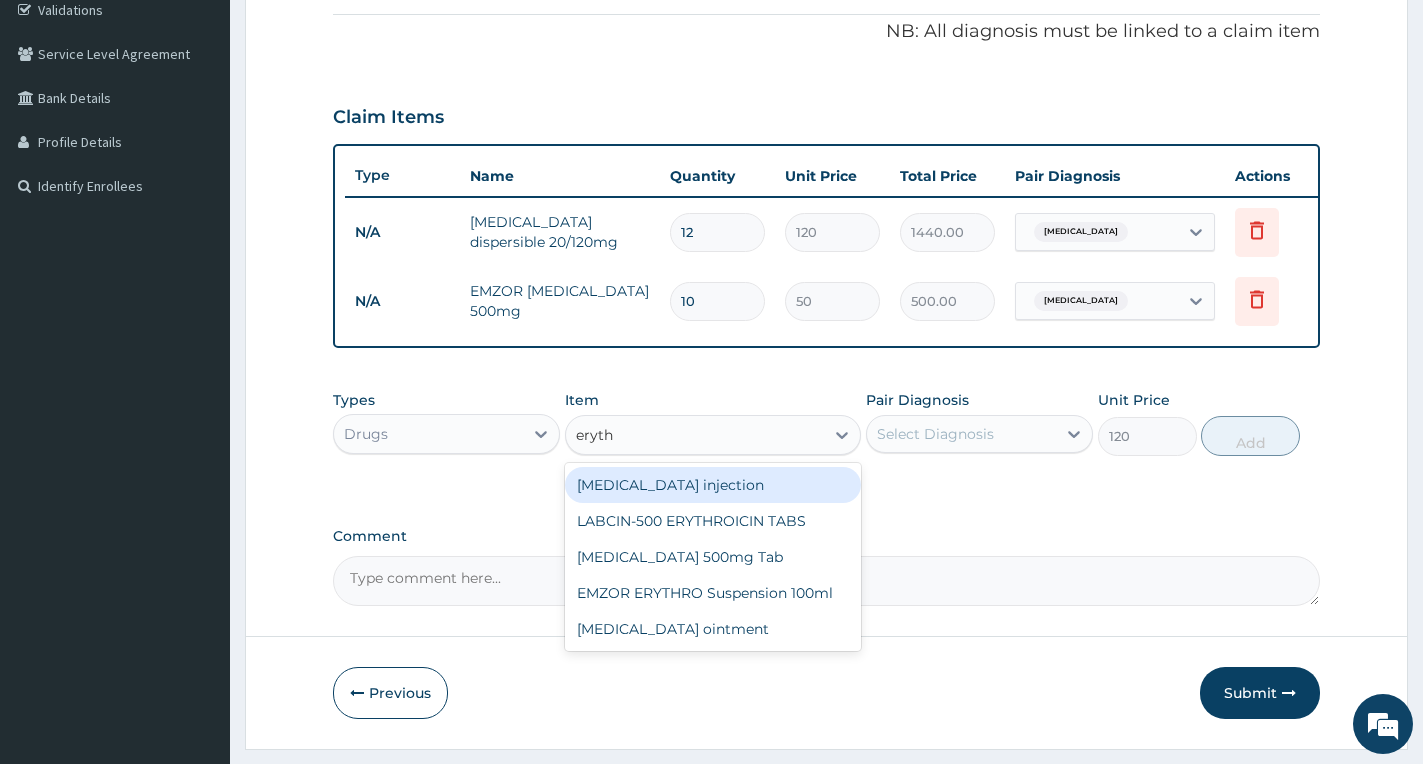 type on "eryth" 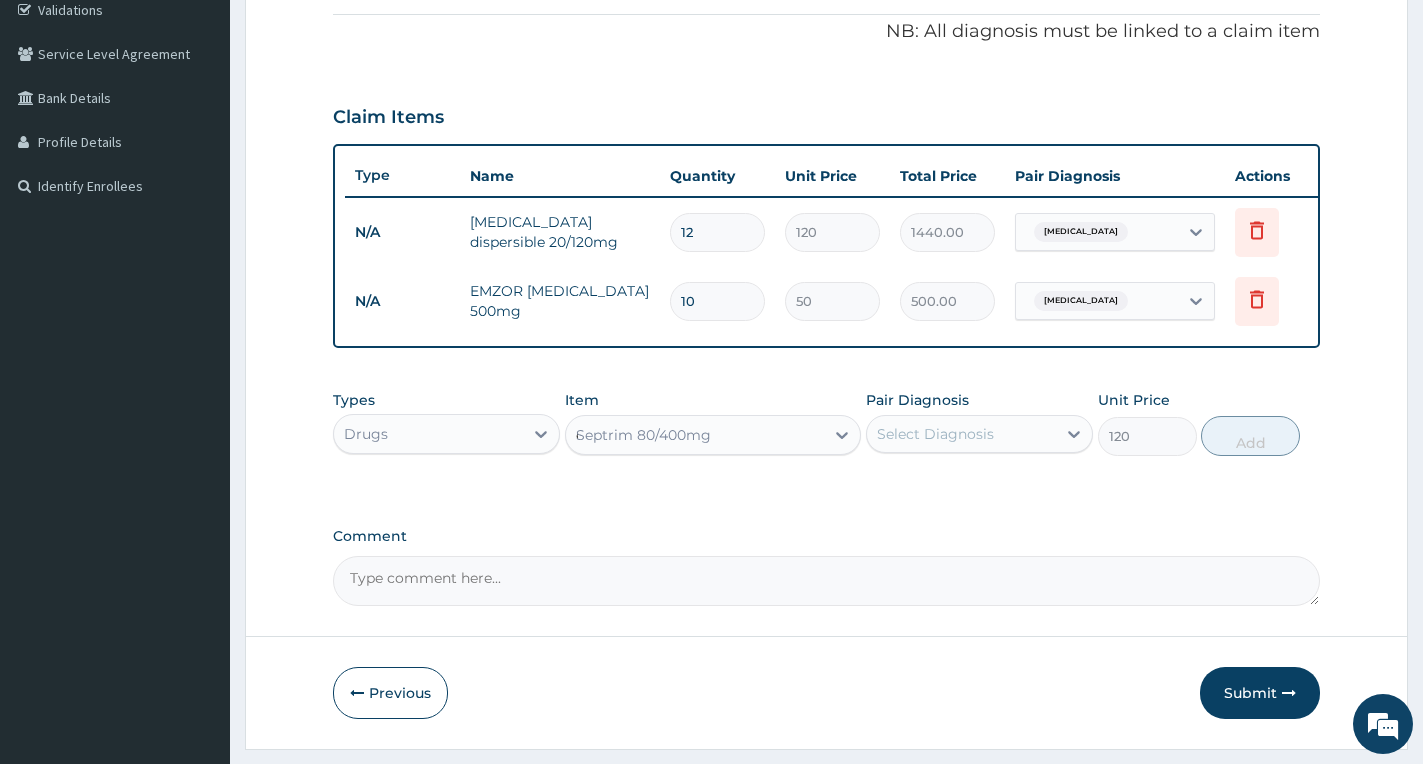 type 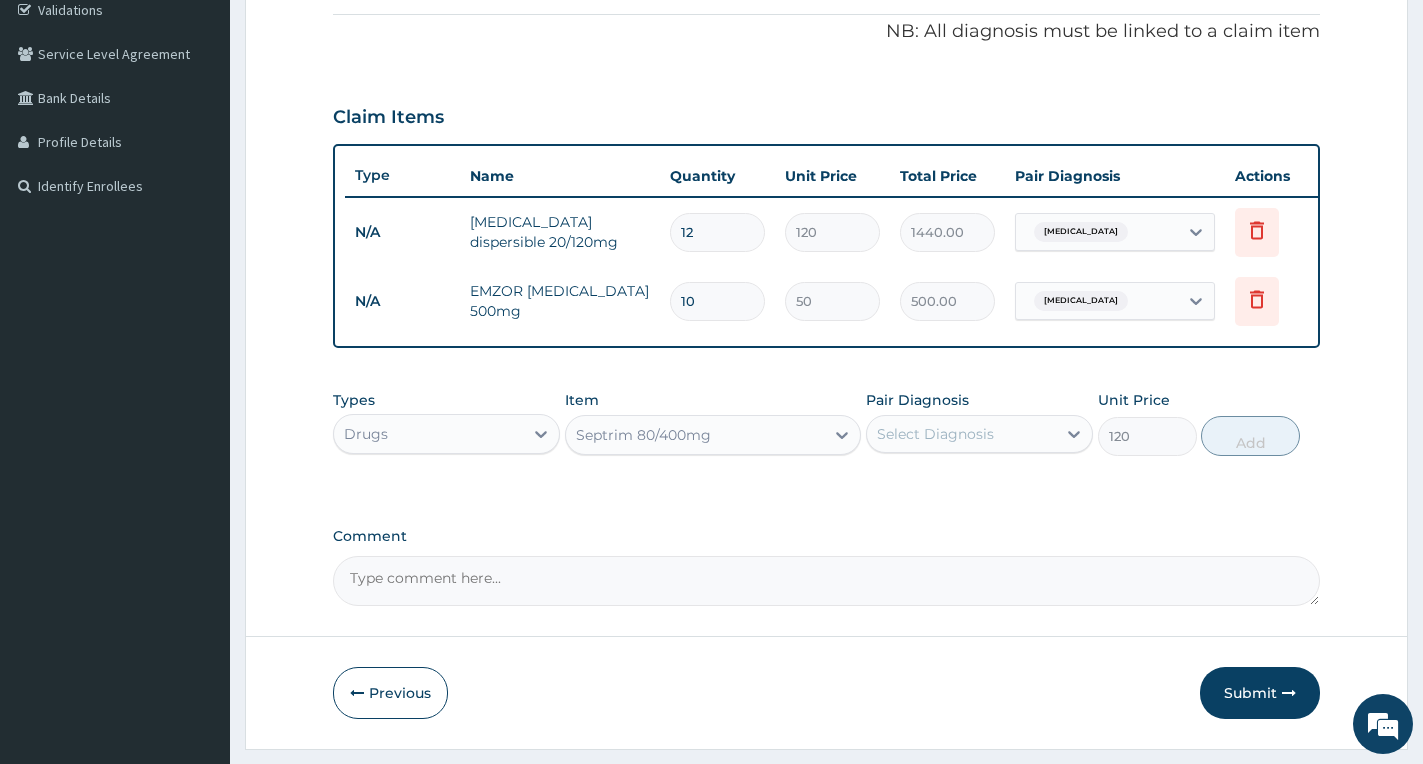 click on "Select Diagnosis" at bounding box center [935, 434] 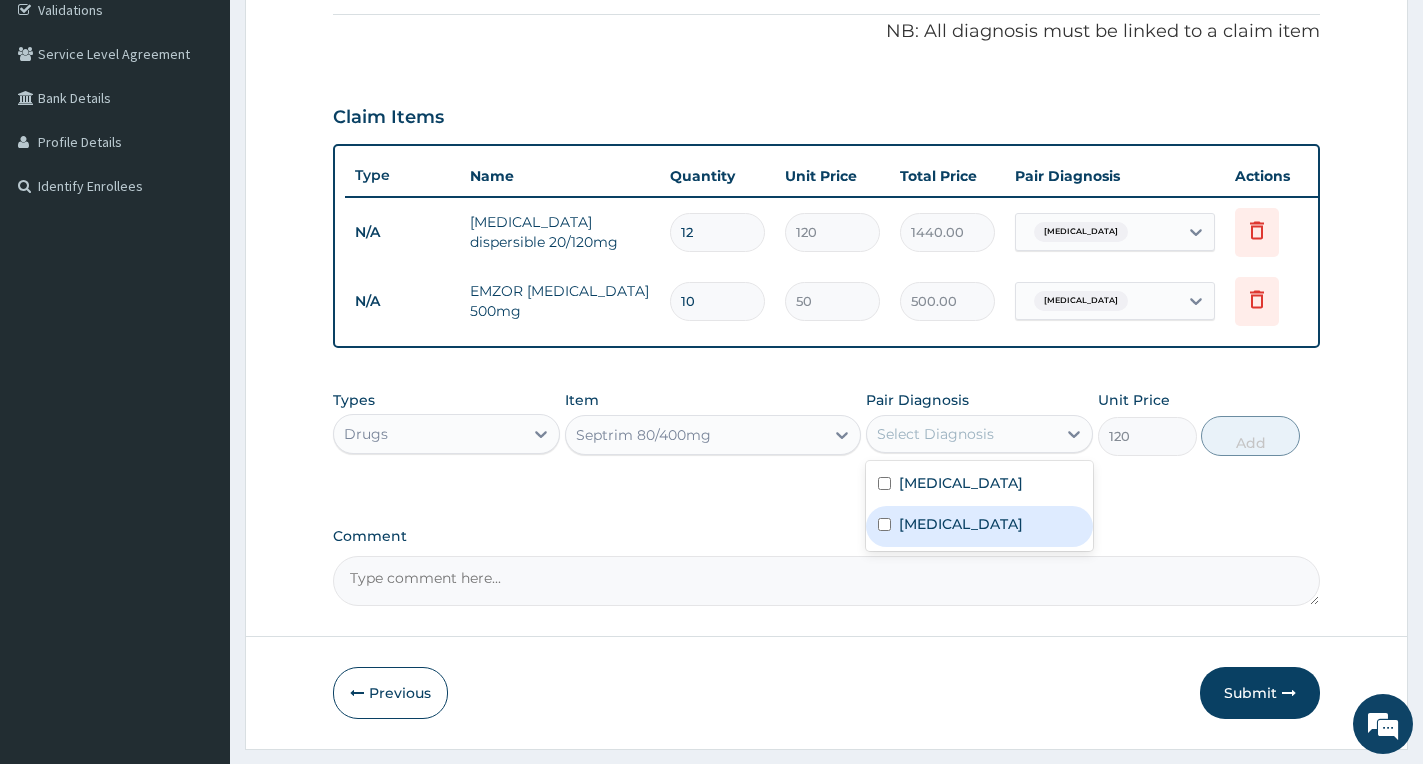 click on "Upper respiratory infection" at bounding box center [961, 524] 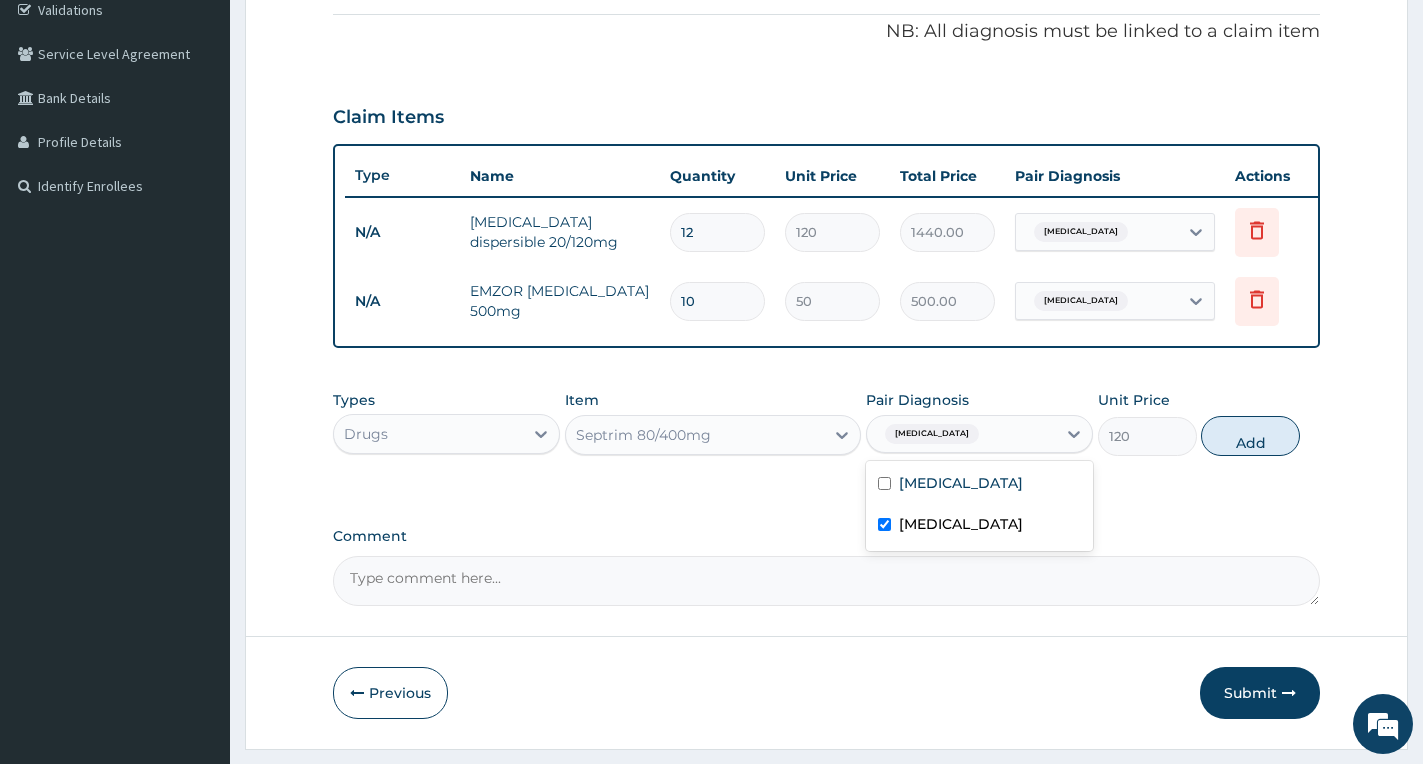 checkbox on "true" 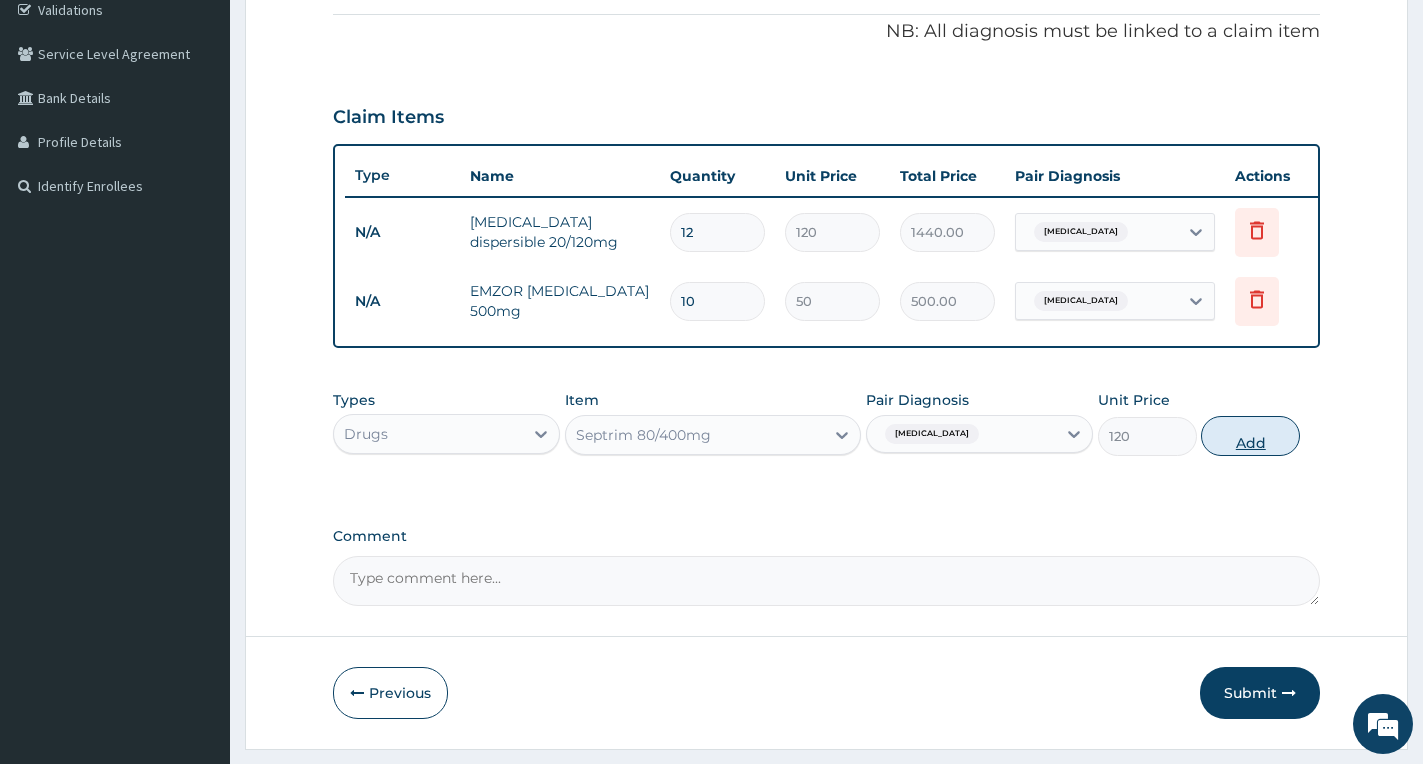 click on "Add" at bounding box center (1250, 436) 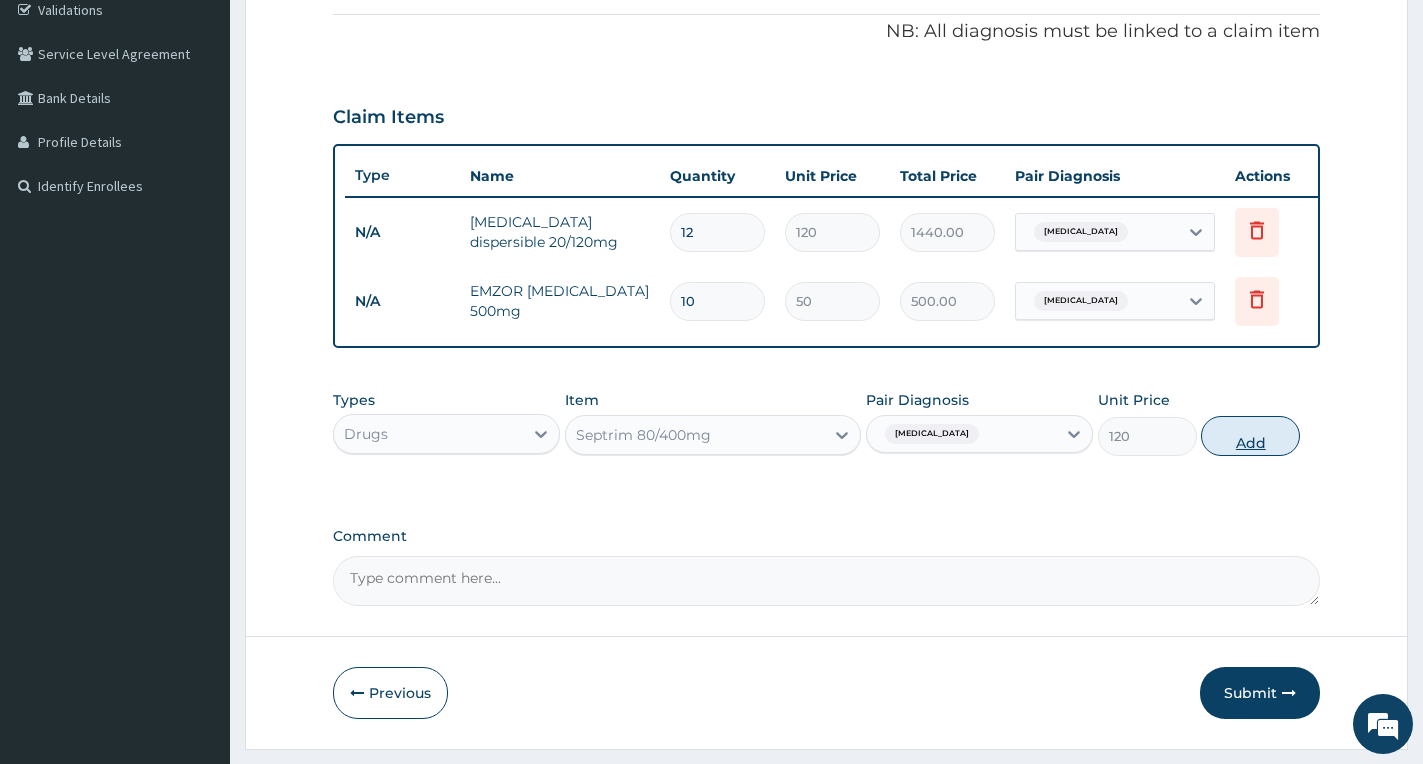 type on "0" 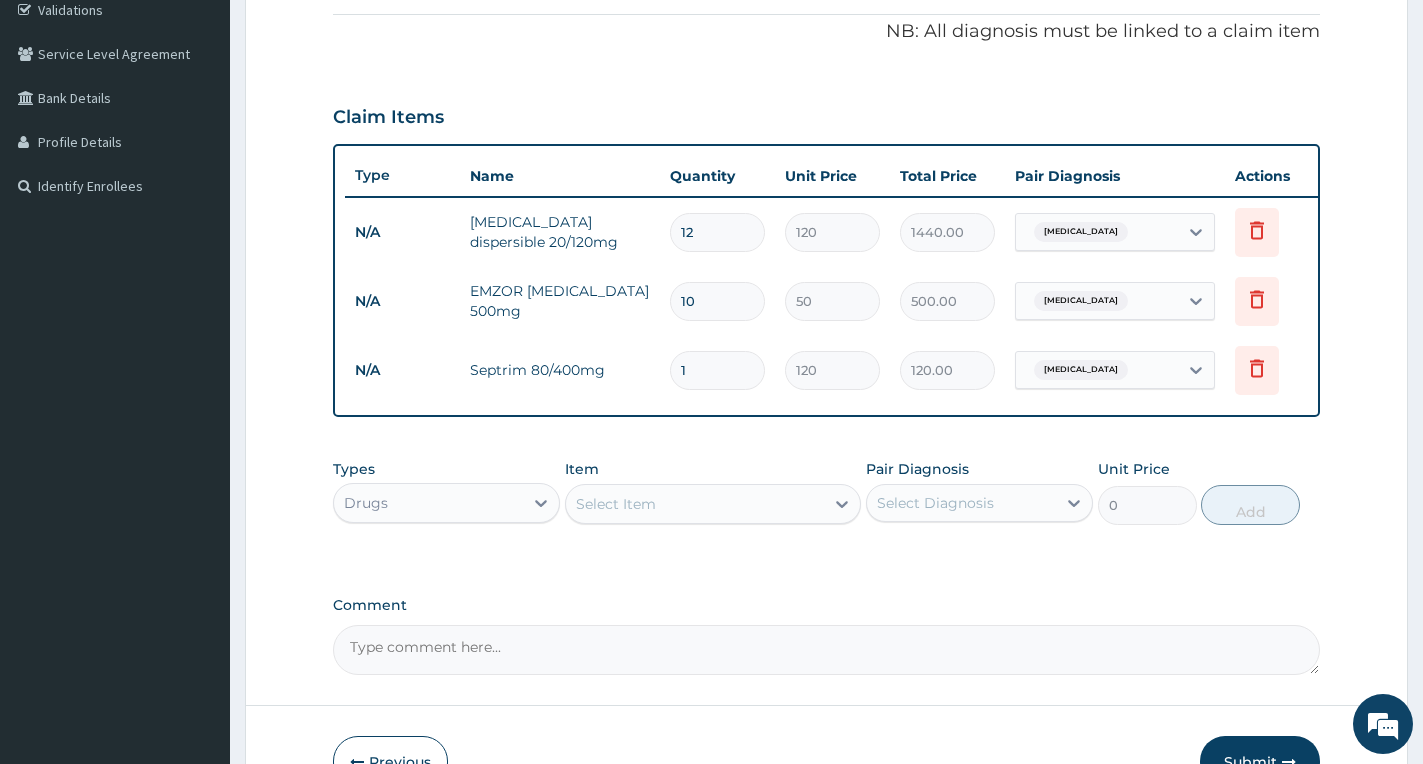 click on "PA Code / Prescription Code Enter Code(Secondary Care Only) Encounter Date 04-05-2025 Diagnosis Falciparum malaria Confirmed Upper respiratory infection Confirmed NB: All diagnosis must be linked to a claim item Claim Items Type Name Quantity Unit Price Total Price Pair Diagnosis Actions N/A Coartem dispersible 20/120mg 12 120 1440.00 Falciparum malaria Delete N/A EMZOR PARACETAMOL 500mg 10 50 500.00 Falciparum malaria Delete N/A Septrim 80/400mg 1 120 120.00 Upper respiratory infection Delete Types Drugs Item Select Item Pair Diagnosis Select Diagnosis Unit Price 0 Add Comment" at bounding box center [826, 241] 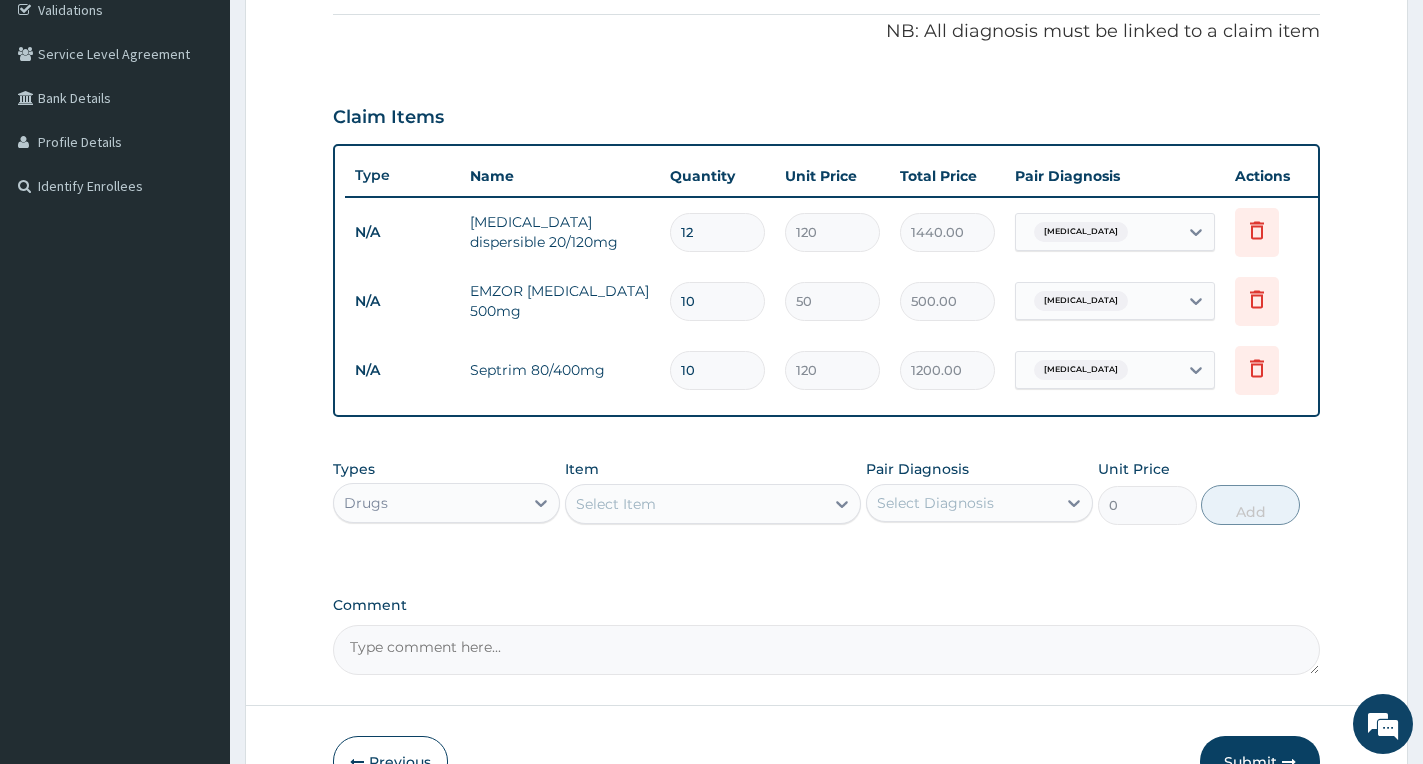 type on "10" 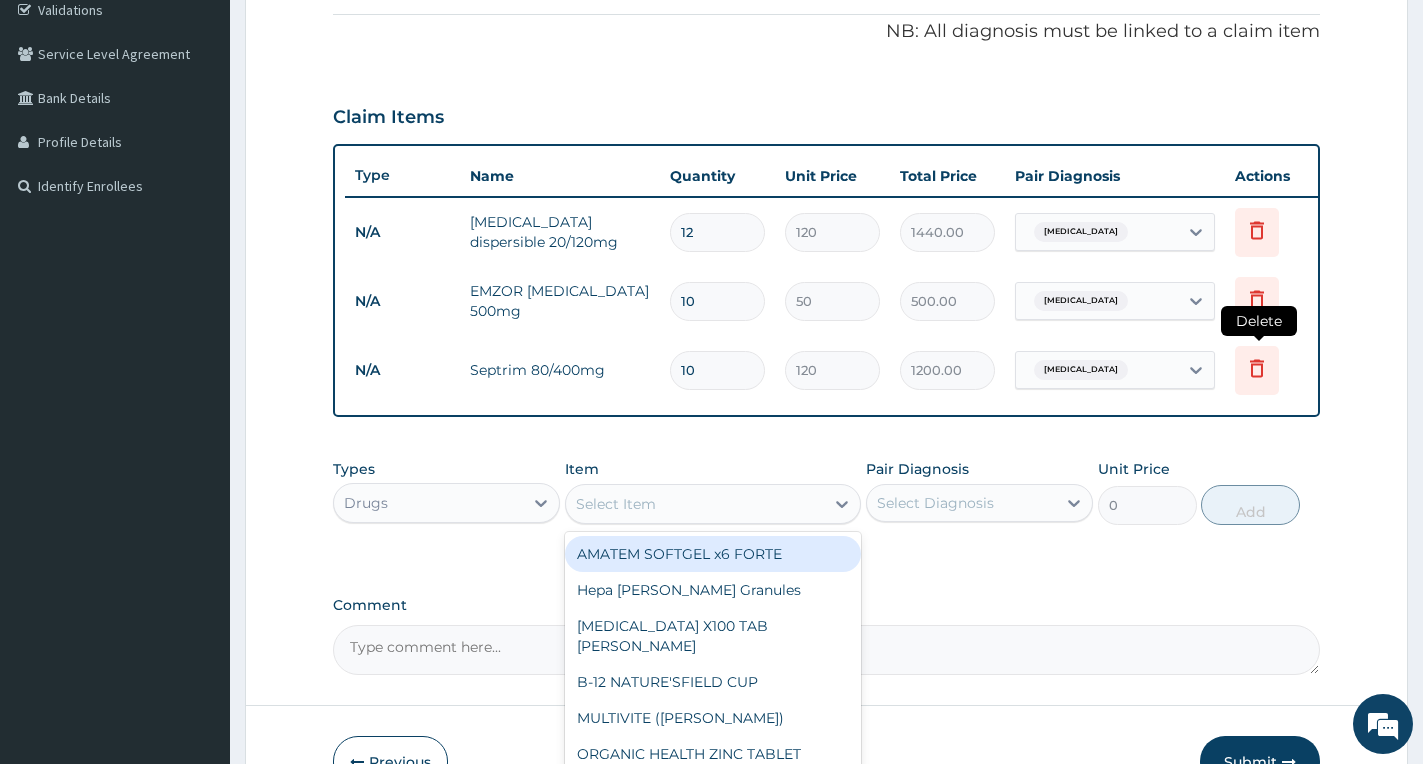 click 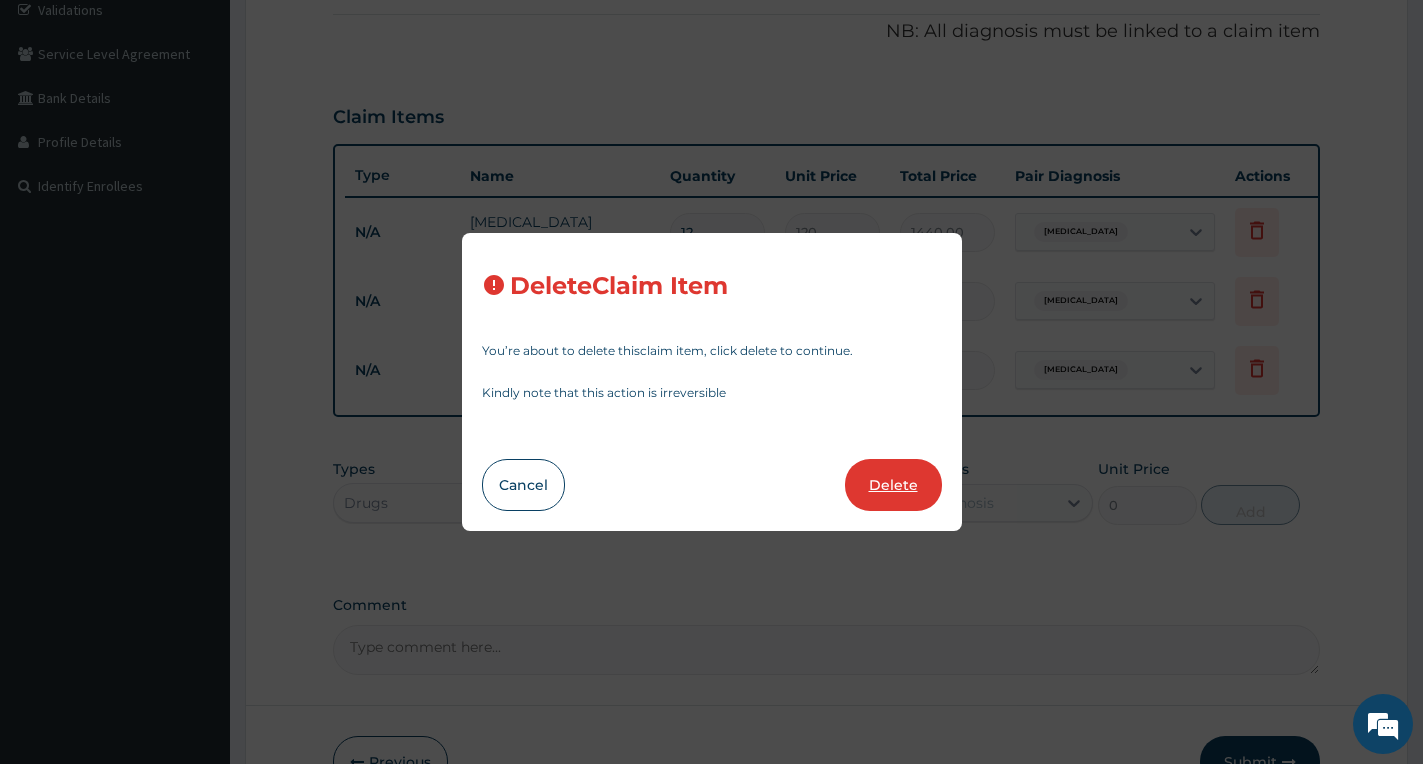 click on "Delete" at bounding box center (893, 485) 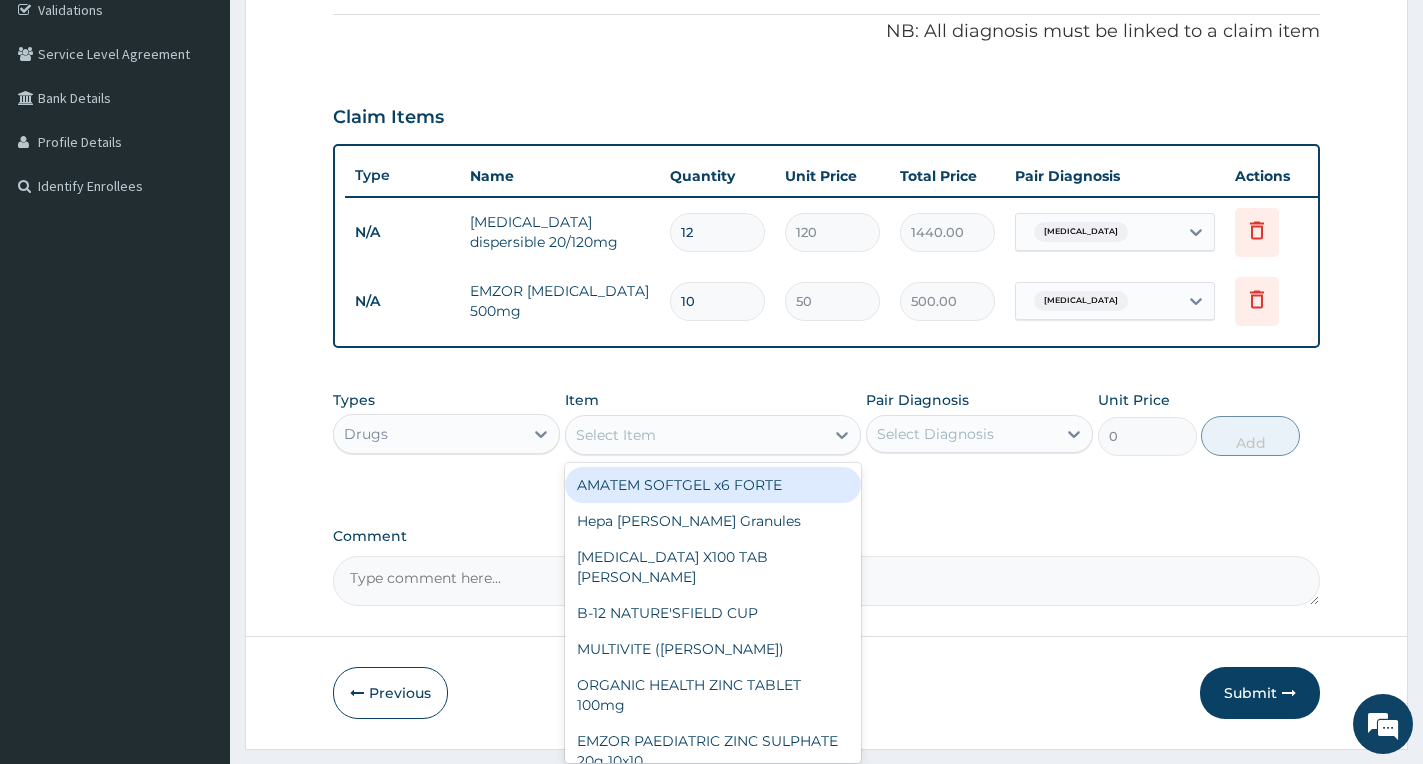 click on "Select Item" at bounding box center (616, 435) 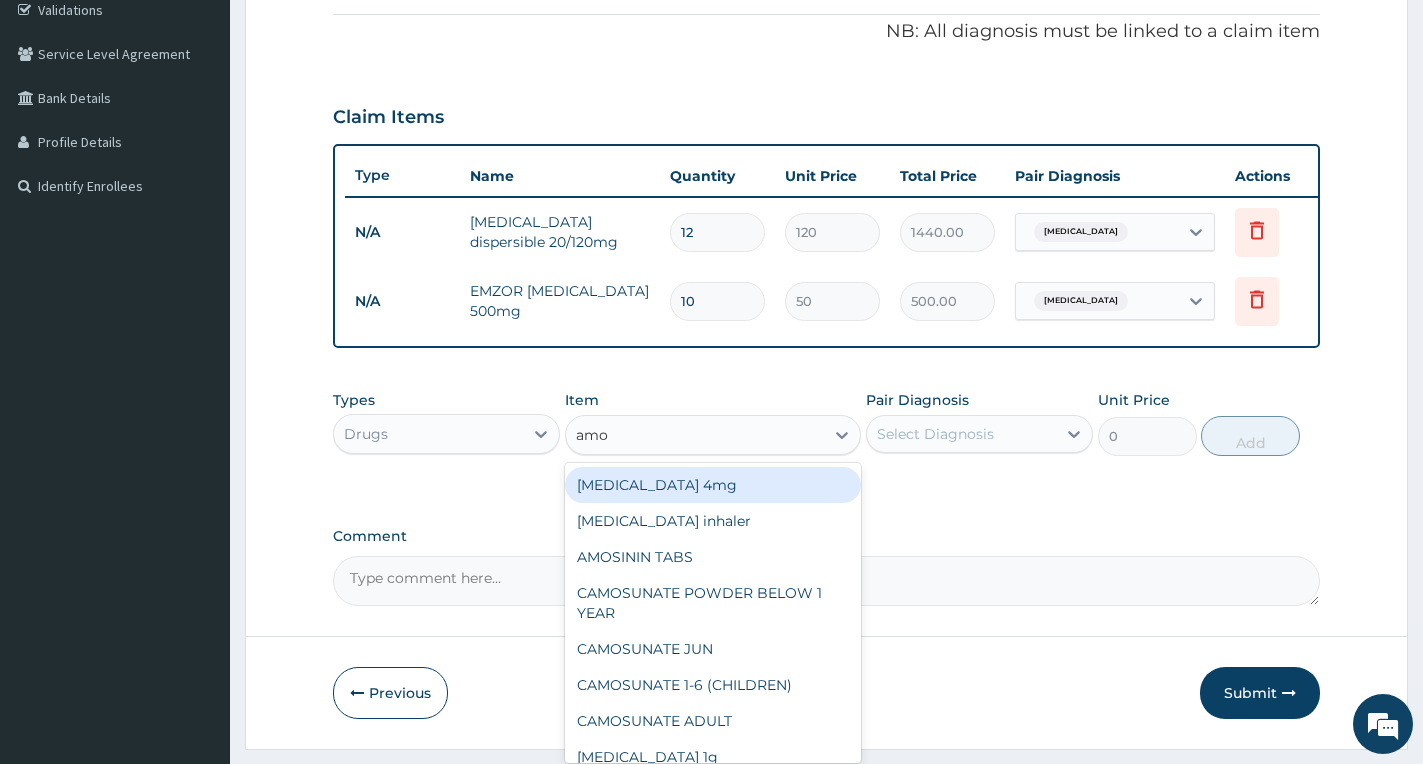 type on "amox" 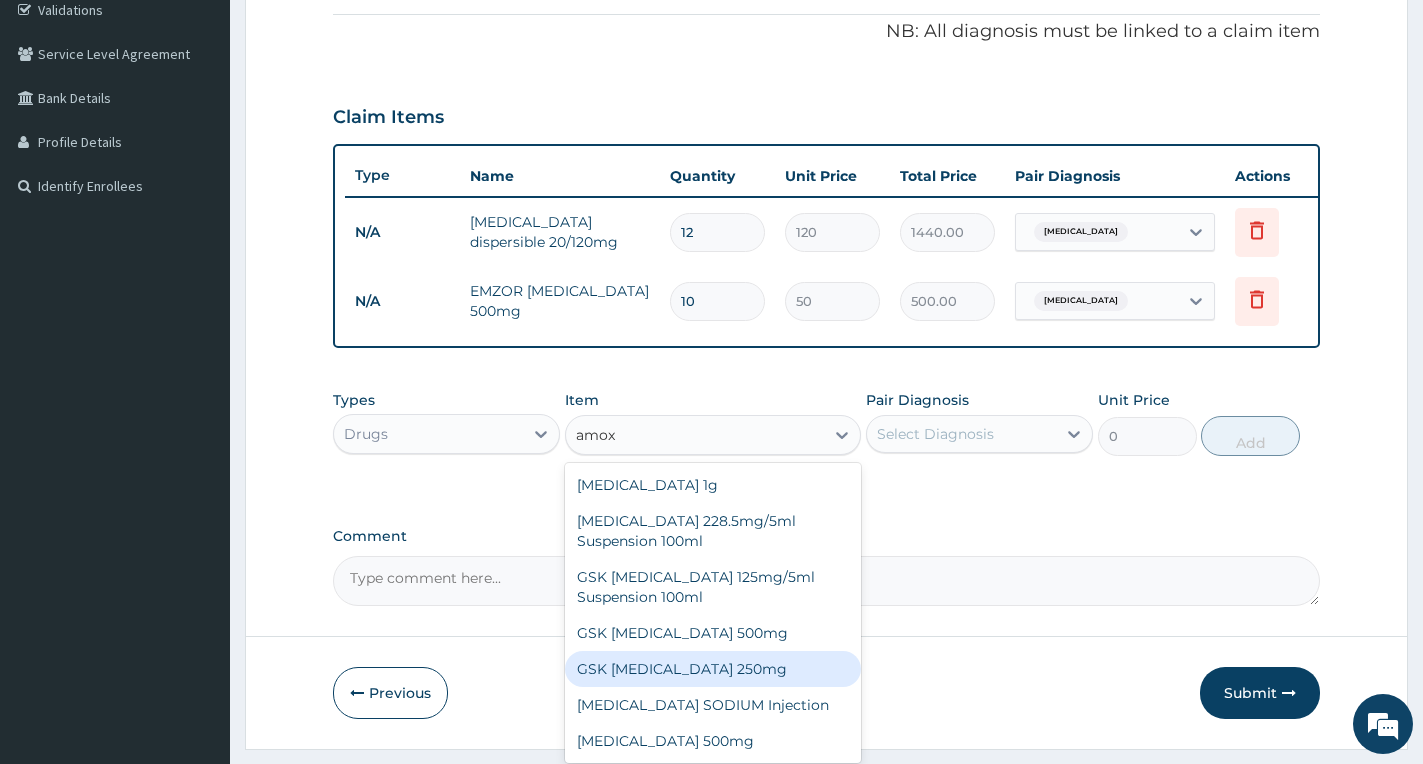 scroll, scrollTop: 453, scrollLeft: 0, axis: vertical 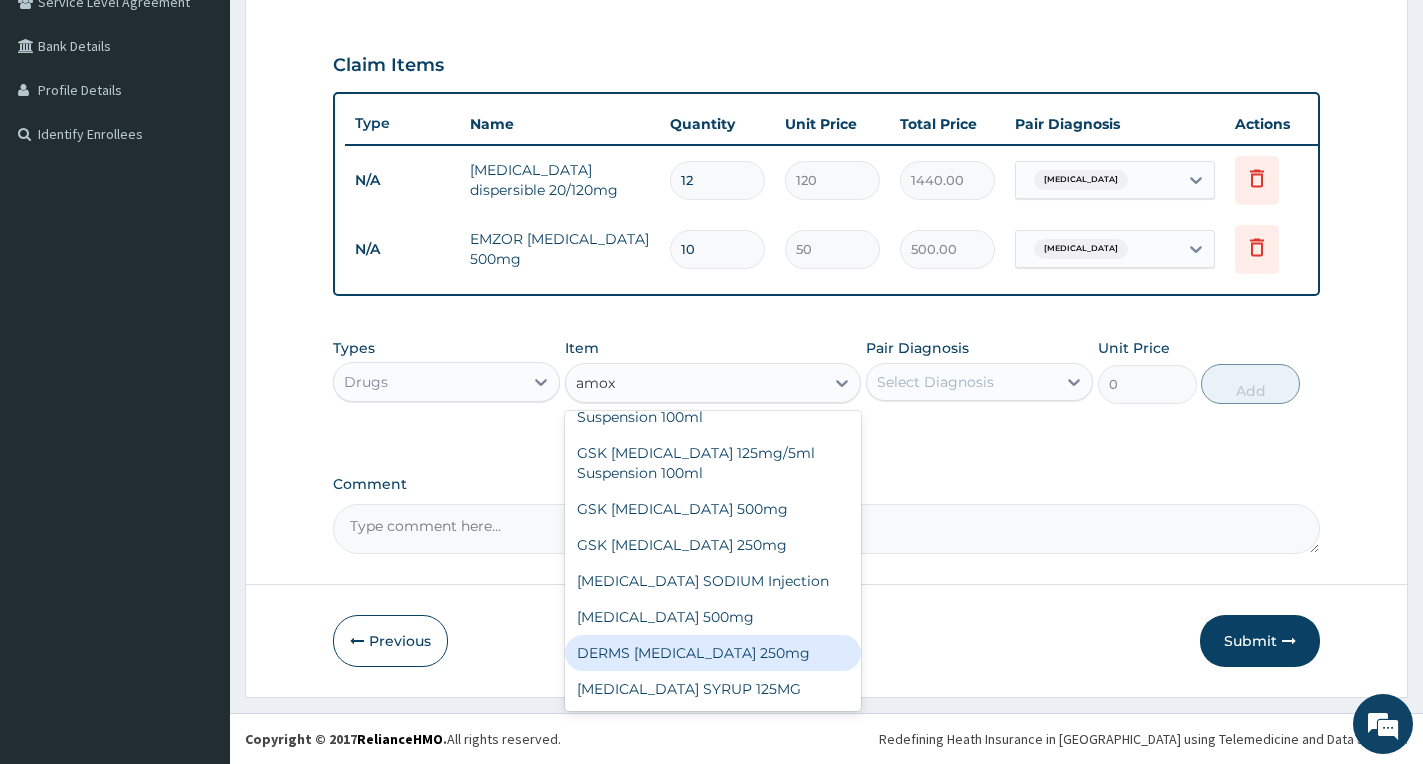 click on "DERMS AMOXICILLIN 250mg" at bounding box center [713, 653] 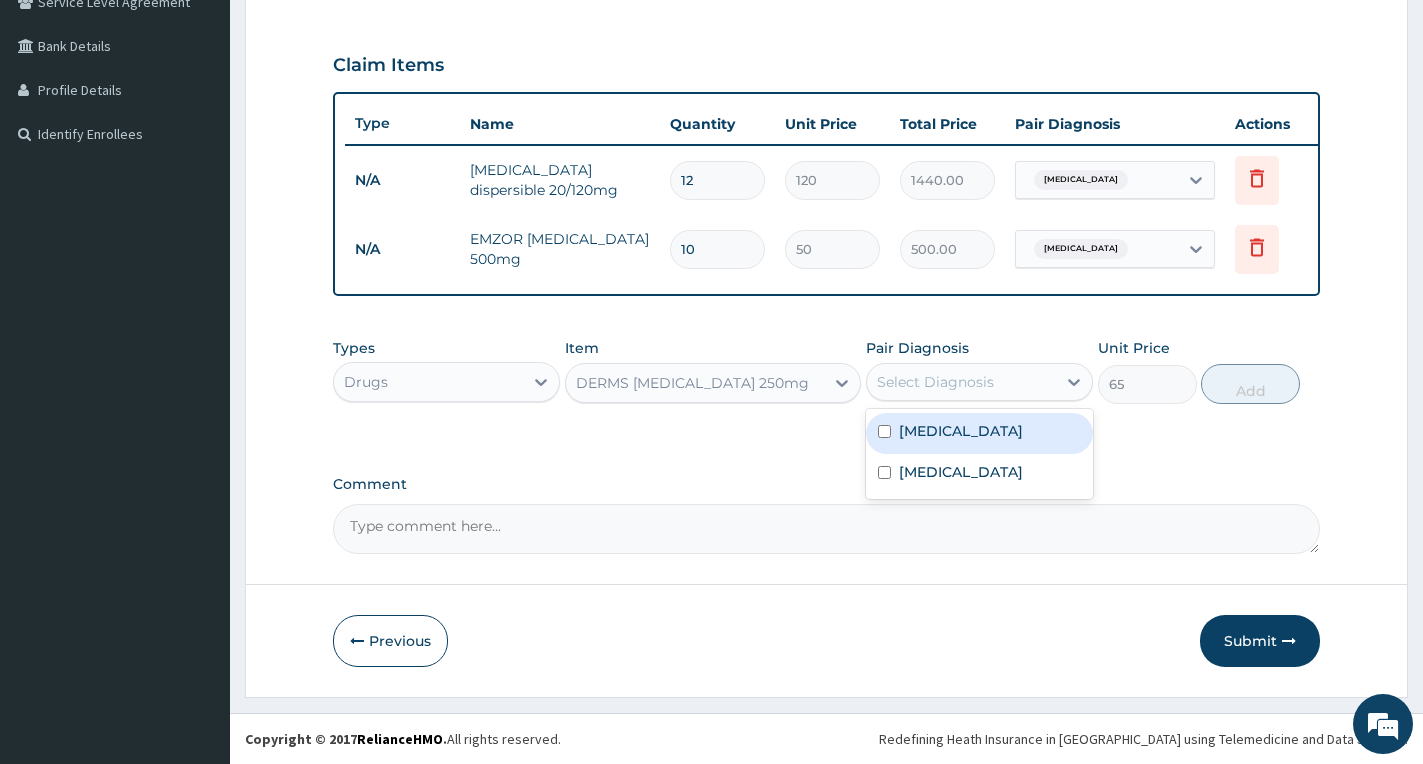 click on "Select Diagnosis" at bounding box center [935, 382] 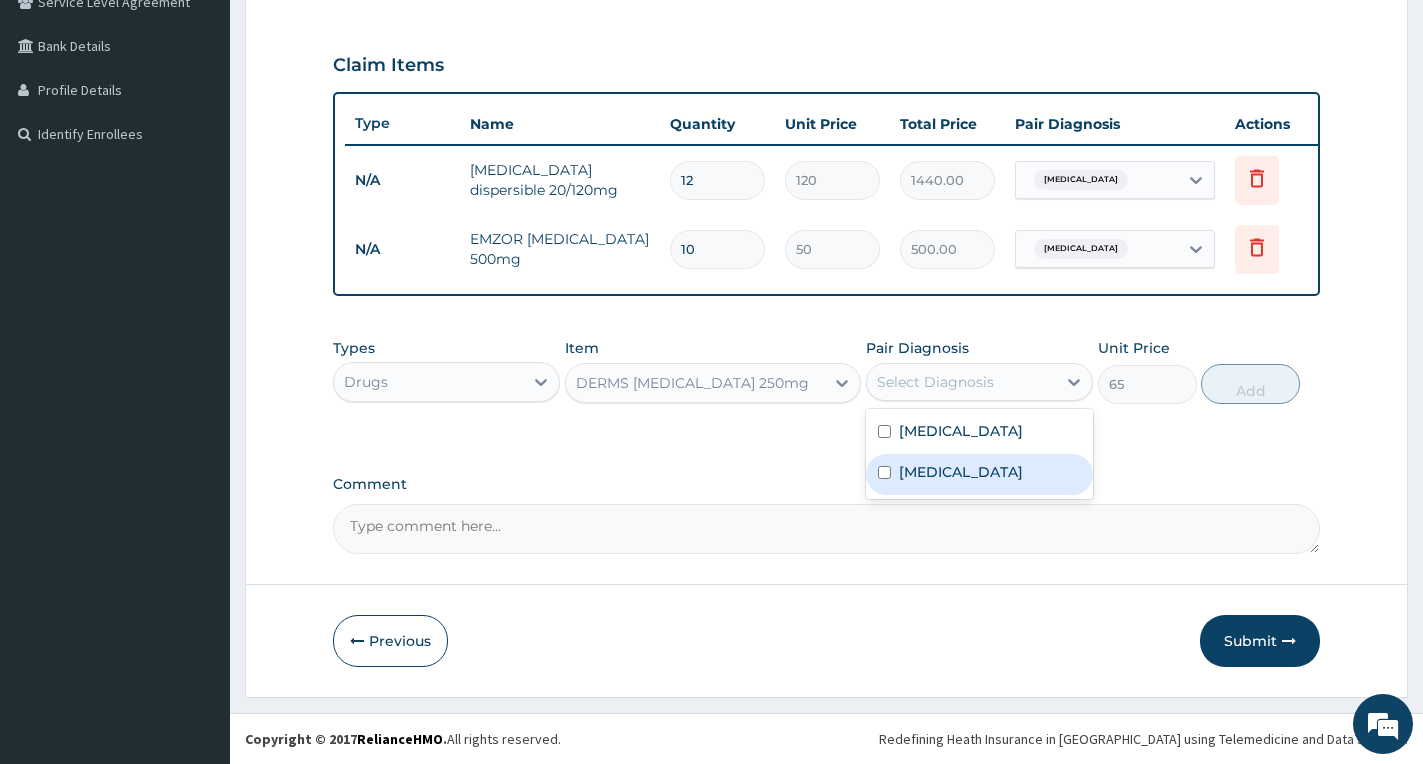 click on "Upper respiratory infection" at bounding box center (961, 472) 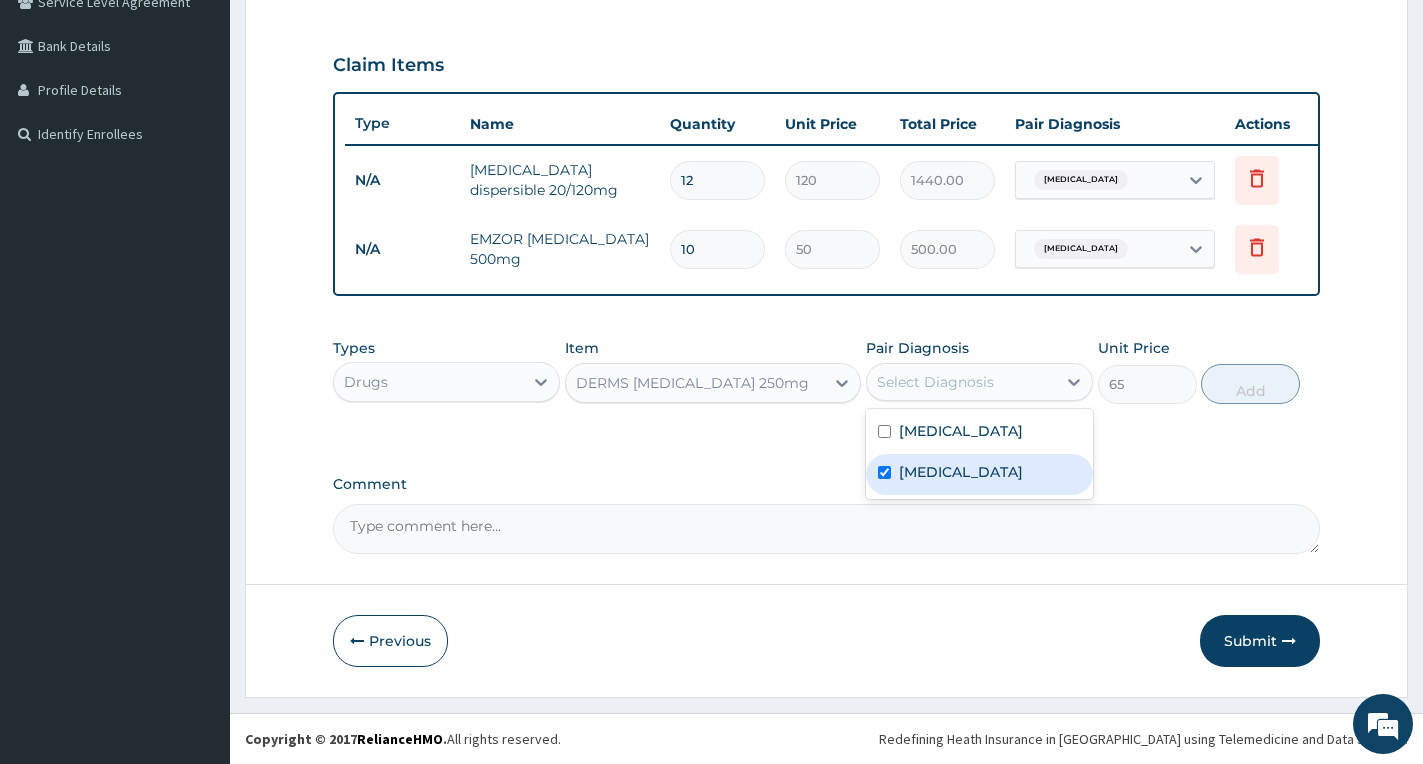 checkbox on "true" 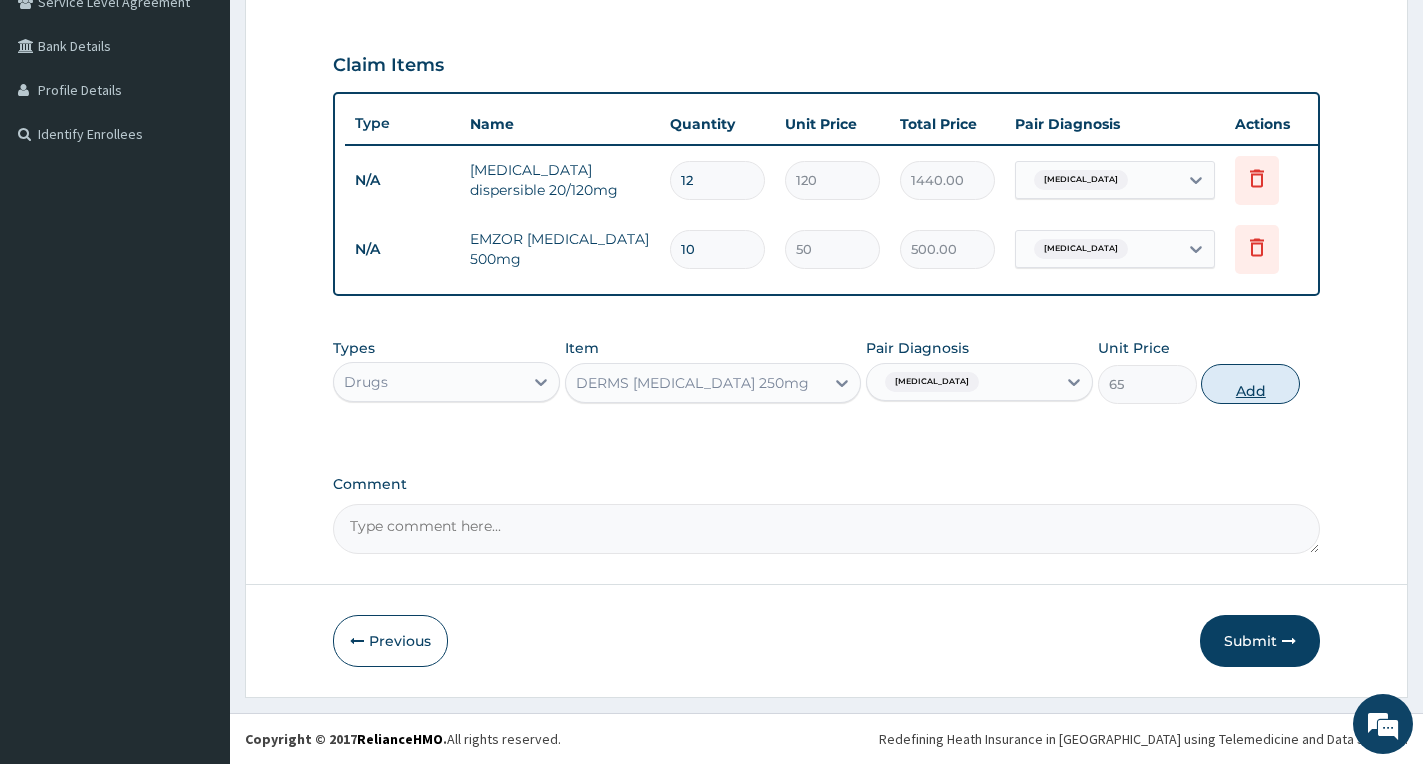 click on "Add" at bounding box center (1250, 384) 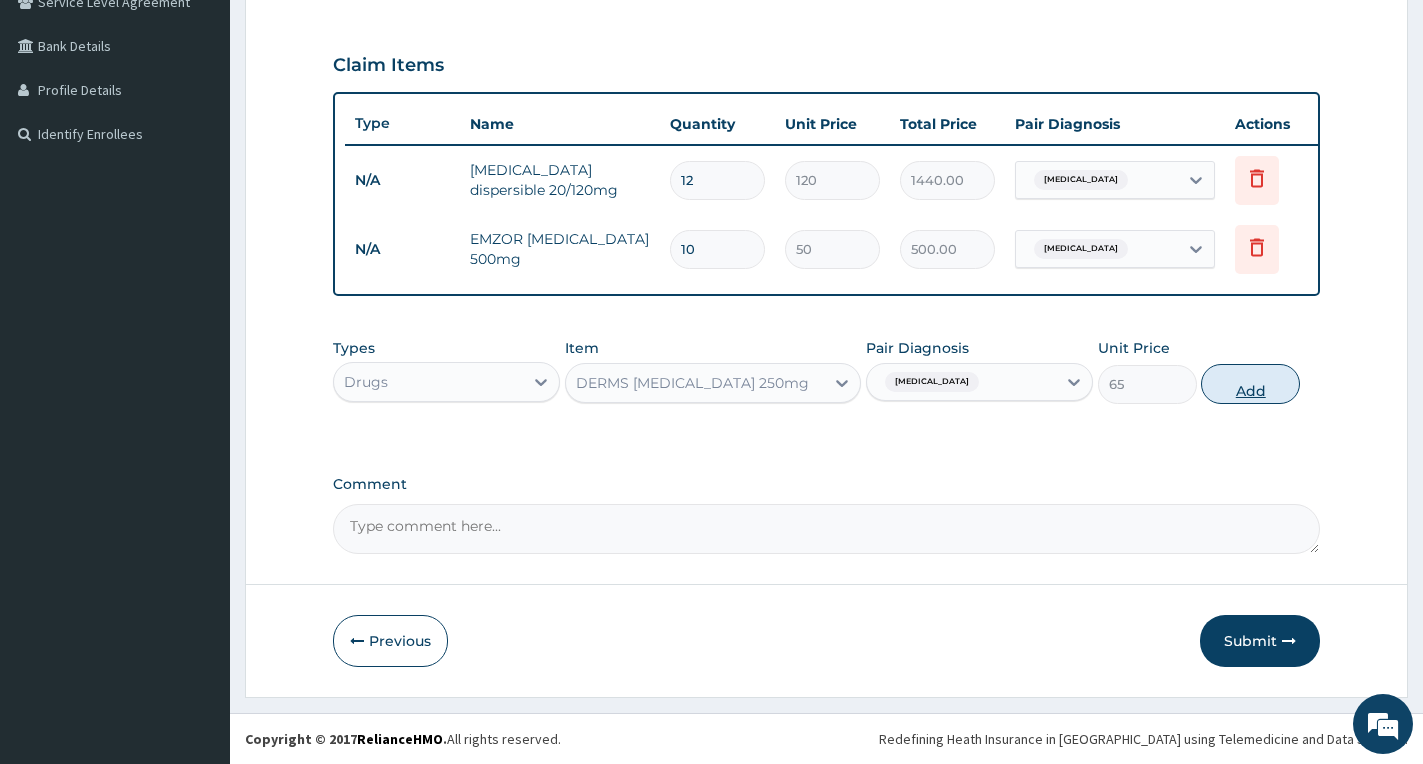 type on "0" 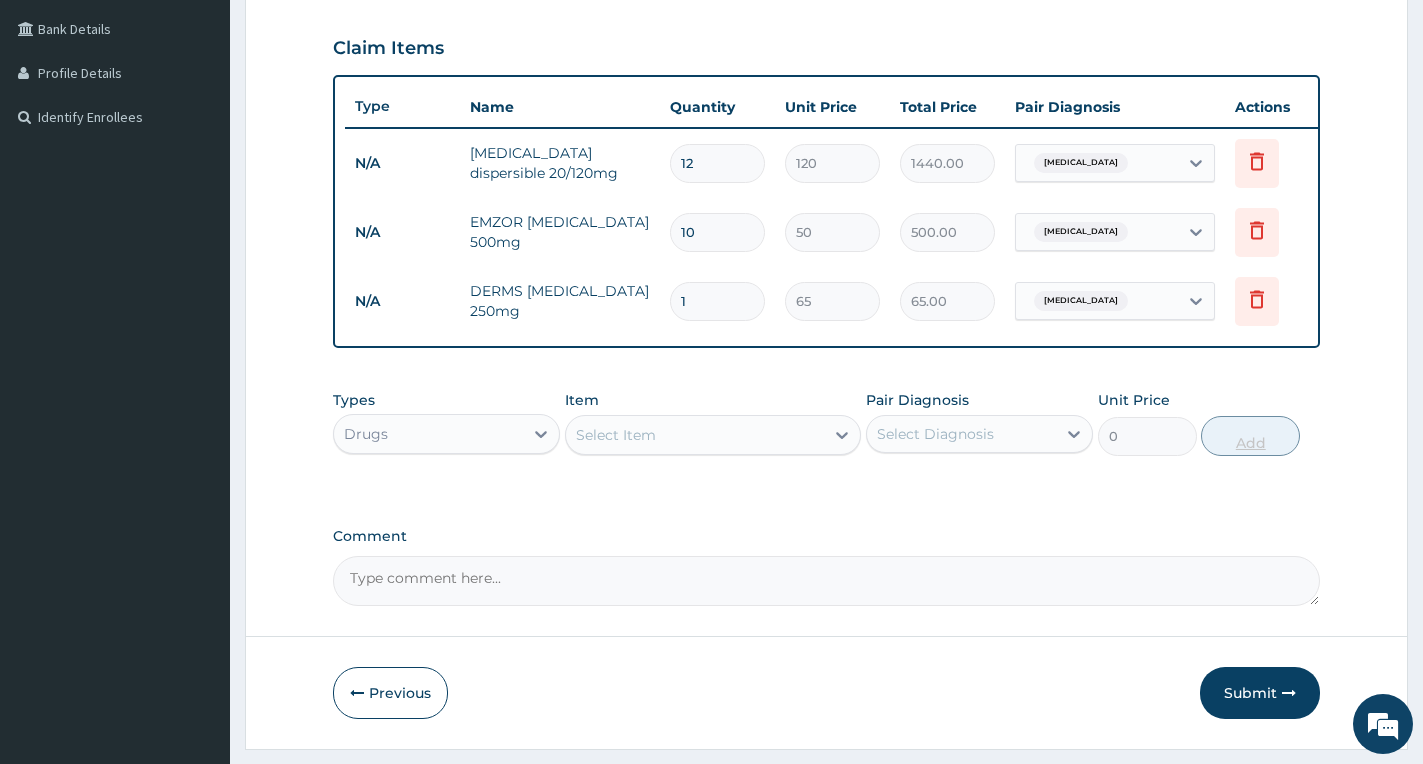 type on "15" 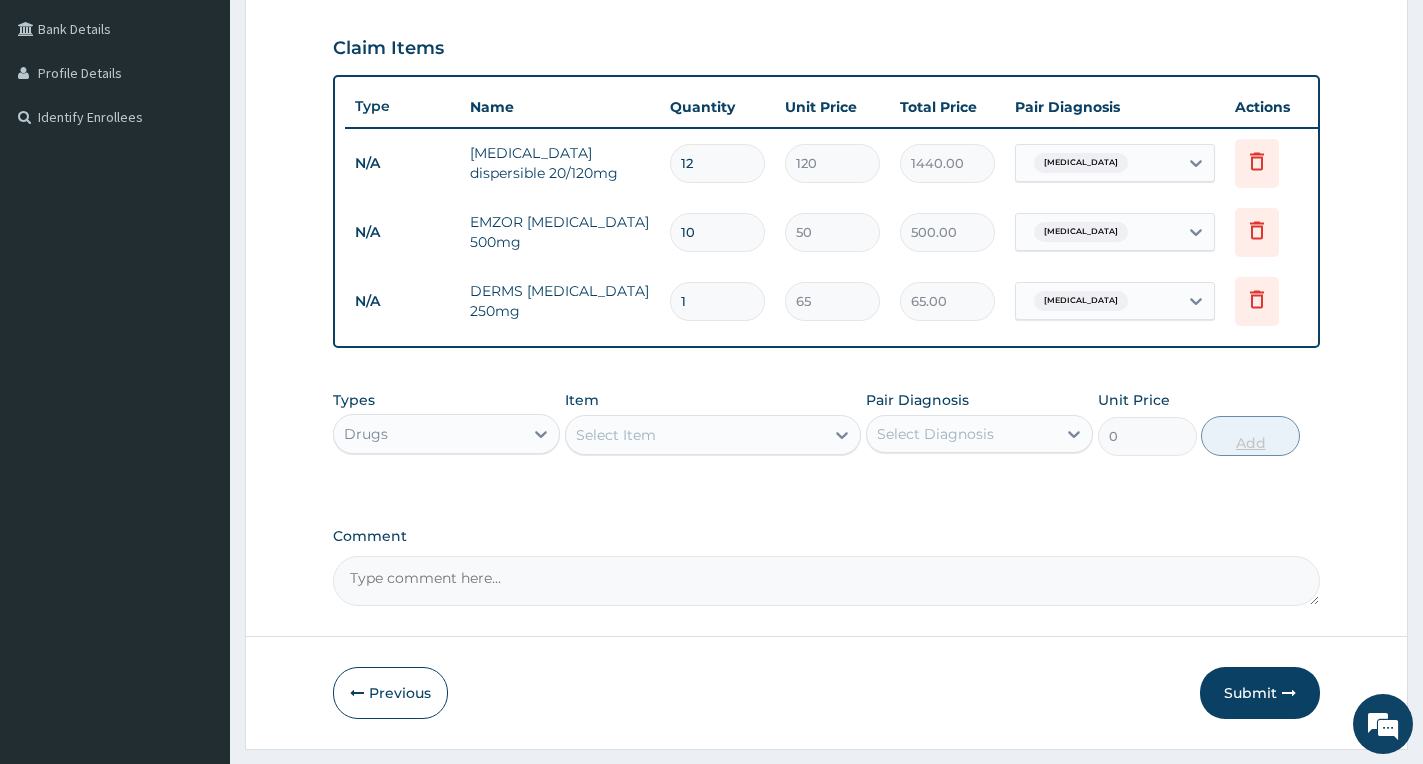 type on "975.00" 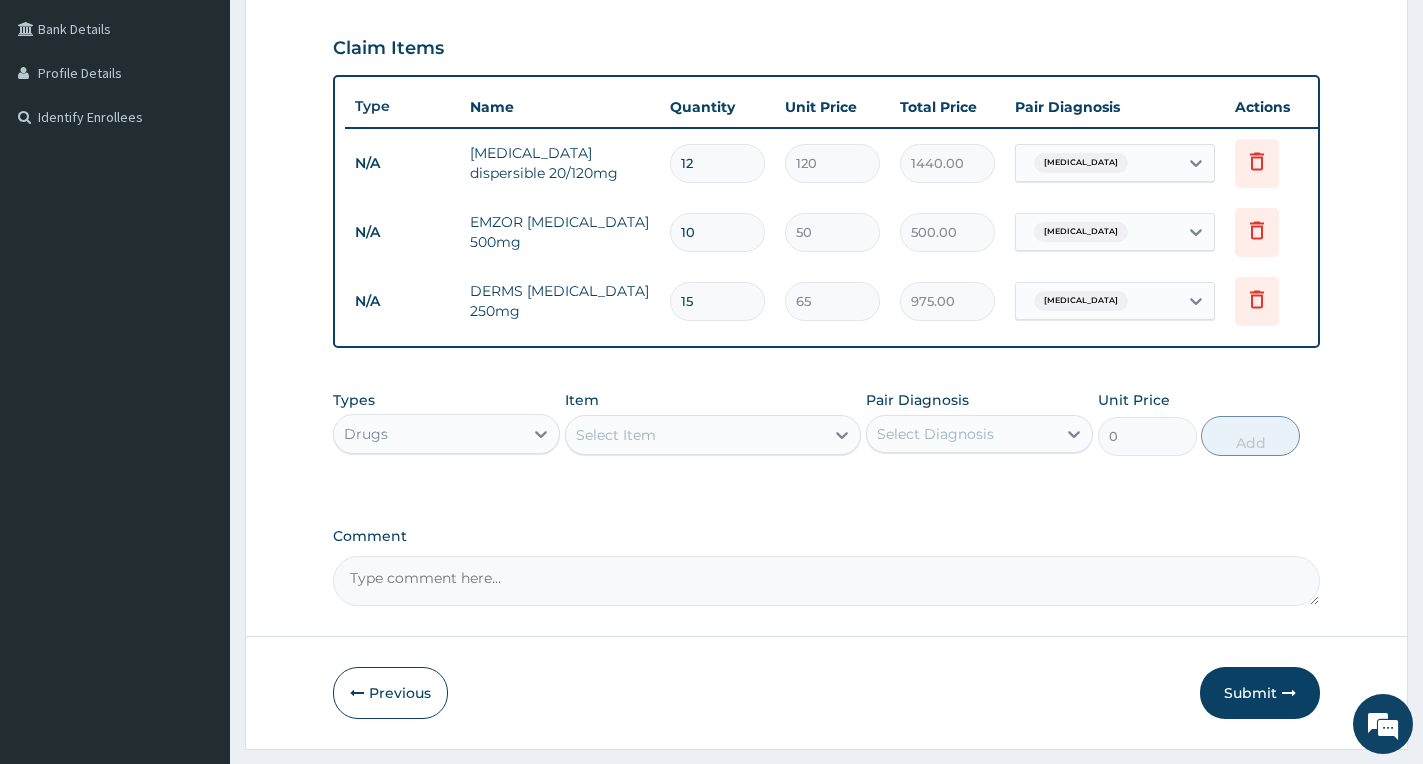 type on "15" 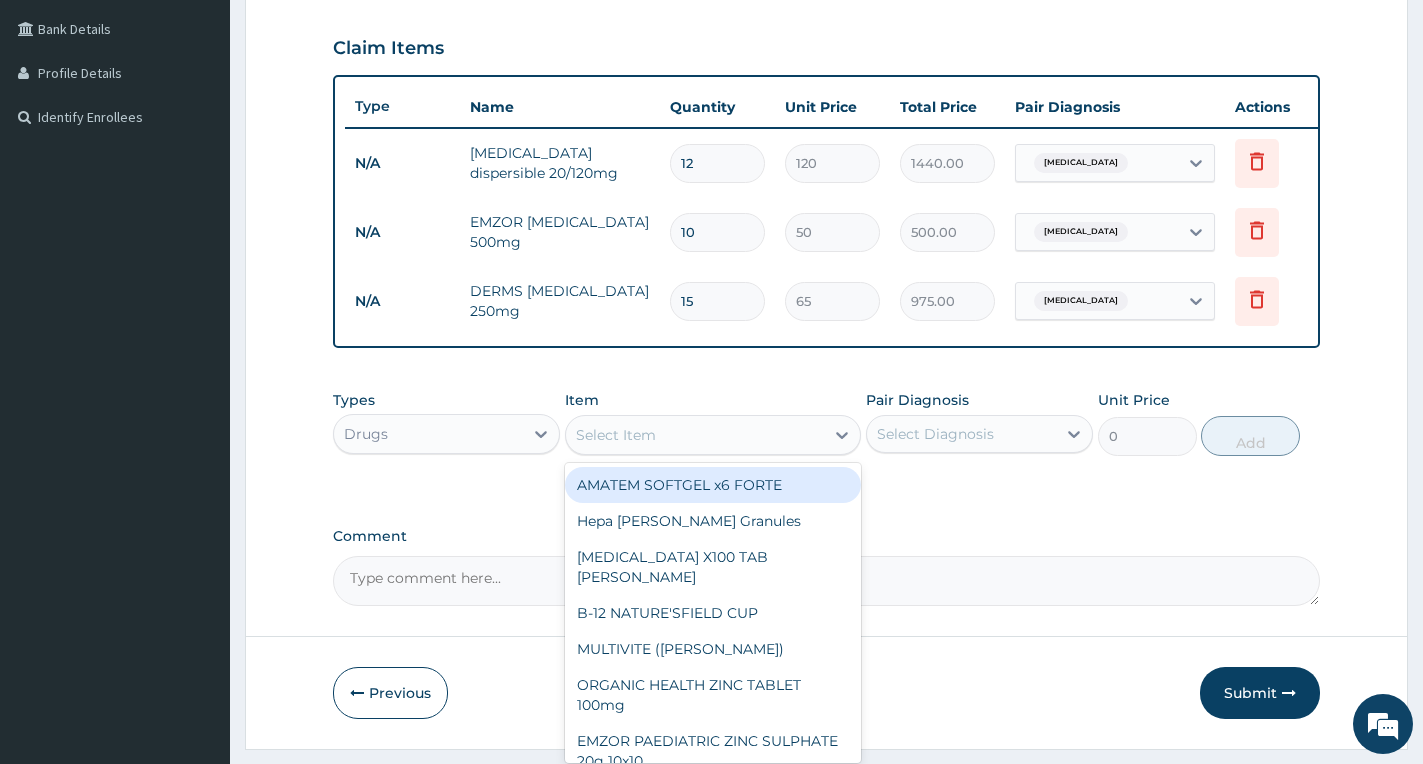click on "Select Item" at bounding box center [695, 435] 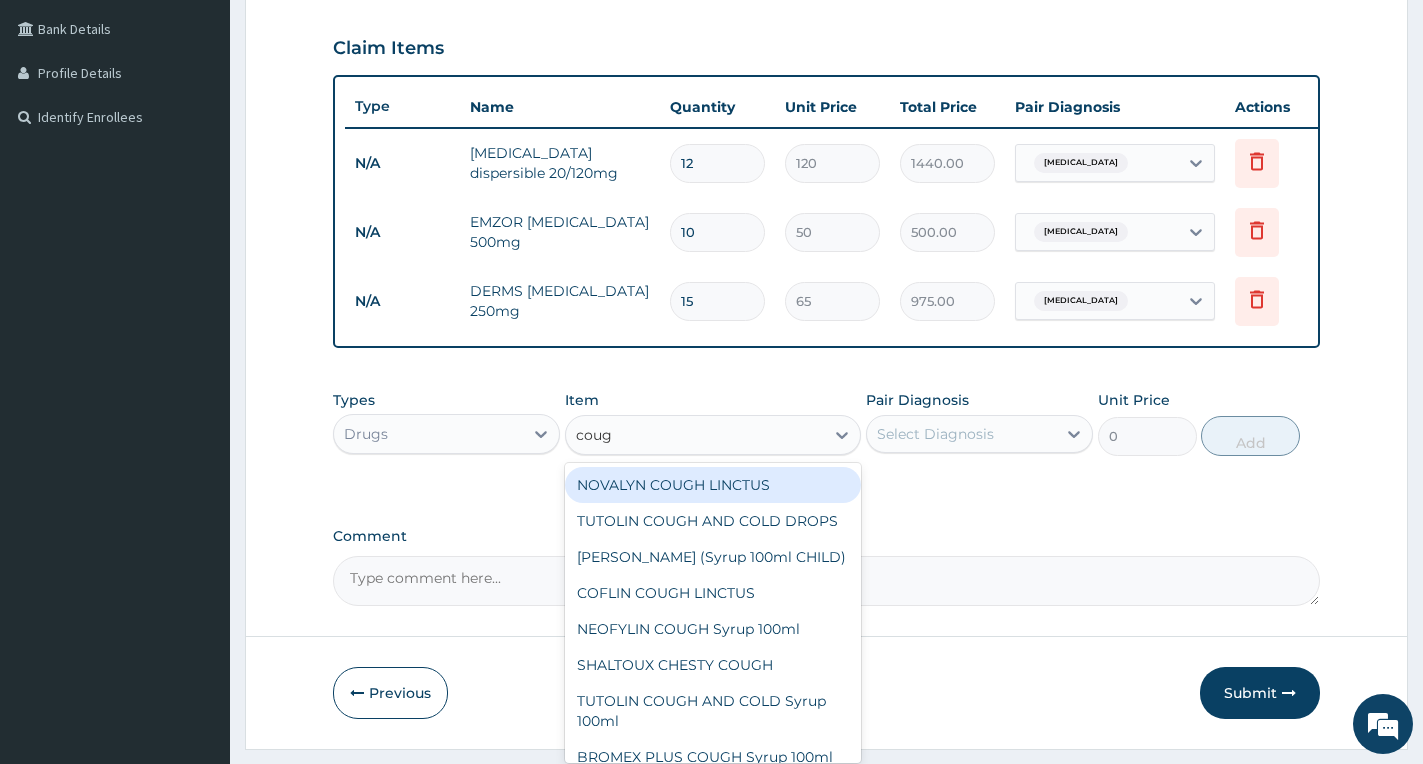 type on "cough" 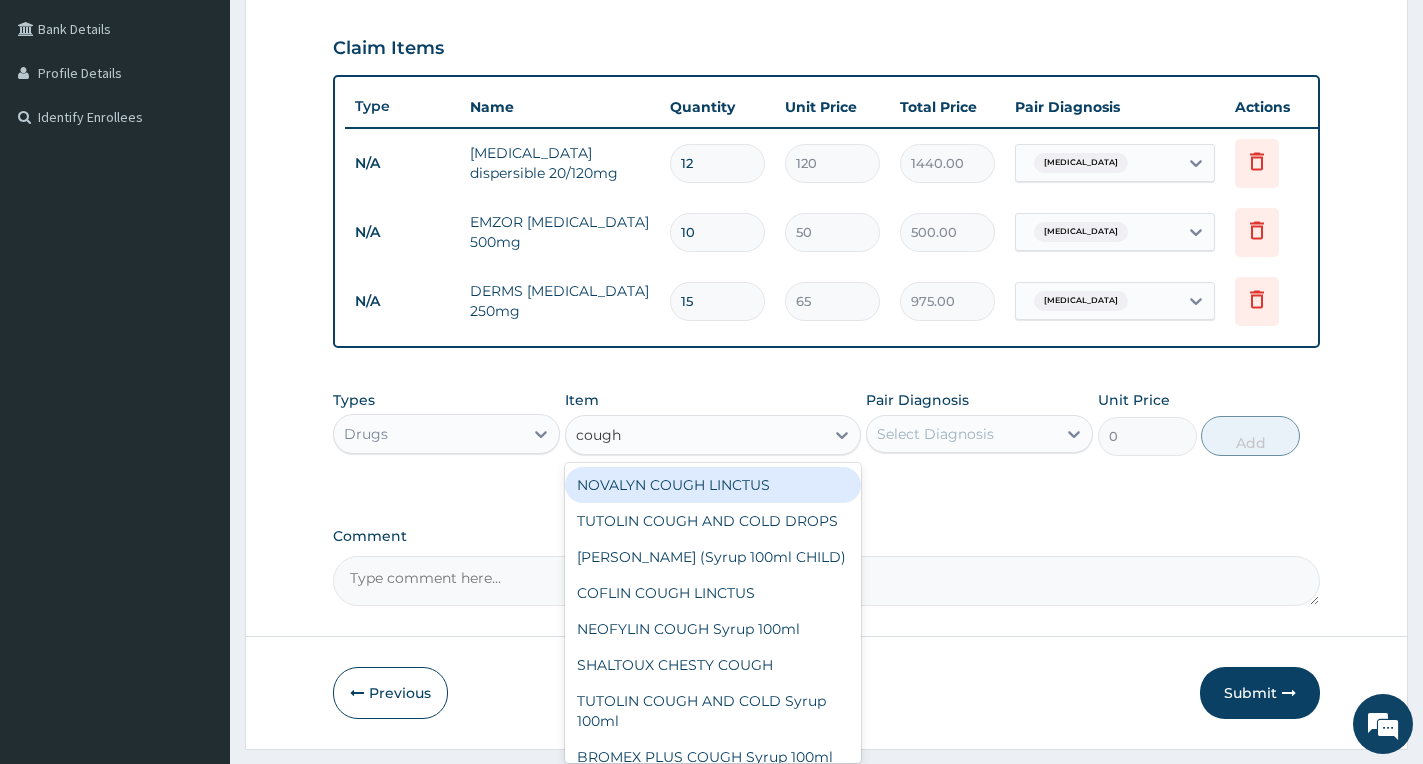scroll, scrollTop: 522, scrollLeft: 0, axis: vertical 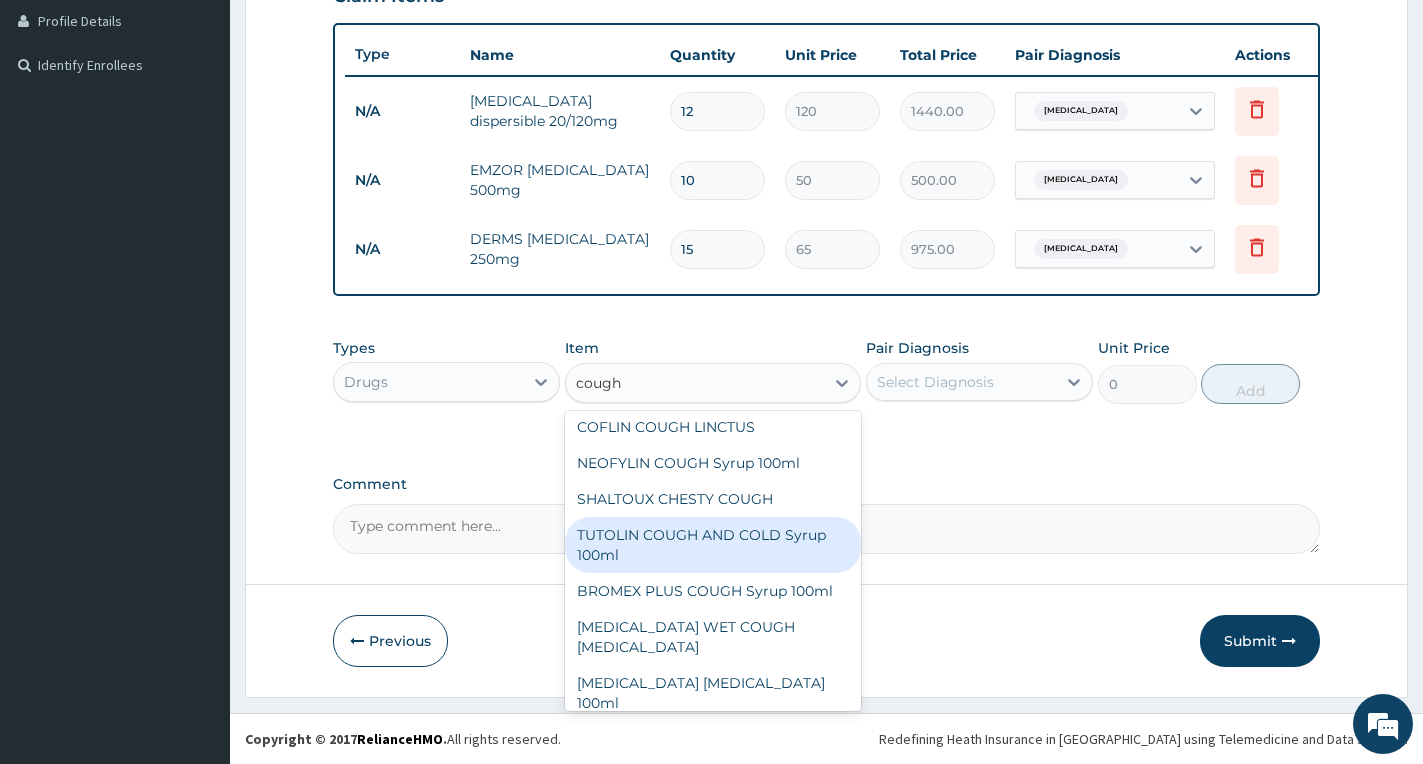 click on "TUTOLIN COUGH AND COLD Syrup 100ml" at bounding box center (713, 545) 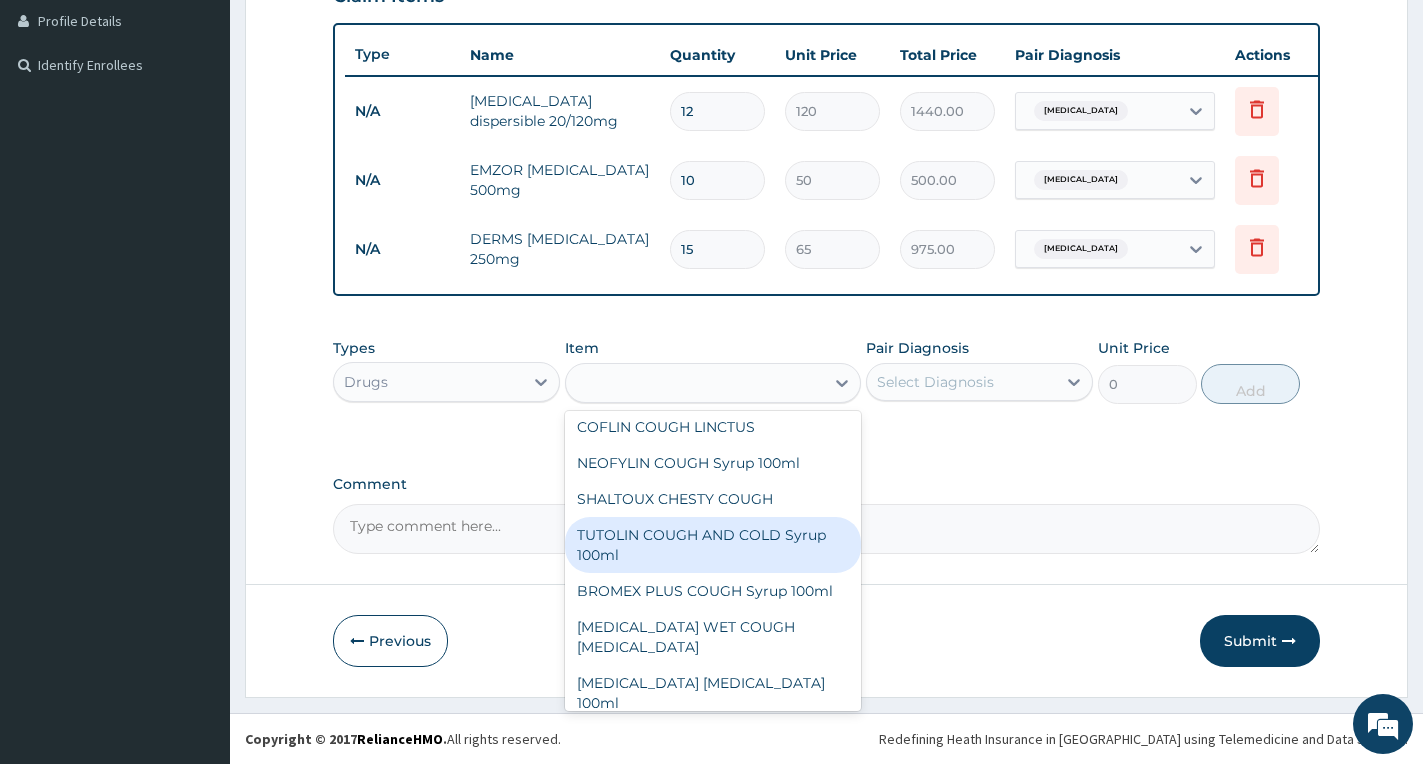 type on "1537.25" 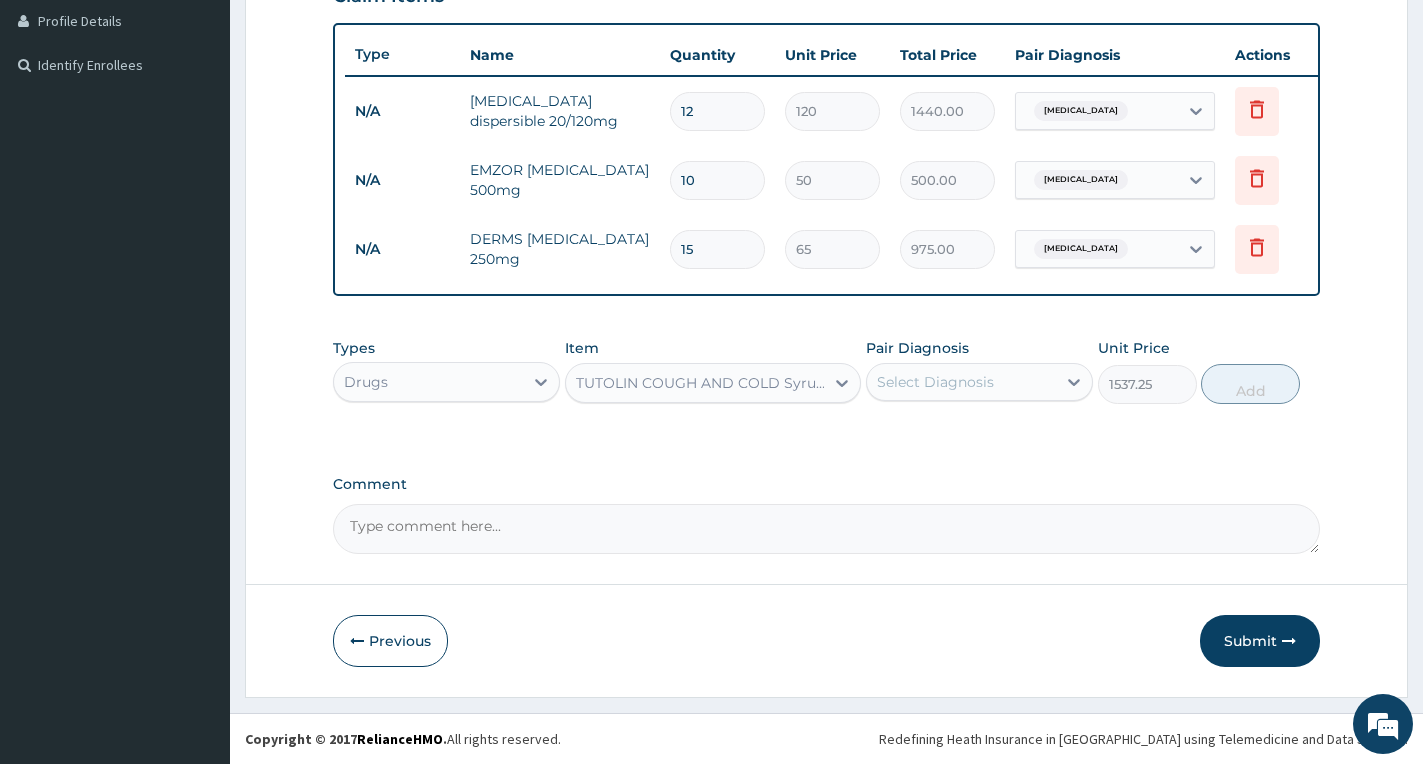 click on "Select Diagnosis" at bounding box center (935, 382) 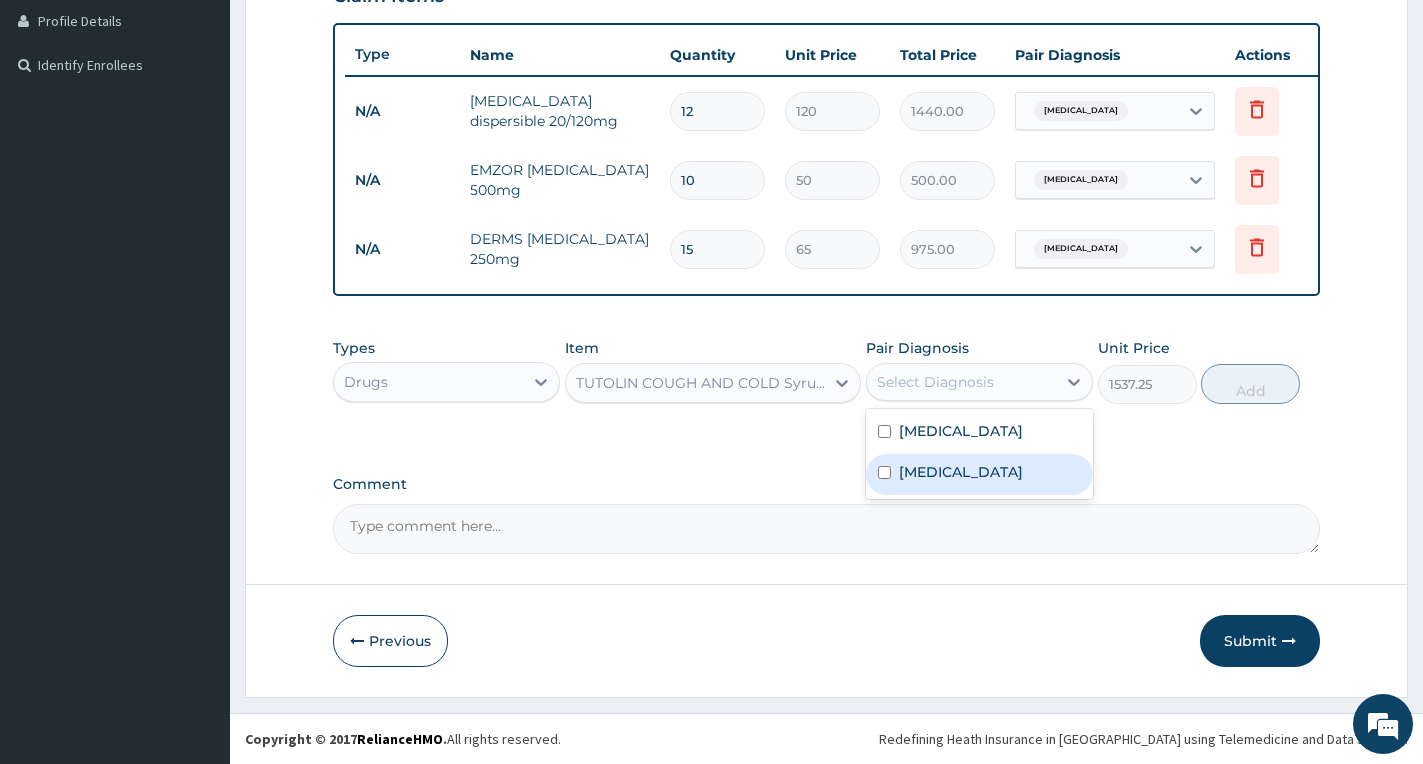 click on "[MEDICAL_DATA]" at bounding box center [961, 472] 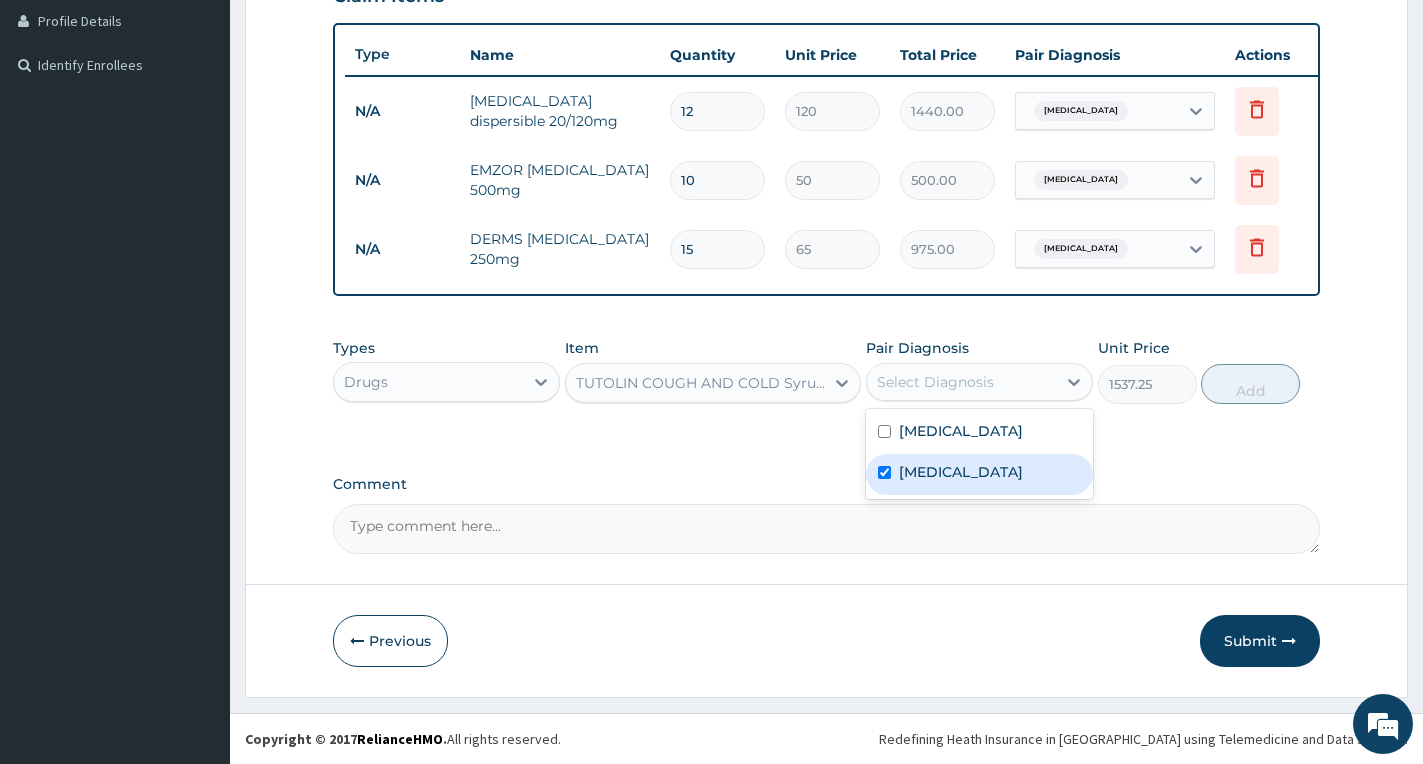 checkbox on "true" 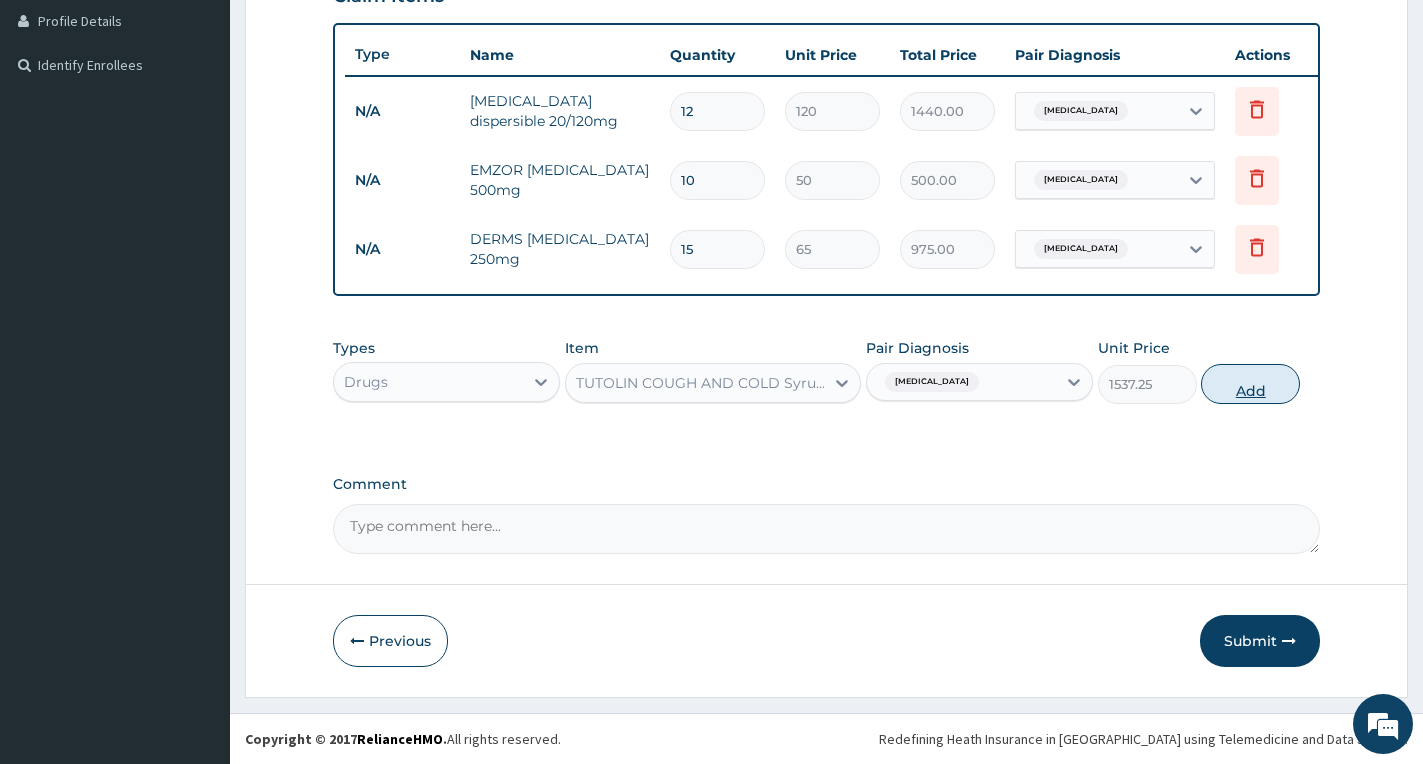 click on "Add" at bounding box center (1250, 384) 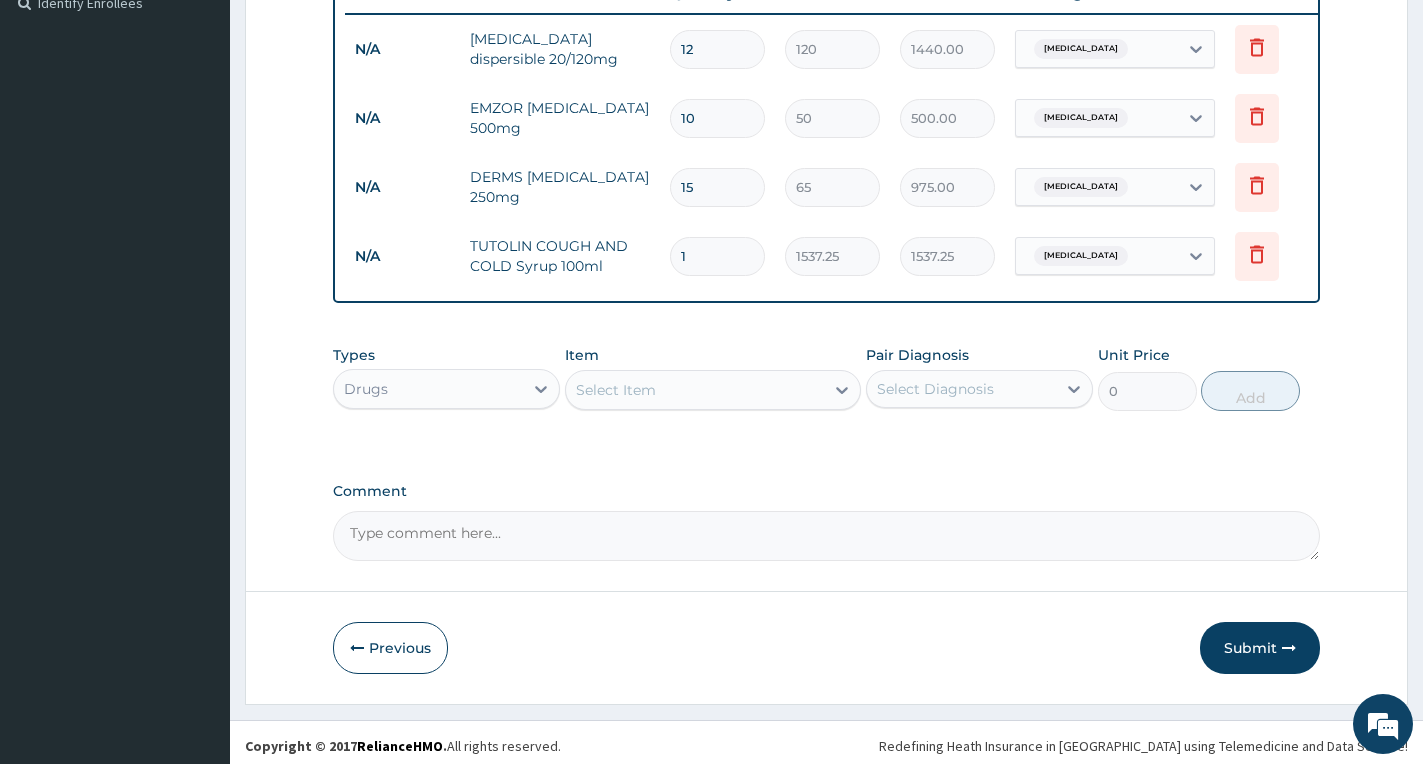 scroll, scrollTop: 591, scrollLeft: 0, axis: vertical 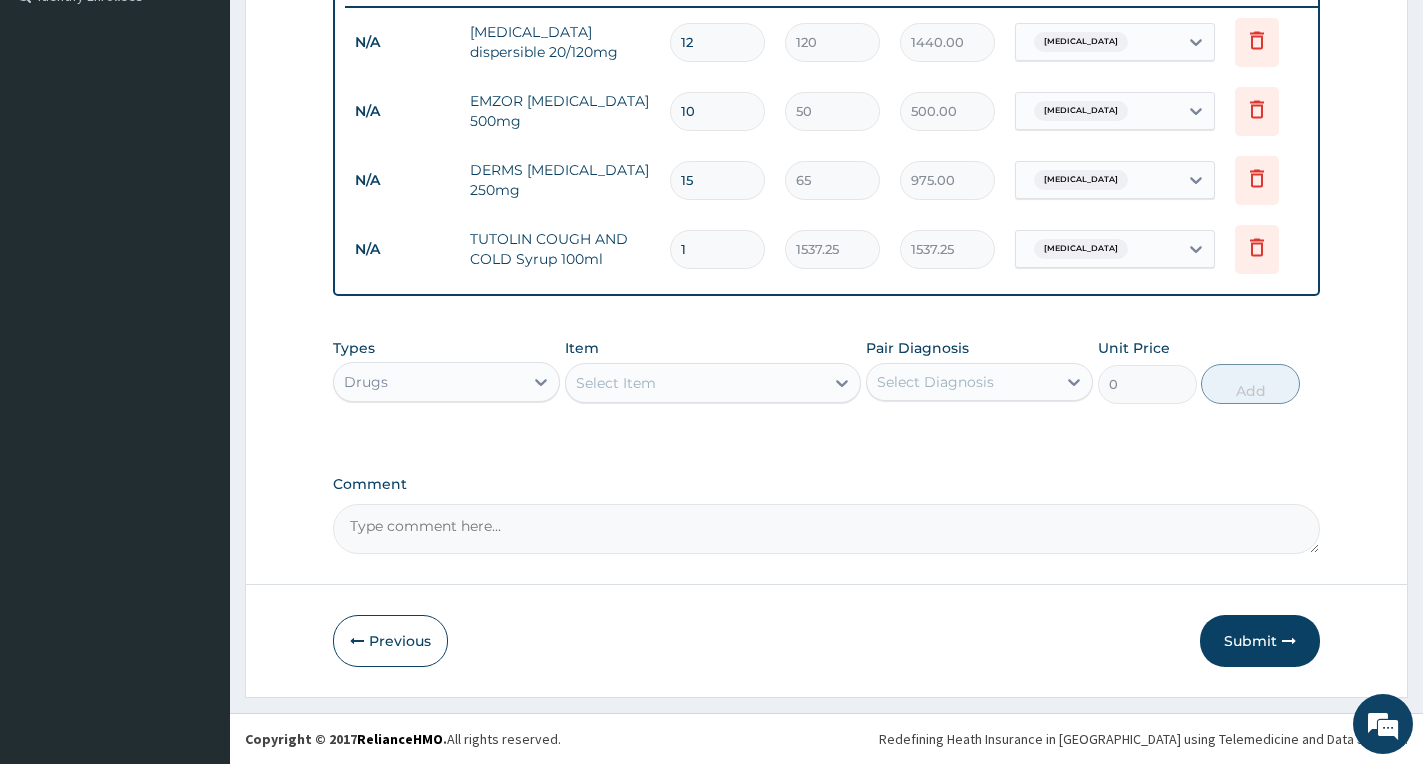 click on "Drugs" at bounding box center [428, 382] 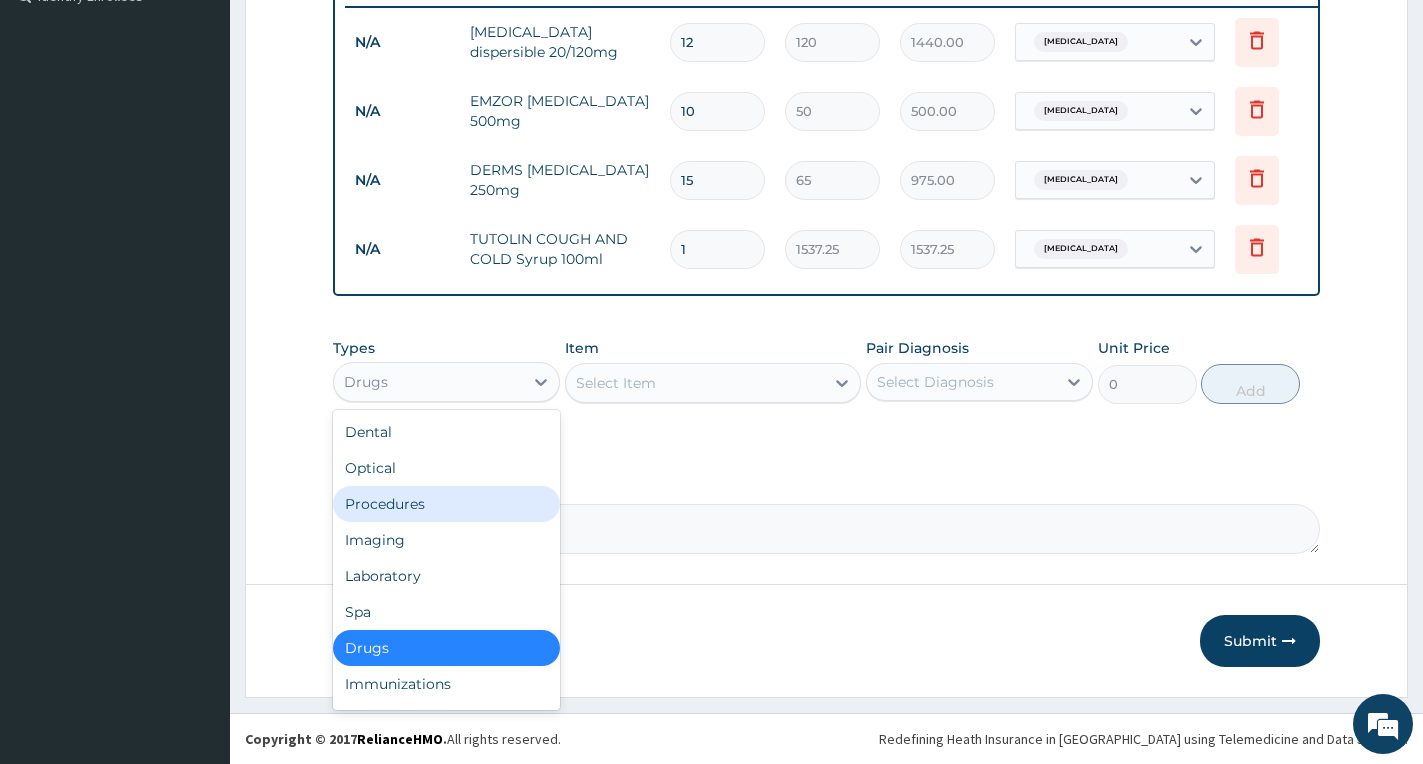 click on "Procedures" at bounding box center (446, 504) 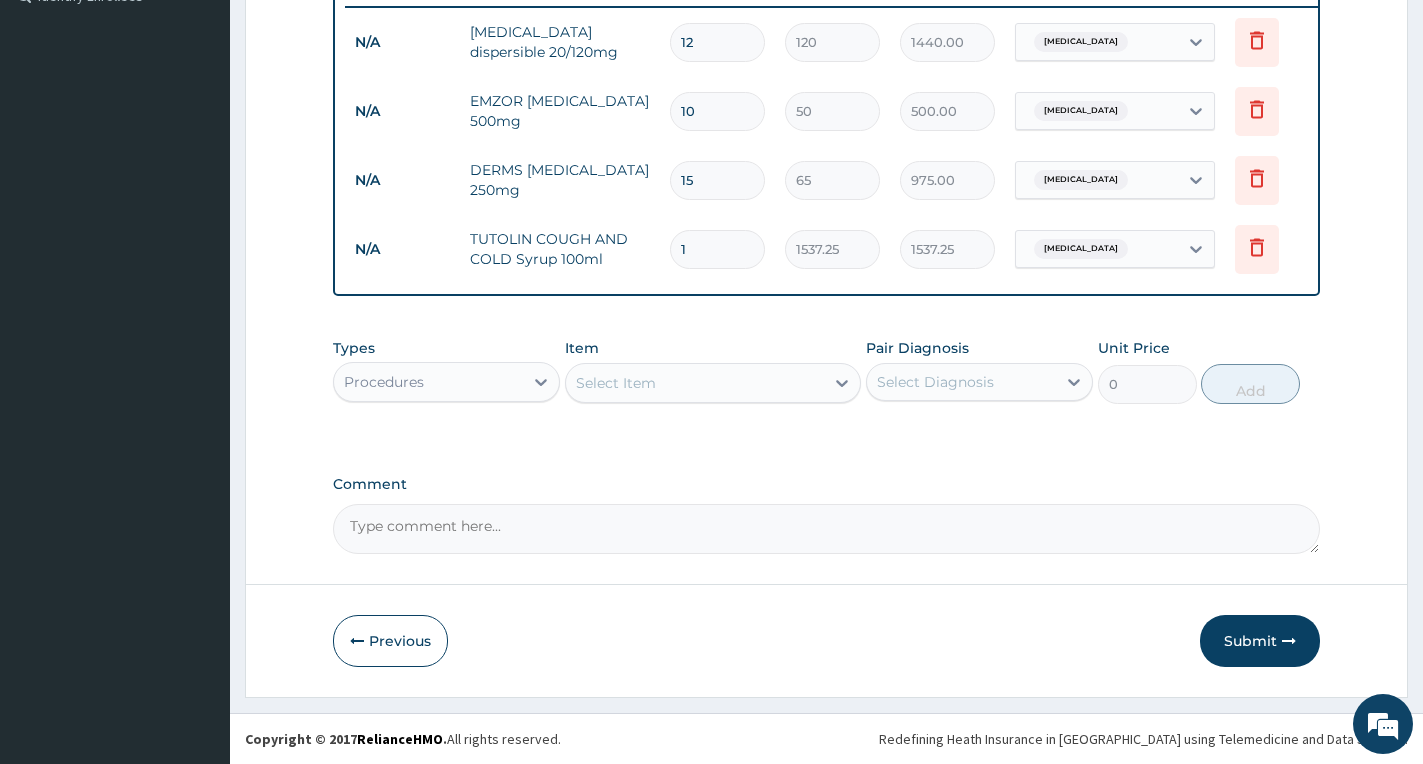 click on "Select Item" at bounding box center [695, 383] 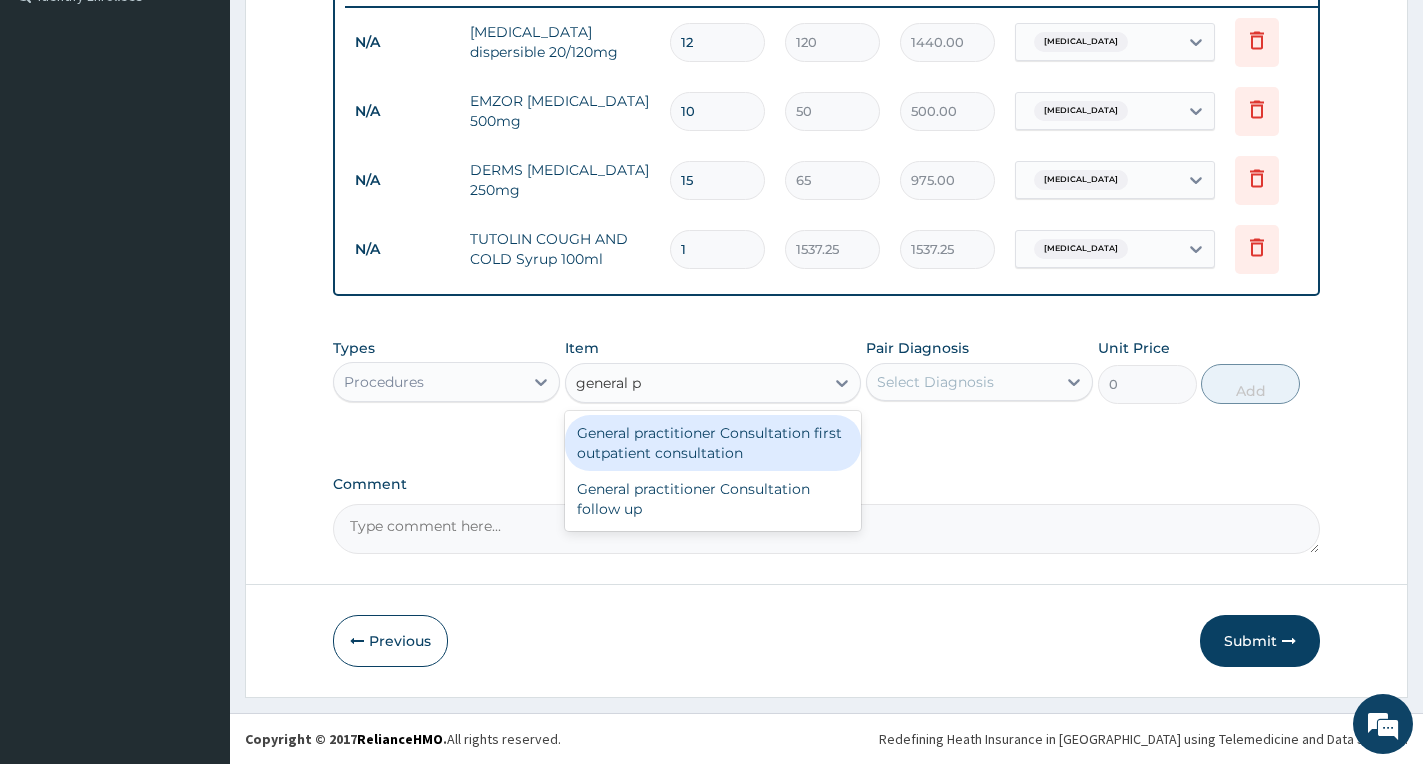 type on "general pr" 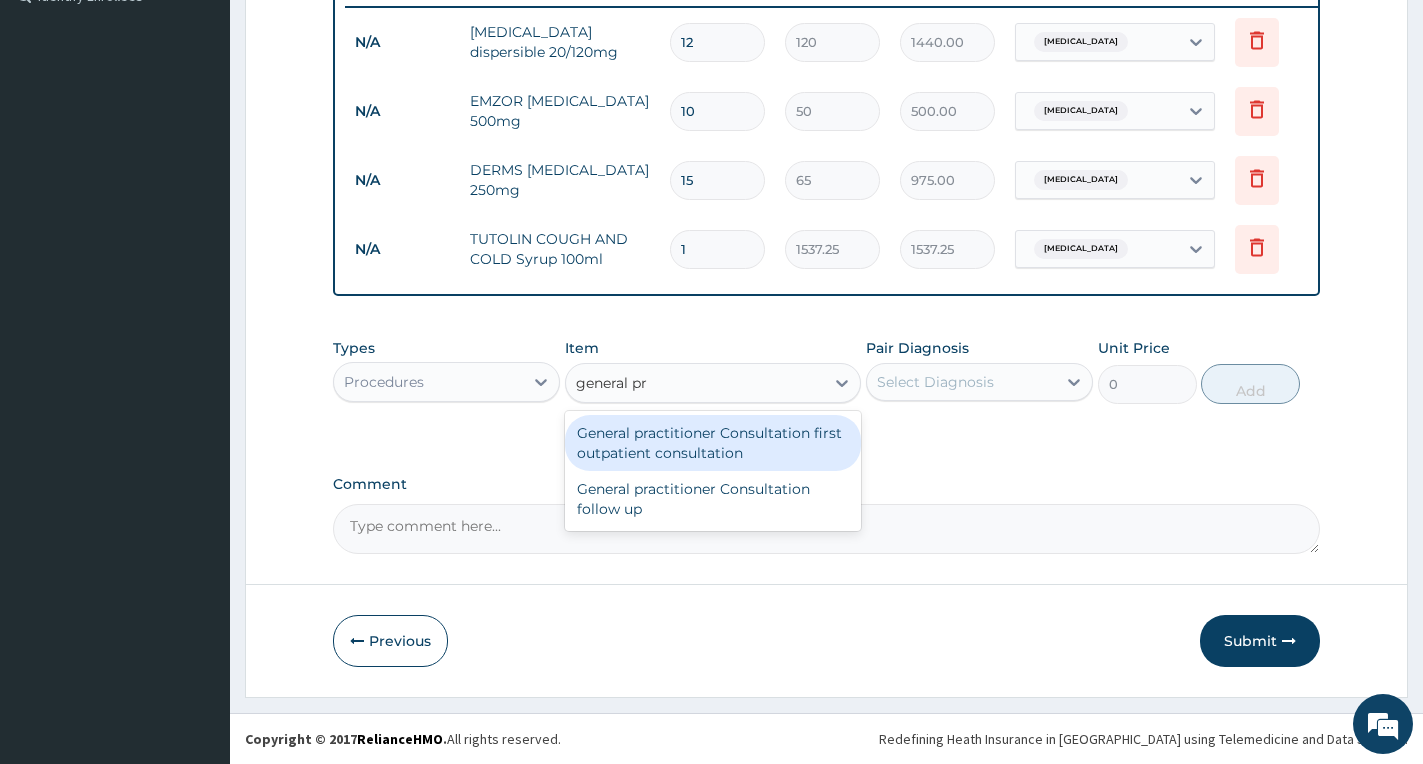 click on "General practitioner Consultation first outpatient consultation" at bounding box center [713, 443] 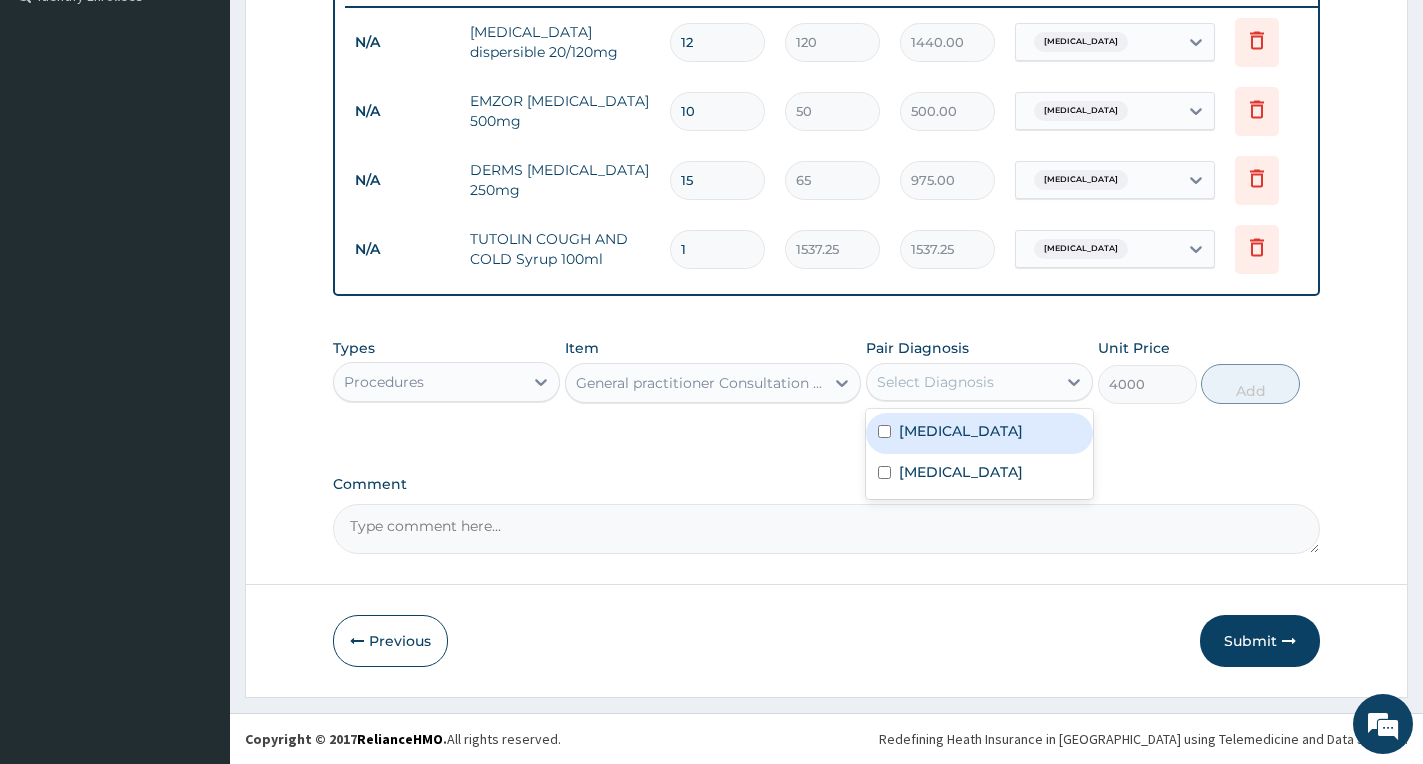 click on "Select Diagnosis" at bounding box center [935, 382] 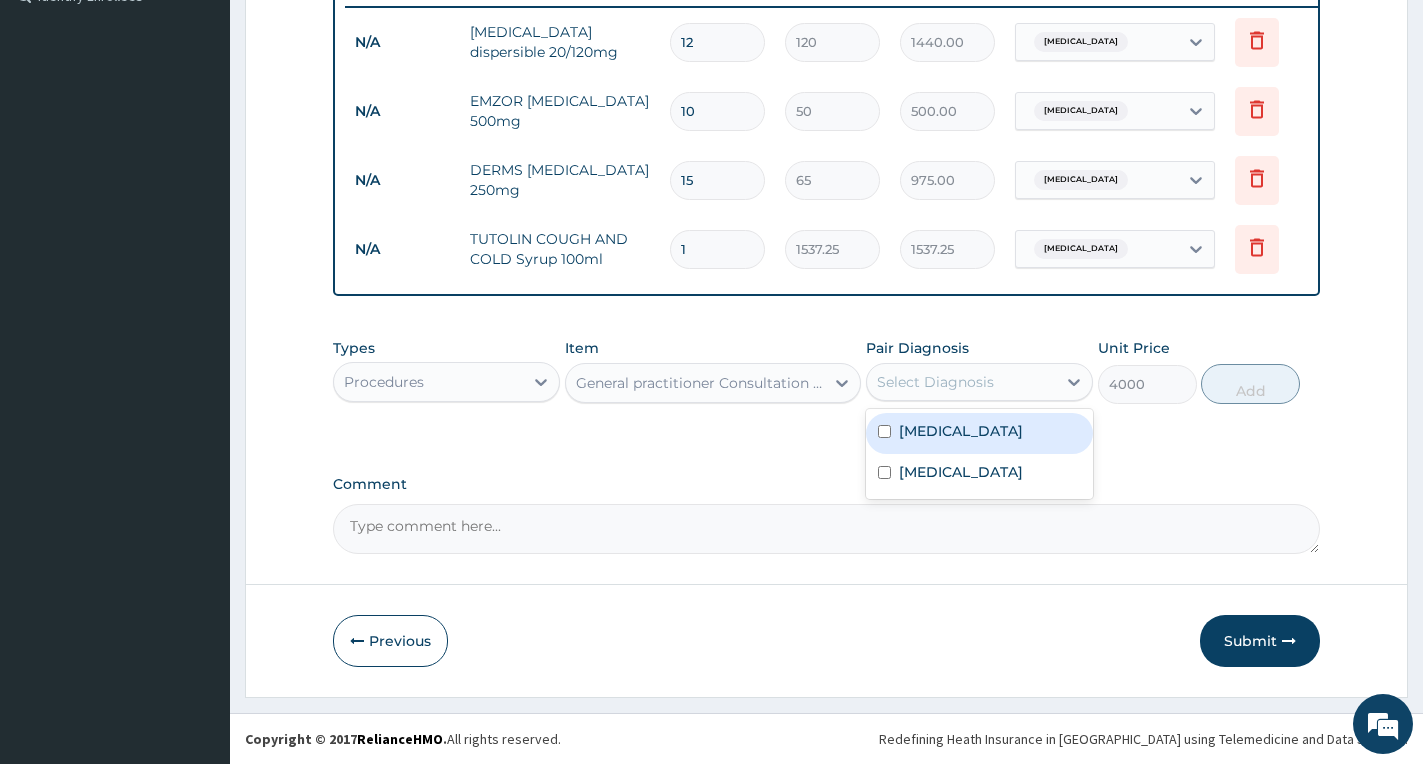 click on "Falciparum malaria" at bounding box center (961, 431) 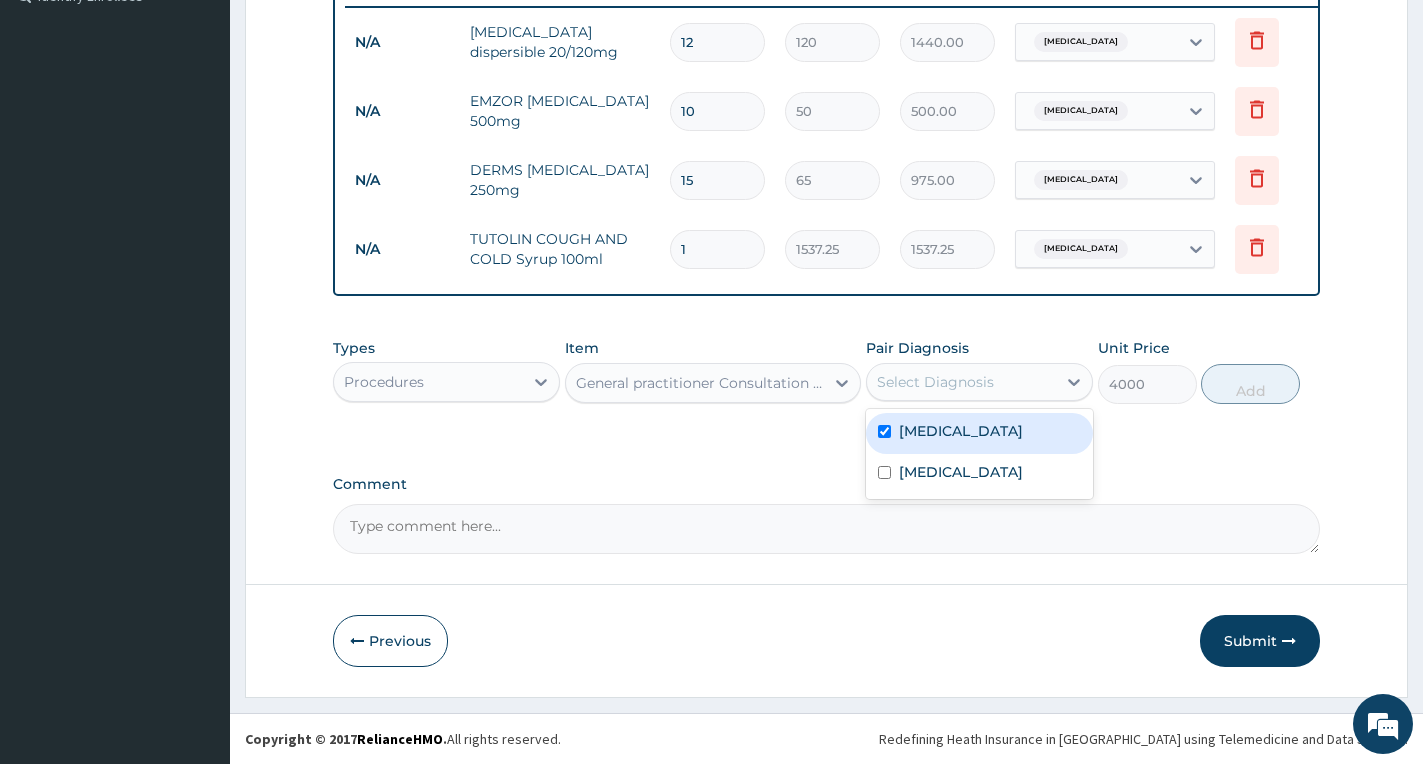 checkbox on "true" 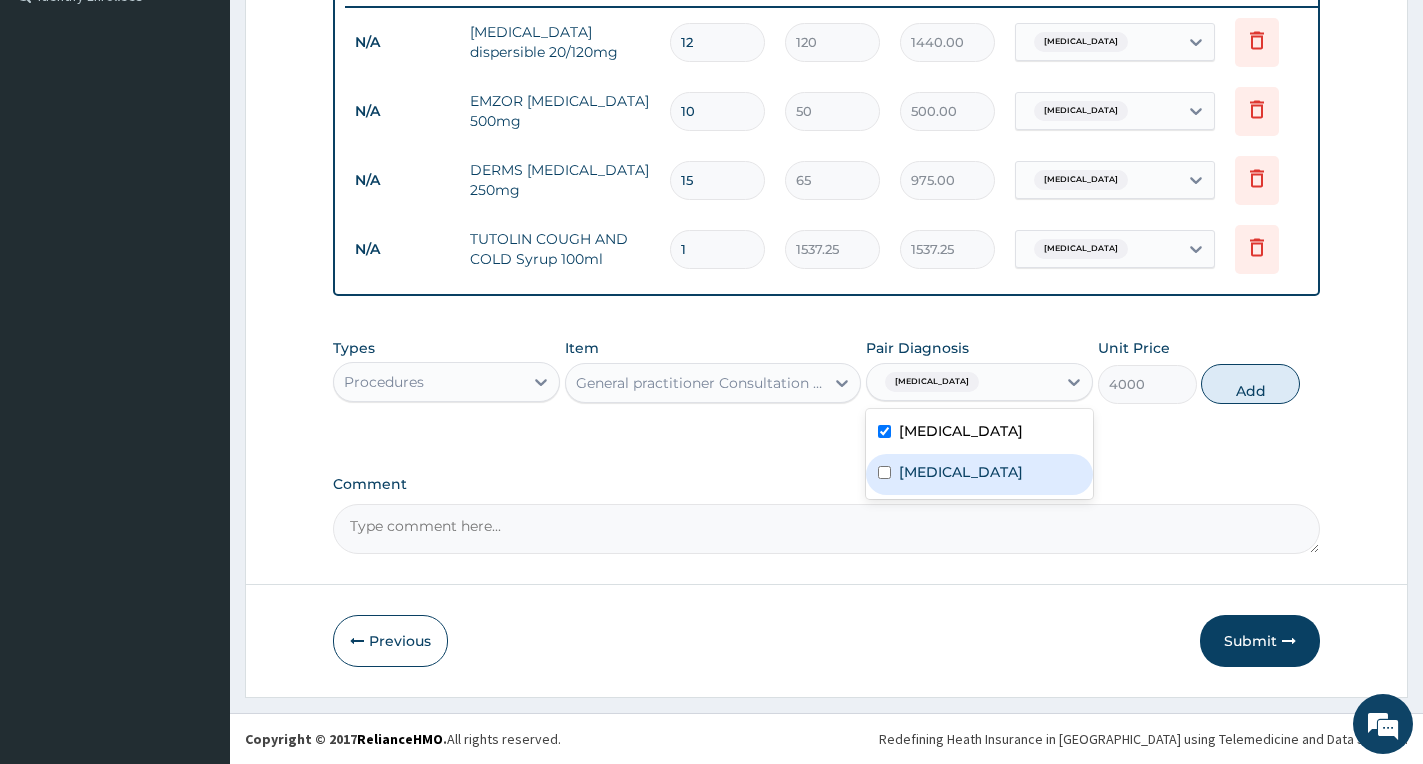 click on "Upper respiratory infection" at bounding box center (961, 472) 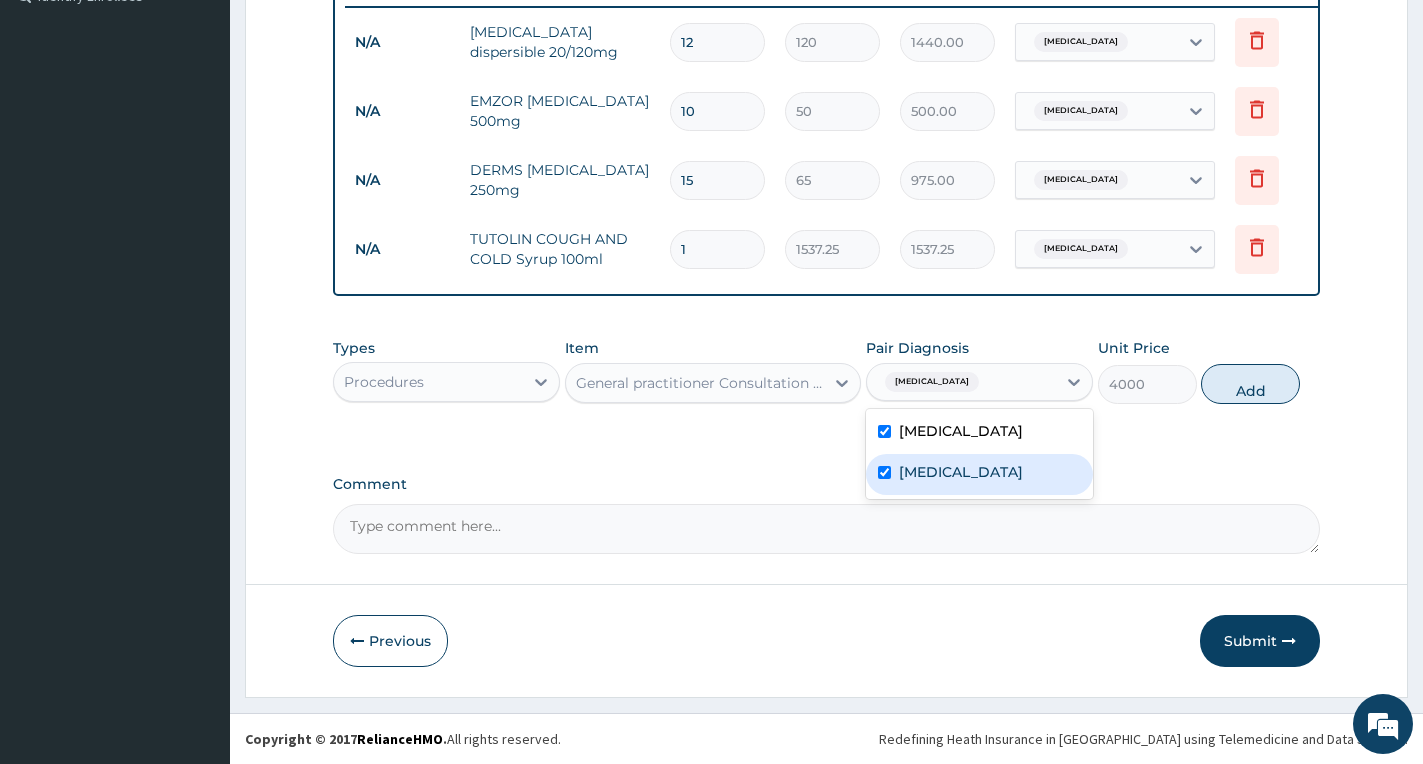 checkbox on "true" 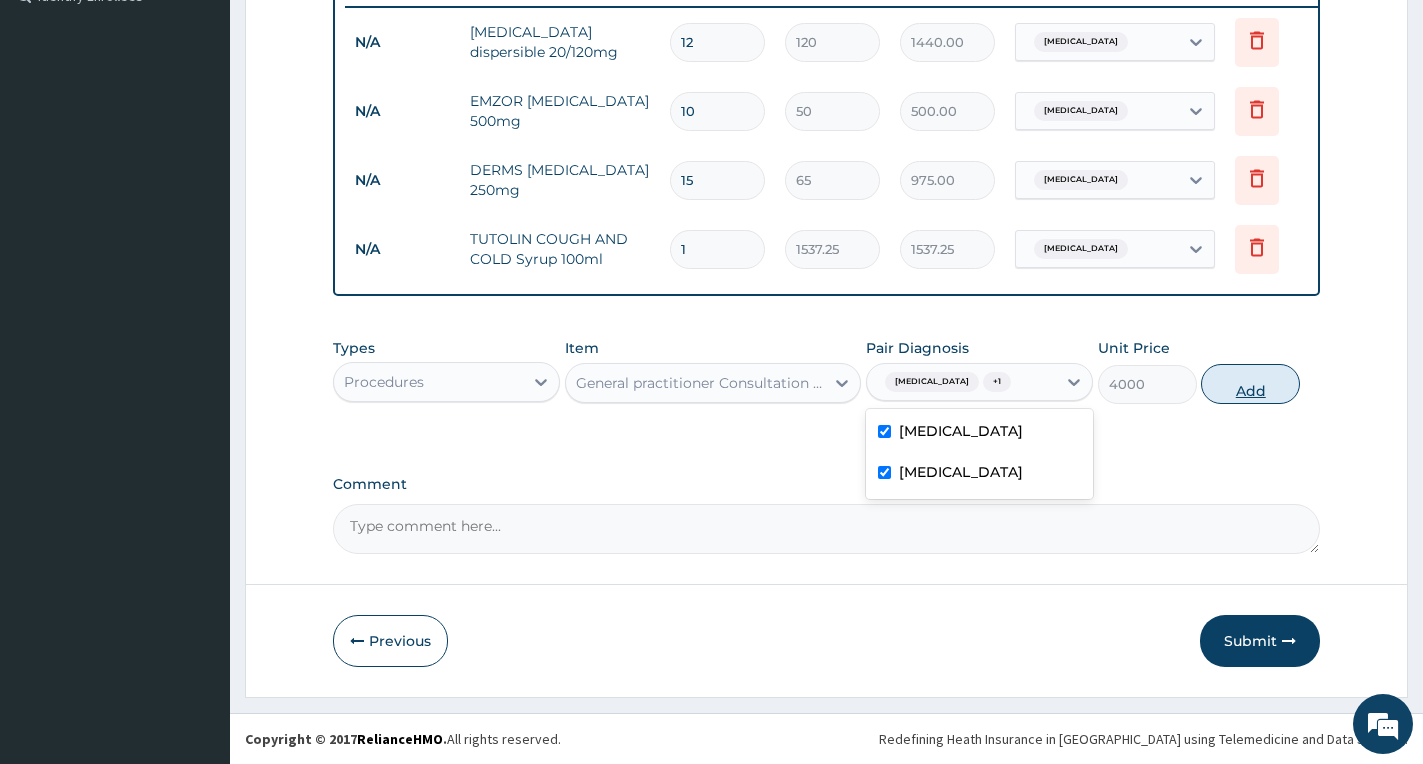 click on "Add" at bounding box center [1250, 384] 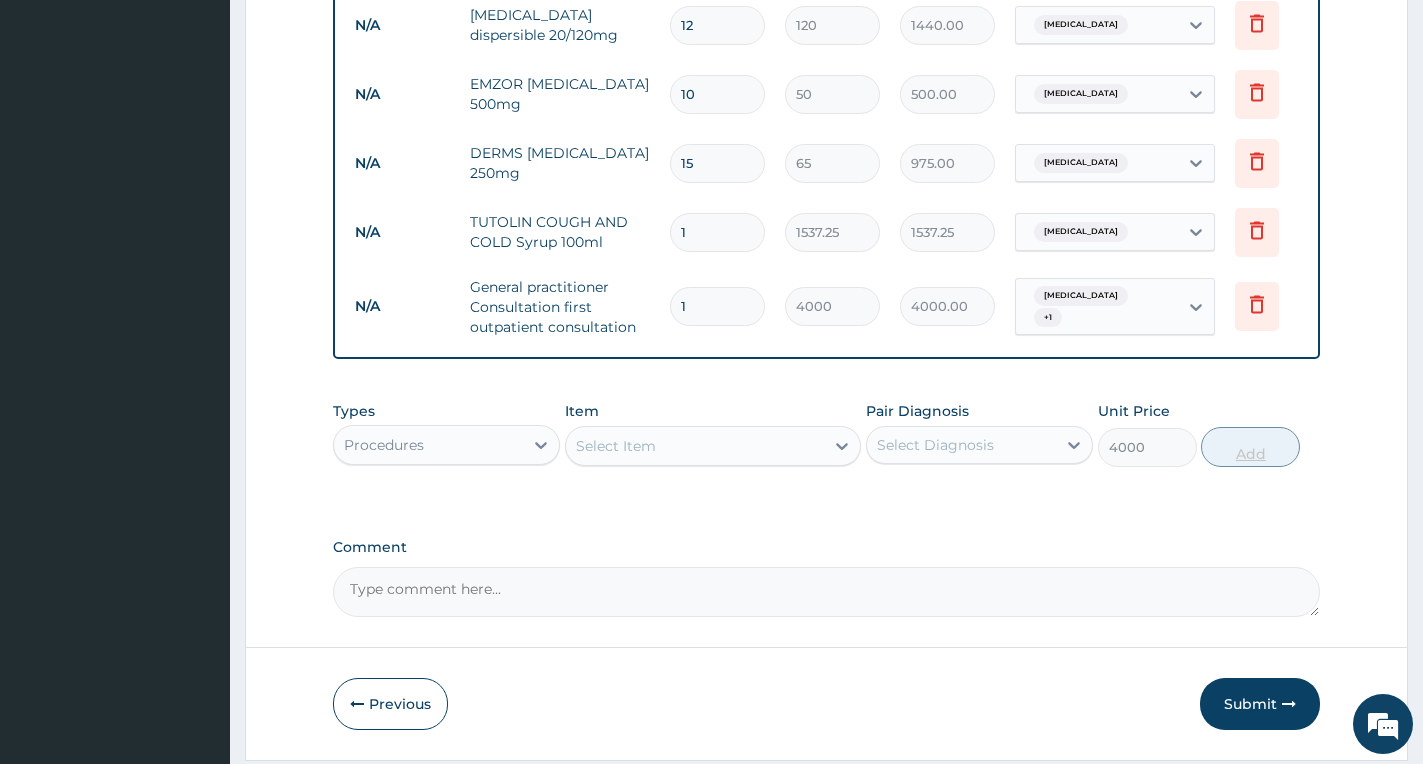 type on "0" 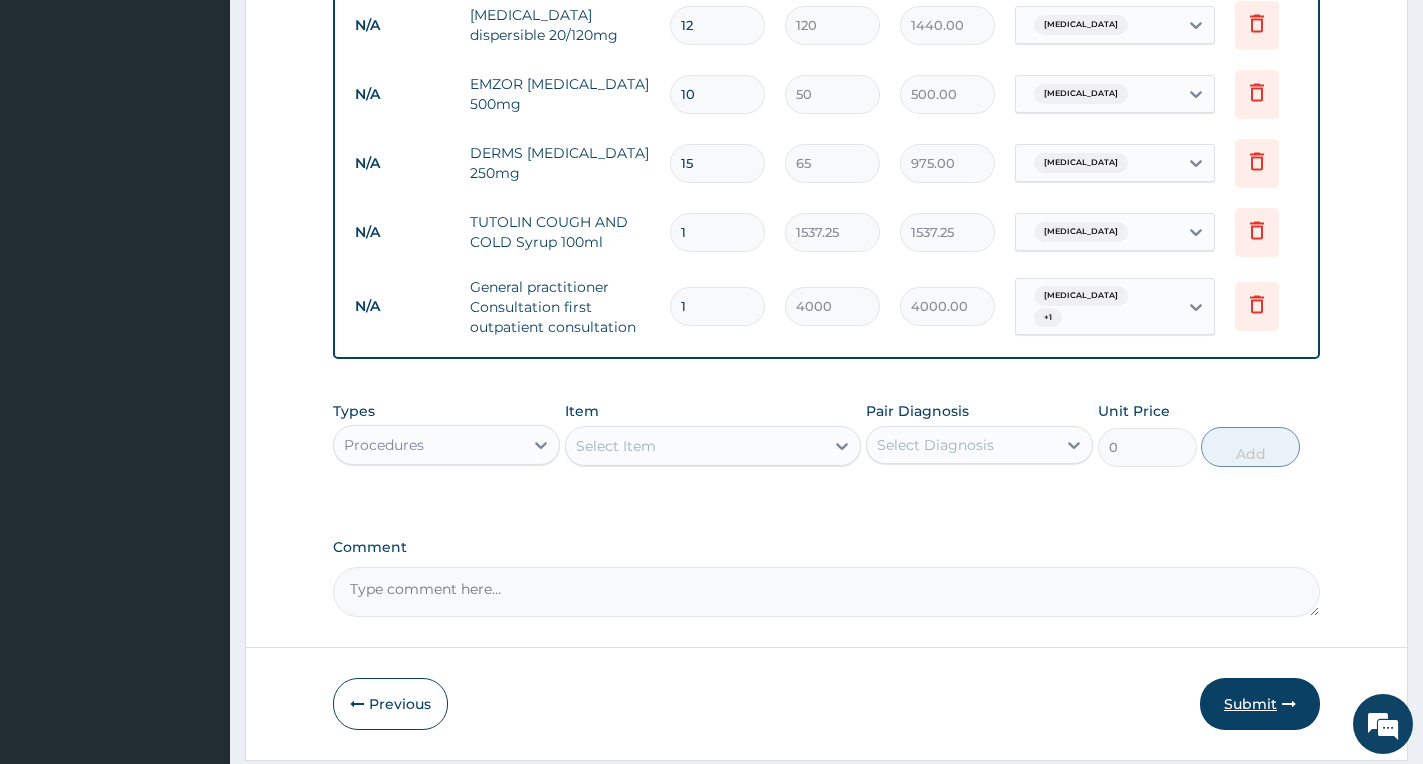 click on "Submit" at bounding box center (1260, 704) 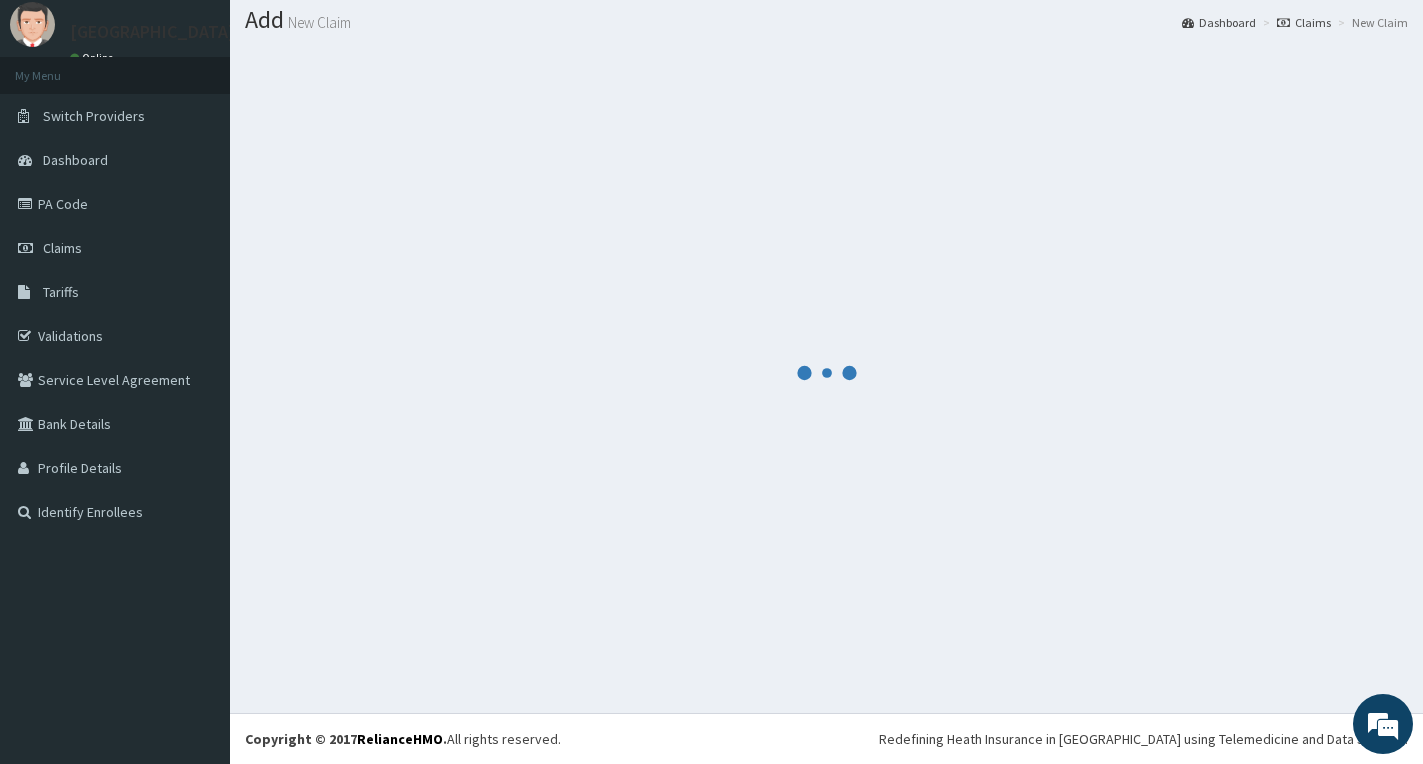 scroll, scrollTop: 58, scrollLeft: 0, axis: vertical 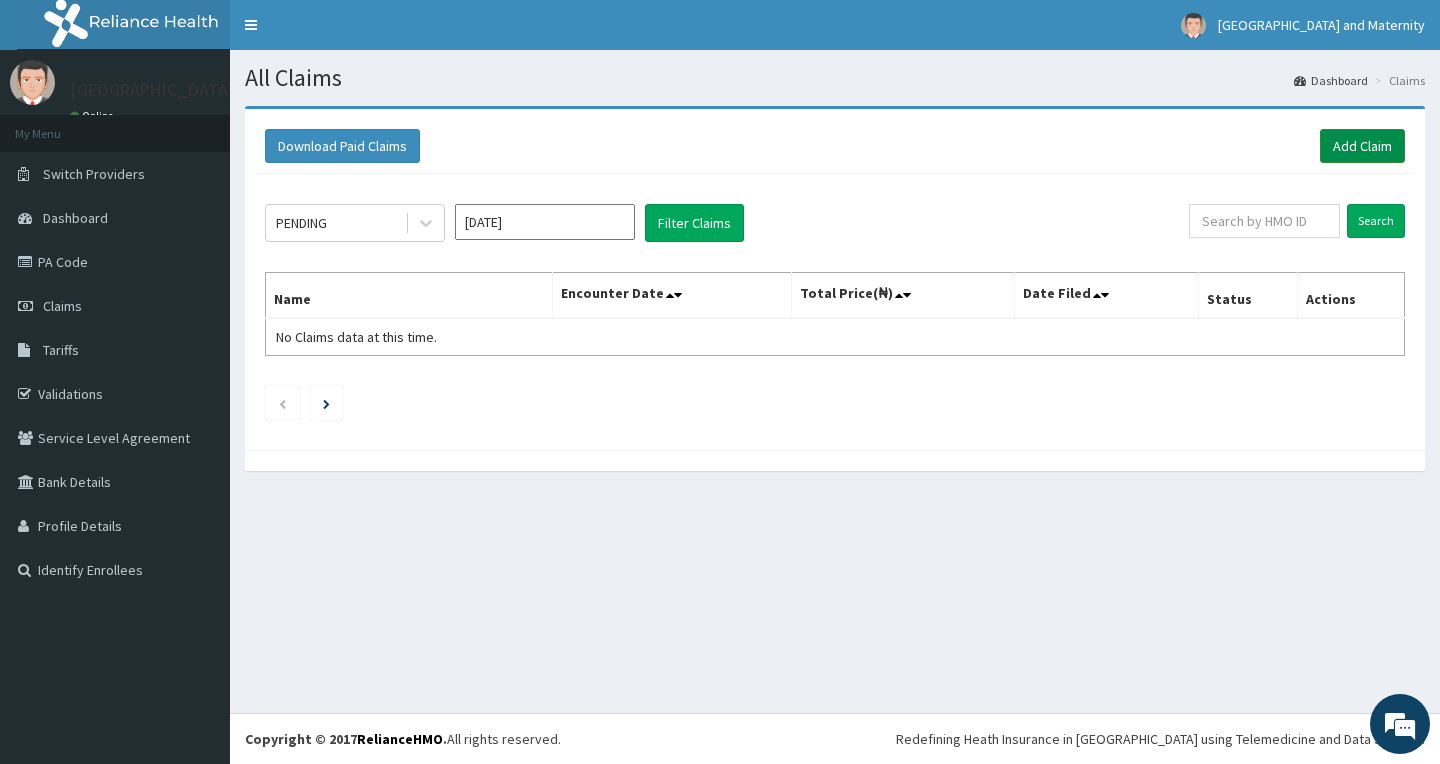 click on "Add Claim" at bounding box center (1362, 146) 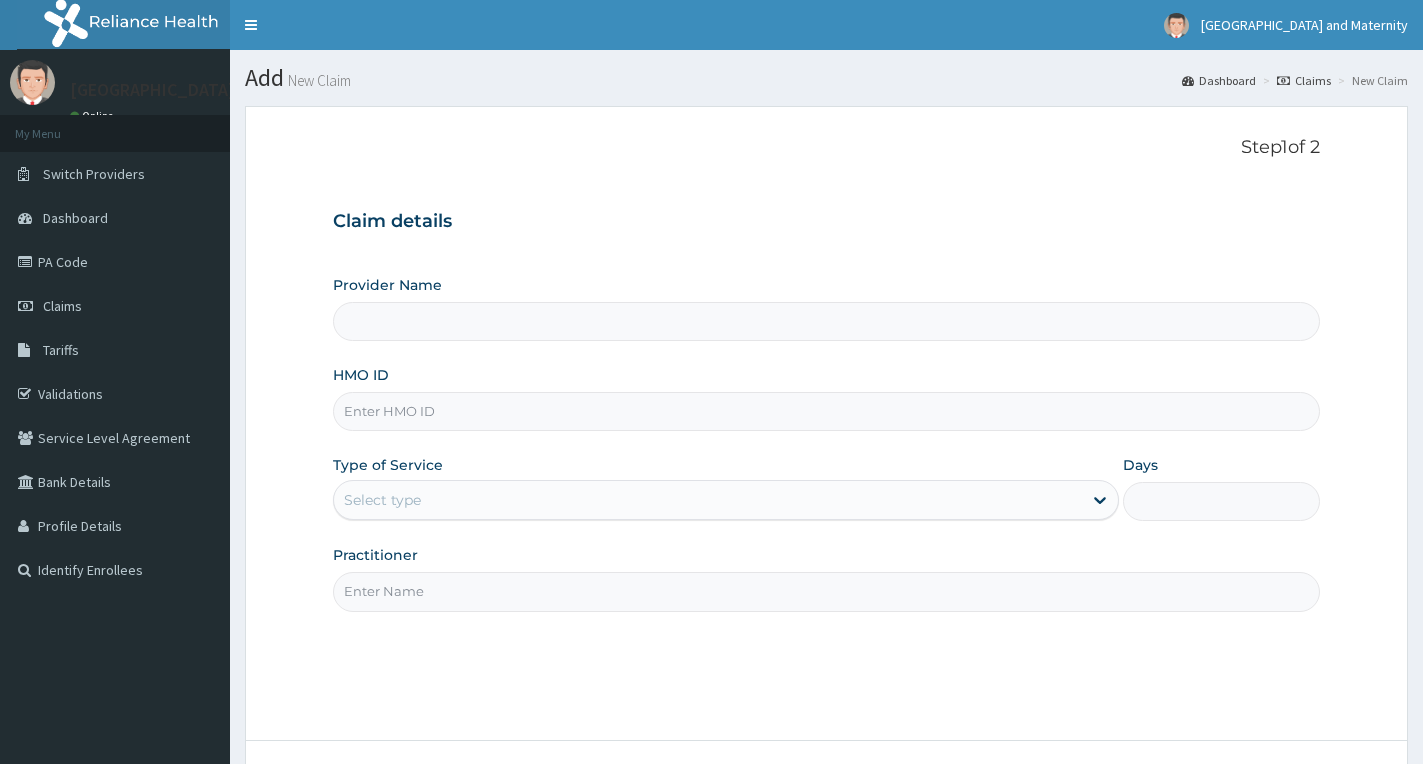 scroll, scrollTop: 0, scrollLeft: 0, axis: both 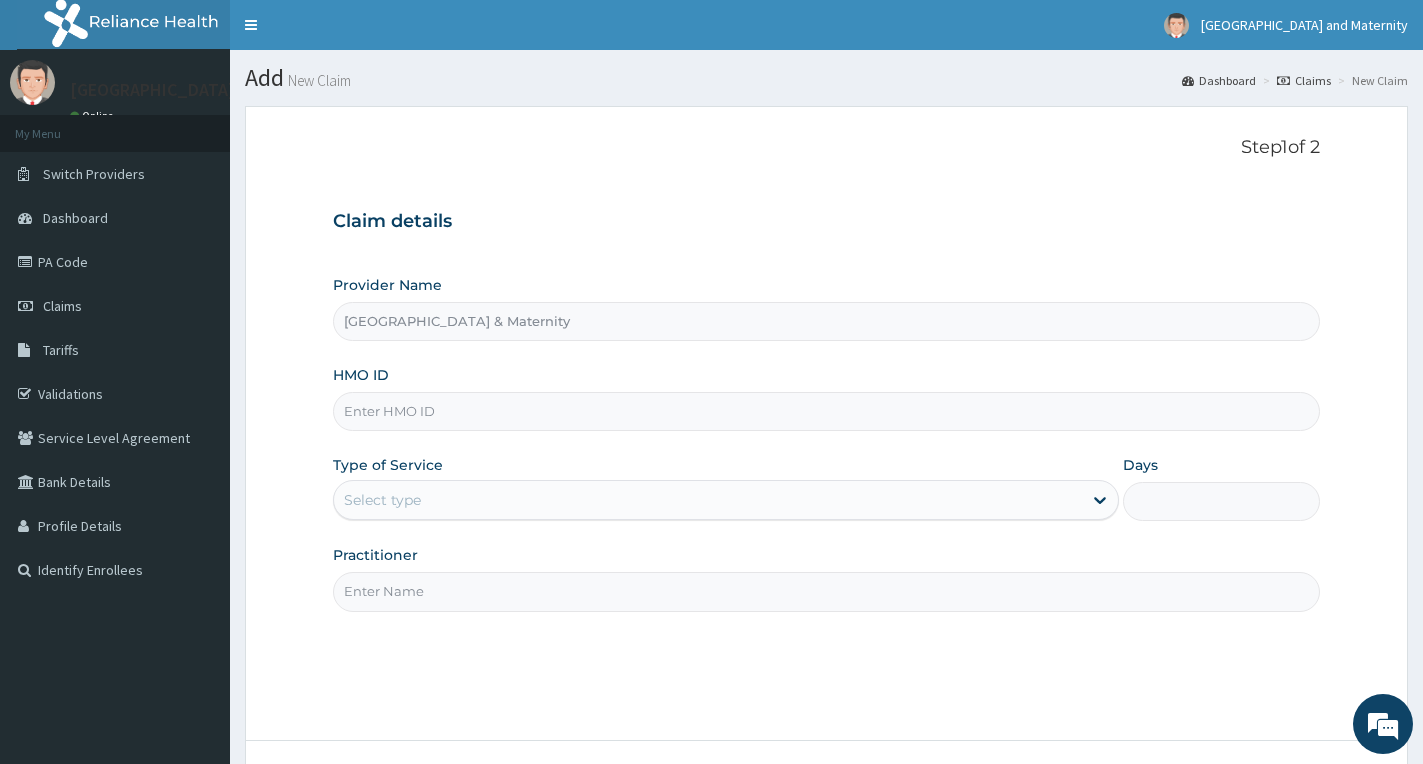 click on "HMO ID" at bounding box center [826, 411] 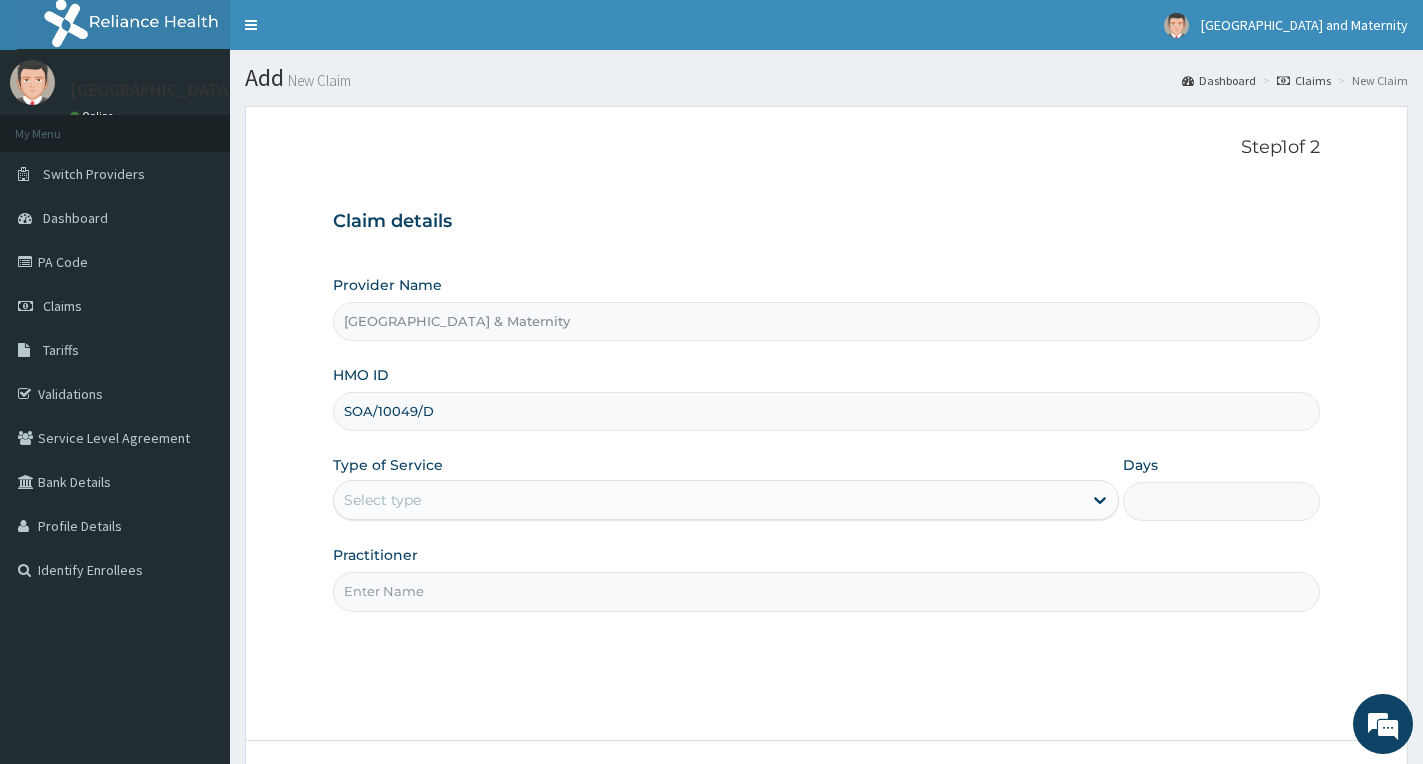 type on "SOA/10049/D" 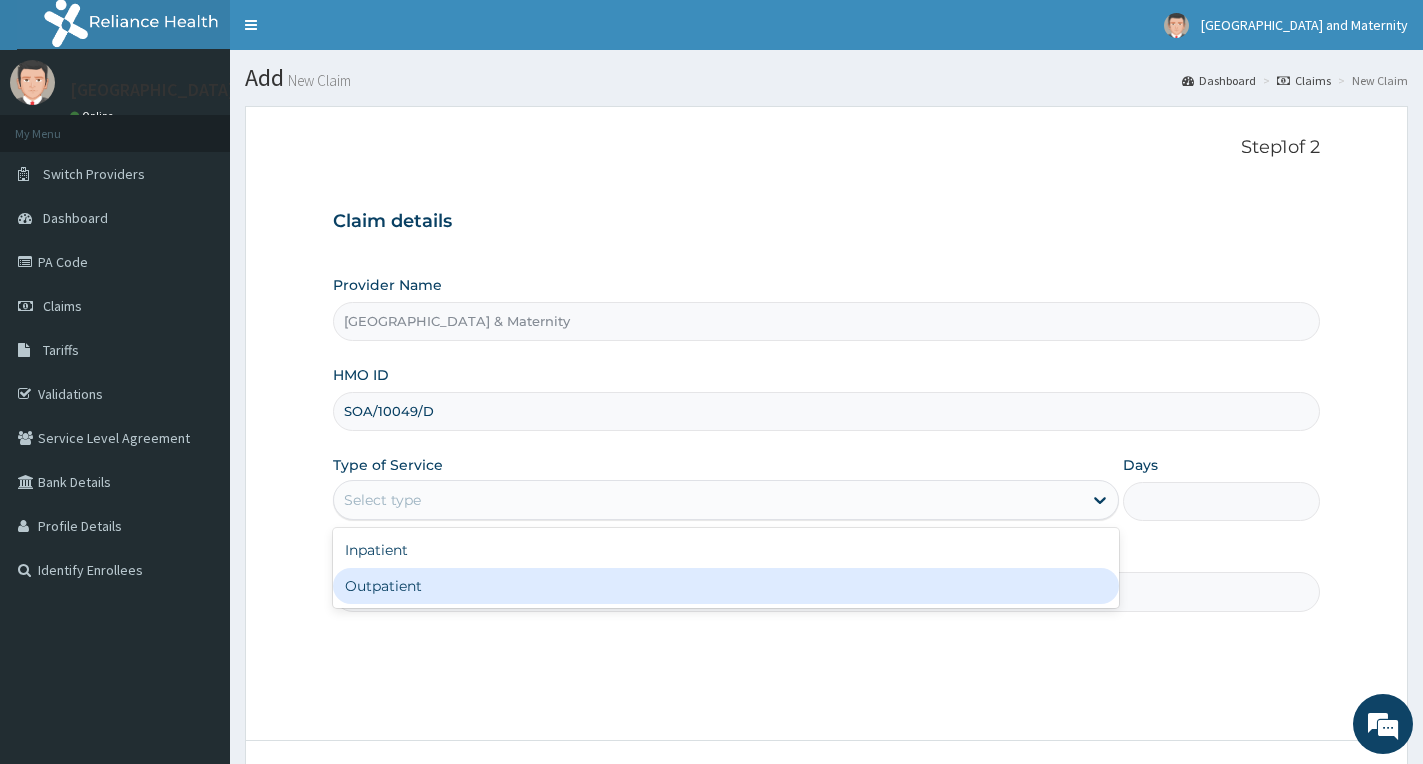 click on "Outpatient" at bounding box center [726, 586] 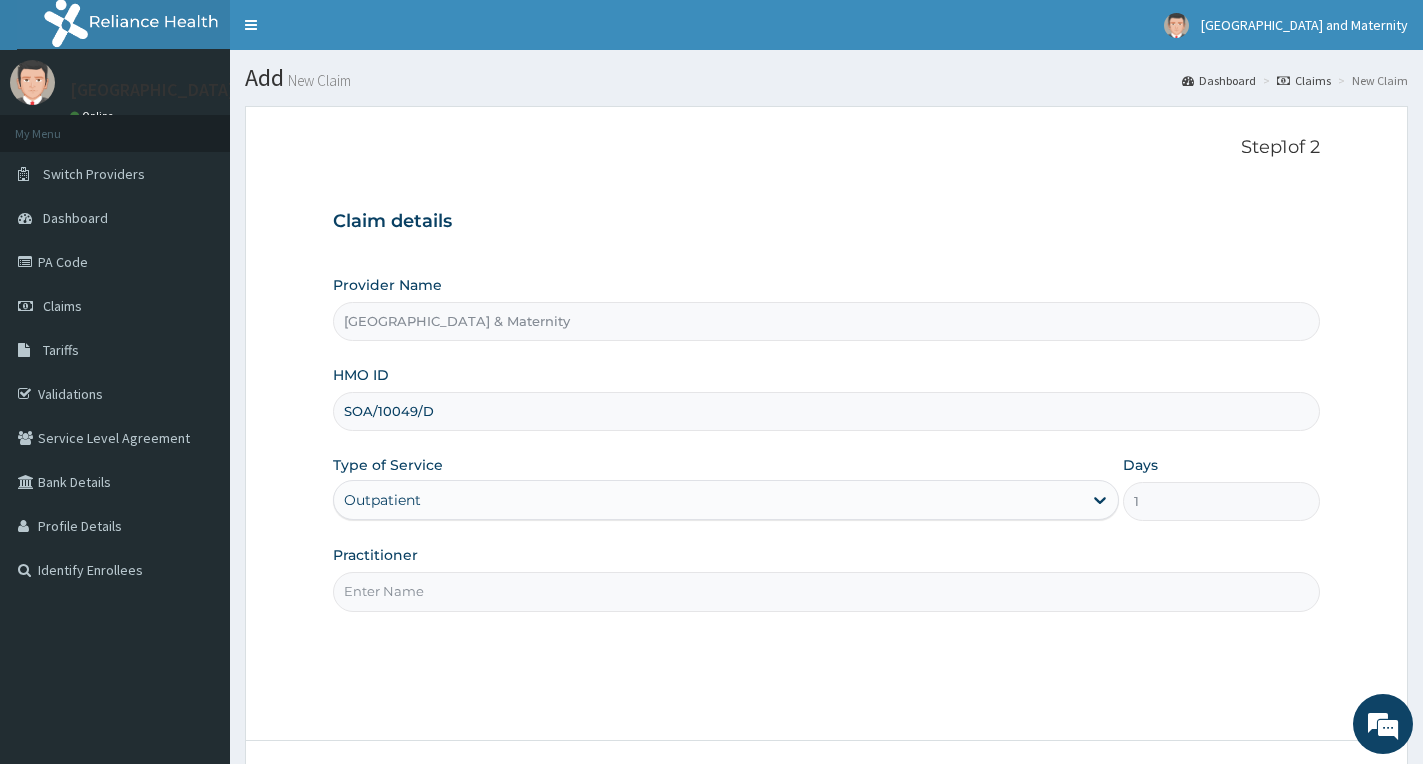 click on "Practitioner" at bounding box center (826, 591) 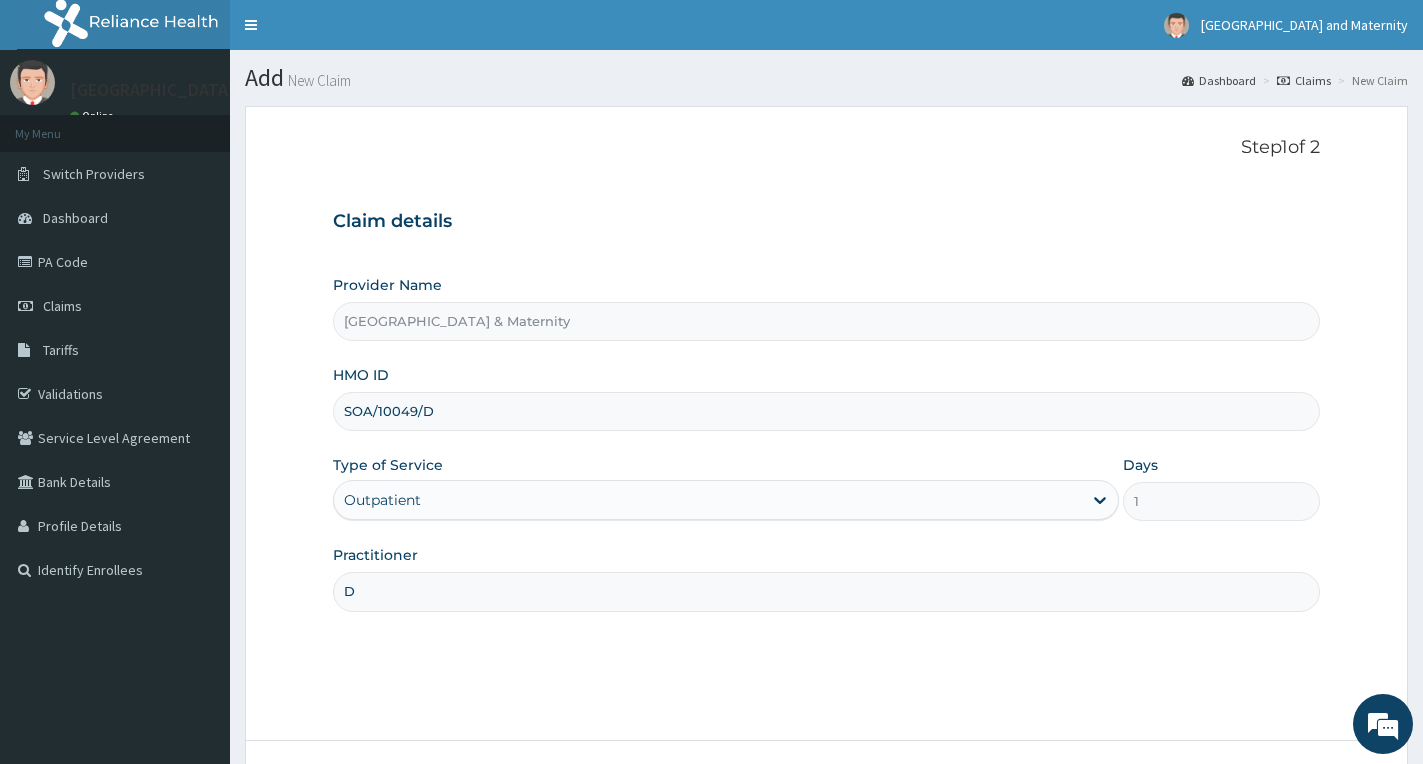 scroll, scrollTop: 0, scrollLeft: 0, axis: both 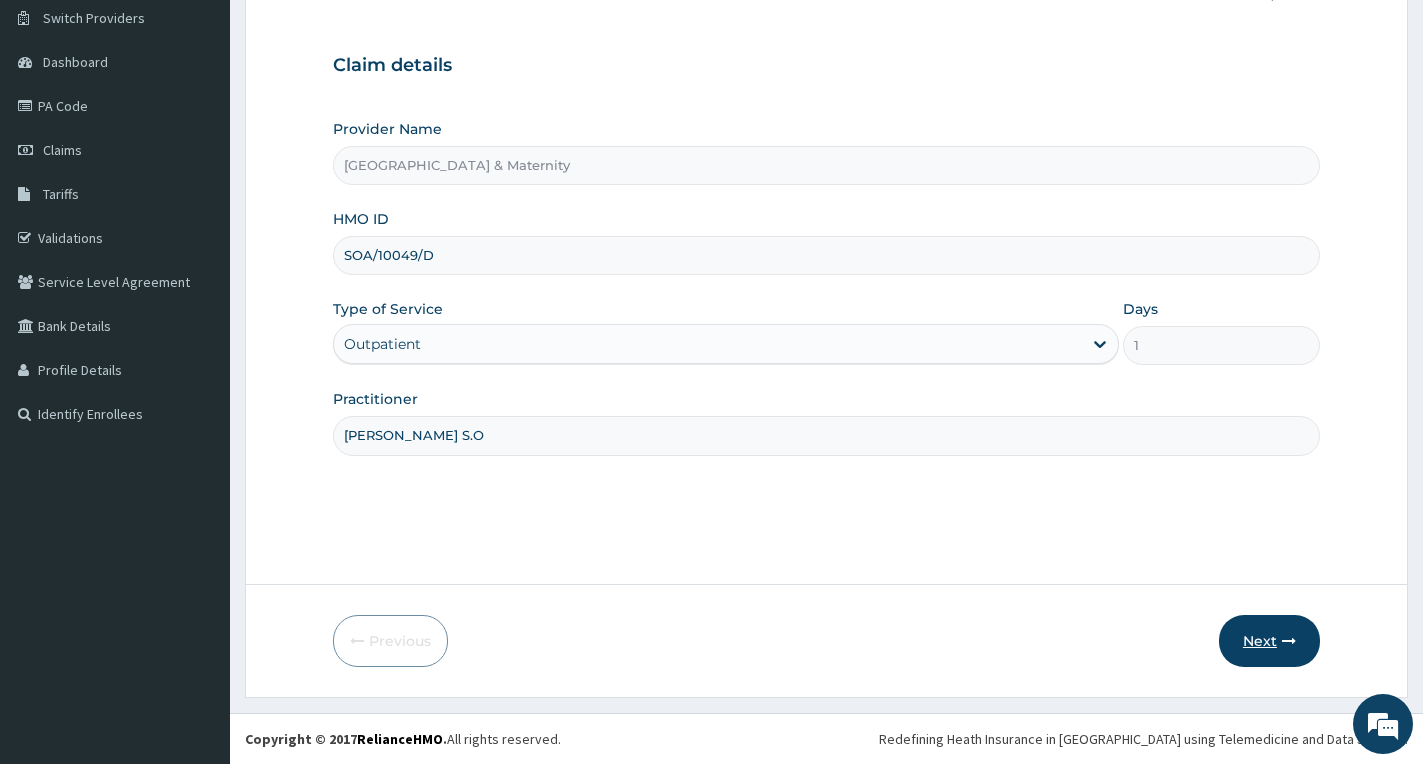 type on "[PERSON_NAME] S.O" 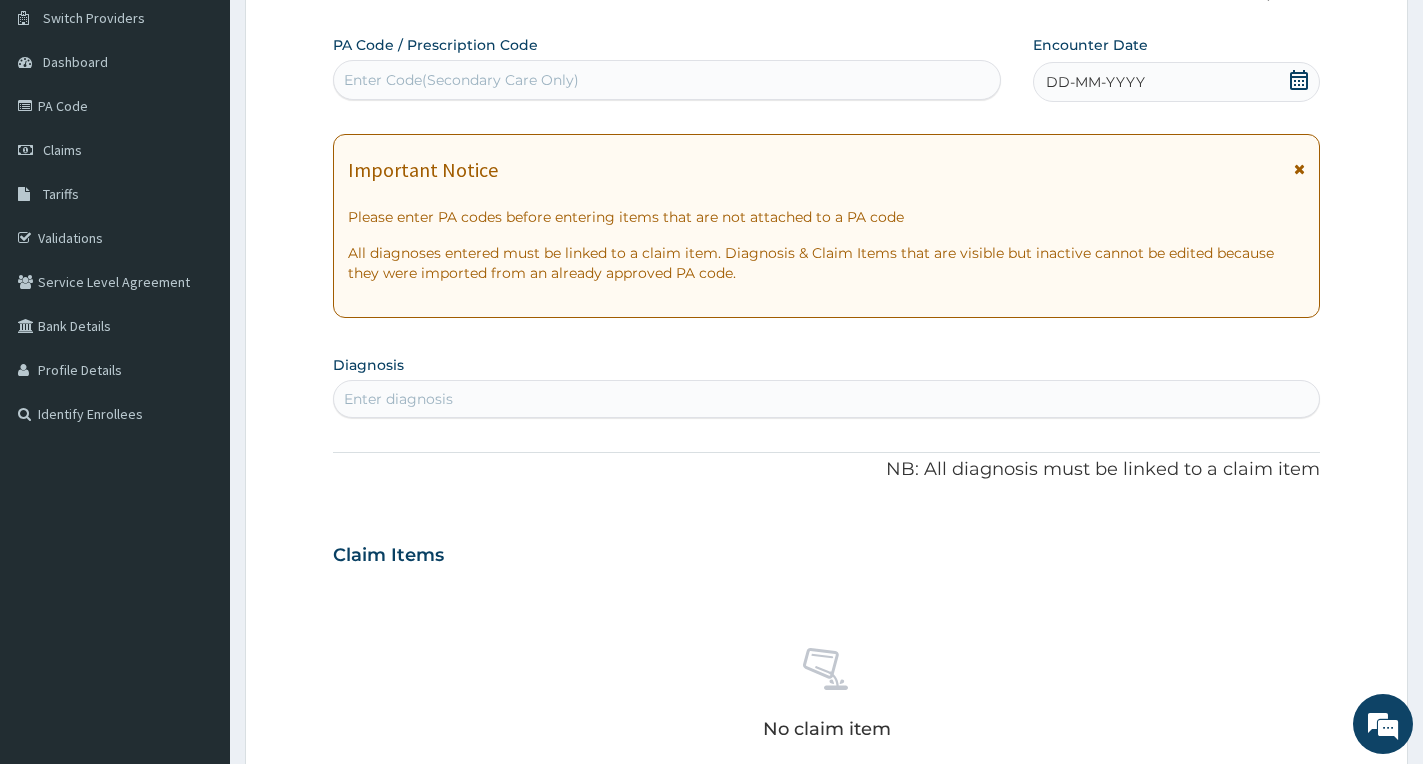 click at bounding box center (1299, 169) 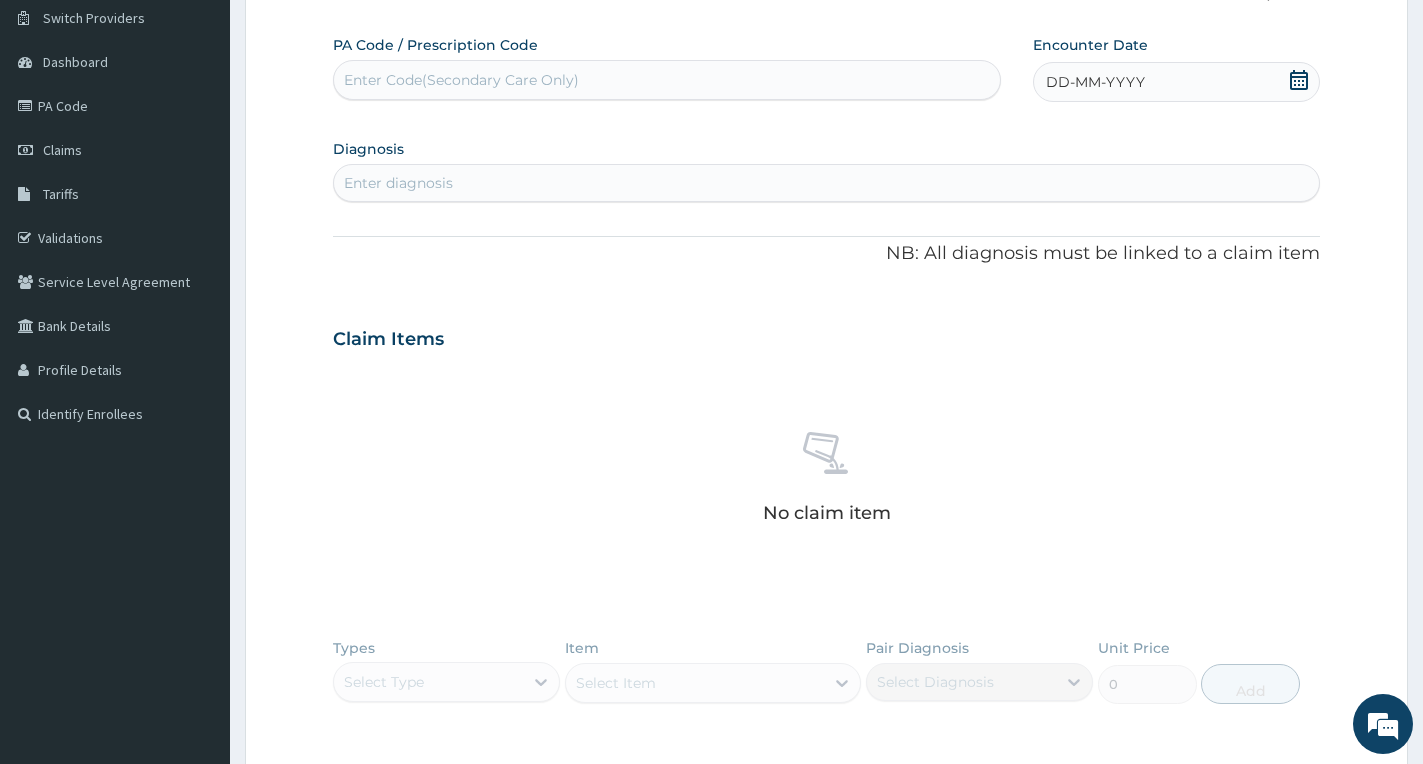 click 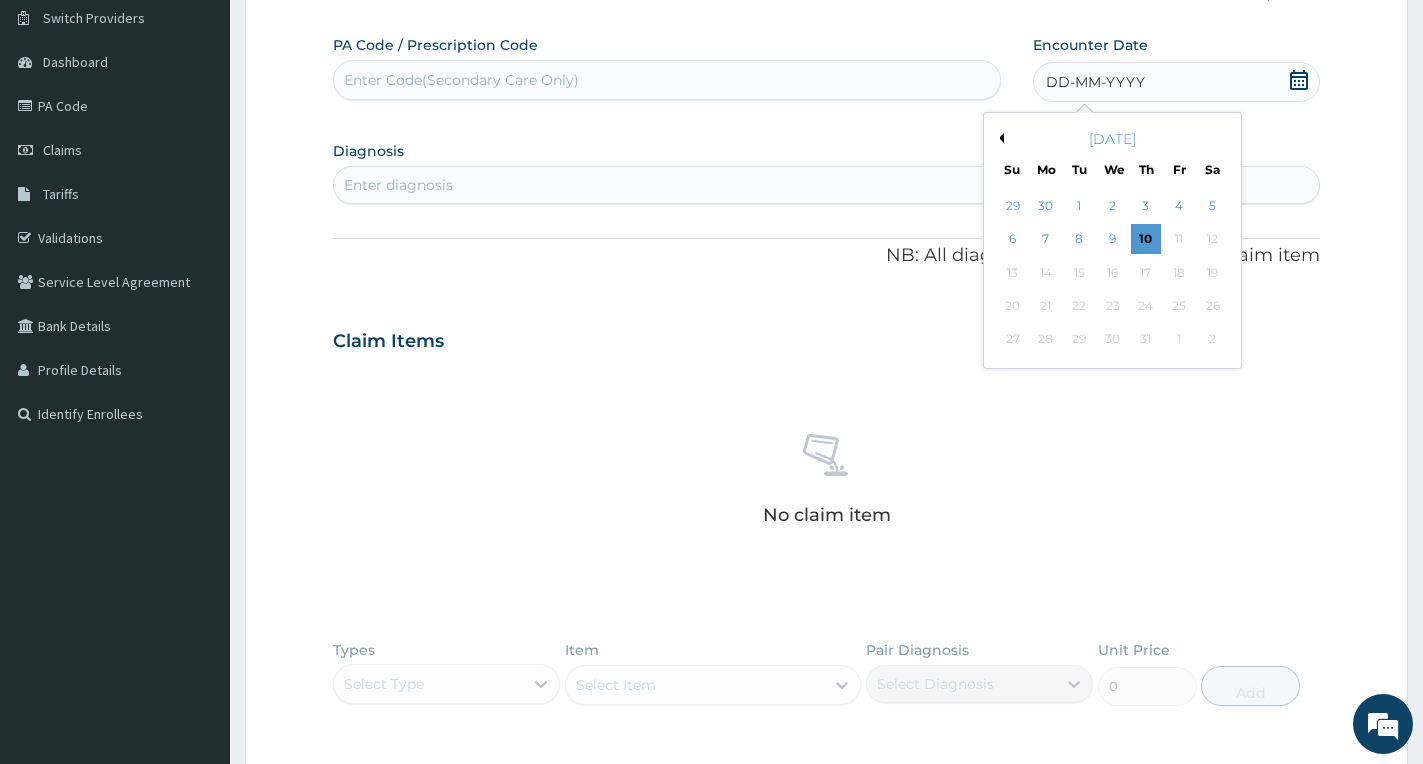 click on "Previous Month" at bounding box center (999, 138) 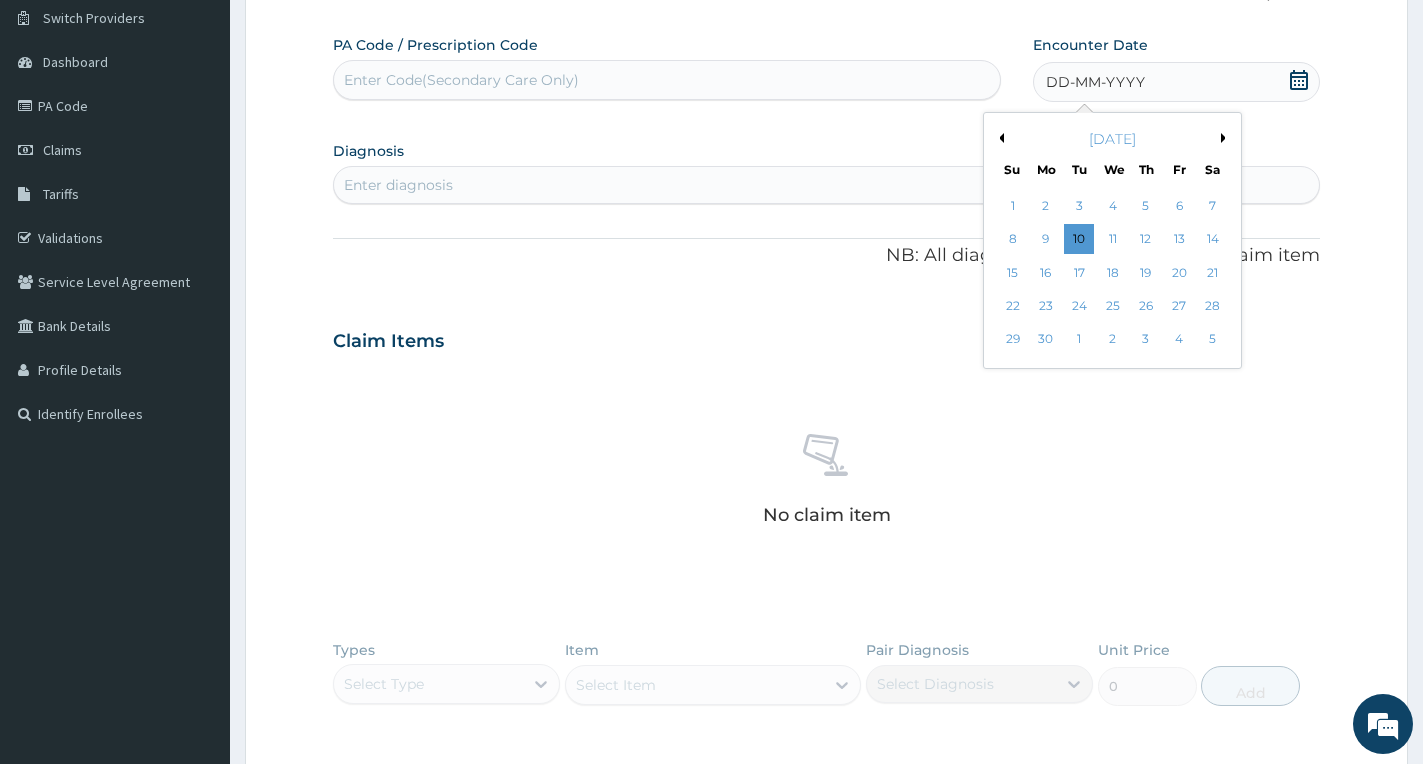 click on "Previous Month" at bounding box center (999, 138) 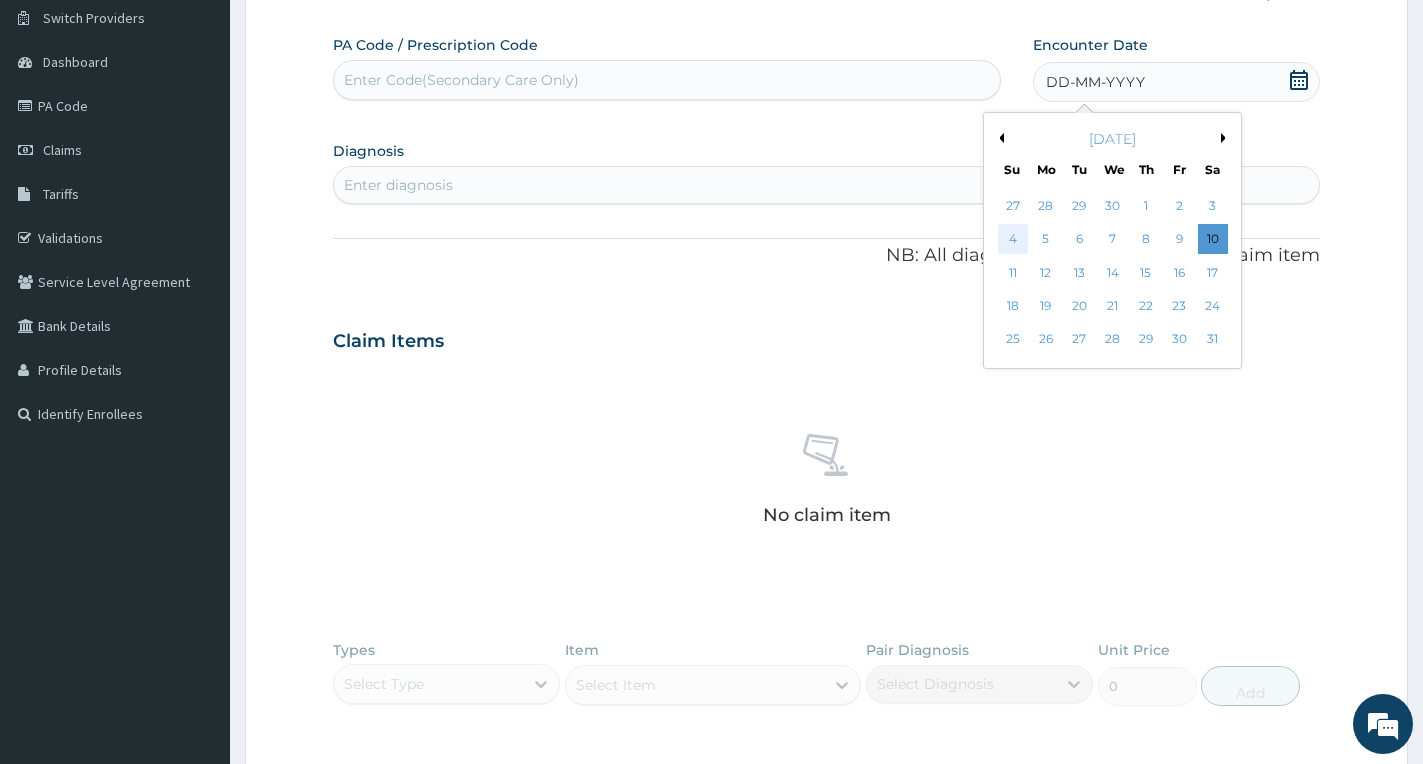 click on "4" at bounding box center [1013, 240] 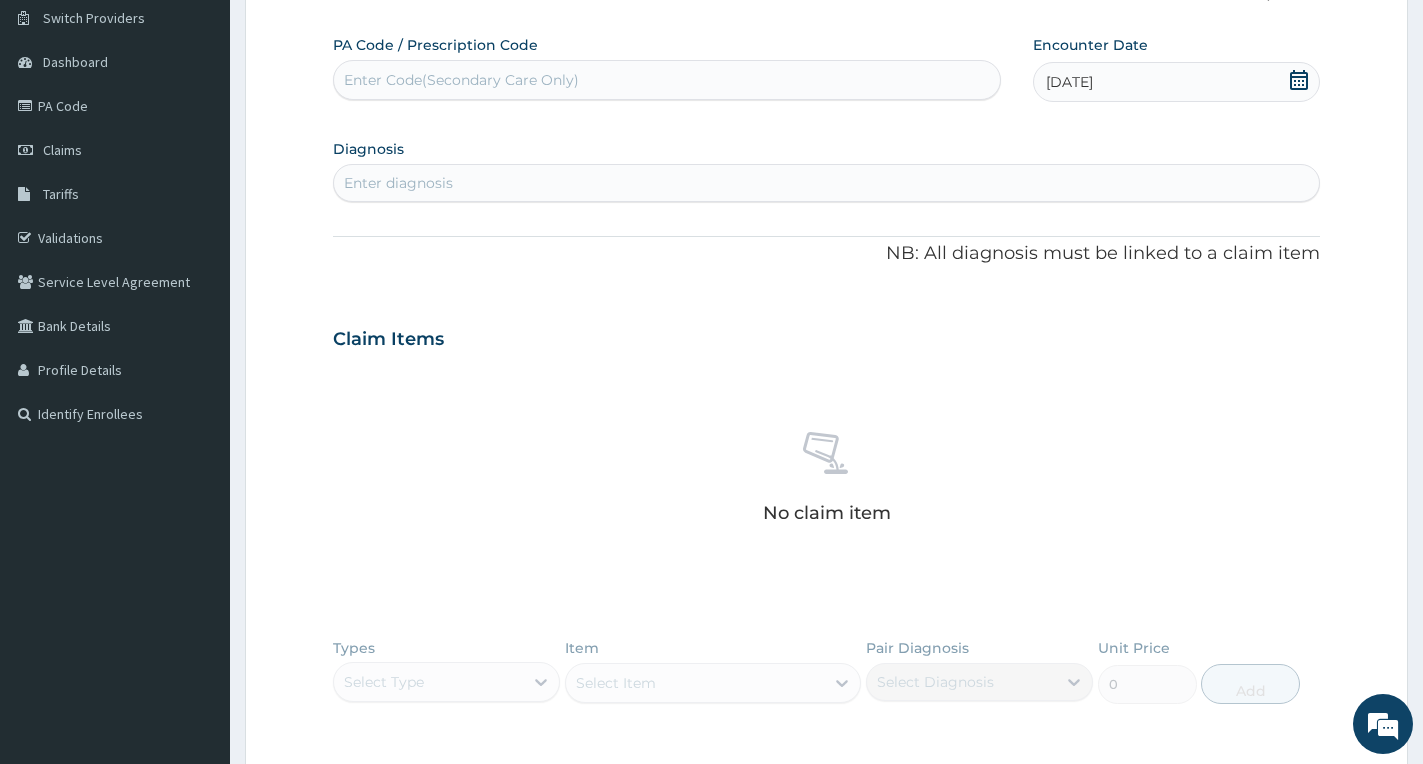 click on "Enter diagnosis" at bounding box center (826, 183) 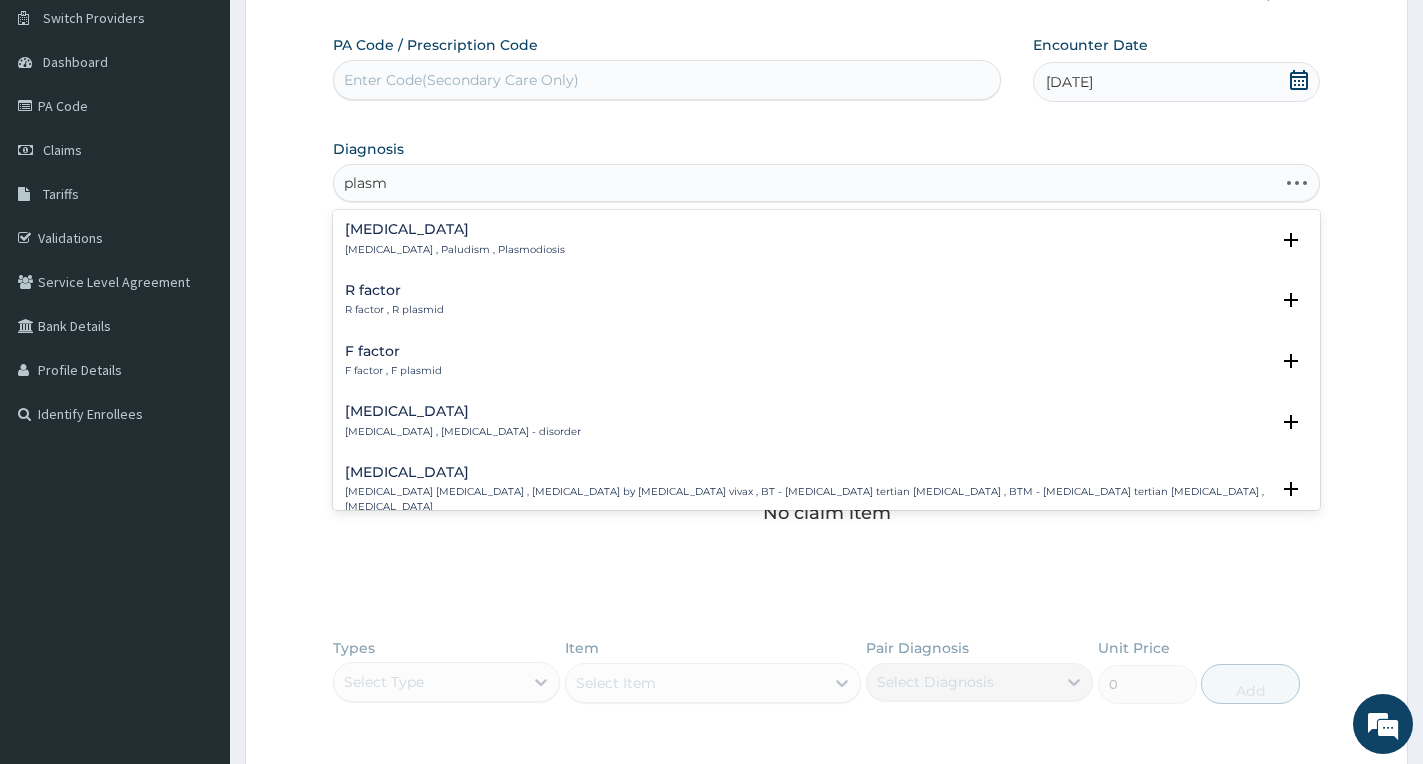 type on "plasmo" 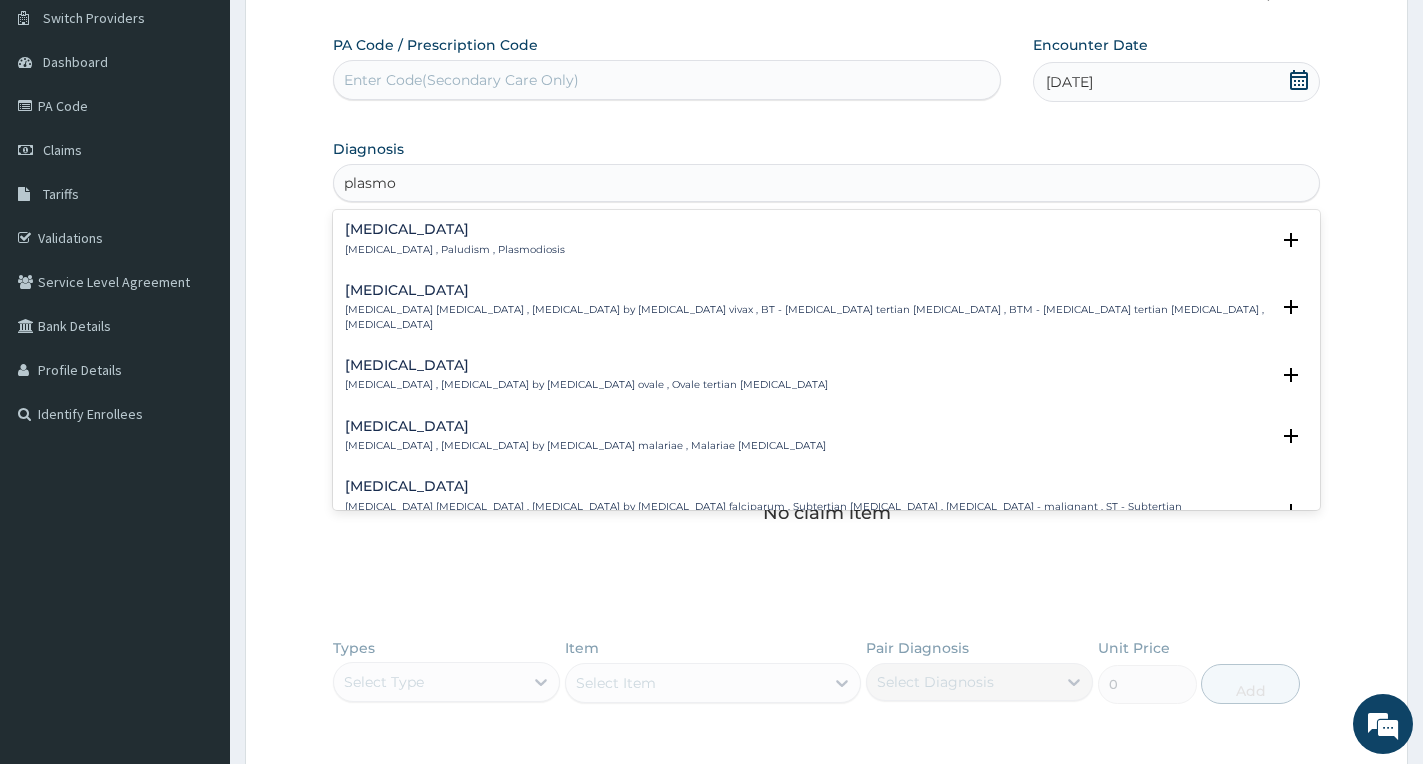 scroll, scrollTop: 100, scrollLeft: 0, axis: vertical 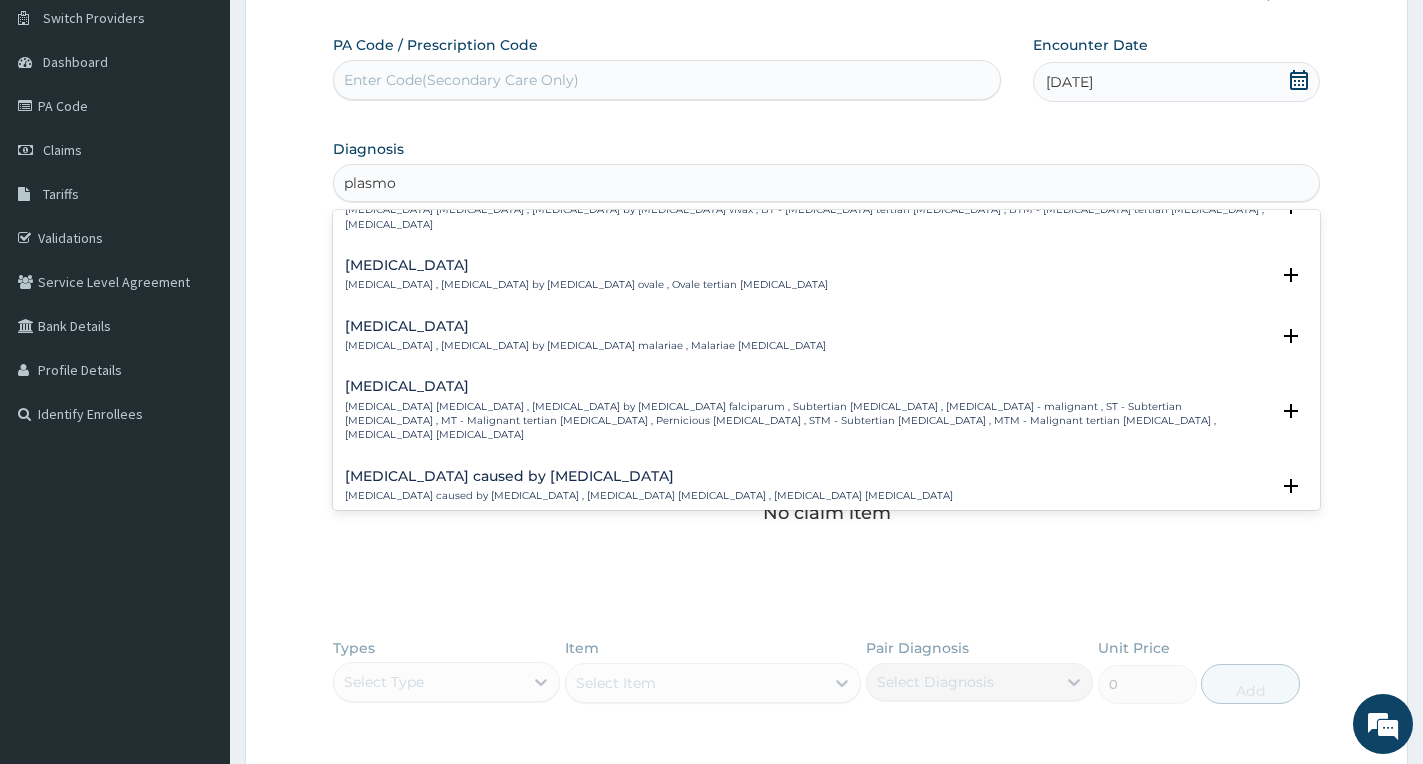 click on "[MEDICAL_DATA] [MEDICAL_DATA] , [MEDICAL_DATA] by [MEDICAL_DATA] falciparum , Subtertian [MEDICAL_DATA] , [MEDICAL_DATA] - malignant , ST - Subtertian [MEDICAL_DATA] , MT - Malignant tertian [MEDICAL_DATA] , Pernicious [MEDICAL_DATA] , STM - Subtertian [MEDICAL_DATA] , MTM - Malignant tertian [MEDICAL_DATA] , [MEDICAL_DATA] [MEDICAL_DATA]" at bounding box center (807, 421) 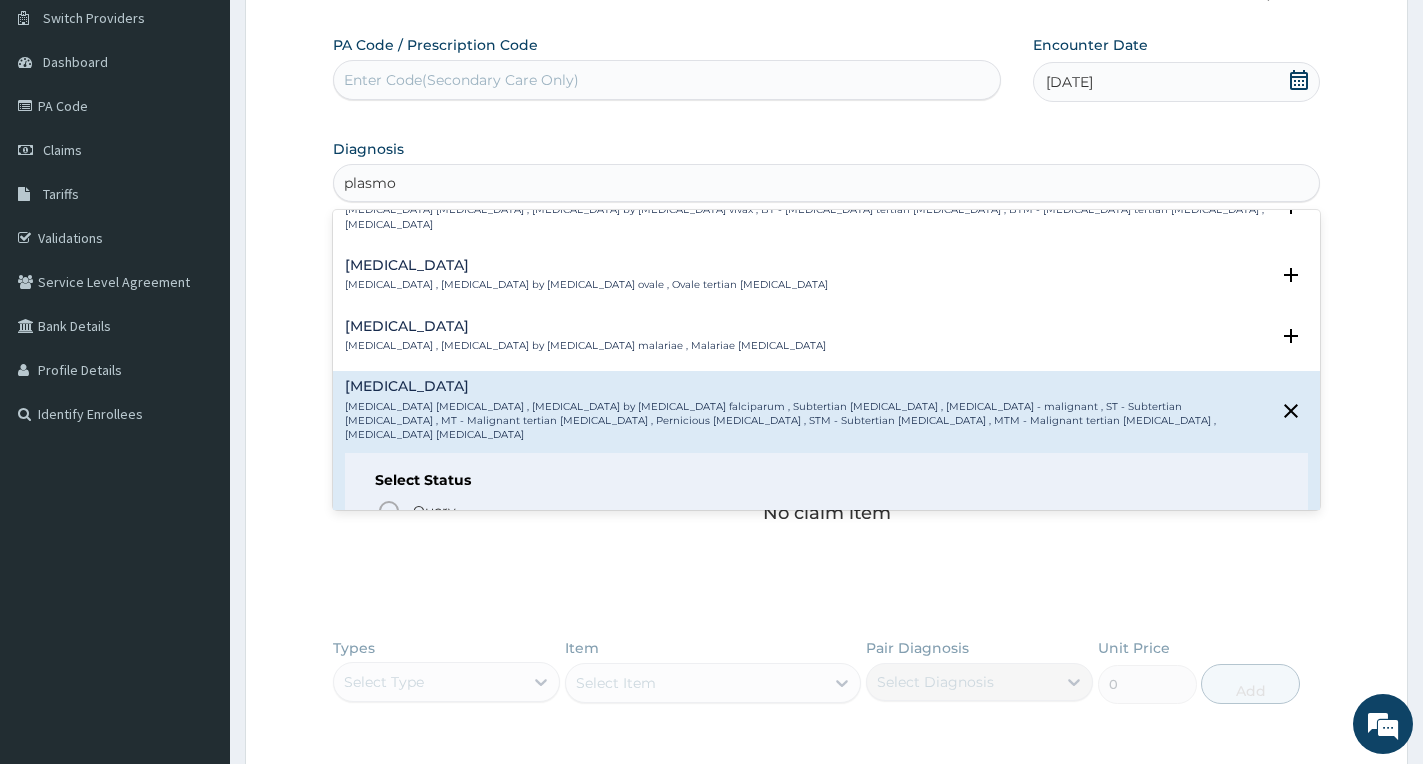 click on "[MEDICAL_DATA] [MEDICAL_DATA] , [MEDICAL_DATA] by [MEDICAL_DATA] falciparum , Subtertian [MEDICAL_DATA] , [MEDICAL_DATA] - malignant , ST - Subtertian [MEDICAL_DATA] , MT - Malignant tertian [MEDICAL_DATA] , Pernicious [MEDICAL_DATA] , STM - Subtertian [MEDICAL_DATA] , MTM - Malignant tertian [MEDICAL_DATA] , [MEDICAL_DATA] [MEDICAL_DATA]" at bounding box center (807, 421) 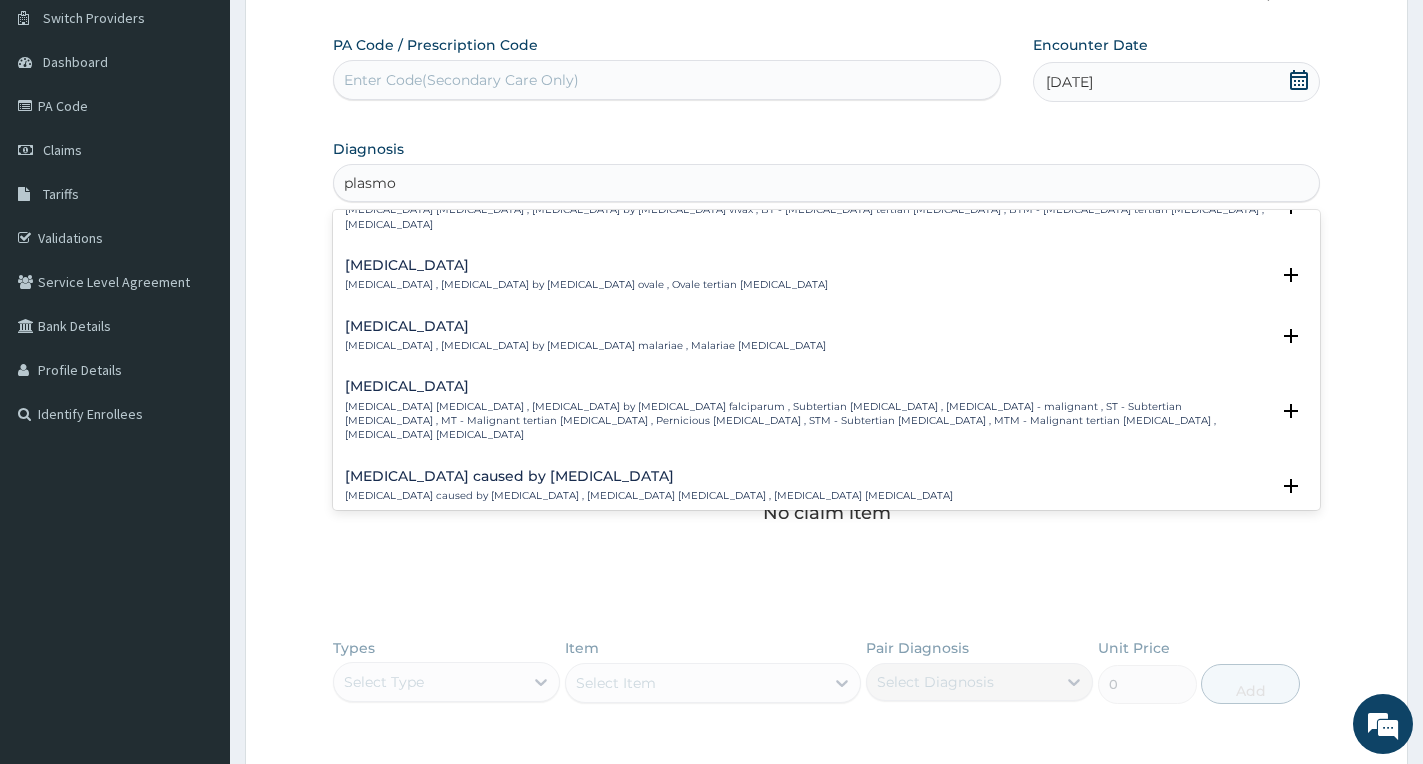 scroll, scrollTop: 0, scrollLeft: 0, axis: both 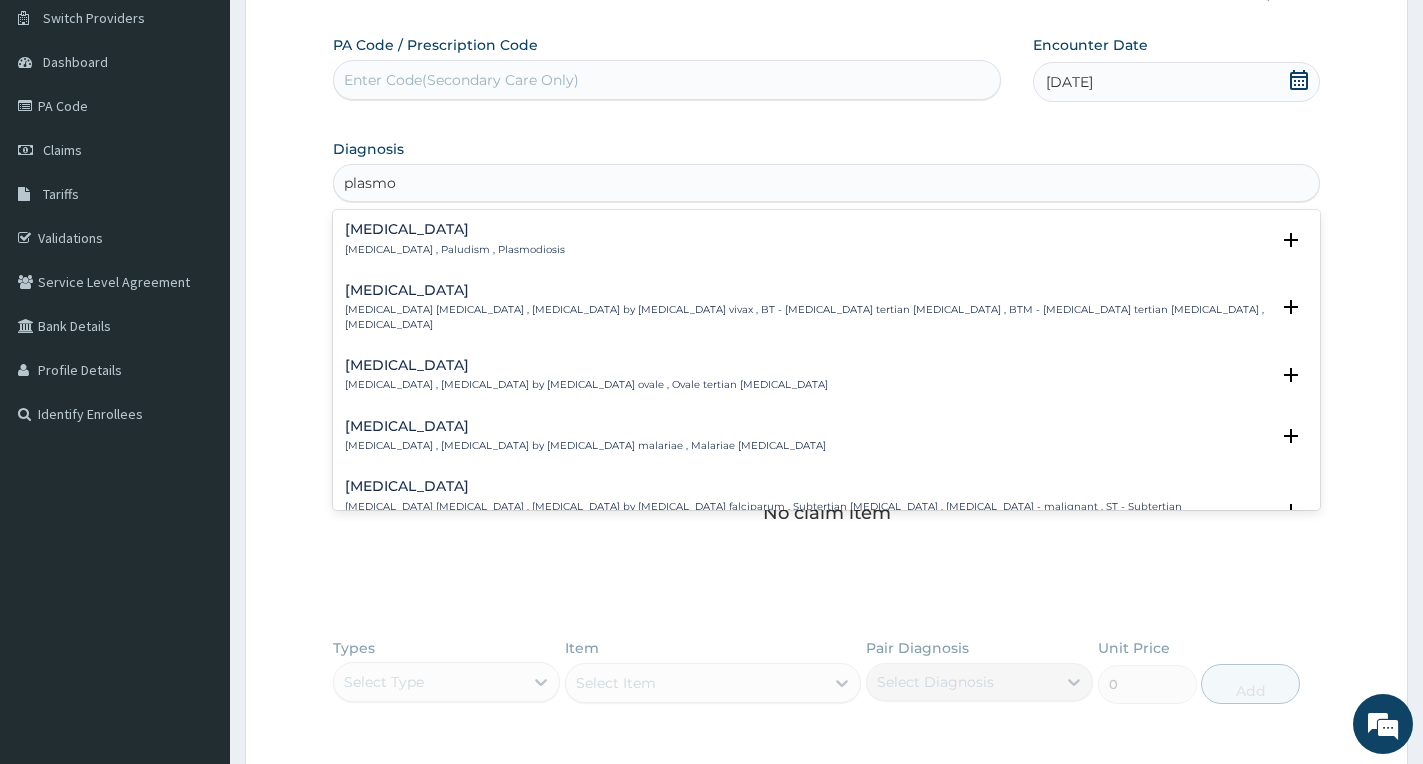 click on "[MEDICAL_DATA] , Paludism , Plasmodiosis" at bounding box center (455, 250) 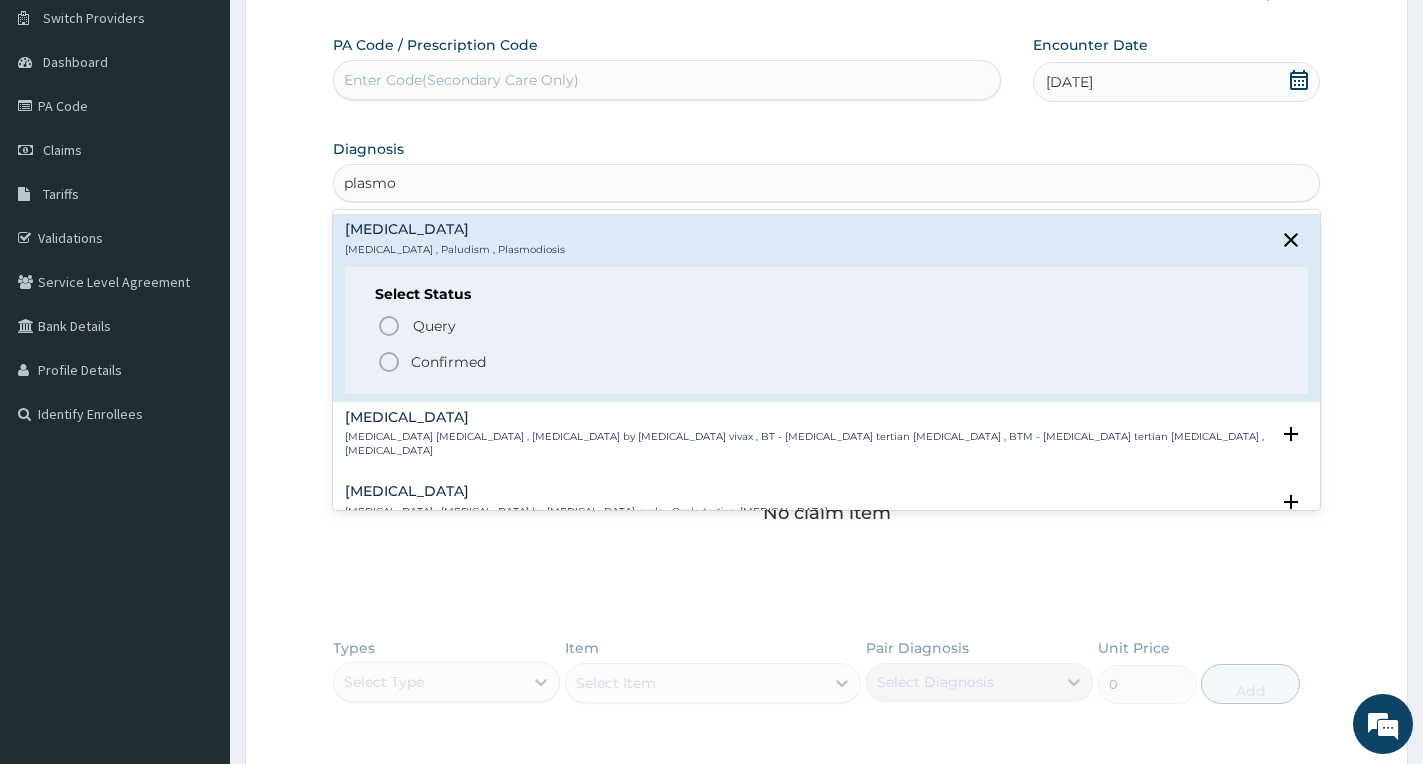 click 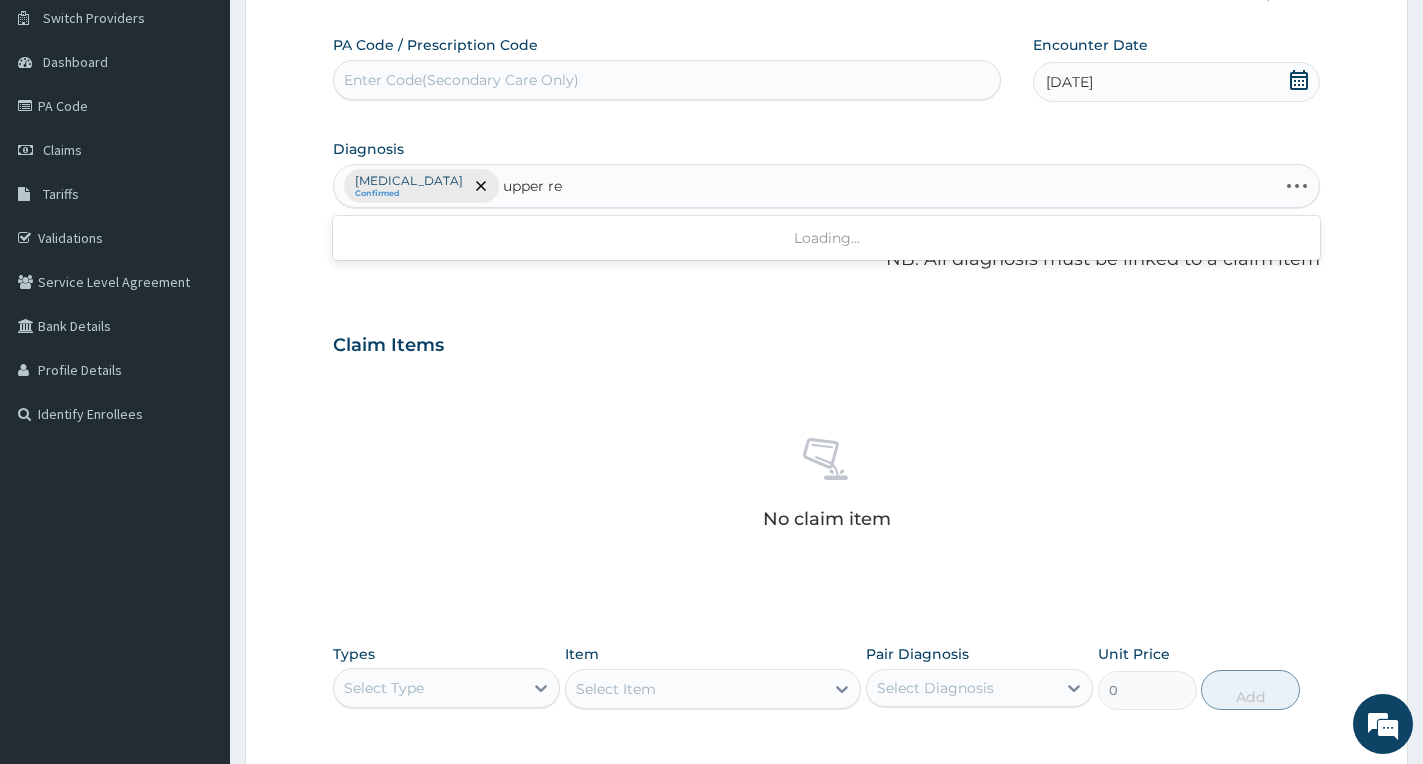 type on "upper res" 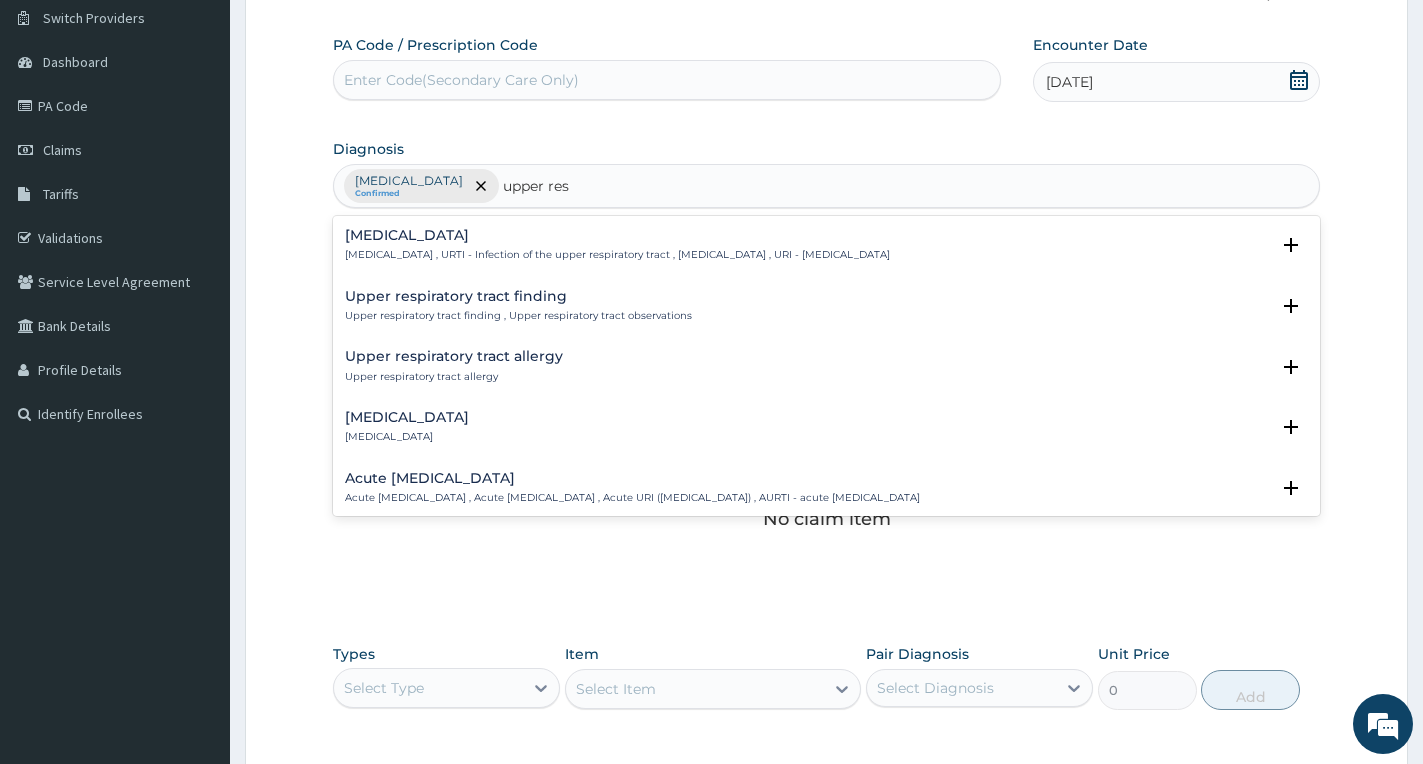 click on "Upper respiratory infection" at bounding box center (617, 235) 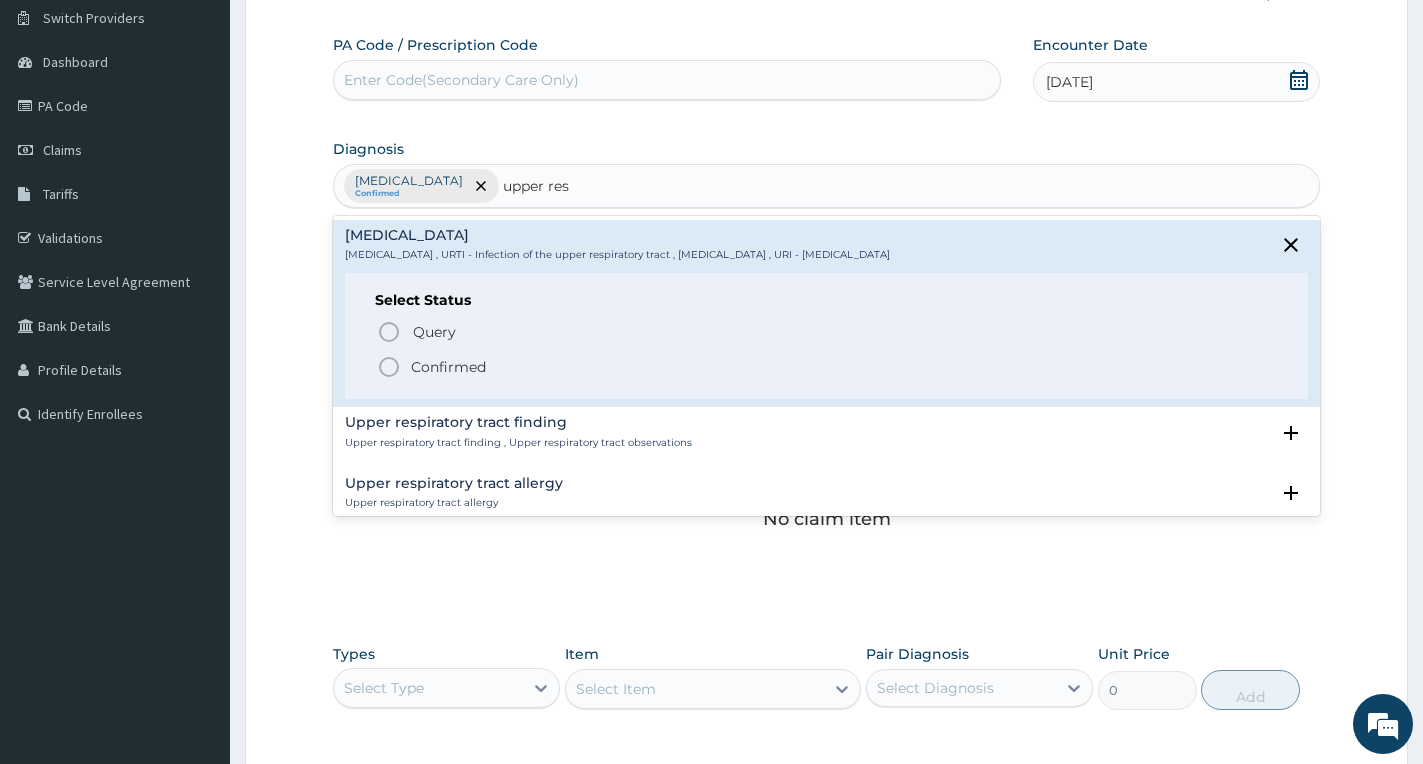 click on "Confirmed" at bounding box center (827, 367) 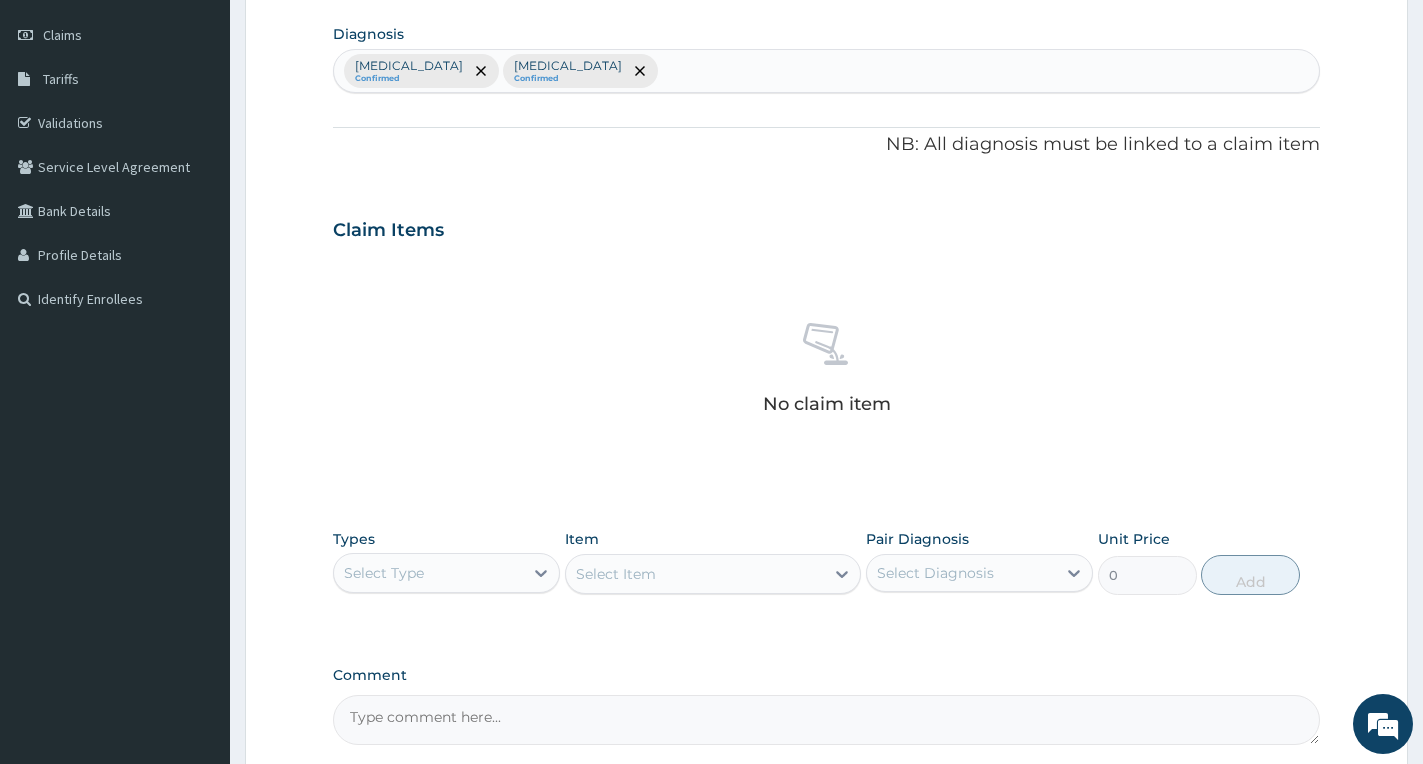 scroll, scrollTop: 462, scrollLeft: 0, axis: vertical 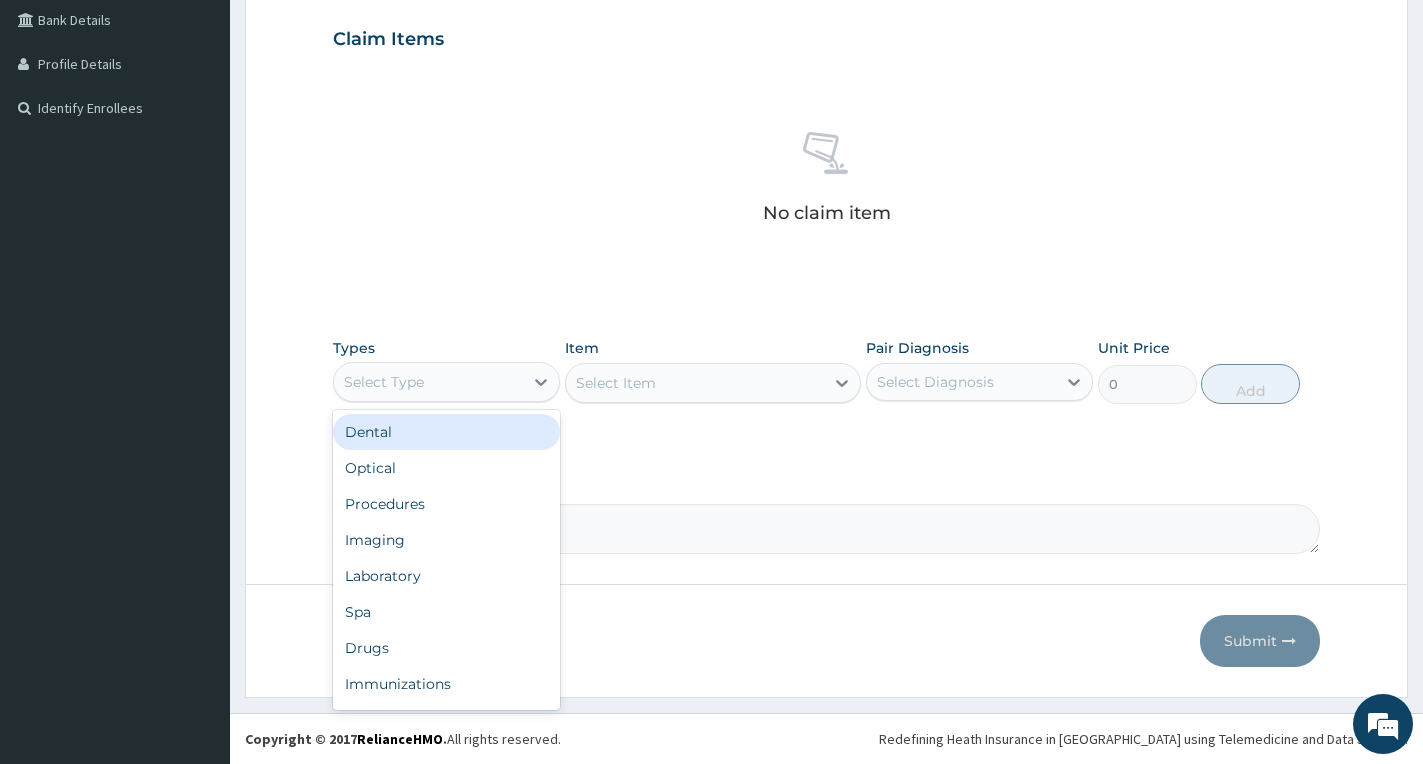 click on "Select Type" at bounding box center (428, 382) 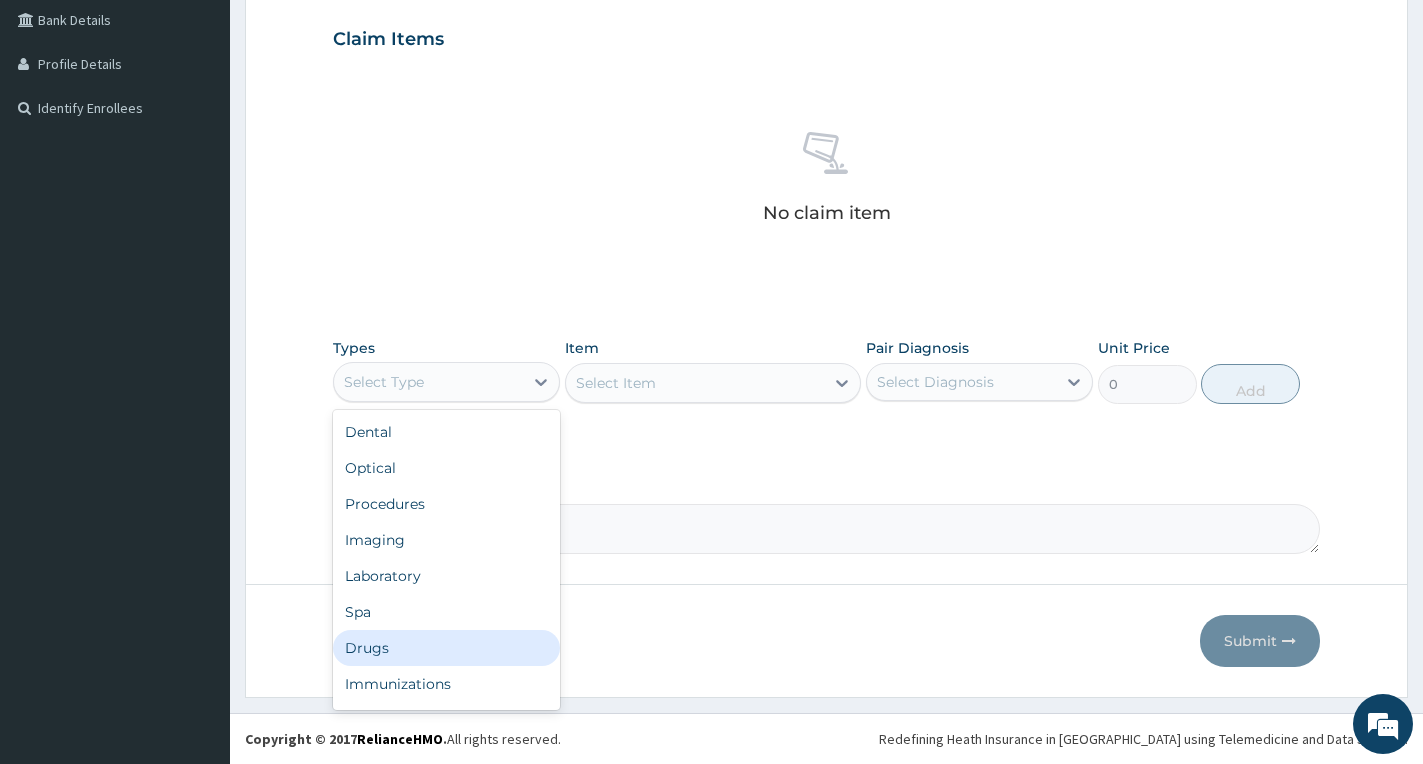 click on "Drugs" at bounding box center (446, 648) 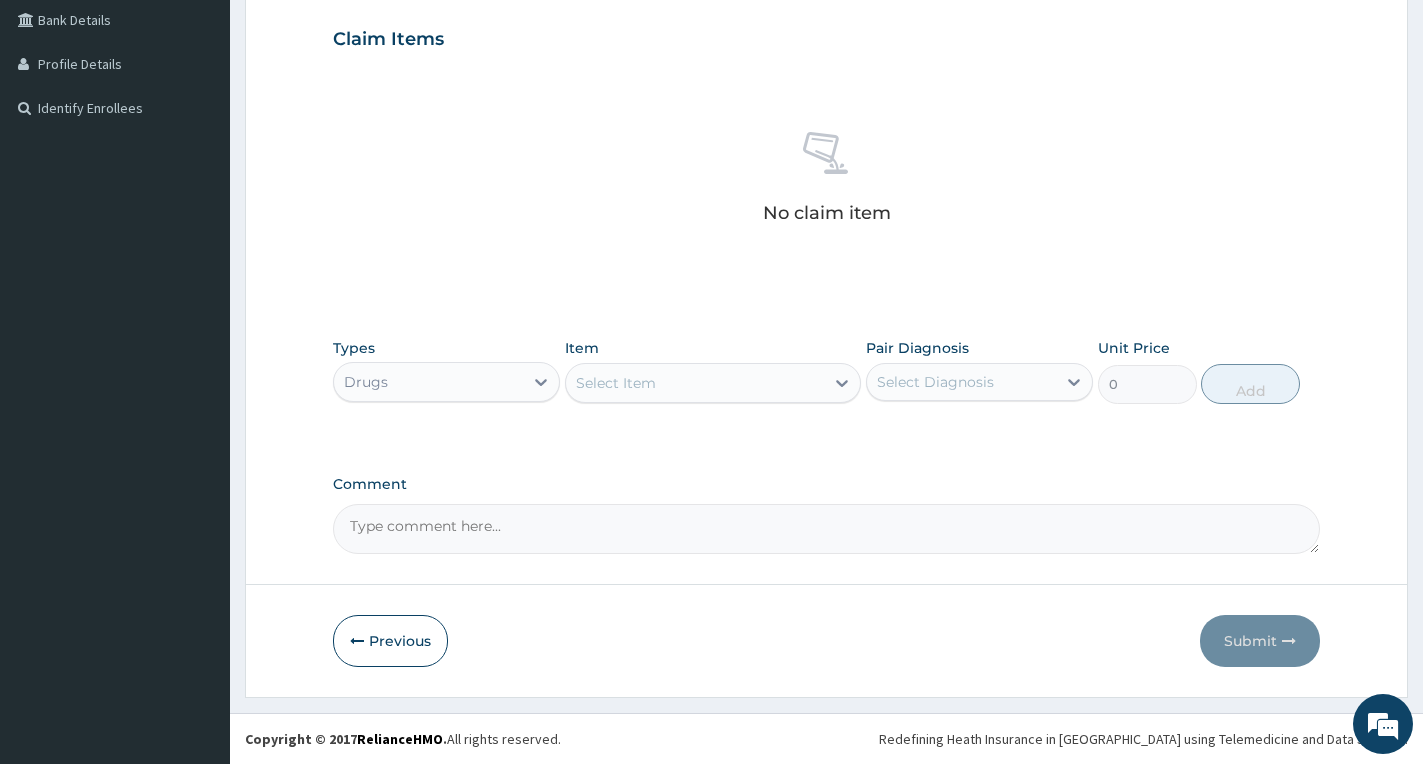click on "Select Item" at bounding box center [695, 383] 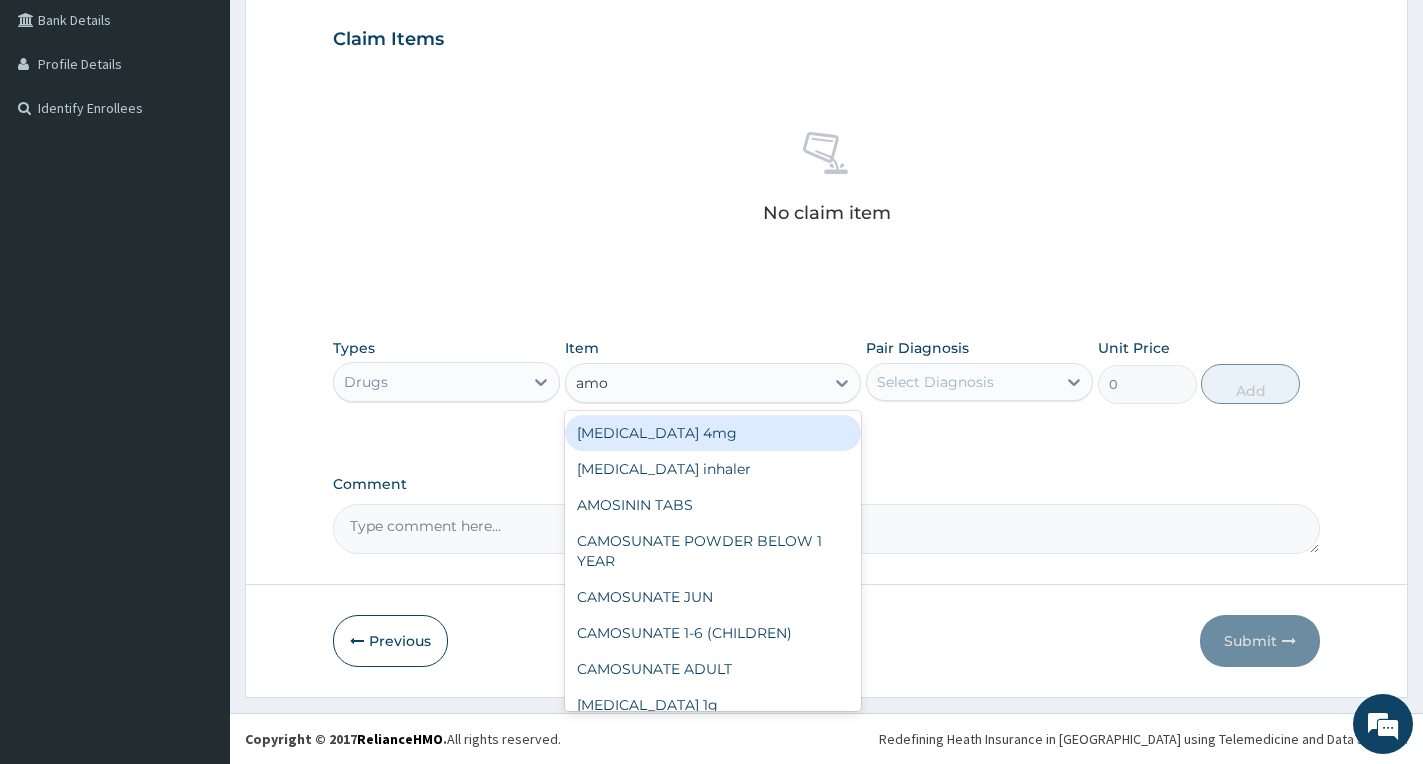 type on "amox" 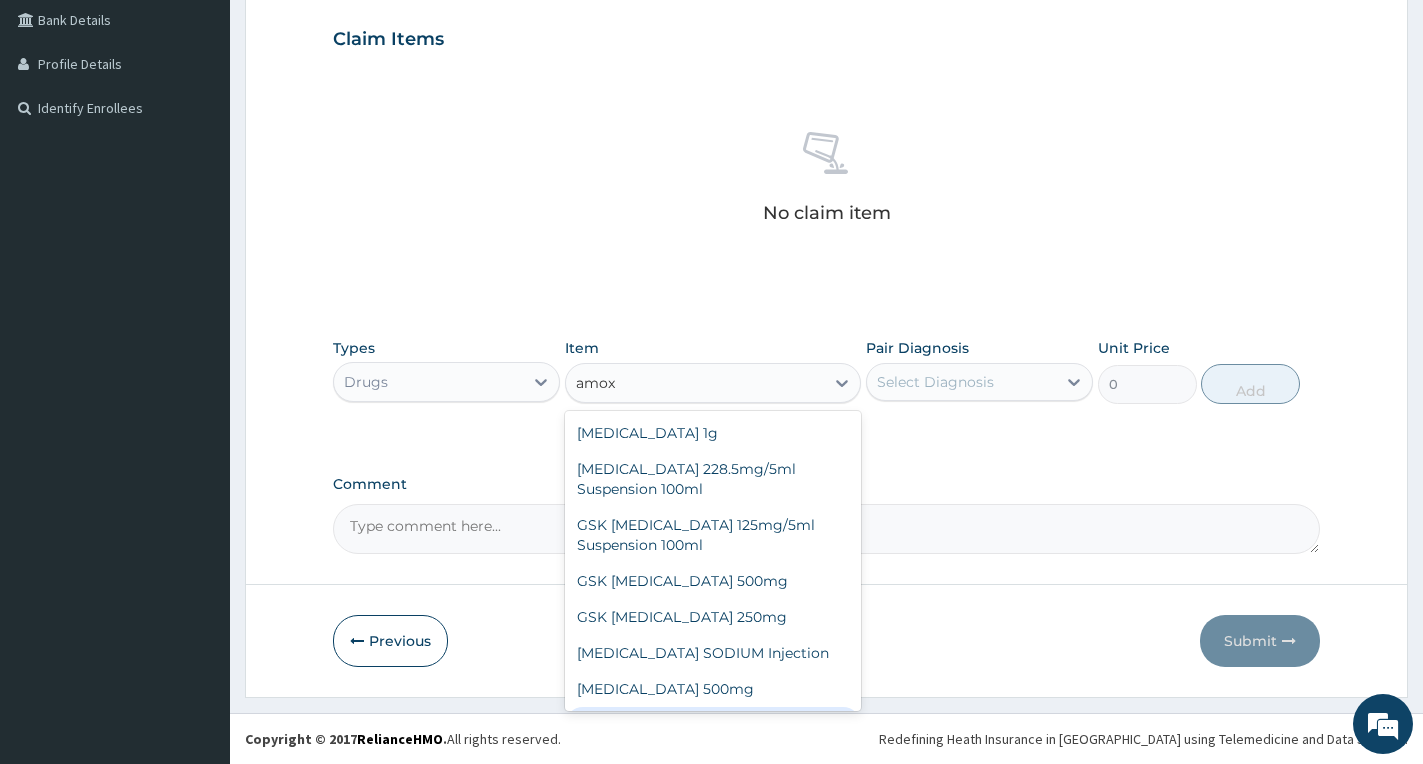 click on "DERMS AMOXICILLIN 250mg" at bounding box center [713, 725] 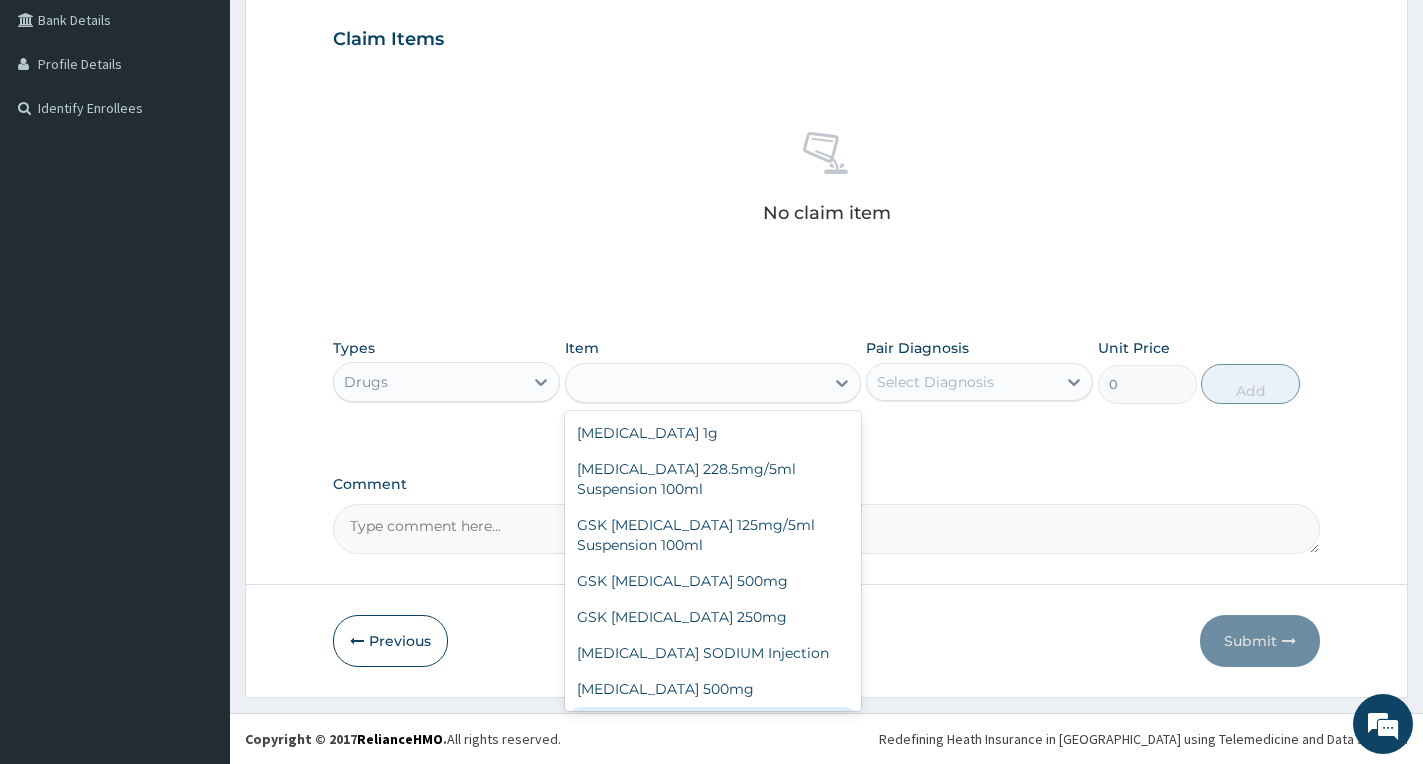 type on "65" 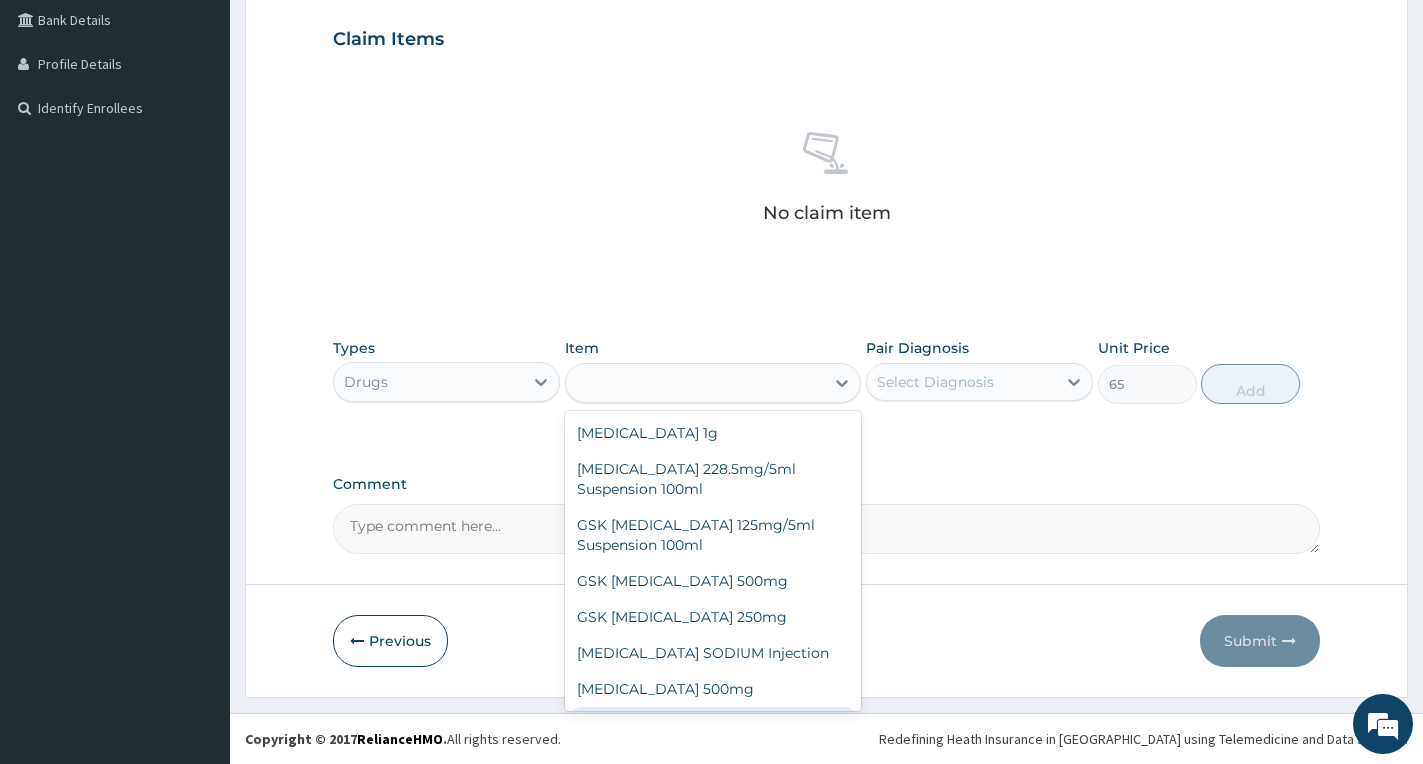 scroll, scrollTop: 0, scrollLeft: 0, axis: both 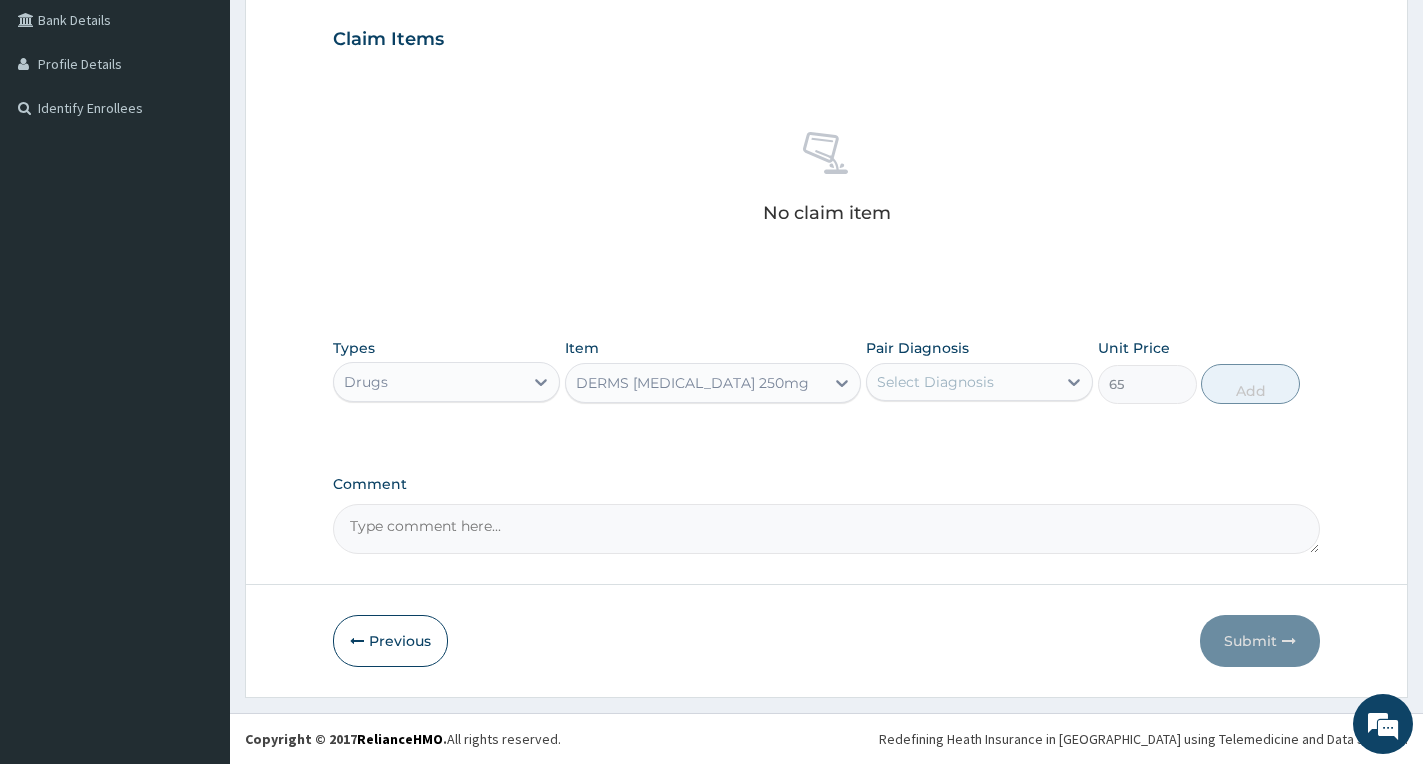 click on "Select Diagnosis" at bounding box center (935, 382) 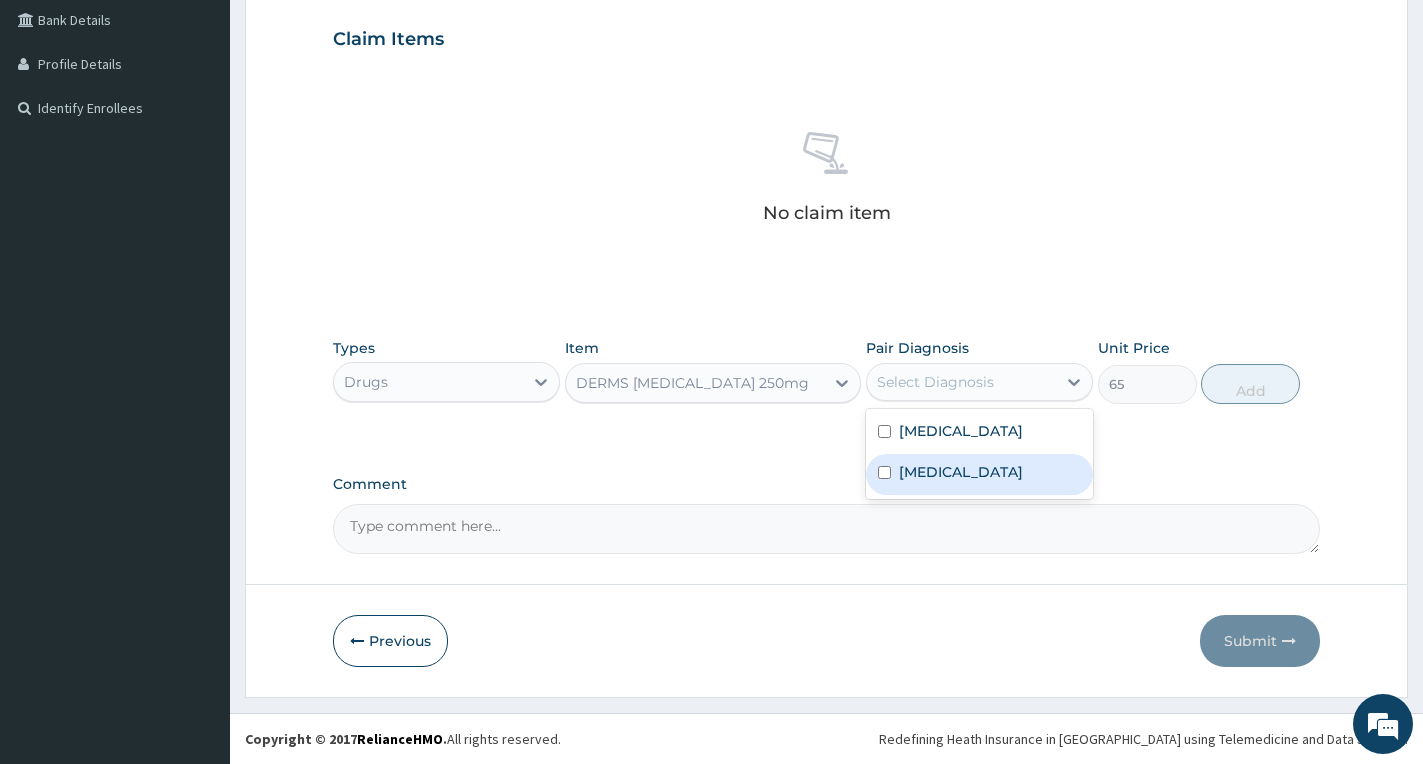click on "Upper respiratory infection" at bounding box center [961, 472] 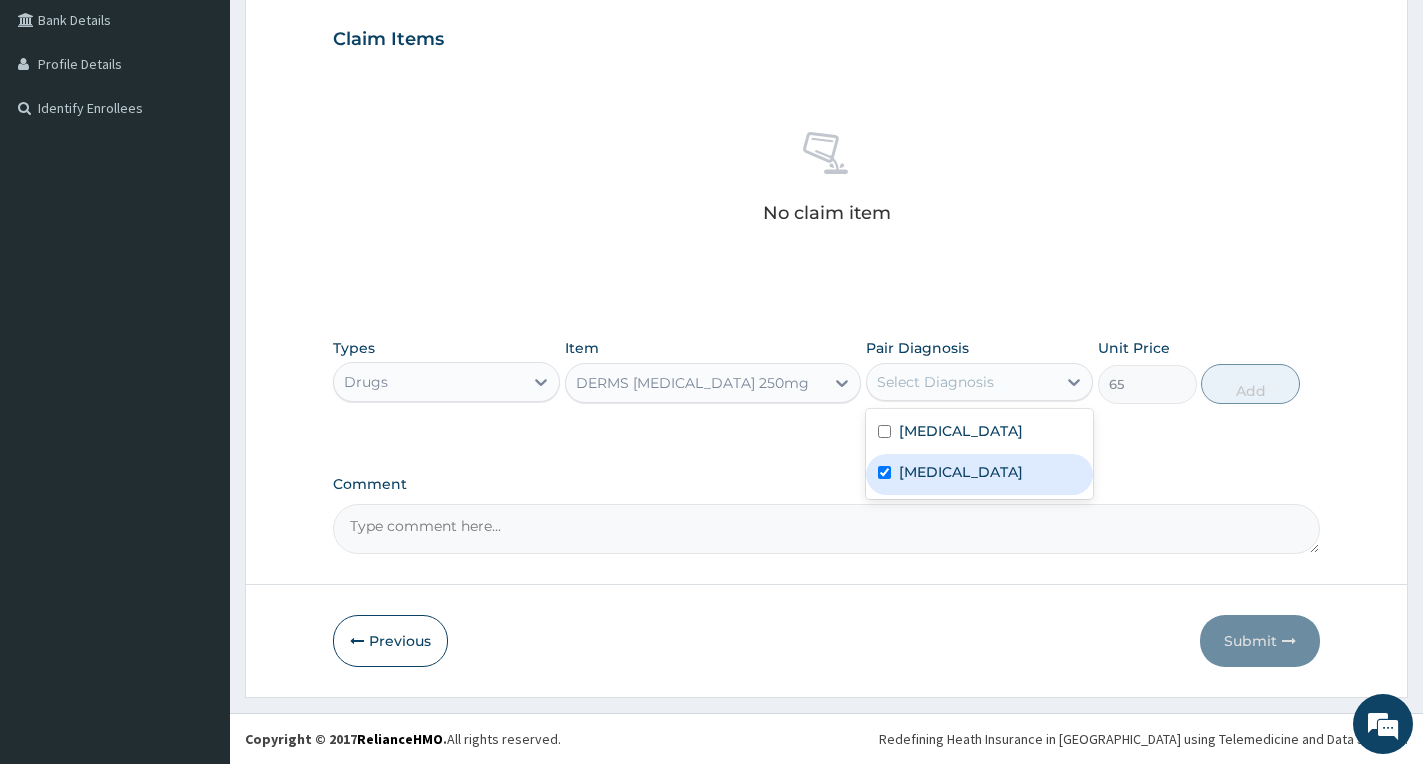 checkbox on "true" 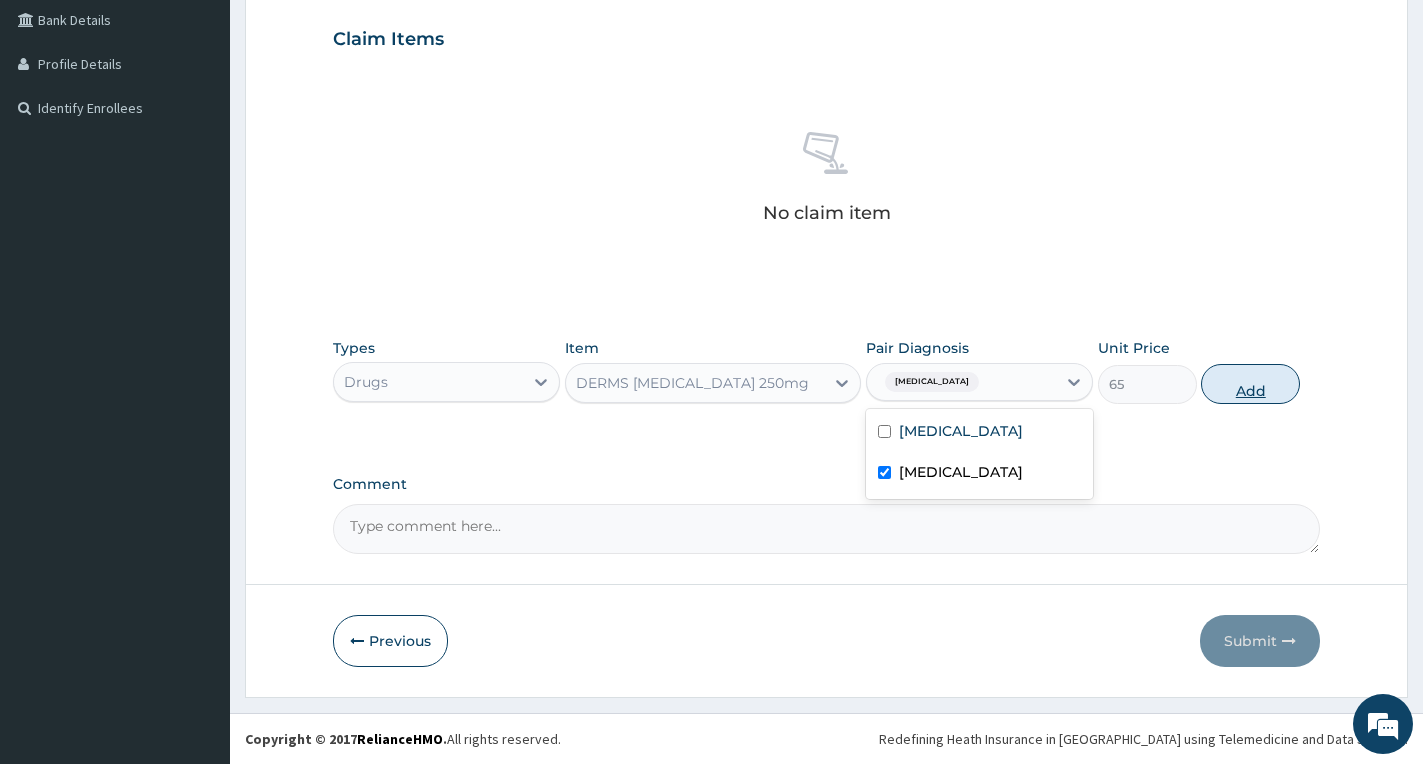 click on "Add" at bounding box center (1250, 384) 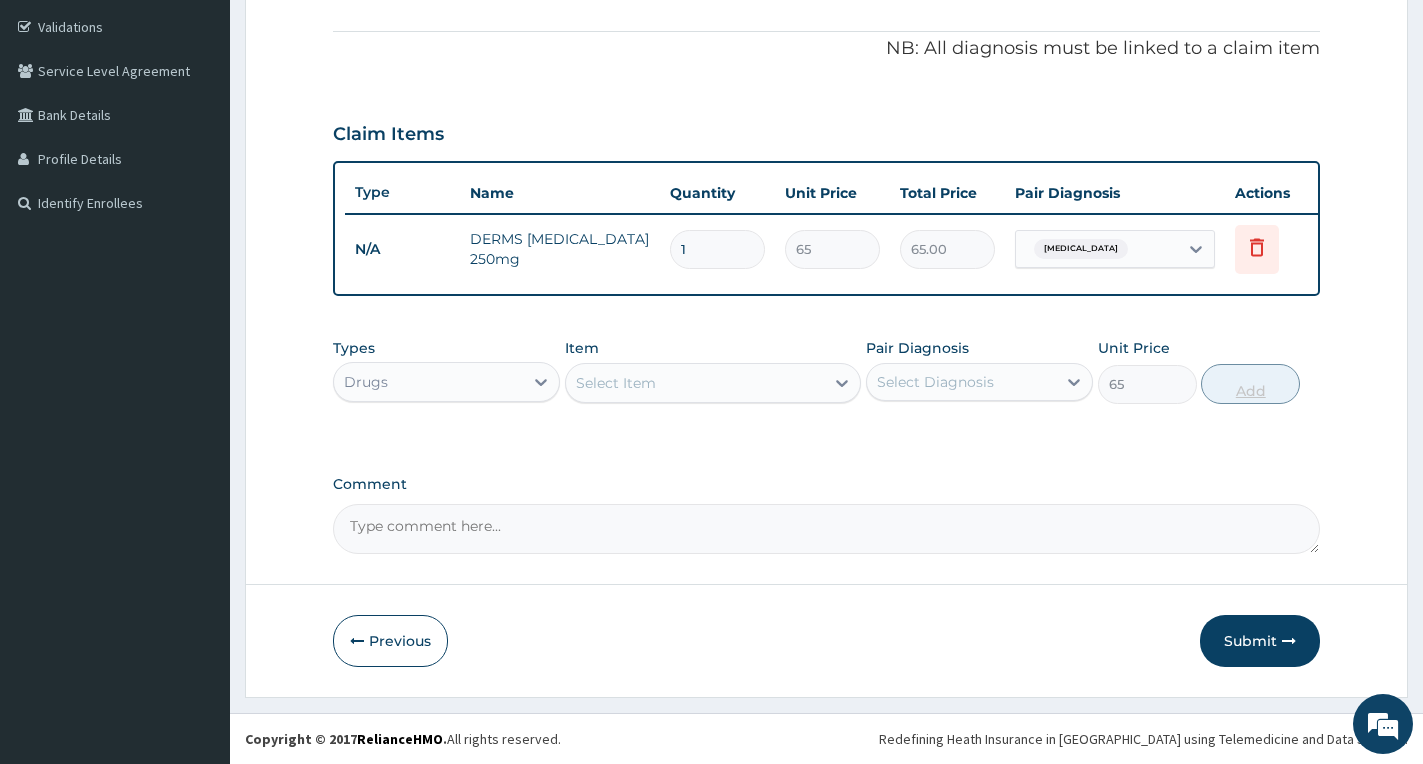 type on "0" 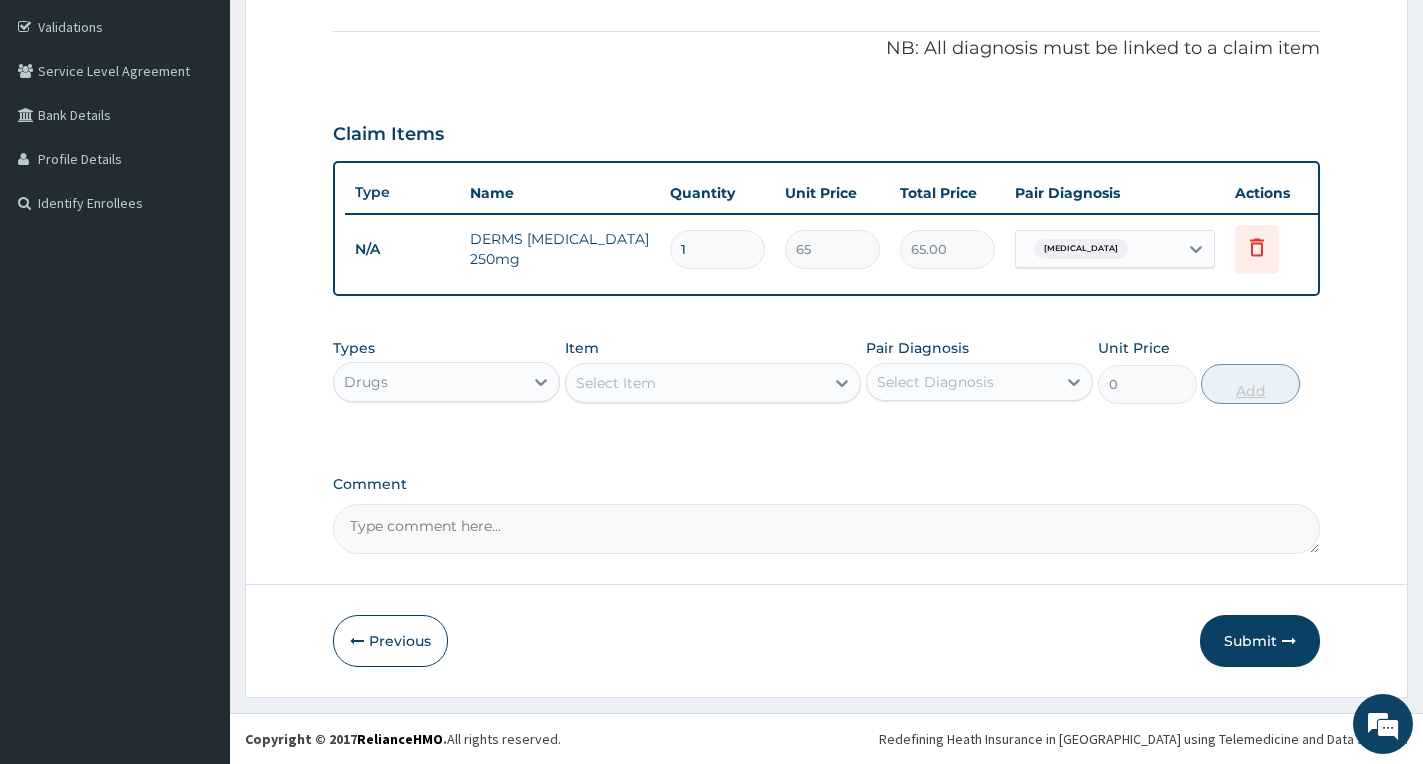scroll, scrollTop: 384, scrollLeft: 0, axis: vertical 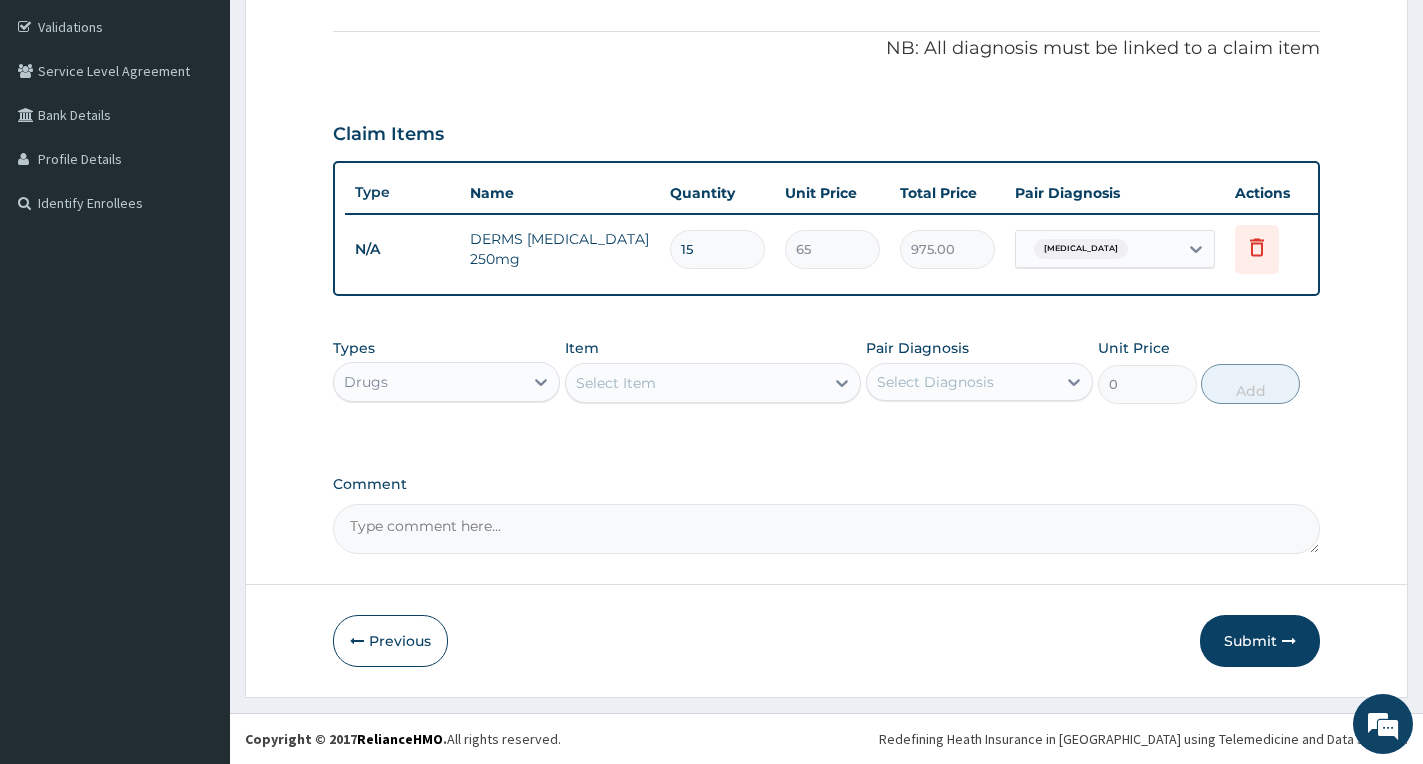 type on "15" 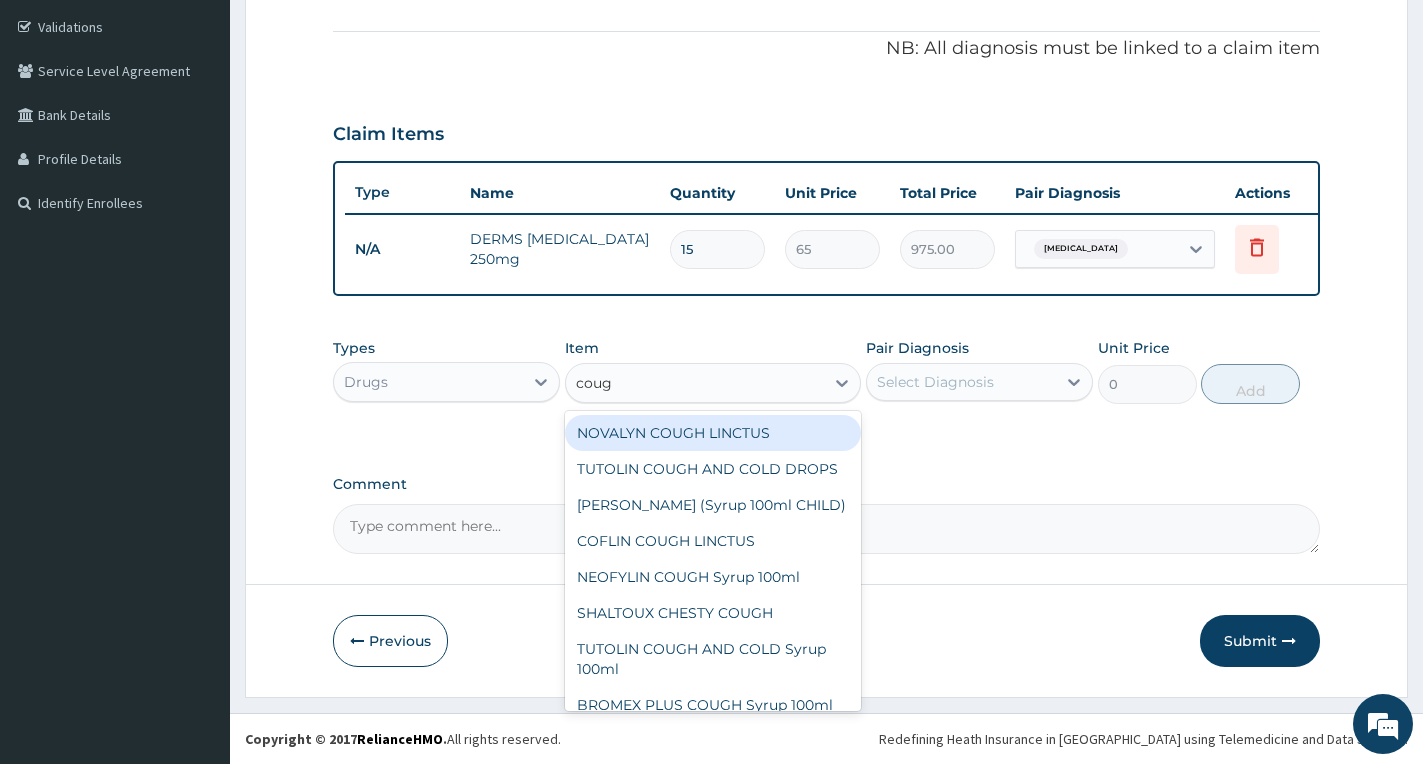 type on "cough" 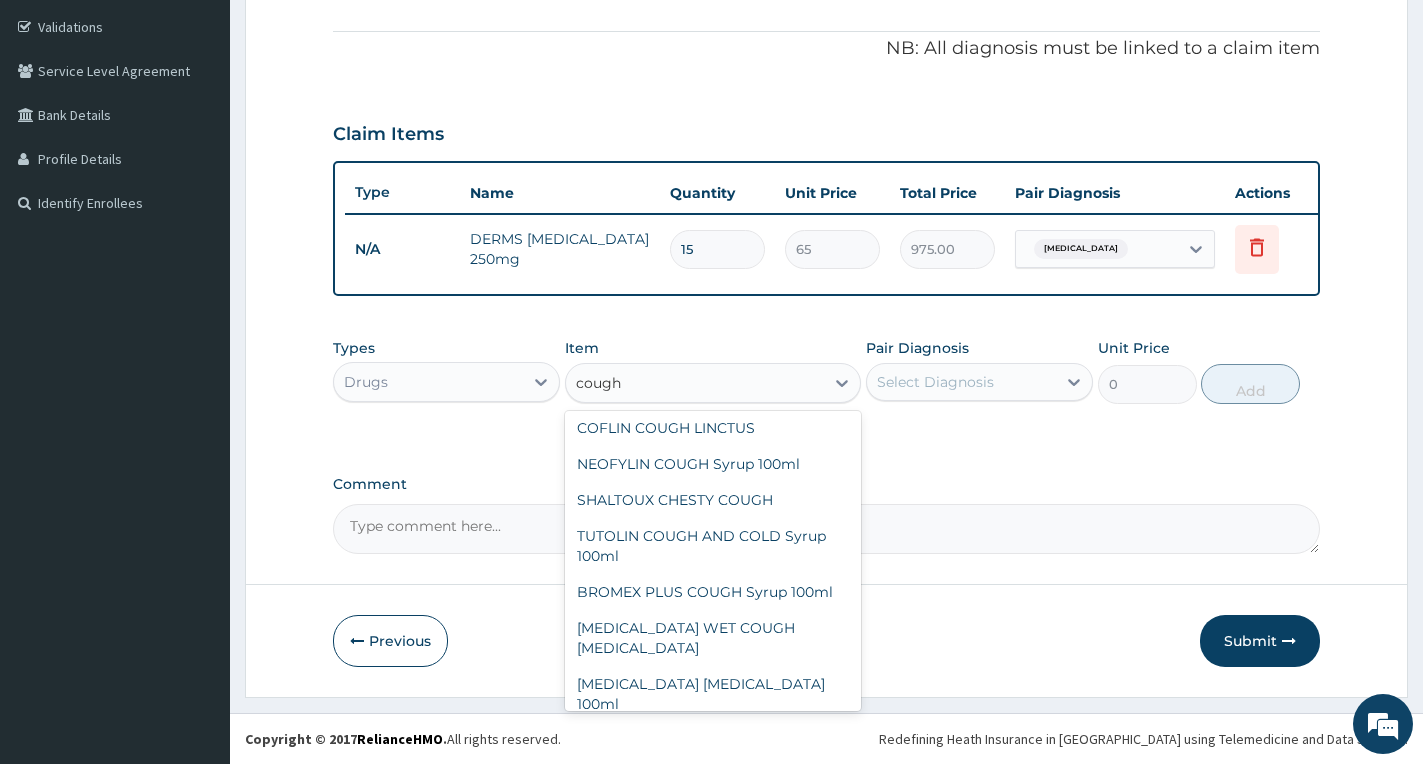 scroll, scrollTop: 128, scrollLeft: 0, axis: vertical 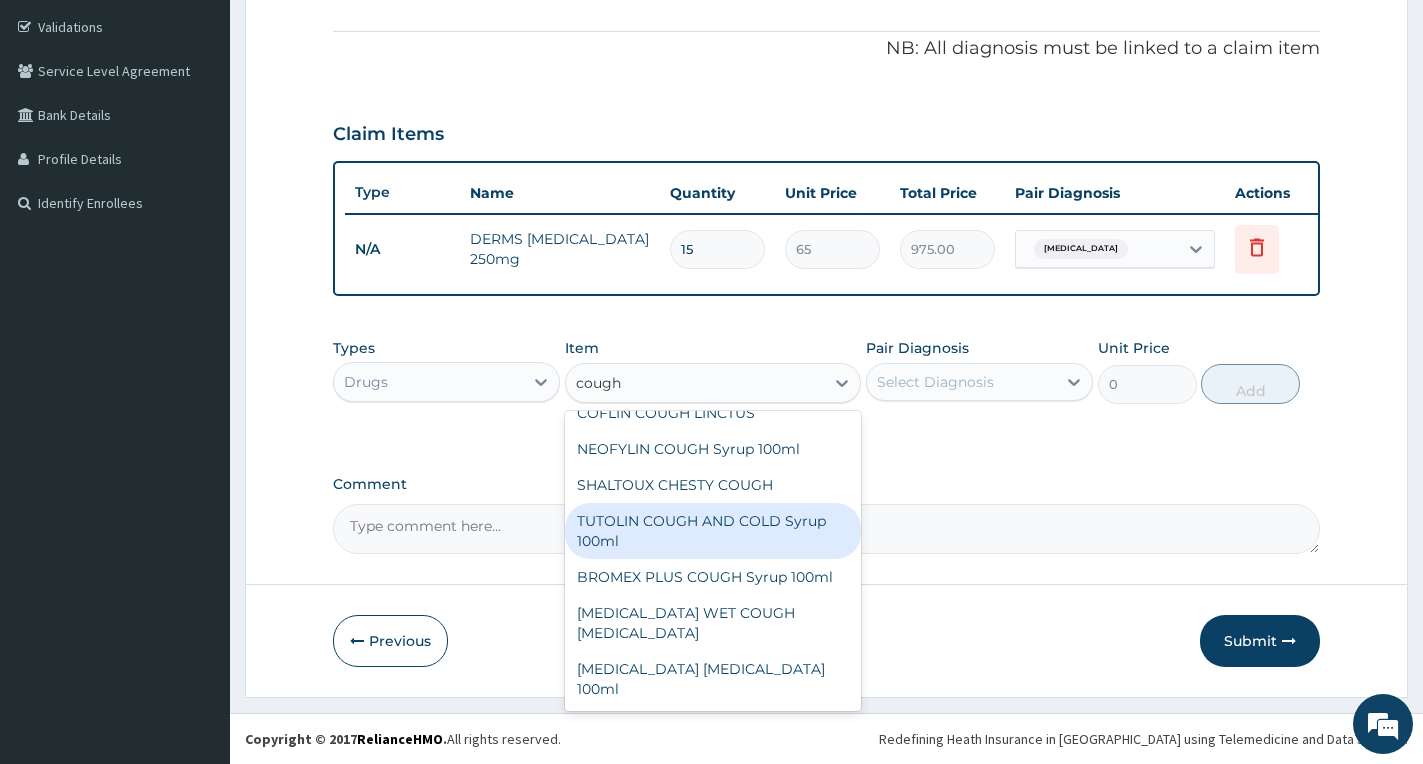 click on "TUTOLIN COUGH AND COLD Syrup 100ml" at bounding box center [713, 531] 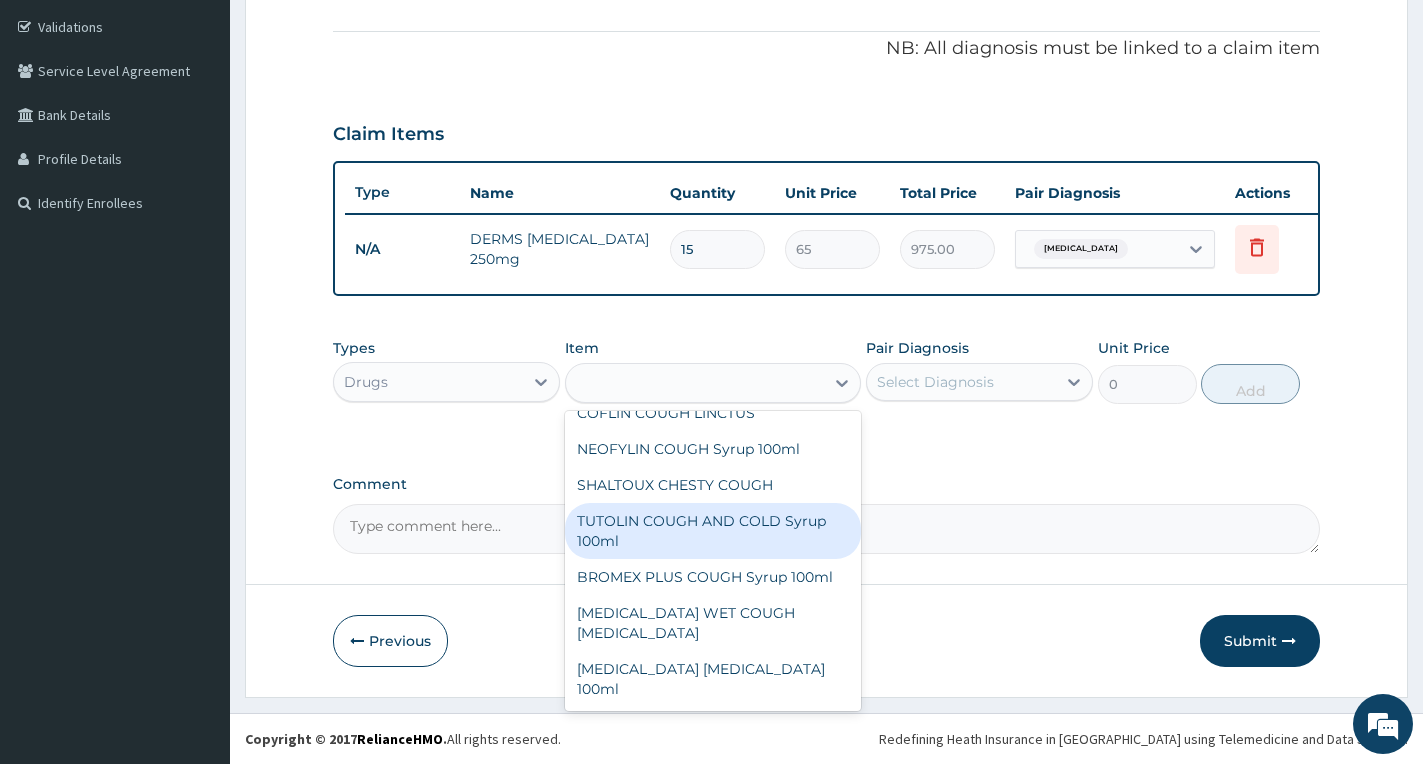 type on "1537.25" 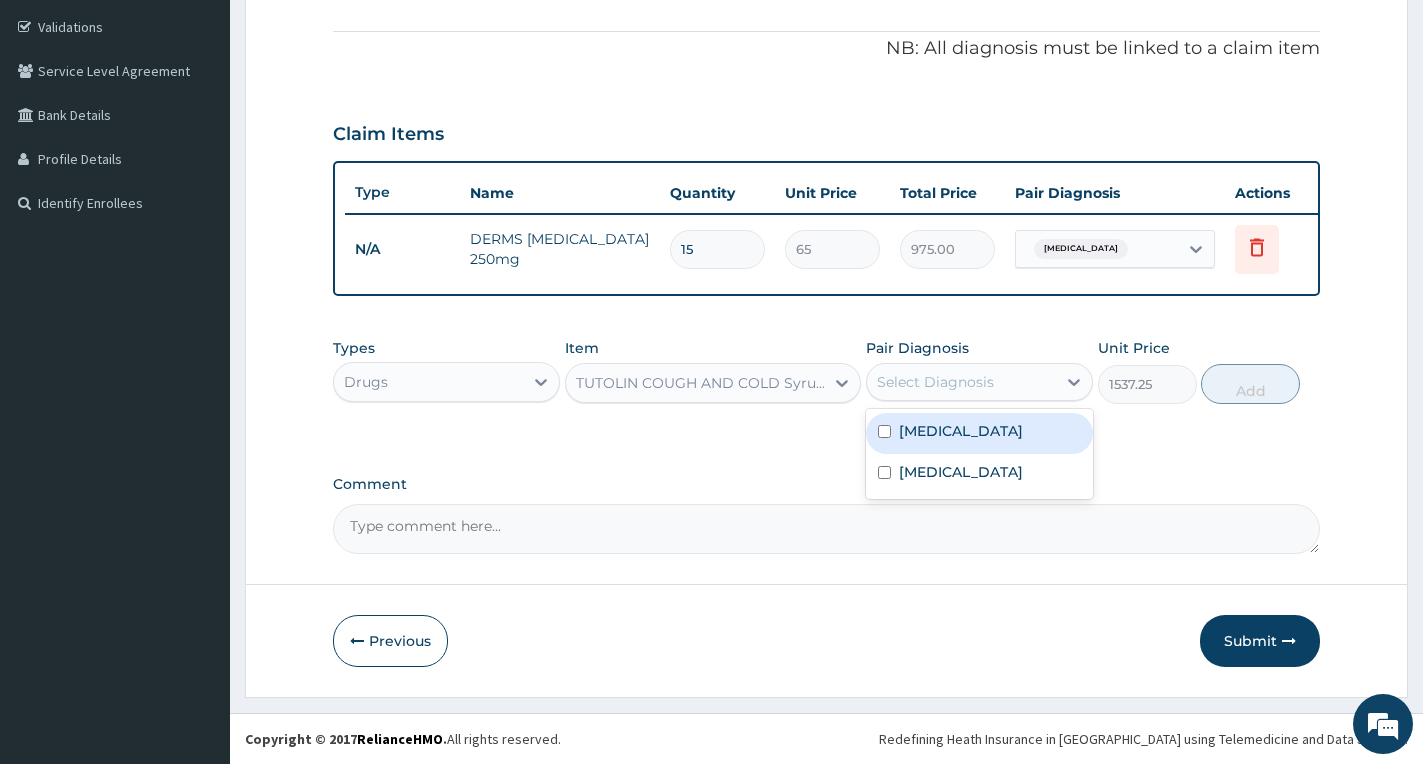 click on "Select Diagnosis" at bounding box center (935, 382) 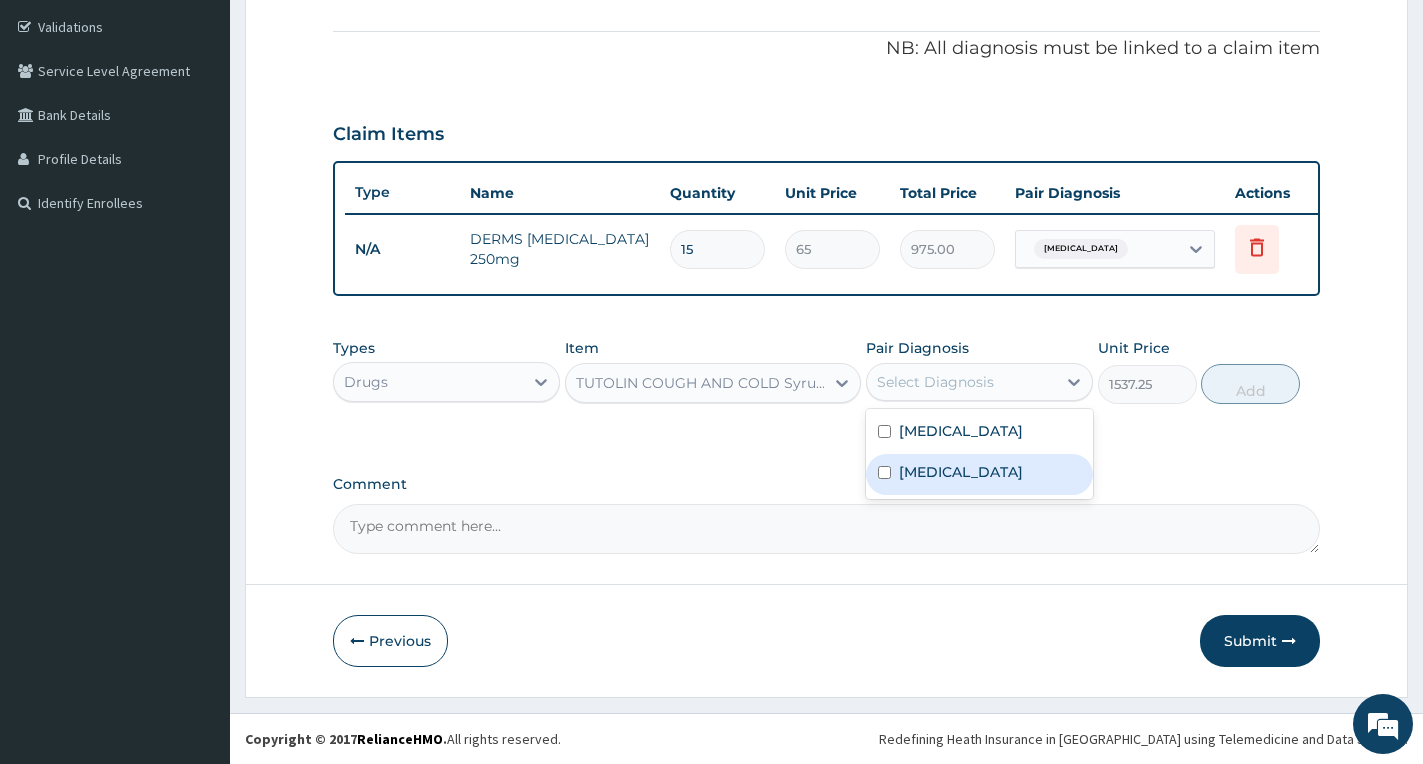 click on "Upper respiratory infection" at bounding box center (961, 472) 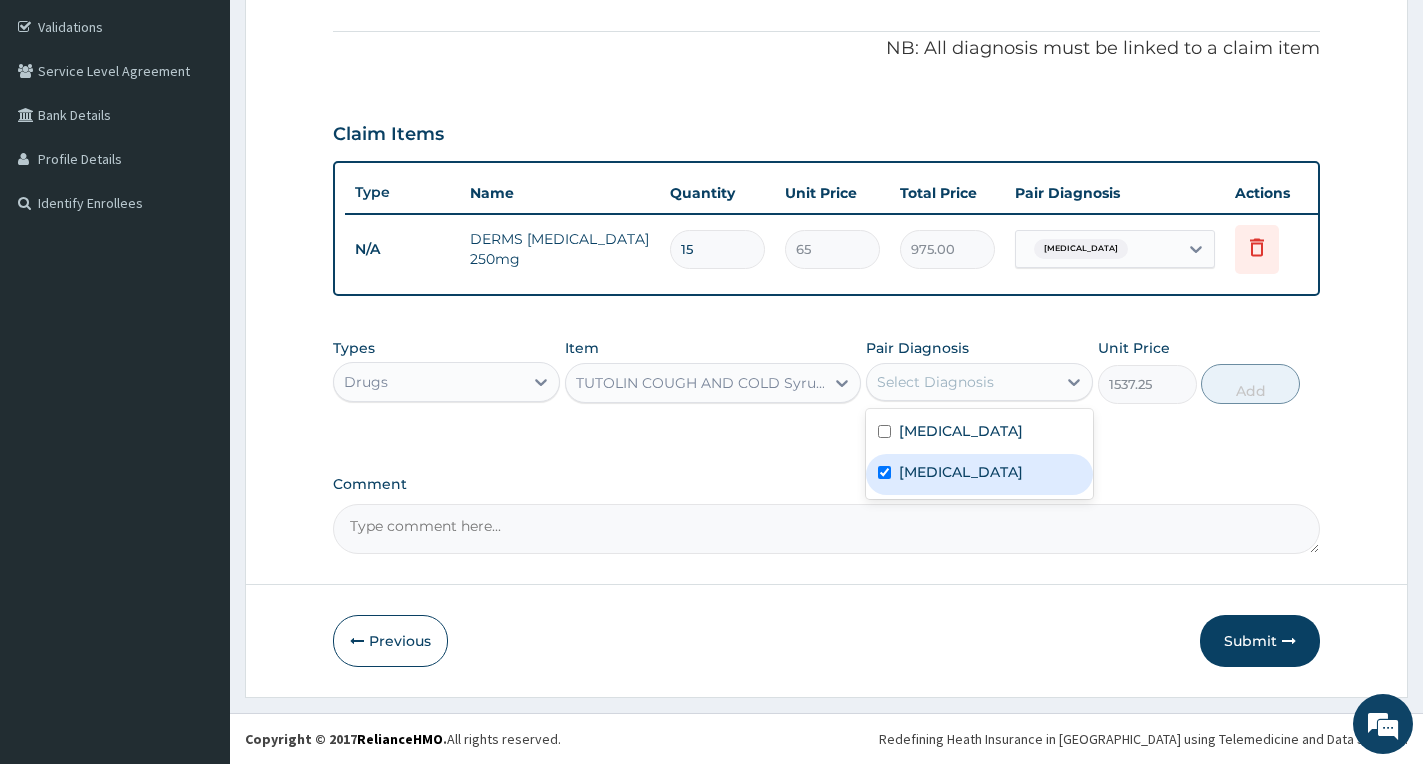 checkbox on "true" 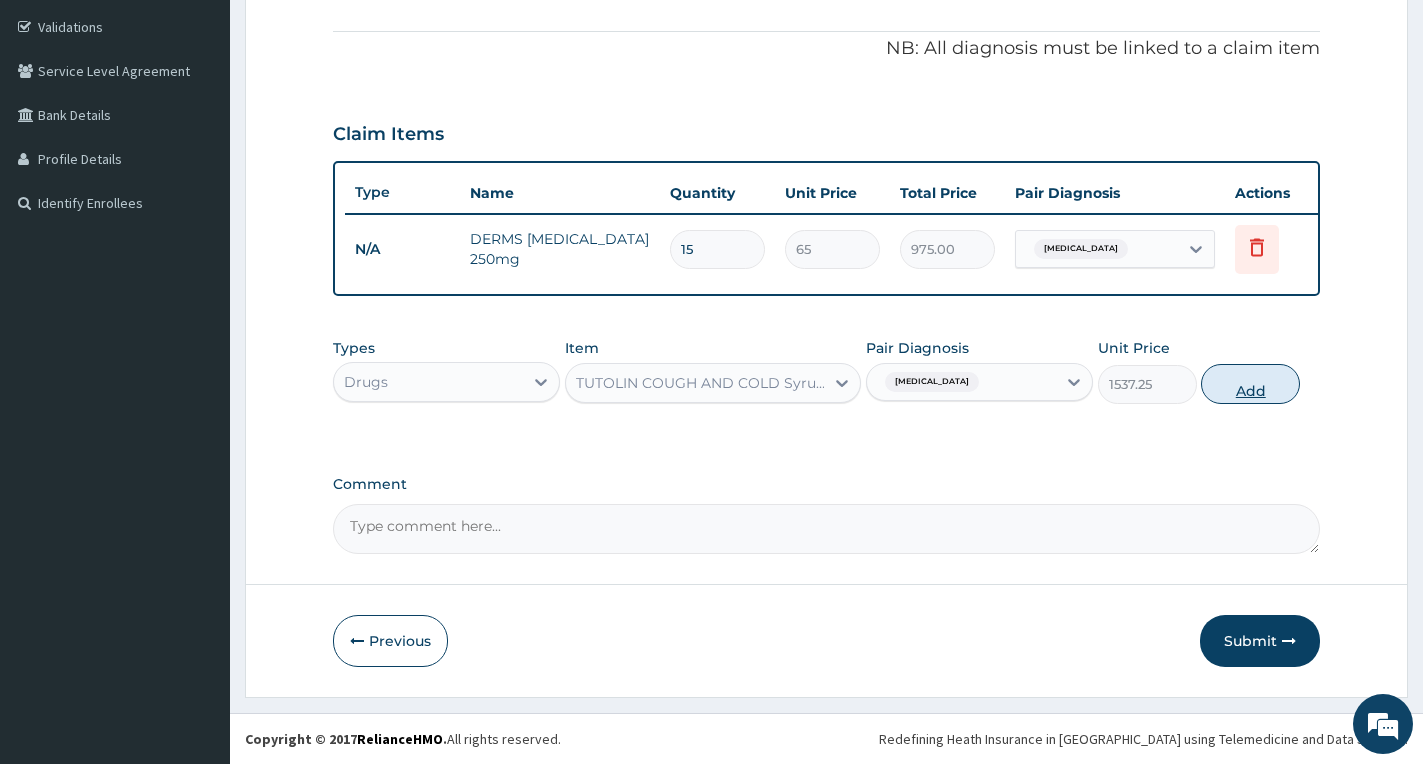 click on "Add" at bounding box center (1250, 384) 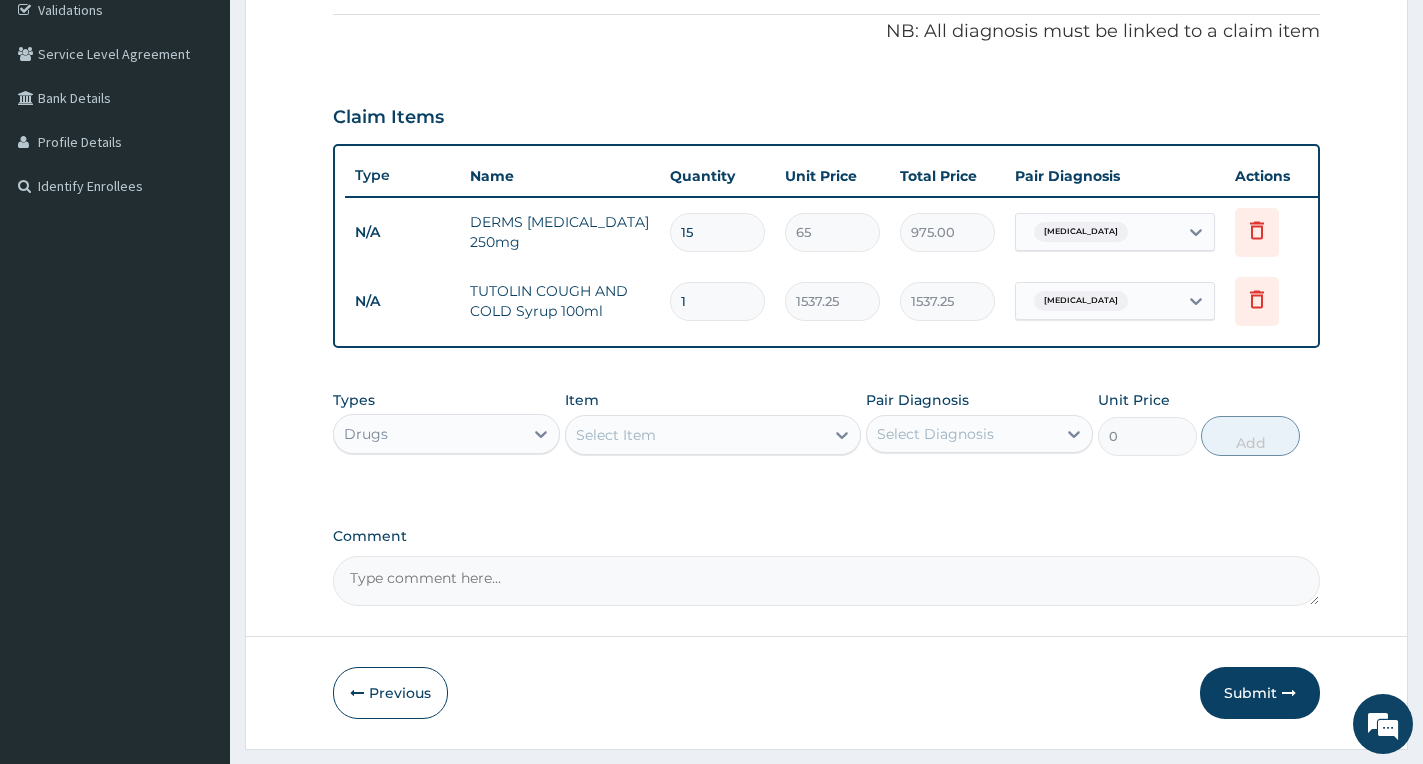 click on "Select Item" at bounding box center (695, 435) 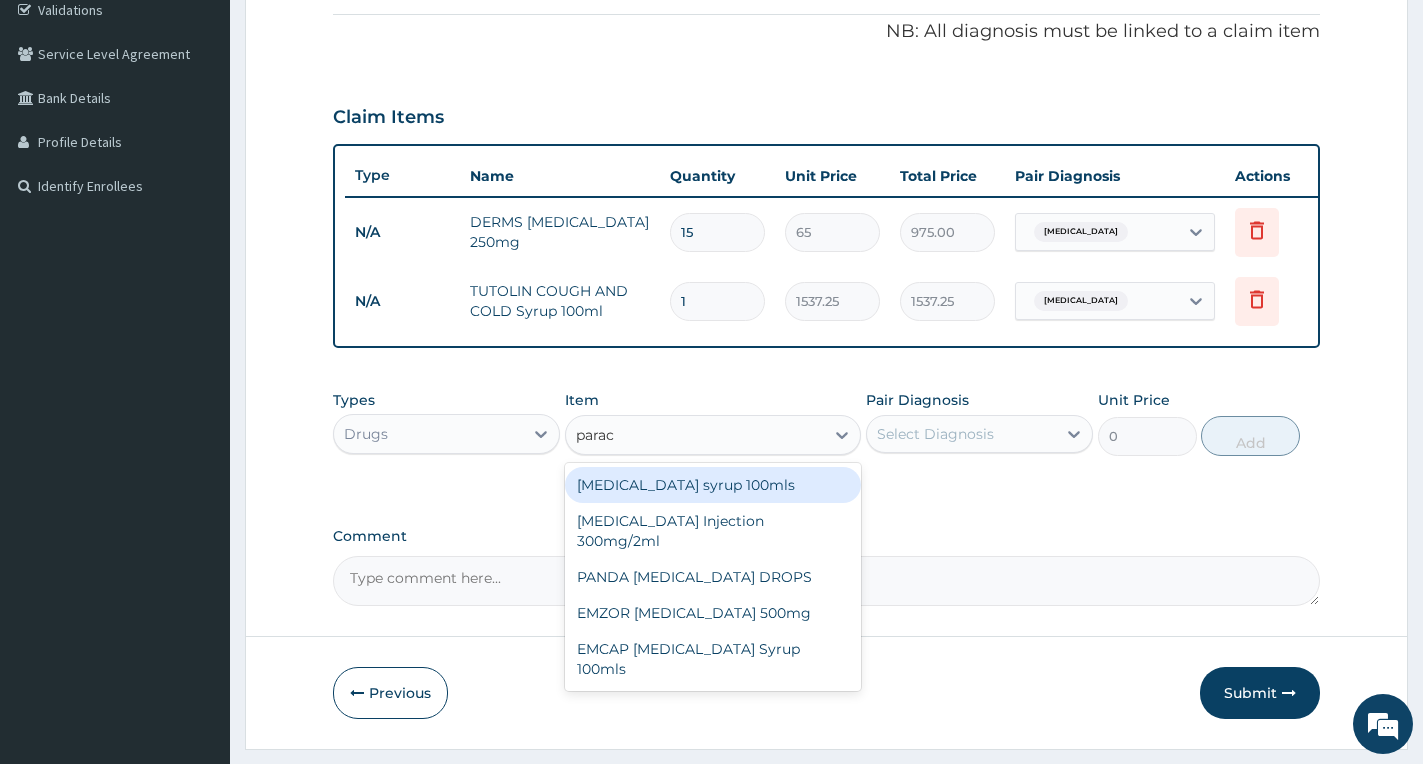 type on "parace" 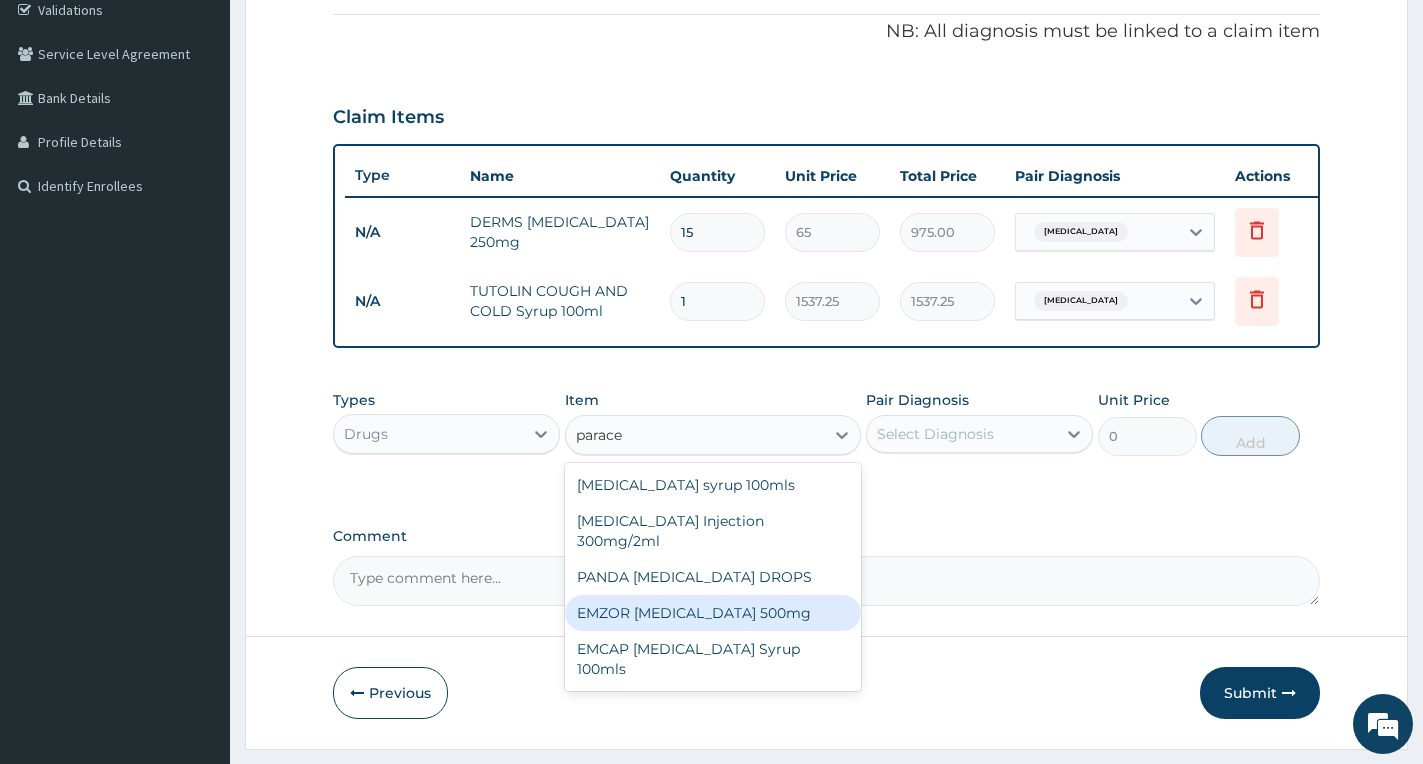 click on "EMZOR [MEDICAL_DATA] 500mg" at bounding box center (713, 613) 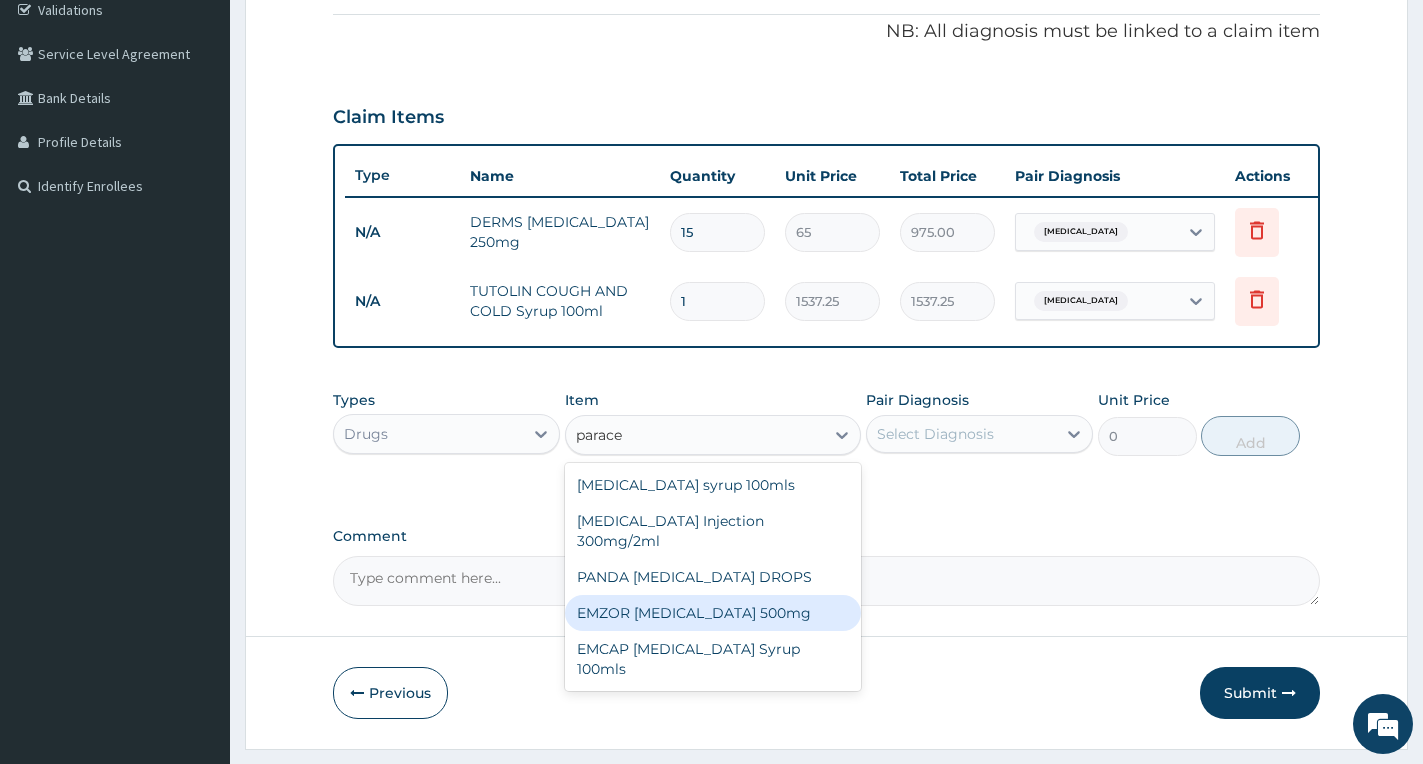 type 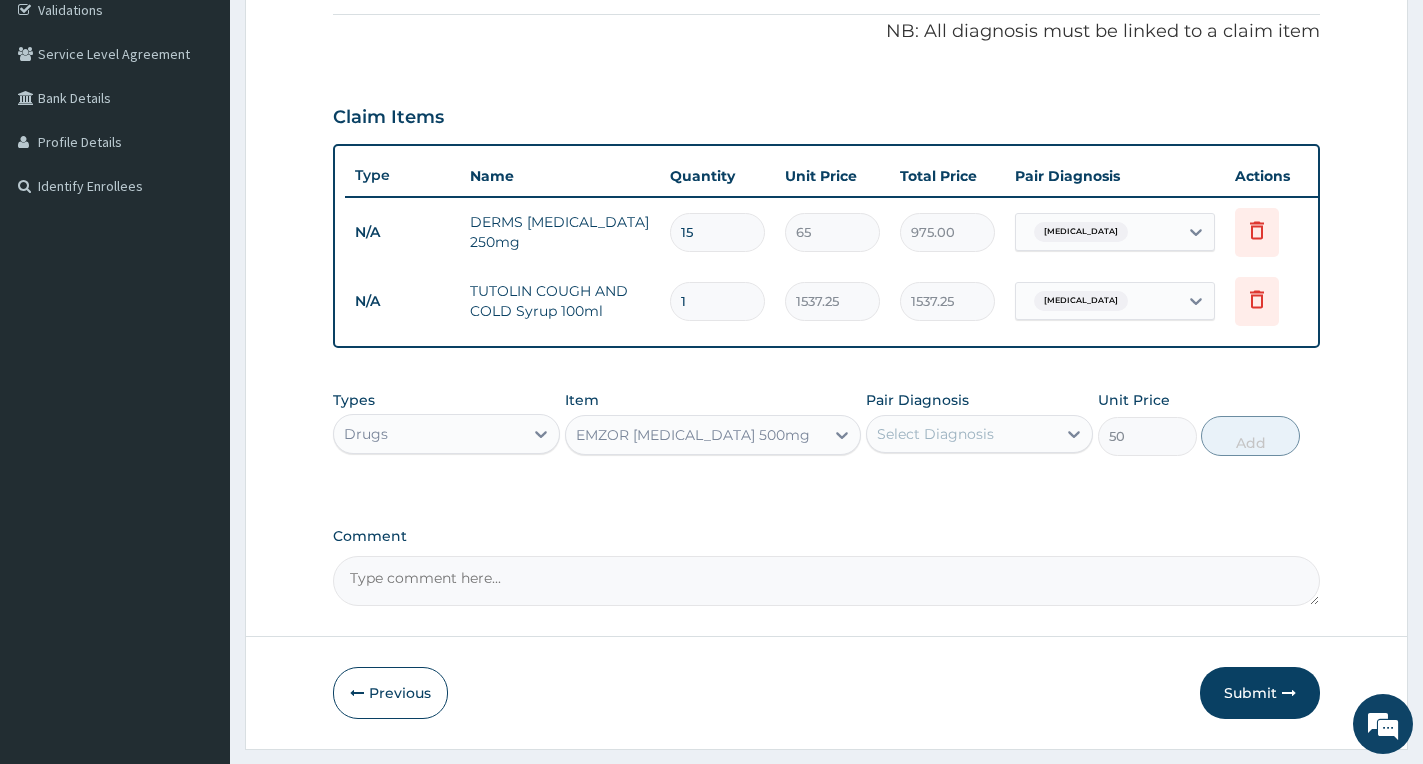 click on "Select Diagnosis" at bounding box center [935, 434] 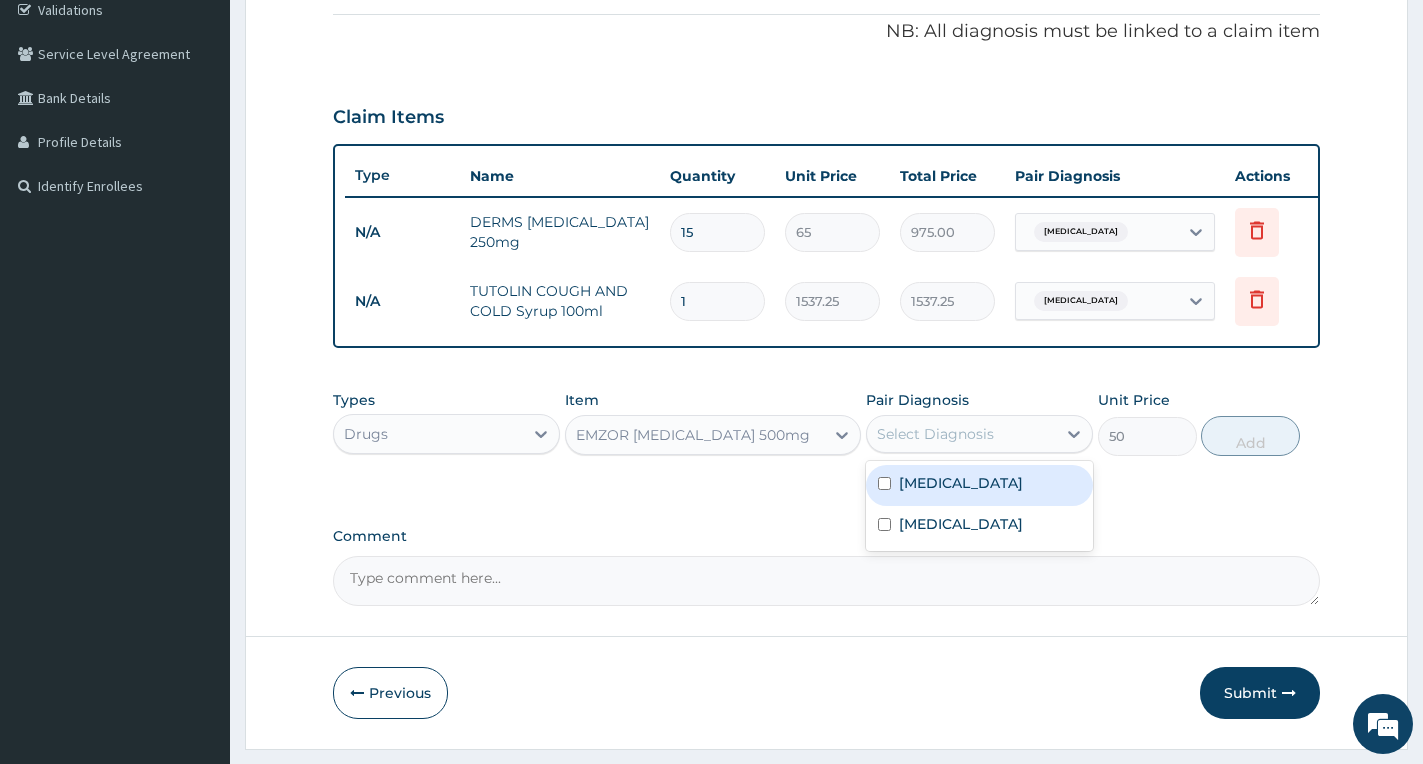 click on "[MEDICAL_DATA]" at bounding box center [961, 483] 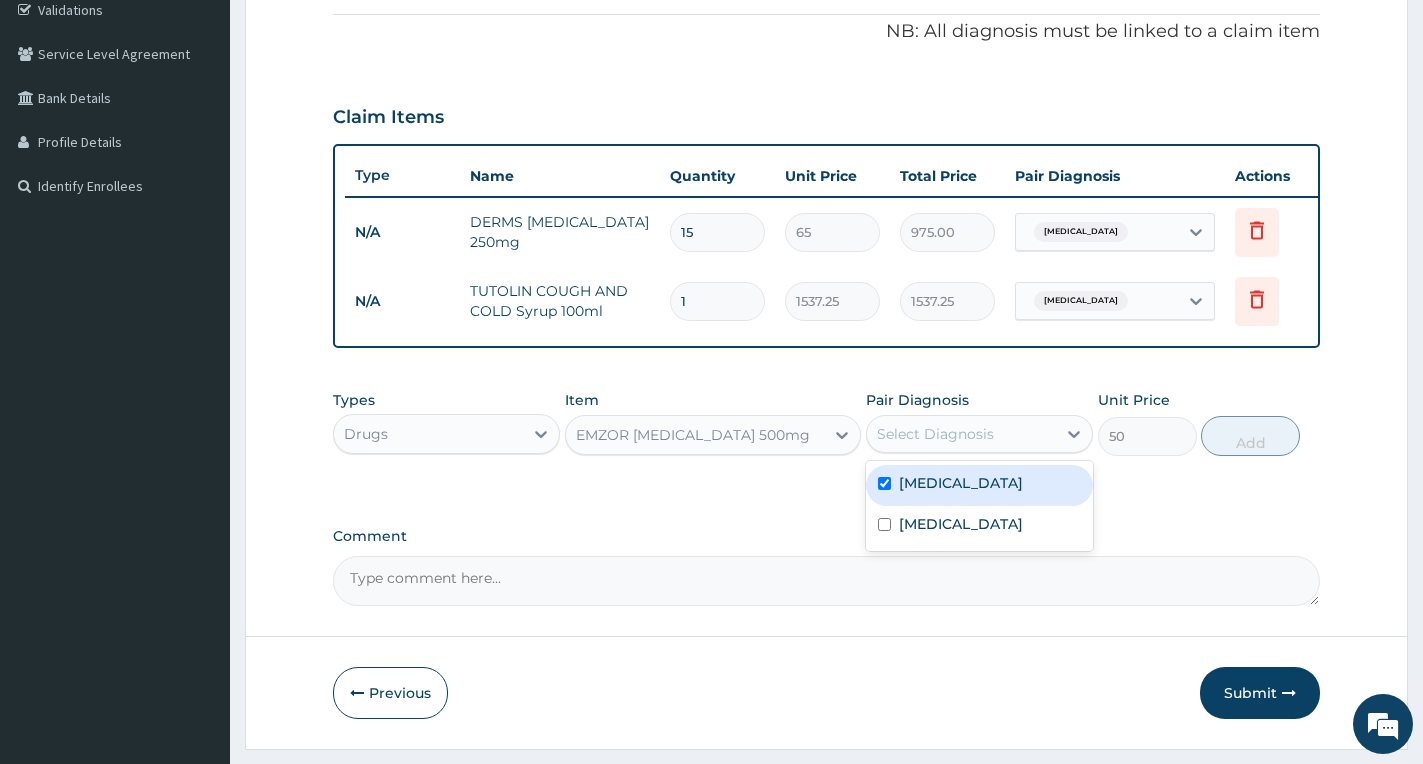 checkbox on "true" 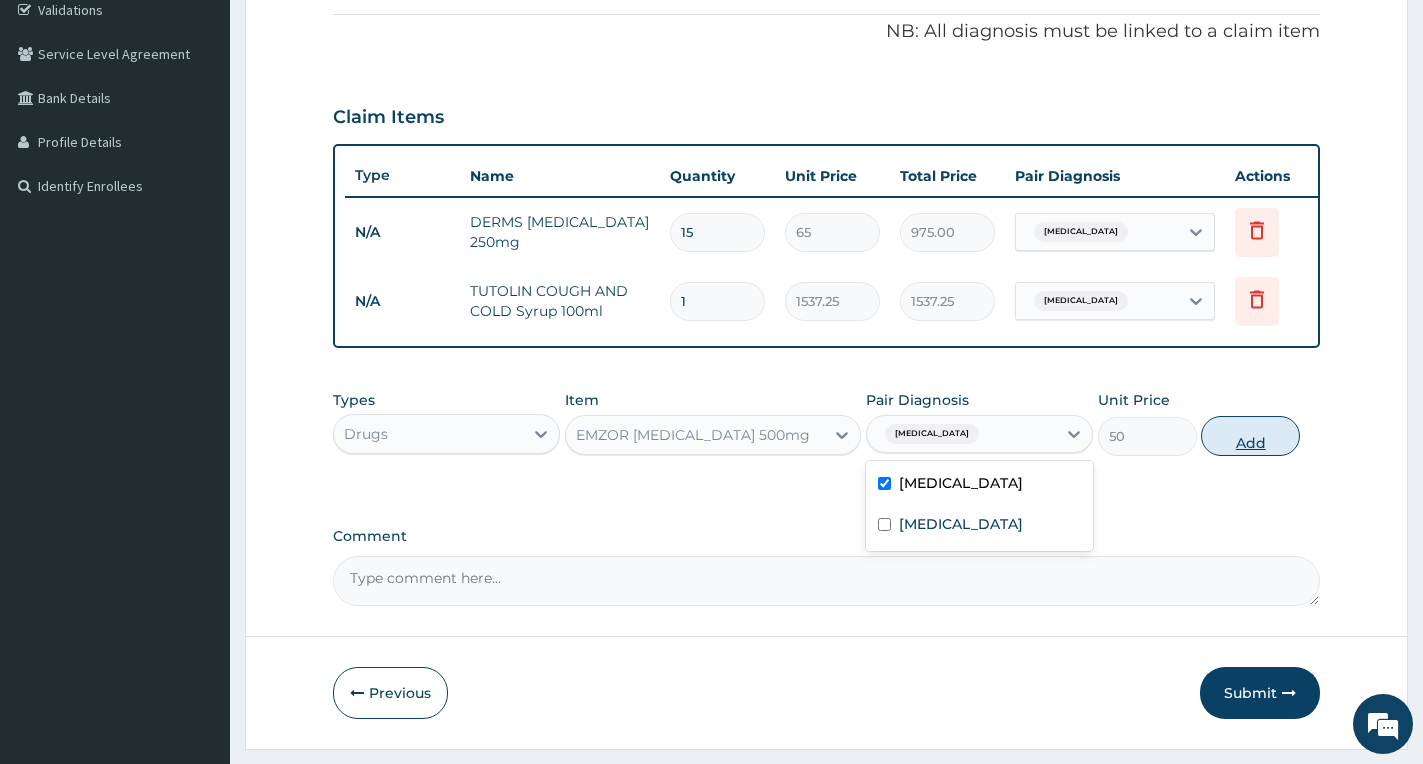 click on "Add" at bounding box center (1250, 436) 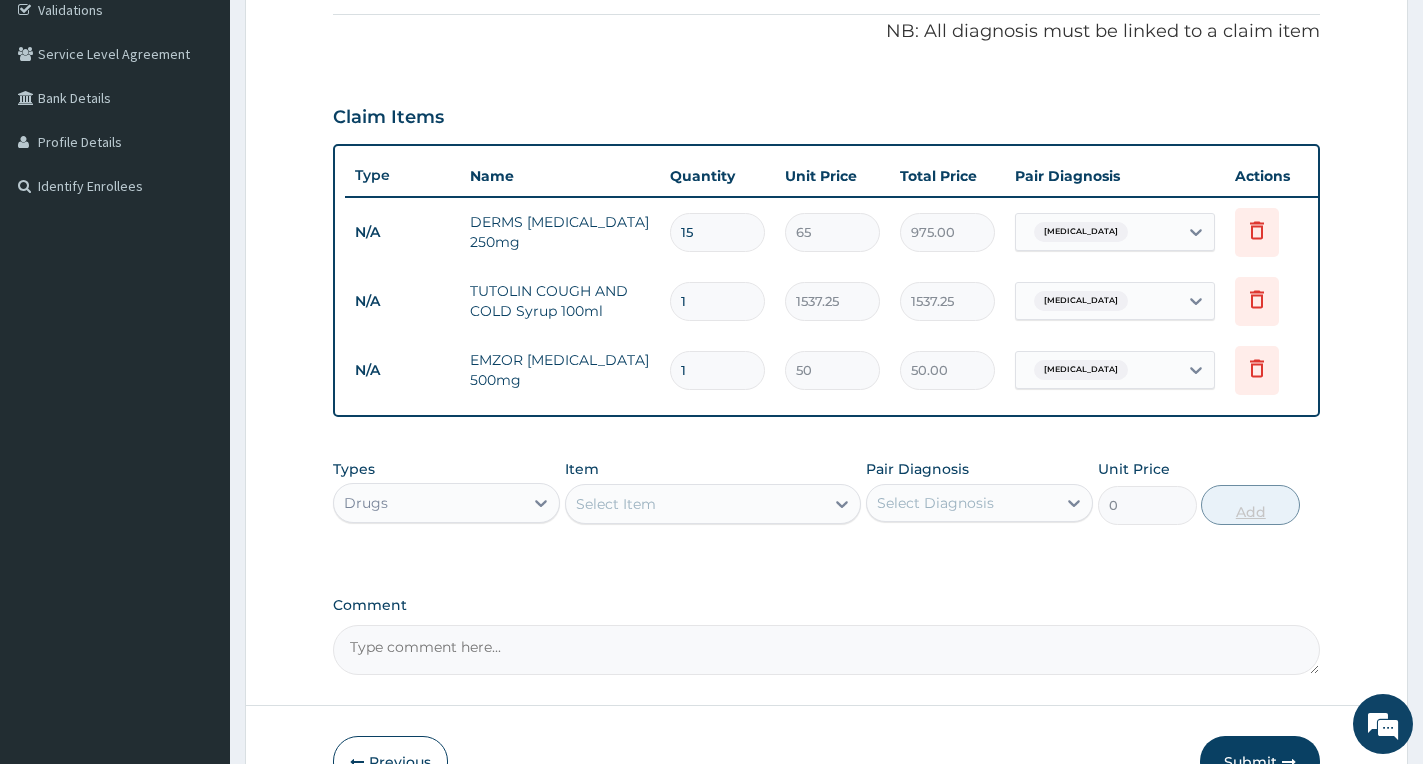 type on "10" 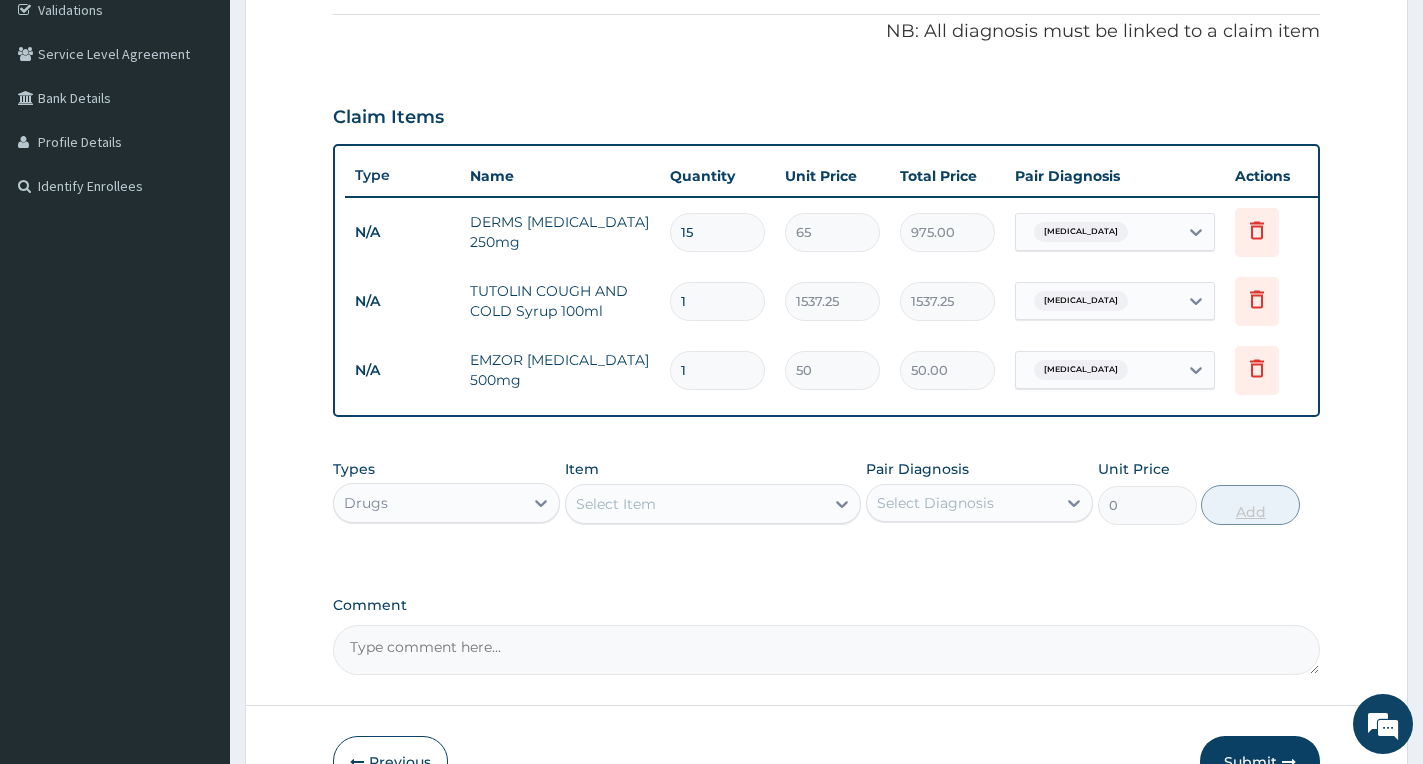 type on "500.00" 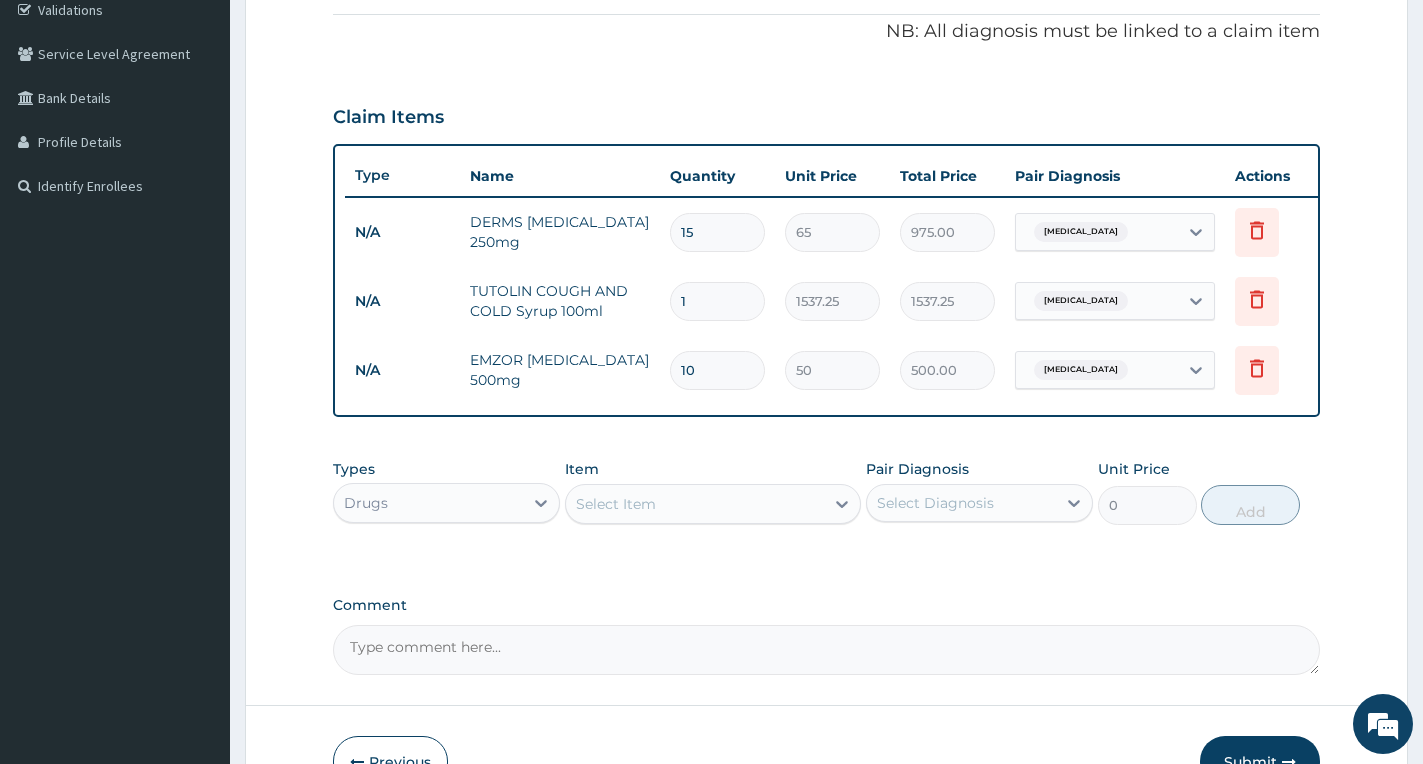 type on "10" 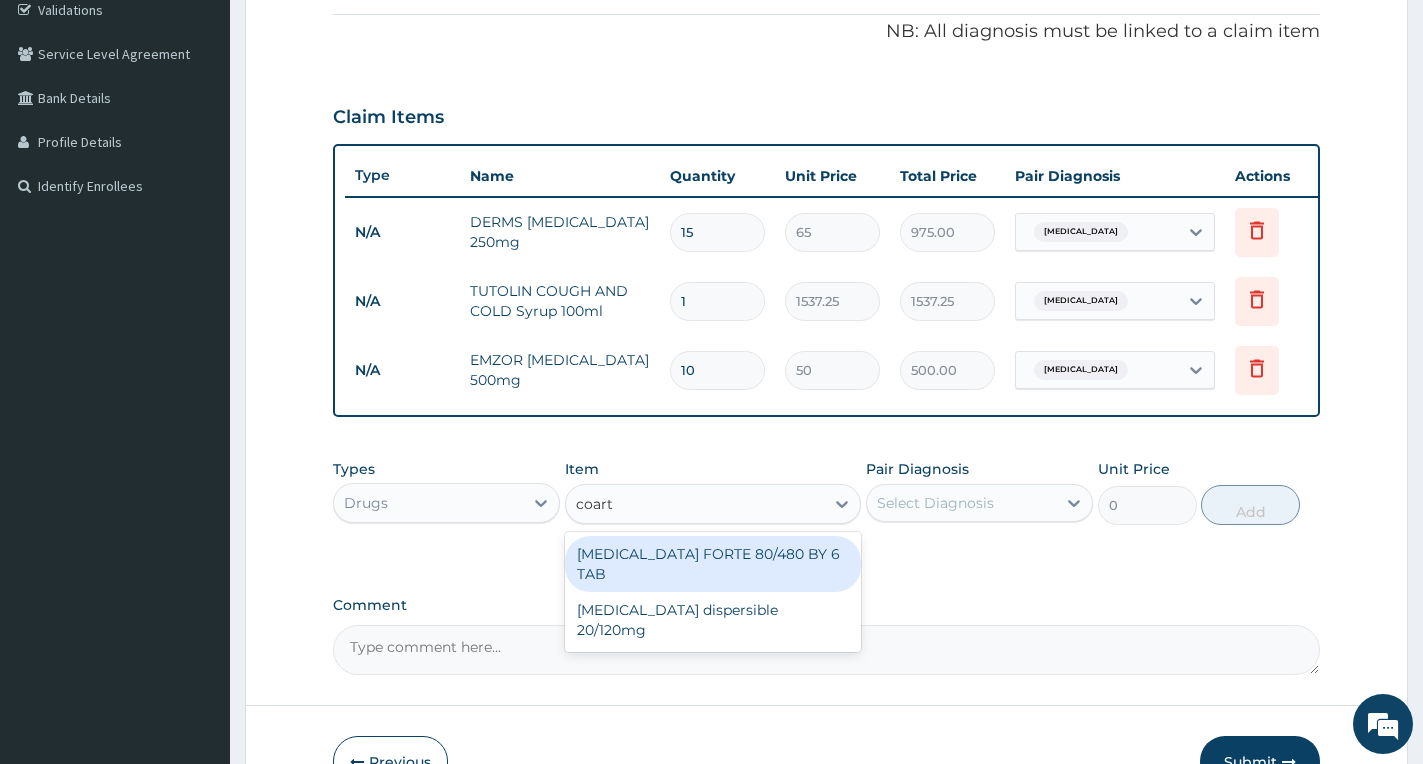 type on "coarte" 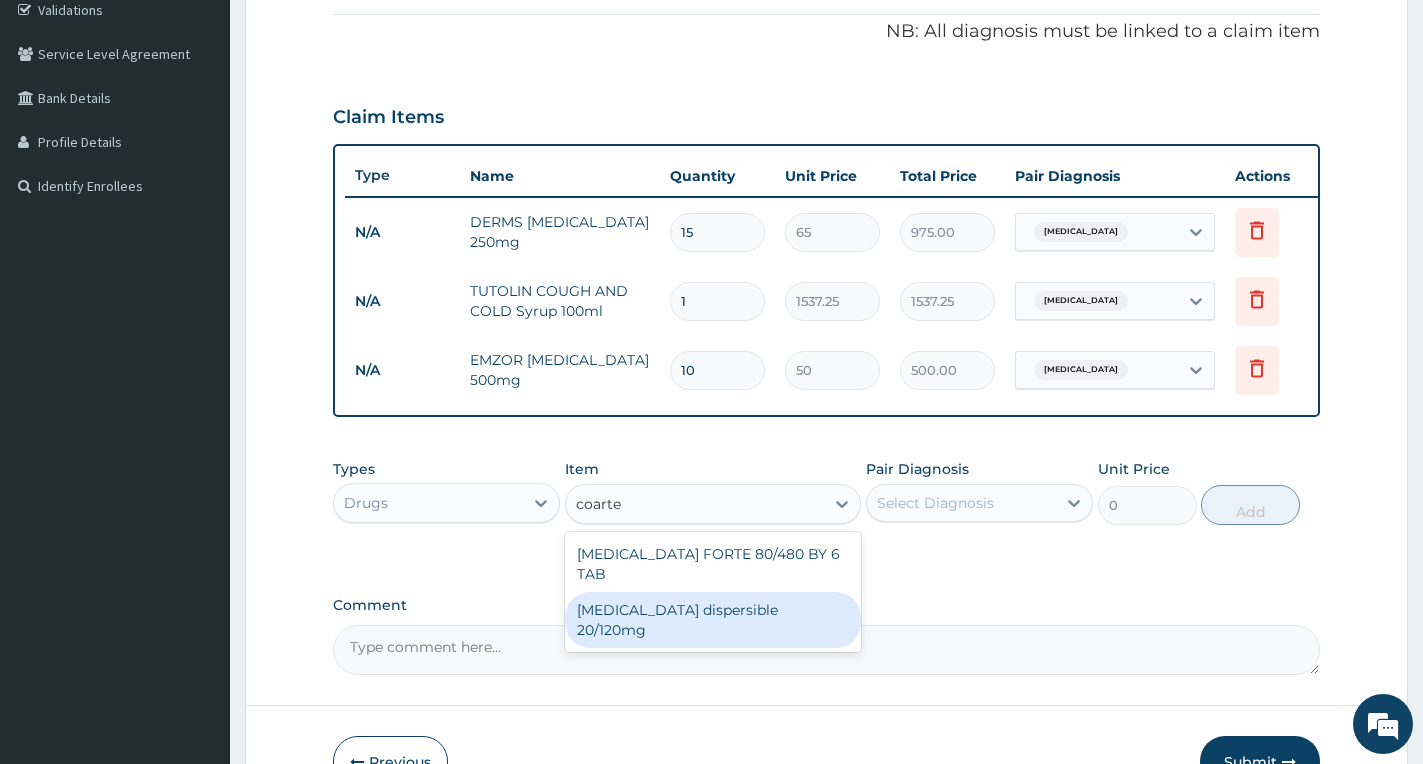 click on "[MEDICAL_DATA] dispersible 20/120mg" at bounding box center (713, 620) 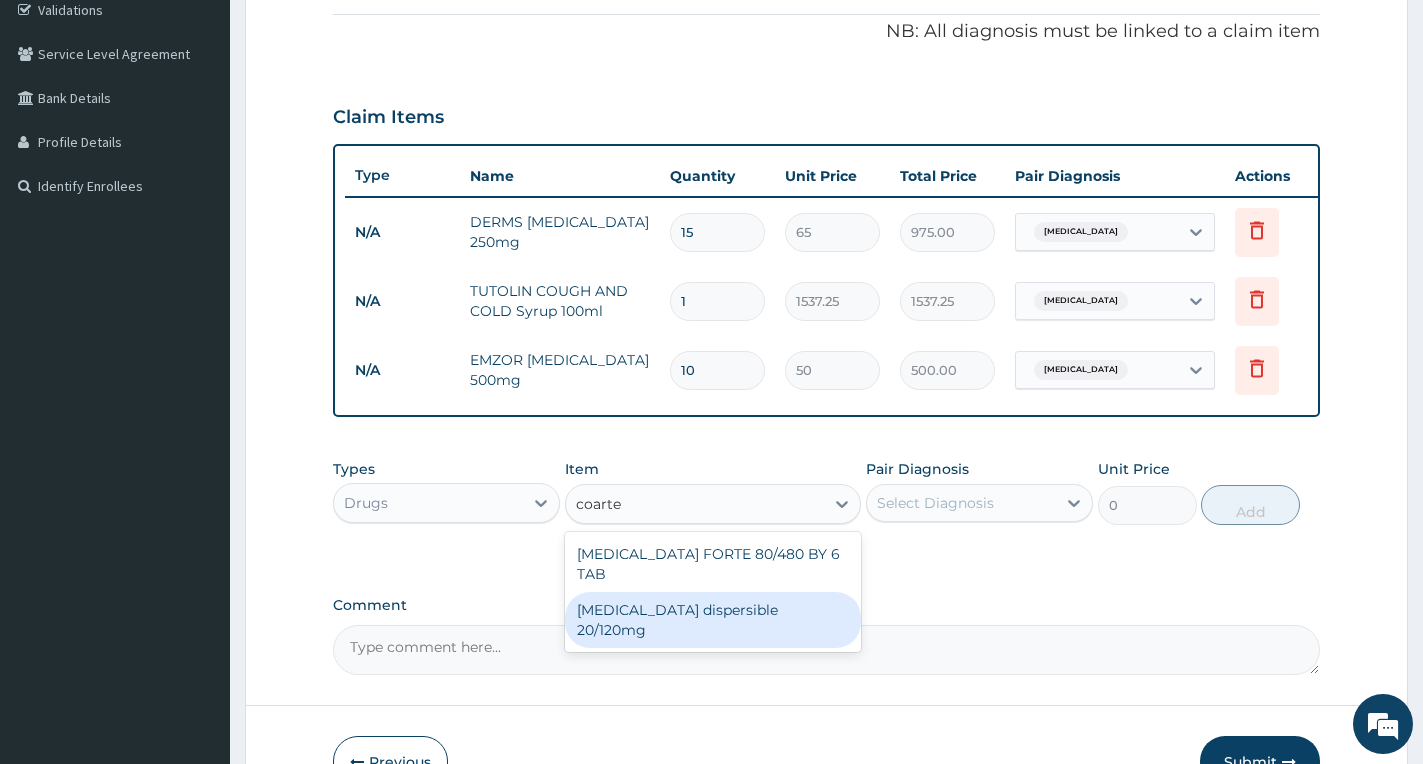 type 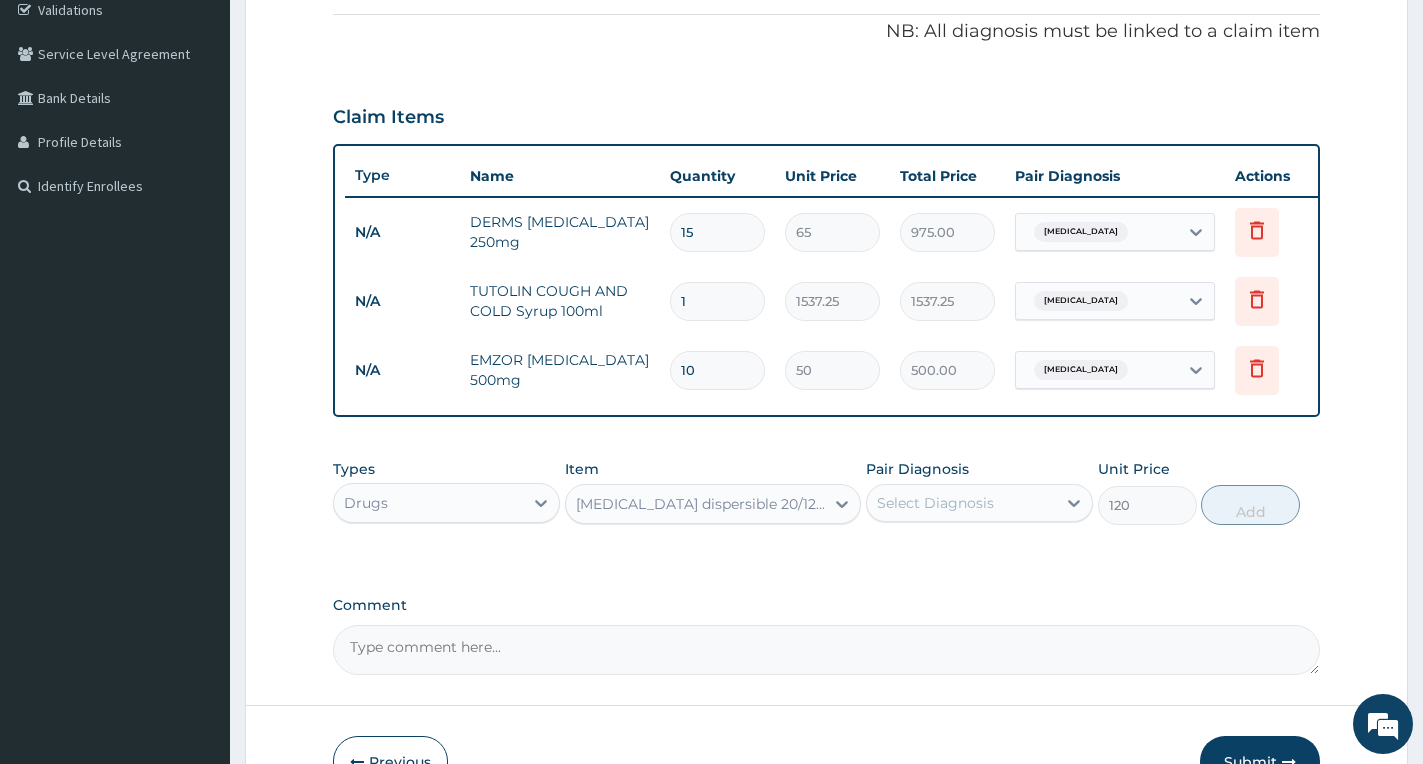 click on "Select Diagnosis" at bounding box center (961, 503) 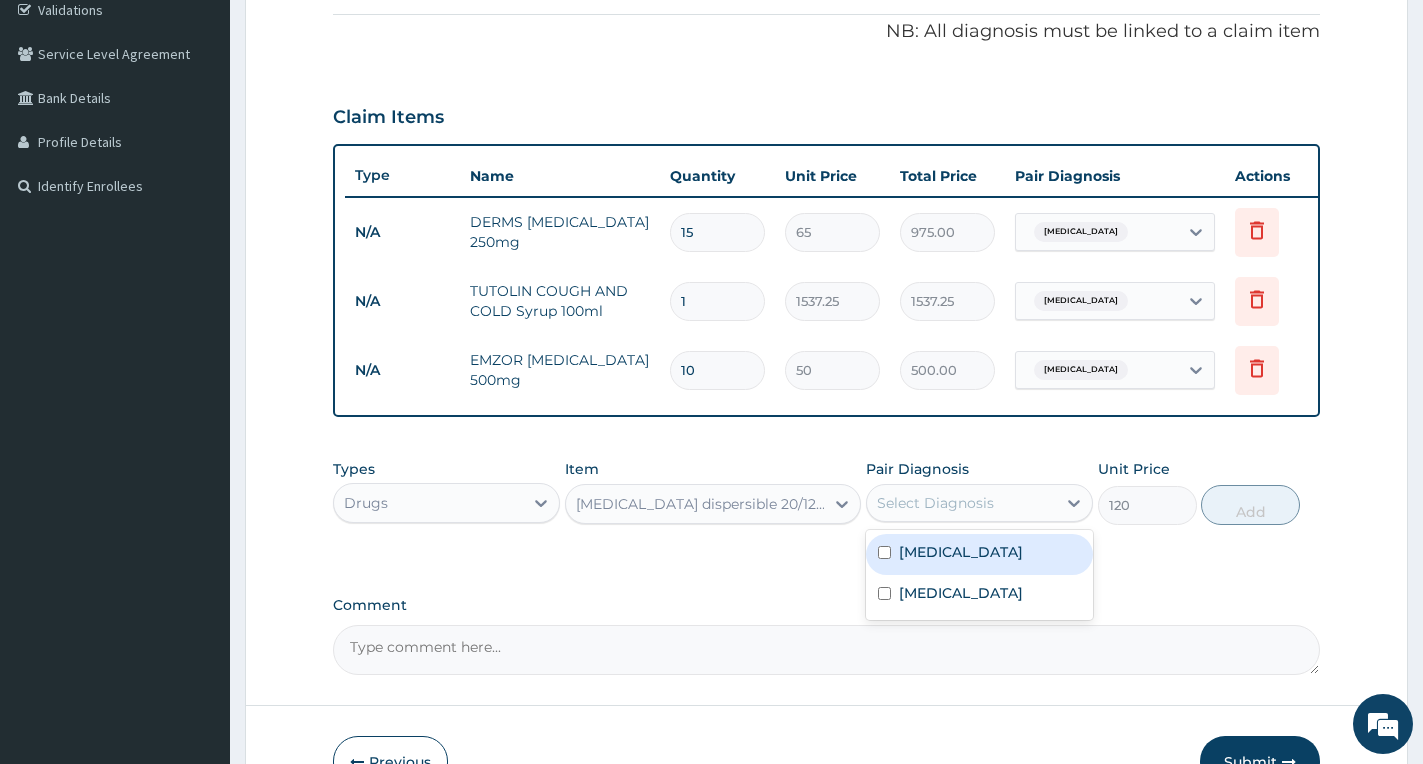 click on "[MEDICAL_DATA]" at bounding box center (979, 554) 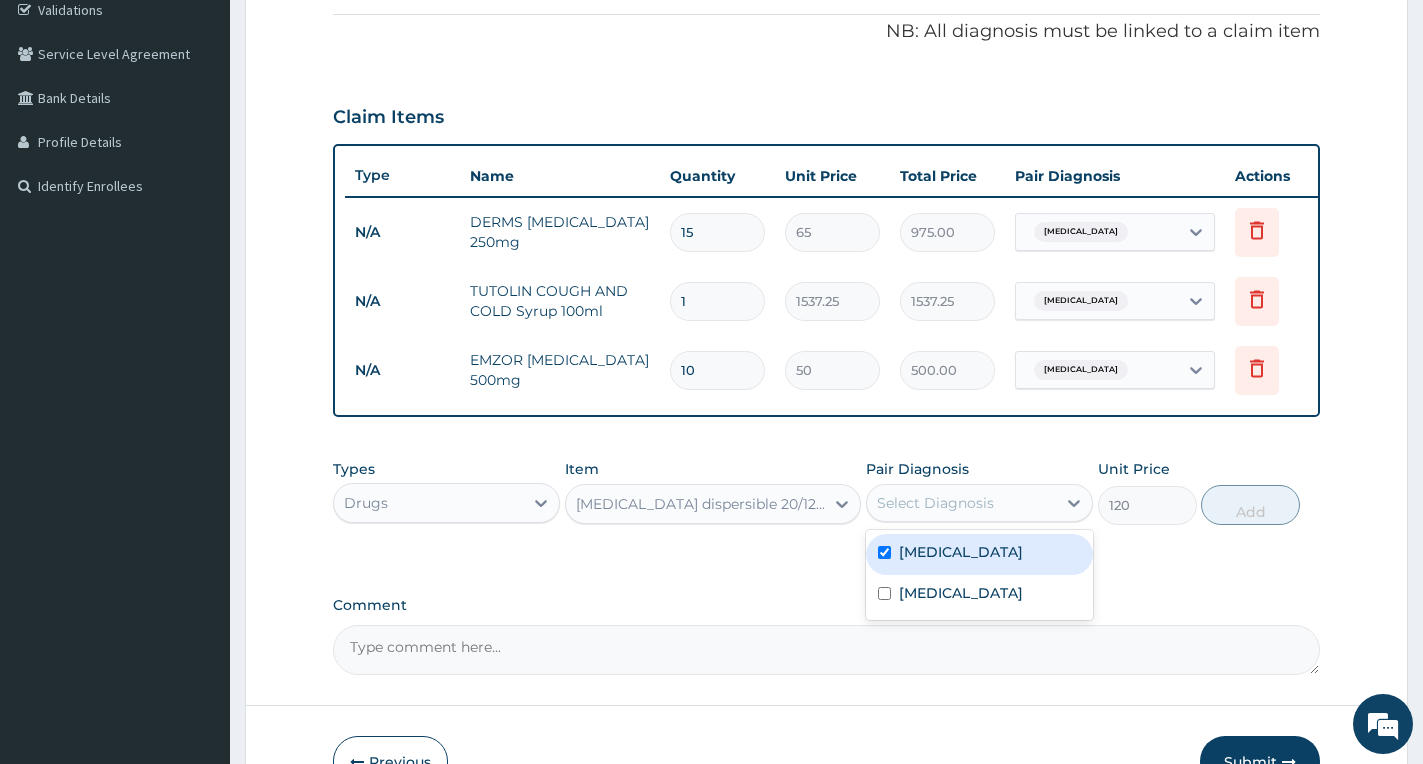 checkbox on "true" 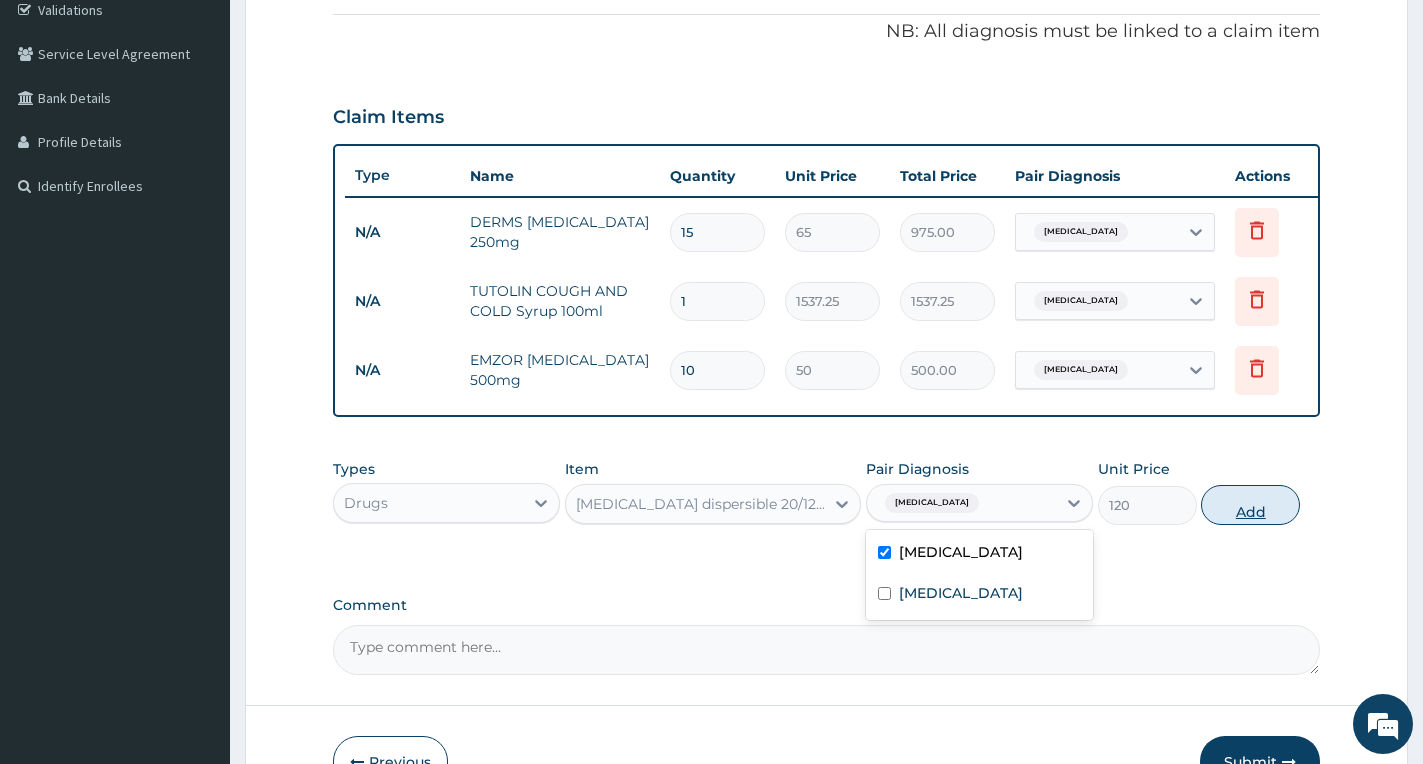 click on "Add" at bounding box center (1250, 505) 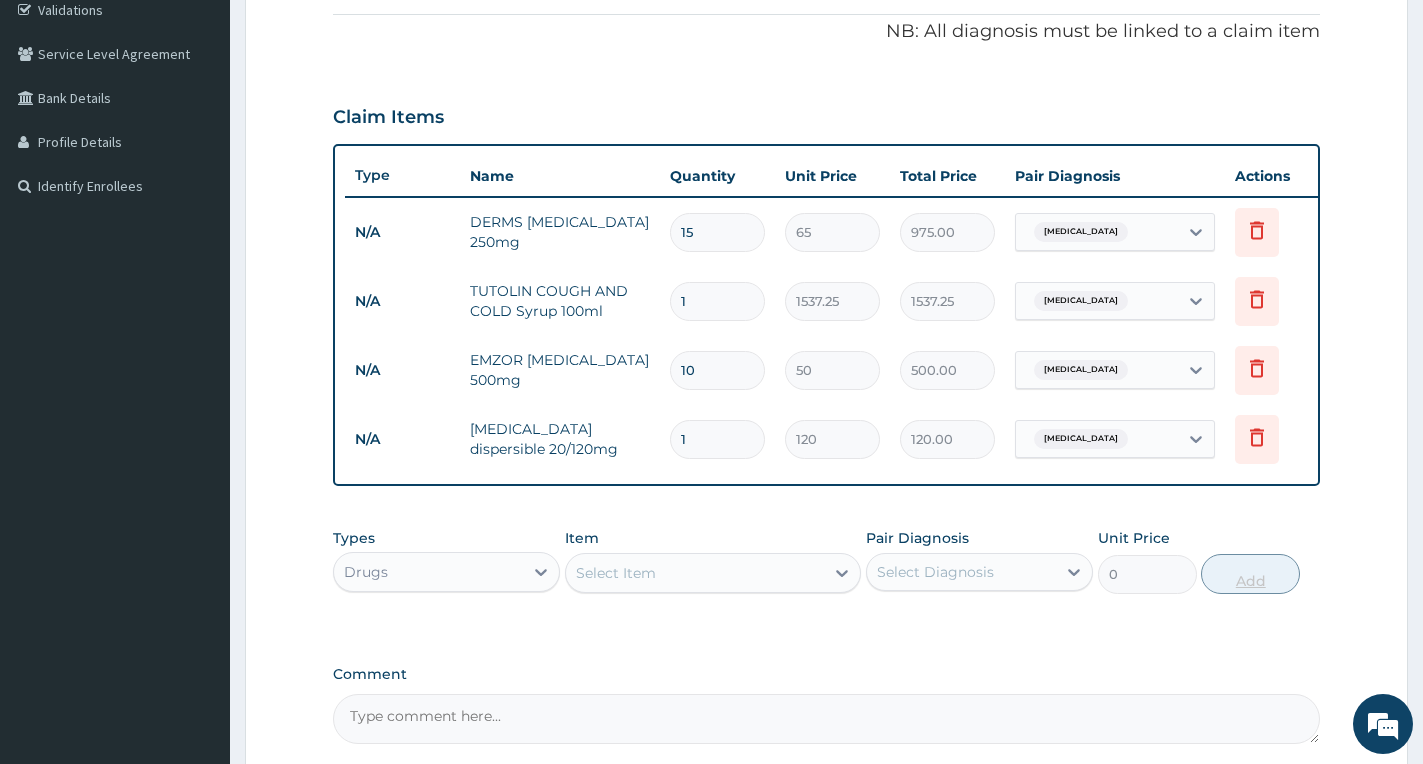 type on "12" 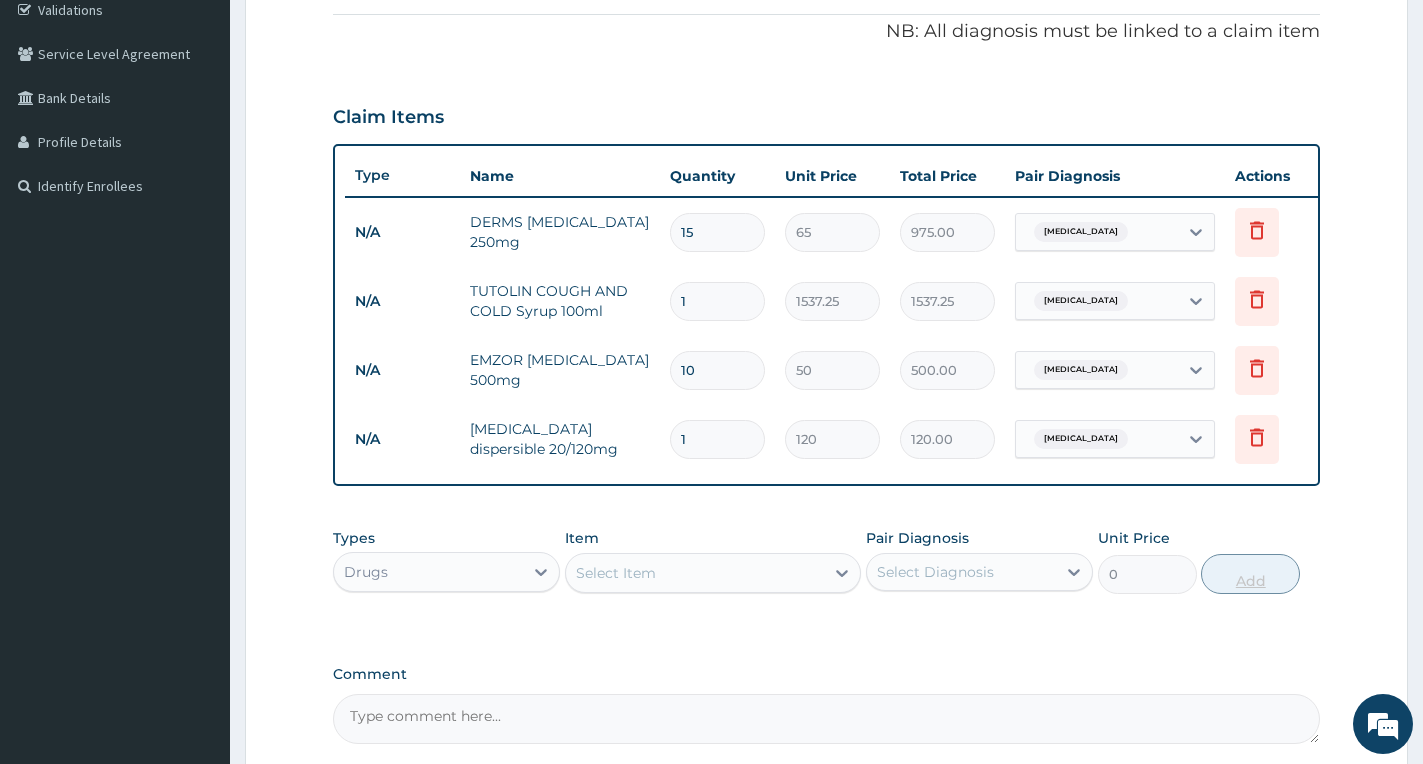 type on "1440.00" 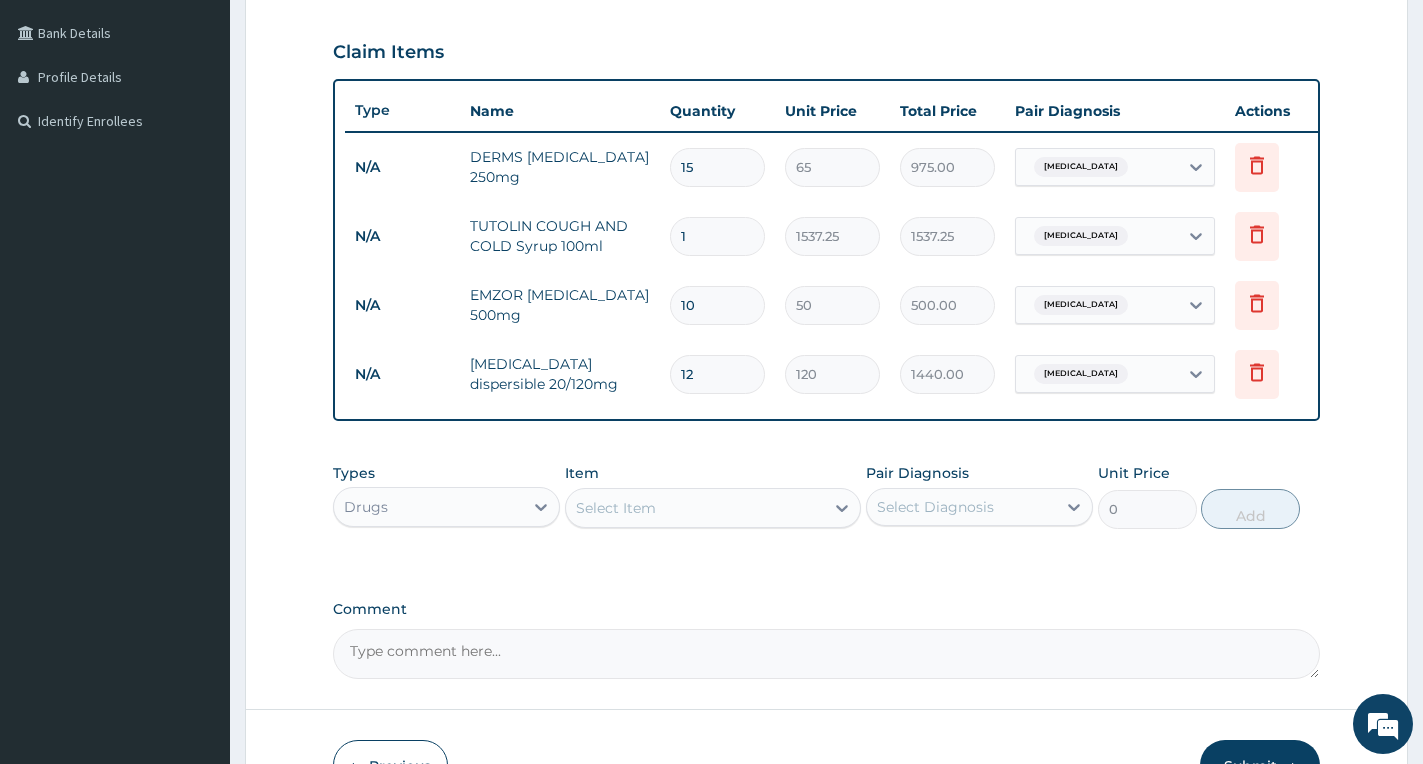scroll, scrollTop: 484, scrollLeft: 0, axis: vertical 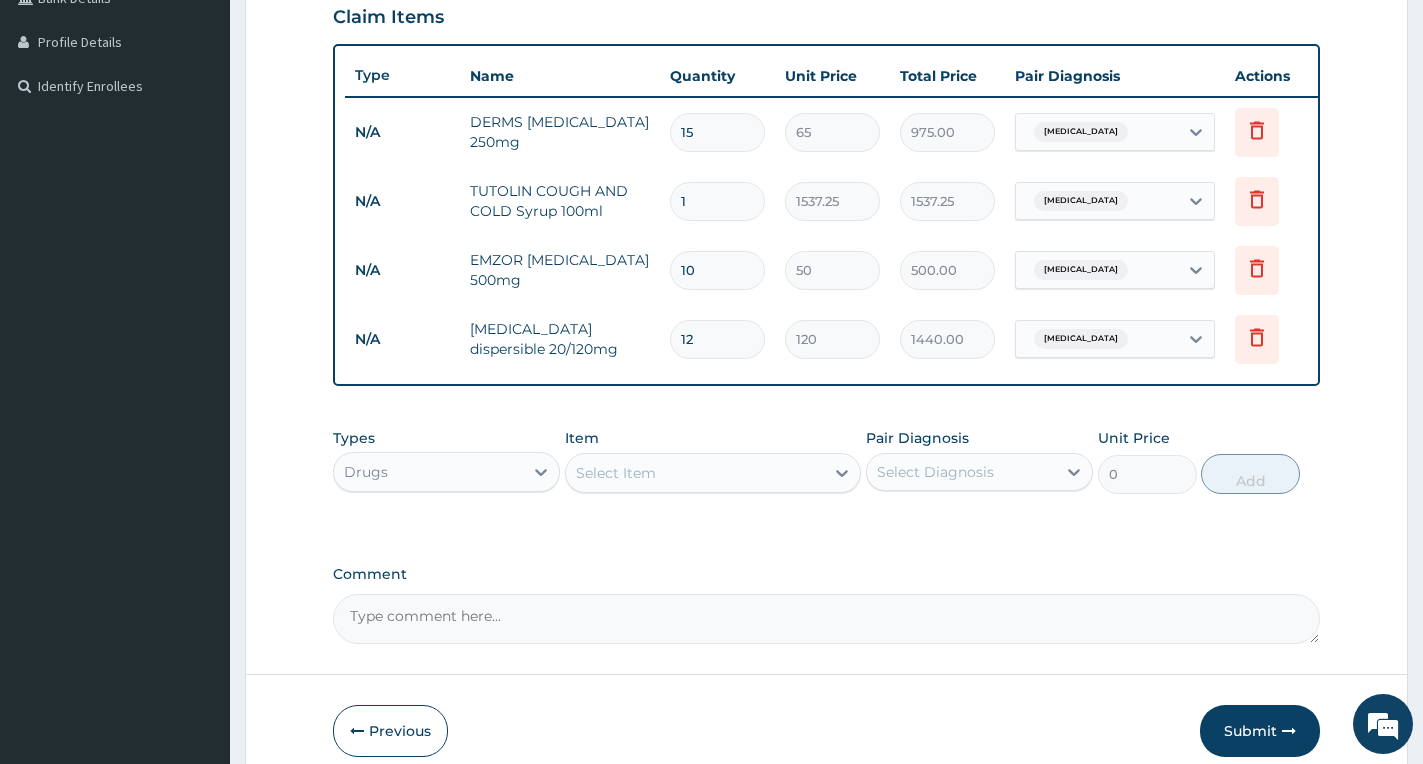 type on "12" 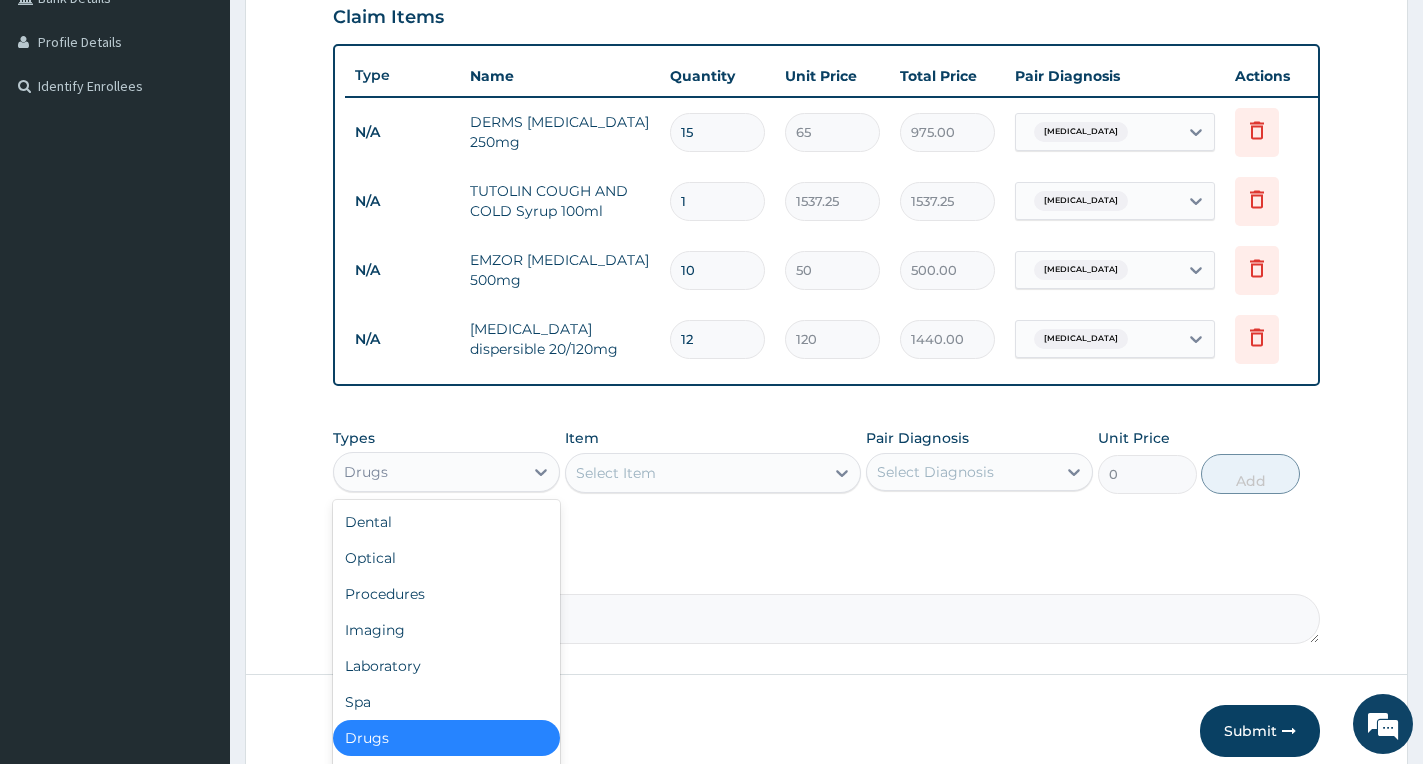 click on "Drugs" at bounding box center (428, 472) 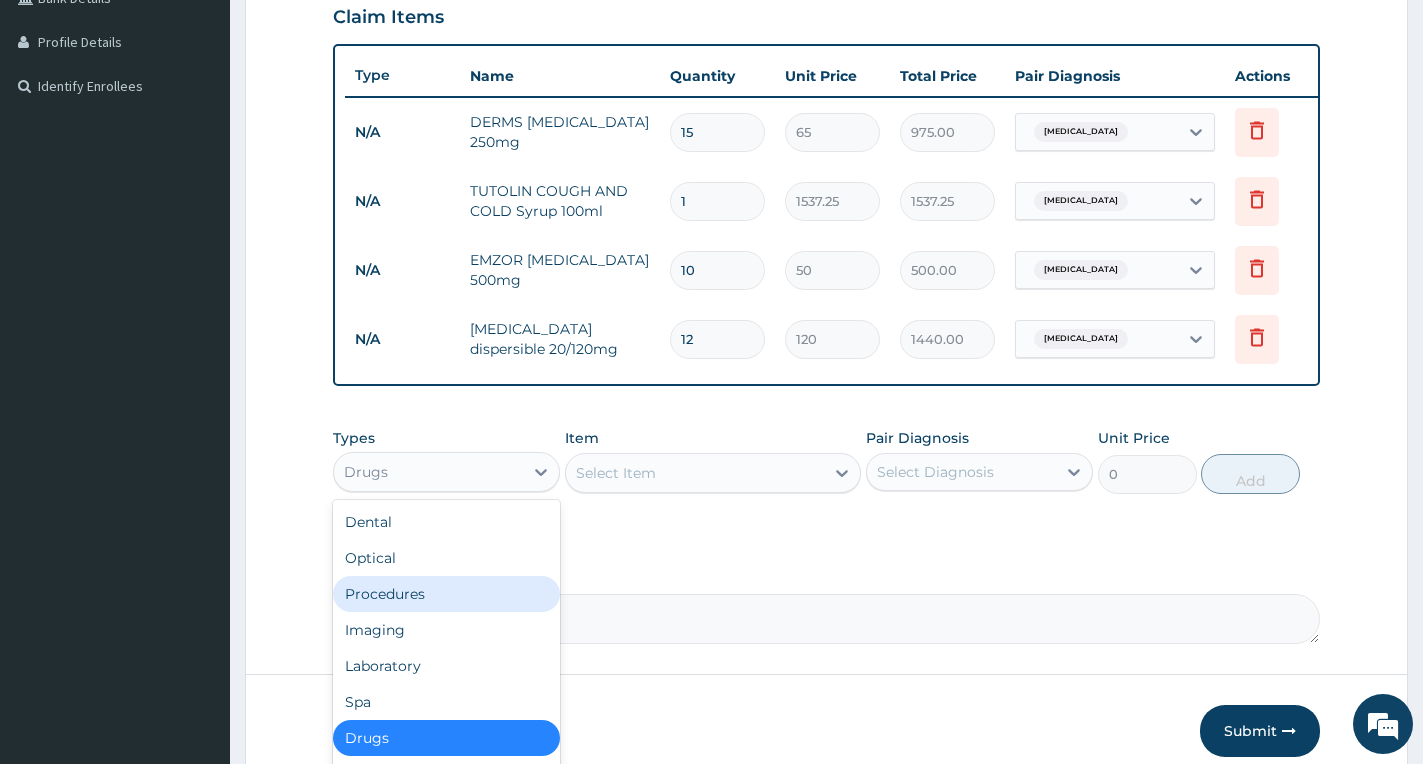 click on "Procedures" at bounding box center (446, 594) 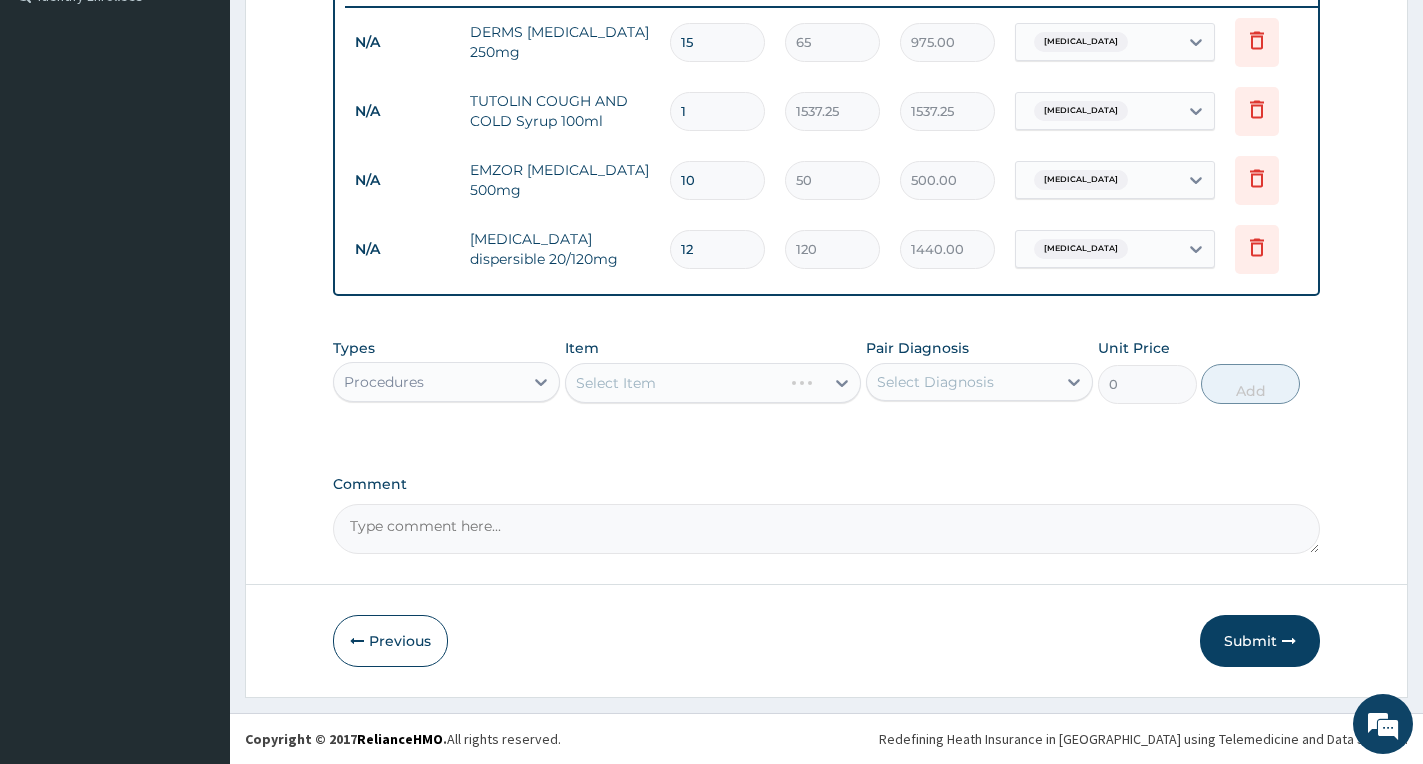 scroll, scrollTop: 591, scrollLeft: 0, axis: vertical 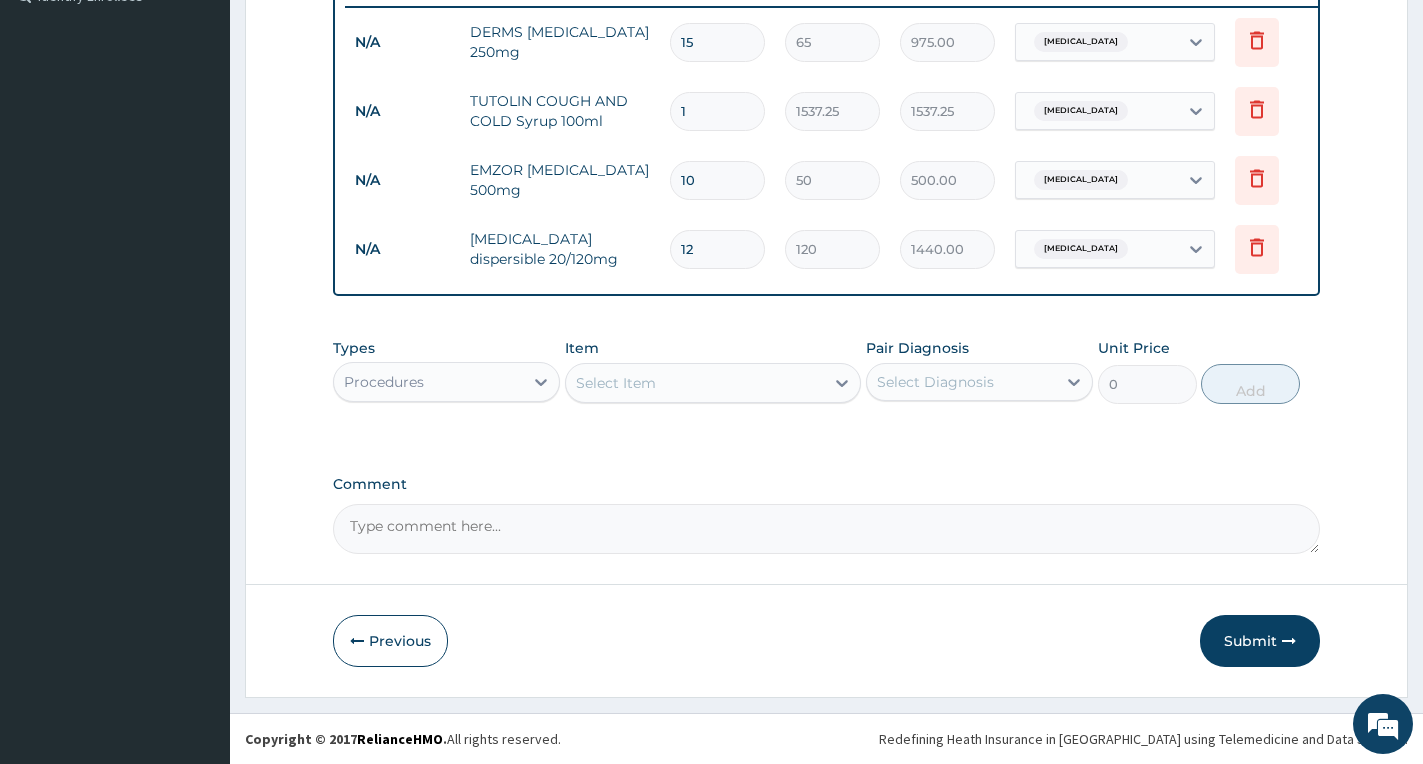 click on "Select Item" at bounding box center [695, 383] 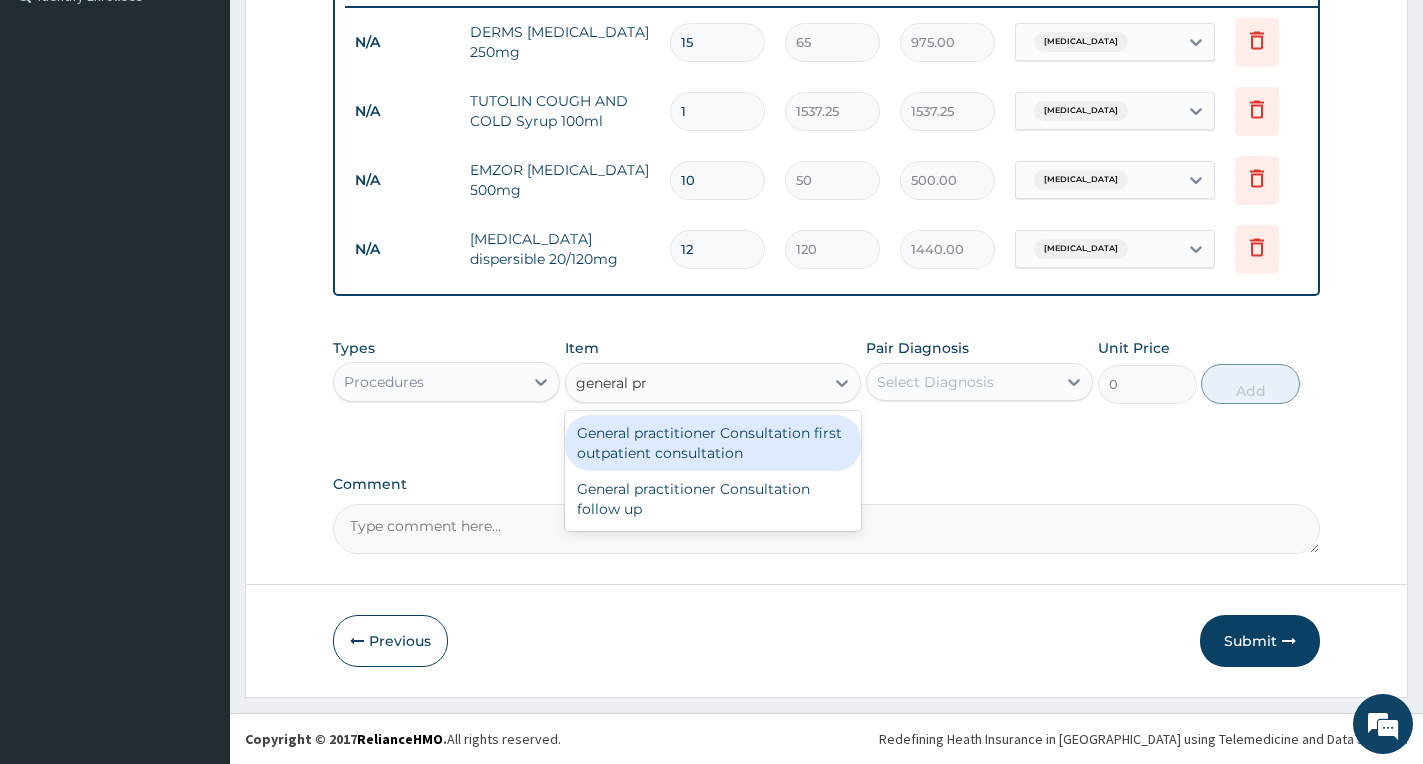 type on "general pra" 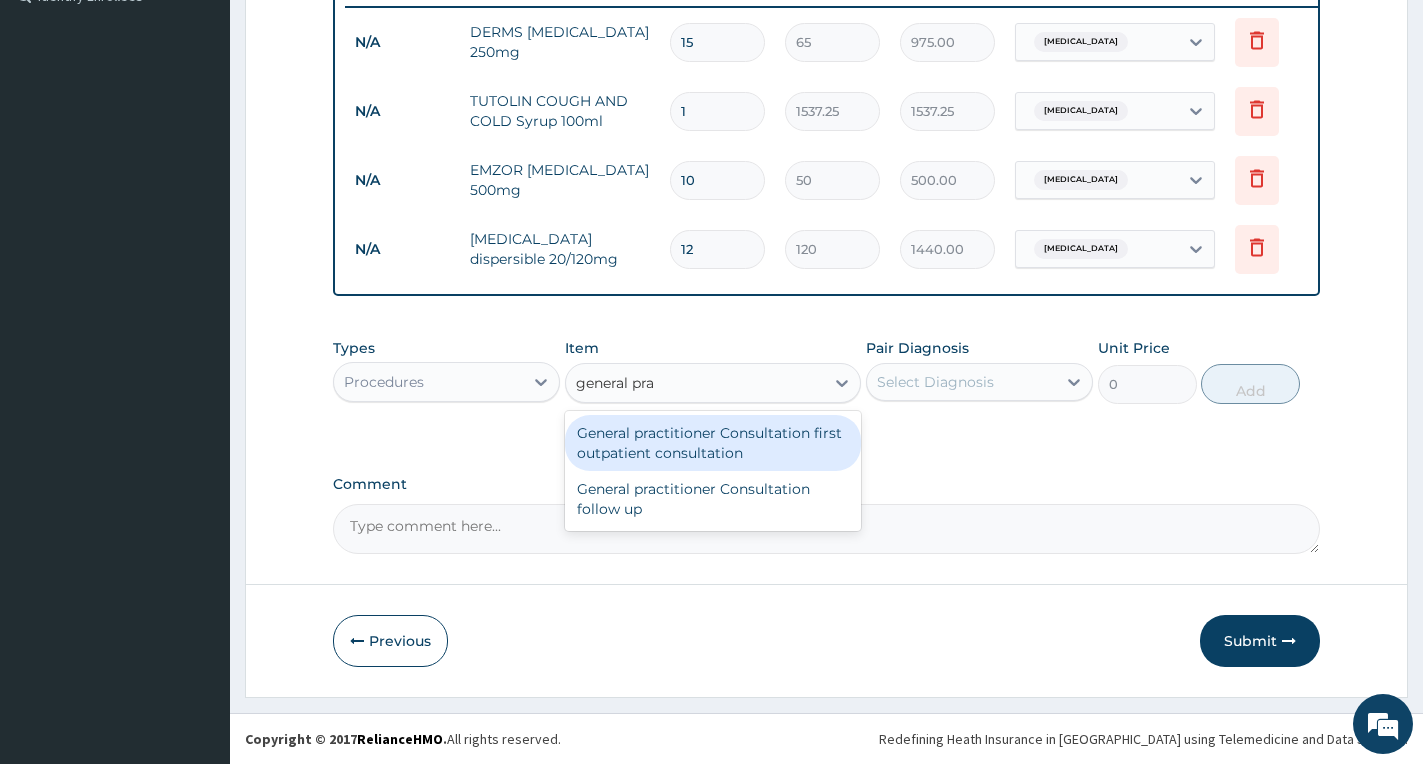 click on "General practitioner Consultation first outpatient consultation" at bounding box center (713, 443) 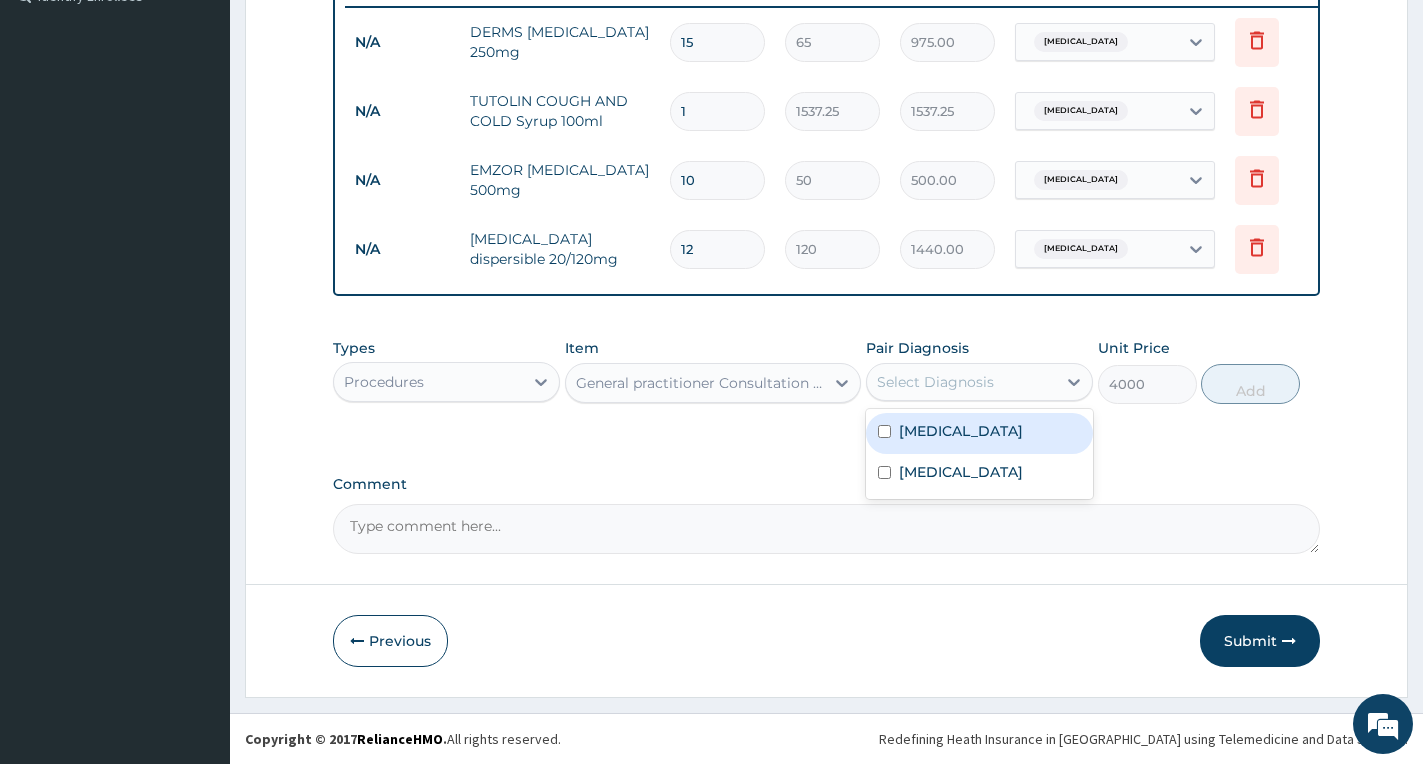 click on "Select Diagnosis" at bounding box center [935, 382] 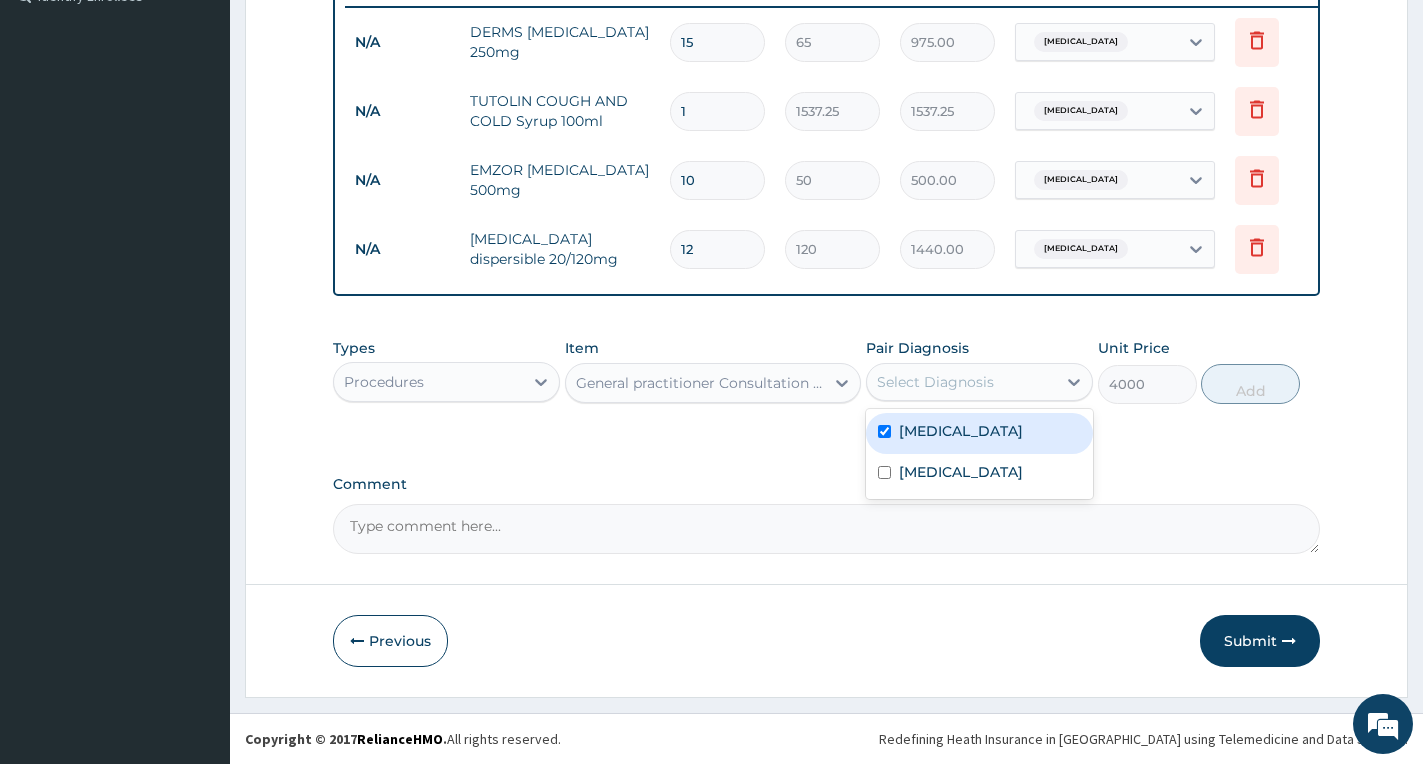 checkbox on "true" 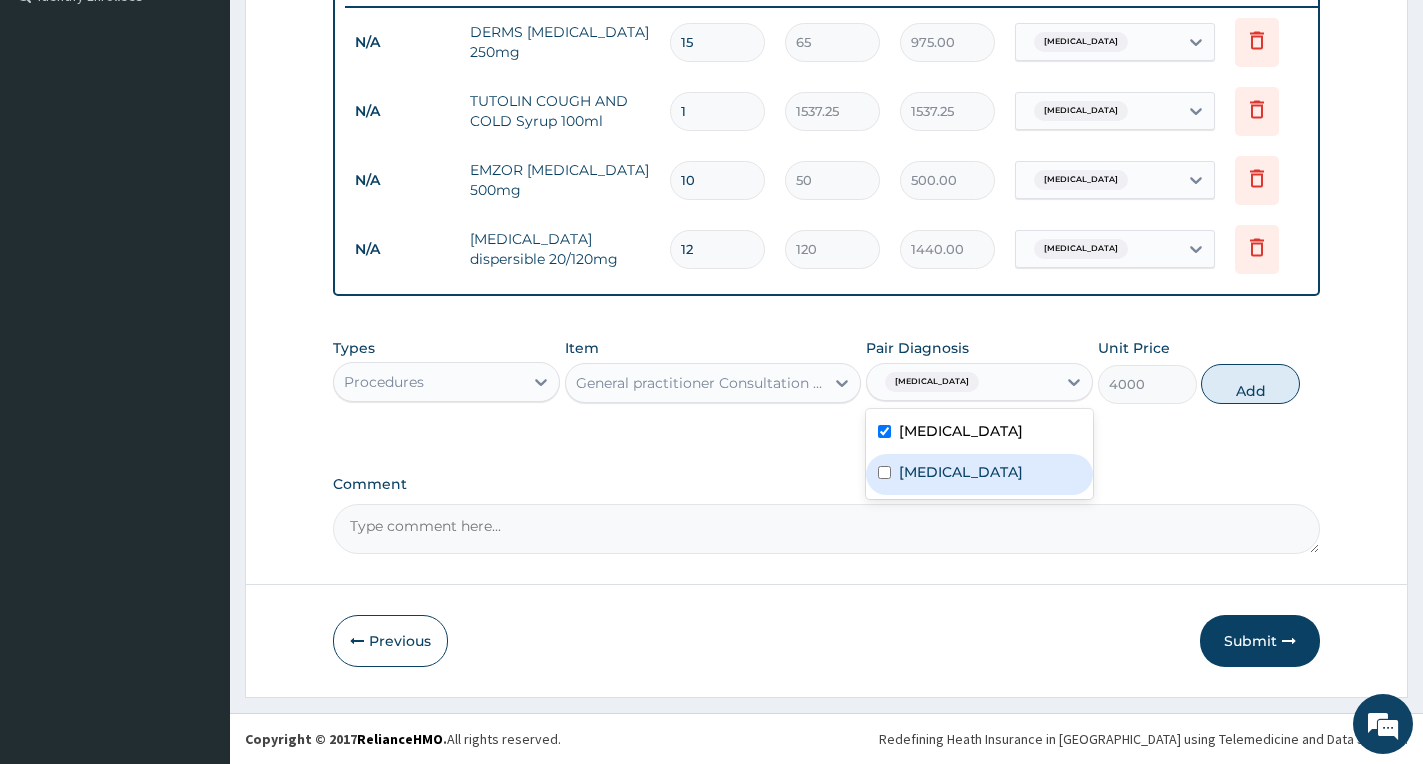 click on "Upper respiratory infection" at bounding box center [979, 474] 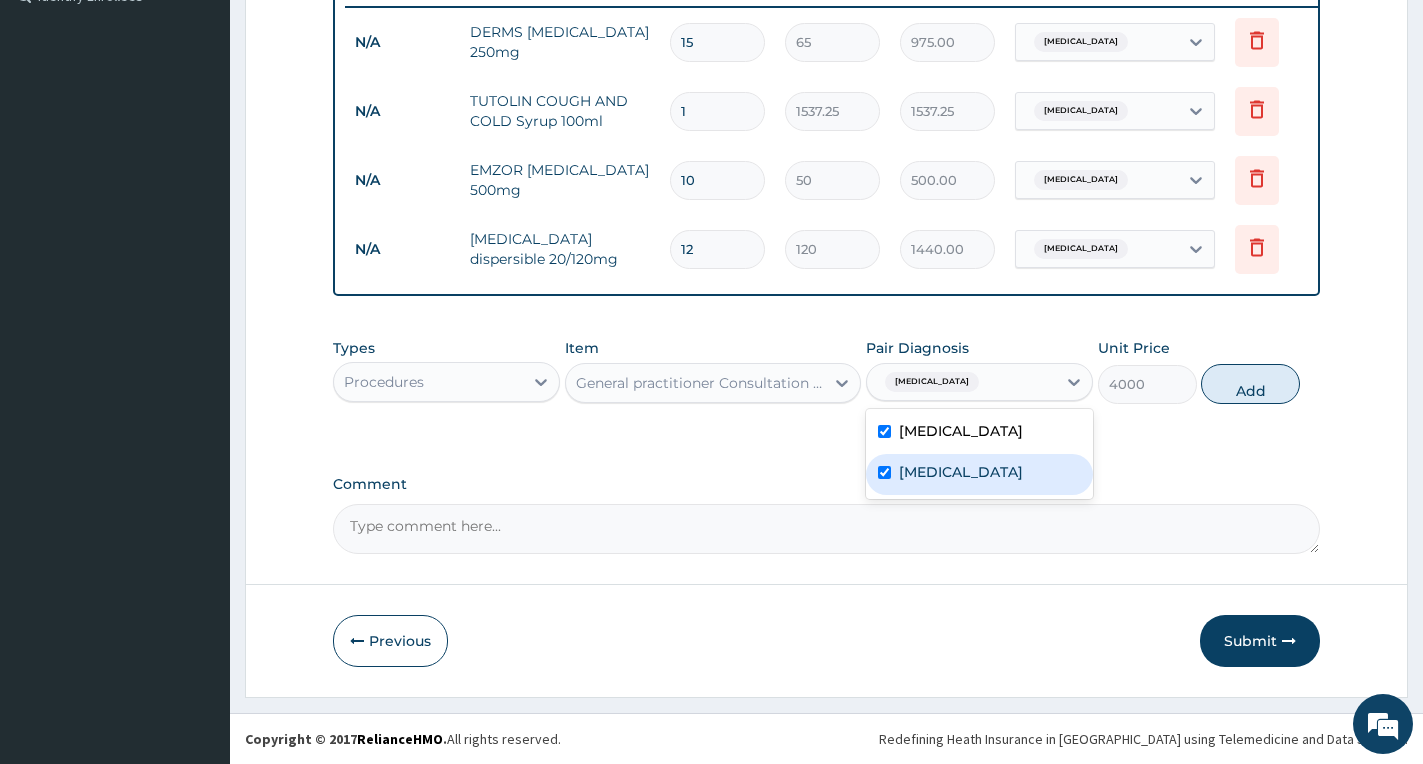 checkbox on "true" 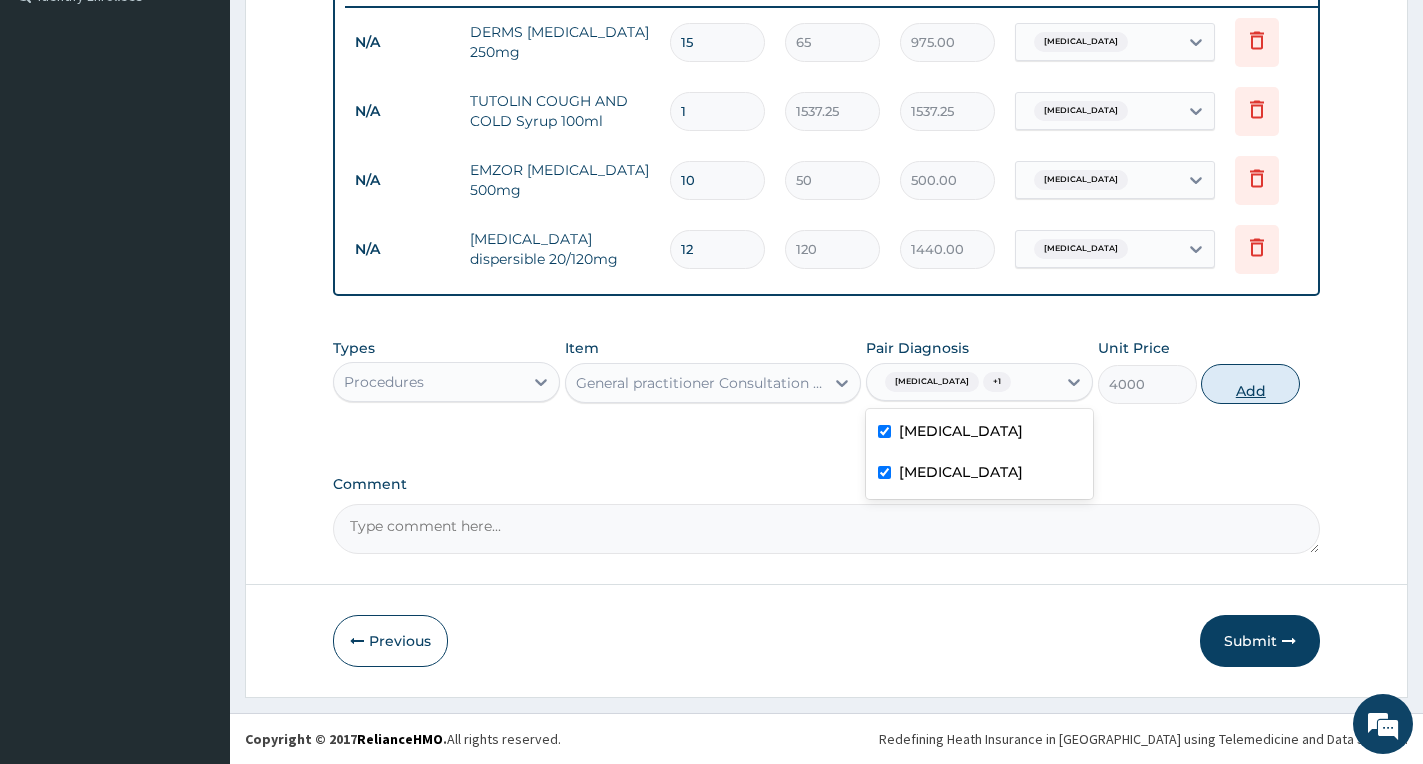 click on "Add" at bounding box center (1250, 384) 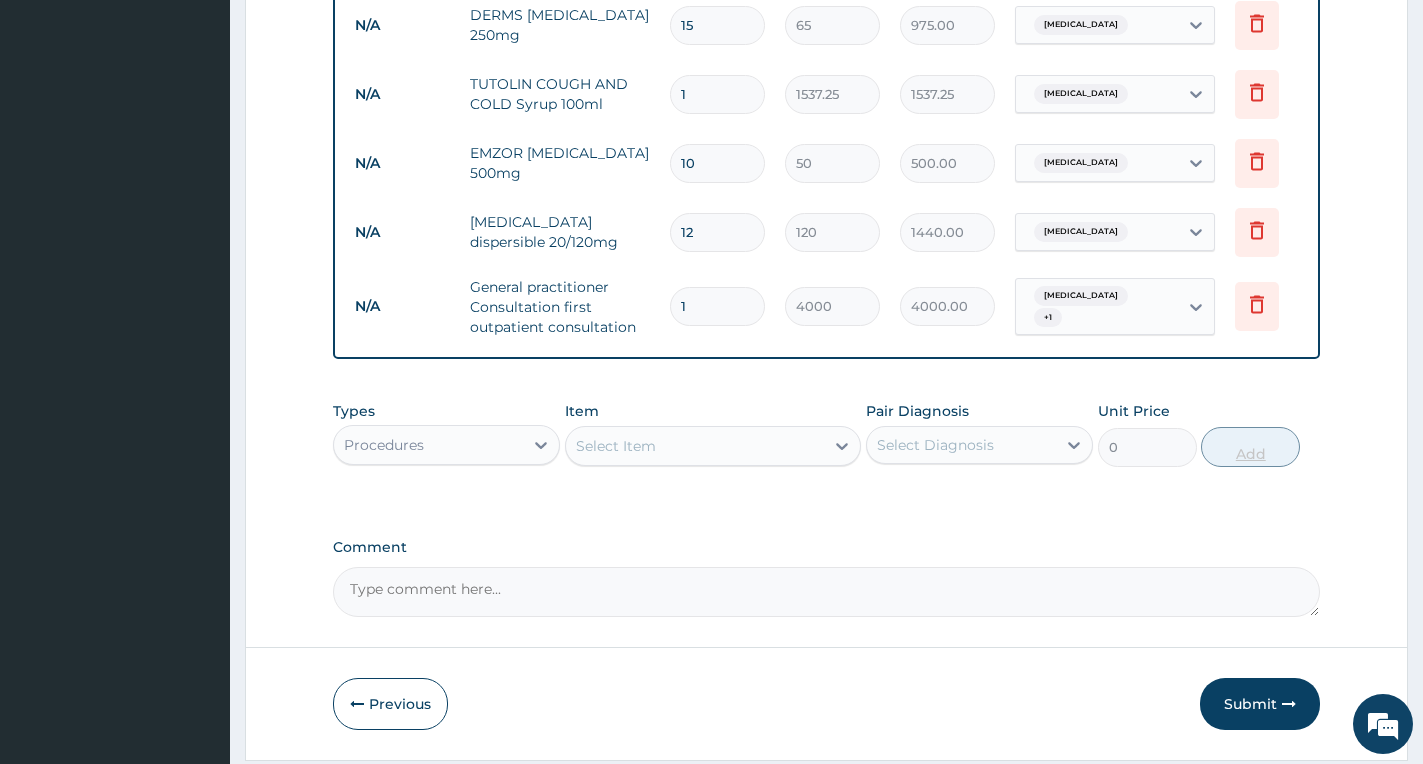scroll, scrollTop: 671, scrollLeft: 0, axis: vertical 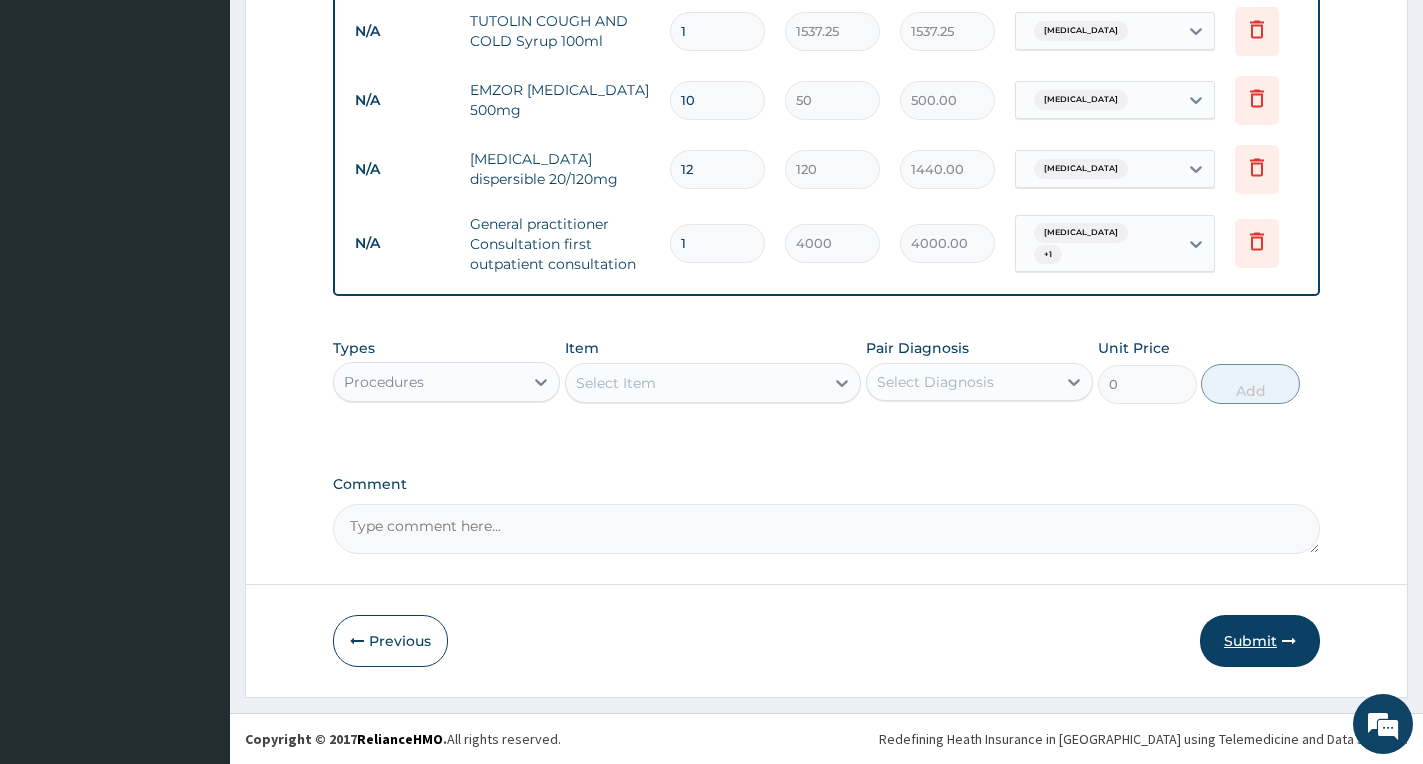 click on "Submit" at bounding box center [1260, 641] 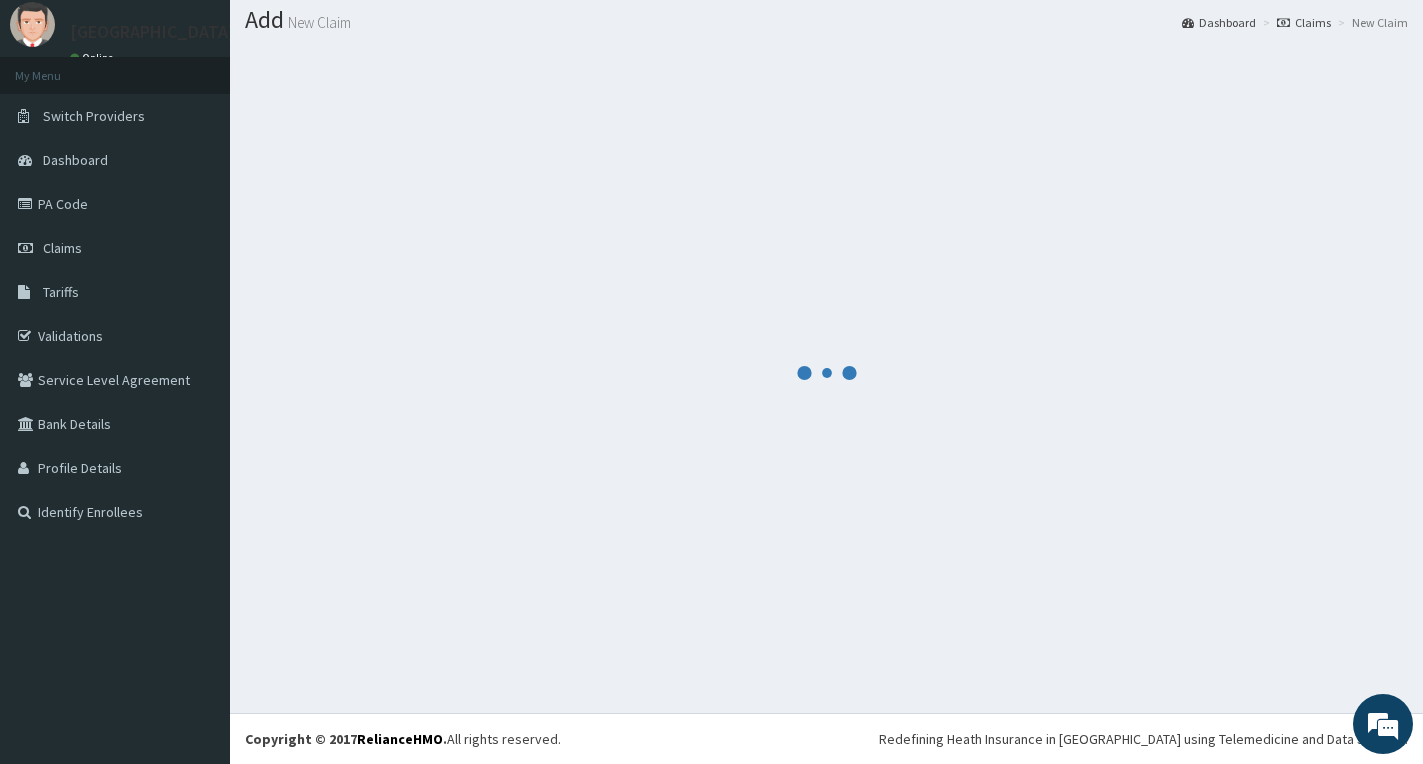 scroll, scrollTop: 58, scrollLeft: 0, axis: vertical 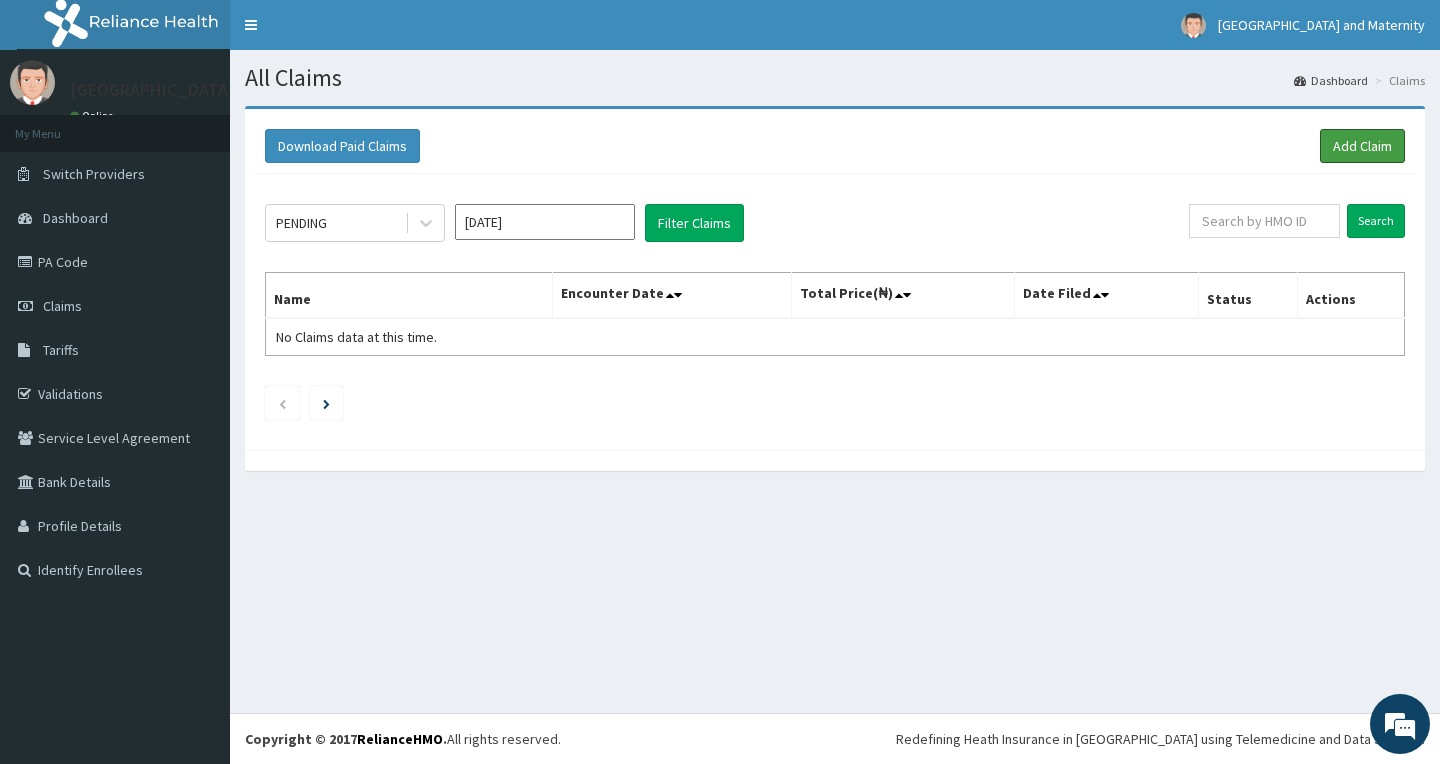 click on "Add Claim" at bounding box center [1362, 146] 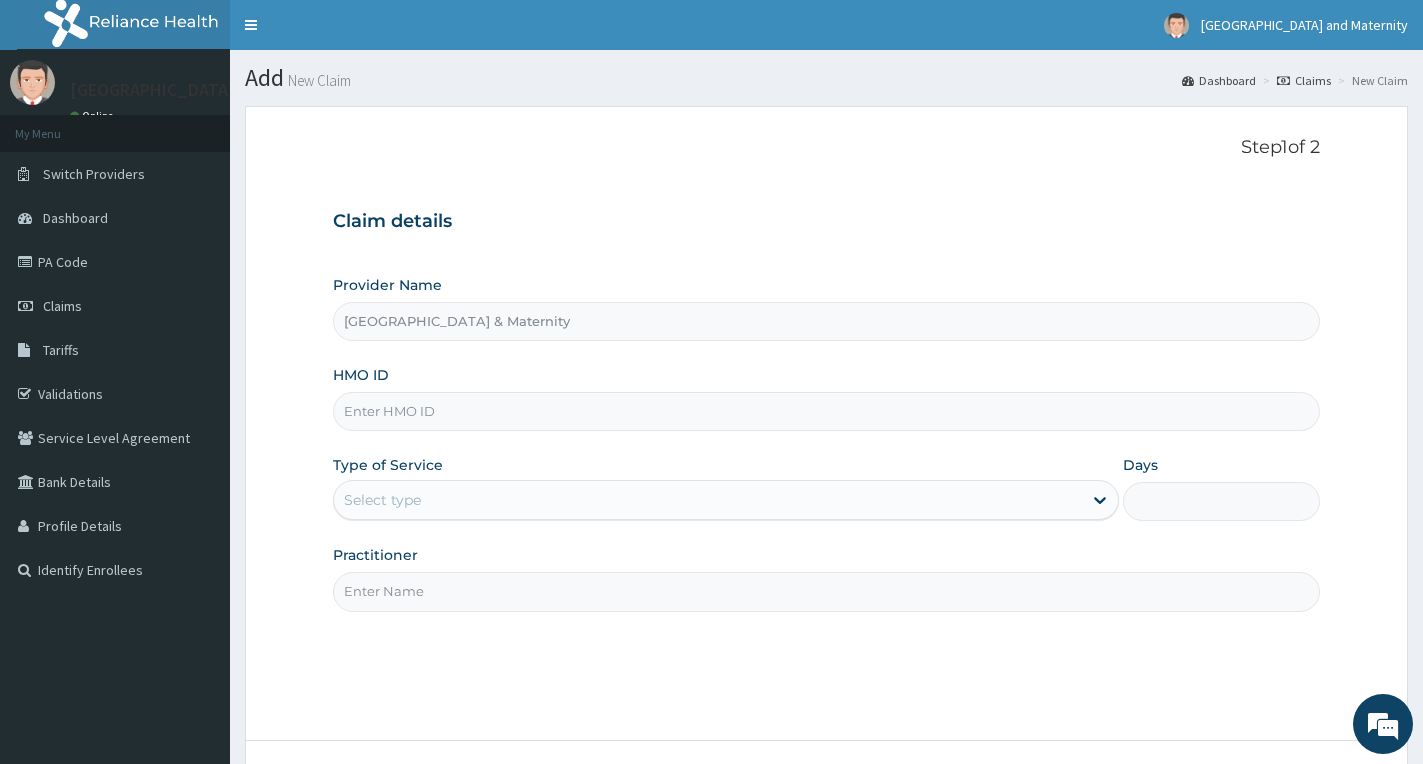 scroll, scrollTop: 0, scrollLeft: 0, axis: both 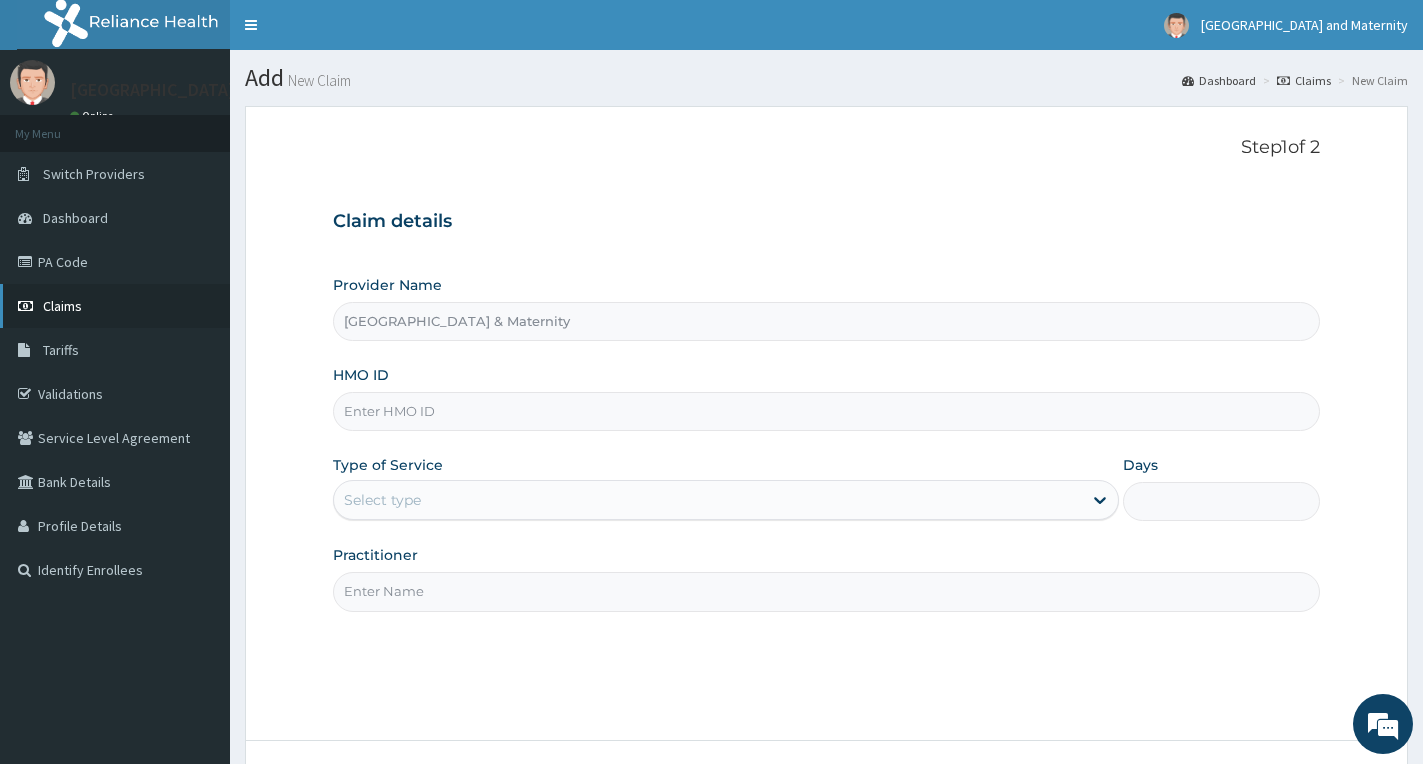 click on "Claims" at bounding box center (62, 306) 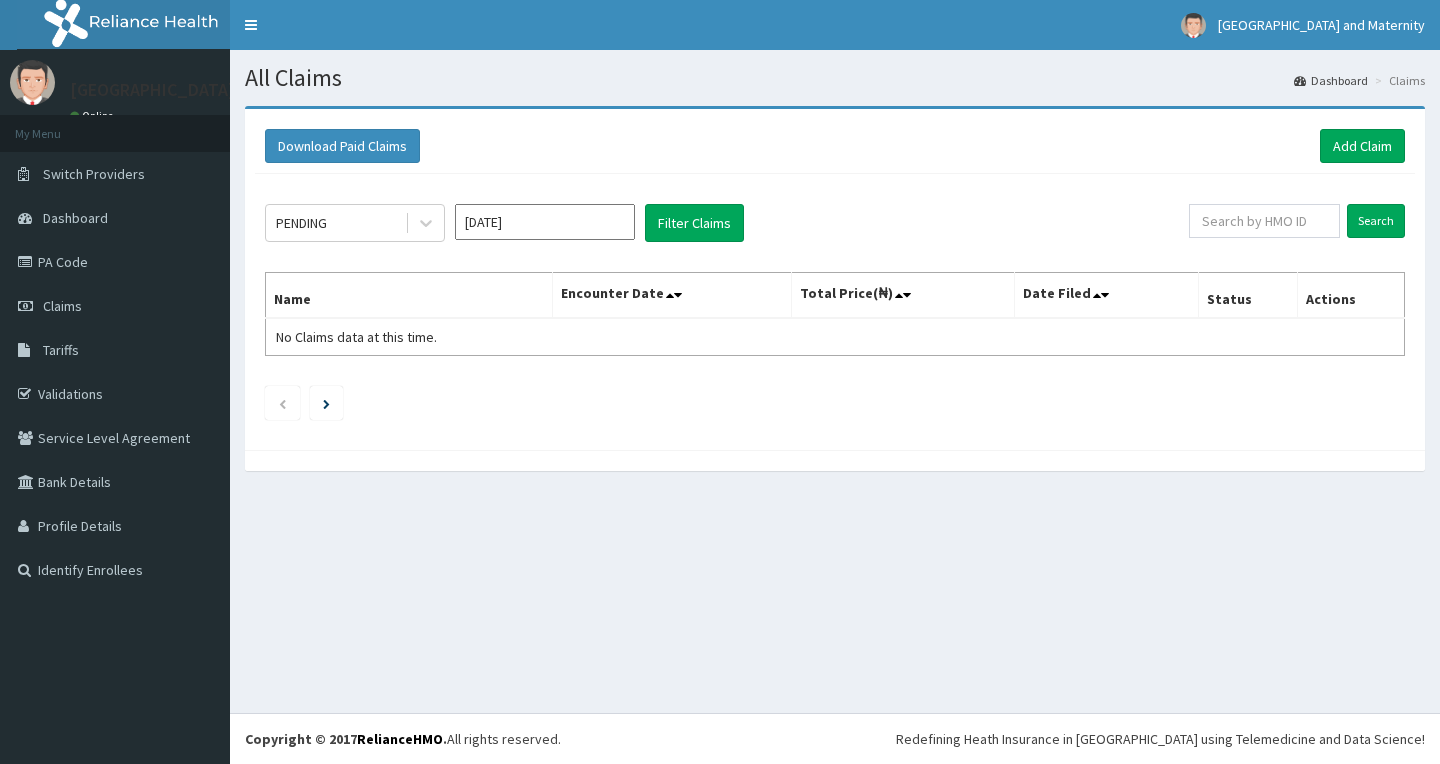 click on "PENDING" at bounding box center [335, 223] 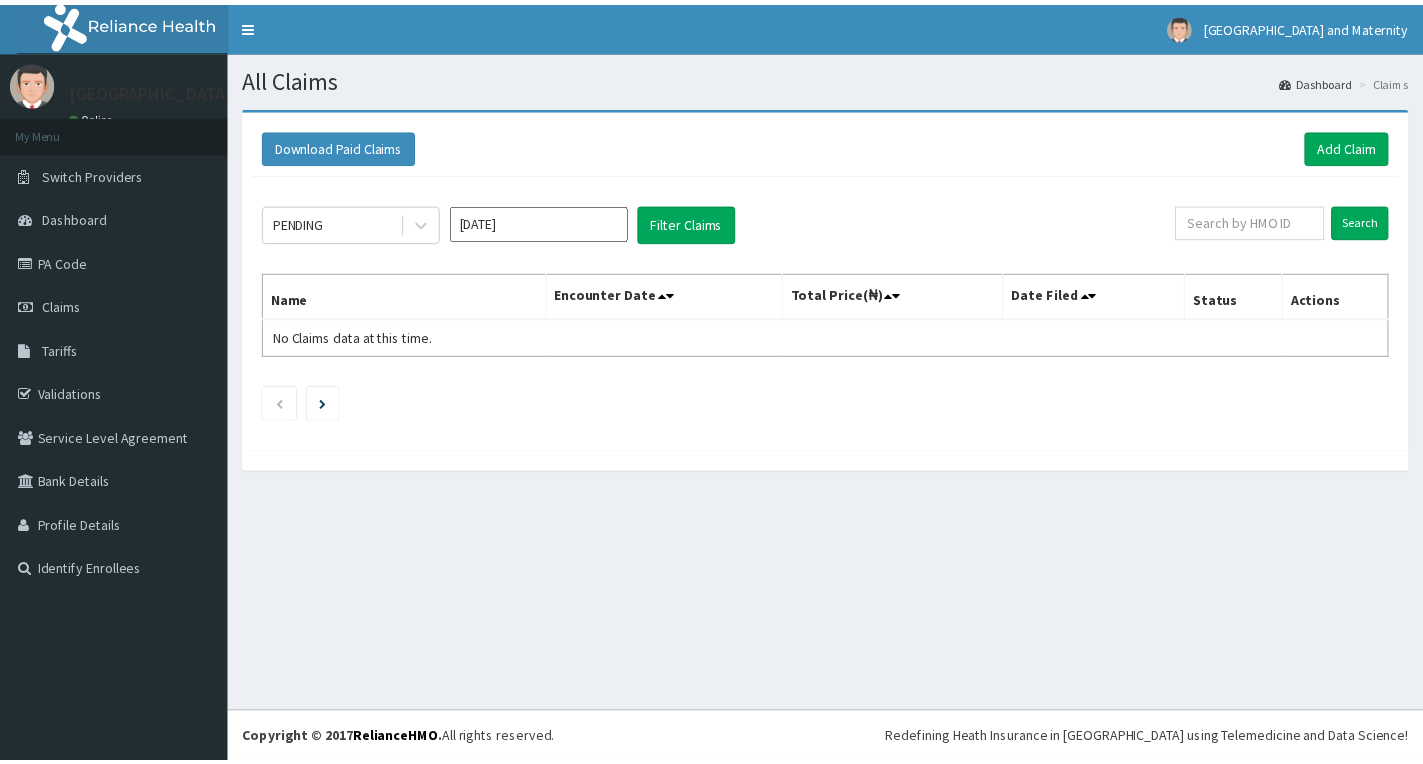 scroll, scrollTop: 0, scrollLeft: 0, axis: both 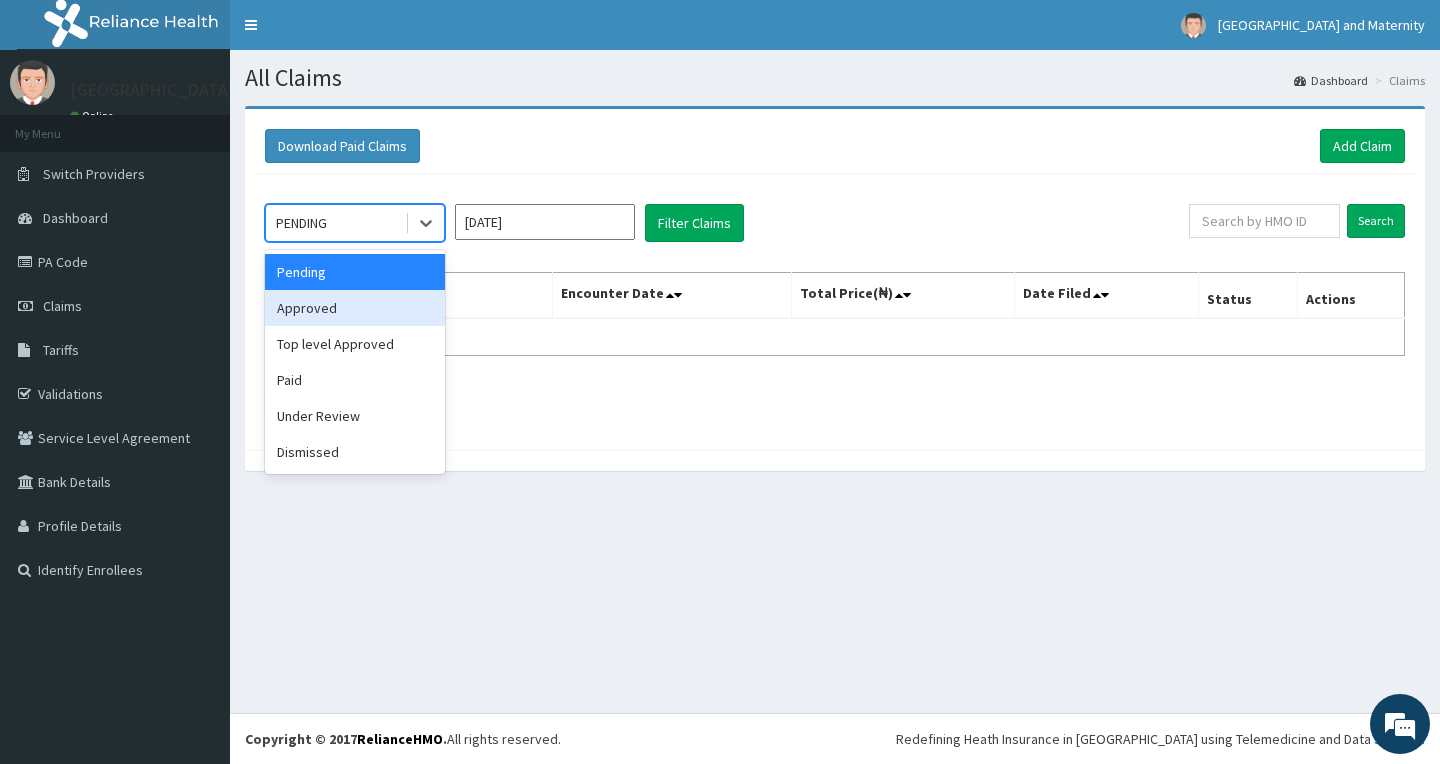click on "Approved" at bounding box center (355, 308) 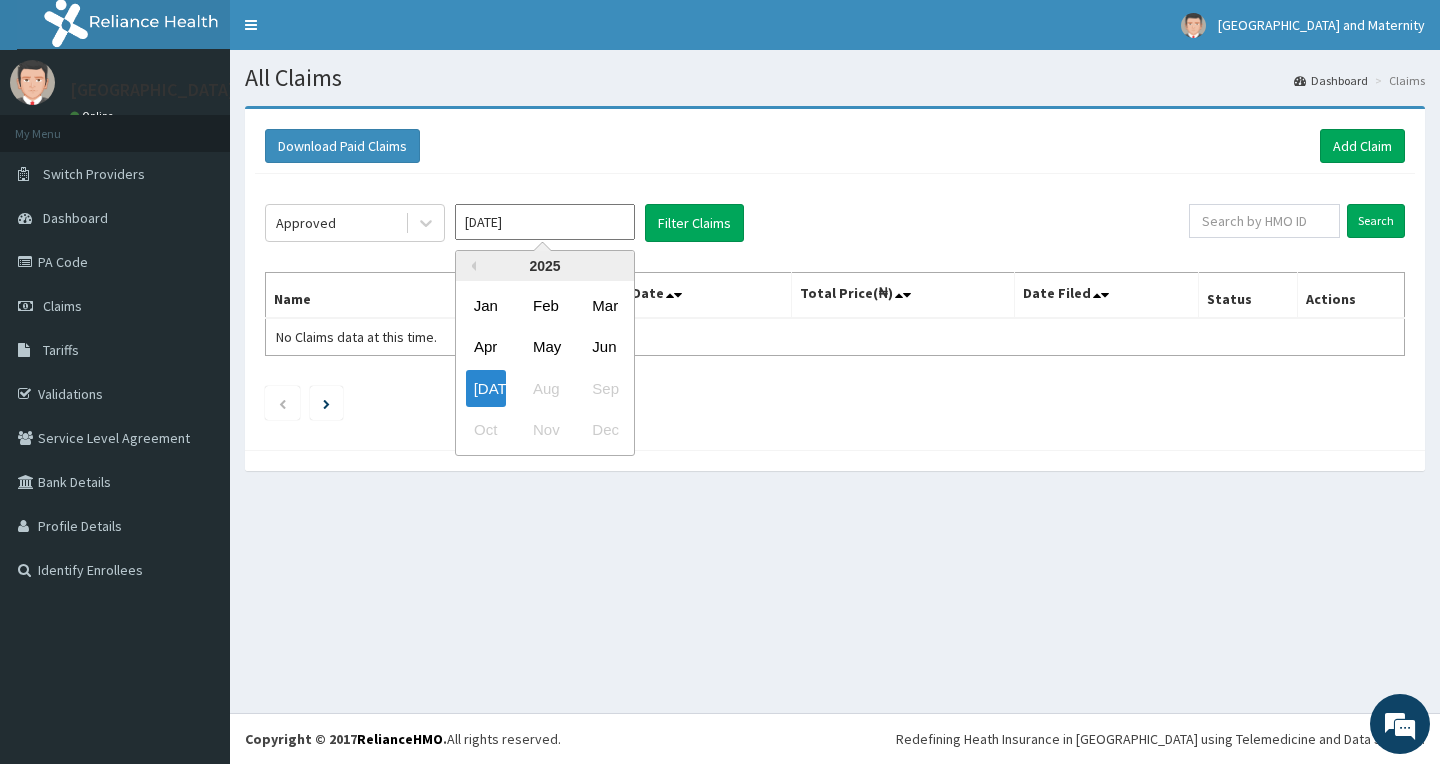 click on "[DATE]" at bounding box center (545, 222) 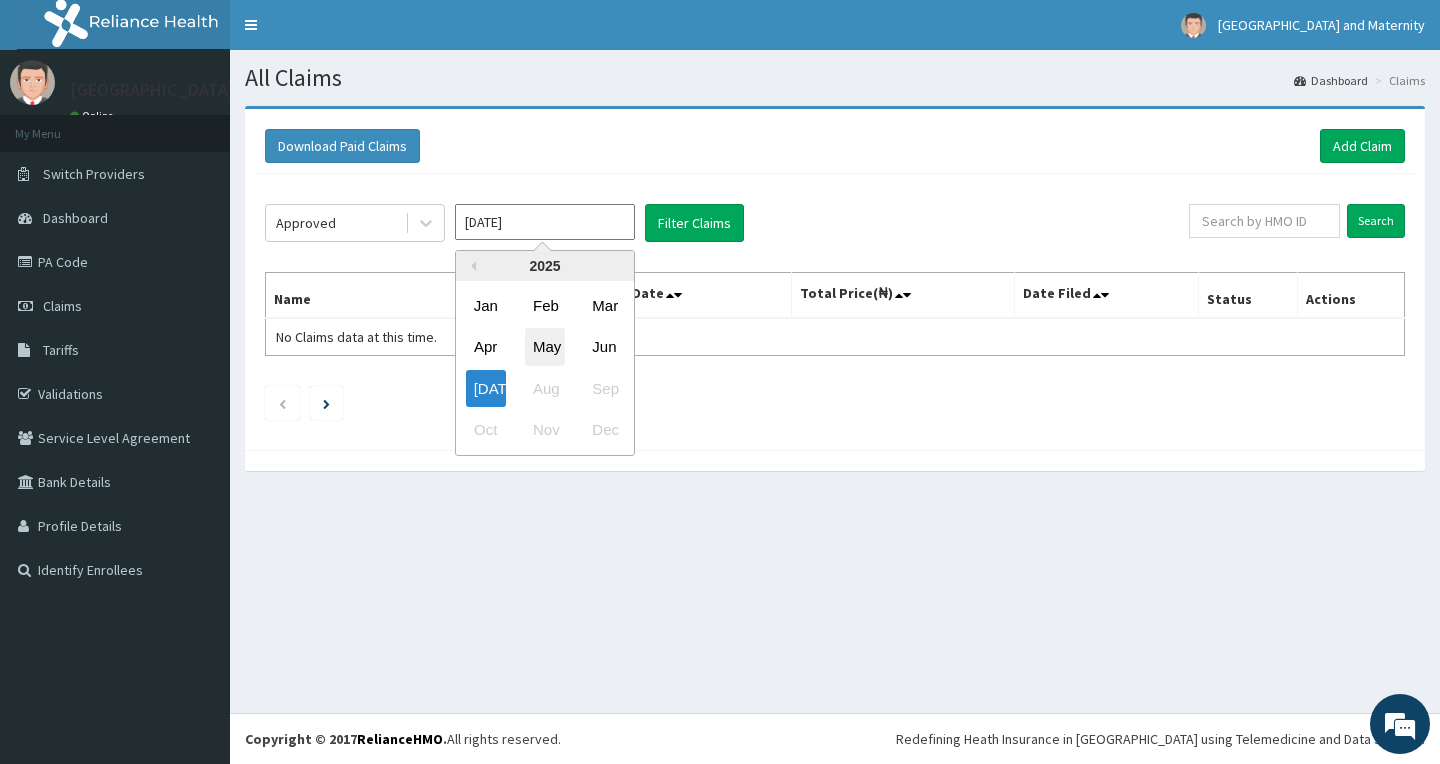 click on "May" at bounding box center (545, 347) 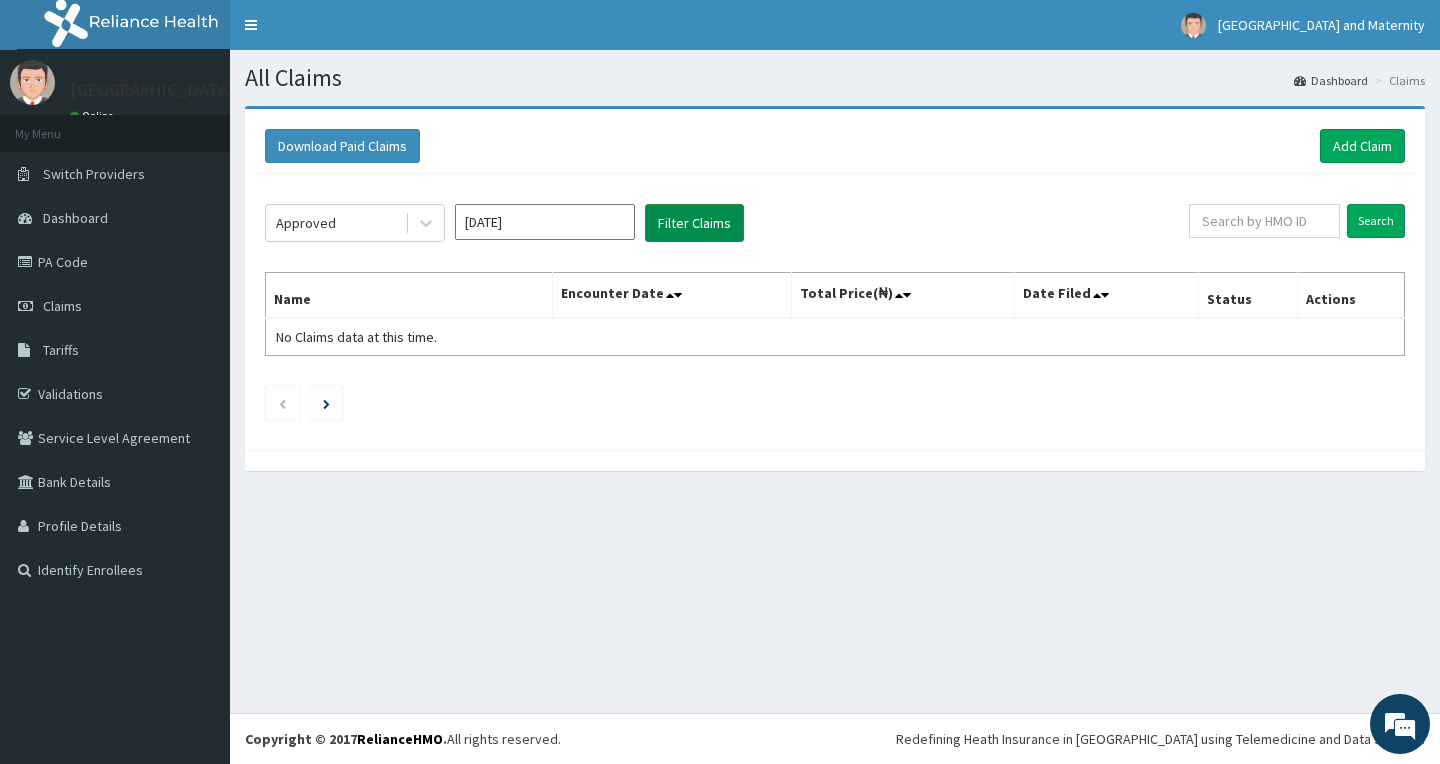 click on "Filter Claims" at bounding box center [694, 223] 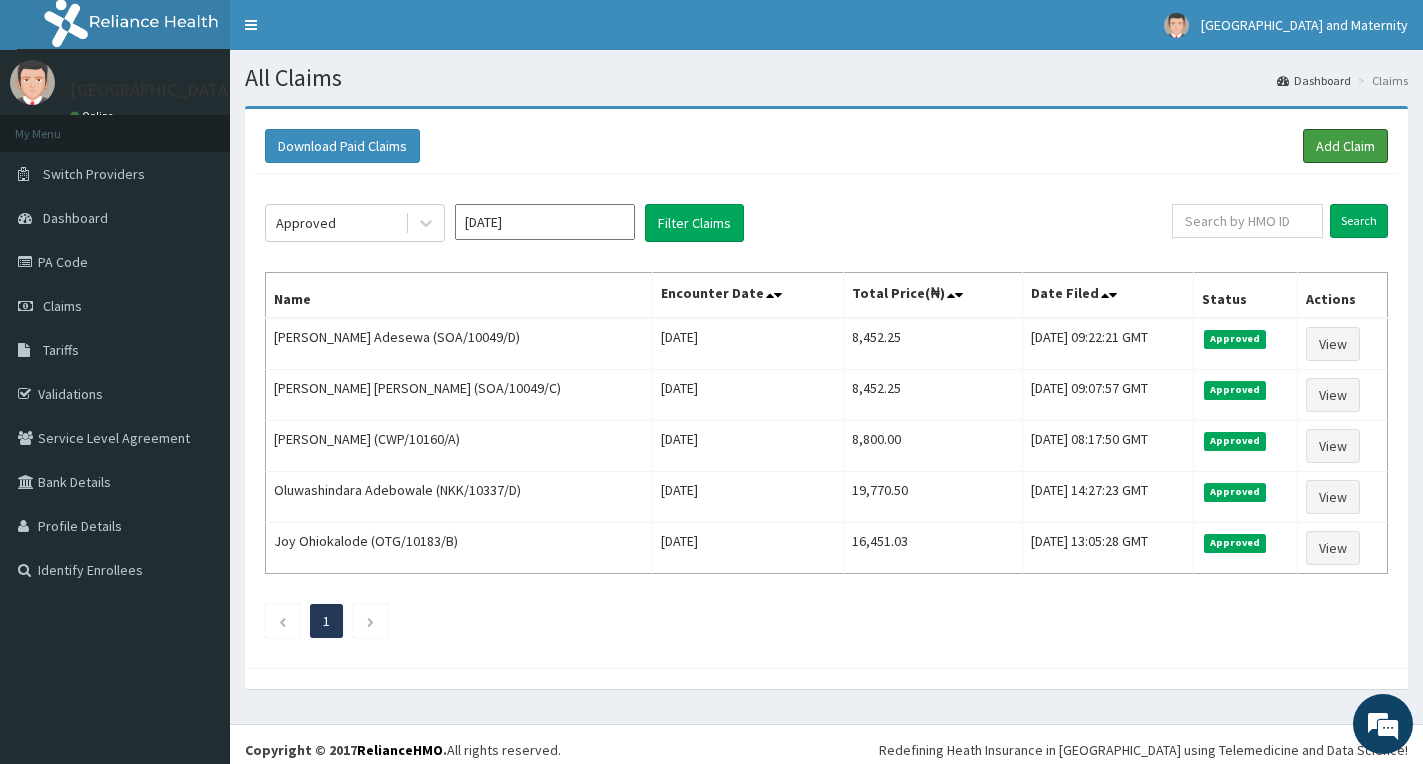 drag, startPoint x: 1335, startPoint y: 144, endPoint x: 475, endPoint y: 5, distance: 871.1607 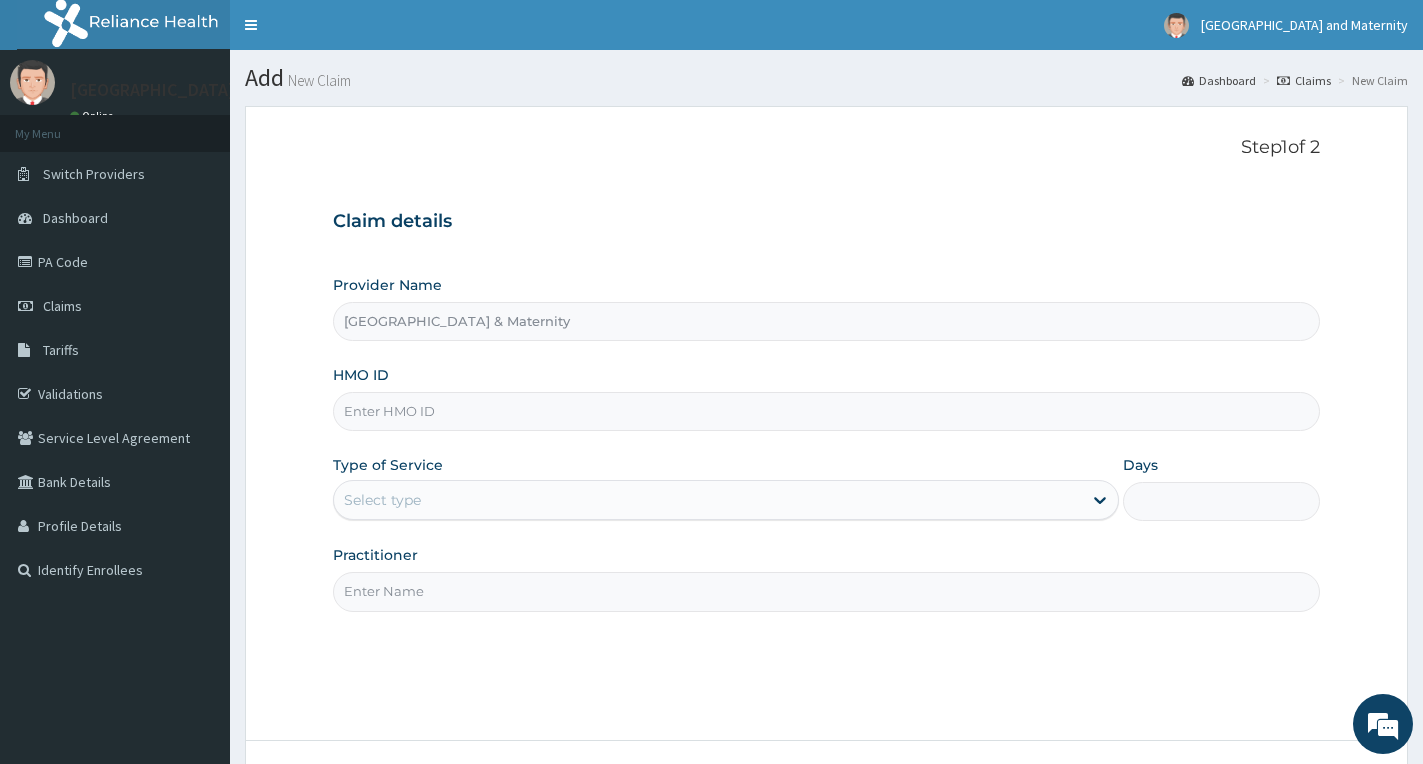 scroll, scrollTop: 0, scrollLeft: 0, axis: both 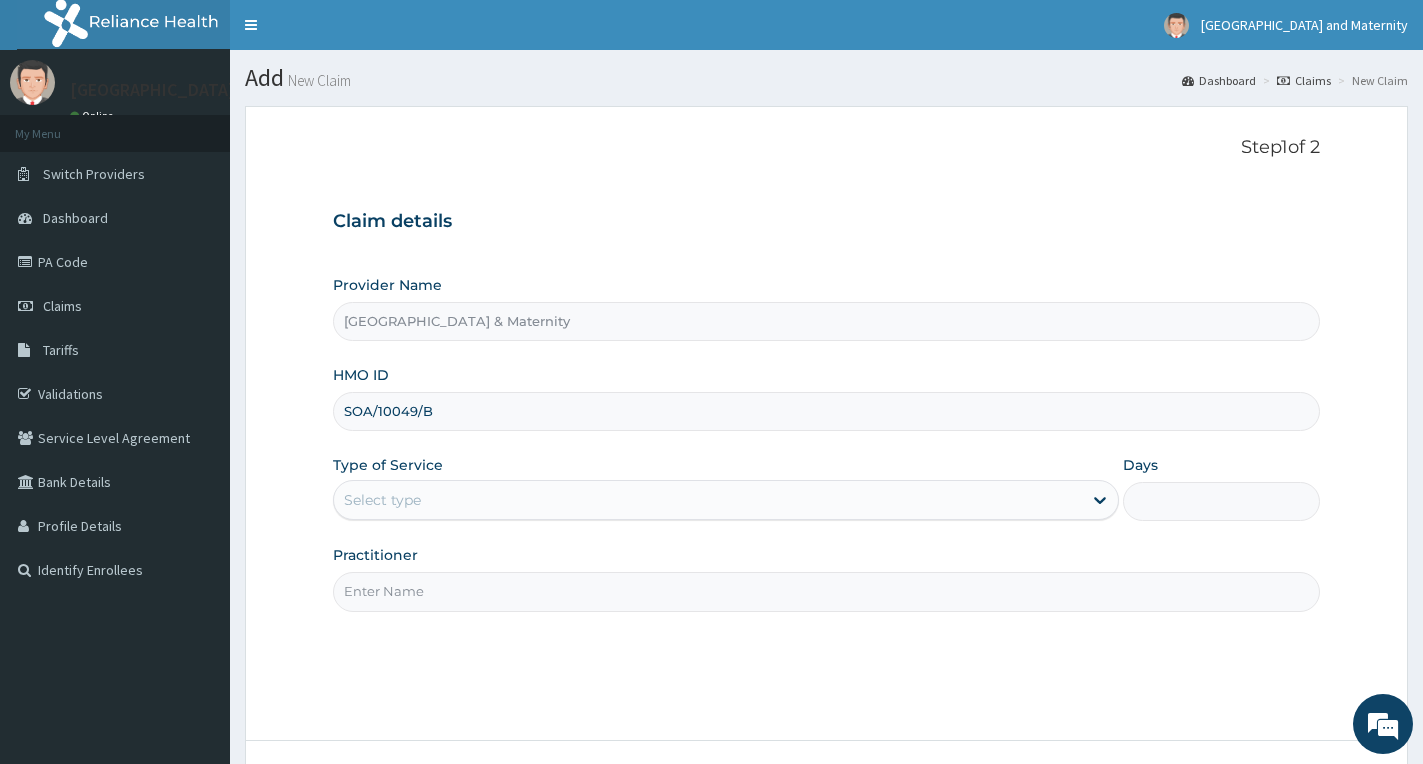 type on "SOA/10049/B" 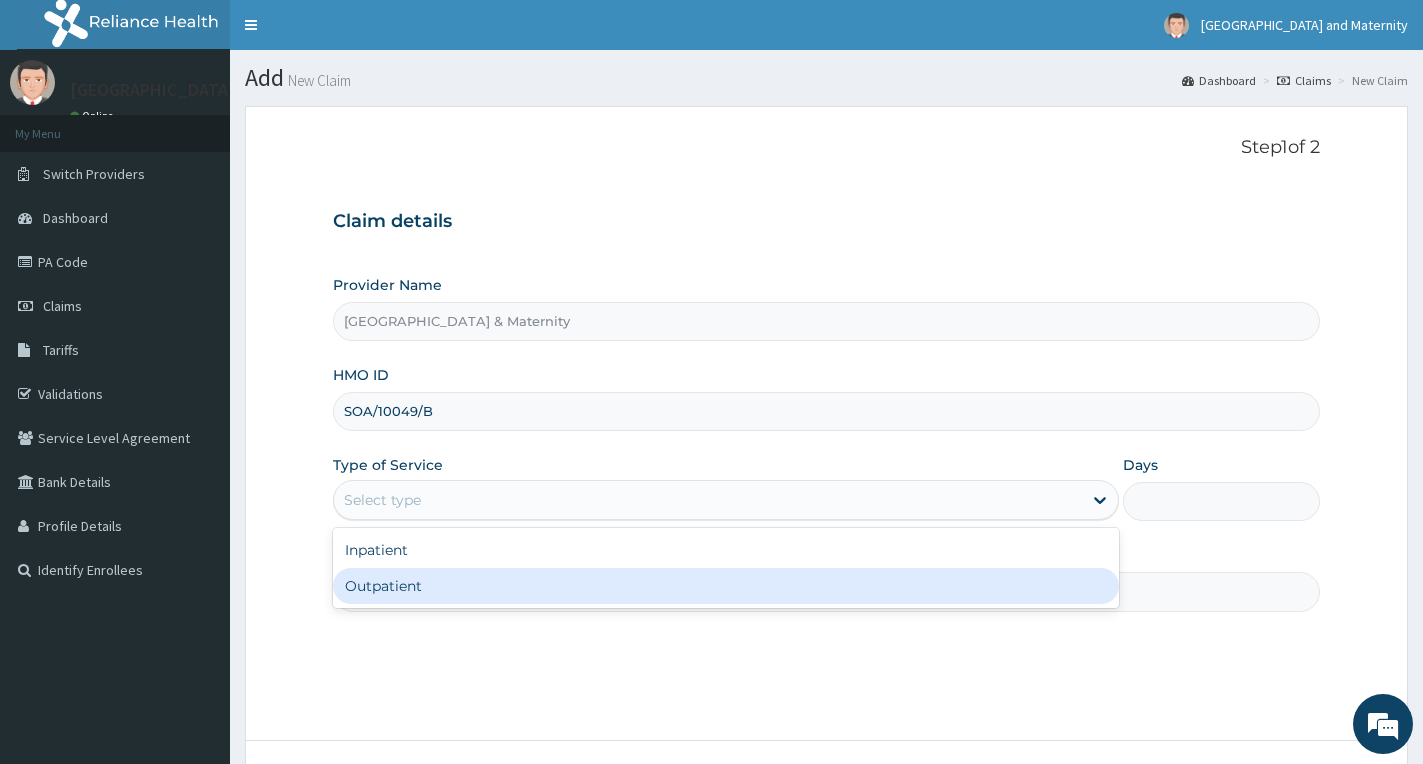 click on "Outpatient" at bounding box center [726, 586] 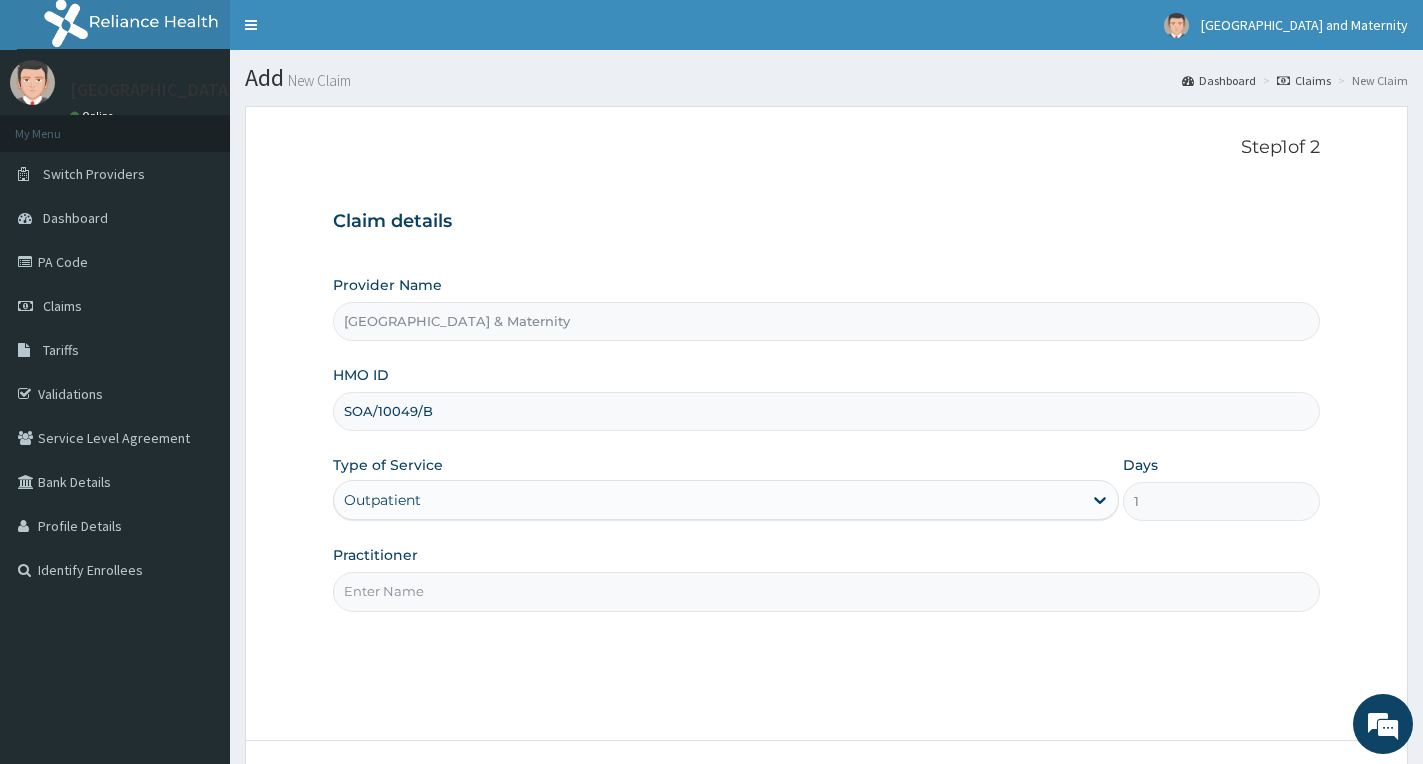 click on "Practitioner" at bounding box center (826, 591) 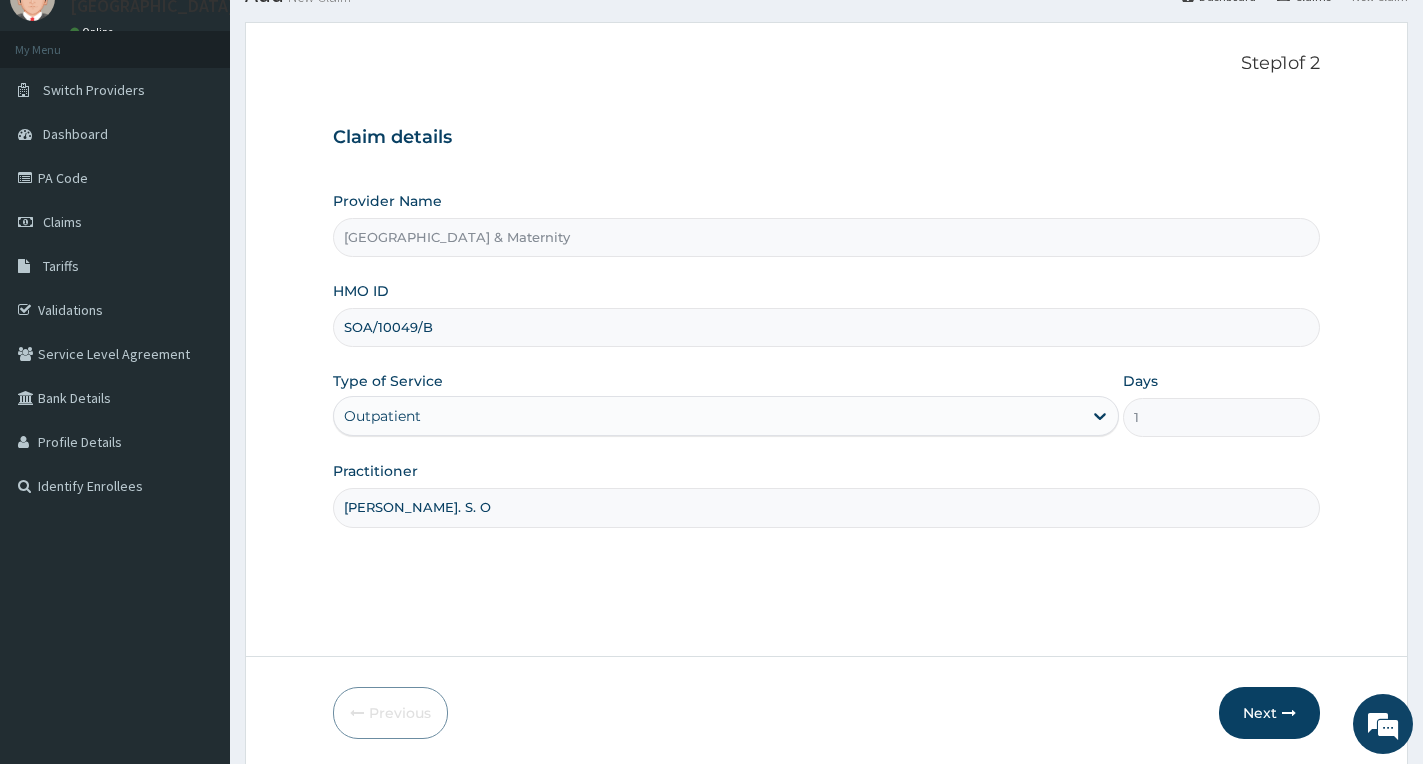 scroll, scrollTop: 156, scrollLeft: 0, axis: vertical 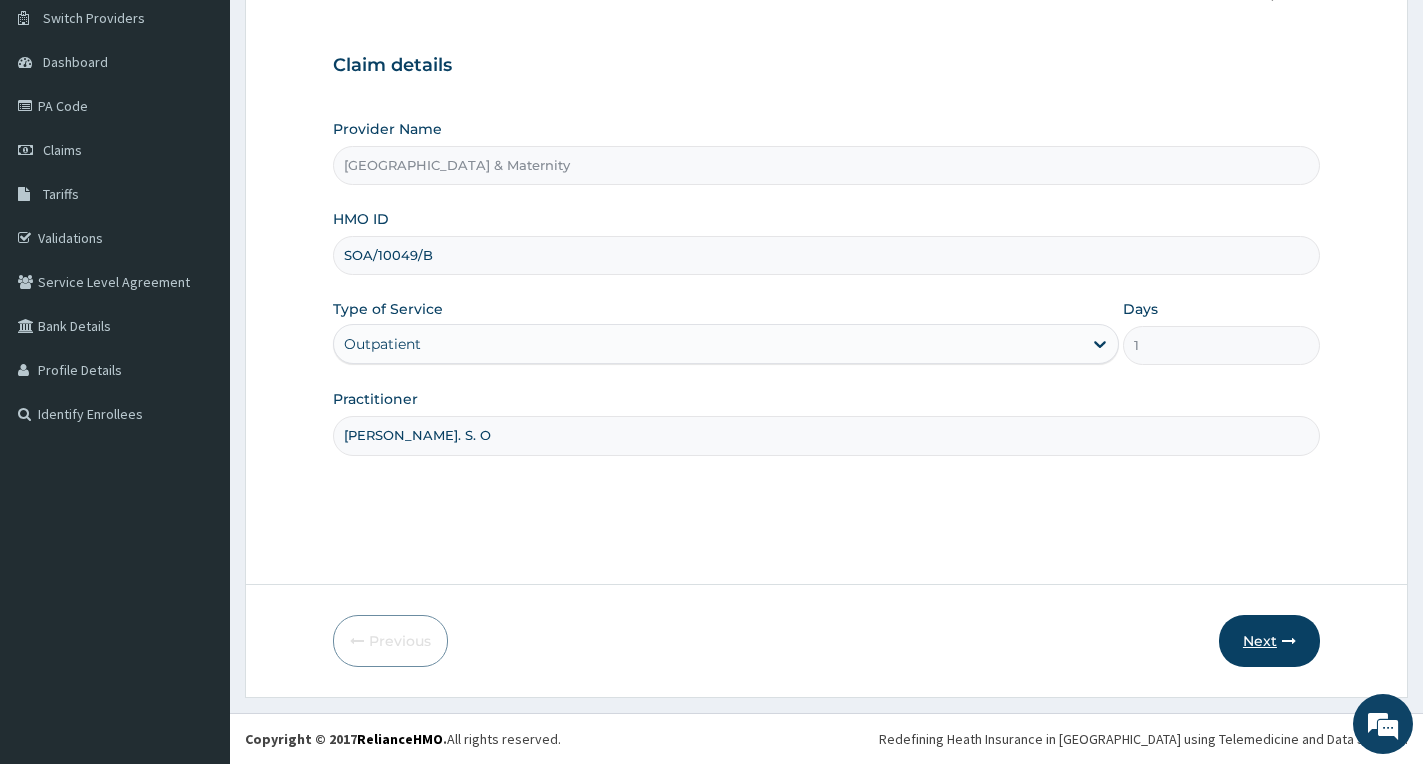 type on "[PERSON_NAME]. S. O" 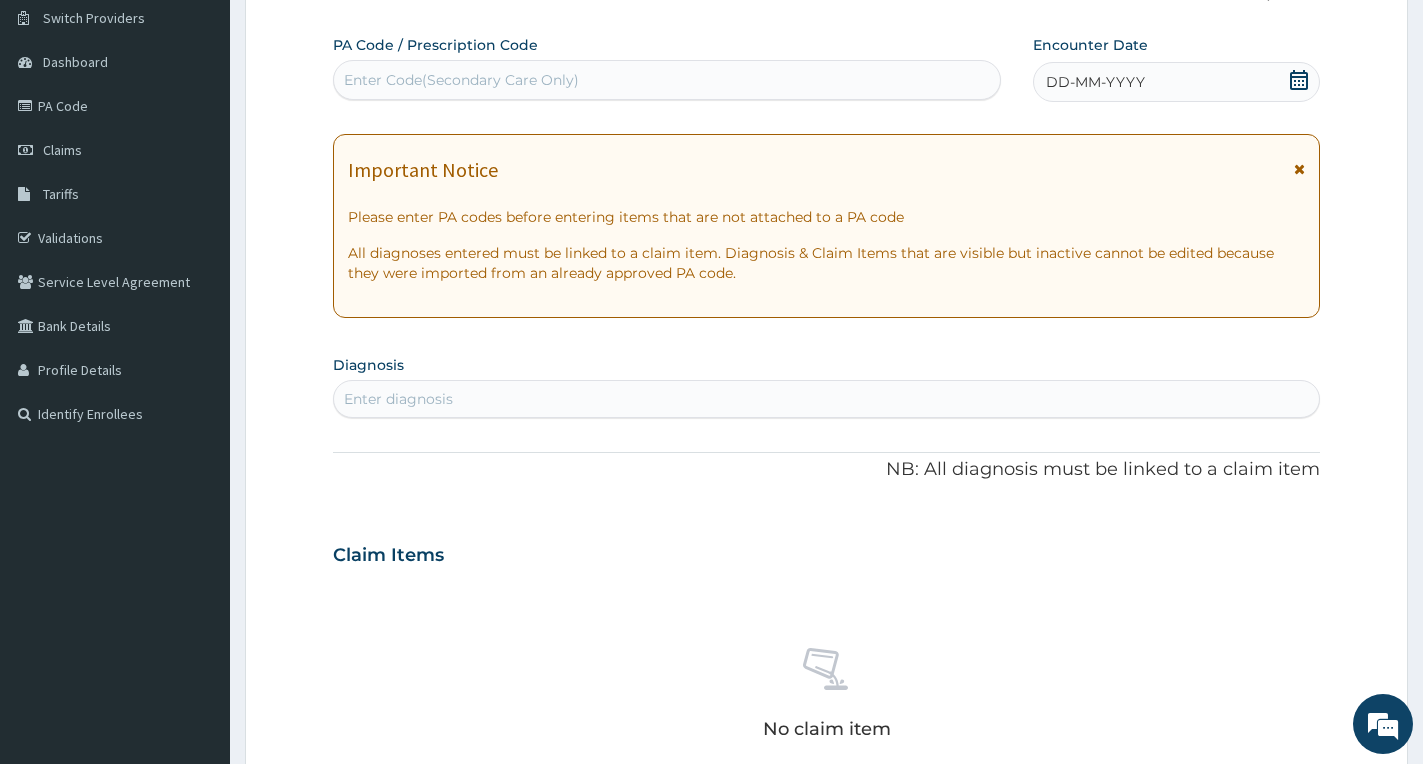 click at bounding box center [1299, 169] 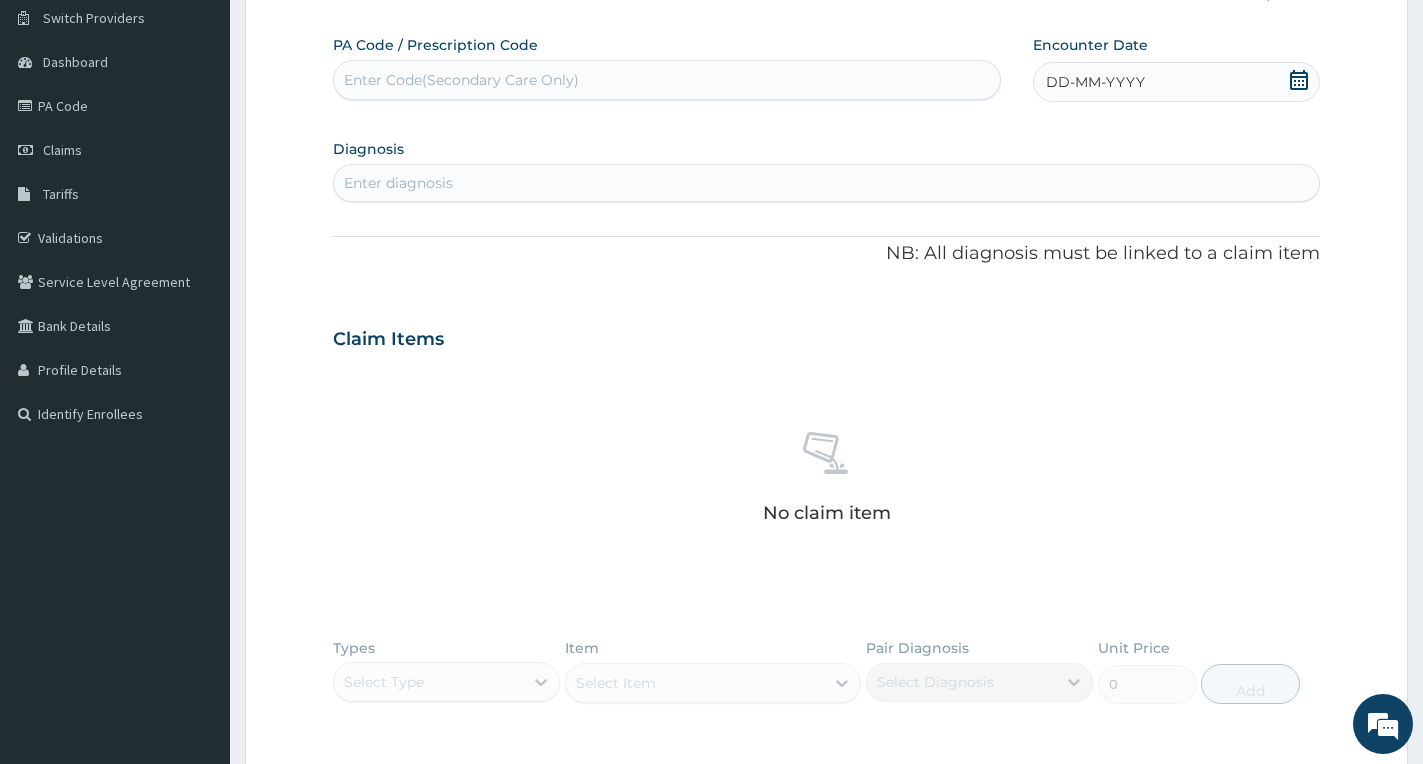 click 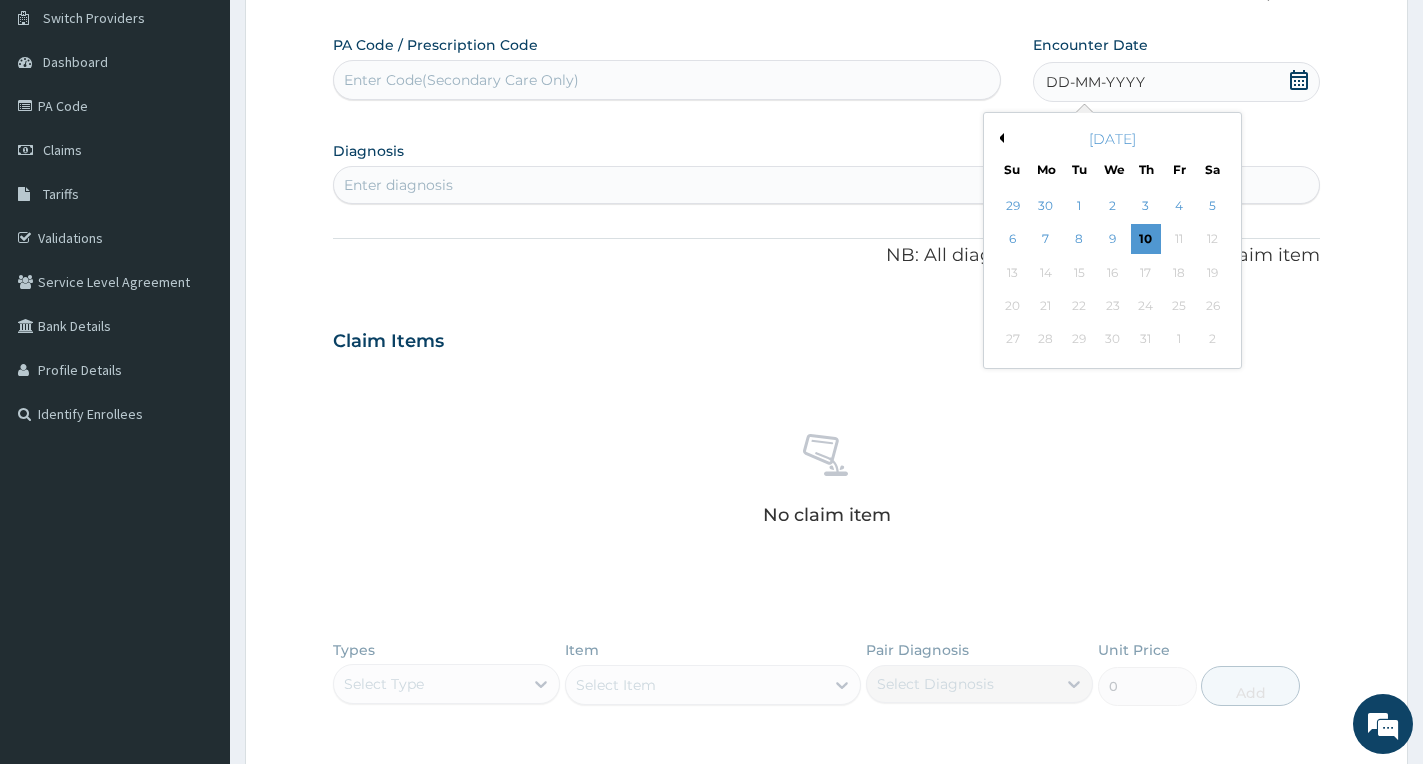 click on "Previous Month" at bounding box center (999, 138) 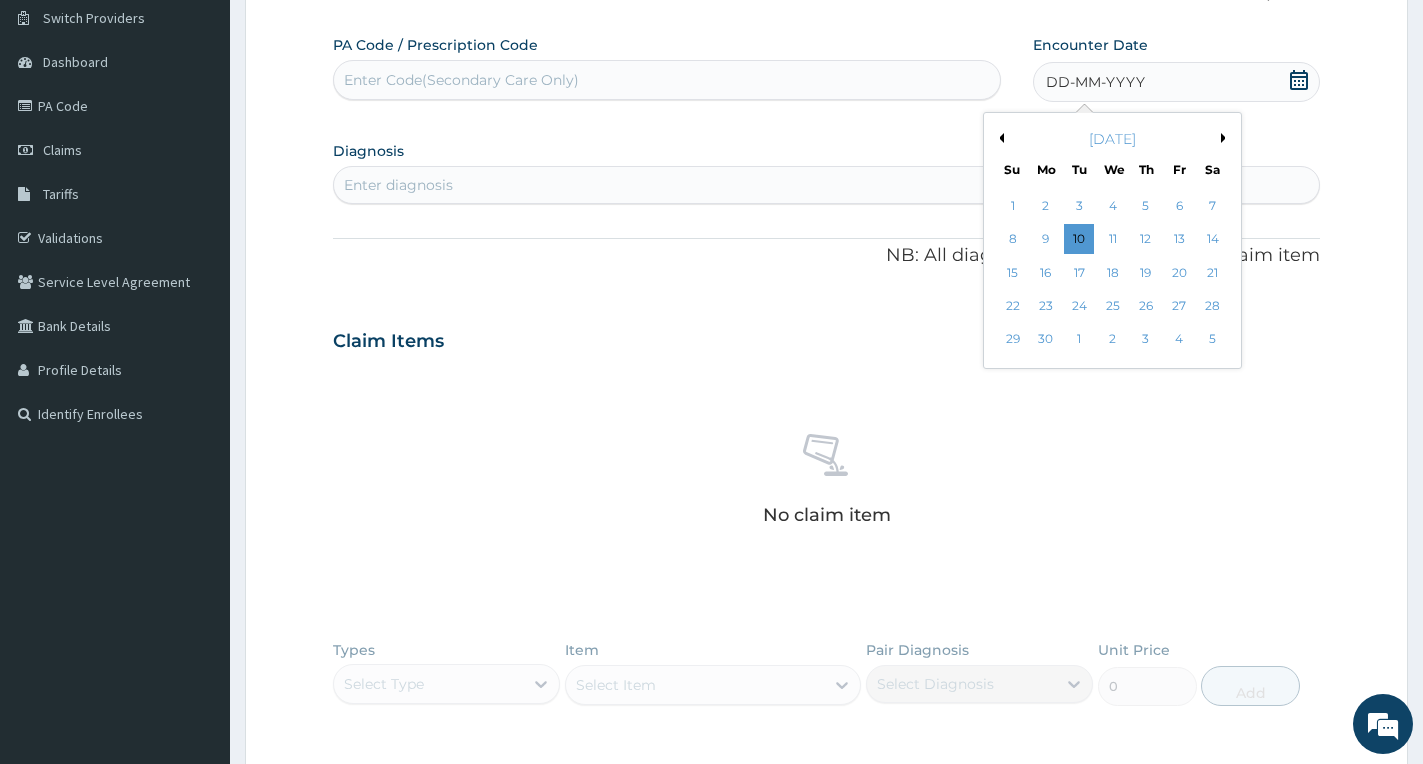 click on "Previous Month" at bounding box center (999, 138) 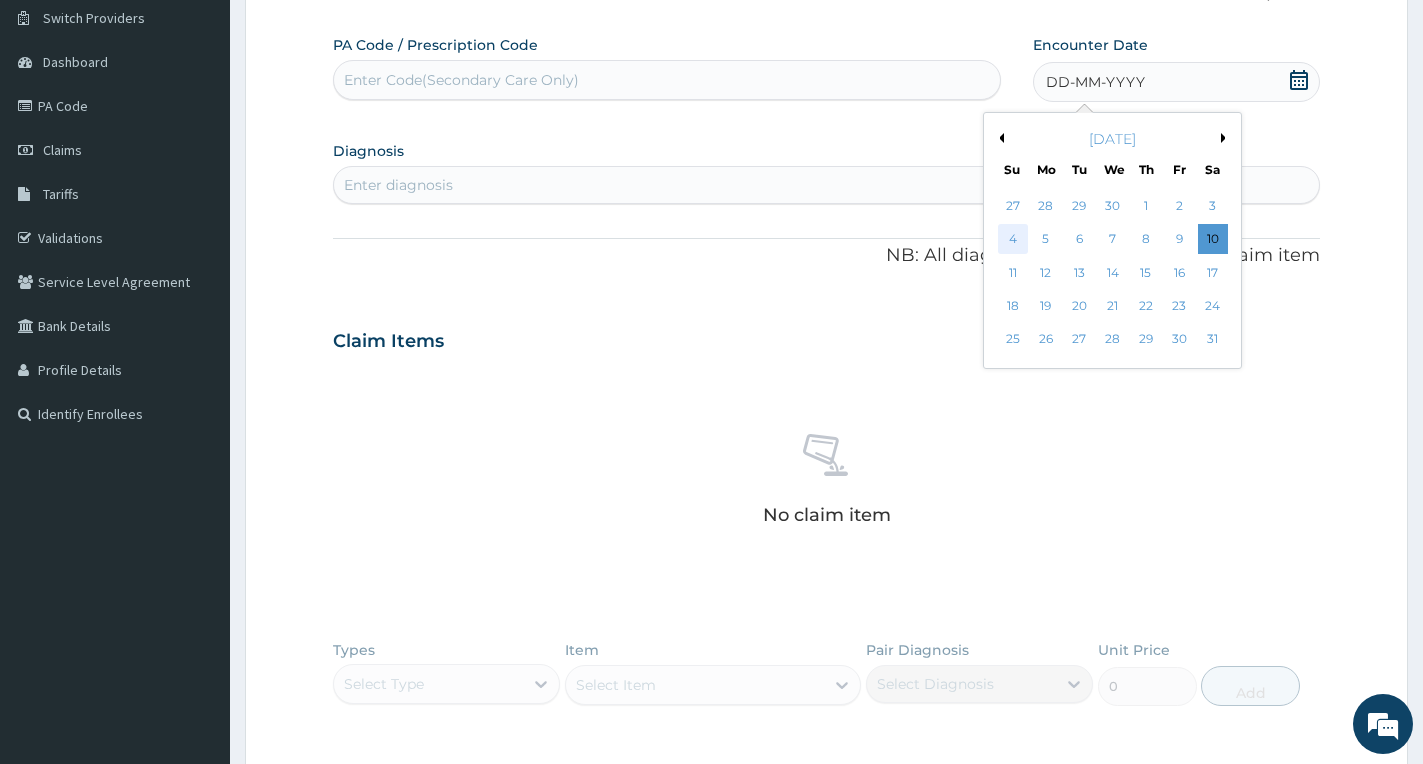 click on "4" at bounding box center (1013, 240) 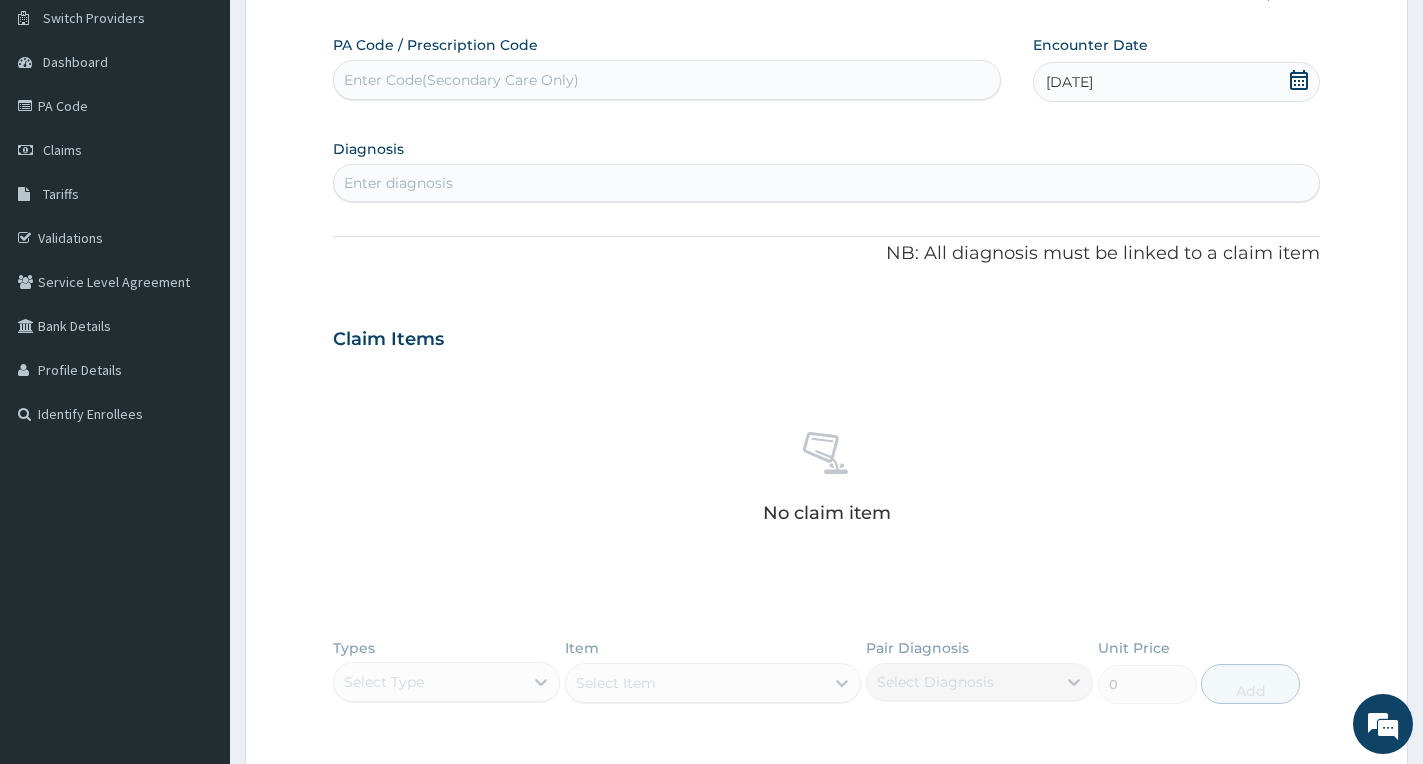 click on "Enter diagnosis" at bounding box center [826, 183] 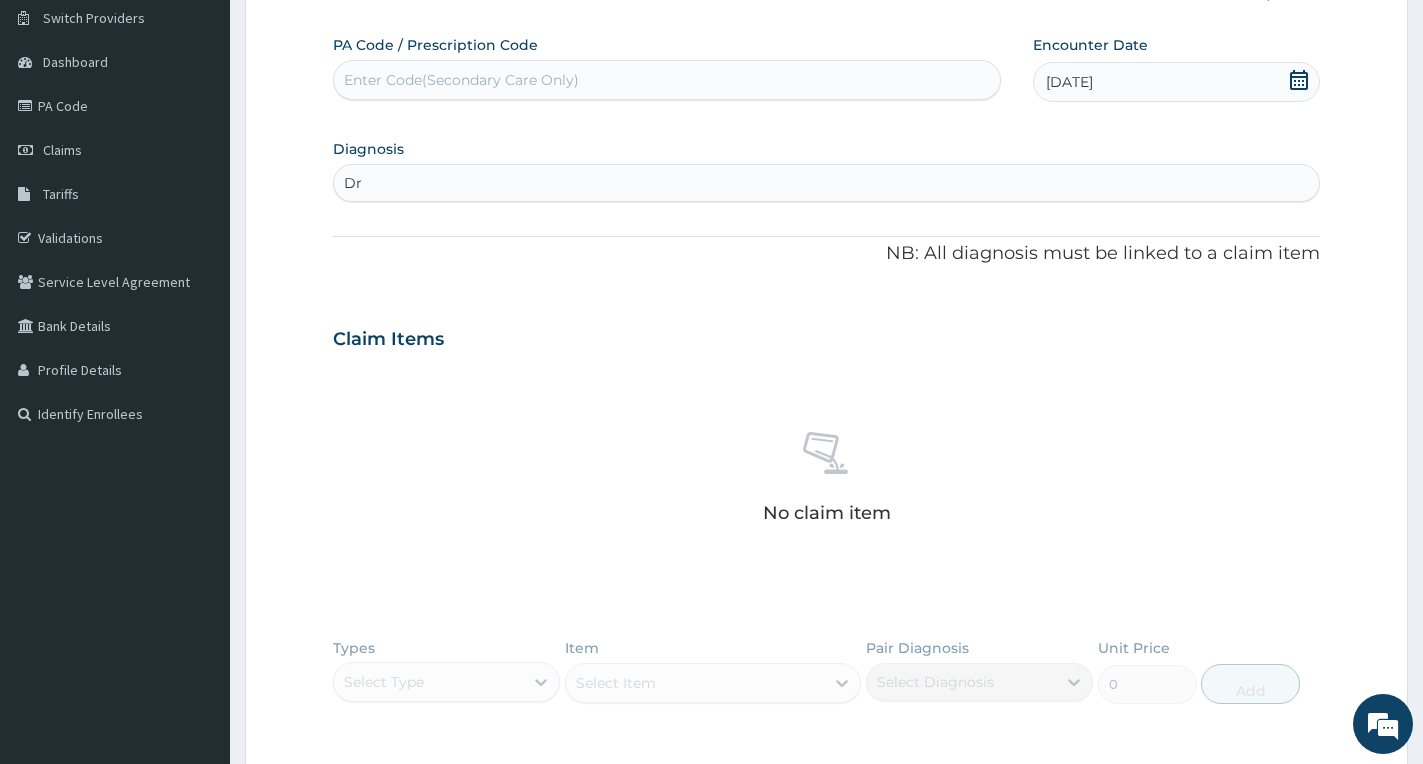 type on "D" 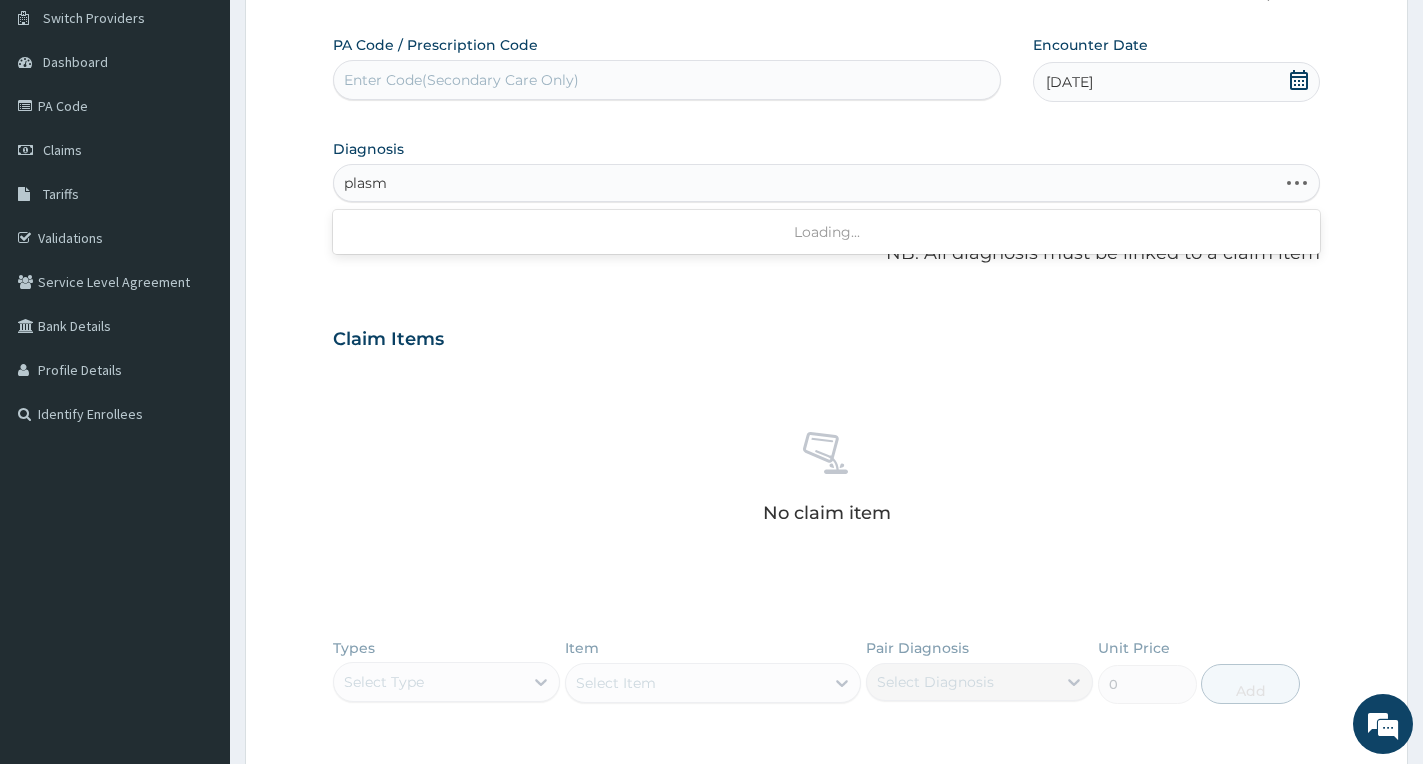 type on "plasmo" 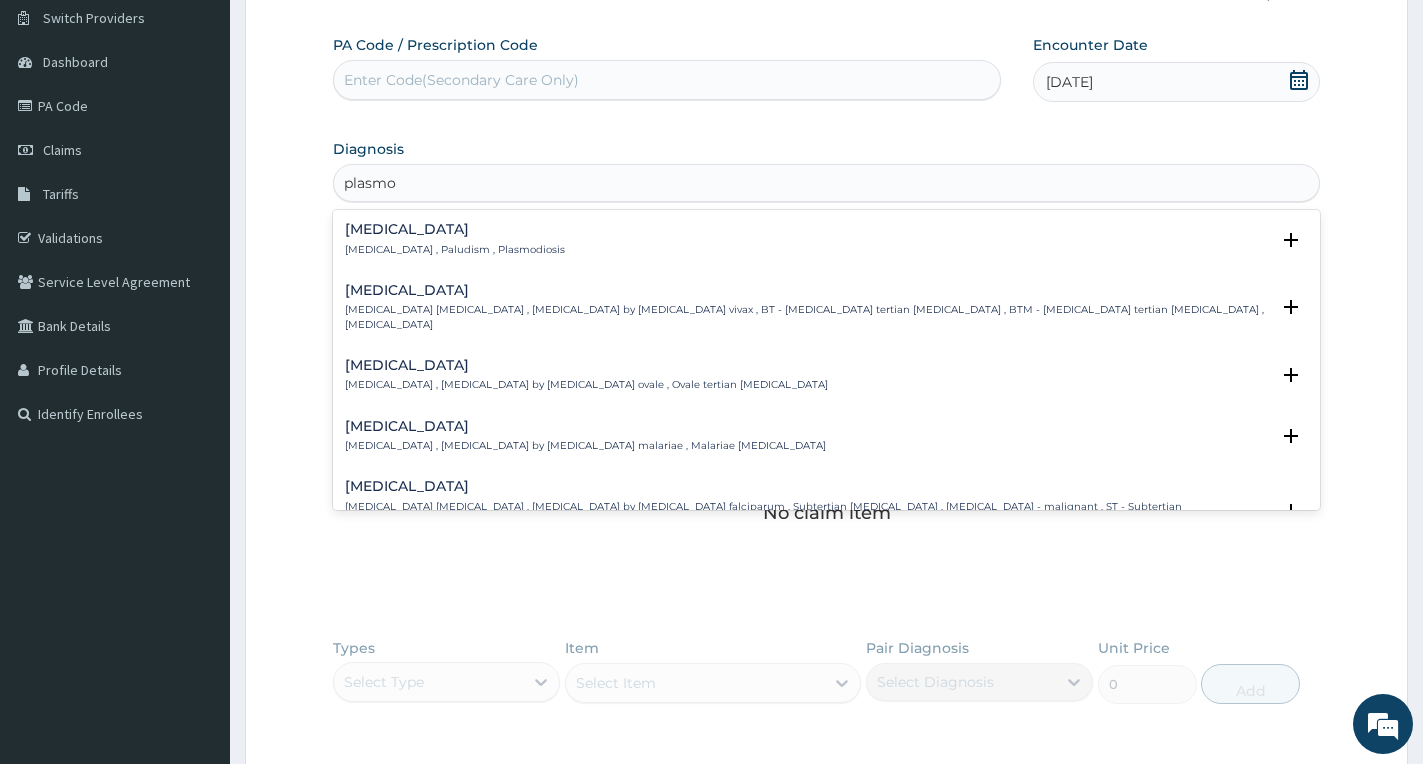 click on "Malaria , Paludism , Plasmodiosis" at bounding box center [455, 250] 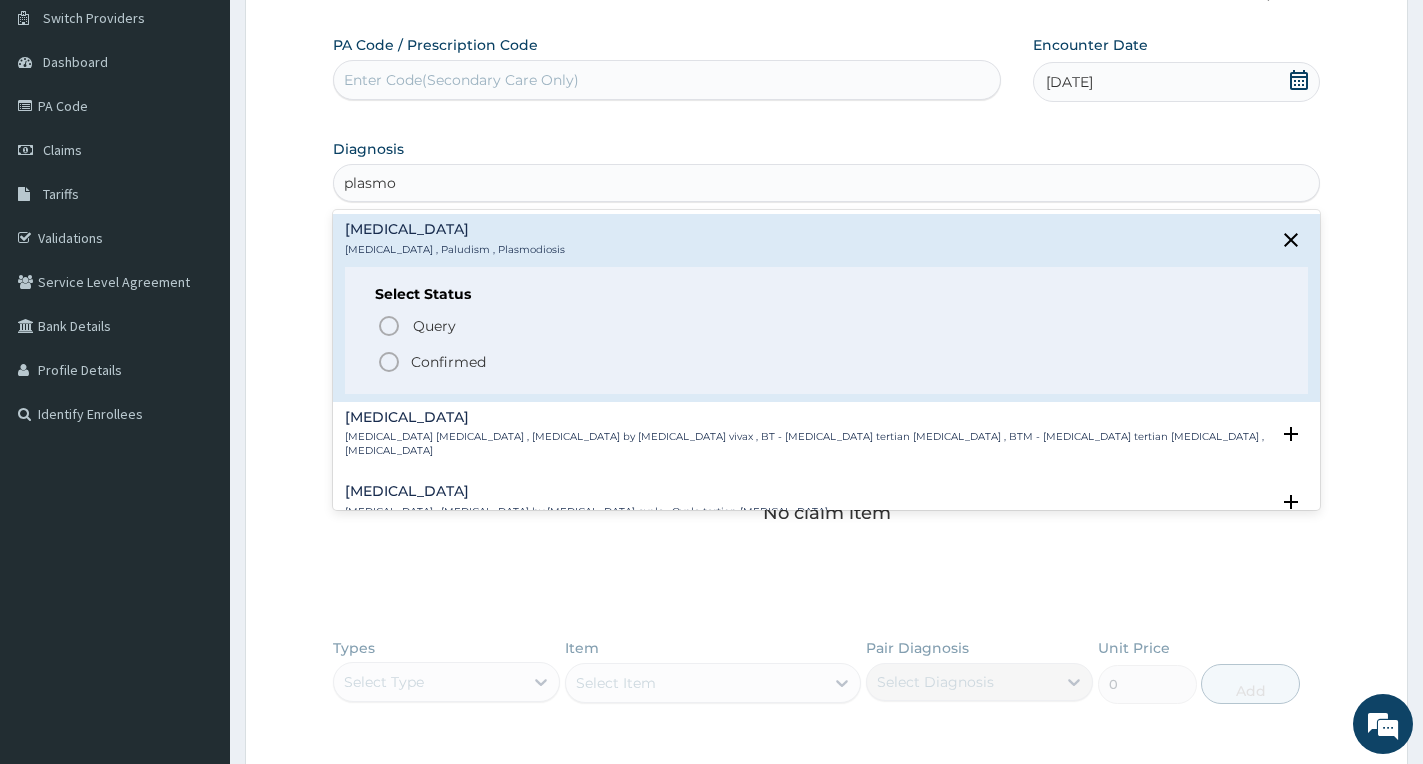 click 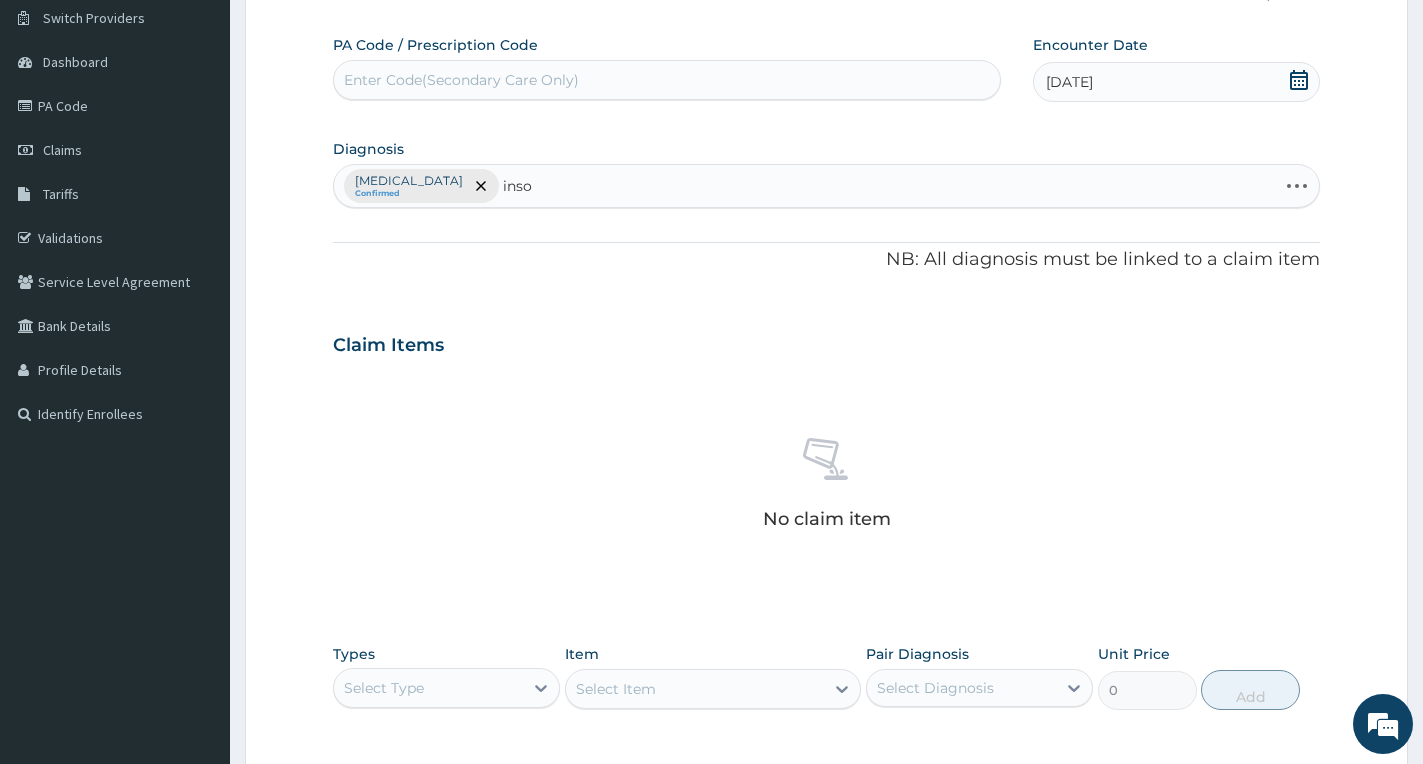 type on "insom" 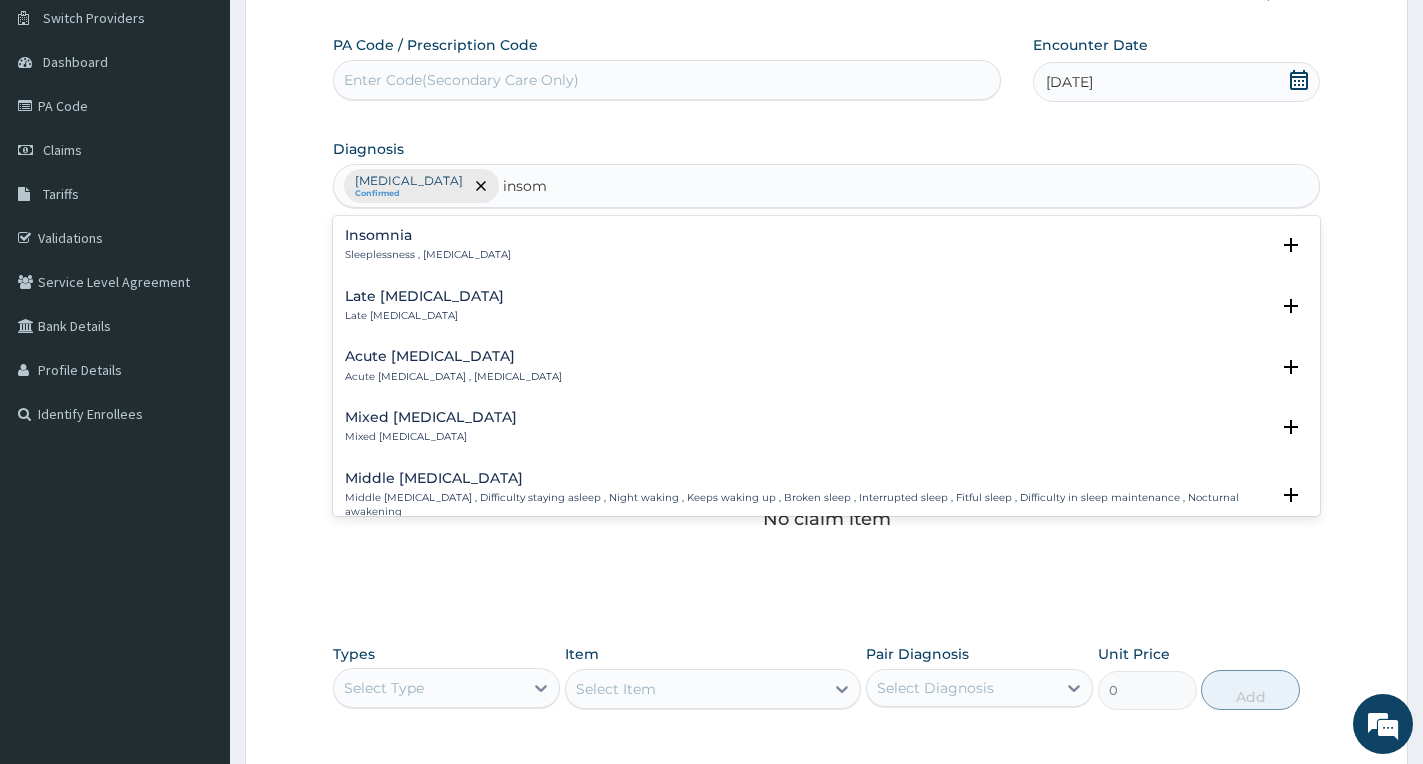 click on "Insomnia" at bounding box center (428, 235) 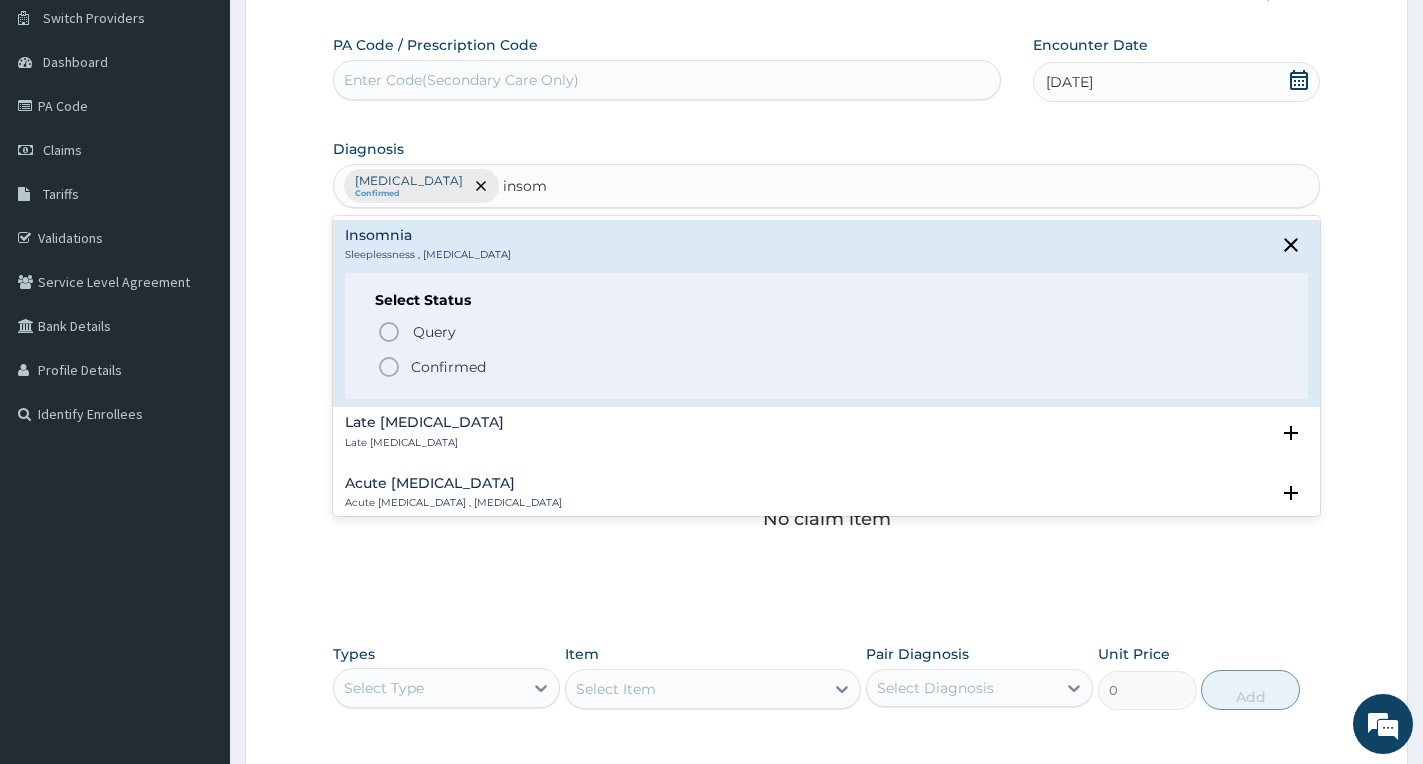 click 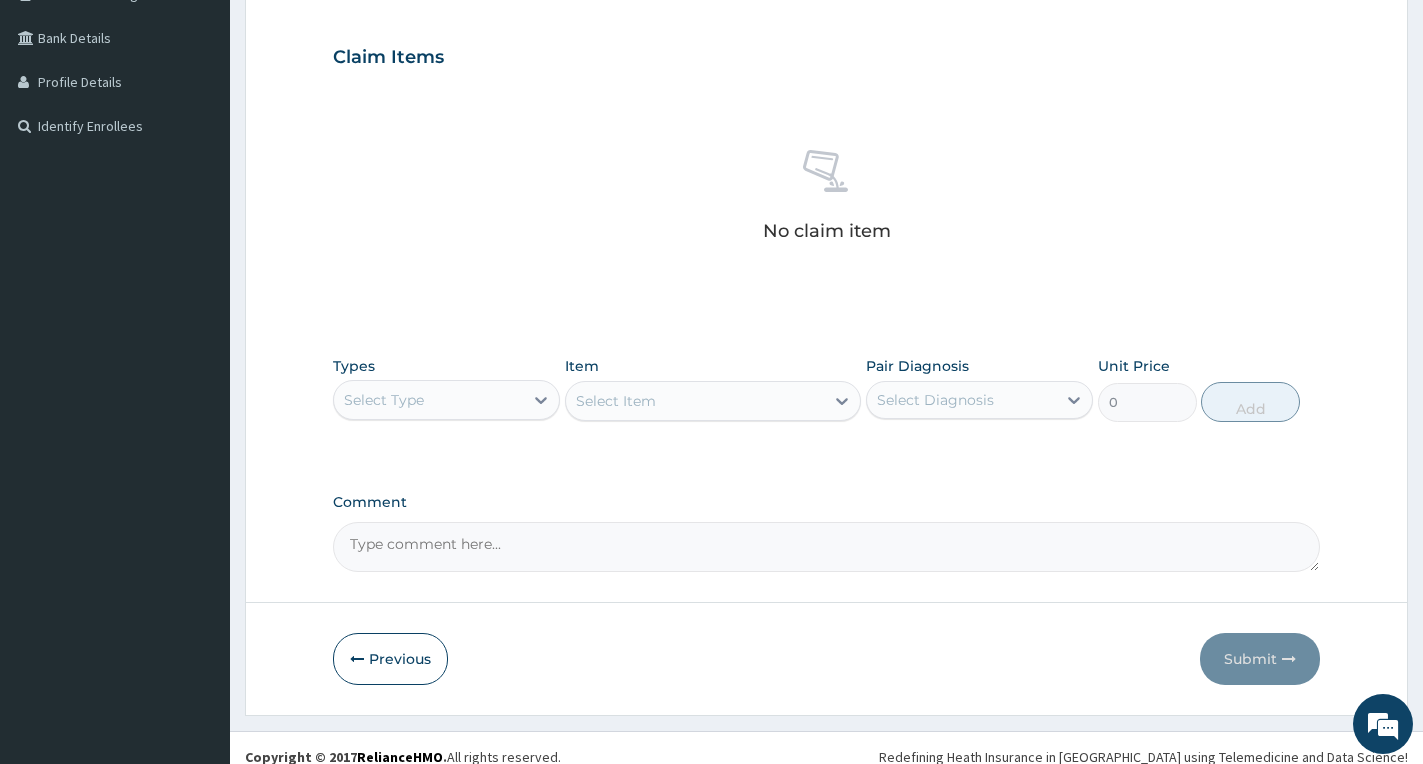scroll, scrollTop: 462, scrollLeft: 0, axis: vertical 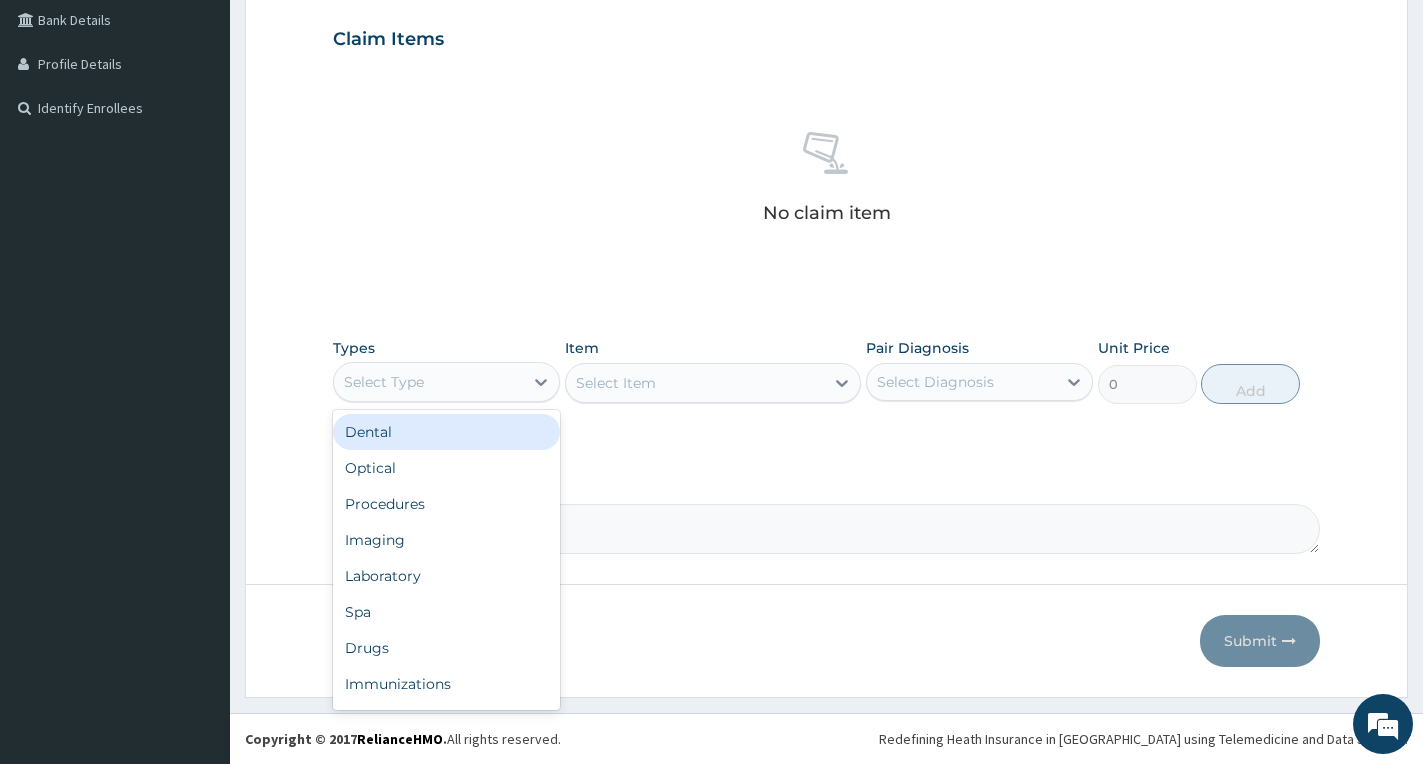 click on "Select Type" at bounding box center (428, 382) 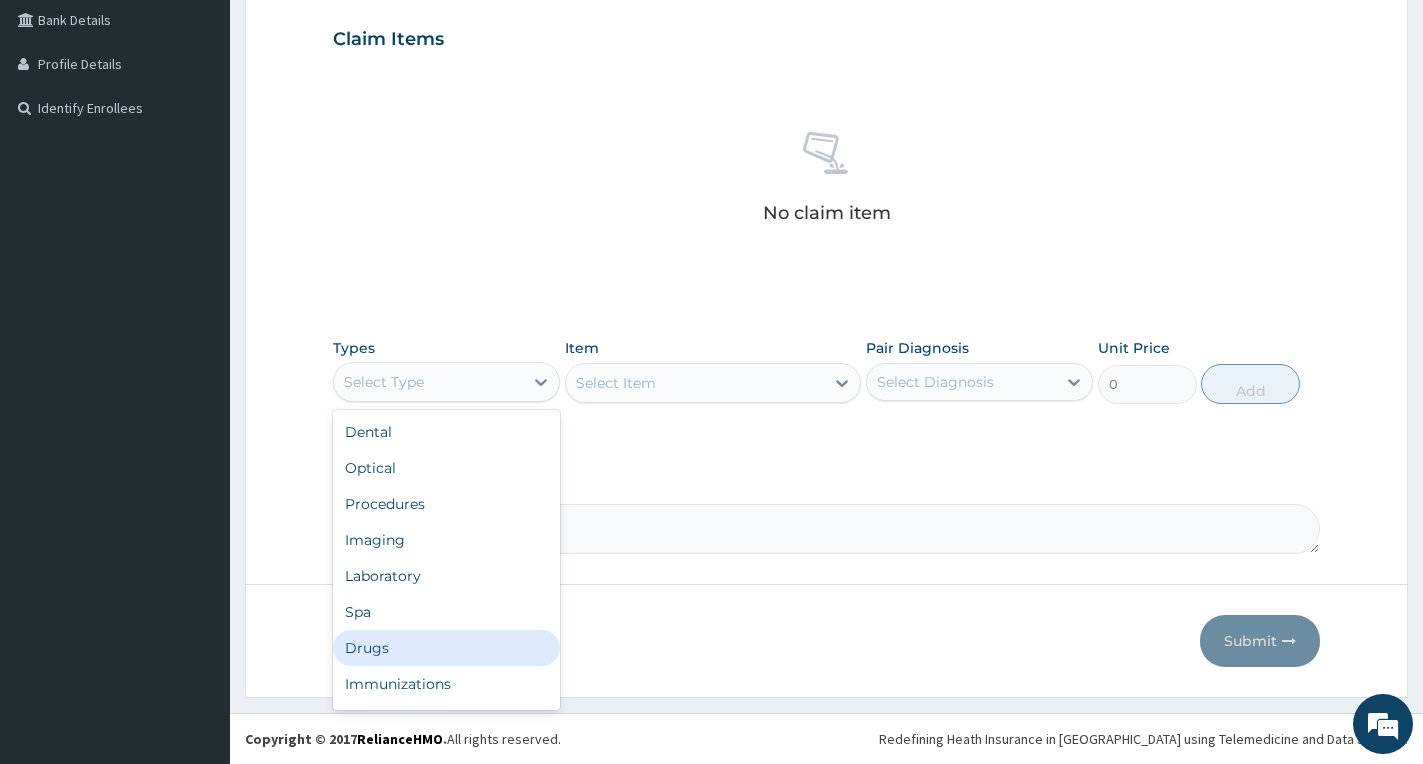 click on "Drugs" at bounding box center (446, 648) 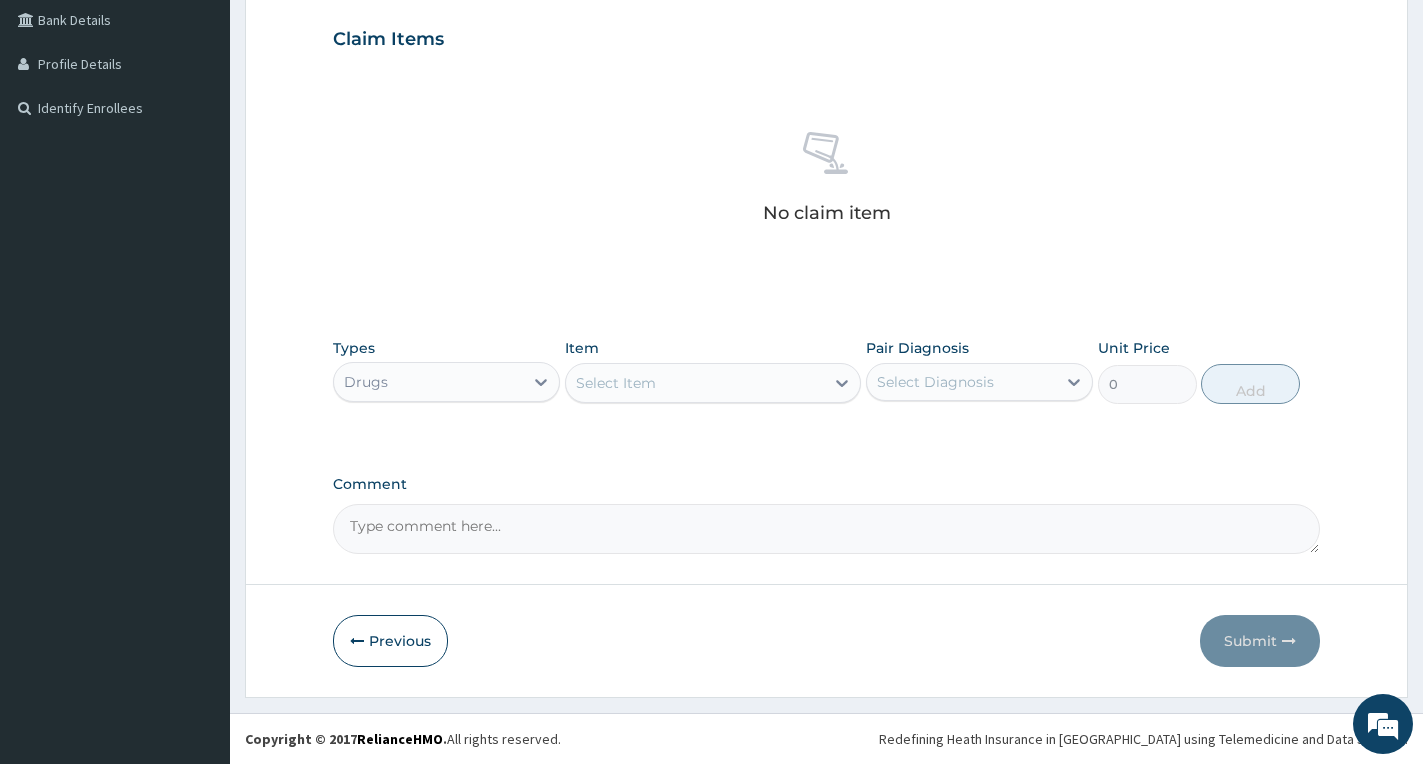click on "Select Item" at bounding box center [695, 383] 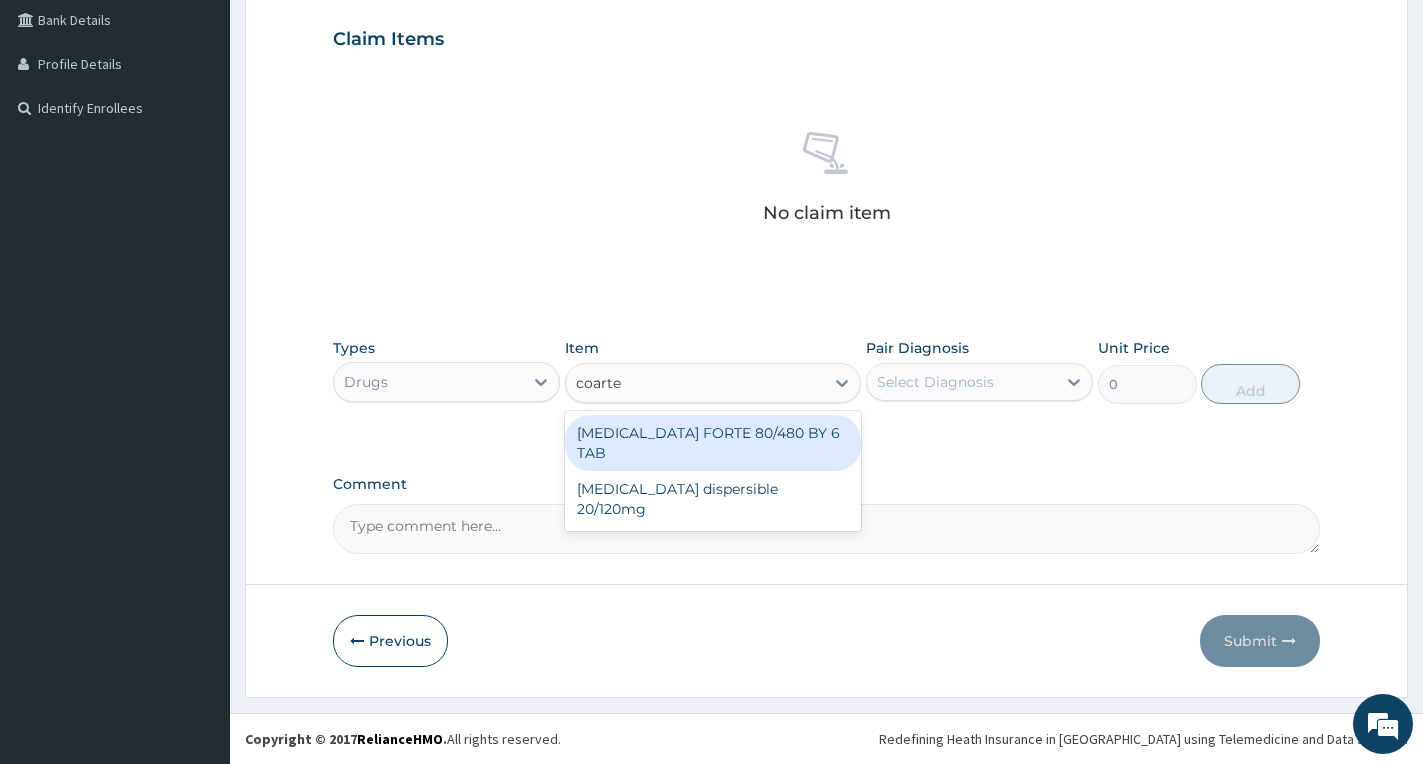 type on "coartem" 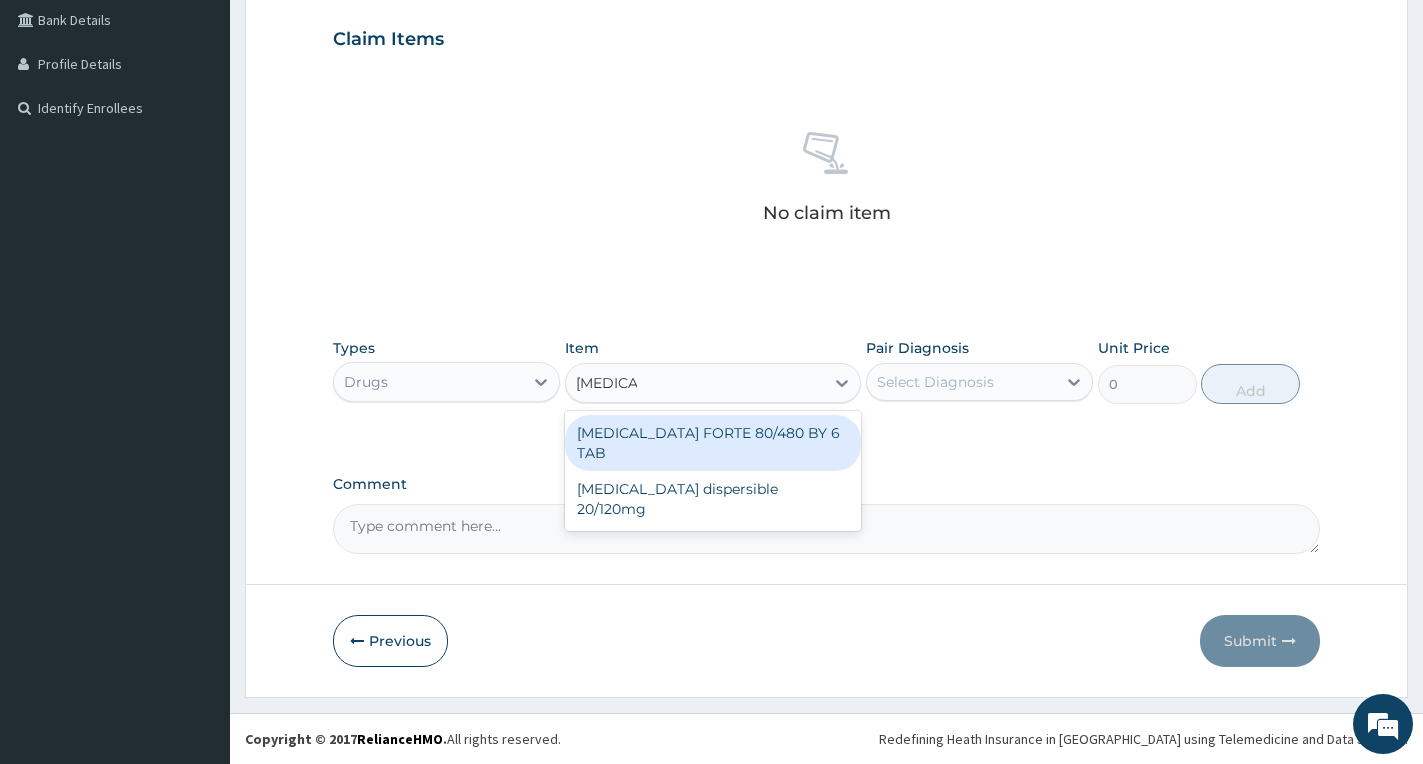 click on "COARTEM FORTE 80/480 BY 6 TAB" at bounding box center (713, 443) 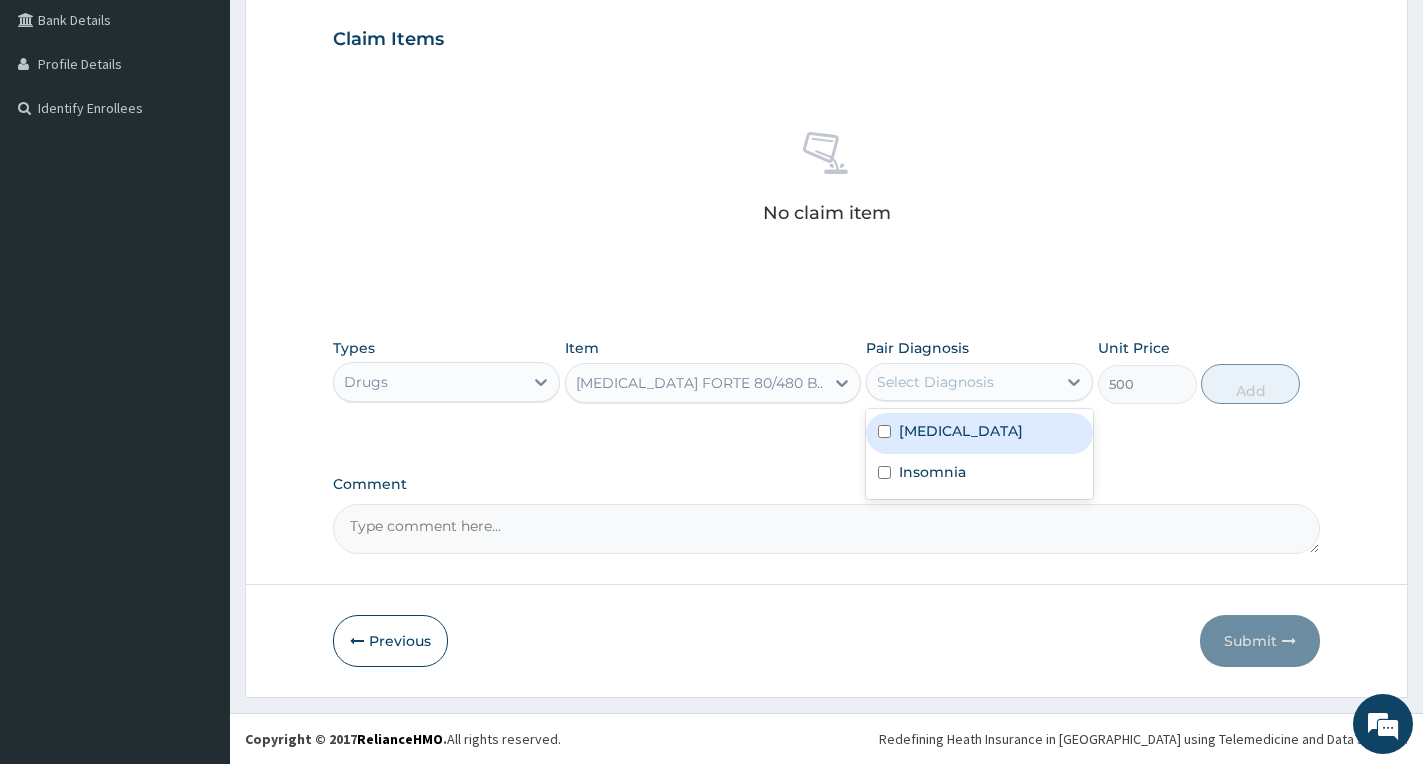 click on "Select Diagnosis" at bounding box center [935, 382] 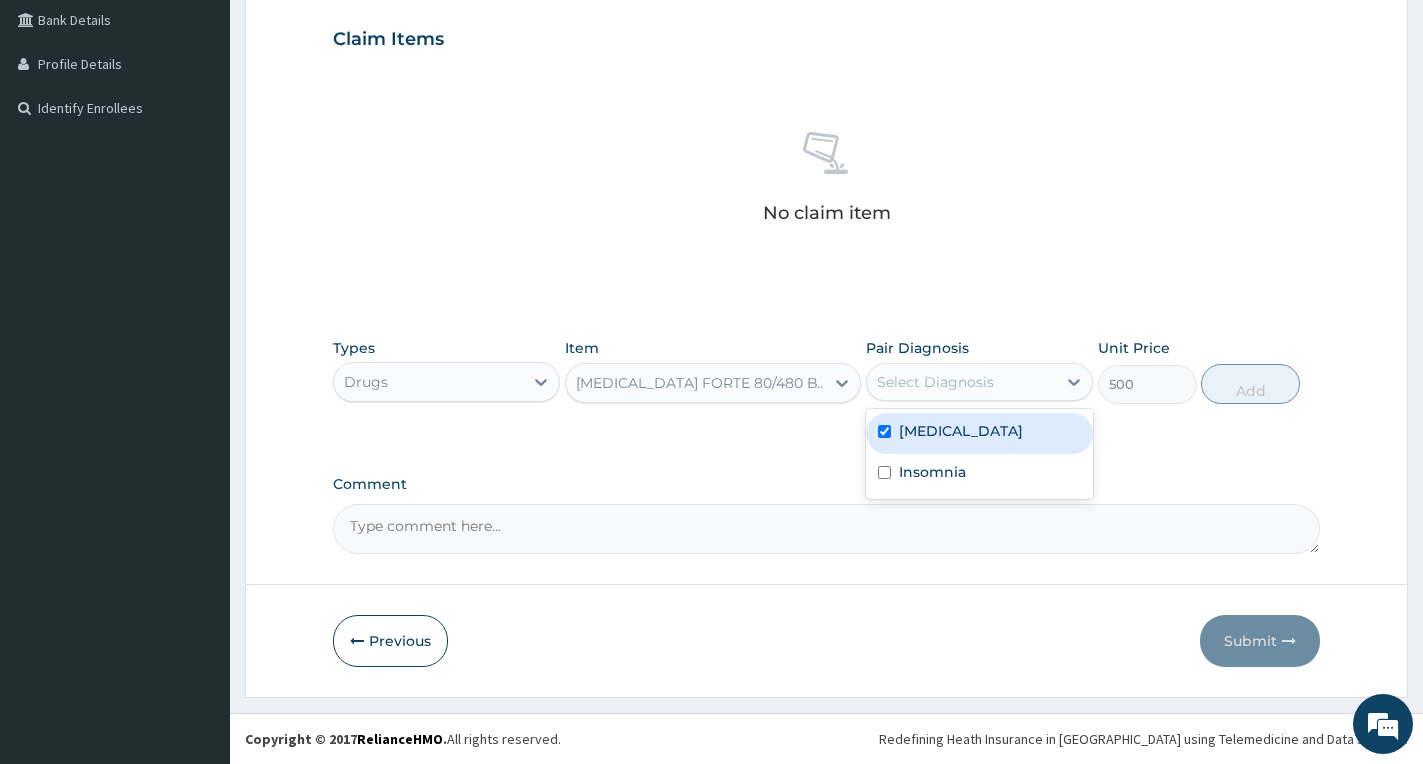 checkbox on "true" 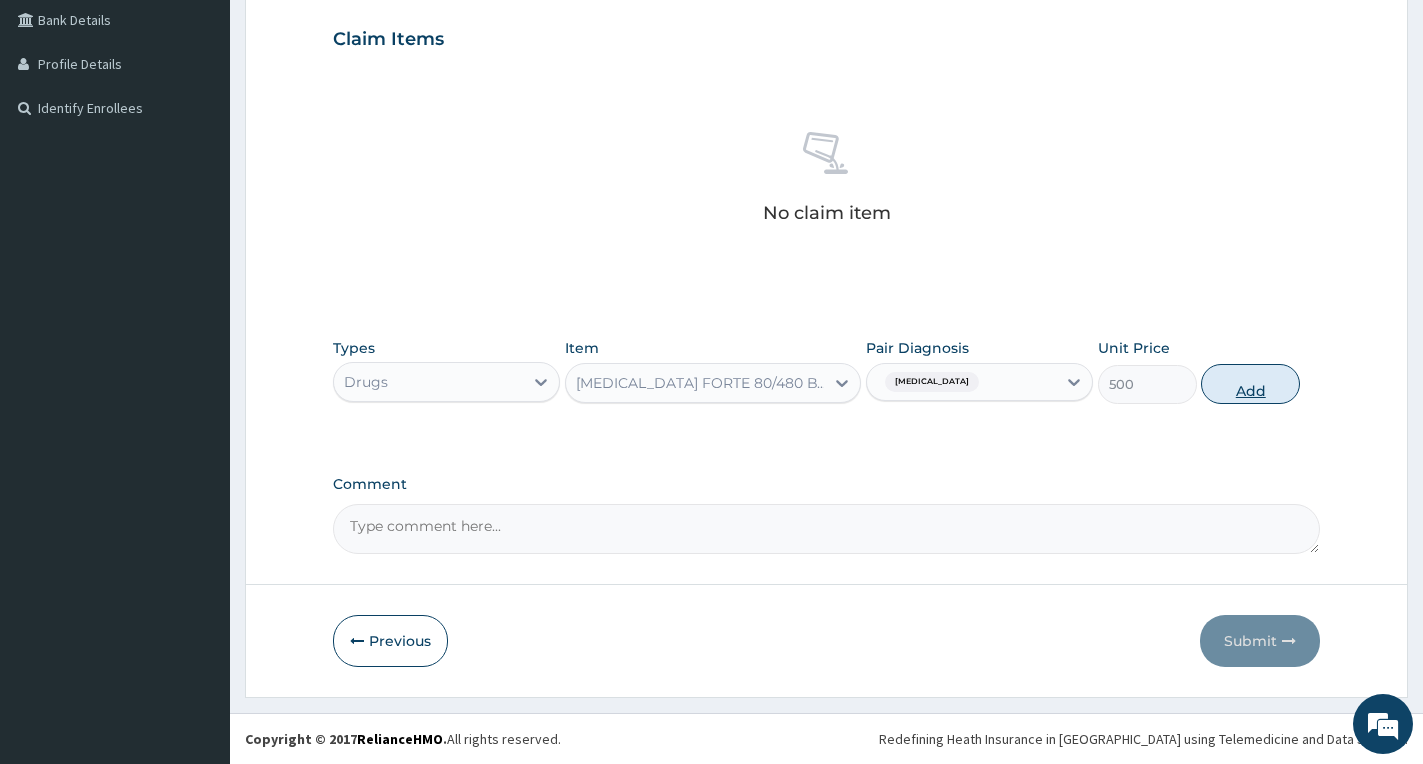 click on "Add" at bounding box center (1250, 384) 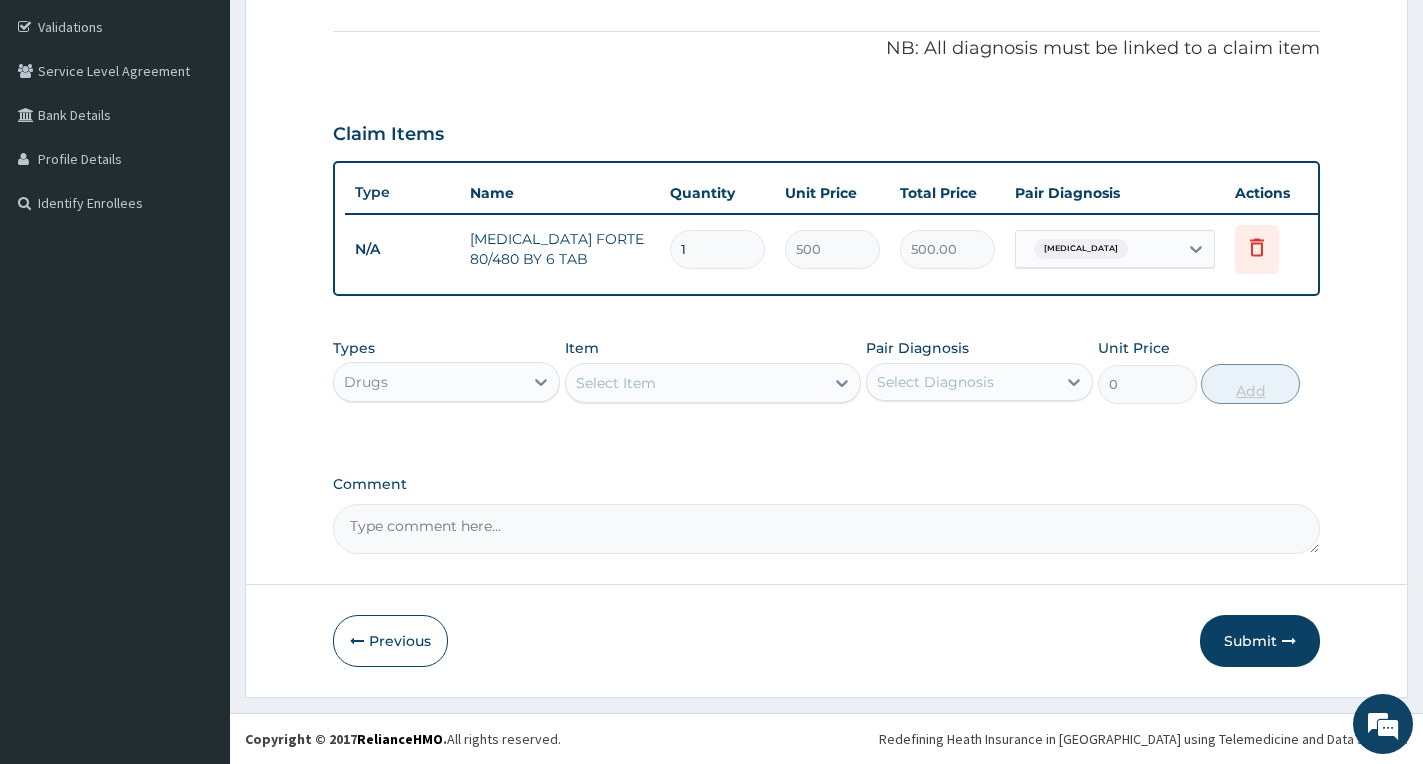 scroll, scrollTop: 384, scrollLeft: 0, axis: vertical 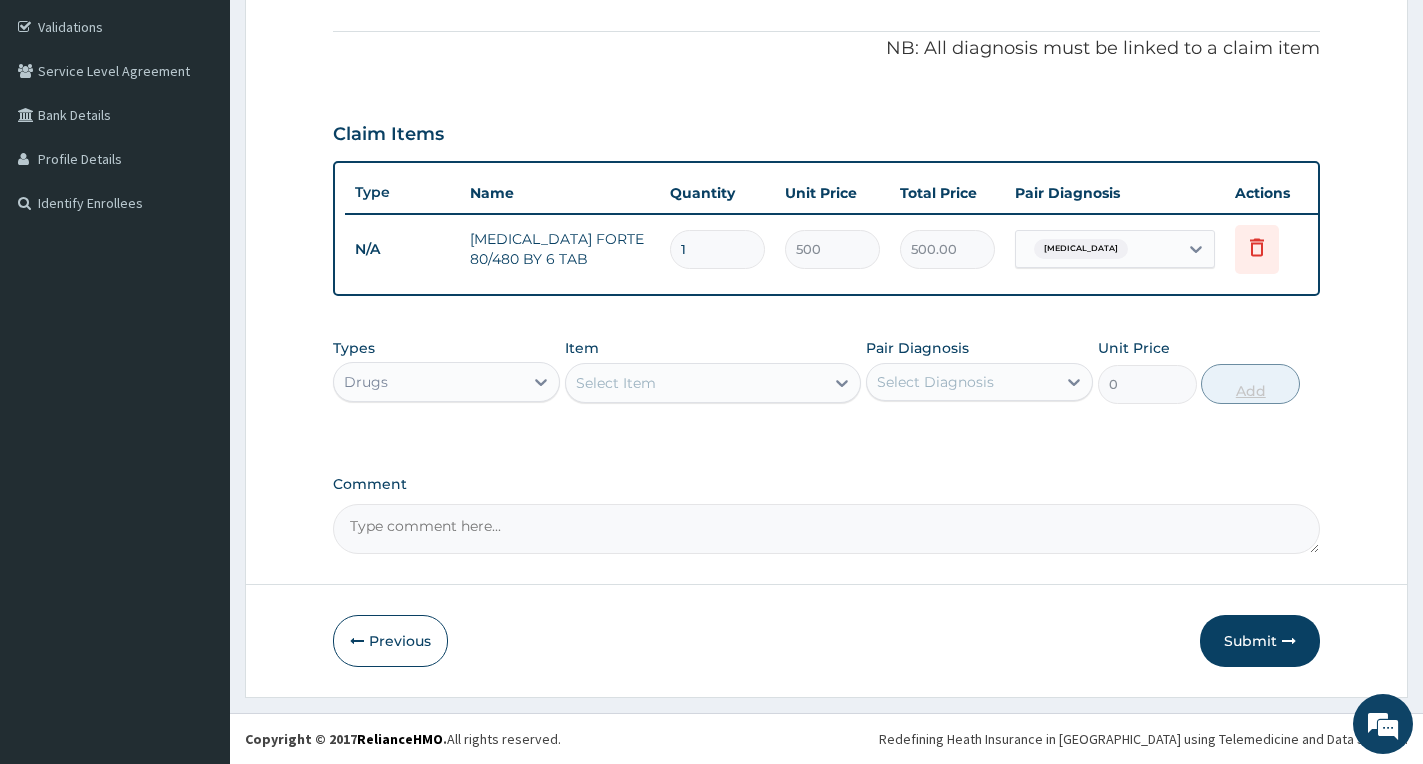 type 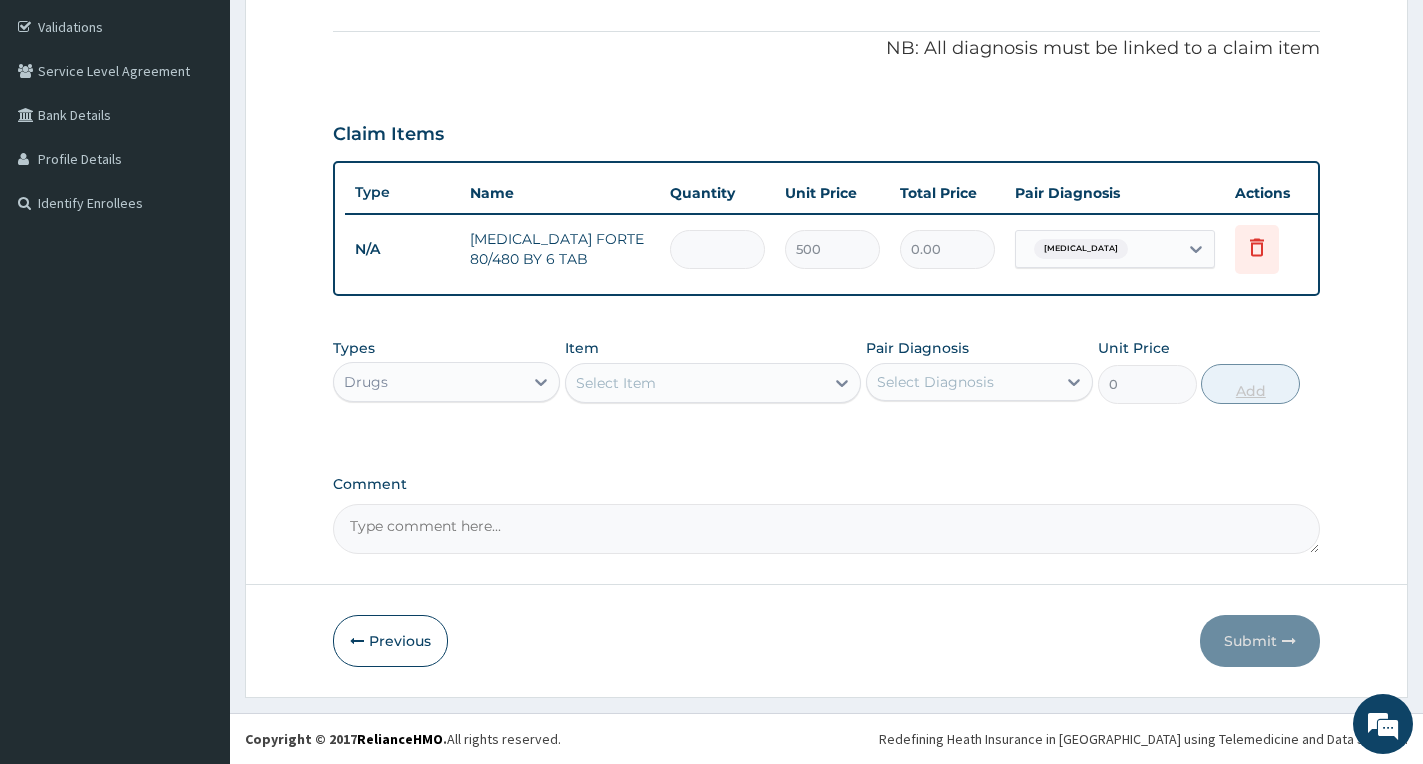 type on "6" 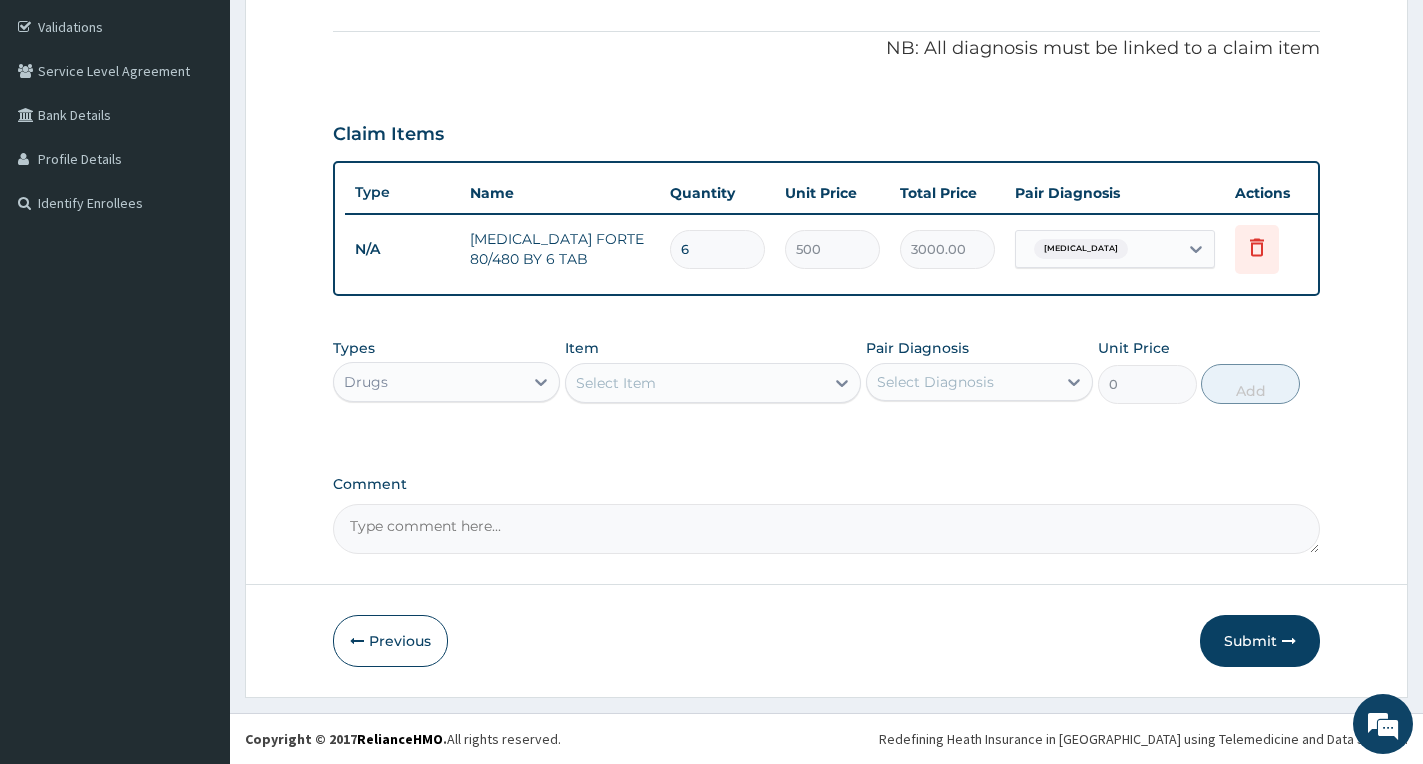 type on "6" 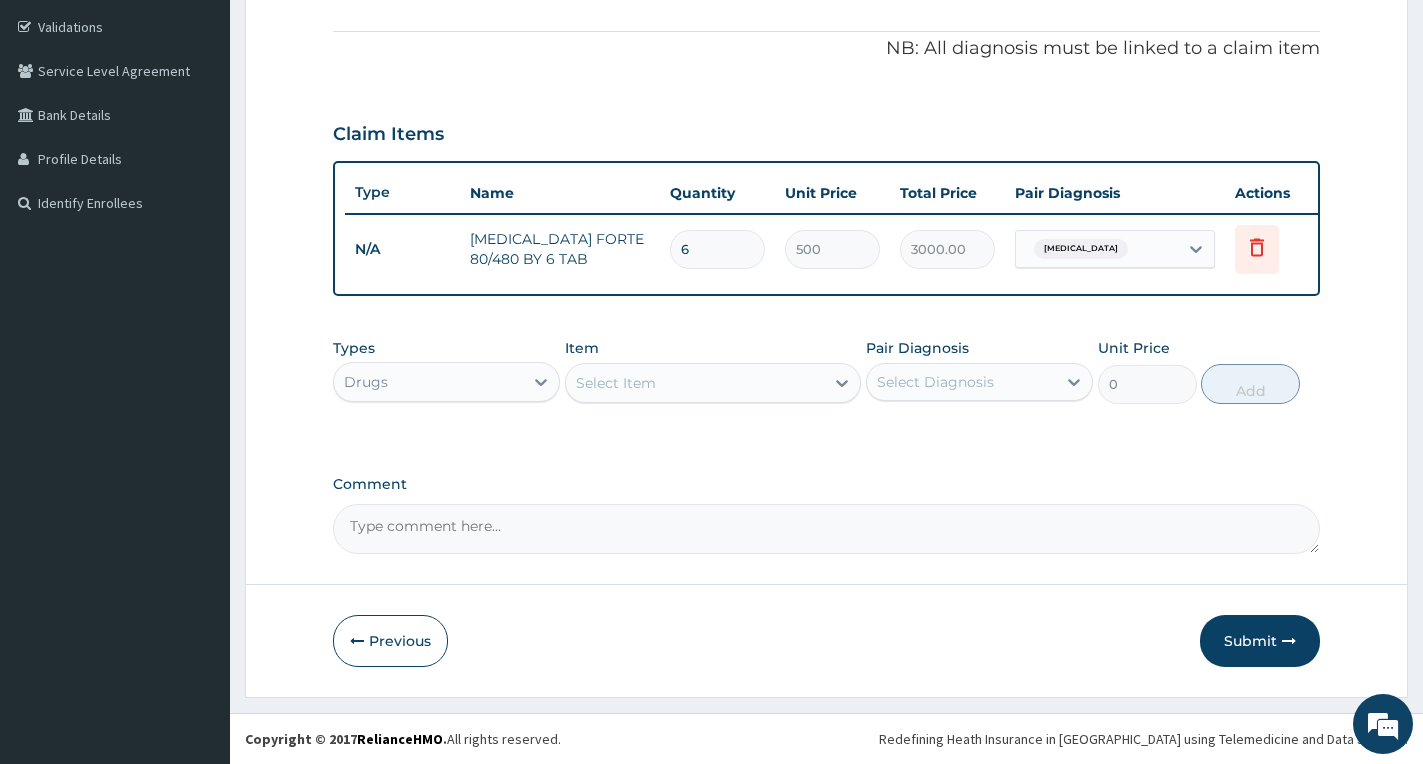click on "Select Item" at bounding box center (695, 383) 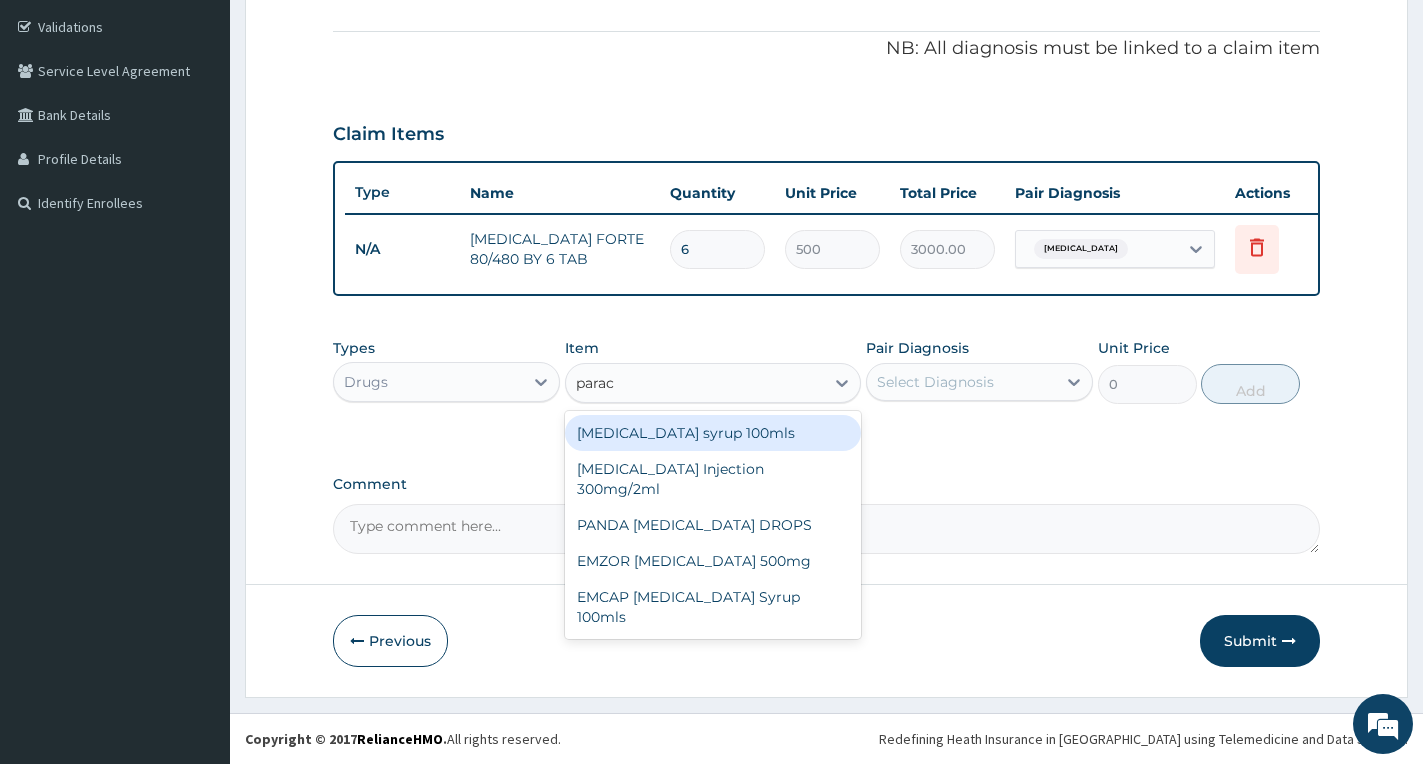 type on "parace" 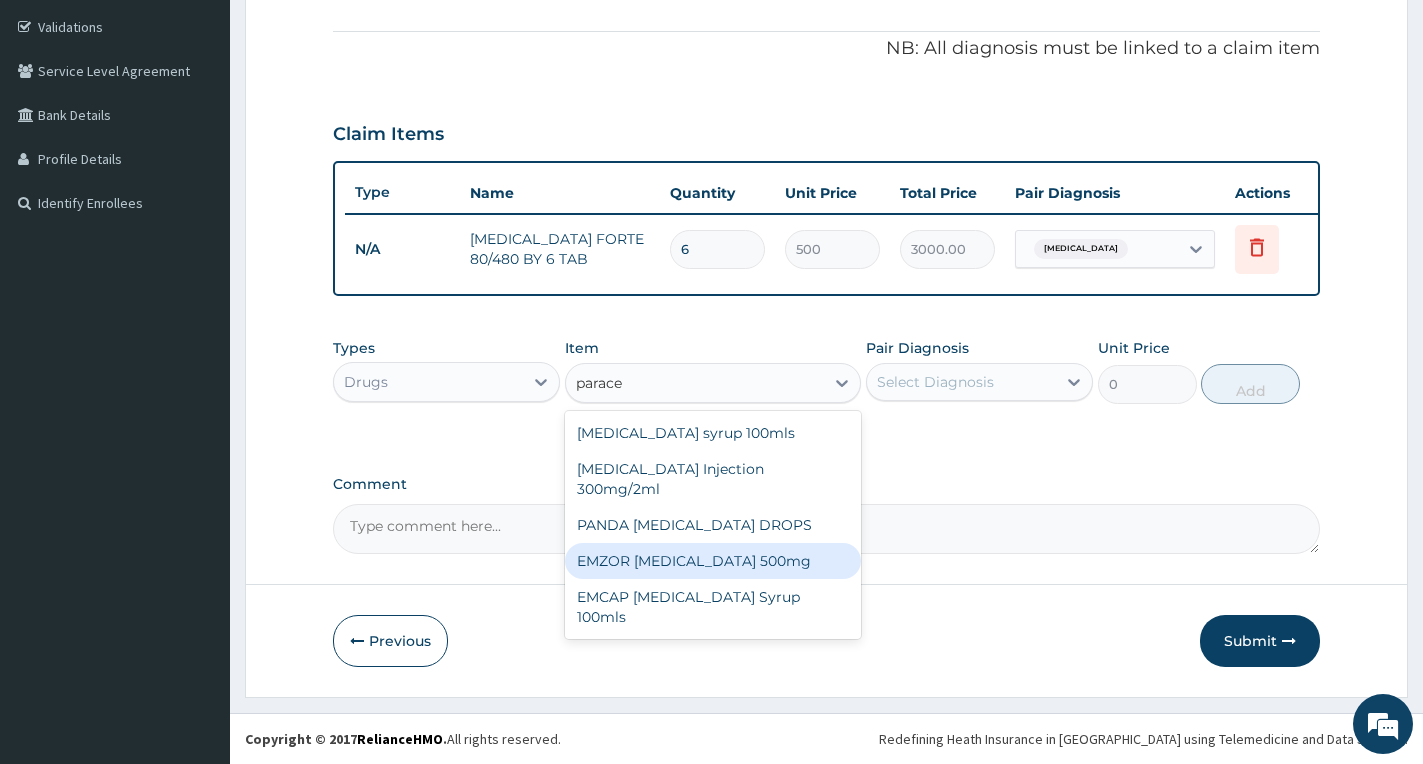 click on "EMZOR PARACETAMOL 500mg" at bounding box center [713, 561] 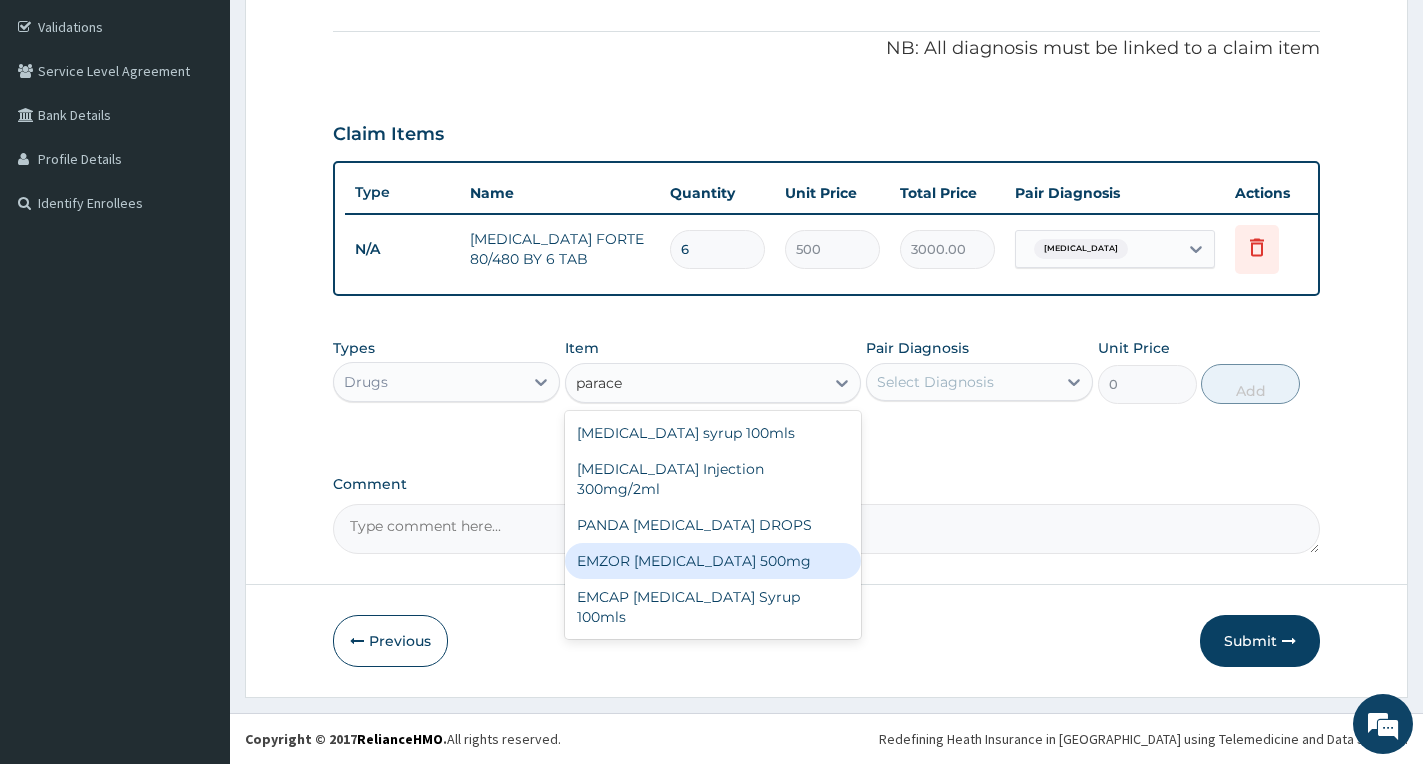 type 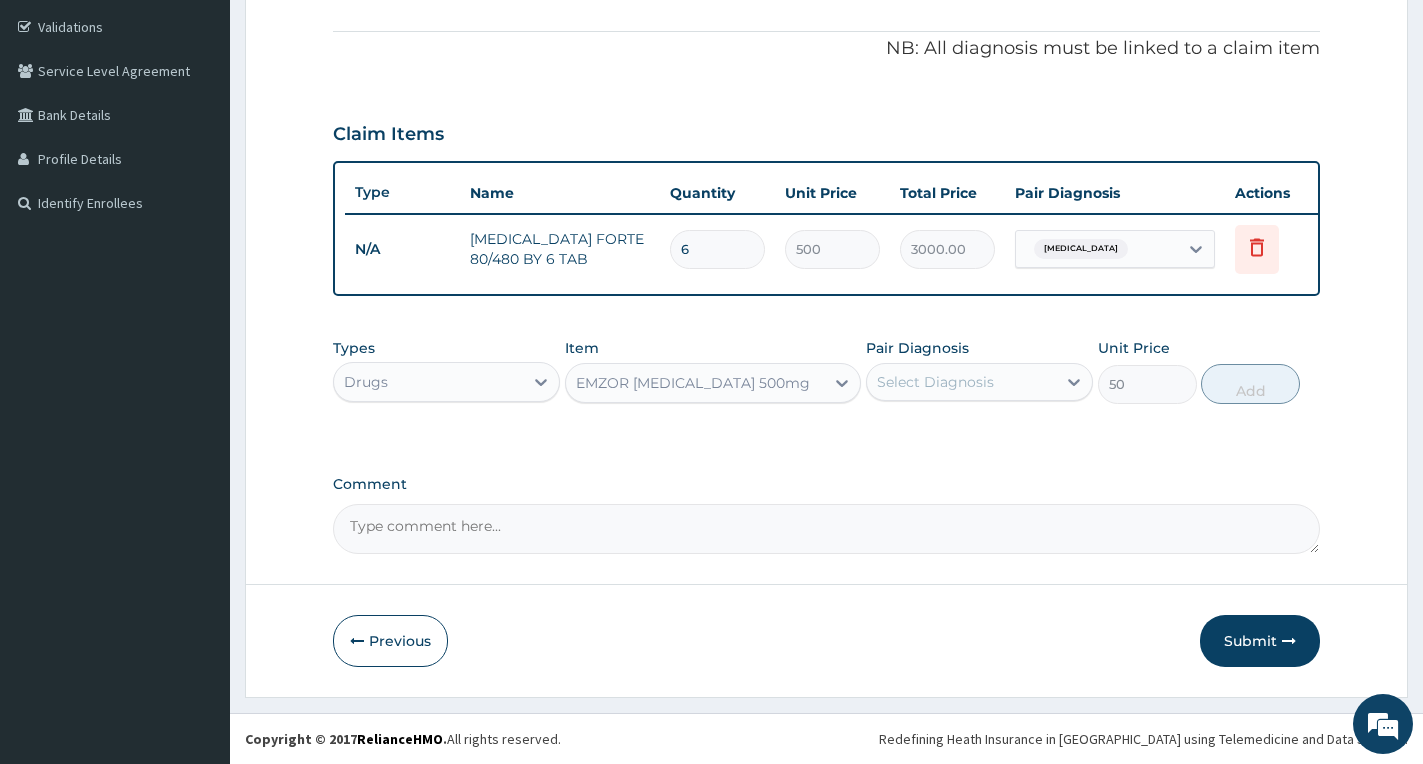 click on "Select Diagnosis" at bounding box center [961, 382] 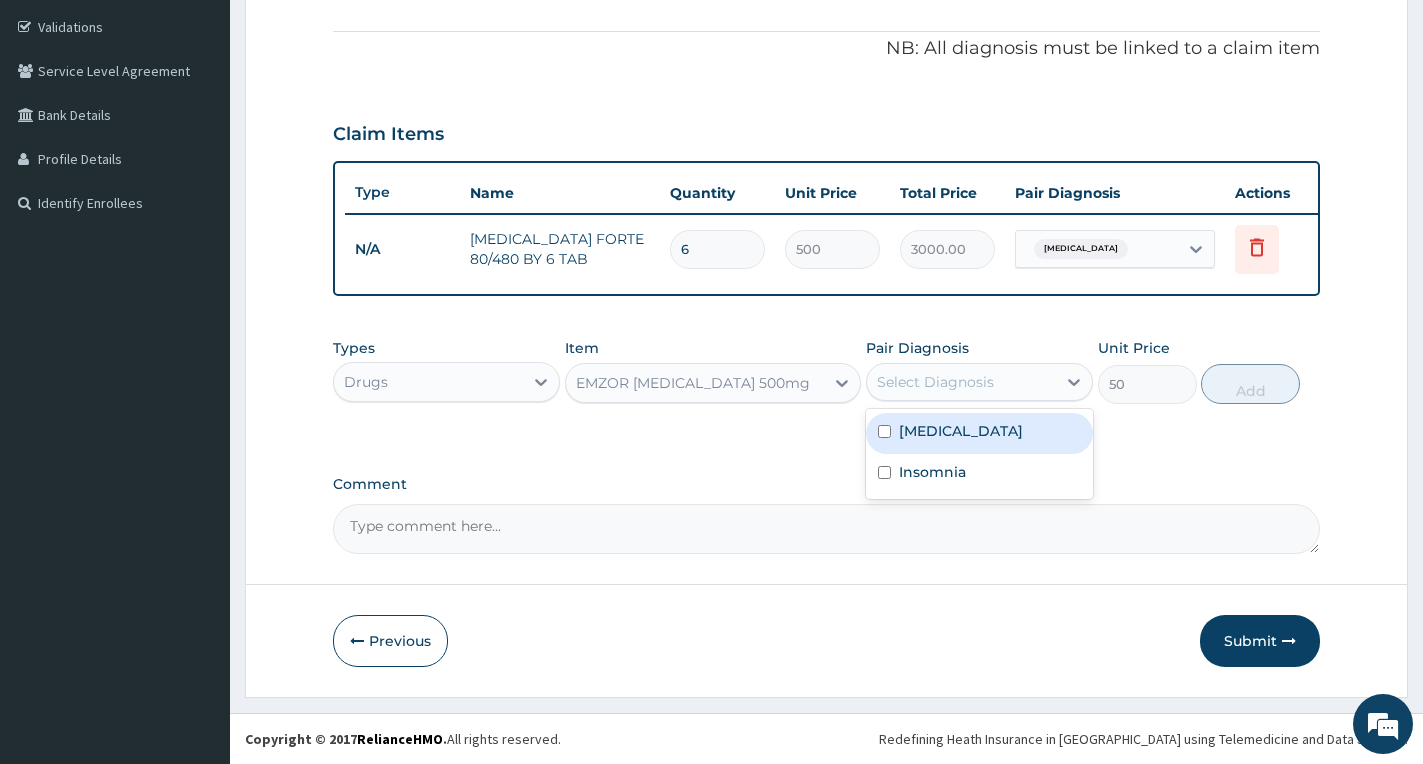 click on "Malaria" at bounding box center (979, 433) 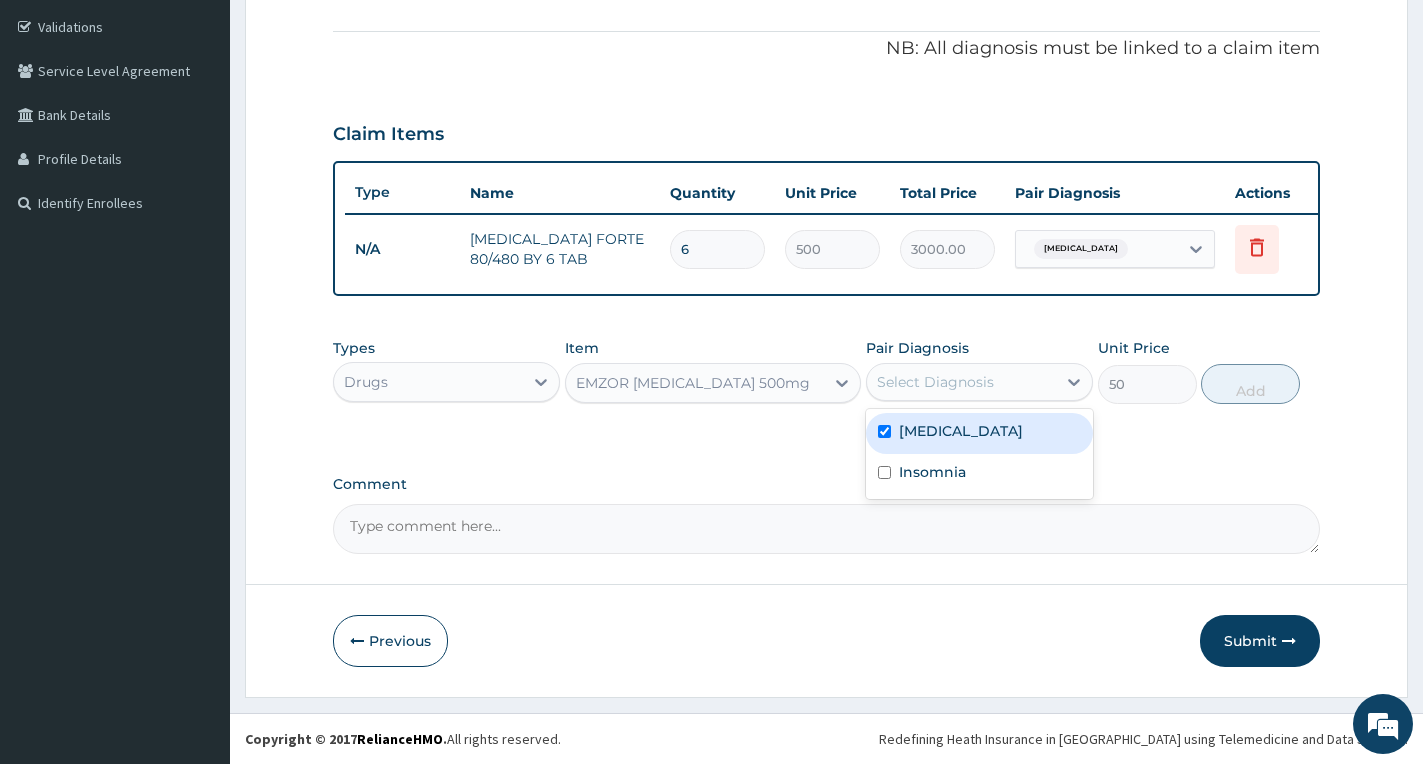 checkbox on "true" 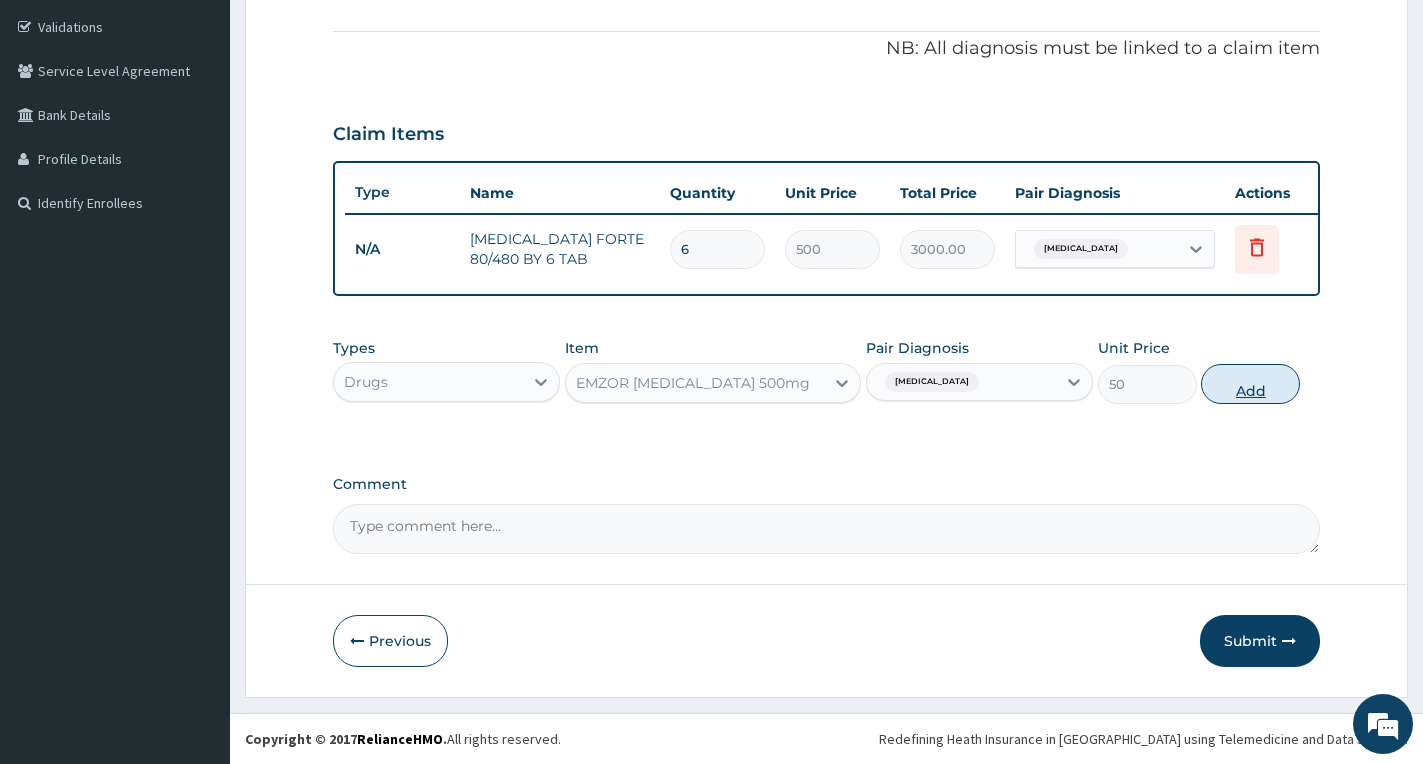 click on "Add" at bounding box center (1250, 384) 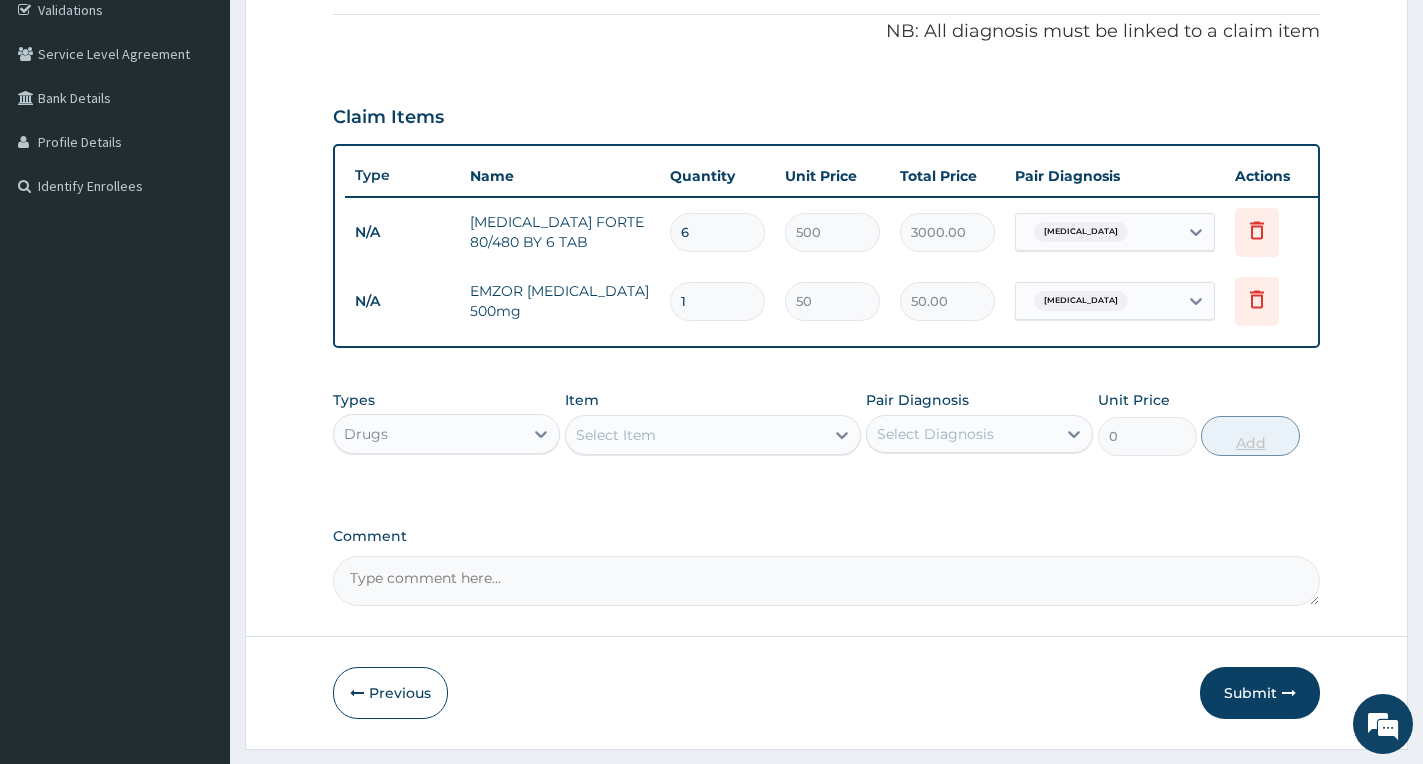 type 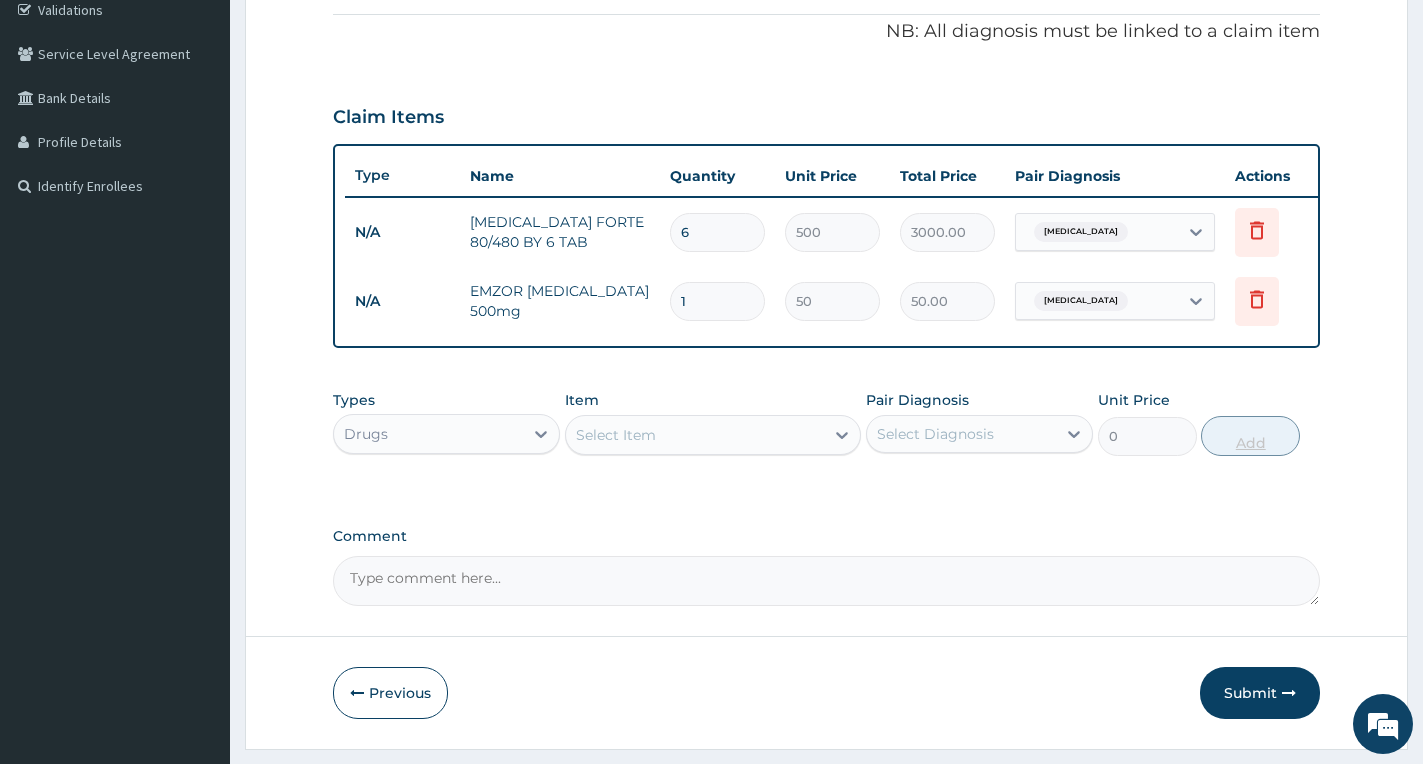 type on "0.00" 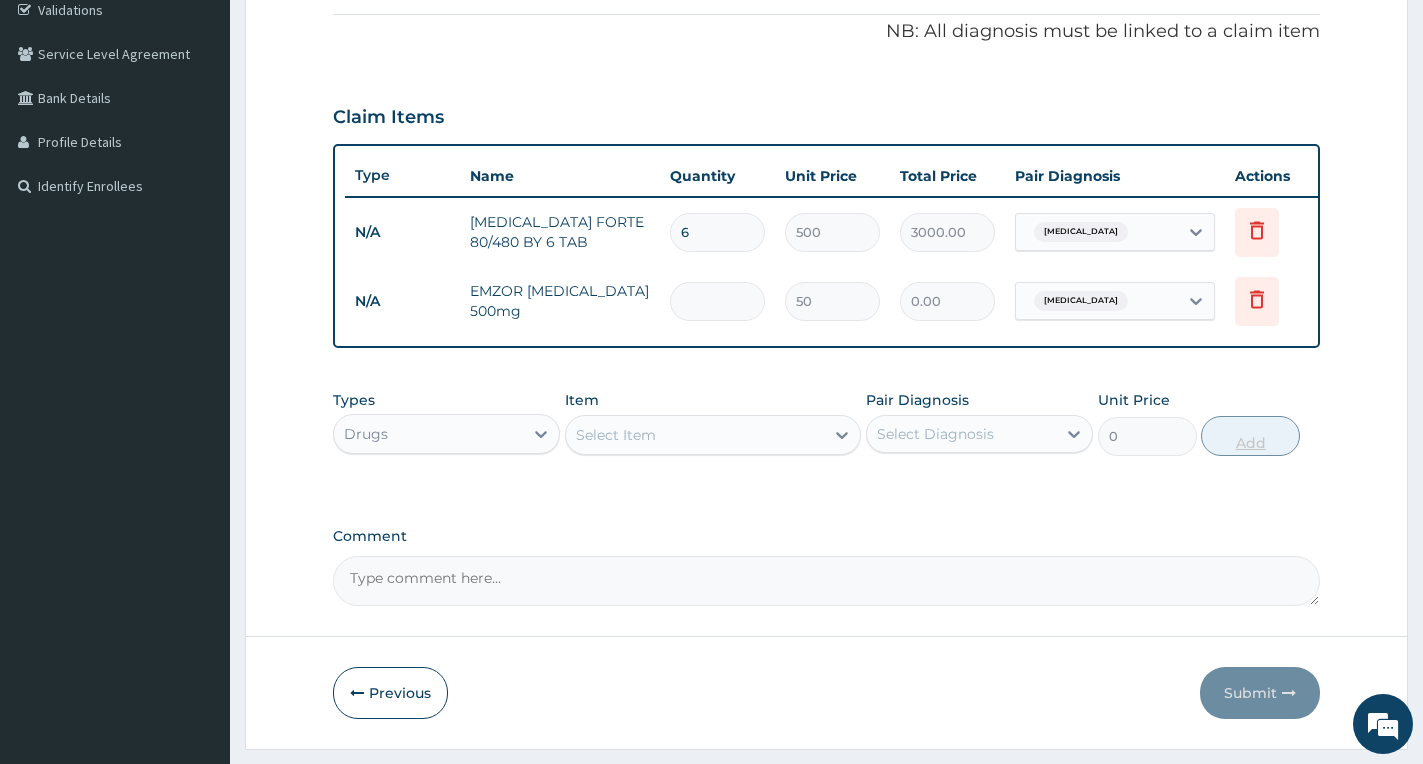 type on "2" 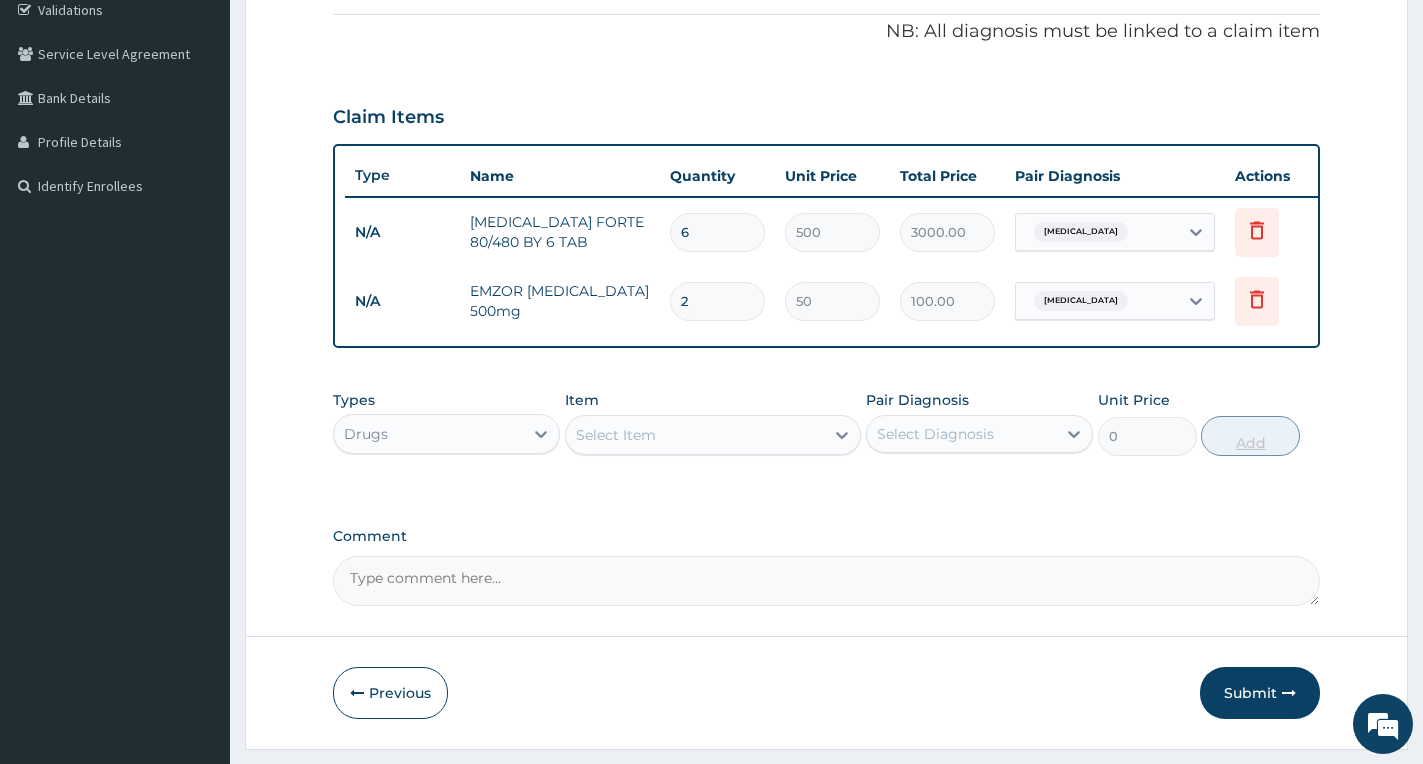 type on "20" 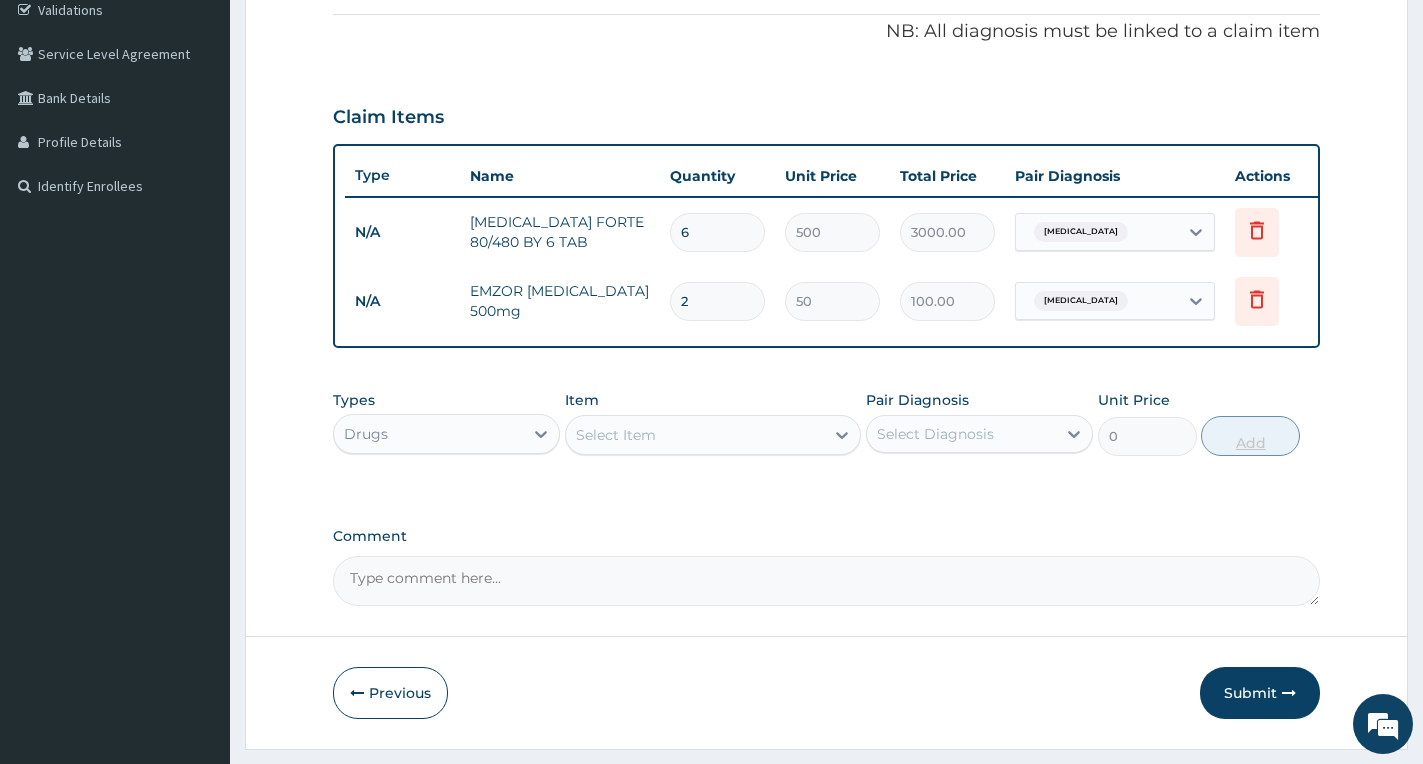 type on "1000.00" 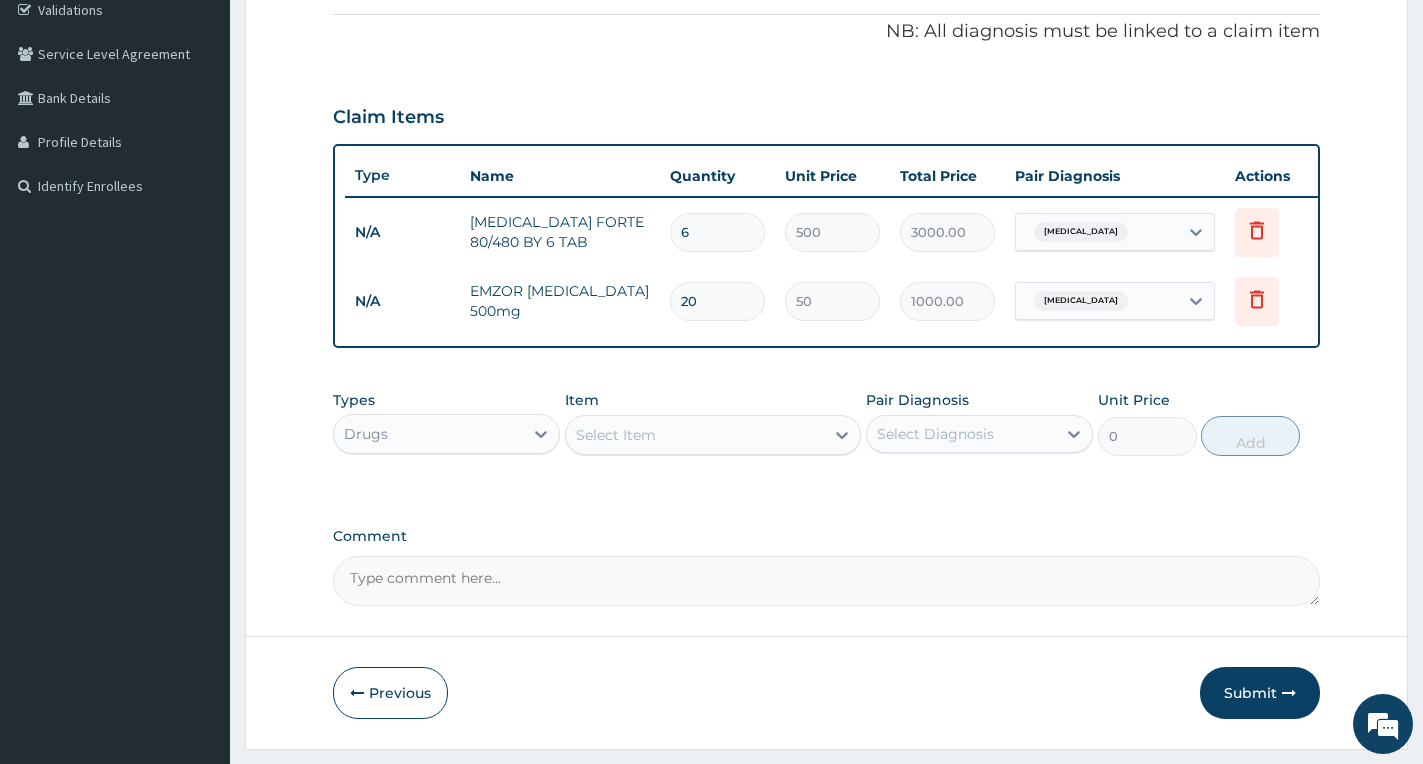 type on "20" 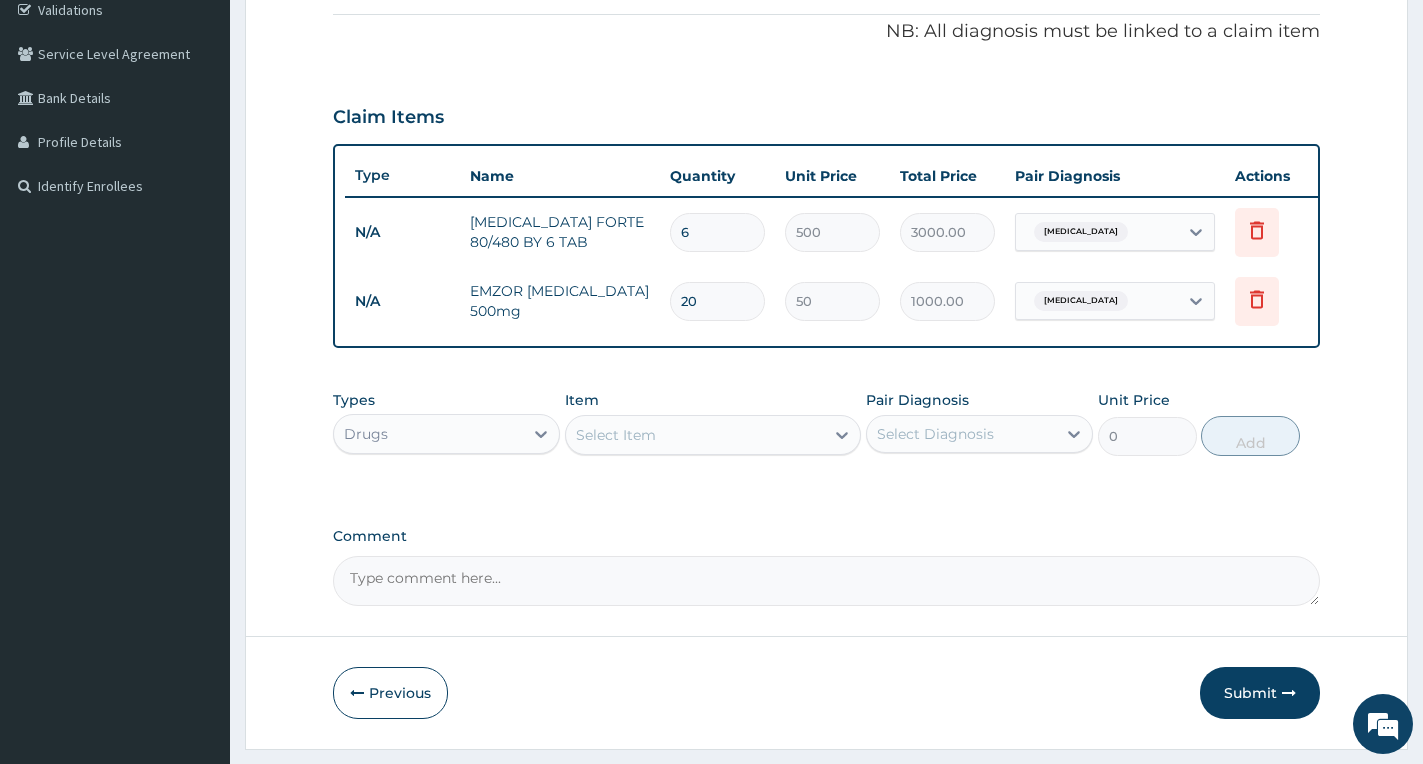 click on "Select Item" at bounding box center [695, 435] 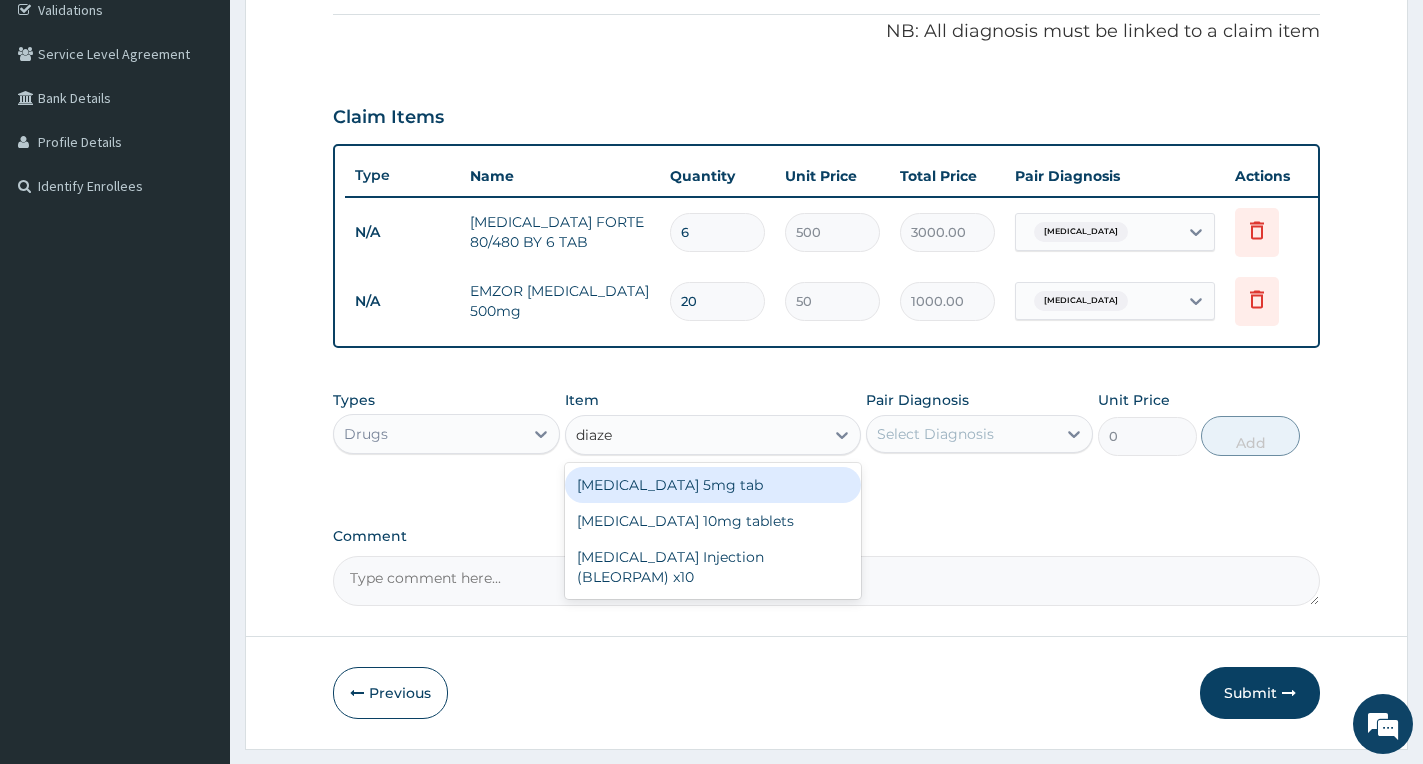 type on "diazep" 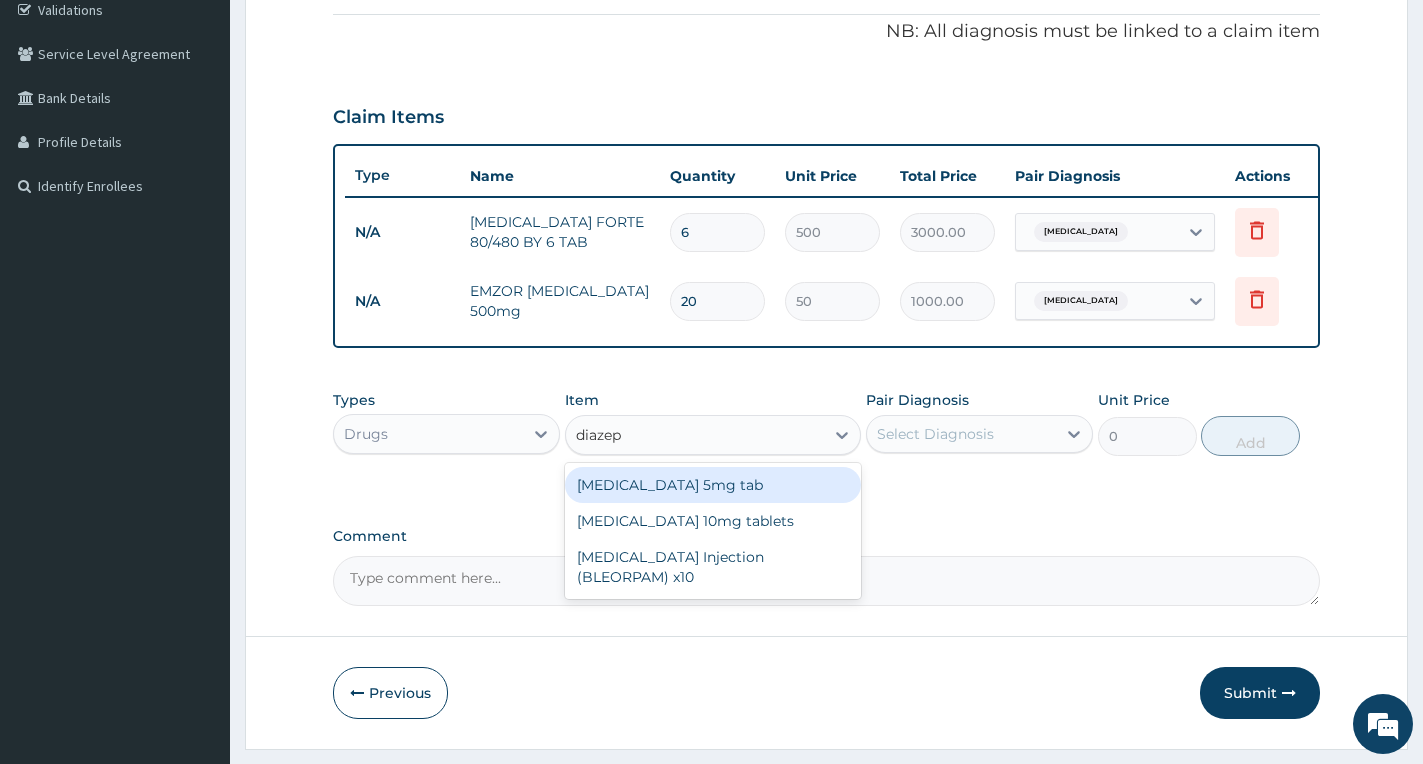 click on "Diazepam 5mg tab" at bounding box center [713, 485] 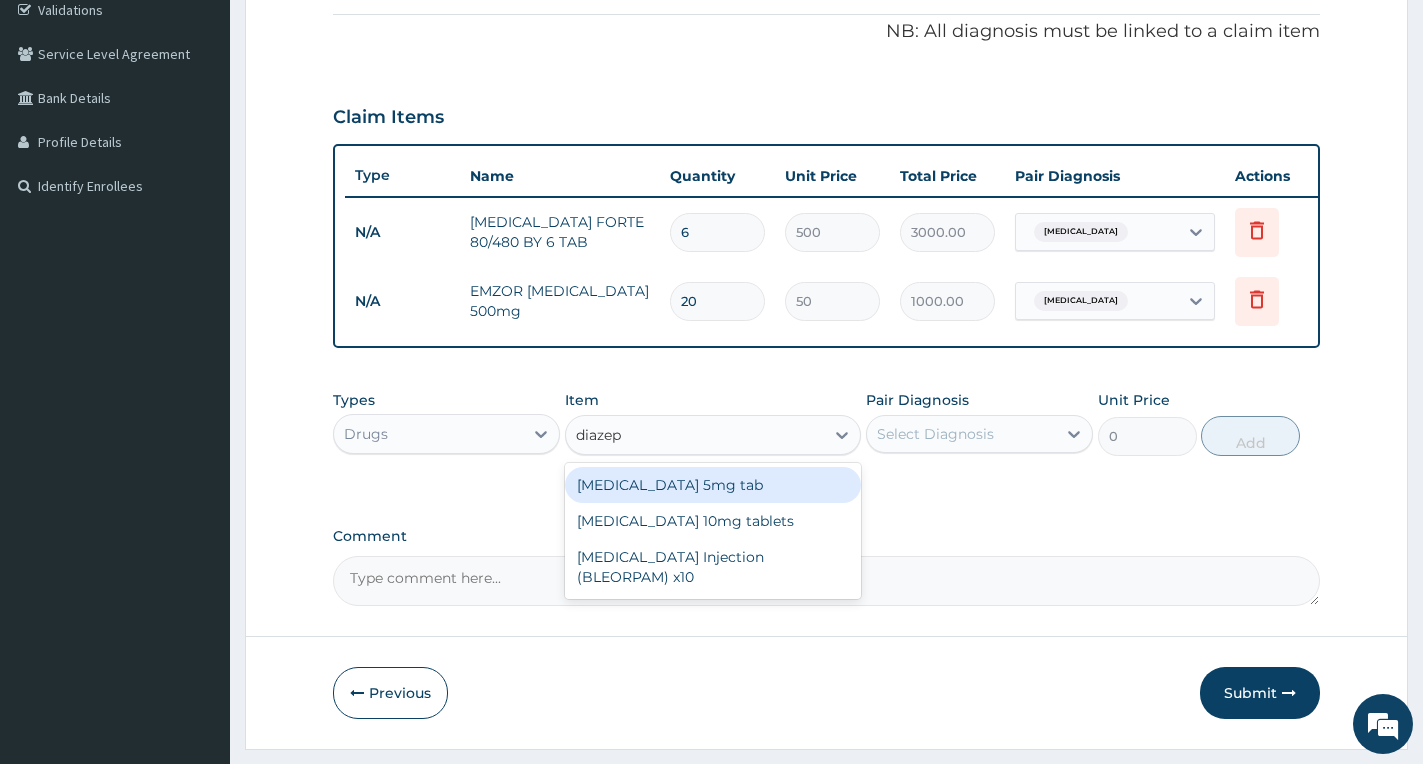 type 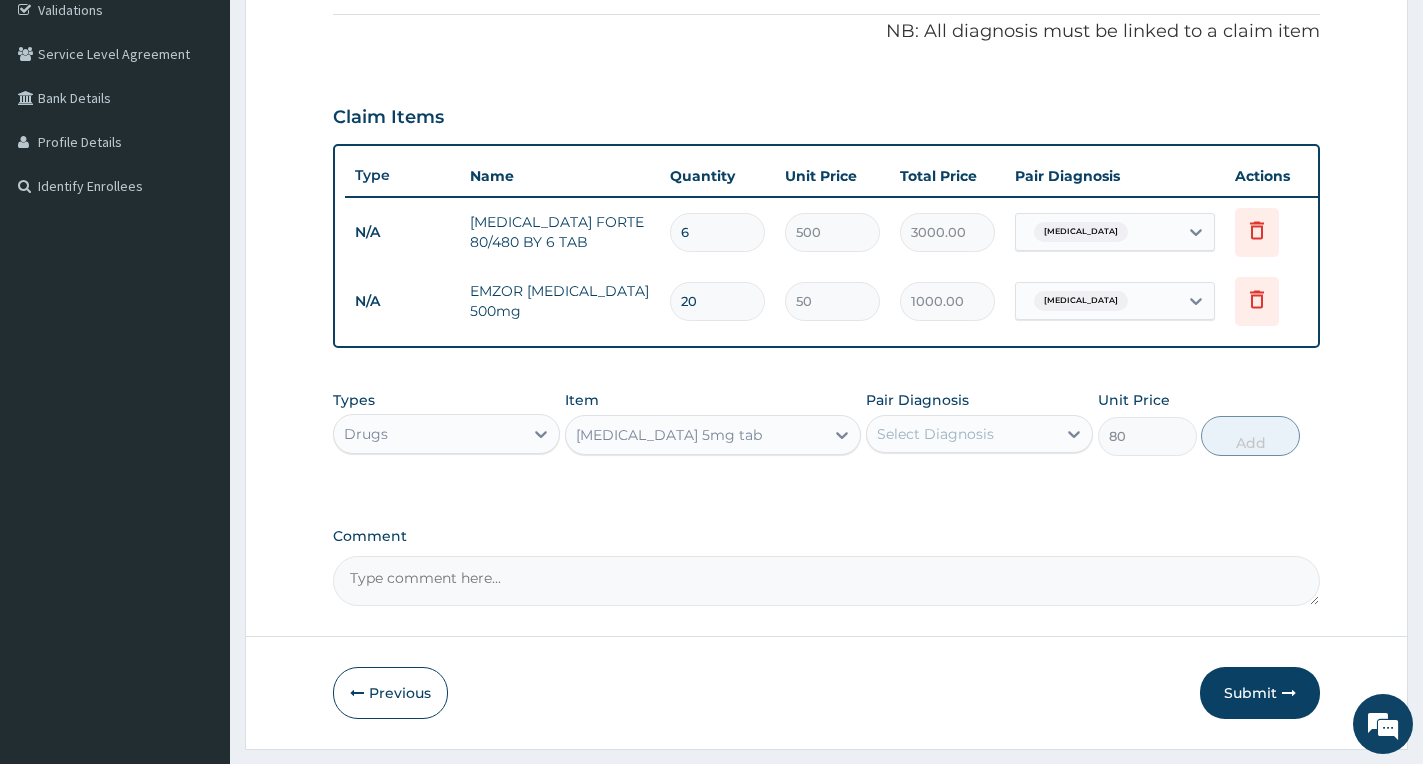 click on "Diazepam 5mg tab" at bounding box center [695, 435] 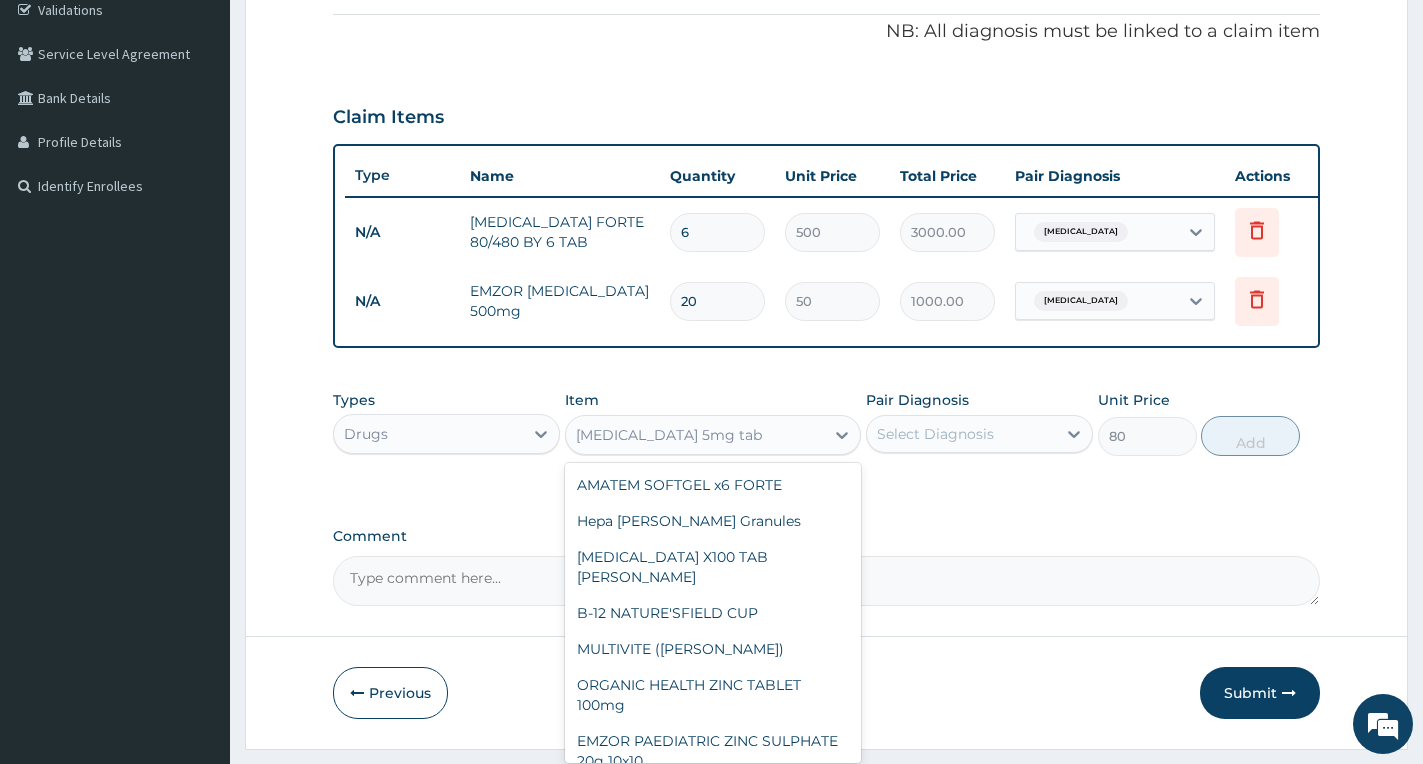 scroll, scrollTop: 2700, scrollLeft: 0, axis: vertical 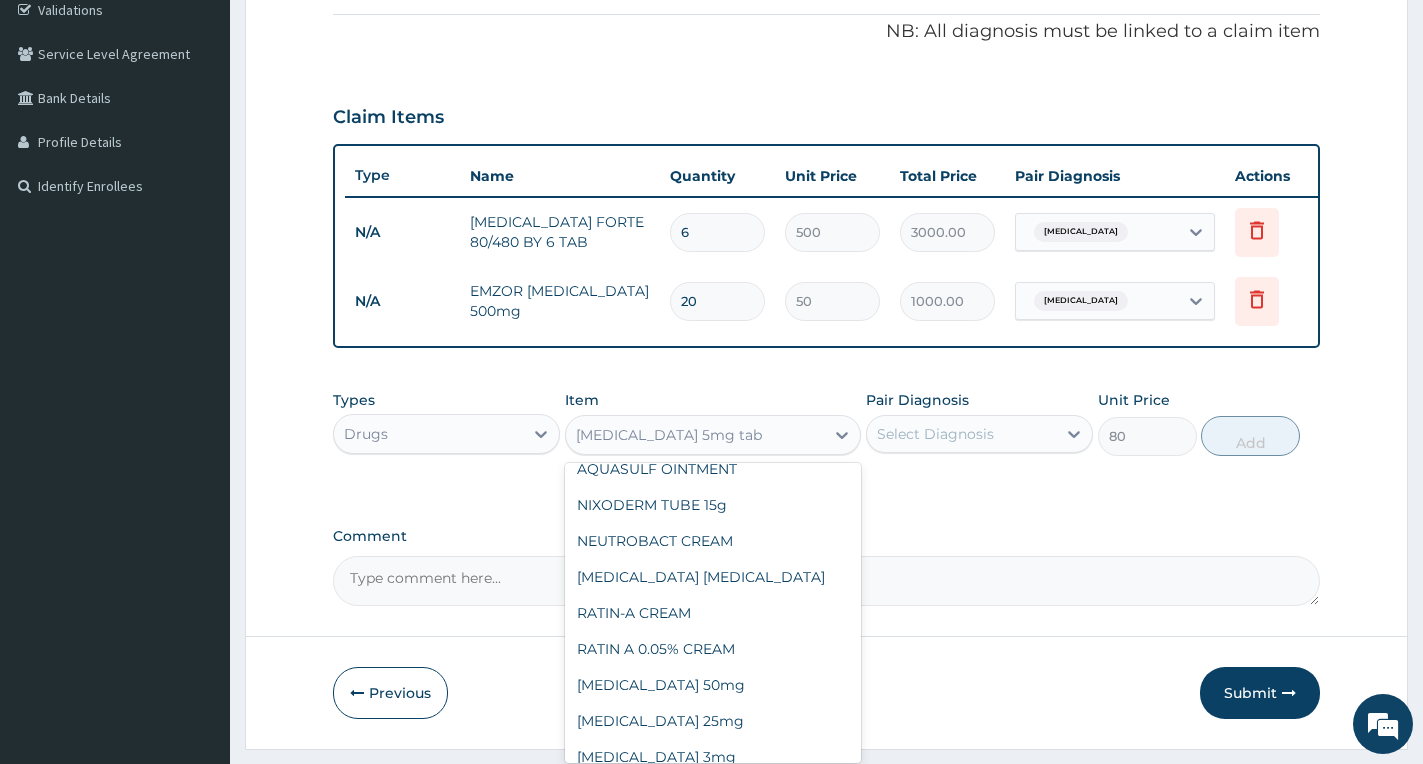 type on "v" 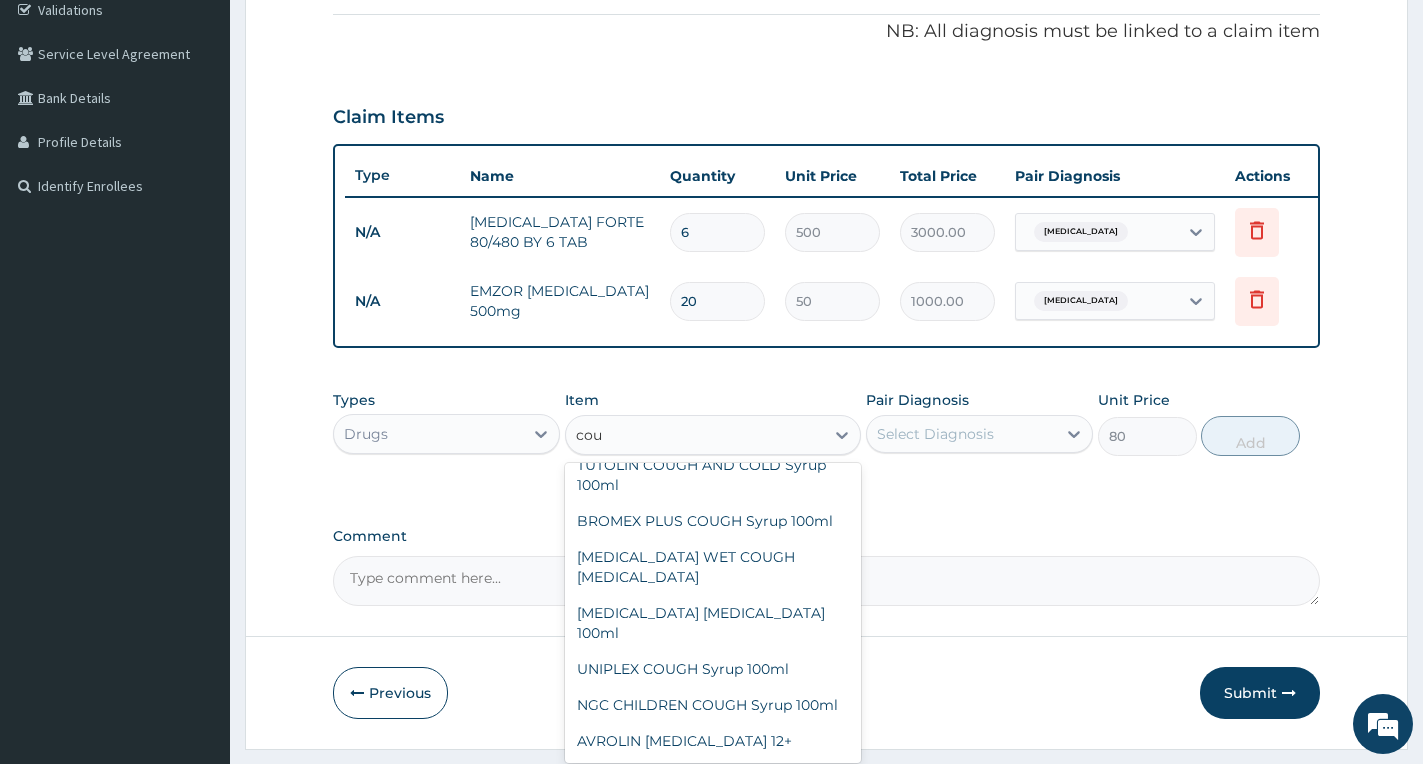 scroll, scrollTop: 256, scrollLeft: 0, axis: vertical 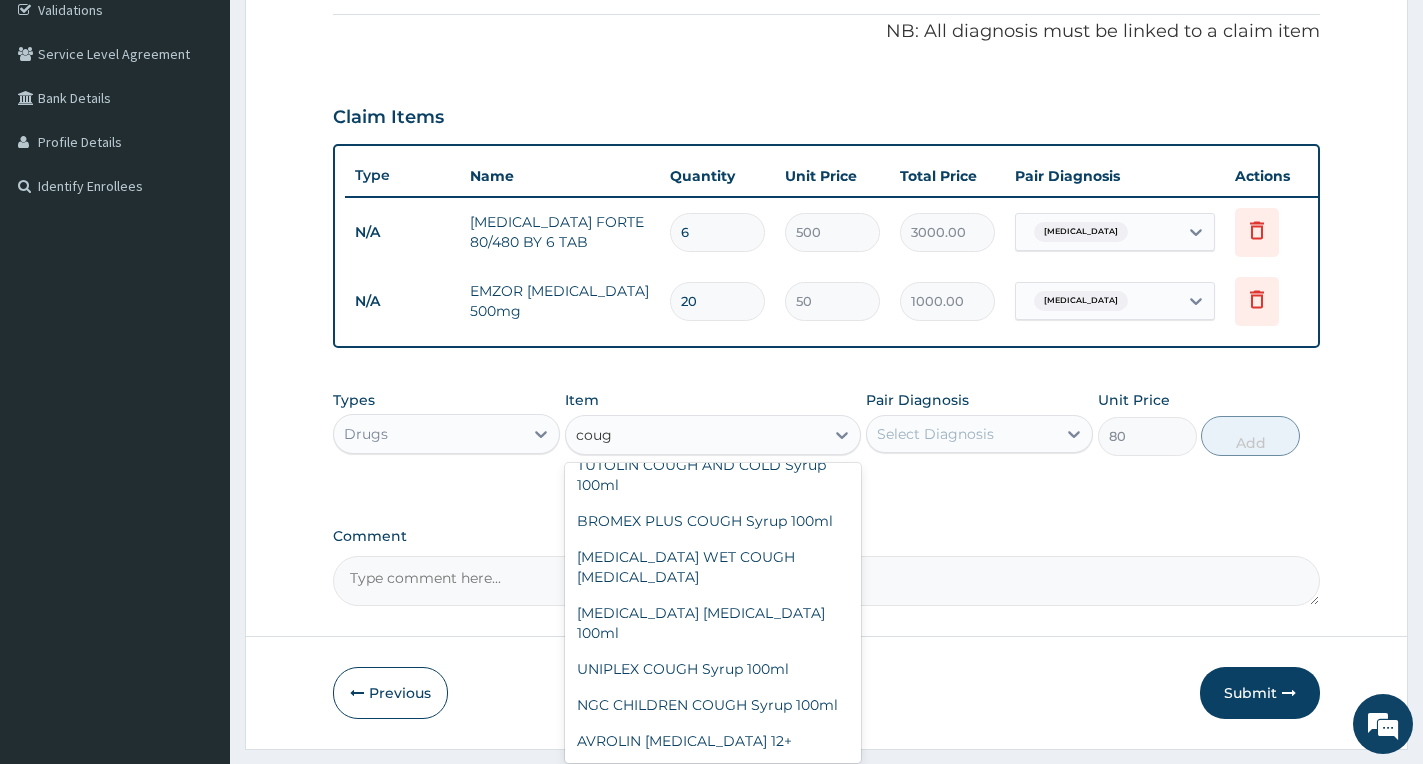 type on "cough" 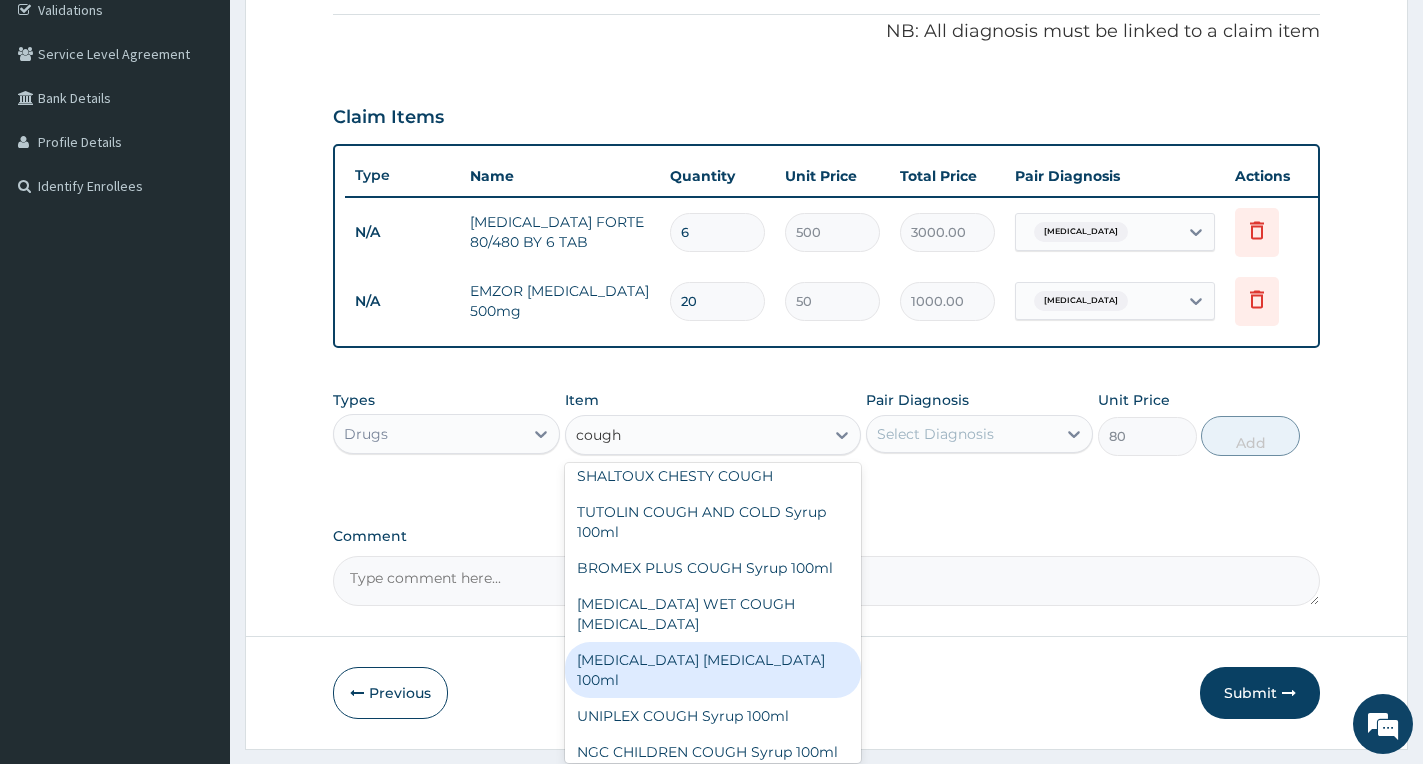 scroll, scrollTop: 172, scrollLeft: 0, axis: vertical 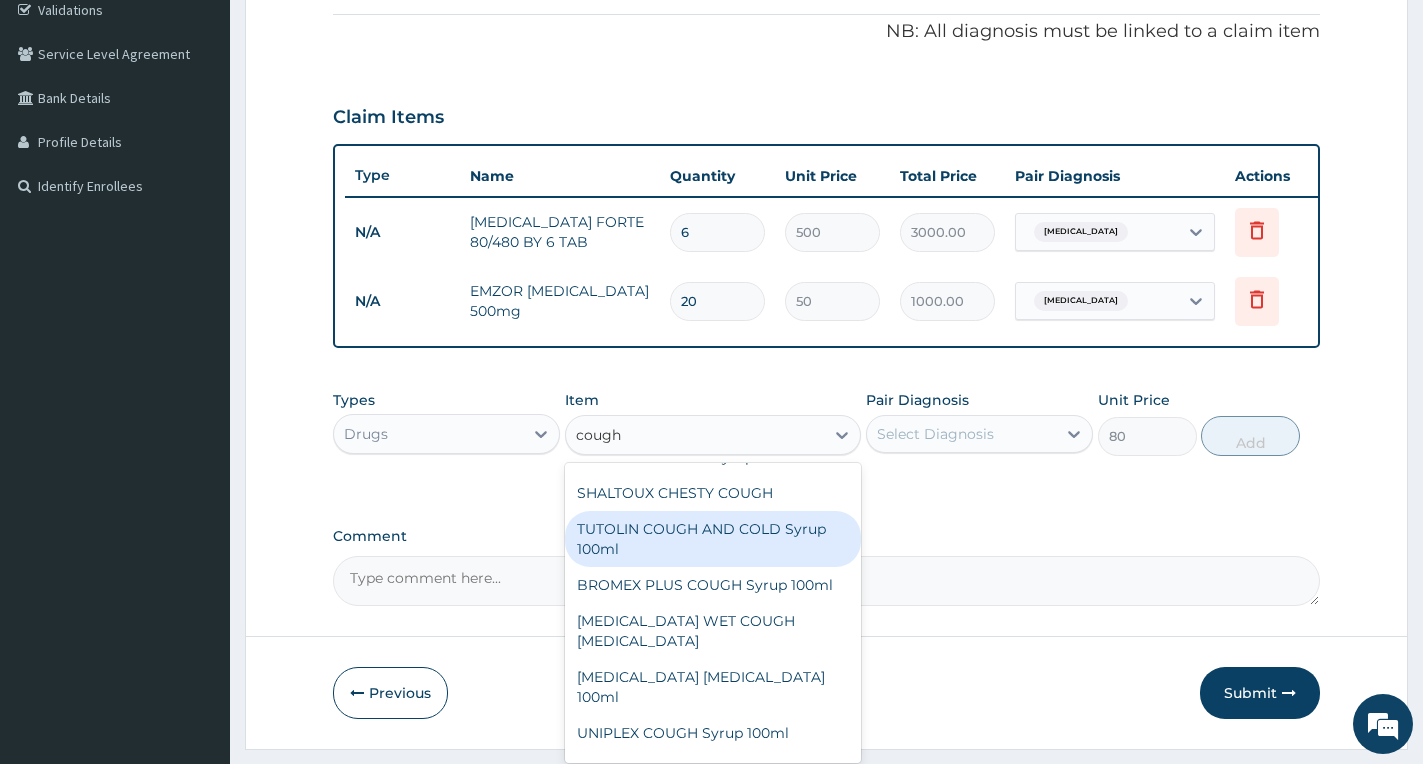 click on "TUTOLIN COUGH AND COLD Syrup 100ml" at bounding box center [713, 539] 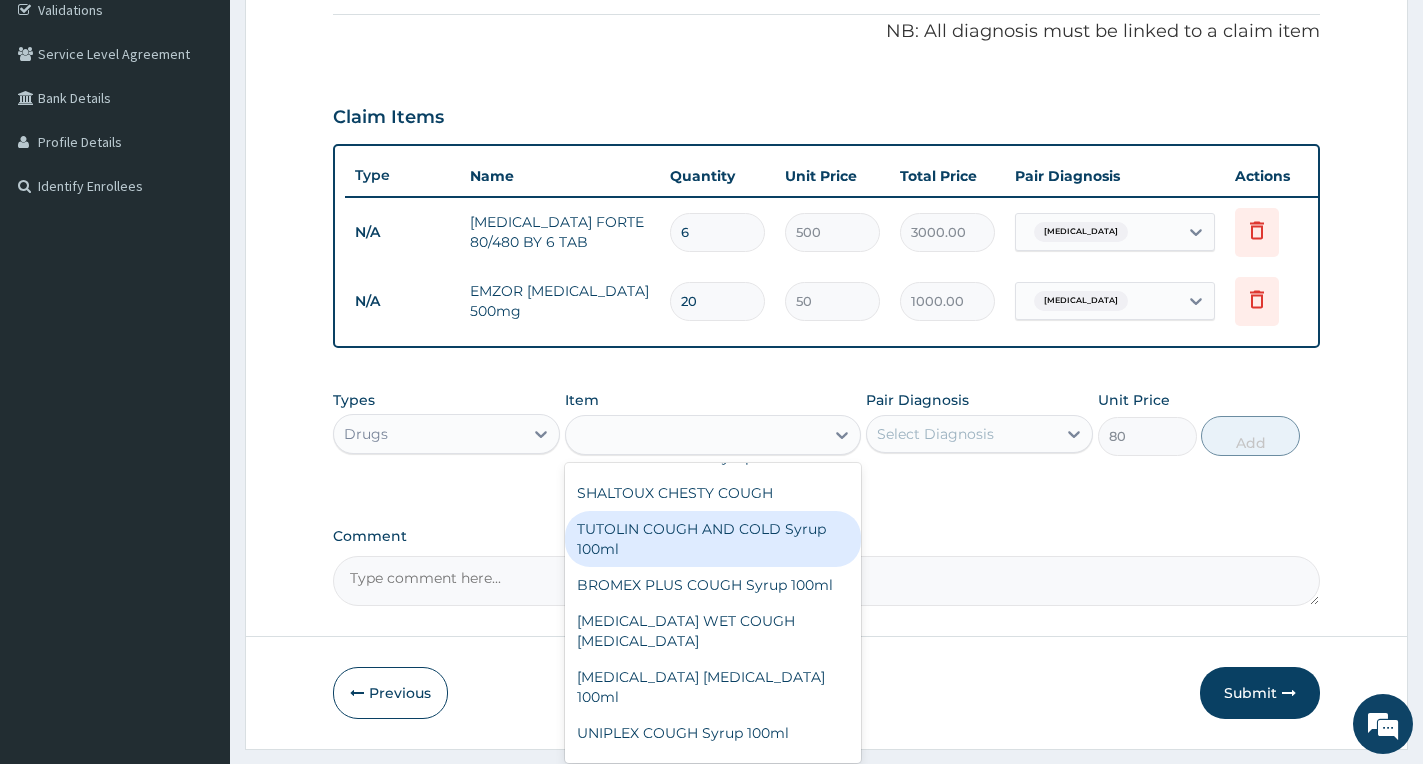 type on "1537.25" 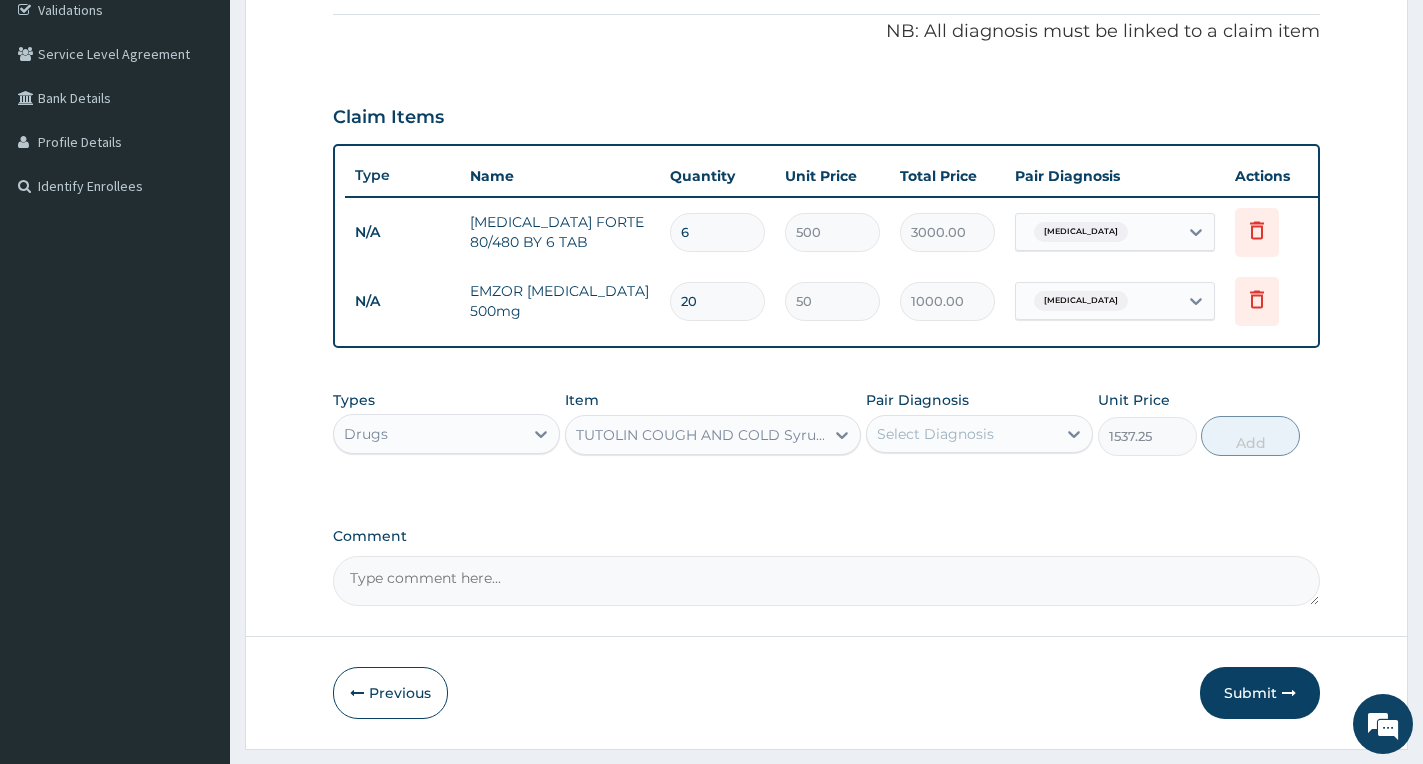 click on "Select Diagnosis" at bounding box center (961, 434) 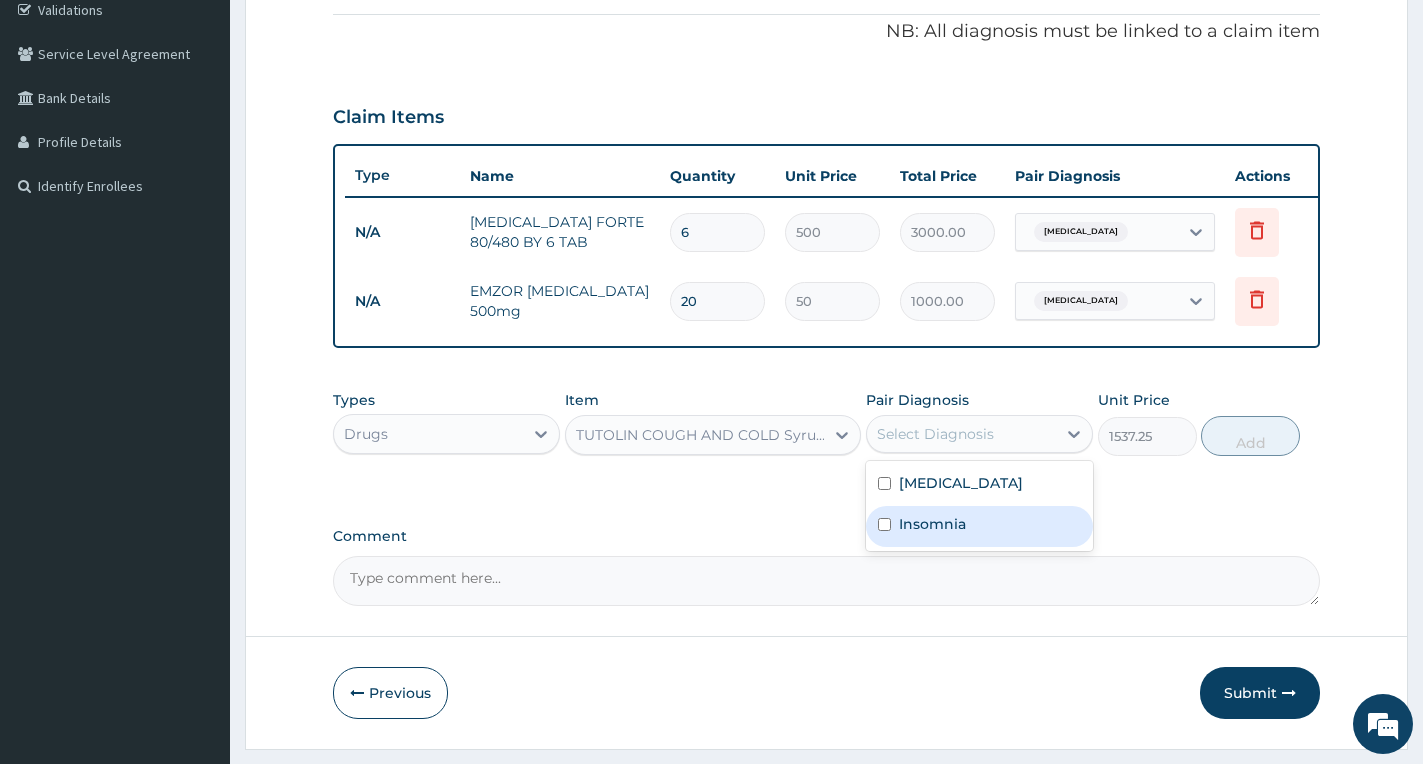 click on "Insomnia" at bounding box center (932, 524) 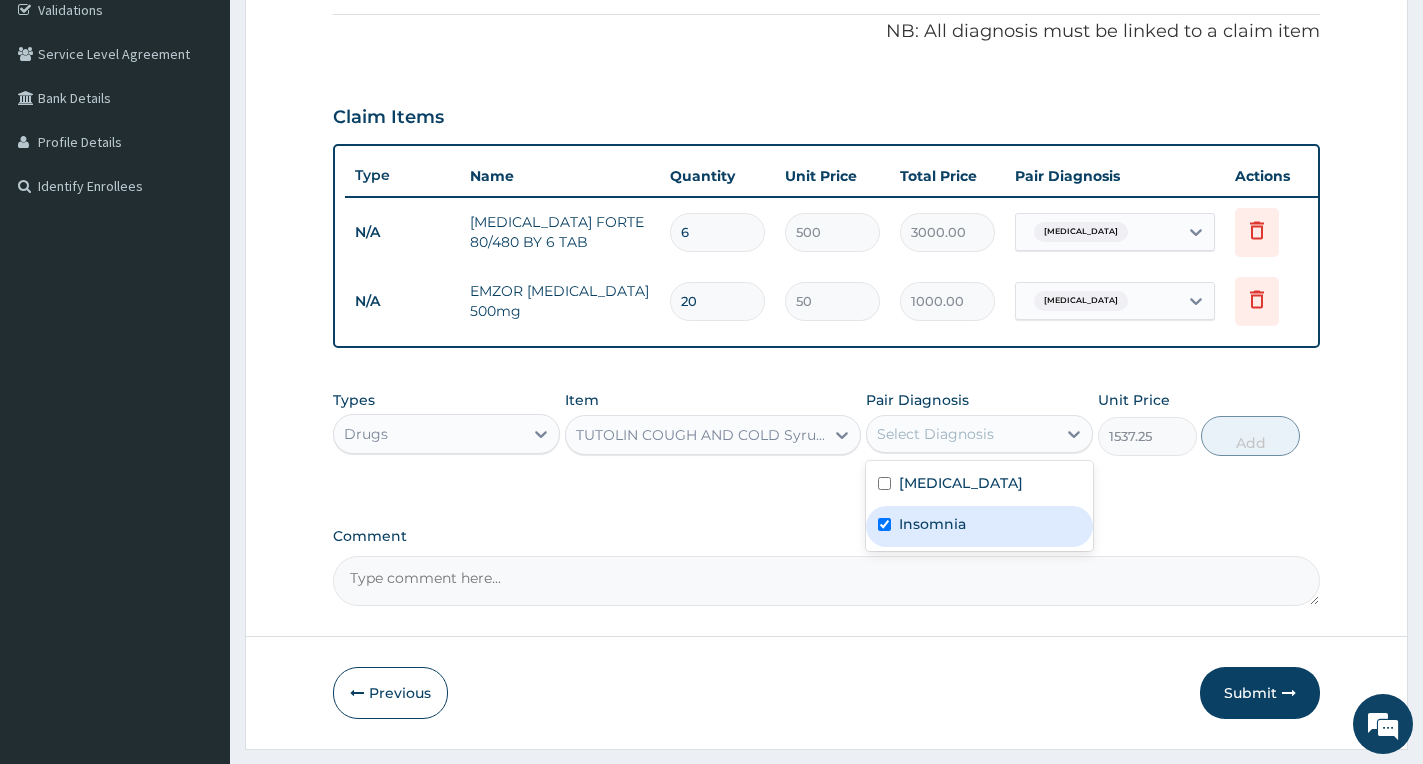 checkbox on "true" 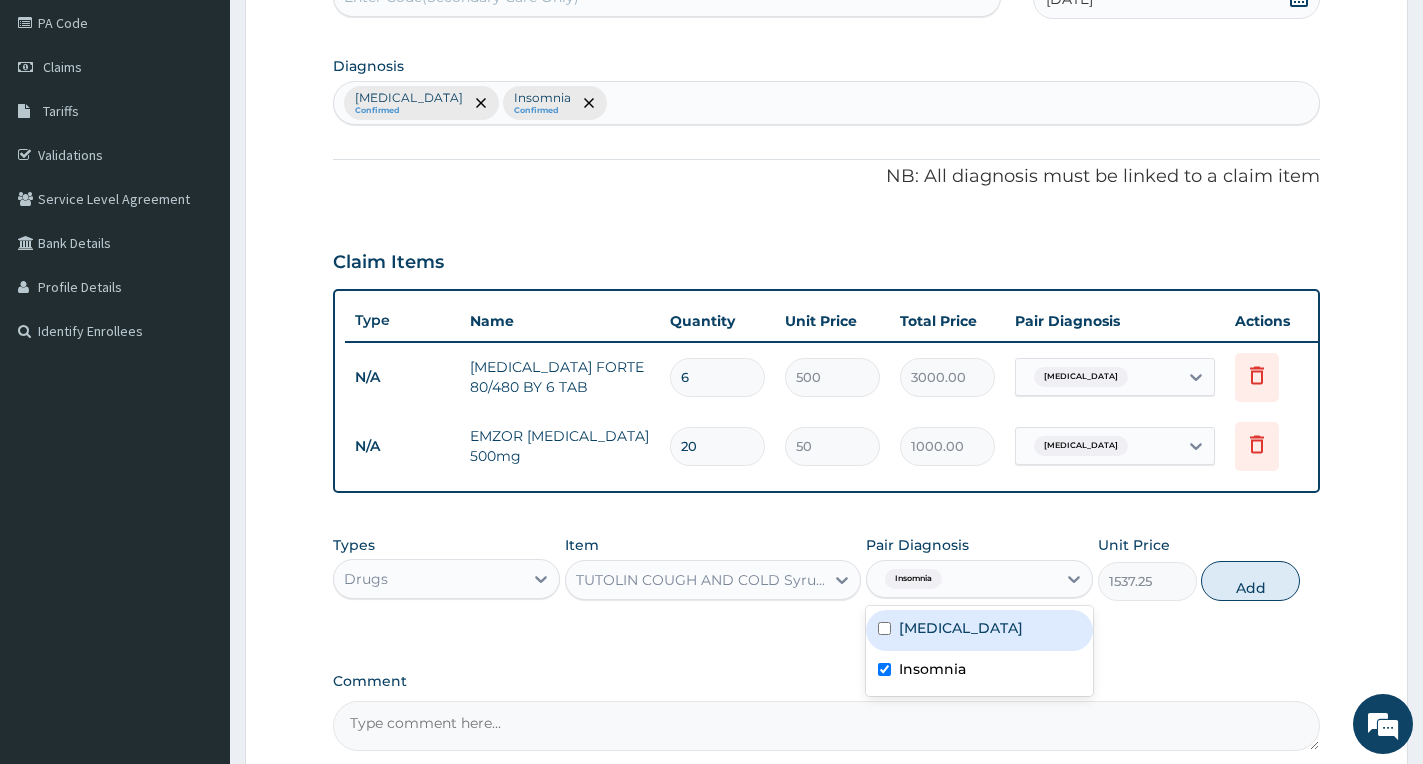 scroll, scrollTop: 0, scrollLeft: 0, axis: both 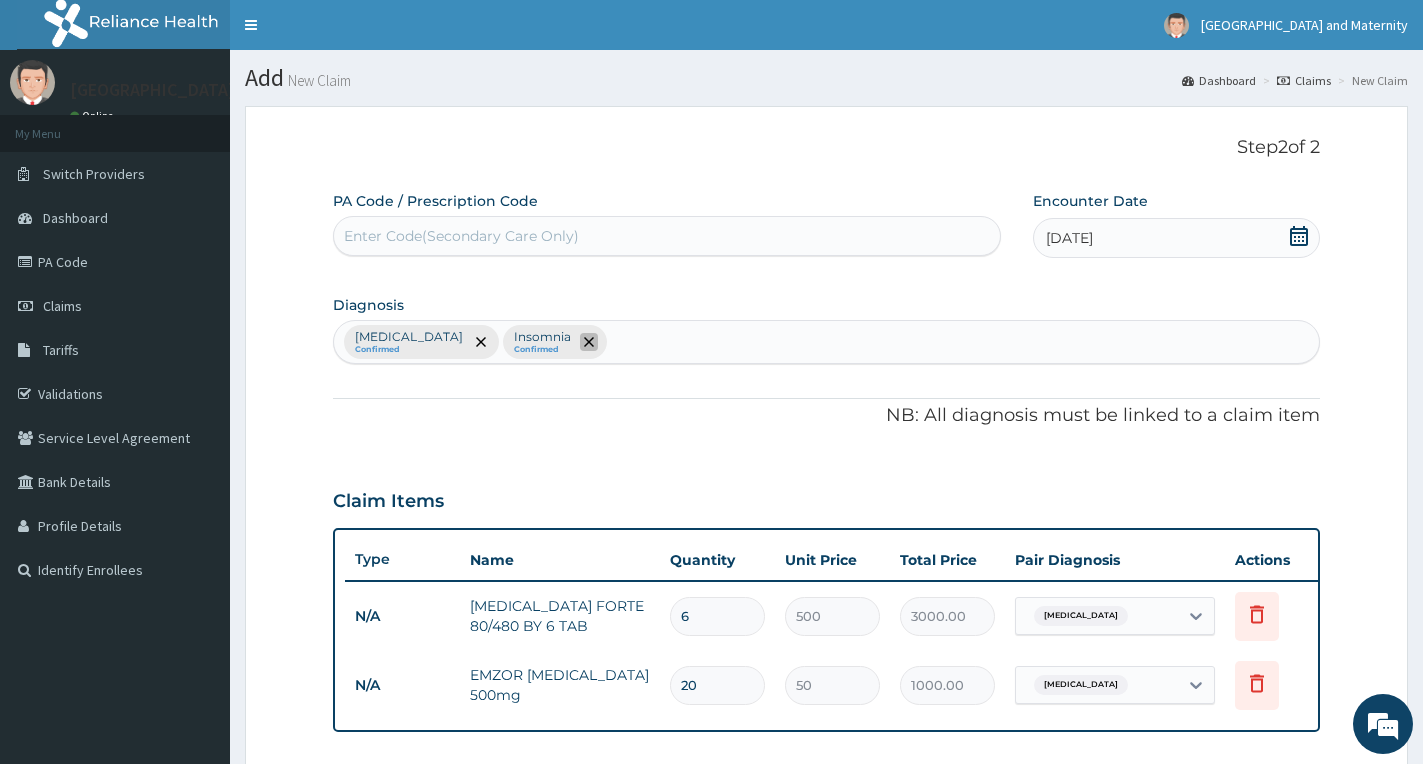 click 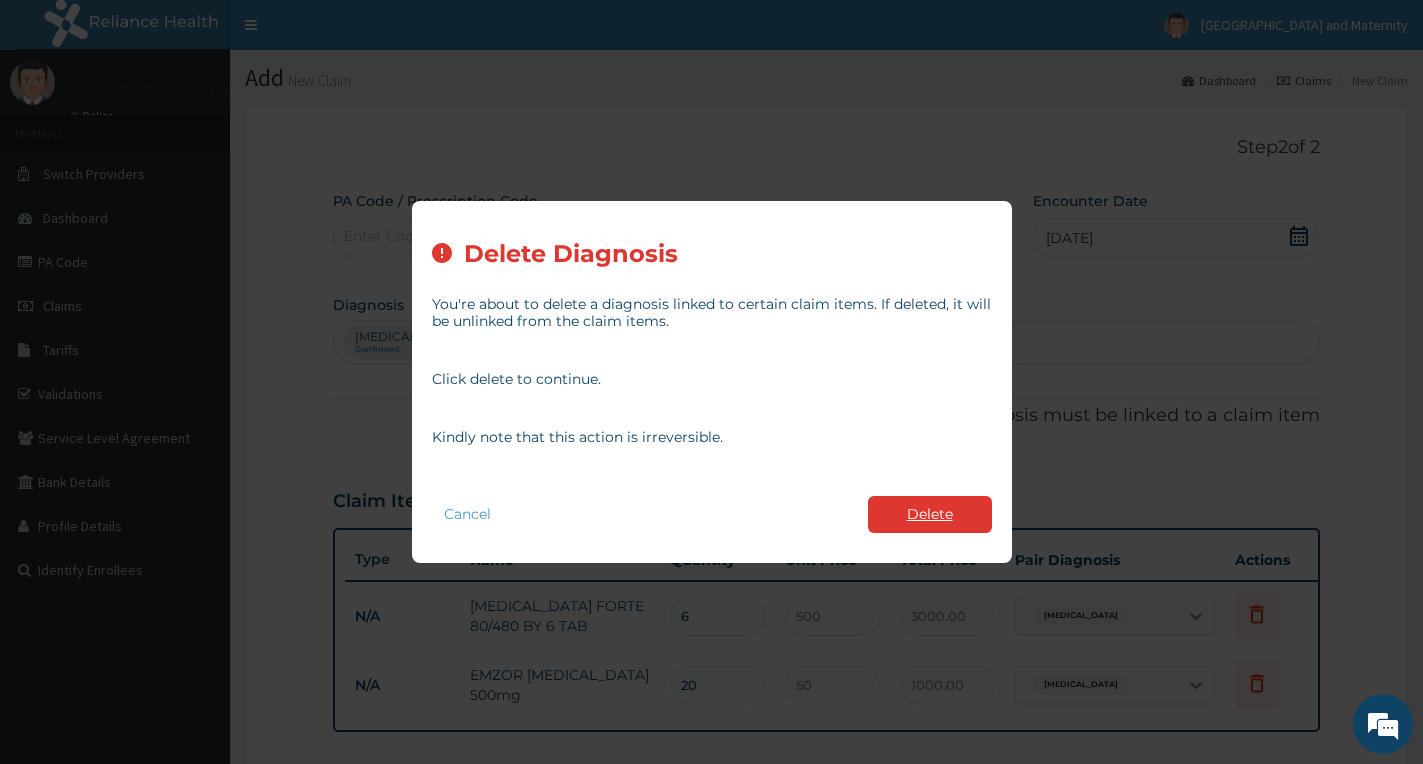 click on "Delete" at bounding box center [930, 514] 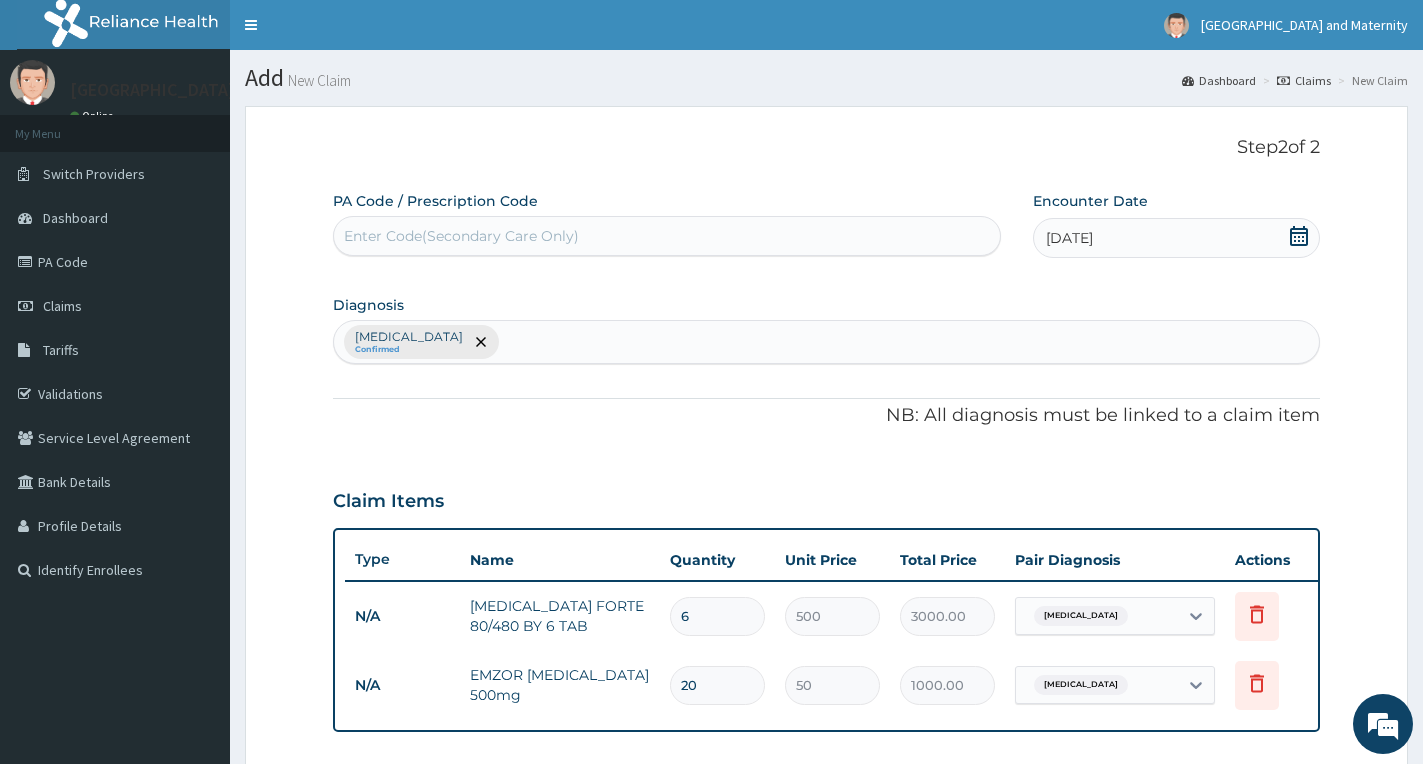 click on "Malaria Confirmed" at bounding box center (826, 342) 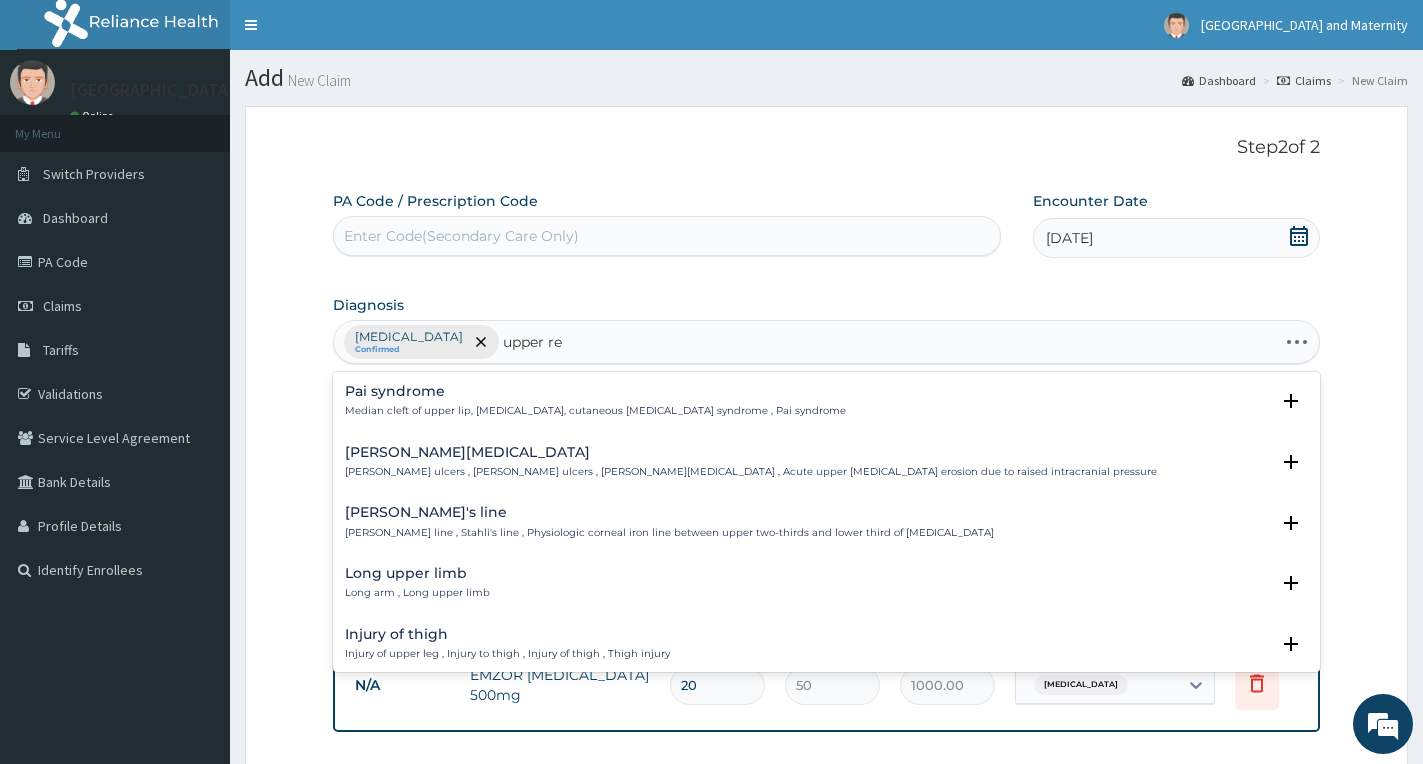 type on "upper res" 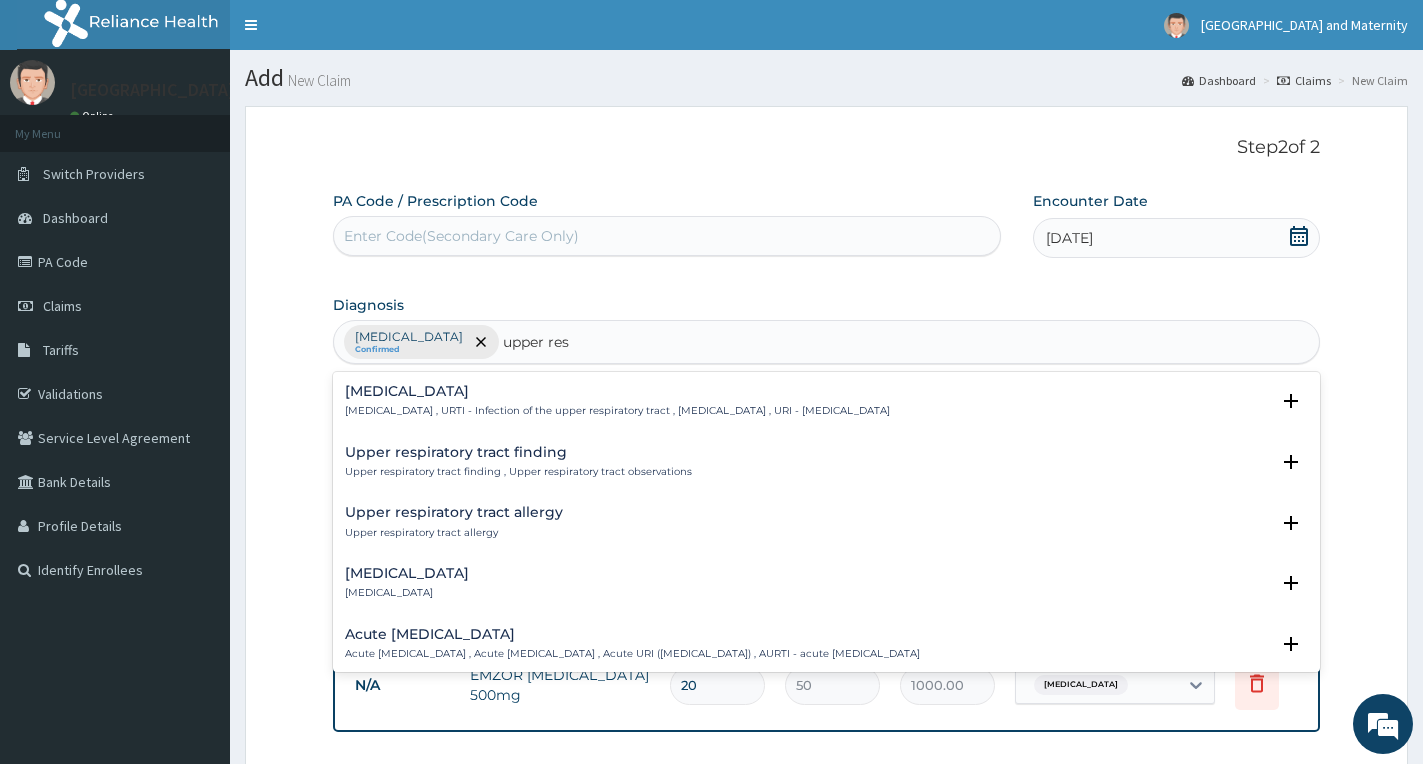 click on "[MEDICAL_DATA]" at bounding box center [617, 391] 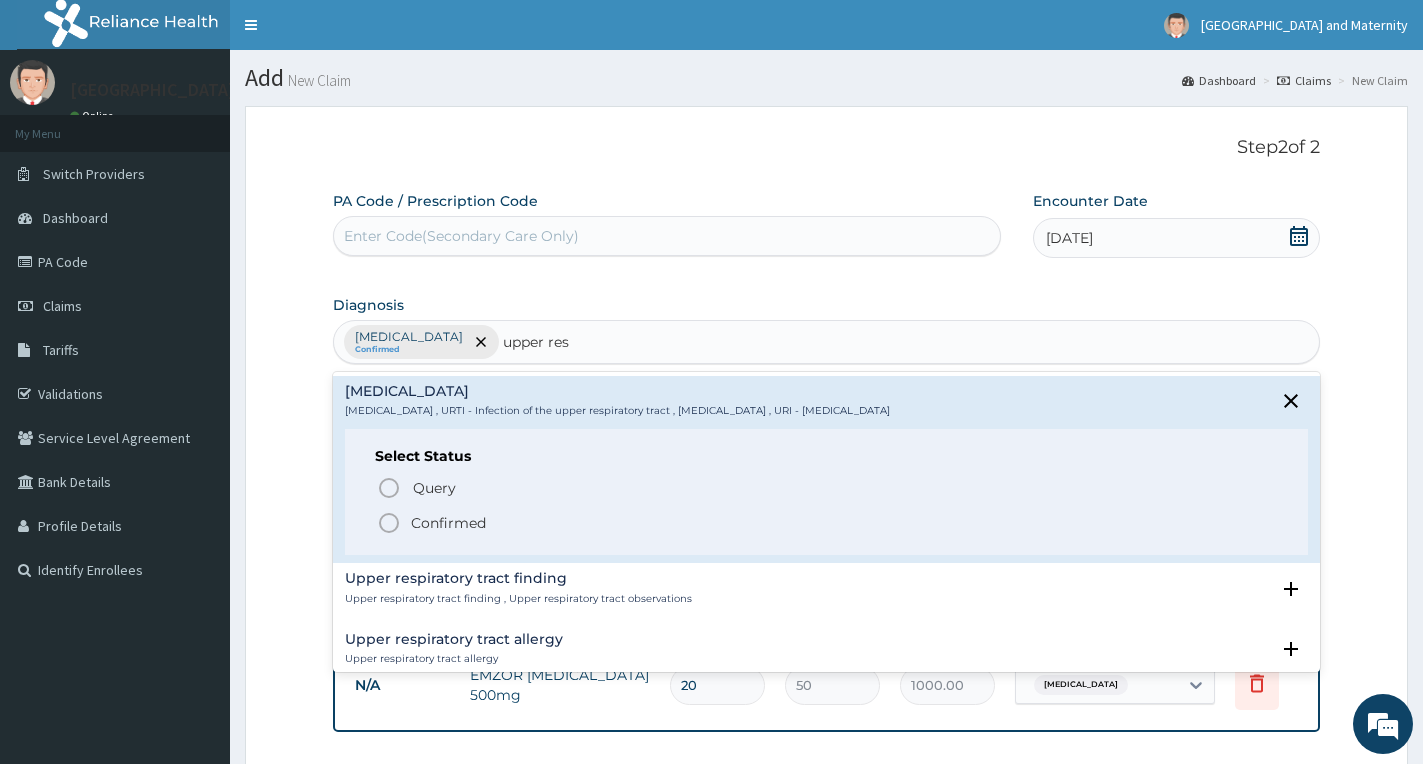 click on "Confirmed" at bounding box center (448, 523) 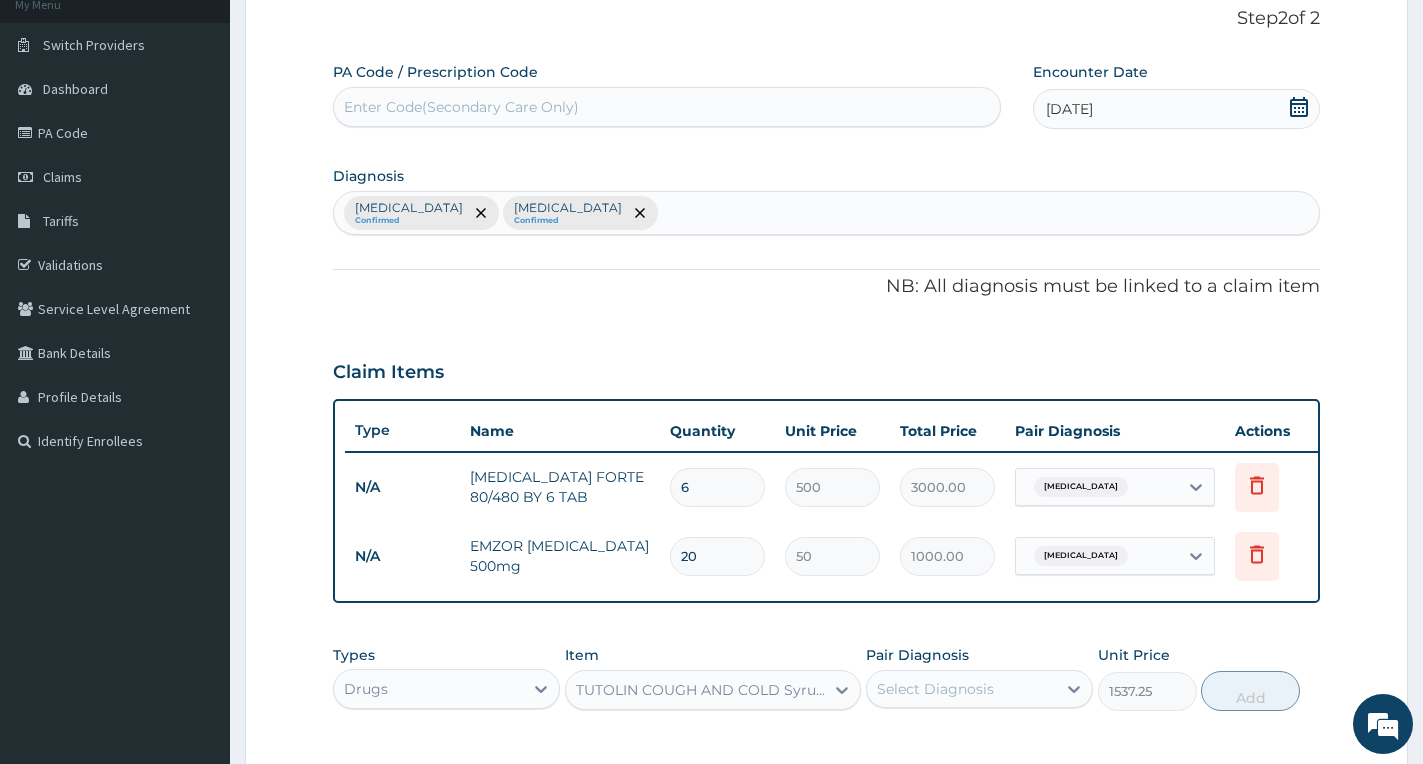 scroll, scrollTop: 300, scrollLeft: 0, axis: vertical 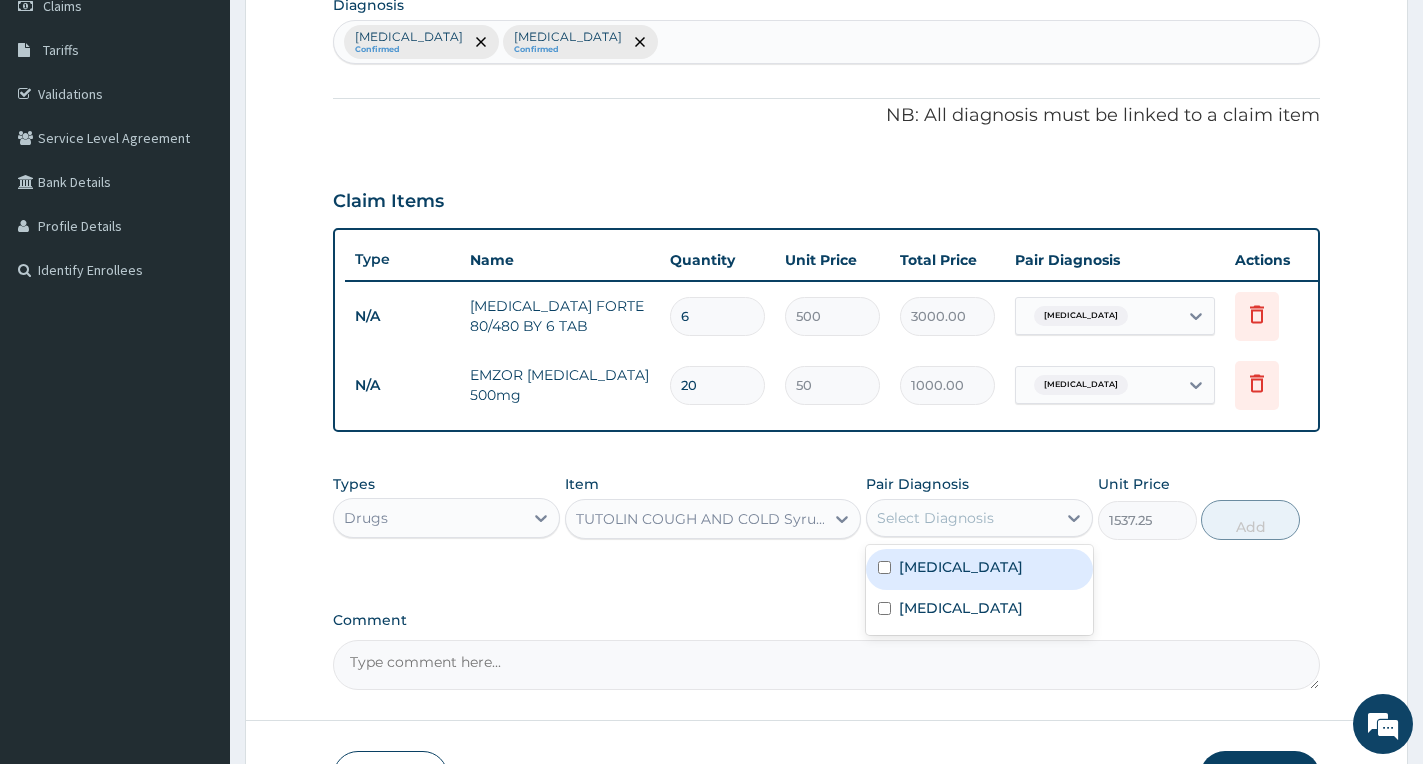 click on "Select Diagnosis" at bounding box center (935, 518) 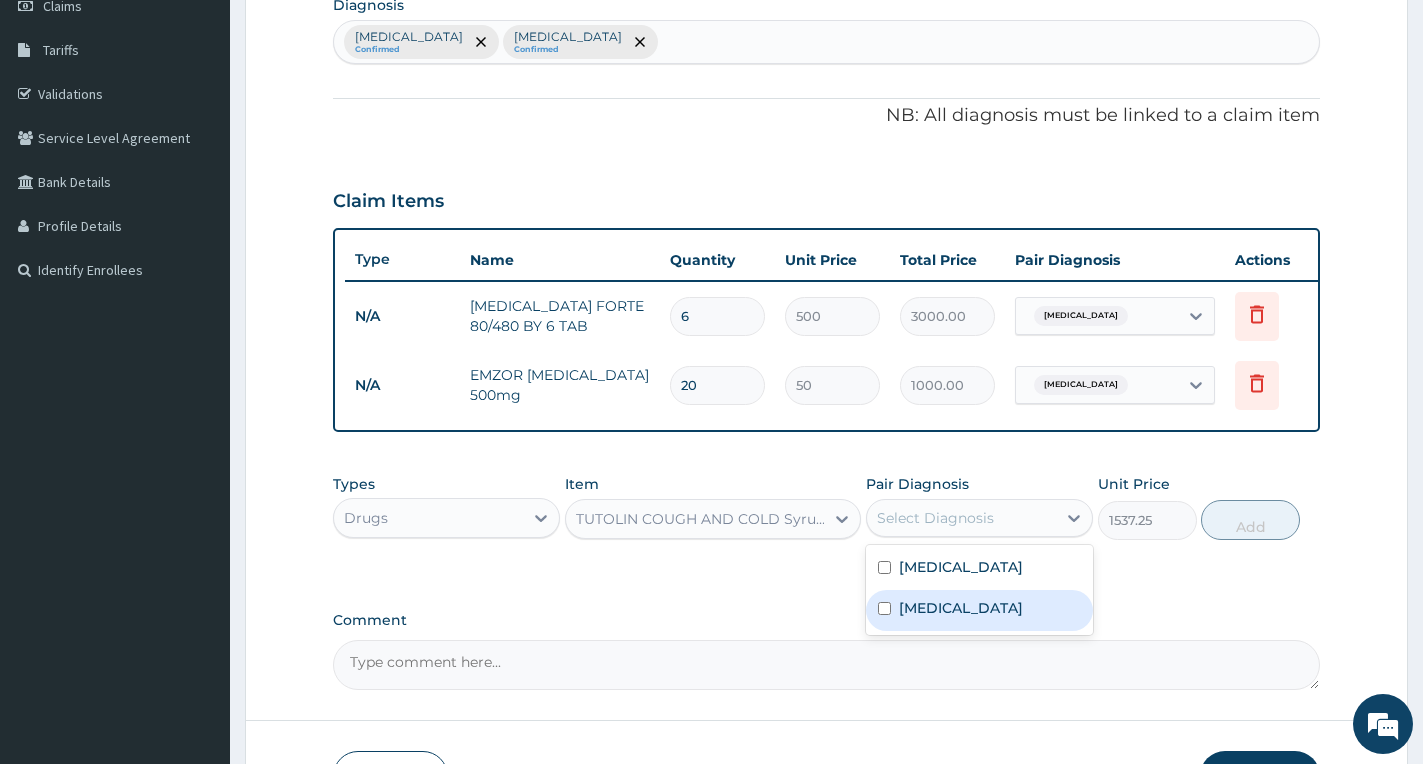 click on "[MEDICAL_DATA]" at bounding box center [961, 608] 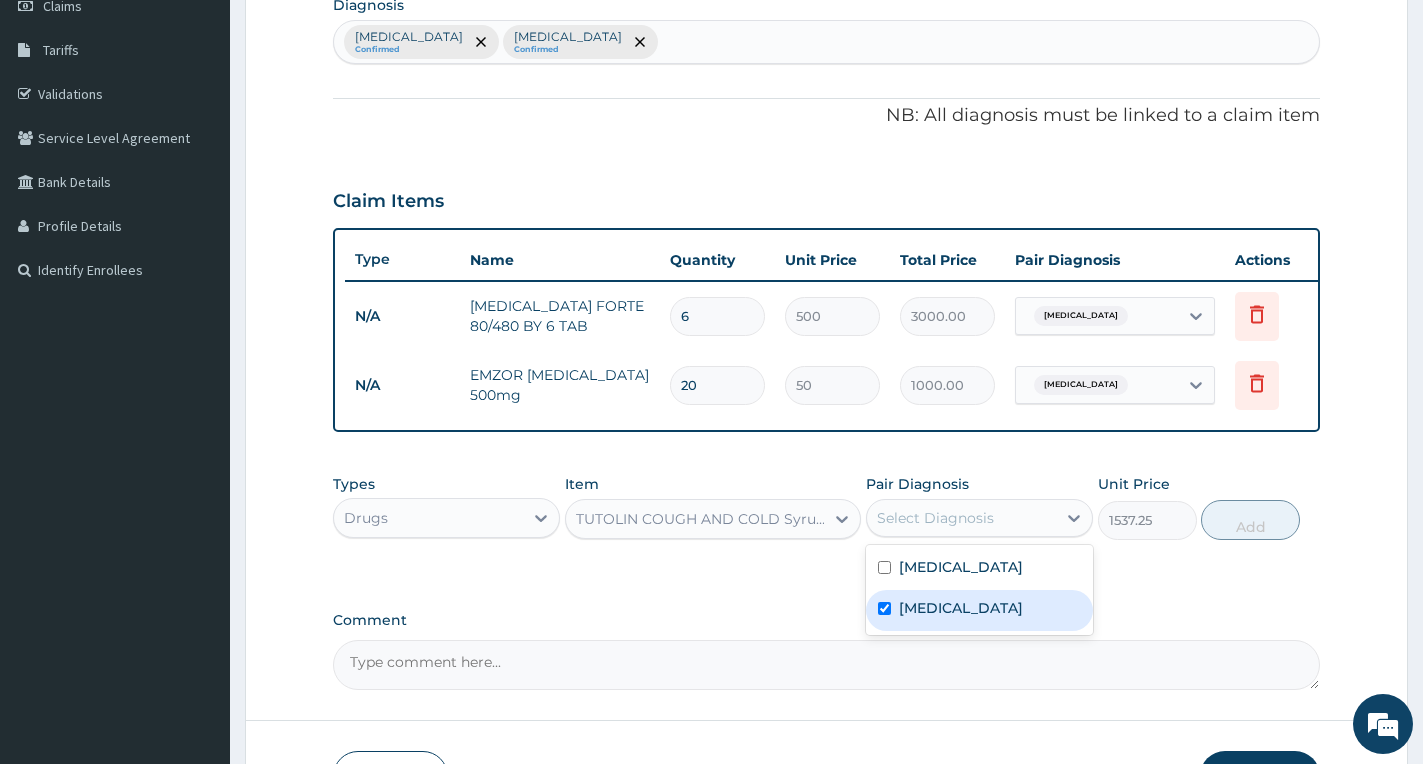checkbox on "true" 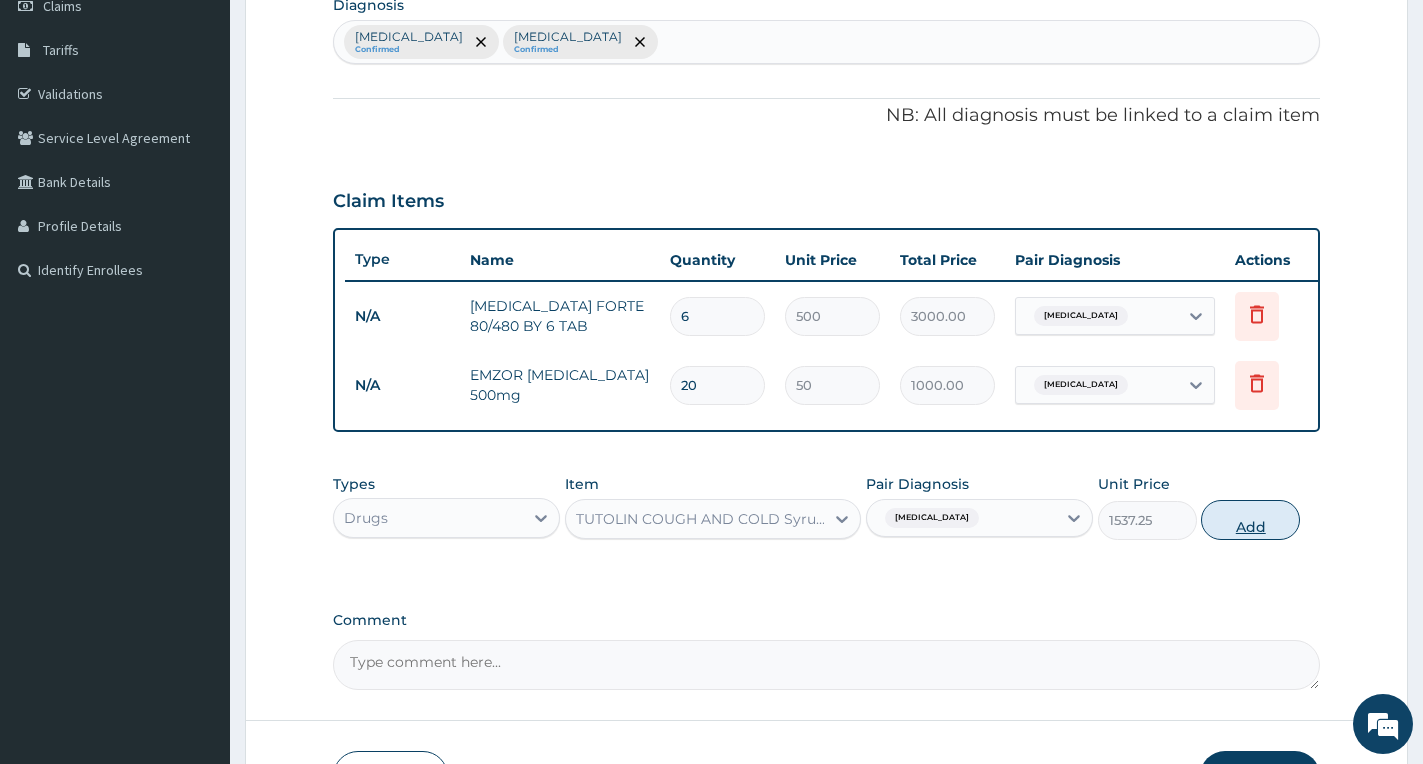 click on "Add" at bounding box center (1250, 520) 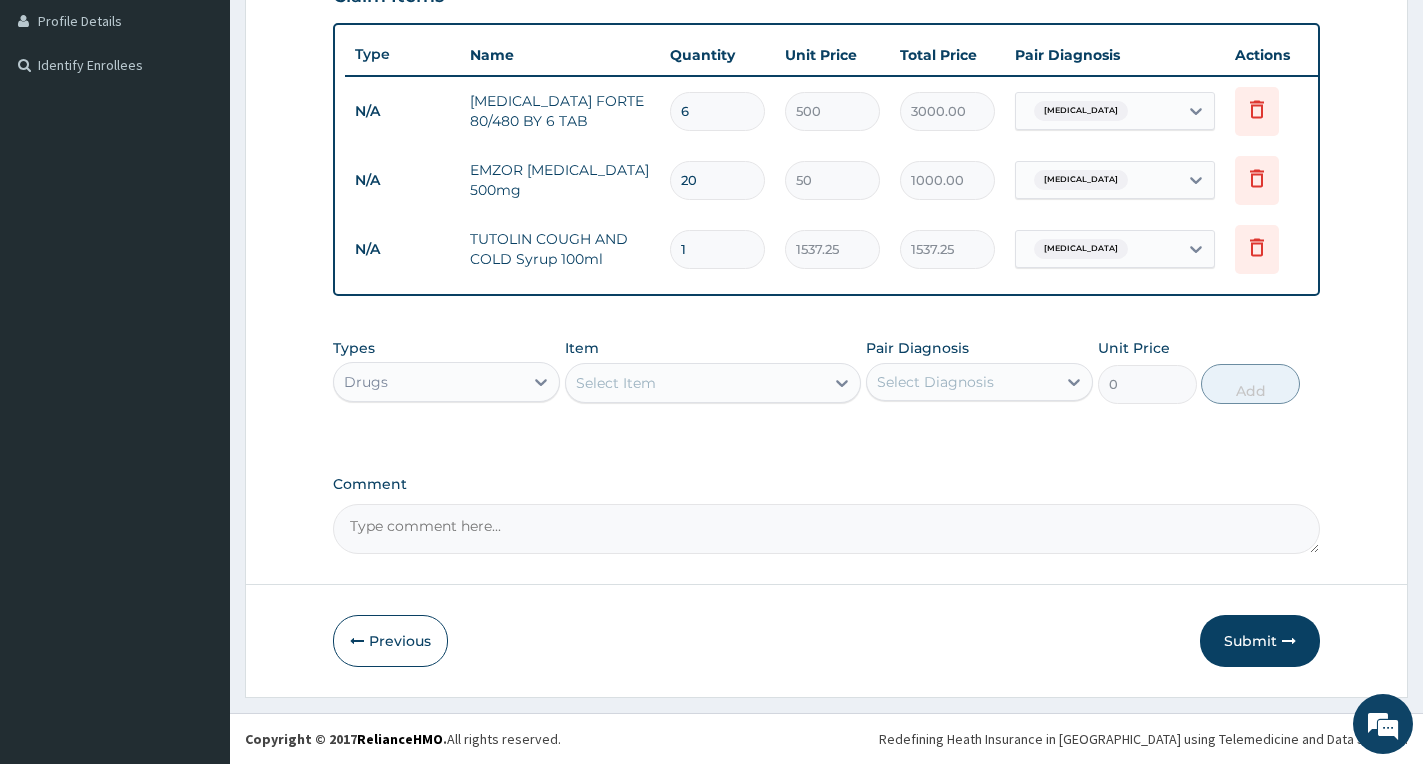 scroll, scrollTop: 522, scrollLeft: 0, axis: vertical 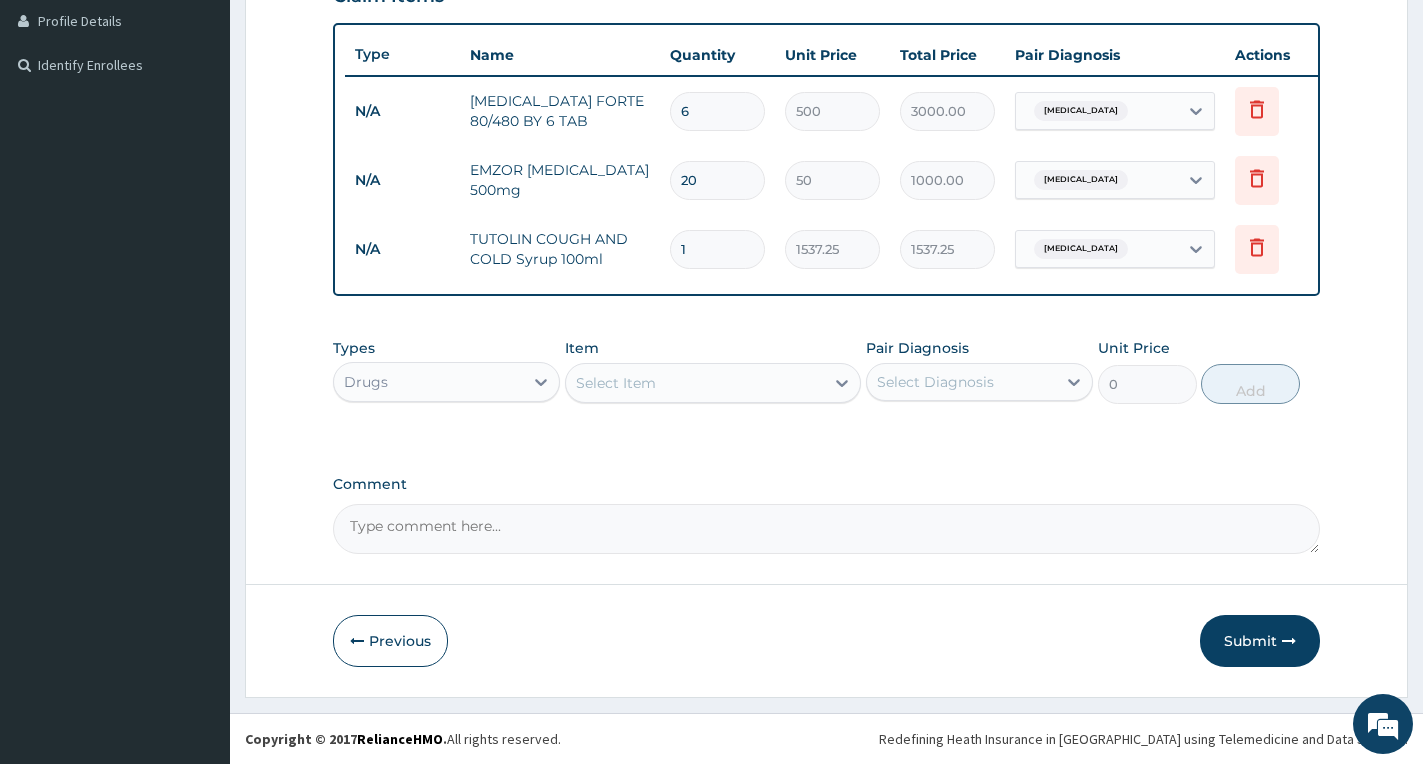 click on "Select Item" at bounding box center (695, 383) 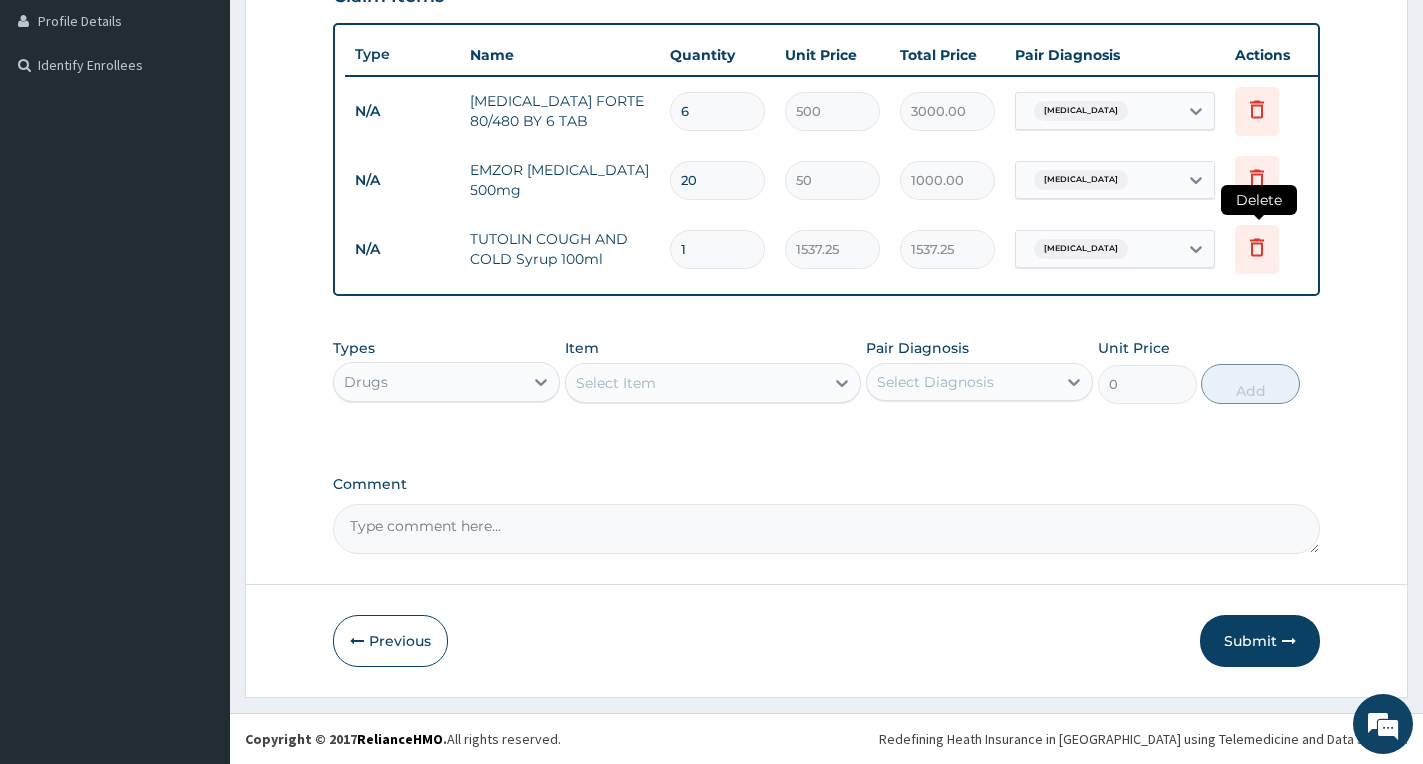 click 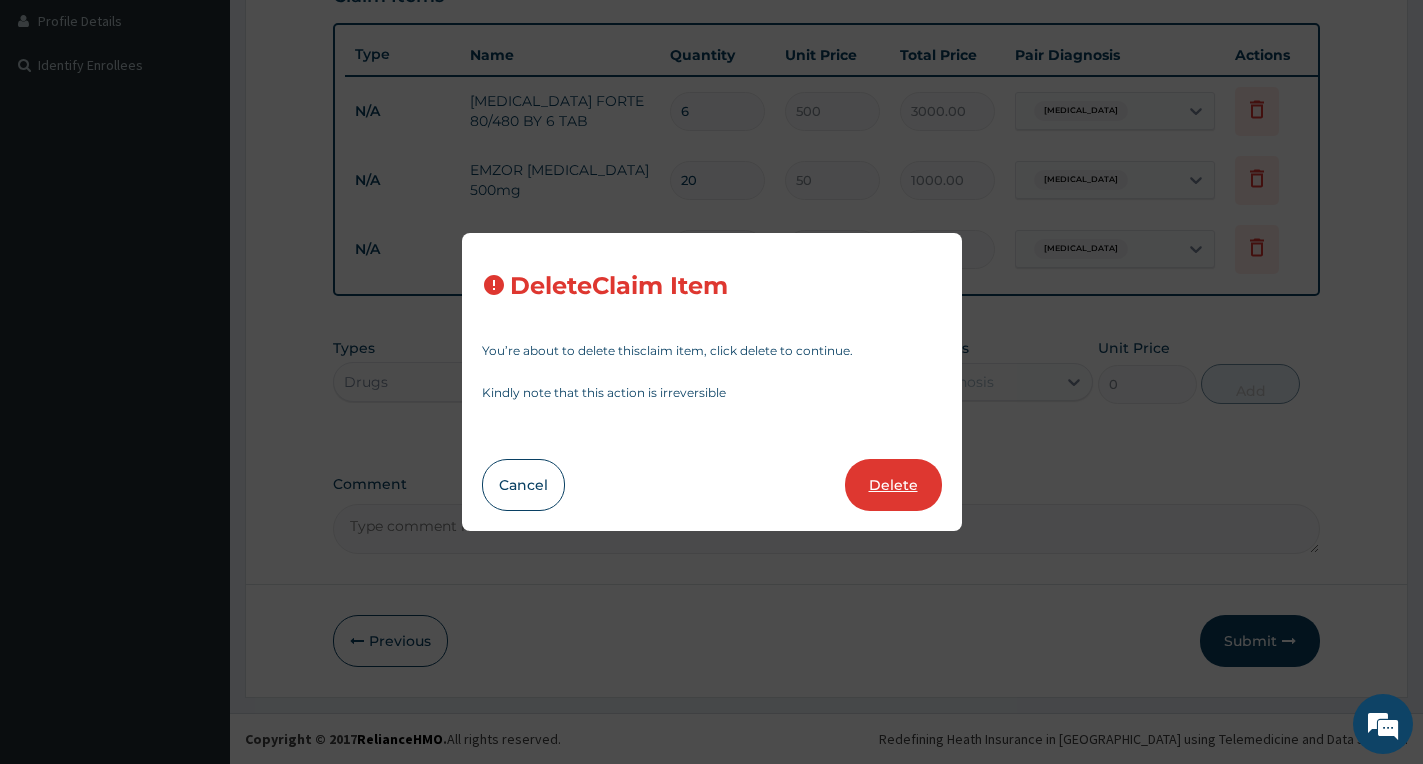 click on "Delete" at bounding box center (893, 485) 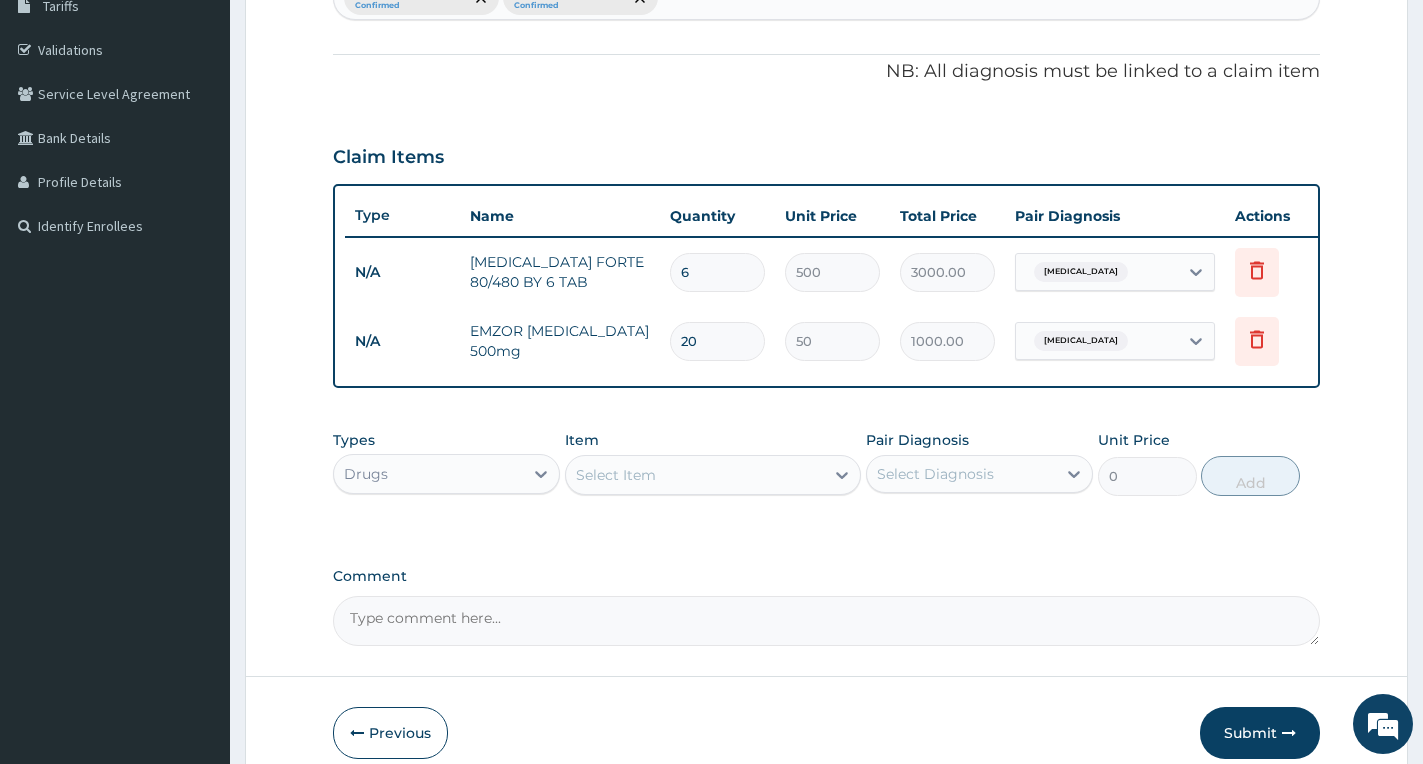 scroll, scrollTop: 153, scrollLeft: 0, axis: vertical 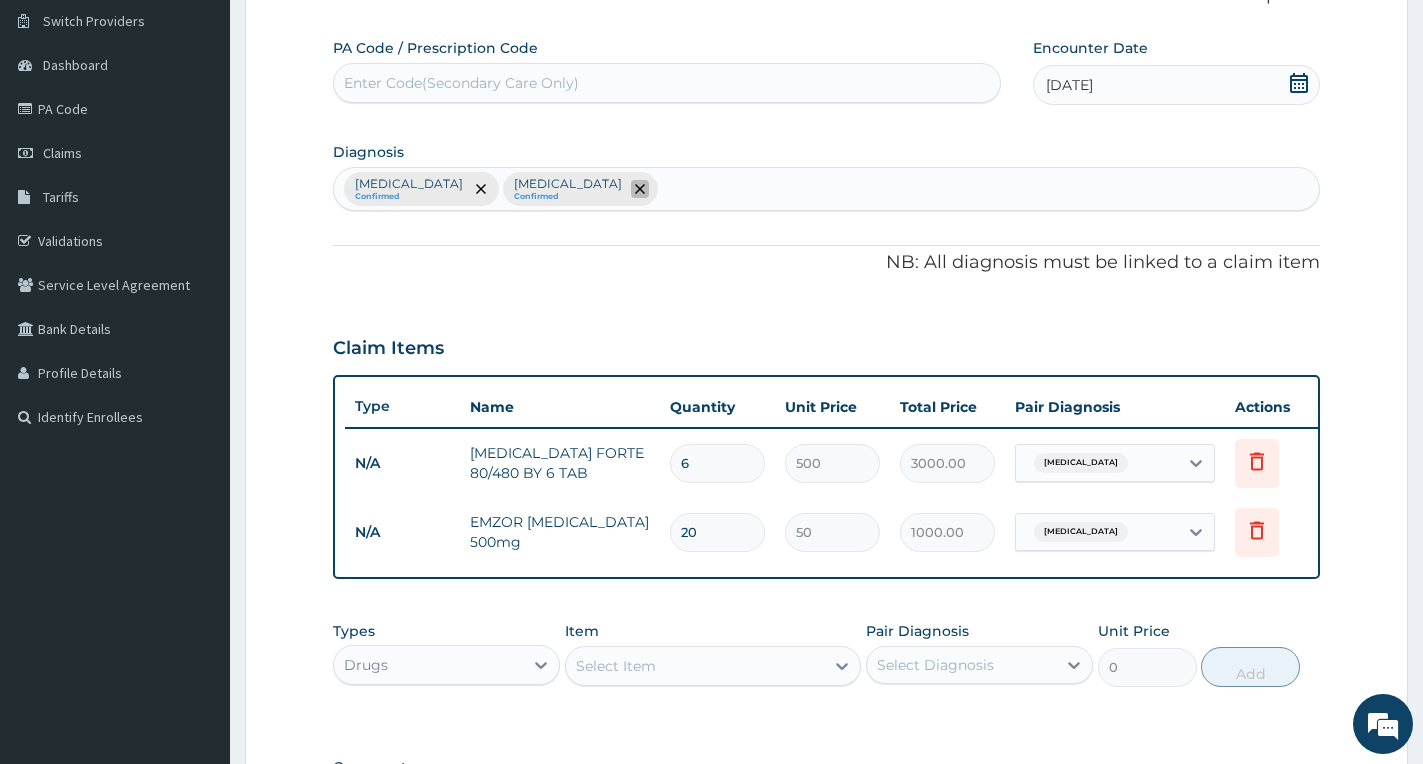 click 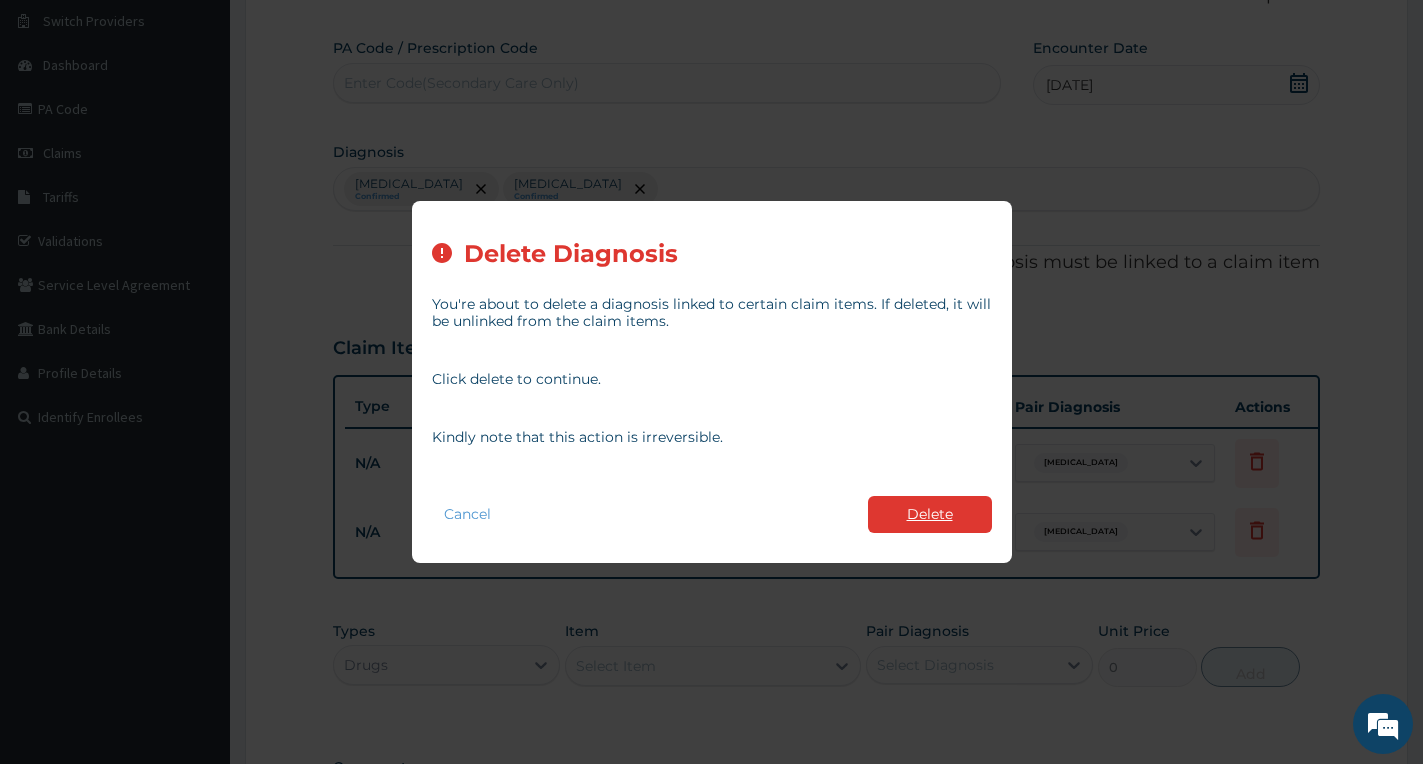 click on "Delete" at bounding box center [930, 514] 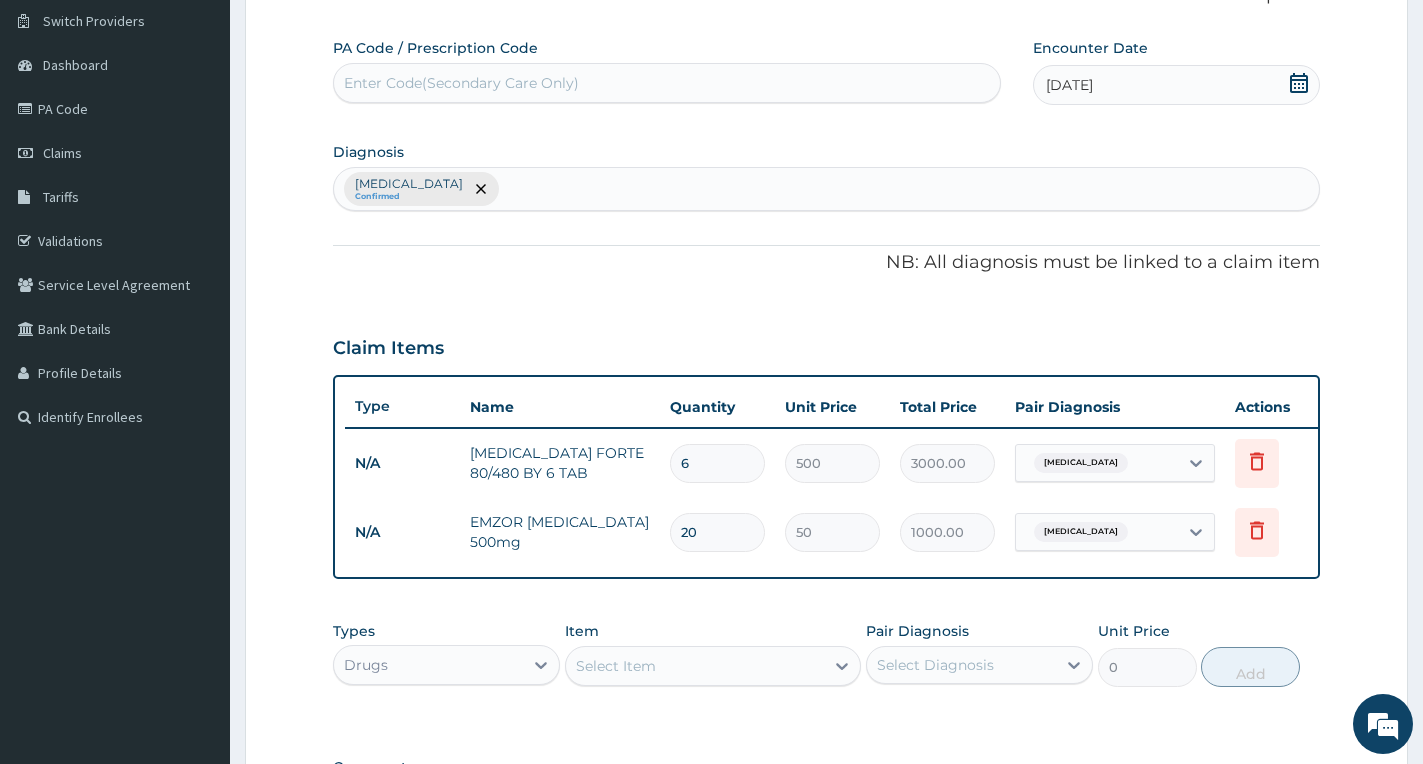 click on "Malaria Confirmed" at bounding box center (826, 189) 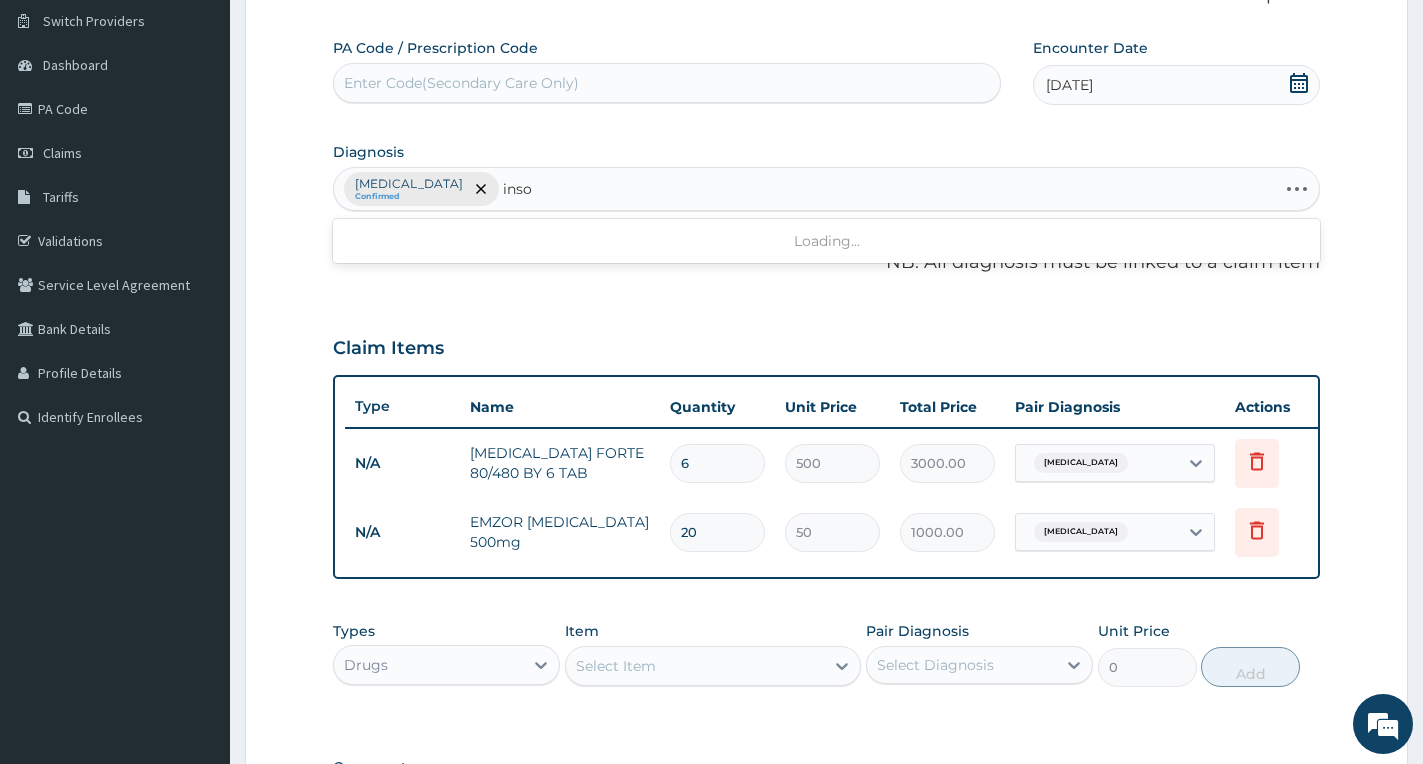 type on "insom" 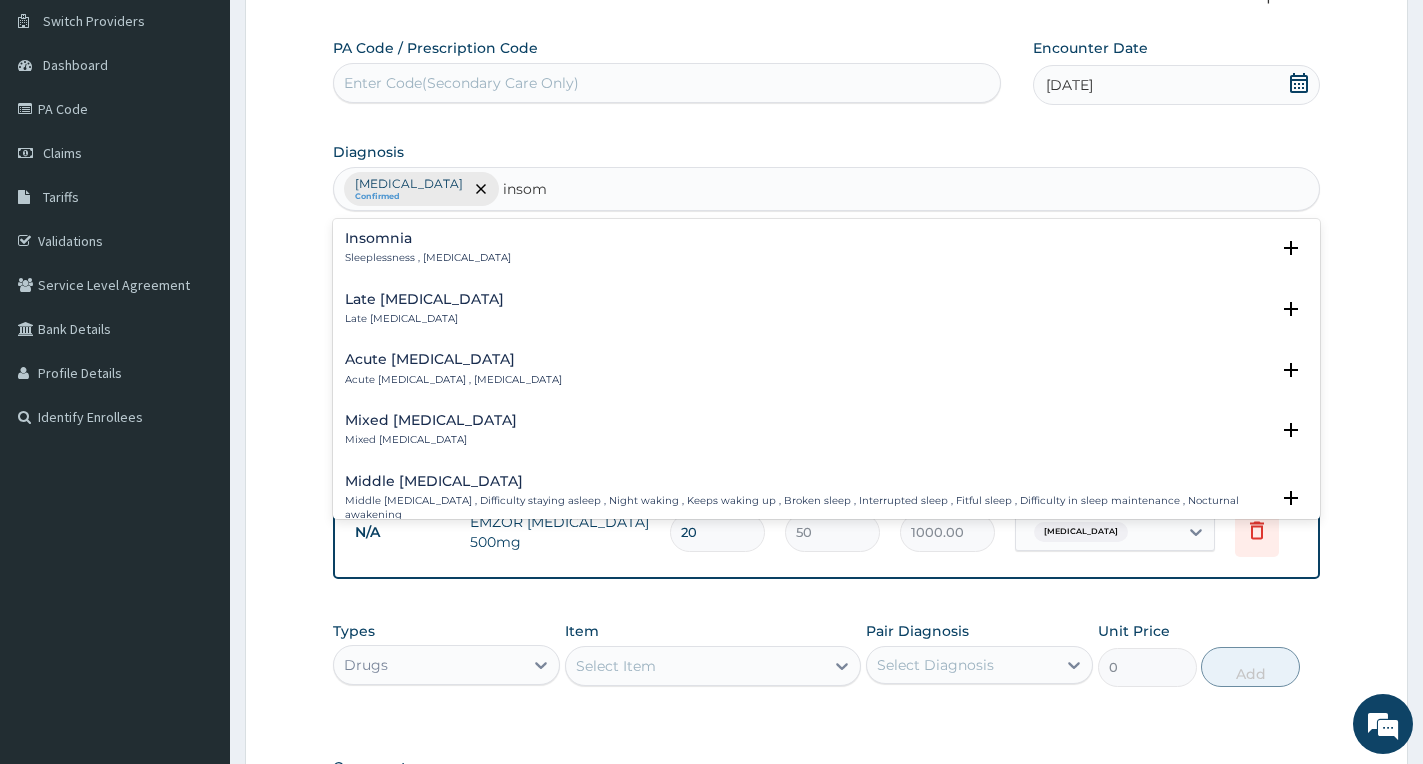 click on "Insomnia" at bounding box center [428, 238] 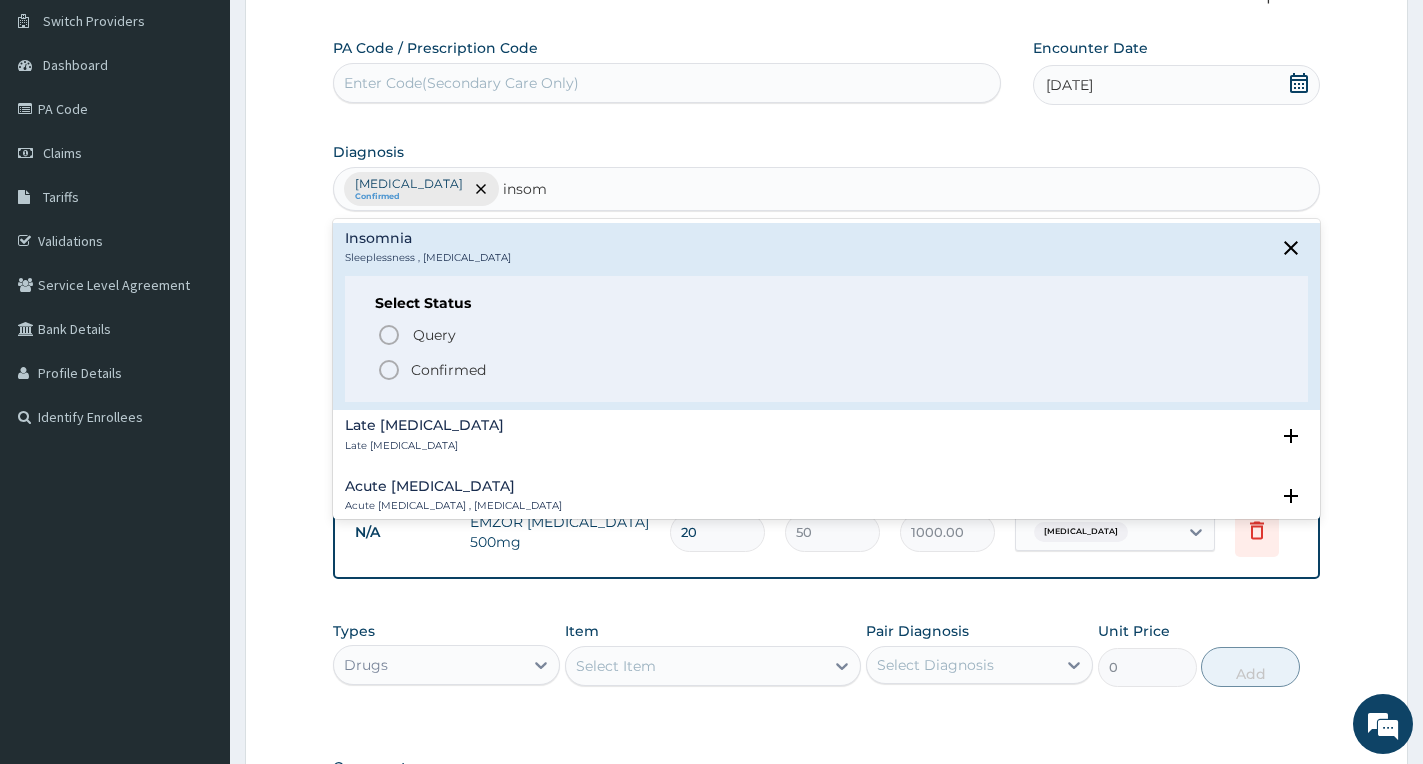 click 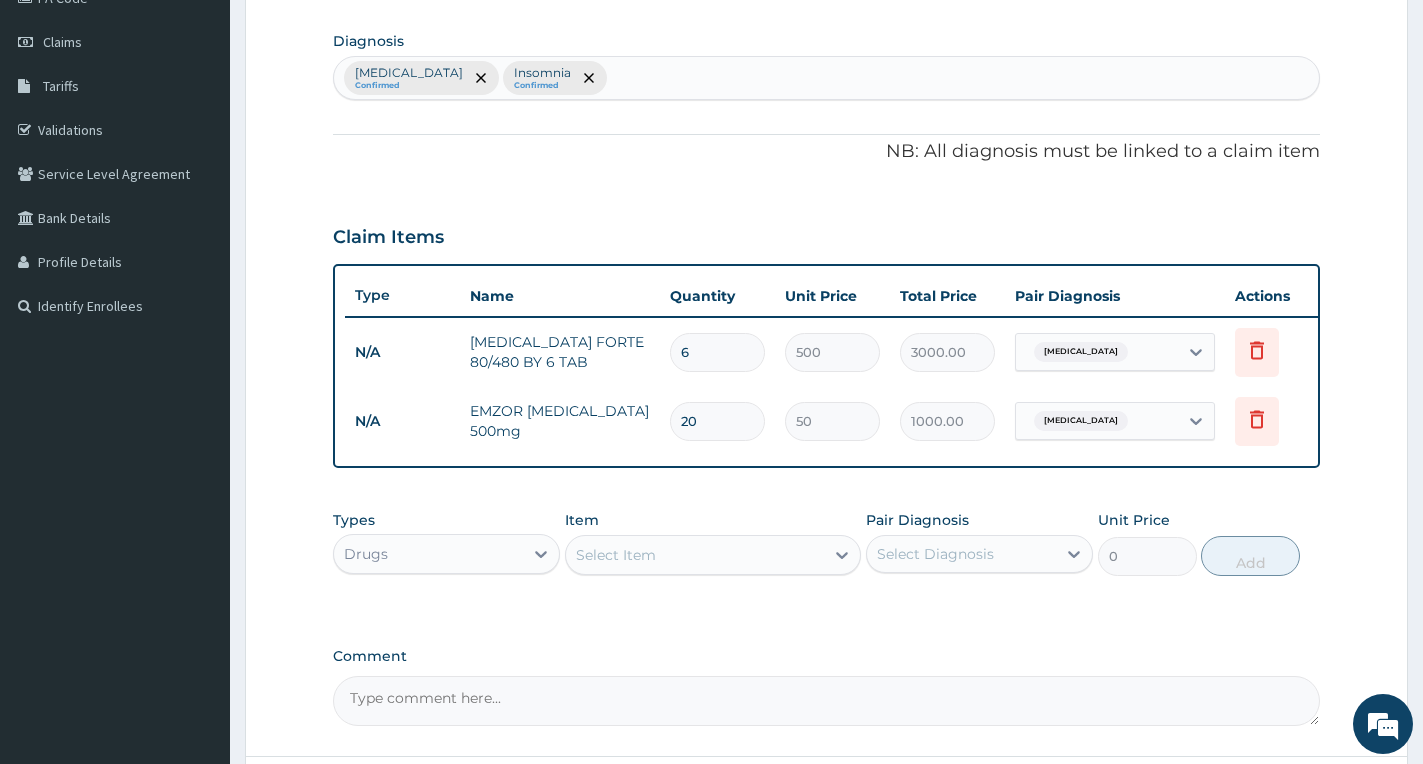 scroll, scrollTop: 353, scrollLeft: 0, axis: vertical 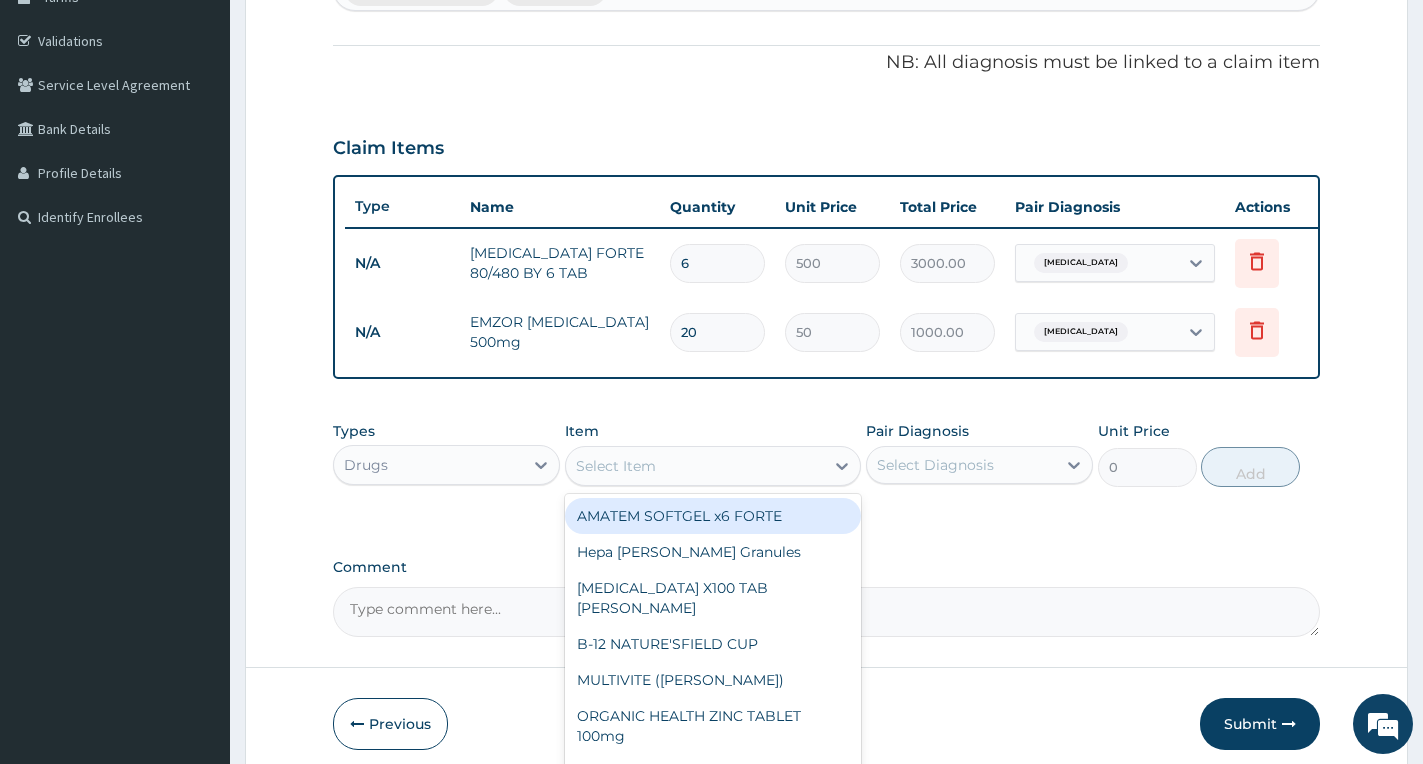 click on "Select Item" at bounding box center (616, 466) 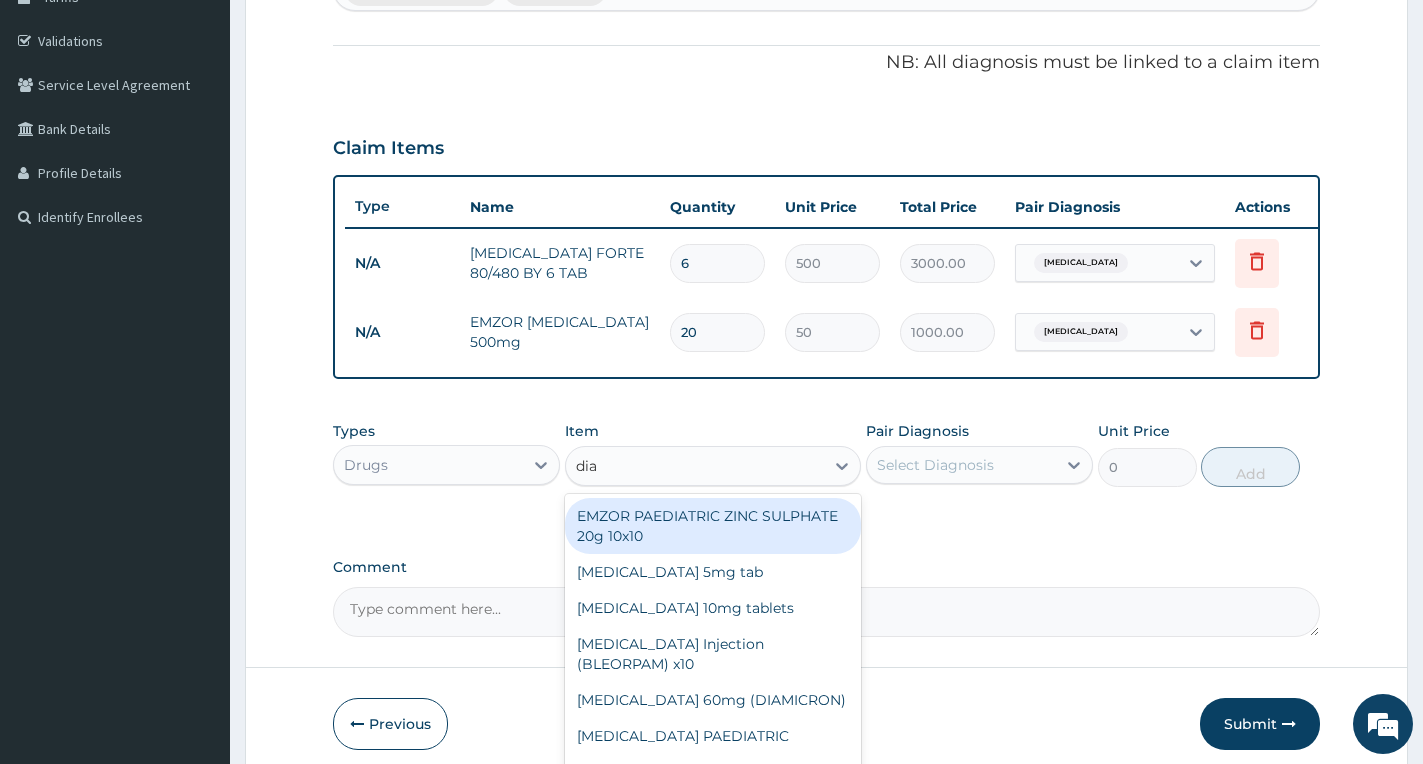 type on "diaz" 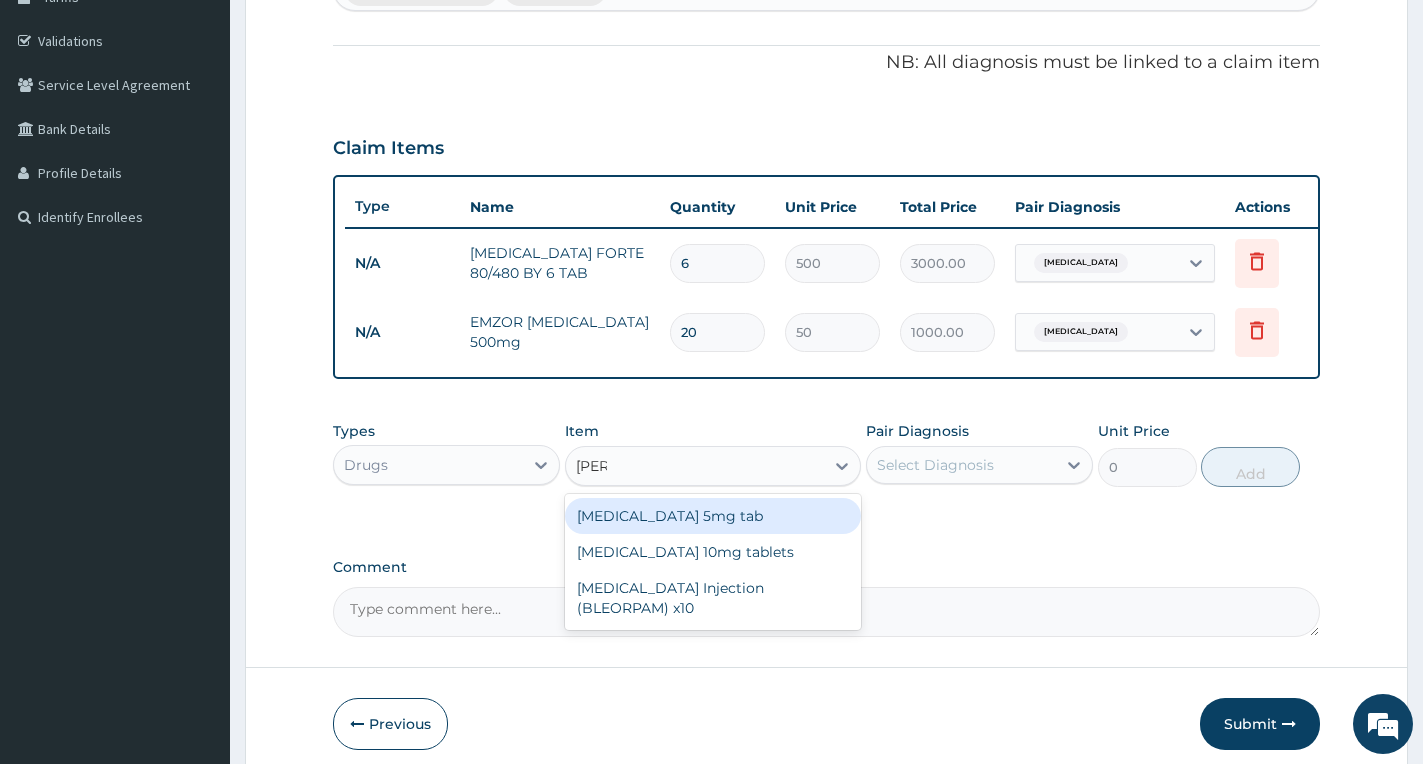 click on "Diazepam 5mg tab" at bounding box center (713, 516) 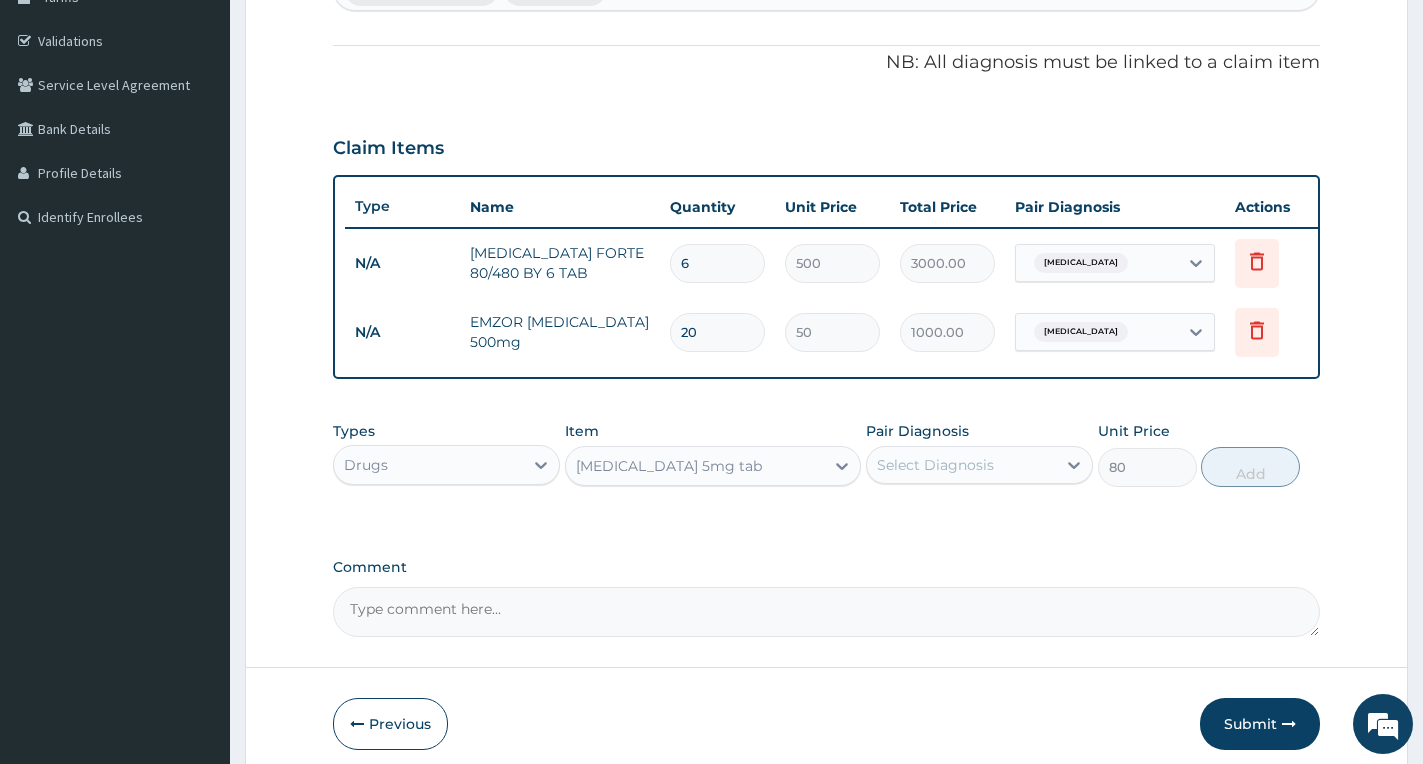 click on "Select Diagnosis" at bounding box center [935, 465] 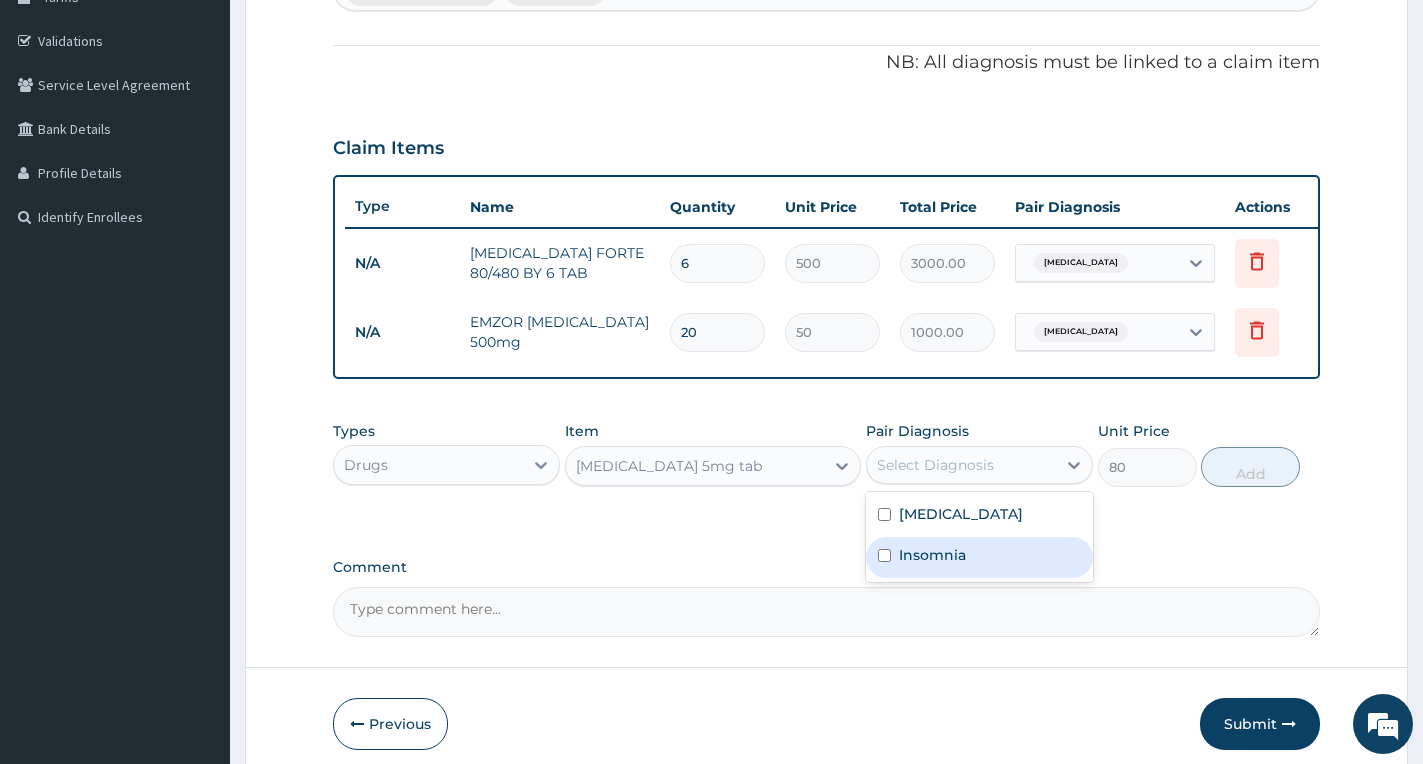 click on "Insomnia" at bounding box center [932, 555] 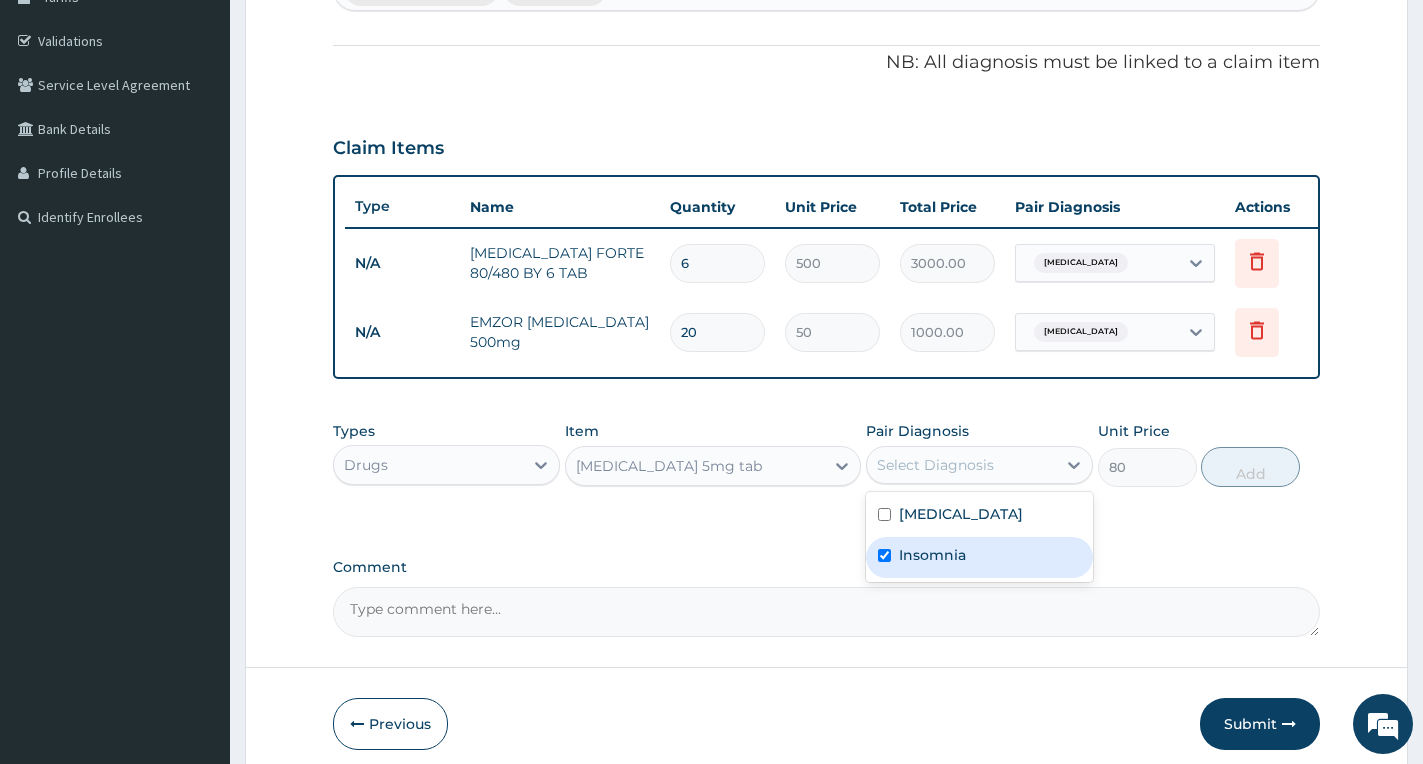 checkbox on "true" 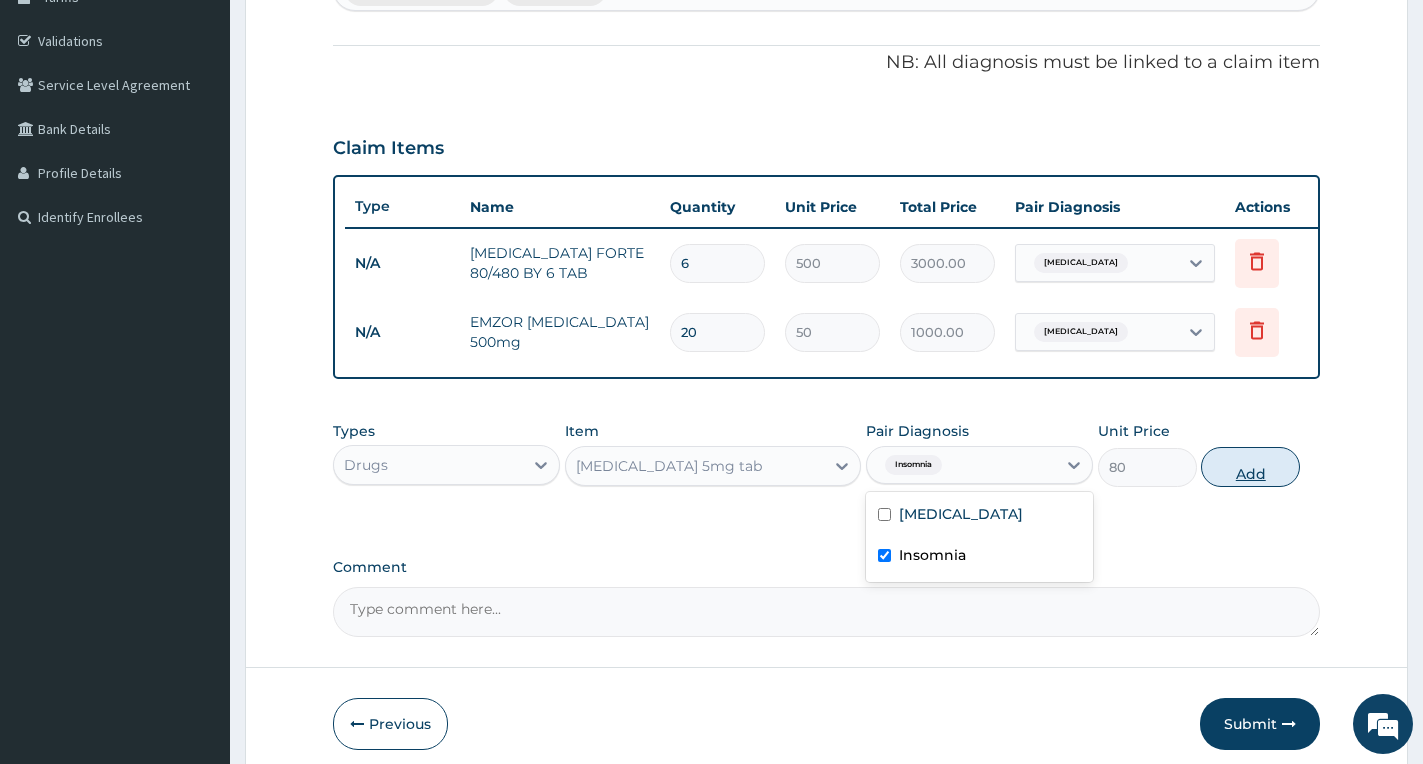 click on "Add" at bounding box center [1250, 467] 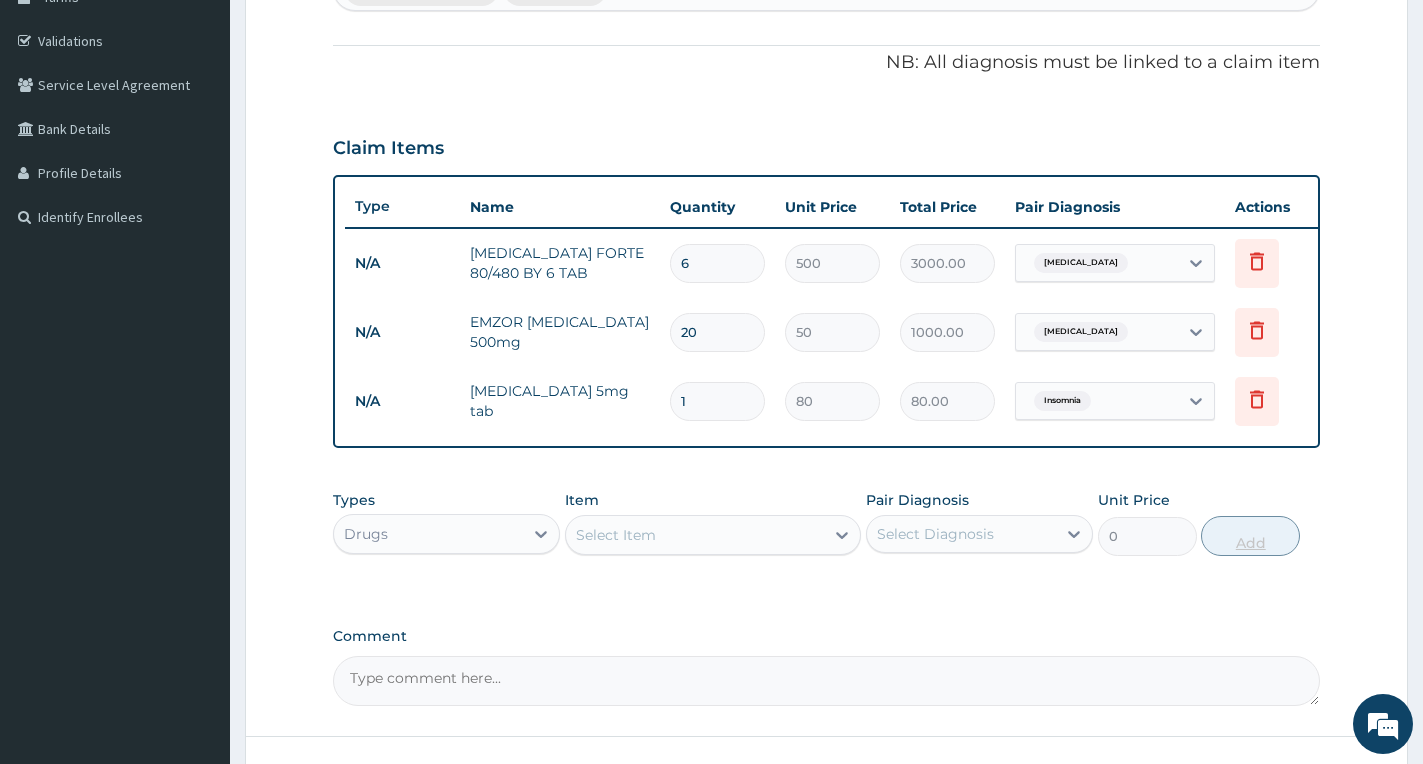 type on "10" 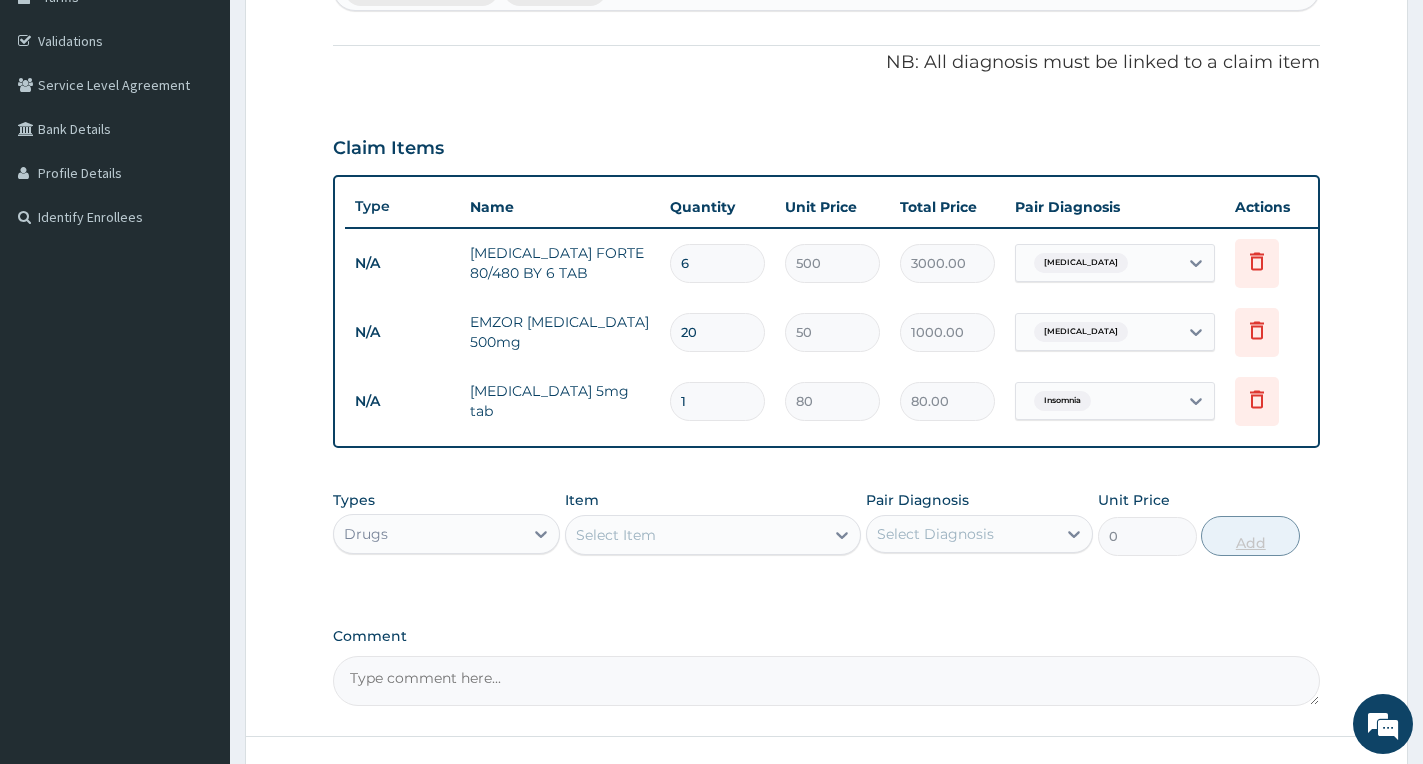 type on "800.00" 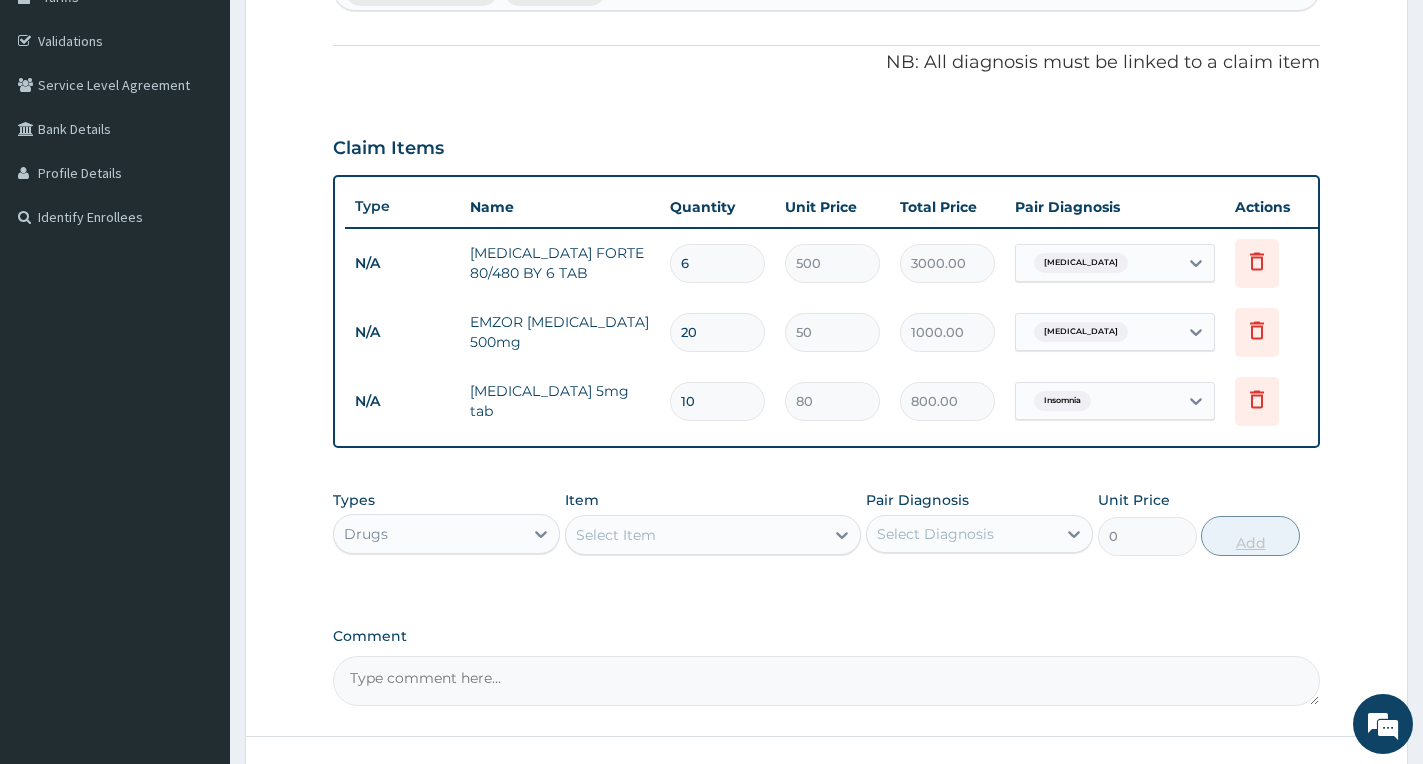 scroll, scrollTop: 522, scrollLeft: 0, axis: vertical 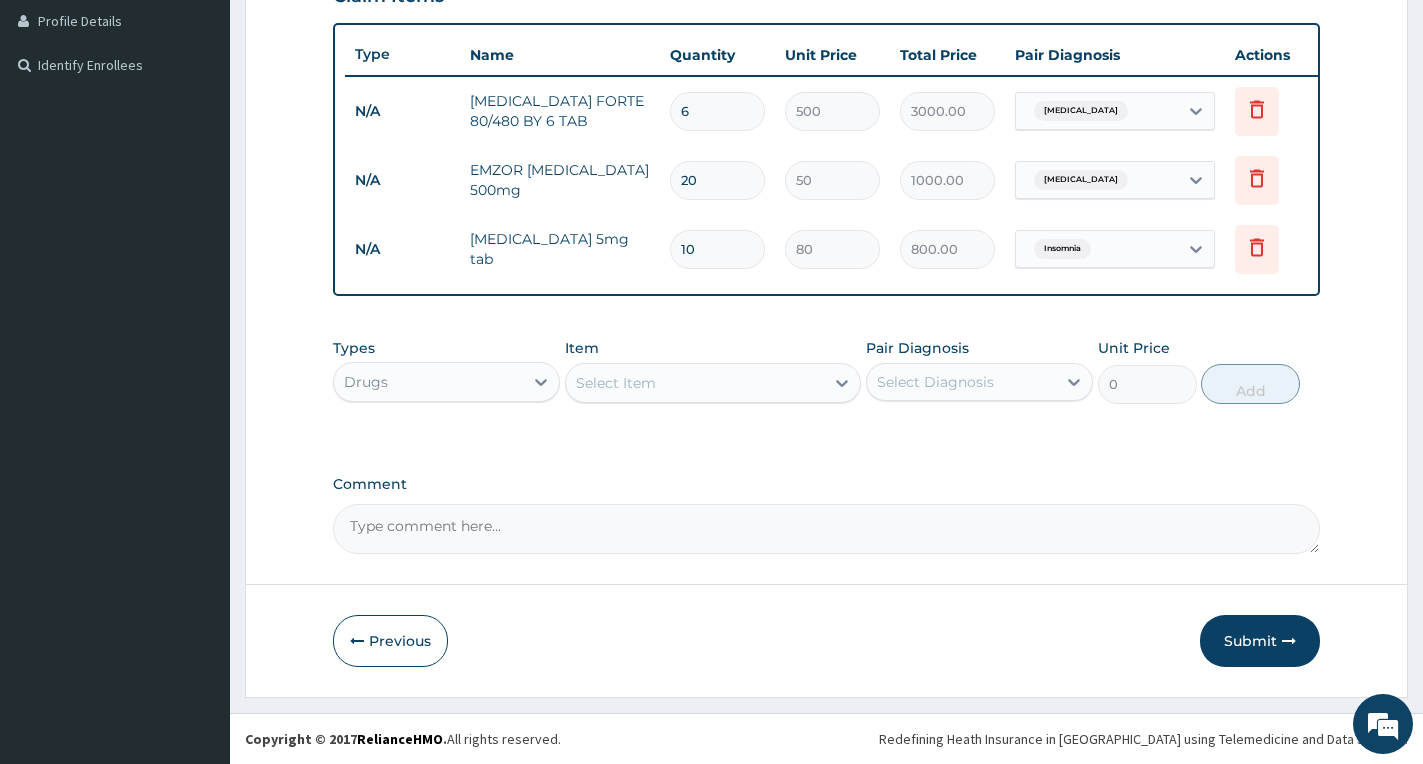 type on "10" 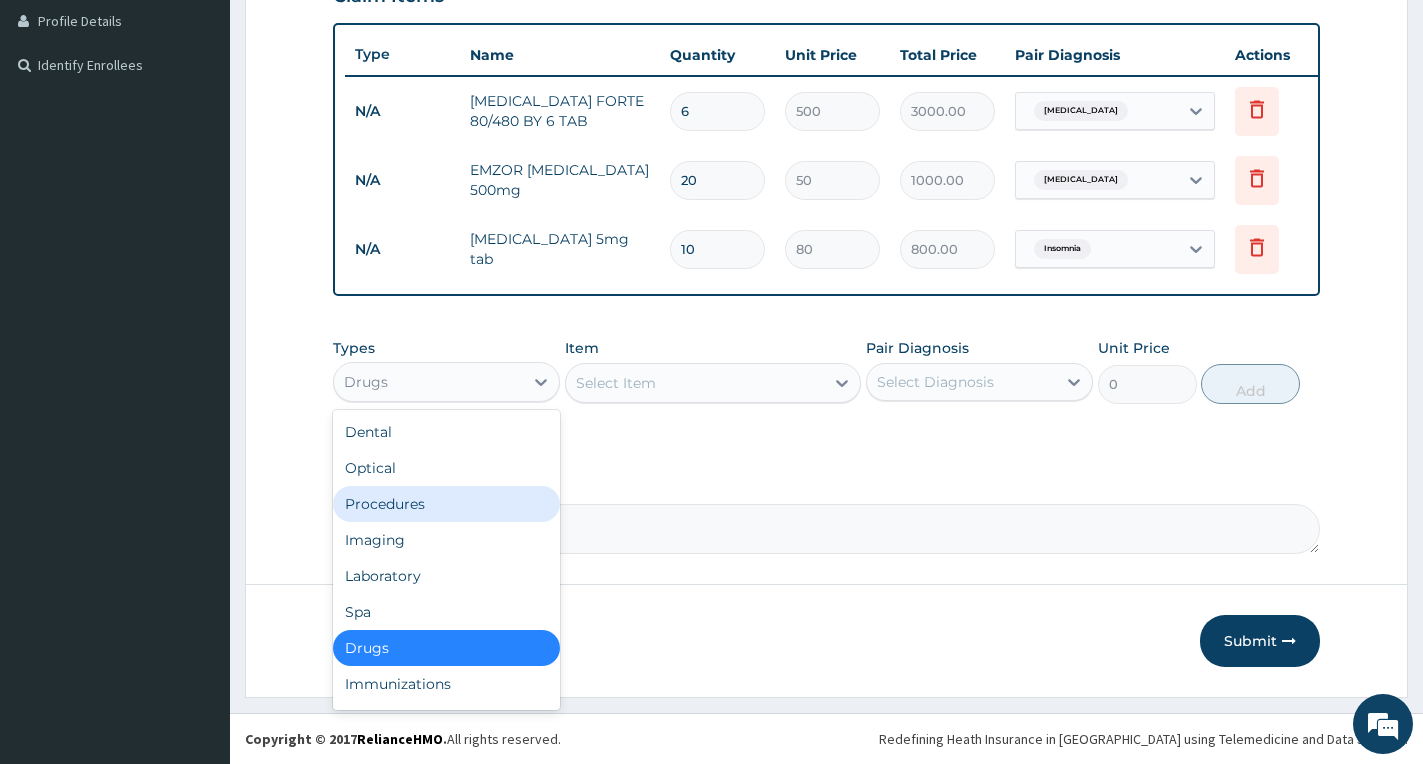 click on "Procedures" at bounding box center (446, 504) 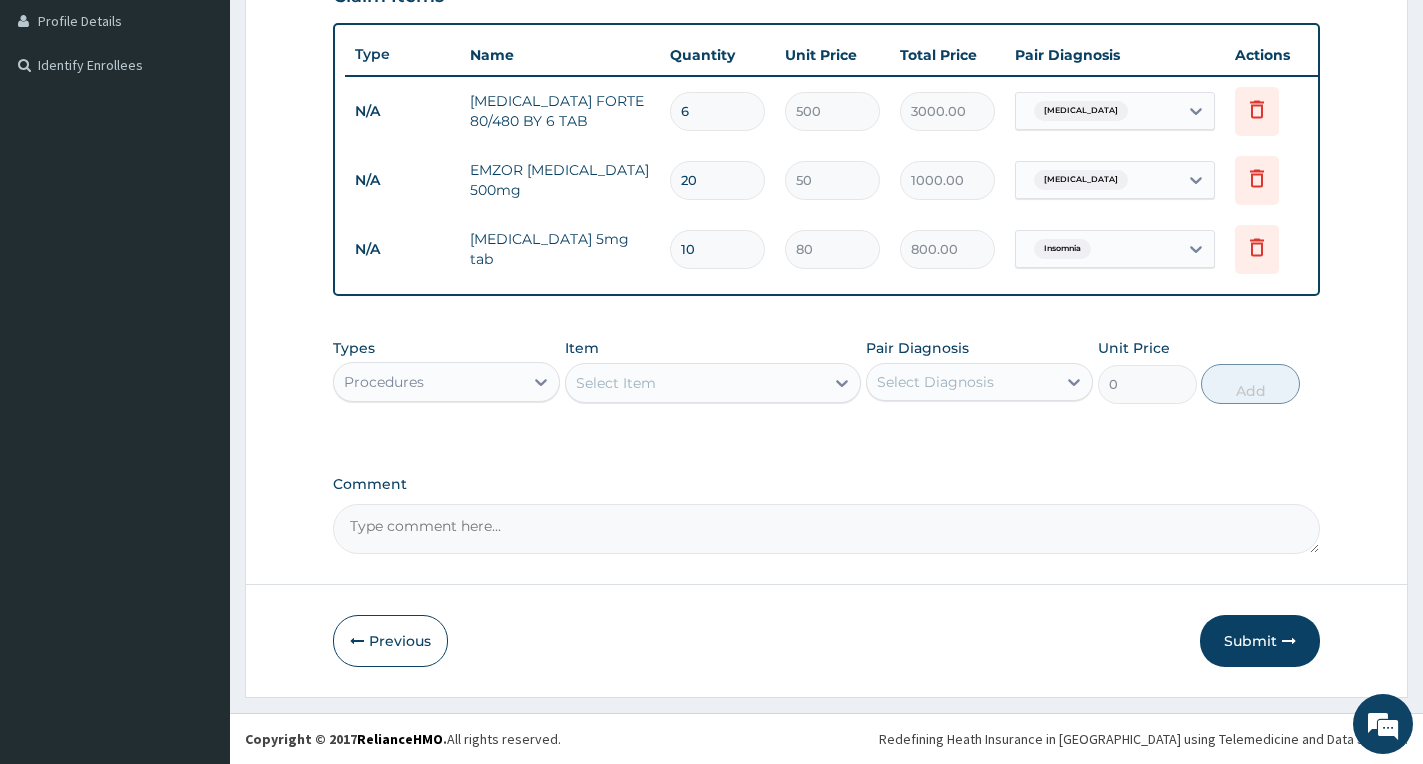 click on "Select Item" at bounding box center [695, 383] 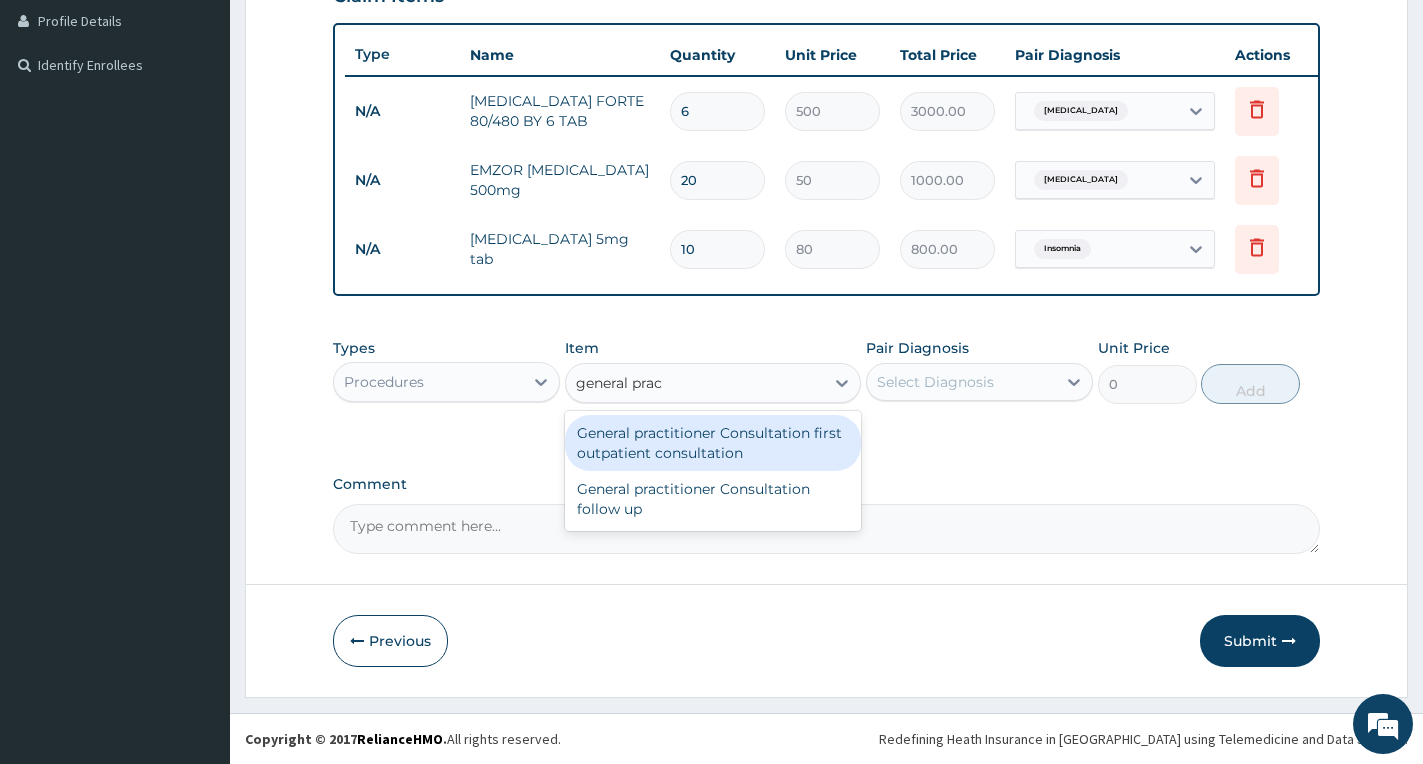 type on "general pract" 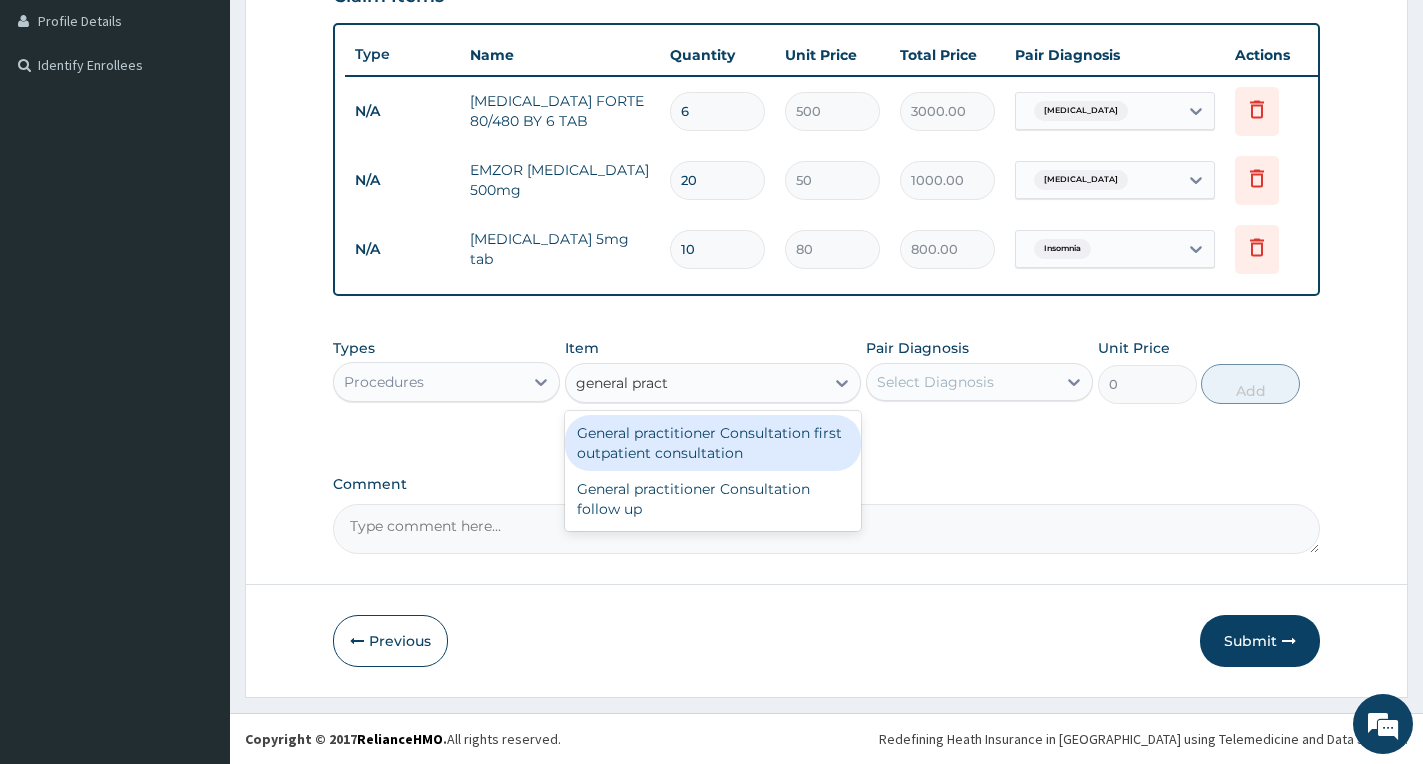 click on "General practitioner Consultation first outpatient consultation" at bounding box center [713, 443] 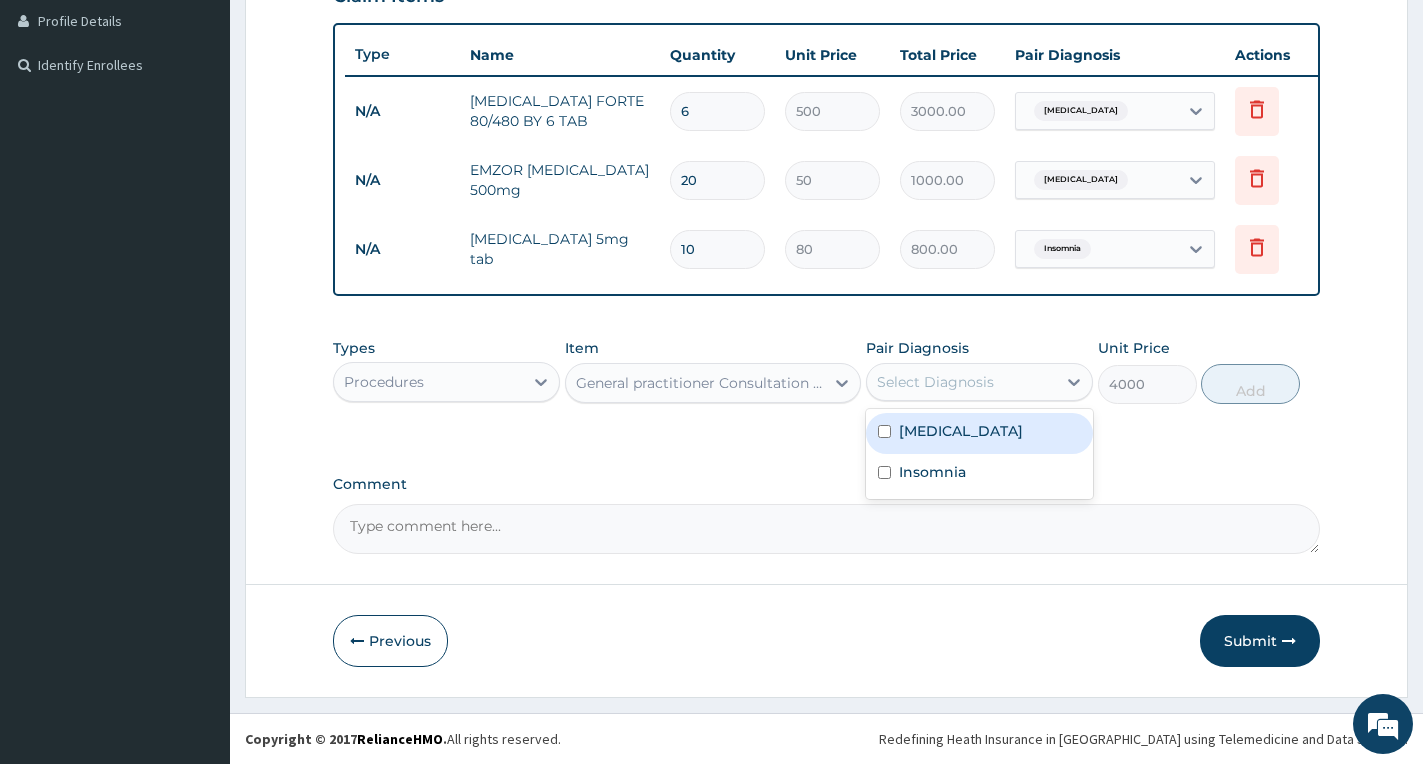 click on "Select Diagnosis" at bounding box center (961, 382) 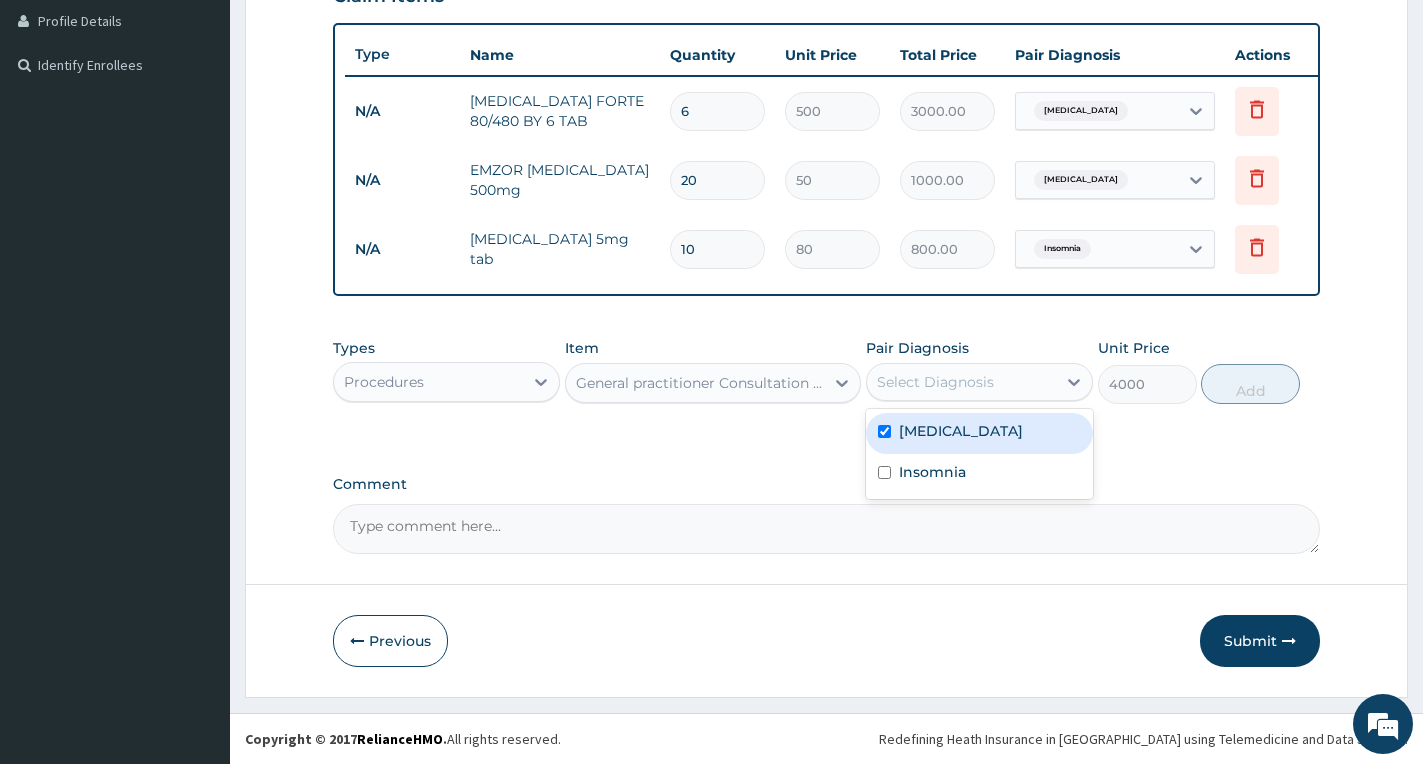 checkbox on "true" 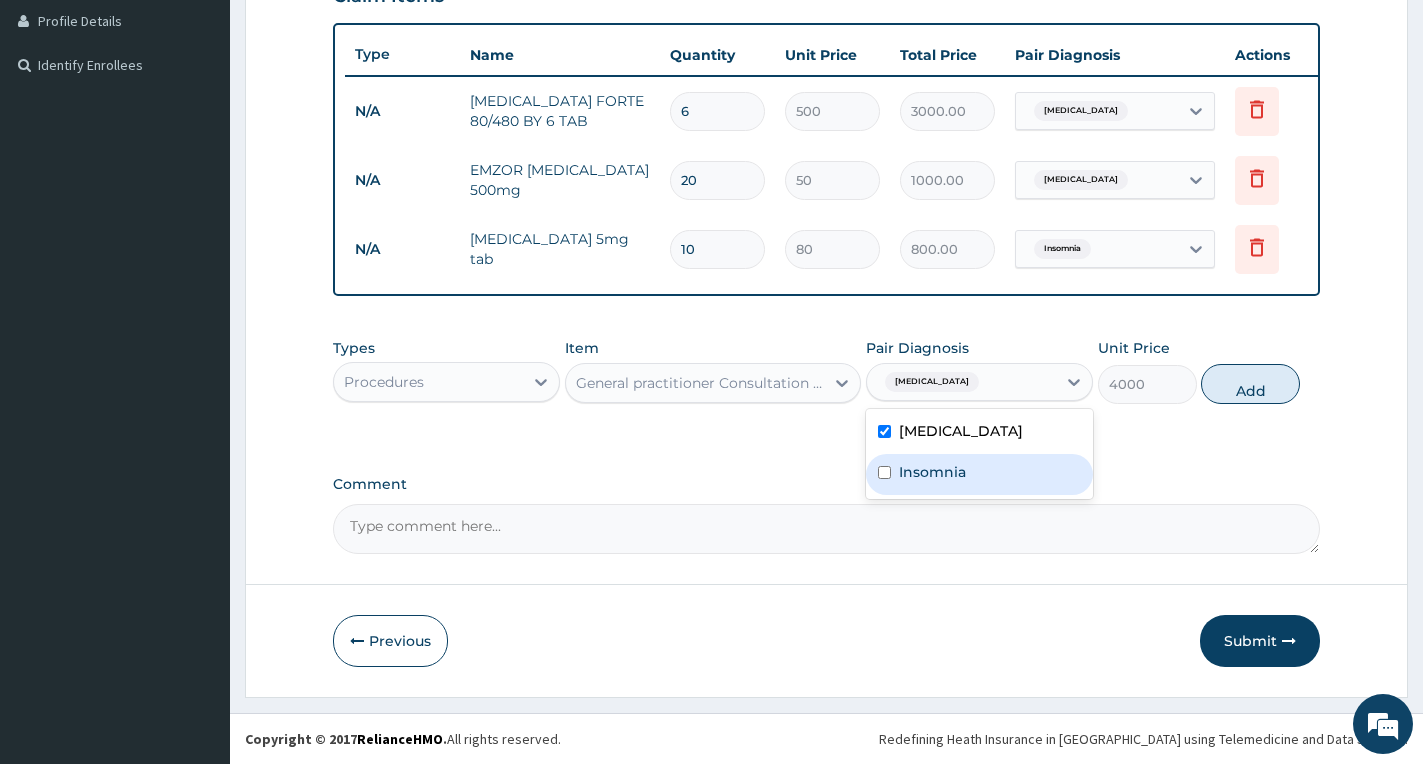 click on "Insomnia" at bounding box center (932, 472) 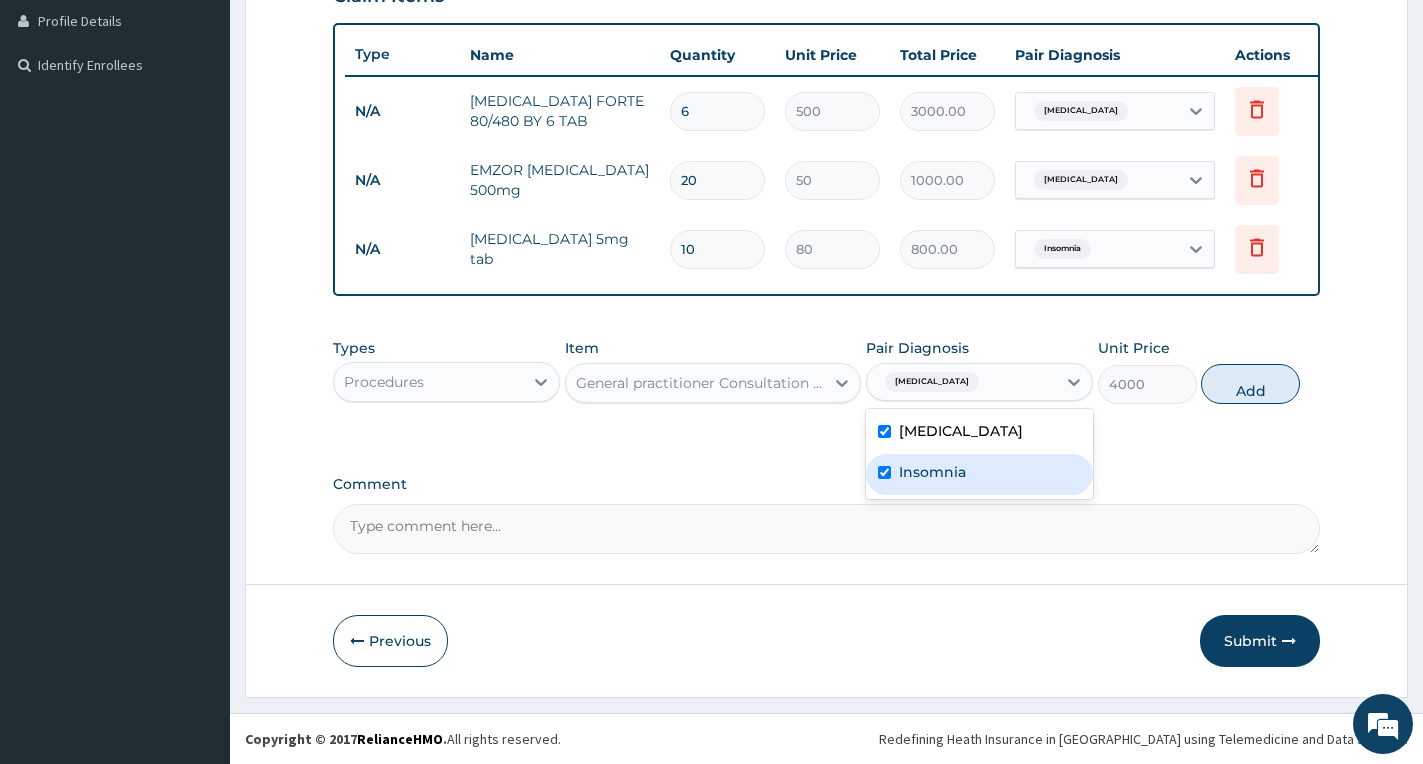 checkbox on "true" 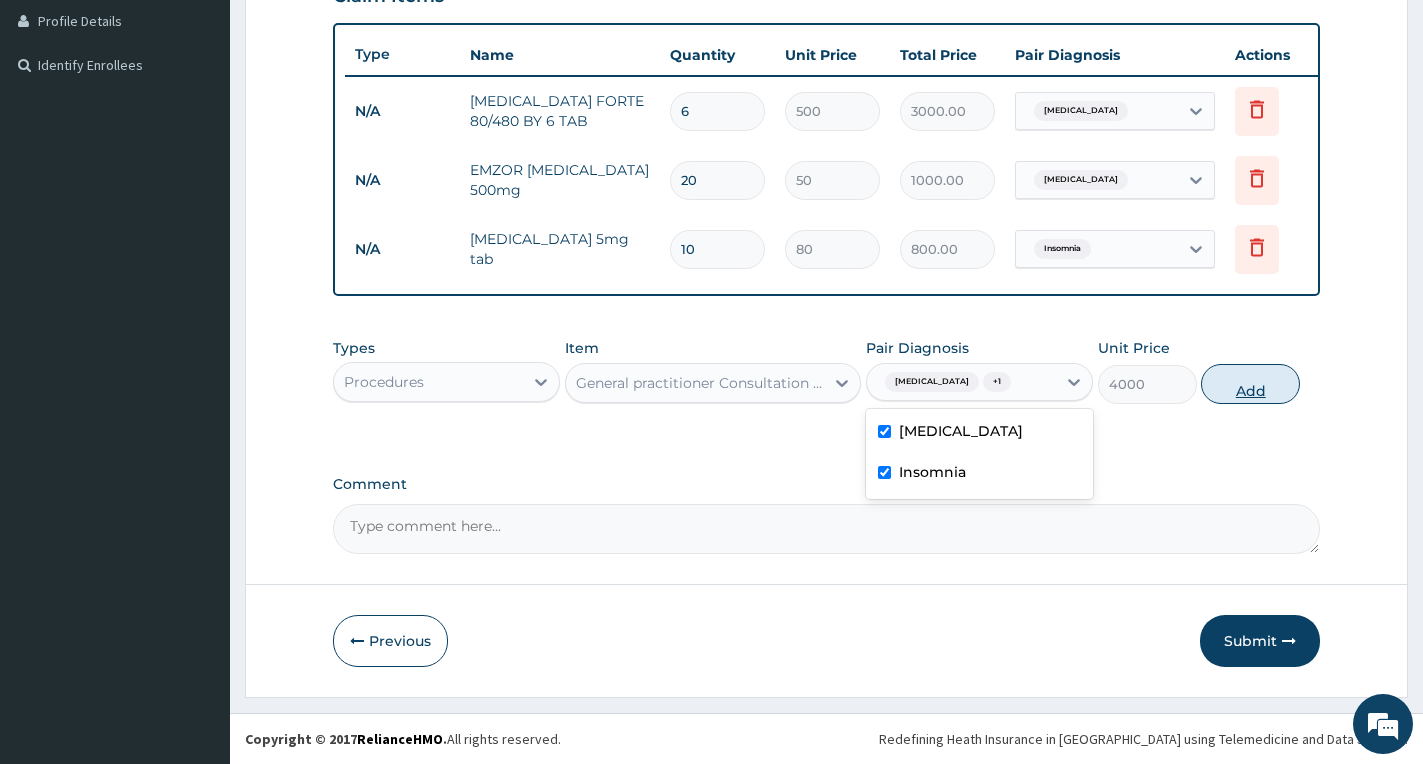 click on "Add" at bounding box center [1250, 384] 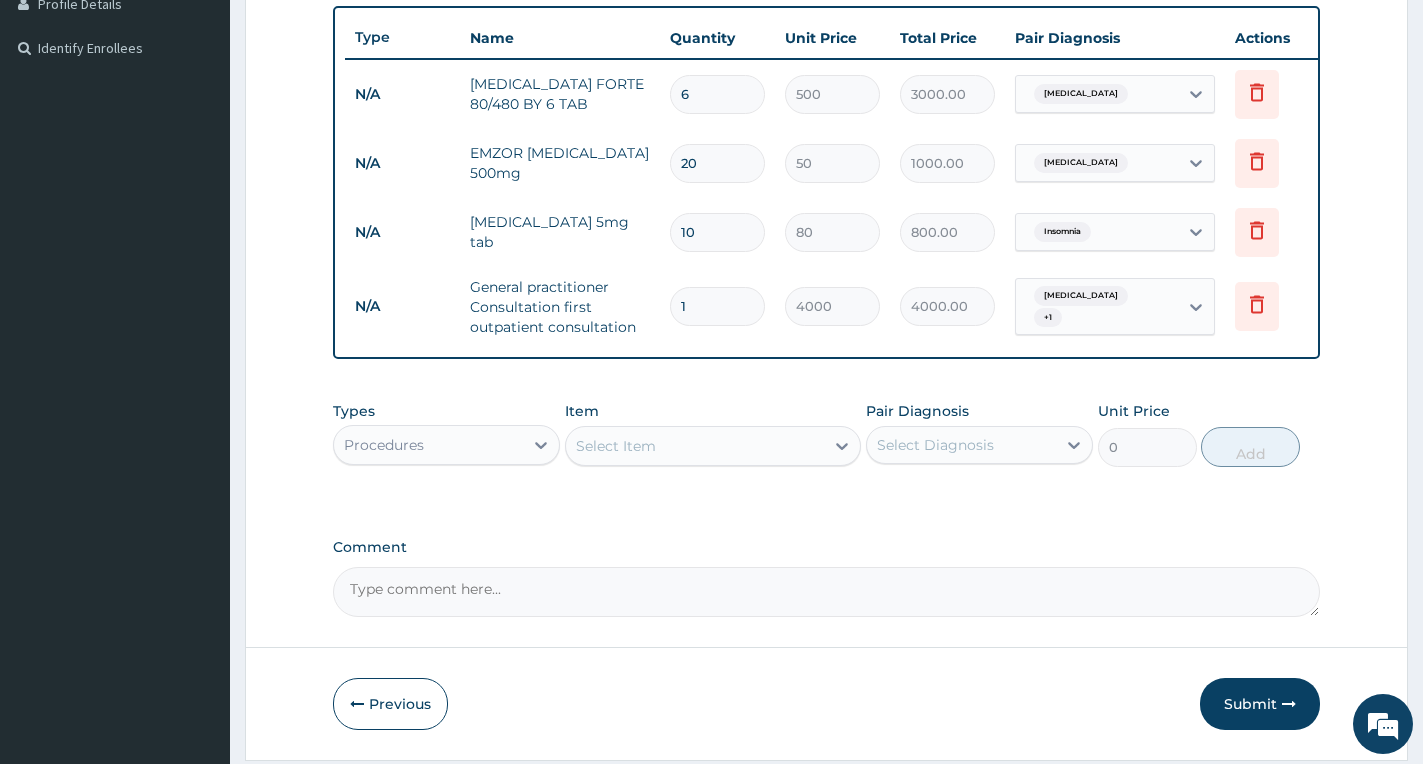 scroll, scrollTop: 602, scrollLeft: 0, axis: vertical 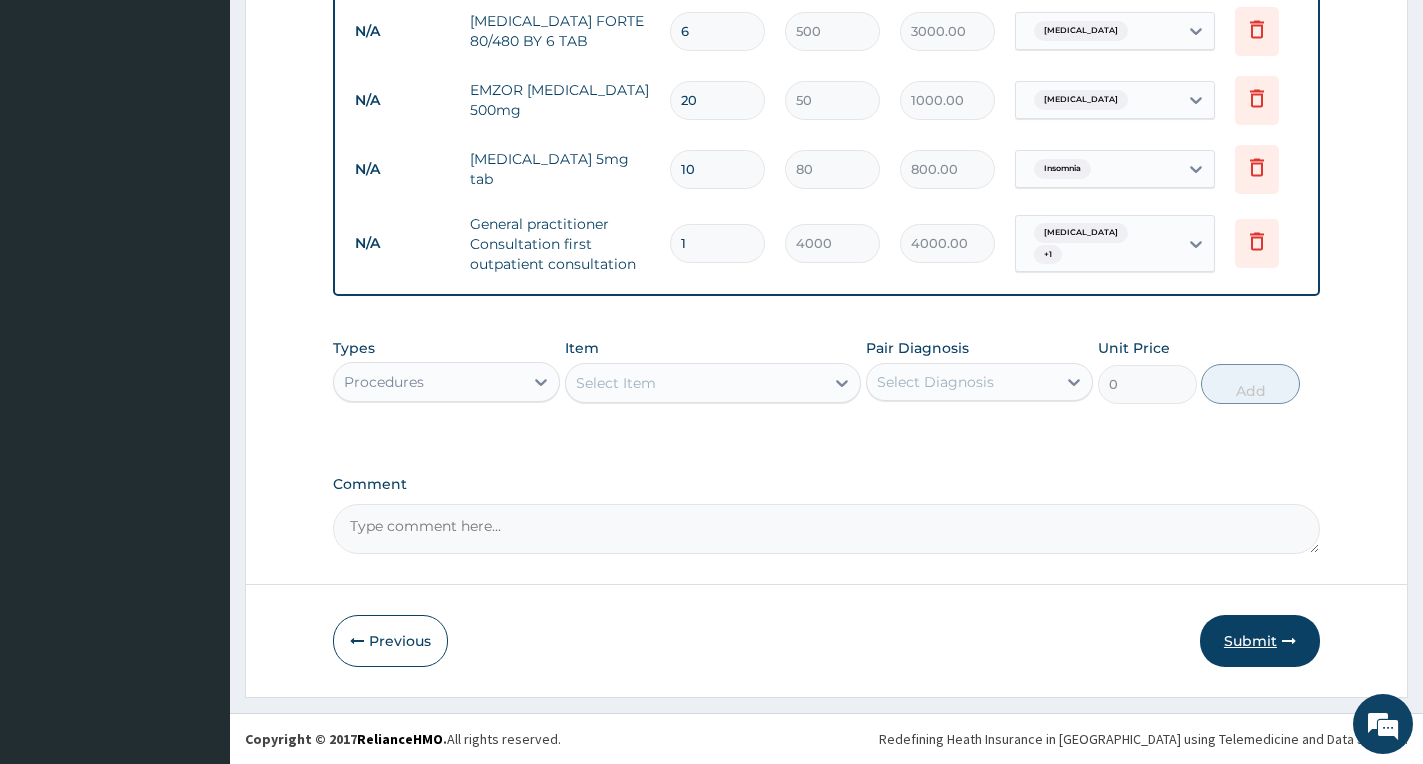 click on "Submit" at bounding box center (1260, 641) 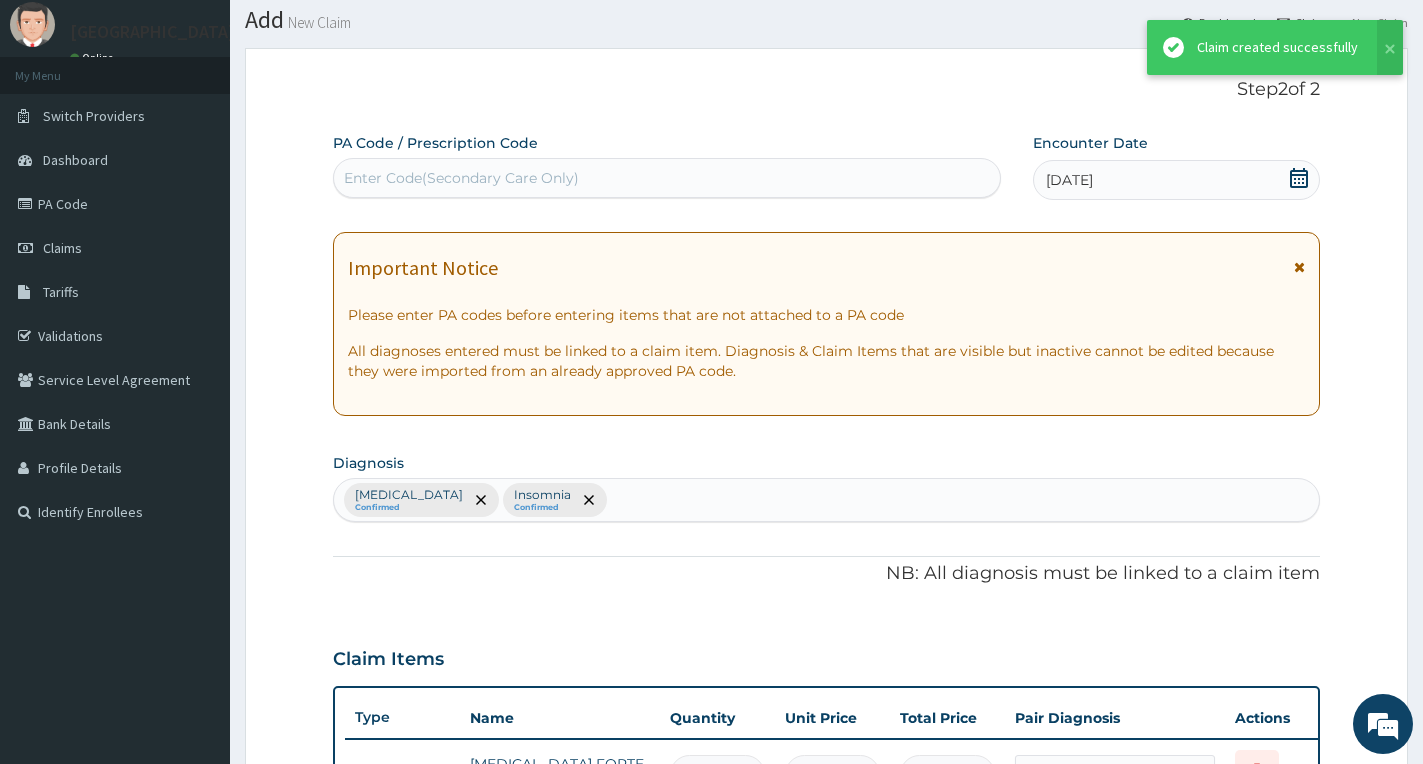 scroll, scrollTop: 602, scrollLeft: 0, axis: vertical 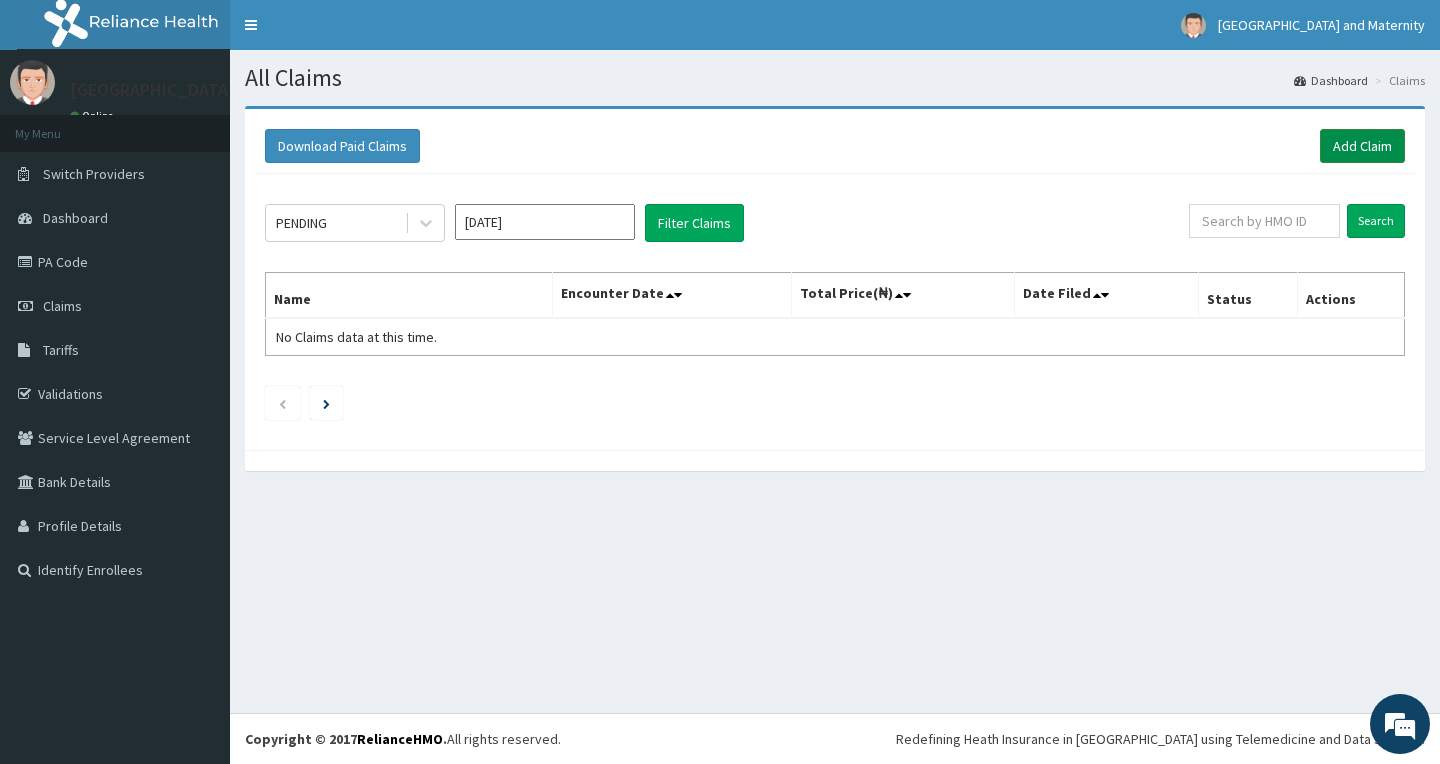 click on "Add Claim" at bounding box center (1362, 146) 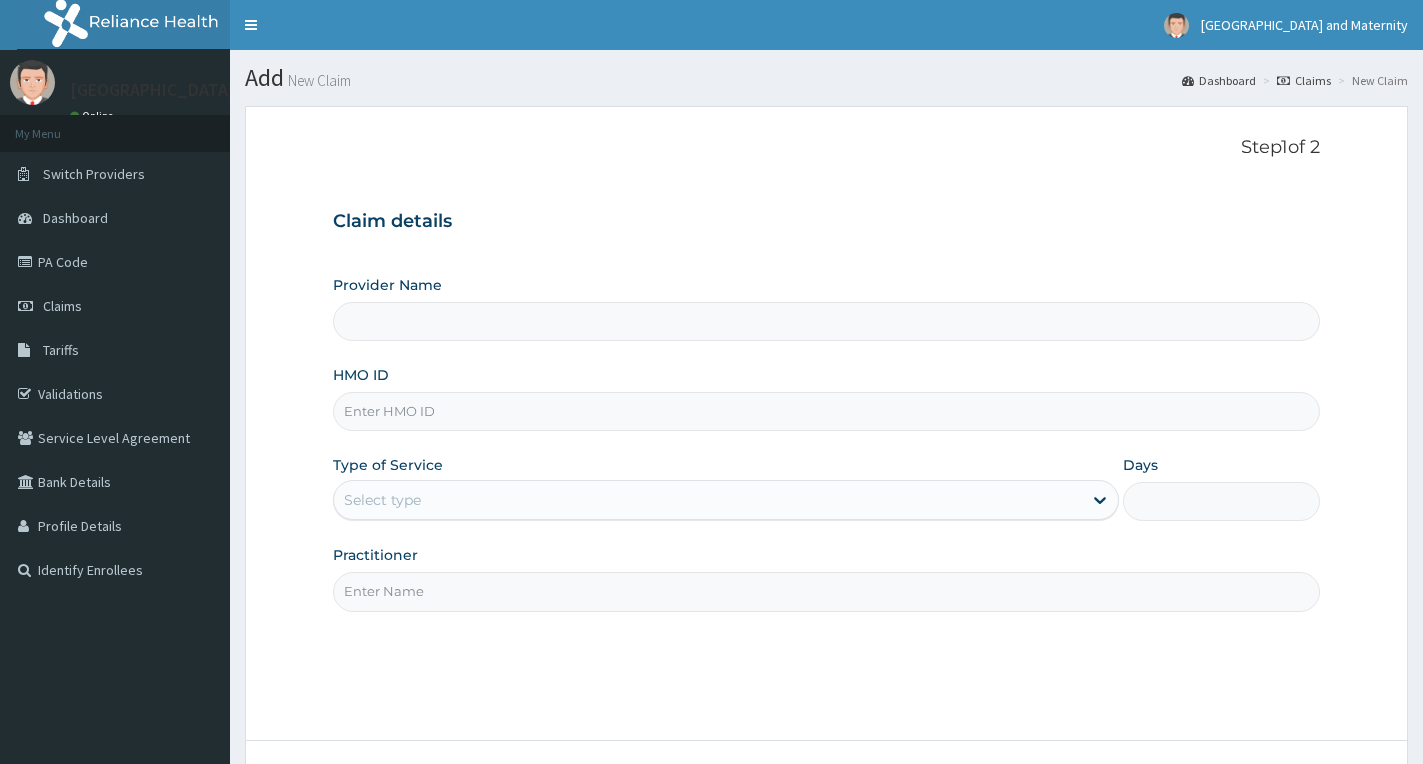 type on "[GEOGRAPHIC_DATA] & Maternity" 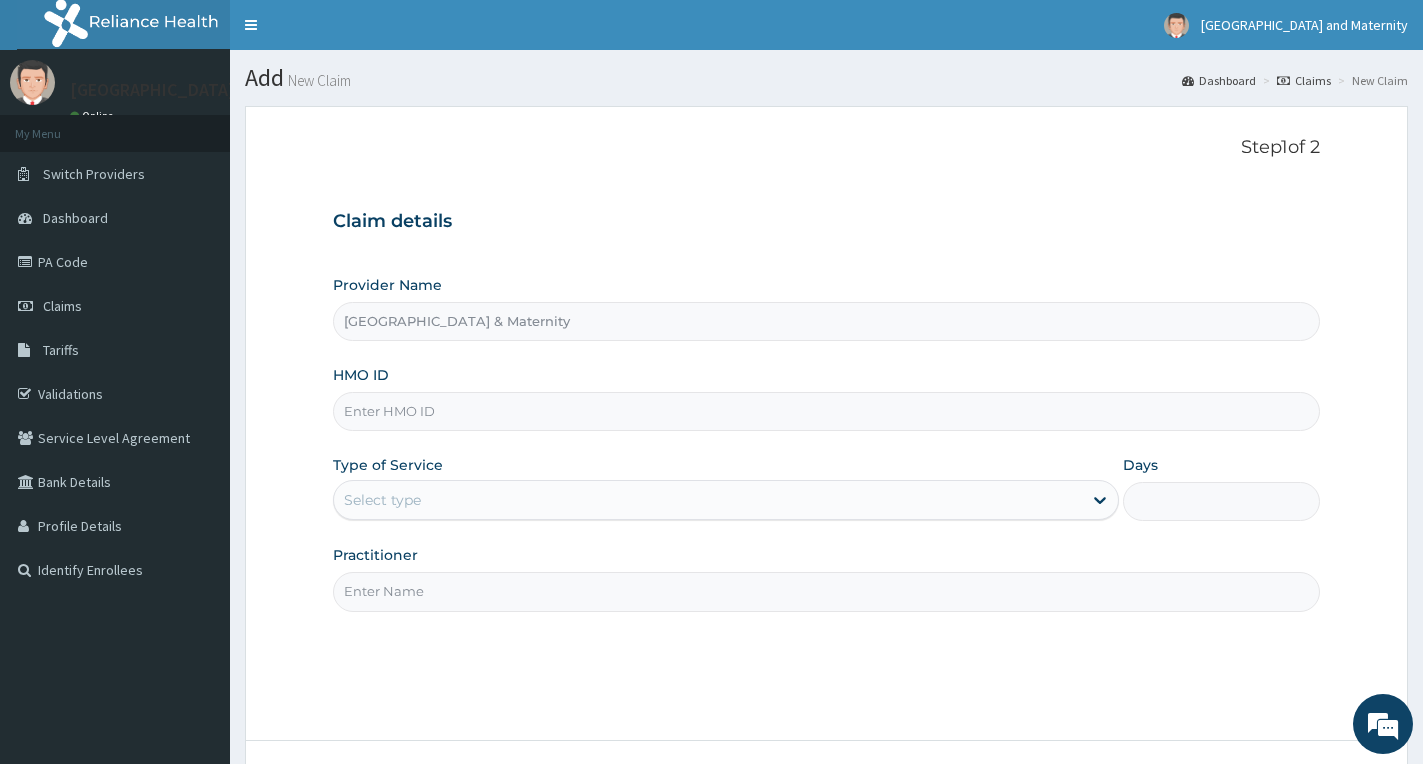 scroll, scrollTop: 0, scrollLeft: 0, axis: both 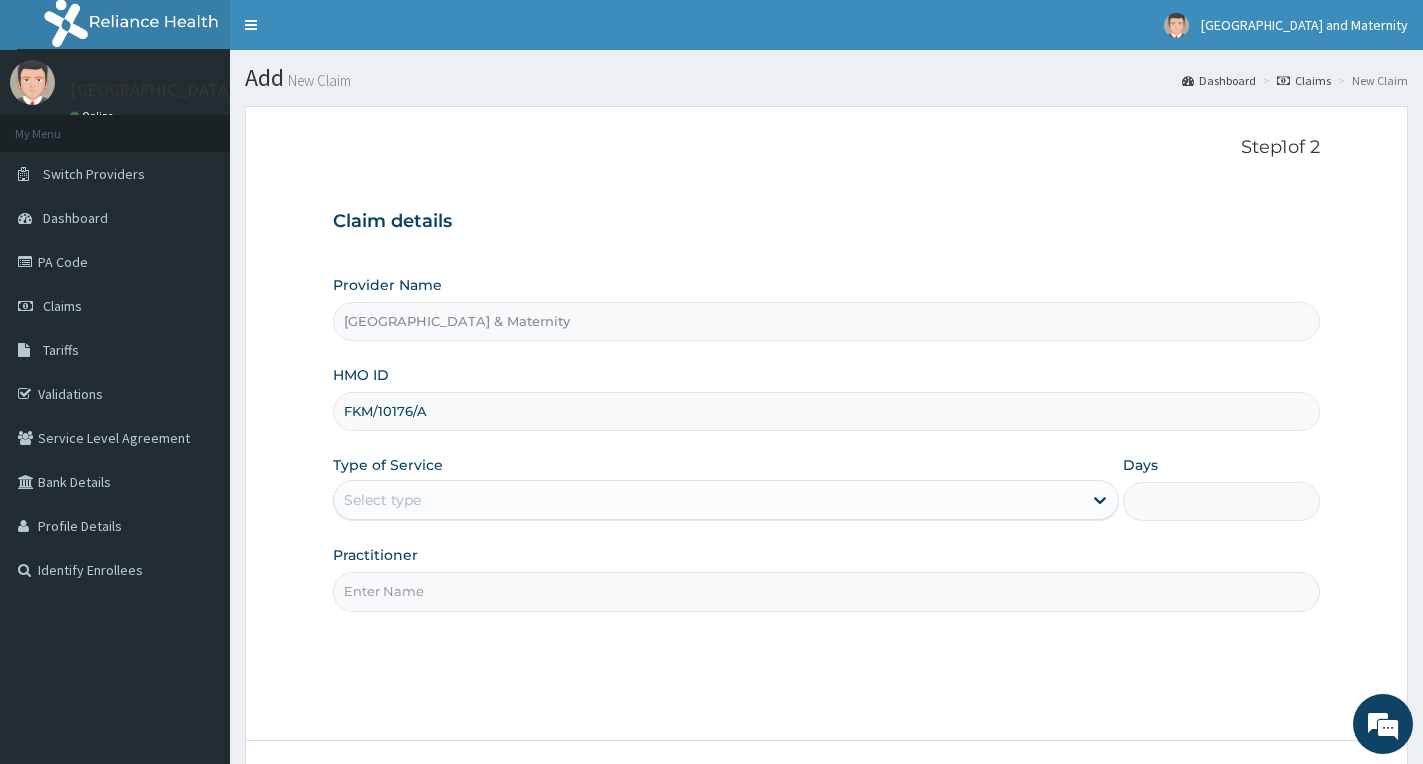 type on "FKM/10176/A" 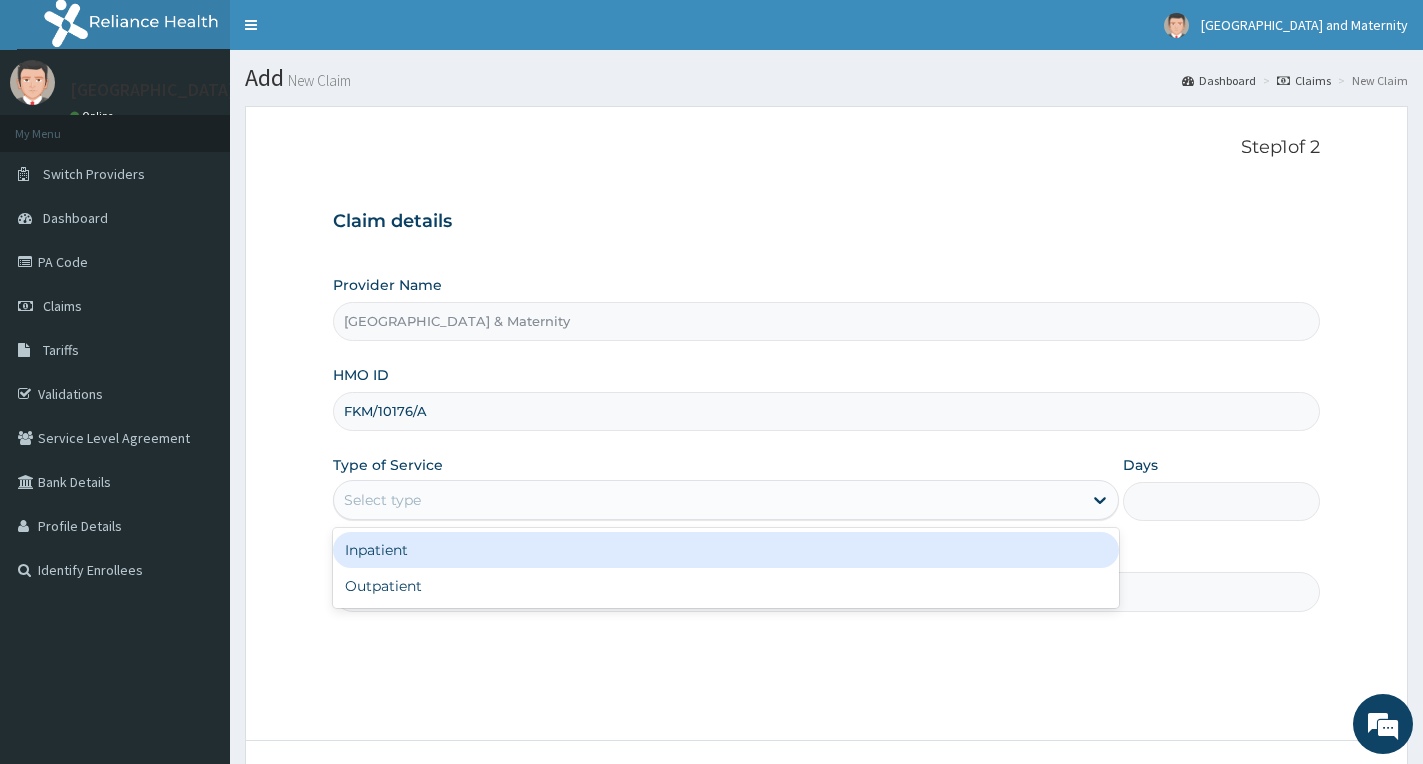 click on "Select type" at bounding box center [708, 500] 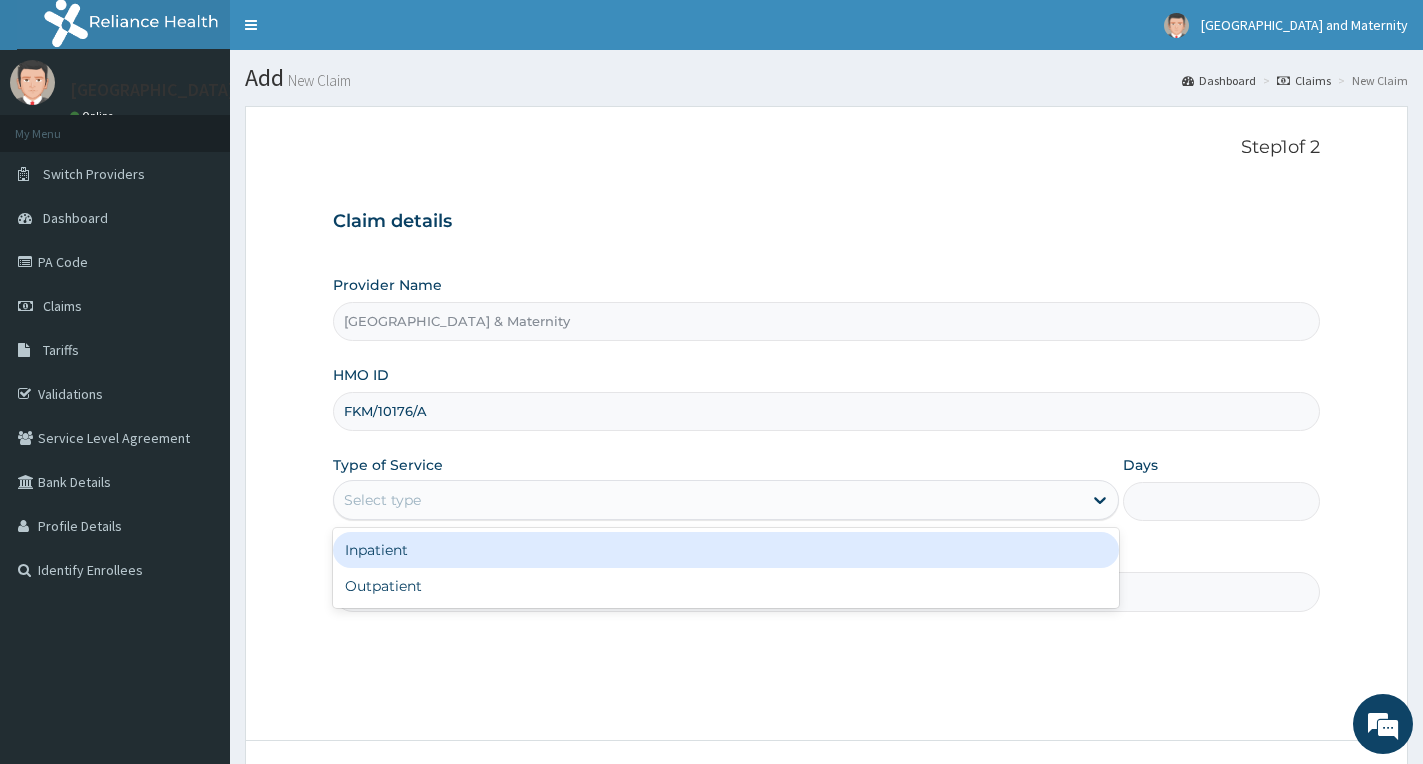 click on "Inpatient" at bounding box center [726, 550] 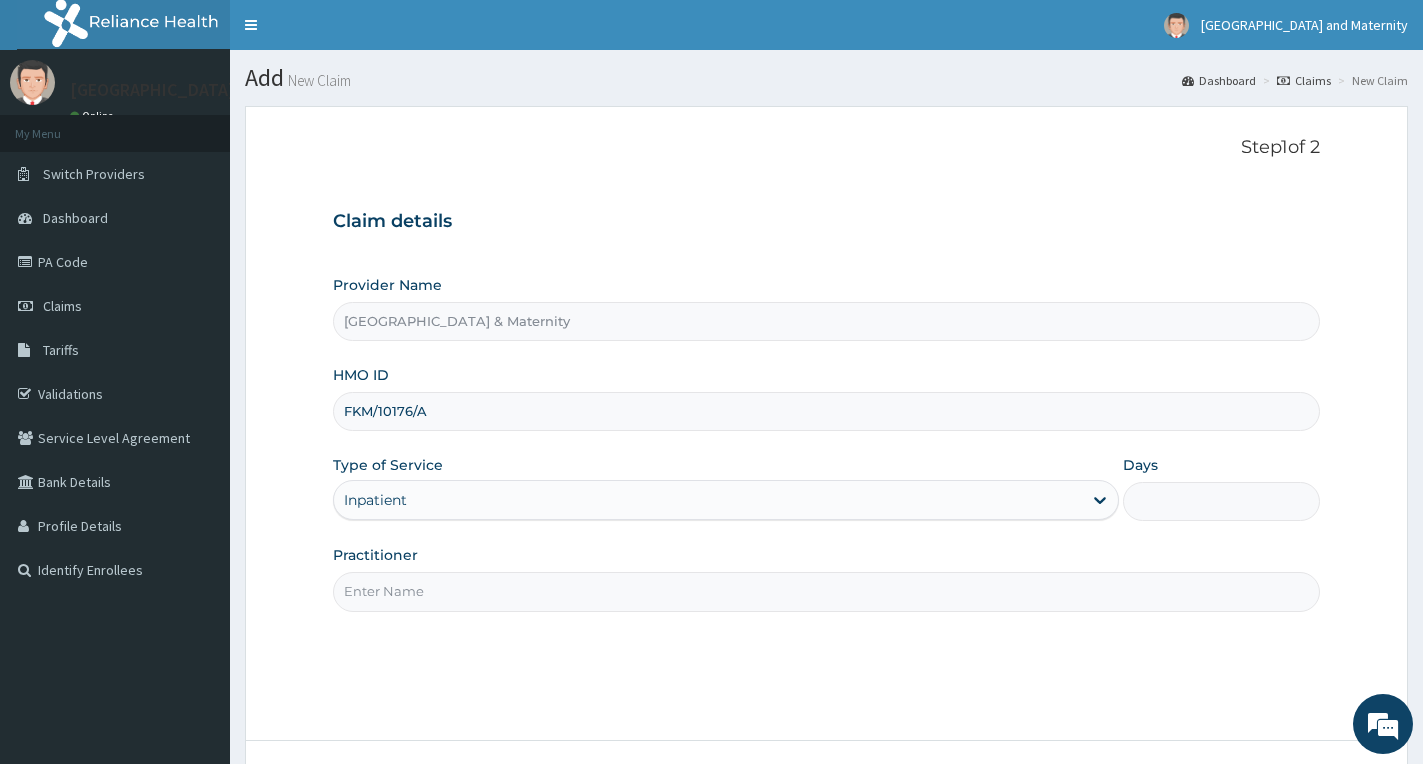 click on "Days" at bounding box center (1221, 501) 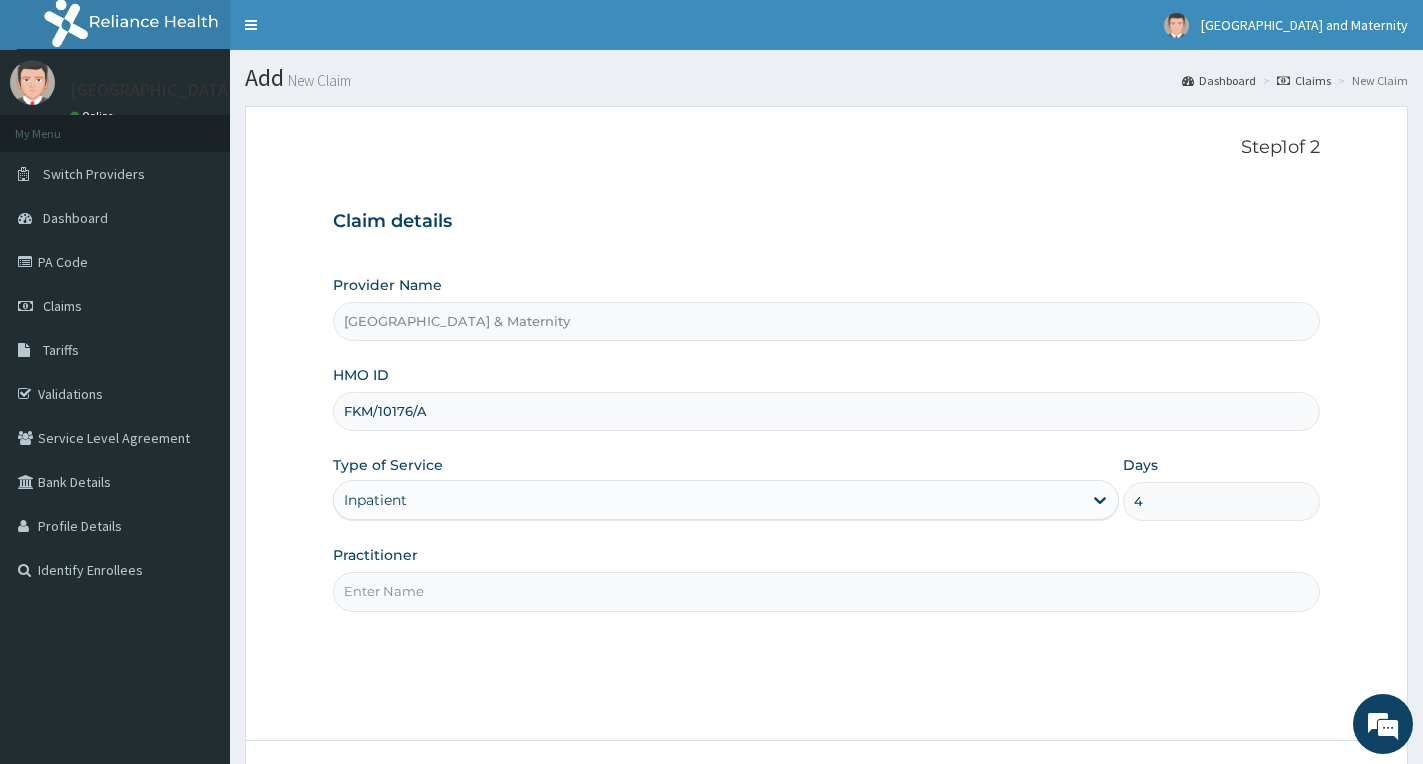 type on "4" 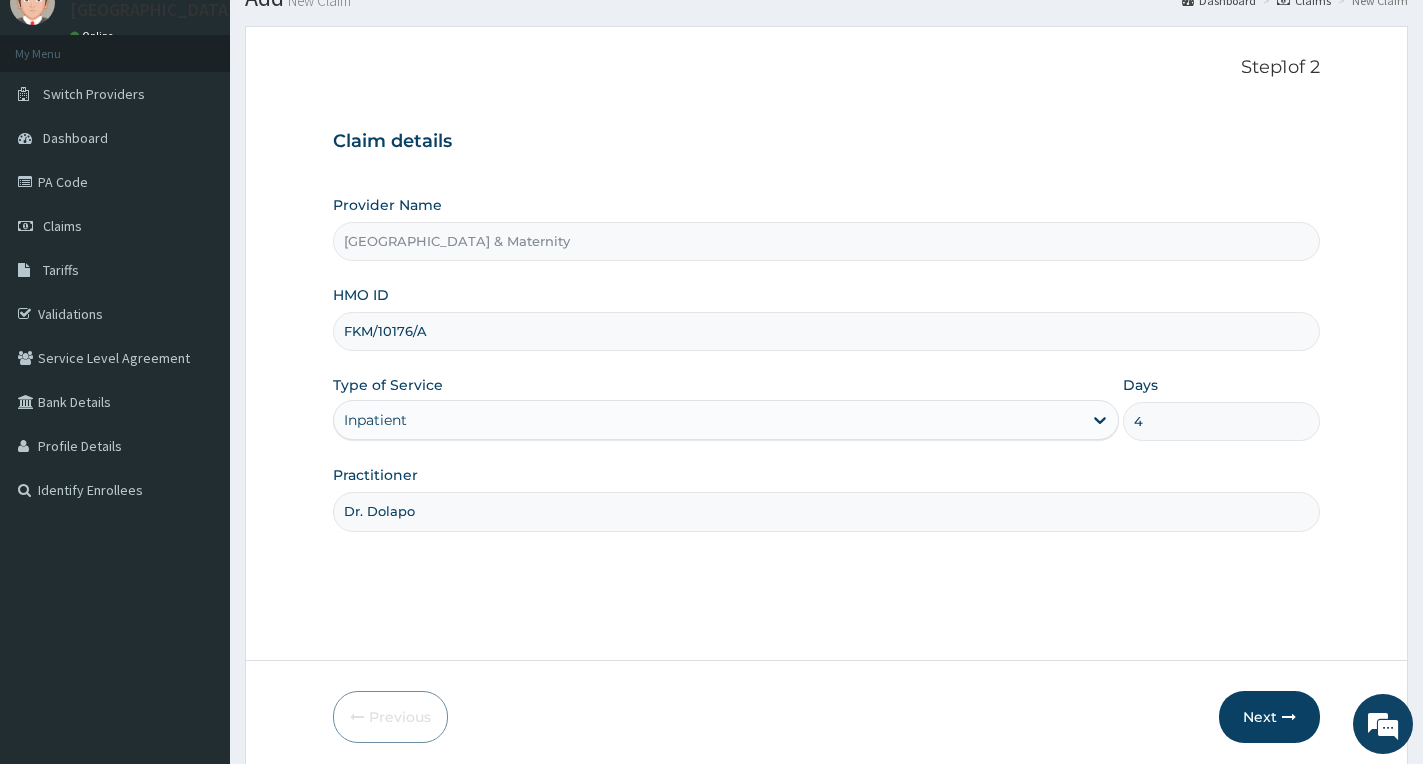 scroll, scrollTop: 156, scrollLeft: 0, axis: vertical 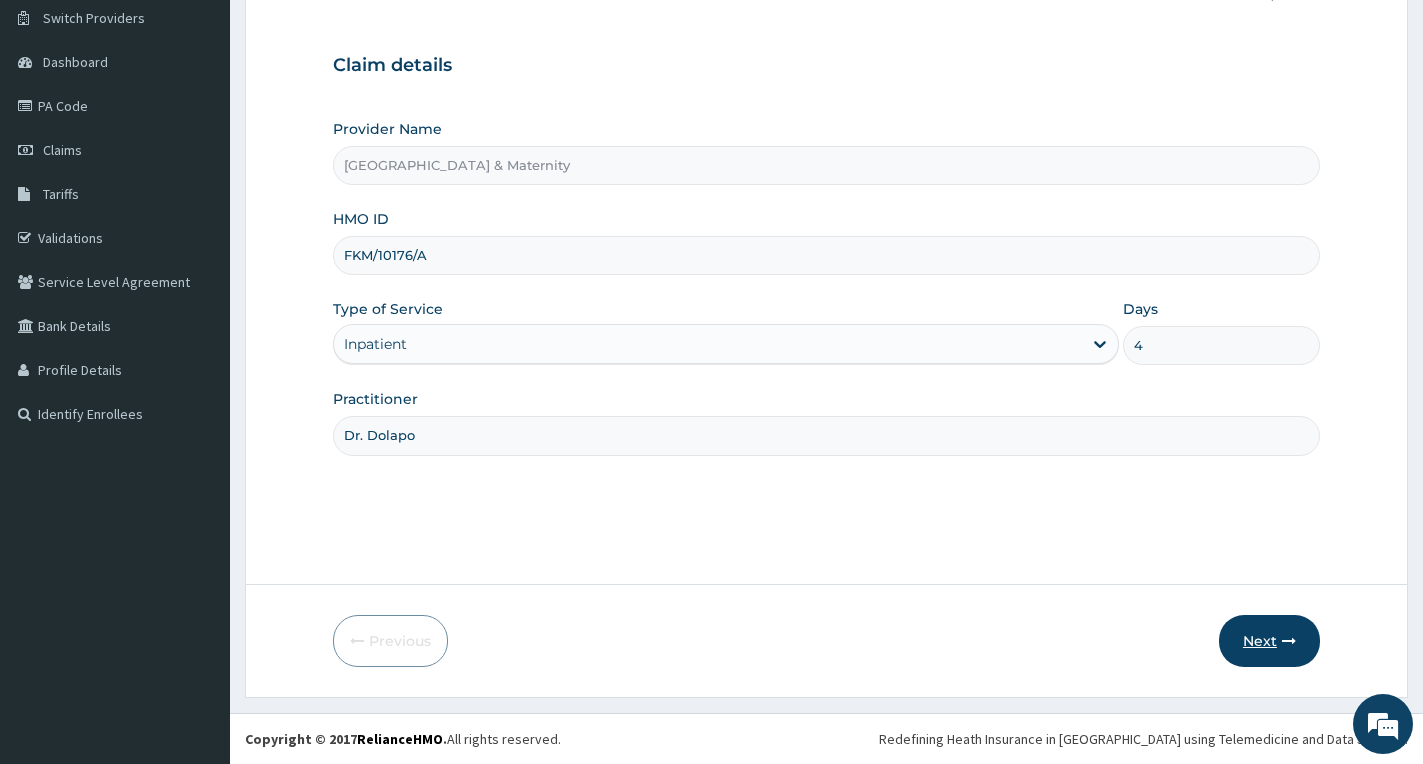 type on "Dr. Dolapo" 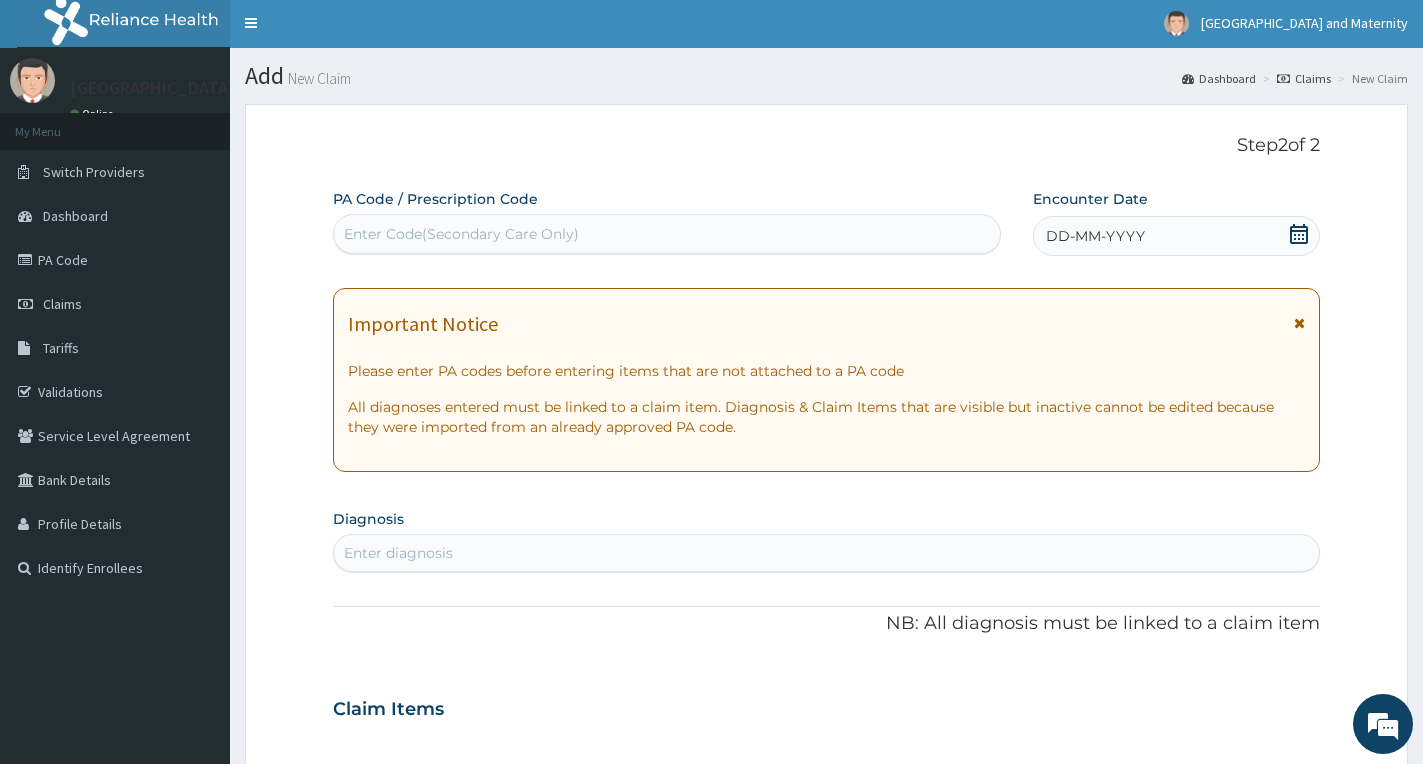scroll, scrollTop: 0, scrollLeft: 0, axis: both 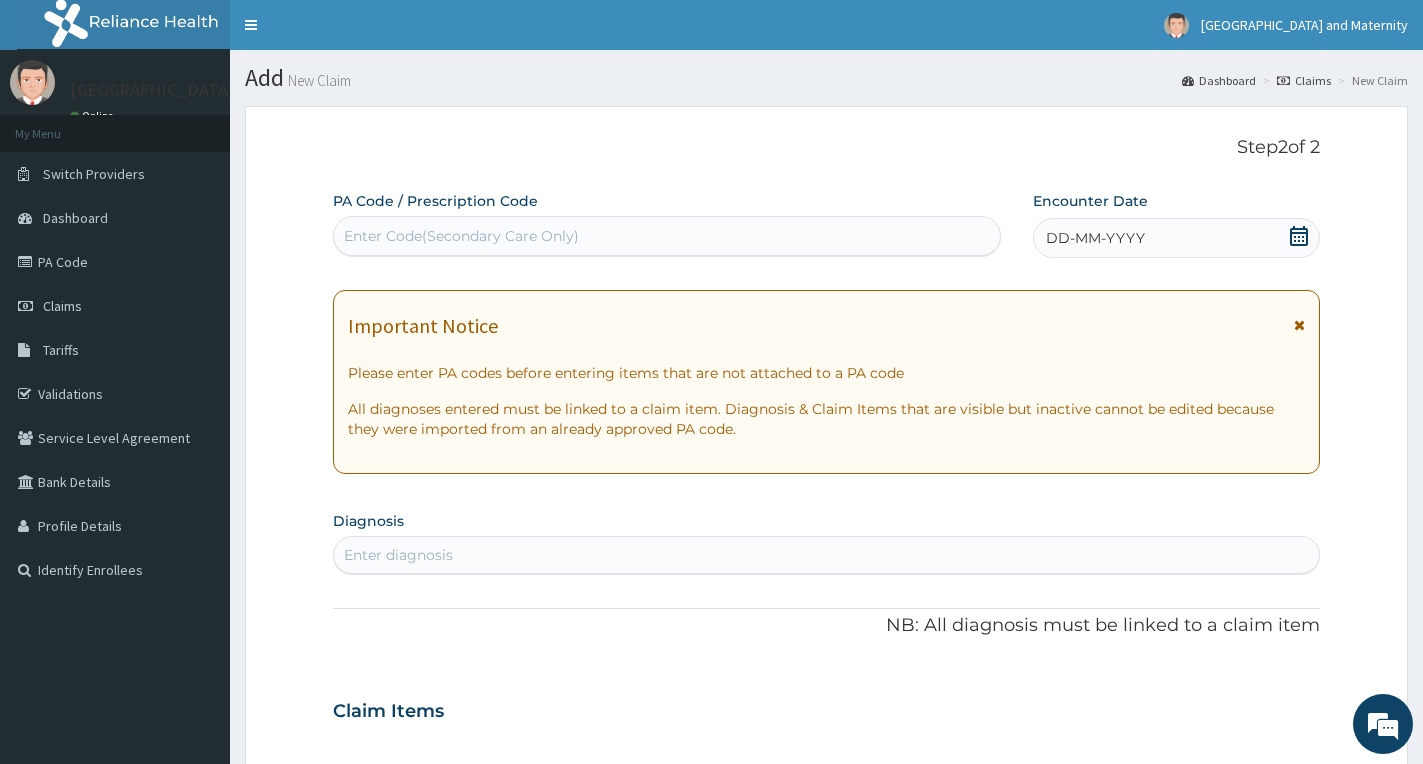 click on "Enter Code(Secondary Care Only)" at bounding box center [667, 236] 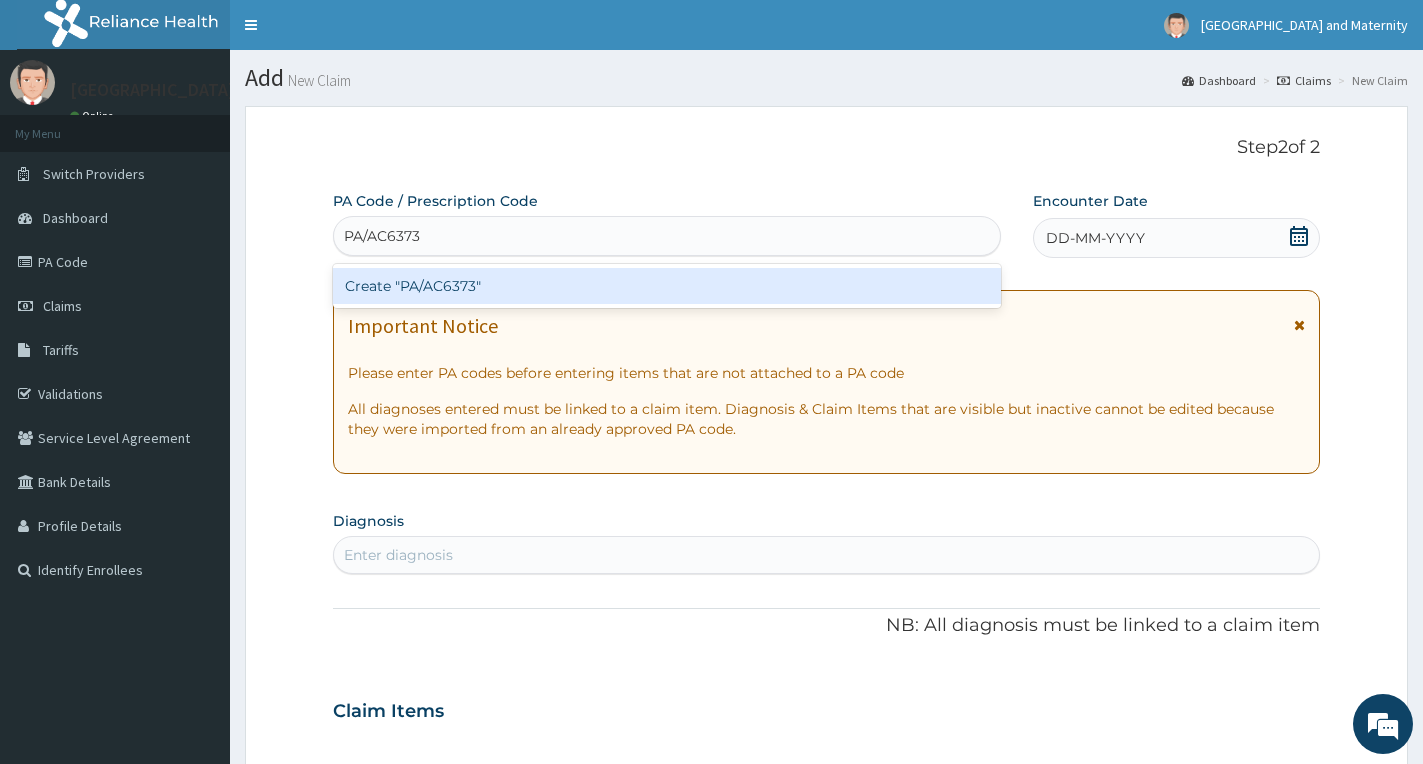 click on "Create "PA/AC6373"" at bounding box center (667, 286) 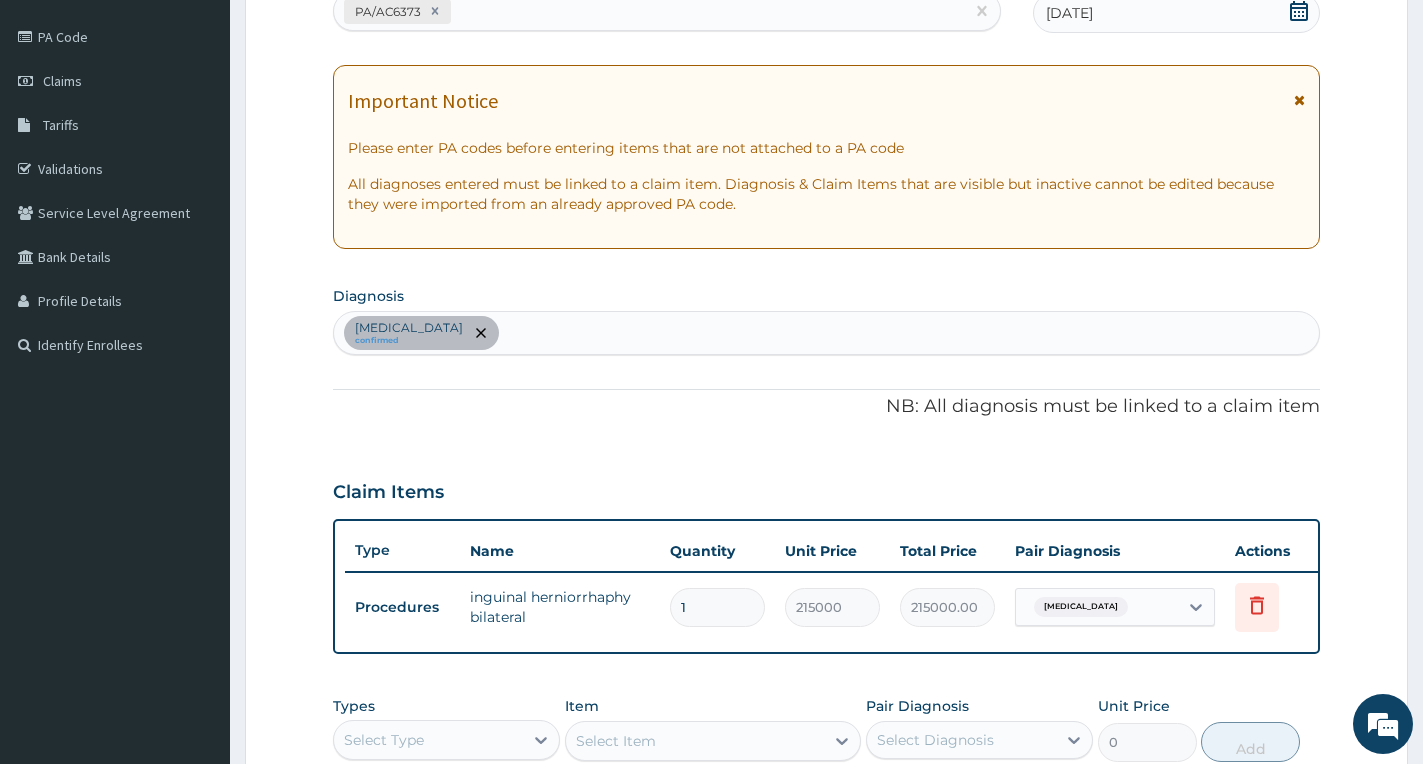 scroll, scrollTop: 150, scrollLeft: 0, axis: vertical 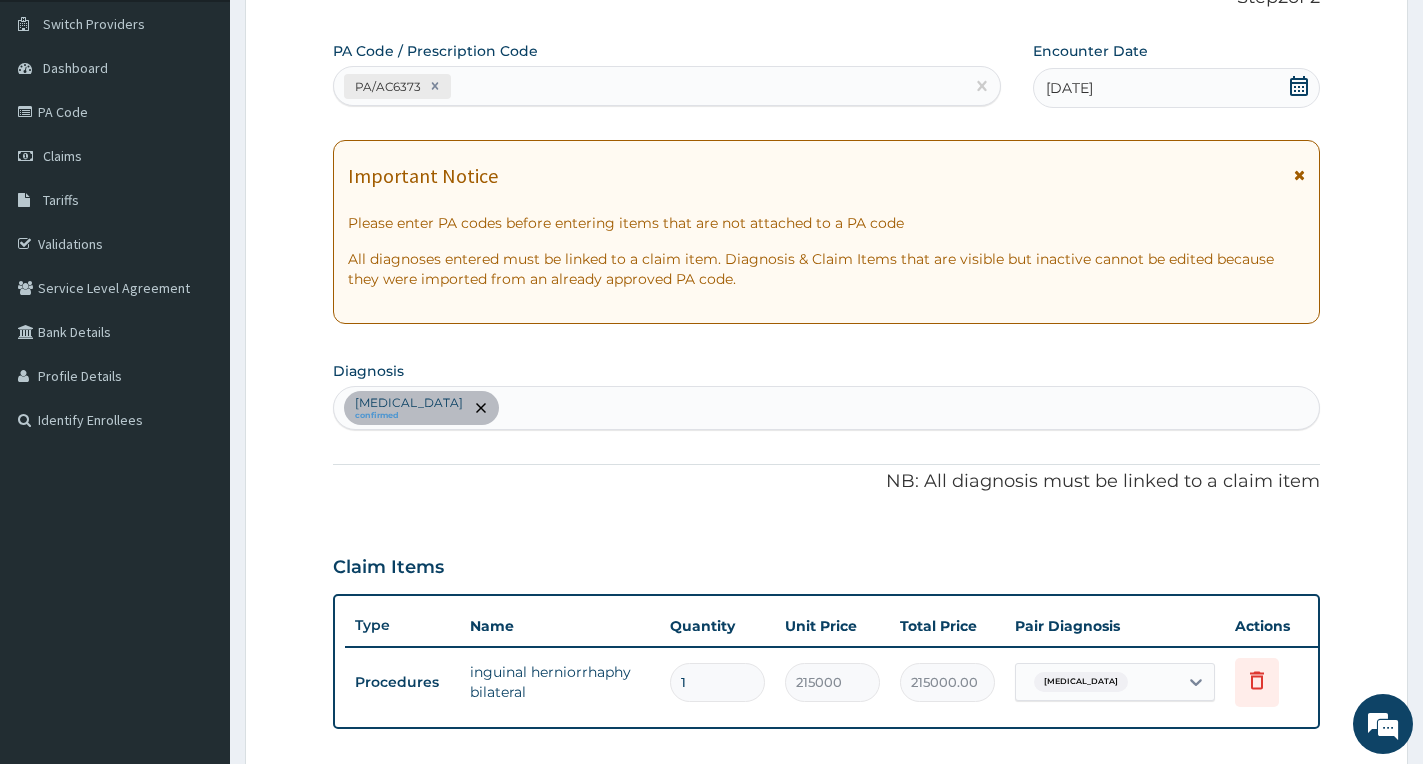 click at bounding box center [1299, 175] 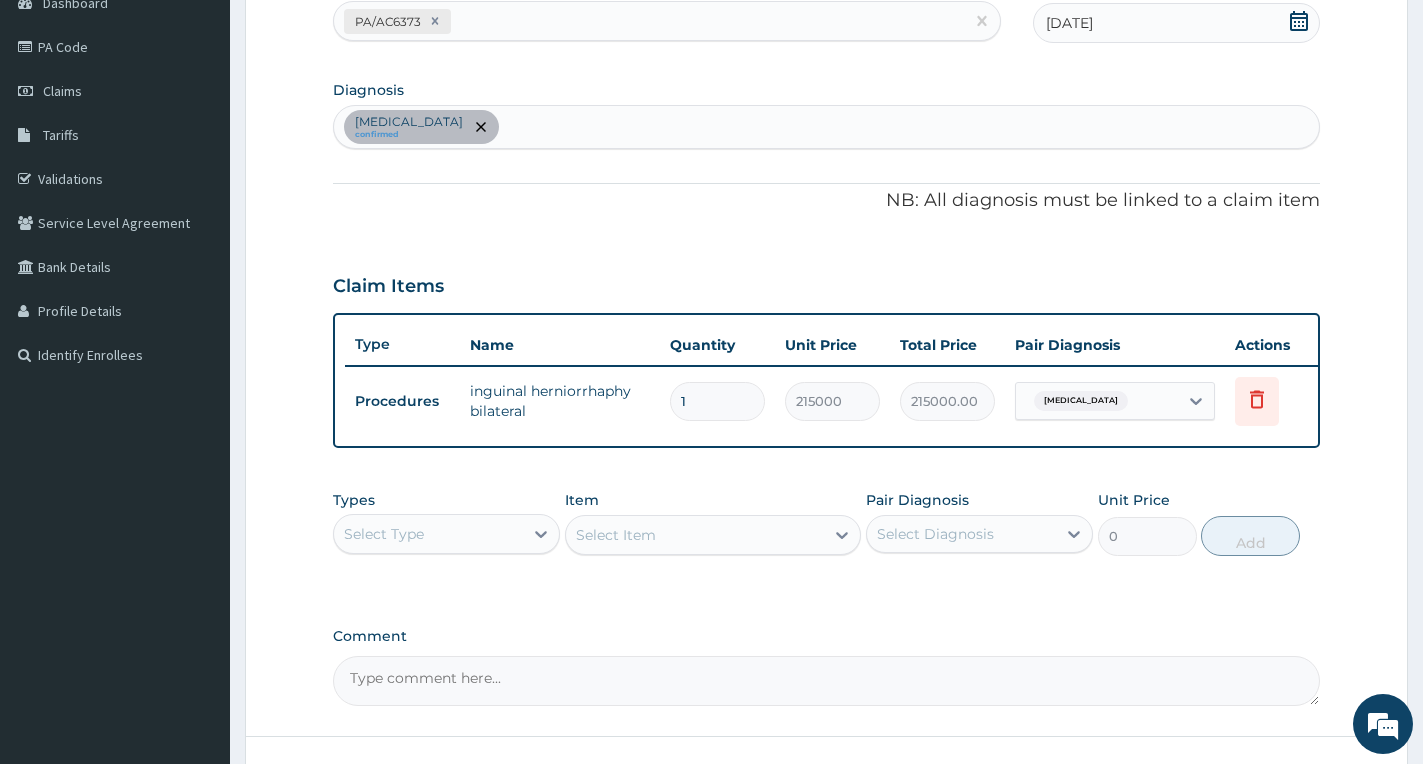 scroll, scrollTop: 384, scrollLeft: 0, axis: vertical 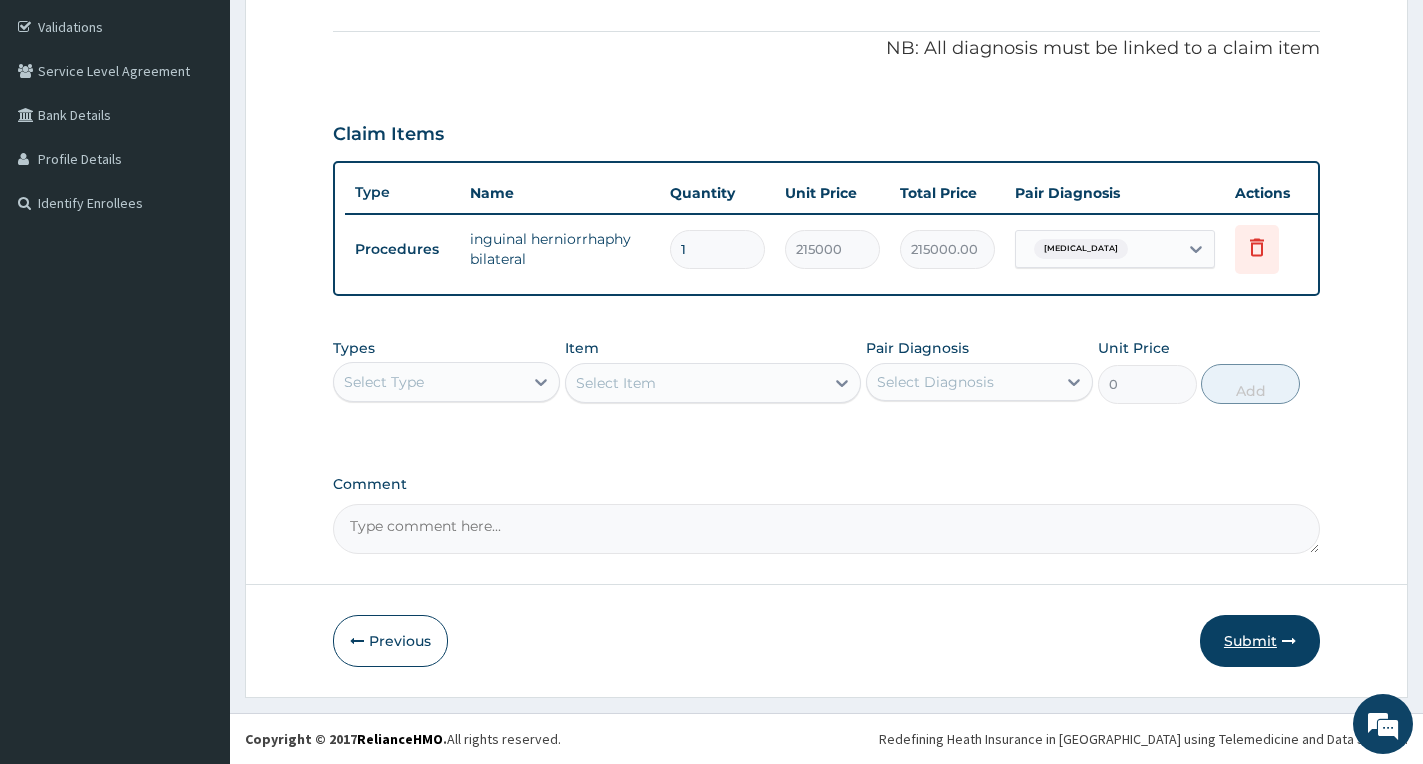 click on "Submit" at bounding box center [1260, 641] 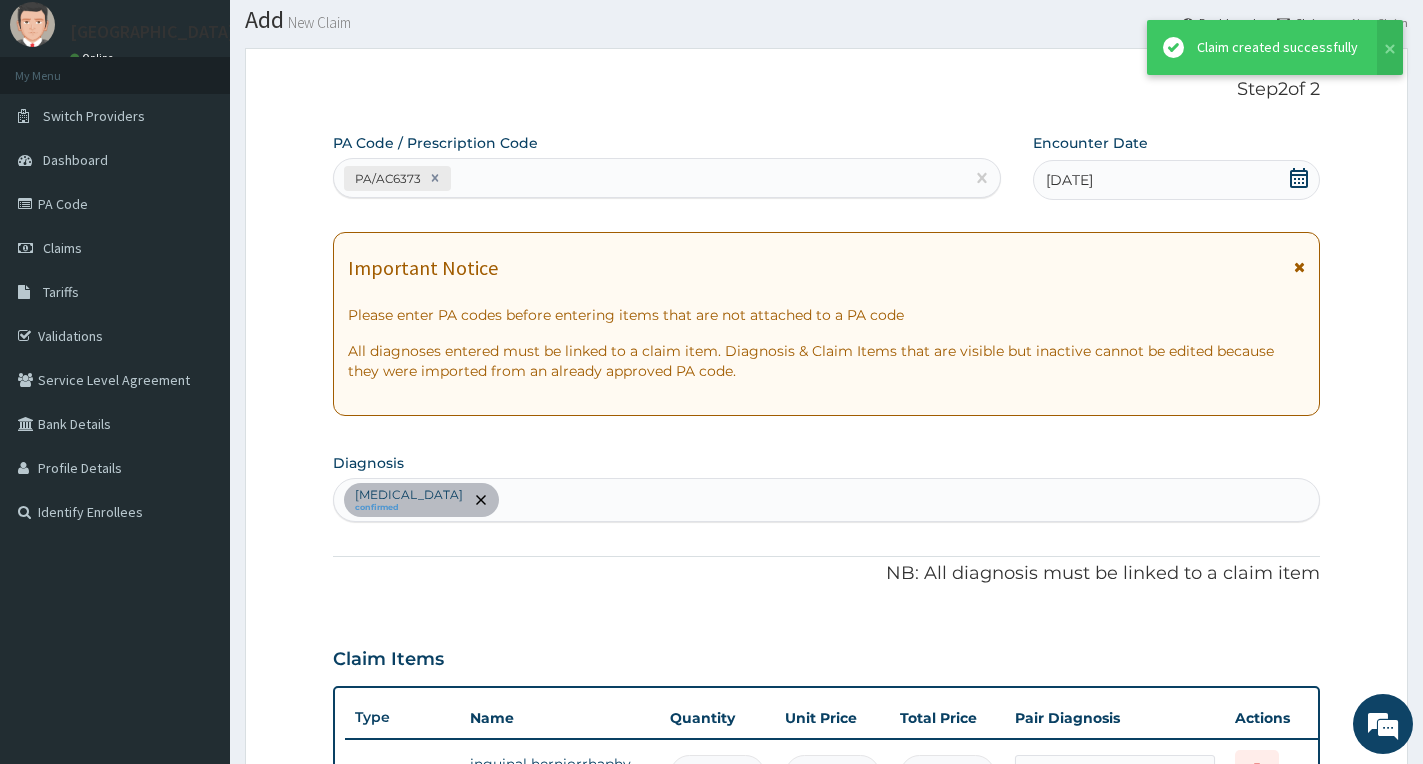 scroll, scrollTop: 384, scrollLeft: 0, axis: vertical 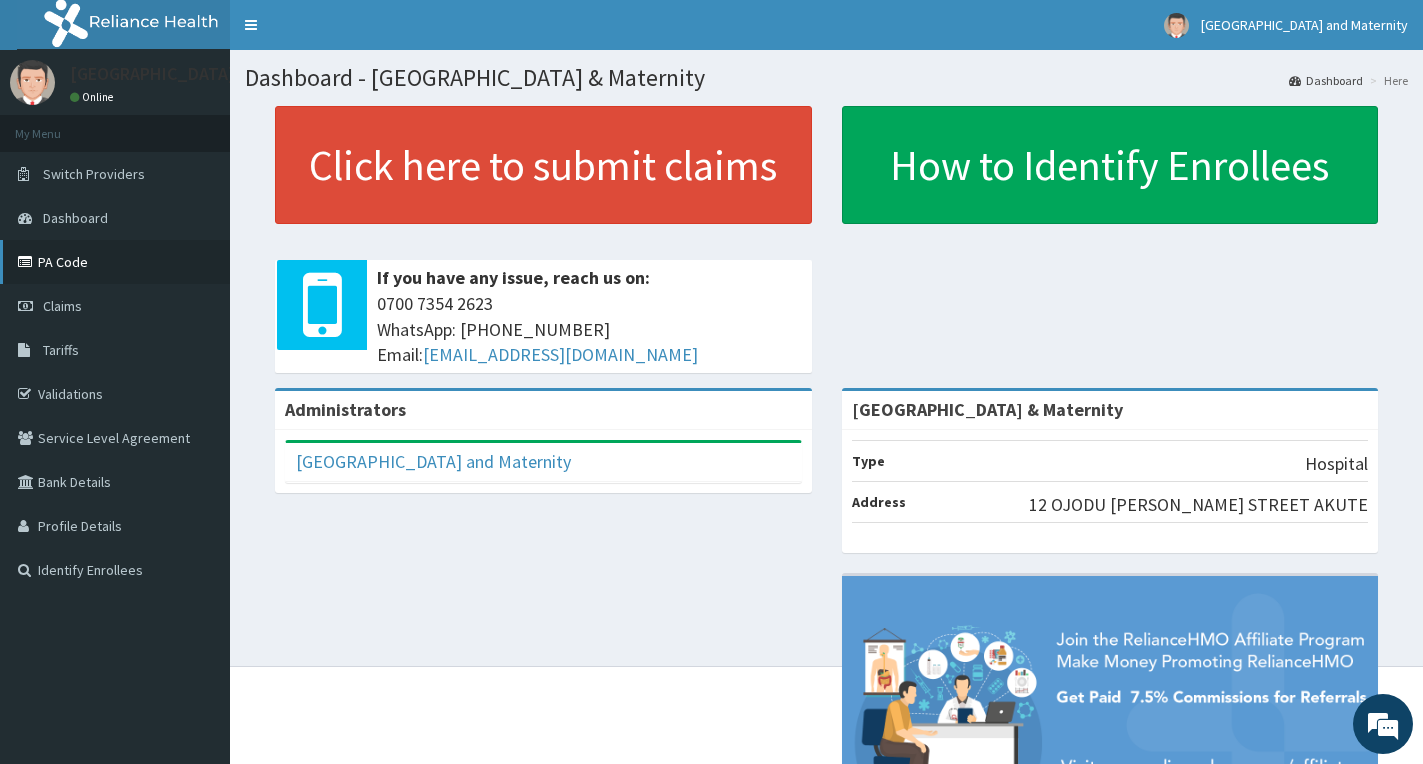 click on "PA Code" at bounding box center (115, 262) 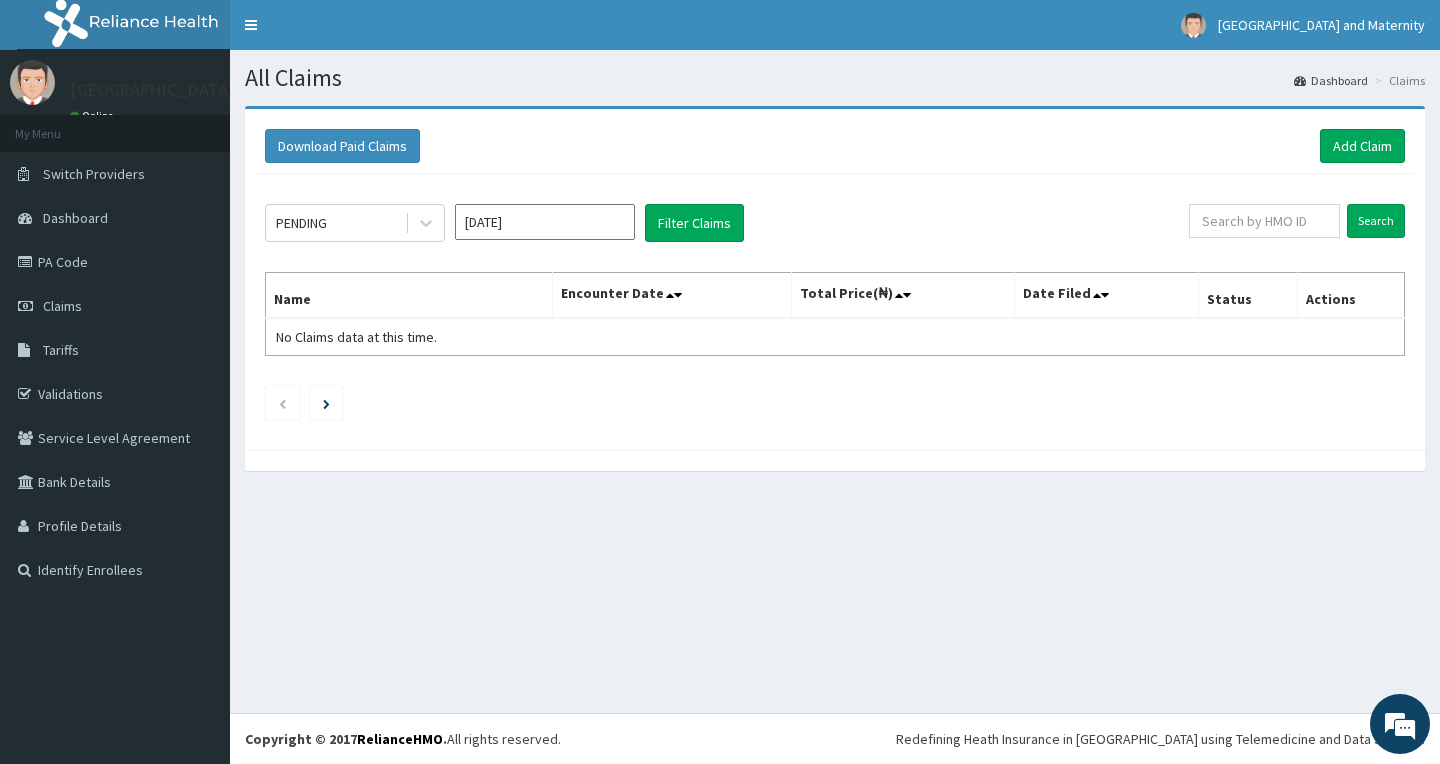 scroll, scrollTop: 0, scrollLeft: 0, axis: both 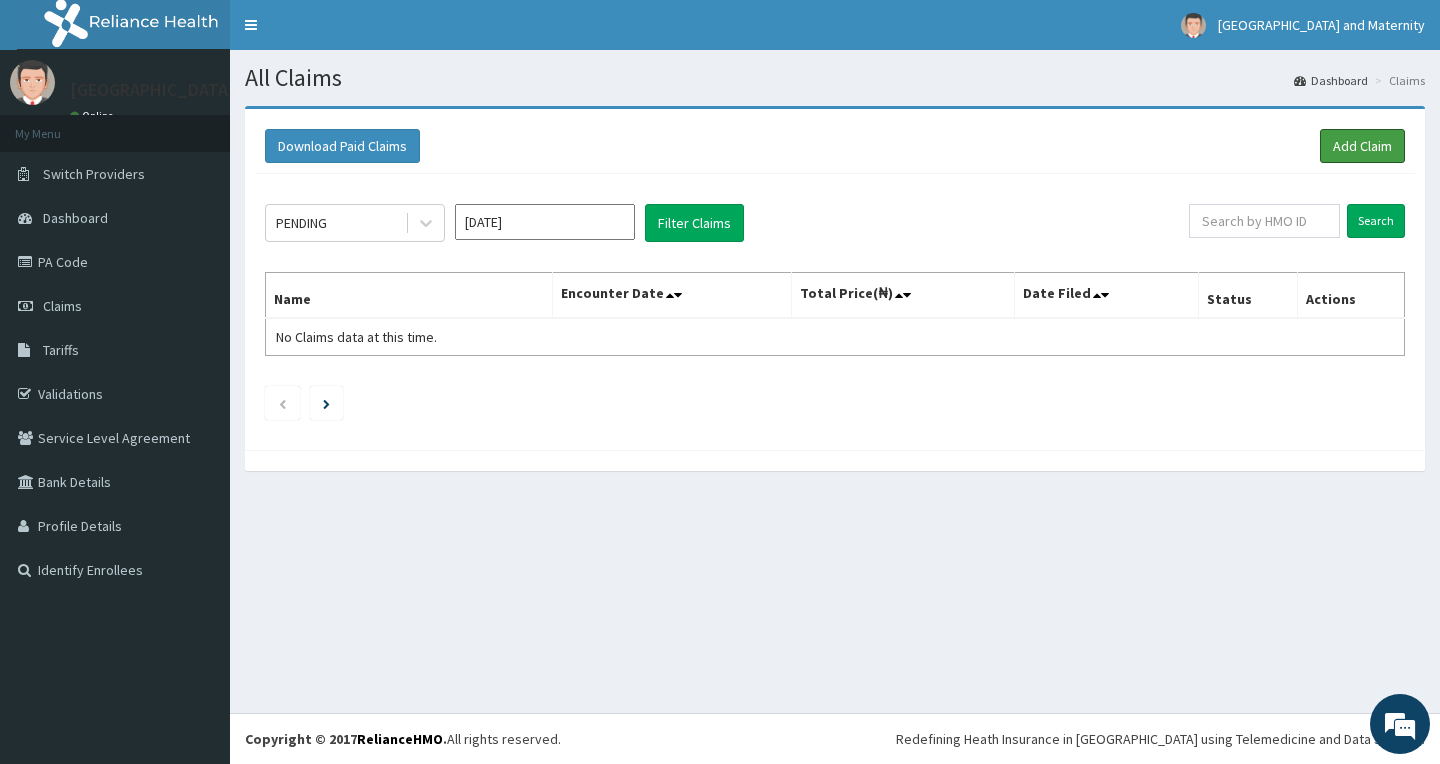 click on "Add Claim" at bounding box center [1362, 146] 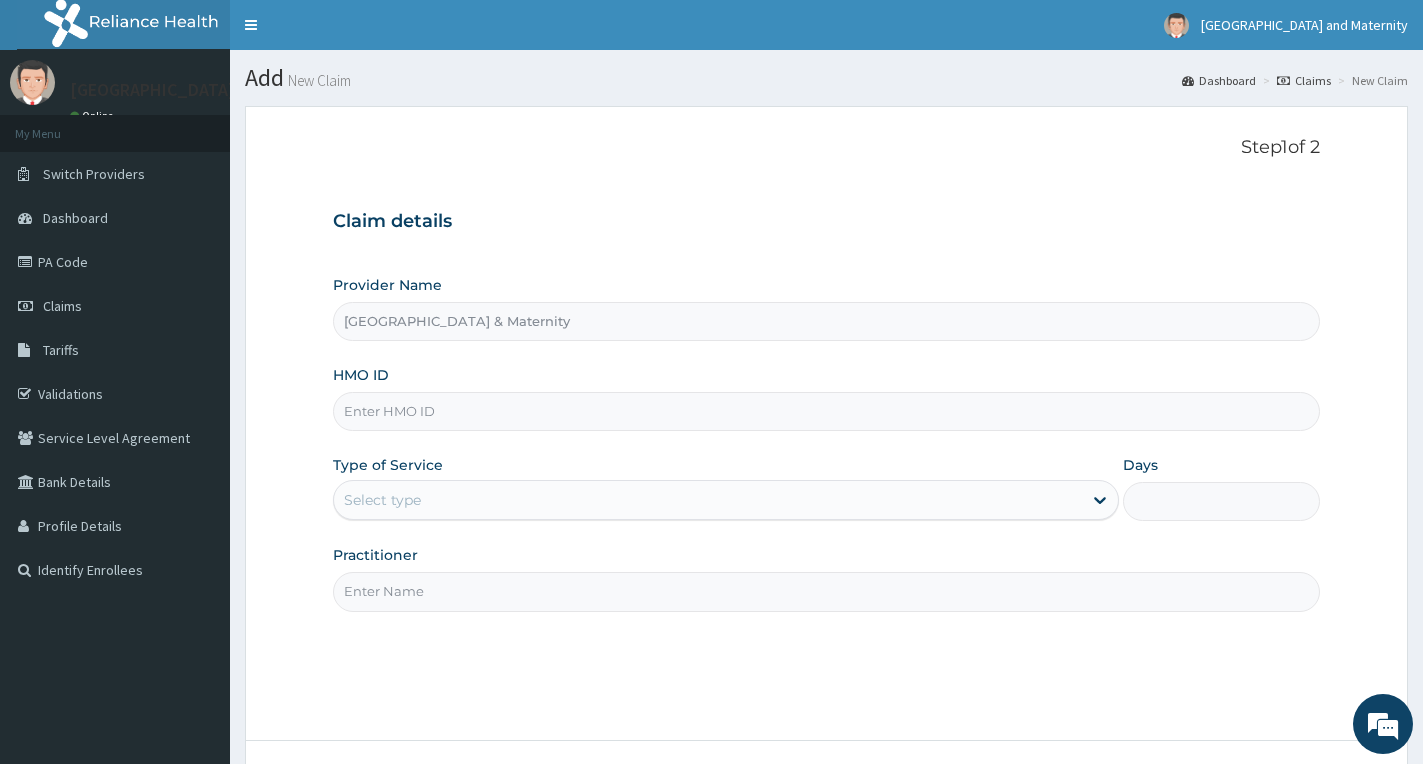 scroll, scrollTop: 0, scrollLeft: 0, axis: both 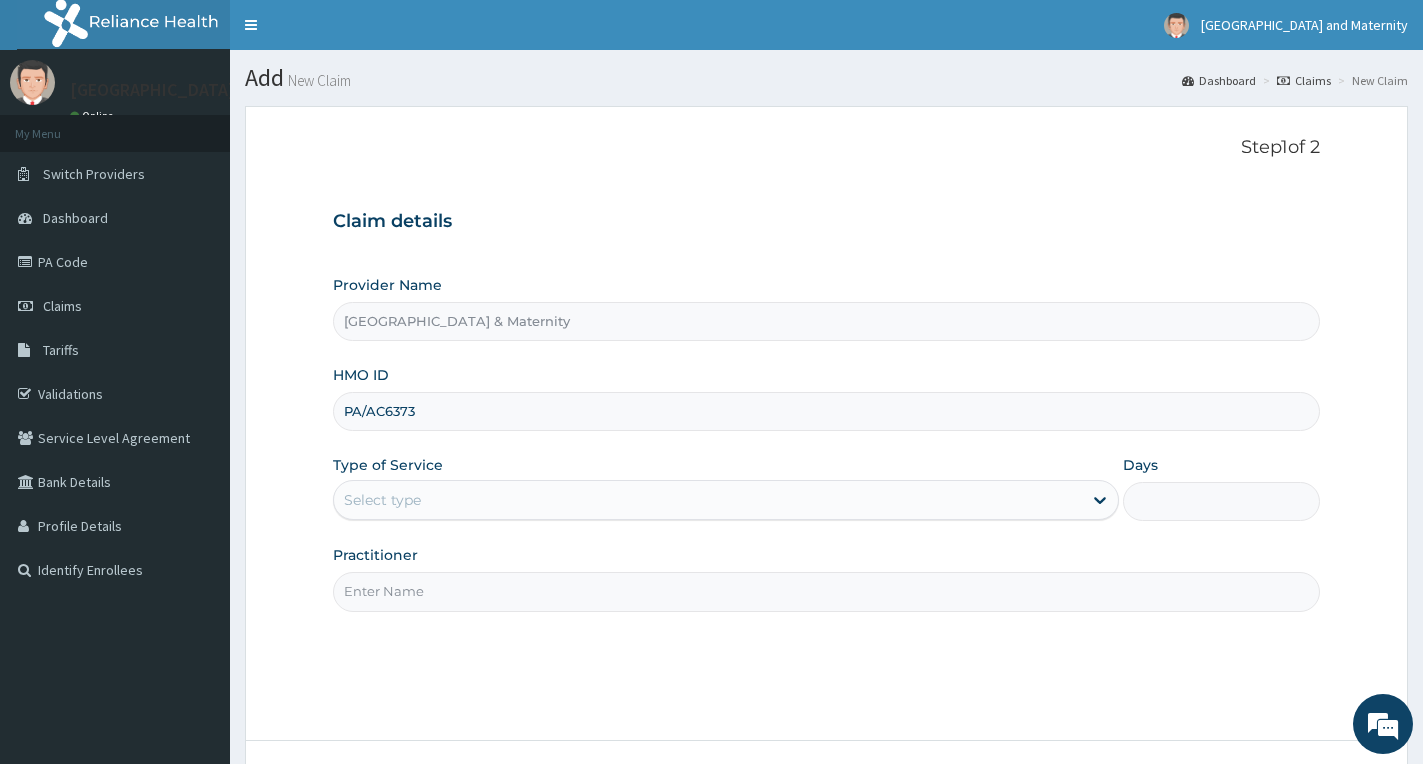 drag, startPoint x: 431, startPoint y: 408, endPoint x: 323, endPoint y: 407, distance: 108.00463 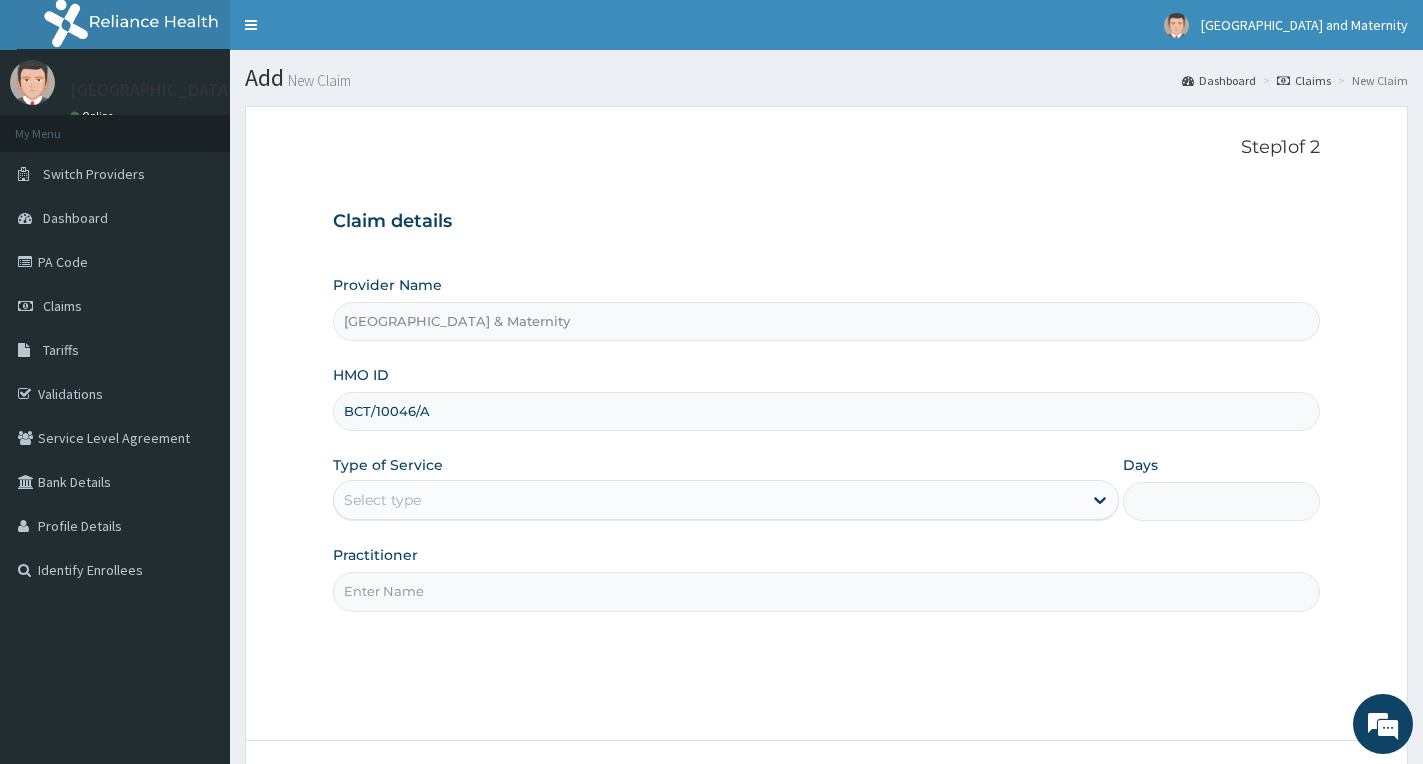 type on "BCT/10046/A" 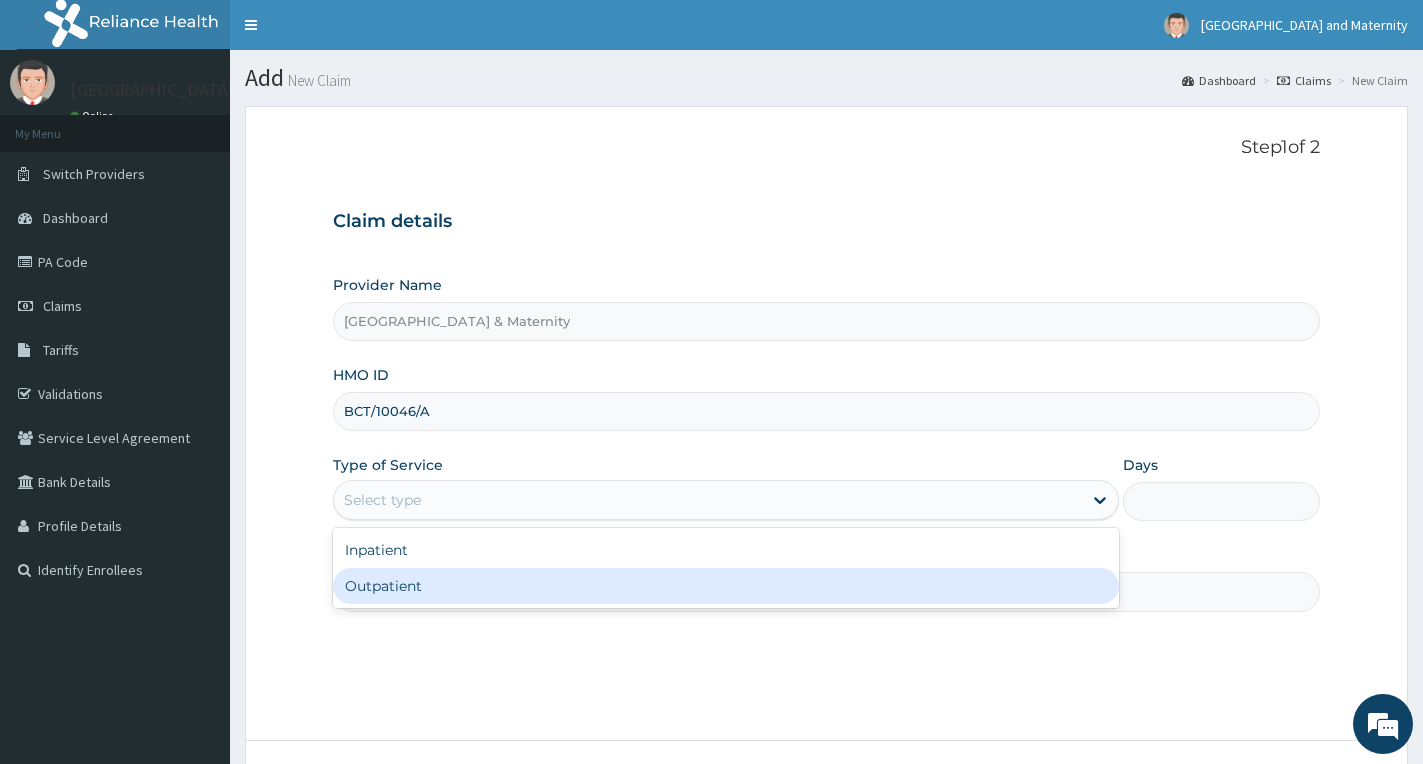 click on "Outpatient" at bounding box center [726, 586] 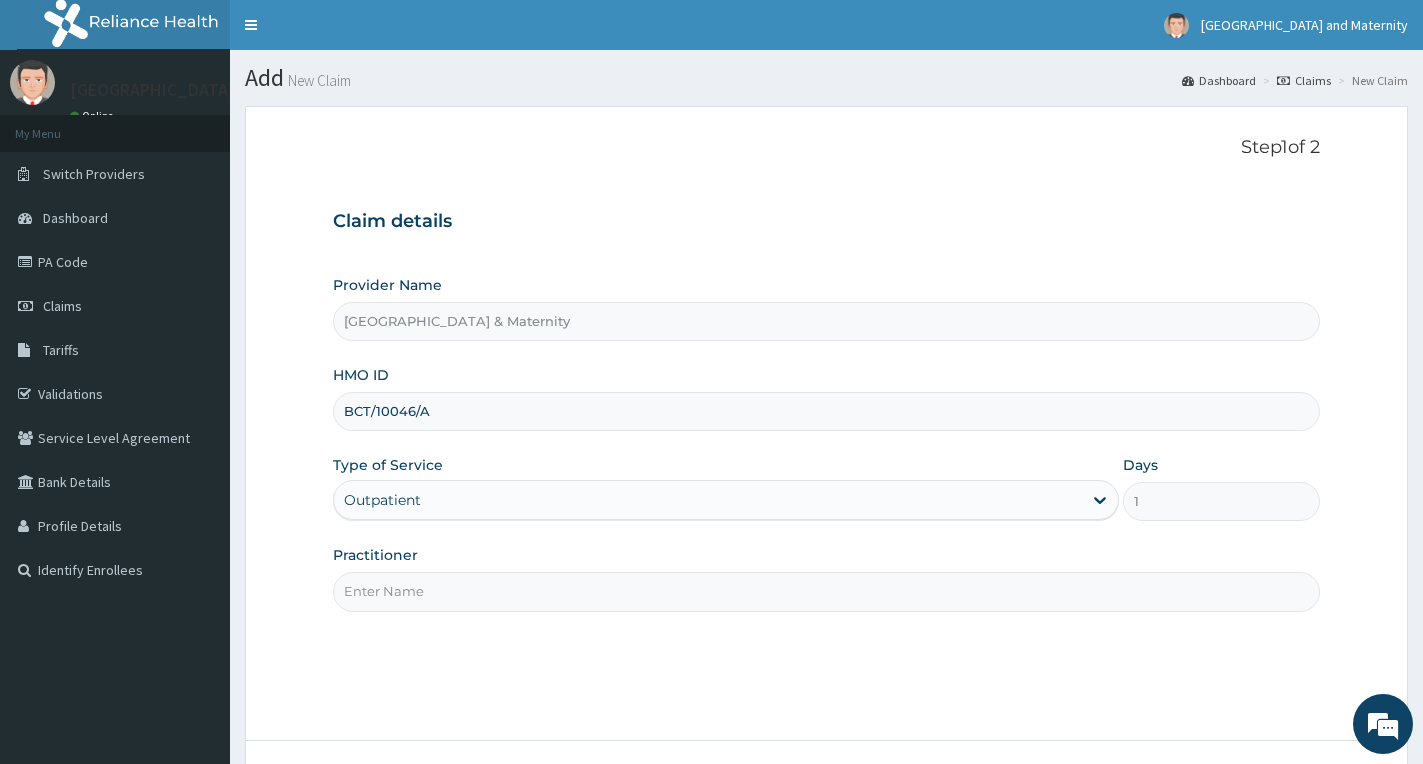 click on "Practitioner" at bounding box center (826, 591) 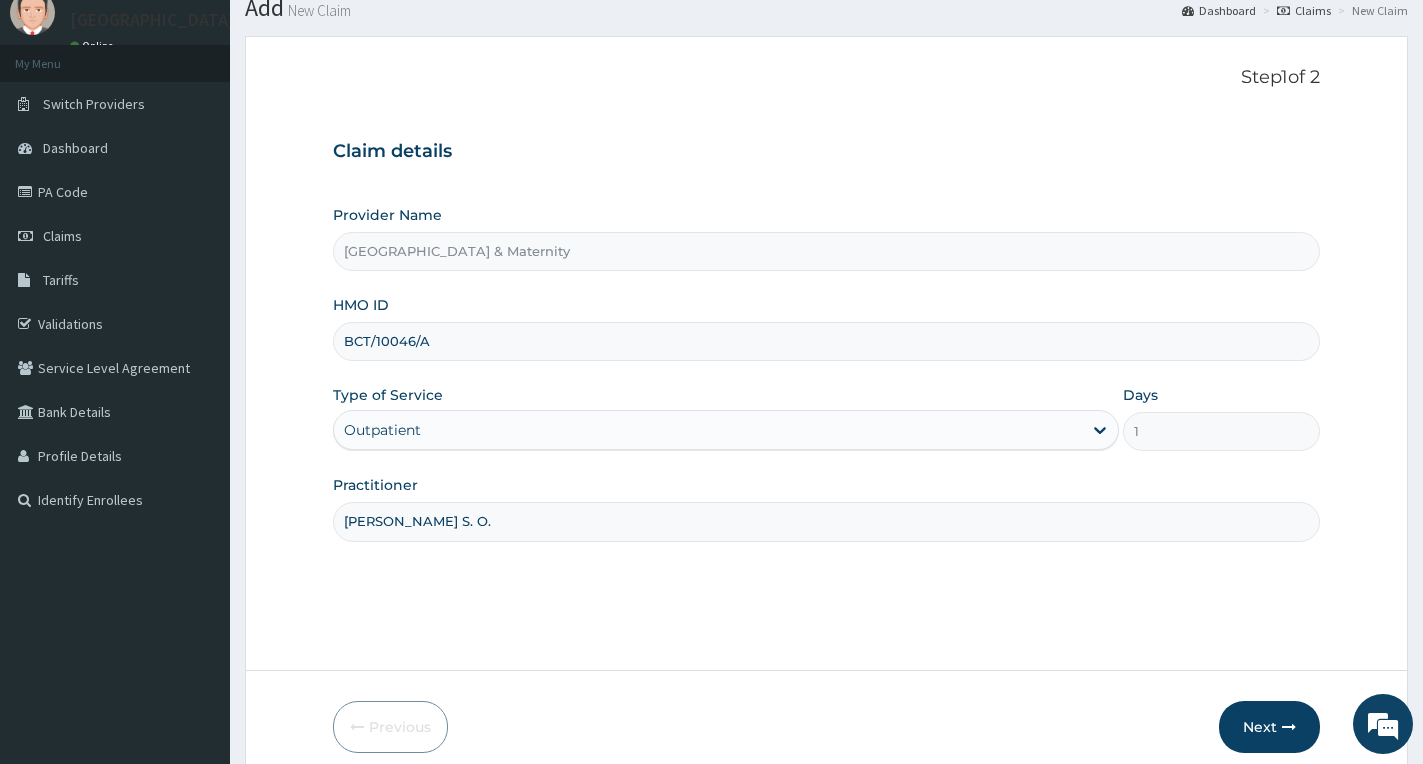 scroll, scrollTop: 156, scrollLeft: 0, axis: vertical 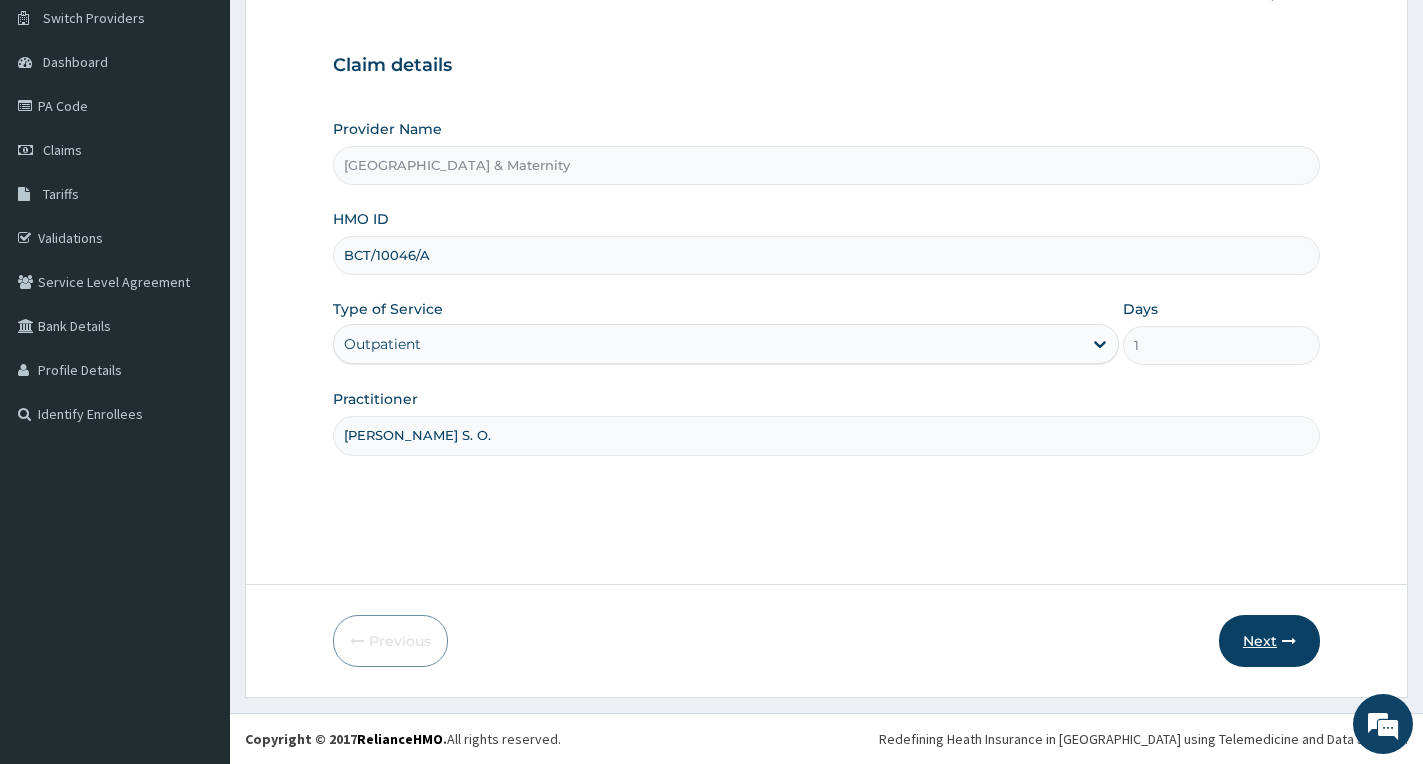 type on "Dr. Adeosun S. O." 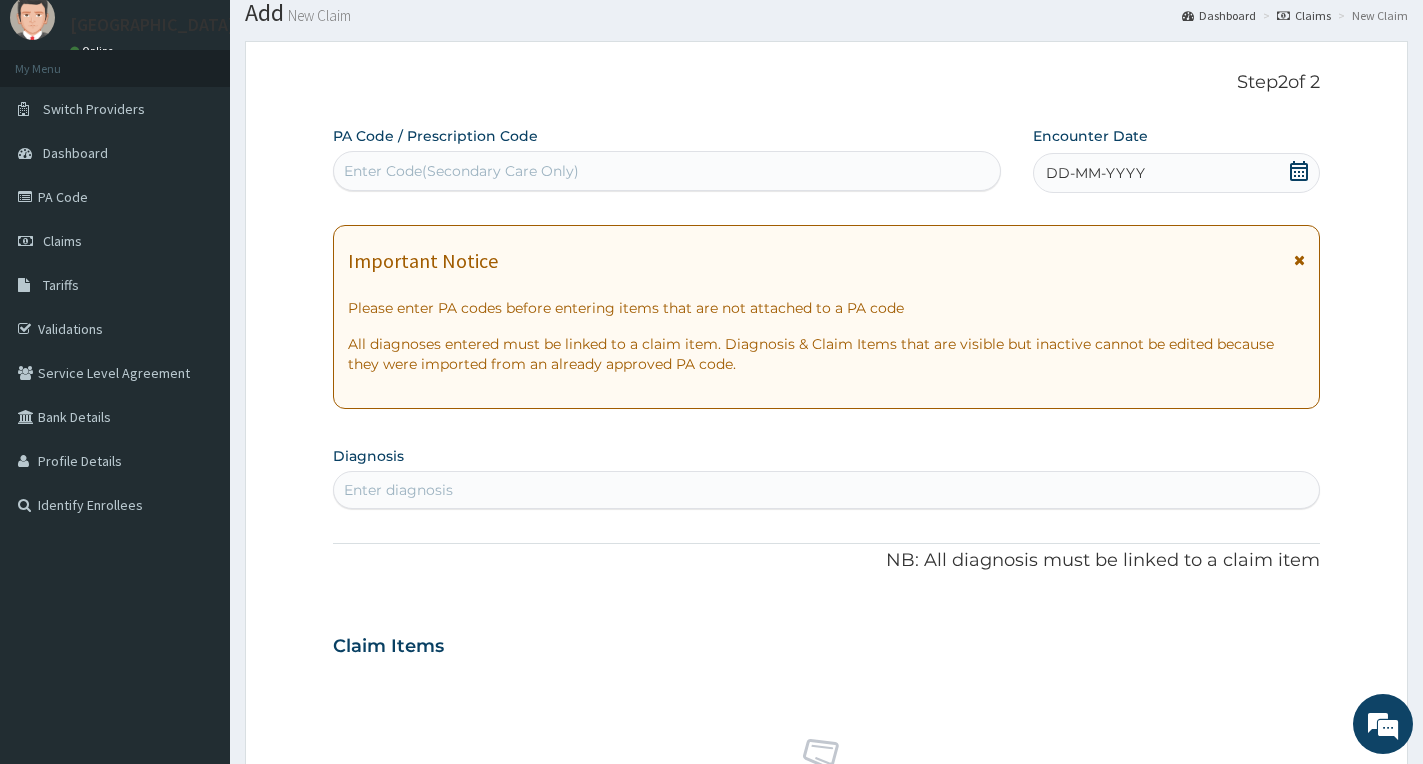 scroll, scrollTop: 0, scrollLeft: 0, axis: both 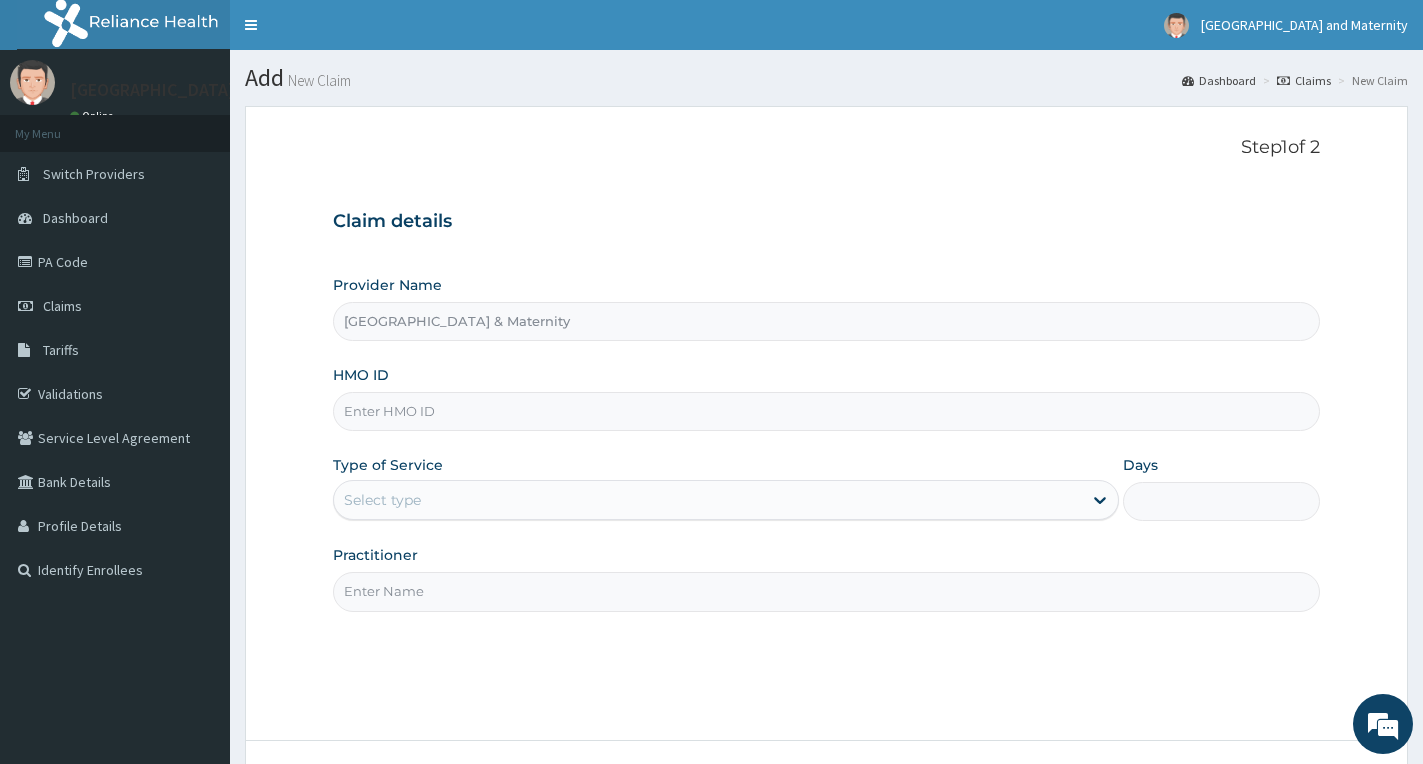 click on "HMO ID" at bounding box center [826, 411] 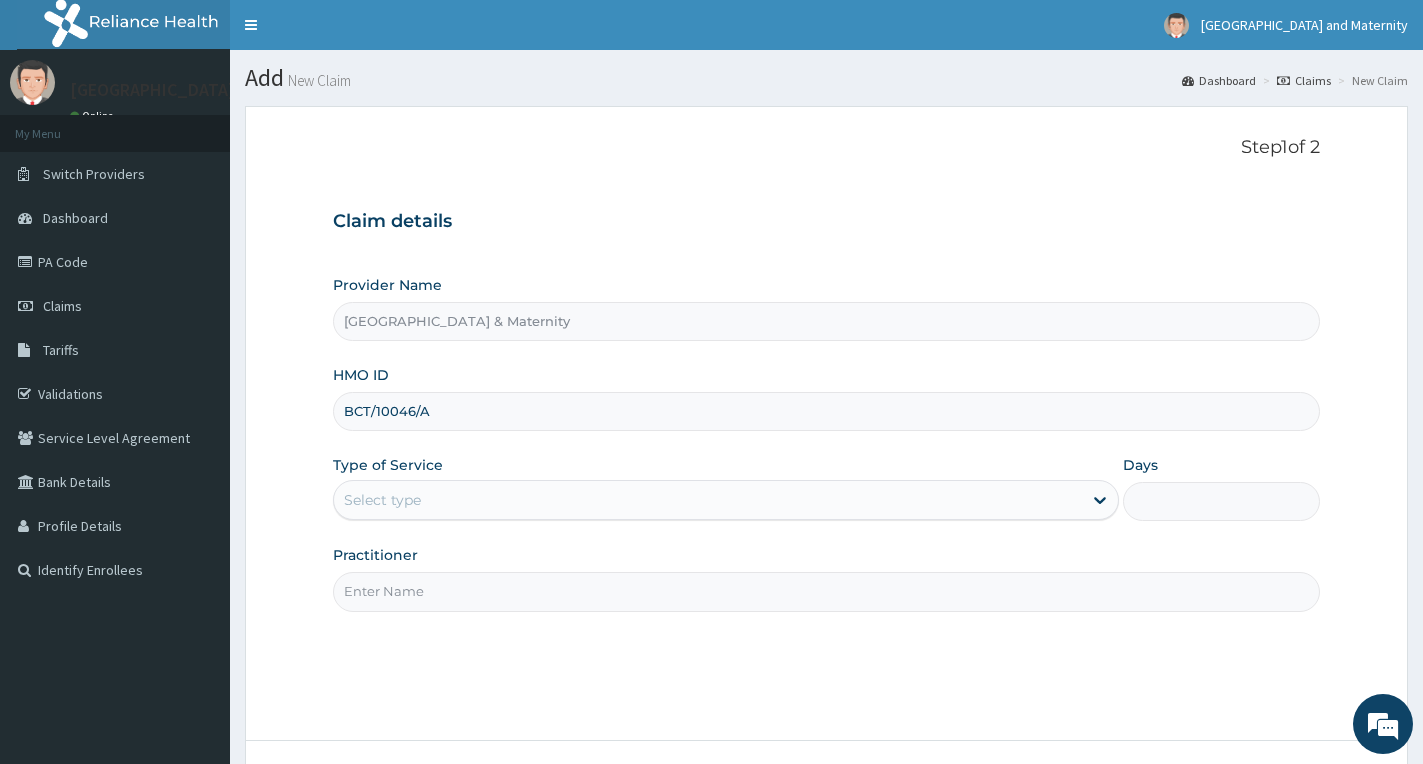 type on "BCT/10046/A" 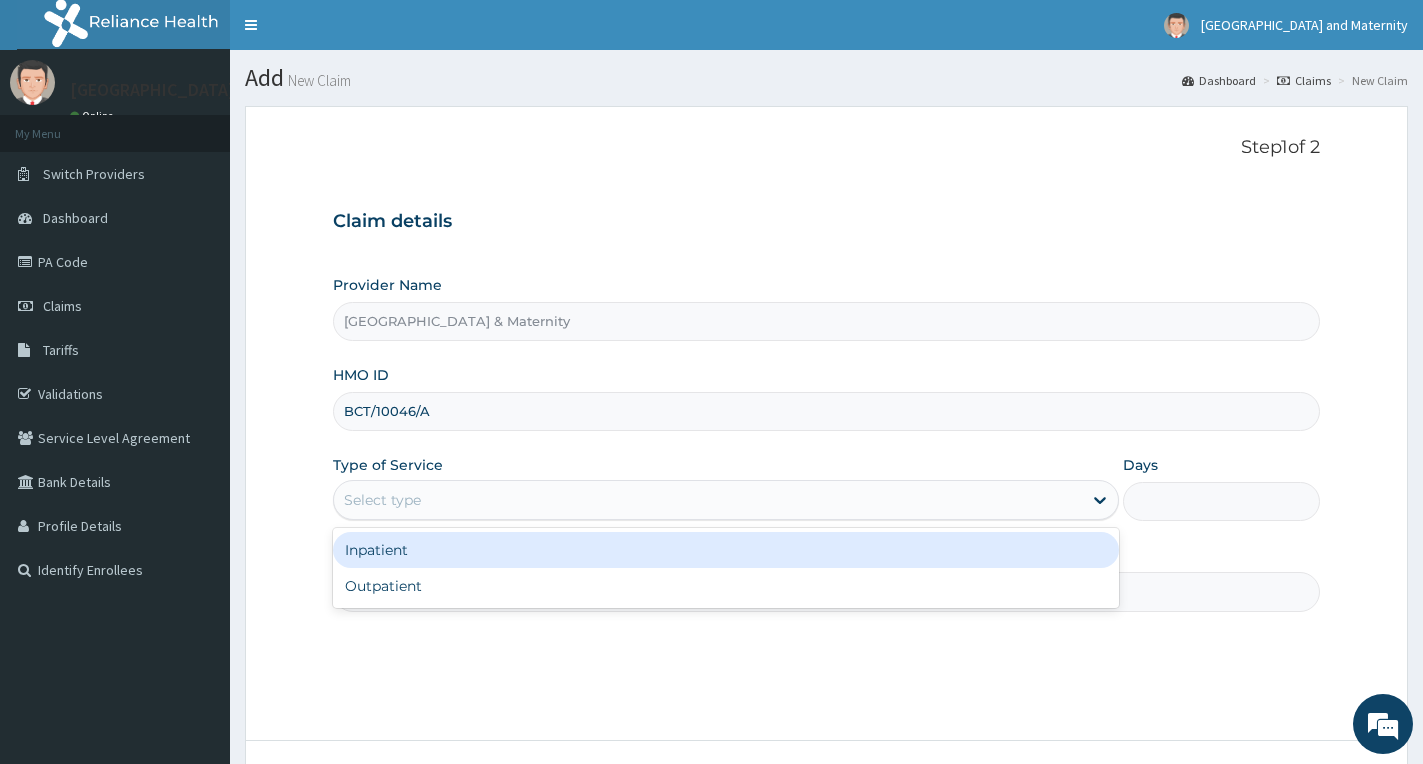 click on "Select type" at bounding box center [708, 500] 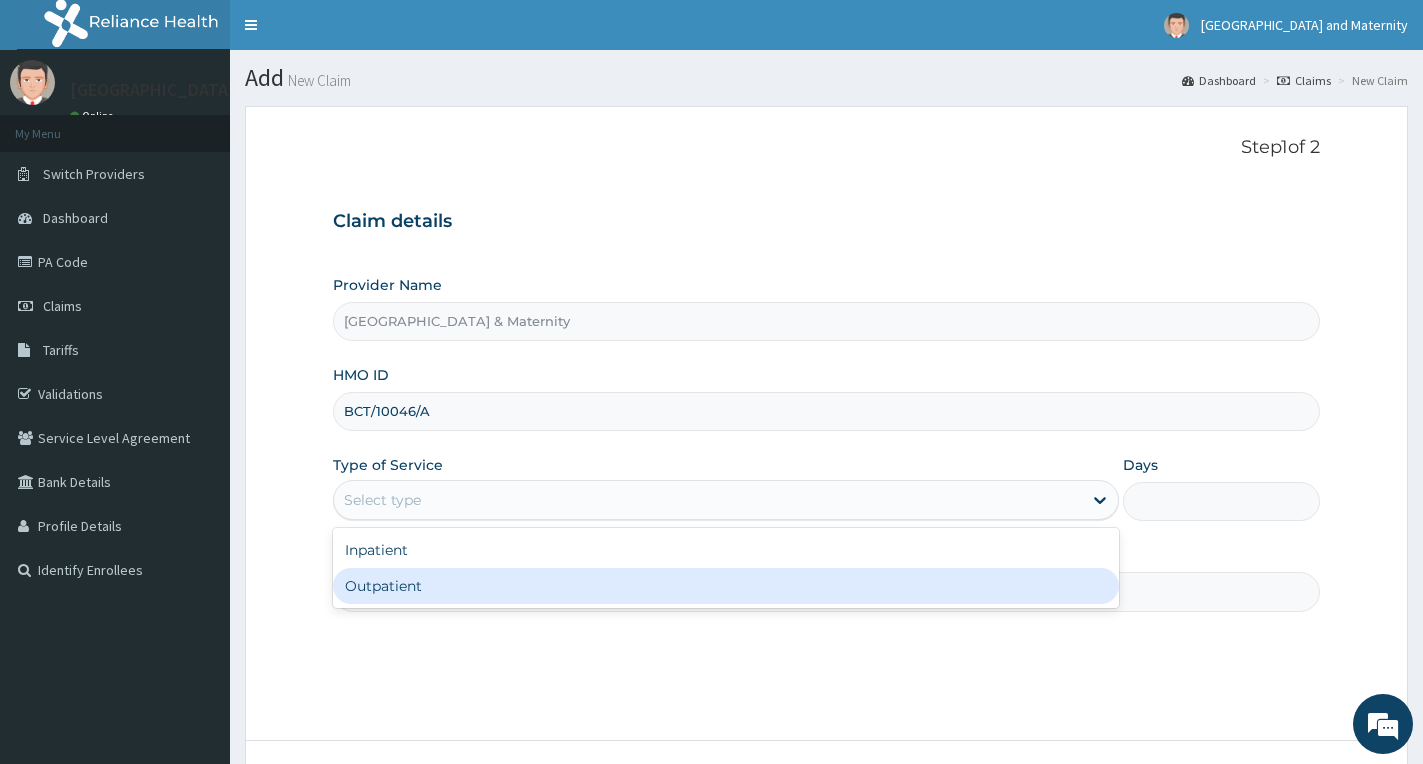 click on "Outpatient" at bounding box center [726, 586] 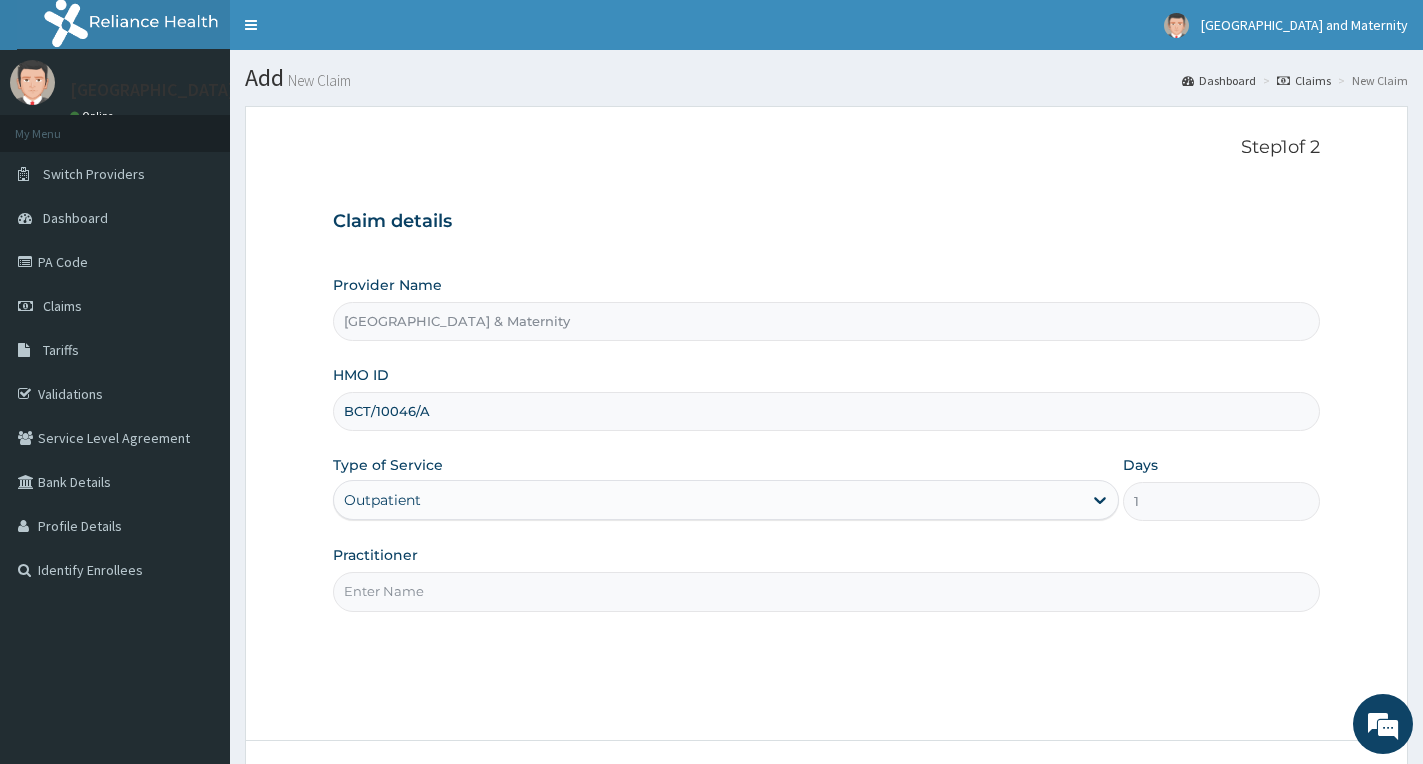 click on "Practitioner" at bounding box center (826, 591) 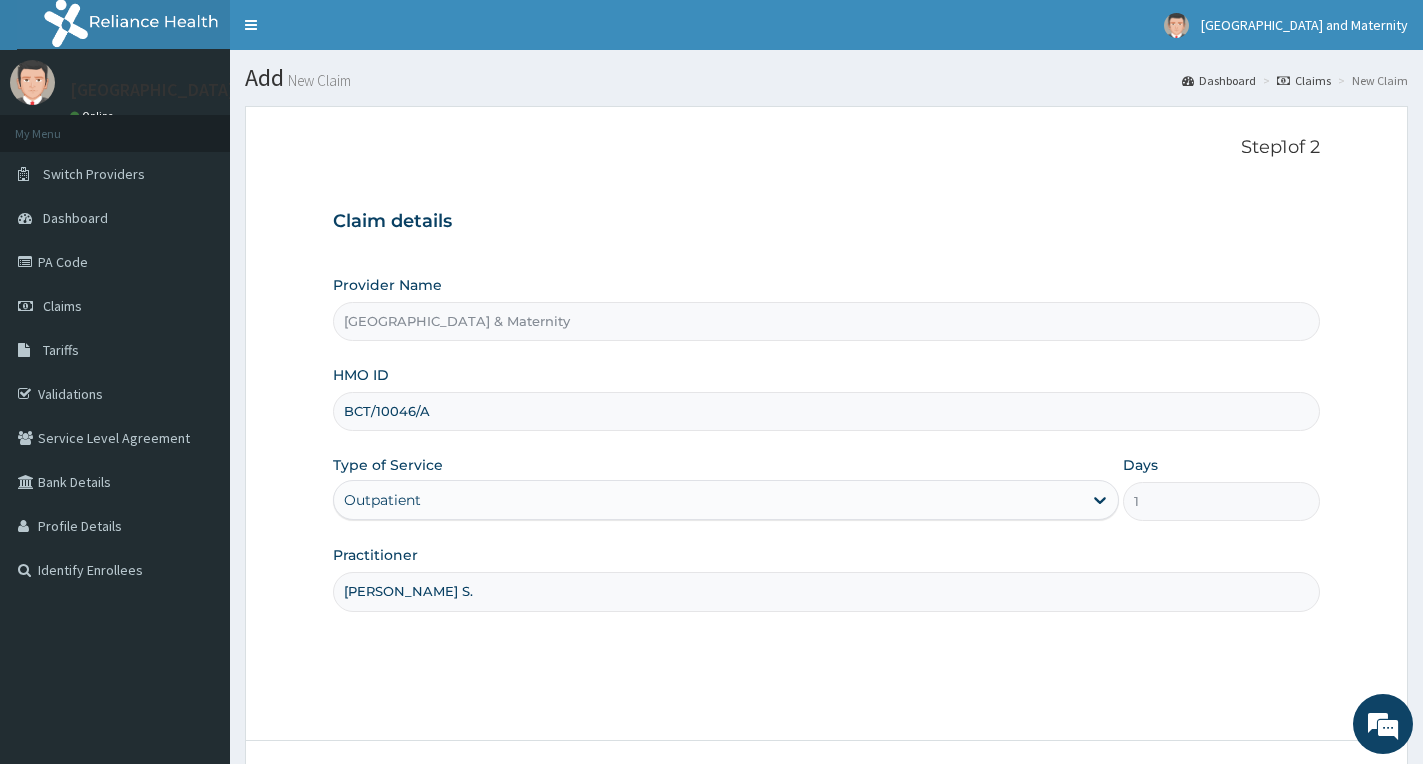 type on "[PERSON_NAME] S.O" 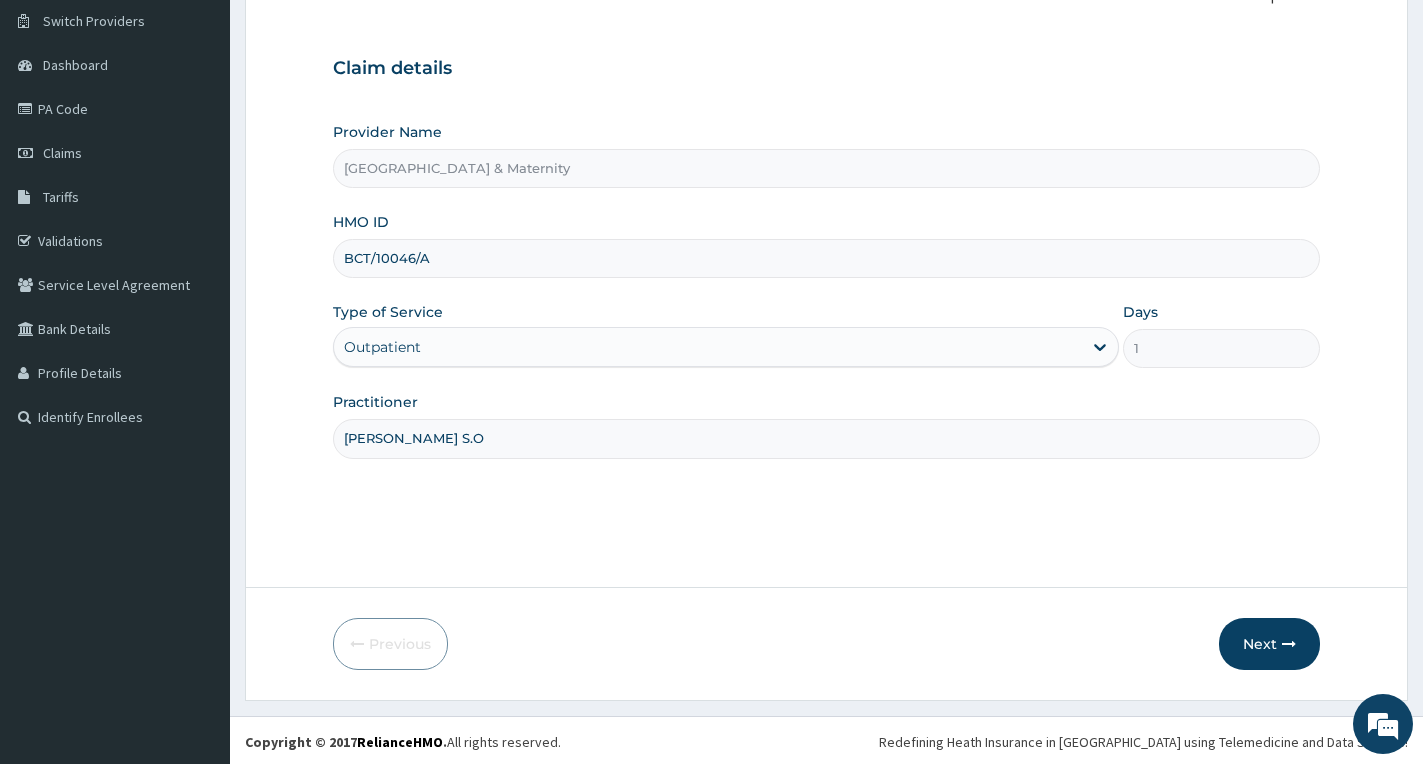 scroll, scrollTop: 156, scrollLeft: 0, axis: vertical 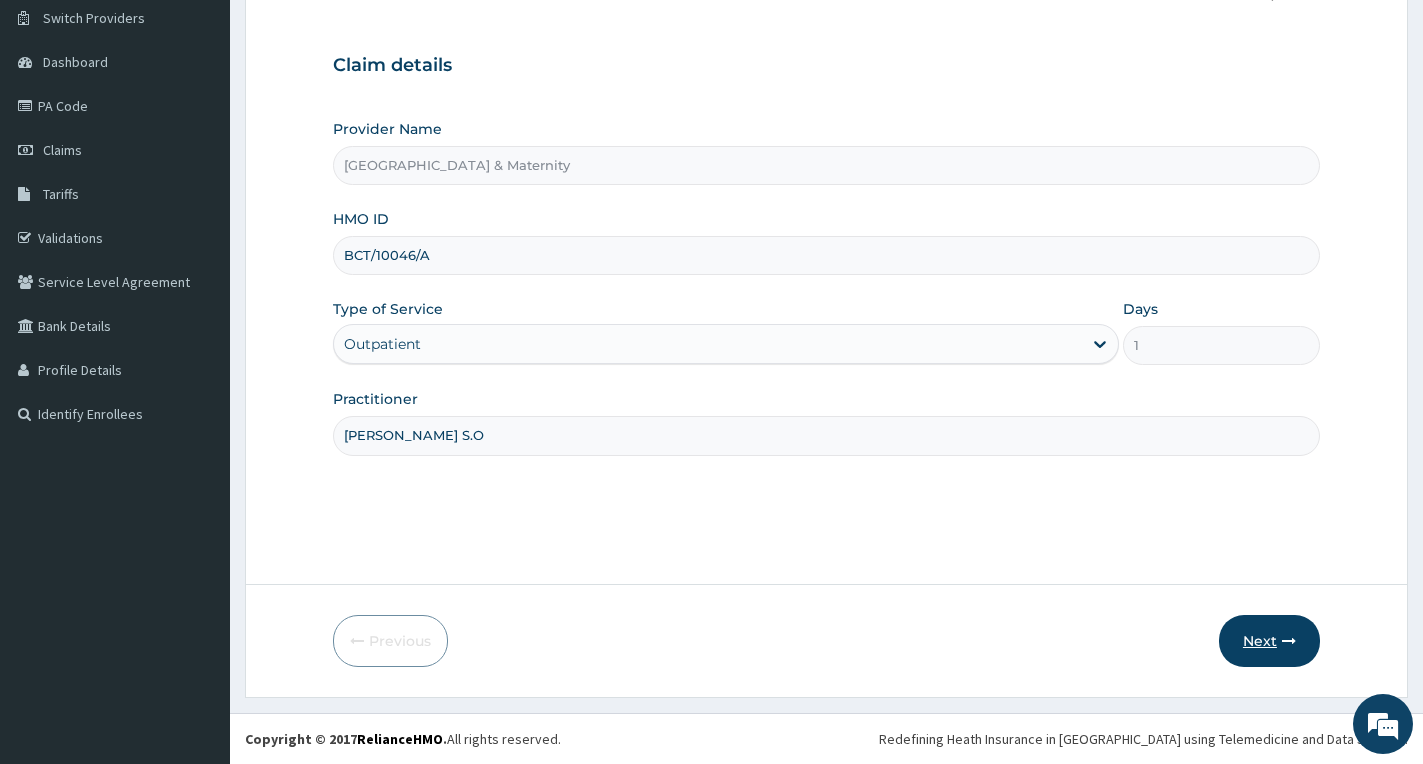 click on "Next" at bounding box center (1269, 641) 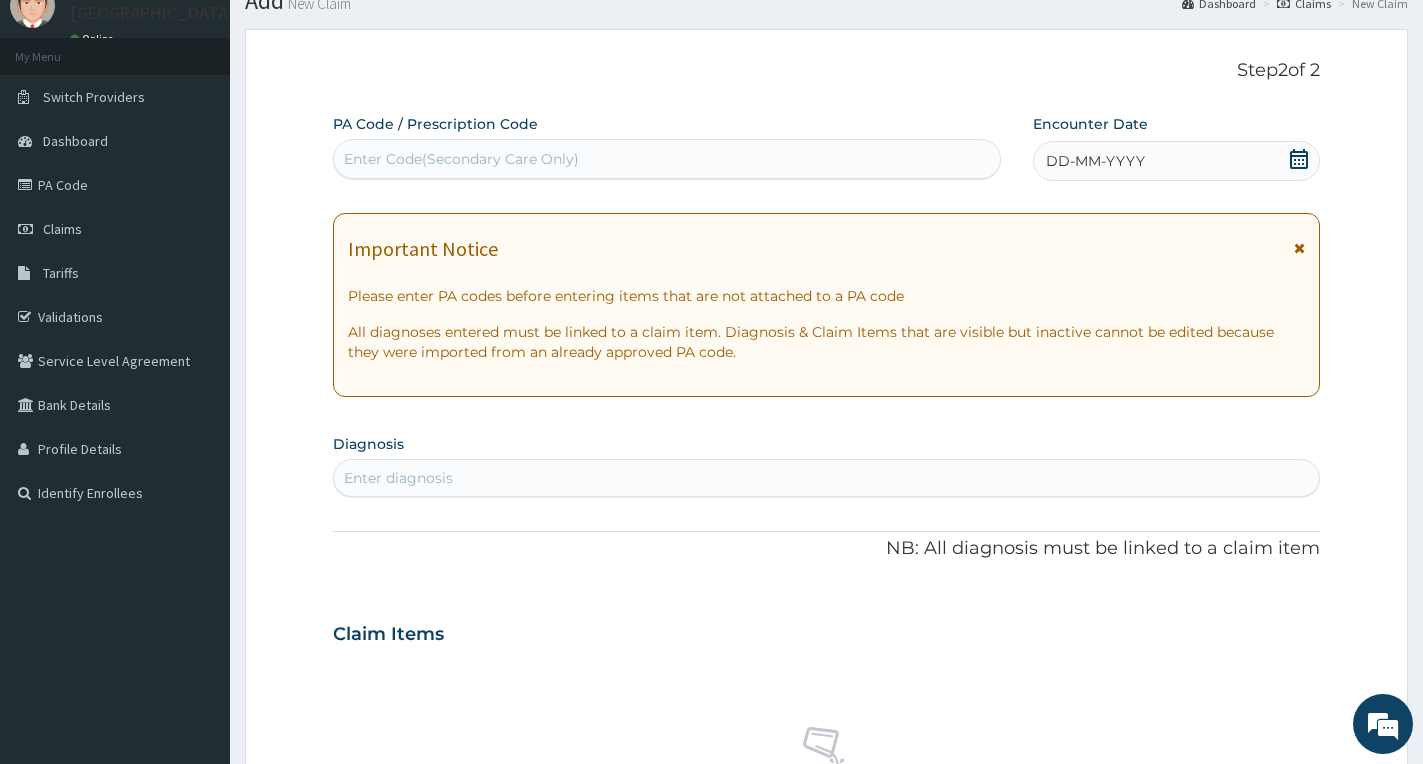 scroll, scrollTop: 0, scrollLeft: 0, axis: both 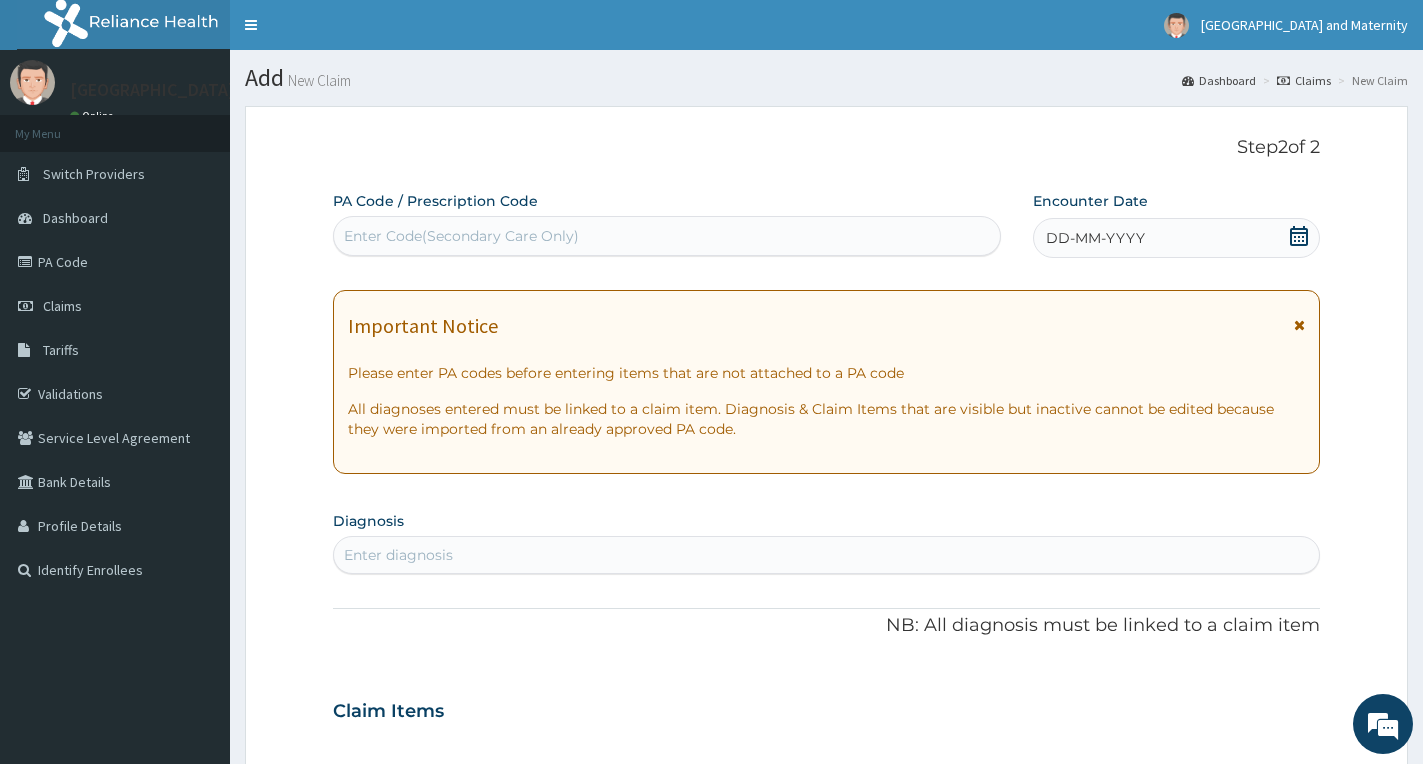 click 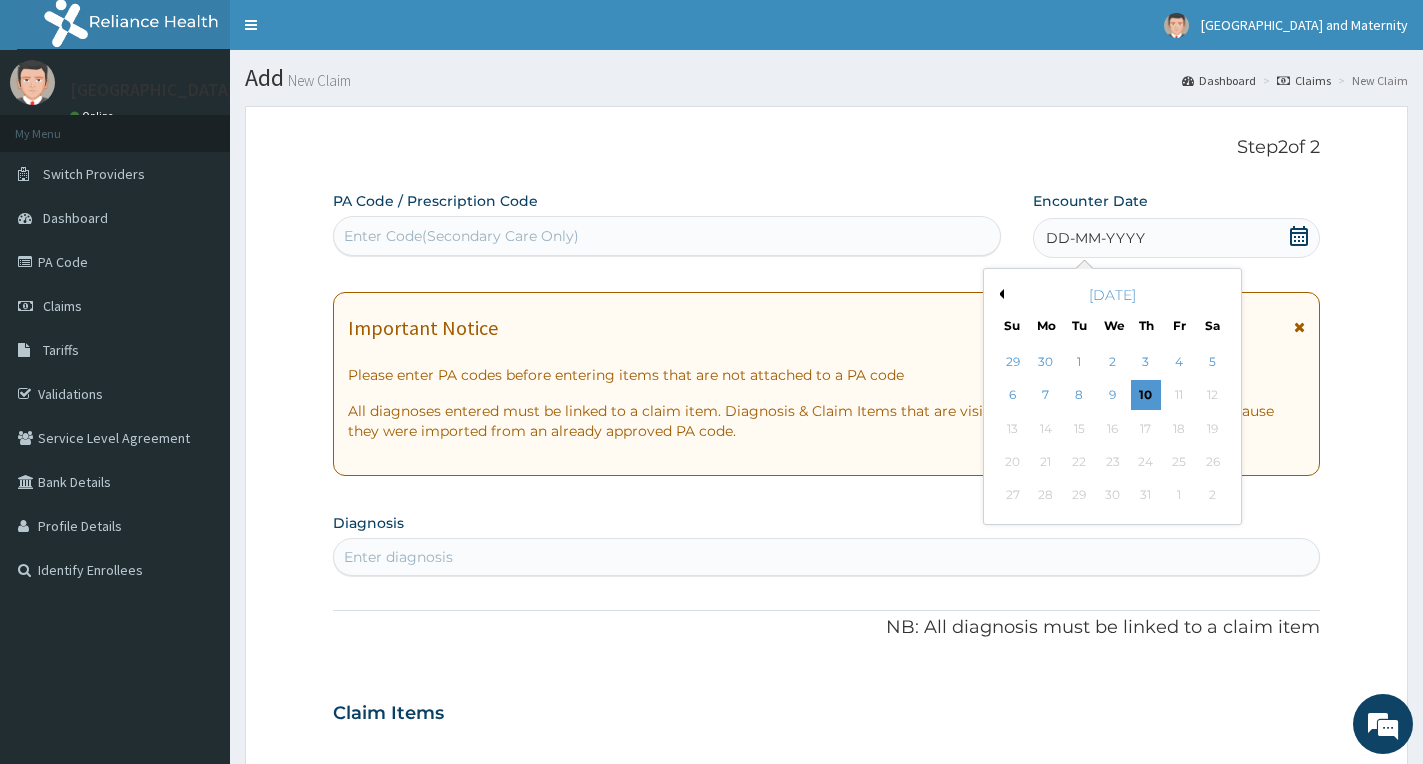 click on "Previous Month" at bounding box center (999, 294) 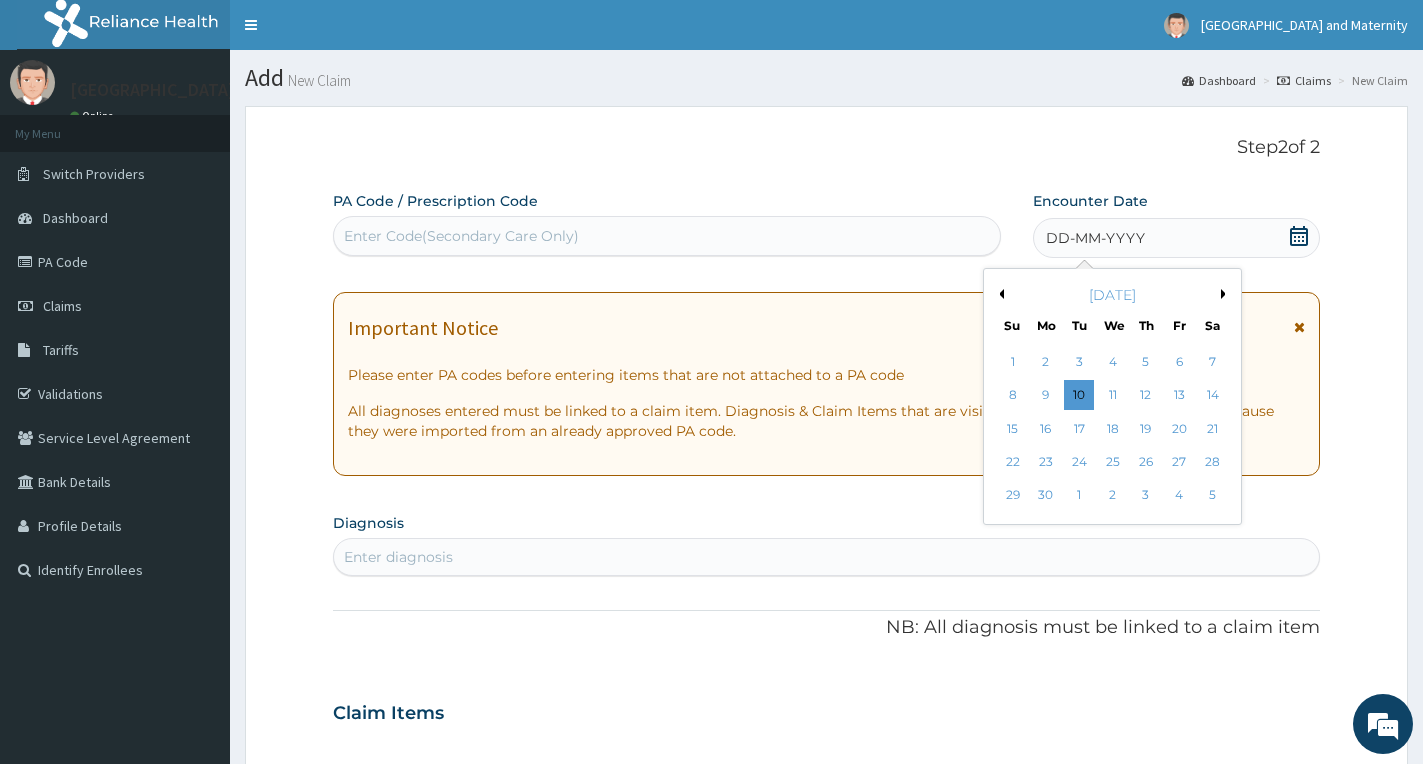 click on "Previous Month" at bounding box center (999, 294) 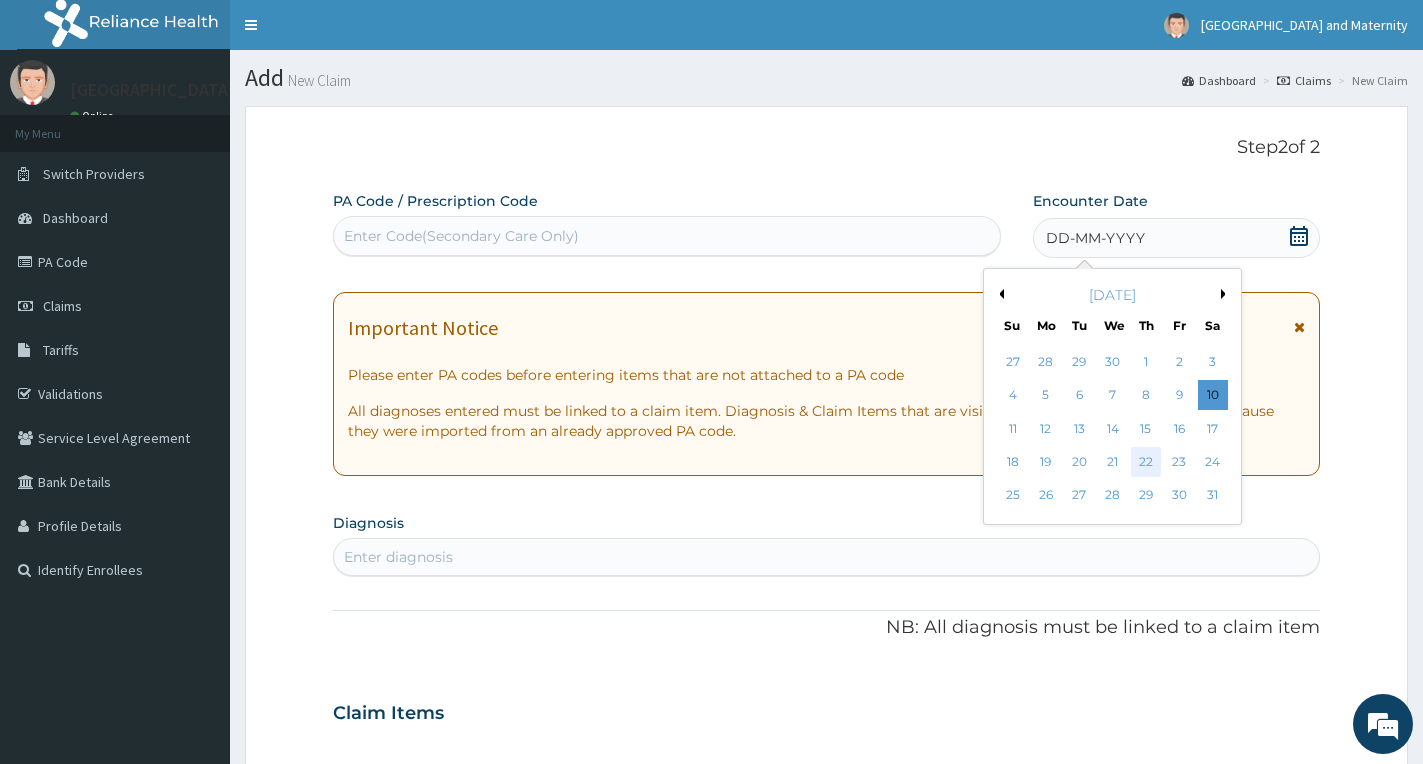 click on "22" at bounding box center (1146, 462) 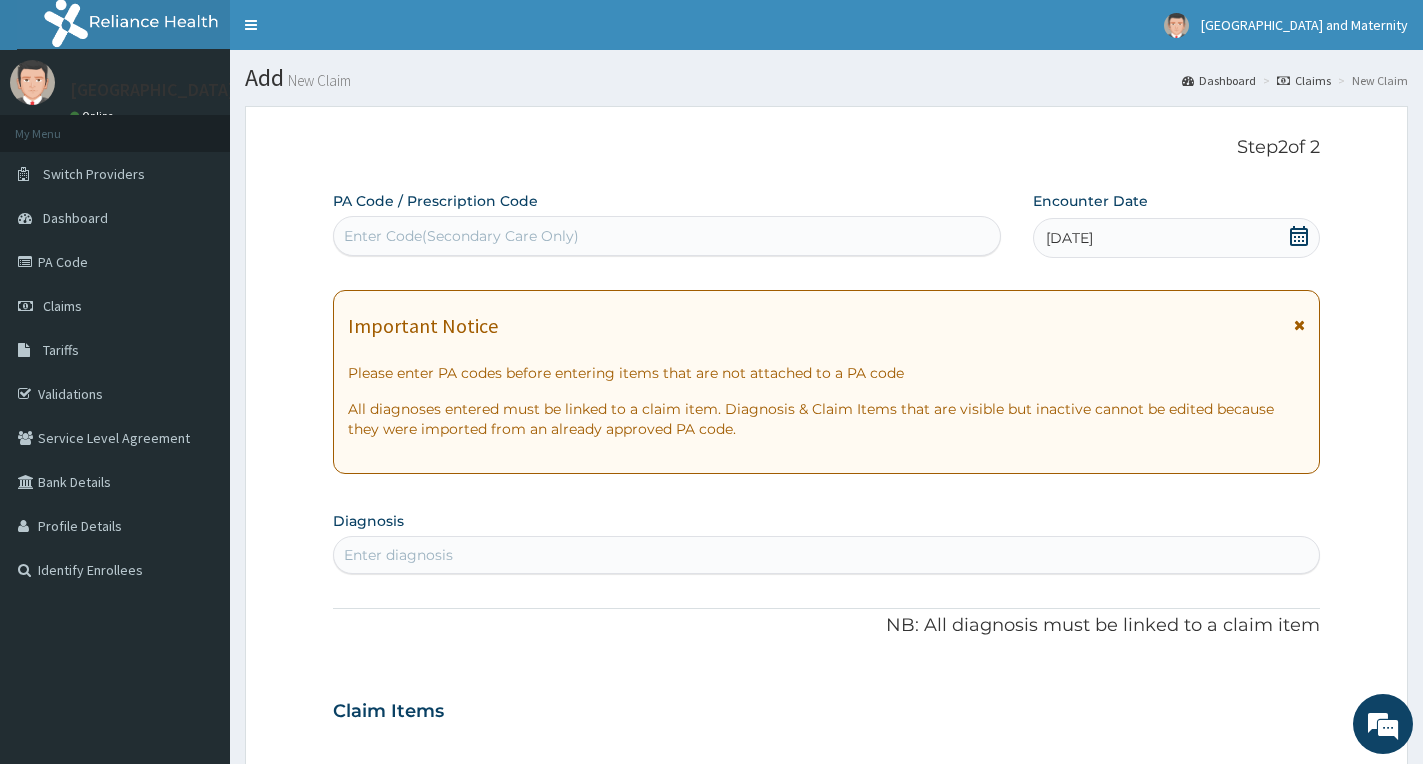click at bounding box center (1299, 325) 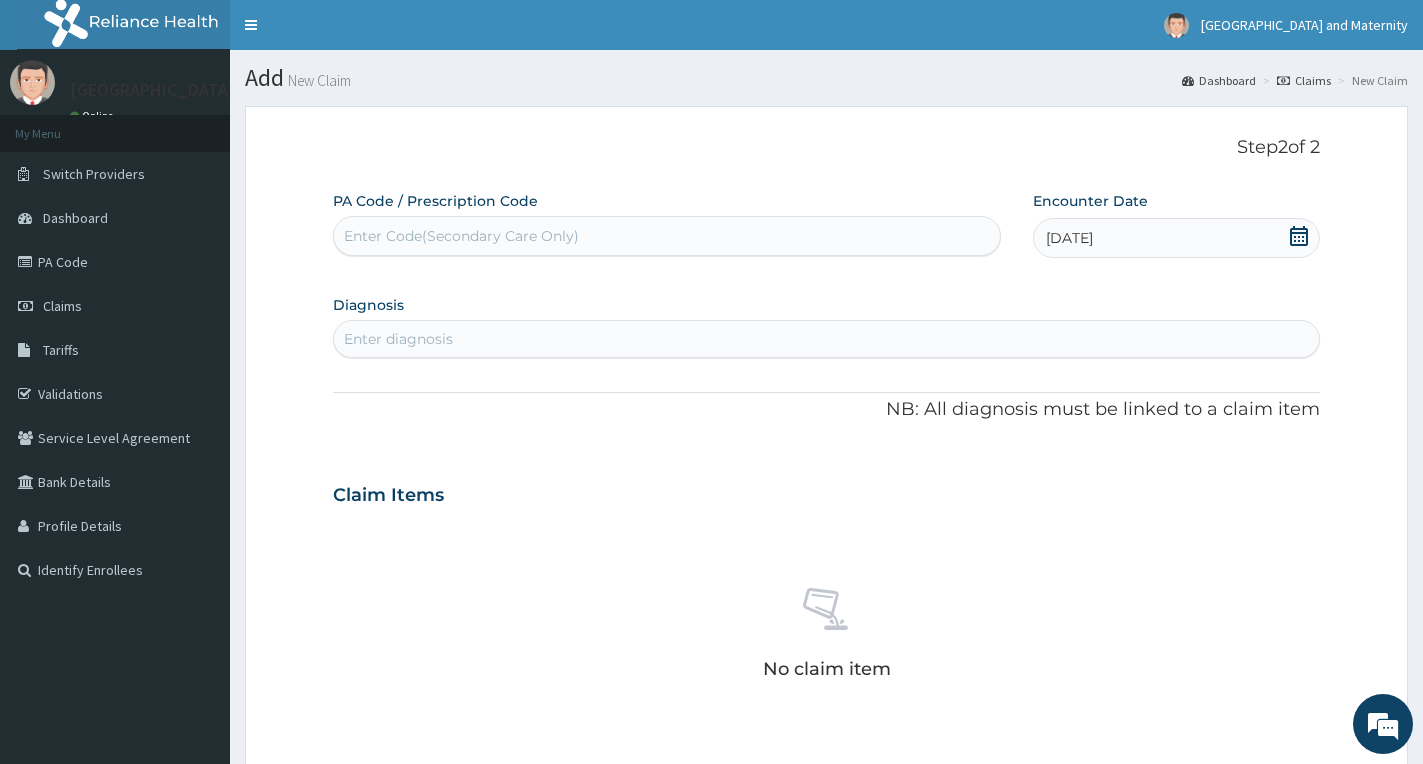 click on "Enter diagnosis" at bounding box center (826, 339) 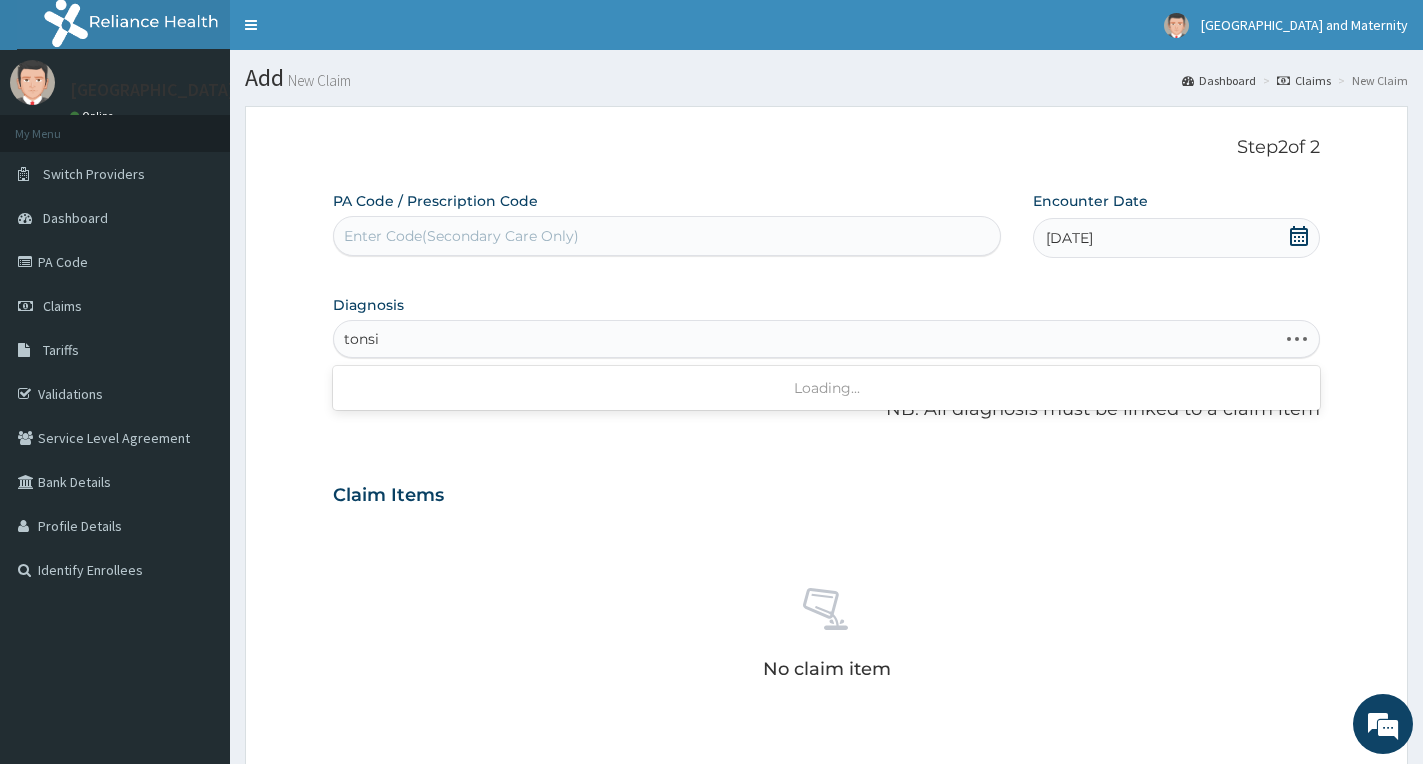 type on "tonsil" 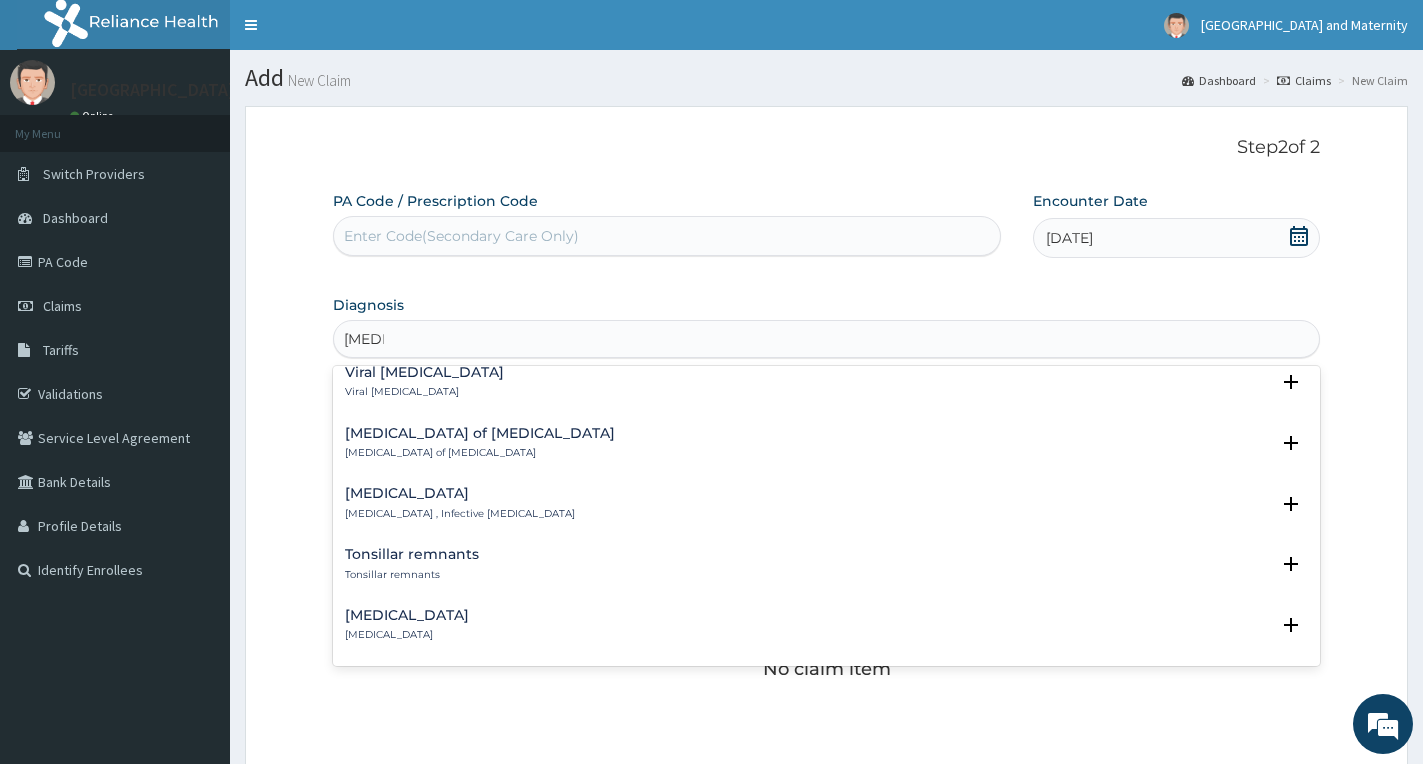 scroll, scrollTop: 1200, scrollLeft: 0, axis: vertical 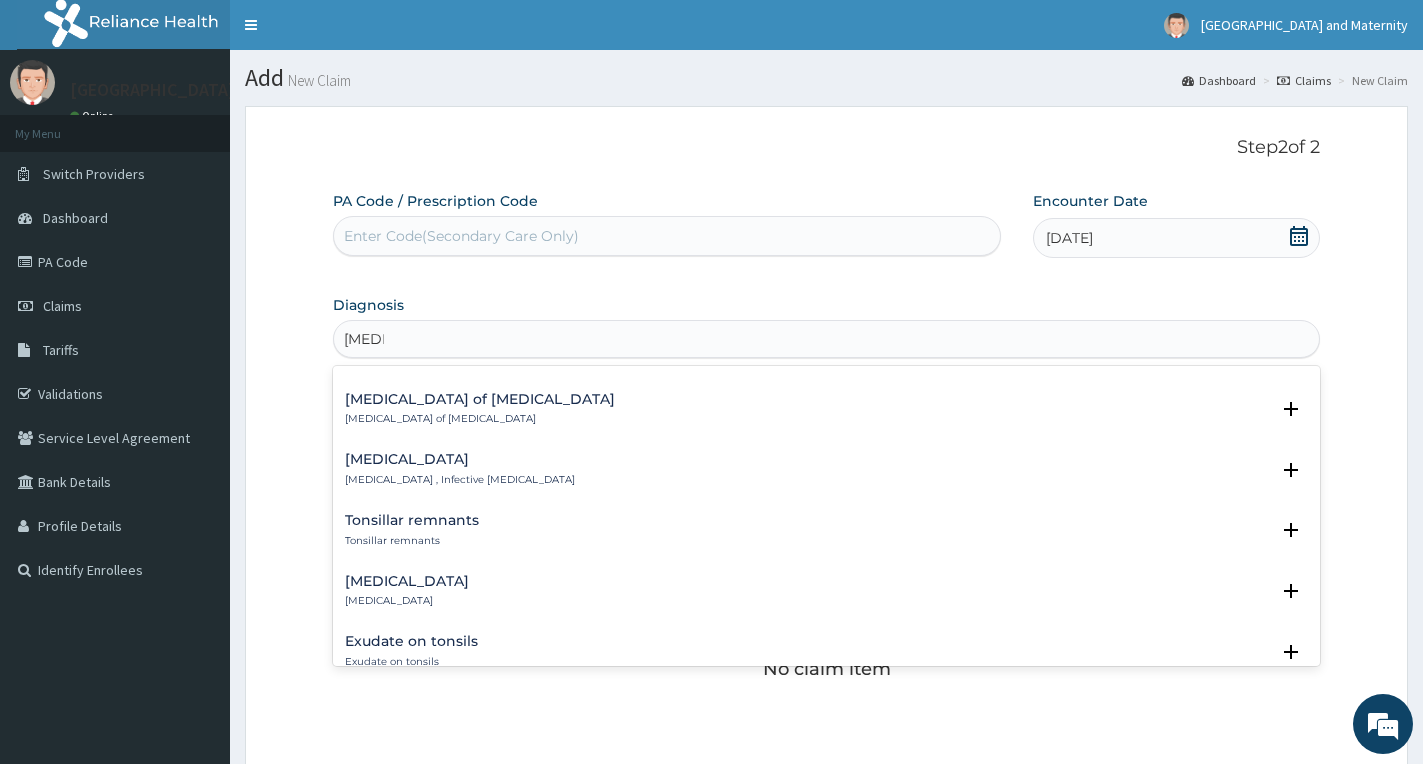 click on "Acute tonsillitis" at bounding box center [460, 459] 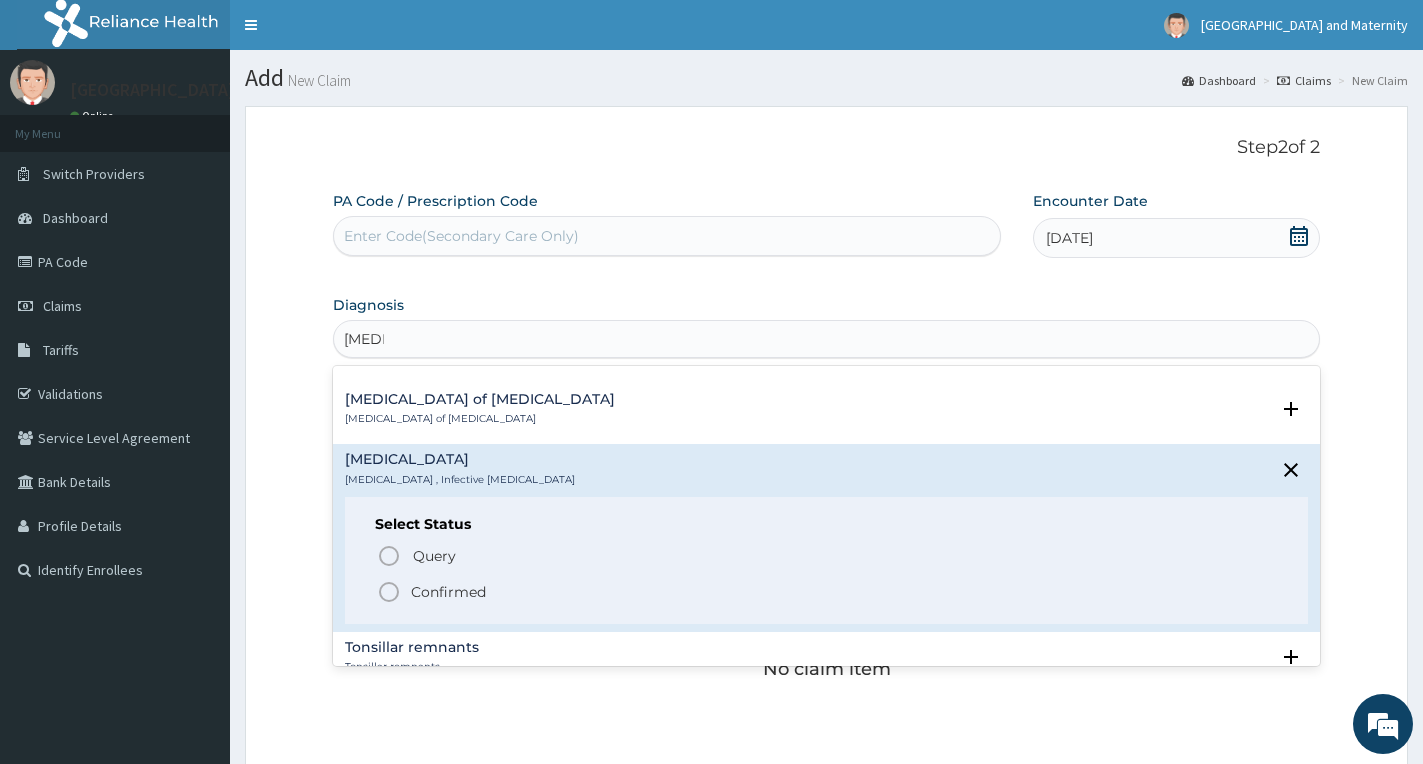 click 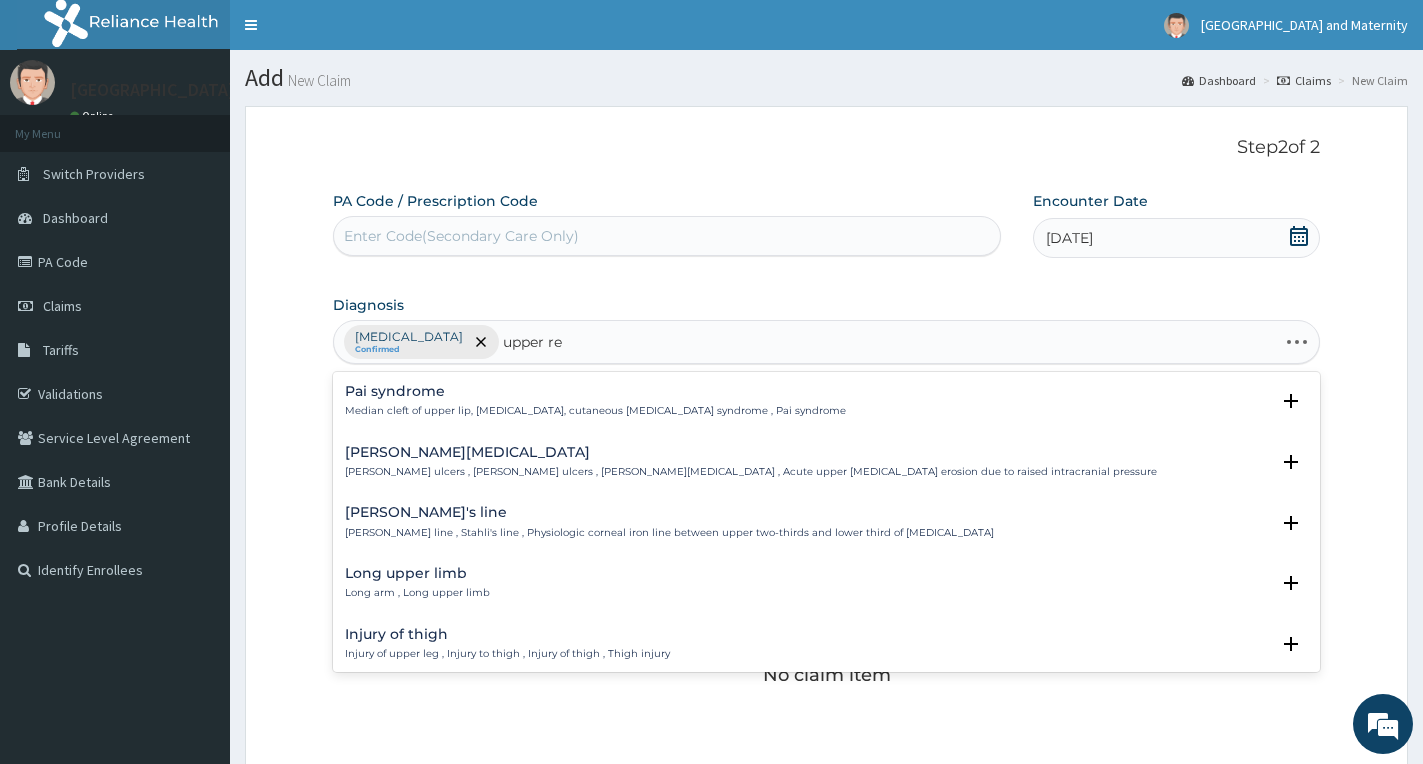 type on "upper res" 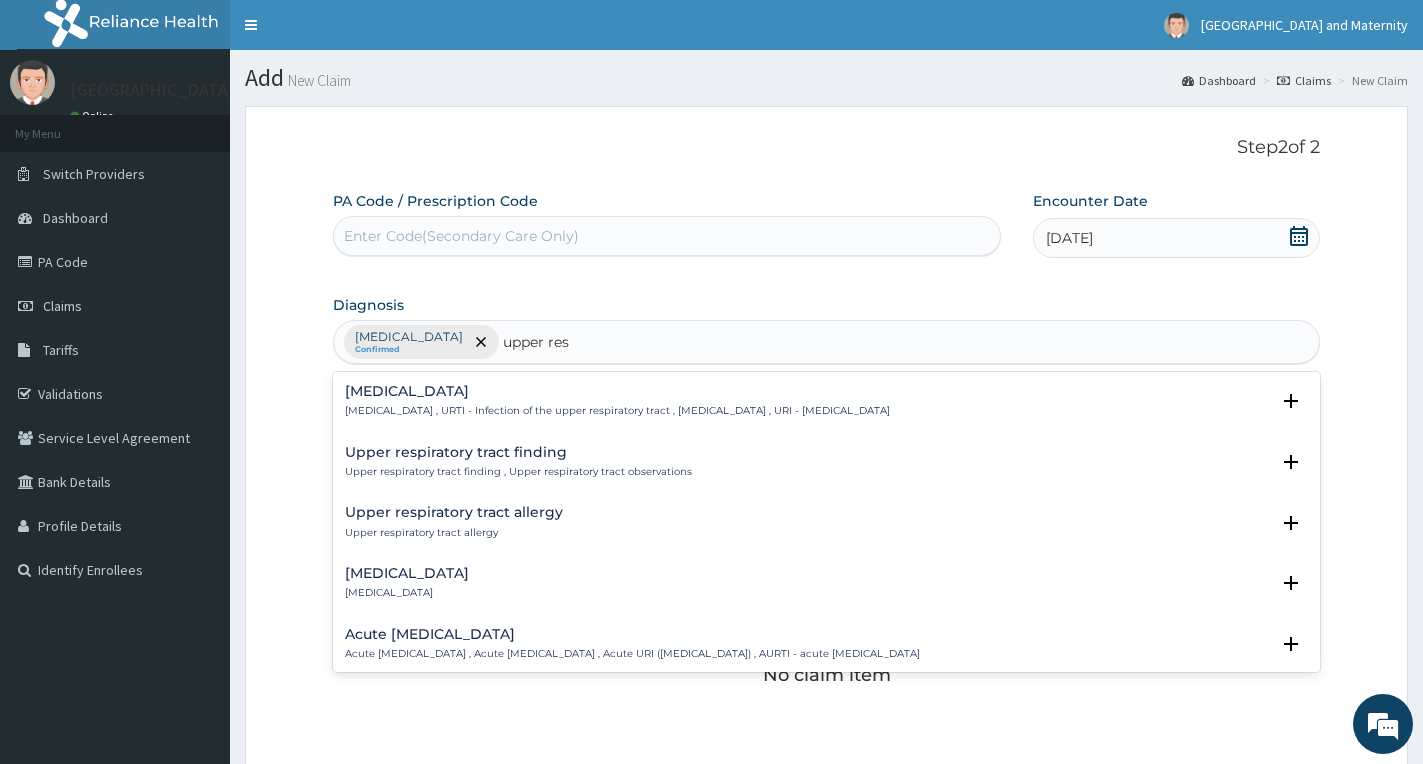 click on "Upper respiratory infection" at bounding box center [617, 391] 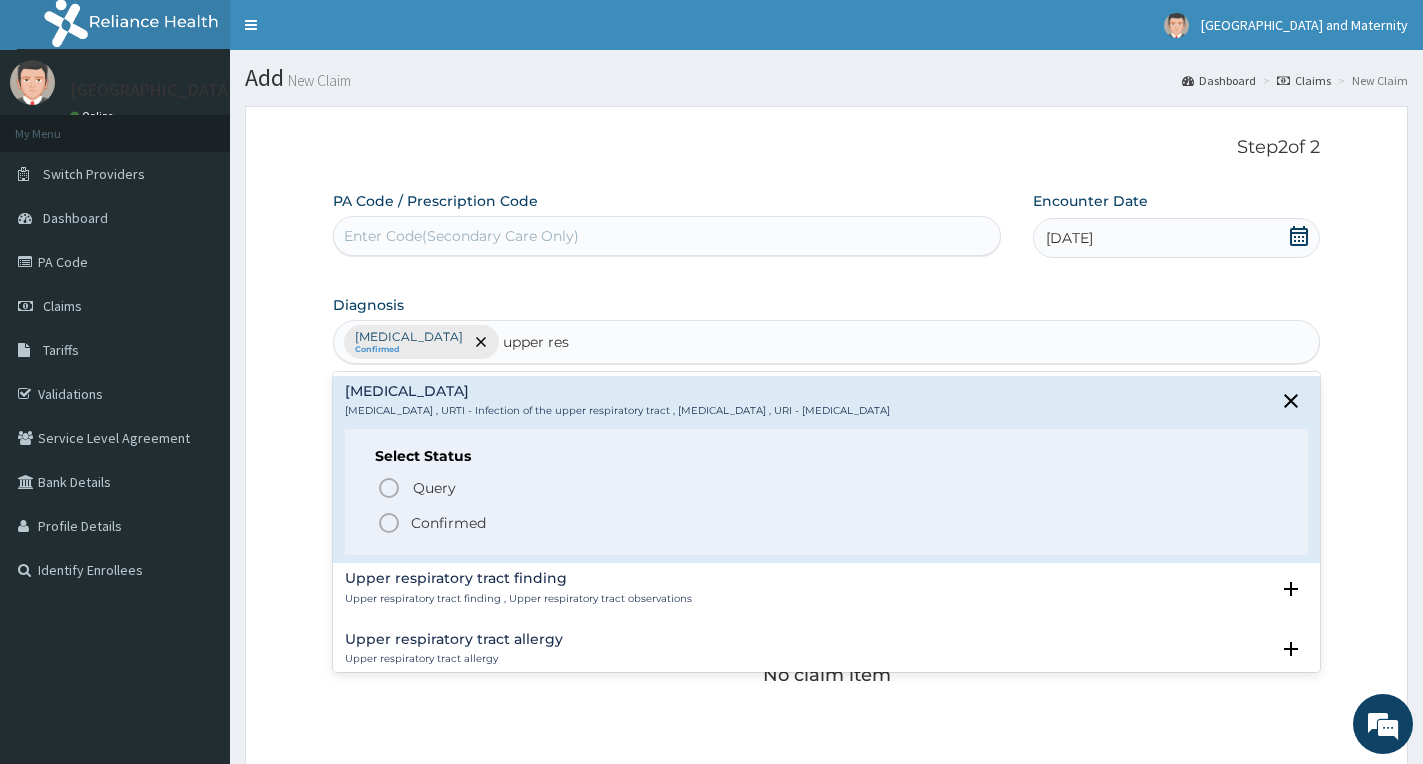 click 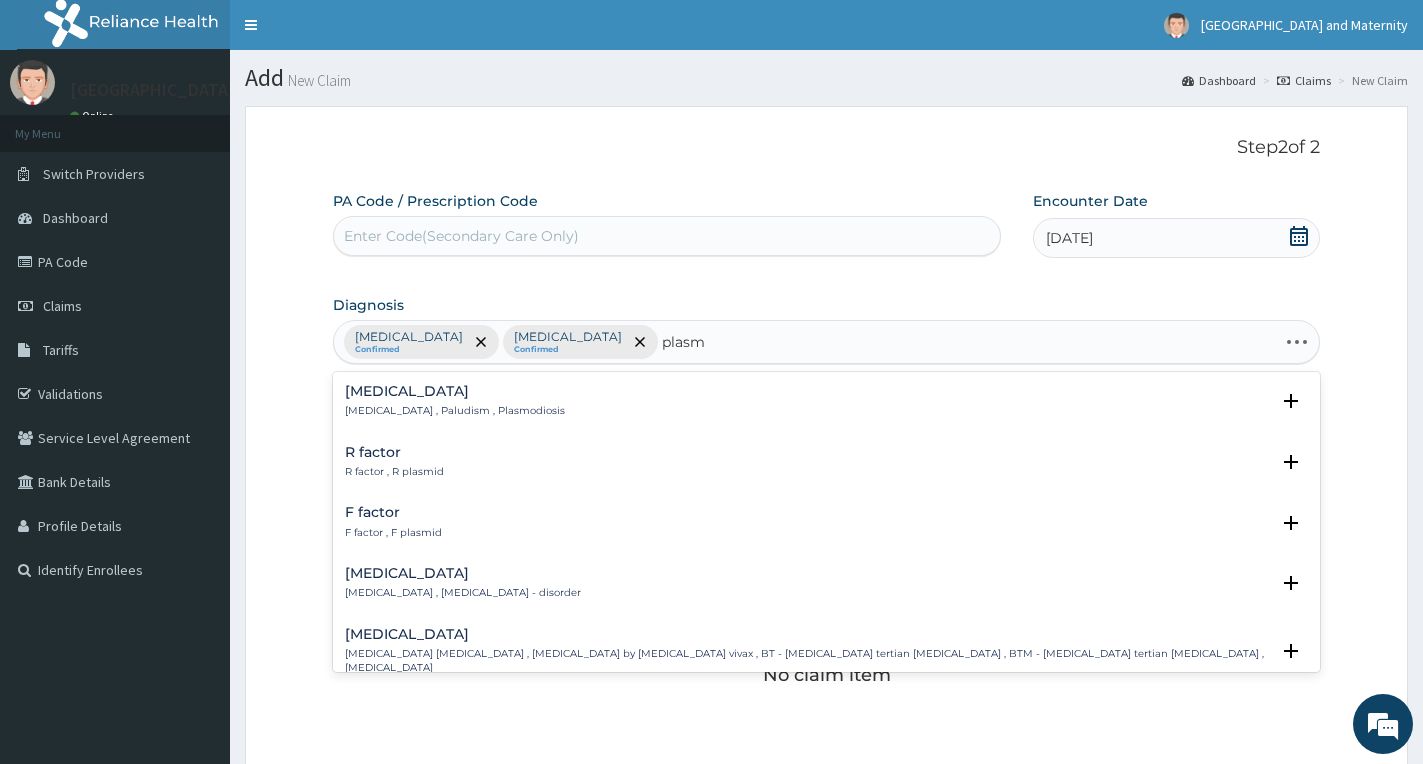 type on "plasmo" 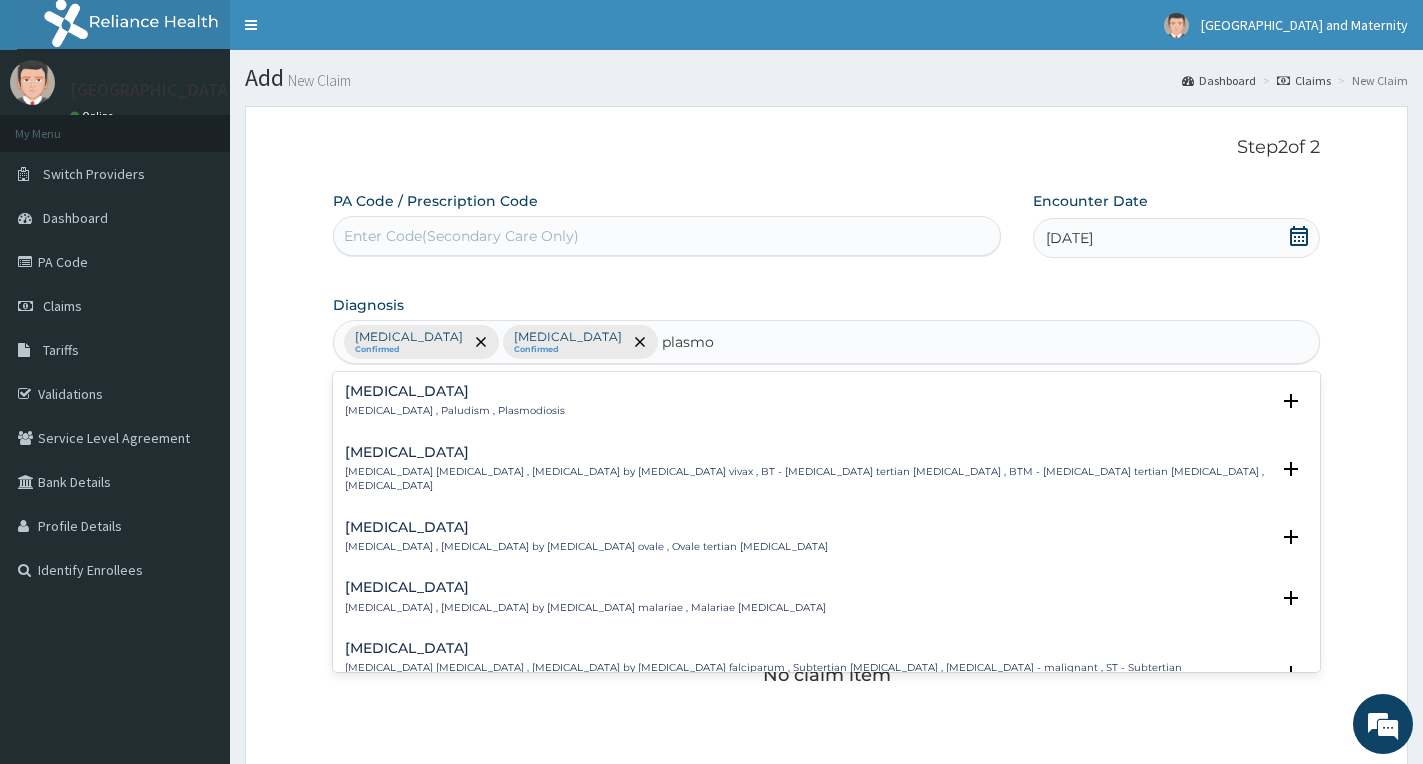 scroll, scrollTop: 100, scrollLeft: 0, axis: vertical 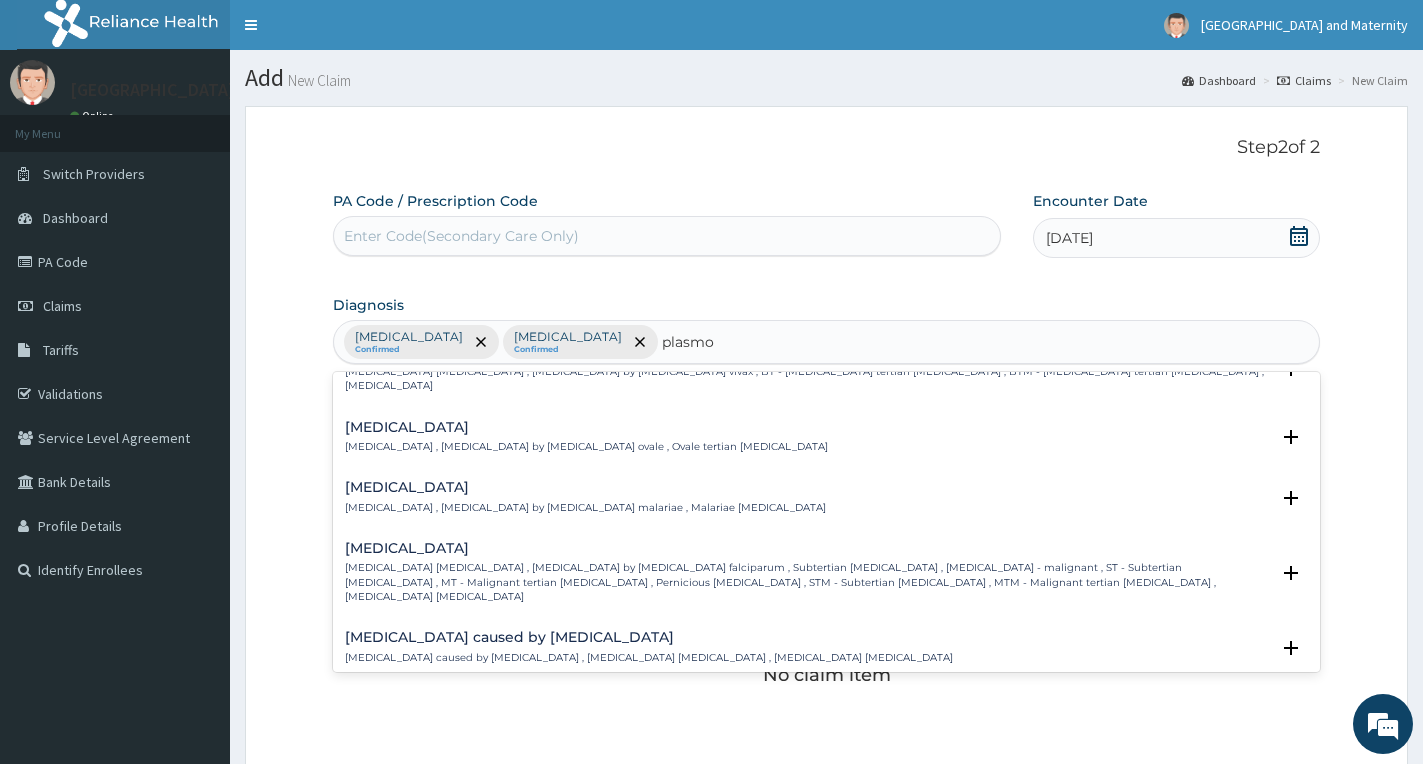click on "Falciparum malaria Falciparum malaria , Malignant tertian malaria , Malaria by Plasmodium falciparum , Subtertian malaria , Falciparum malaria - malignant , ST - Subtertian malaria , MT - Malignant tertian malaria , Pernicious malaria , STM - Subtertian malaria , MTM - Malignant tertian malaria , Plasmodium falciparum malaria" at bounding box center [807, 572] 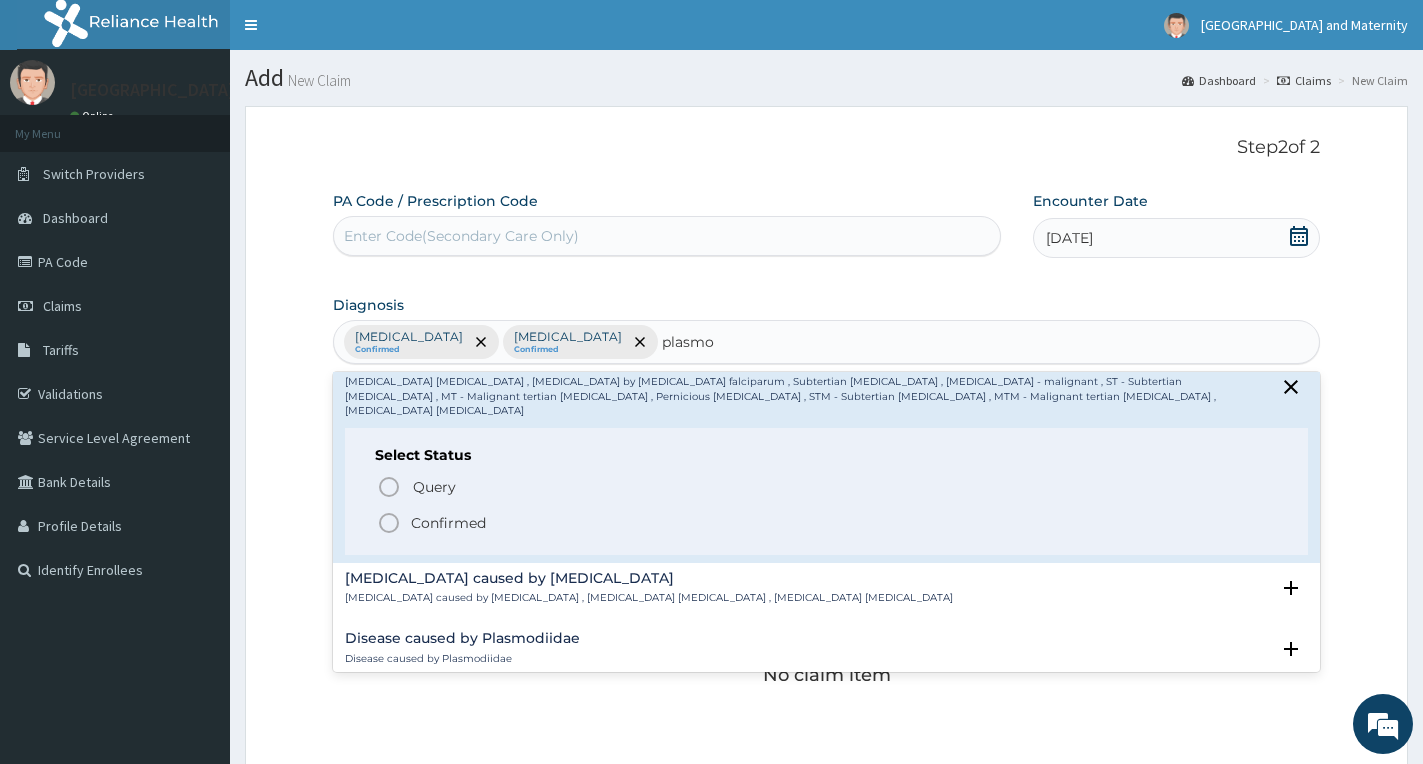 scroll, scrollTop: 300, scrollLeft: 0, axis: vertical 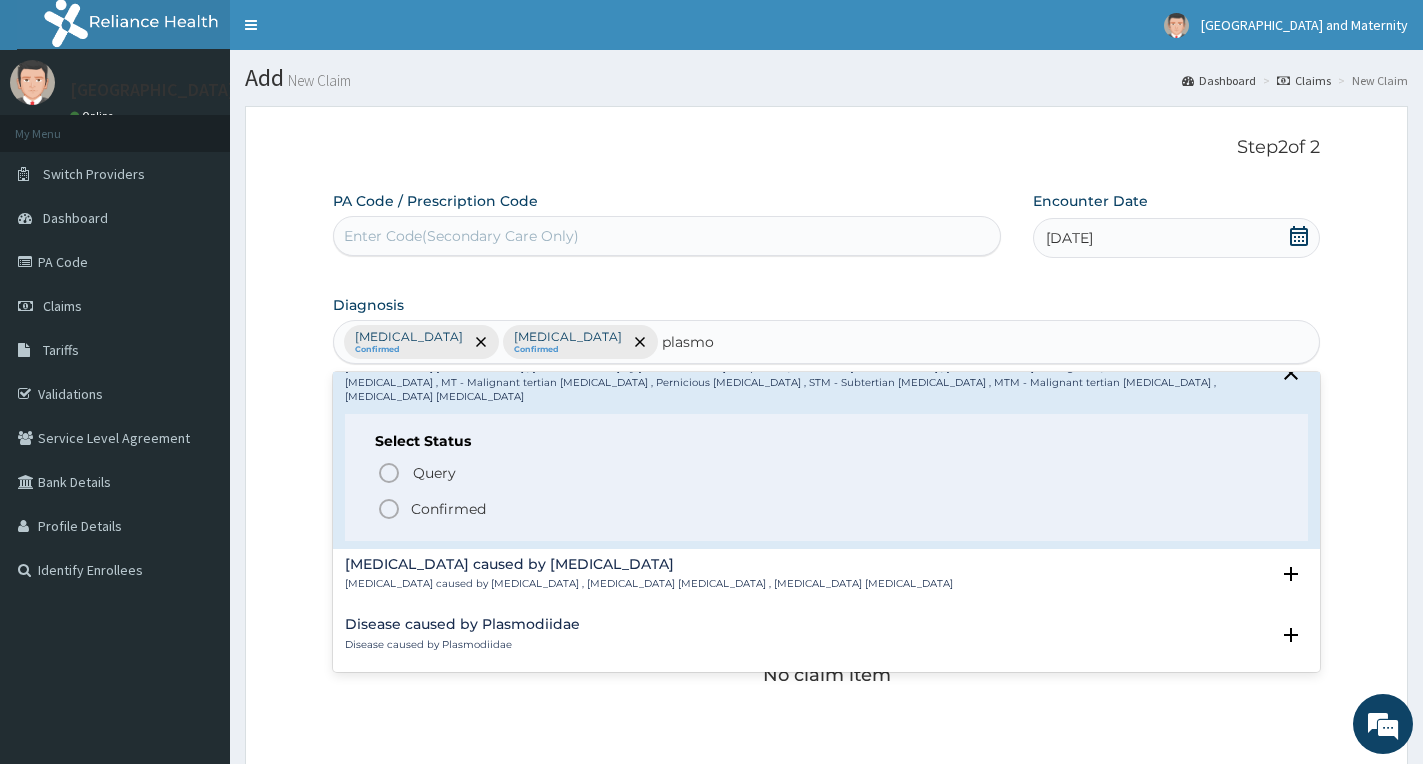 click 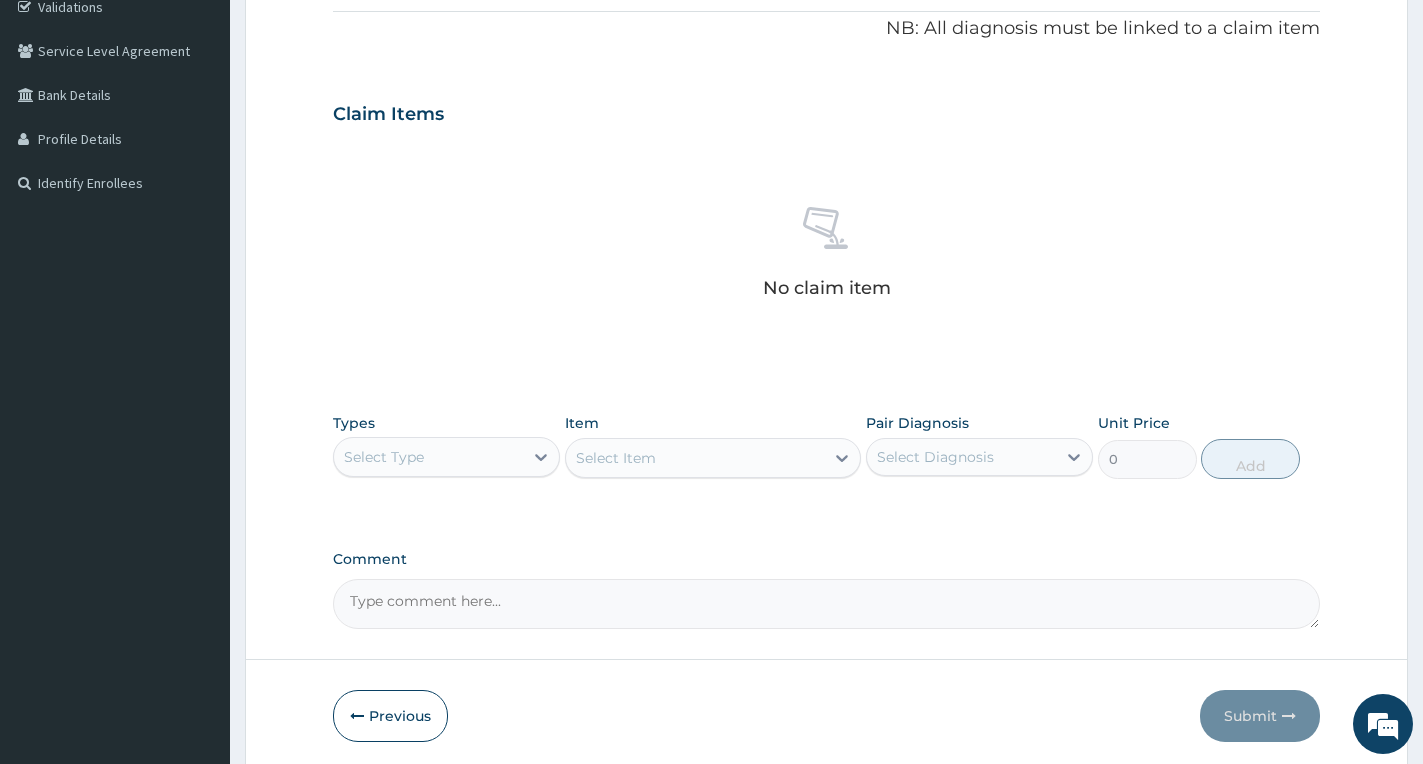 scroll, scrollTop: 462, scrollLeft: 0, axis: vertical 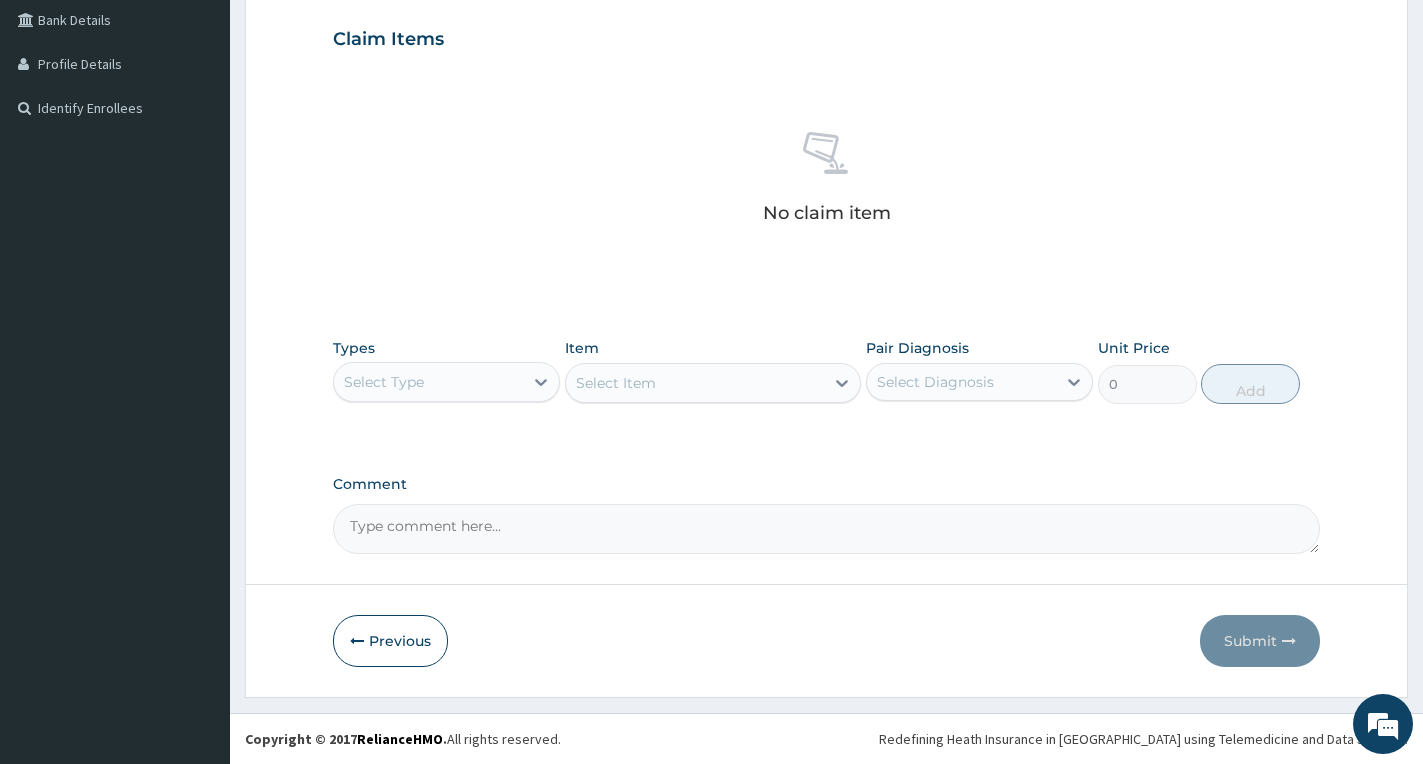 click on "Select Type" at bounding box center [384, 382] 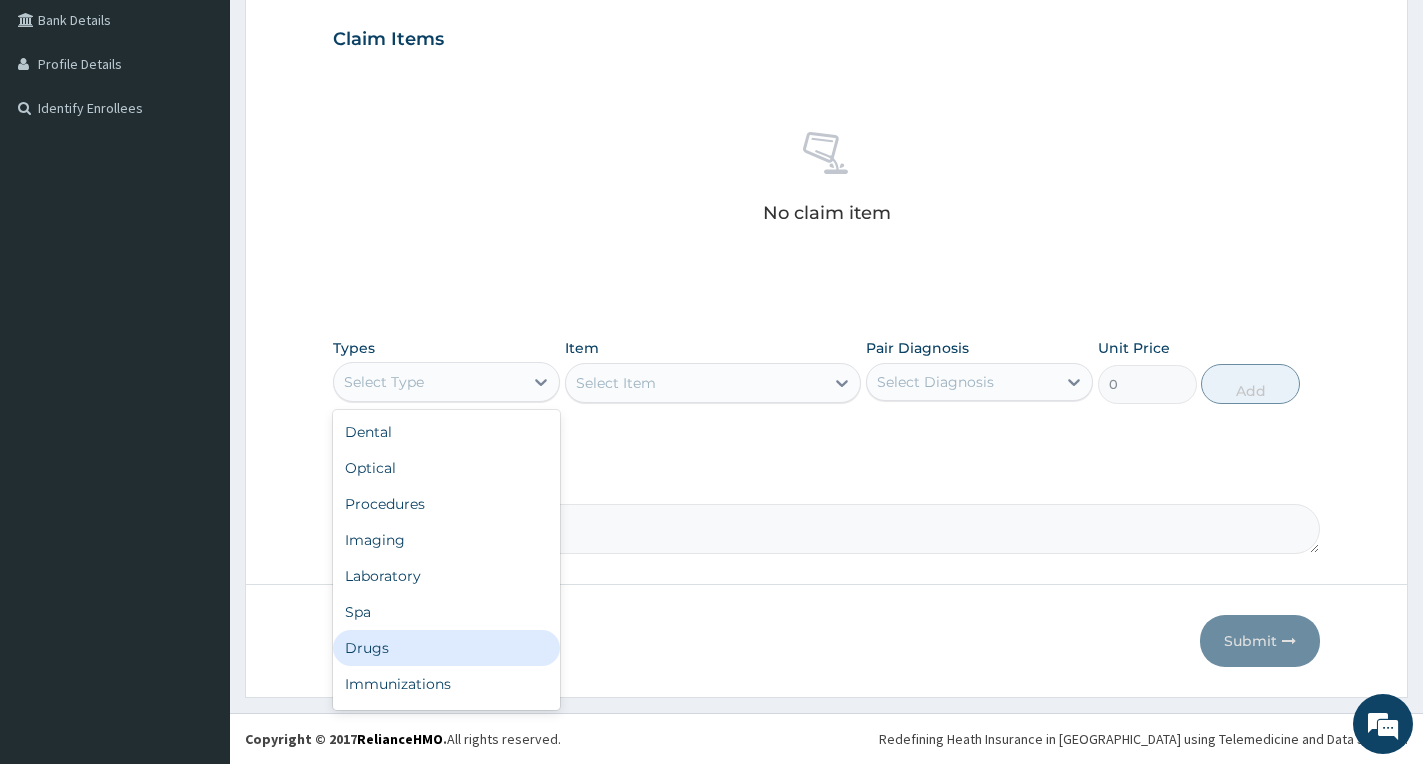 click on "Drugs" at bounding box center (446, 648) 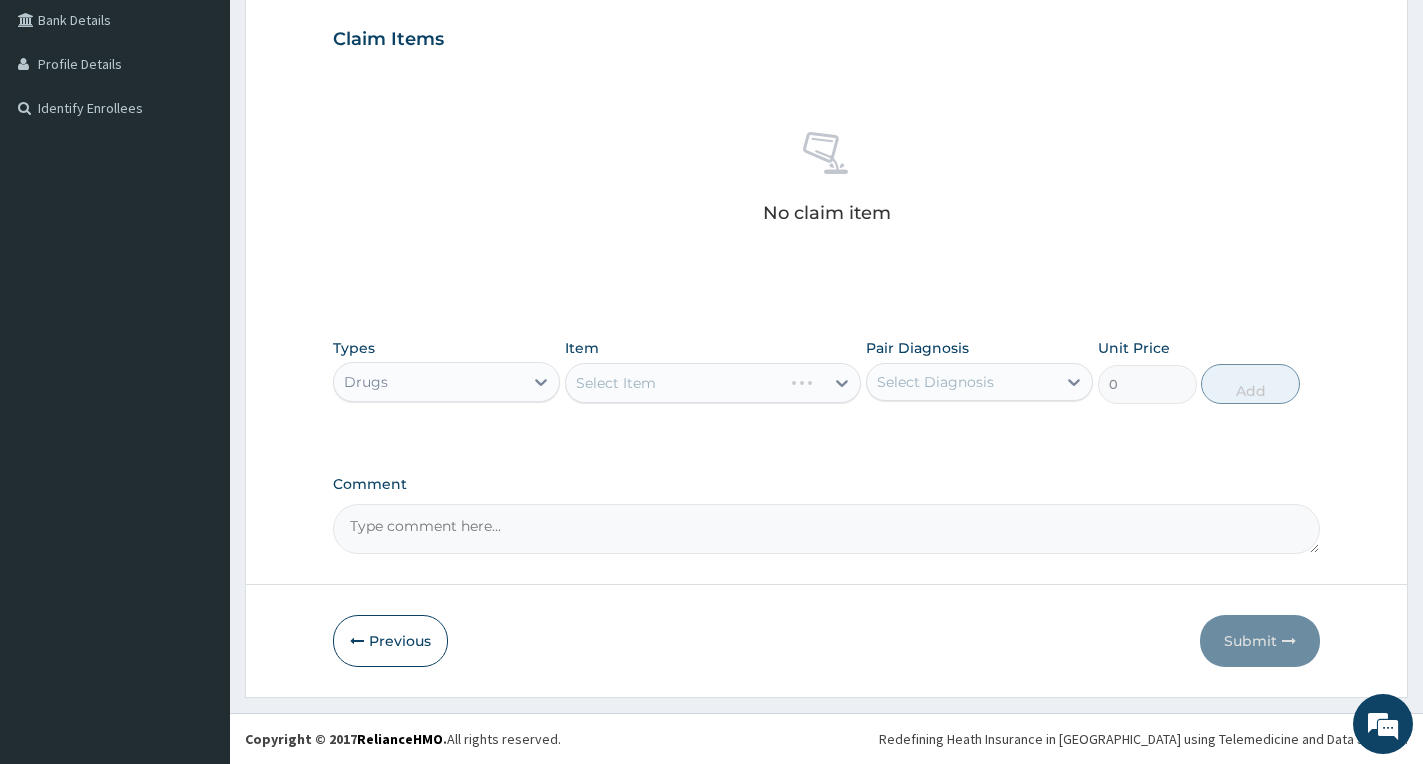 click on "Previous   Submit" at bounding box center (826, 641) 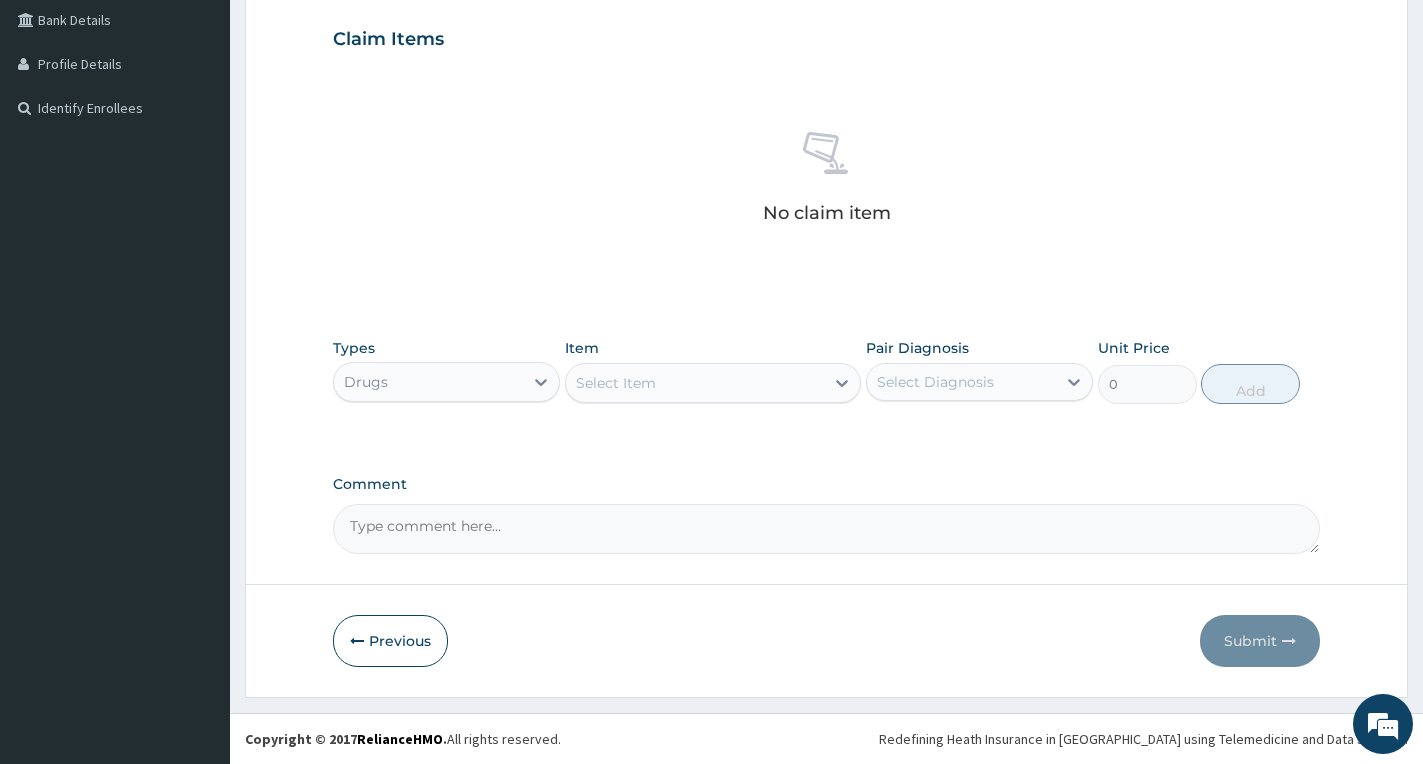 click on "Select Item" at bounding box center [695, 383] 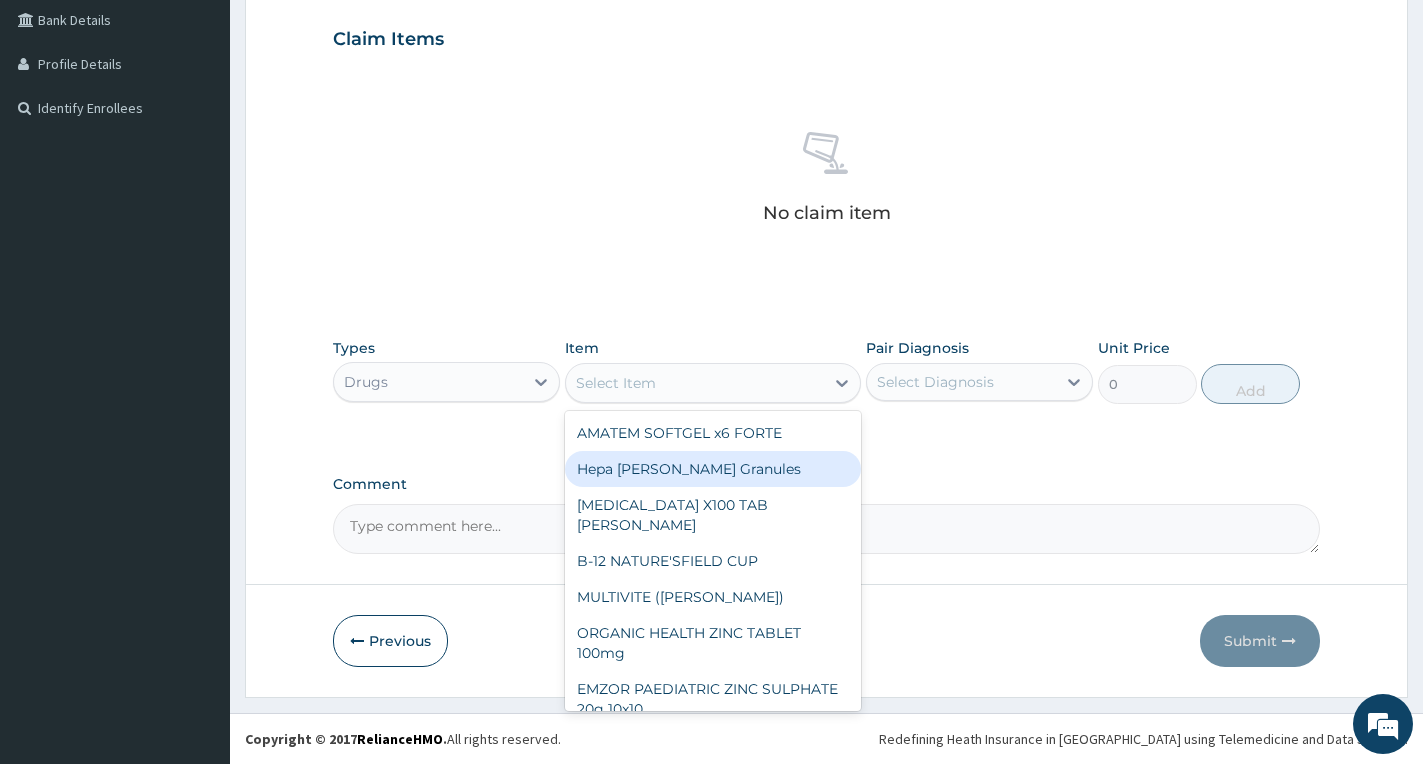 click on "R EL
Toggle navigation
Kingsmith Hospital and Maternity Kingsmith Hospital and Maternity - kingsmithmedical@gmail.com Member since  October 24, 2021 at 1:17:17 AM   Profile Sign out" at bounding box center (711, 151) 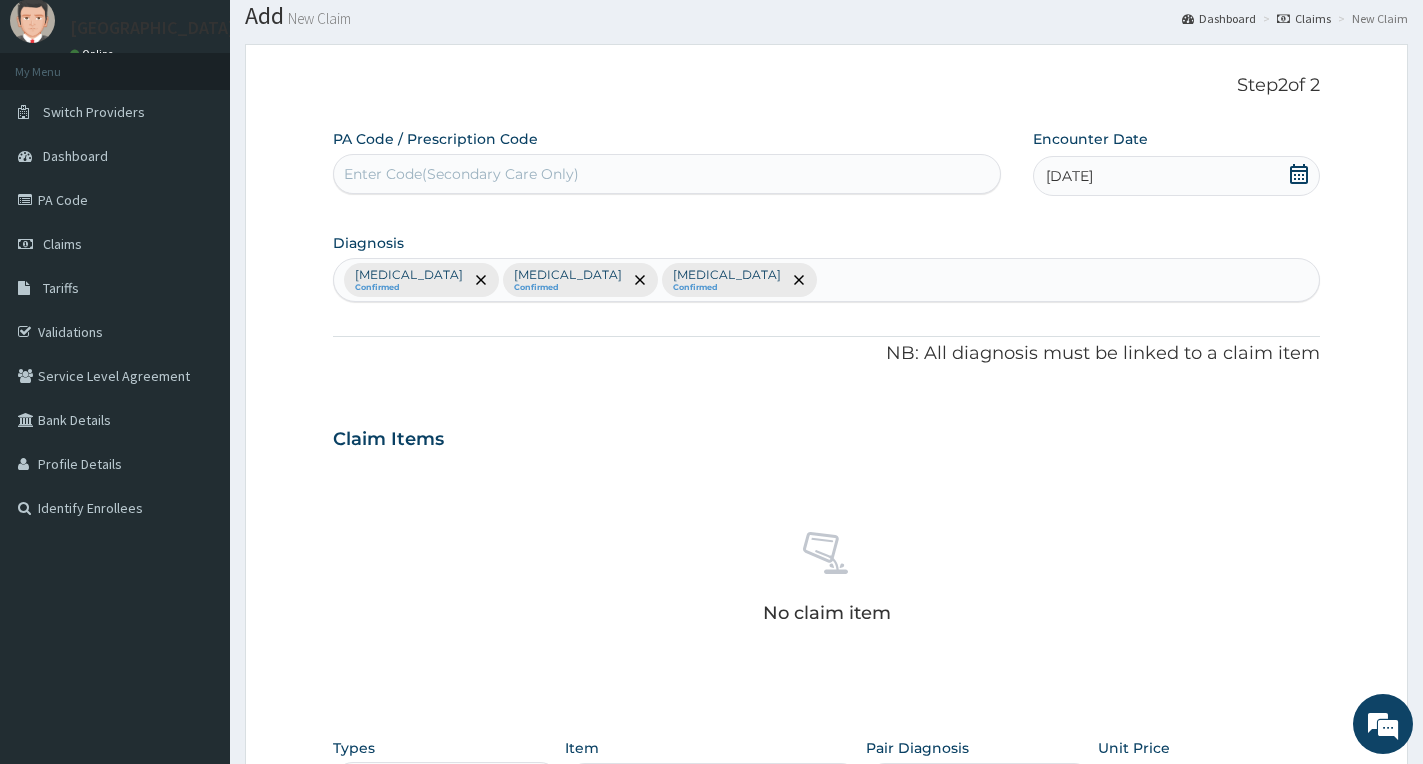 scroll, scrollTop: 462, scrollLeft: 0, axis: vertical 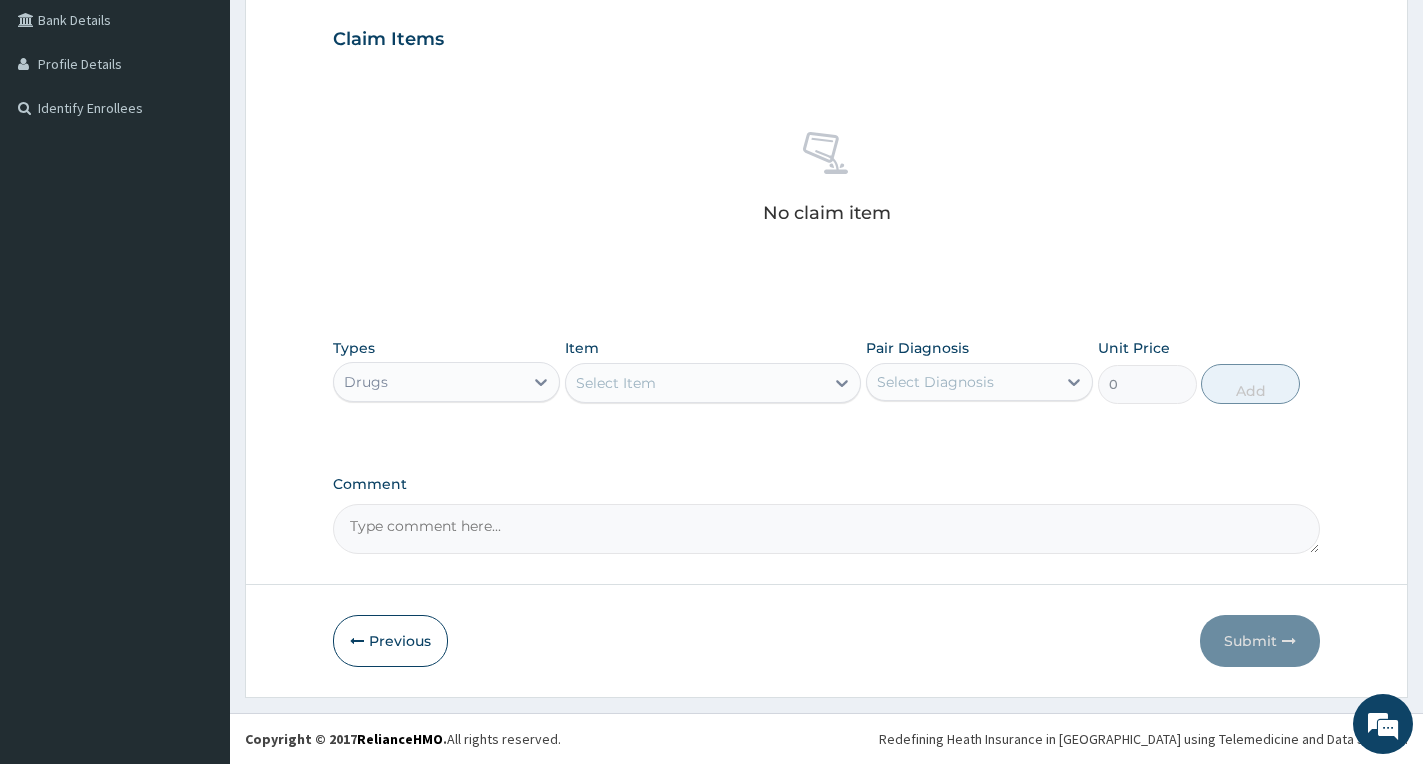 click on "Select Item" at bounding box center [616, 383] 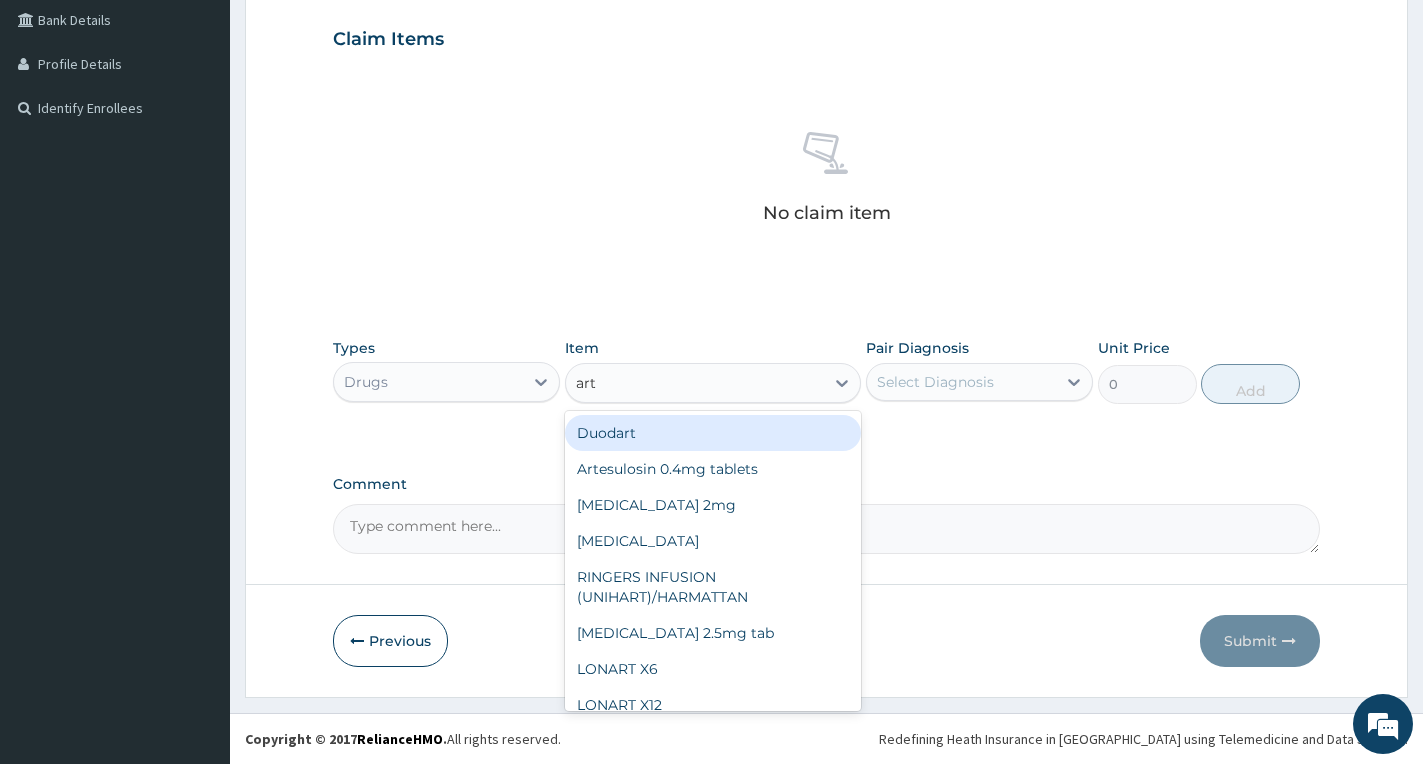 type on "arte" 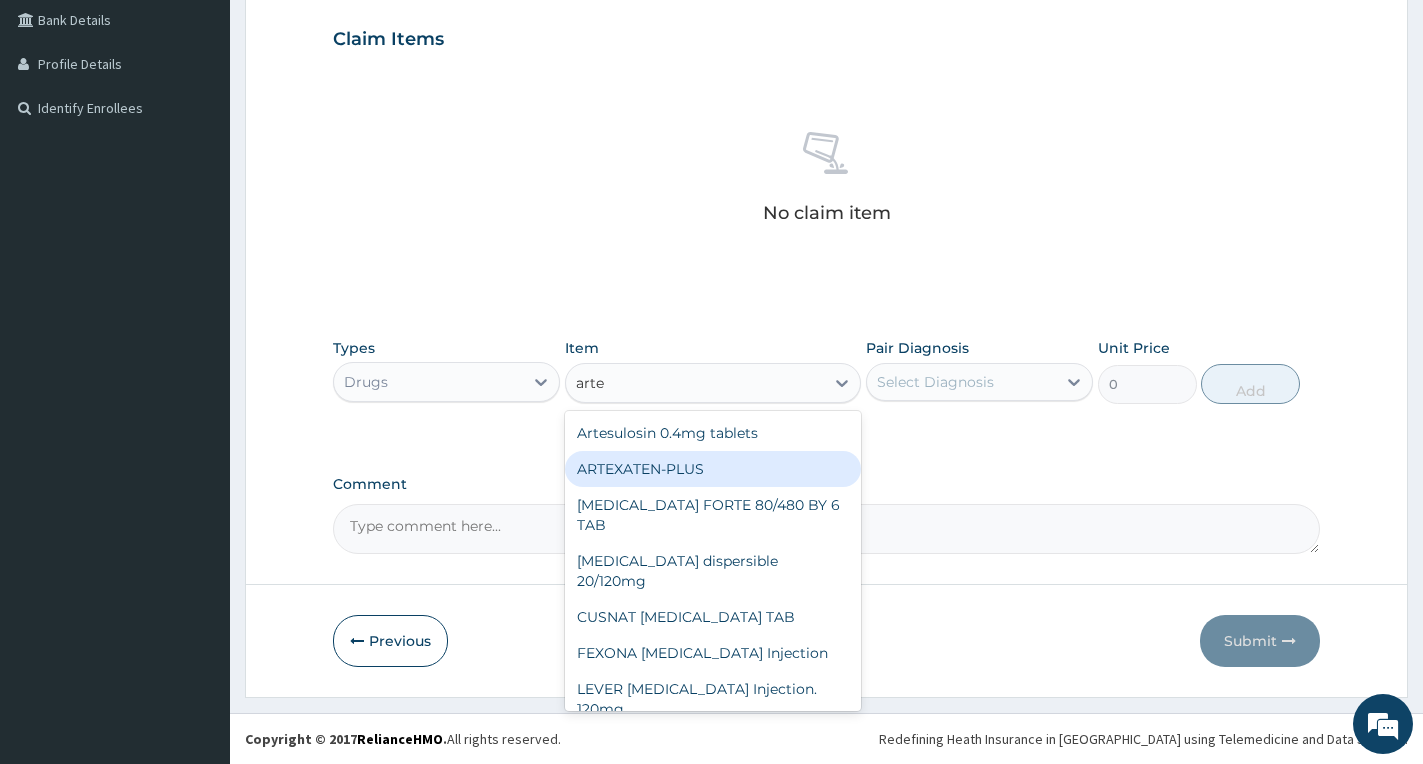scroll, scrollTop: 114, scrollLeft: 0, axis: vertical 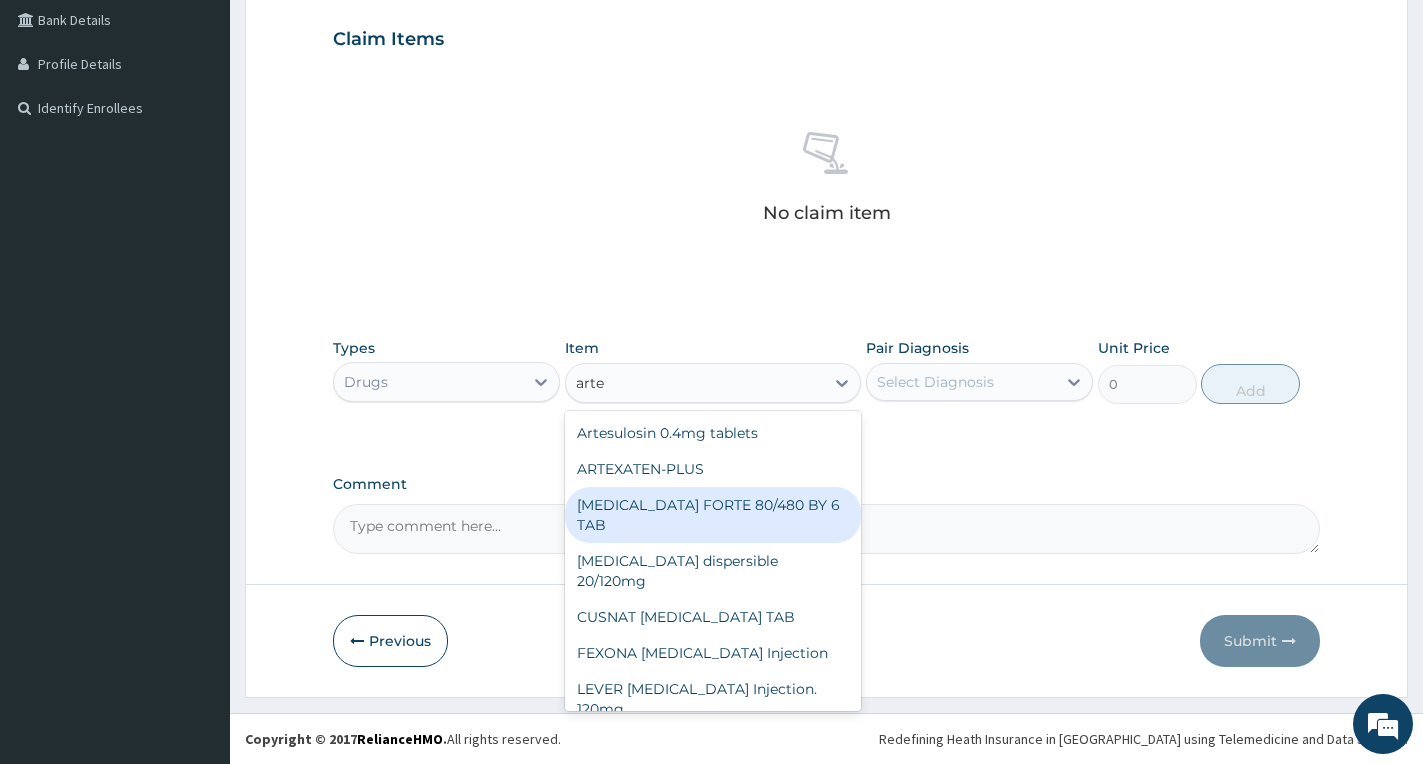 click on "COARTEM FORTE 80/480 BY 6 TAB" at bounding box center [713, 515] 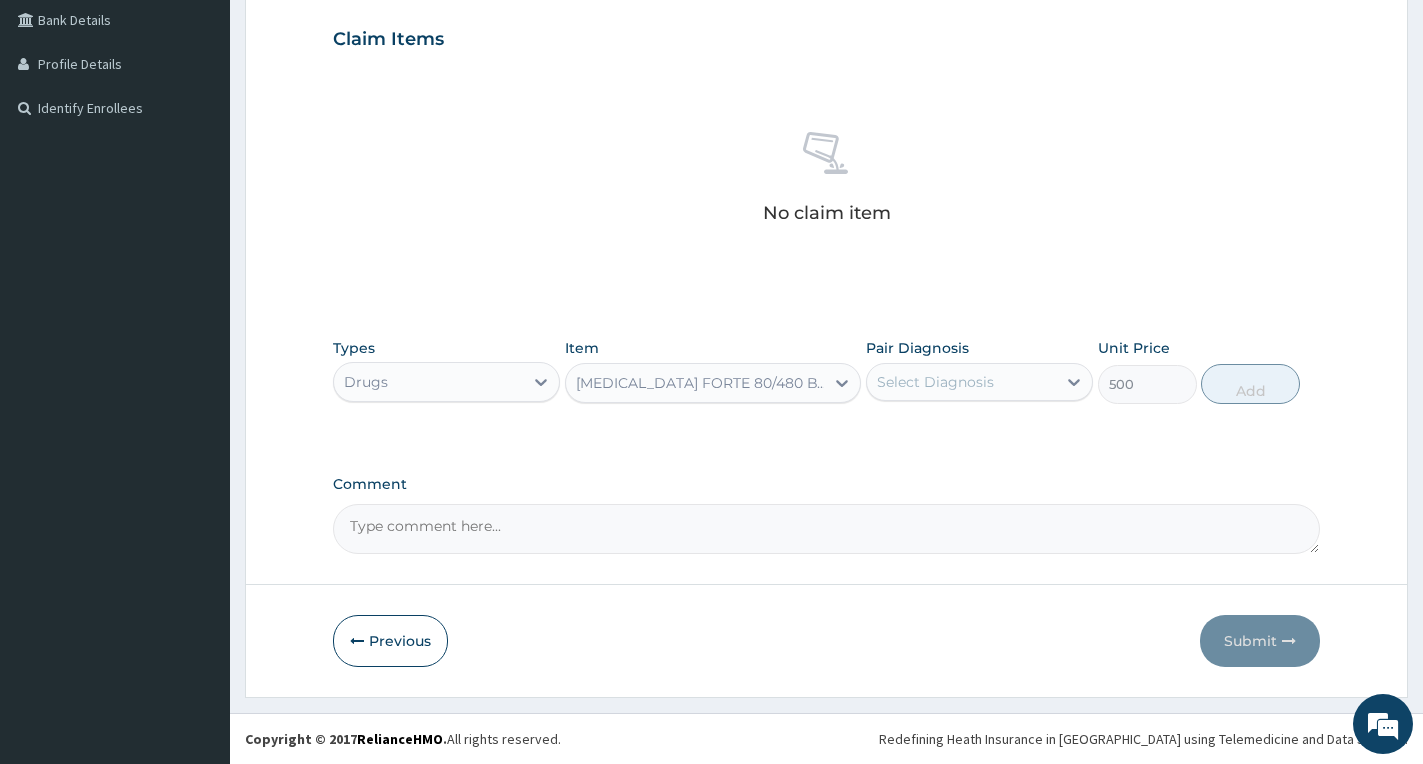 click on "Select Diagnosis" at bounding box center (935, 382) 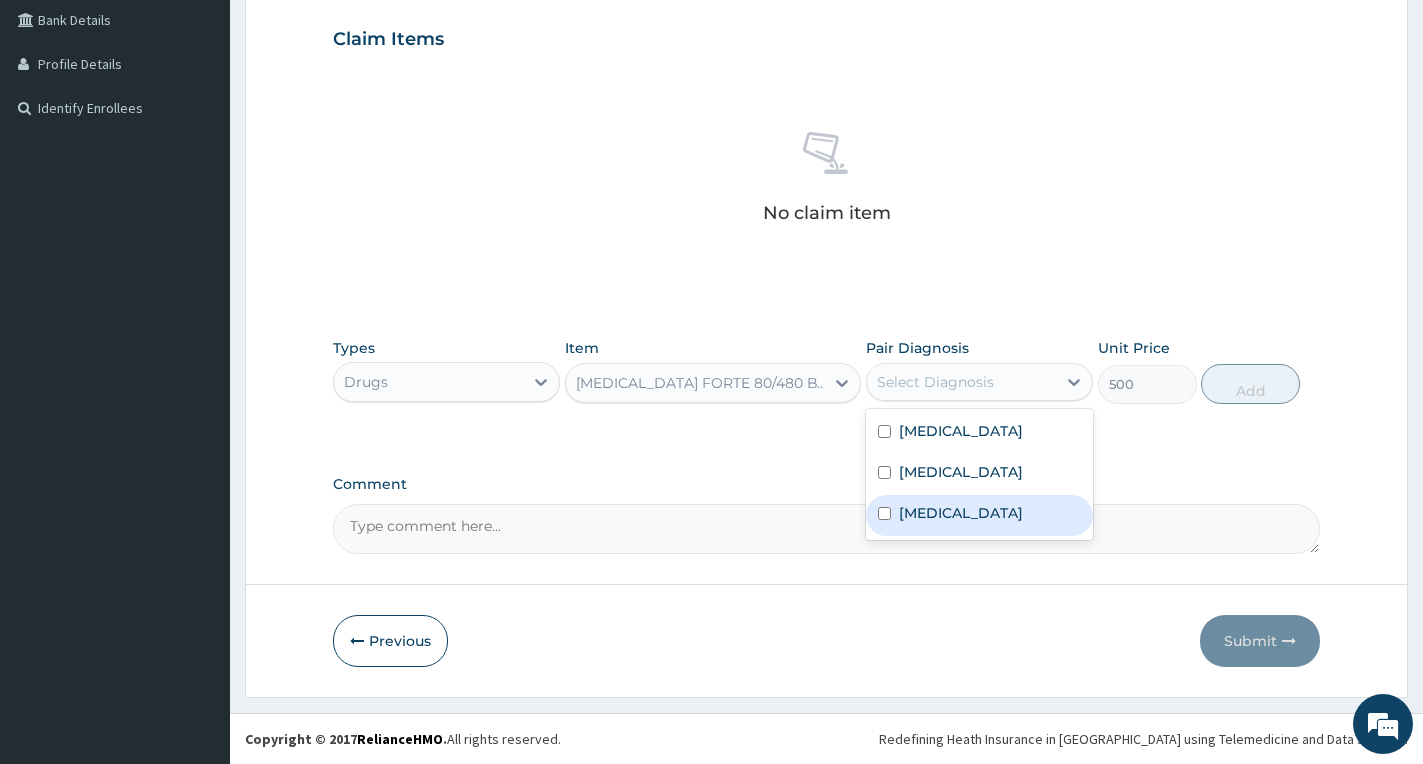 click on "Falciparum malaria" at bounding box center [961, 513] 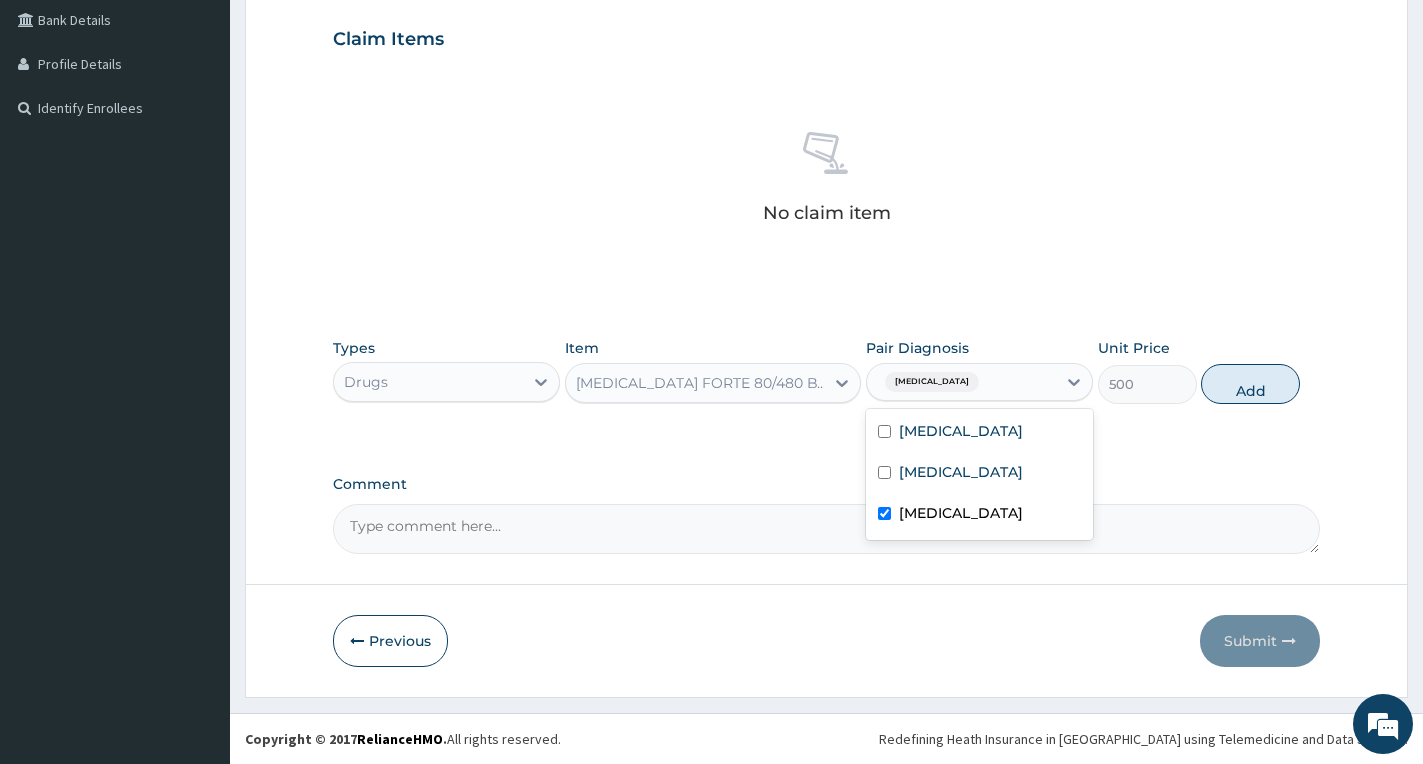 checkbox on "true" 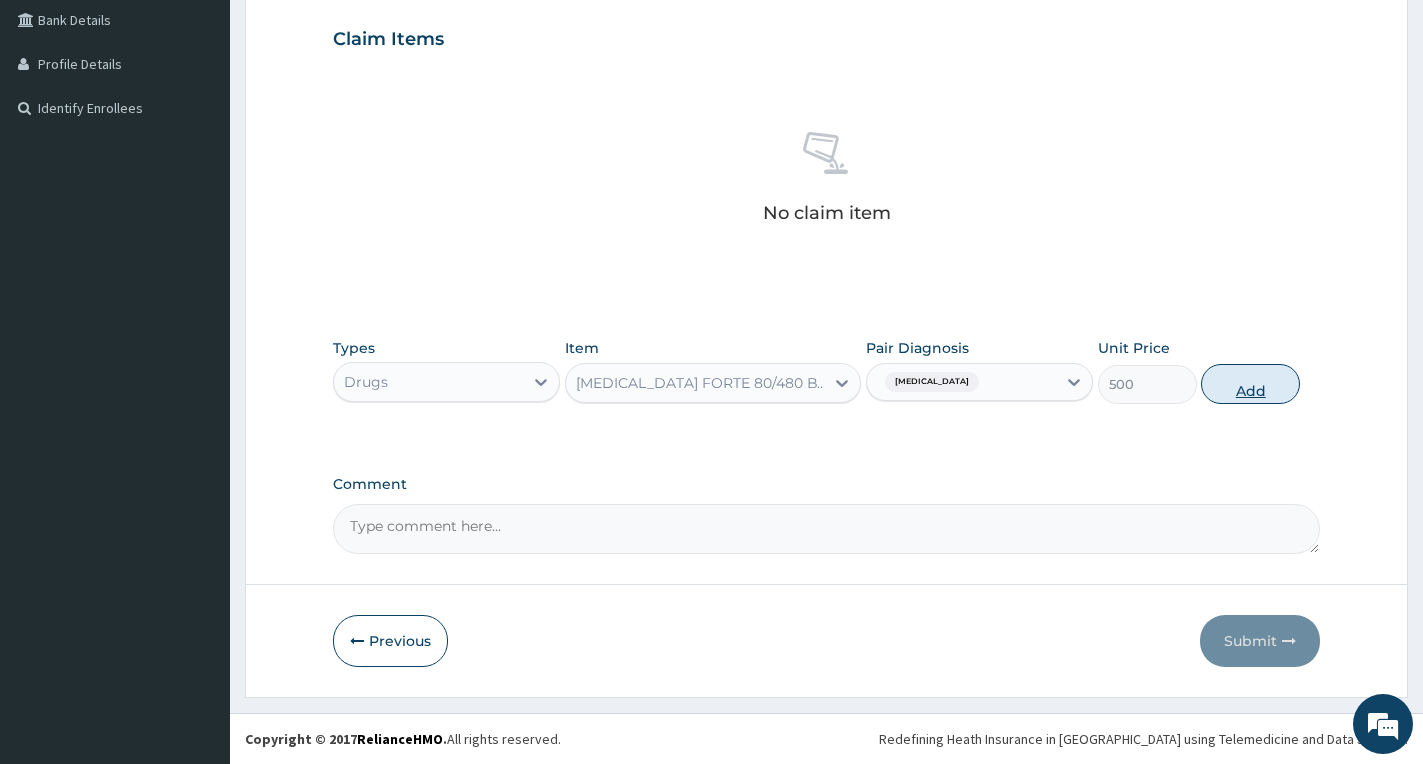 click on "Add" at bounding box center (1250, 384) 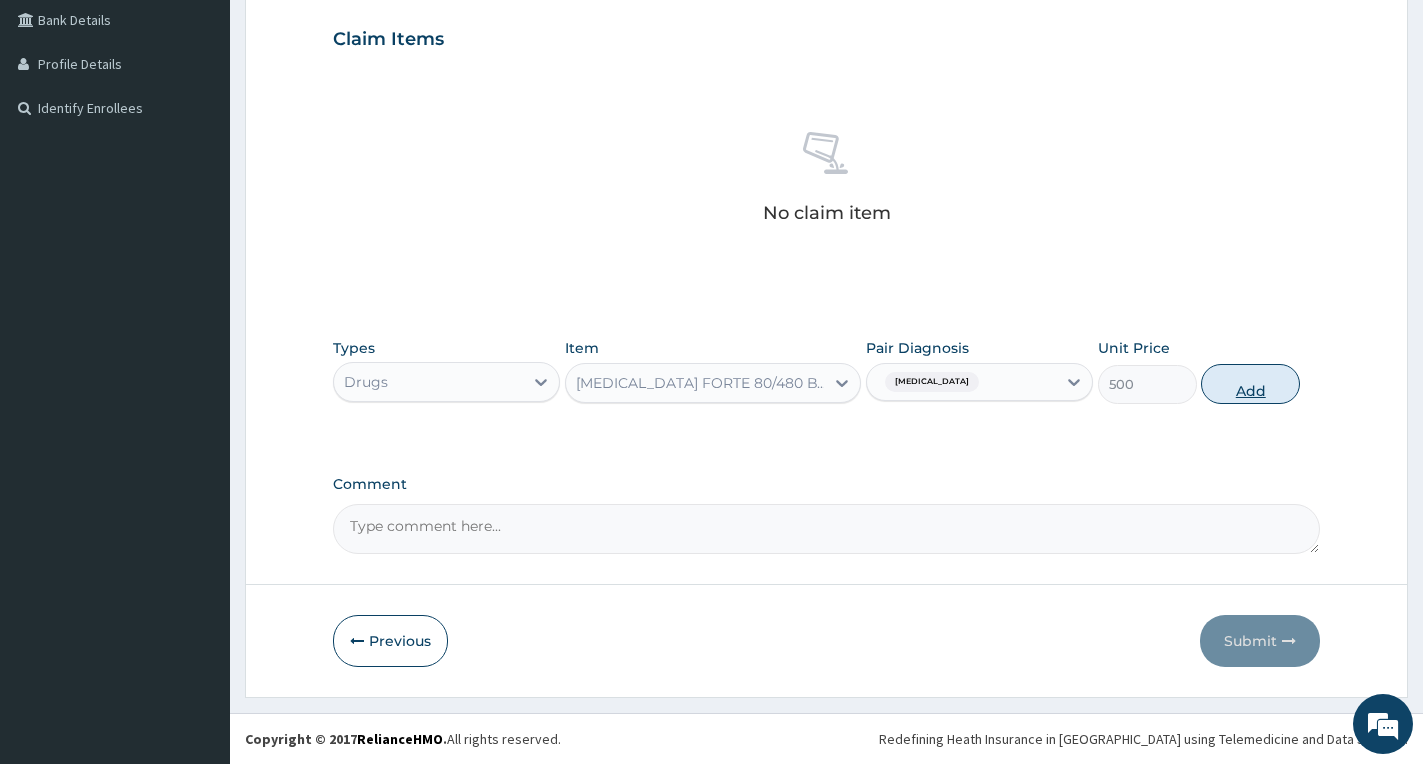 type on "0" 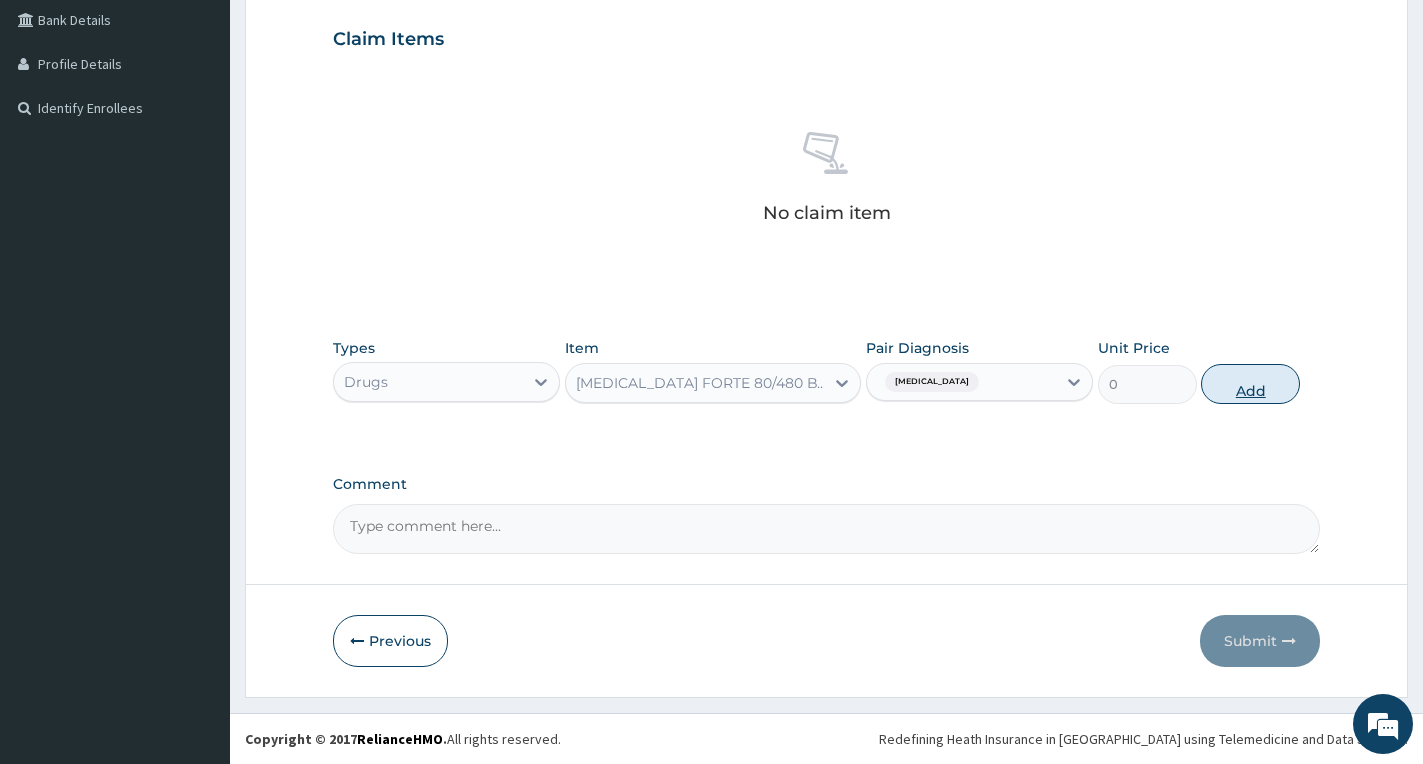 scroll, scrollTop: 384, scrollLeft: 0, axis: vertical 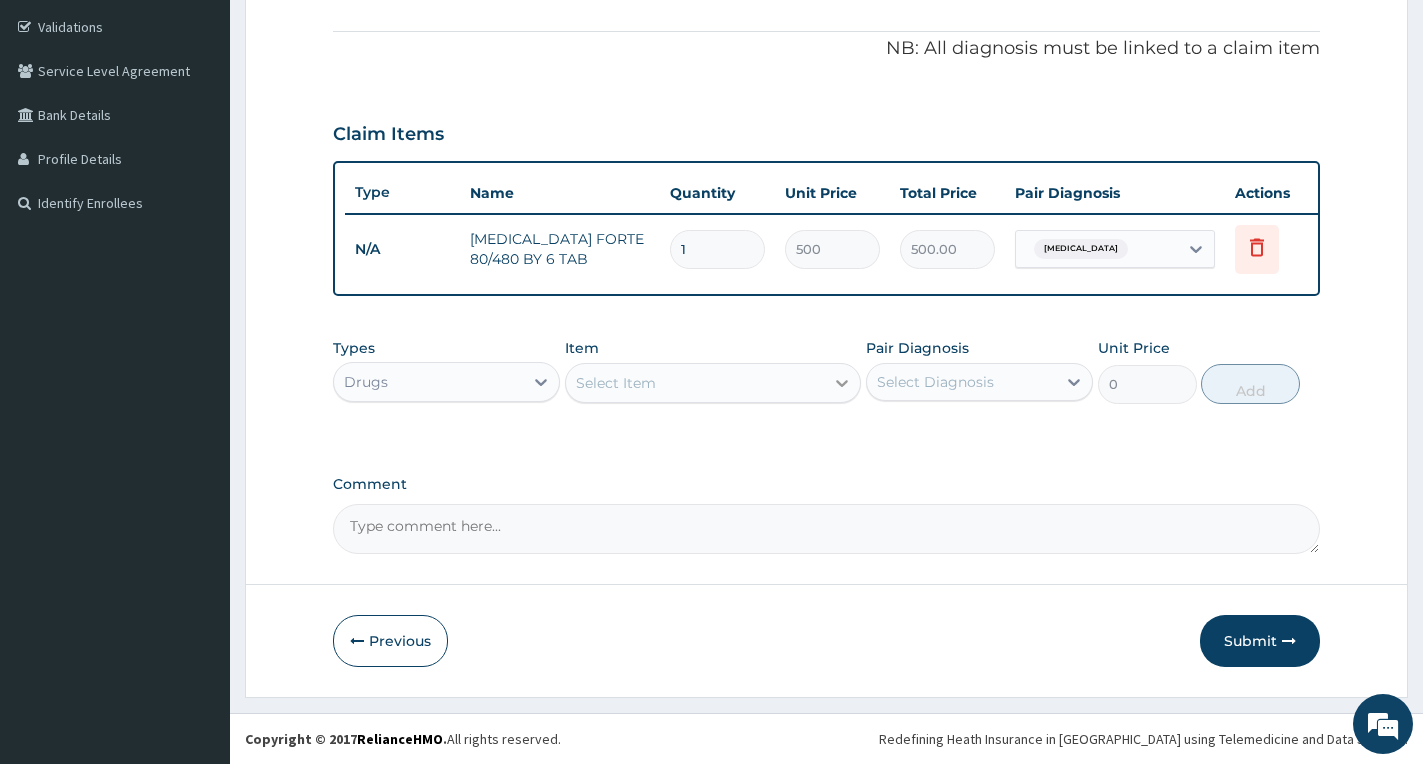 type 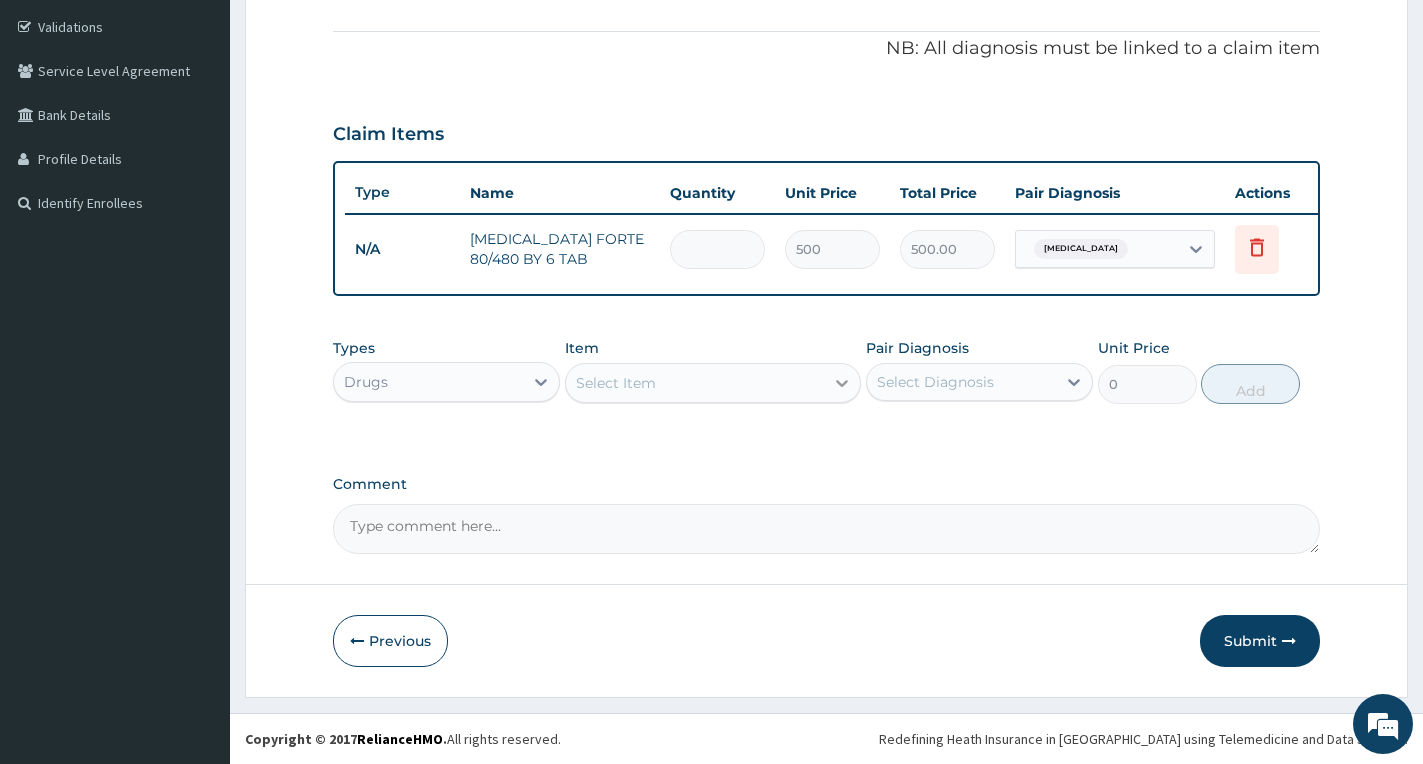 type on "0.00" 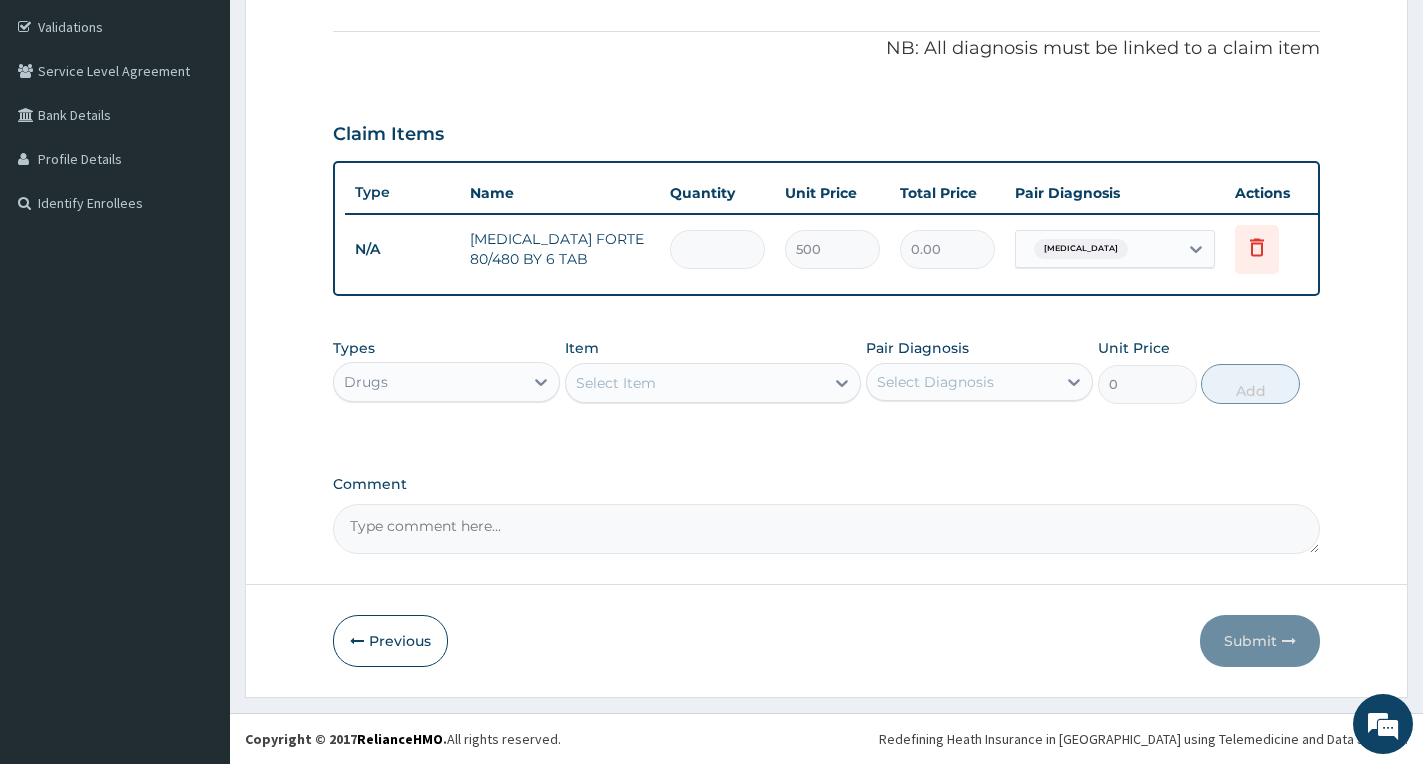 type on "6" 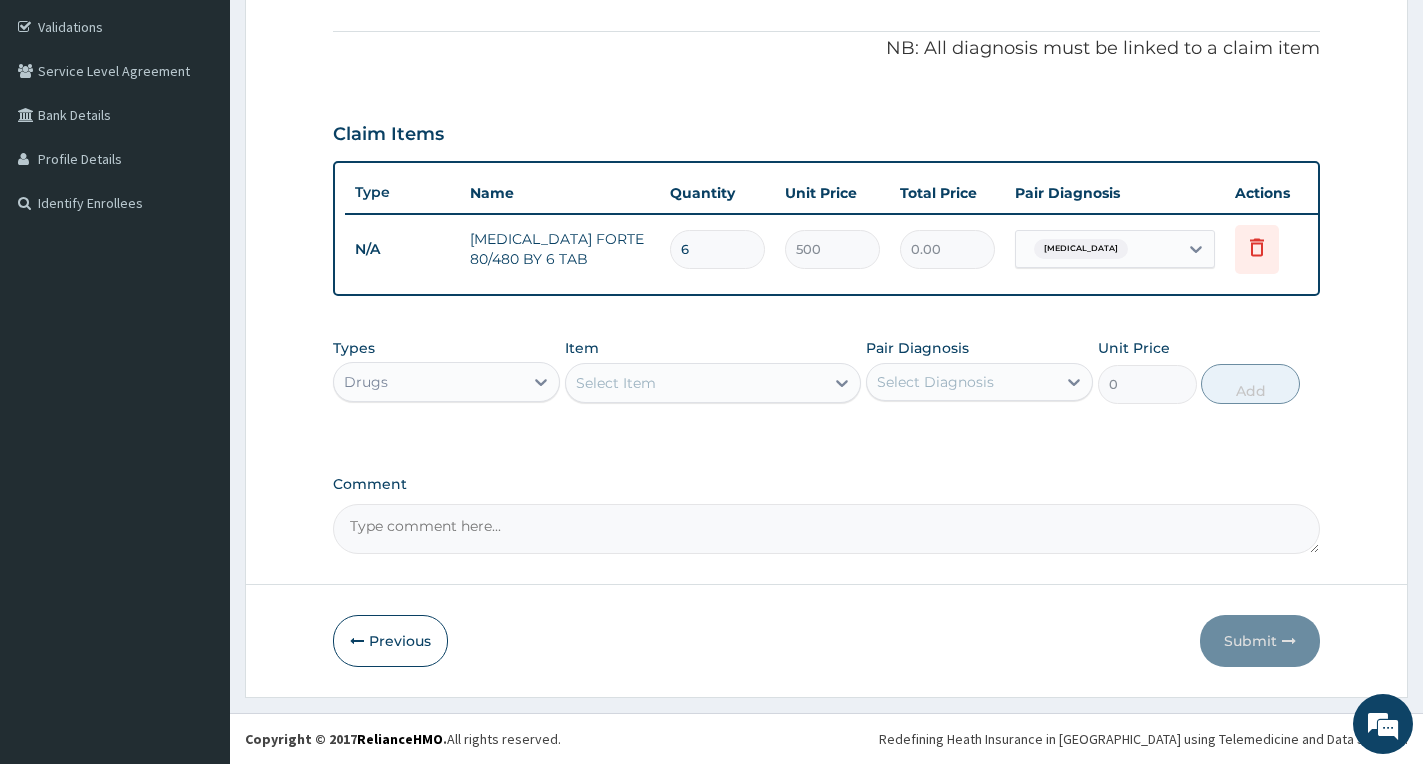 type on "3000.00" 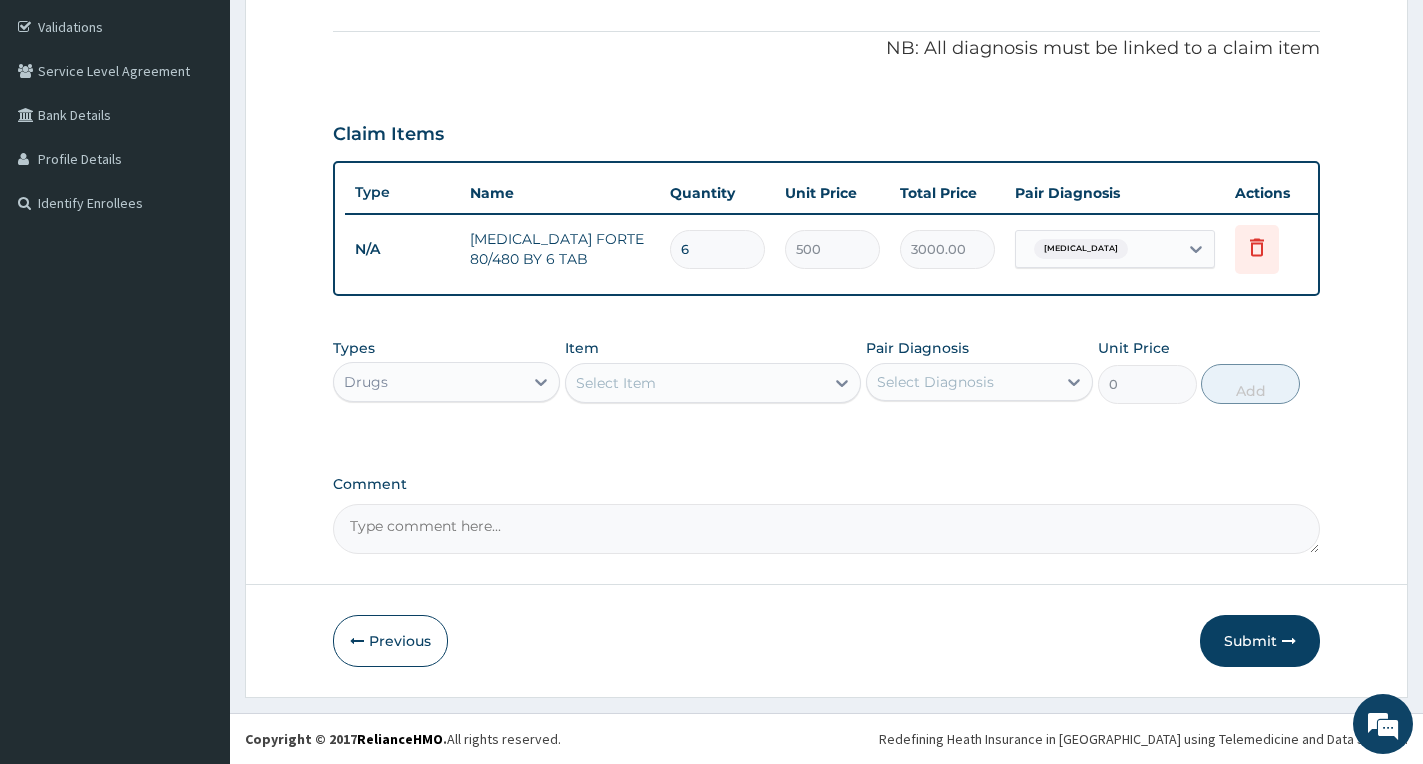 type on "6" 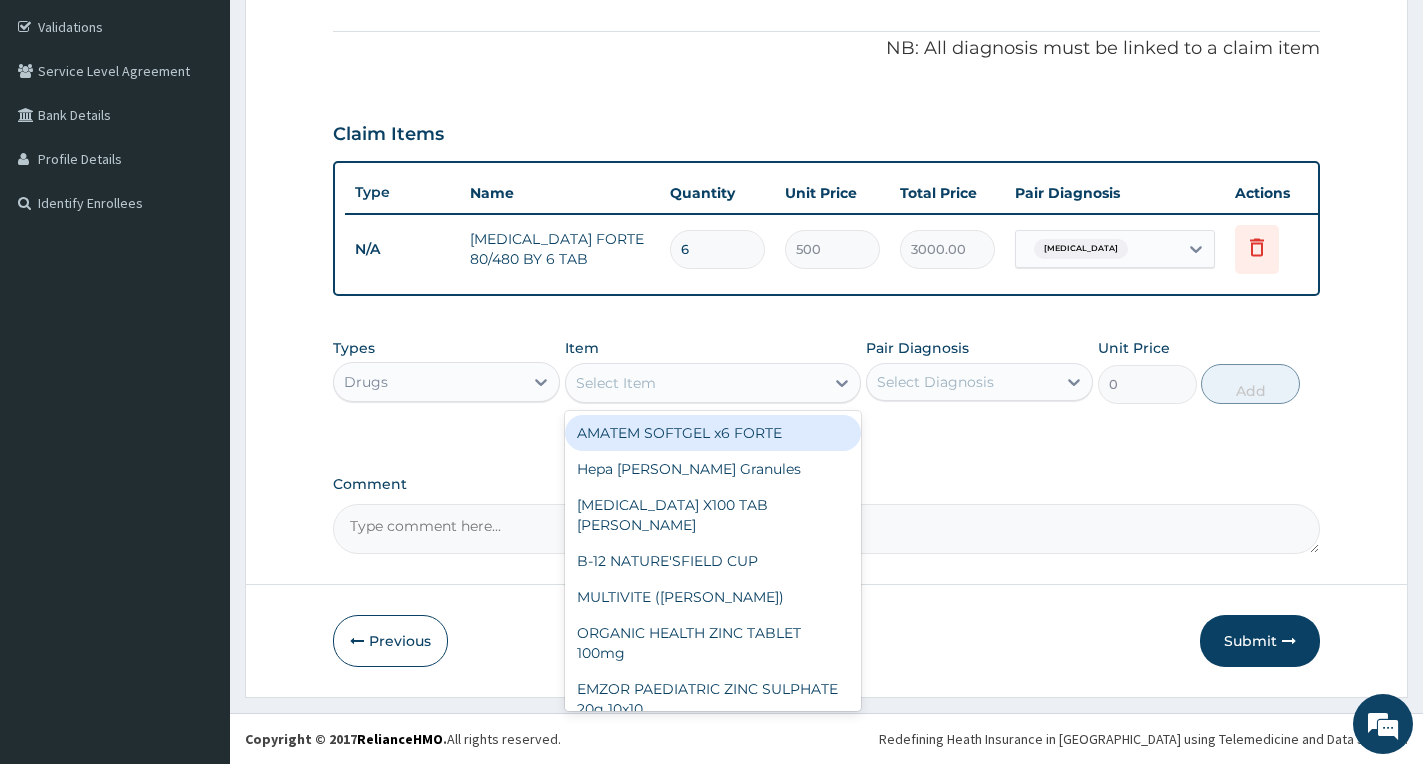 scroll, scrollTop: 384, scrollLeft: 0, axis: vertical 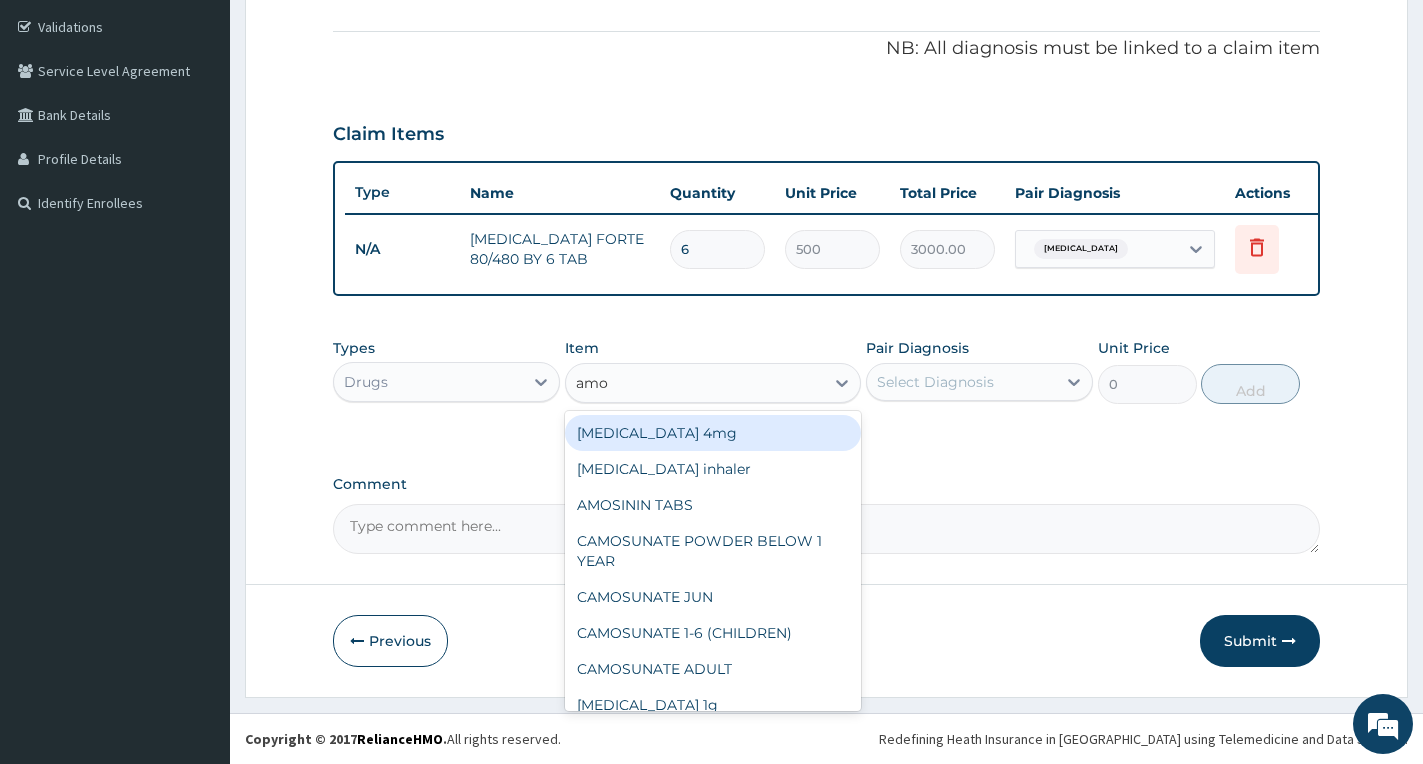 type on "amox" 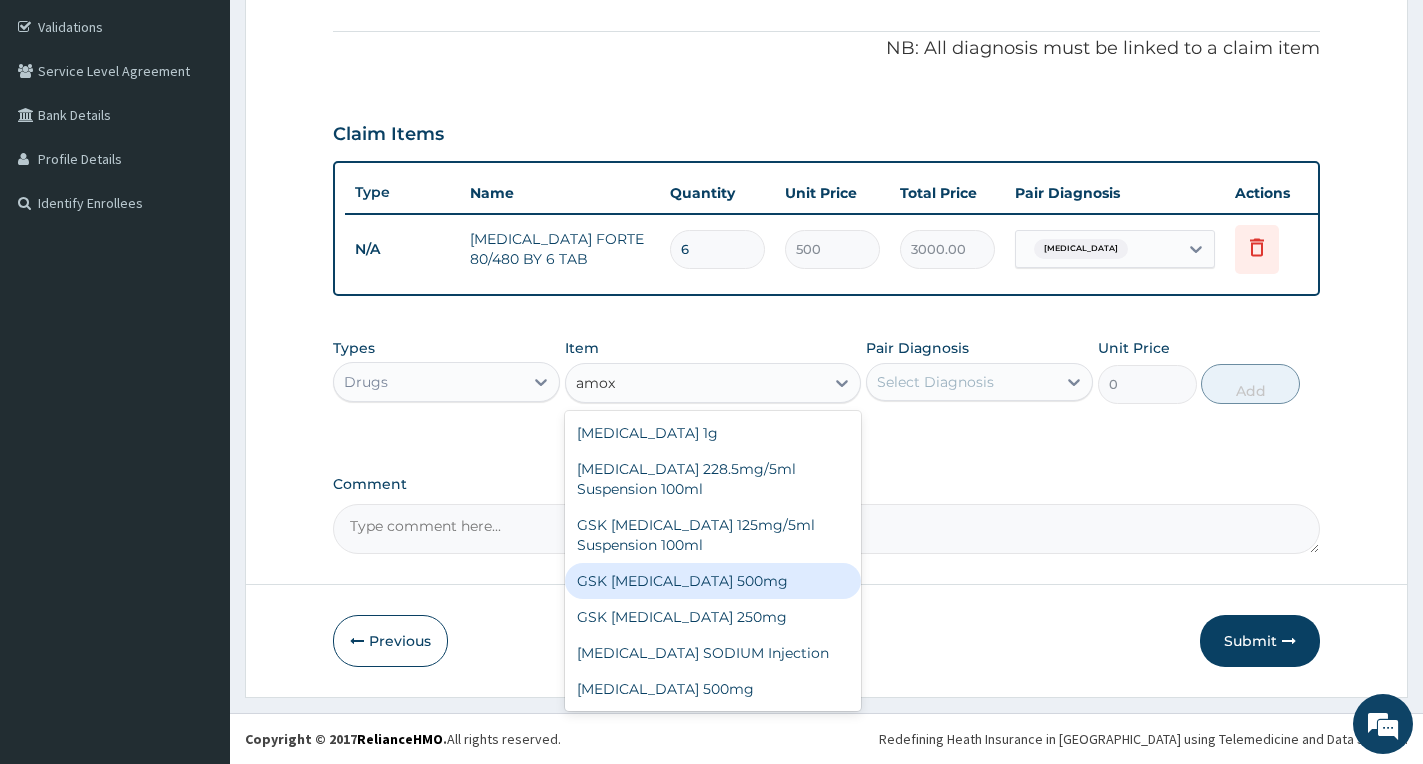 scroll, scrollTop: 72, scrollLeft: 0, axis: vertical 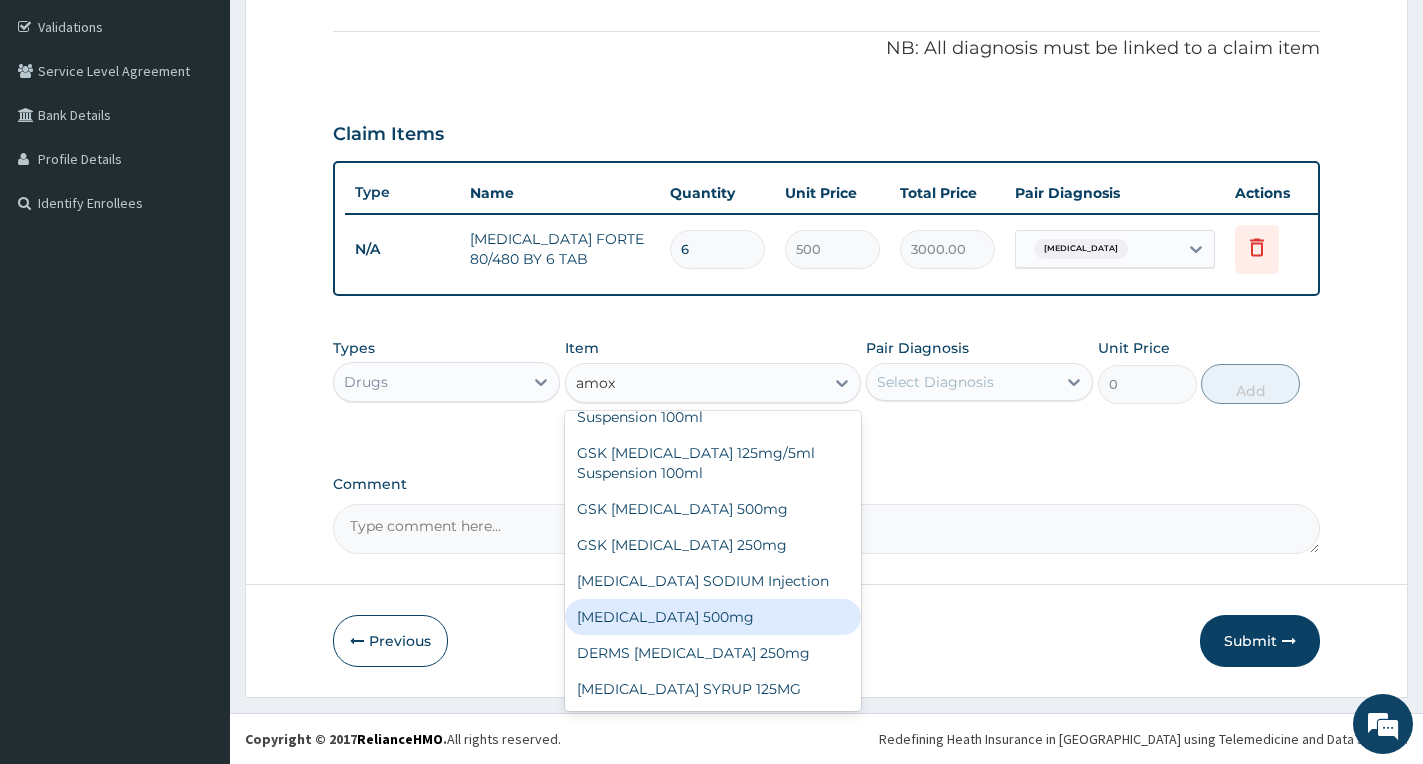 click on "AMOXICILLIN 500mg" at bounding box center [713, 617] 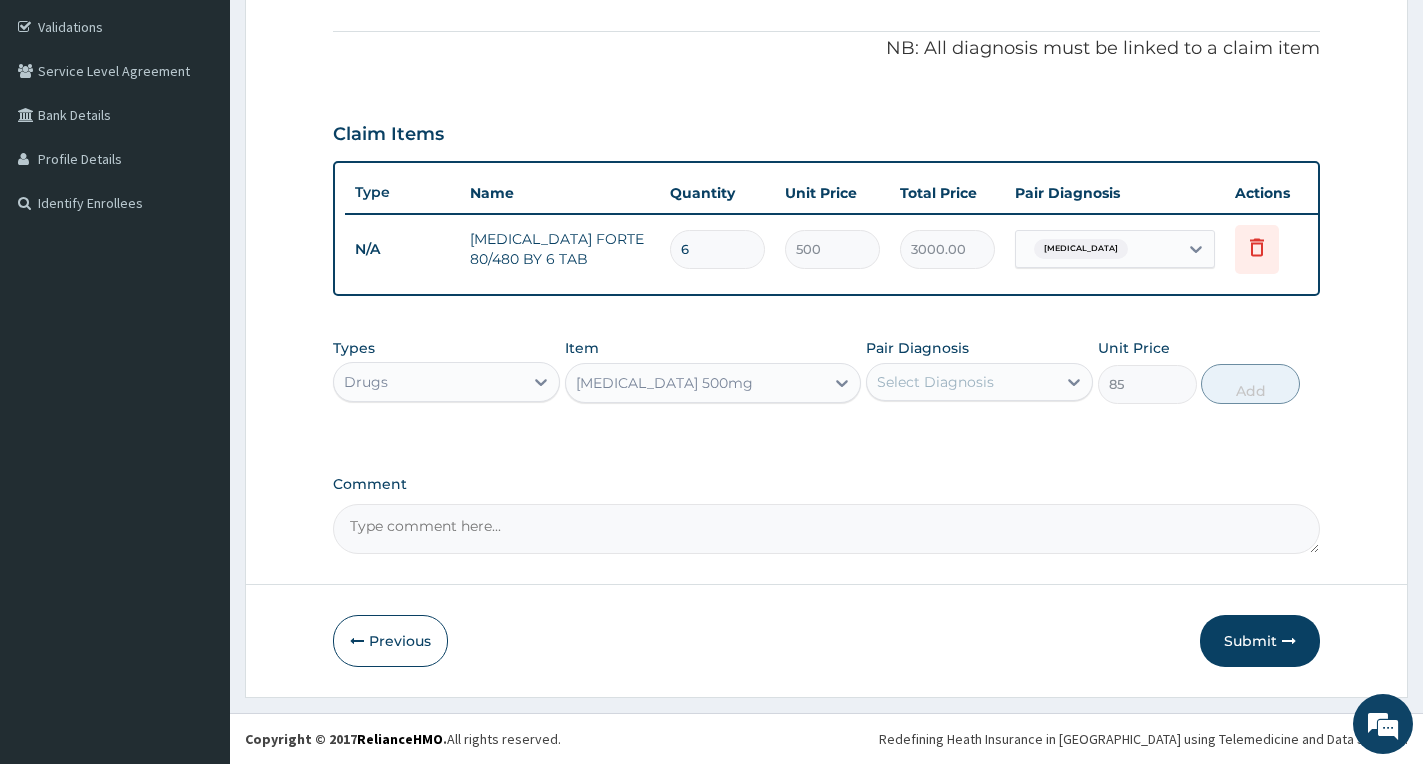 click on "Select Diagnosis" at bounding box center (935, 382) 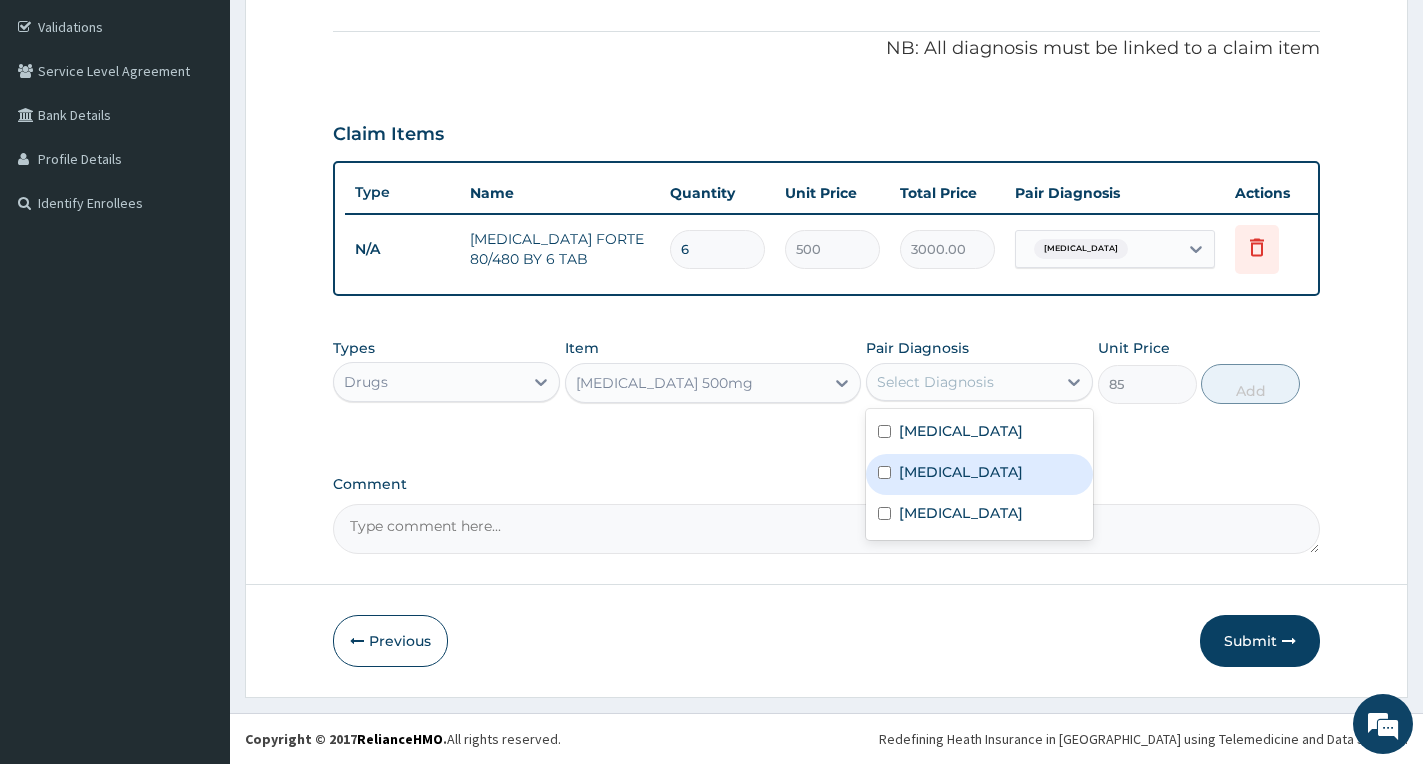 drag, startPoint x: 951, startPoint y: 484, endPoint x: 954, endPoint y: 454, distance: 30.149628 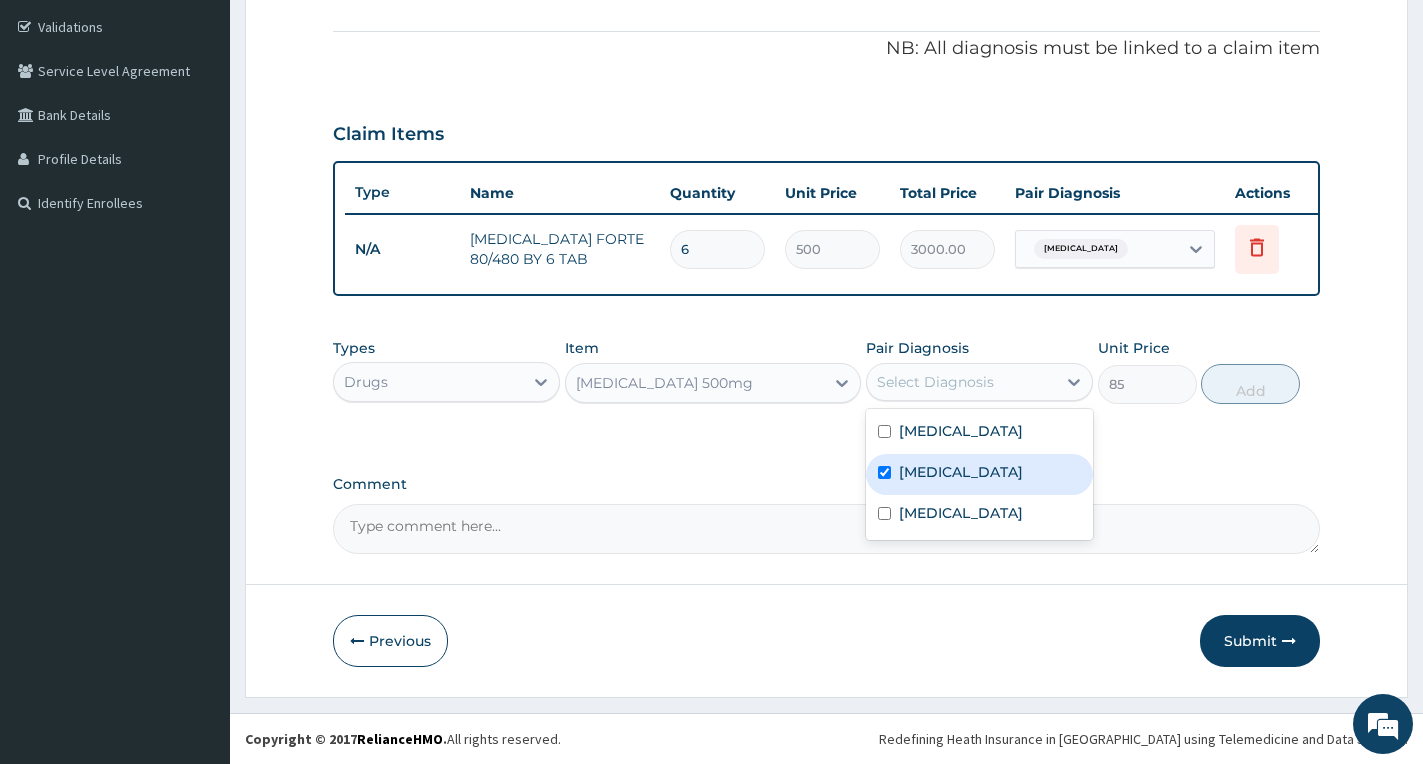 checkbox on "true" 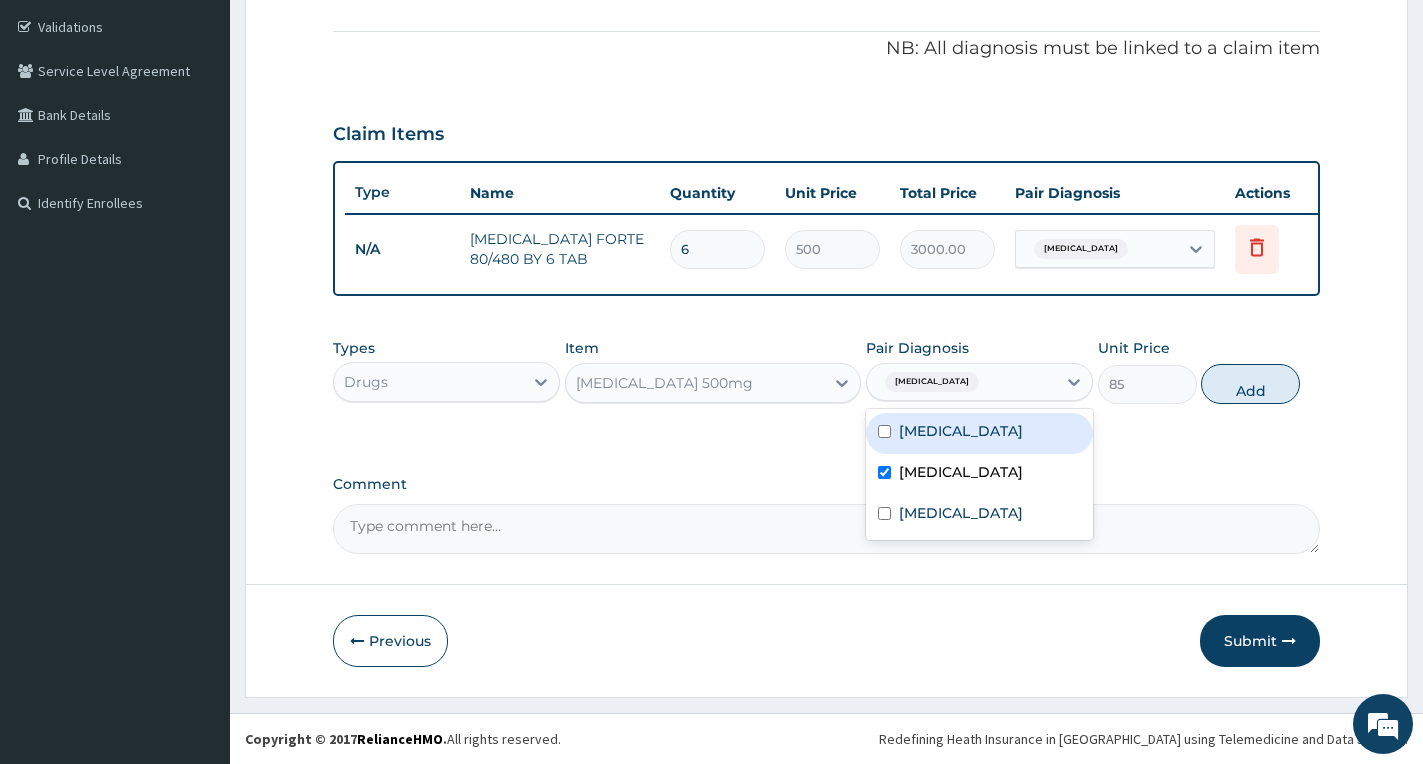 click on "Acute tonsillitis" at bounding box center (961, 431) 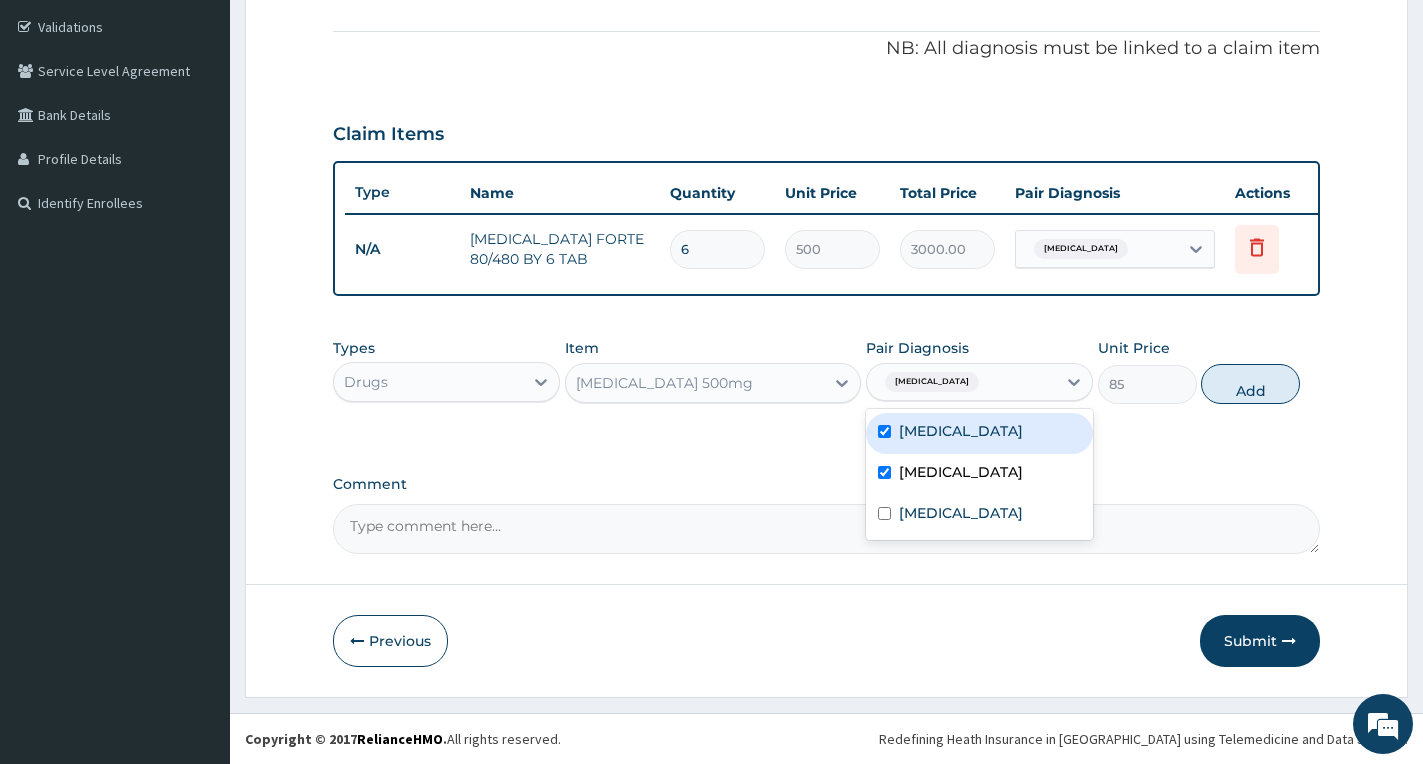 checkbox on "true" 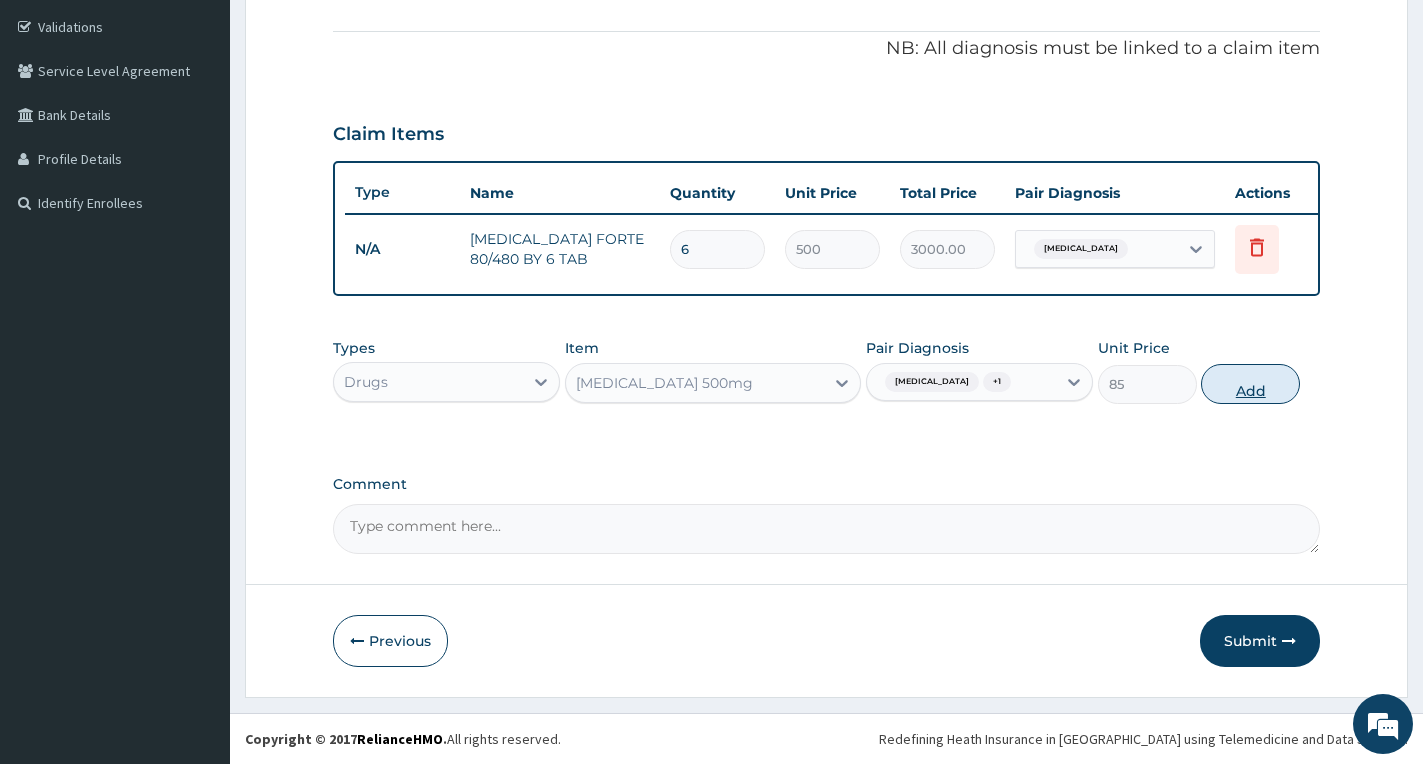 click on "Add" at bounding box center (1250, 384) 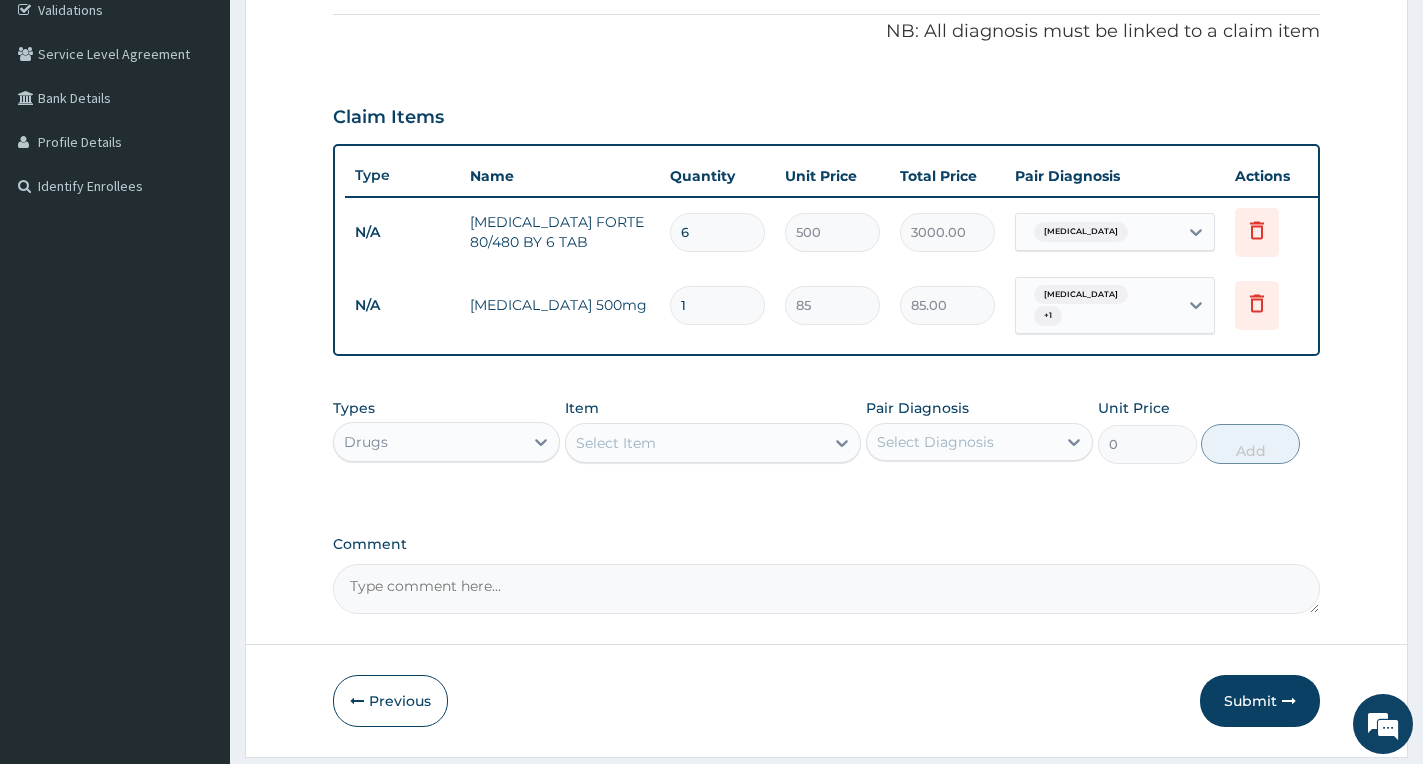 type on "15" 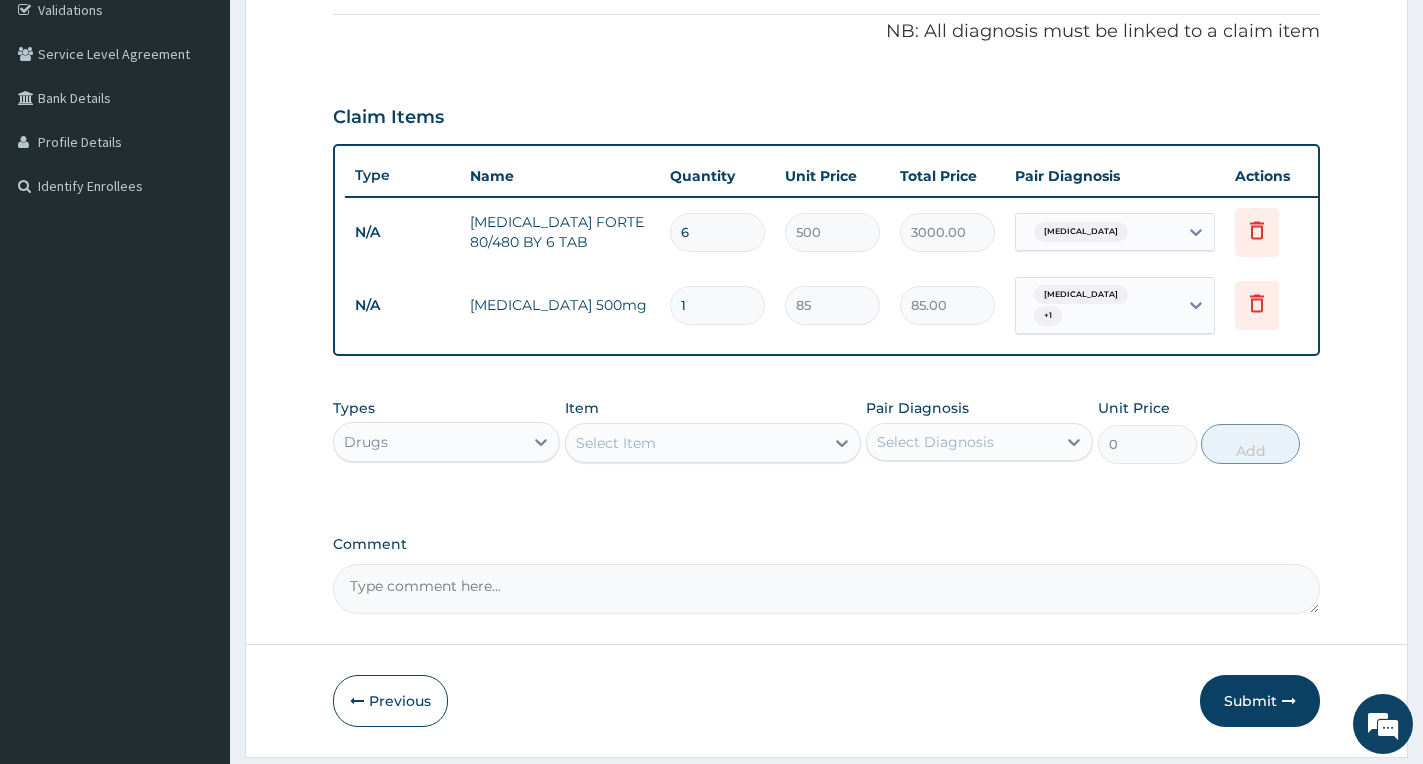 type on "1275.00" 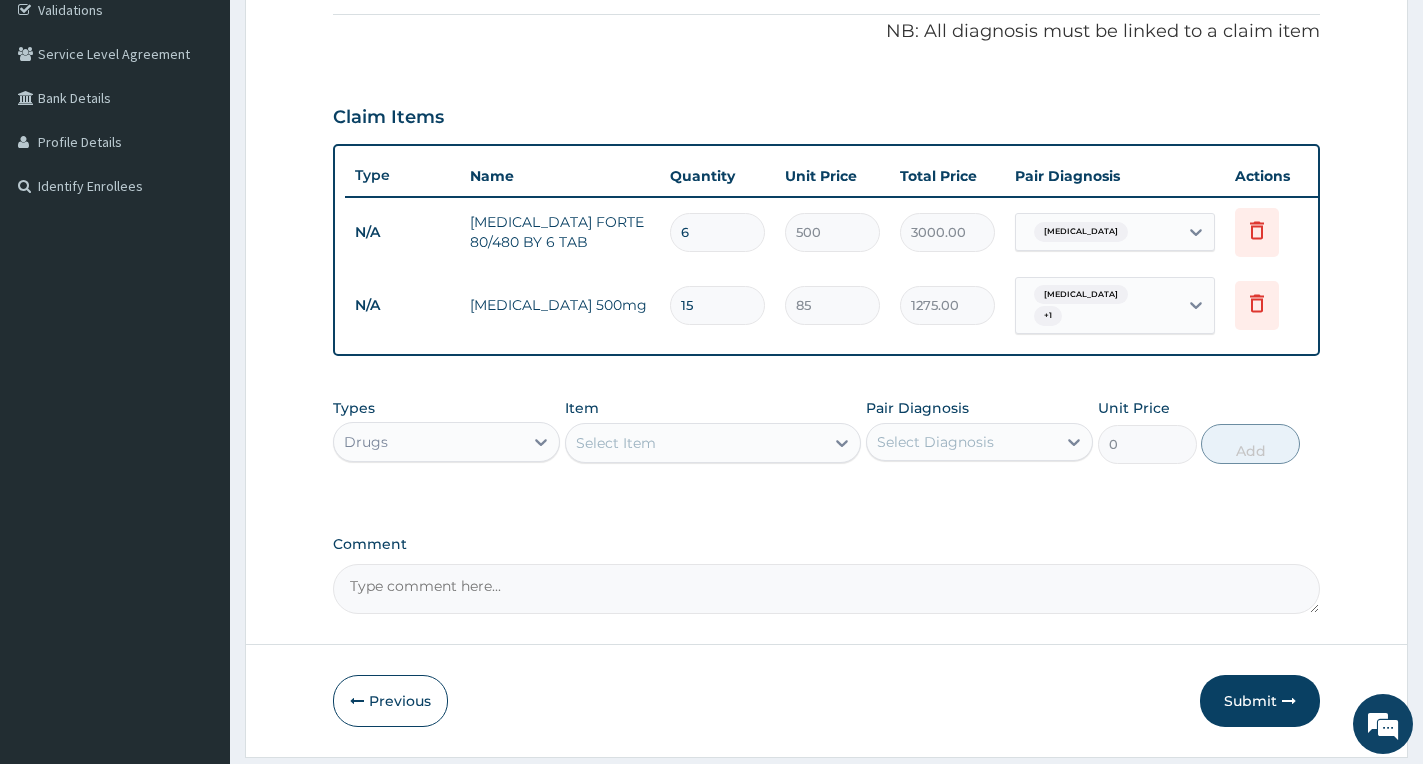 type on "15" 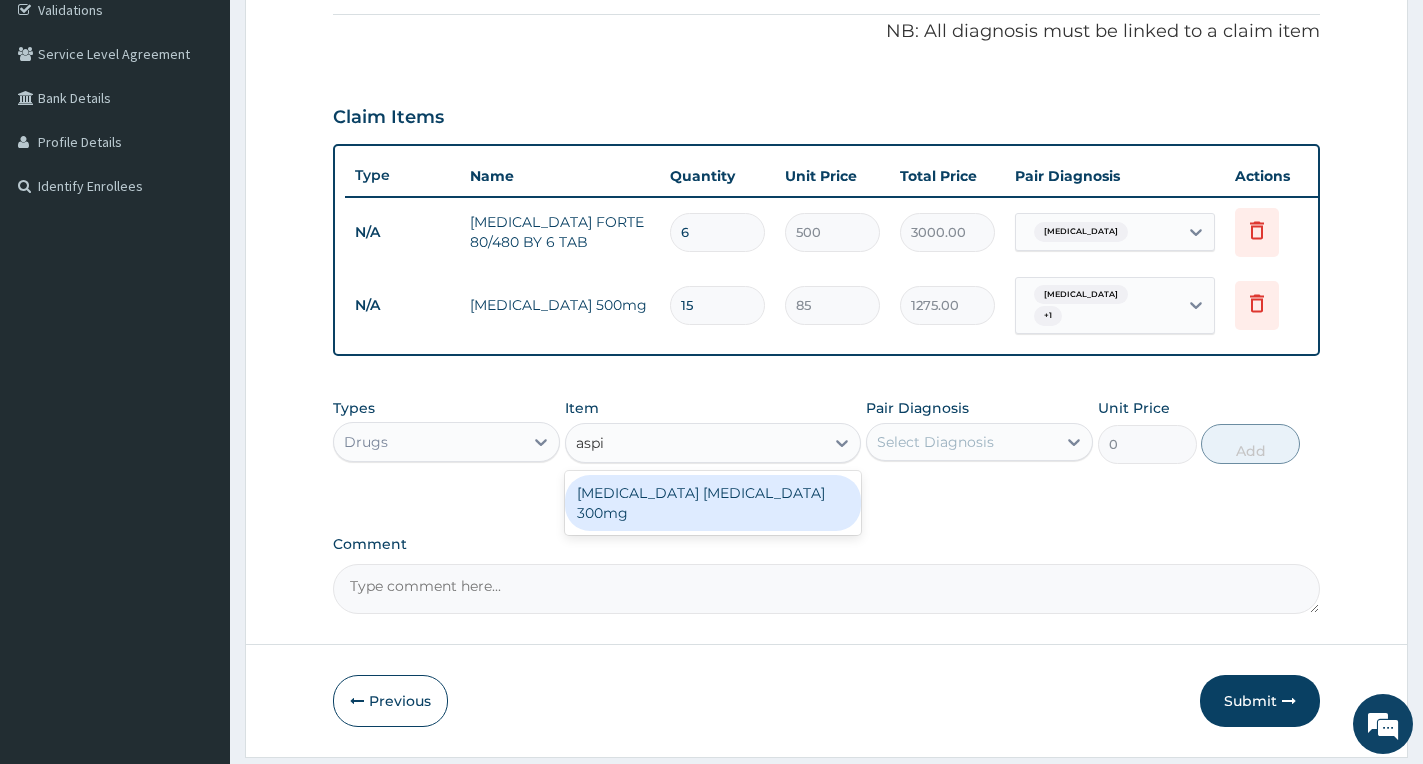 type on "aspir" 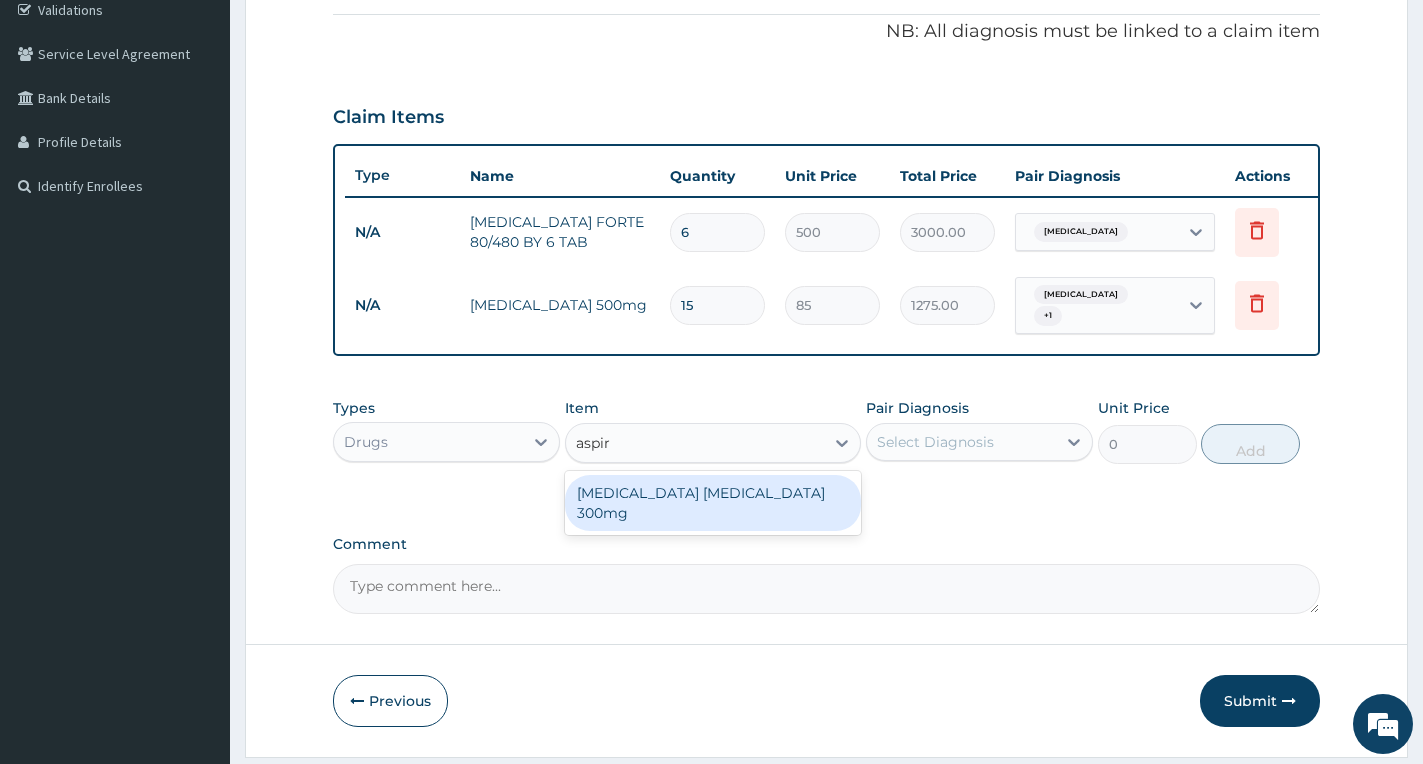 click on "ANACIN ASPIRIN 300mg" at bounding box center (713, 503) 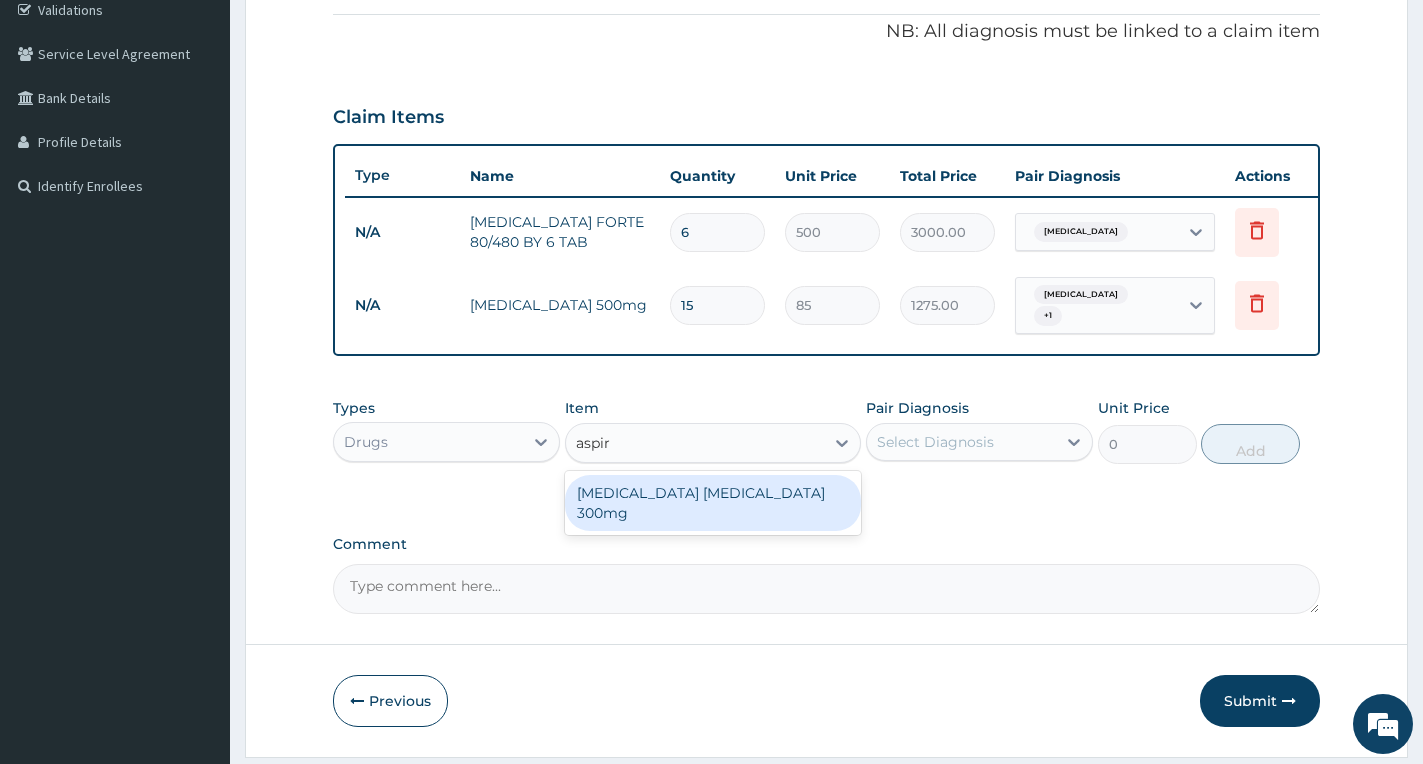 type 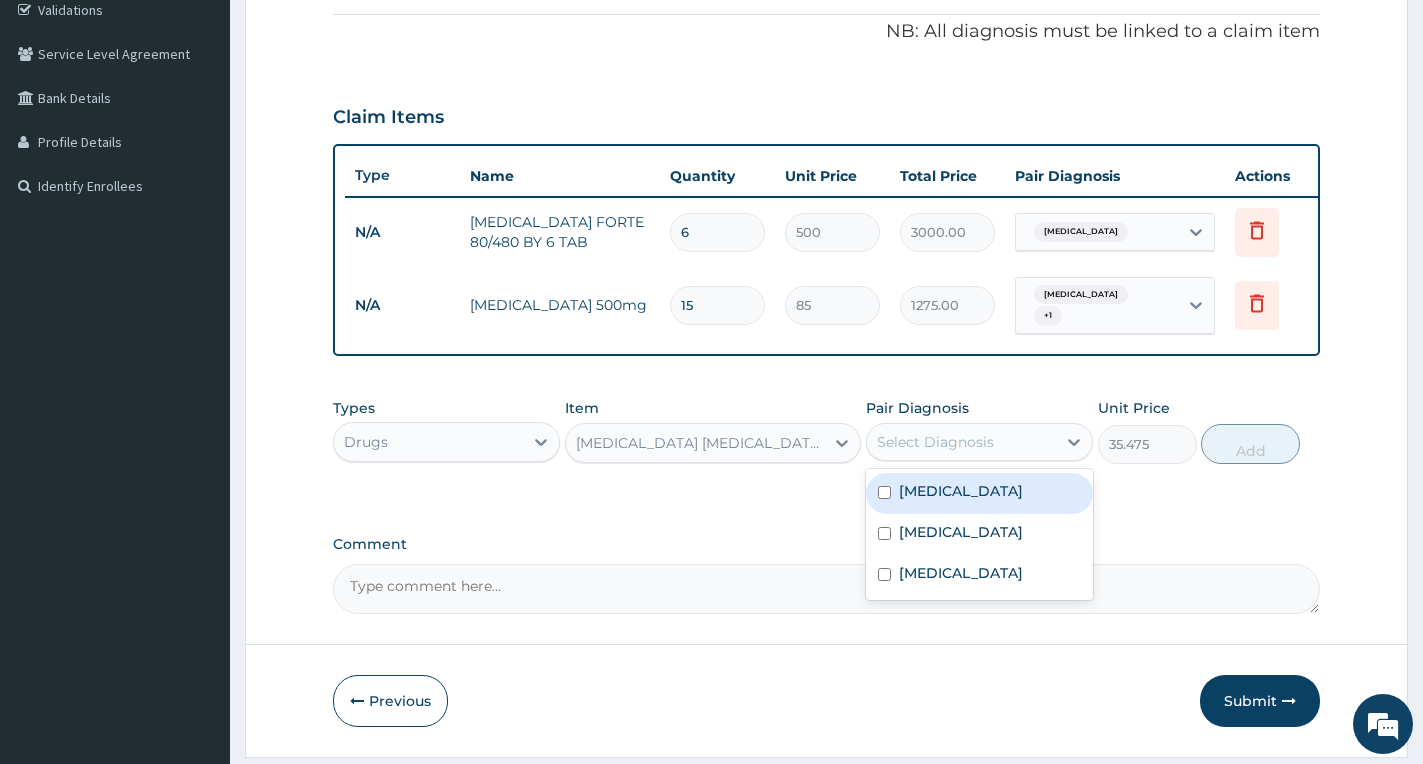 click on "Select Diagnosis" at bounding box center (935, 442) 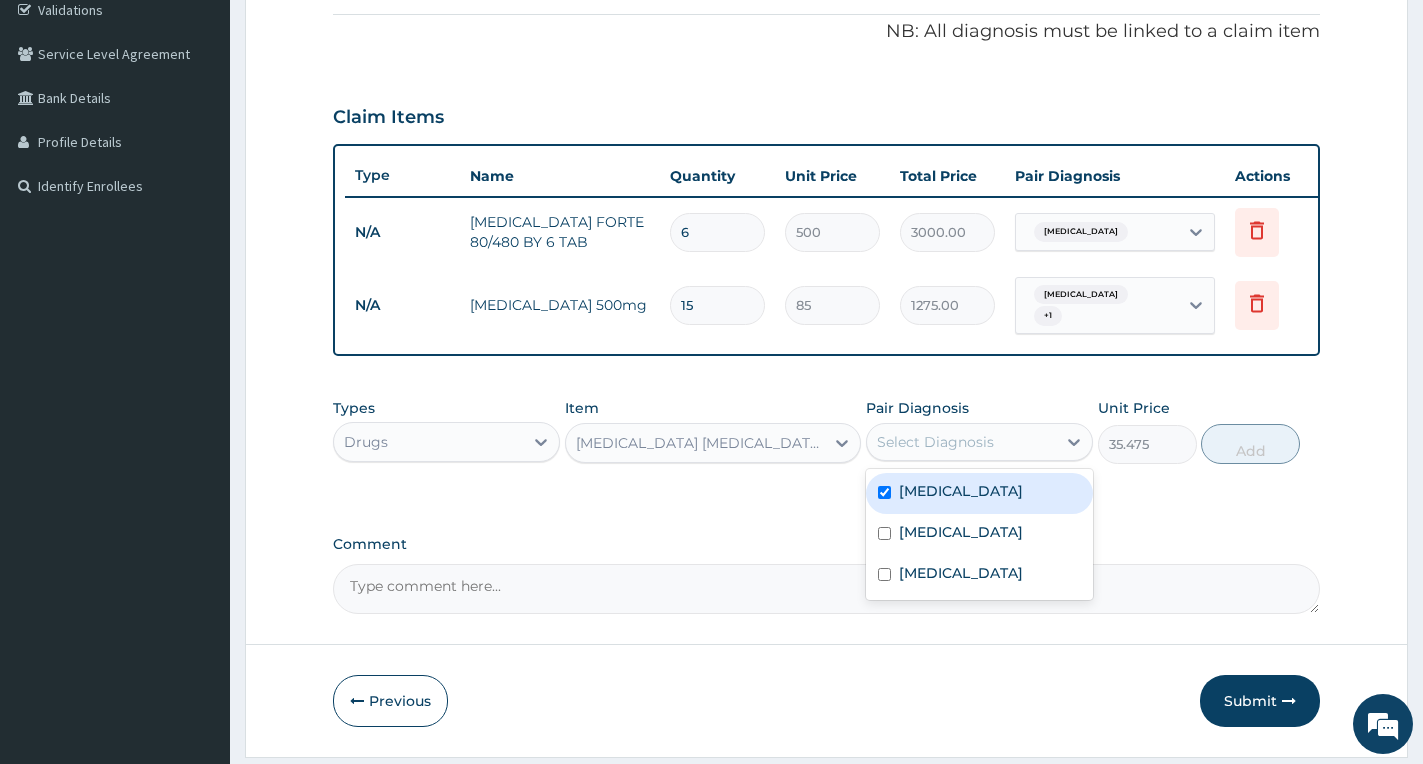 checkbox on "true" 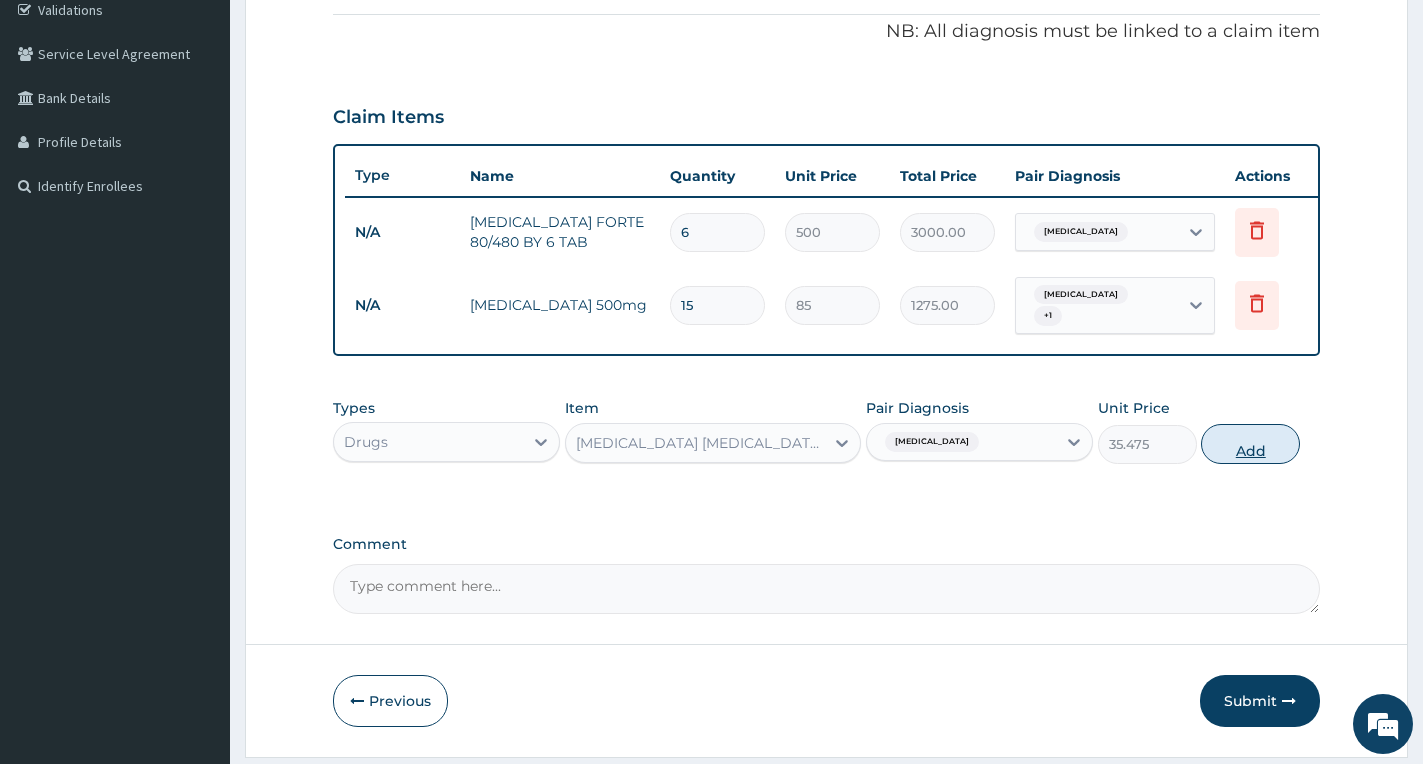 click on "Add" at bounding box center [1250, 444] 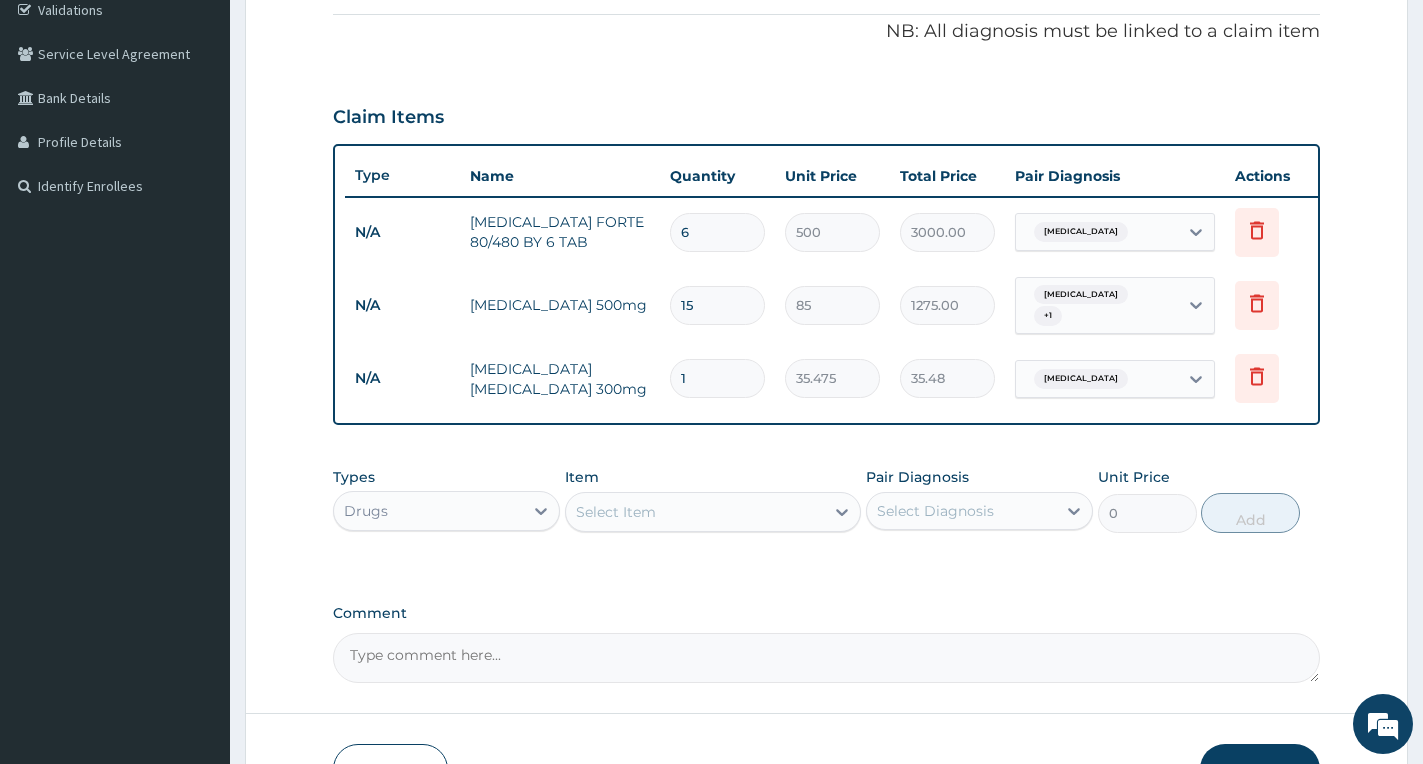 type on "16" 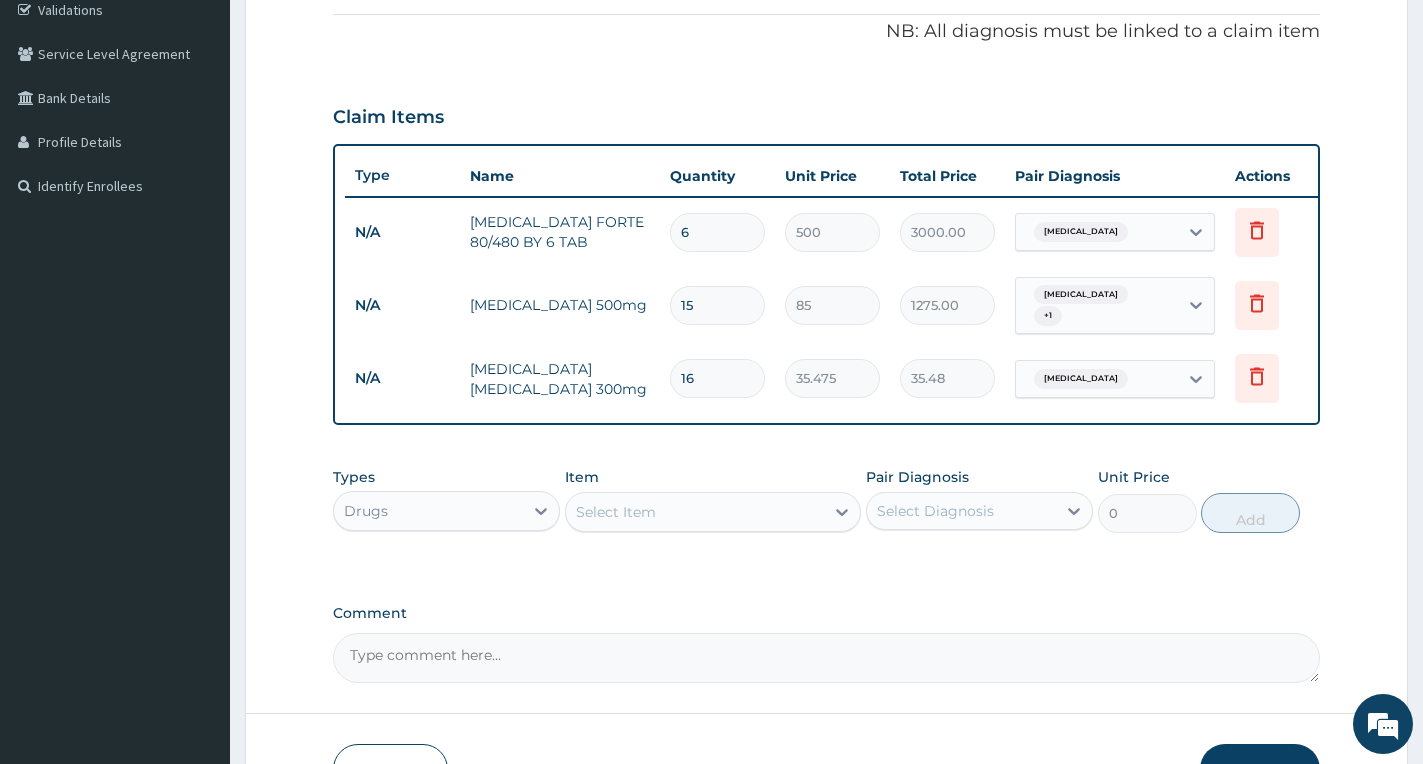 type on "567.60" 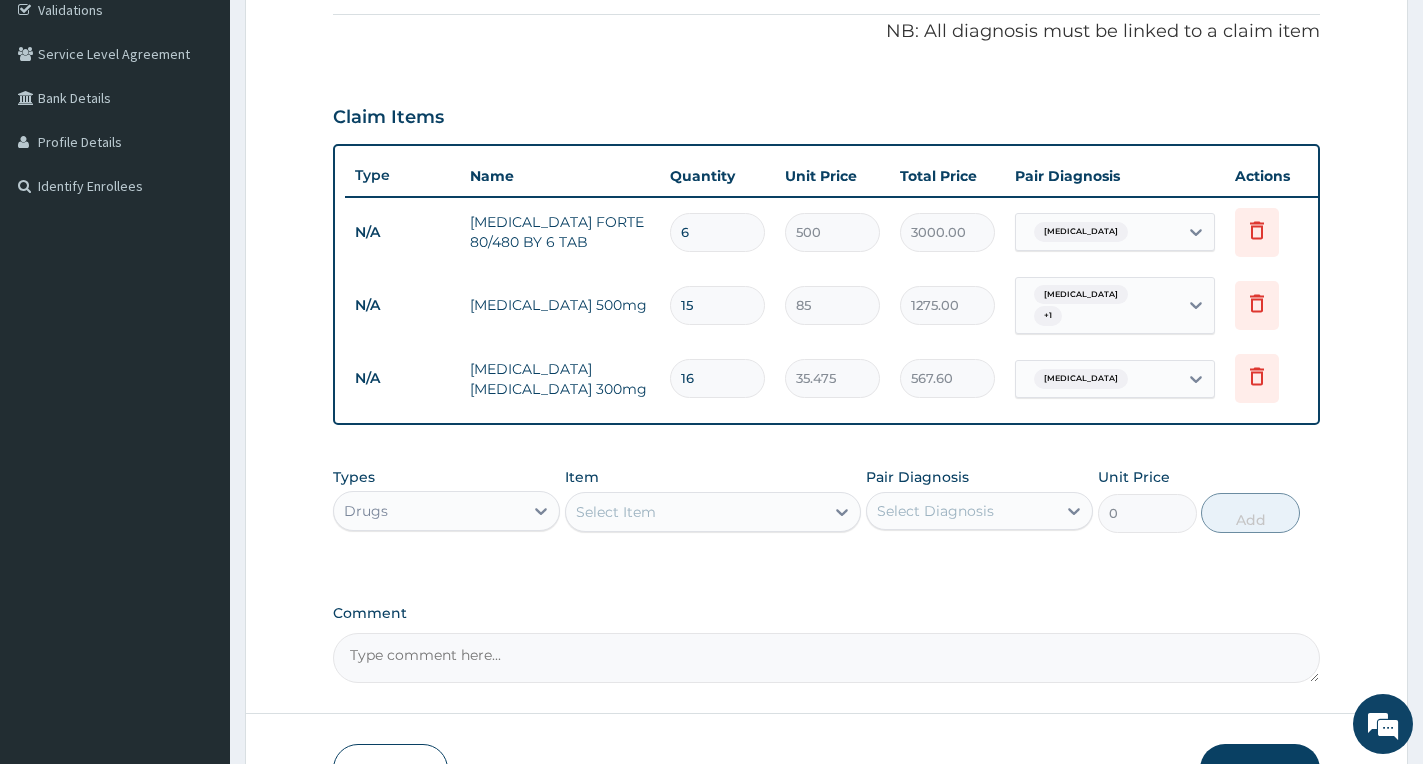 type on "16" 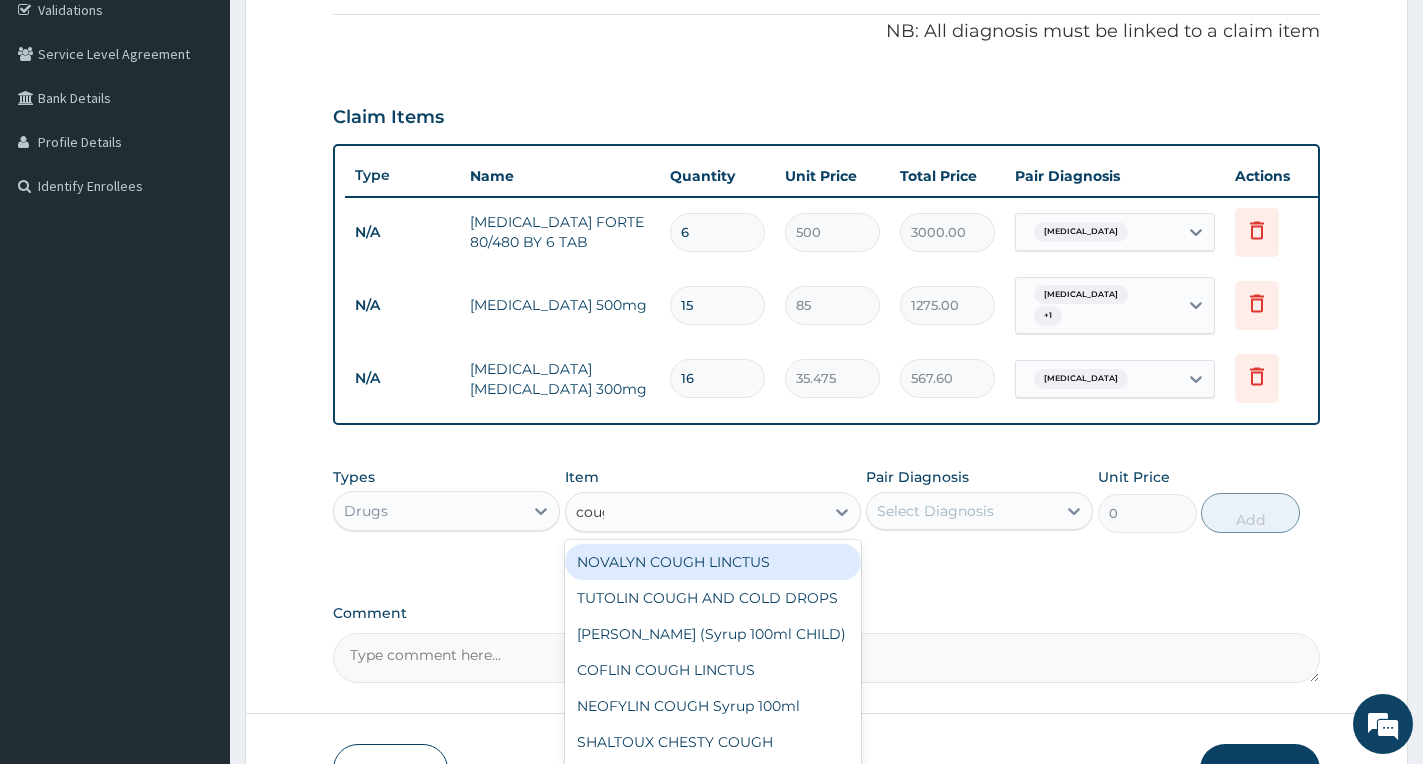 type on "cough" 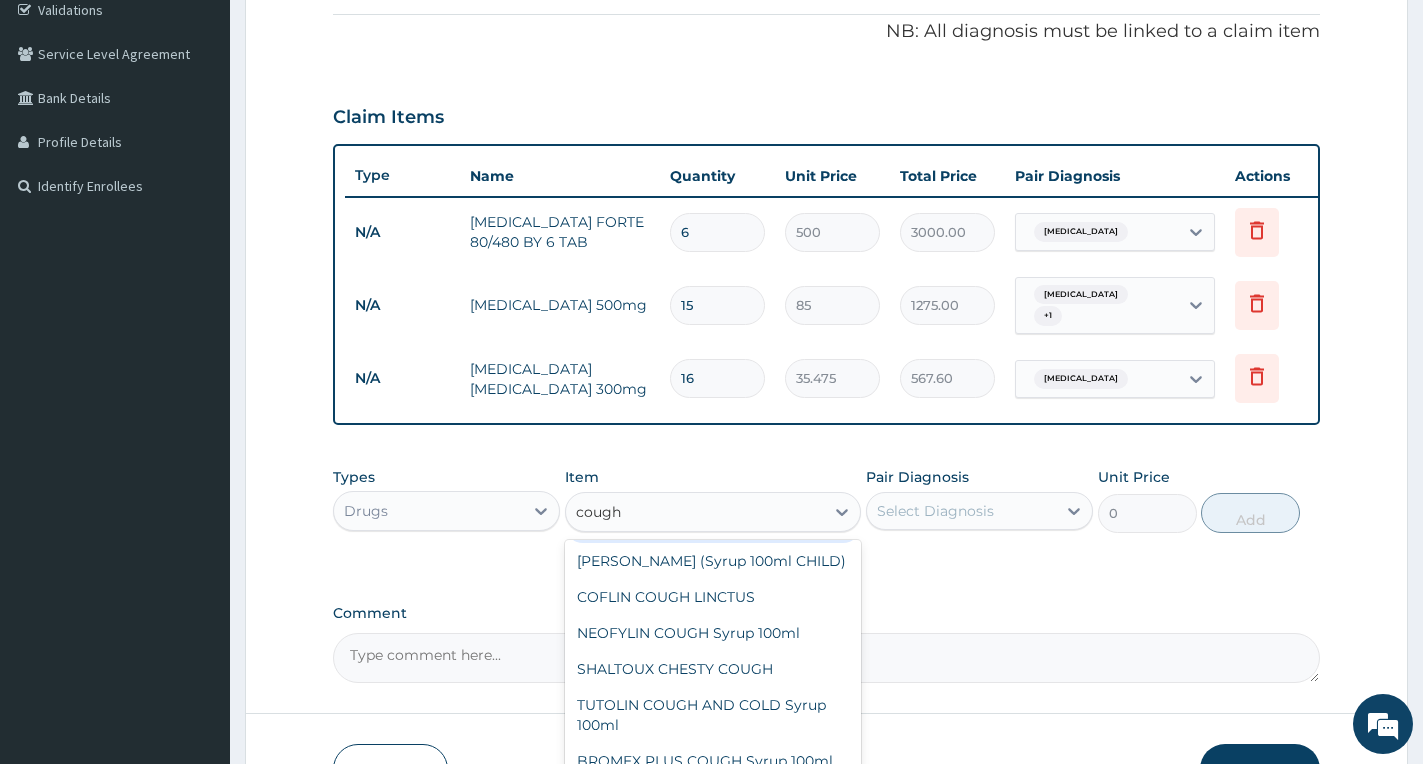 scroll, scrollTop: 122, scrollLeft: 0, axis: vertical 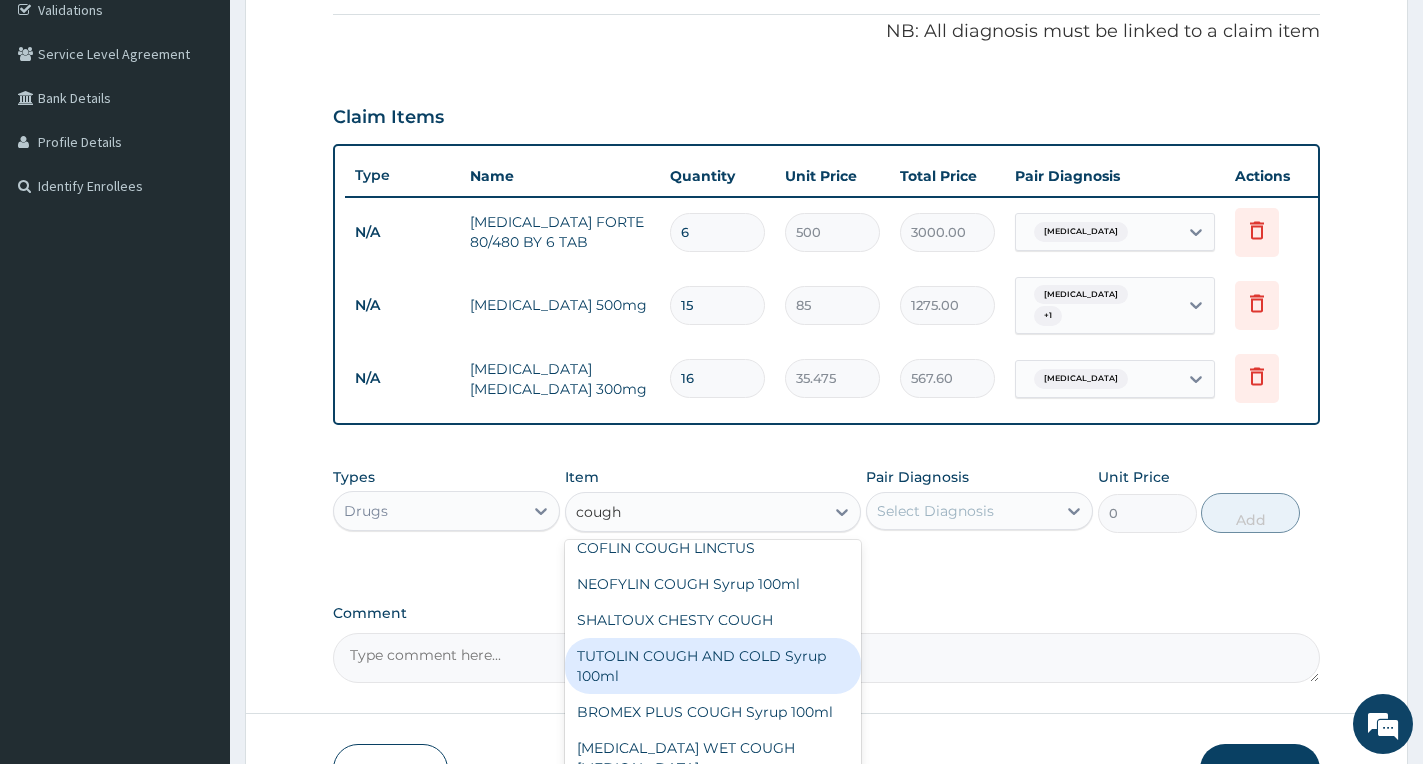click on "TUTOLIN COUGH AND COLD Syrup 100ml" at bounding box center [713, 666] 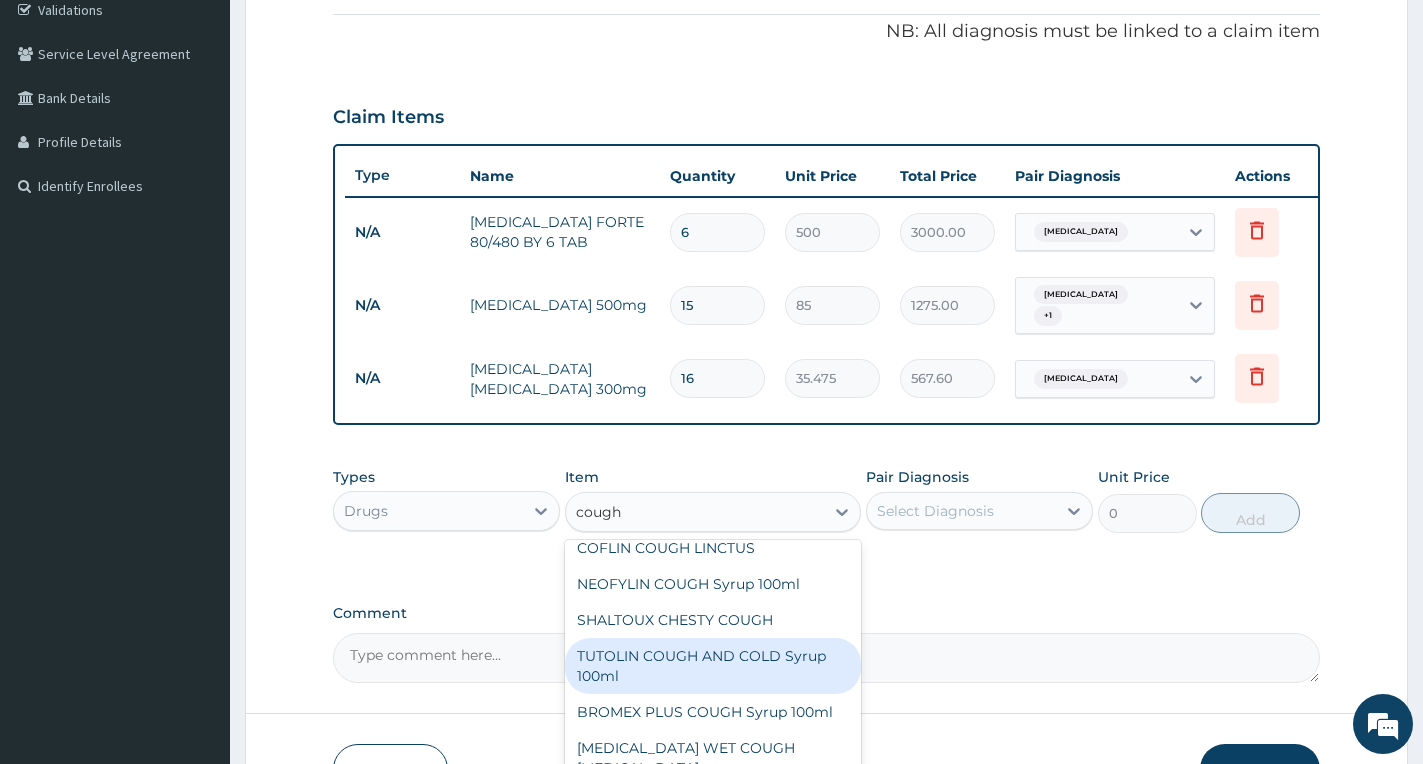 type 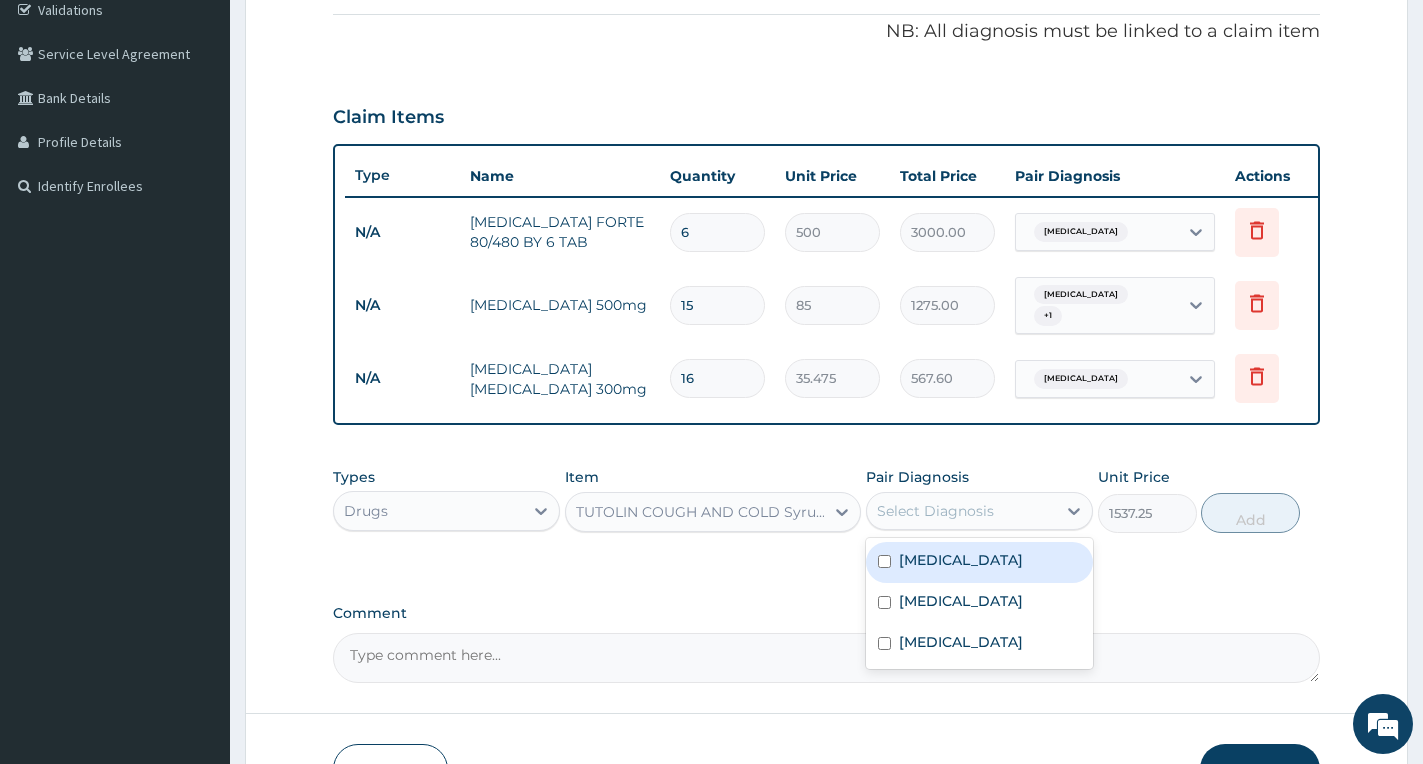 click on "Select Diagnosis" at bounding box center (961, 511) 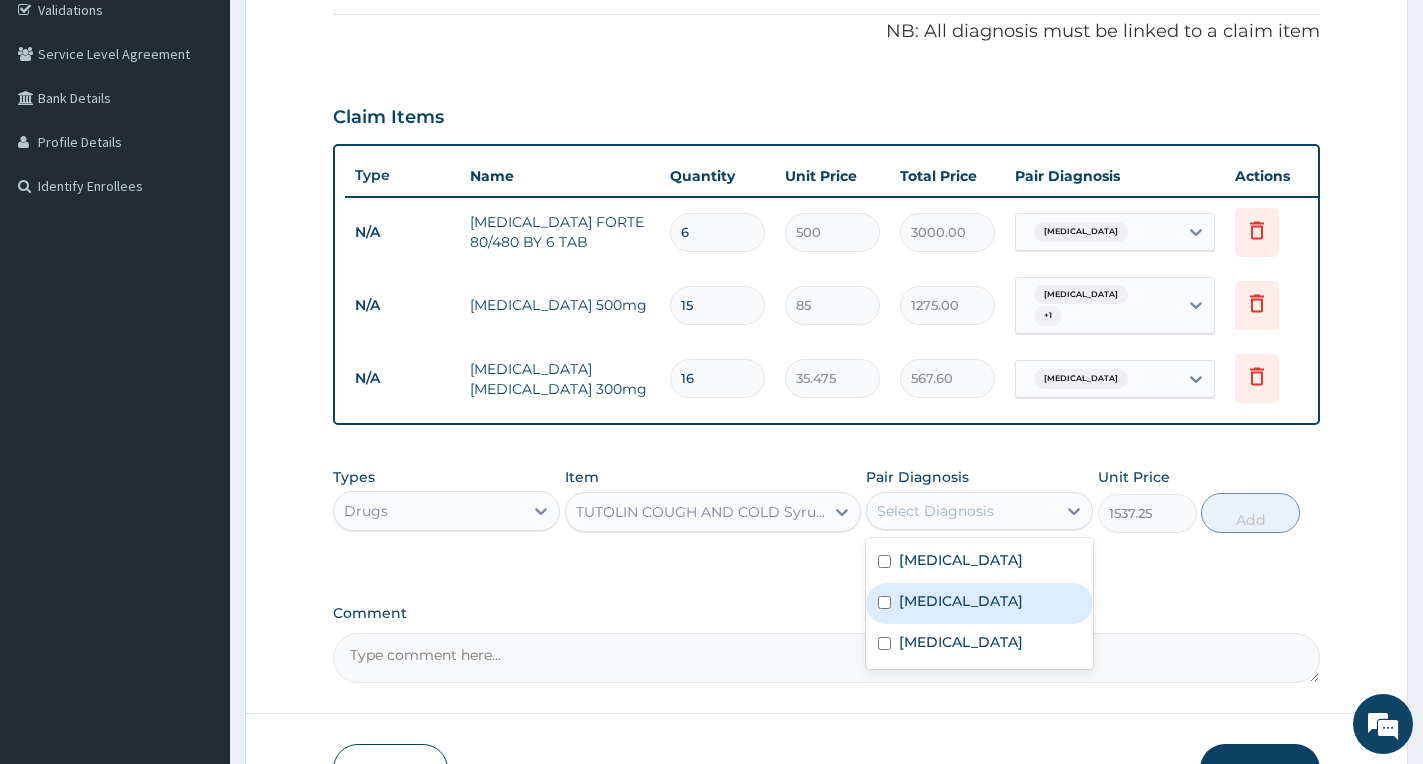 click on "Upper respiratory infection" at bounding box center (961, 601) 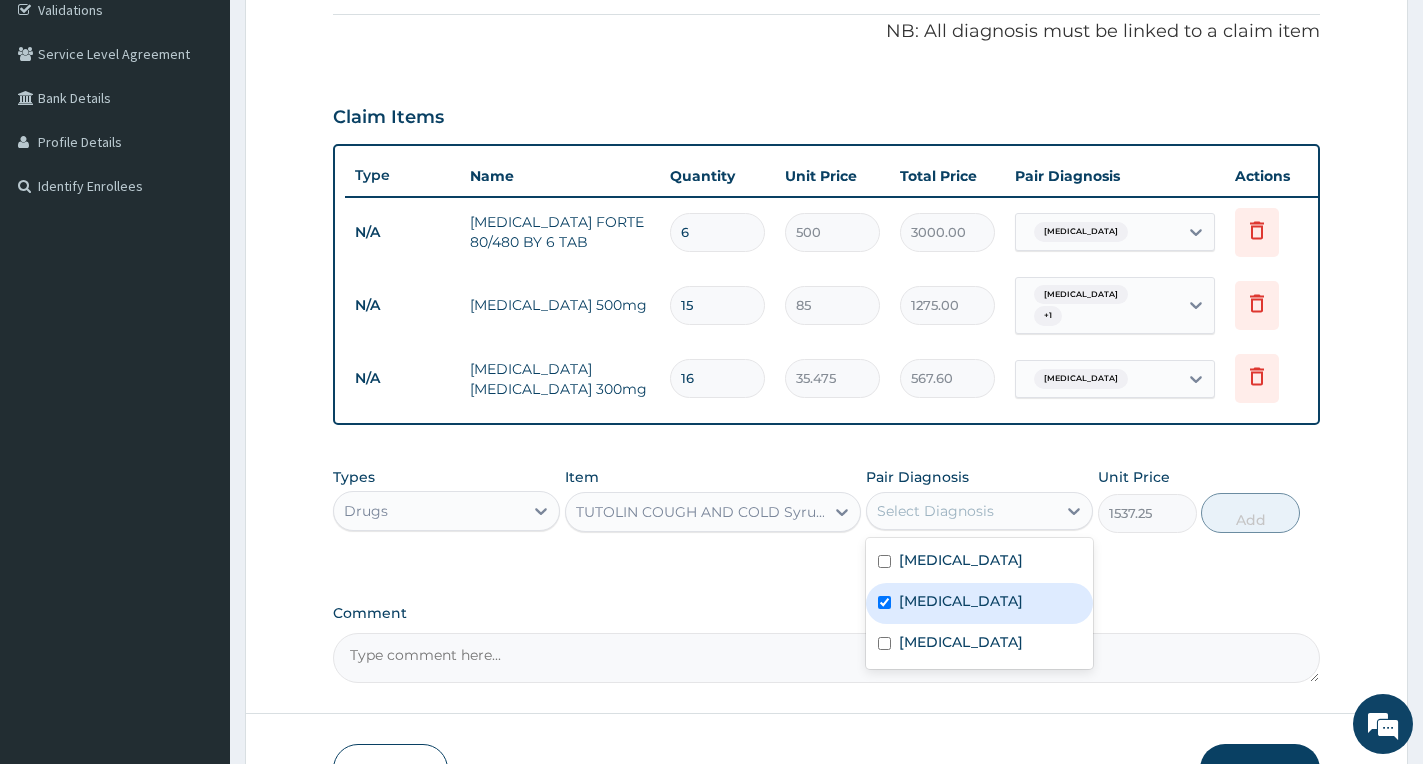 checkbox on "true" 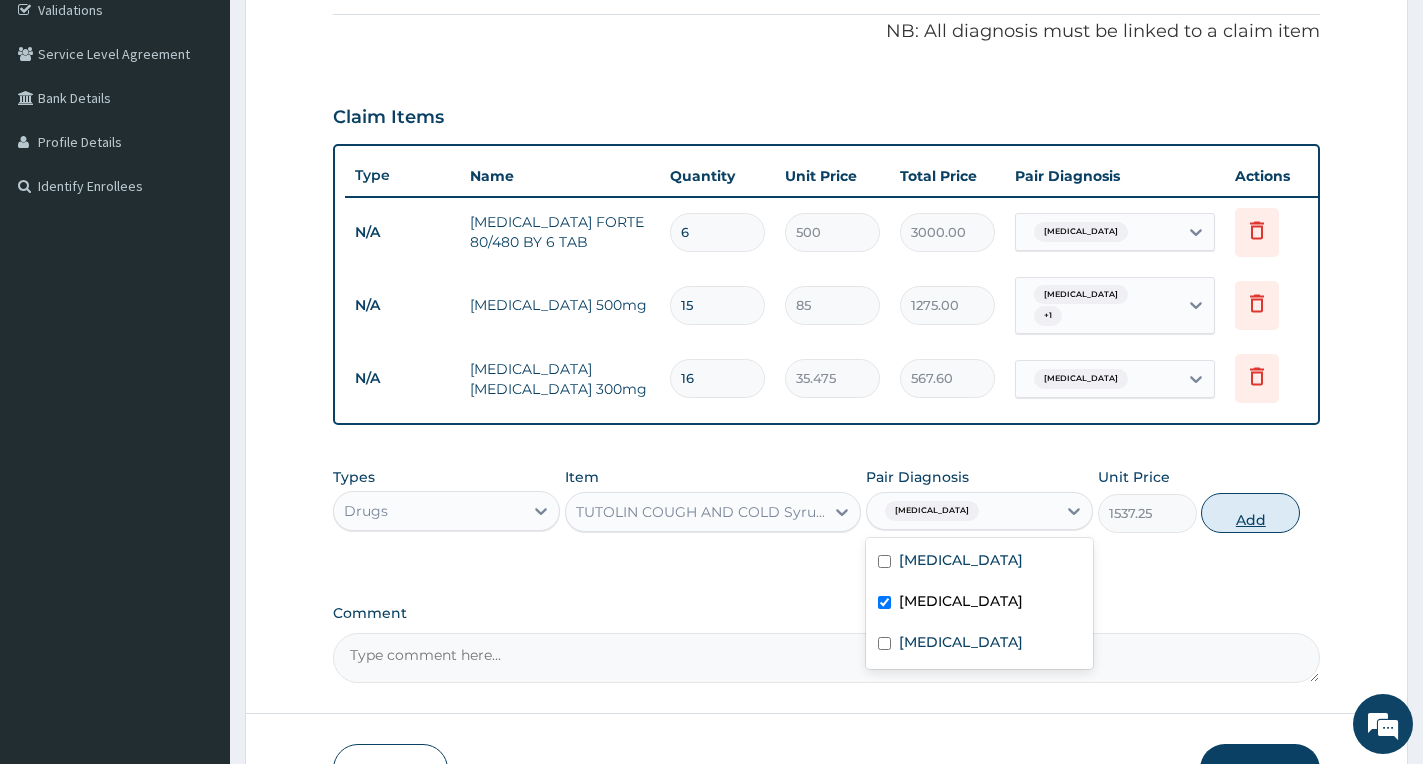 click on "Add" at bounding box center [1250, 513] 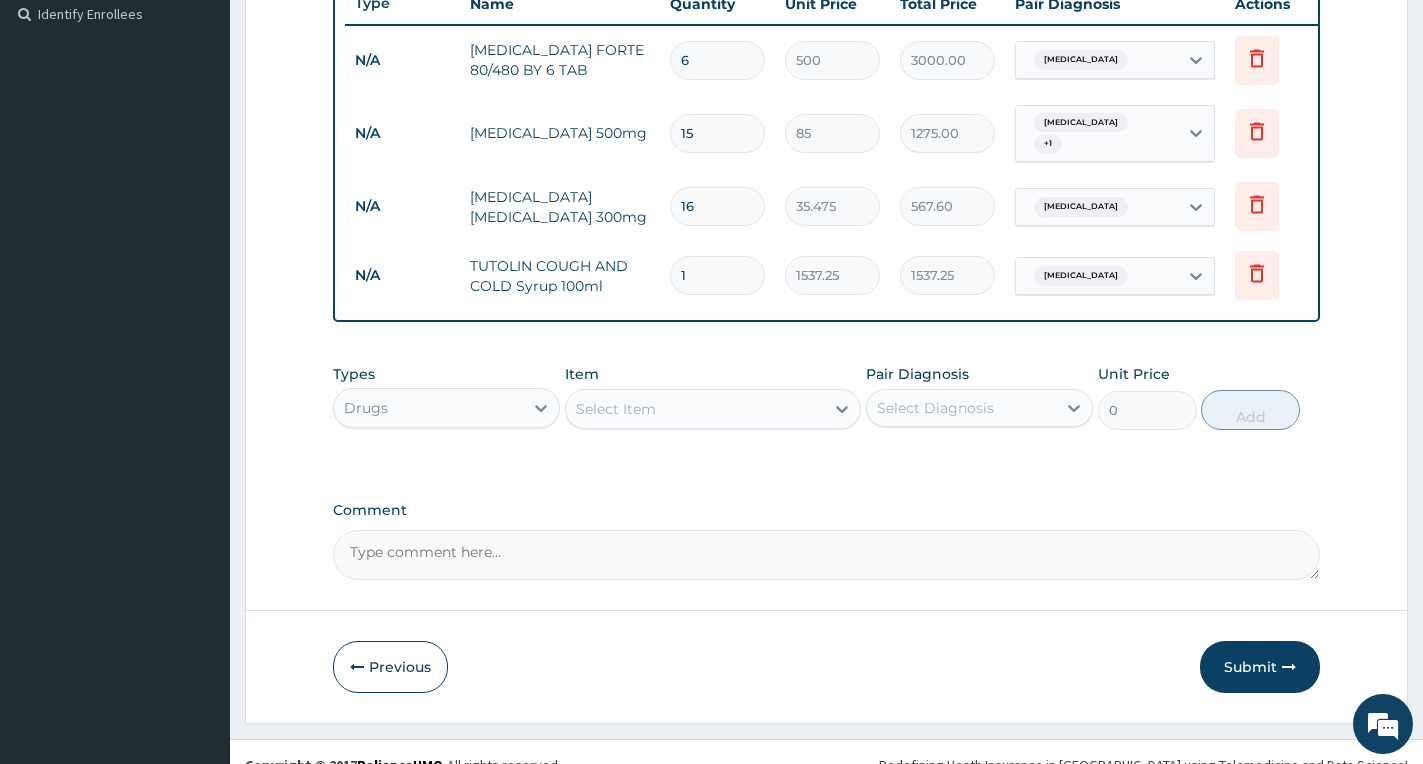 scroll, scrollTop: 599, scrollLeft: 0, axis: vertical 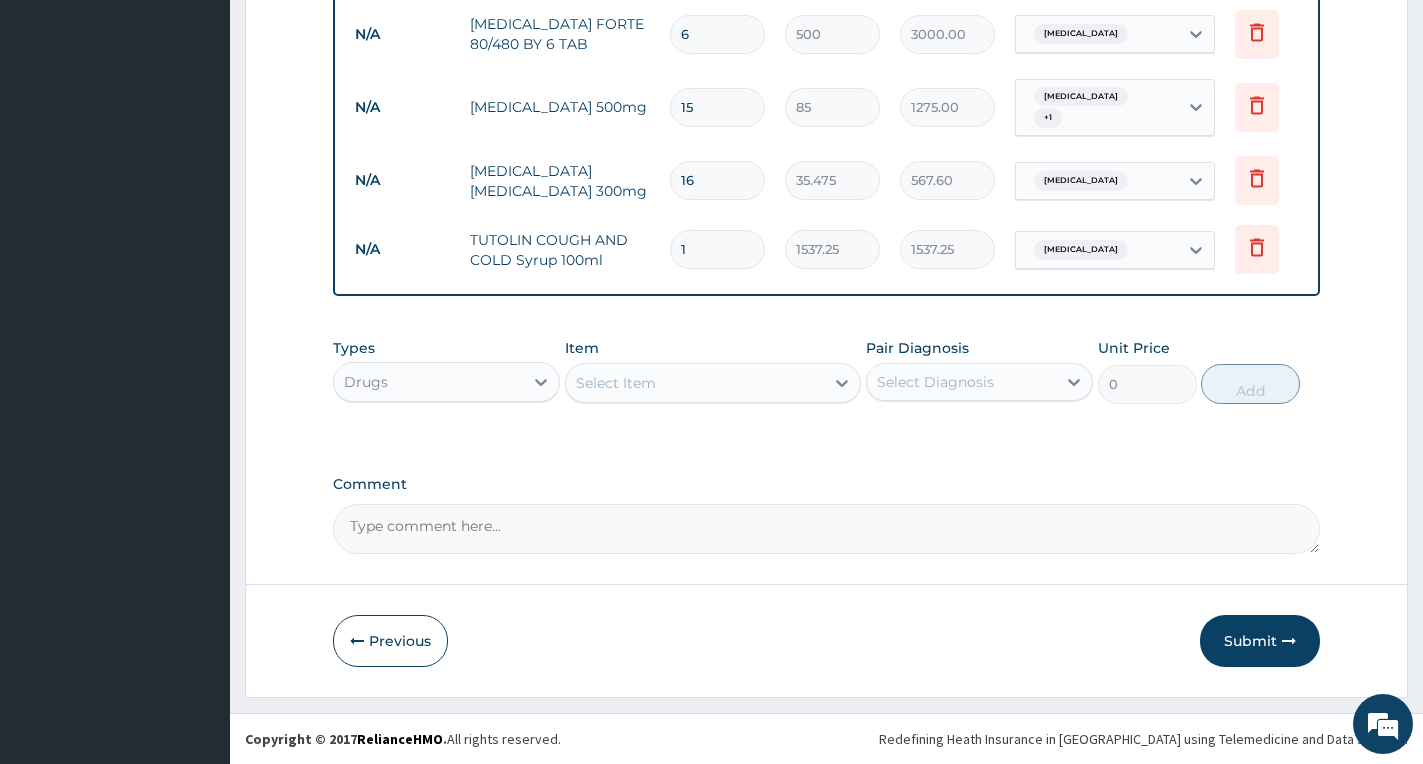 click on "Select Item" at bounding box center [616, 383] 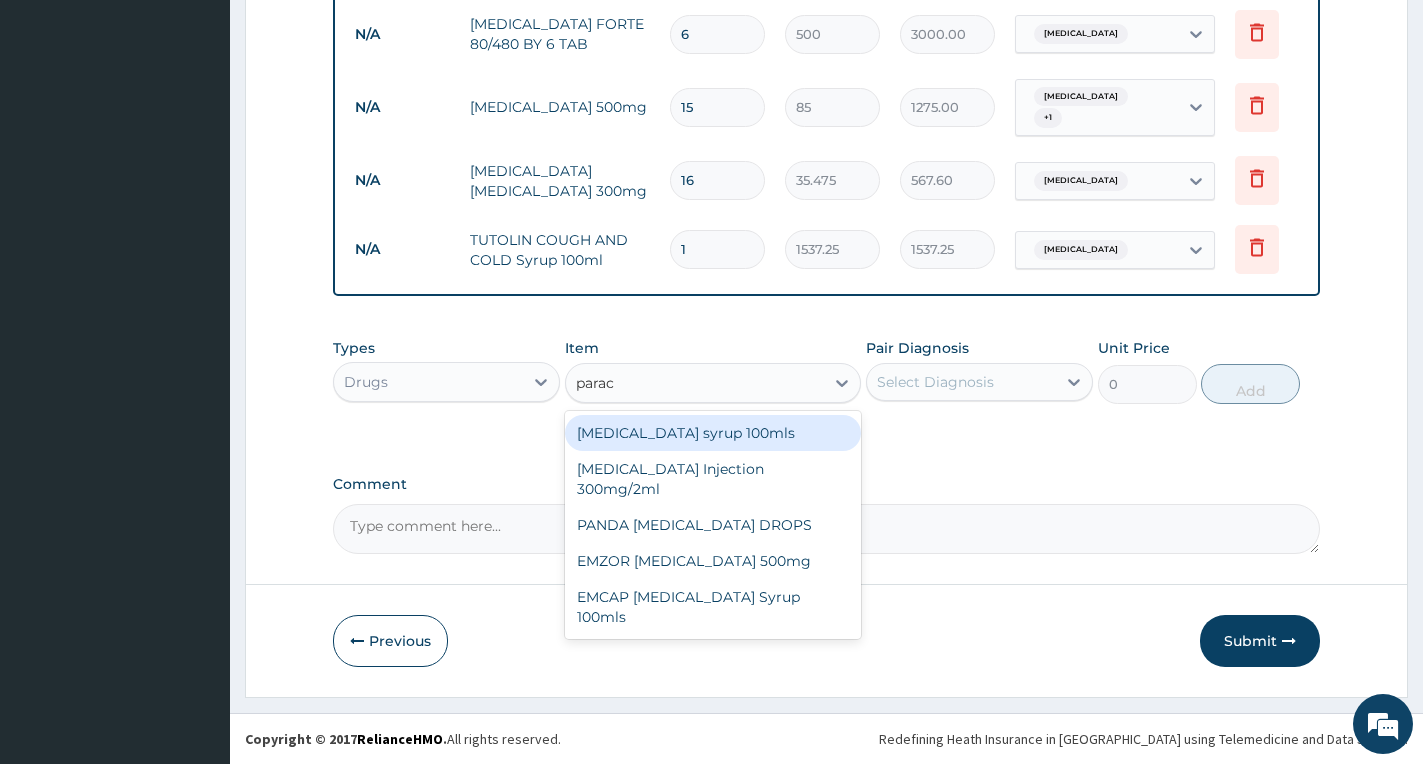 type on "parace" 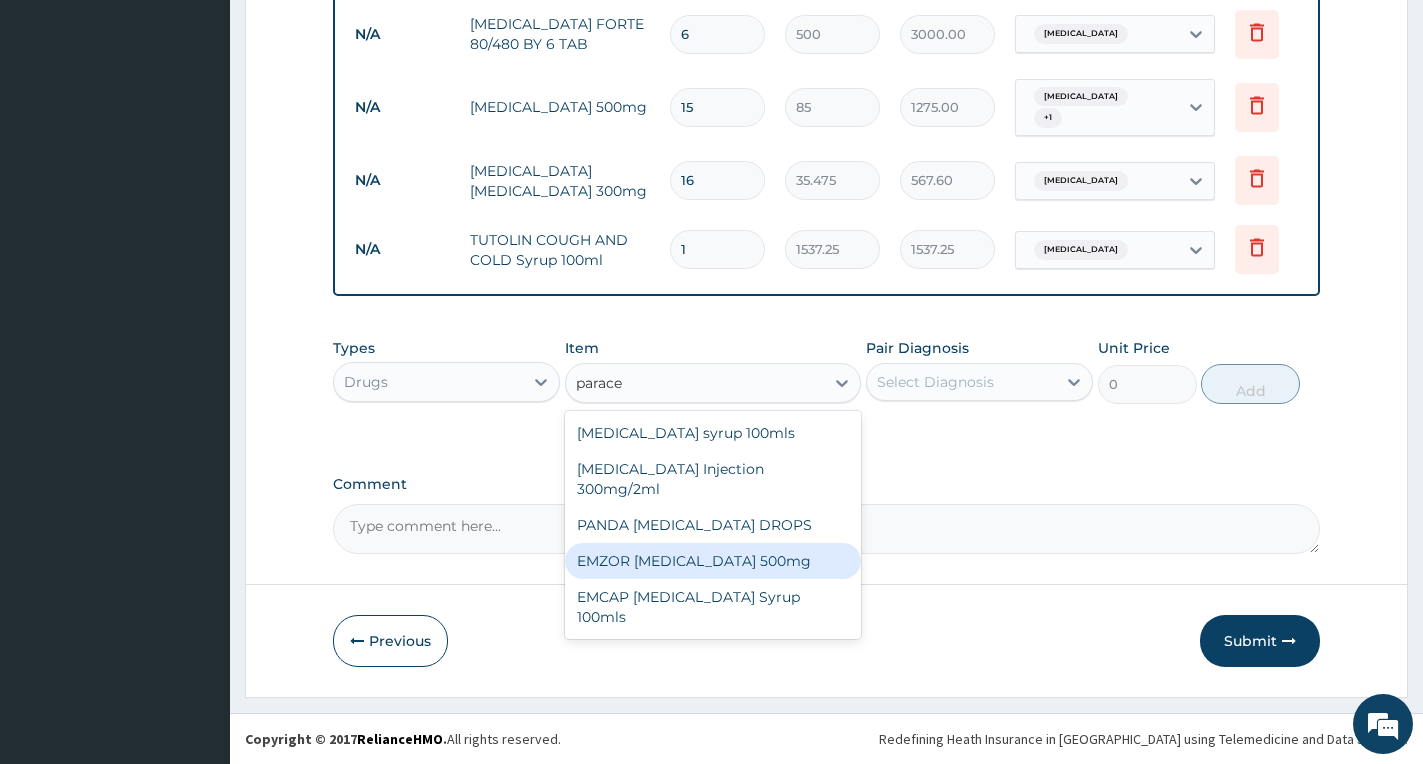 click on "EMZOR PARACETAMOL 500mg" at bounding box center [713, 561] 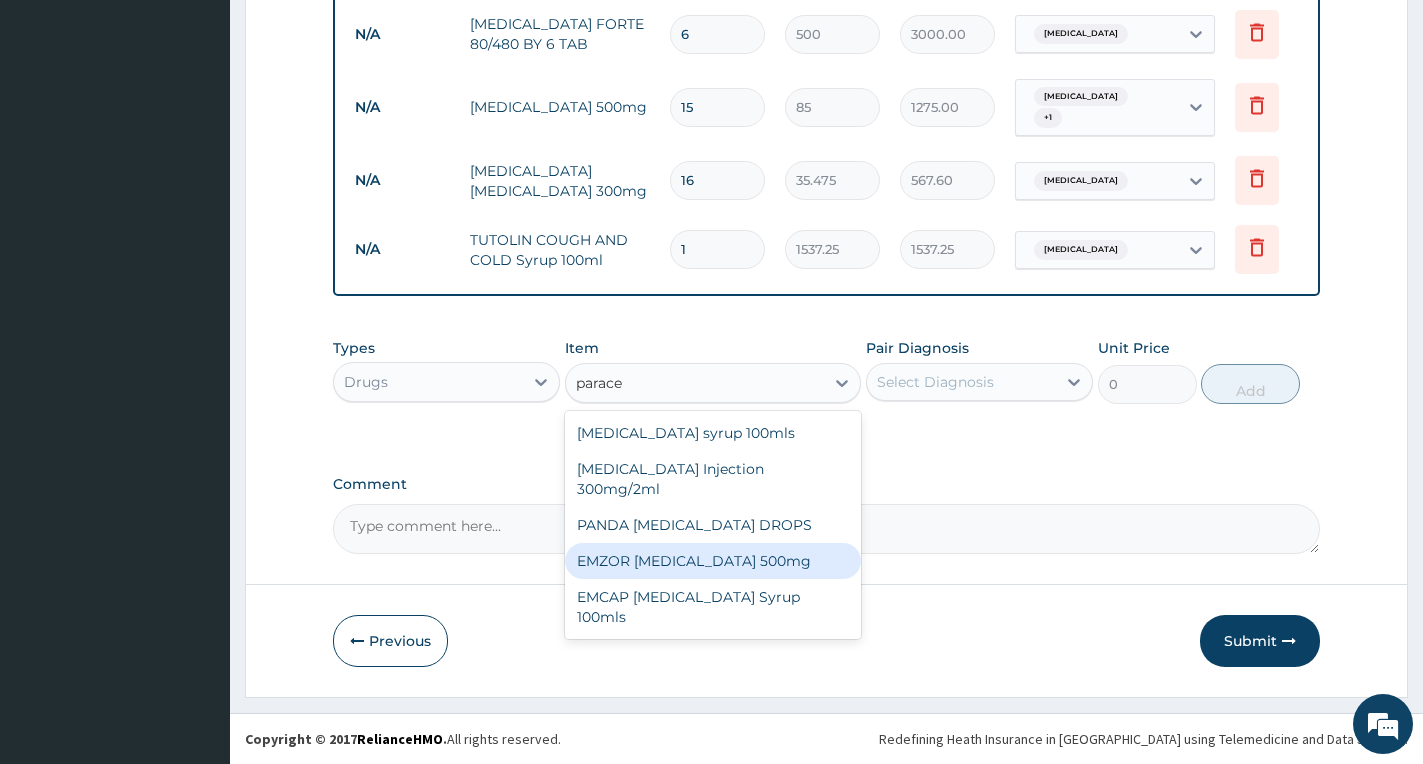 type 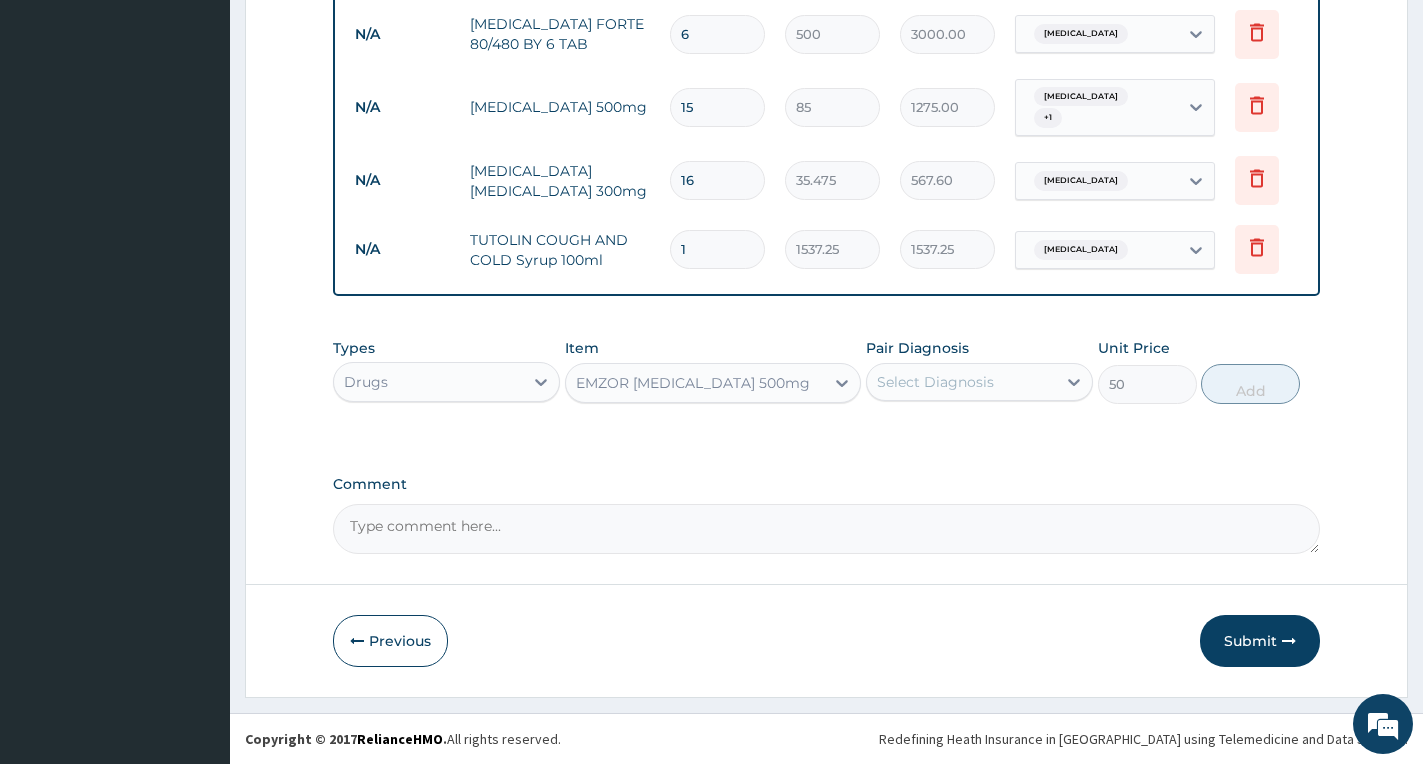 click on "Select Diagnosis" at bounding box center (961, 382) 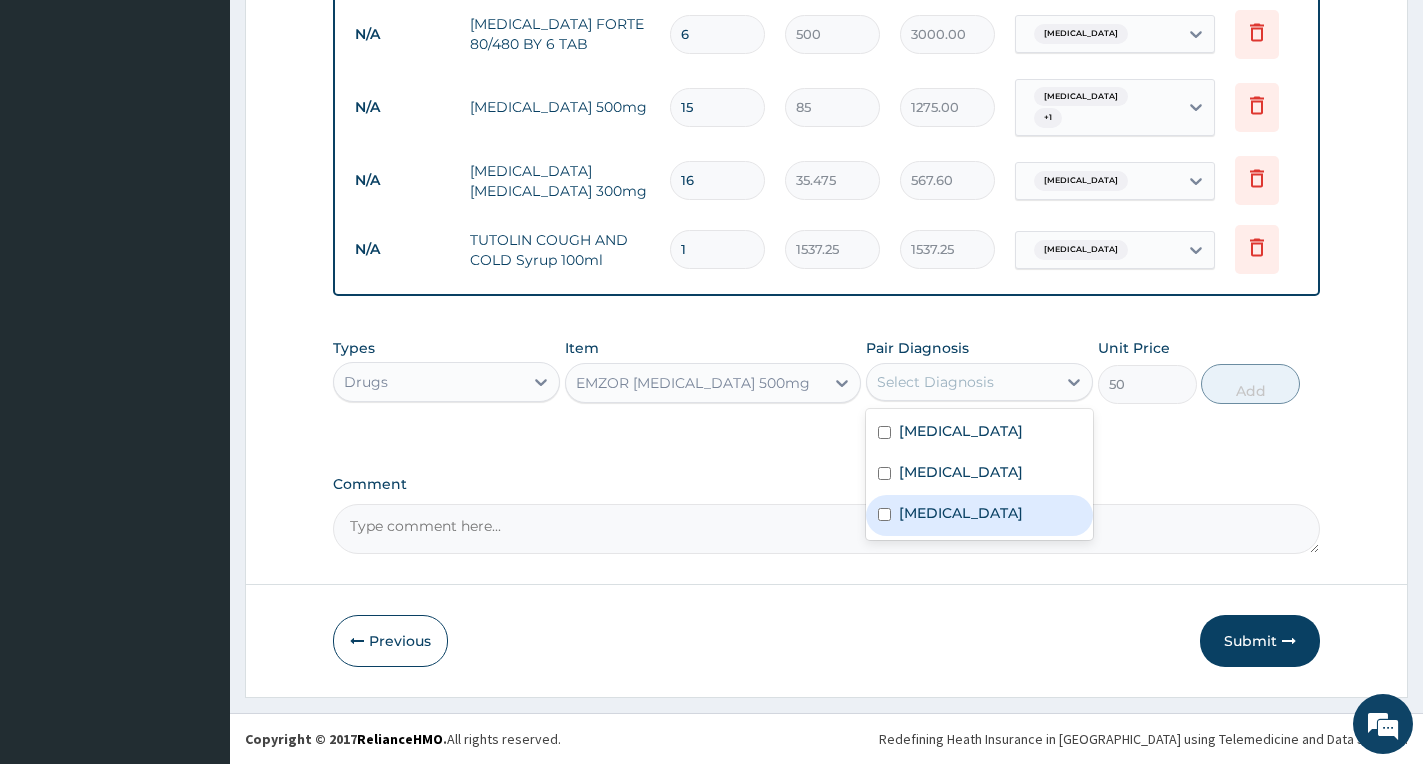 click on "Falciparum malaria" at bounding box center [961, 513] 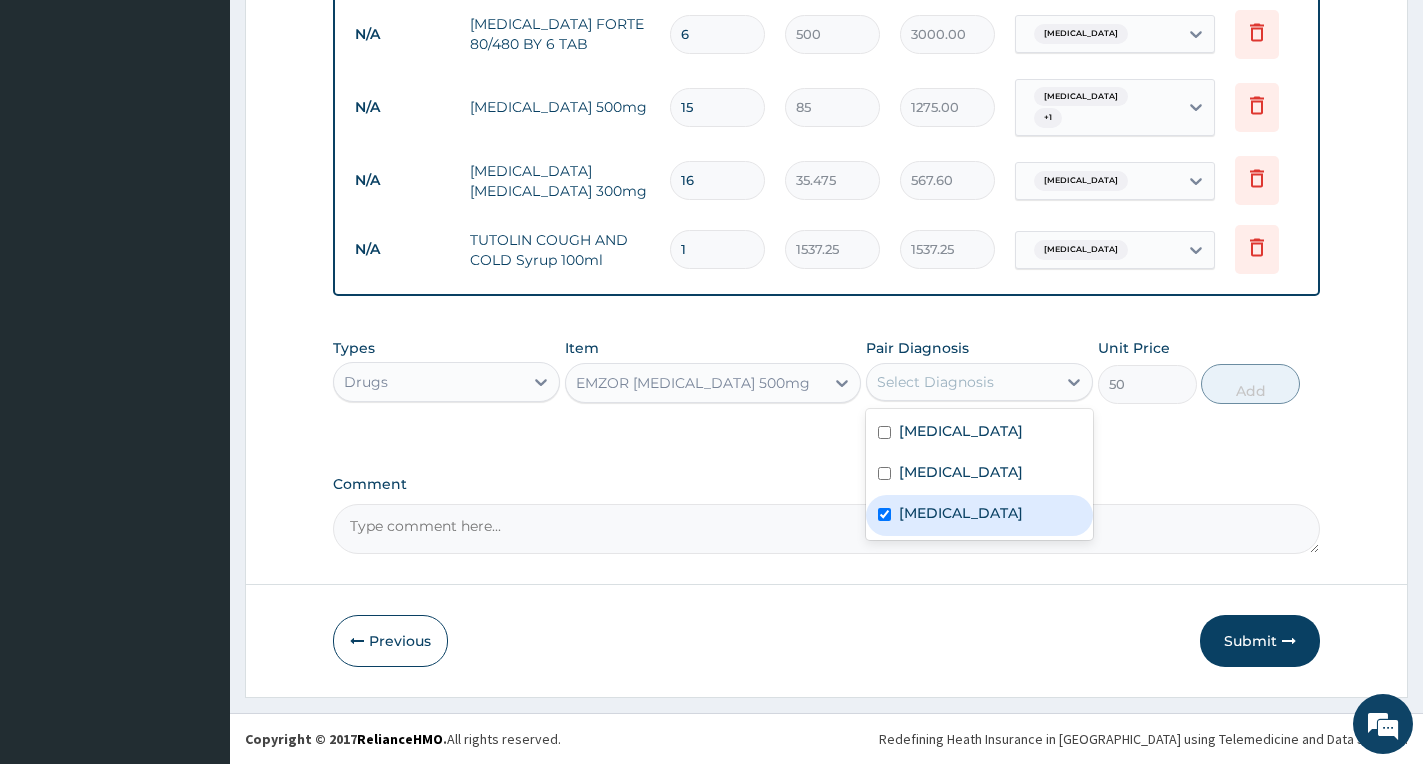 checkbox on "true" 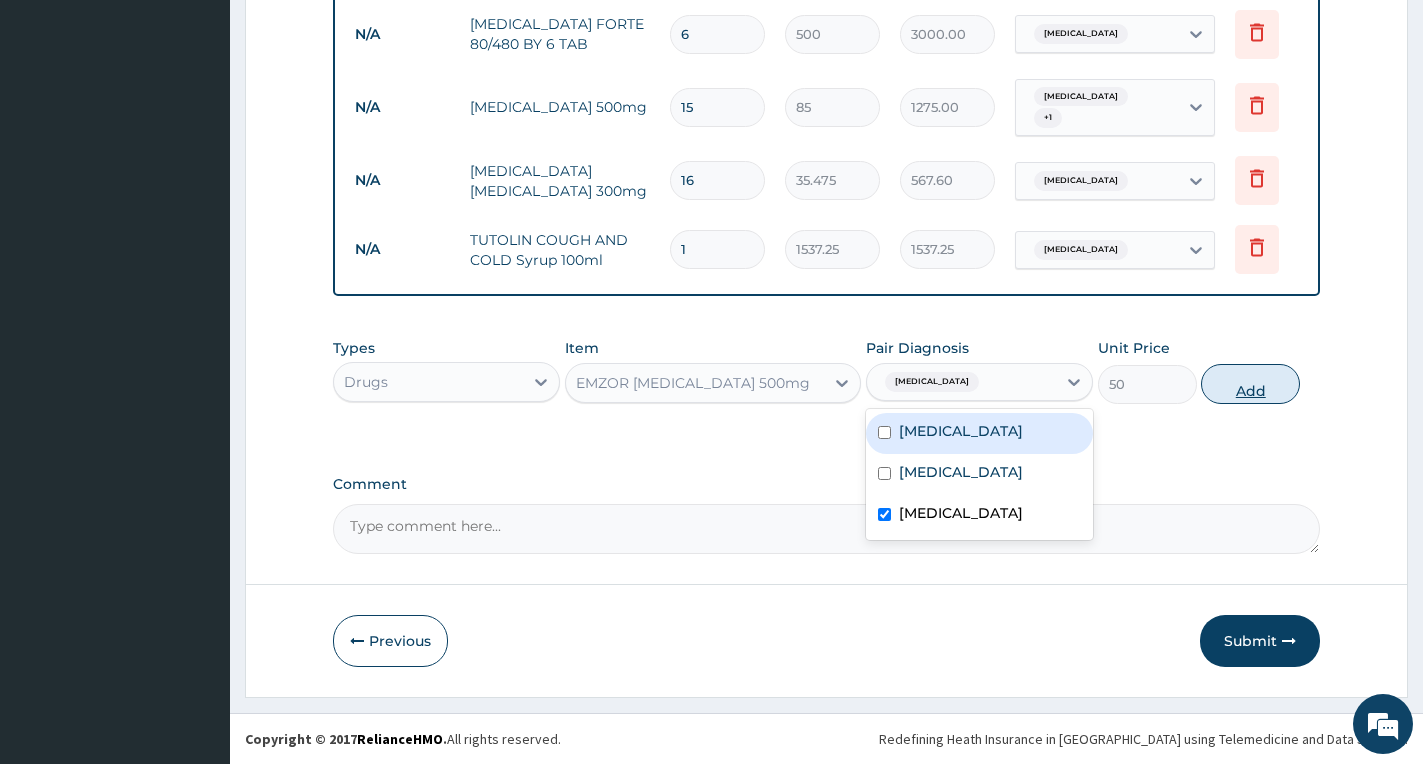 click on "Add" at bounding box center (1250, 384) 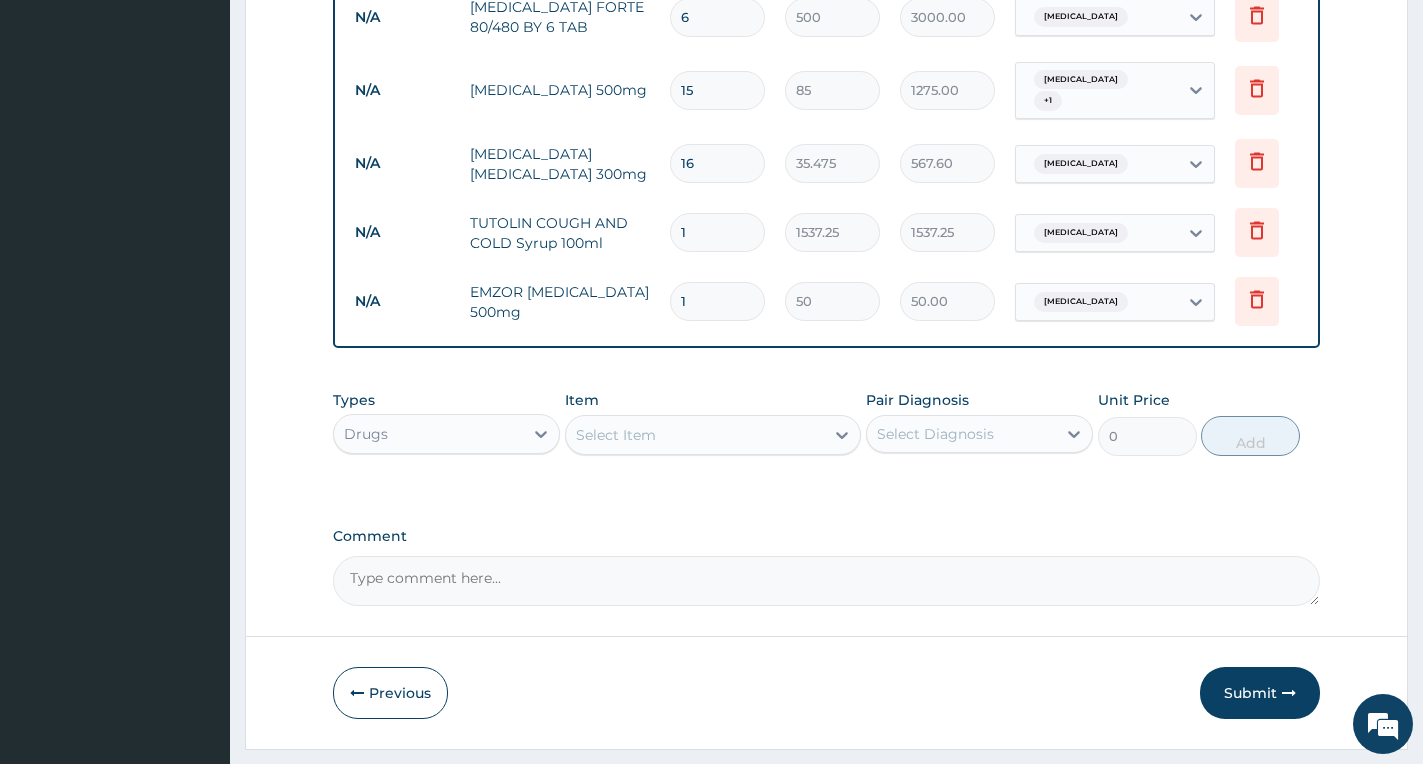 type on "16" 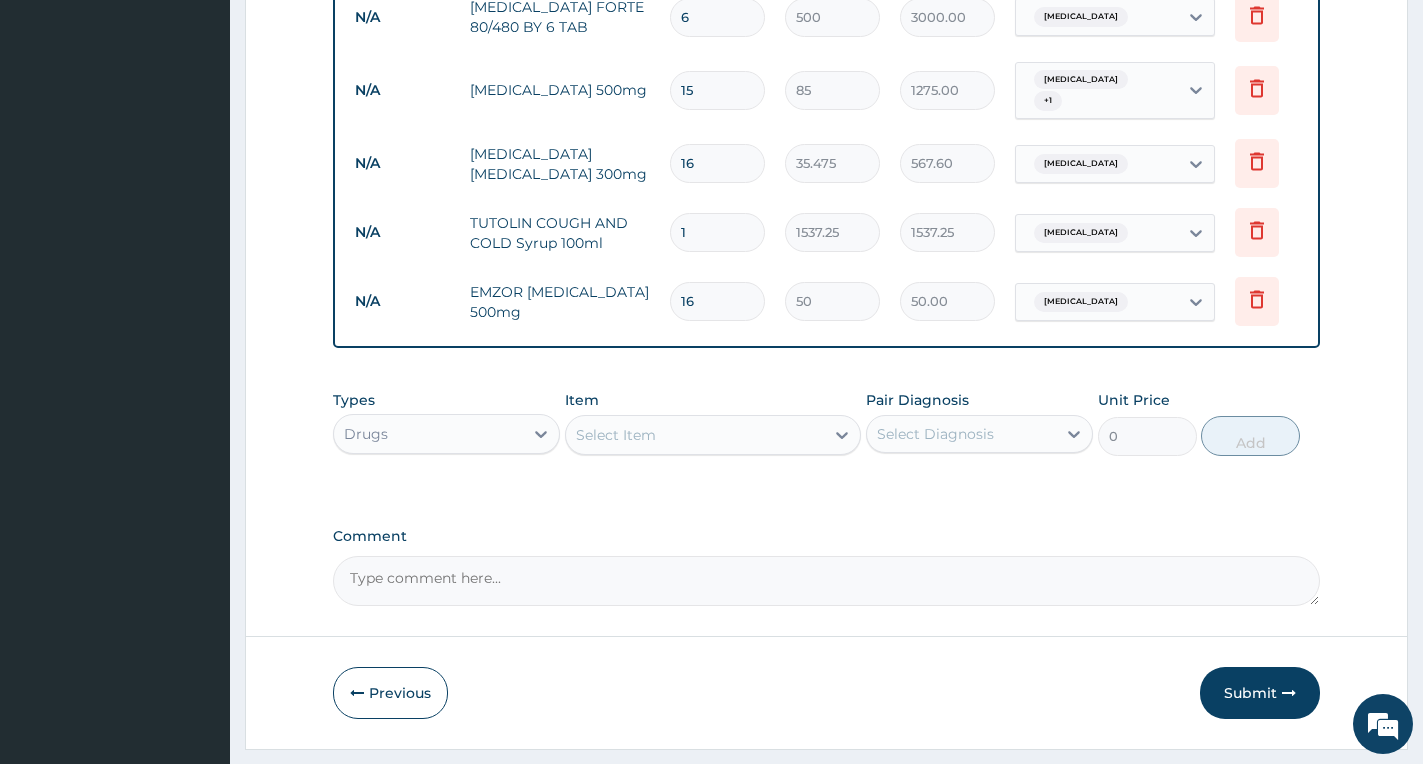 type on "800.00" 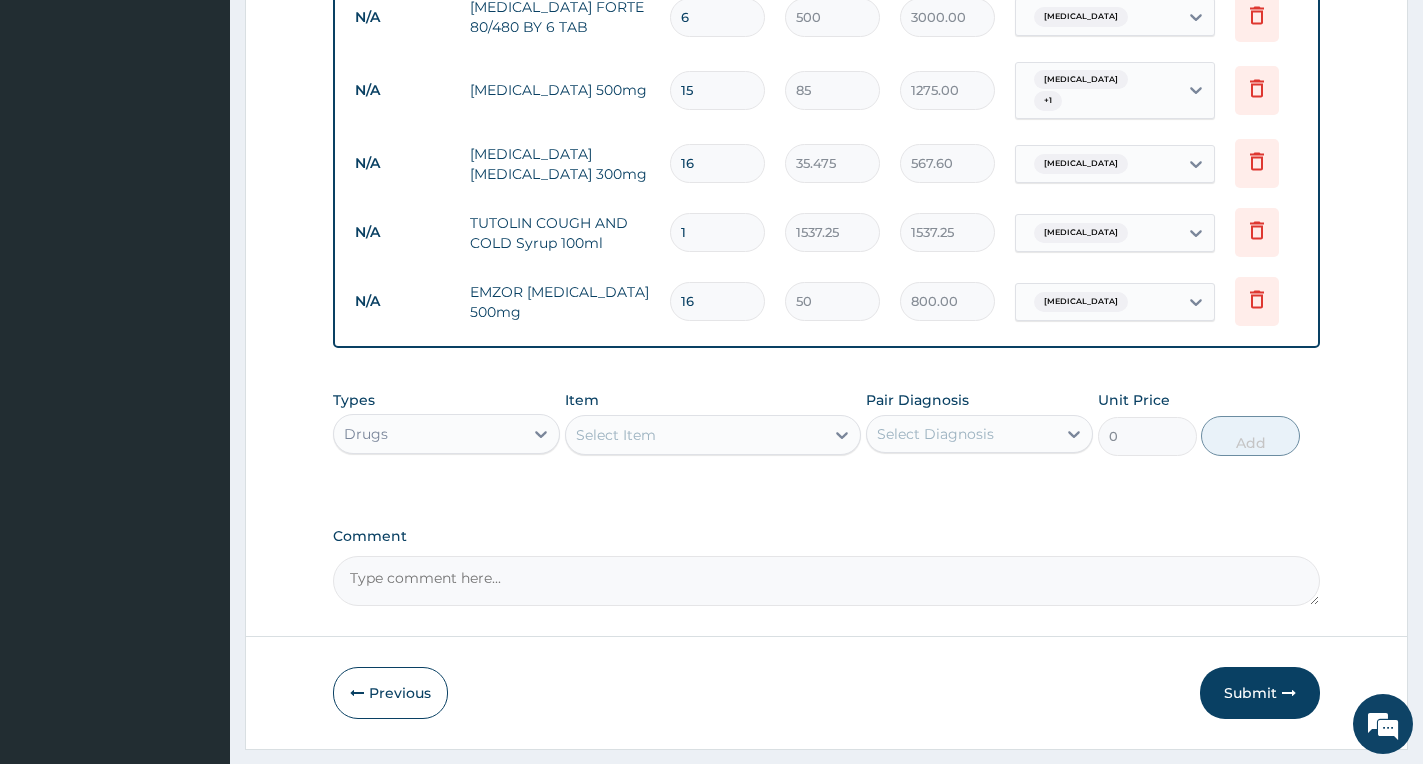 type on "16" 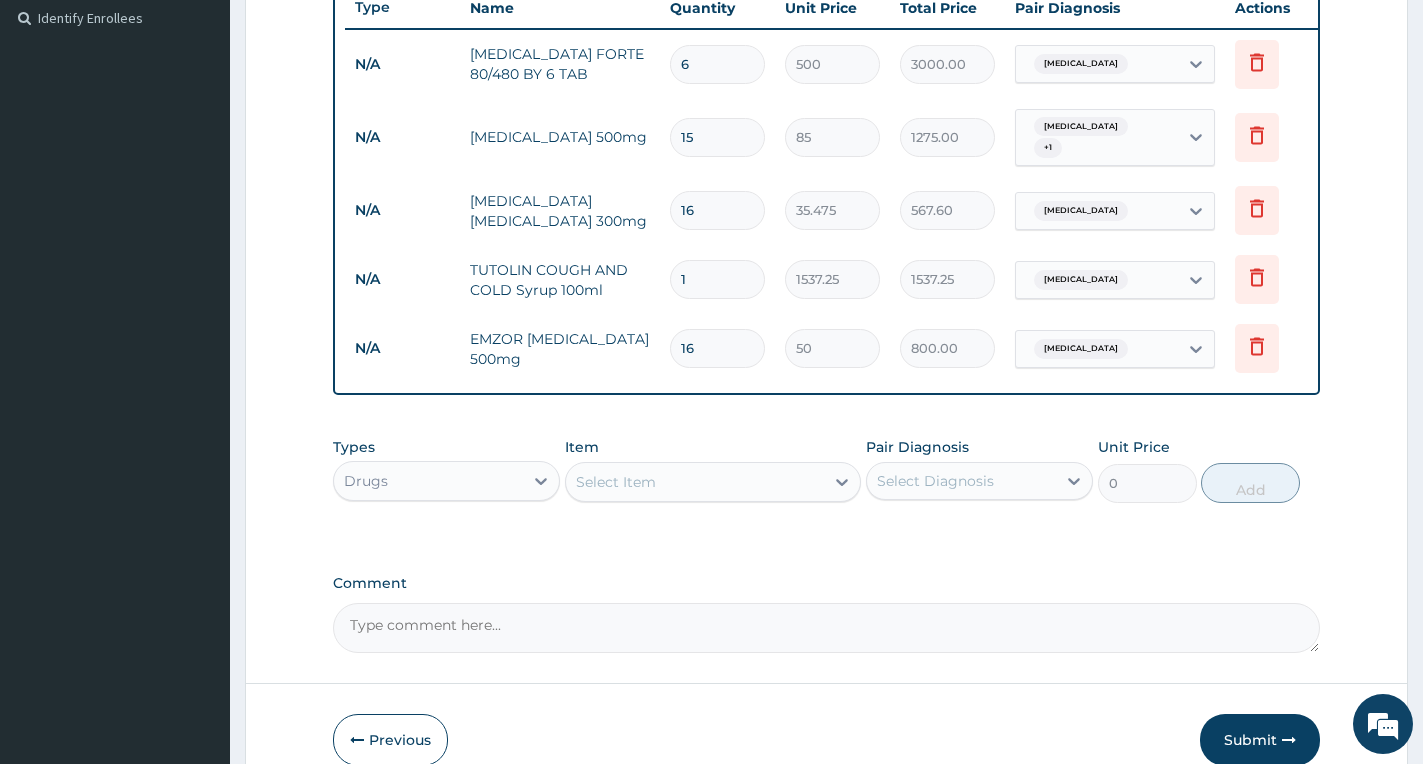 click on "Select Item" at bounding box center (695, 482) 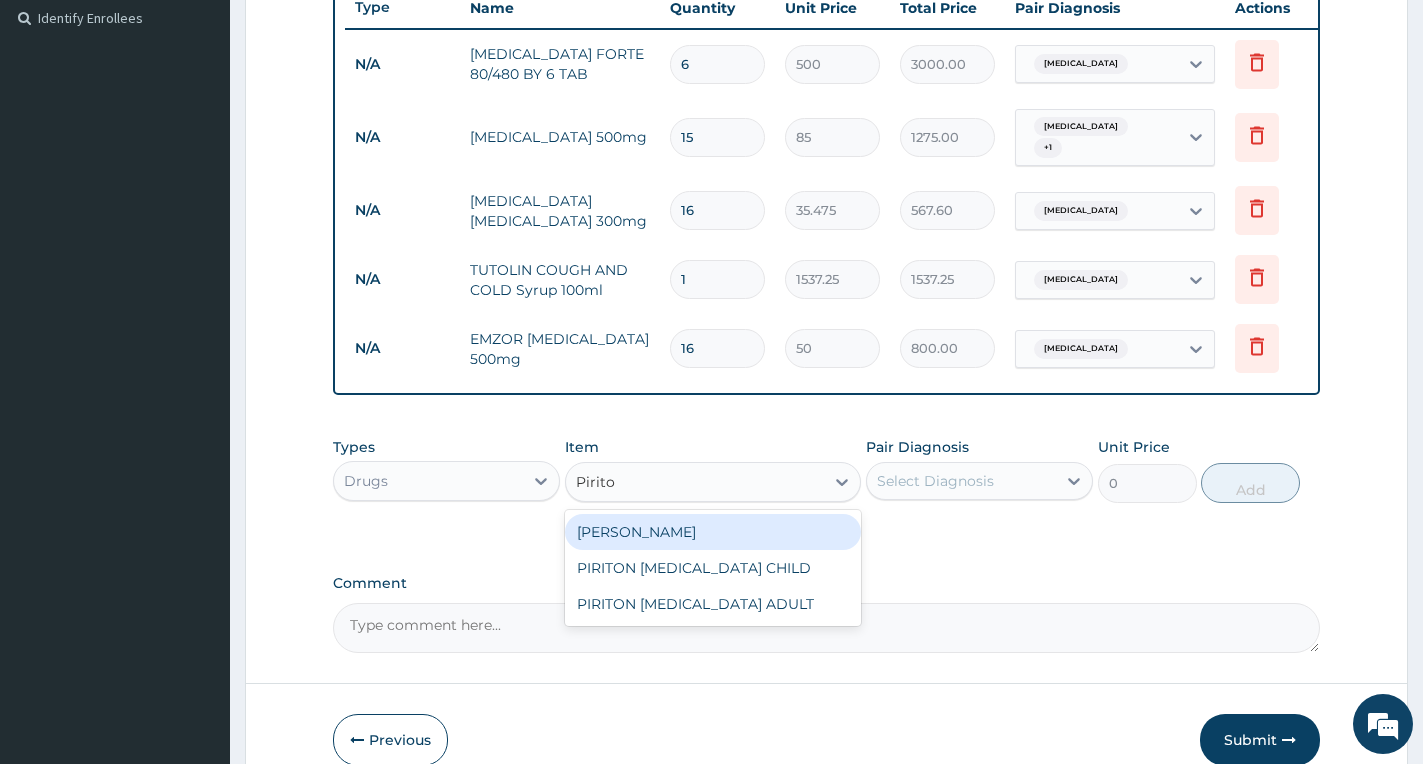 type on "Piriton" 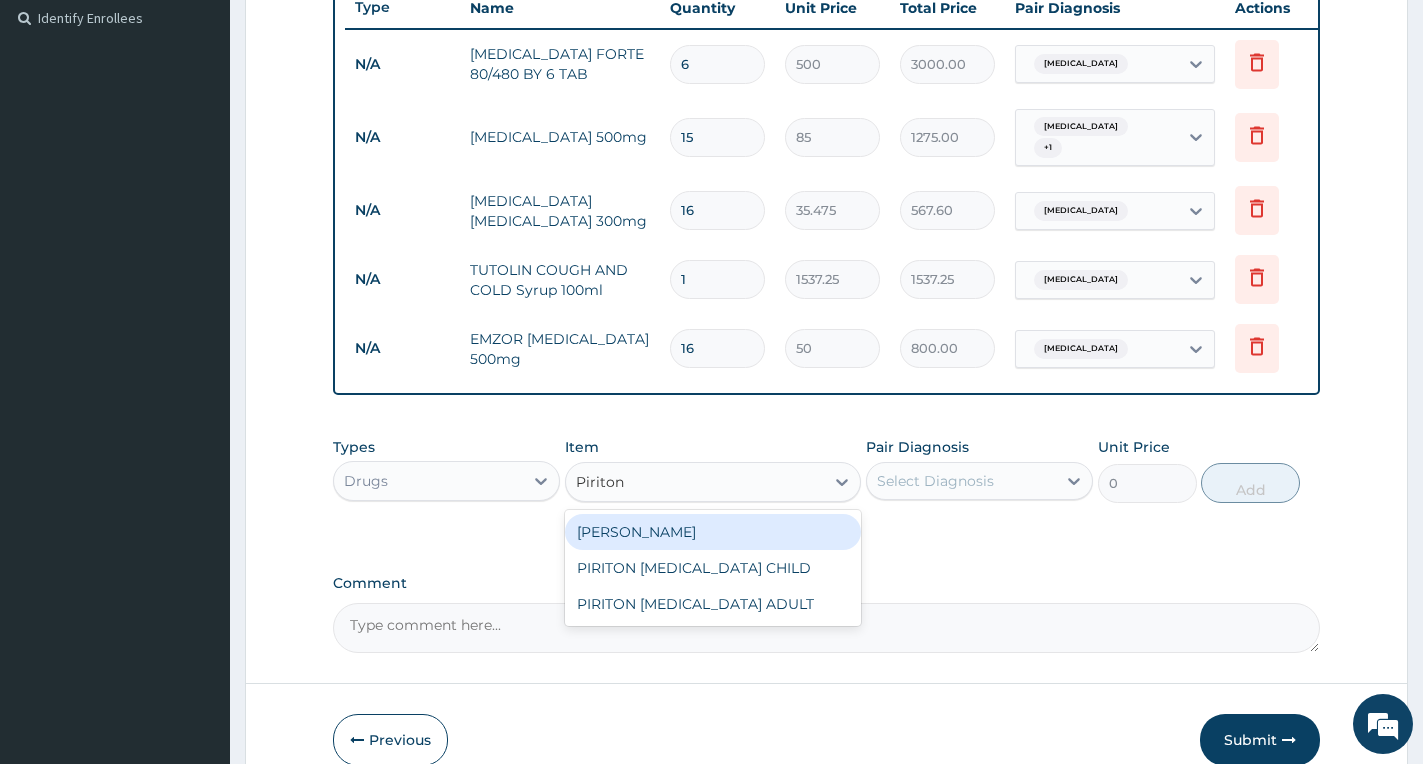 click on "PIRITON TAB EVANS" at bounding box center (713, 532) 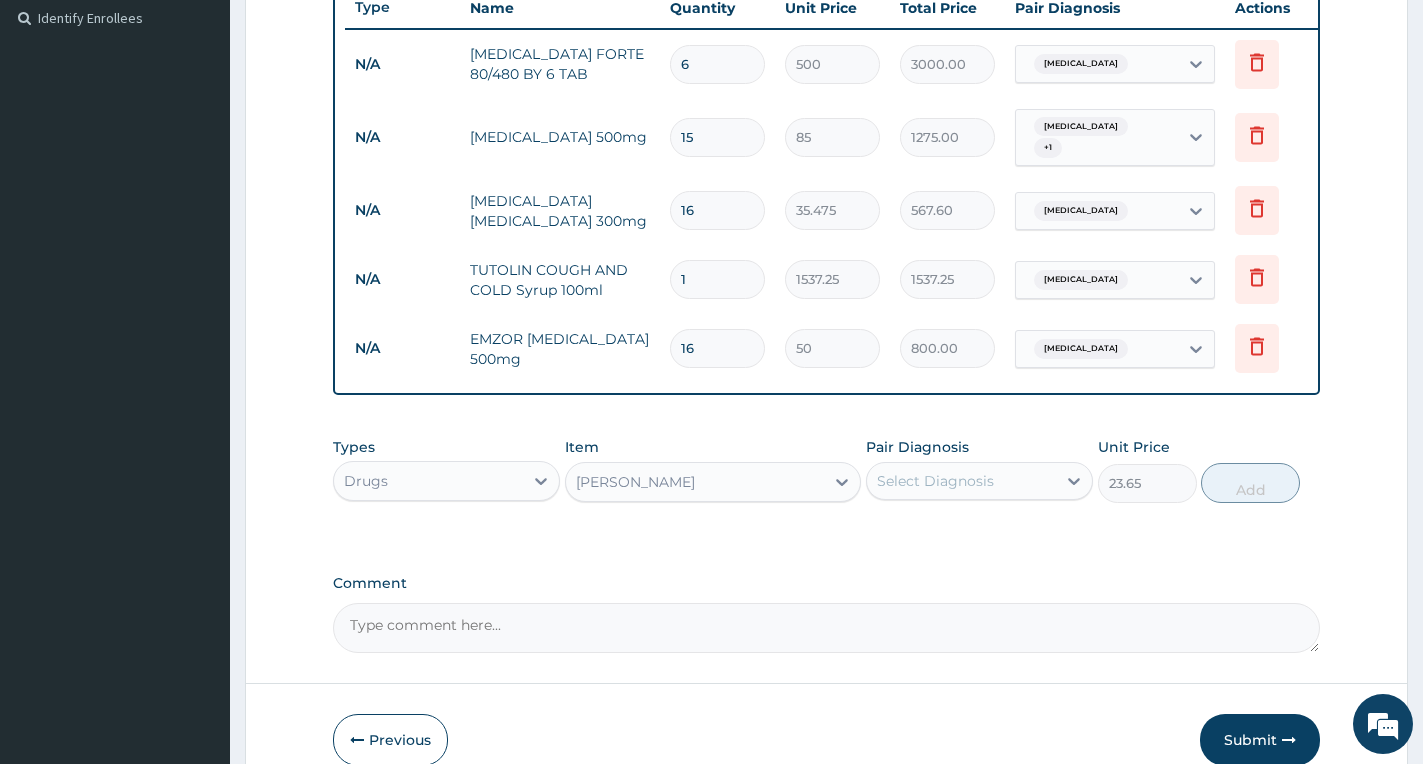 click on "Select Diagnosis" at bounding box center (935, 481) 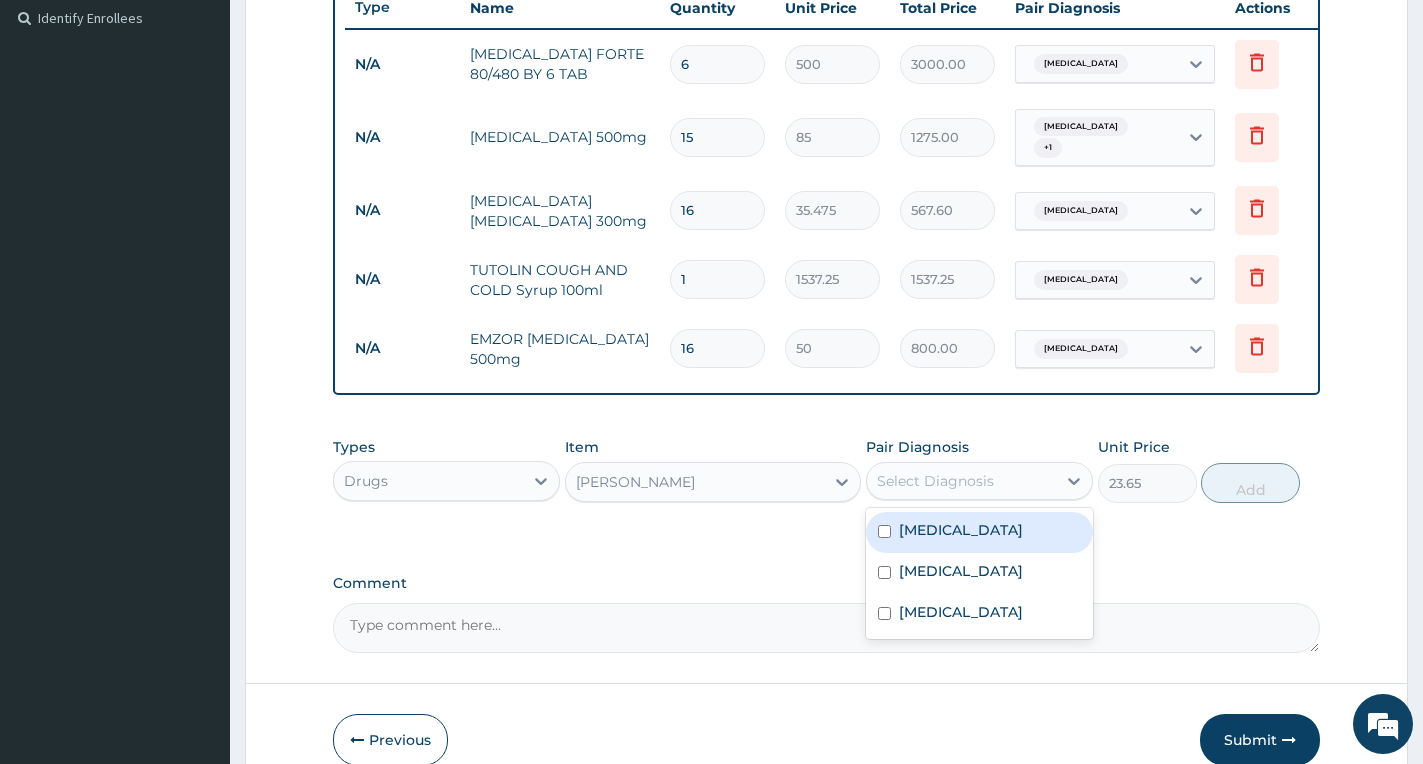 click on "Acute tonsillitis" at bounding box center (961, 530) 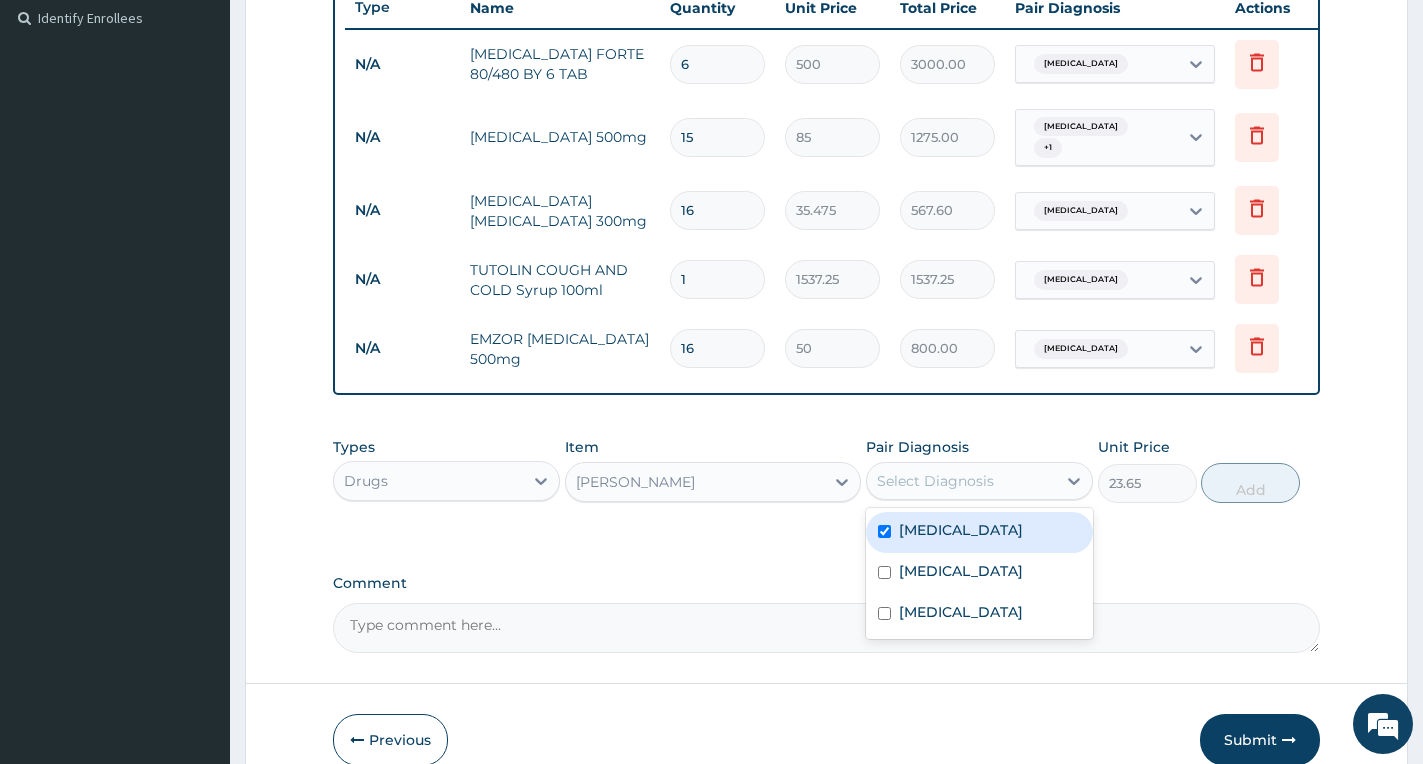 checkbox on "true" 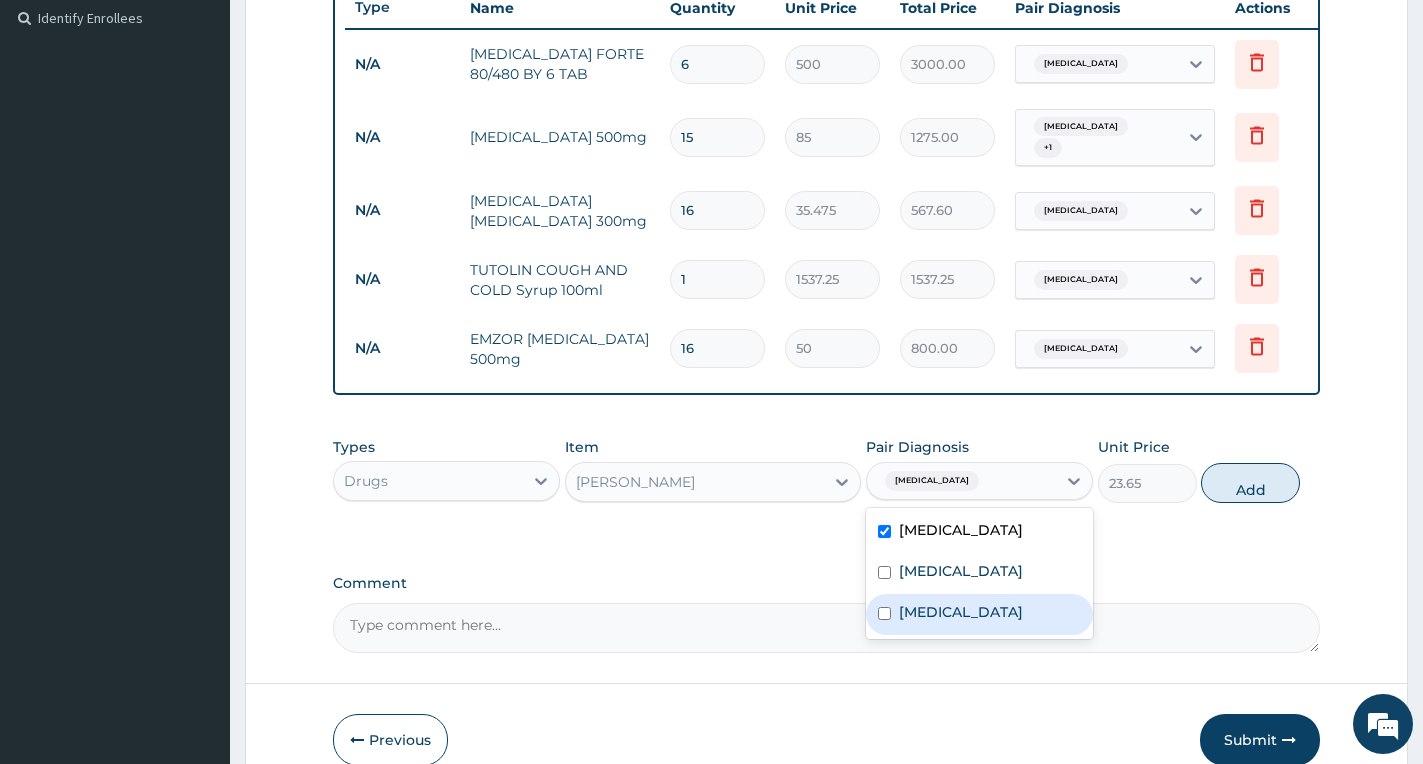 click on "Falciparum malaria" at bounding box center (961, 612) 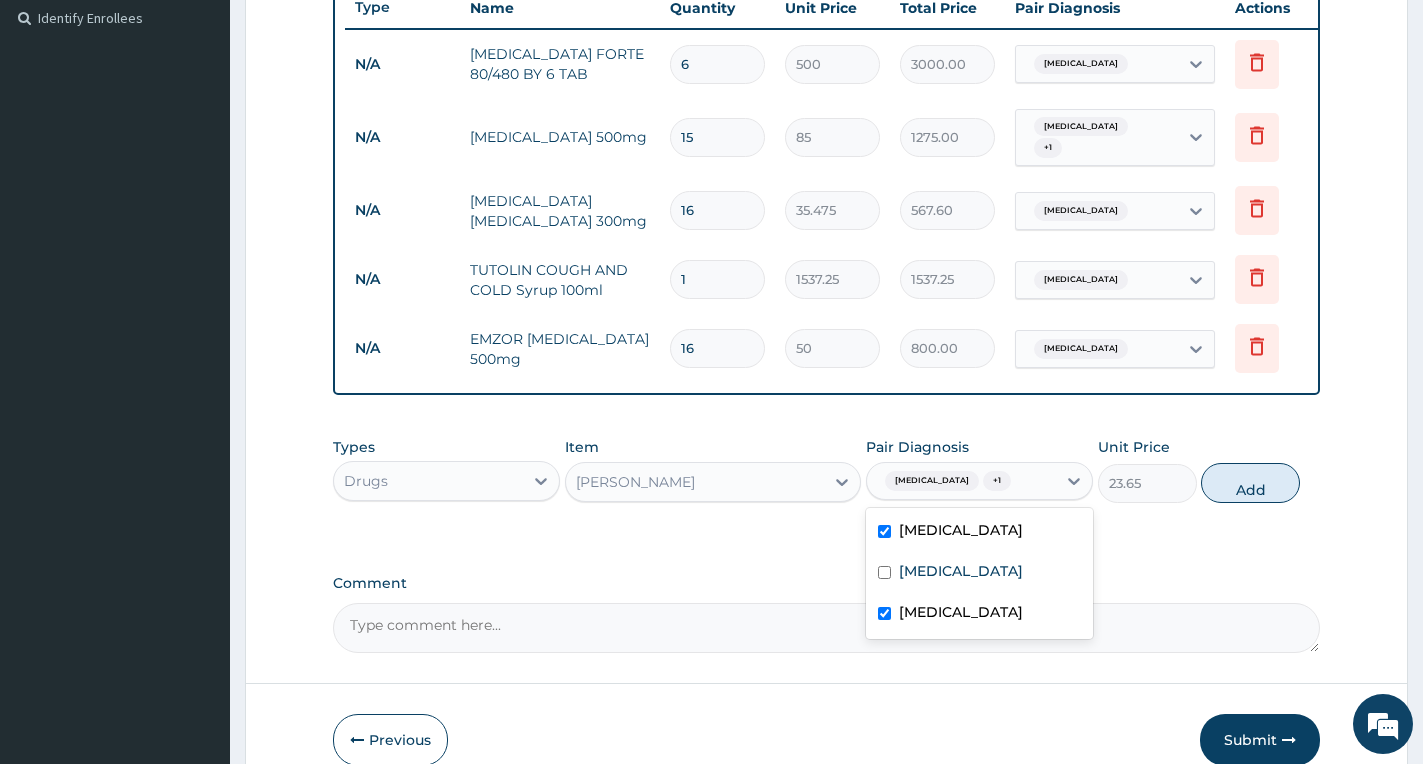 click on "Falciparum malaria" at bounding box center [961, 612] 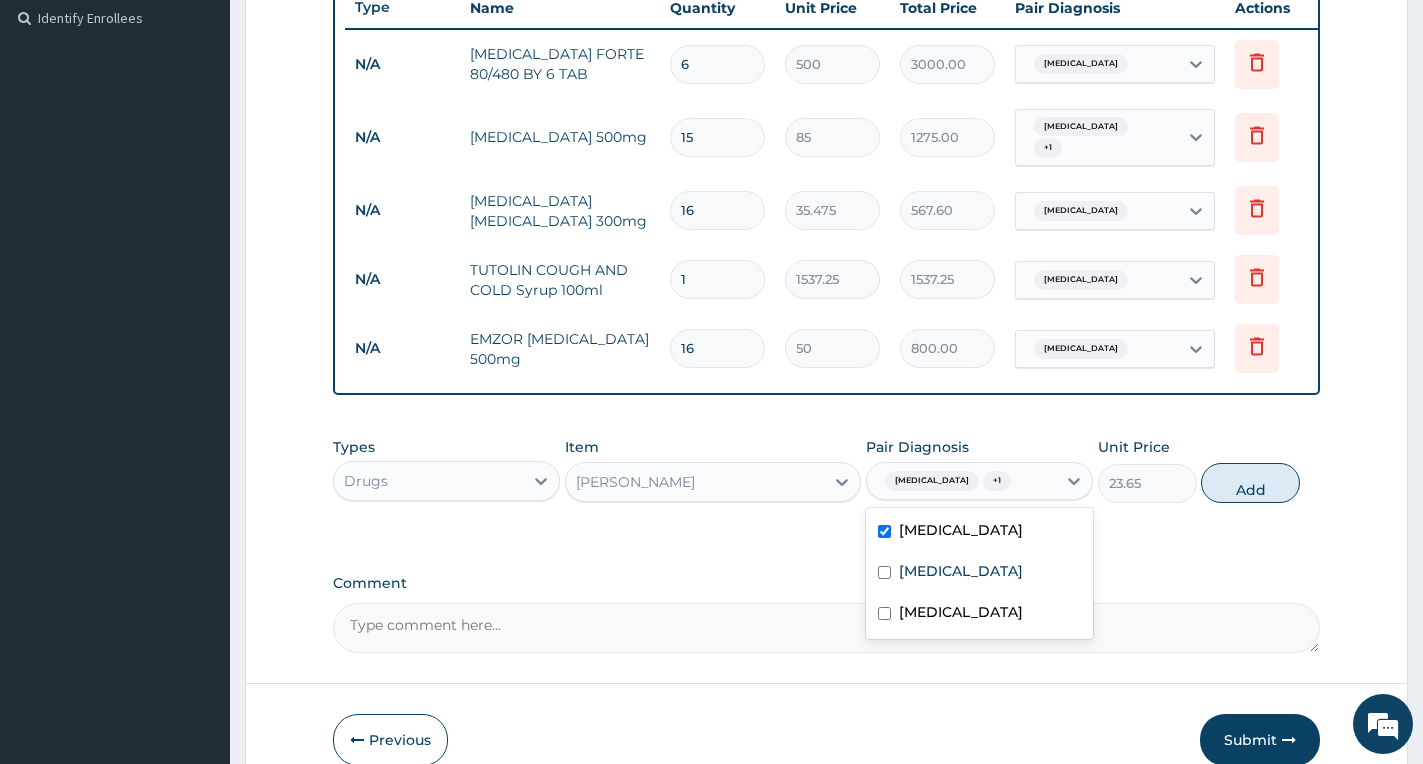 checkbox on "false" 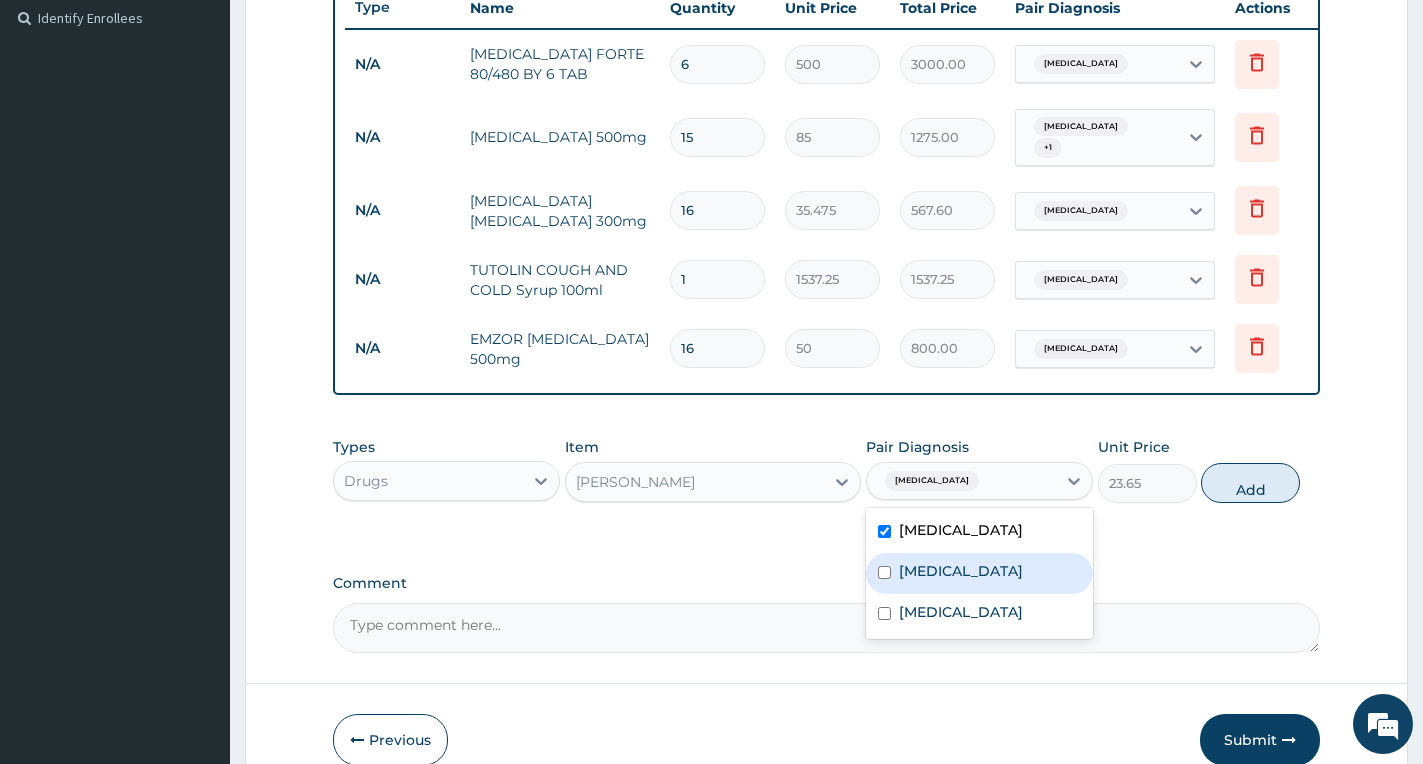 click on "Upper respiratory infection" at bounding box center [961, 571] 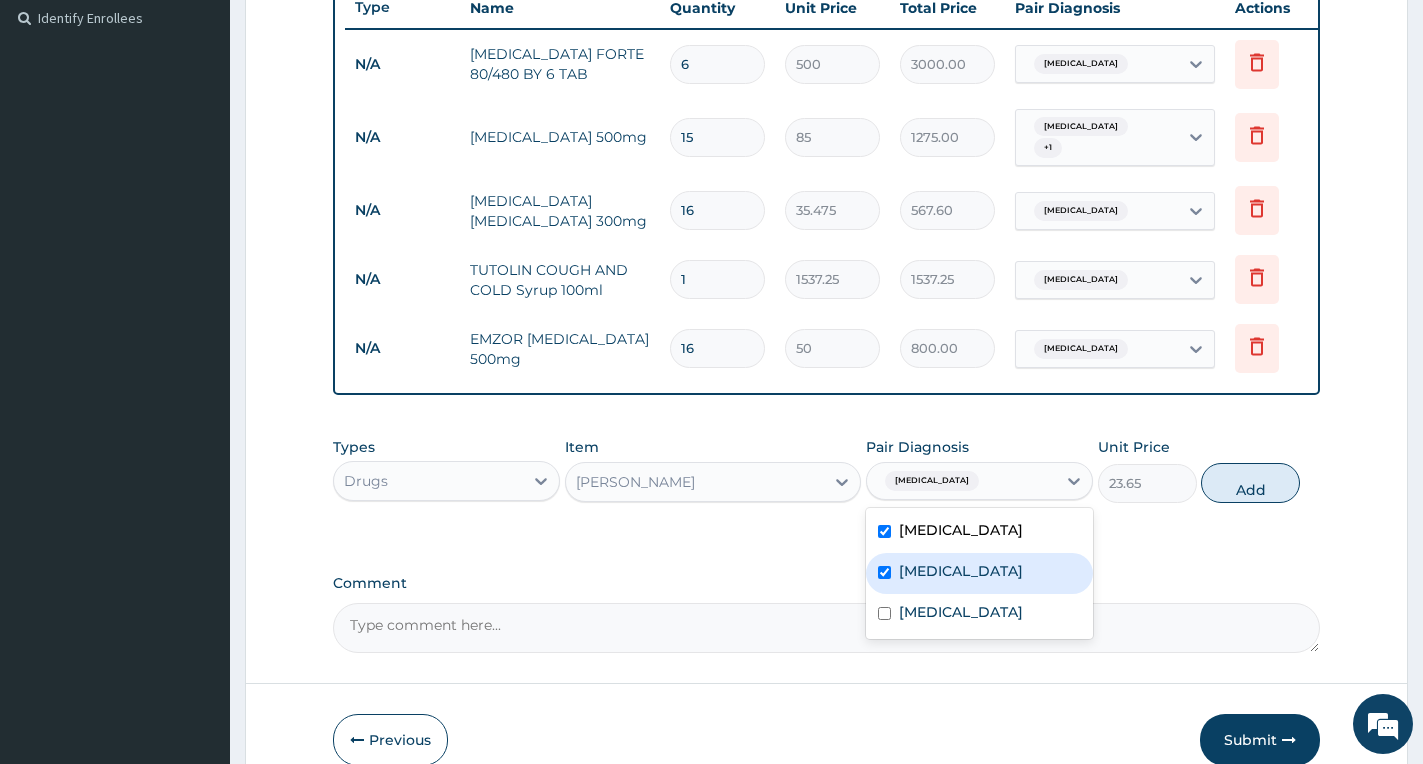 checkbox on "true" 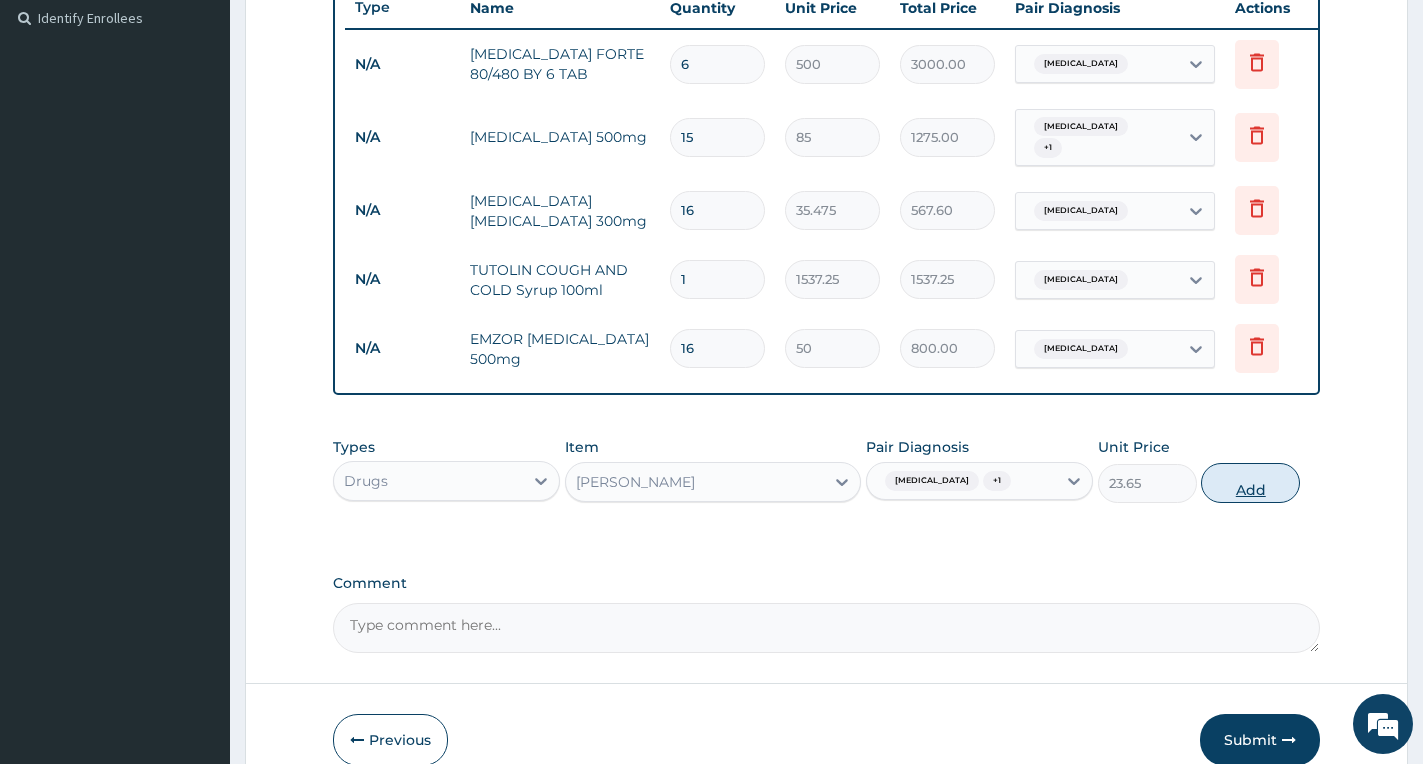 click on "Add" at bounding box center (1250, 483) 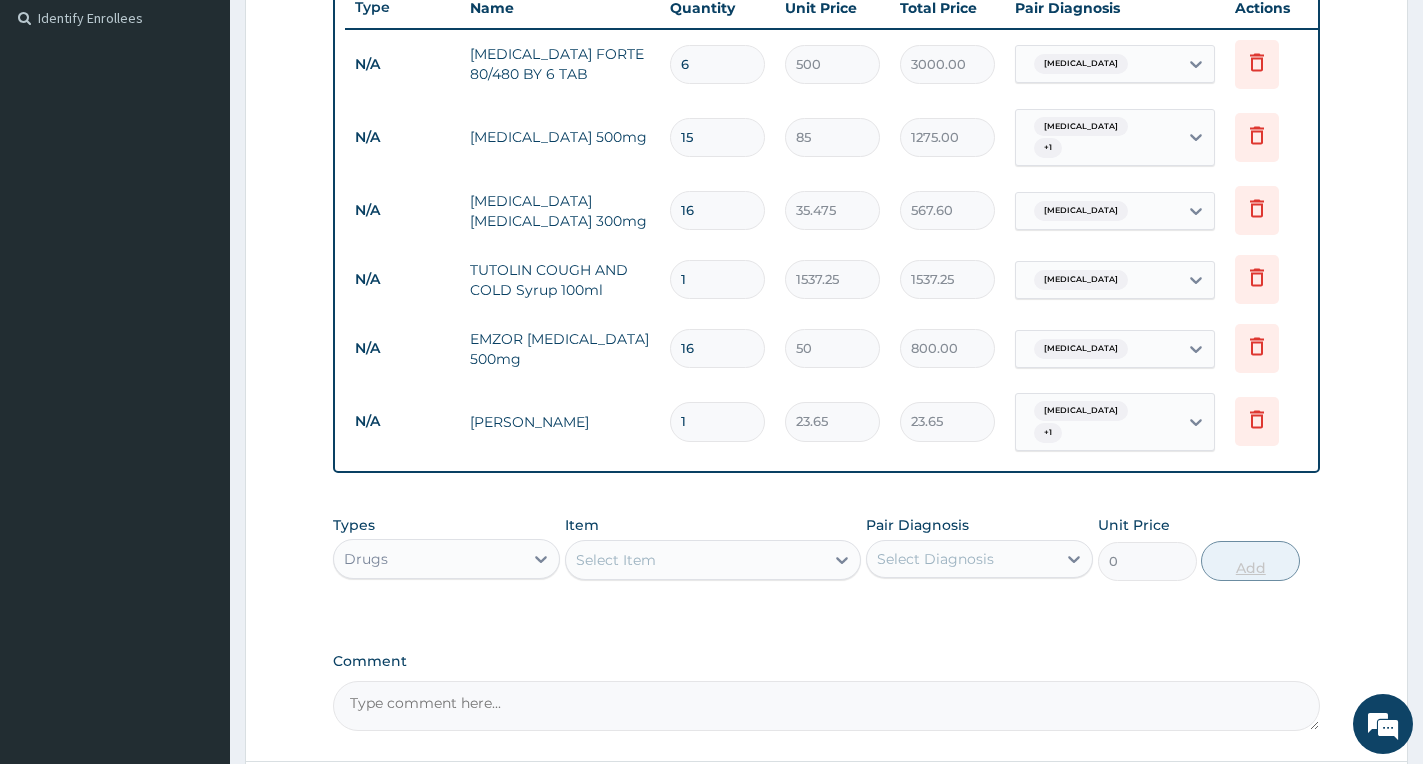 type on "10" 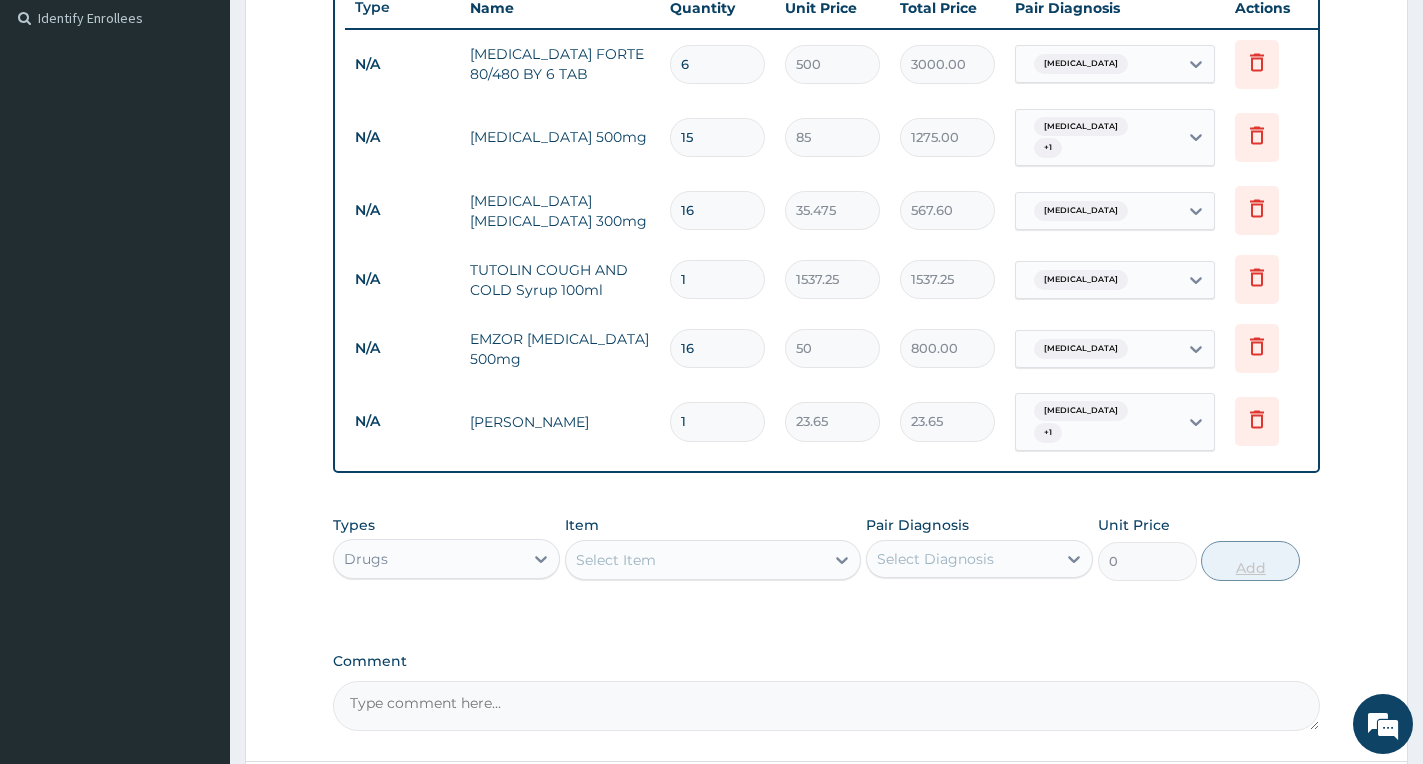type on "236.50" 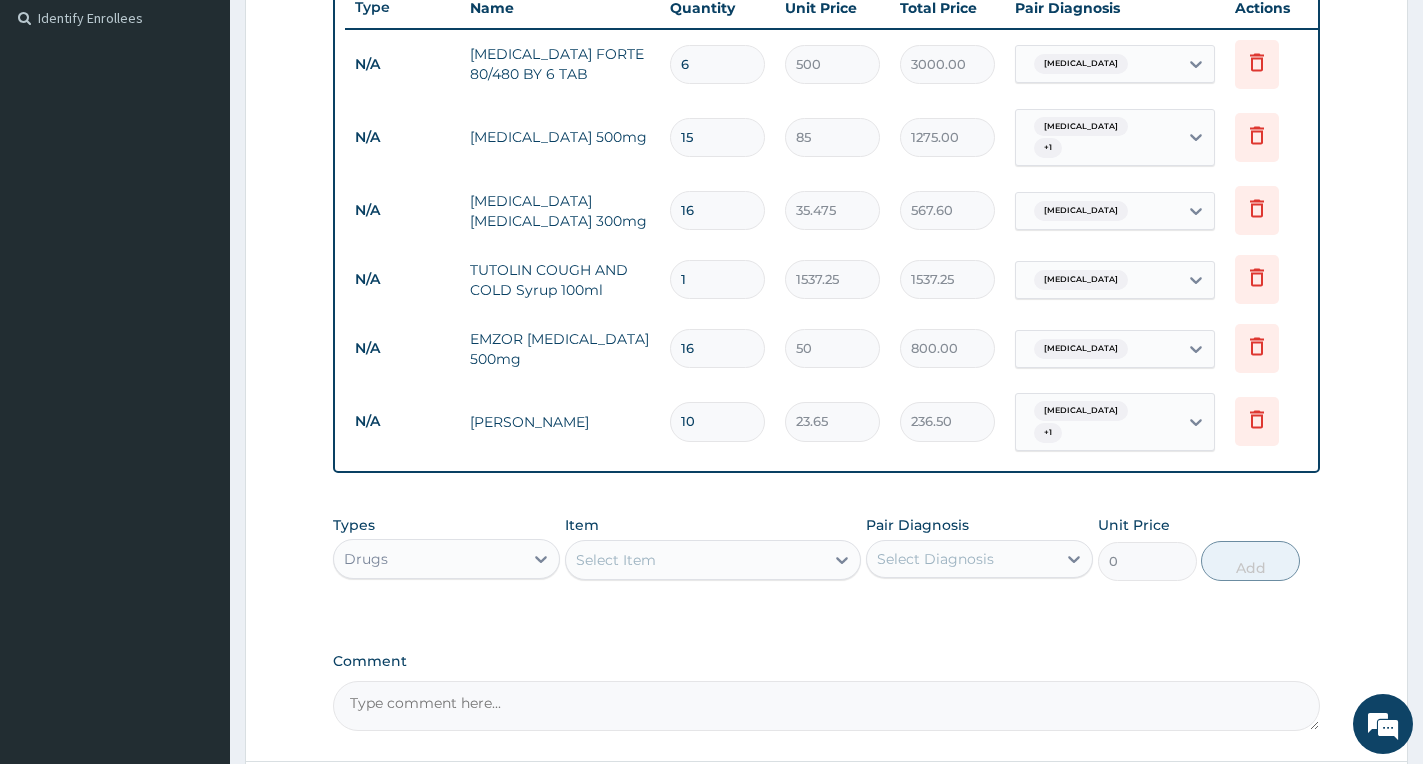 type on "10" 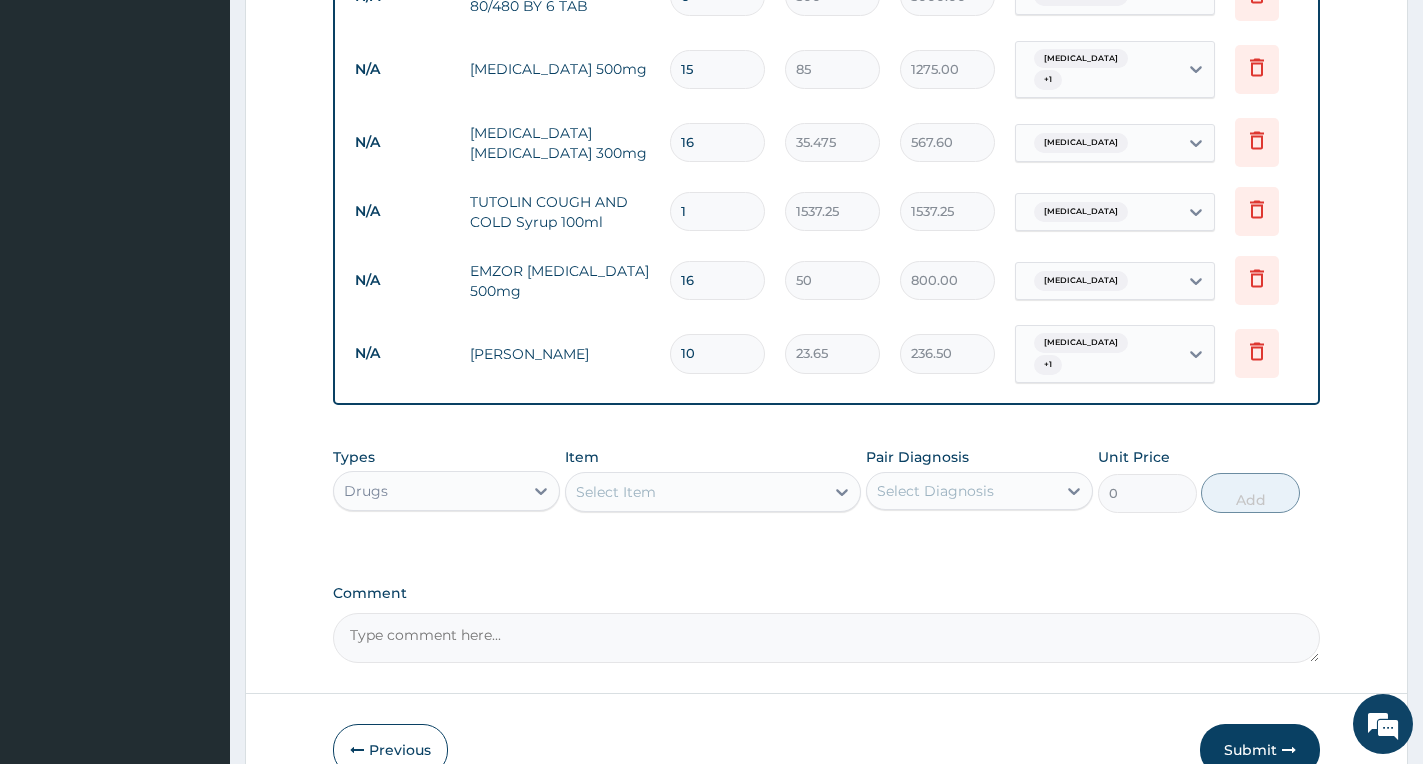 scroll, scrollTop: 737, scrollLeft: 0, axis: vertical 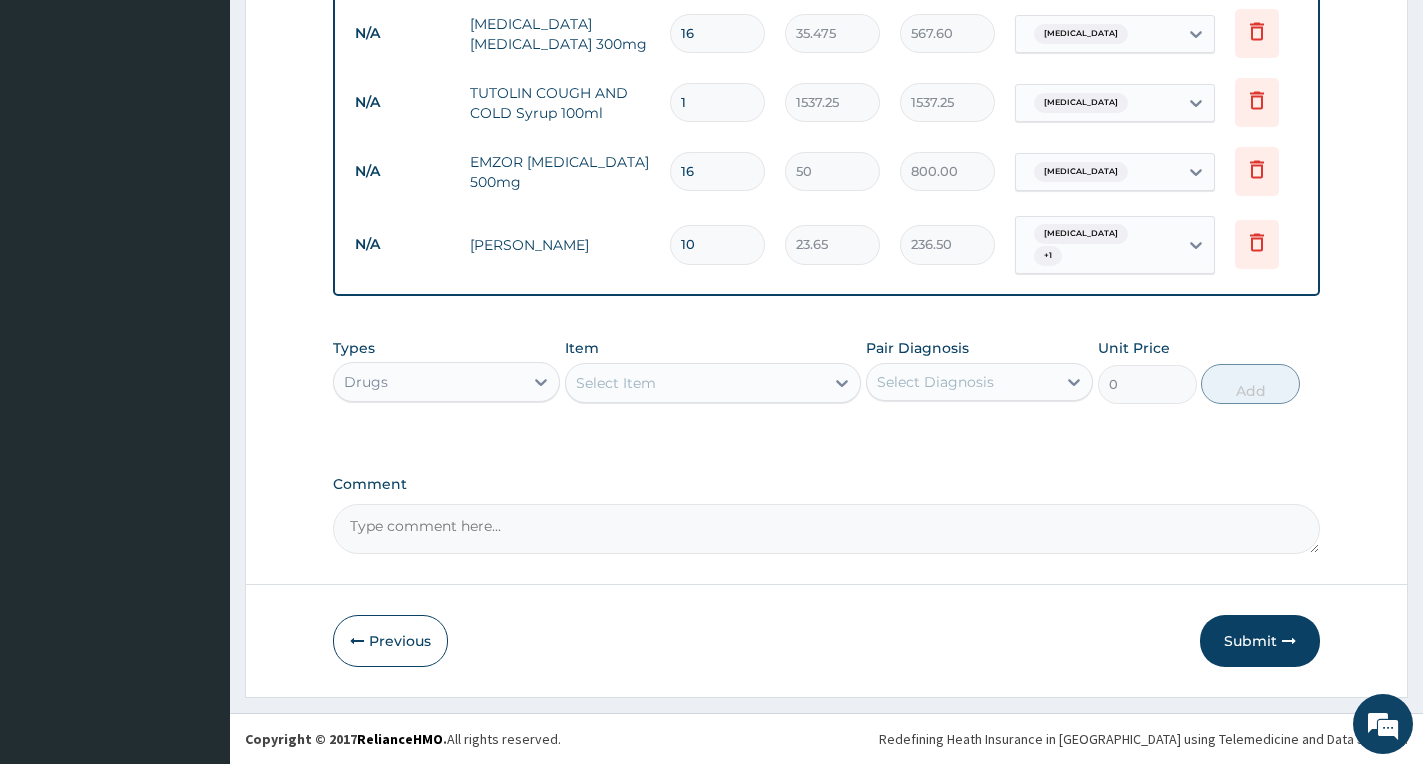 click on "Drugs" at bounding box center (428, 382) 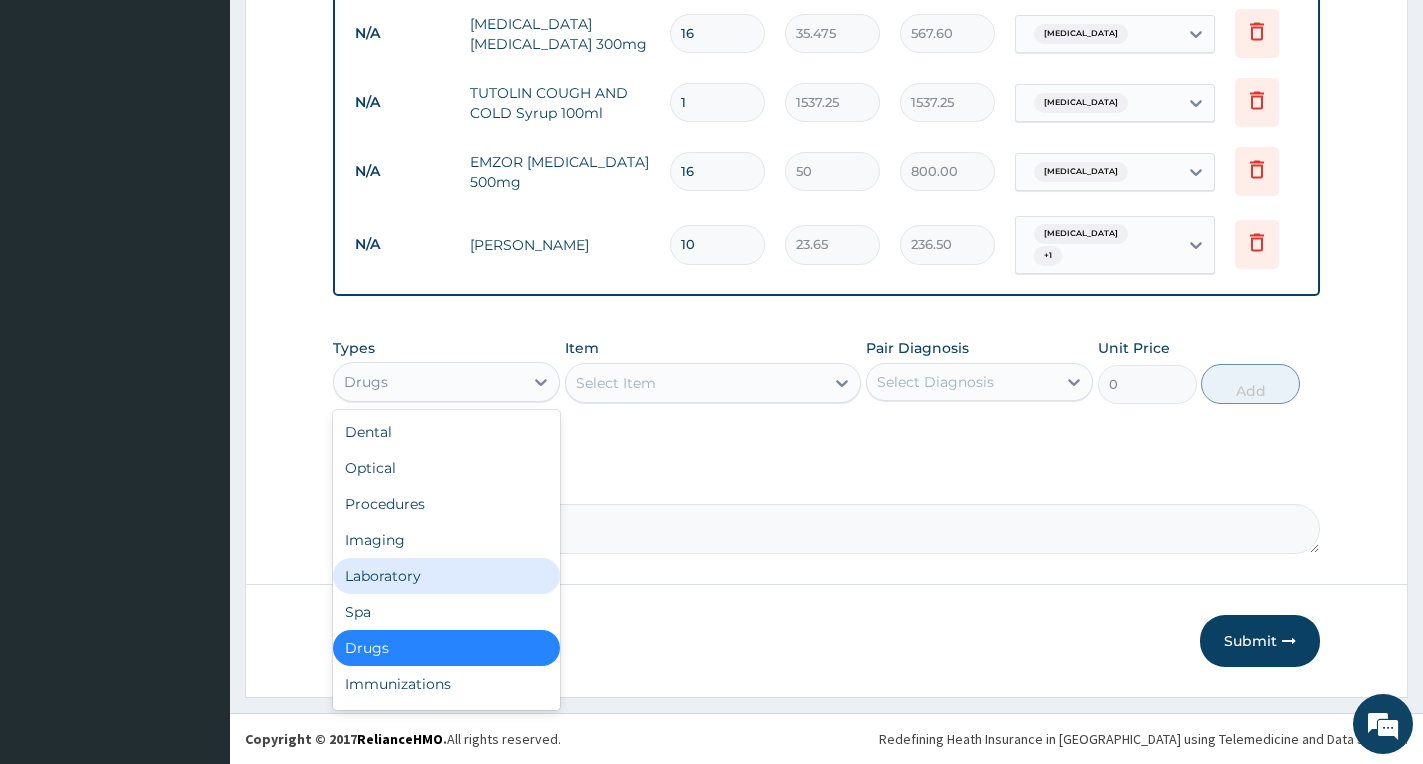 click on "Laboratory" at bounding box center (446, 576) 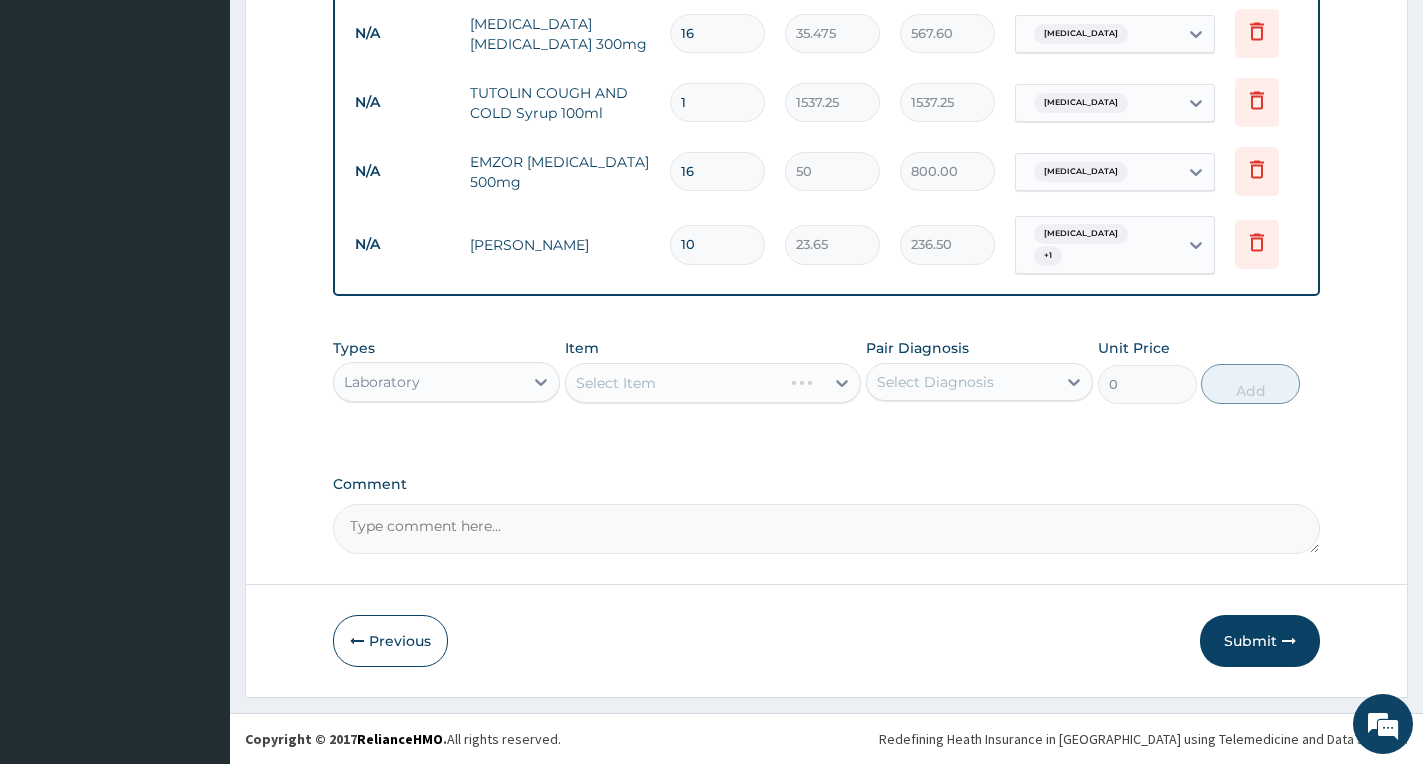 click on "Select Item" at bounding box center [713, 383] 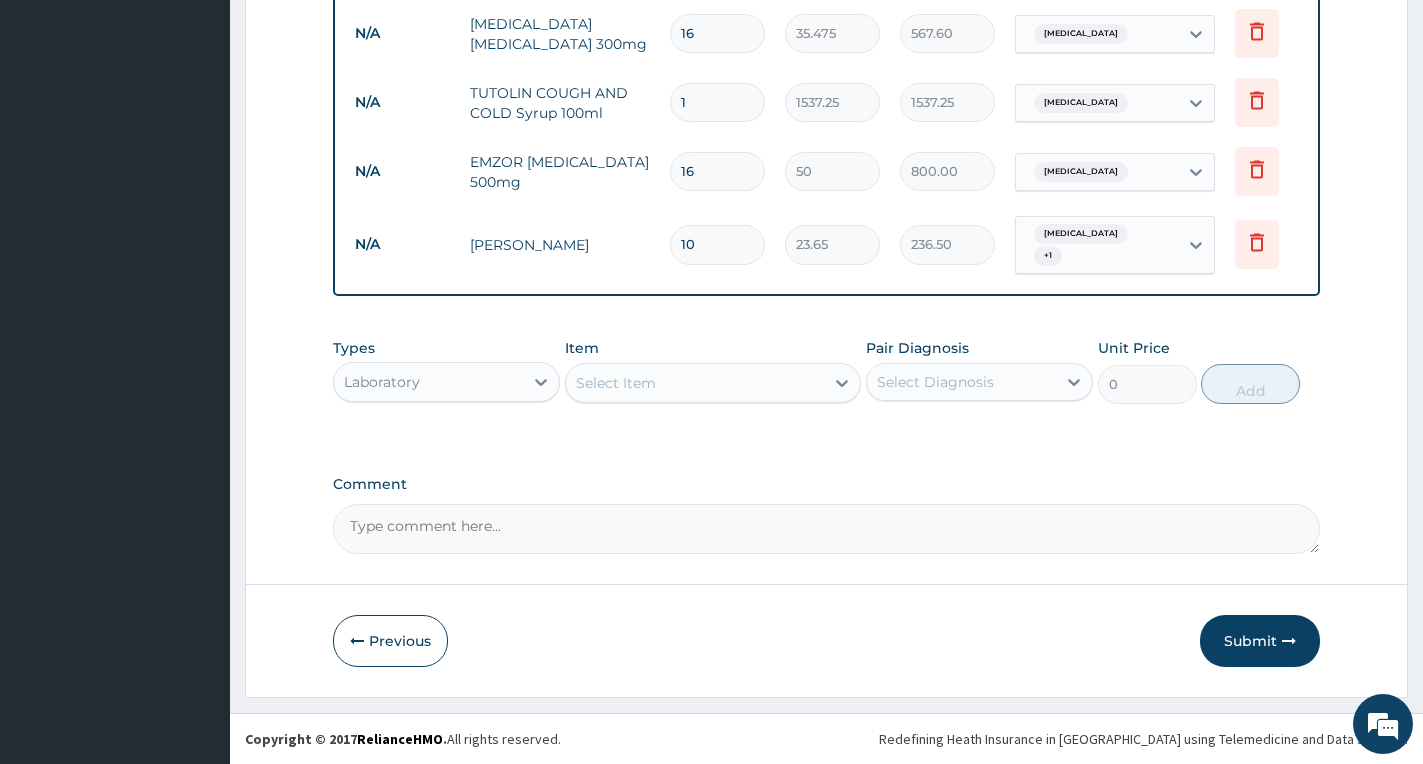 click on "Select Item" at bounding box center [616, 383] 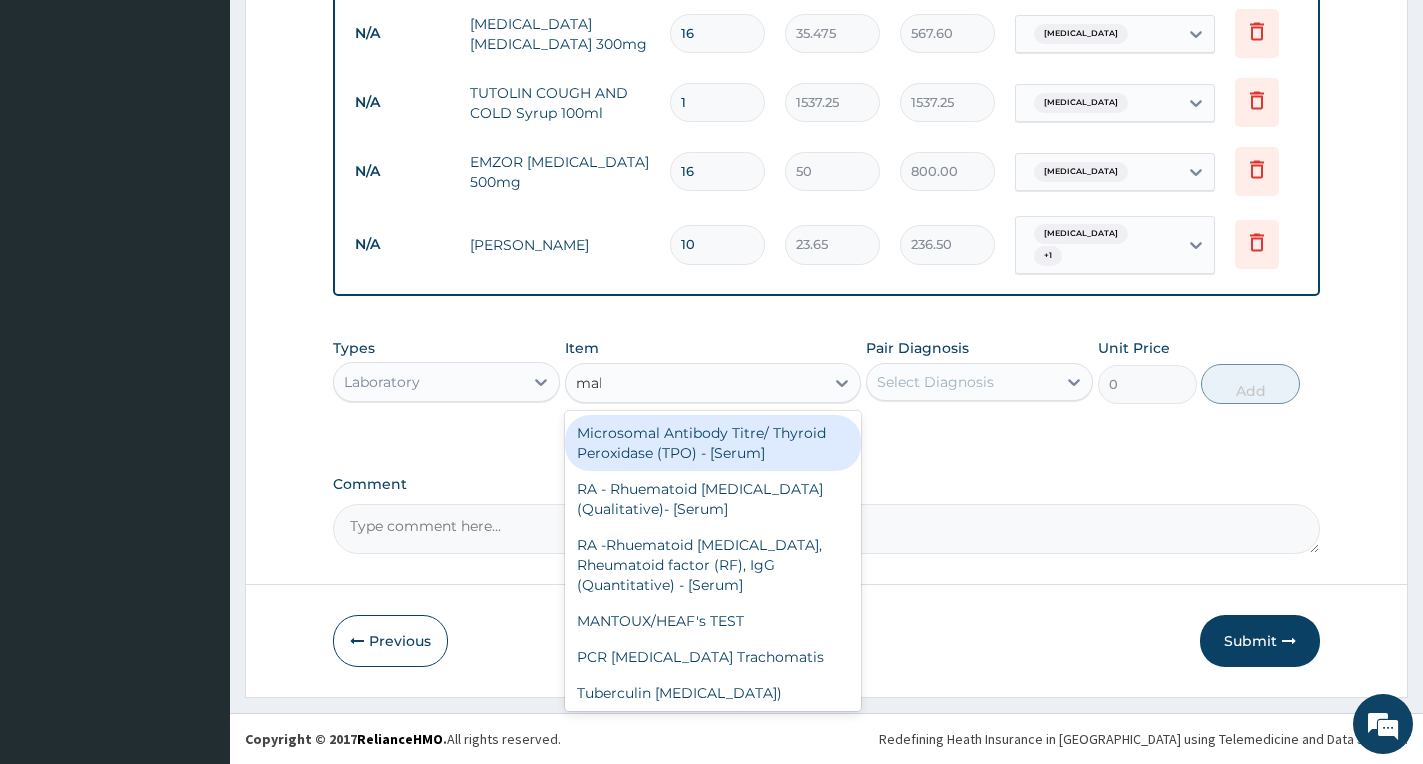 type on "mala" 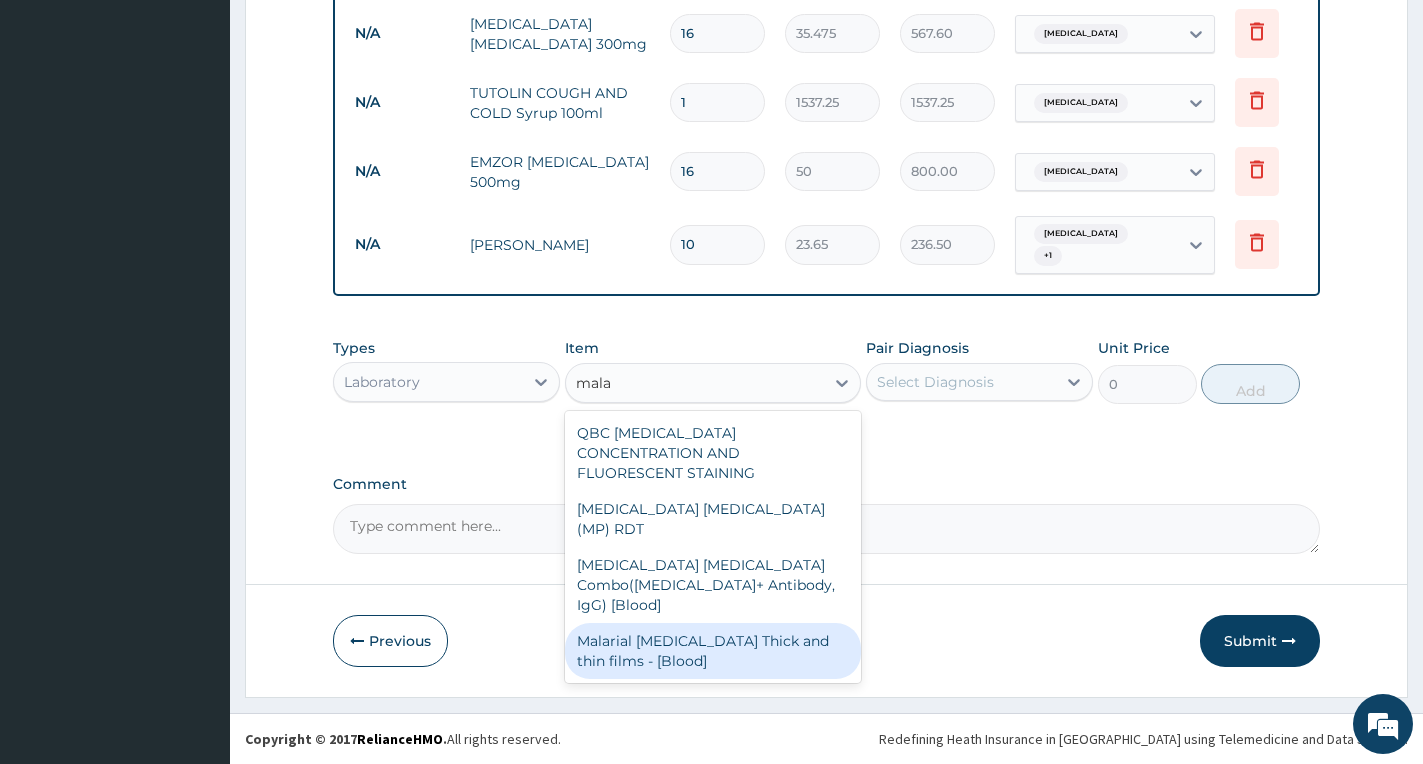 click on "Malarial Parasite Thick and thin films - [Blood]" at bounding box center (713, 651) 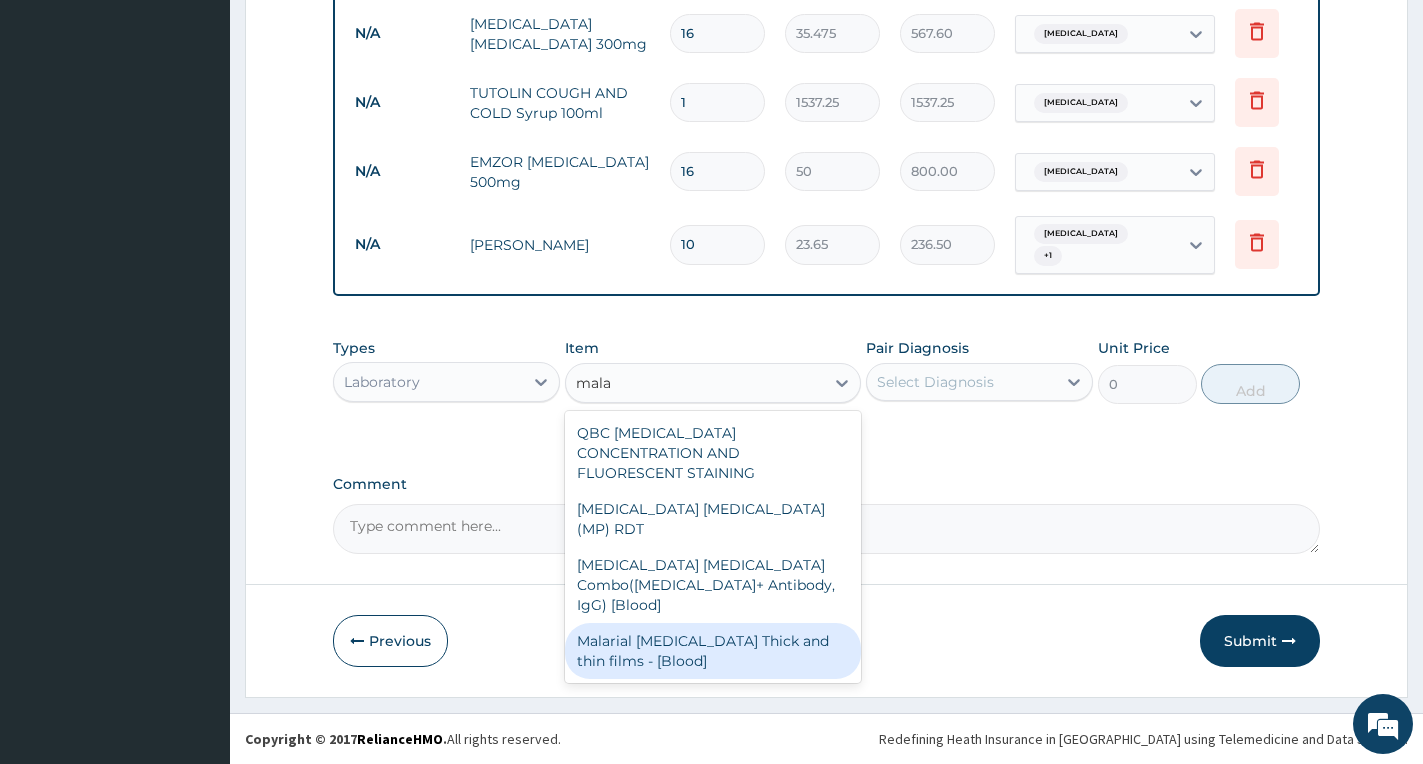 type 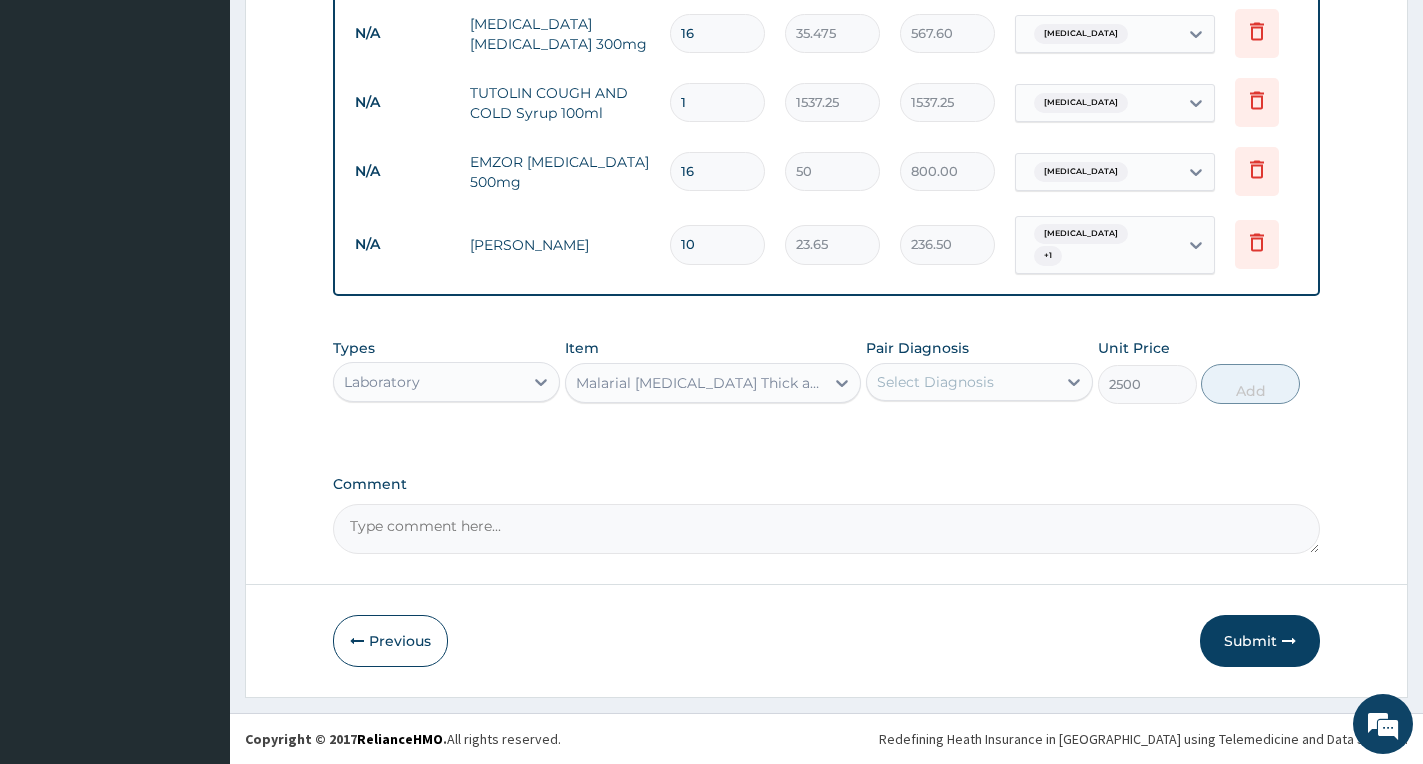 click on "Select Diagnosis" at bounding box center (961, 382) 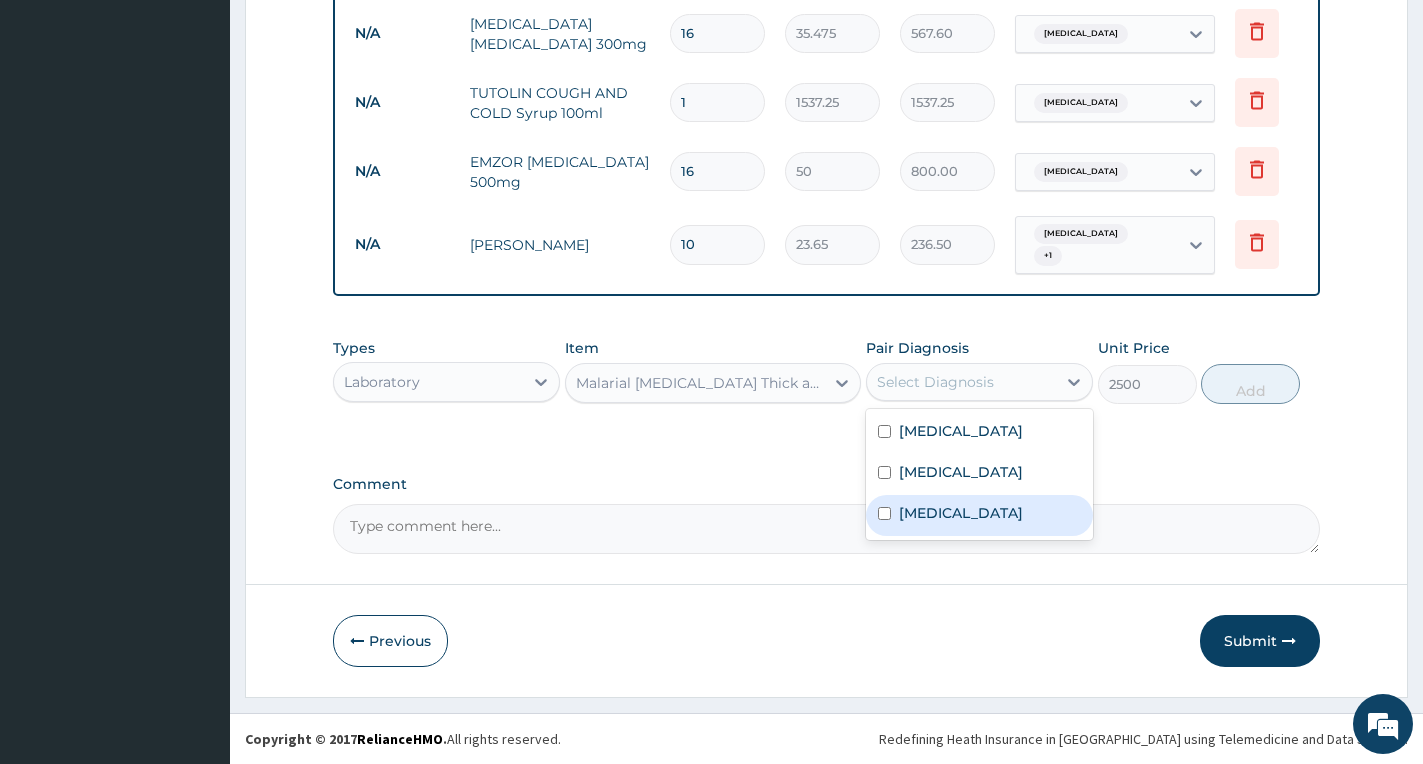 click on "Falciparum malaria" at bounding box center [961, 513] 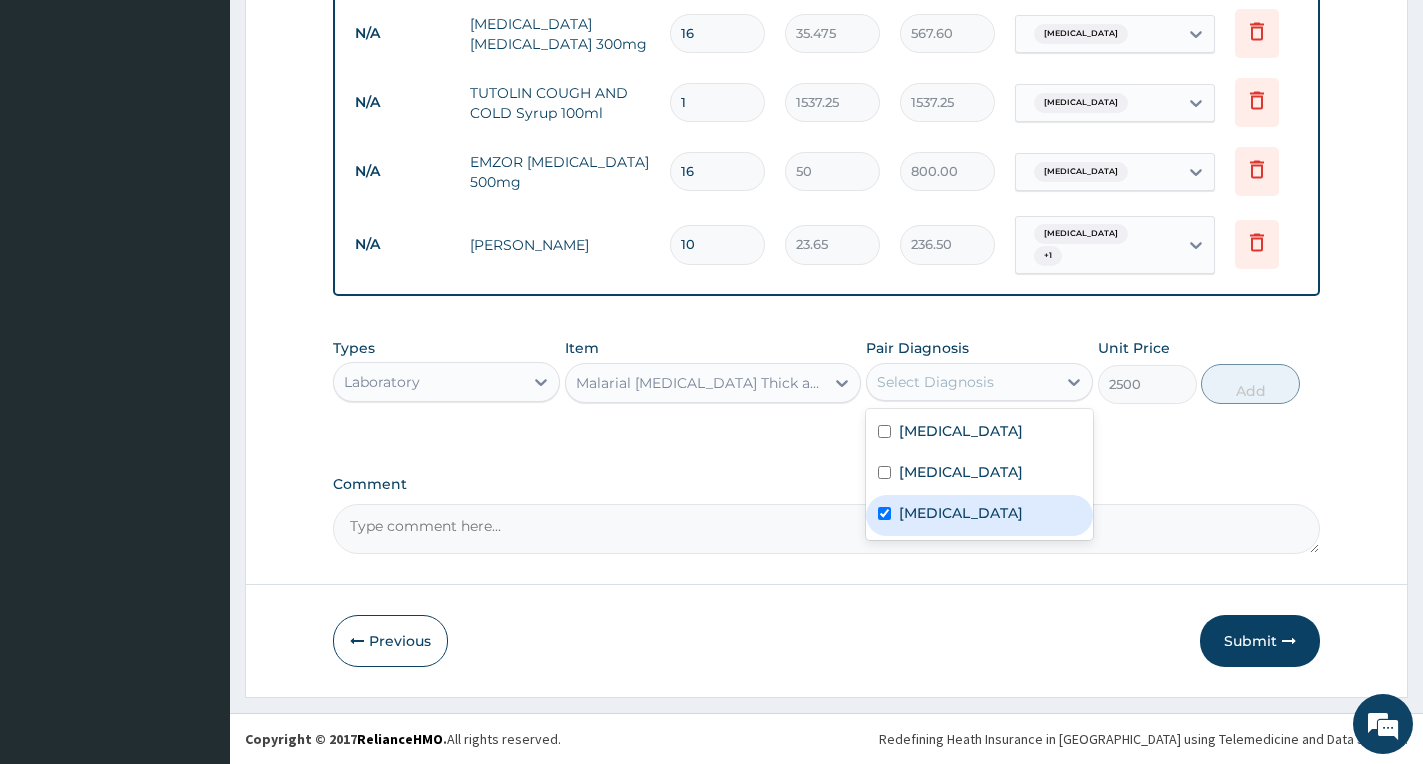 checkbox on "true" 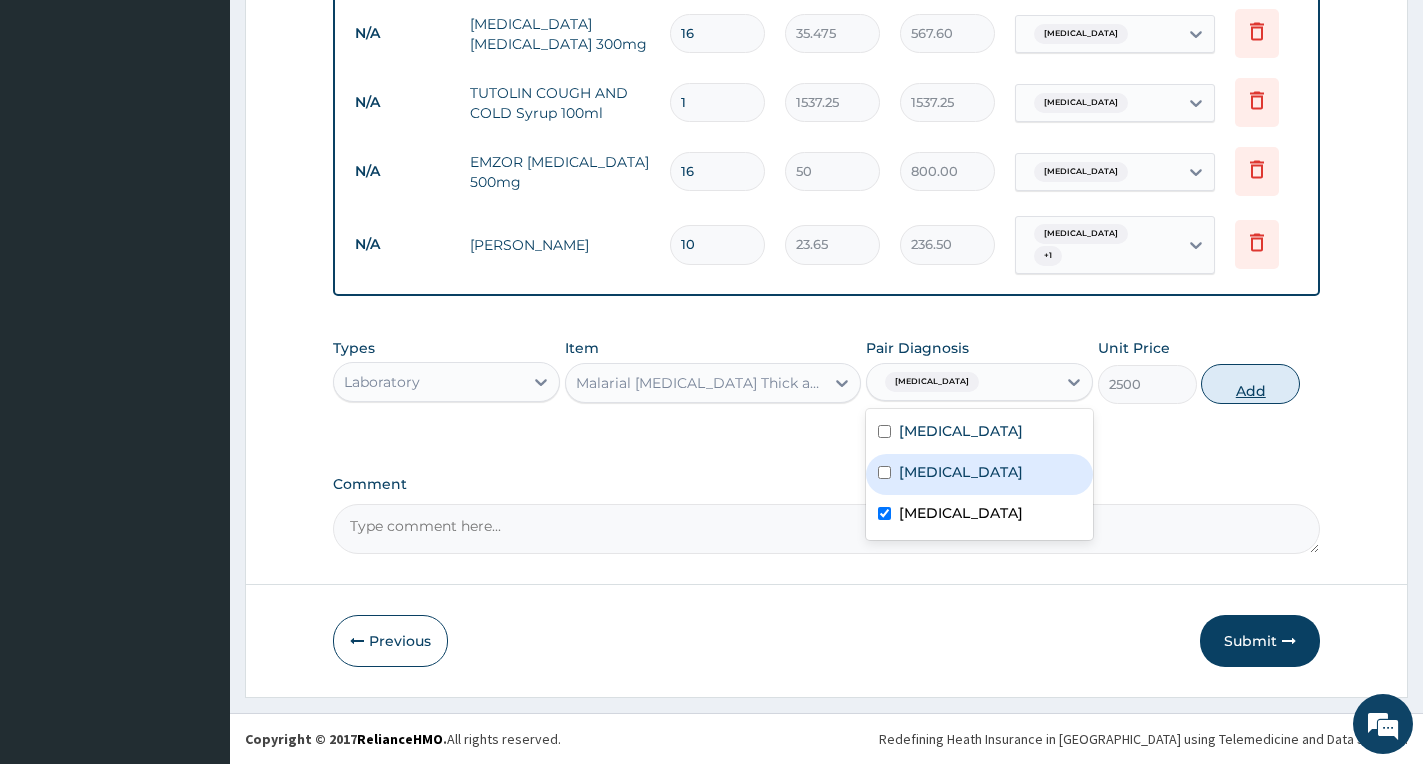 click on "Add" at bounding box center (1250, 384) 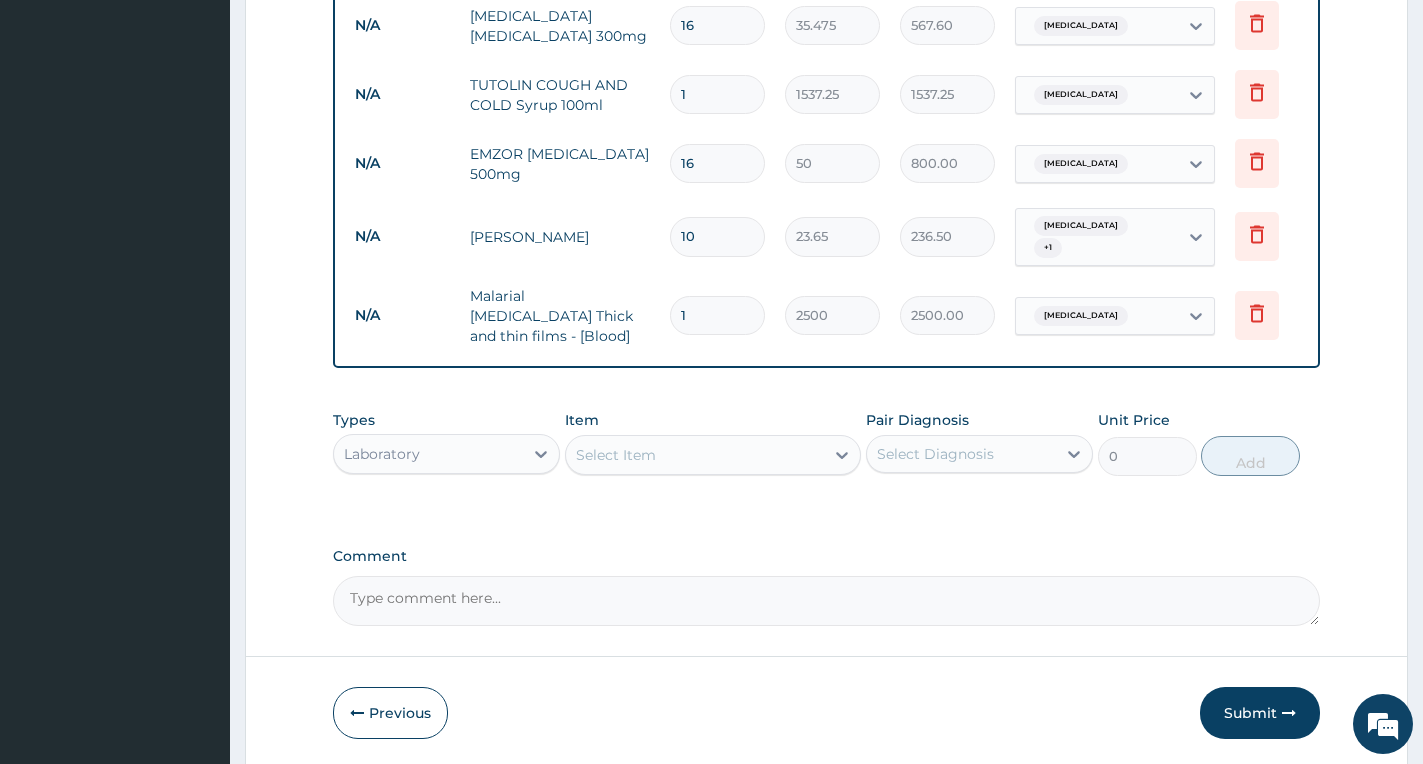 click on "Laboratory" at bounding box center (428, 454) 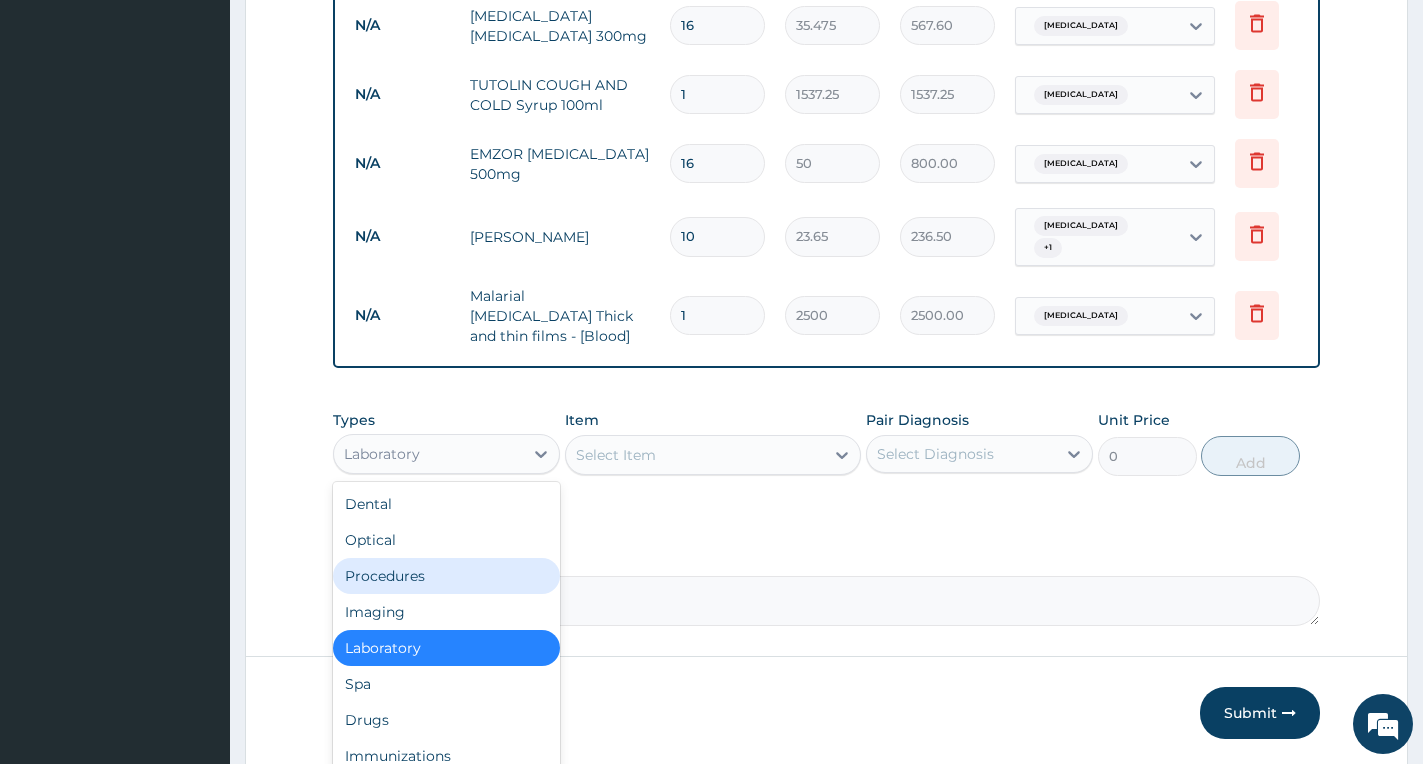 click on "Procedures" at bounding box center [446, 576] 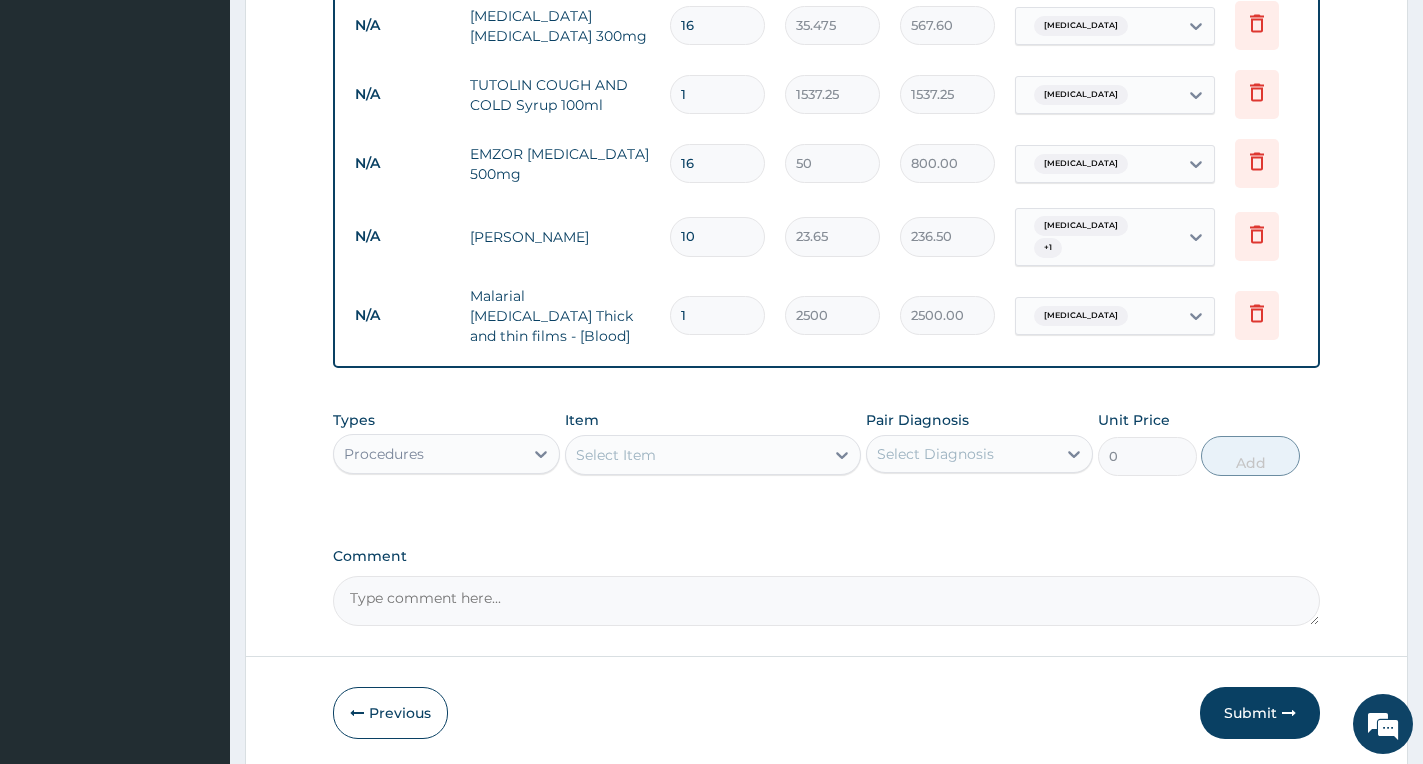click on "Select Item" at bounding box center [695, 455] 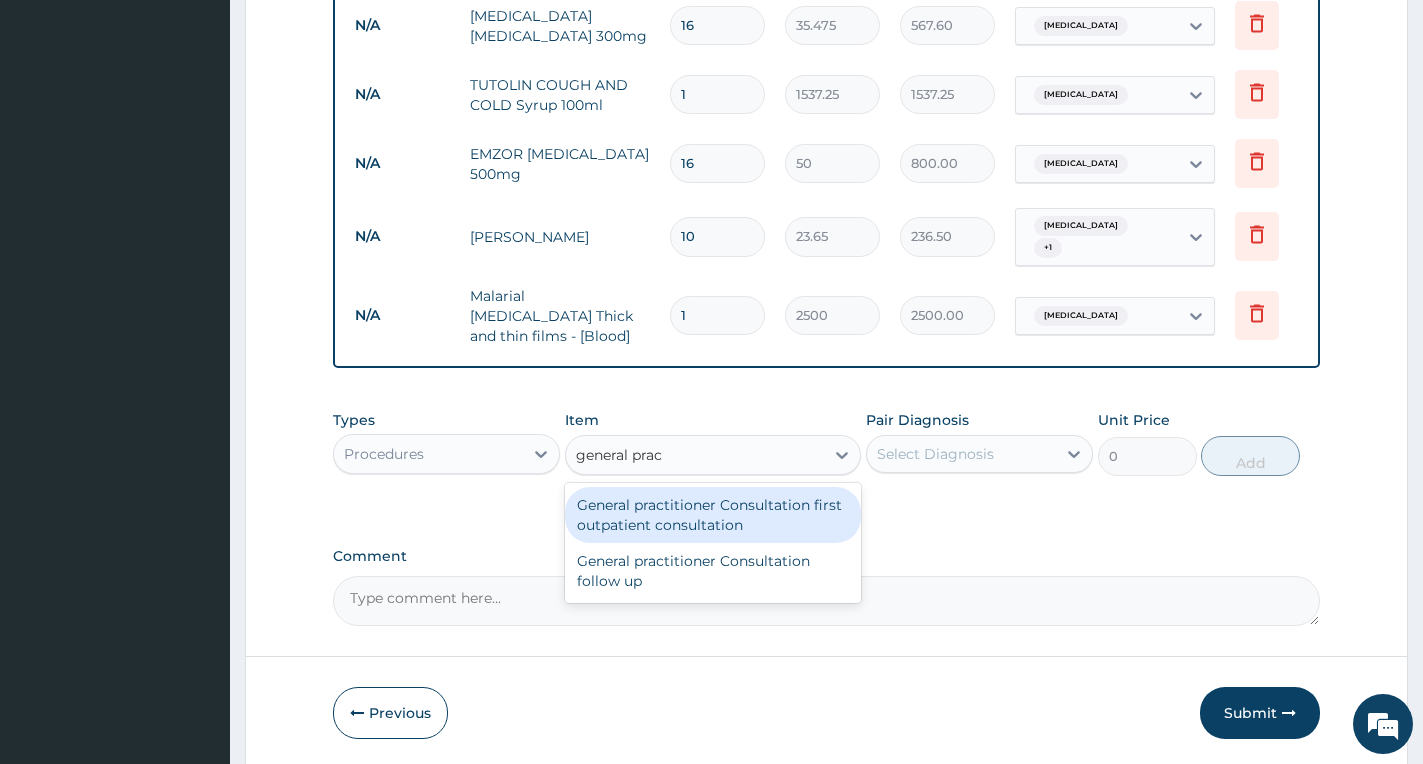 type on "general pract" 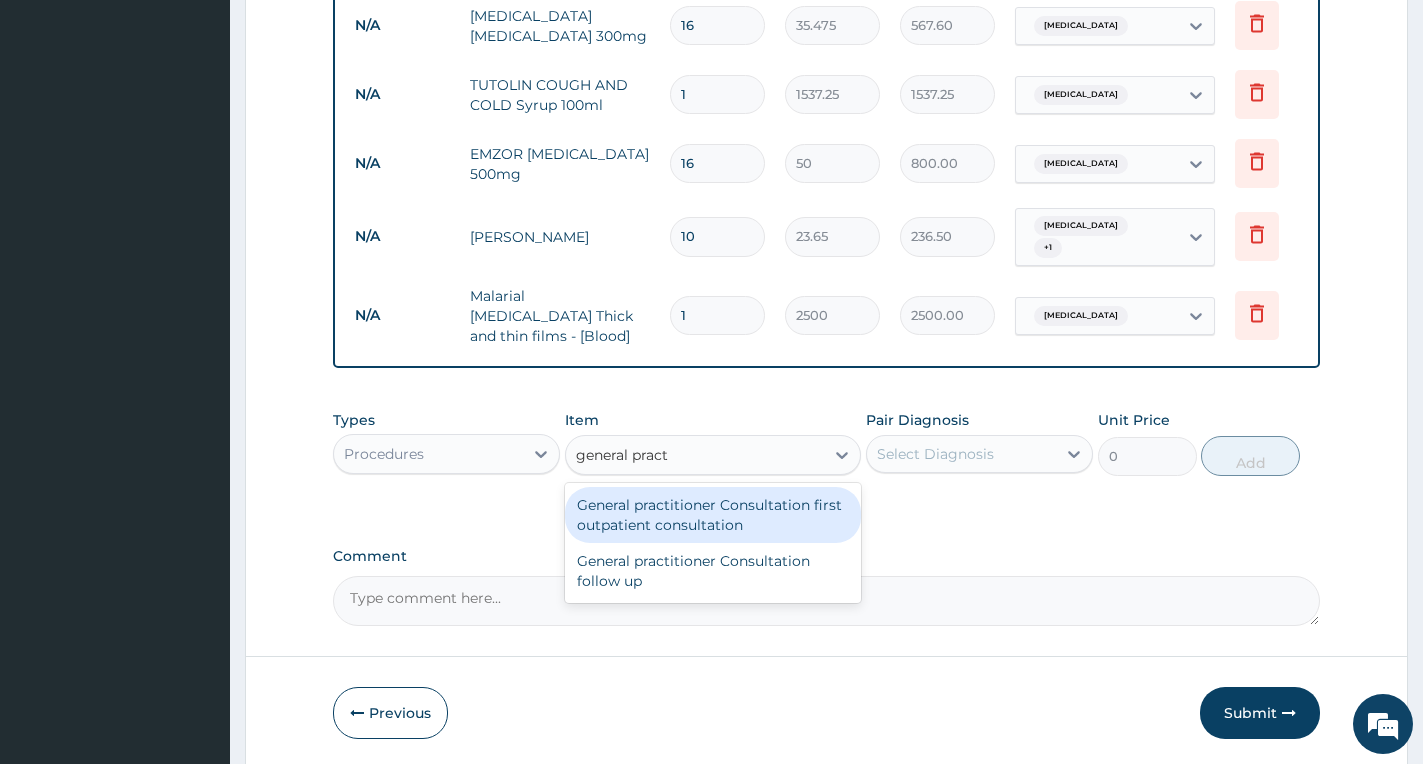 click on "General practitioner Consultation first outpatient consultation" at bounding box center [713, 515] 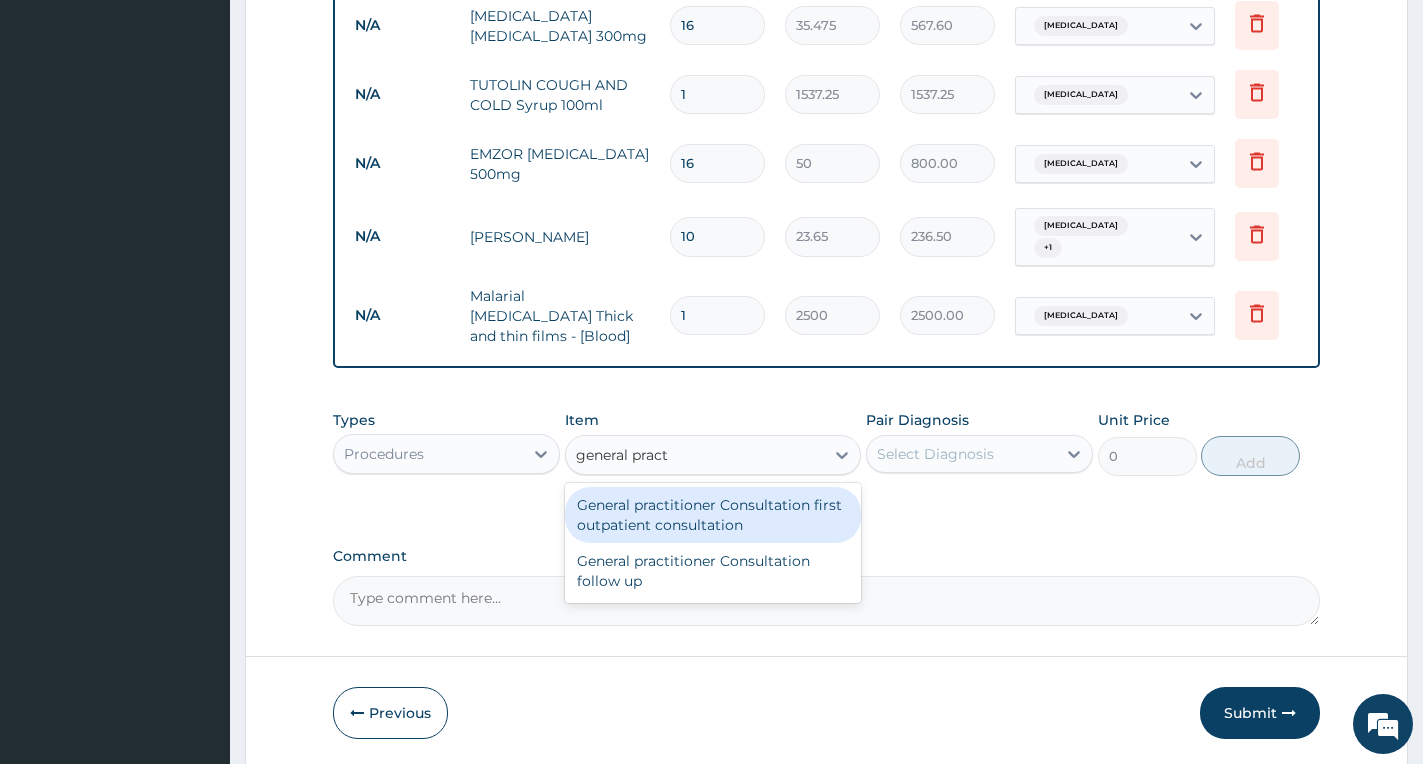 type 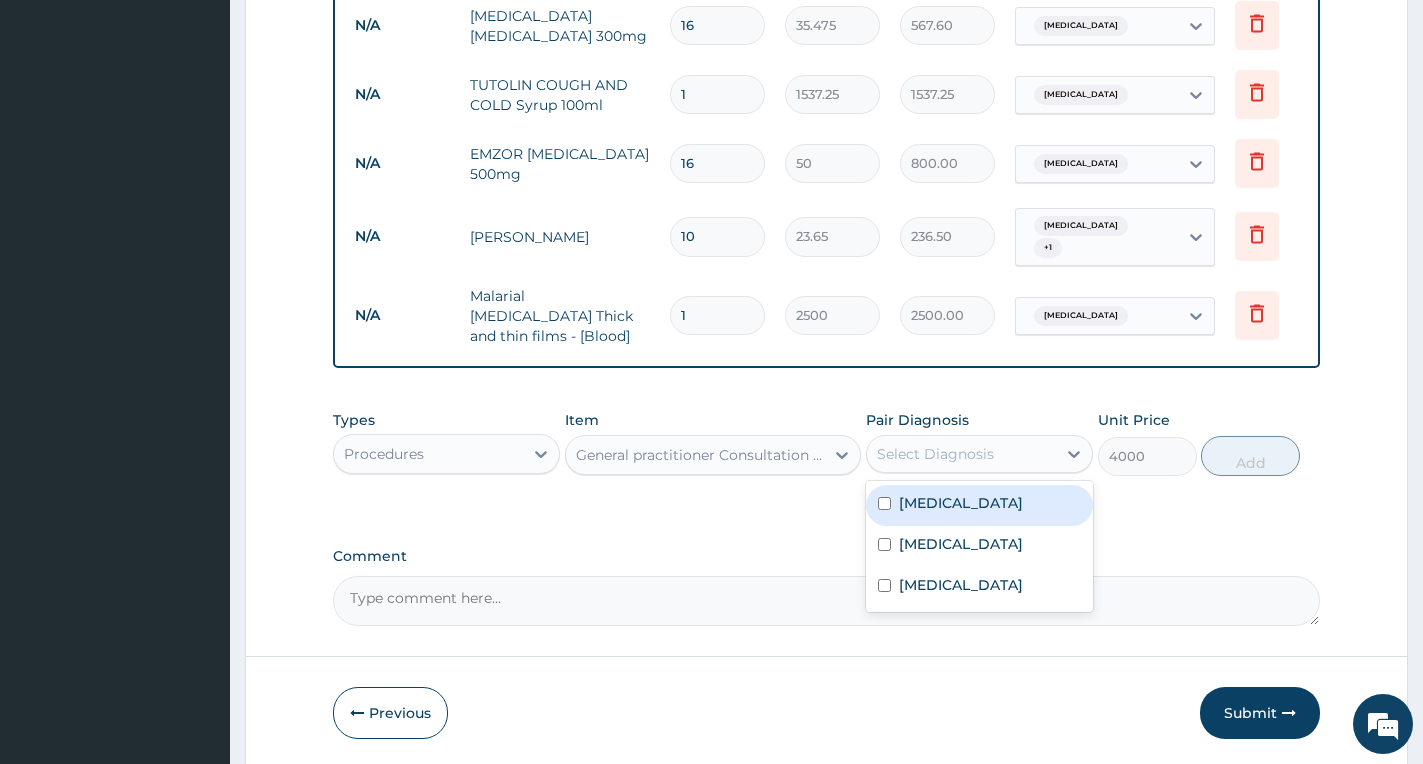 click on "Select Diagnosis" at bounding box center (935, 454) 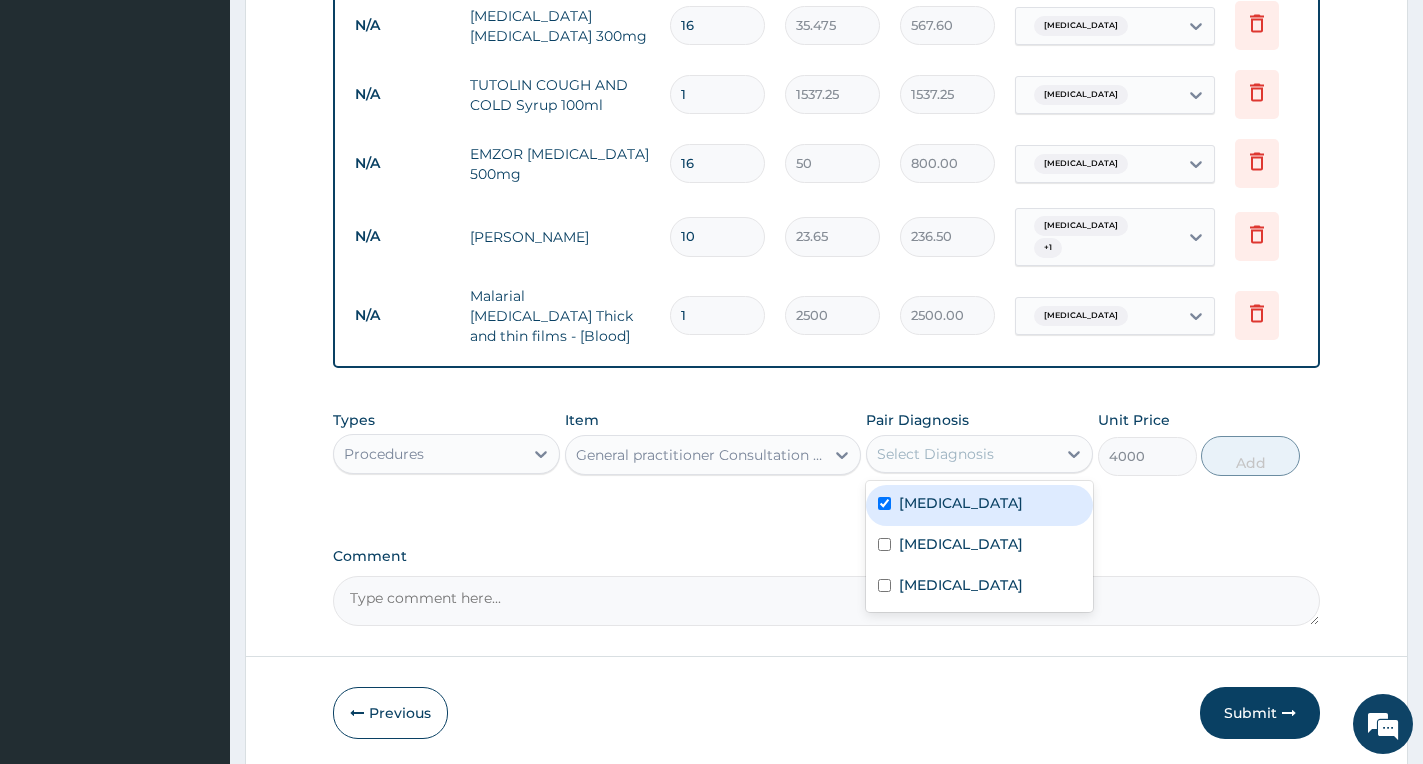 checkbox on "true" 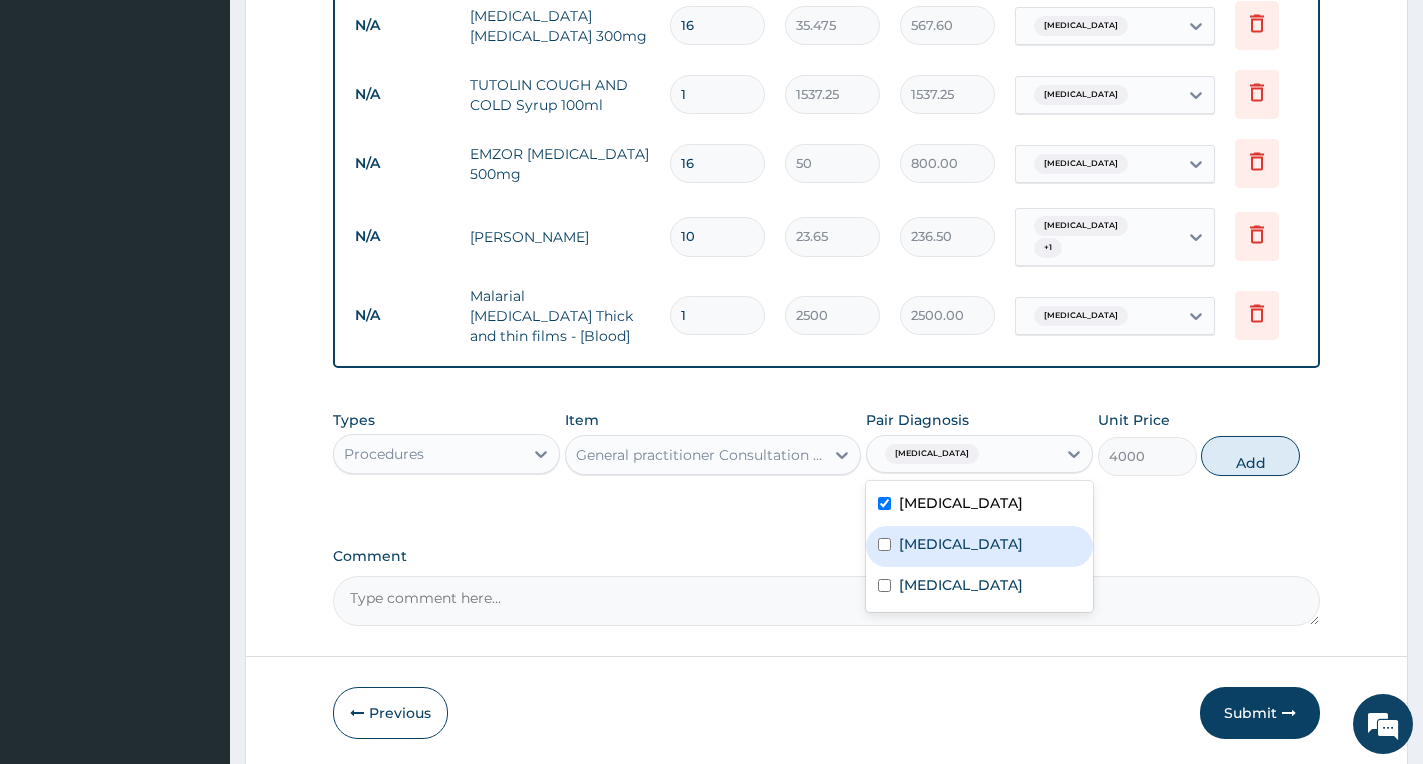 click on "Upper respiratory infection" at bounding box center [961, 544] 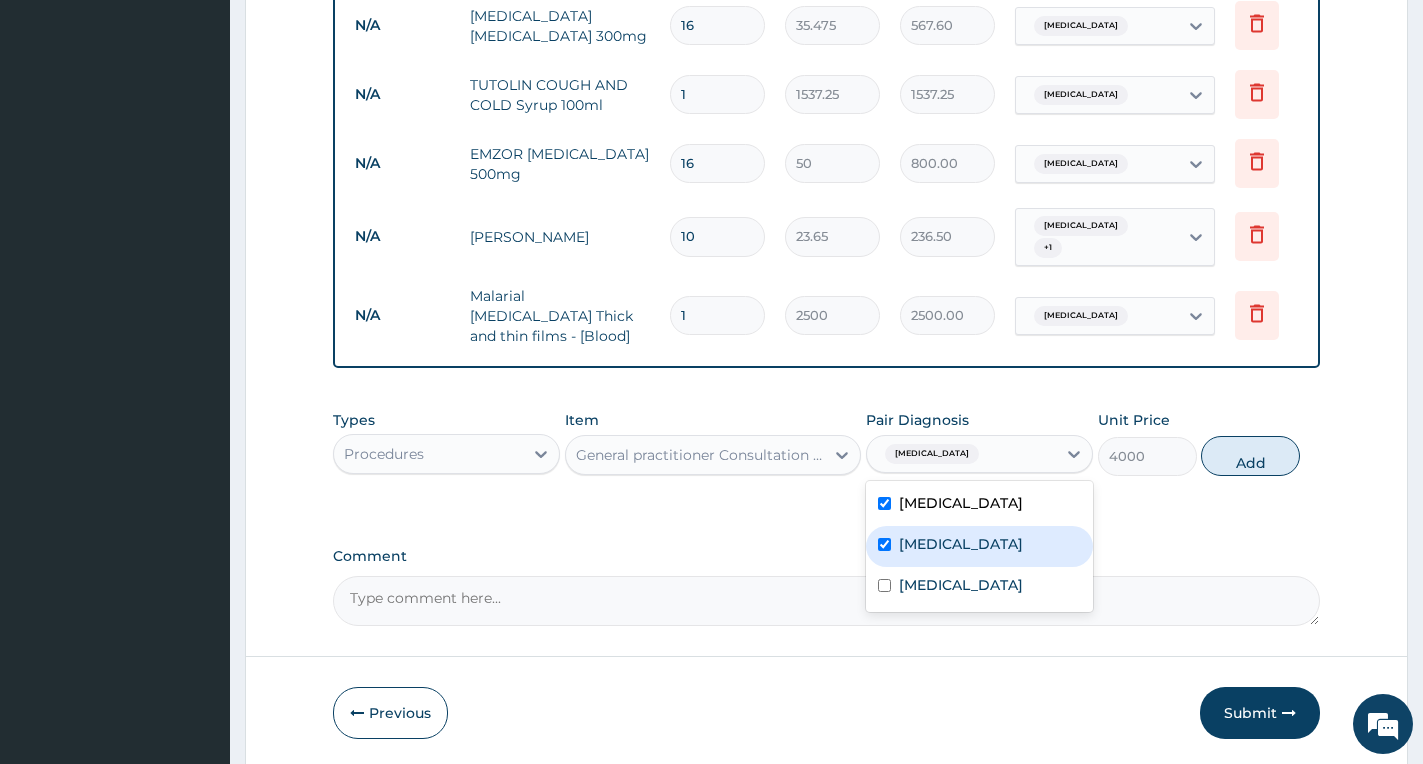 checkbox on "true" 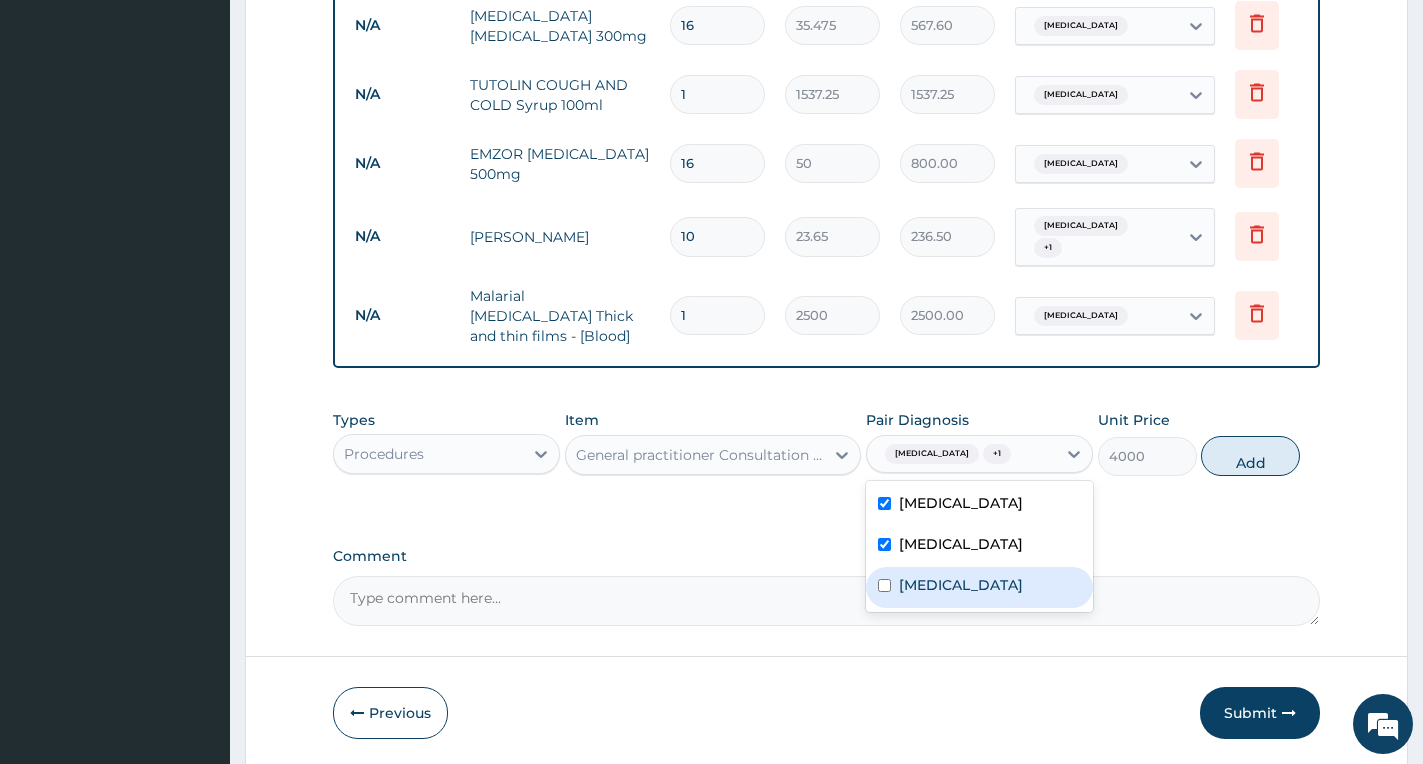click on "Falciparum malaria" at bounding box center (979, 587) 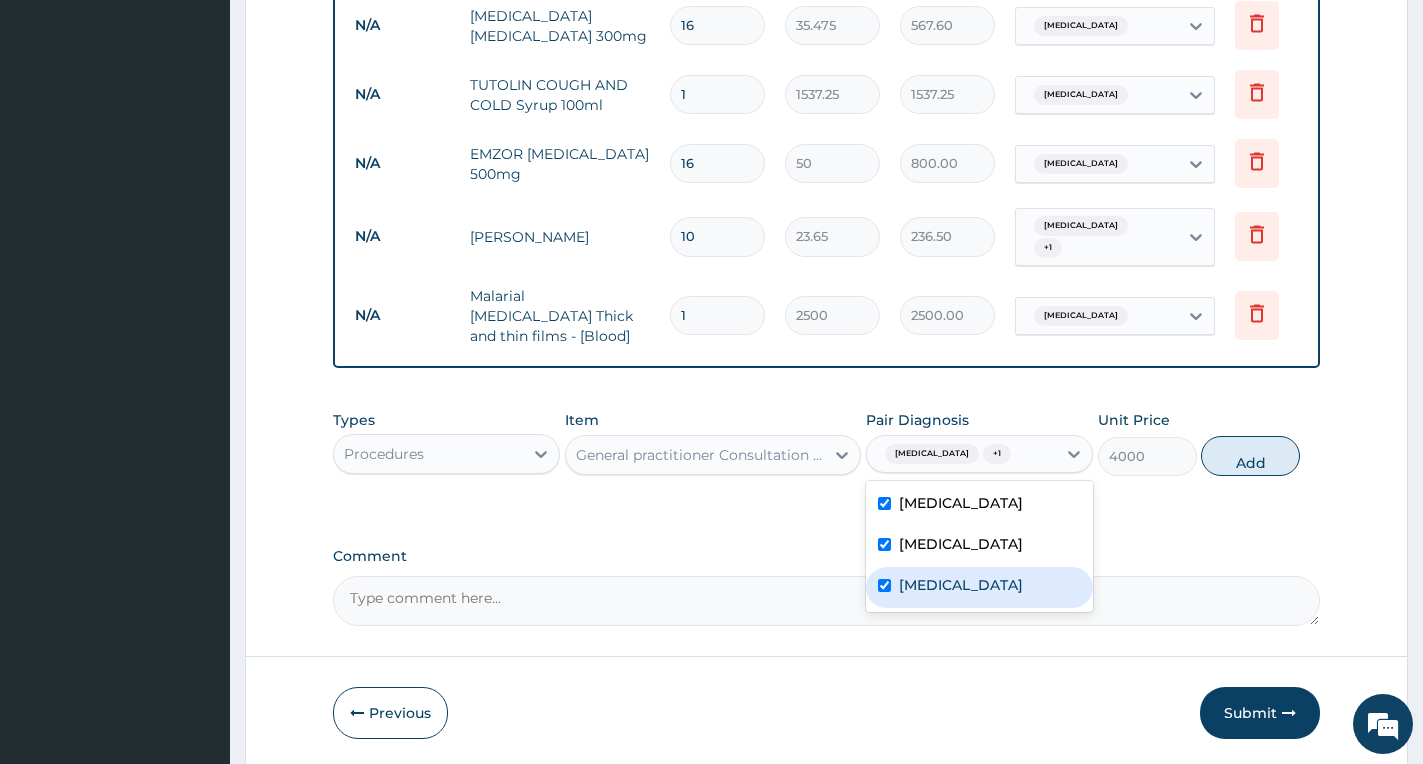 checkbox on "true" 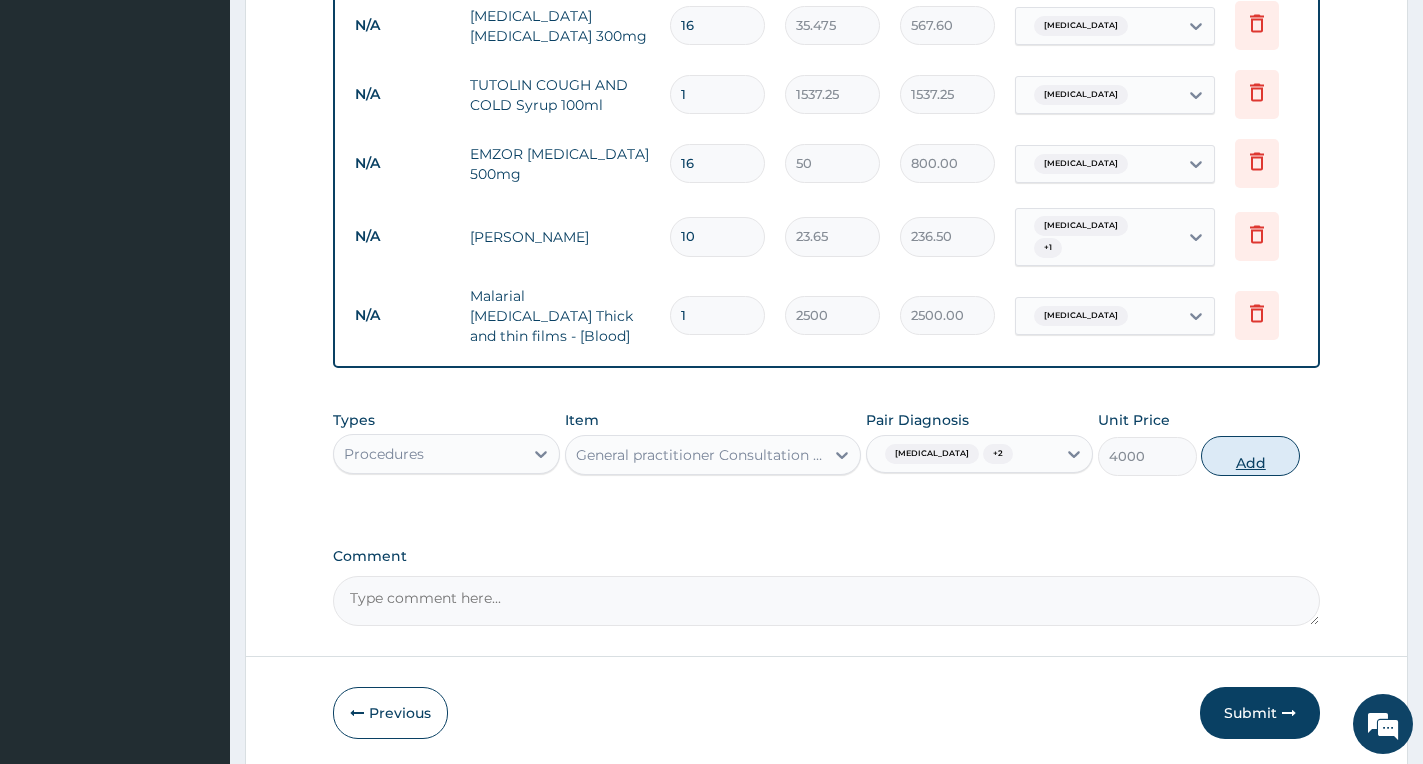 click on "Add" at bounding box center [1250, 456] 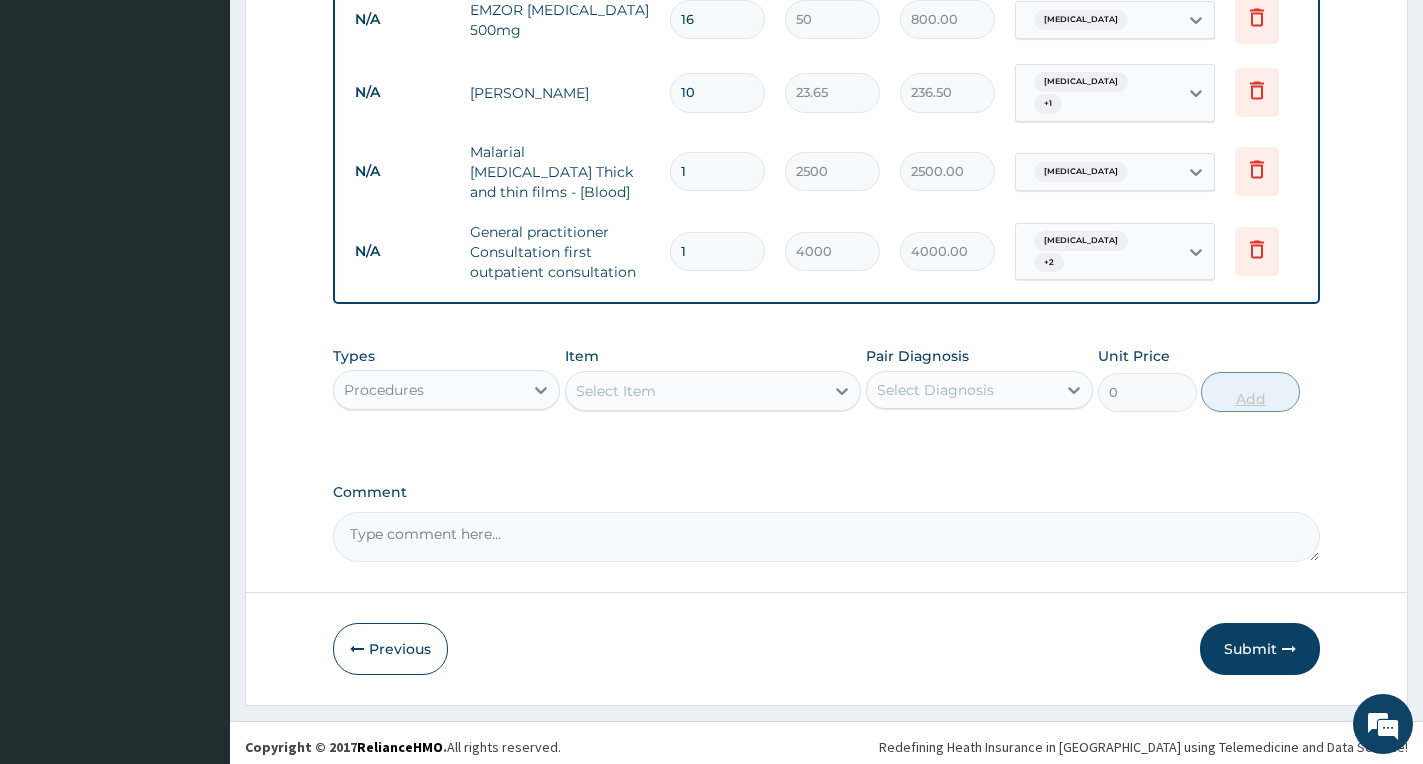 scroll, scrollTop: 886, scrollLeft: 0, axis: vertical 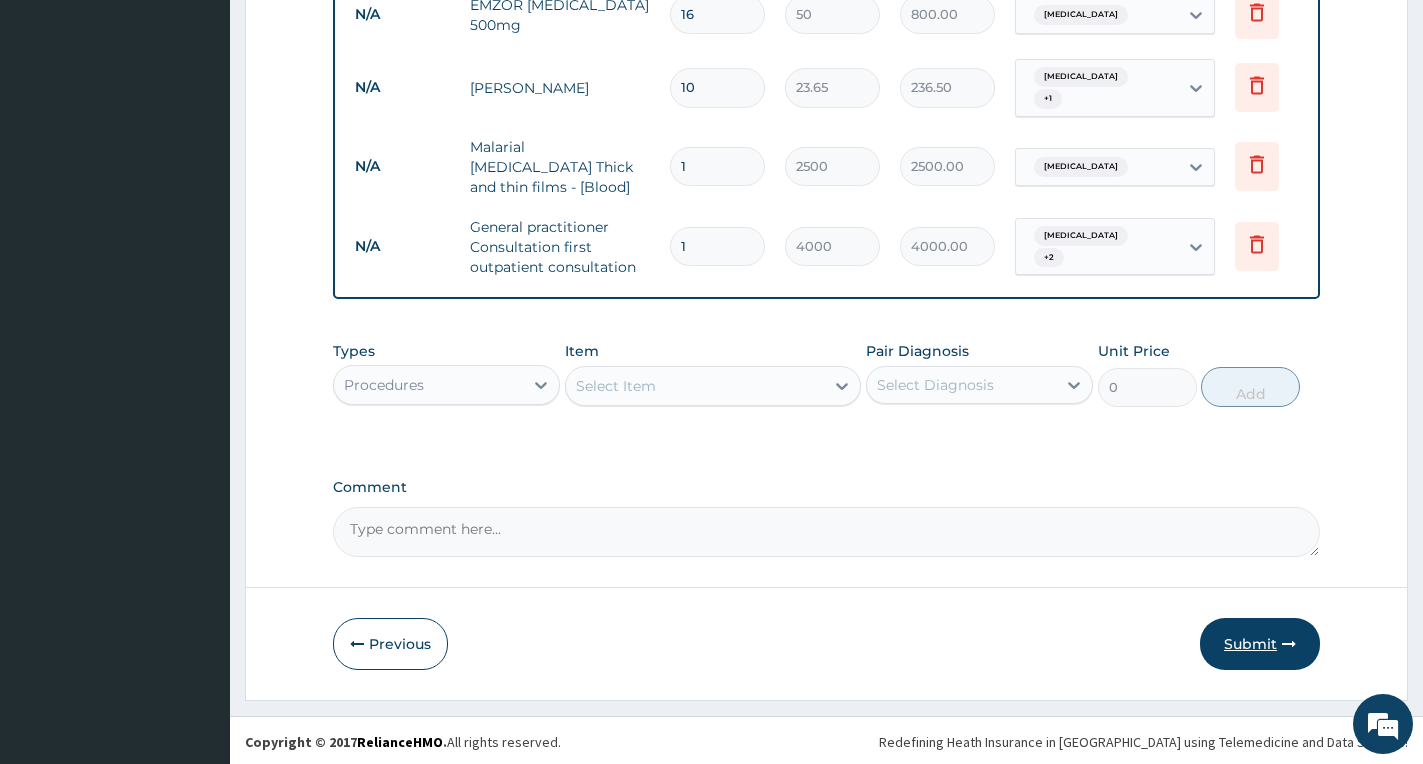 click on "Submit" at bounding box center [1260, 644] 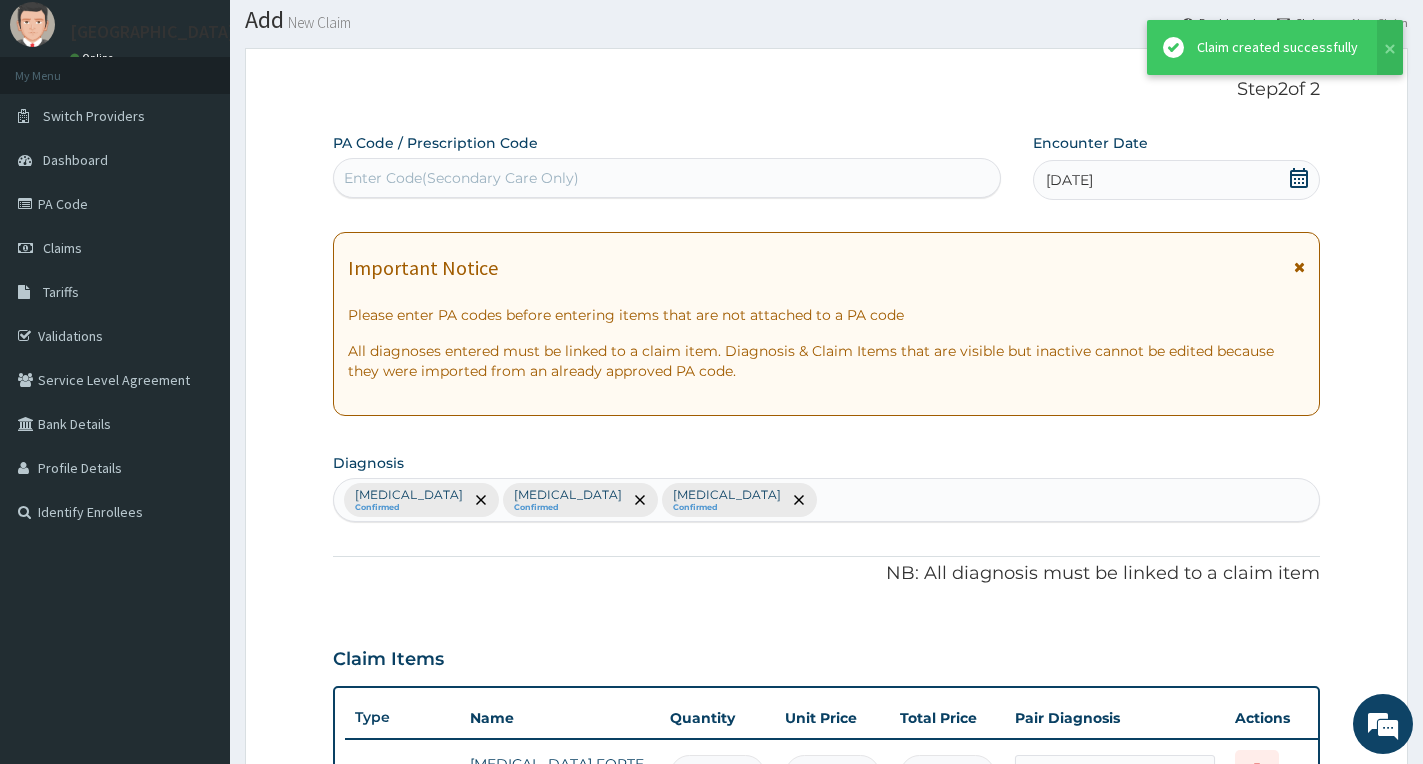 scroll, scrollTop: 886, scrollLeft: 0, axis: vertical 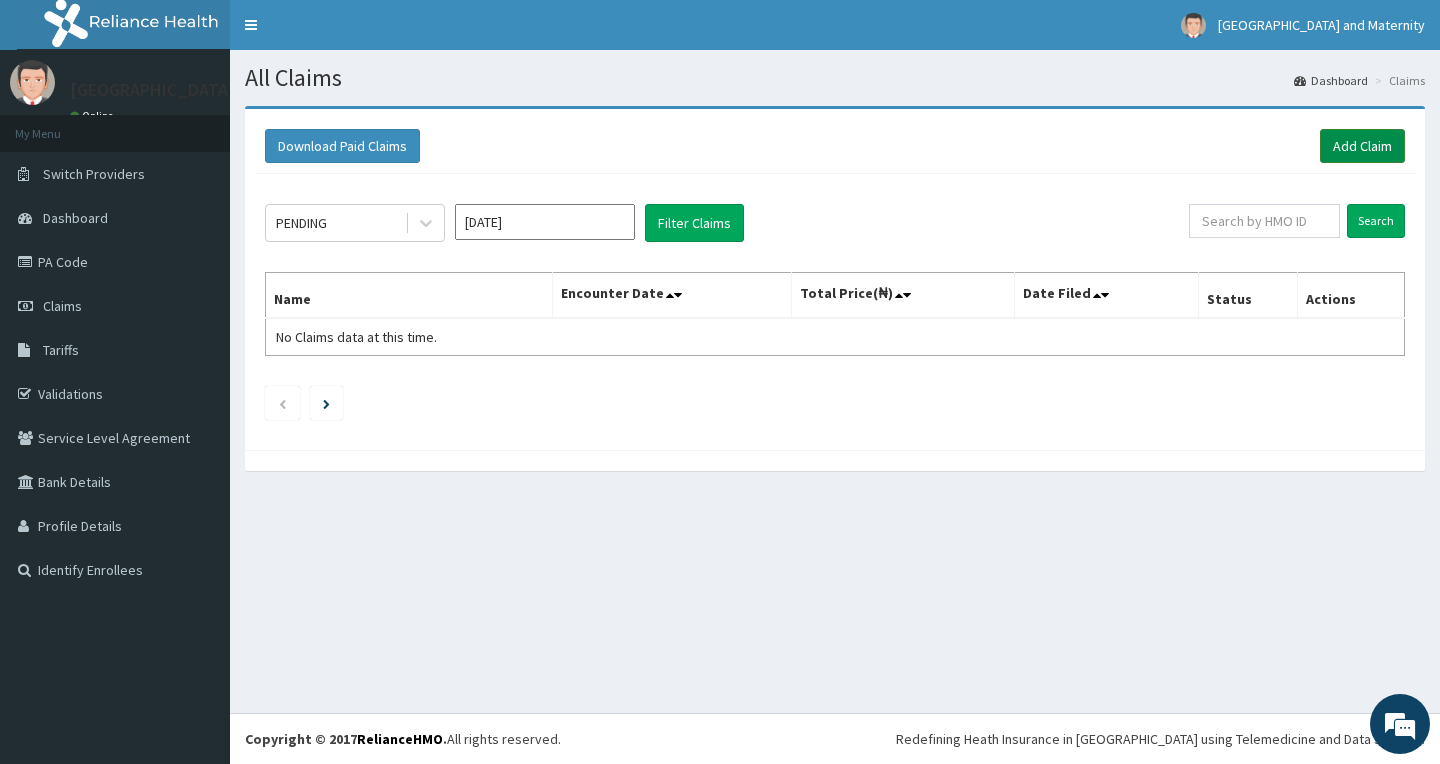 click on "Add Claim" at bounding box center (1362, 146) 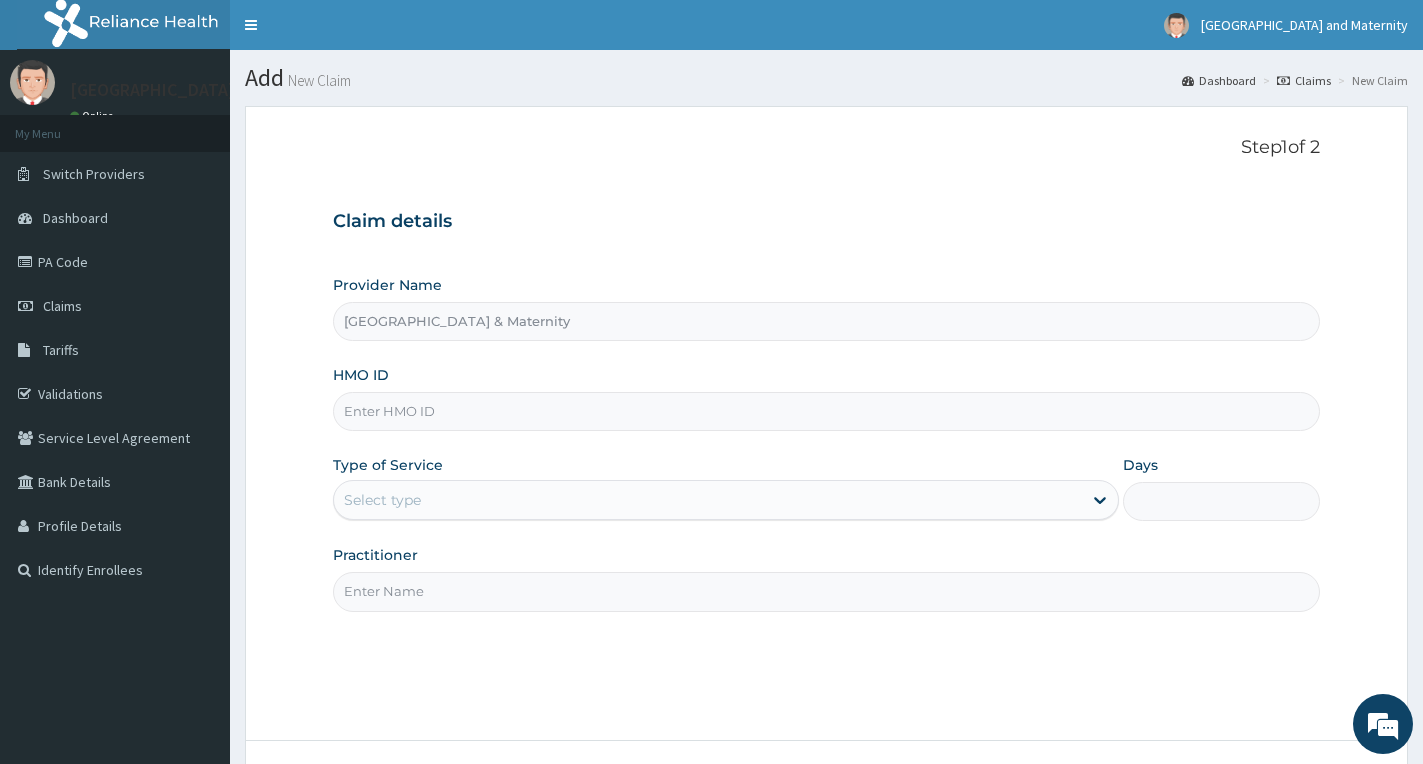 scroll, scrollTop: 0, scrollLeft: 0, axis: both 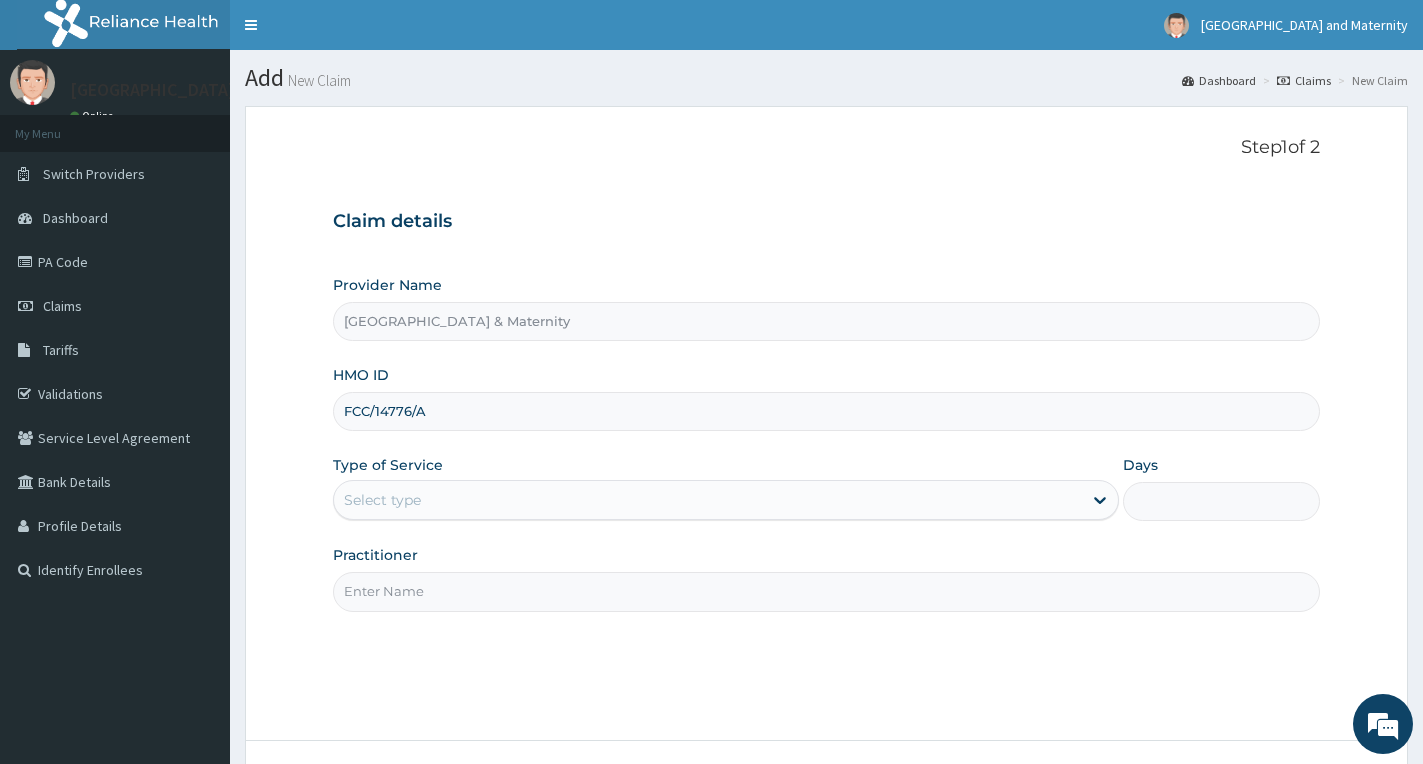 type on "FCC/14776/A" 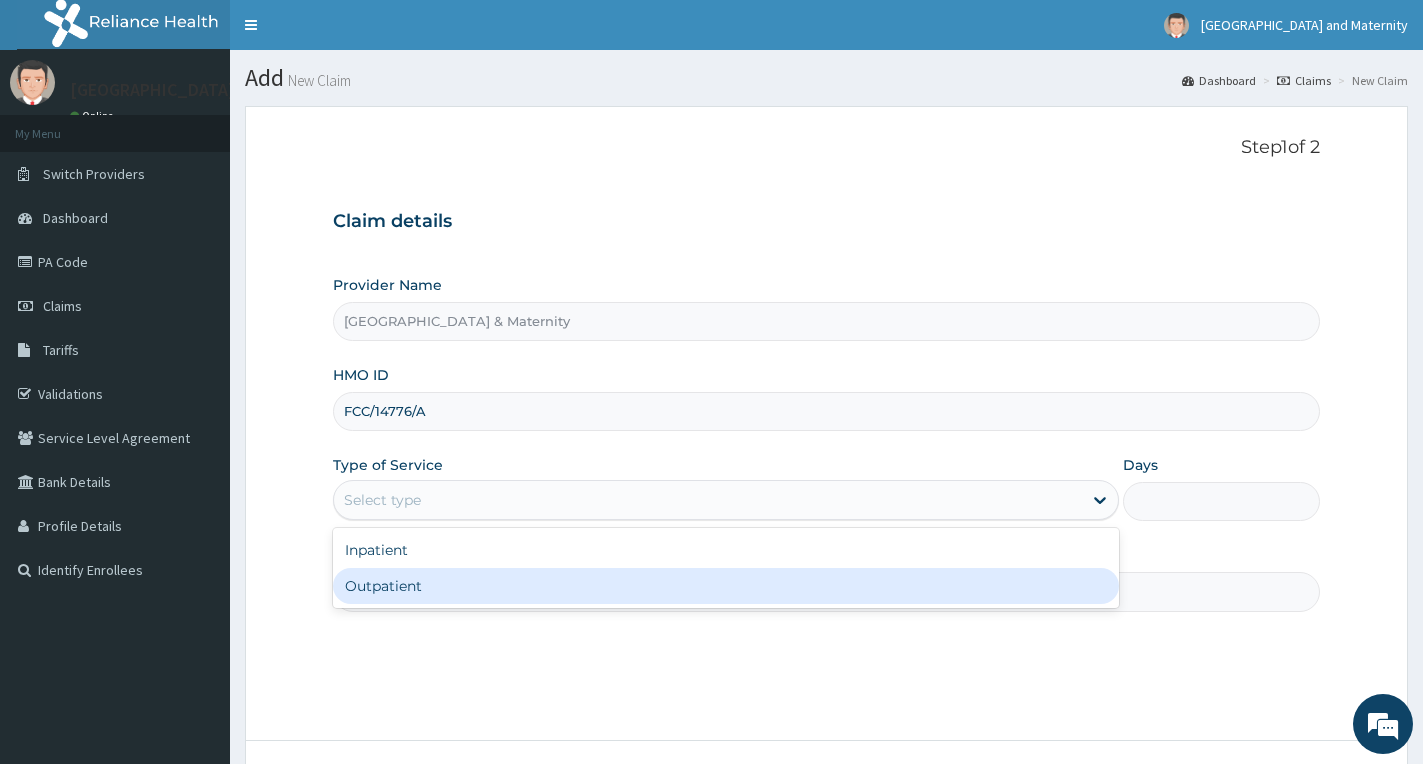 click on "Outpatient" at bounding box center (726, 586) 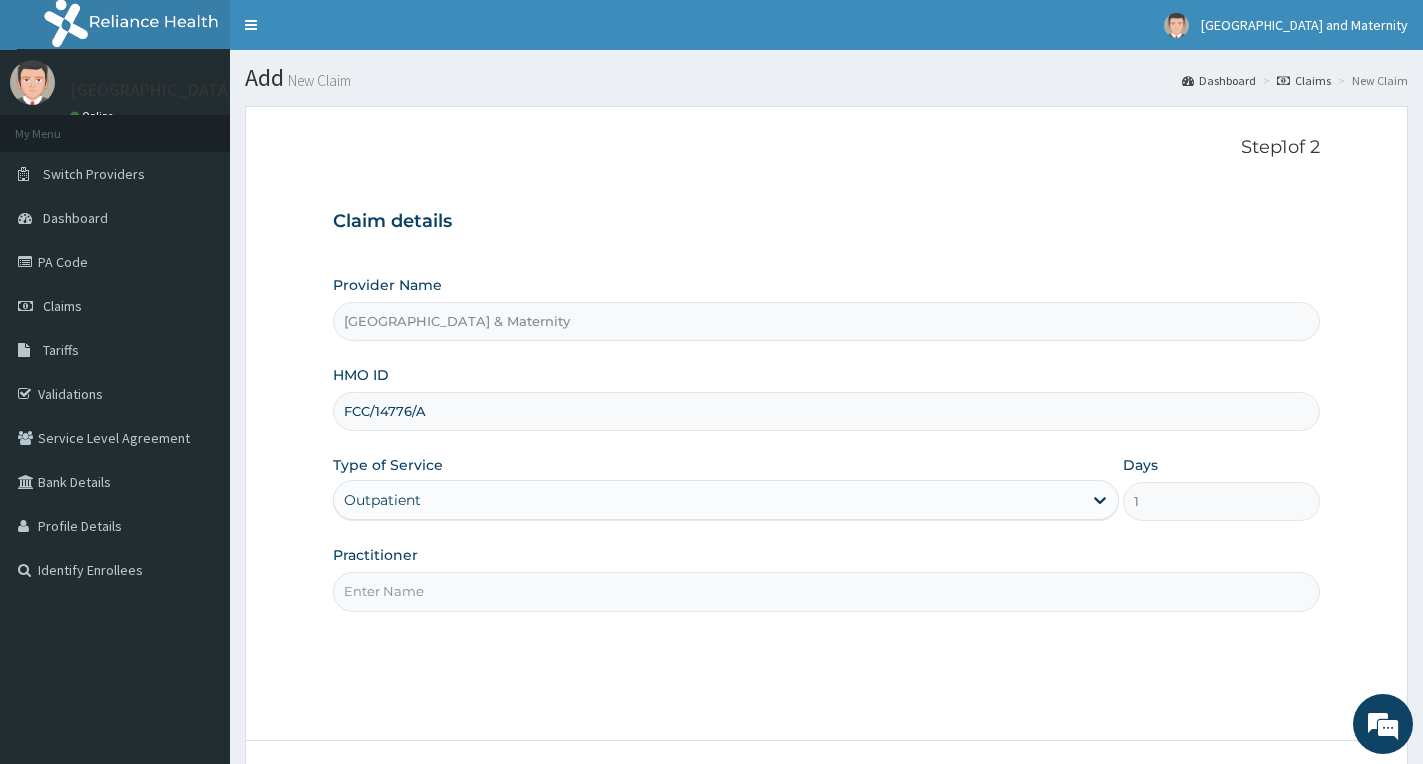 click on "Practitioner" at bounding box center [826, 591] 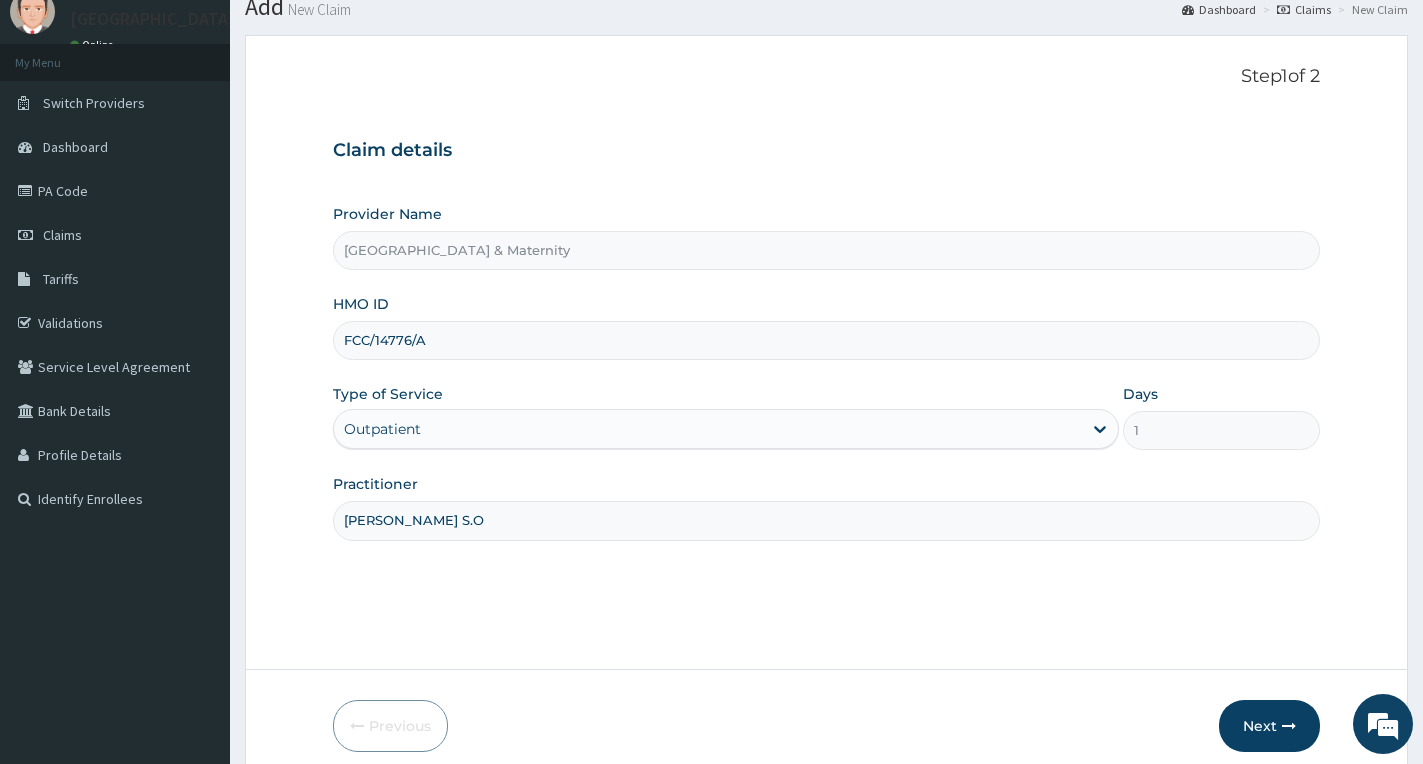 scroll, scrollTop: 156, scrollLeft: 0, axis: vertical 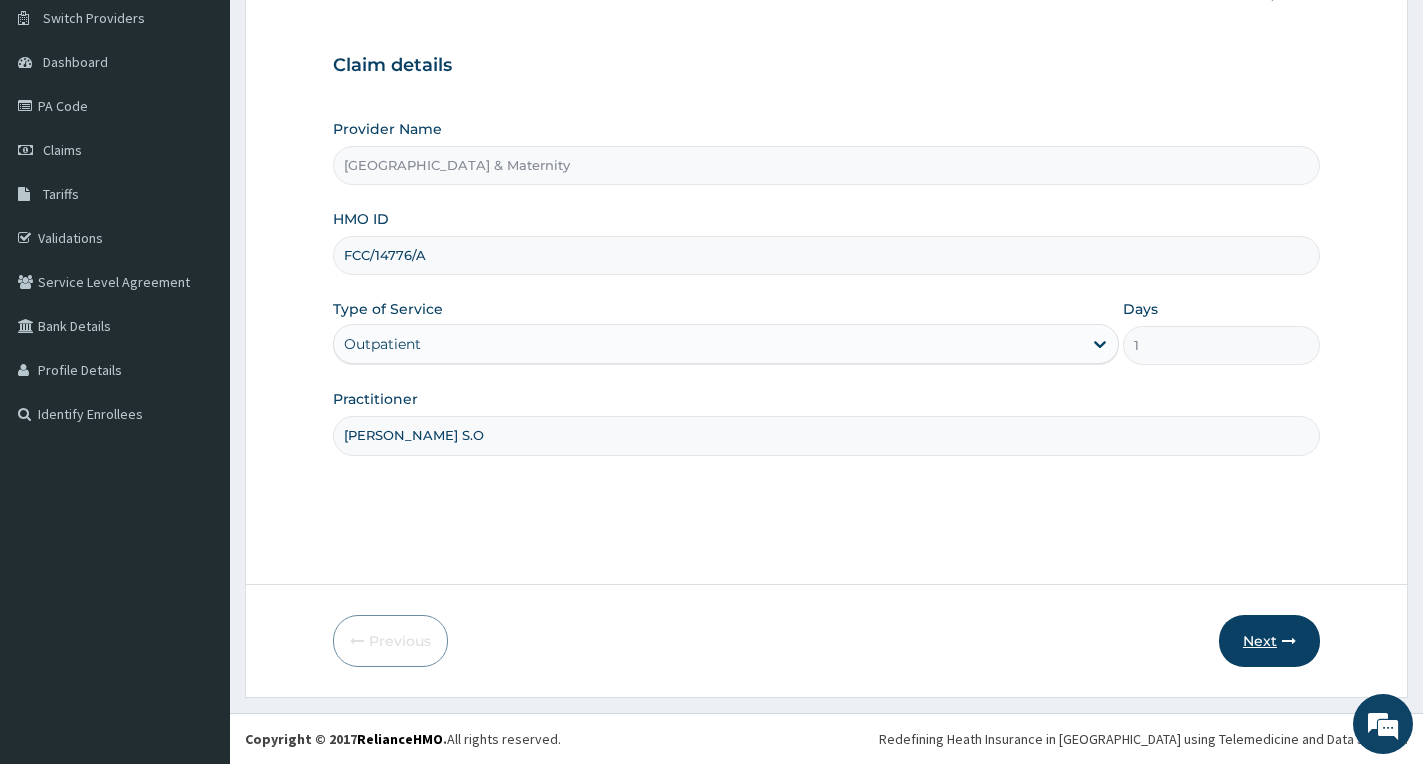 type on "Dr. Adeosun S.O" 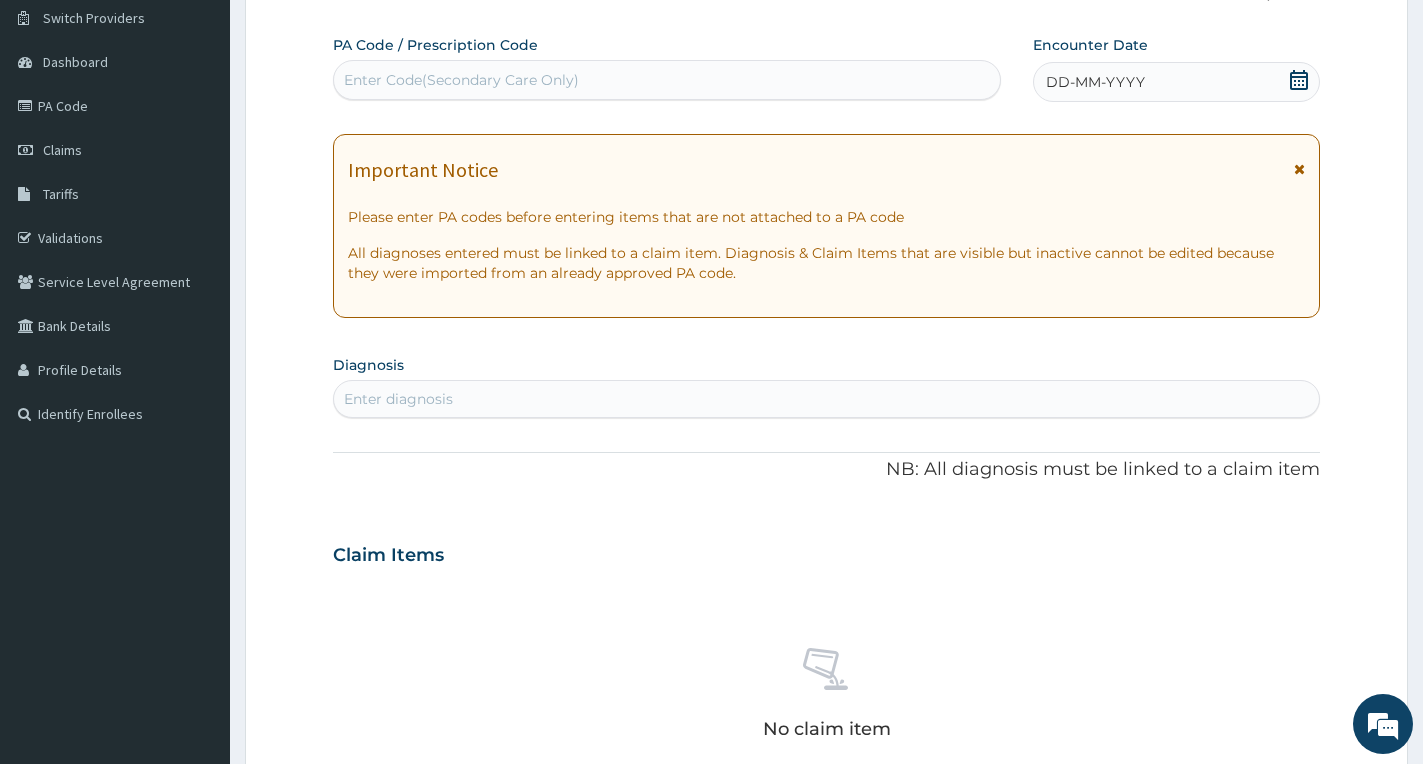 click at bounding box center (1299, 169) 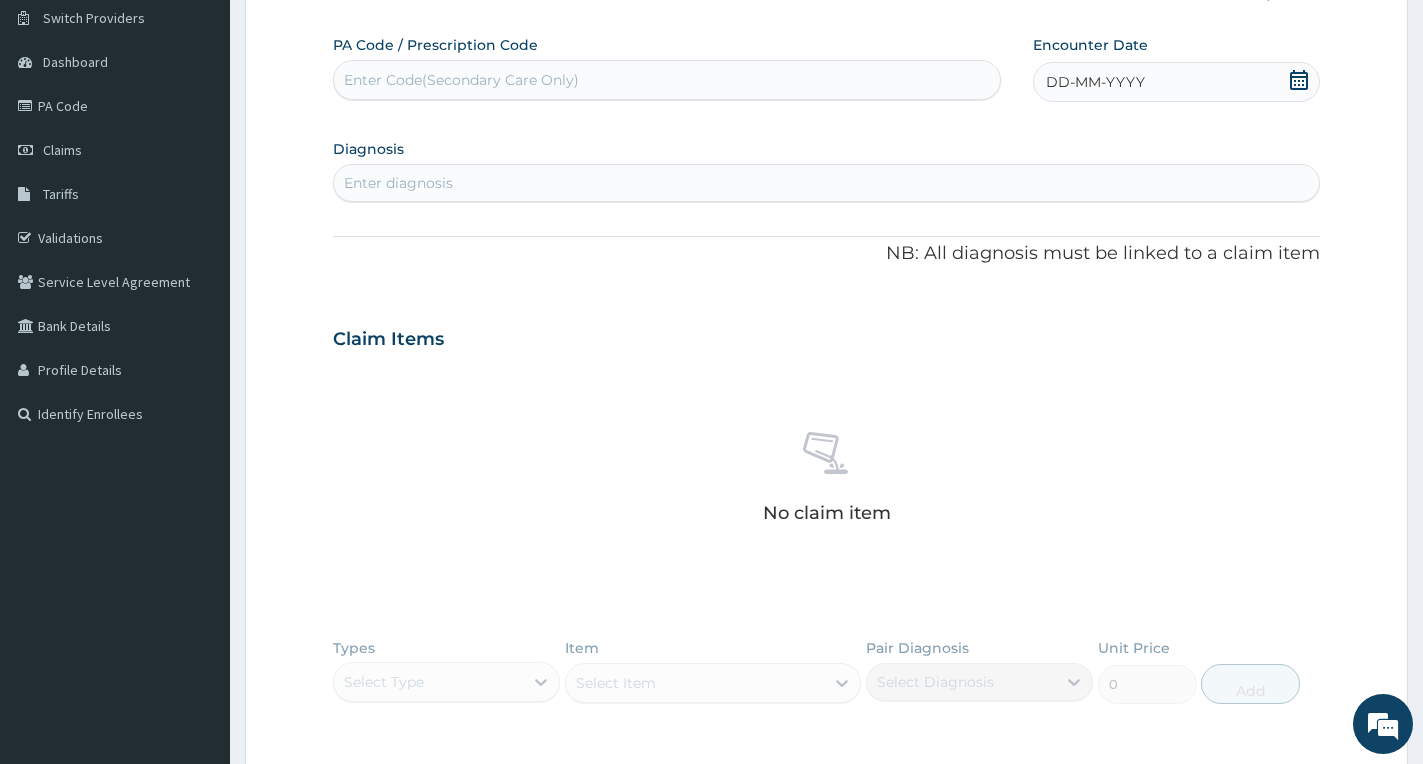 click 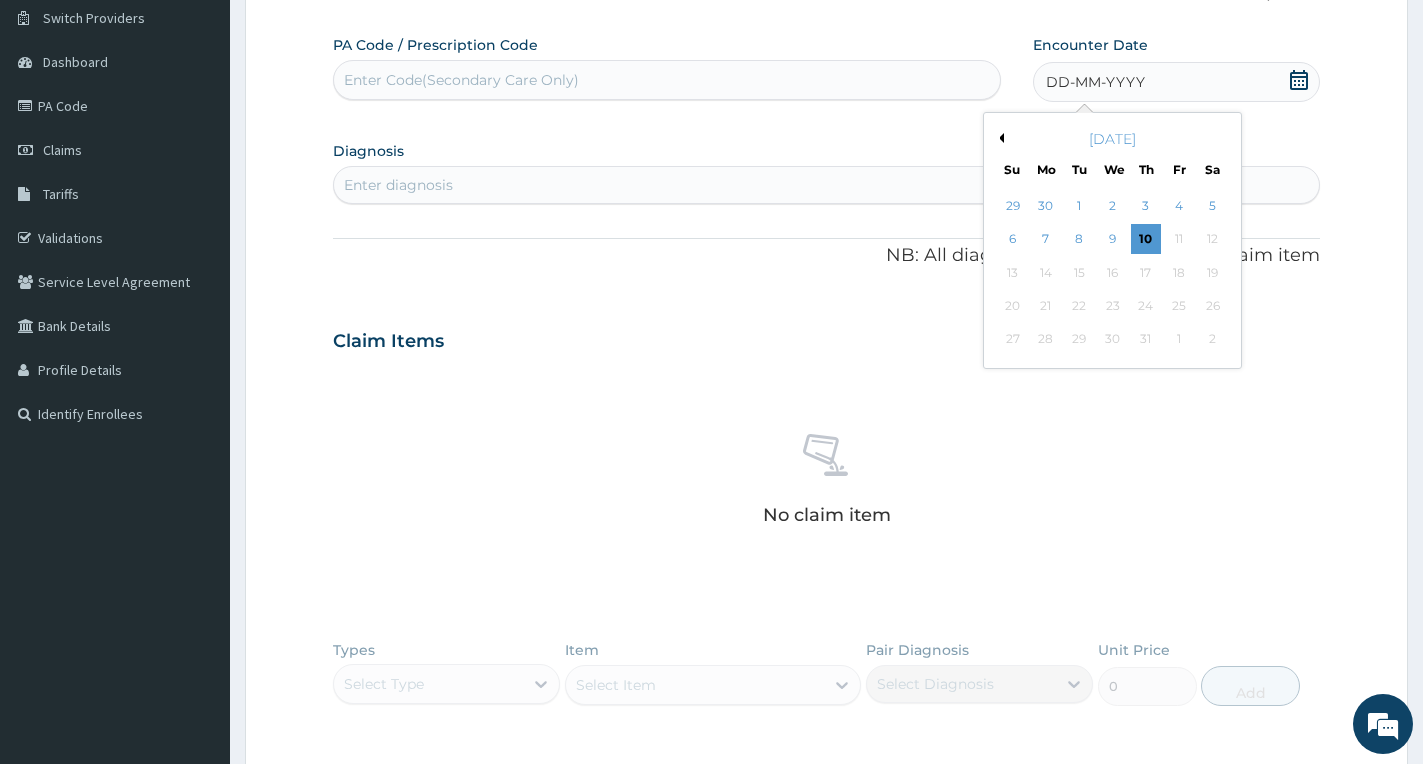click on "Previous Month" at bounding box center [999, 138] 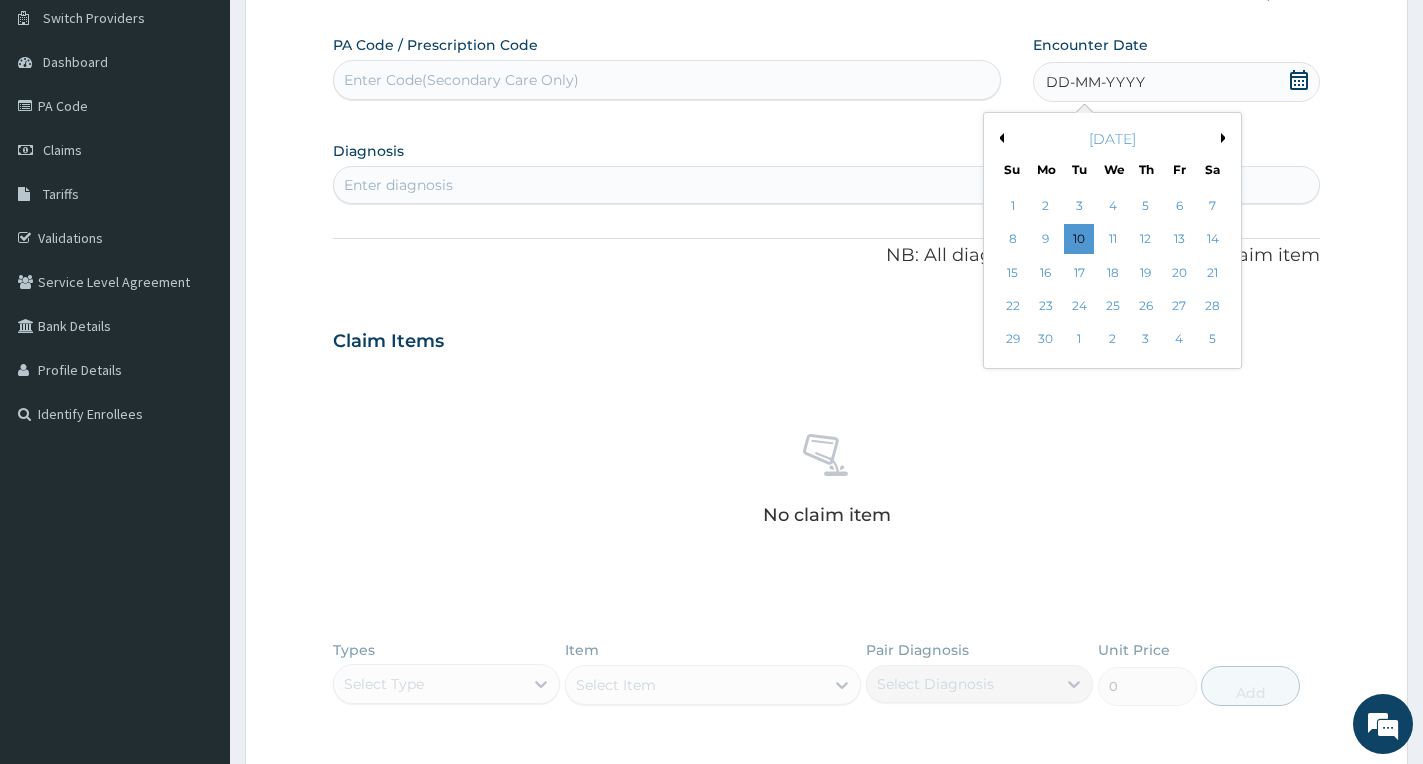 click on "Previous Month" at bounding box center (999, 138) 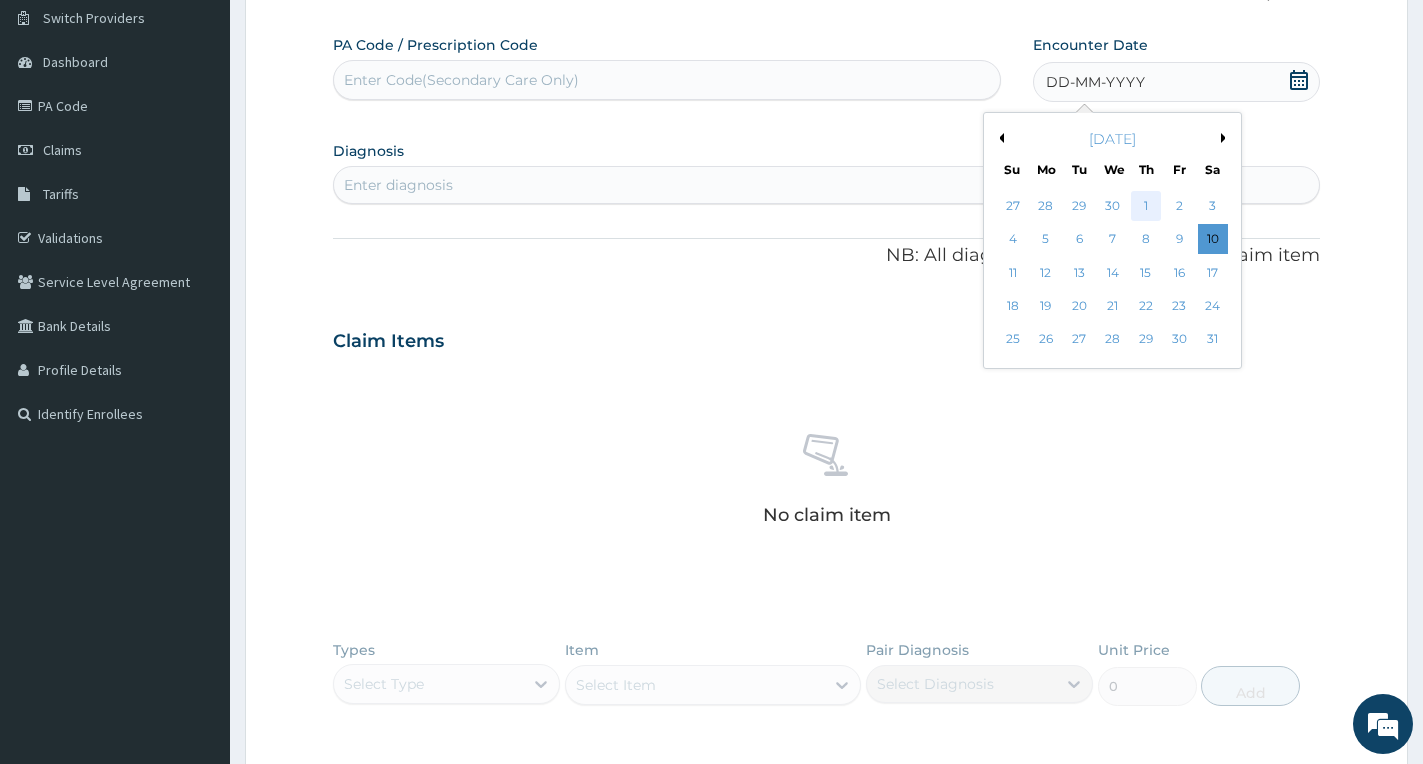 click on "1" at bounding box center (1146, 206) 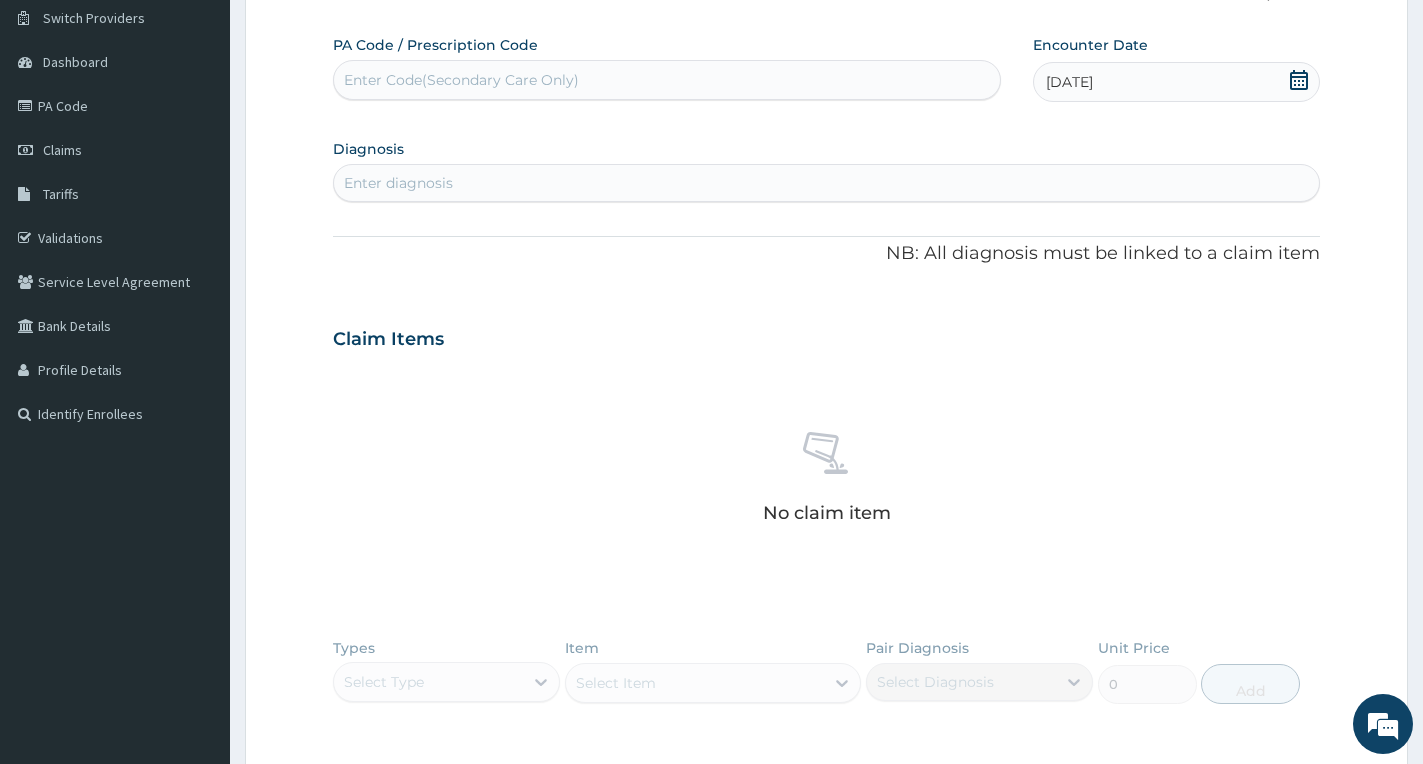 click on "01-05-2025" at bounding box center [1176, 82] 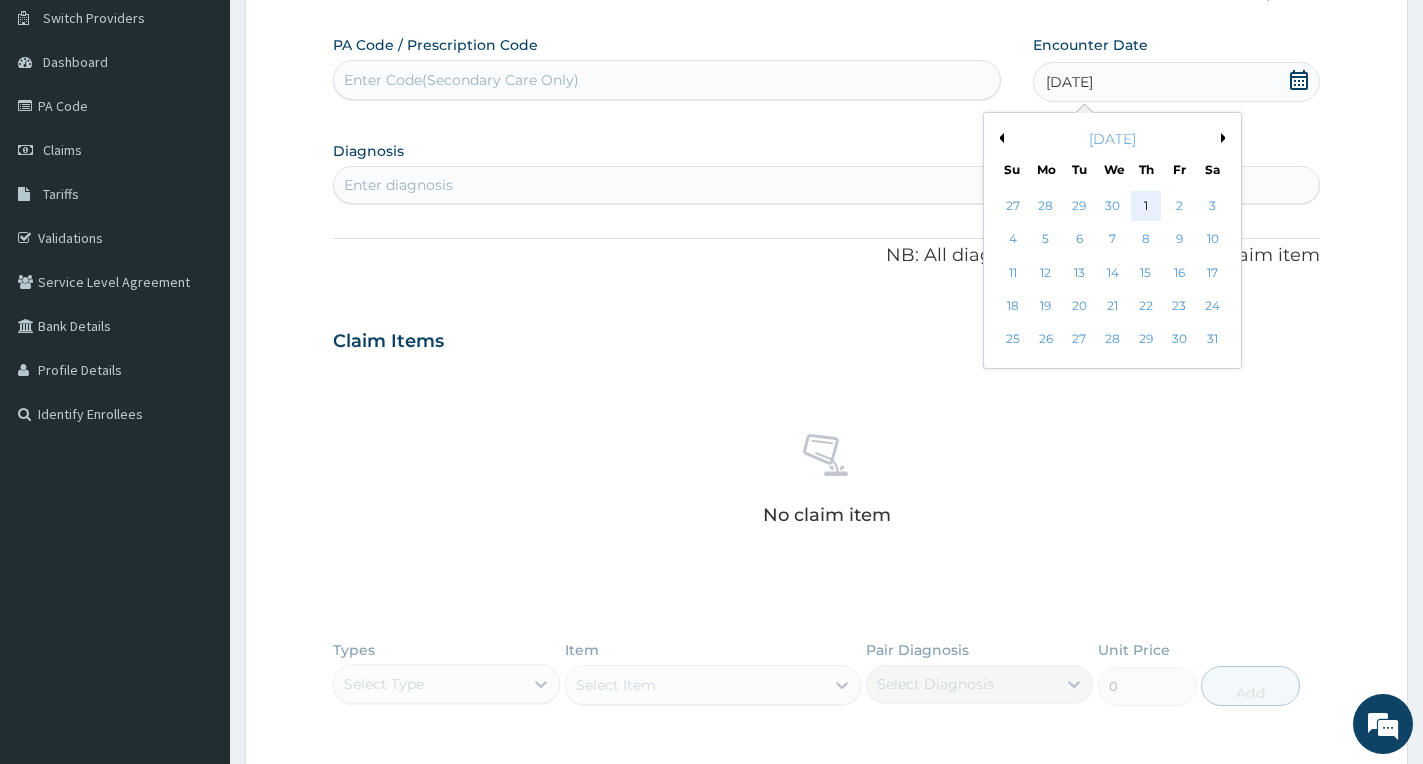 click on "1" at bounding box center (1146, 206) 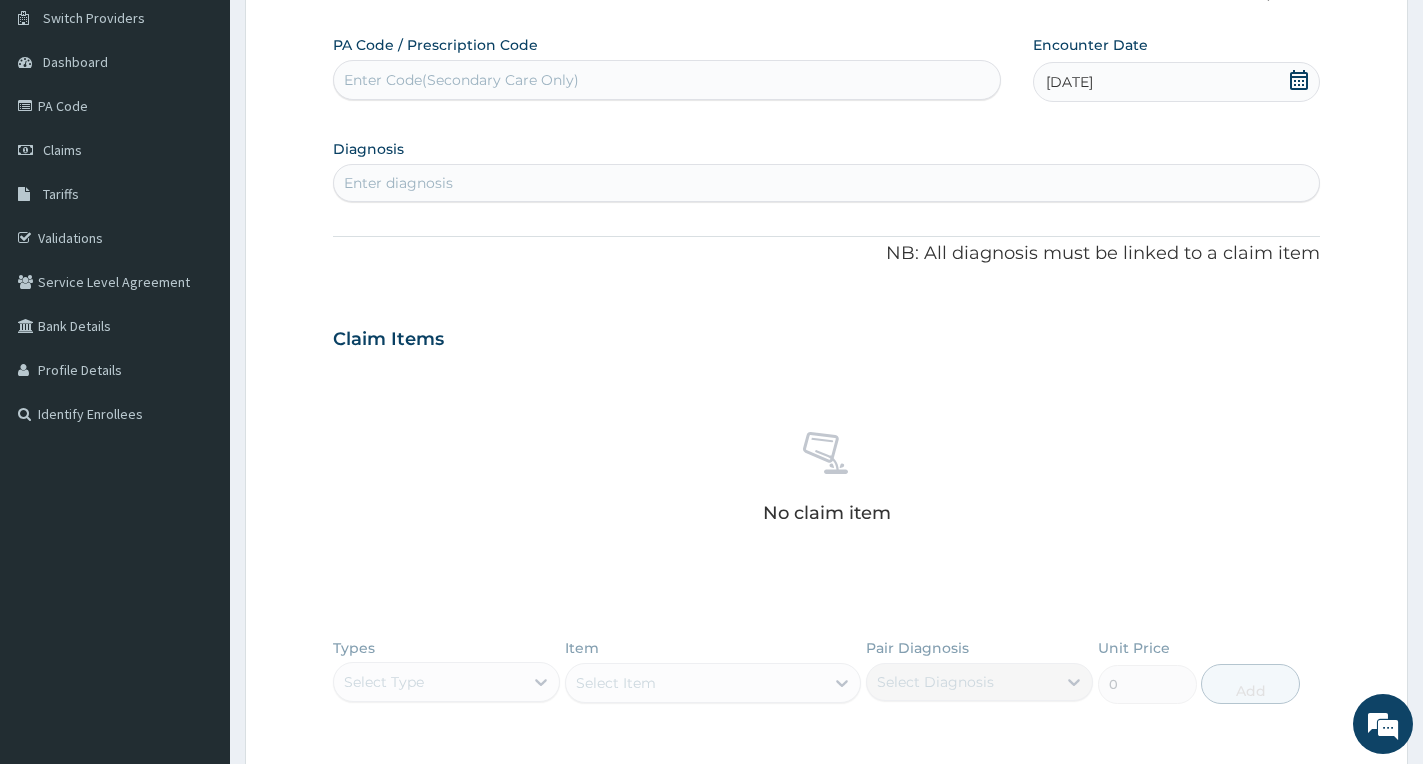 click on "Enter diagnosis" at bounding box center [826, 183] 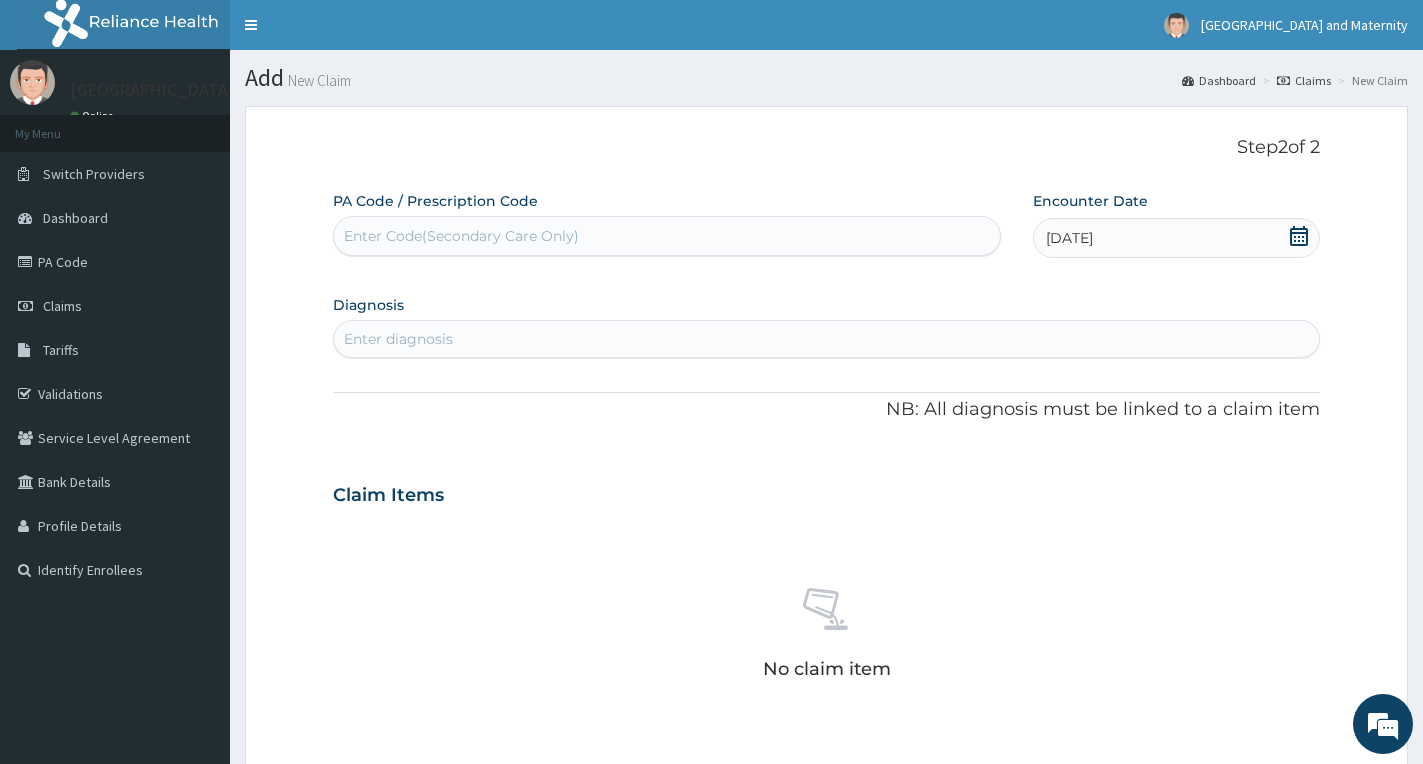 scroll, scrollTop: 456, scrollLeft: 0, axis: vertical 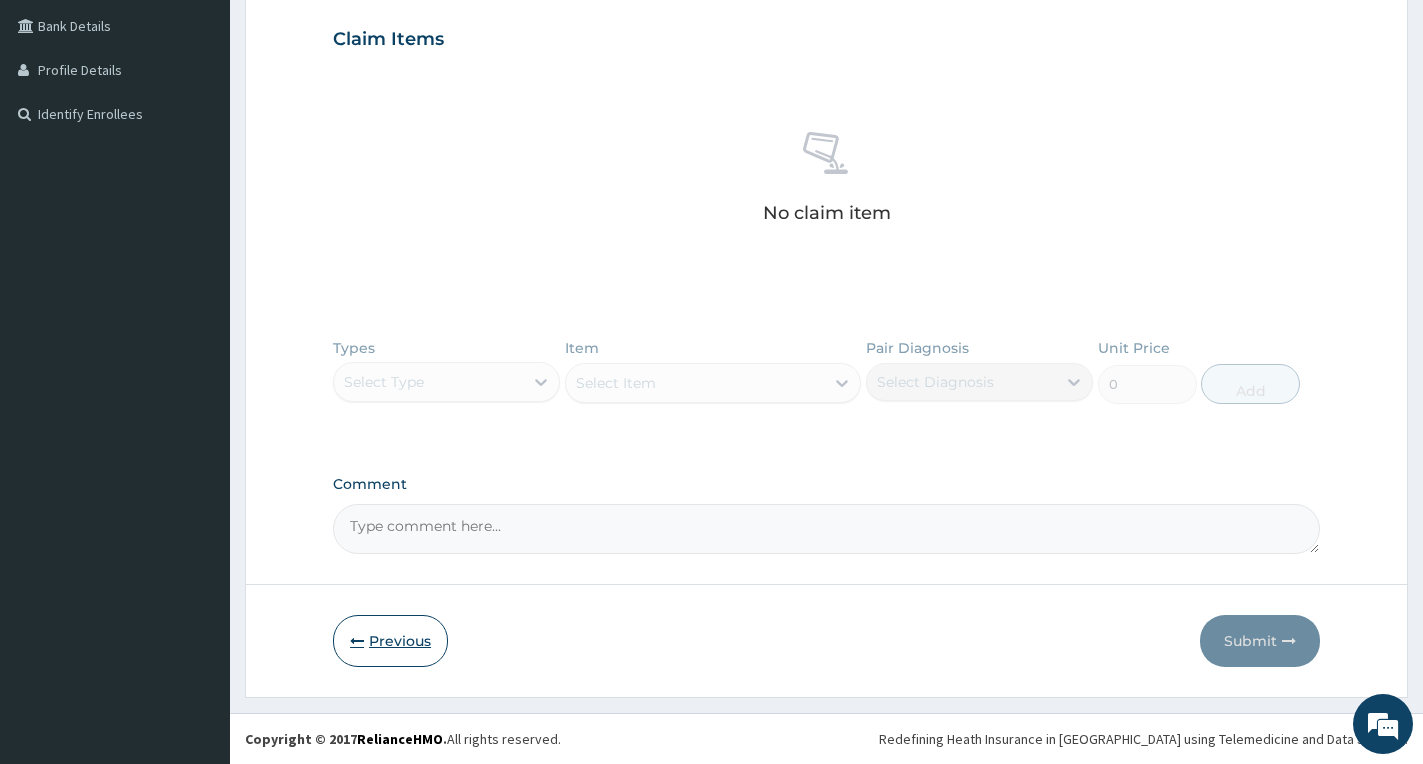 click on "Previous" at bounding box center [390, 641] 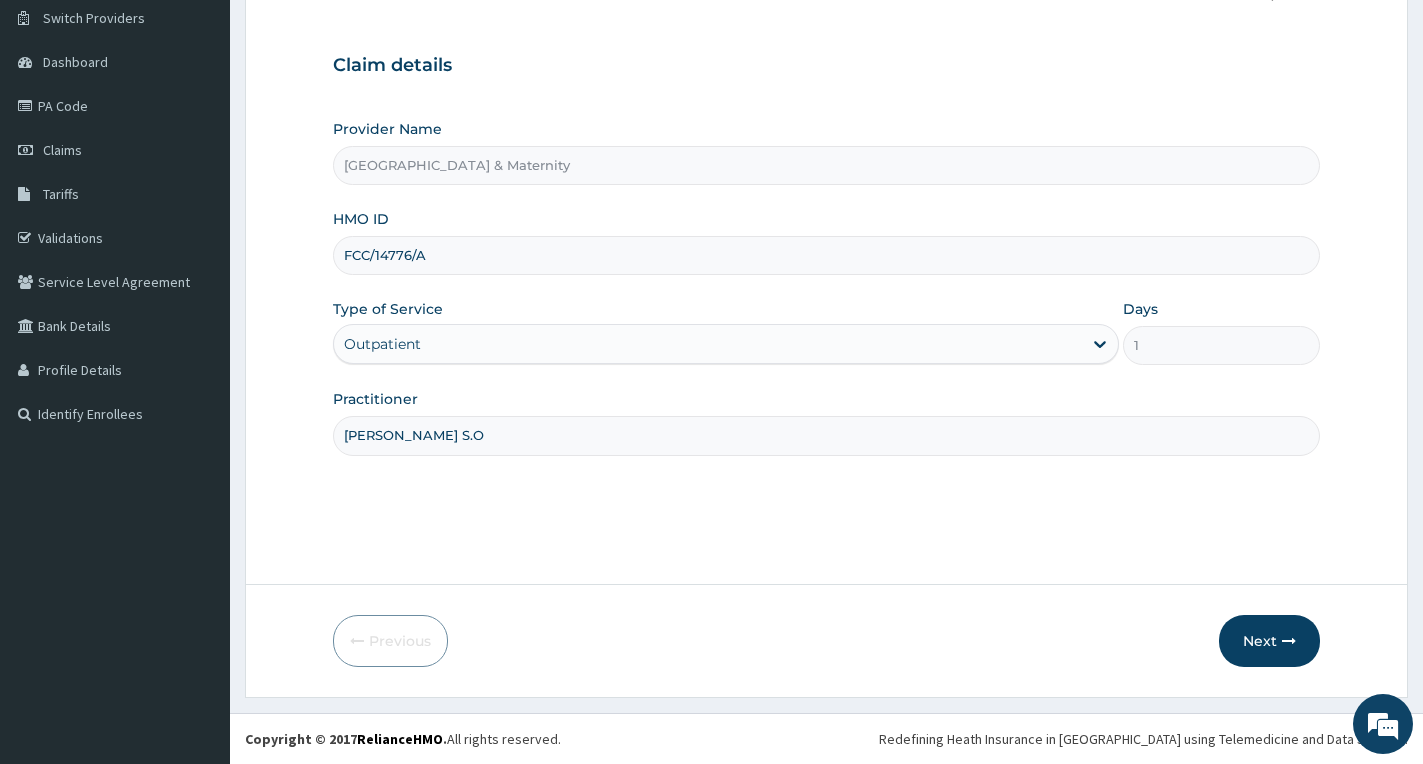 scroll, scrollTop: 156, scrollLeft: 0, axis: vertical 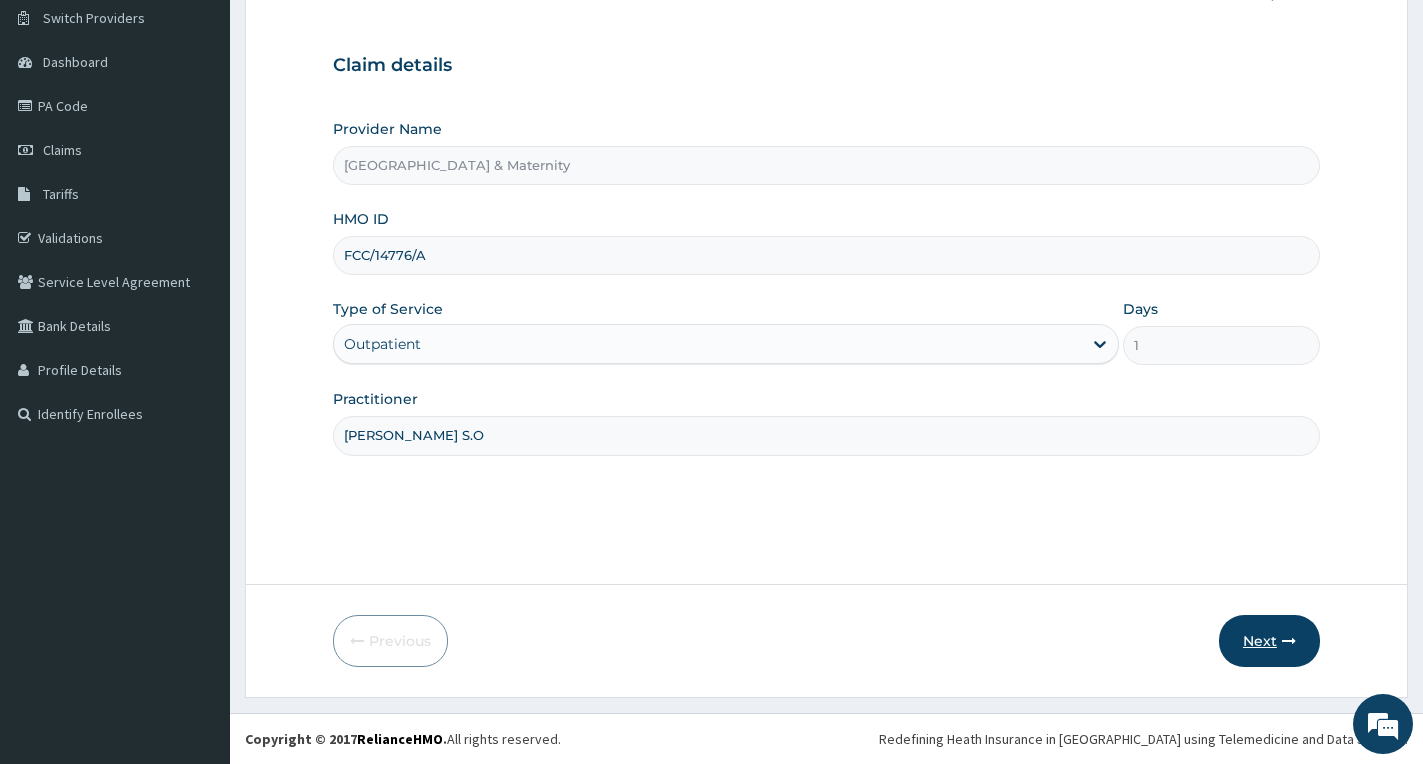 click on "Next" at bounding box center [1269, 641] 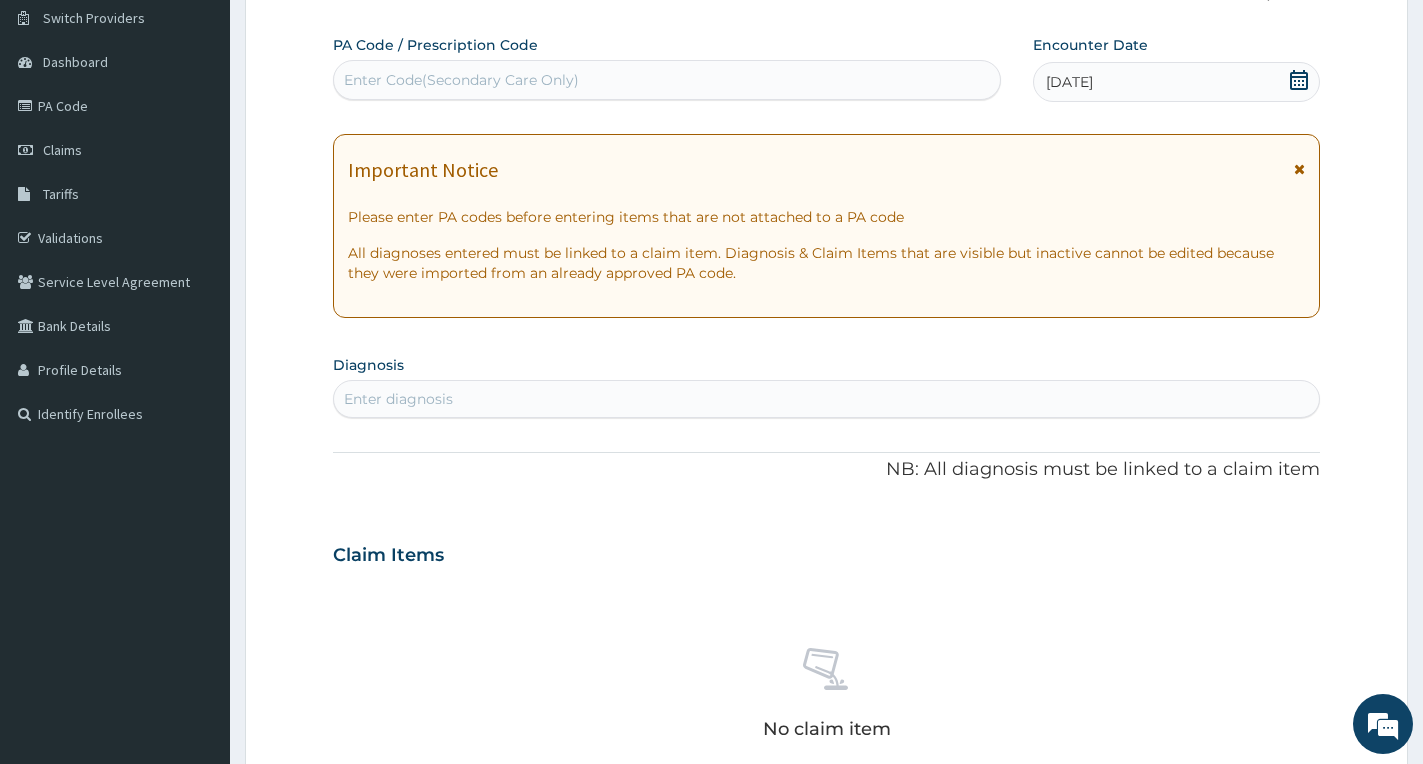 click 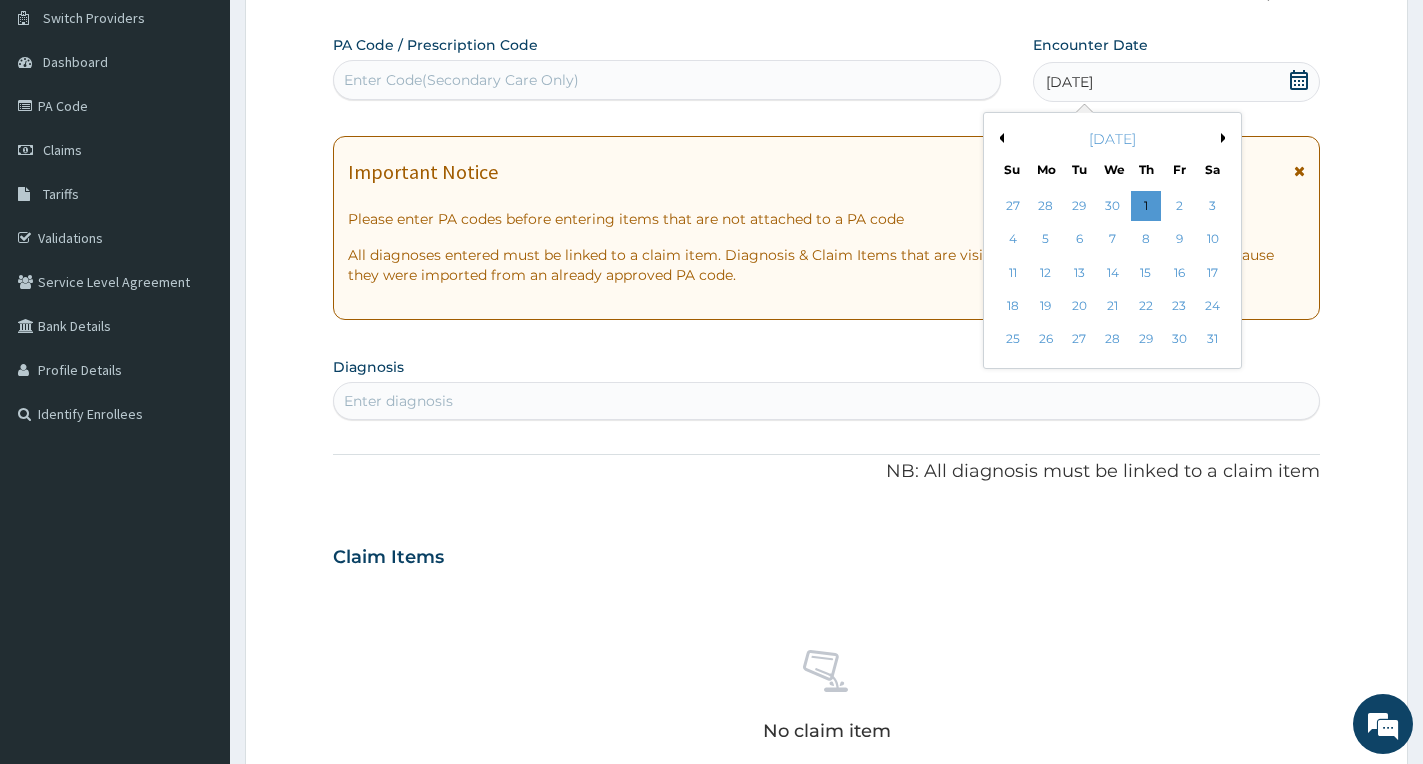 click on "May 2025" at bounding box center [1112, 139] 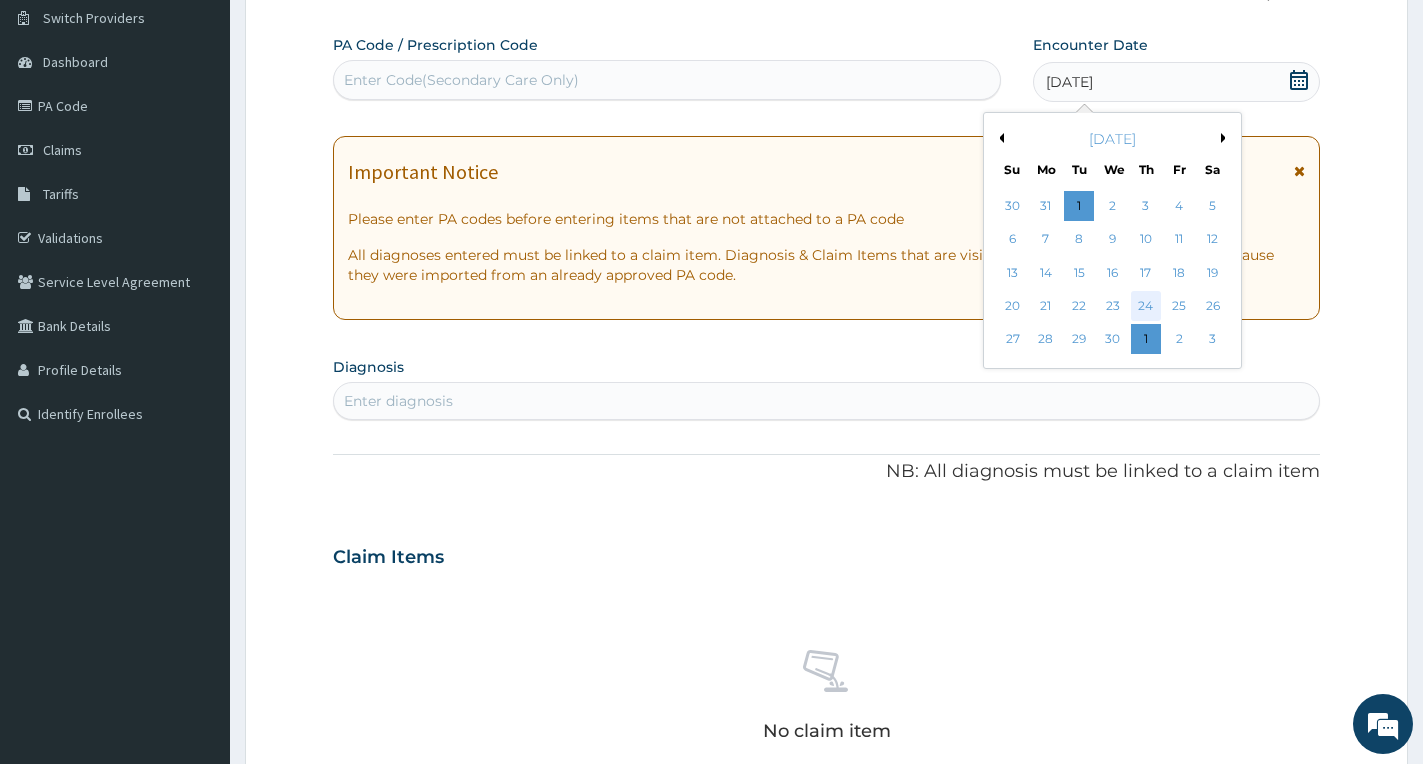 click on "24" at bounding box center [1146, 306] 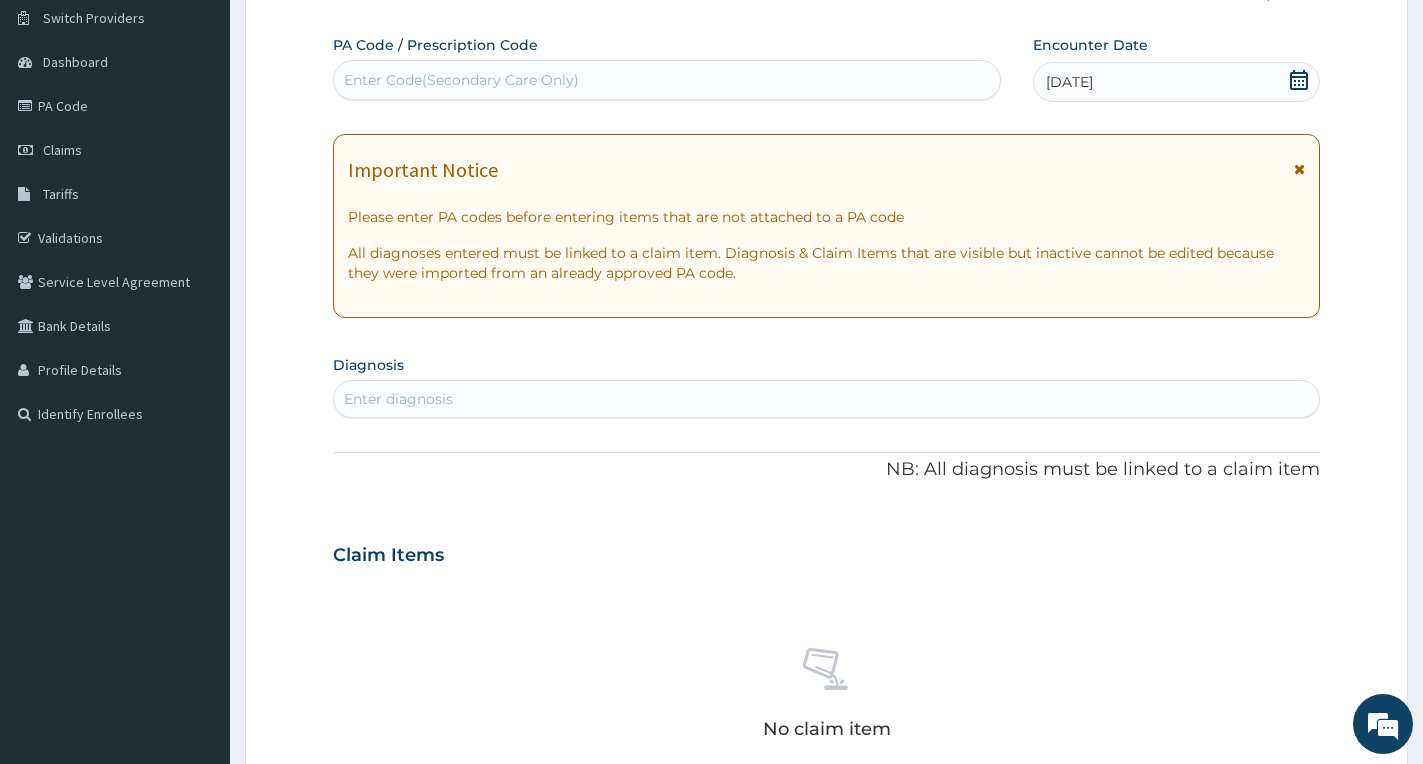 click on "Important Notice Please enter PA codes before entering items that are not attached to a PA code   All diagnoses entered must be linked to a claim item. Diagnosis & Claim Items that are visible but inactive cannot be edited because they were imported from an already approved PA code." at bounding box center [826, 226] 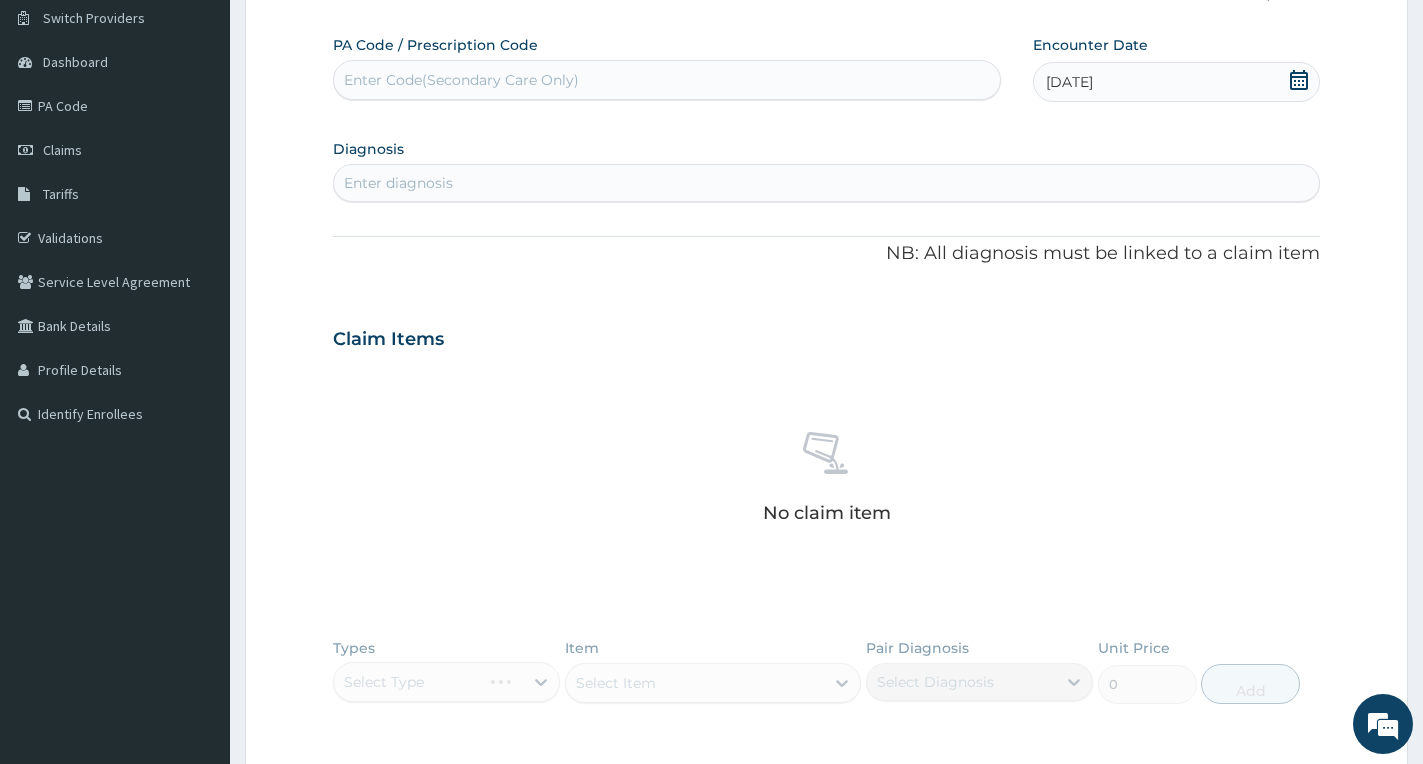 click on "Enter diagnosis" at bounding box center [826, 183] 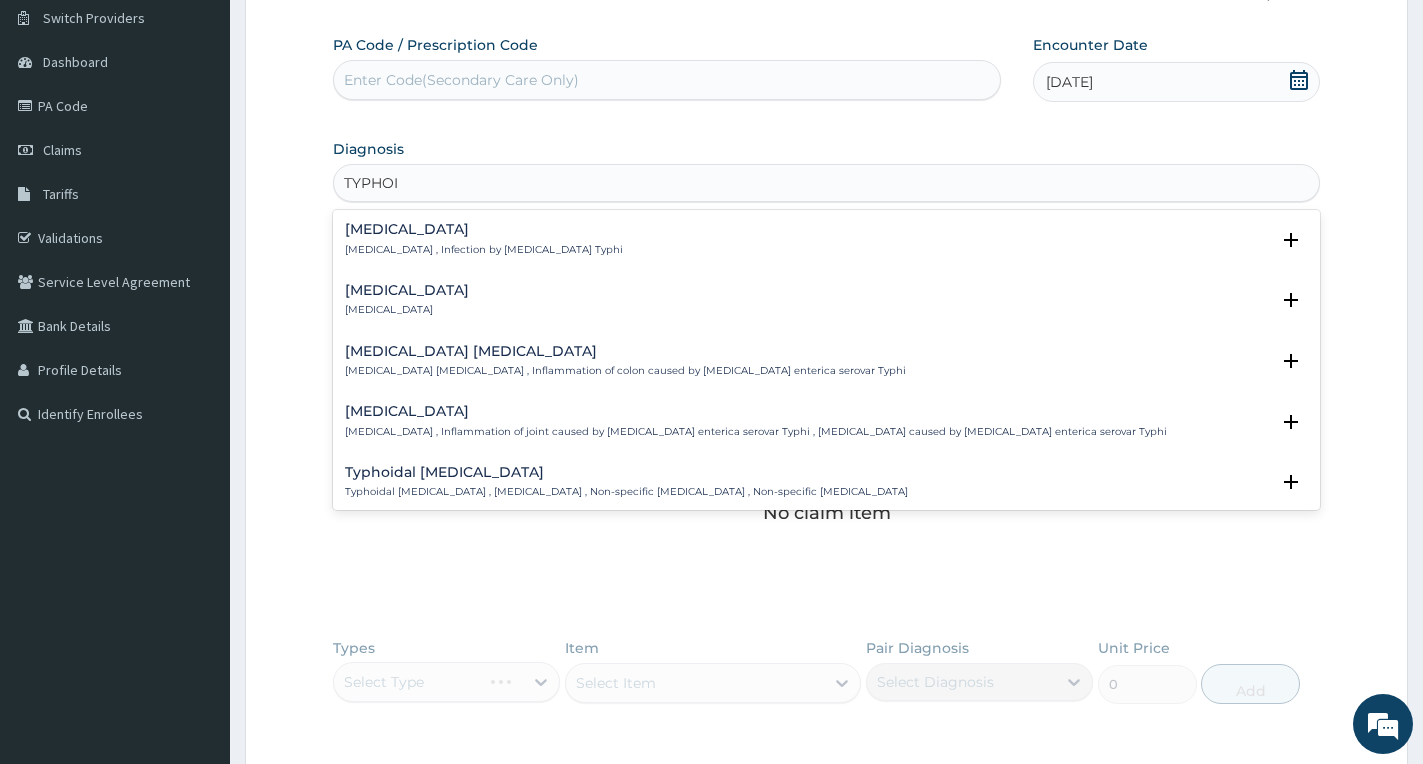 type on "TYPHOID" 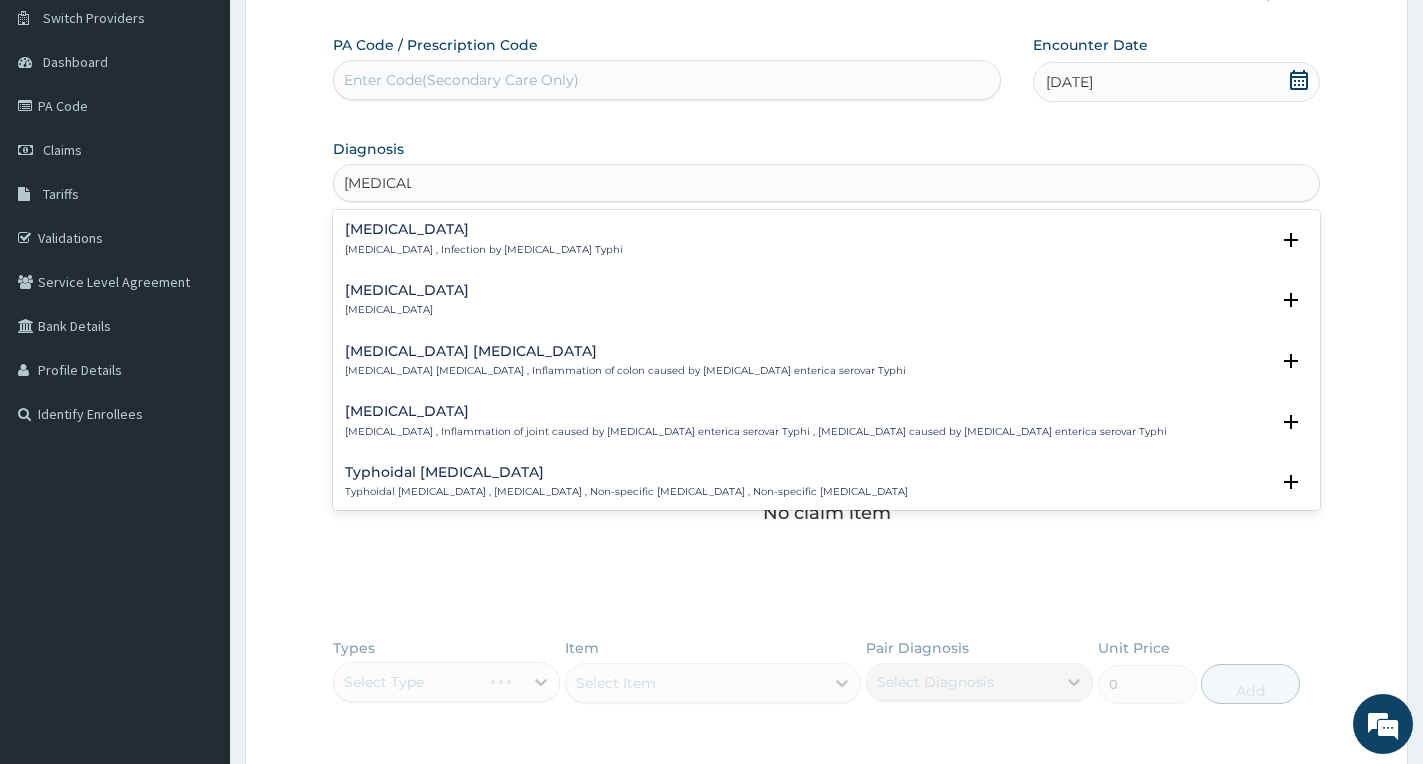 click on "Typhoid fever , Infection by Salmonella Typhi" at bounding box center [484, 250] 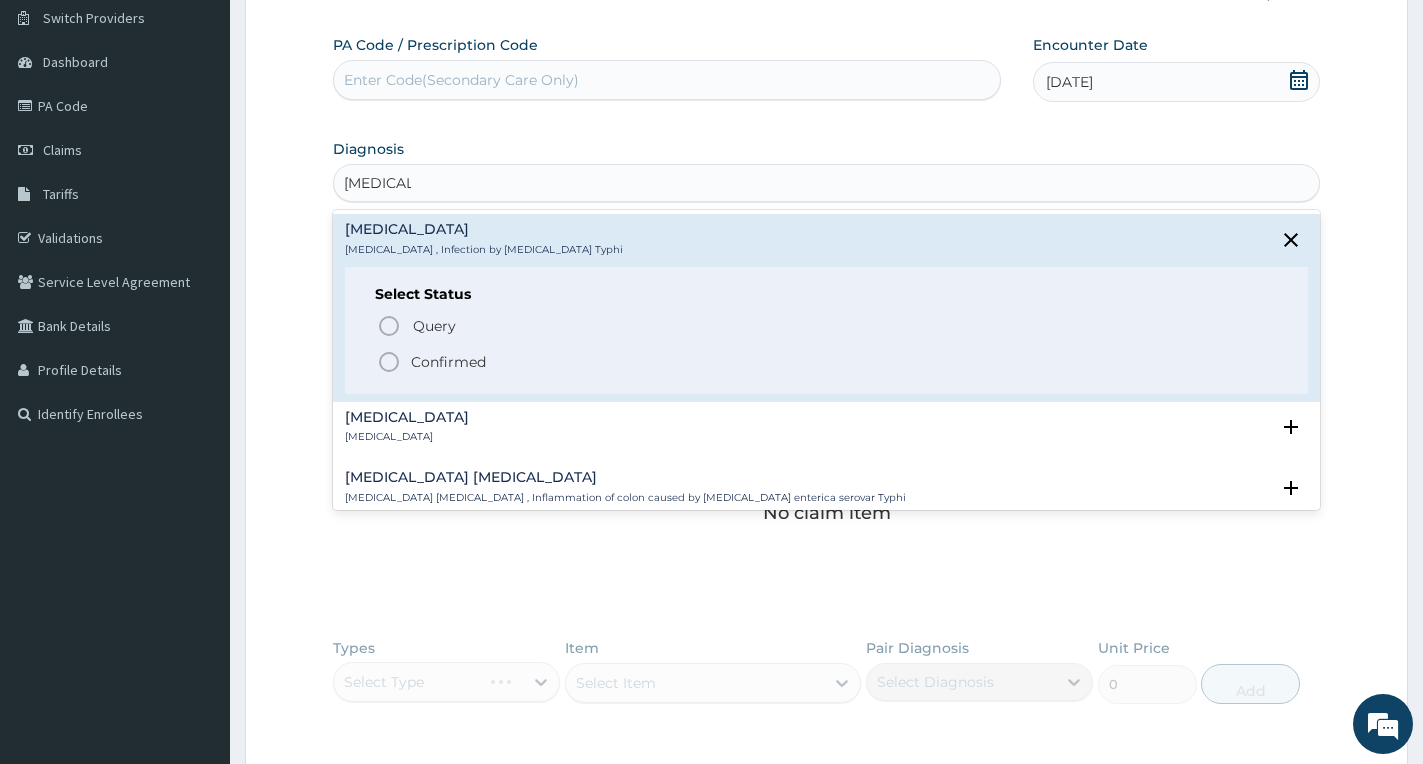 click 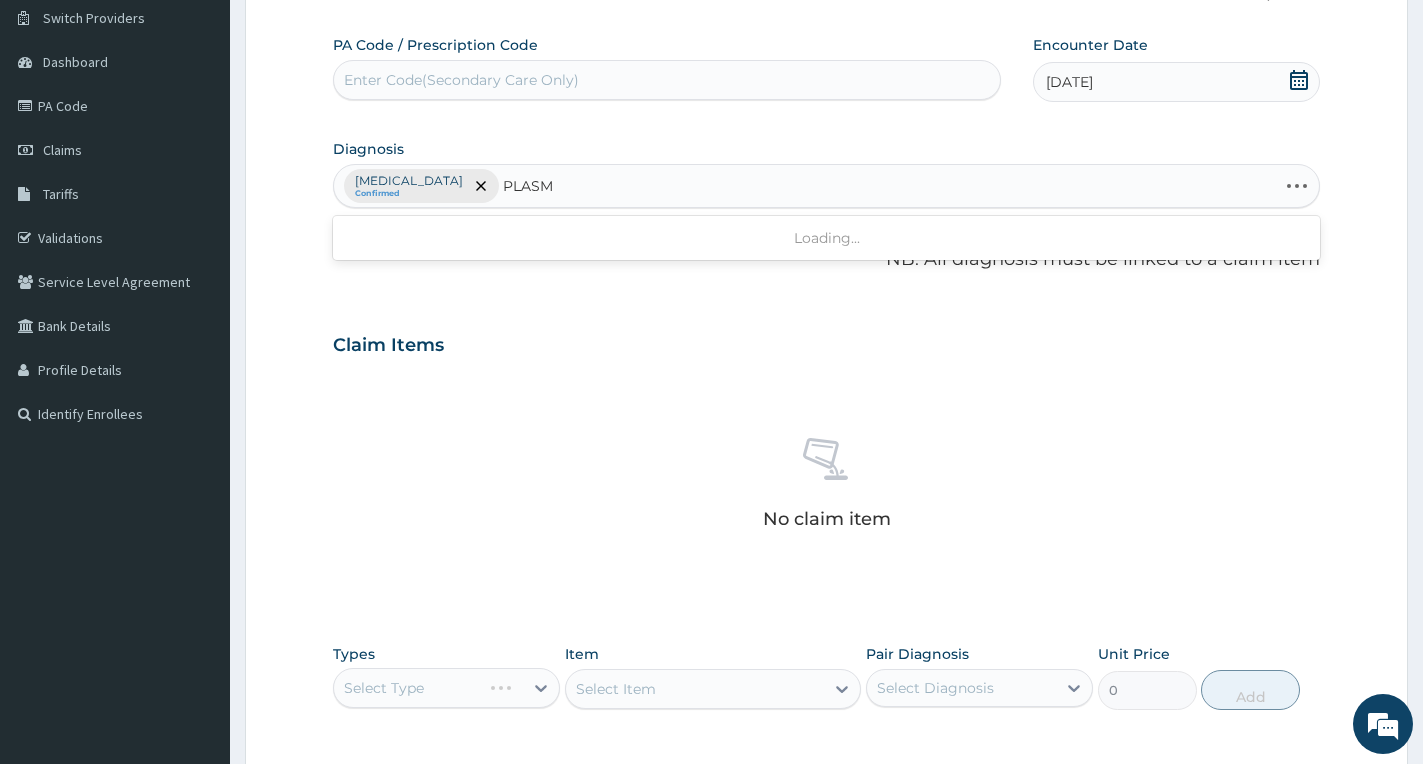 type on "PLASMO" 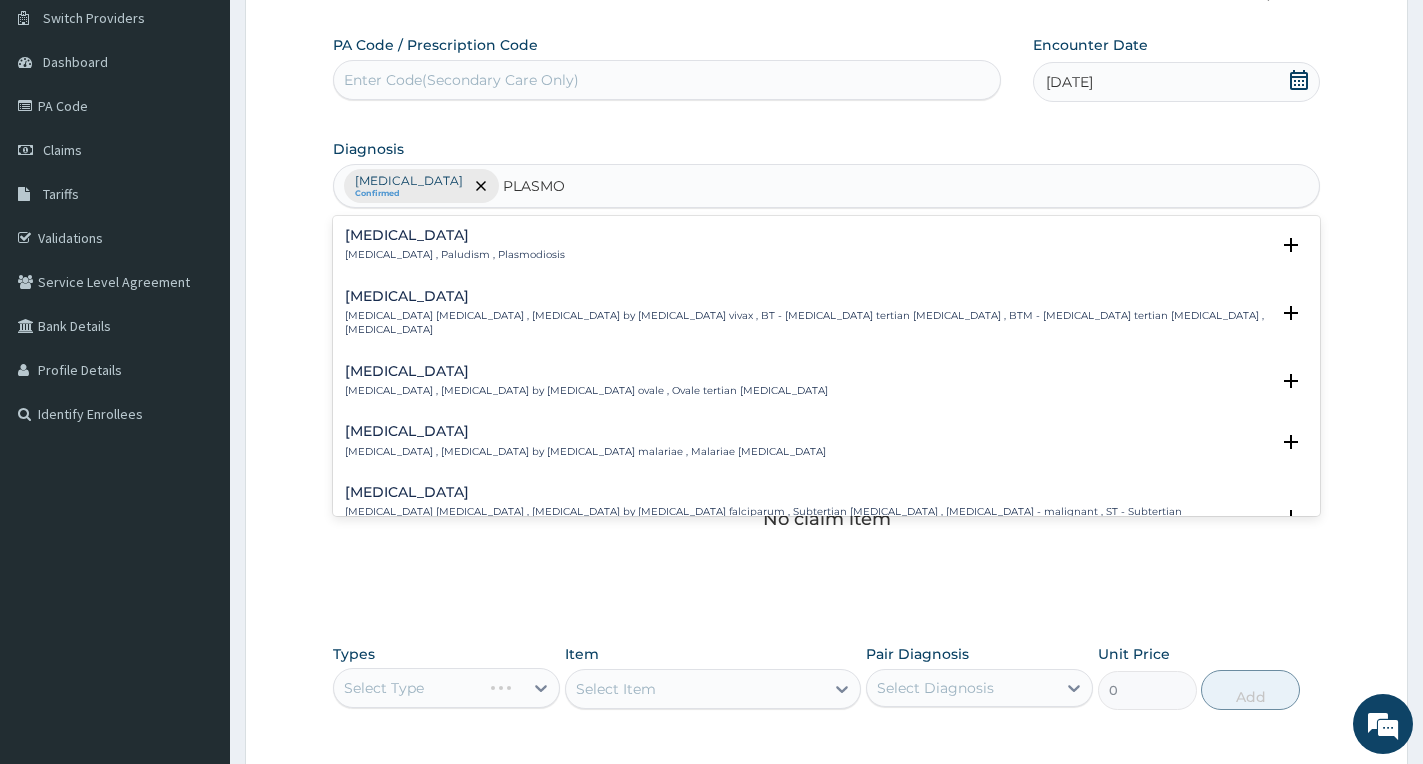 click on "Falciparum malaria" at bounding box center [807, 492] 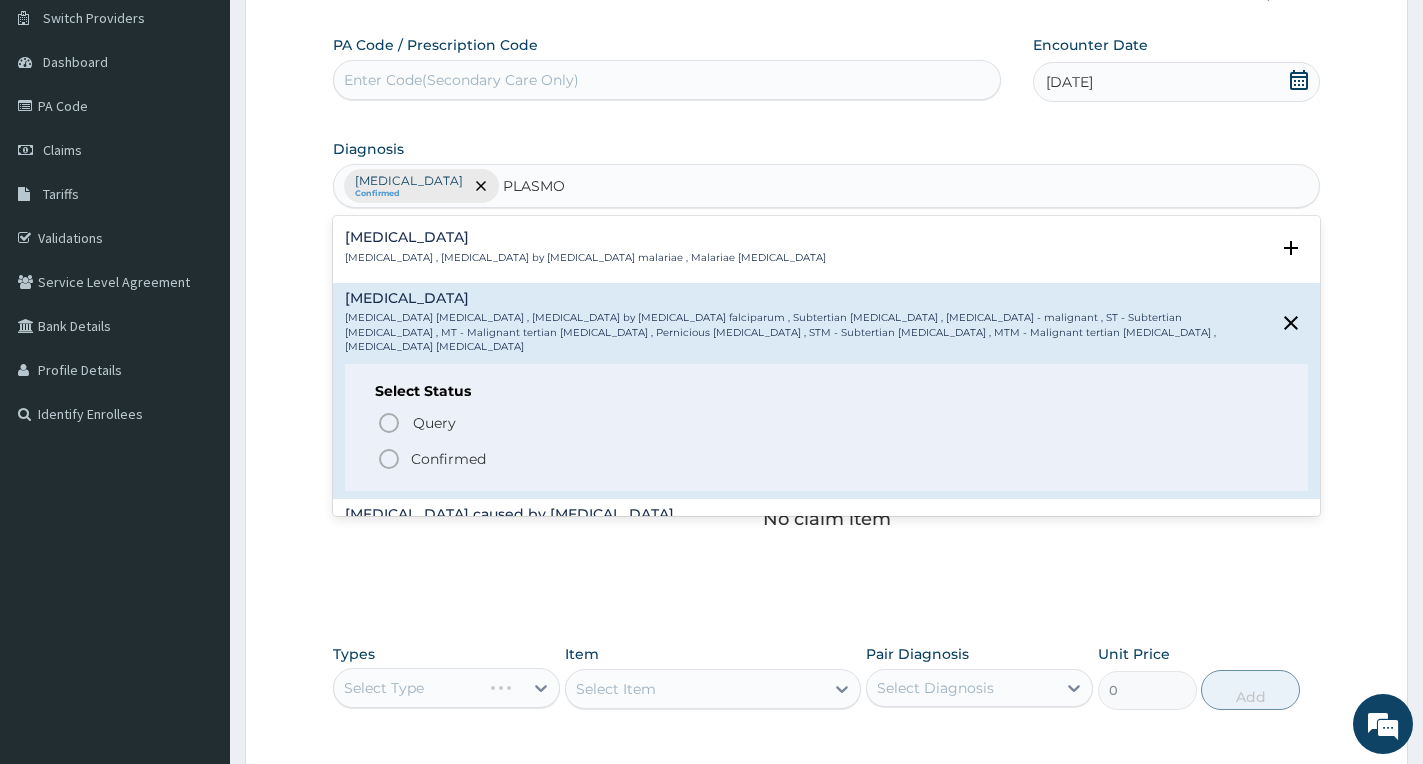 scroll, scrollTop: 300, scrollLeft: 0, axis: vertical 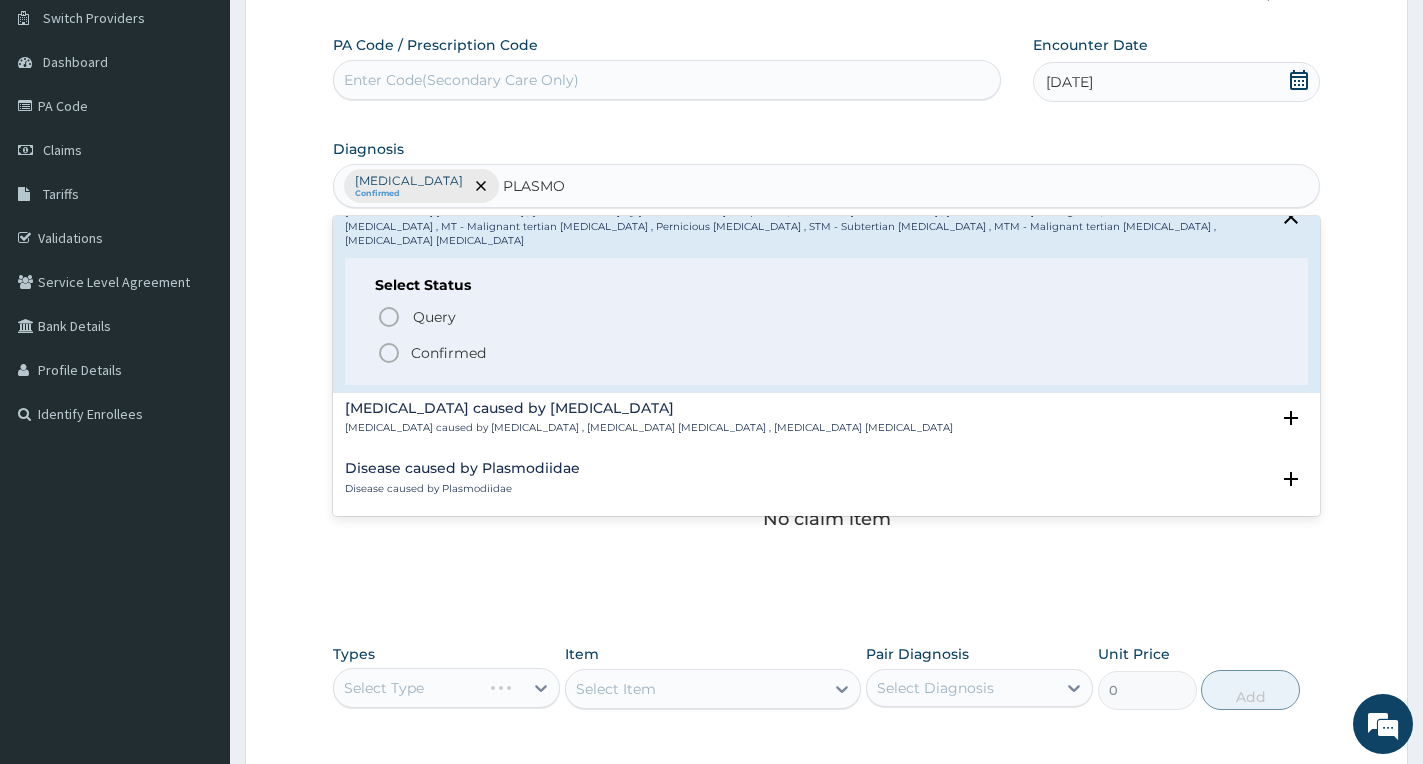 click 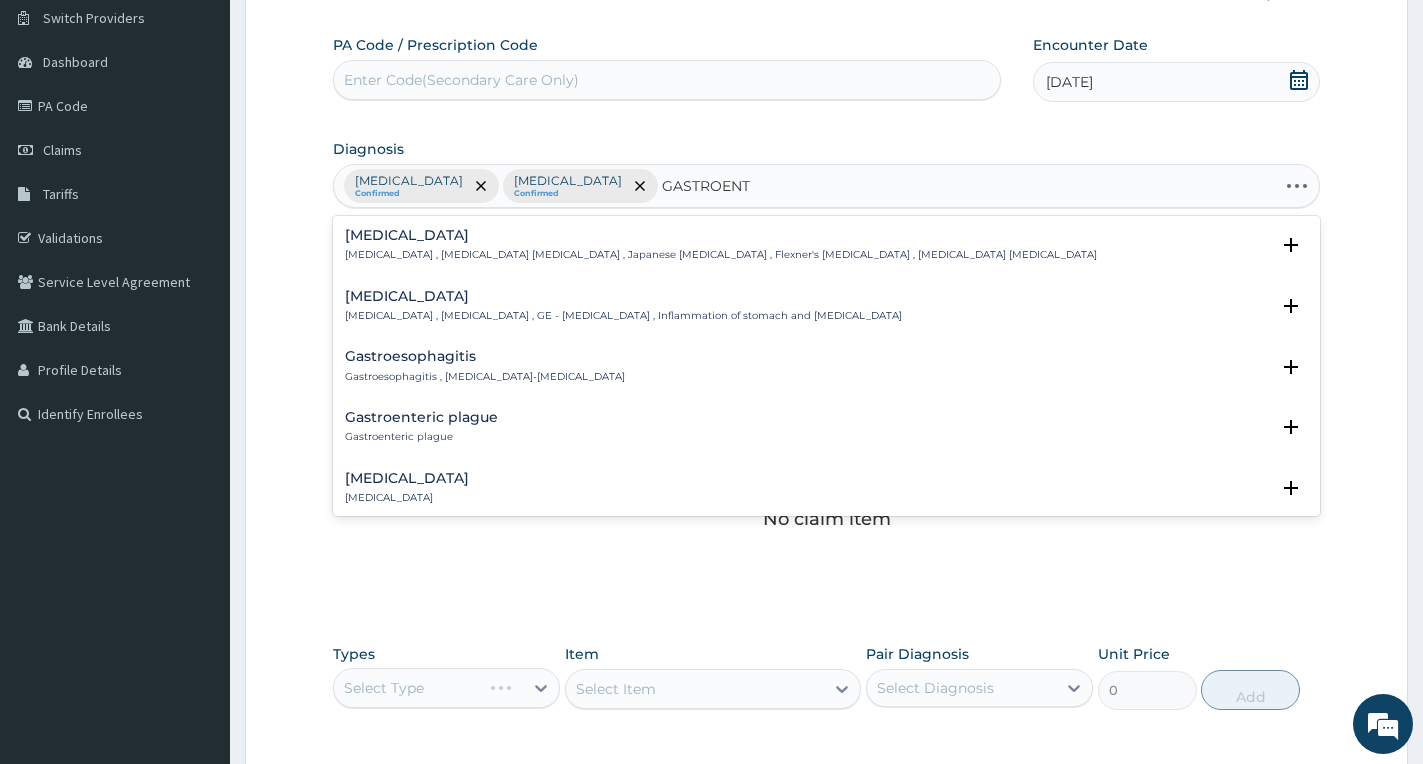 type on "GASTROENTE" 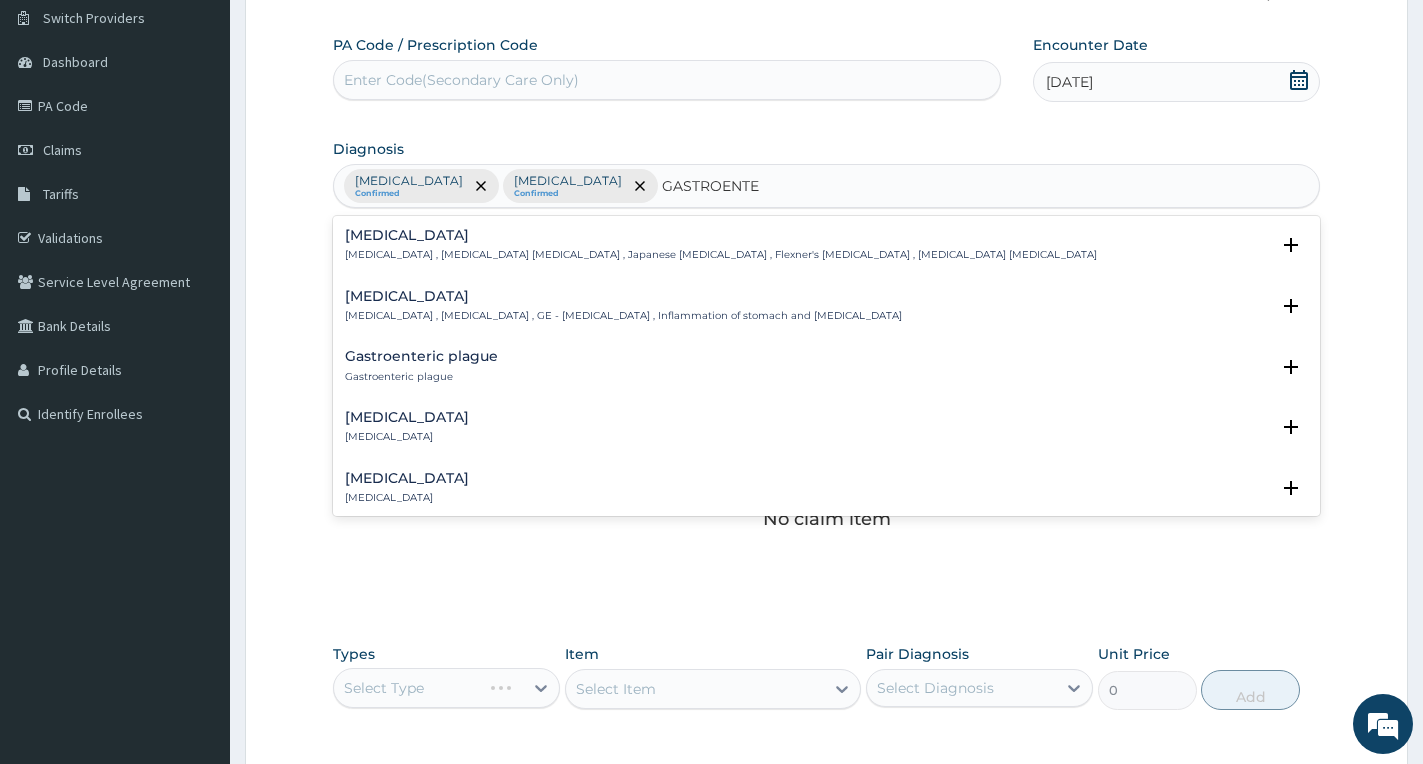 click on "Gastroenteritis Gastroenteritis , Gastroenteropathy , GE - Gastroenteritis , Inflammation of stomach and intestine" at bounding box center (623, 306) 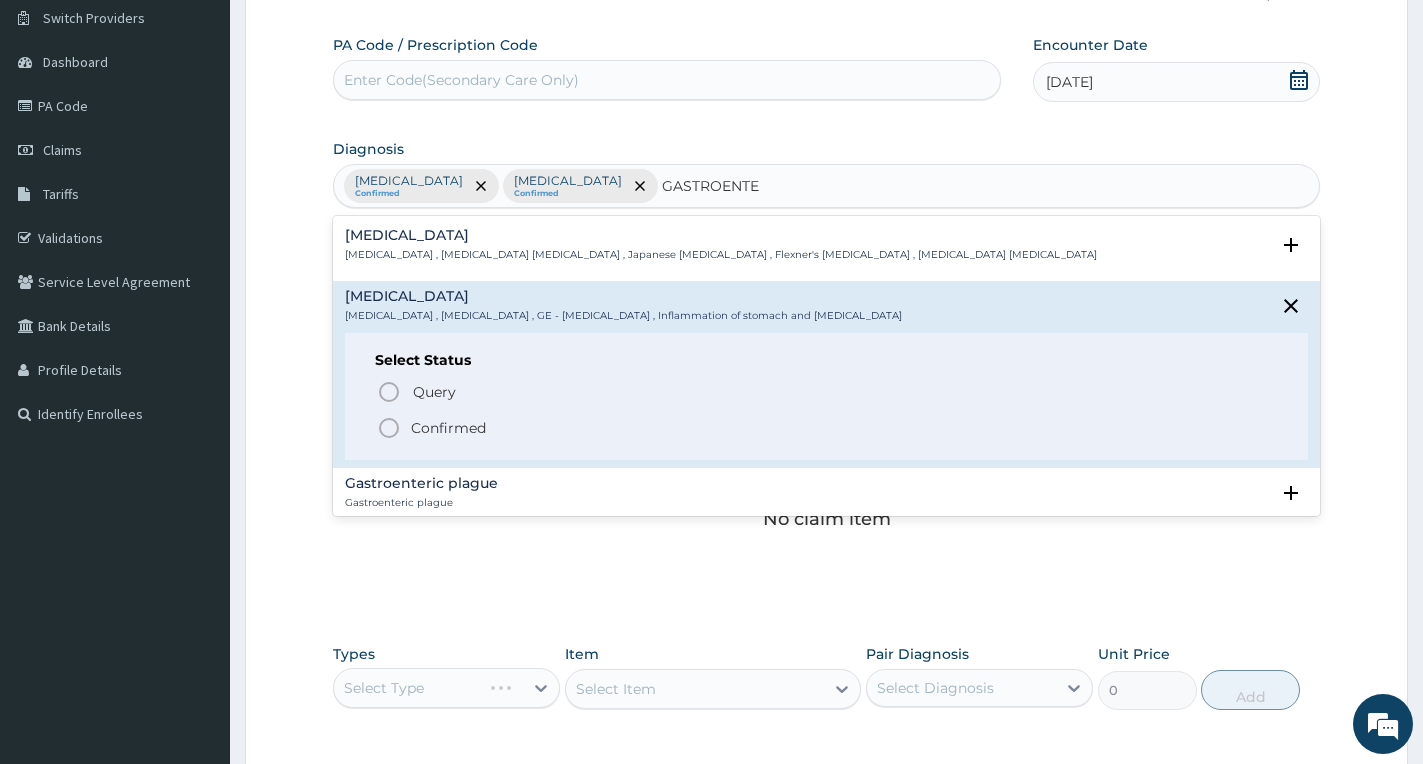click on "Confirmed" at bounding box center [448, 428] 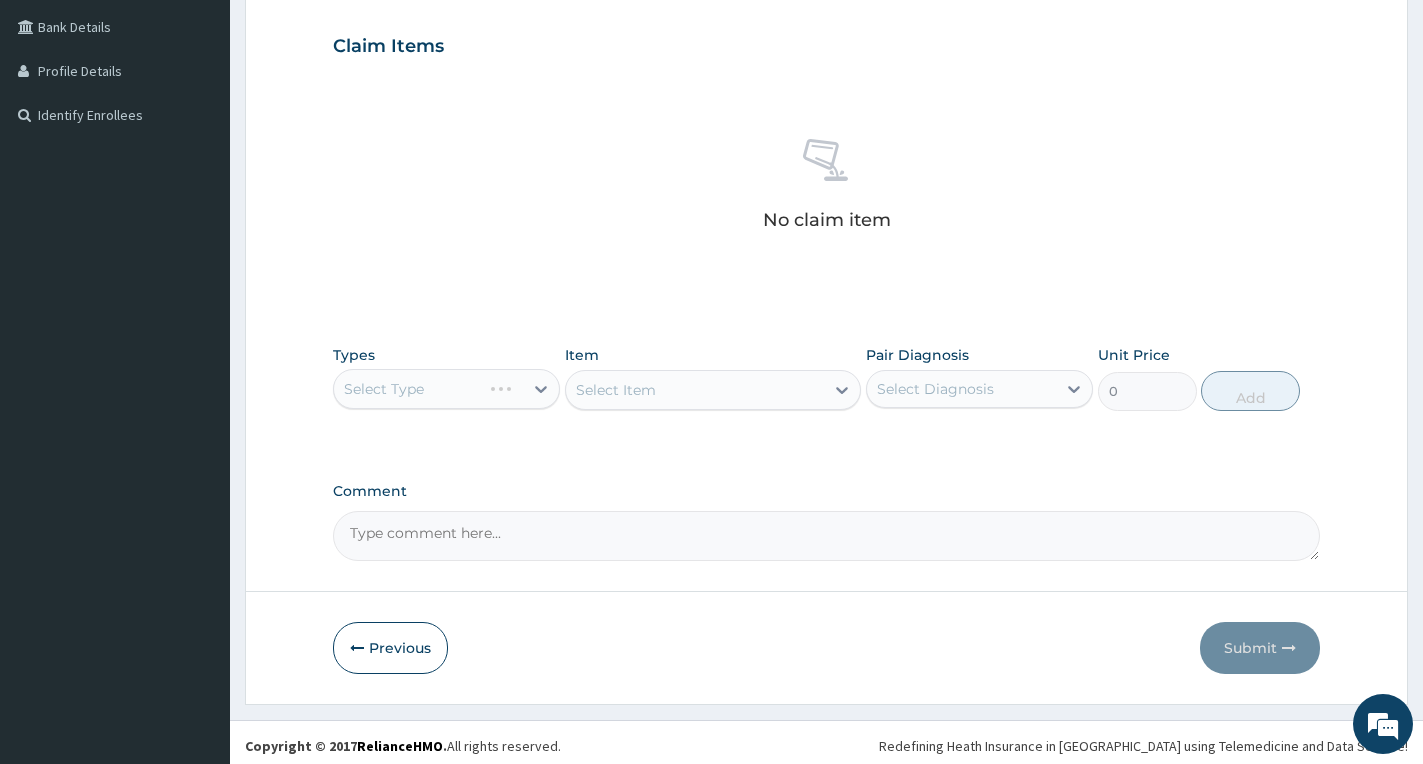 scroll, scrollTop: 456, scrollLeft: 0, axis: vertical 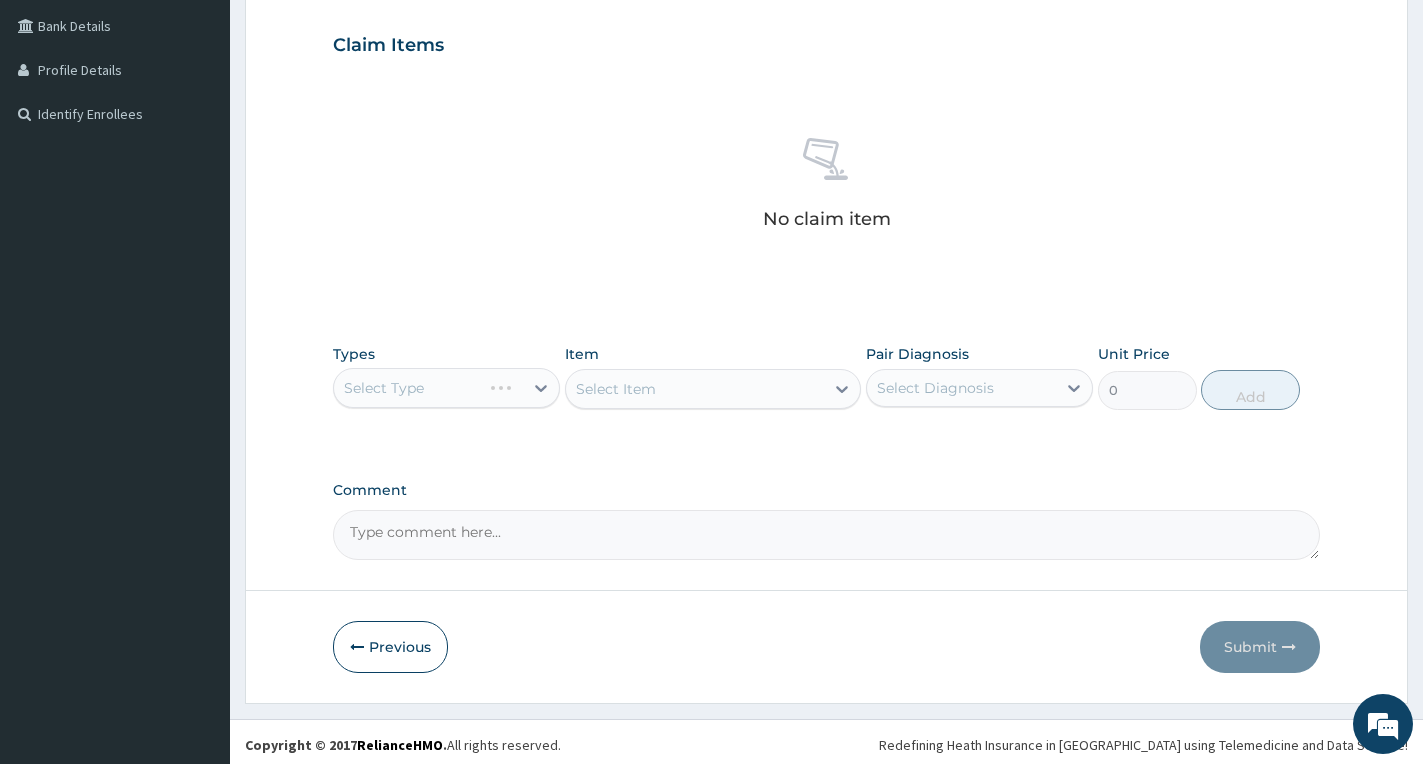 click on "Types Select Type" at bounding box center [446, 377] 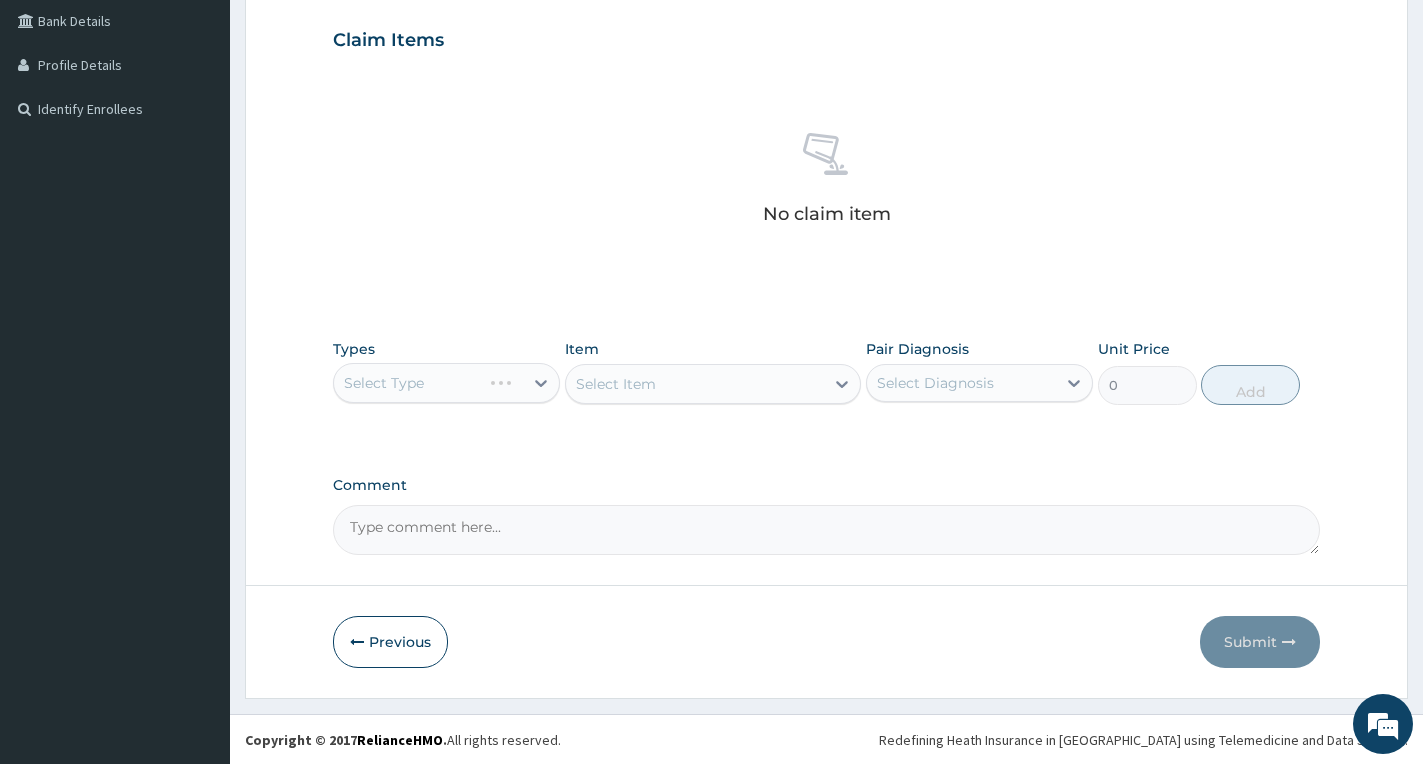 scroll, scrollTop: 462, scrollLeft: 0, axis: vertical 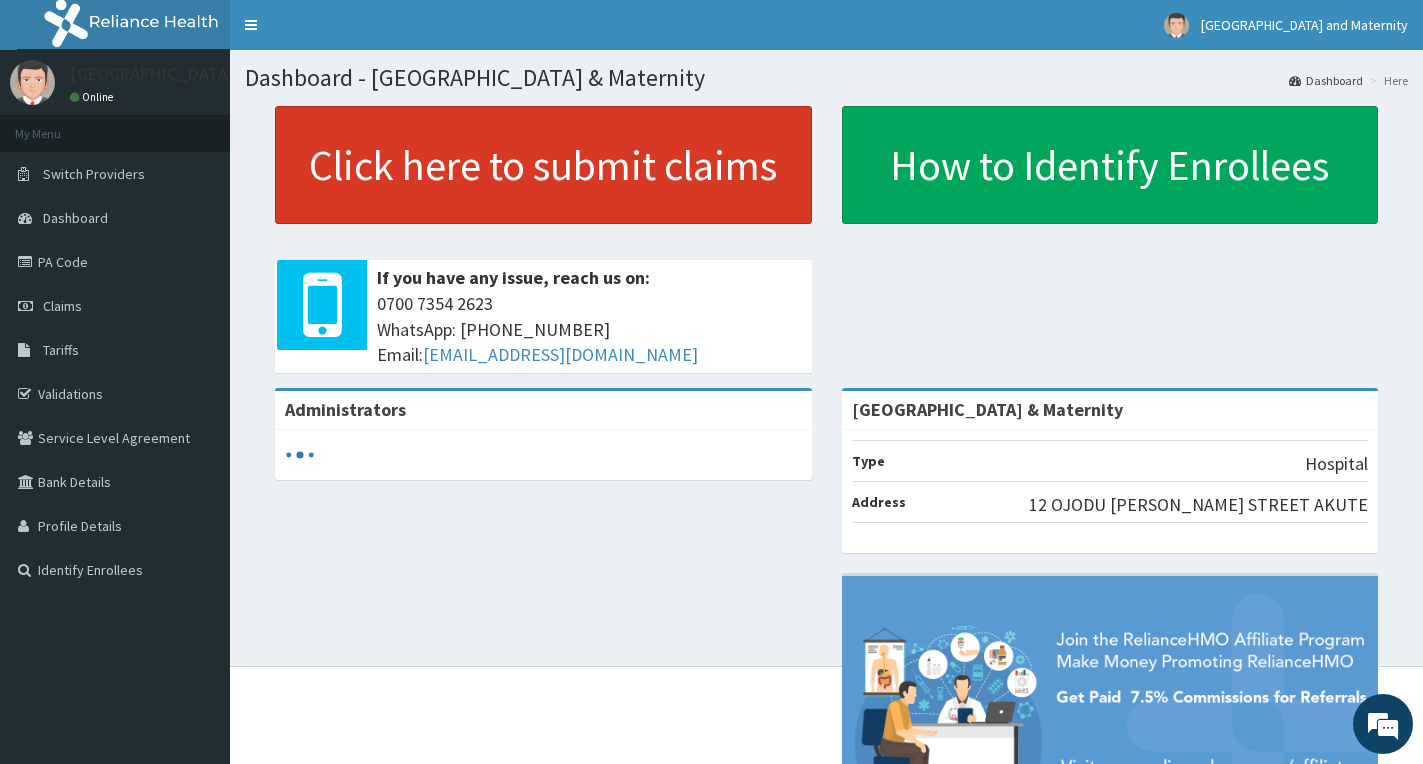 click on "Click here to submit claims" at bounding box center [543, 165] 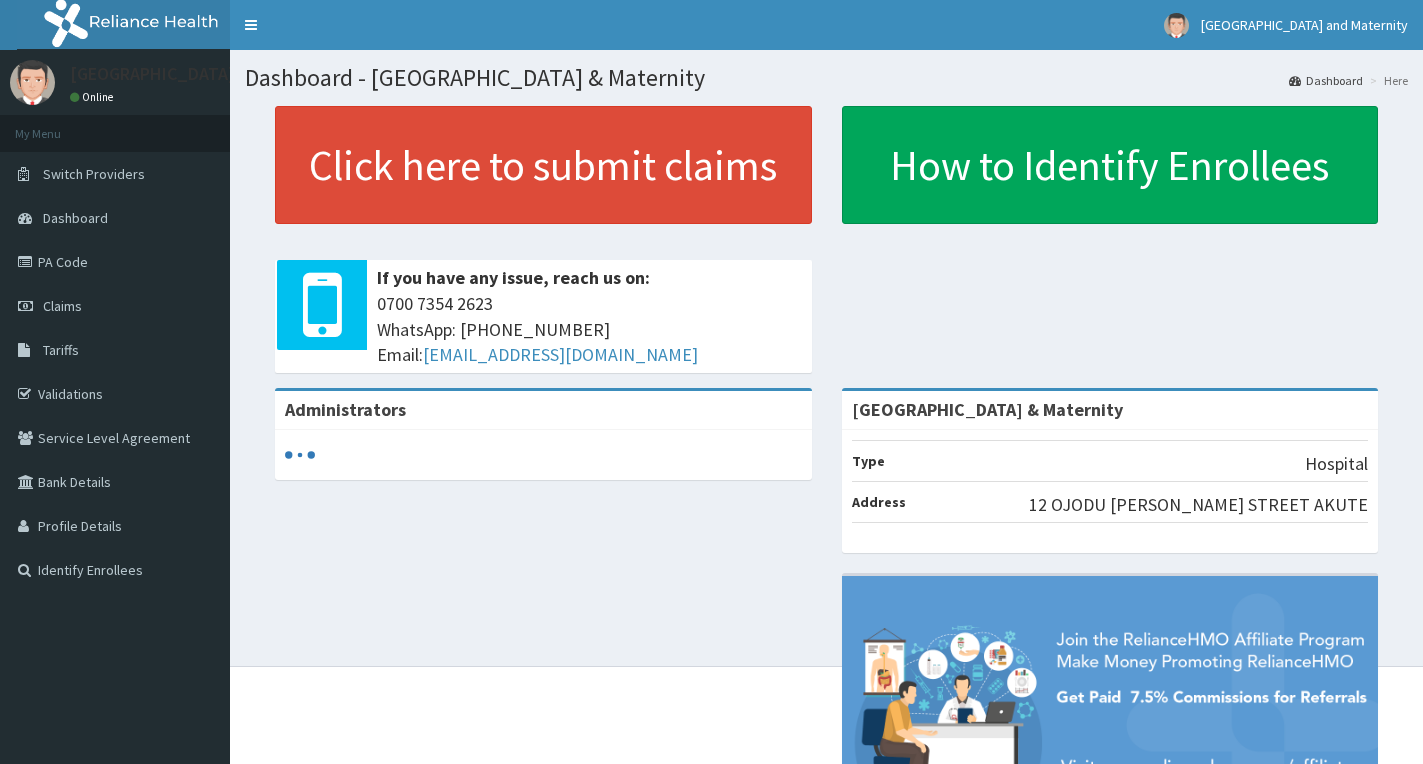 scroll, scrollTop: 0, scrollLeft: 0, axis: both 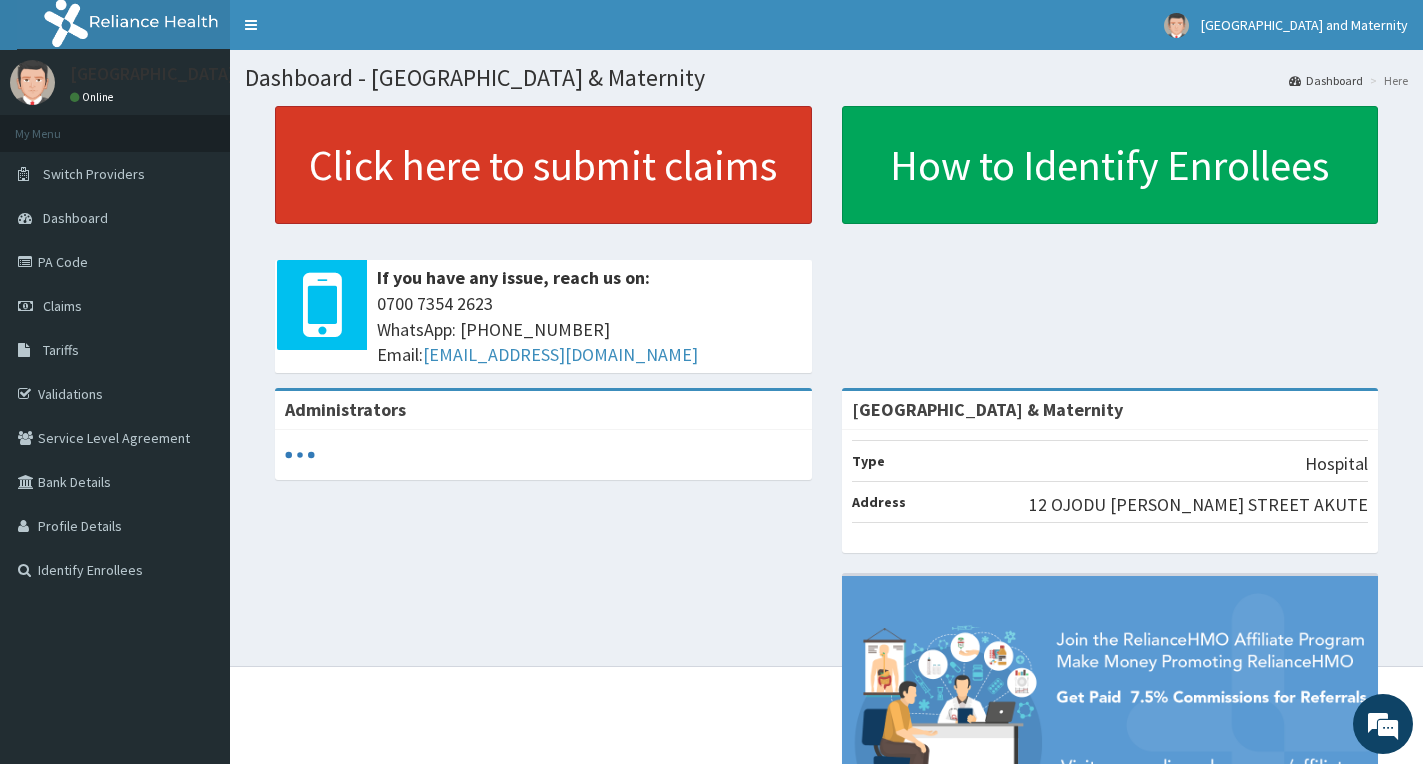 click on "Click here to submit claims" at bounding box center [543, 165] 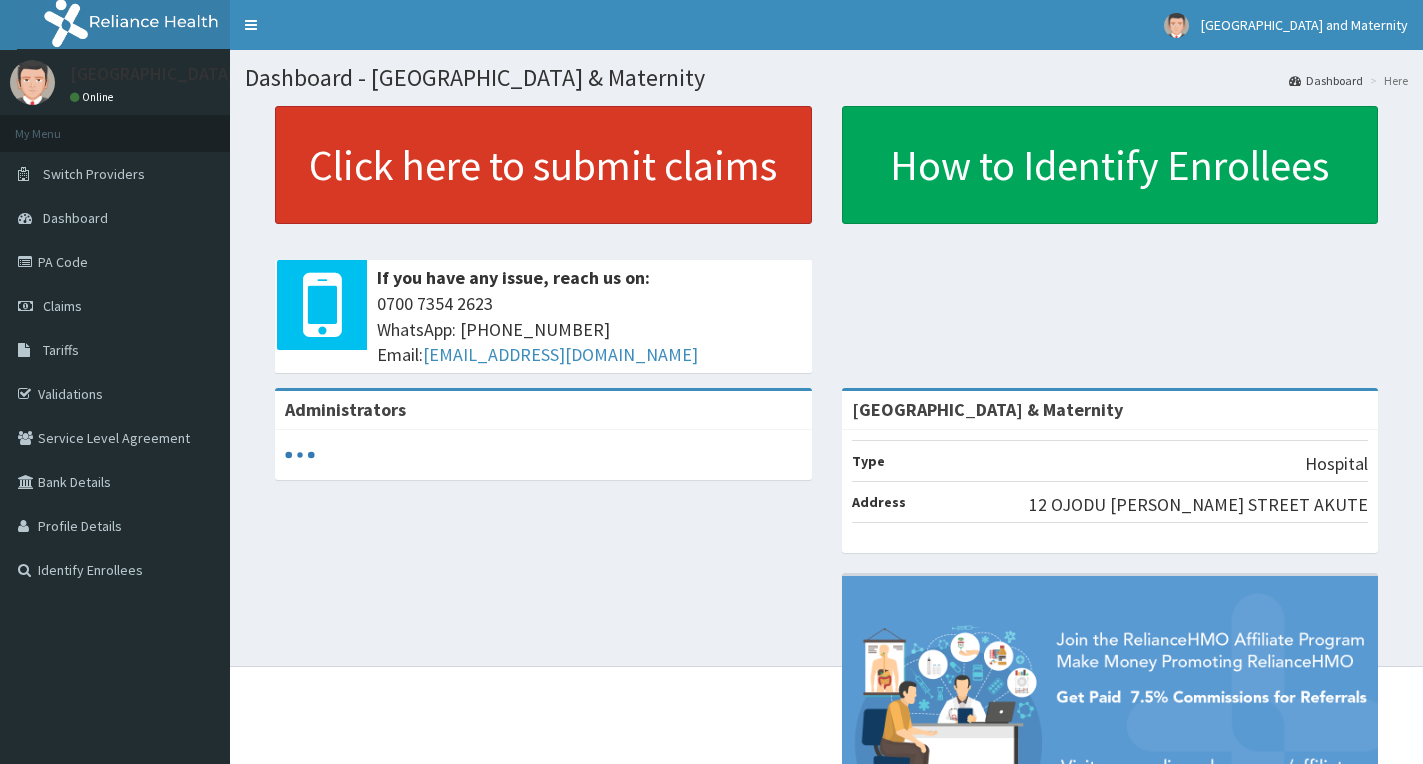 scroll, scrollTop: 0, scrollLeft: 0, axis: both 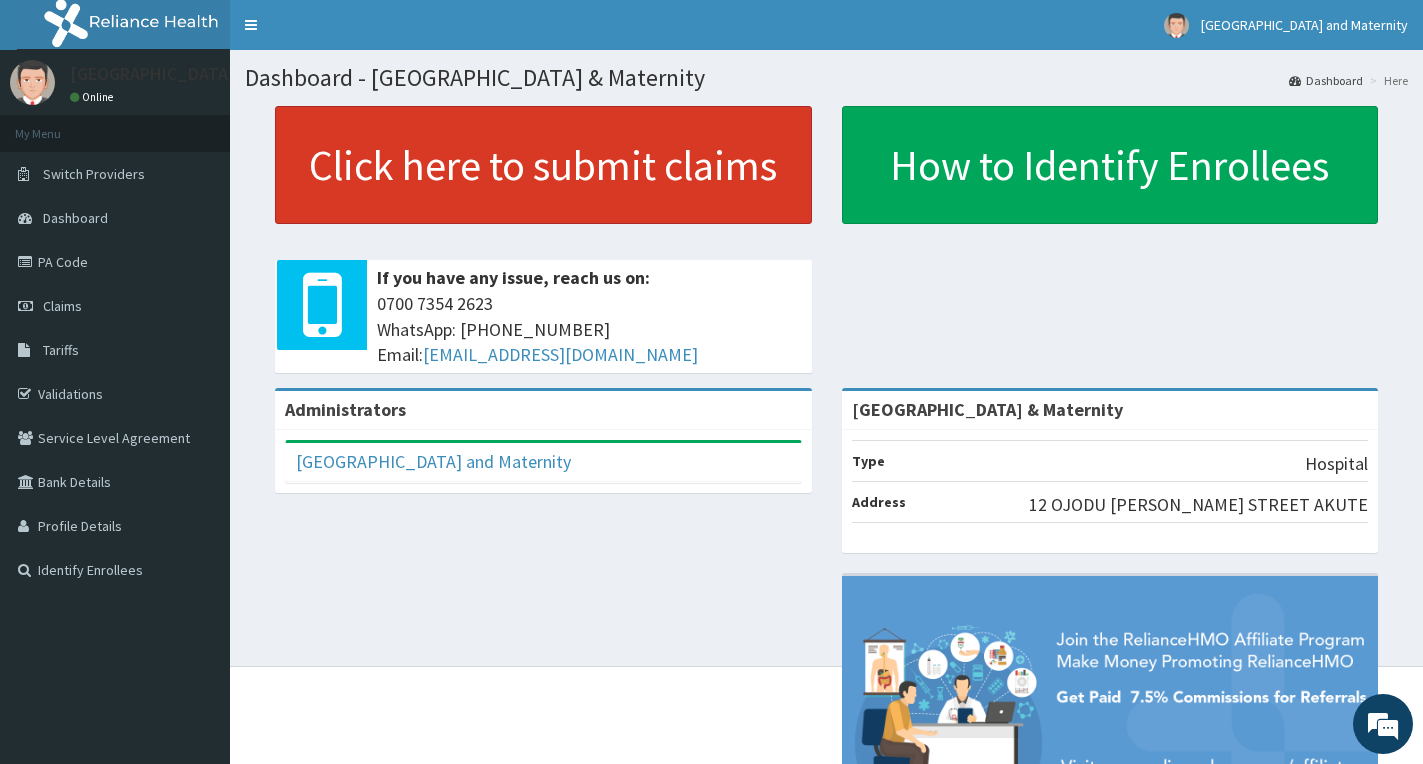 click on "Click here to submit claims" at bounding box center (543, 165) 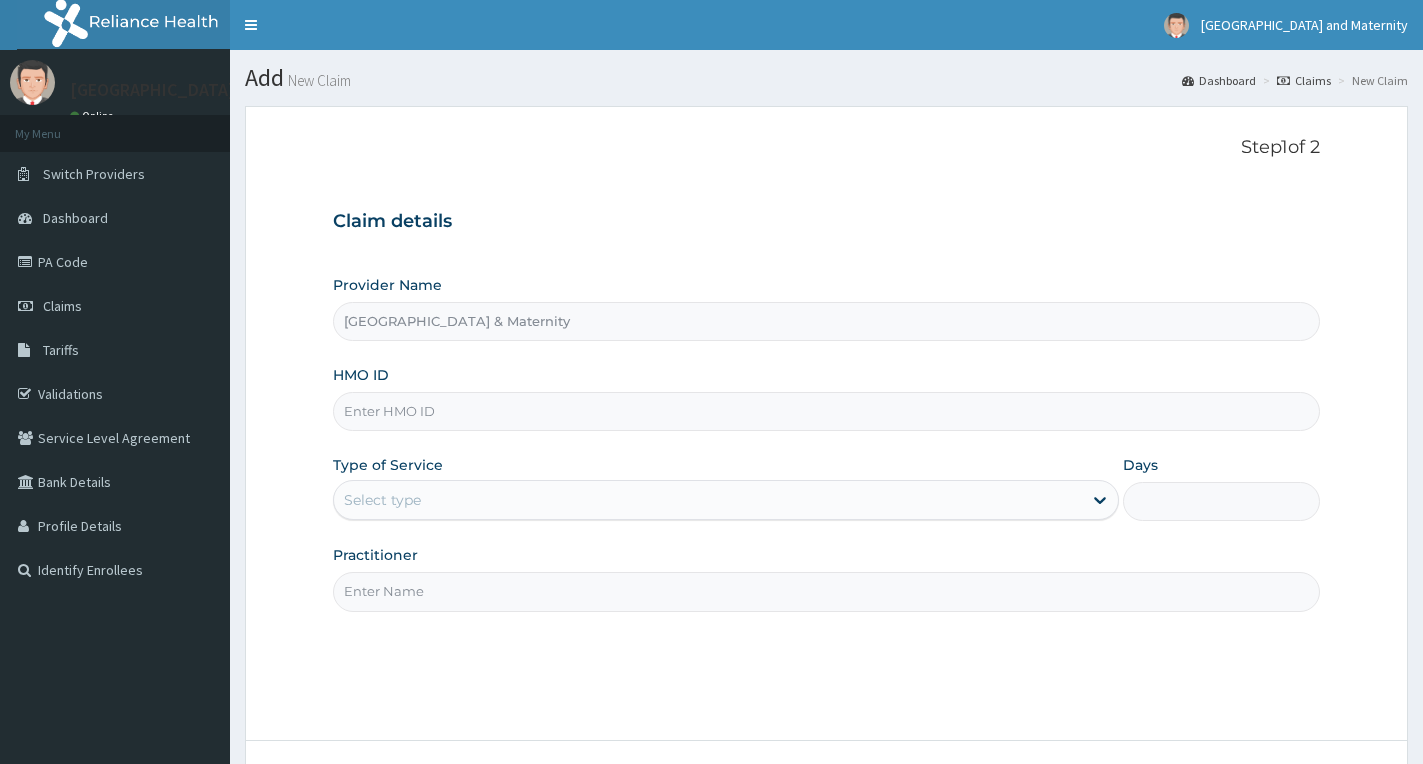 scroll, scrollTop: 0, scrollLeft: 0, axis: both 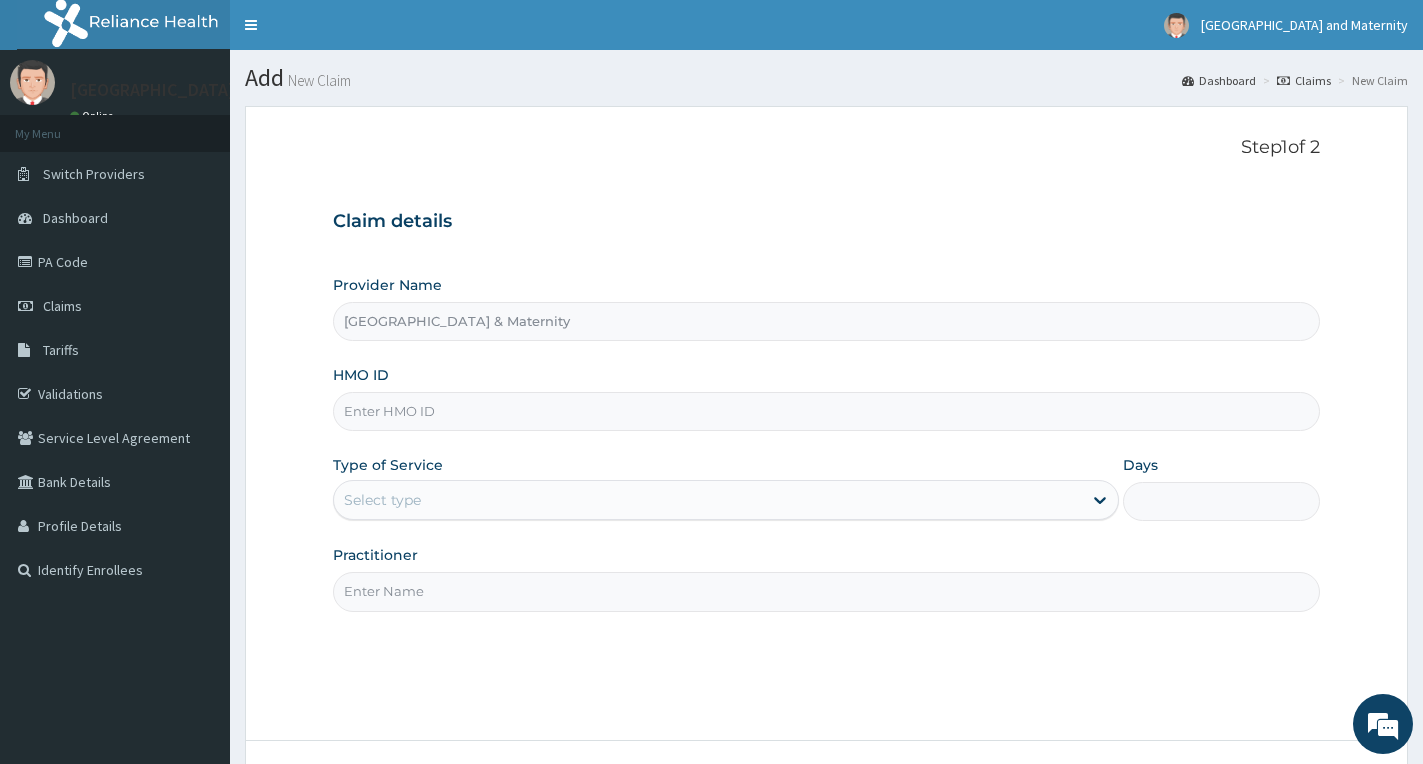 click on "HMO ID" at bounding box center (826, 411) 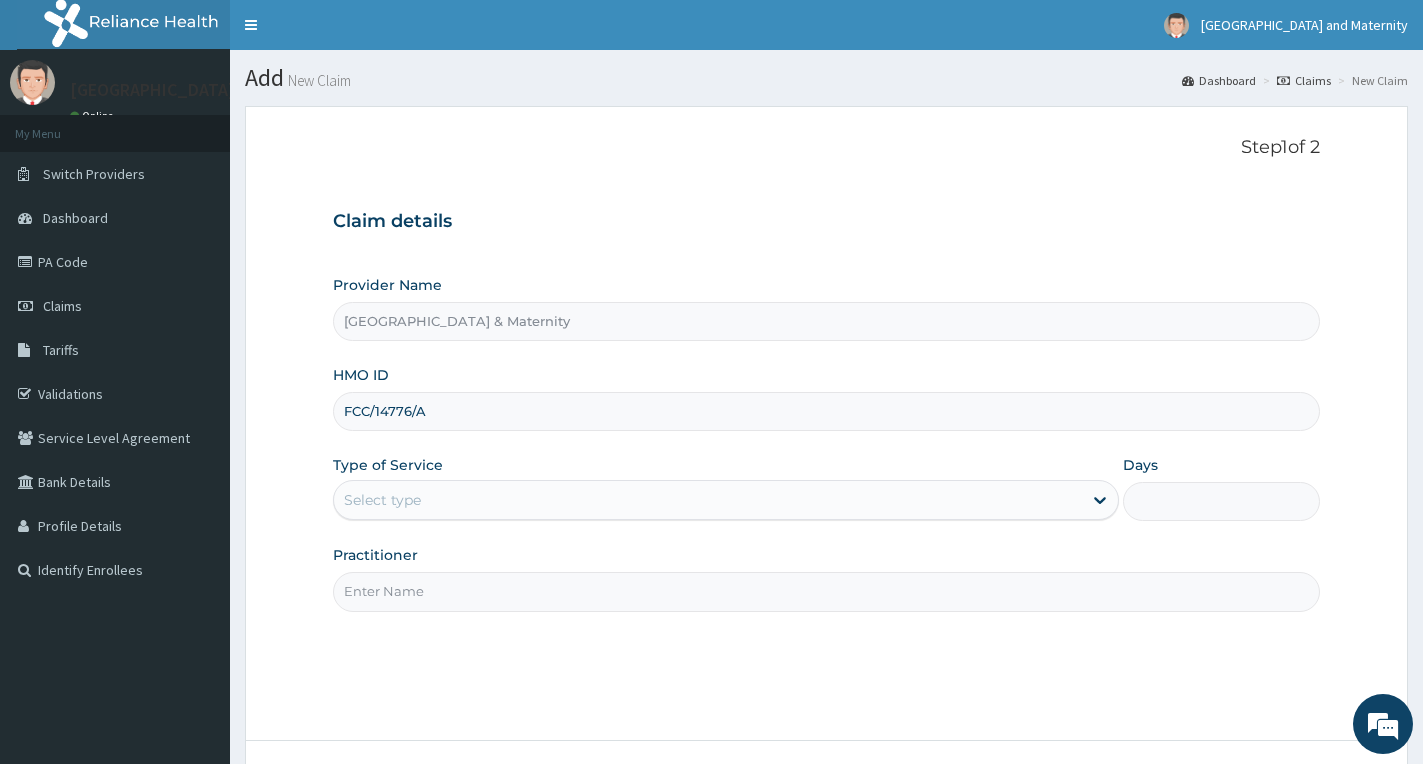 type on "FCC/14776/A" 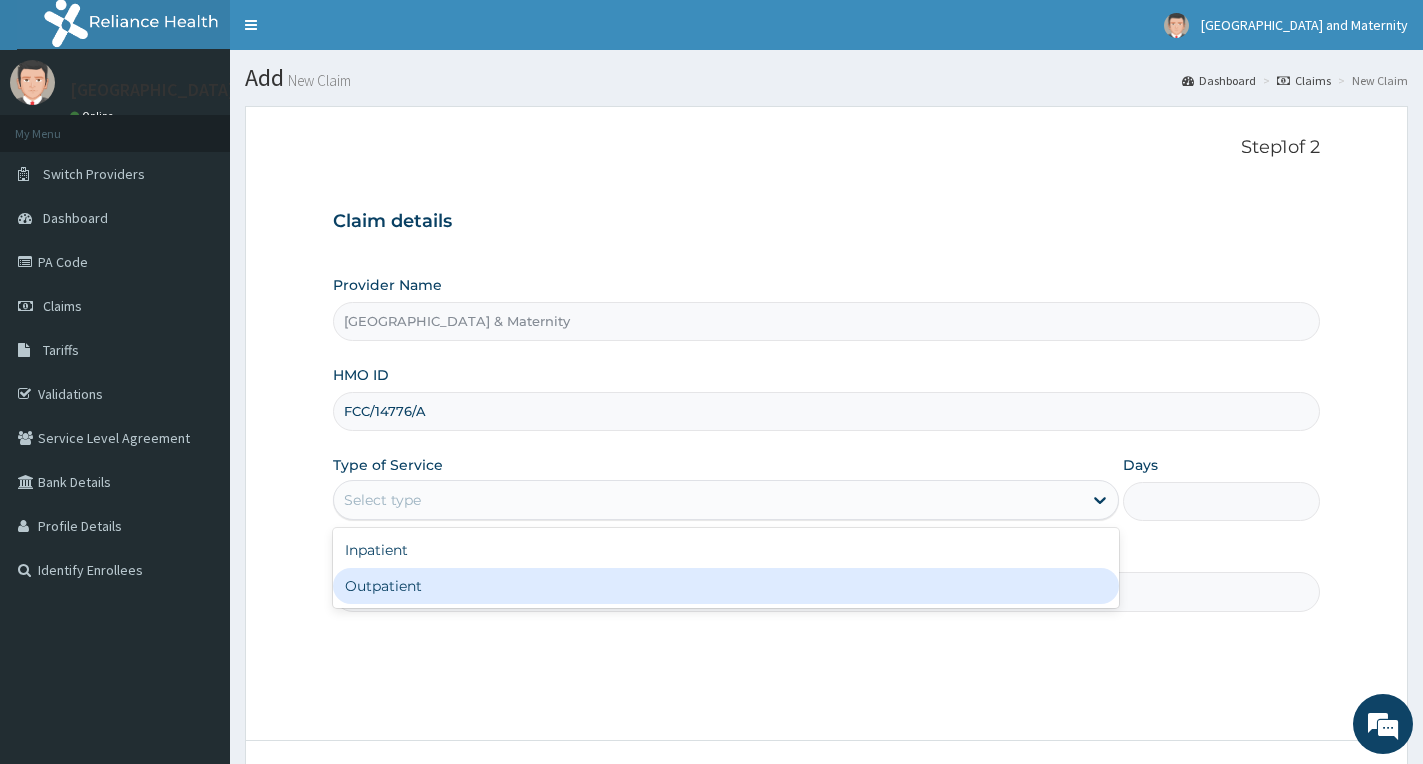 click on "Outpatient" at bounding box center (726, 586) 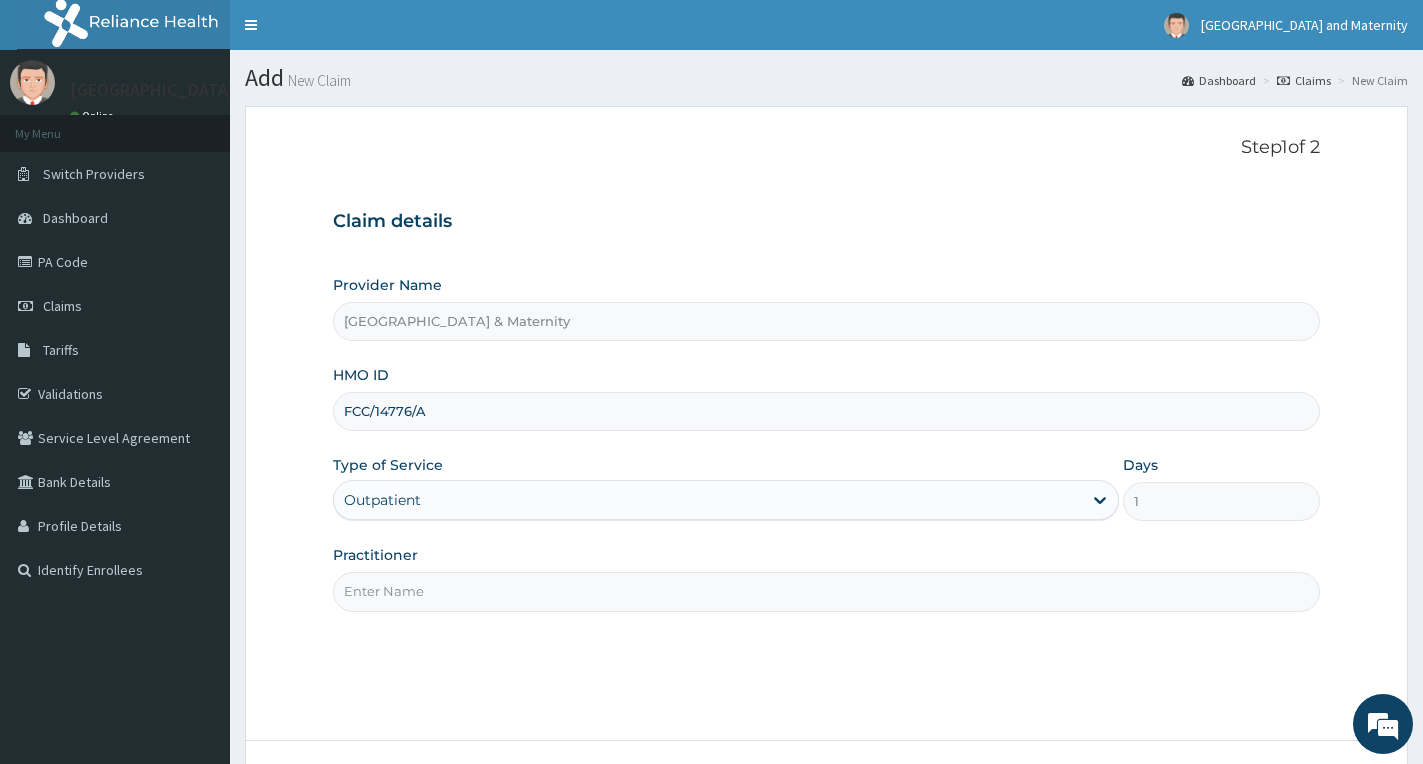 click on "Practitioner" at bounding box center [826, 578] 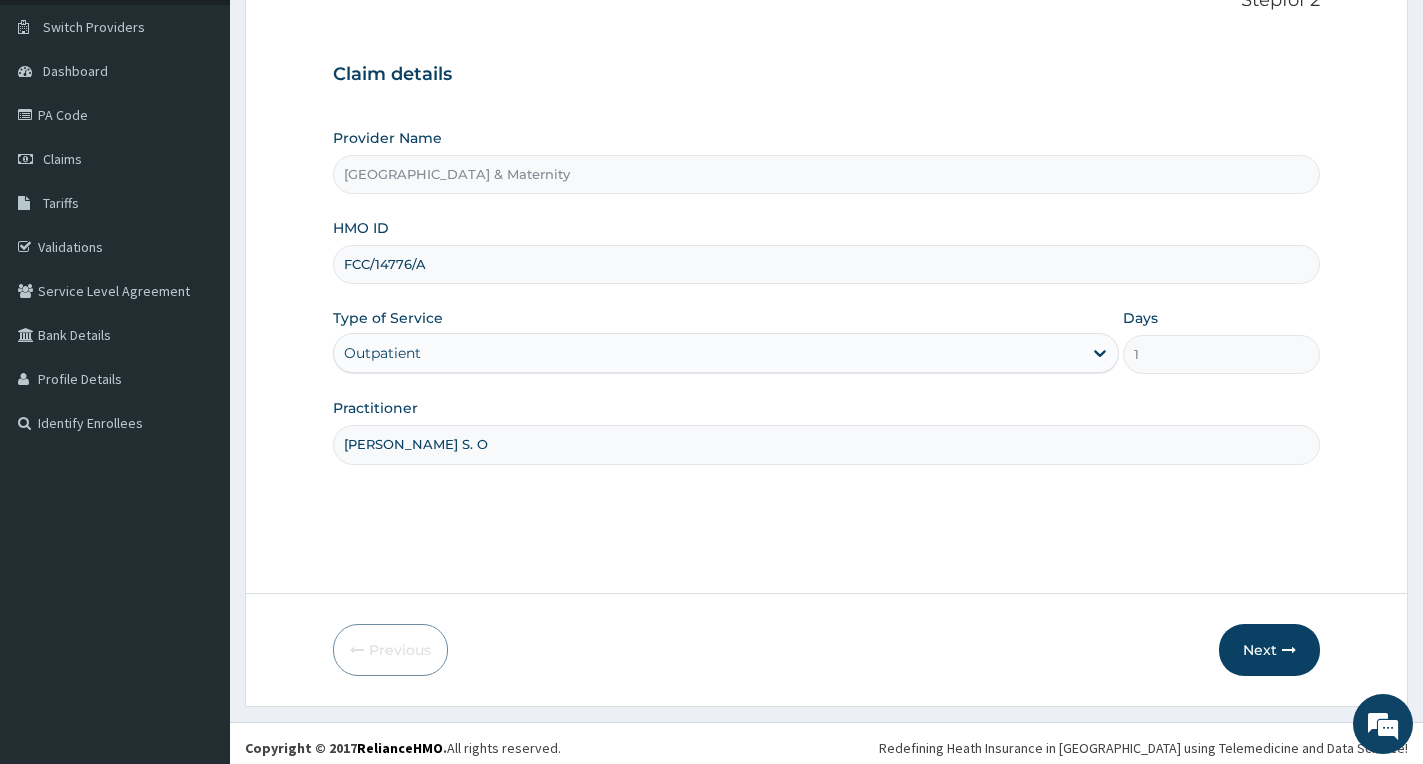 scroll, scrollTop: 156, scrollLeft: 0, axis: vertical 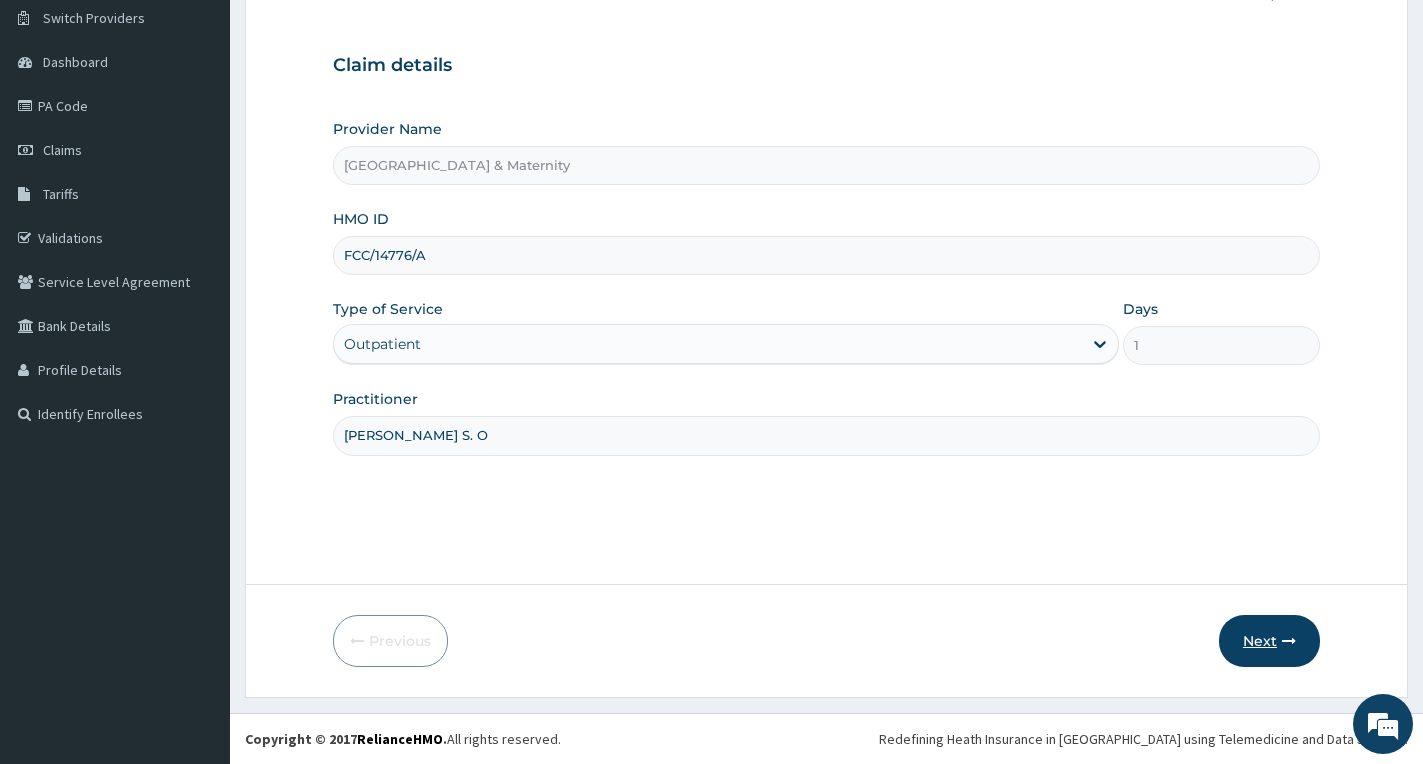 type on "Dr. Adeosun S. O" 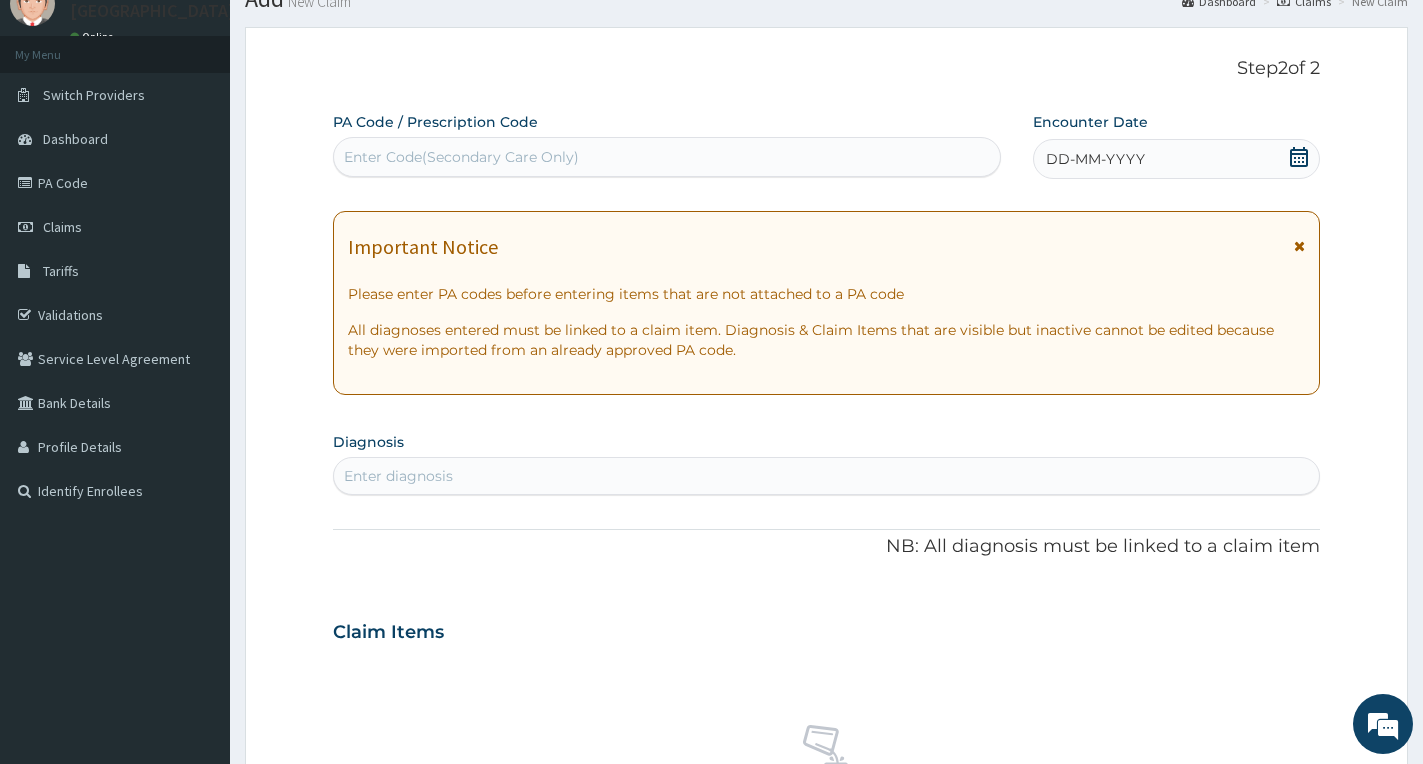 scroll, scrollTop: 0, scrollLeft: 0, axis: both 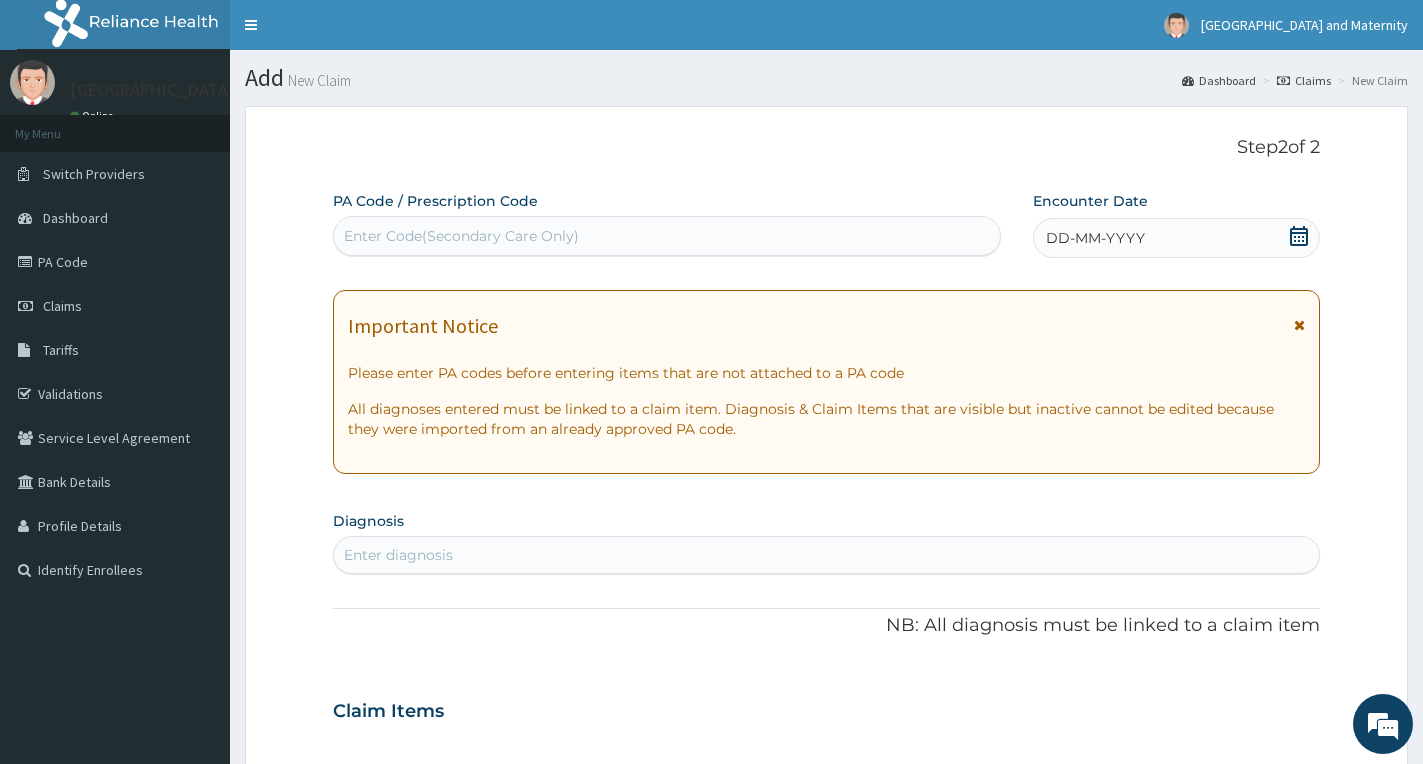 click 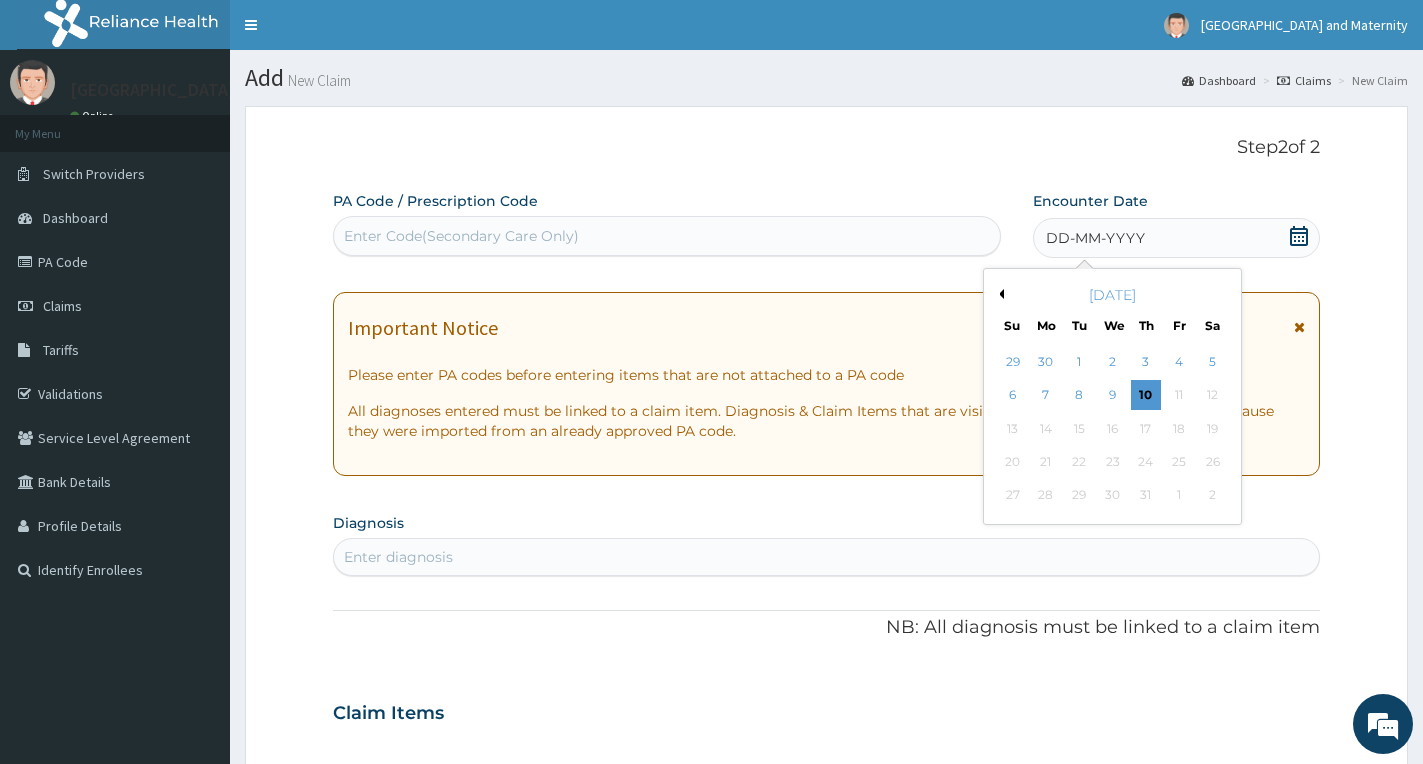 click on "Previous Month" at bounding box center [999, 294] 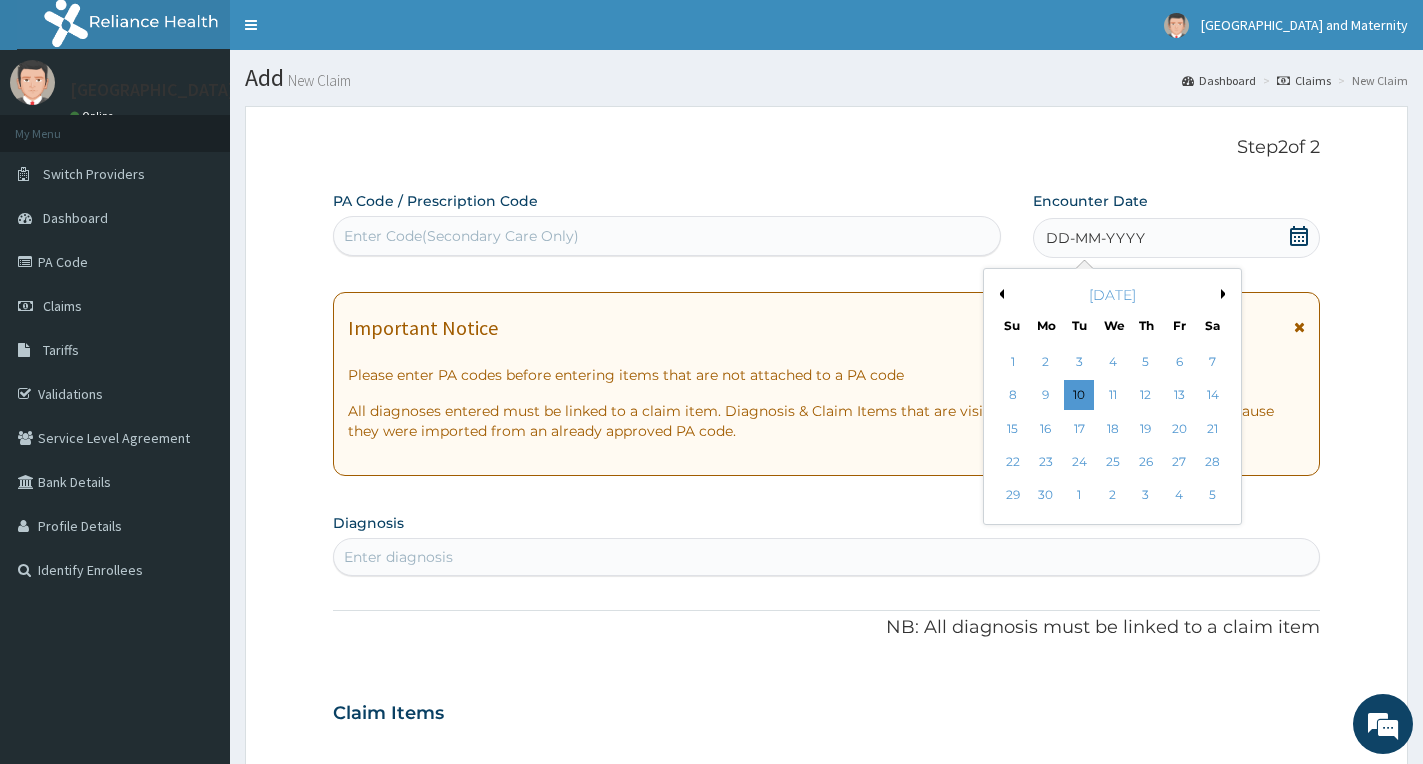 click on "Previous Month" at bounding box center [999, 294] 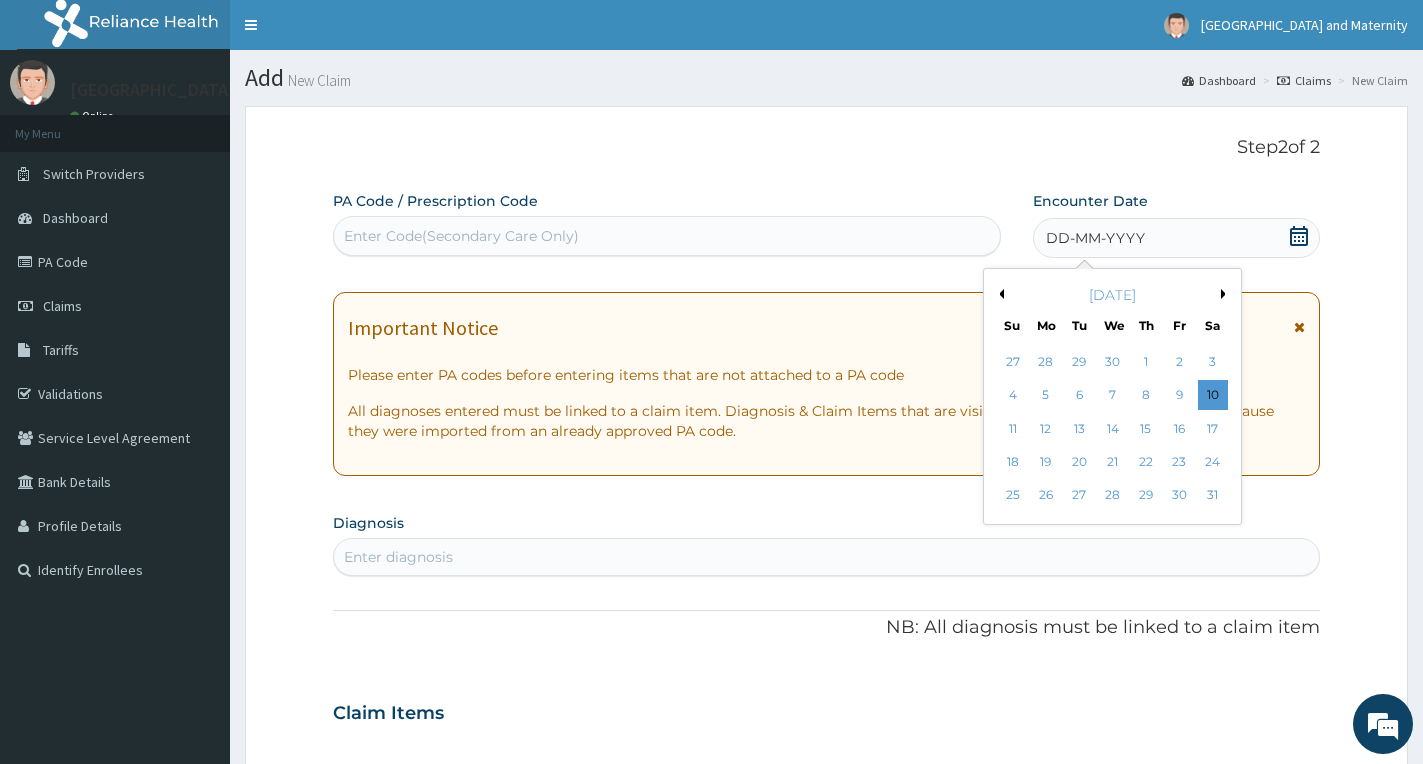 click on "Previous Month" at bounding box center [999, 294] 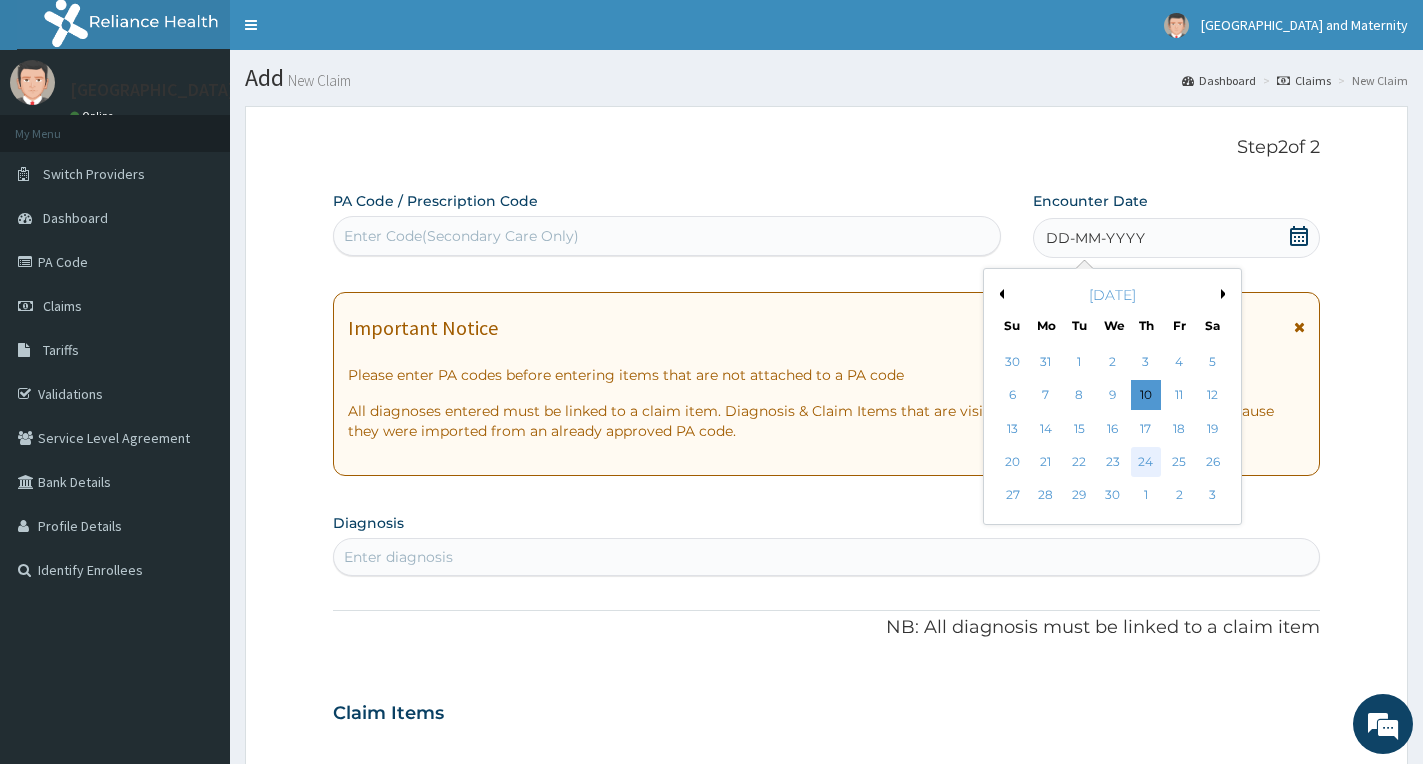 click on "24" at bounding box center (1146, 462) 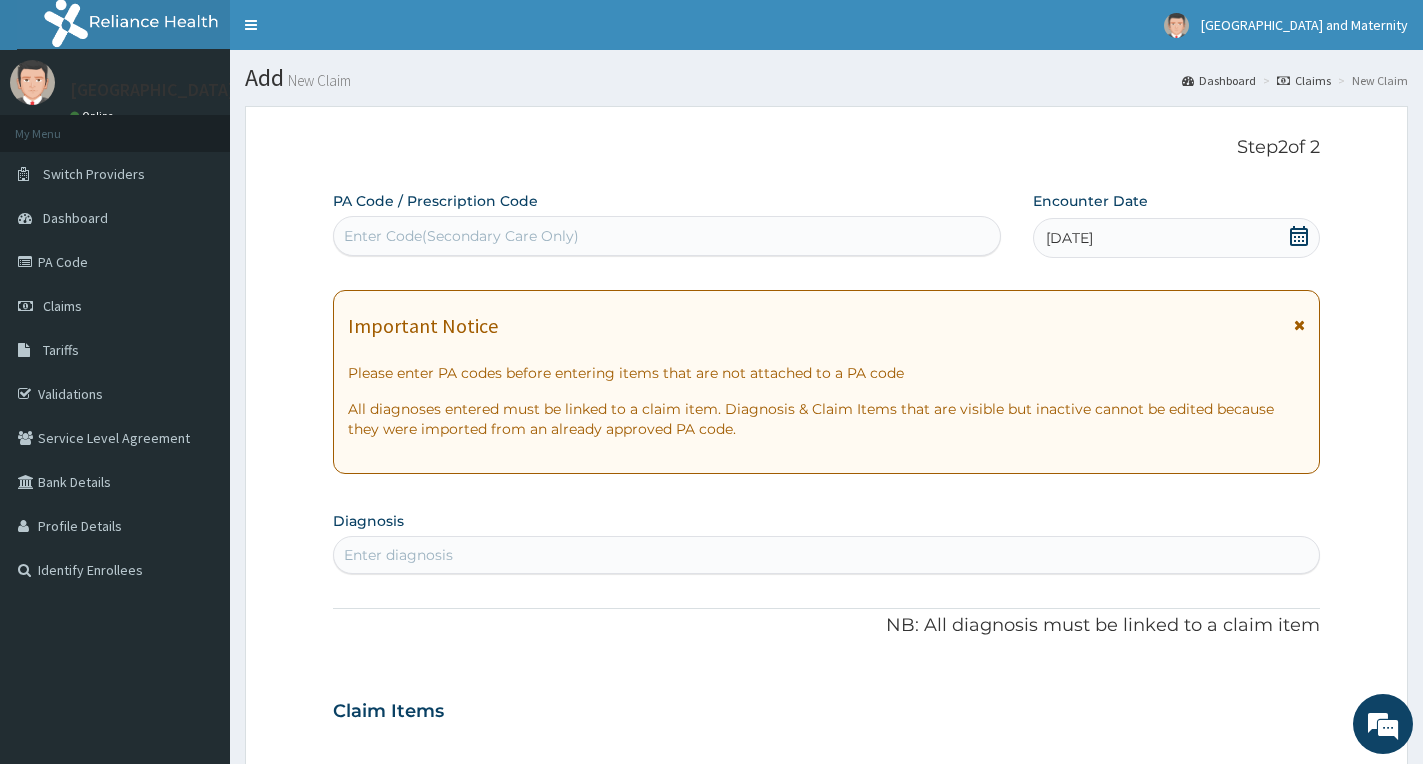 click at bounding box center (1299, 325) 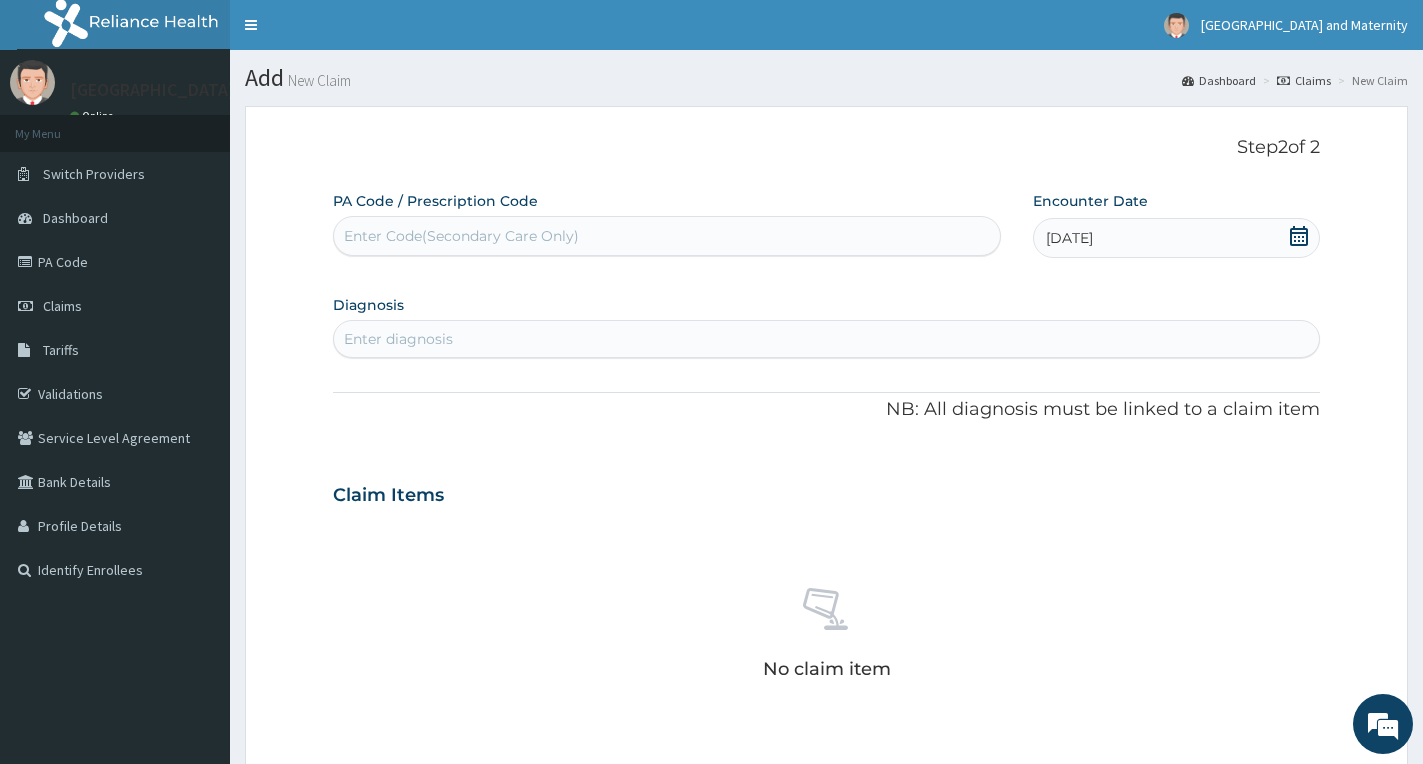 click on "Enter diagnosis" at bounding box center (826, 339) 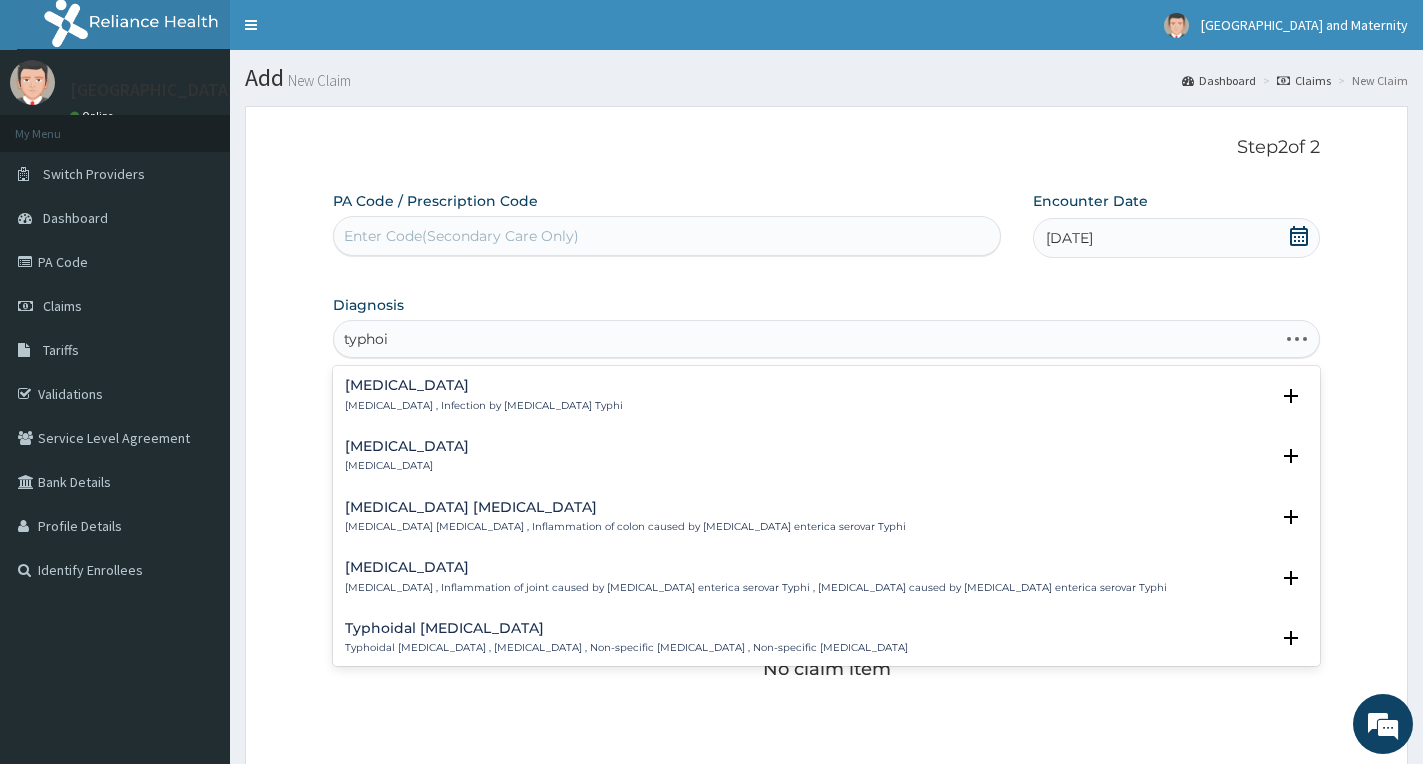 type on "typhoid" 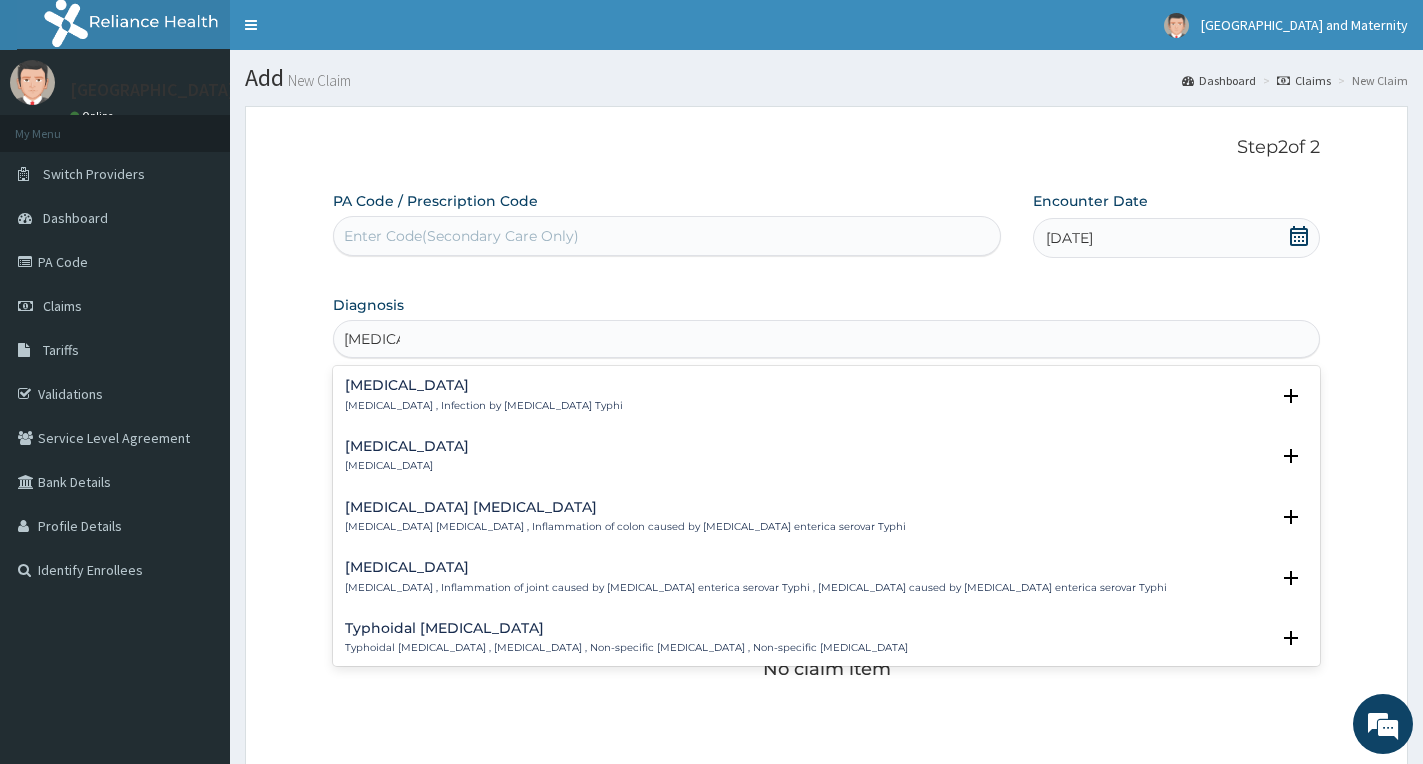 click on "Typhoid fever Typhoid fever , Infection by Salmonella Typhi" at bounding box center (484, 395) 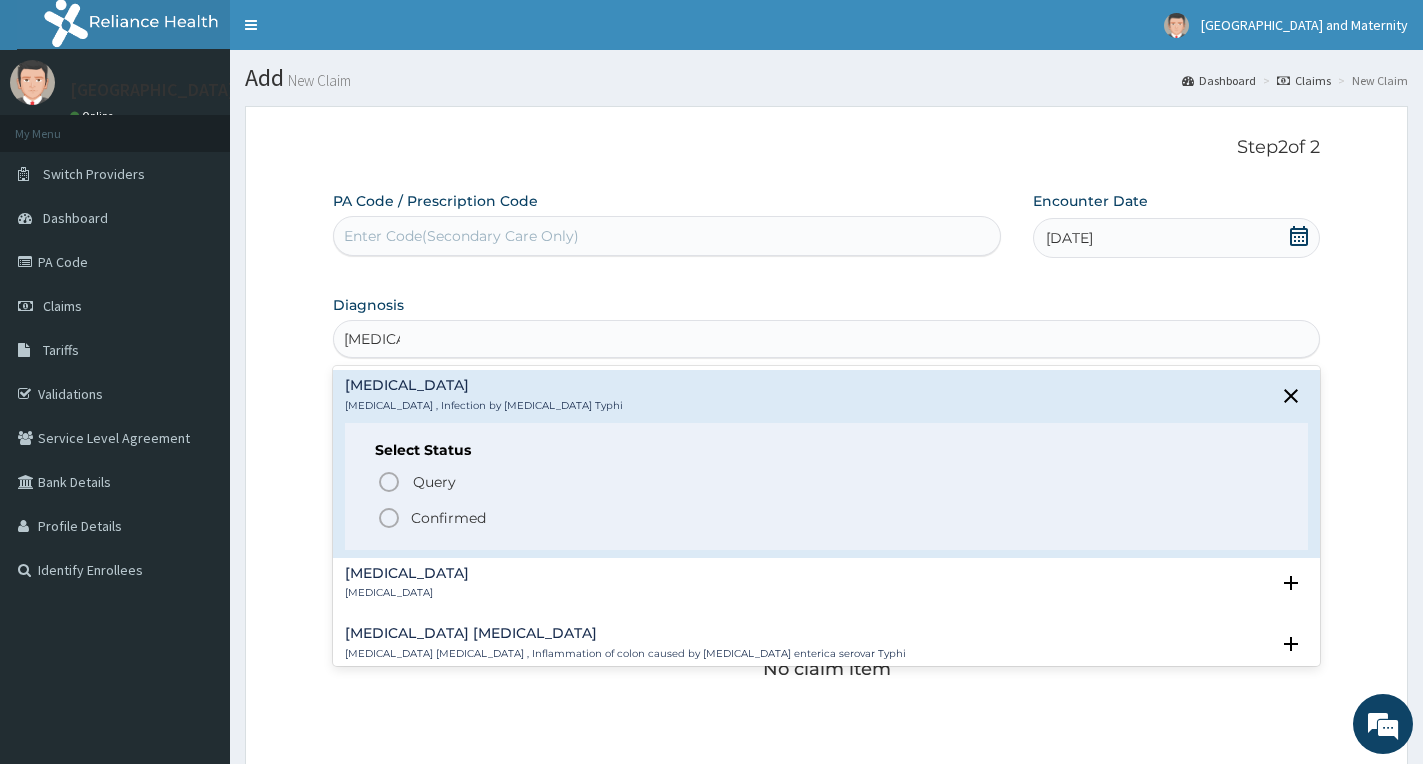click on "Confirmed" at bounding box center [827, 518] 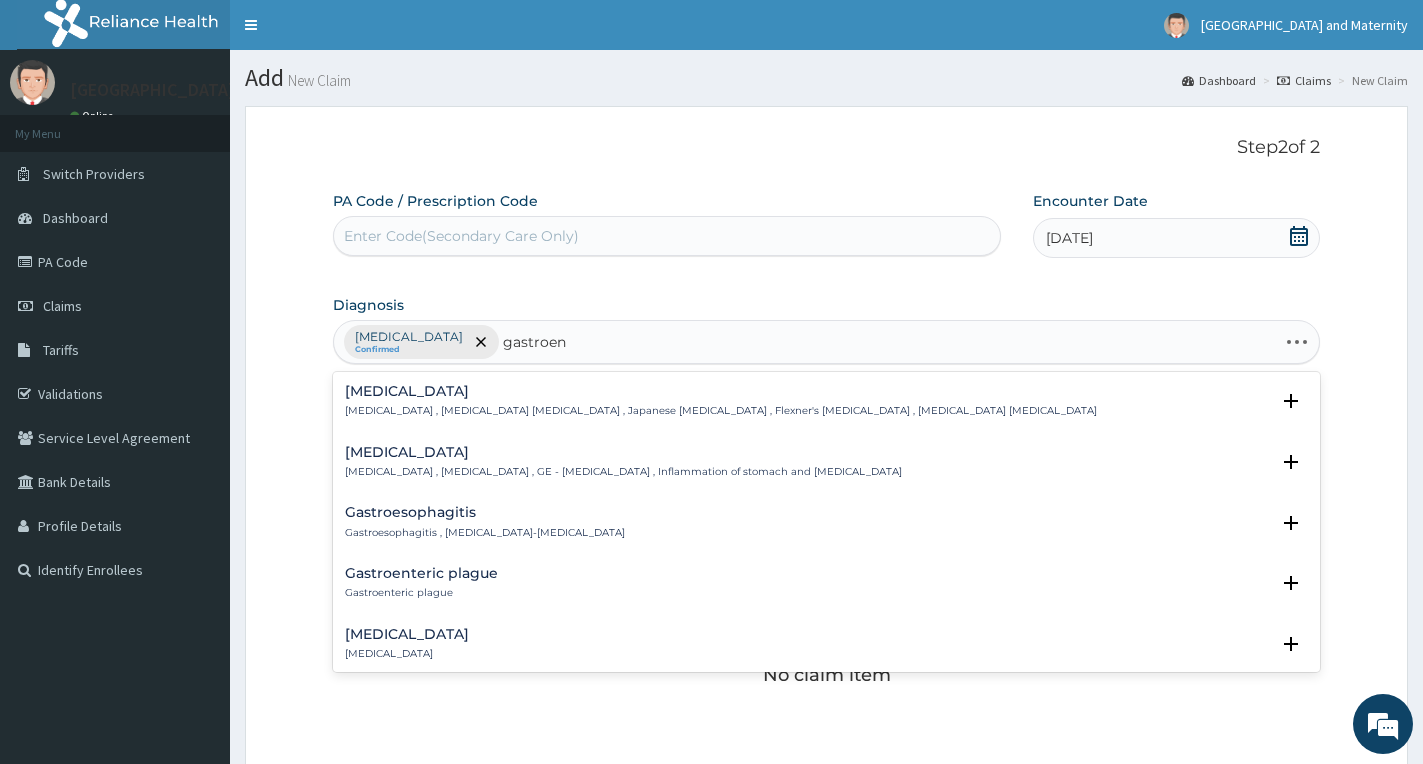 type on "gastroent" 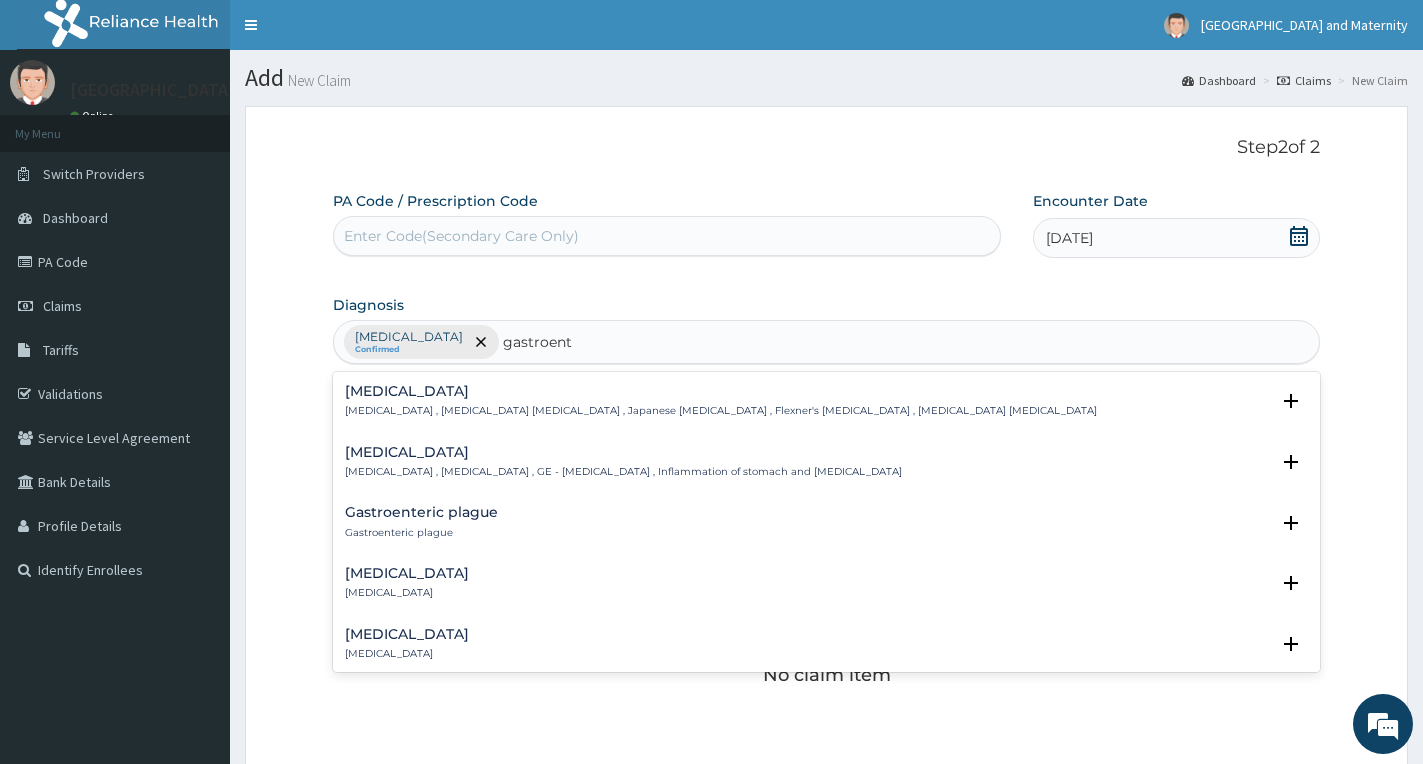 click on "Gastroenteritis , Gastroenteropathy , GE - Gastroenteritis , Inflammation of stomach and intestine" at bounding box center [623, 472] 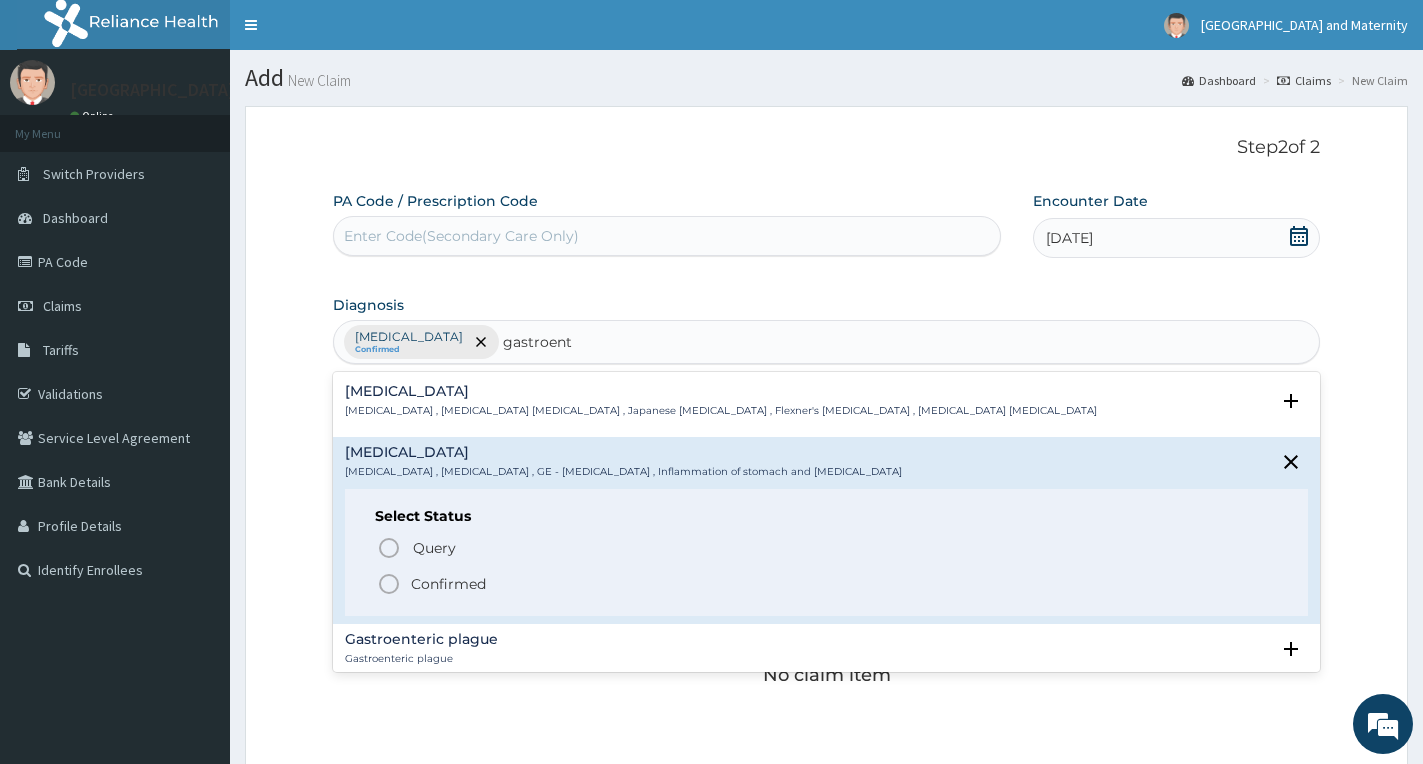 click on "Confirmed" at bounding box center [448, 584] 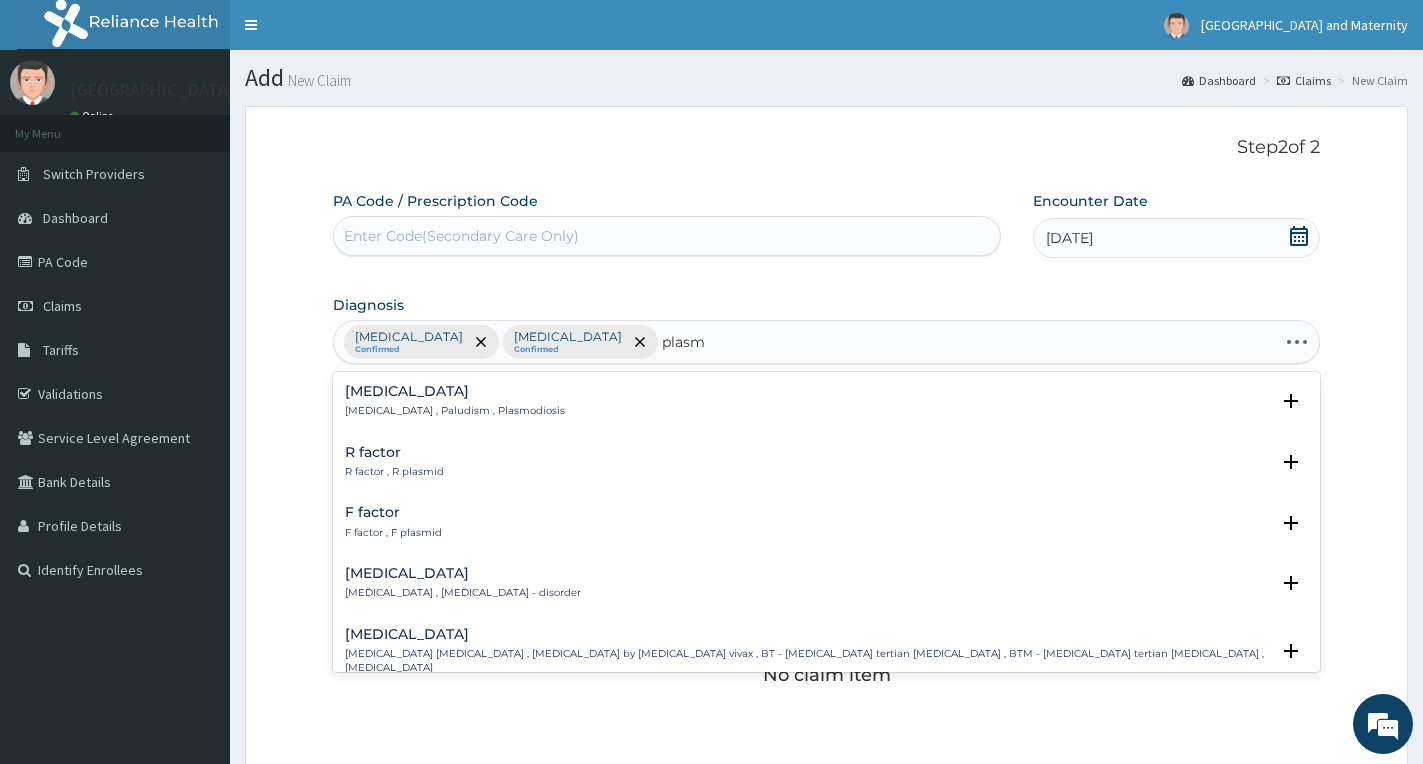 type on "plasmo" 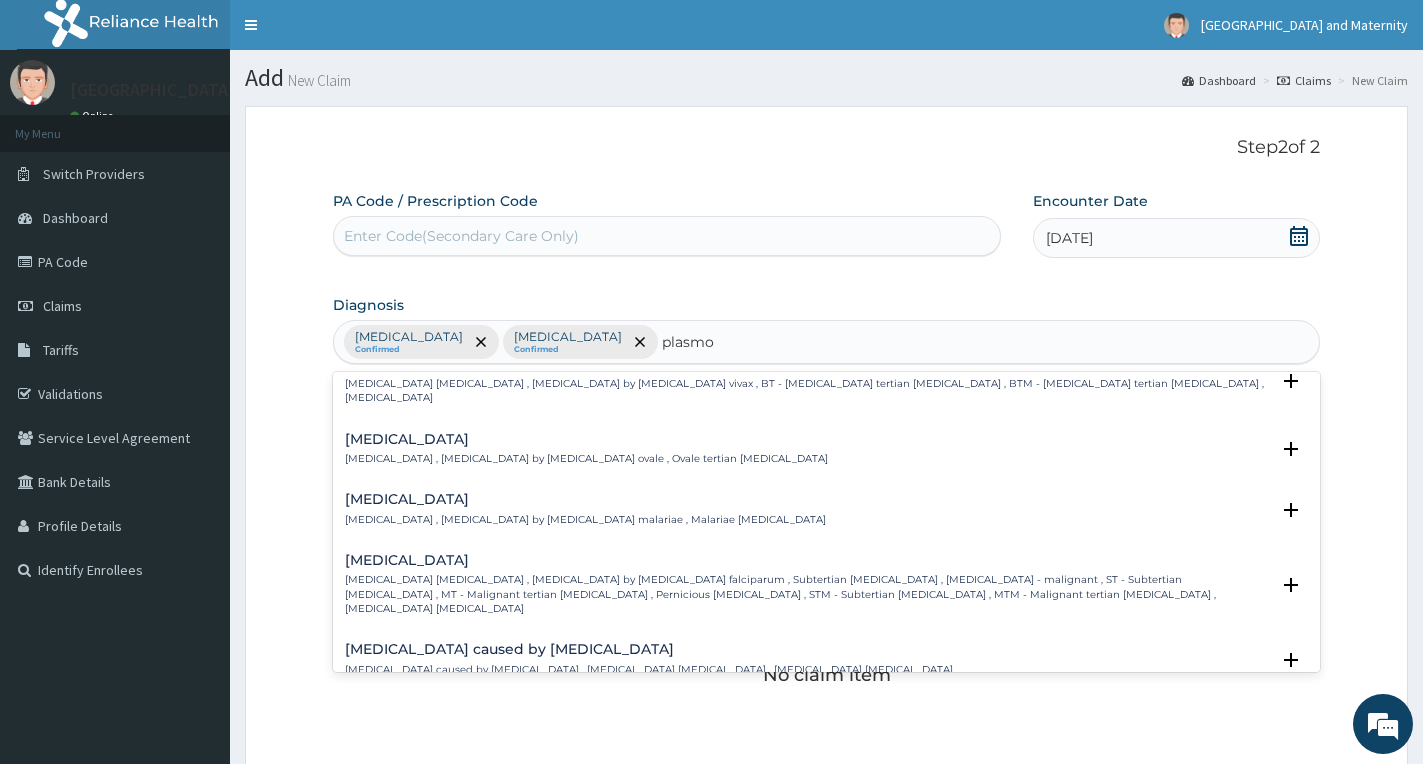 scroll, scrollTop: 200, scrollLeft: 0, axis: vertical 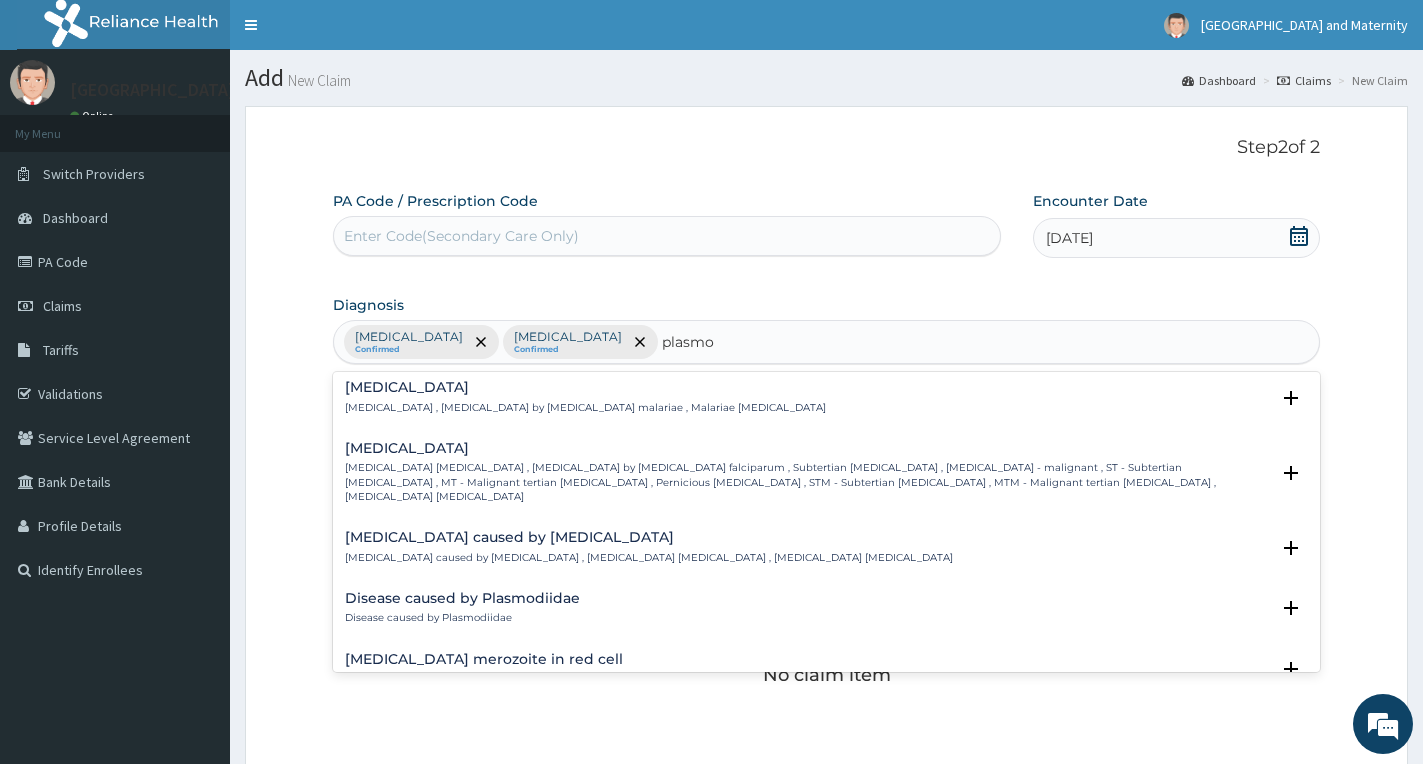 click on "Falciparum malaria , Malignant tertian malaria , Malaria by Plasmodium falciparum , Subtertian malaria , Falciparum malaria - malignant , ST - Subtertian malaria , MT - Malignant tertian malaria , Pernicious malaria , STM - Subtertian malaria , MTM - Malignant tertian malaria , Plasmodium falciparum malaria" at bounding box center [807, 482] 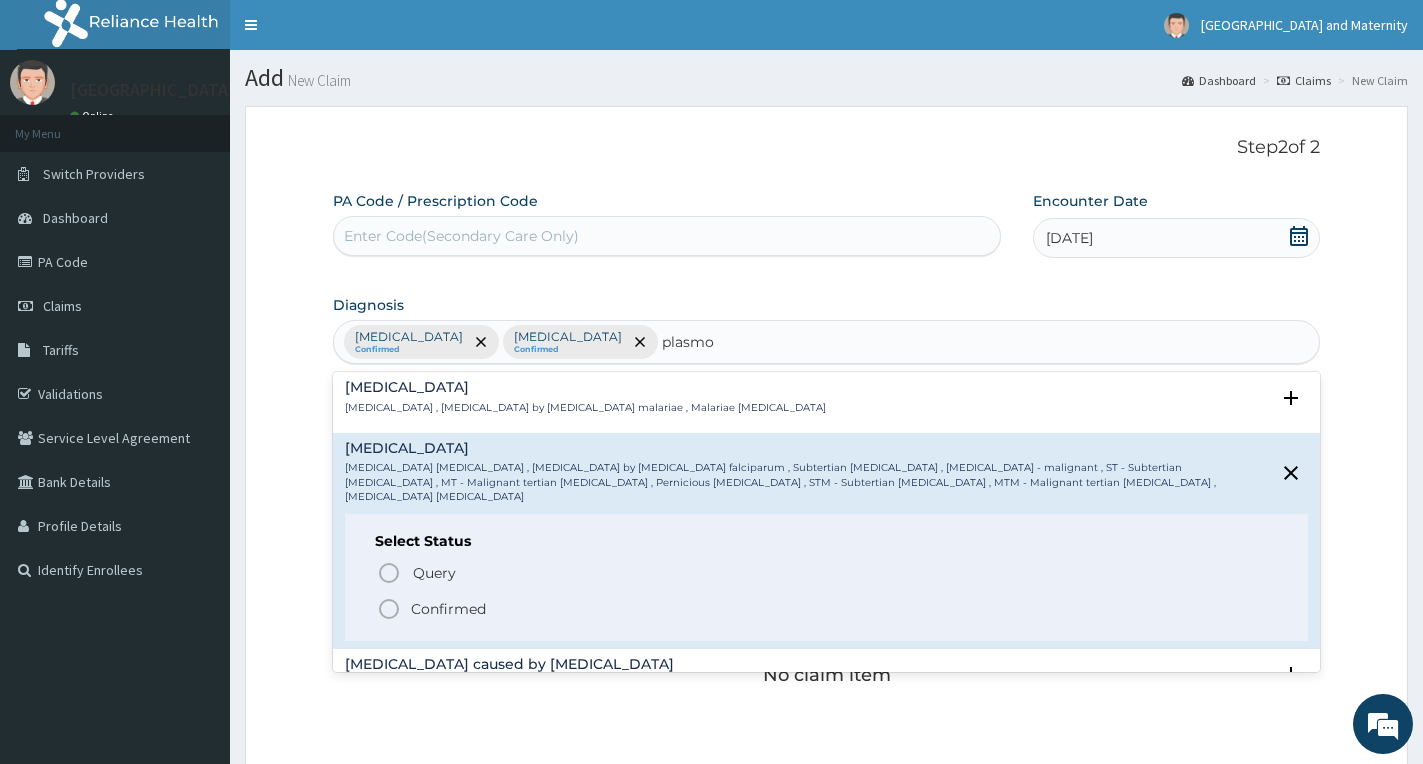 click on "Confirmed" at bounding box center (448, 609) 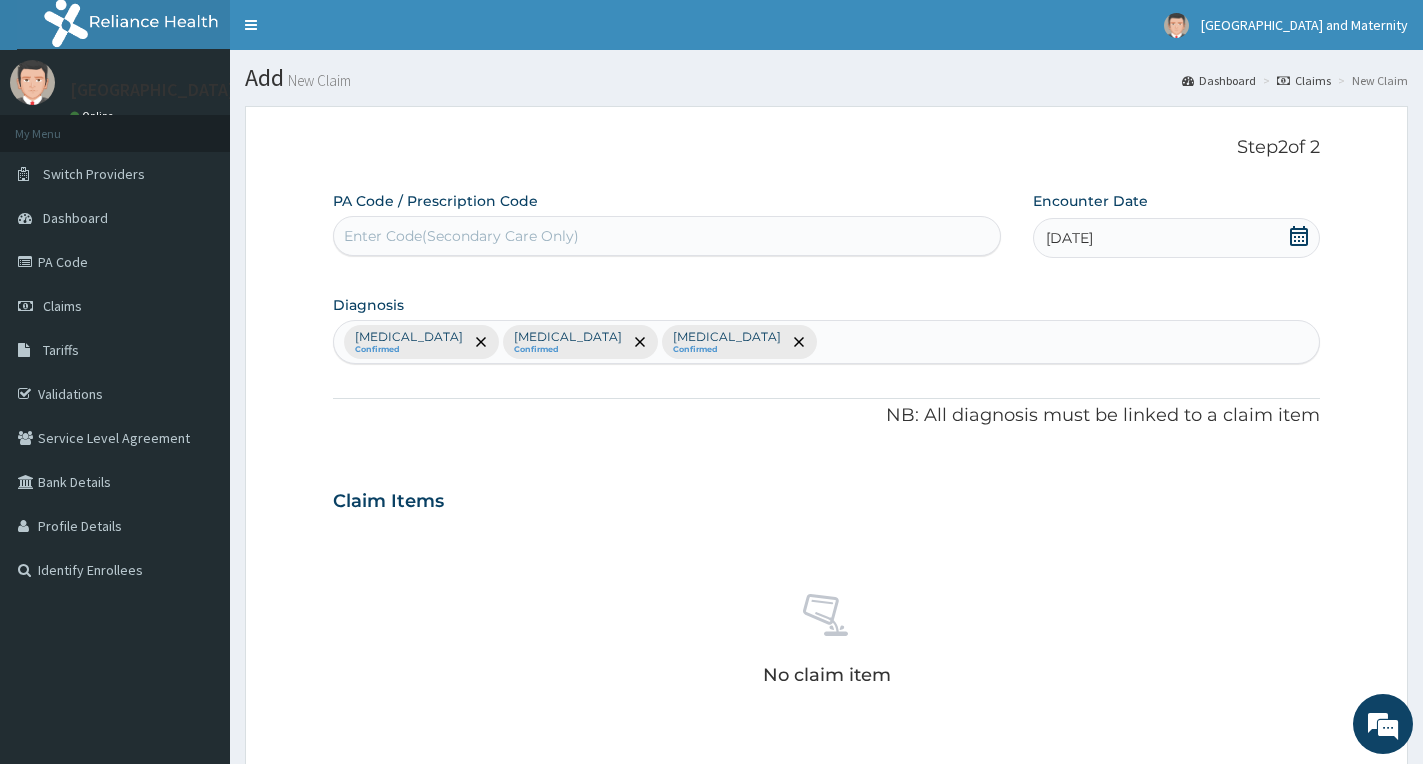 scroll, scrollTop: 400, scrollLeft: 0, axis: vertical 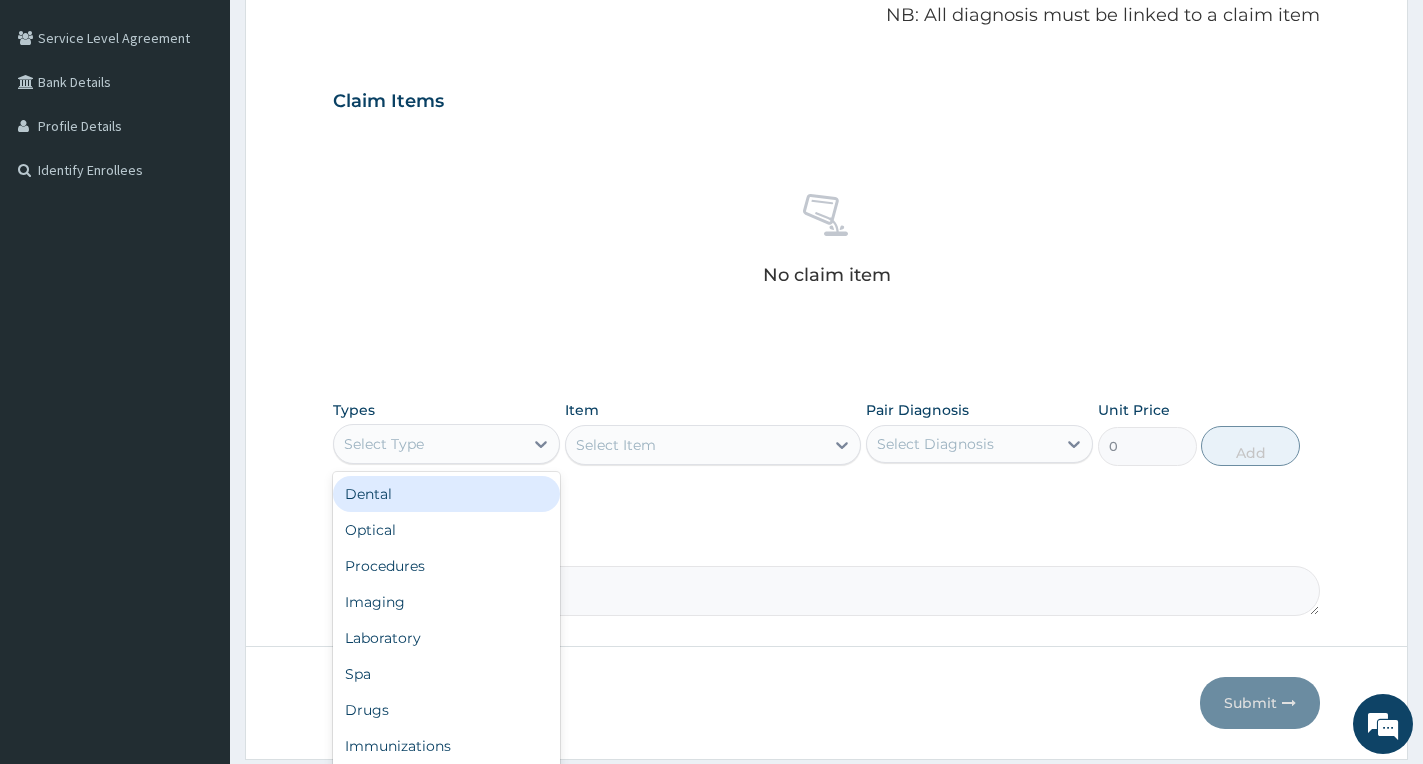 click on "Select Type" at bounding box center [428, 444] 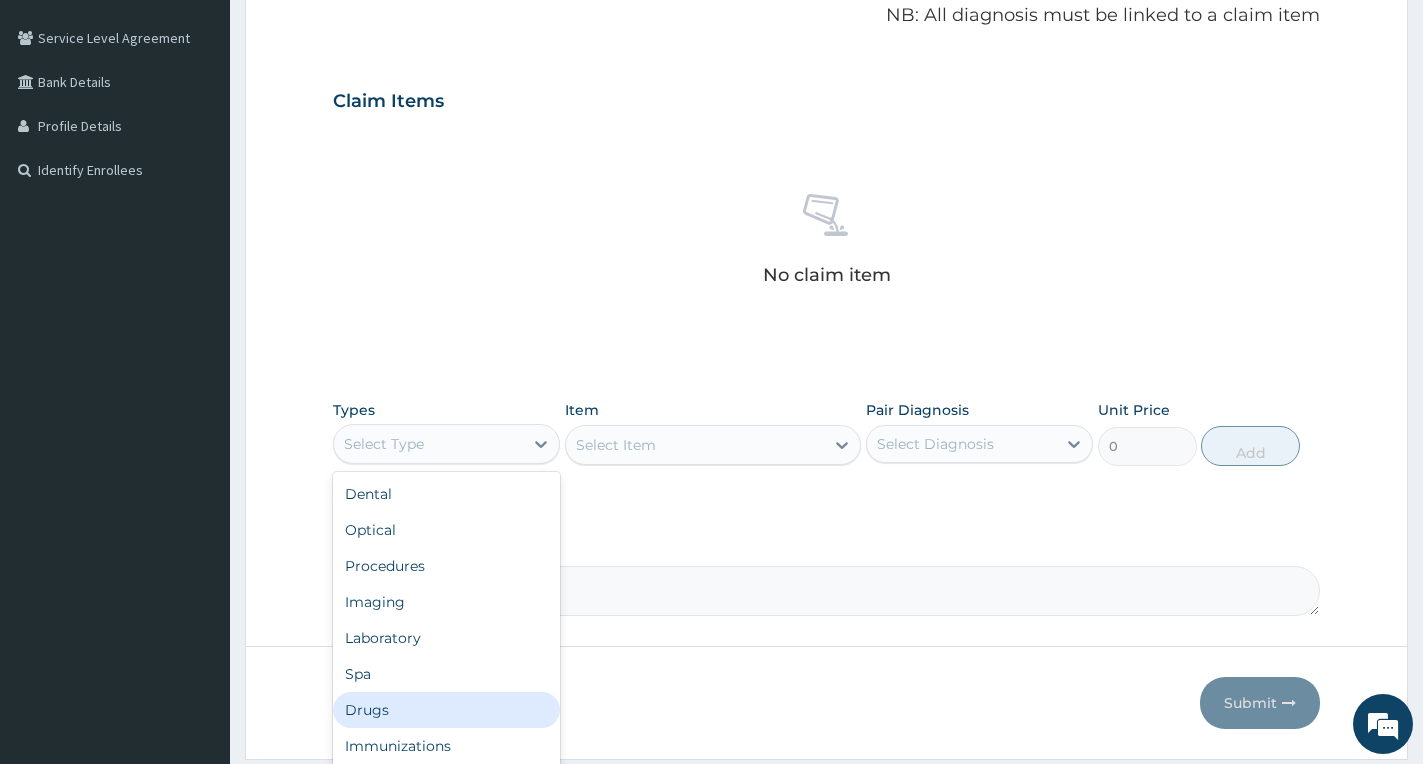 click on "Drugs" at bounding box center (446, 710) 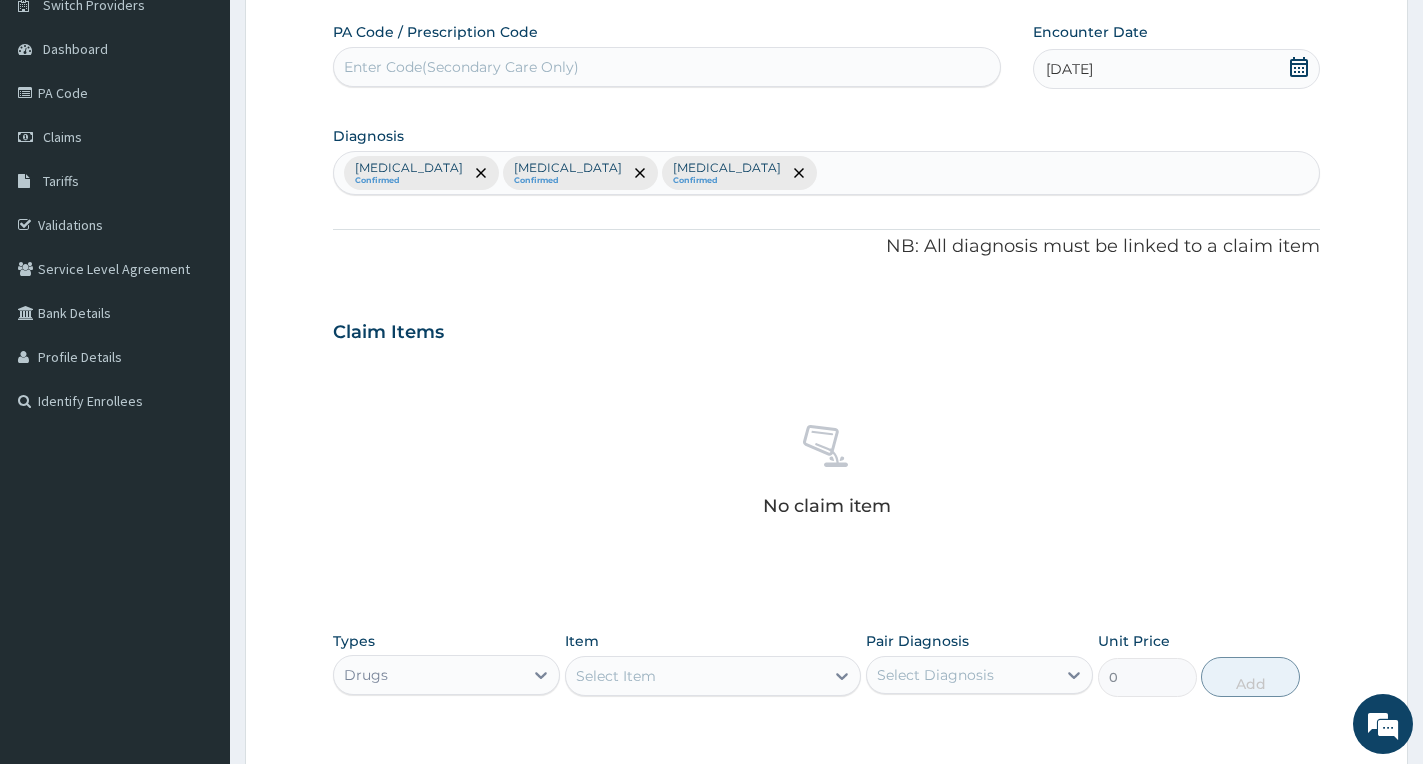 scroll, scrollTop: 400, scrollLeft: 0, axis: vertical 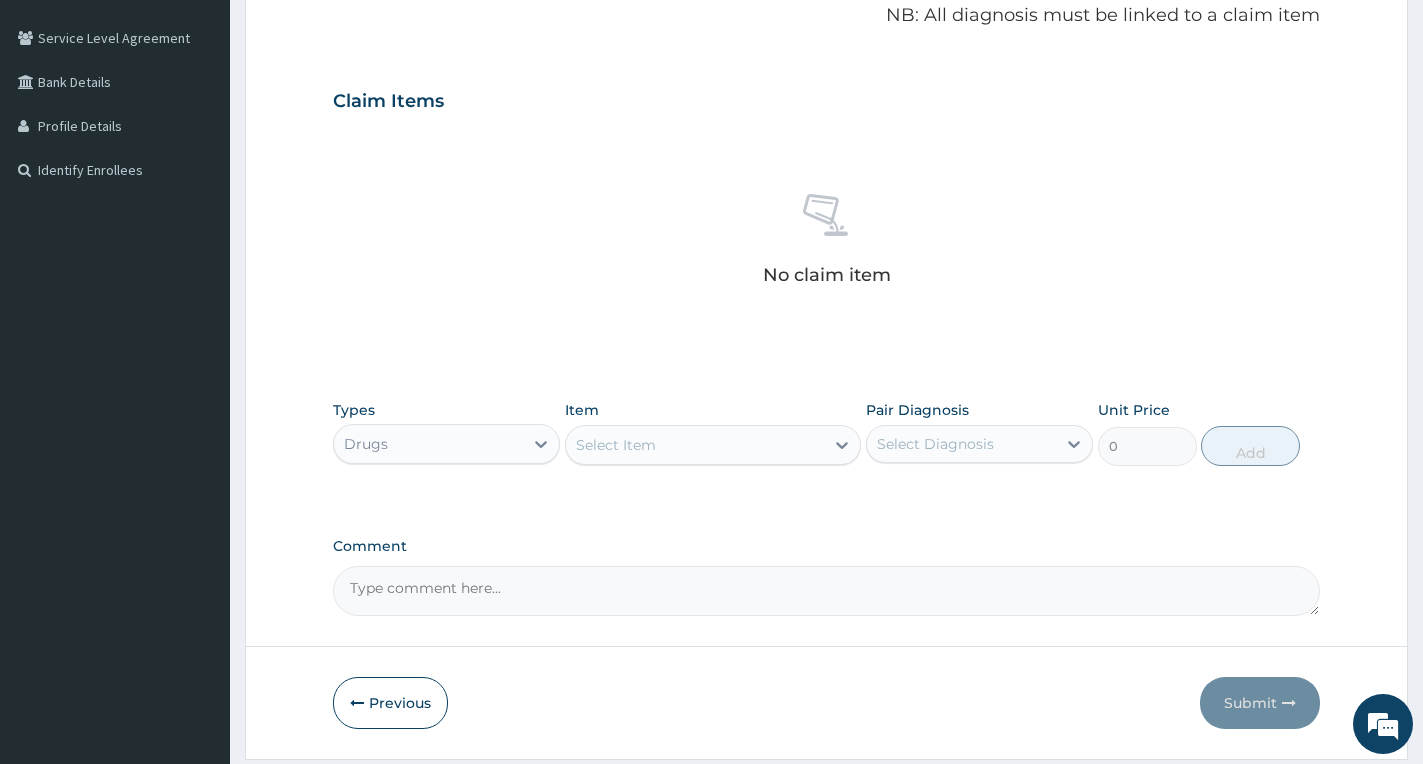 click on "Select Item" at bounding box center (616, 445) 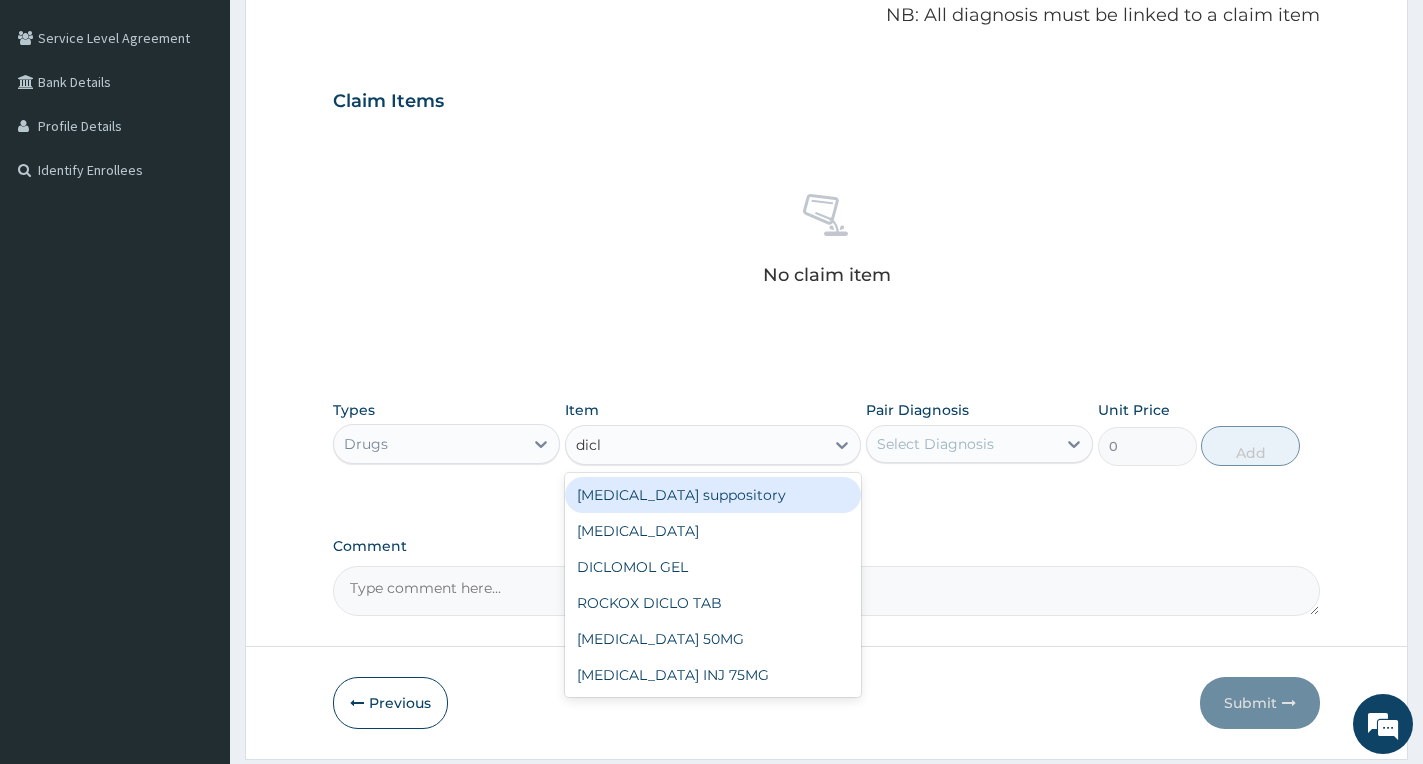 type on "diclo" 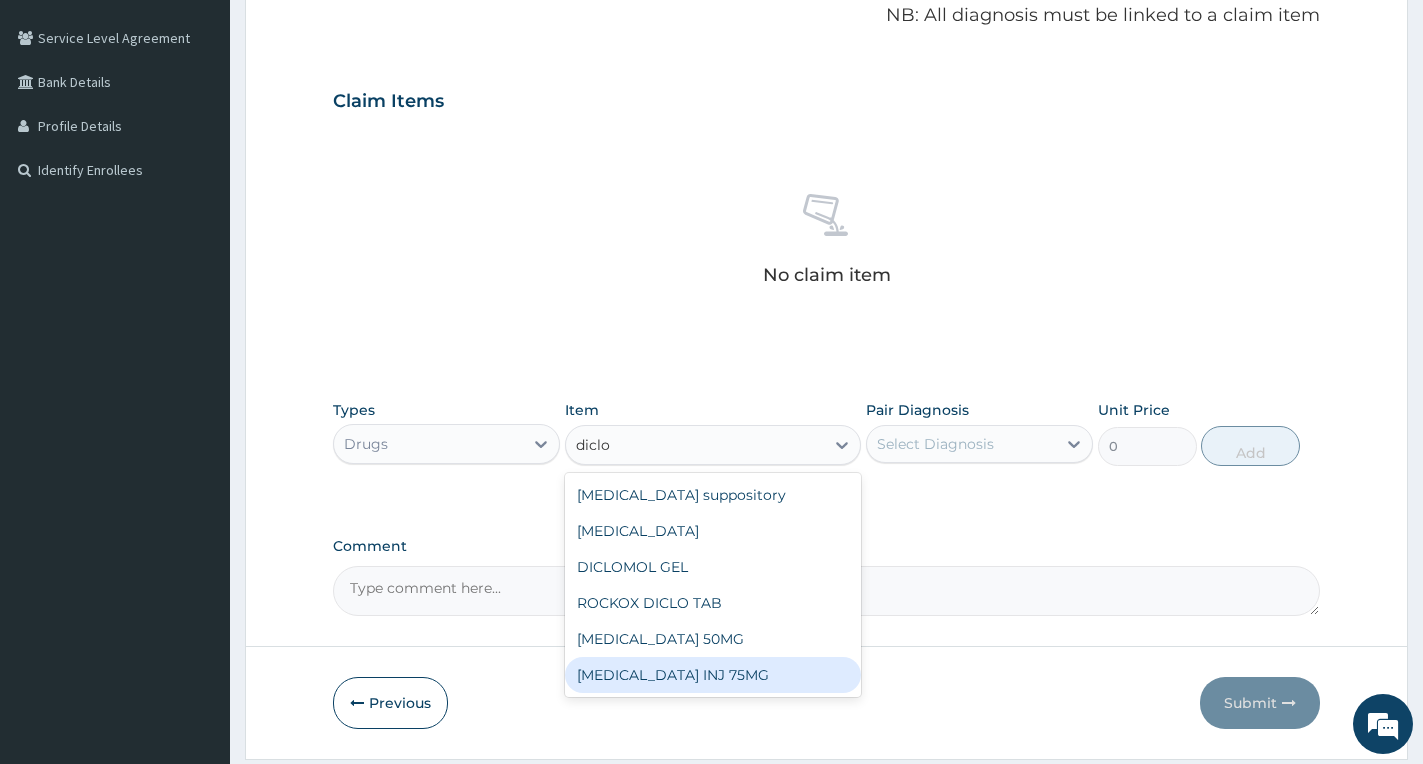 click on "Diclofenac INJ 75MG" at bounding box center [713, 675] 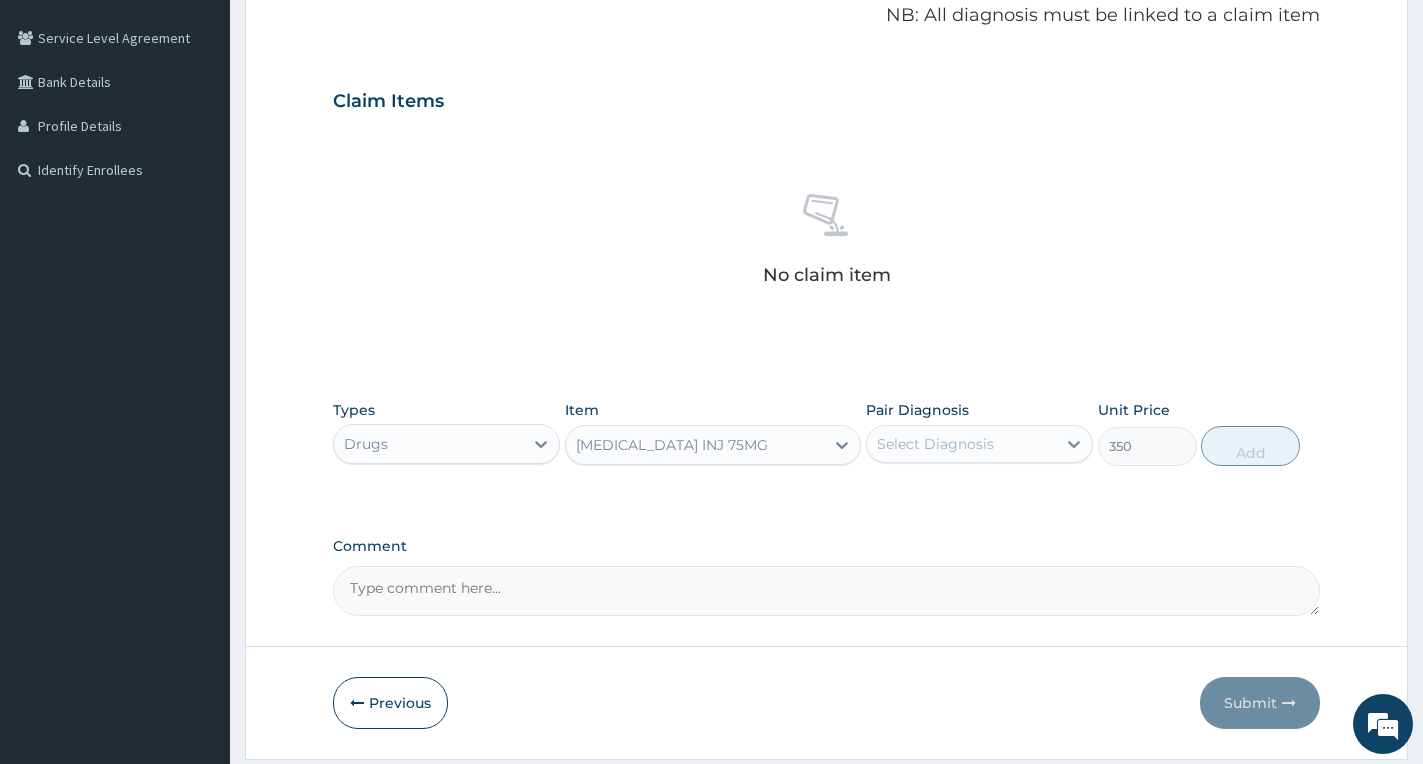 click on "Pair Diagnosis" at bounding box center (917, 410) 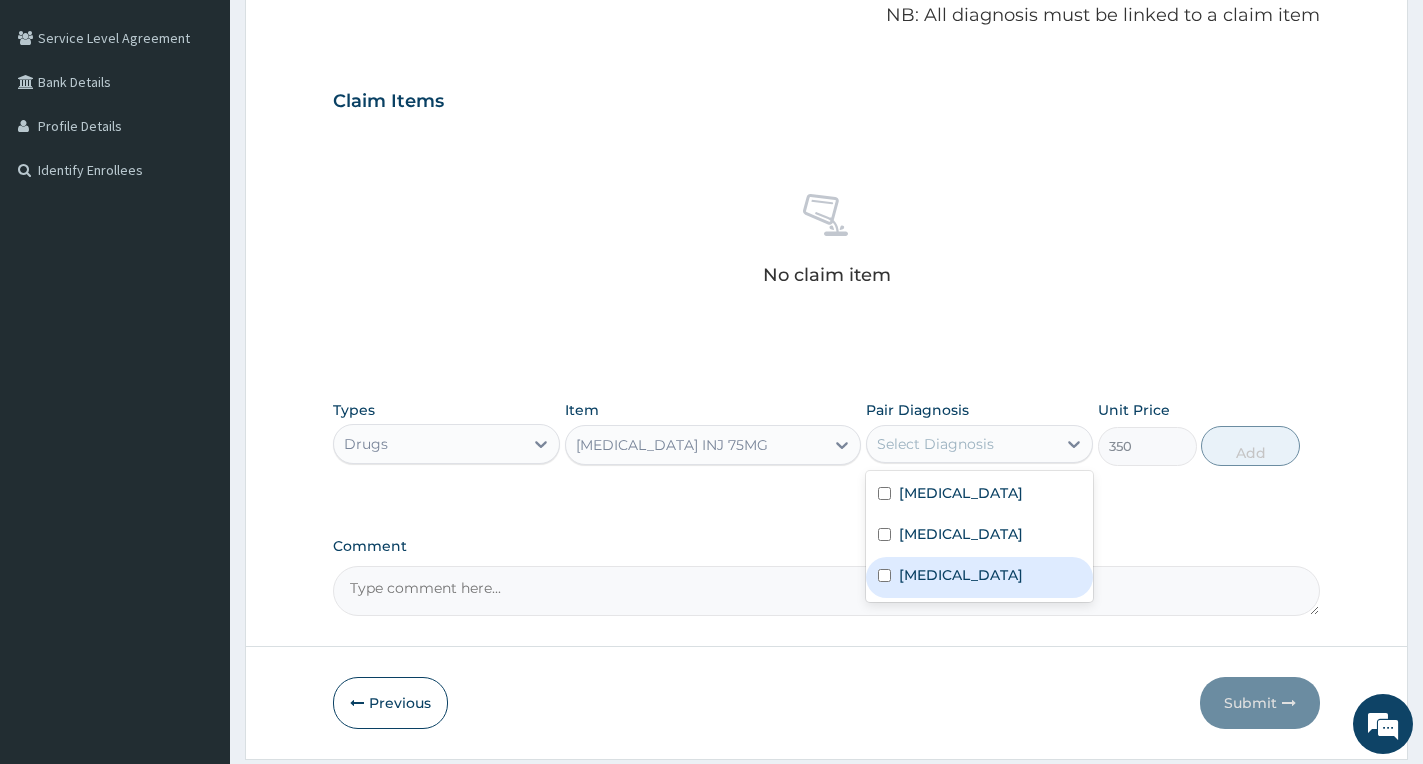 click on "Falciparum malaria" at bounding box center [961, 575] 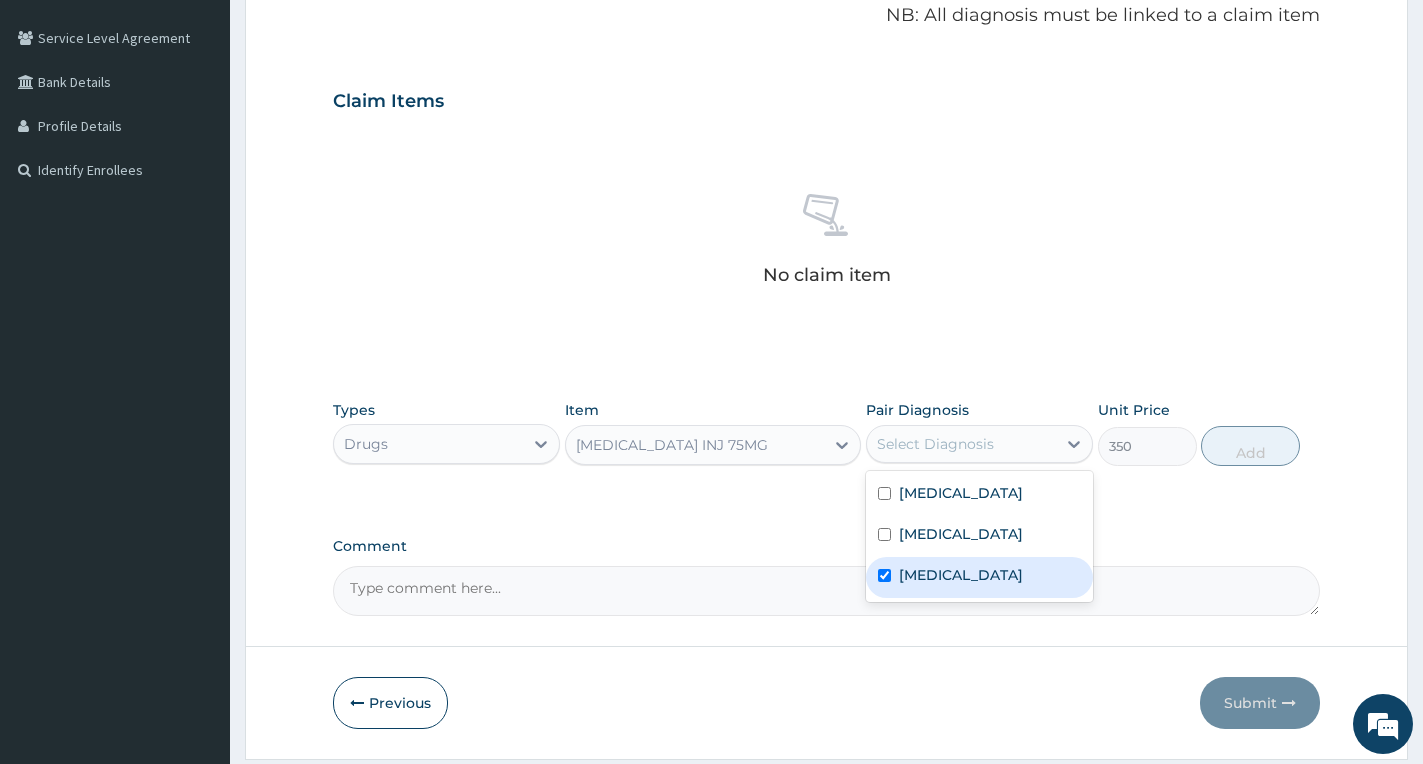 checkbox on "true" 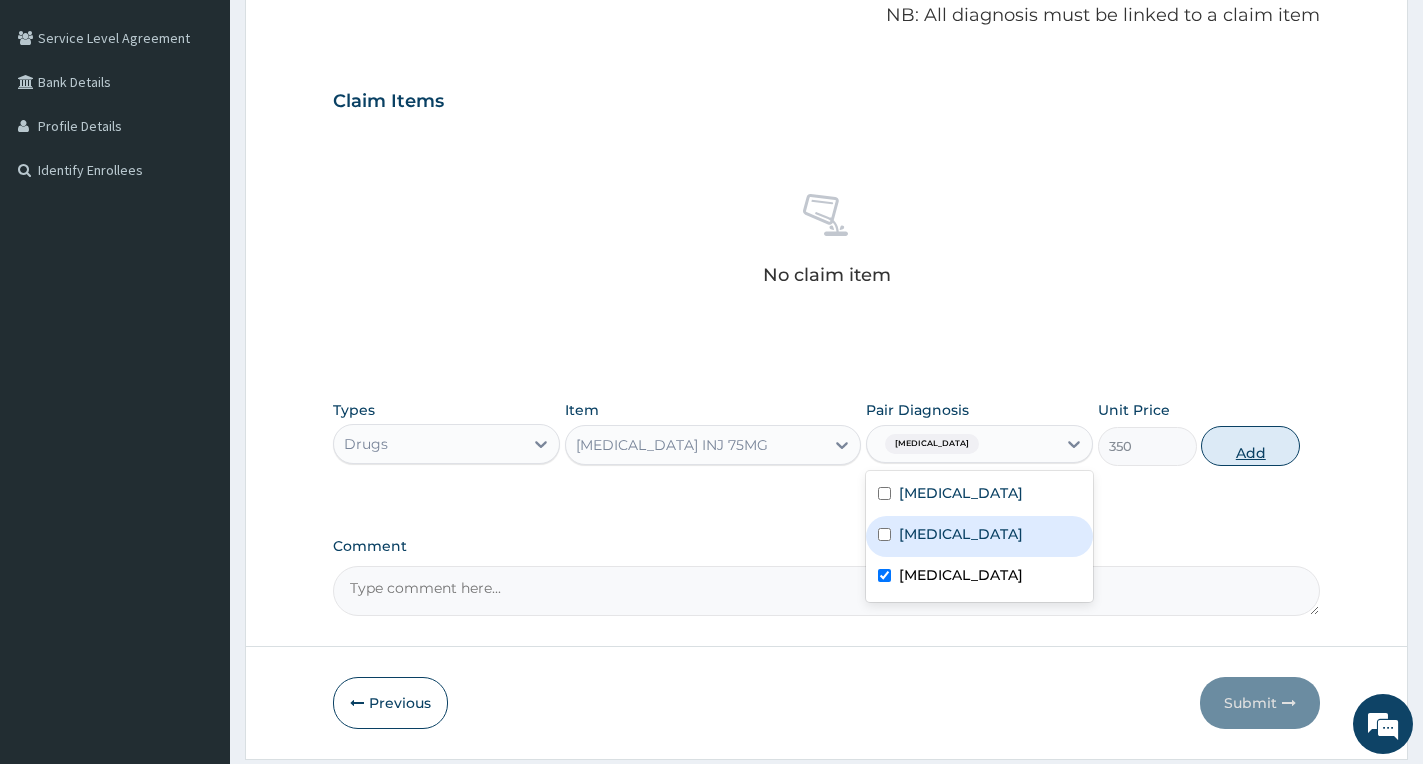 click on "Add" at bounding box center (1250, 446) 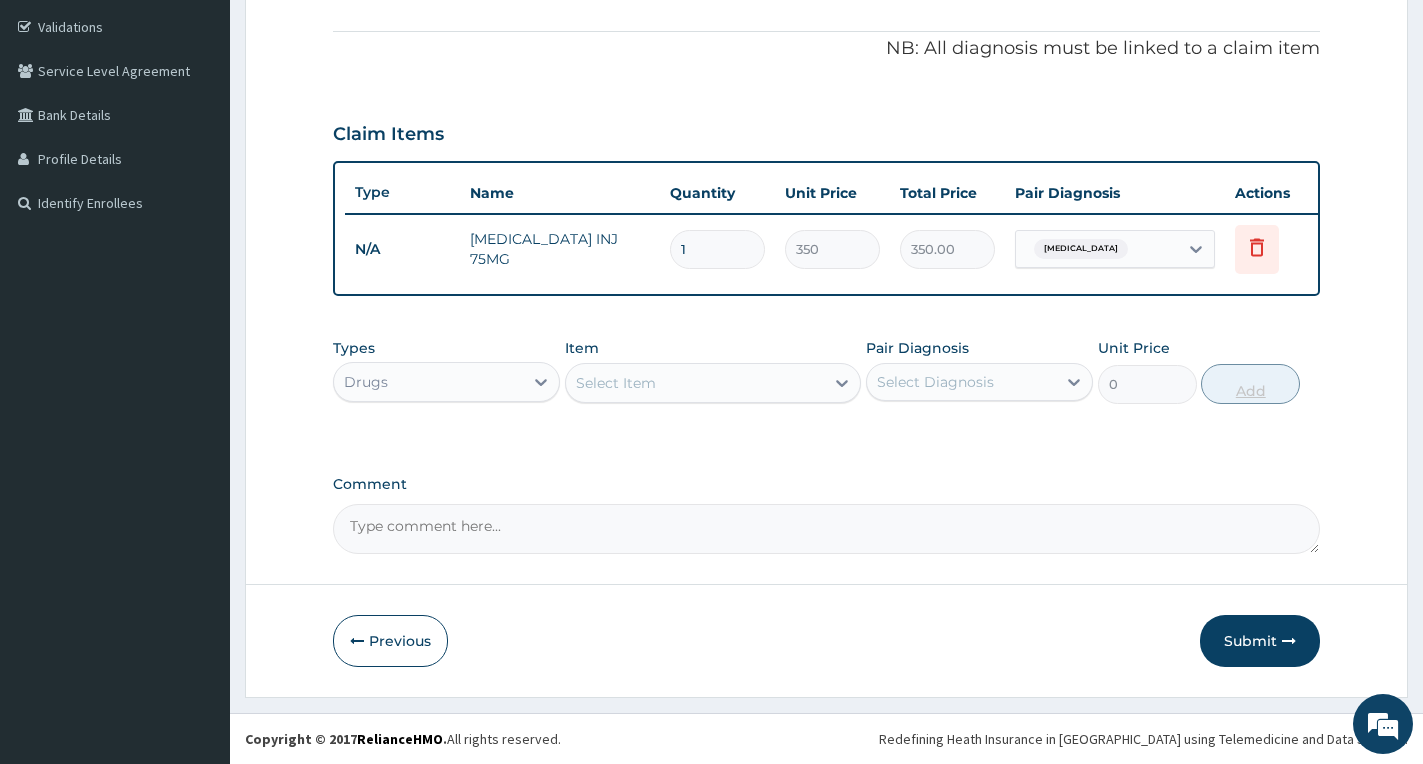 scroll, scrollTop: 384, scrollLeft: 0, axis: vertical 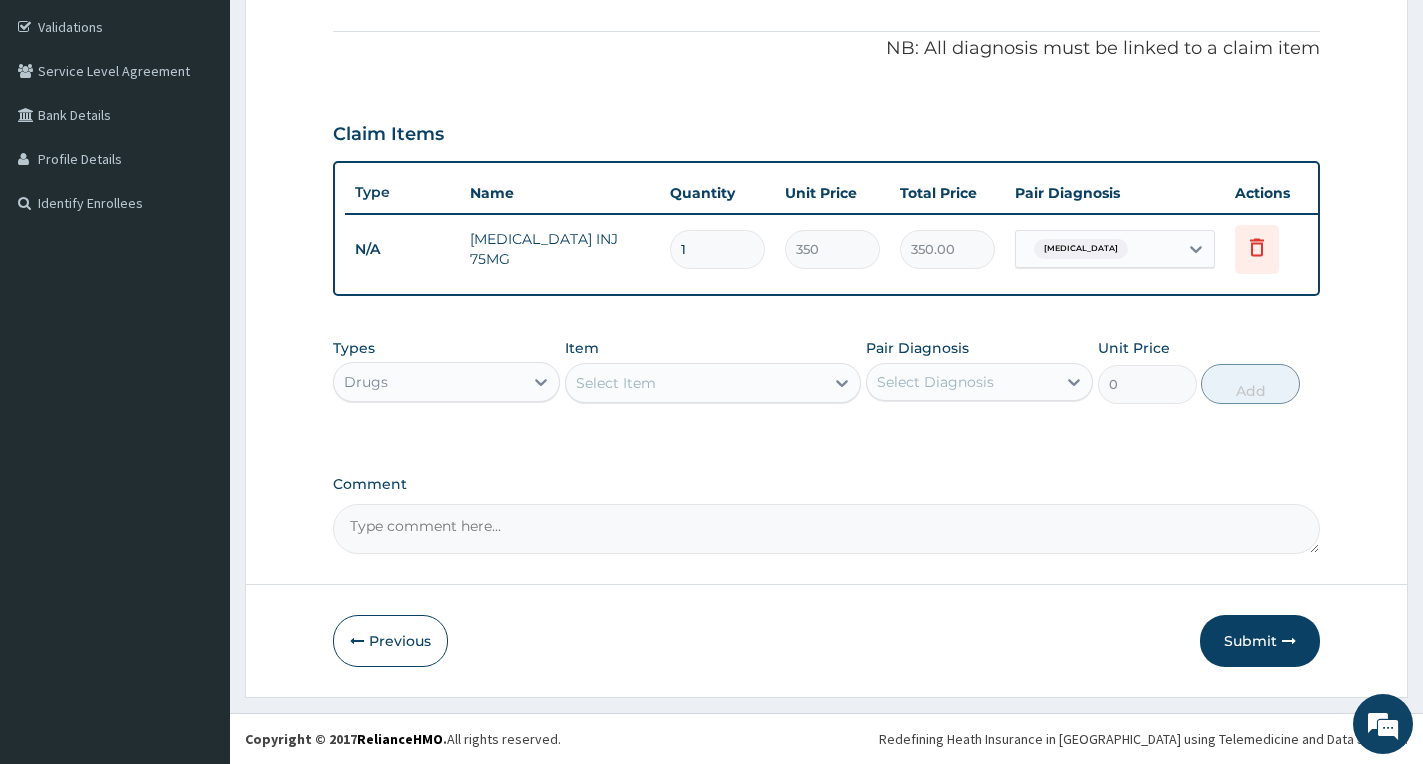 click on "Select Item" at bounding box center (695, 383) 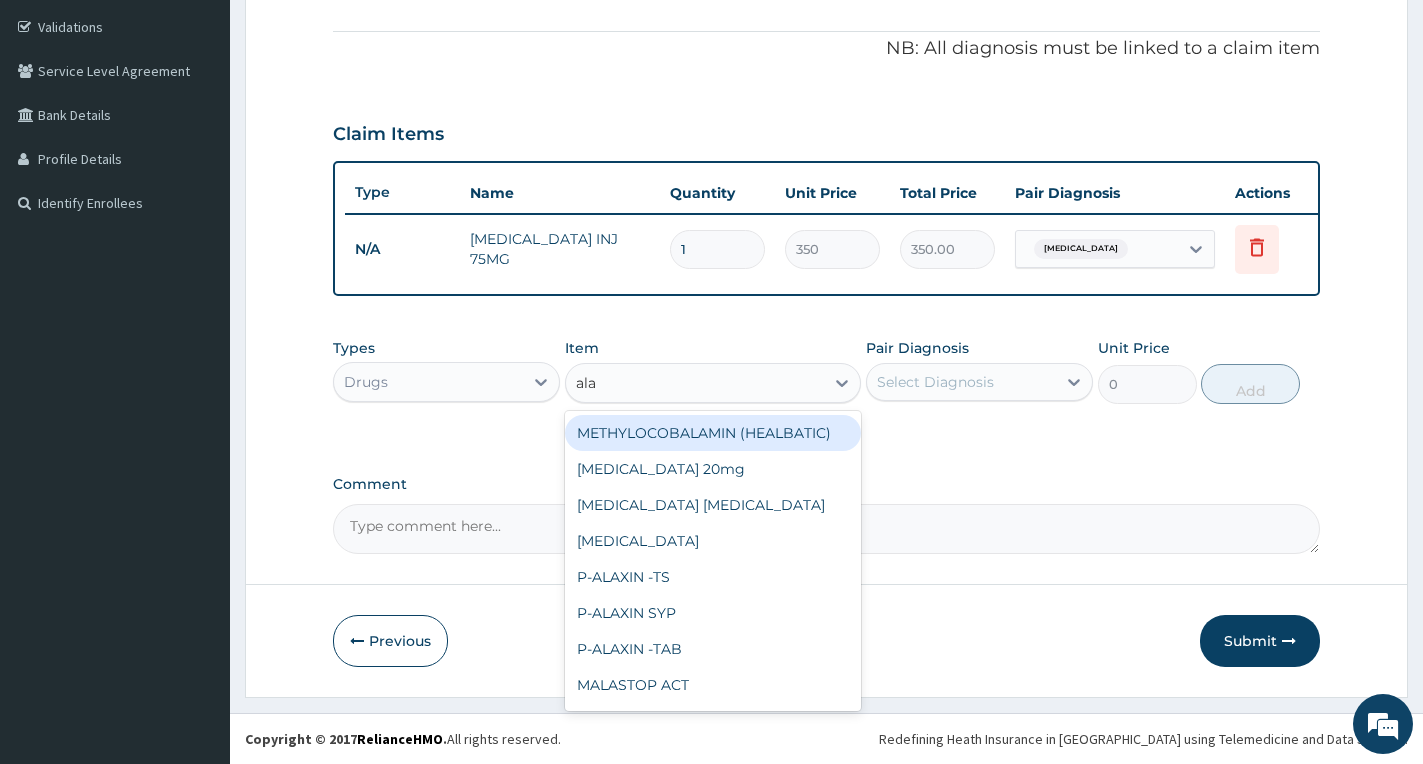 type on "alax" 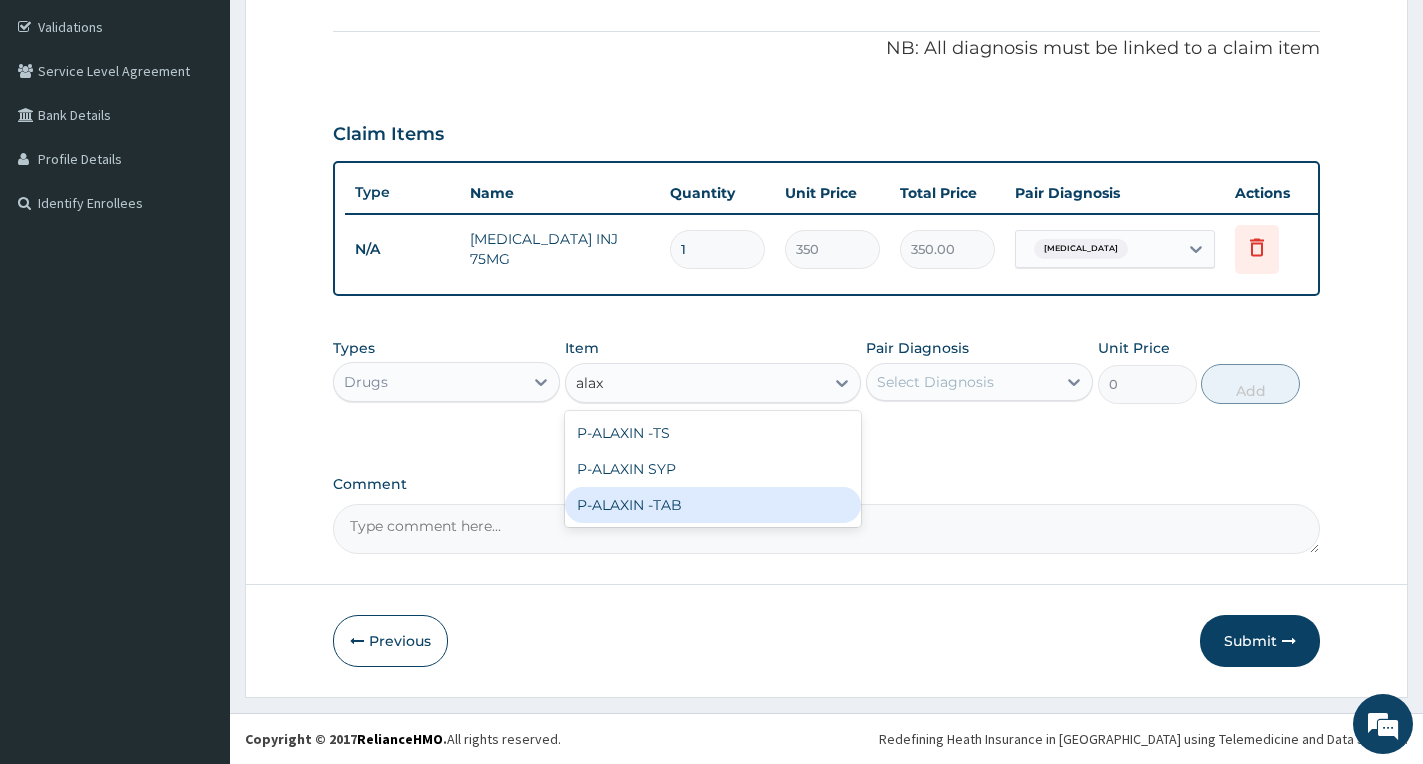 click on "P-ALAXIN -TAB" at bounding box center [713, 505] 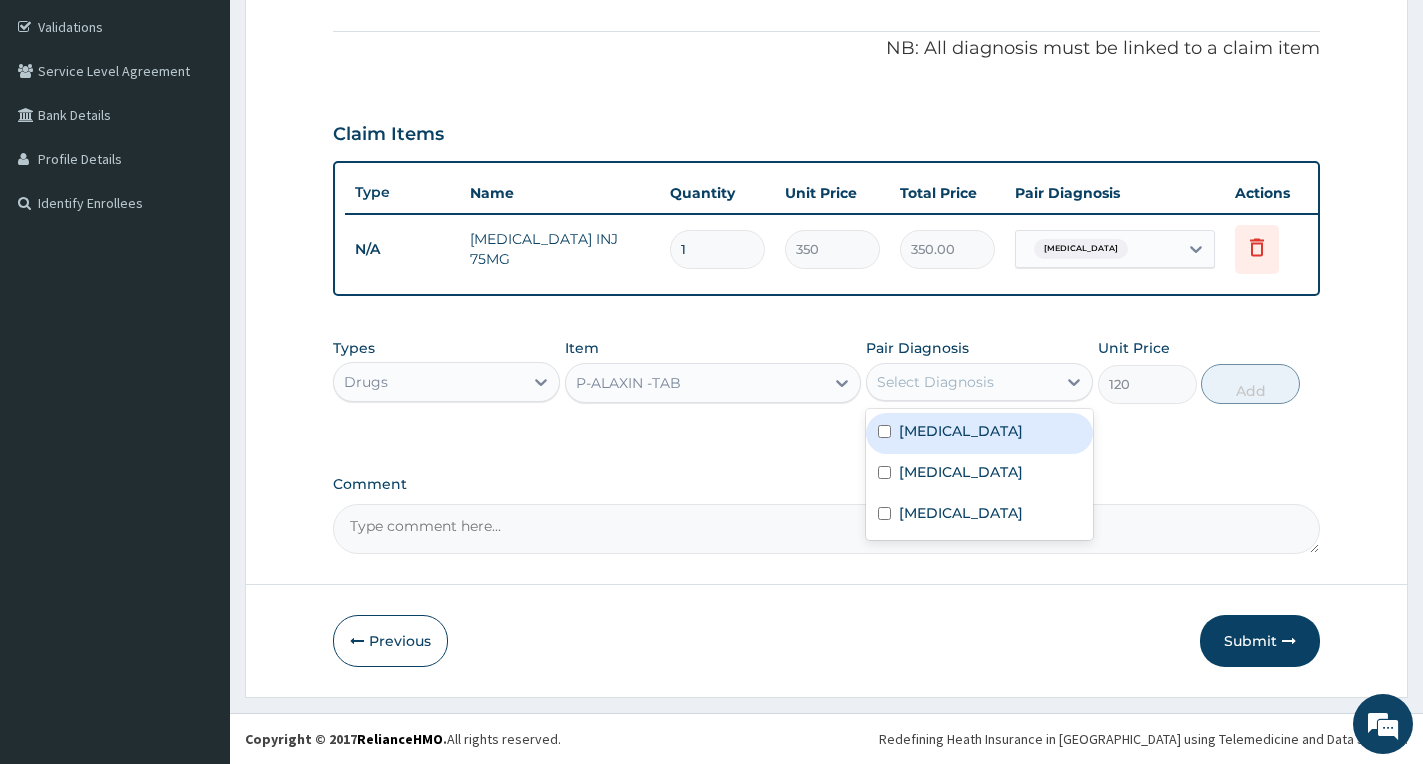 click on "Select Diagnosis" at bounding box center (935, 382) 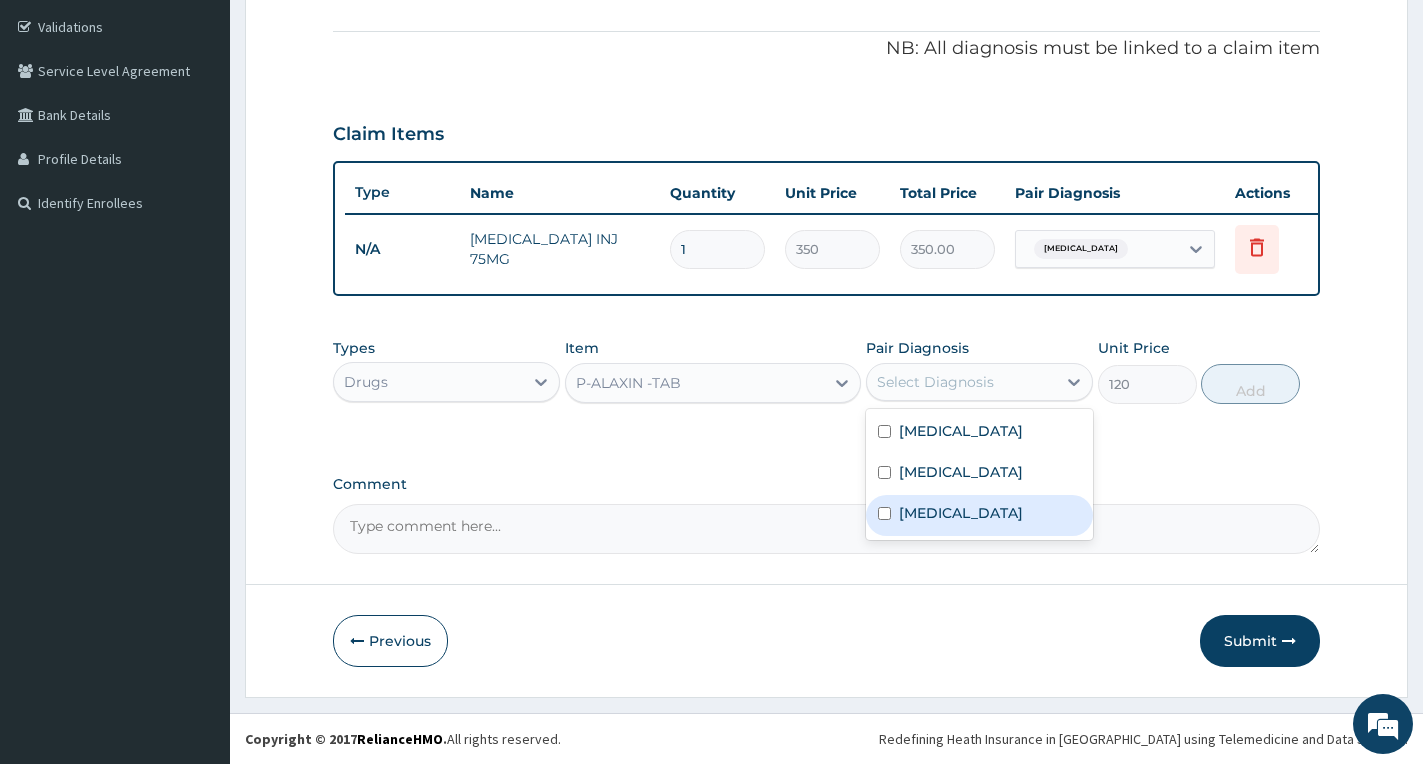 click on "Falciparum malaria" at bounding box center (961, 513) 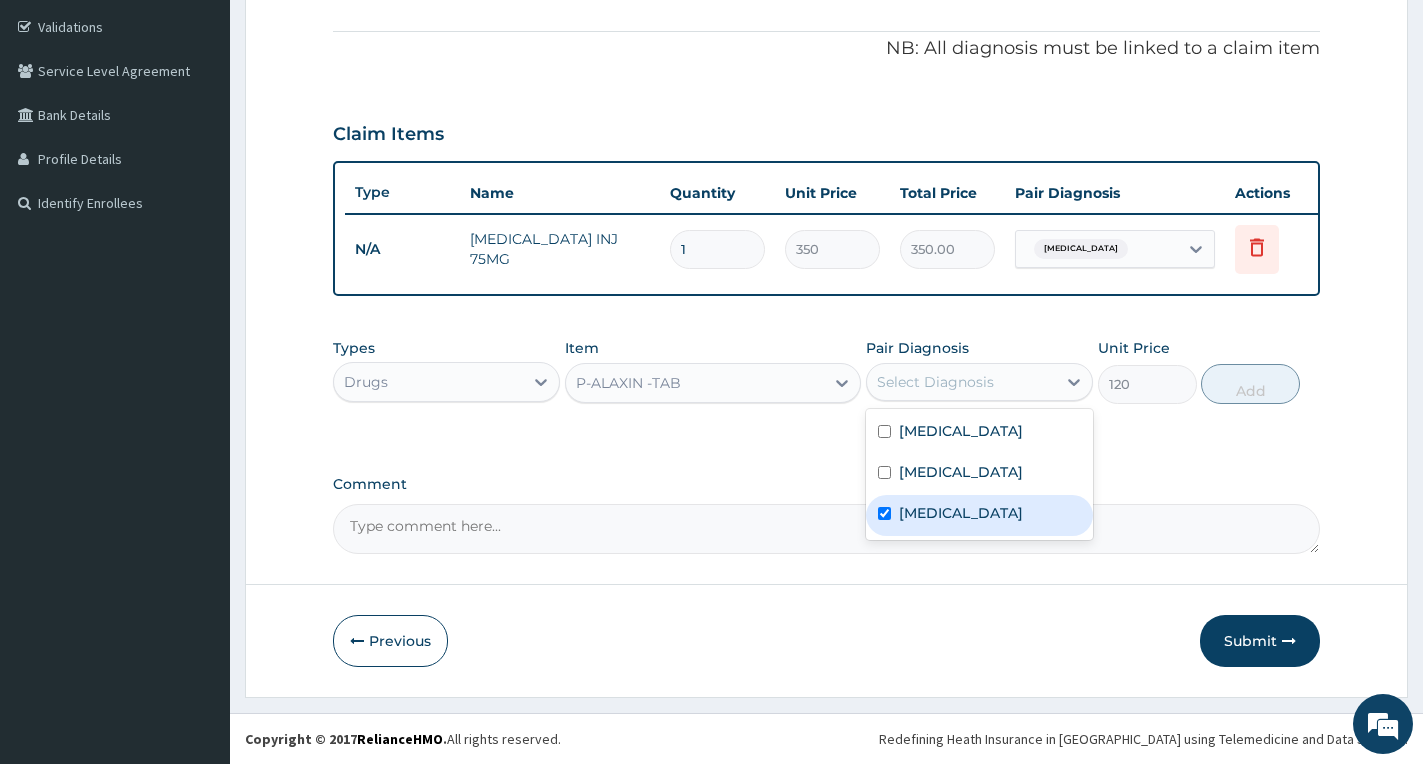 checkbox on "true" 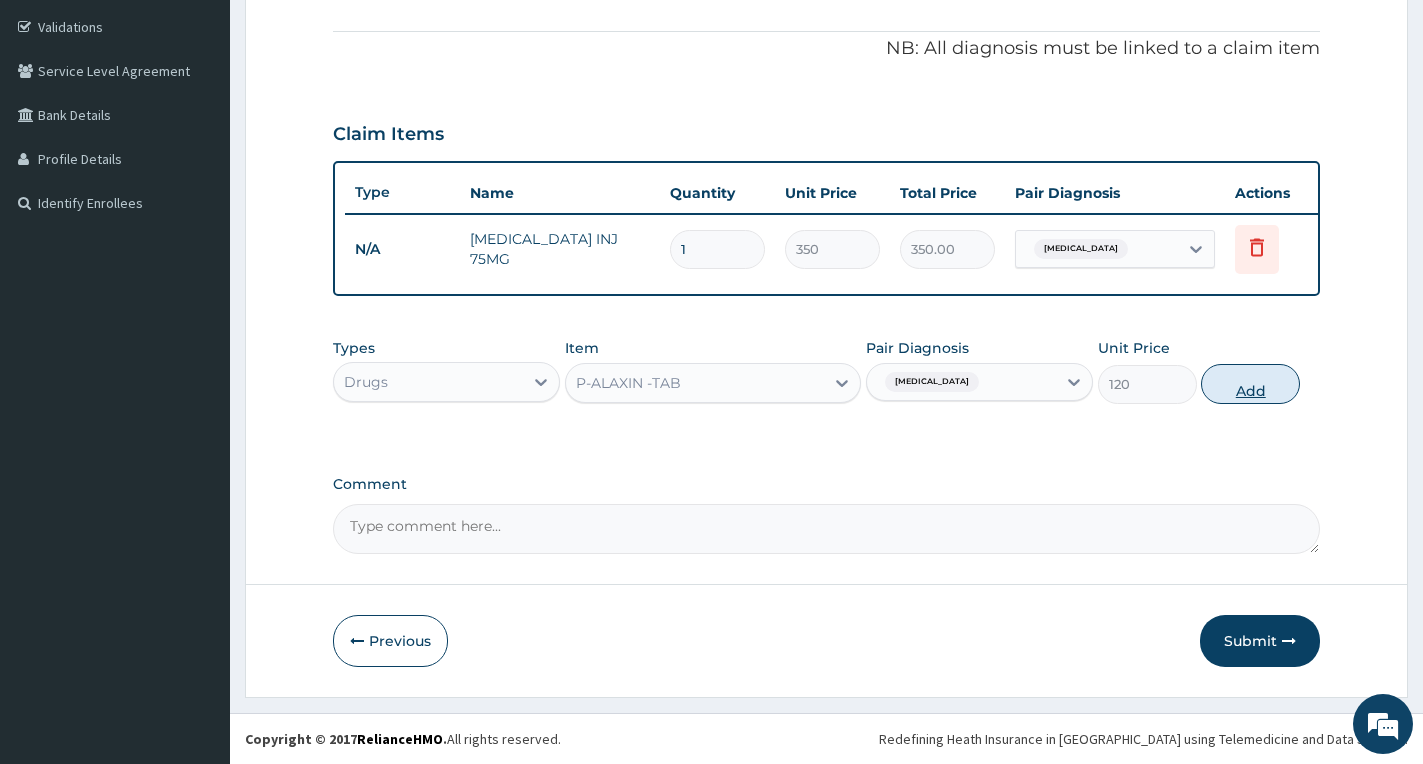 click on "Add" at bounding box center [1250, 384] 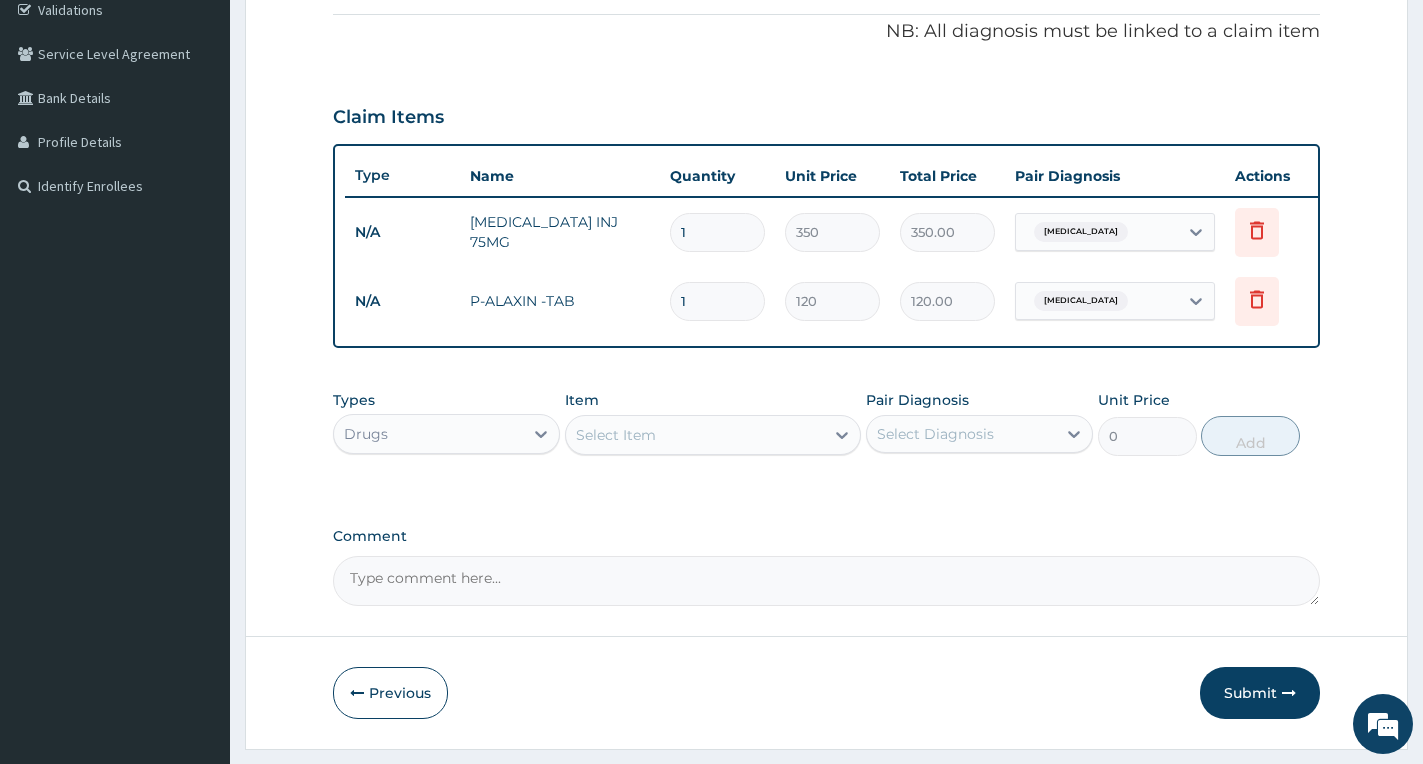 type 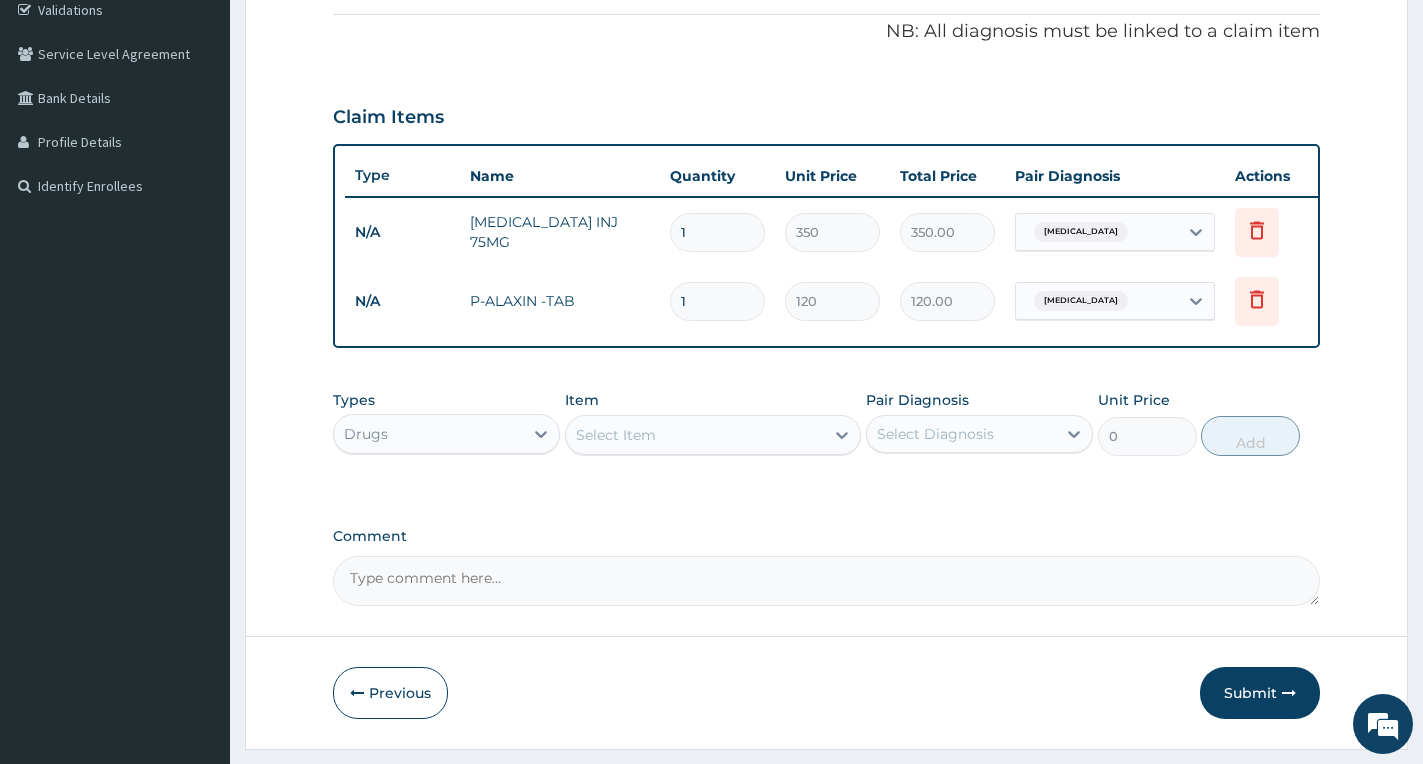 type on "0.00" 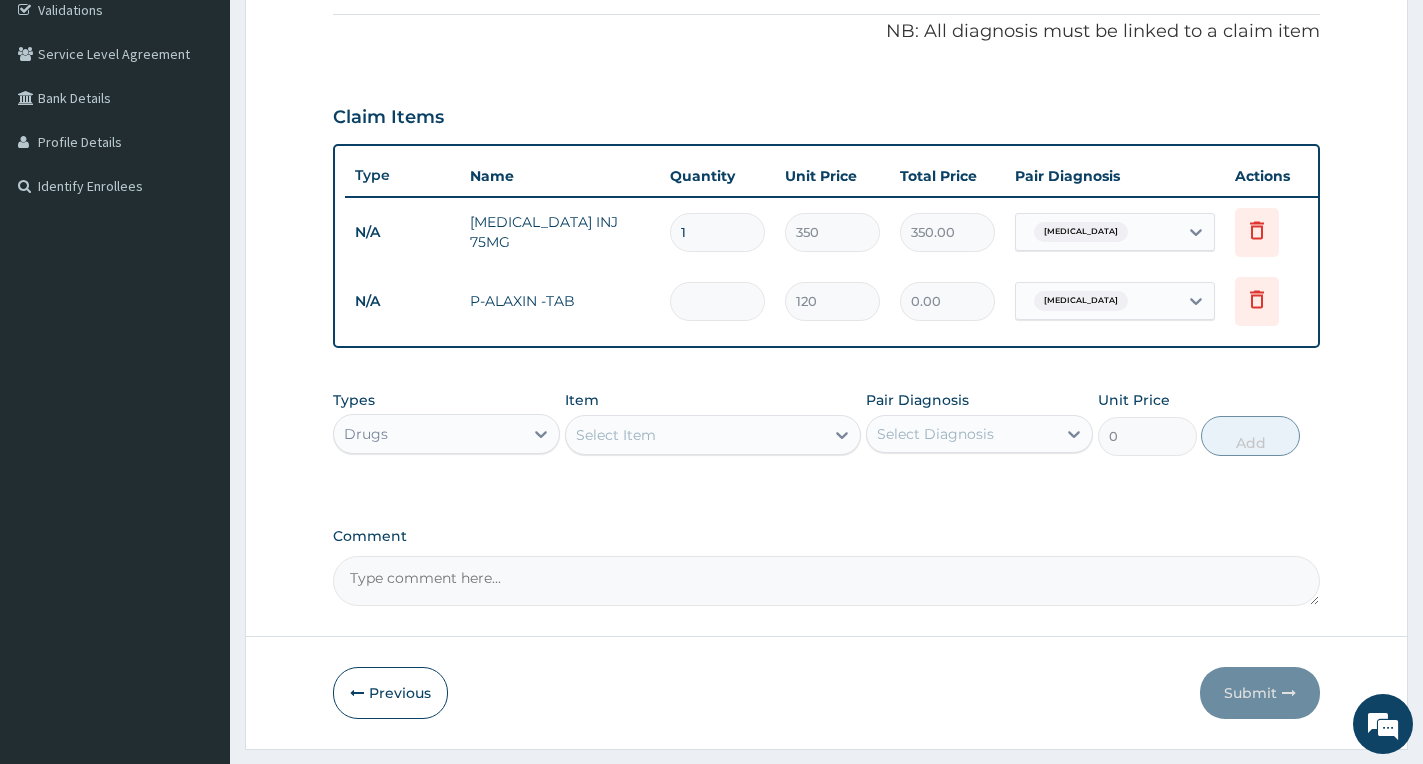 type on "9" 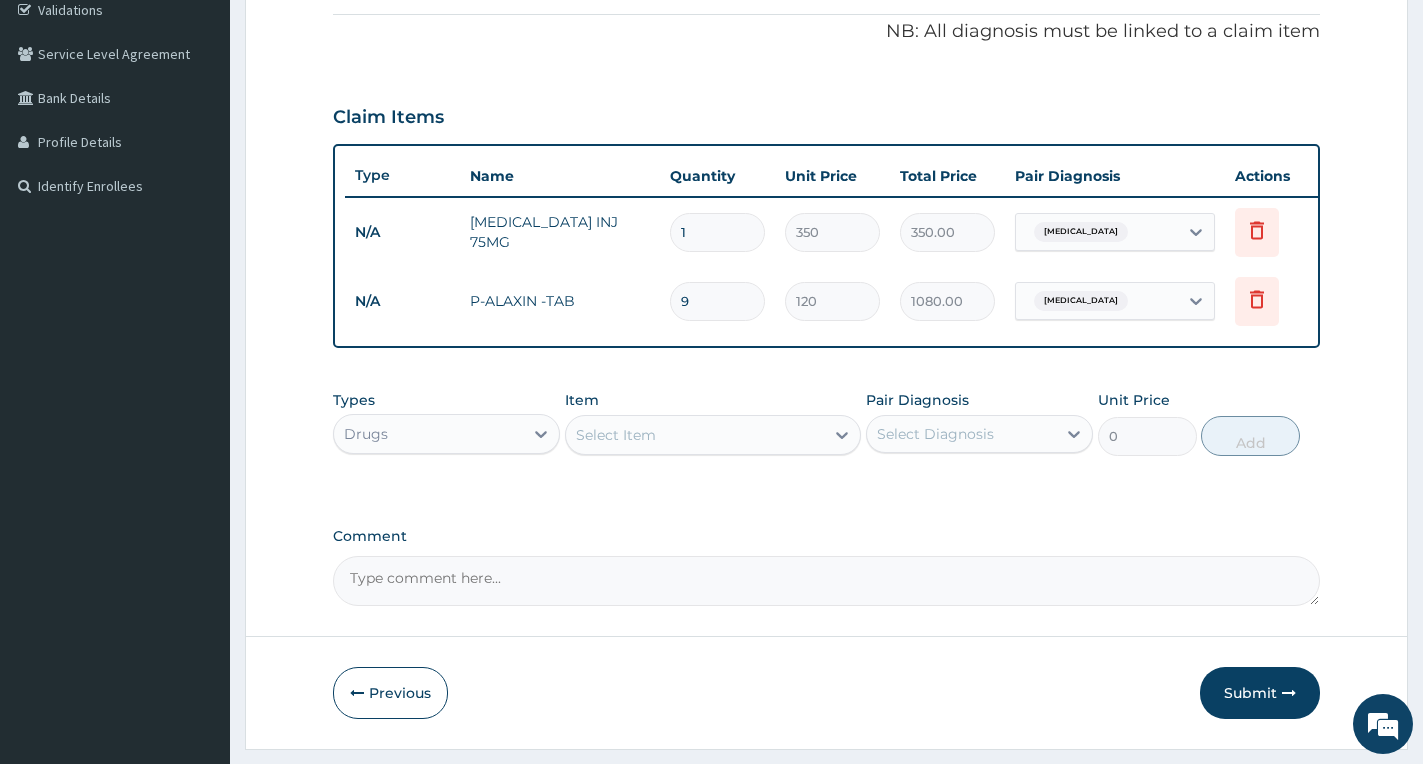 type on "9" 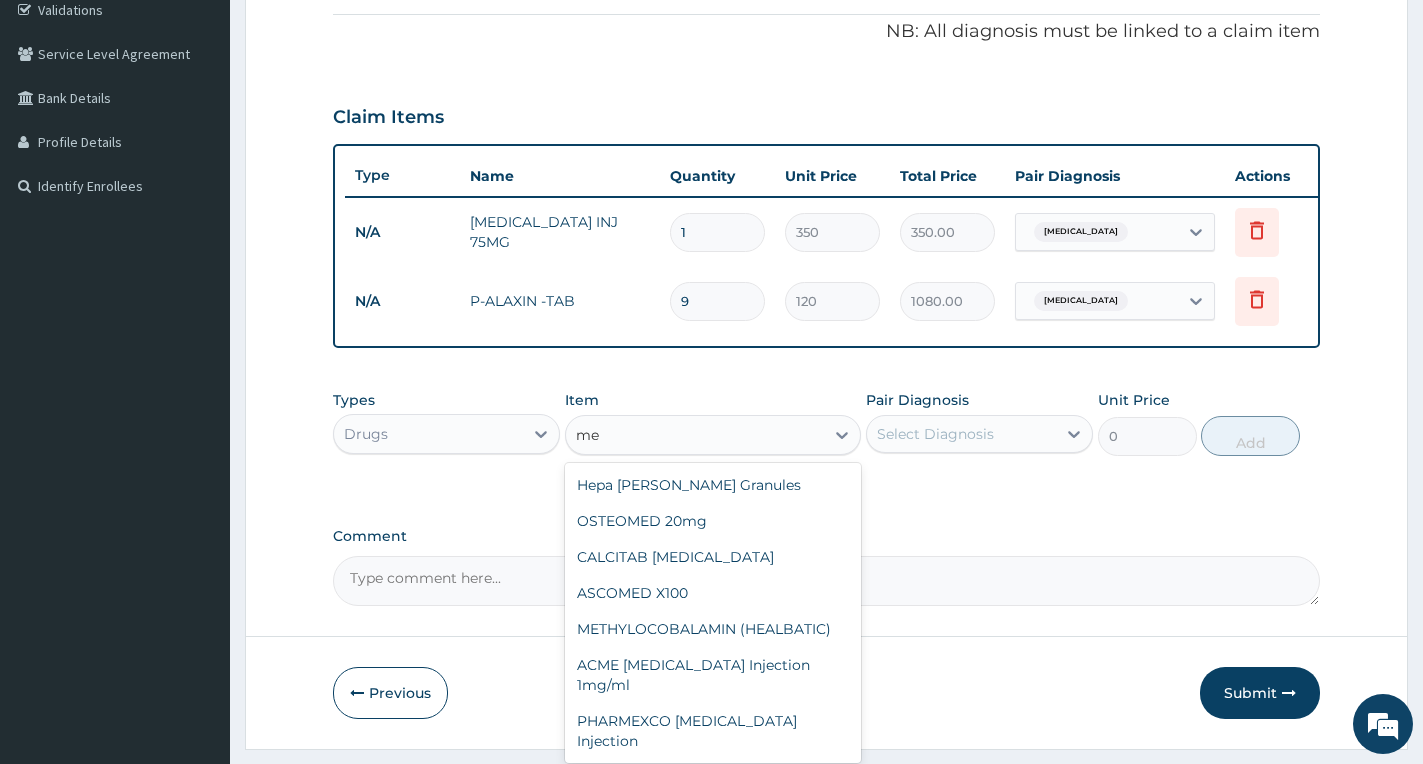 type on "m" 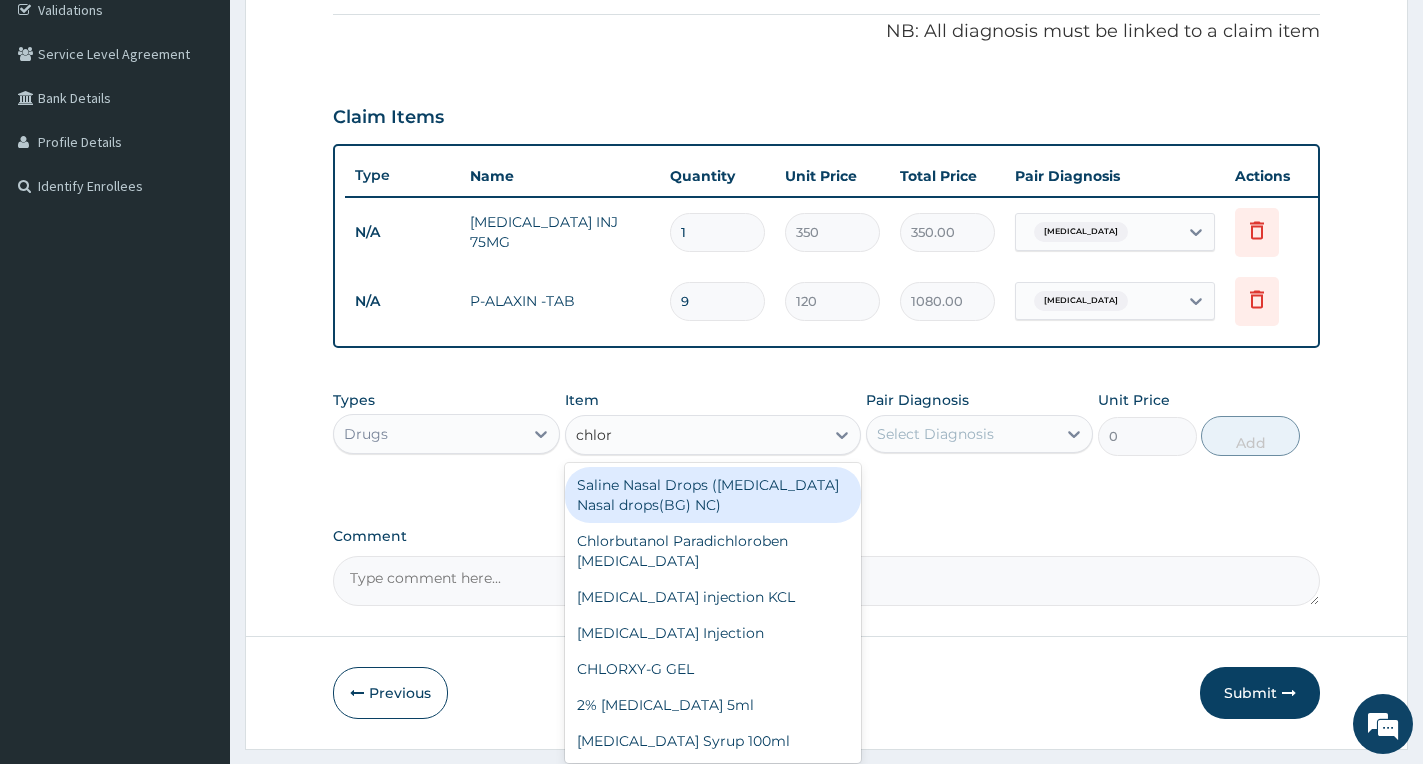 type on "chlora" 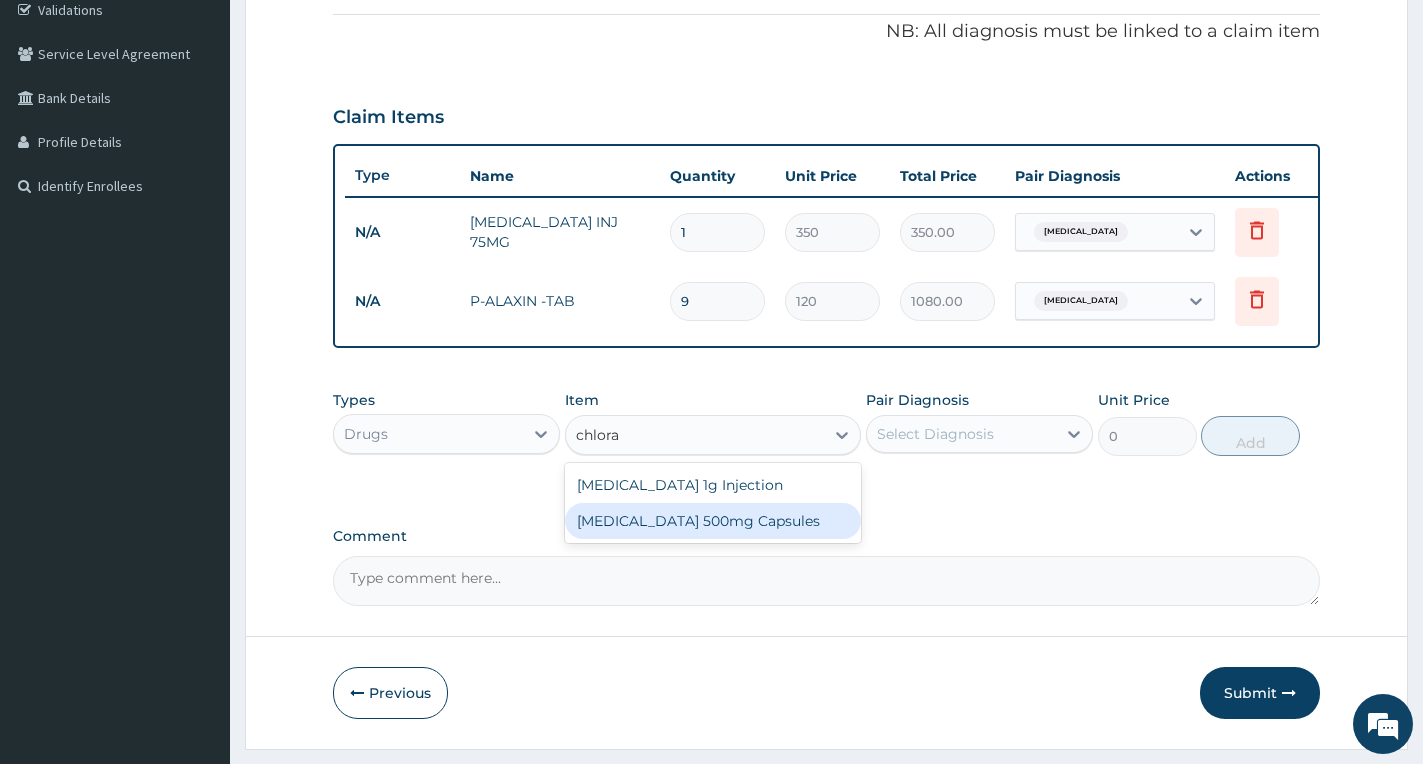 click on "Chloramphenicol 500mg Capsules" at bounding box center (713, 521) 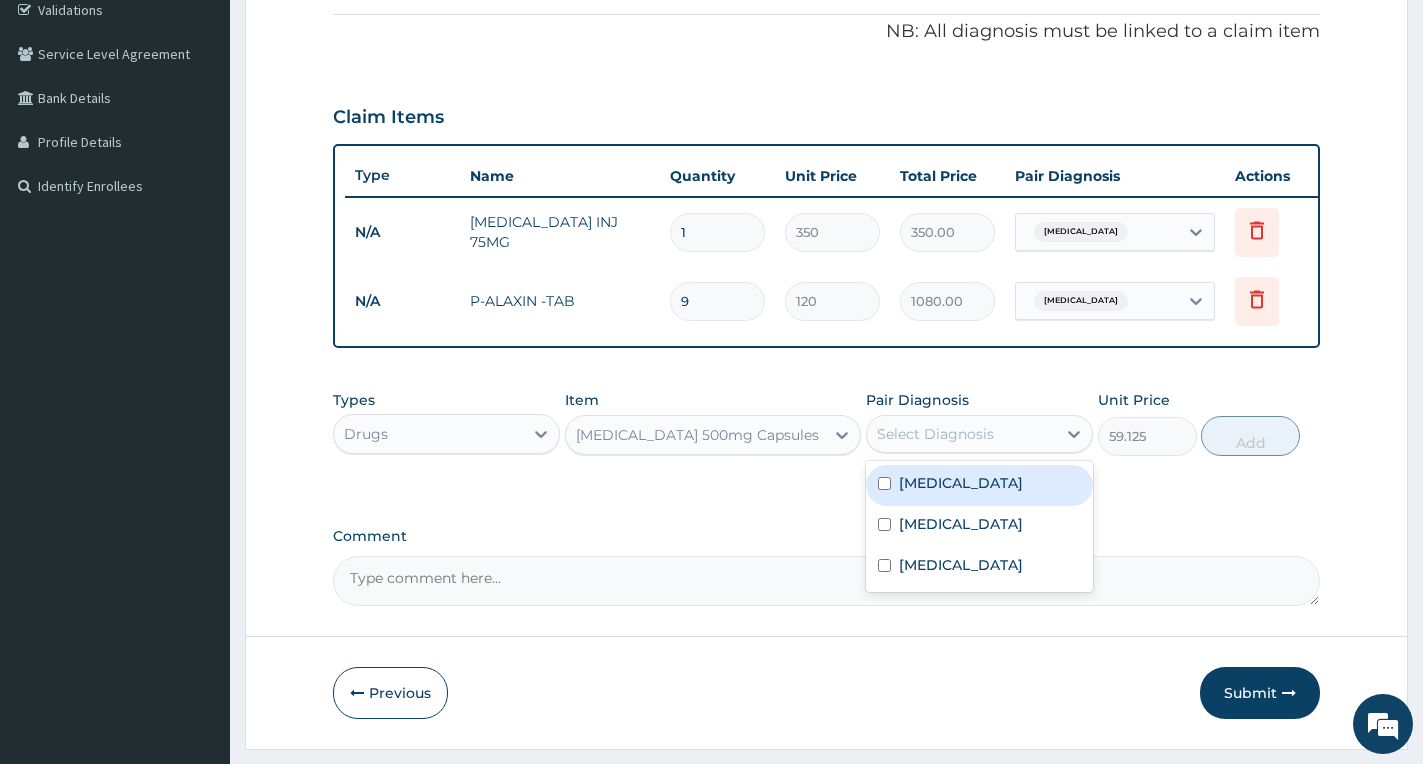 click on "Select Diagnosis" at bounding box center (935, 434) 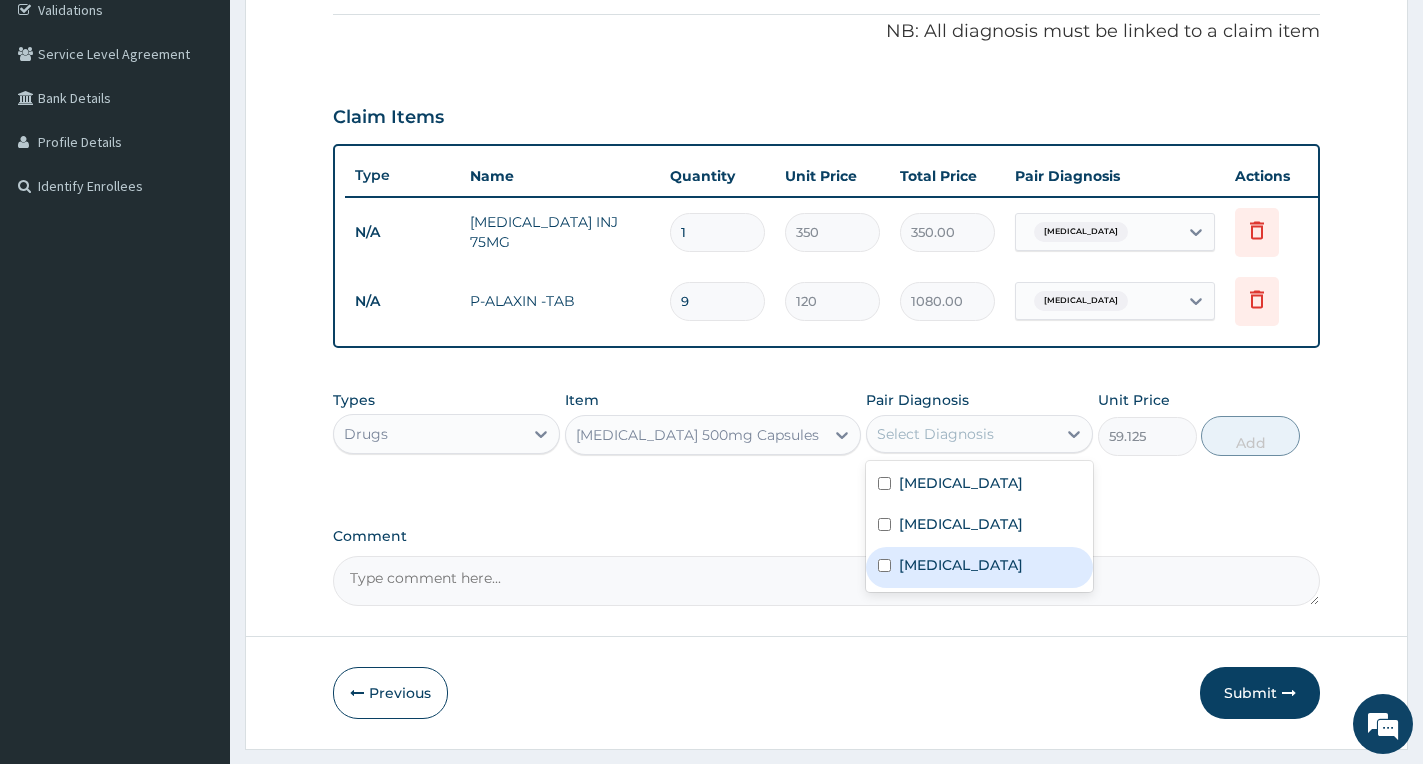 click on "Falciparum malaria" at bounding box center (961, 565) 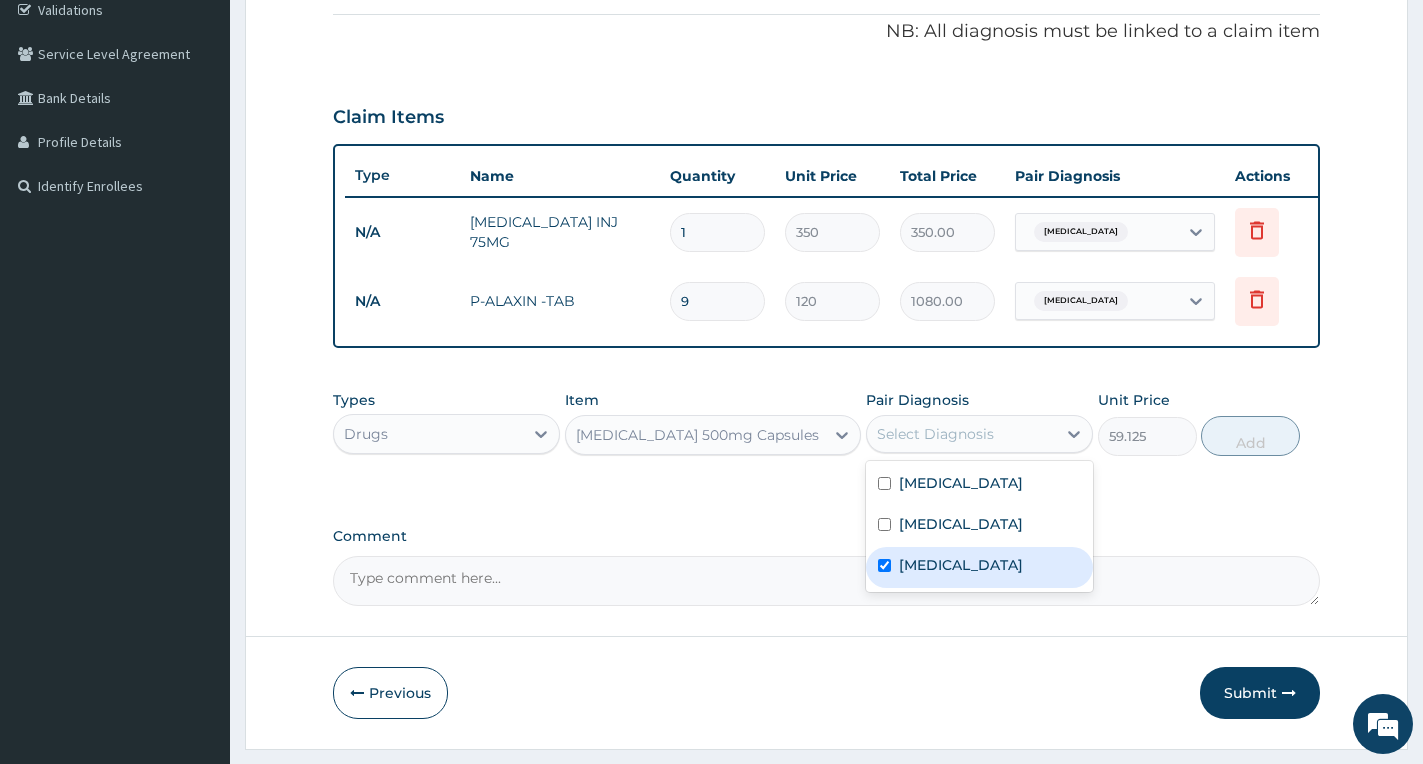 checkbox on "true" 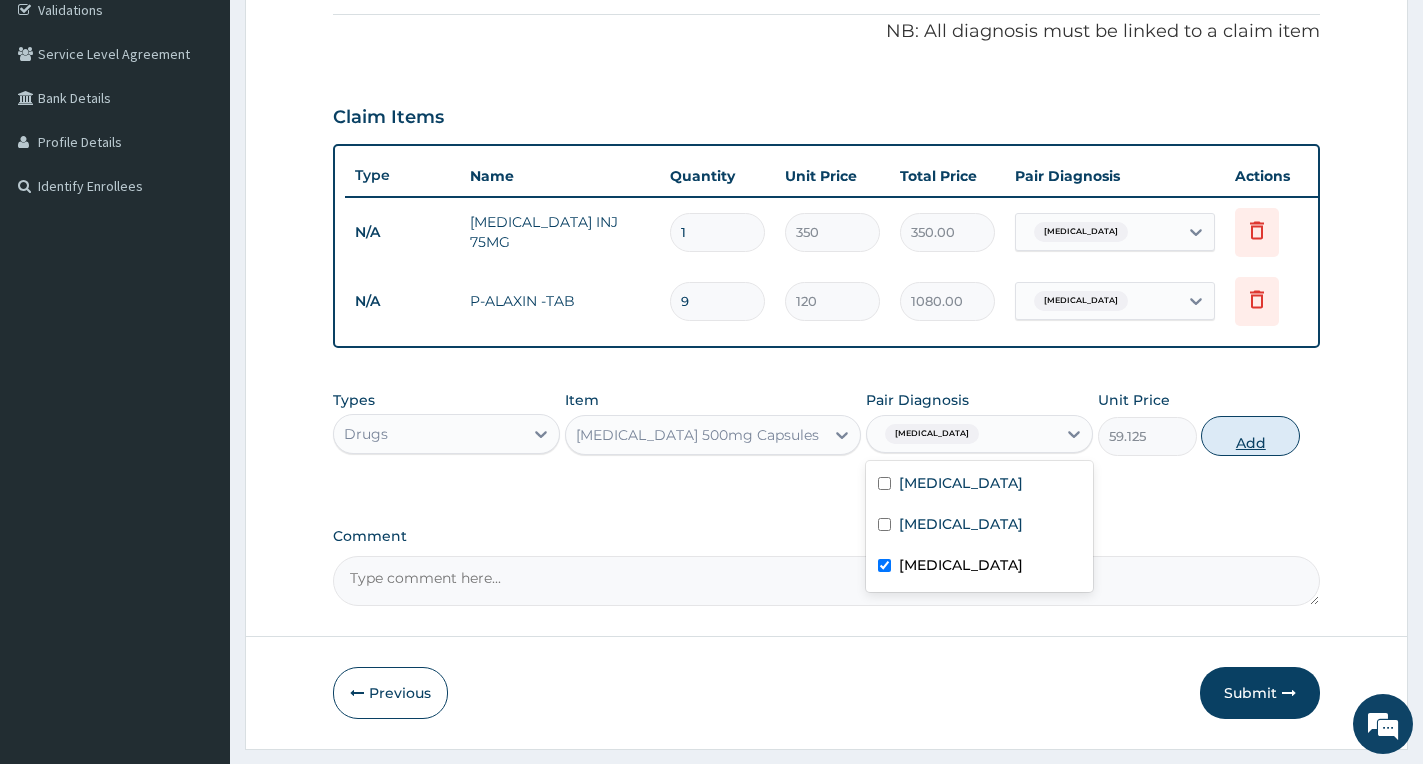 click on "Add" at bounding box center (1250, 436) 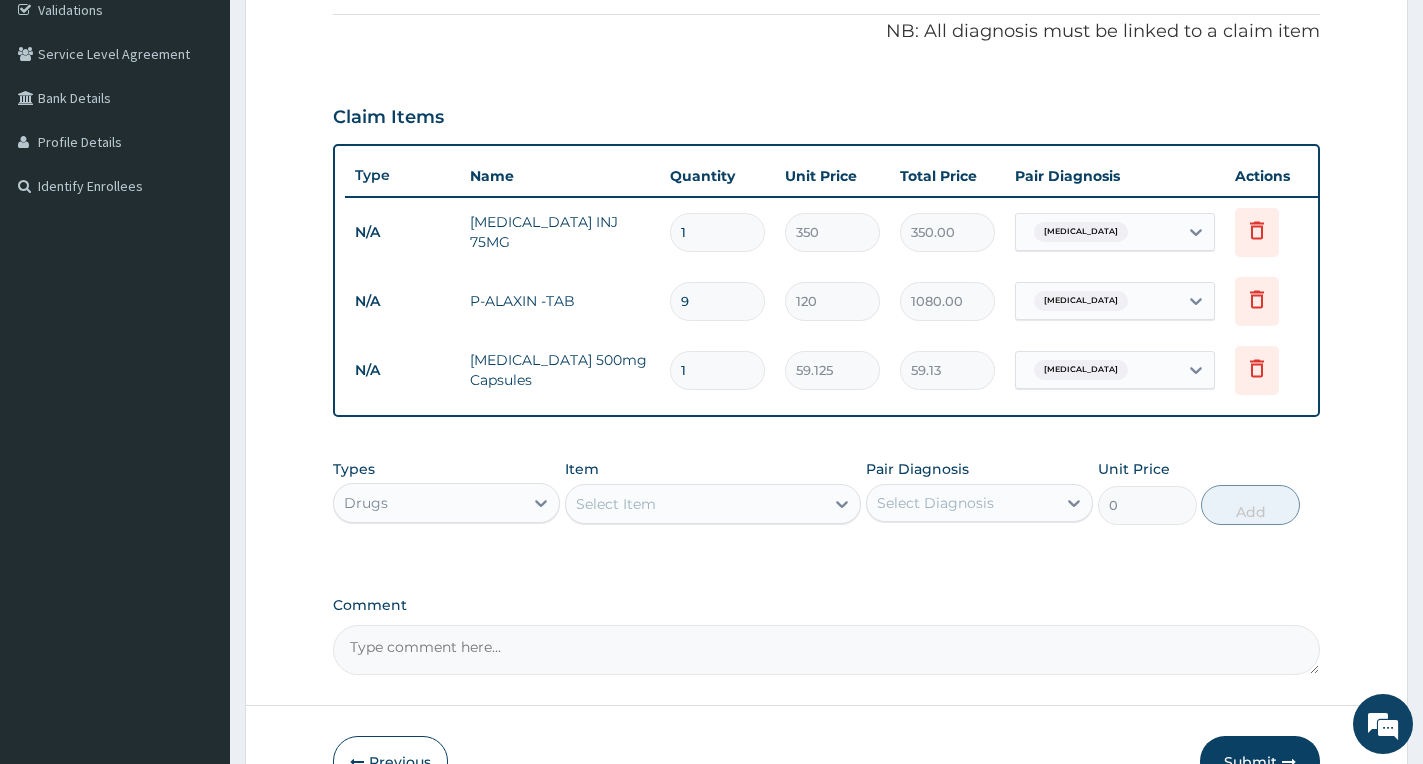 type on "15" 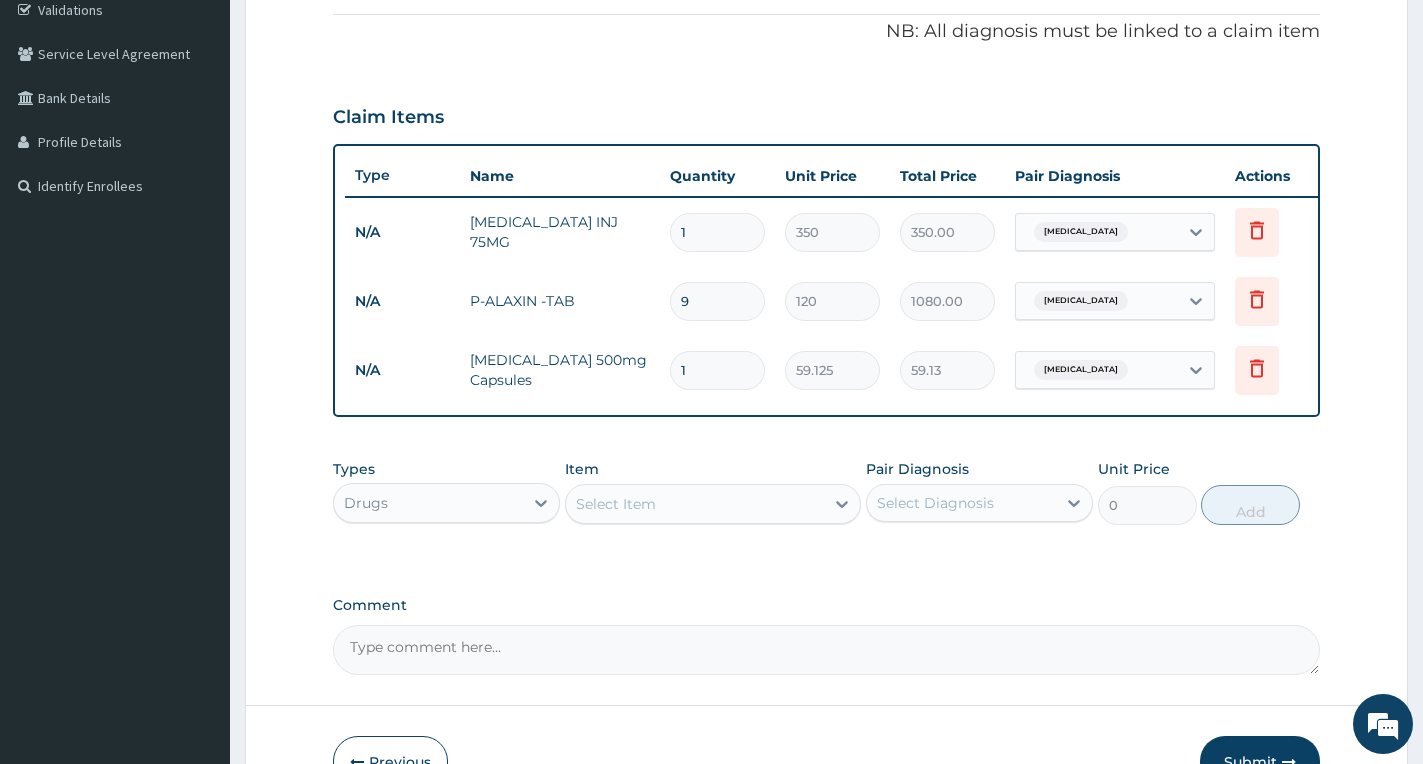 type on "886.88" 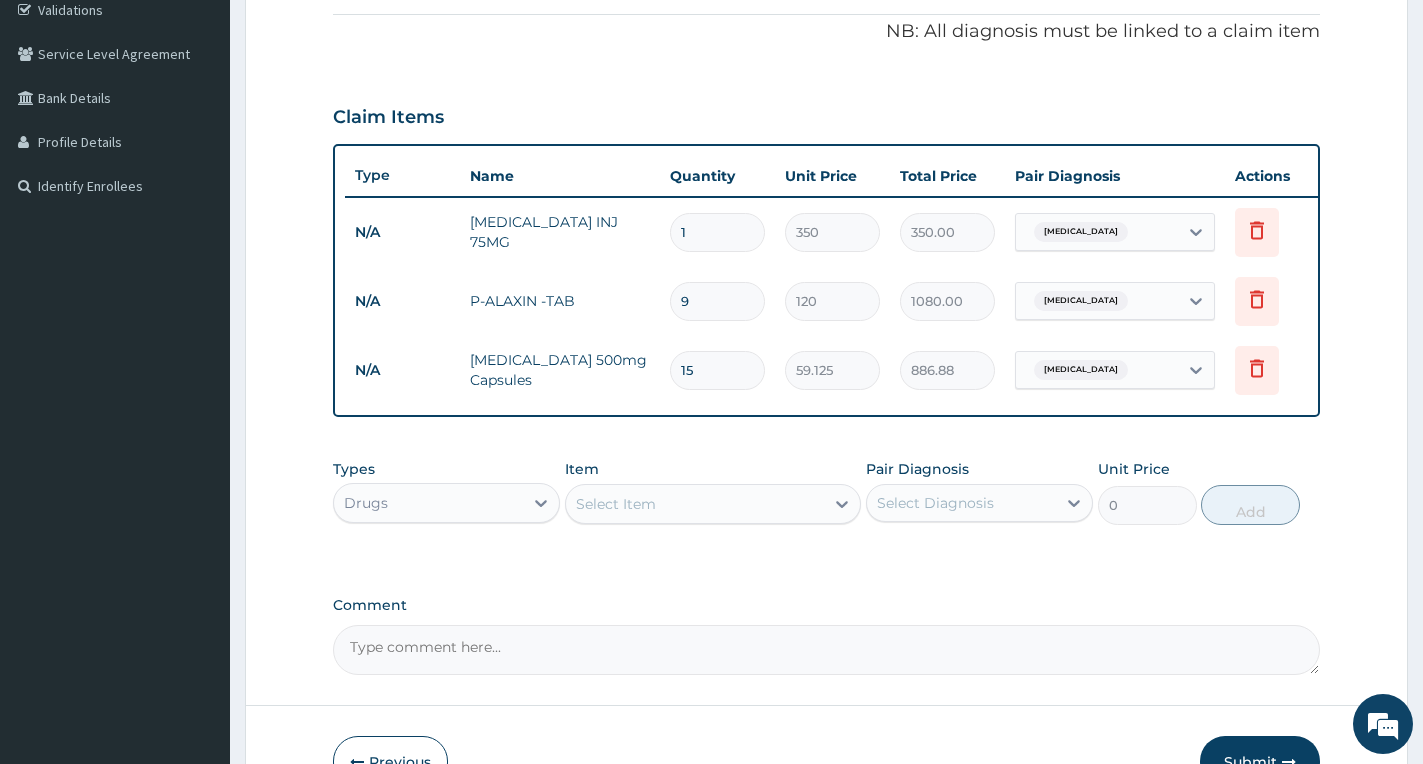 type on "15" 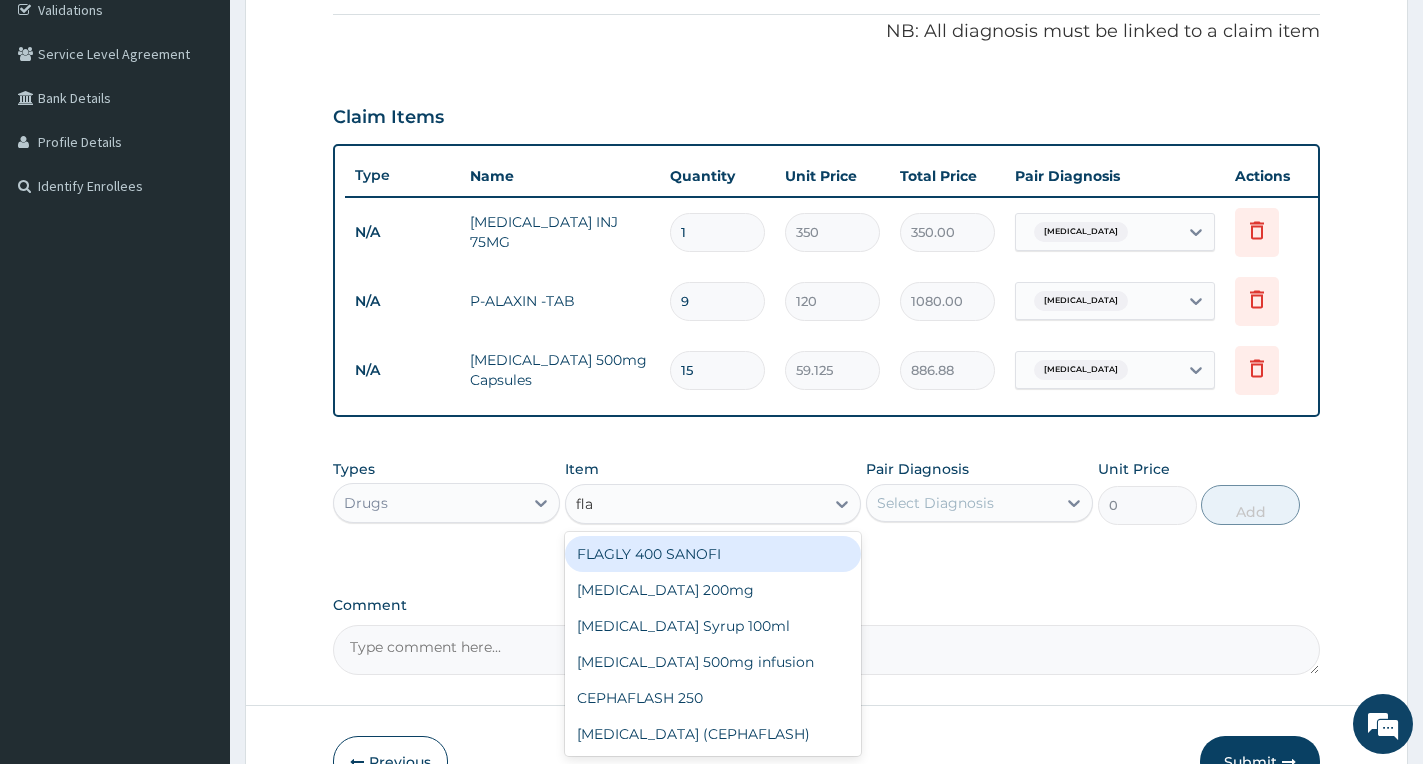 type on "flag" 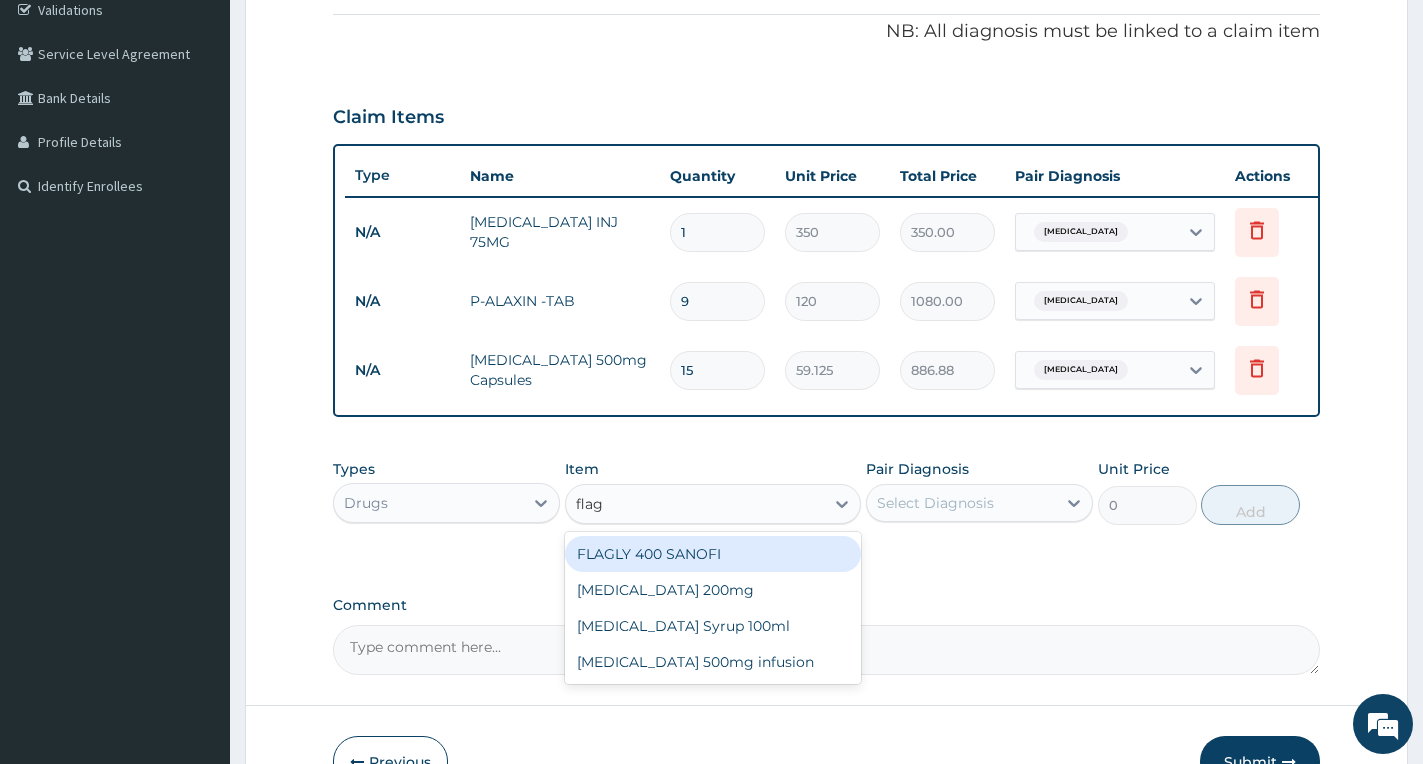 click on "FLAGLY 400 SANOFI" at bounding box center (713, 554) 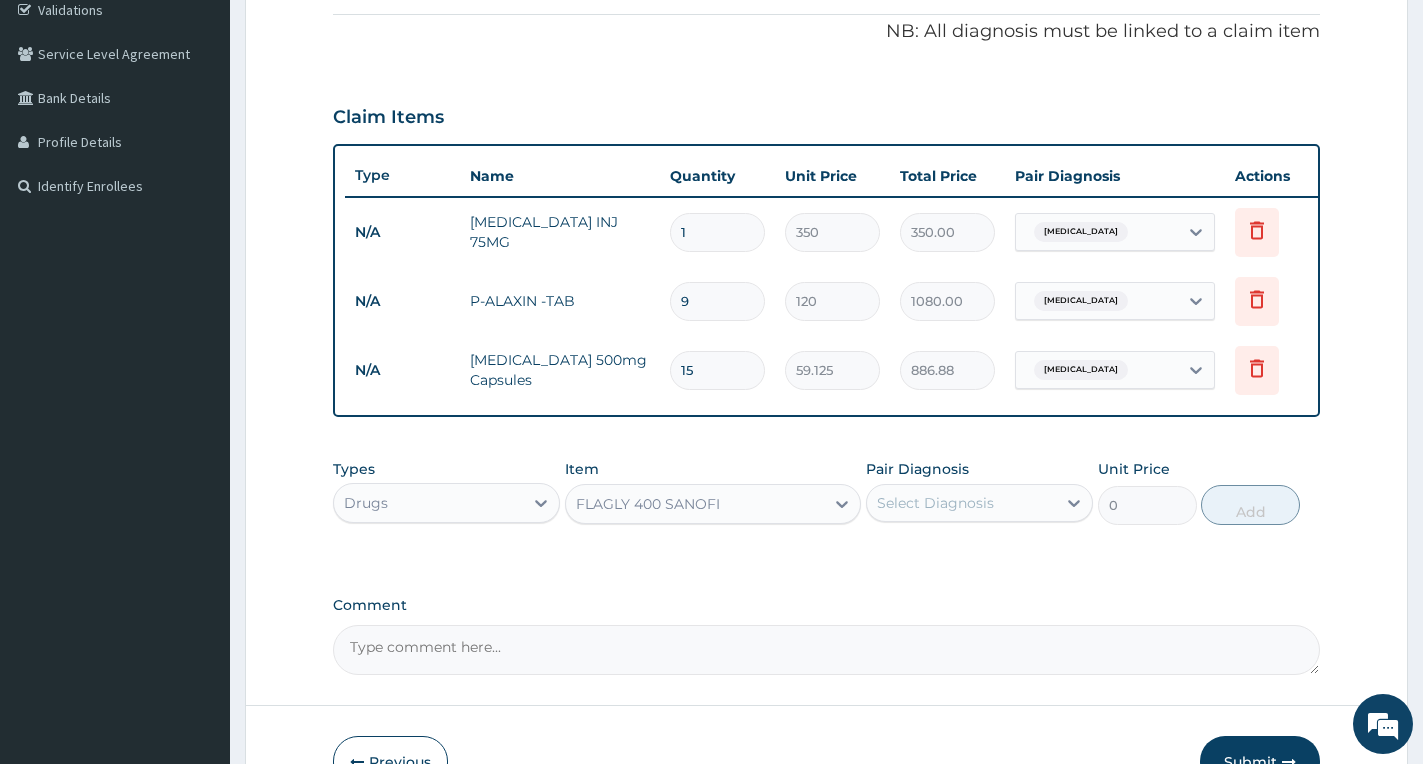 type 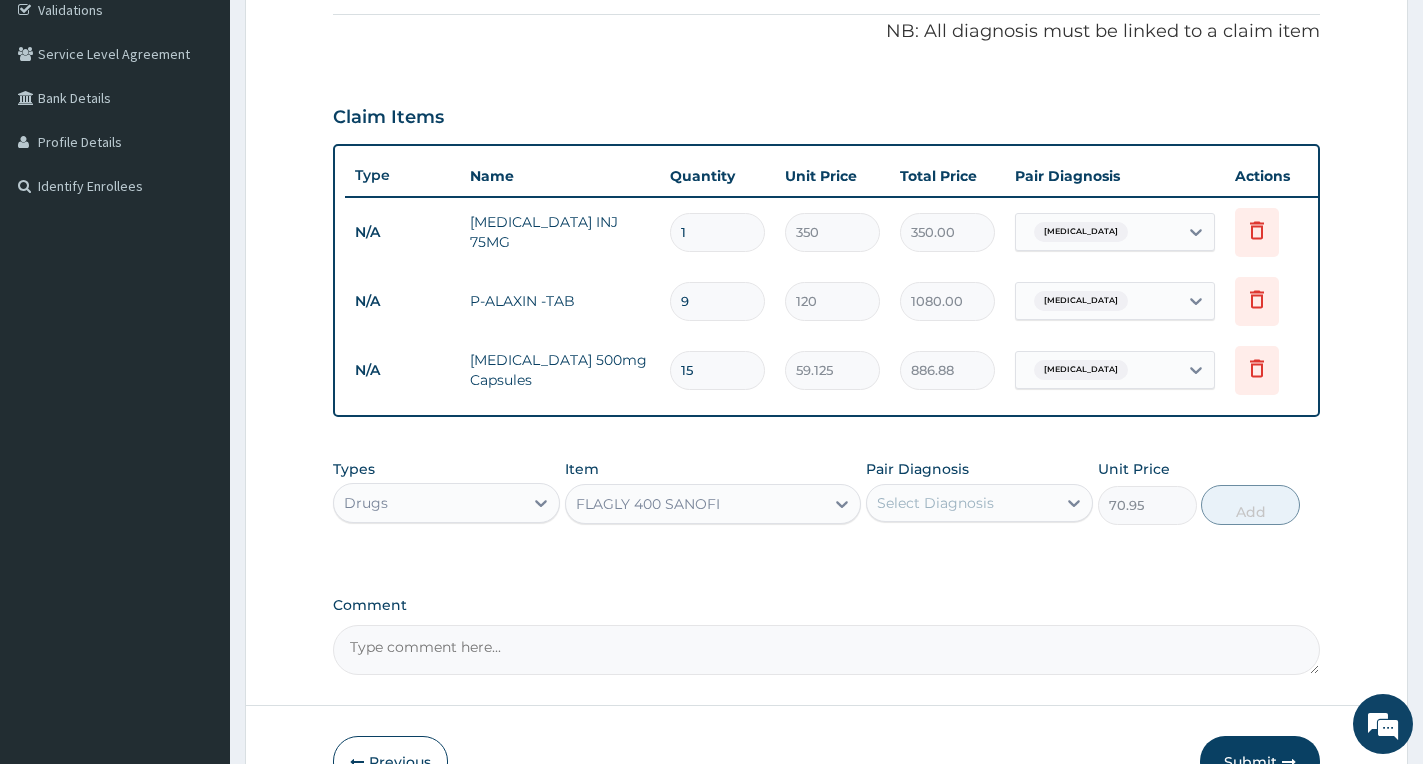 click on "Select Diagnosis" at bounding box center (935, 503) 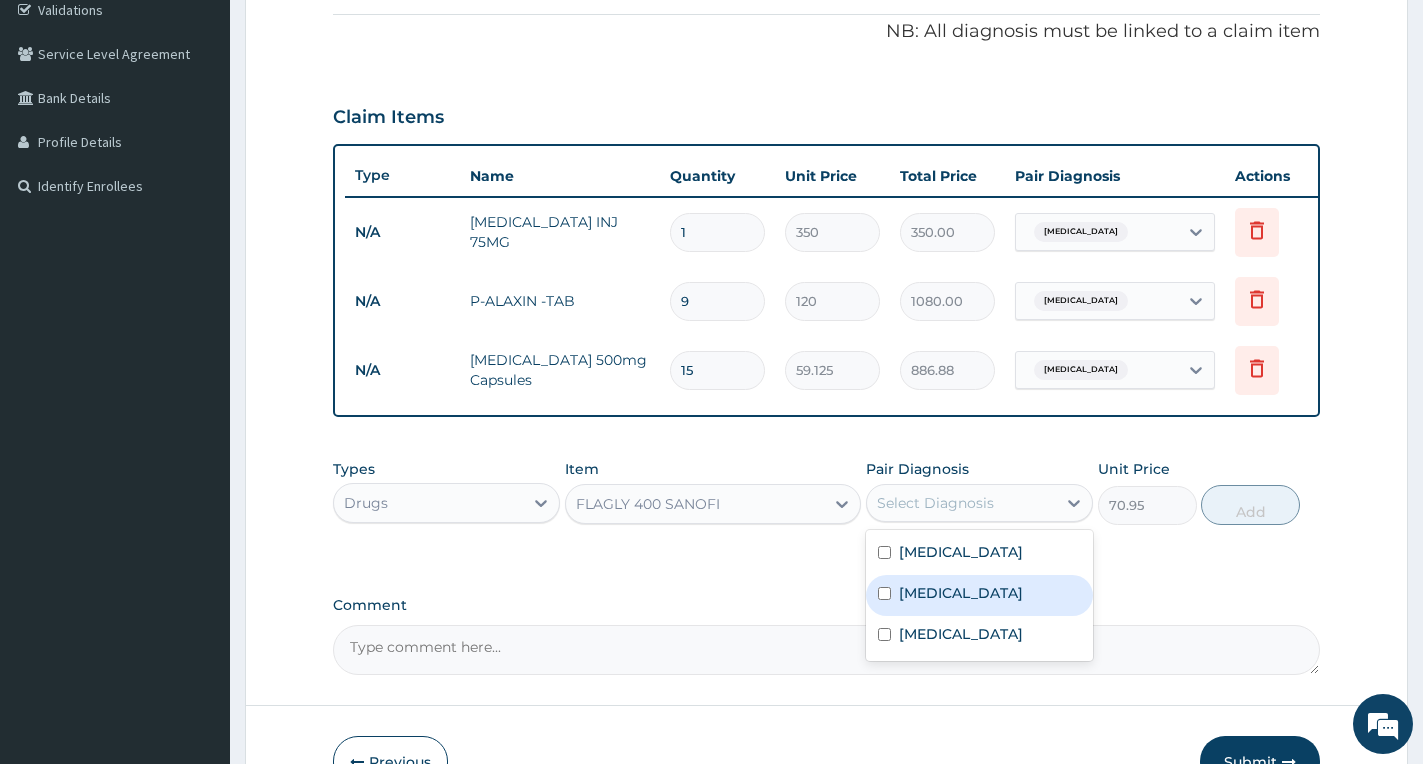 click on "Gastroenteritis" at bounding box center (961, 593) 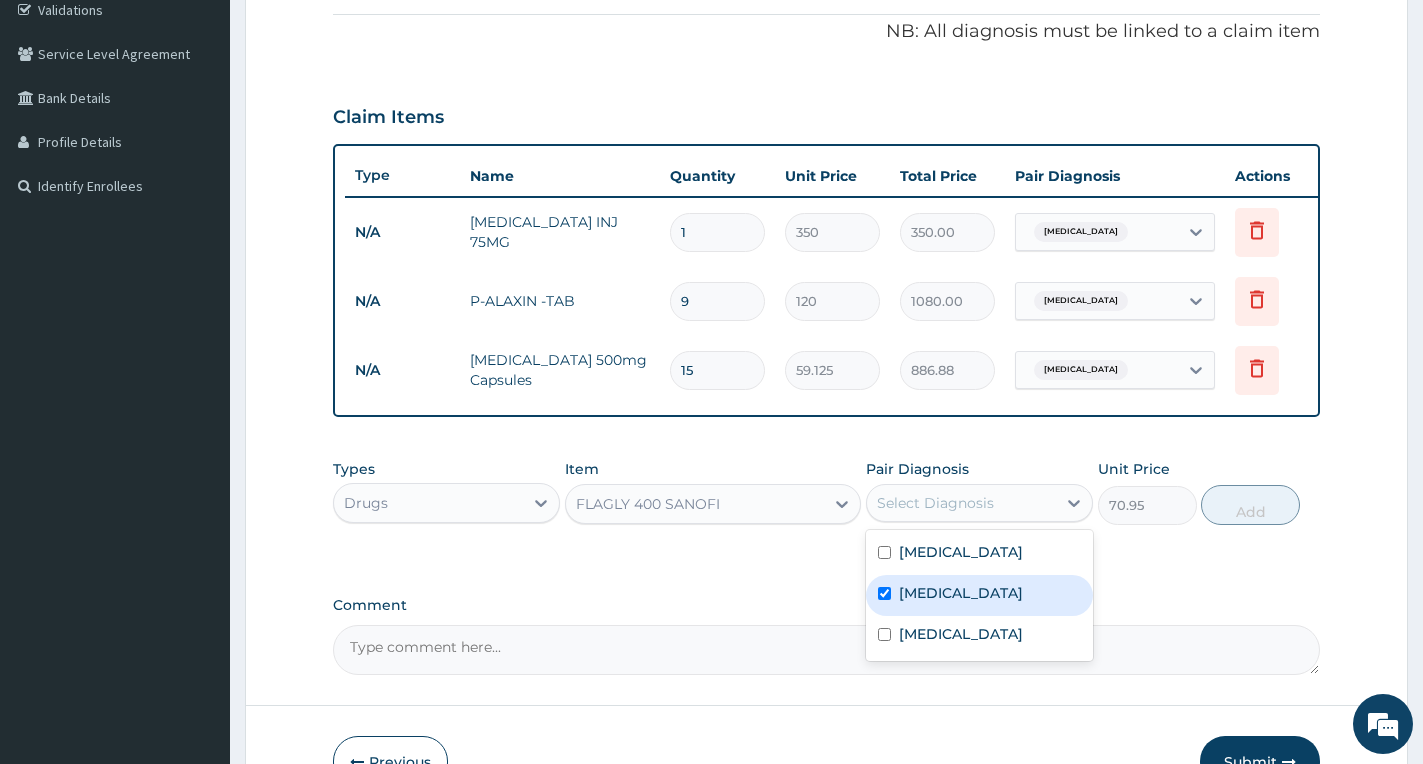 checkbox on "true" 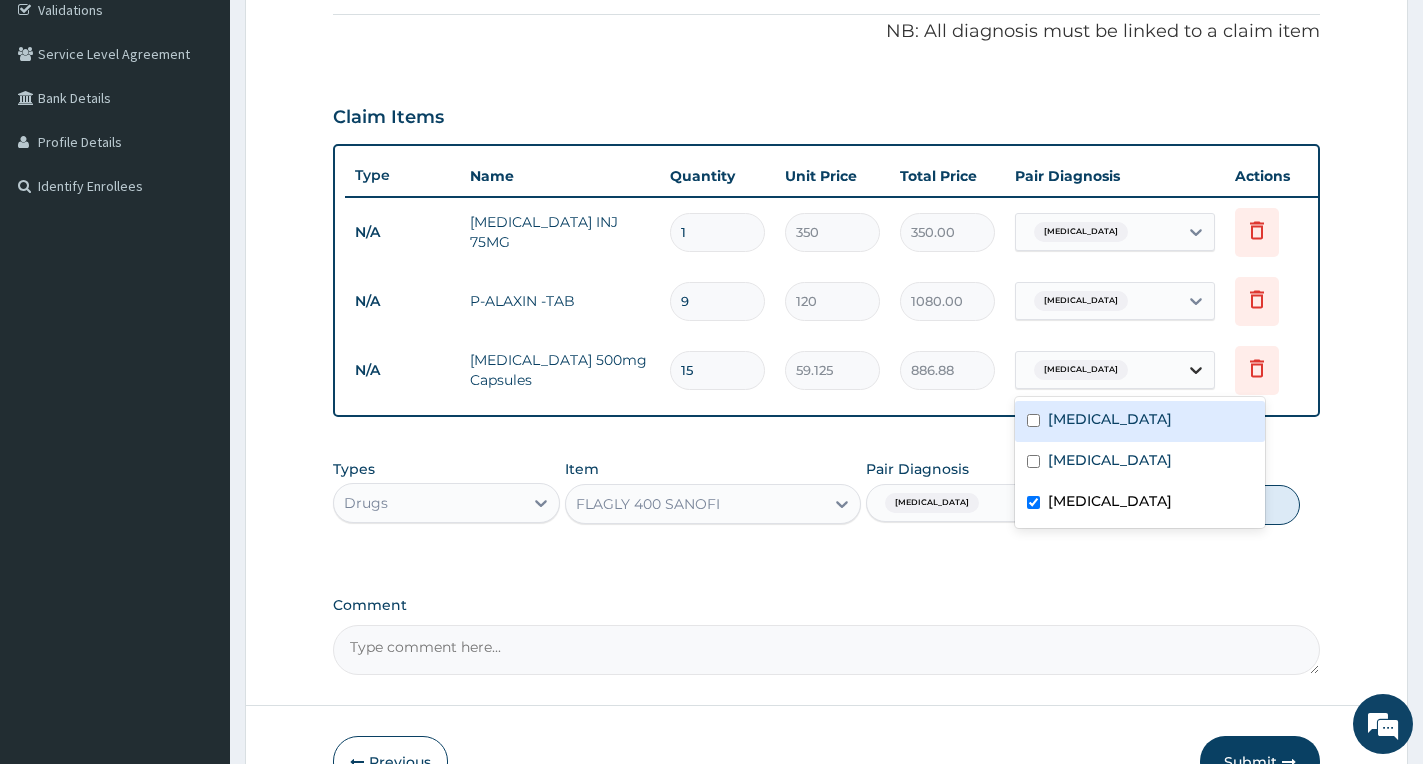 click 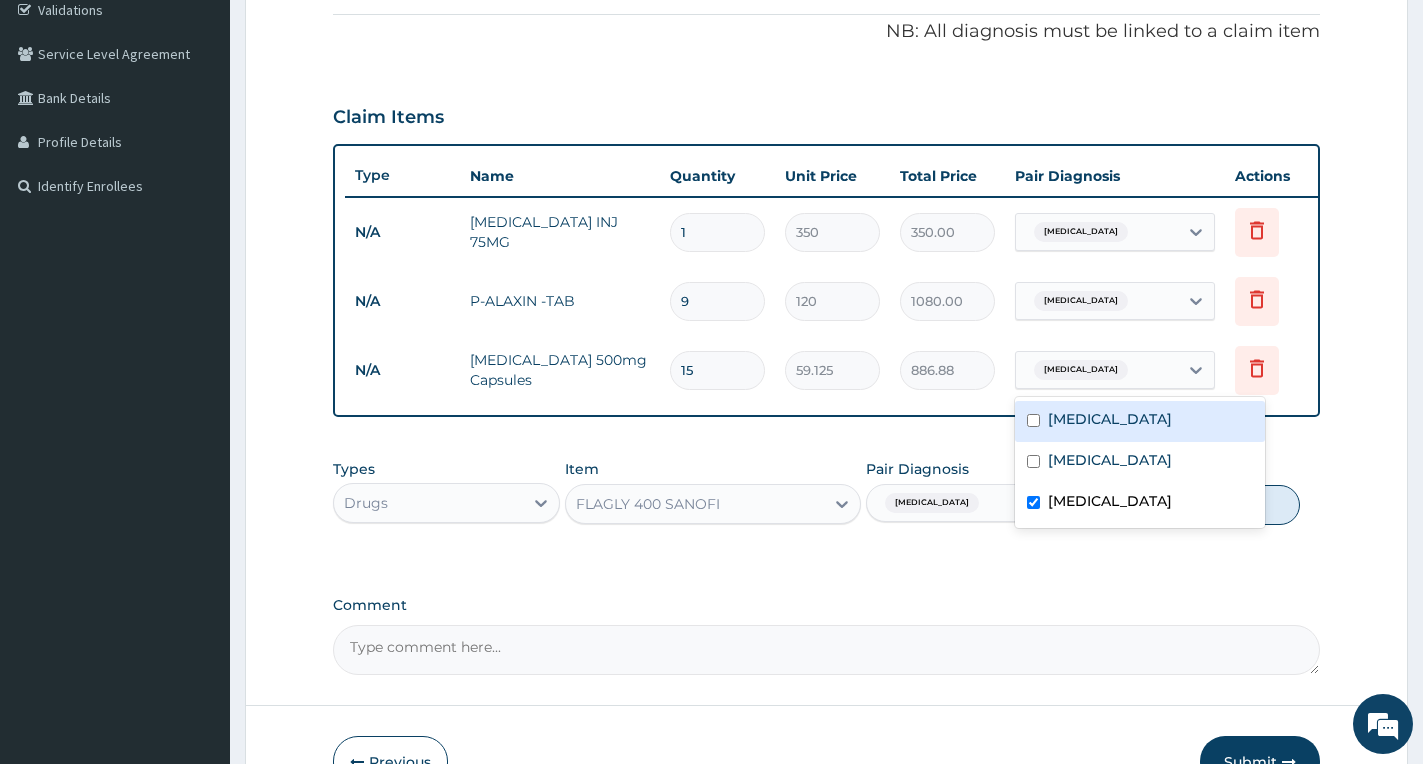 click on "Typhoid fever" at bounding box center (1110, 419) 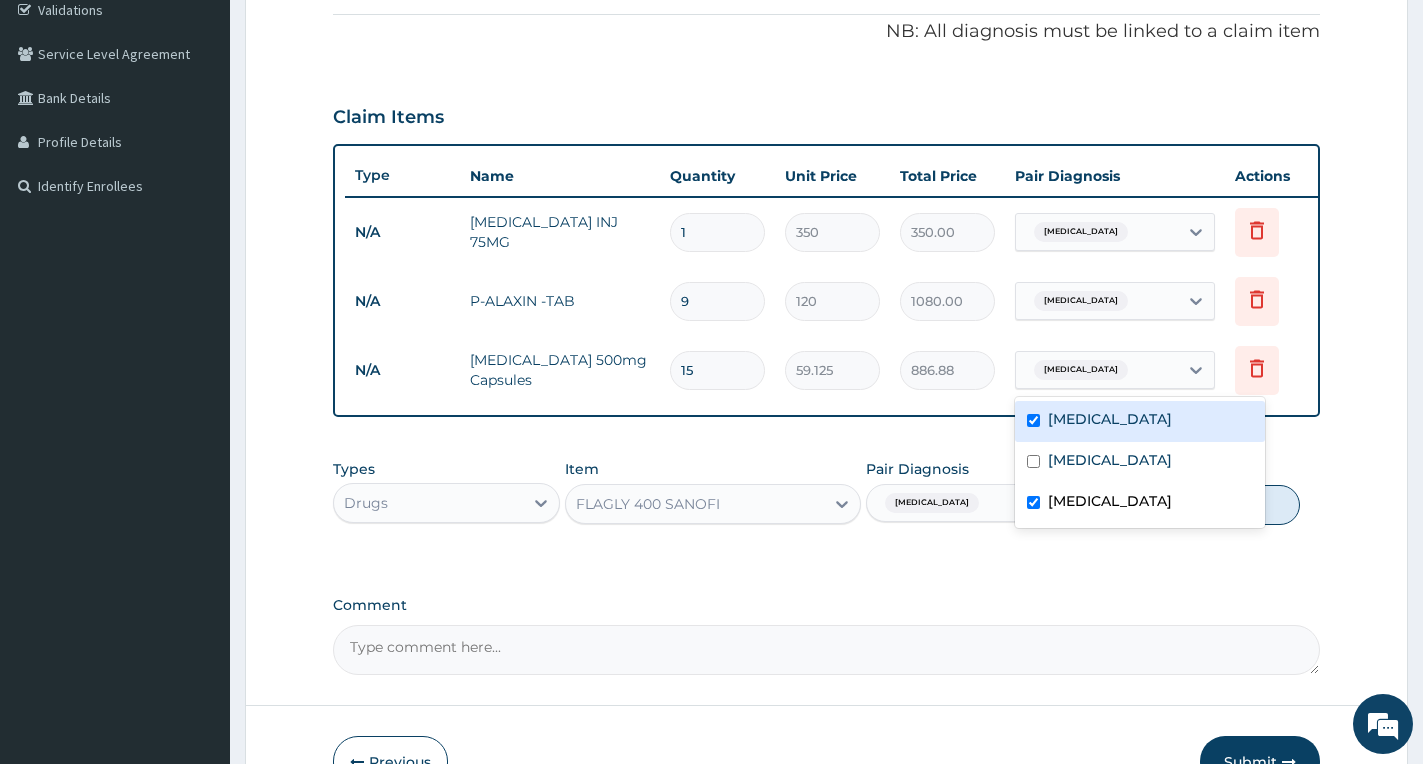 checkbox on "true" 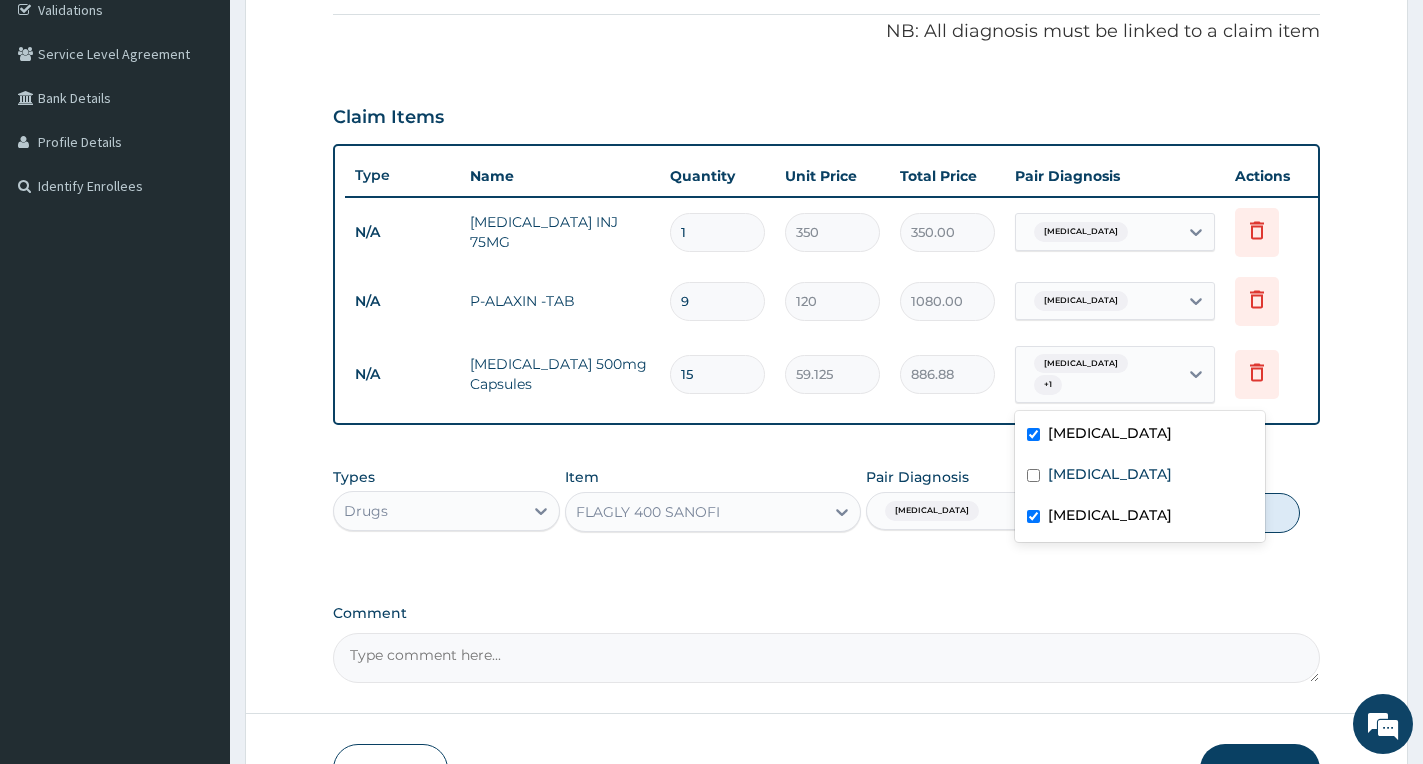 click on "Falciparum malaria" at bounding box center [1110, 515] 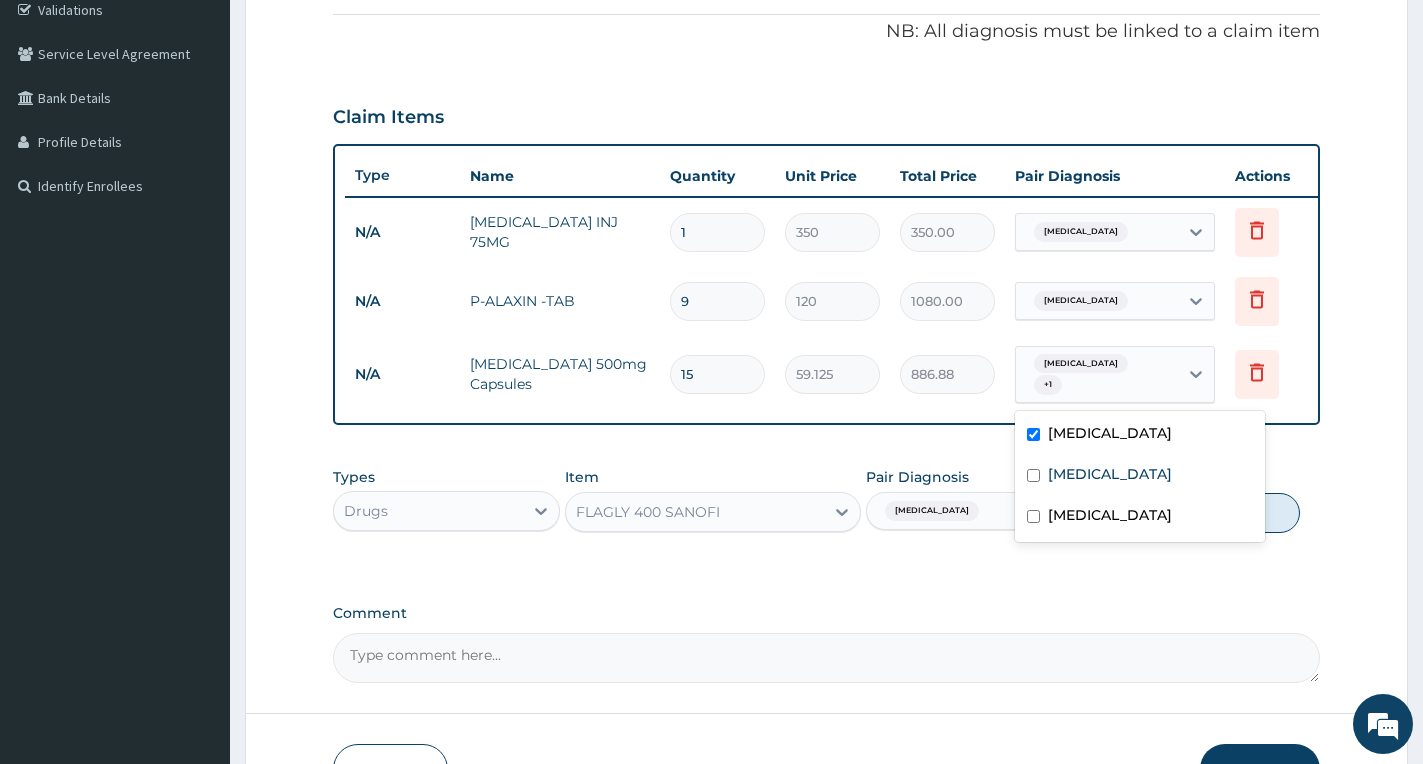 checkbox on "false" 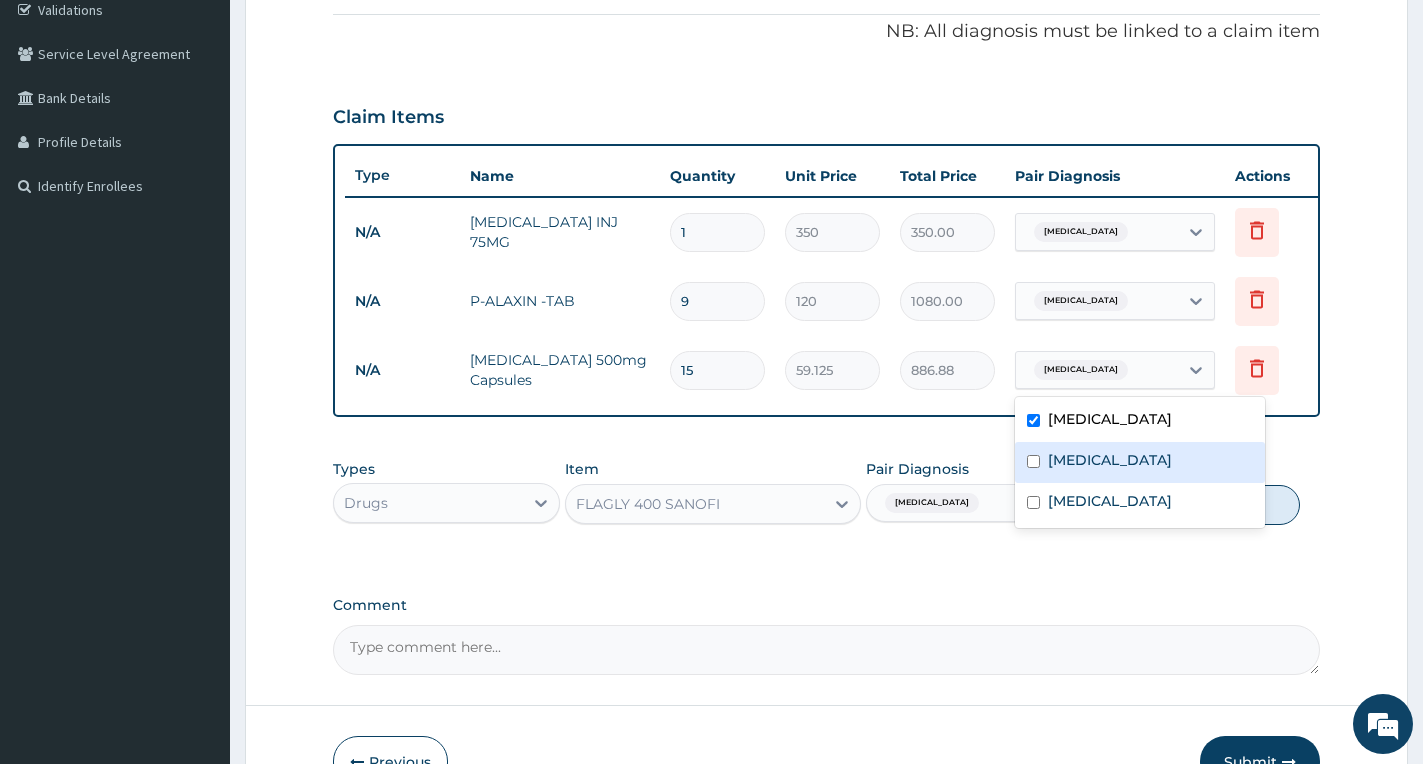 click on "Gastroenteritis" at bounding box center [1110, 460] 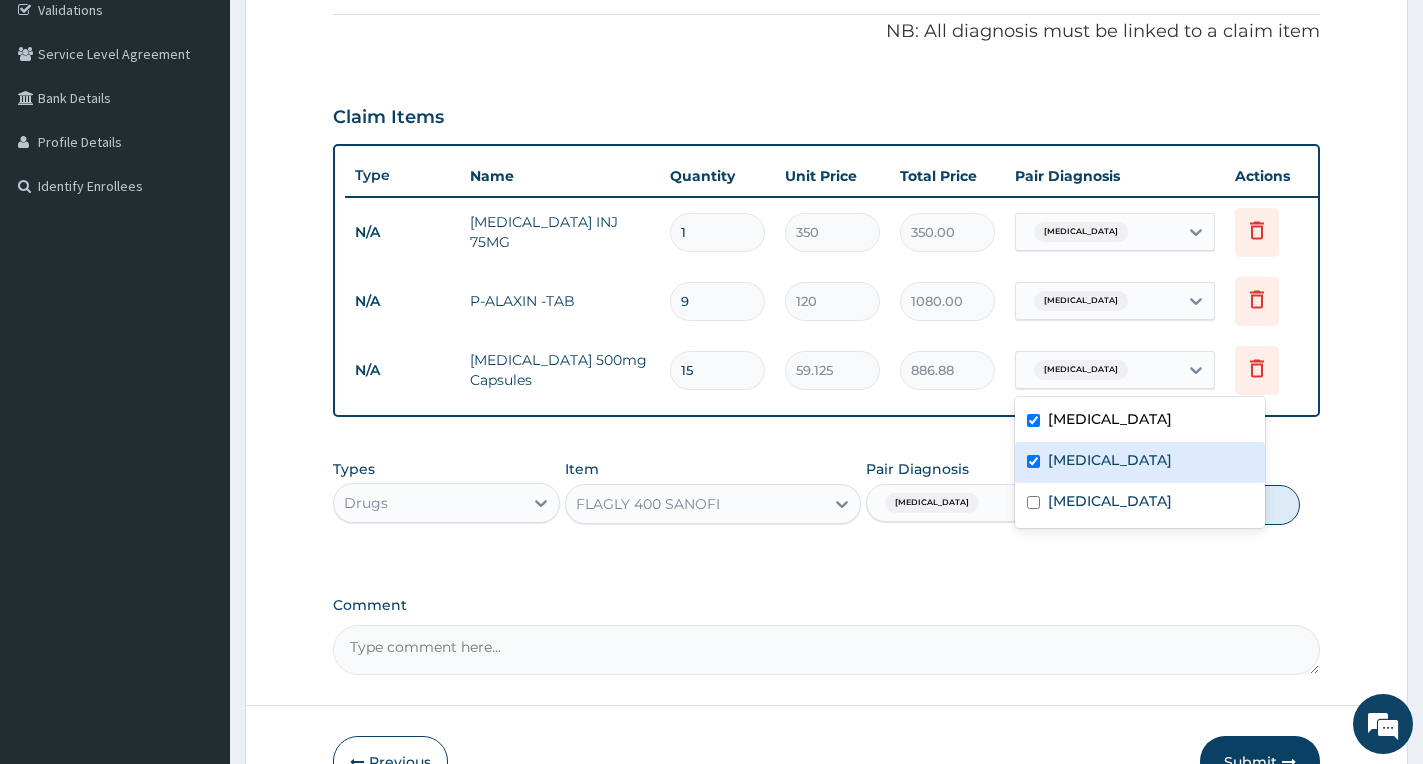 checkbox on "true" 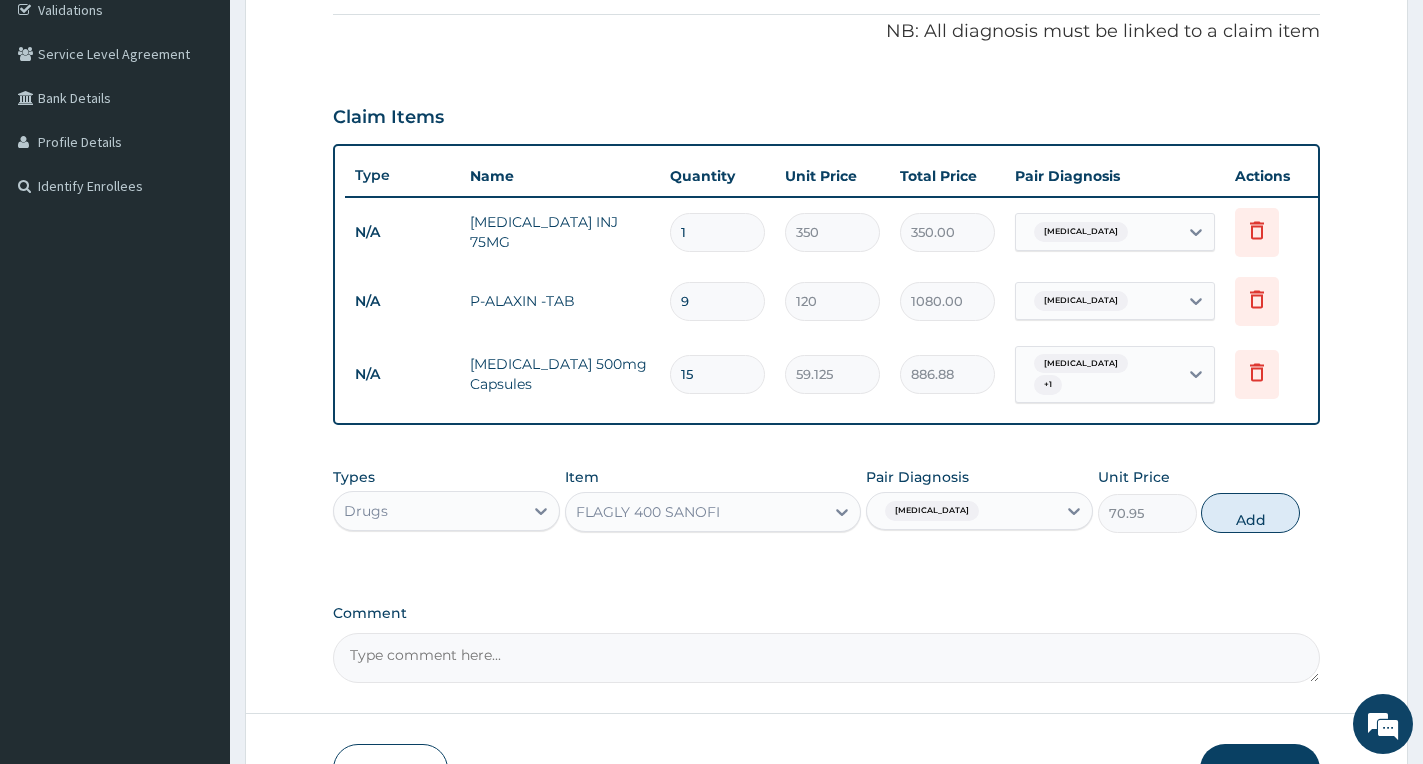 click on "Types Drugs Item FLAGLY 400 SANOFI Pair Diagnosis Gastroenteritis Unit Price 70.95 Add" 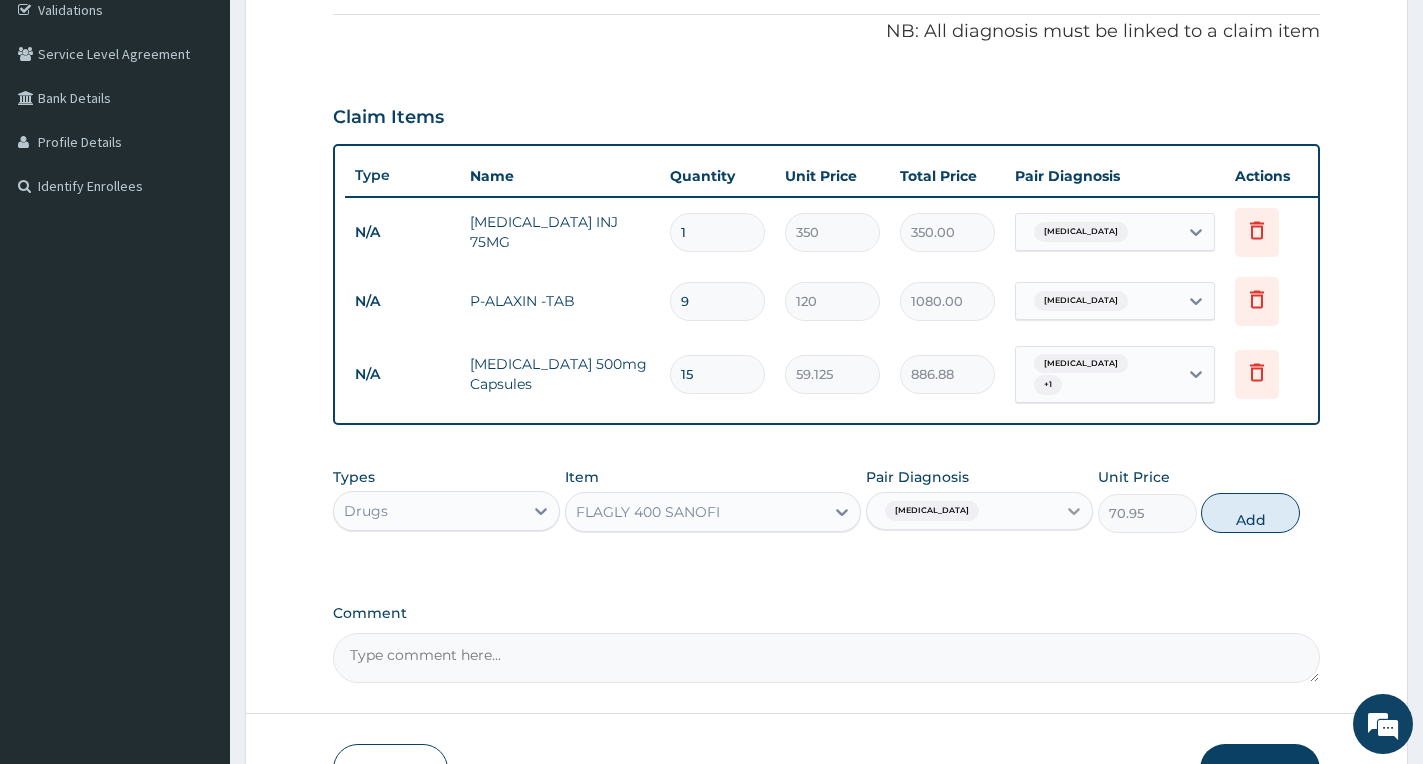 click 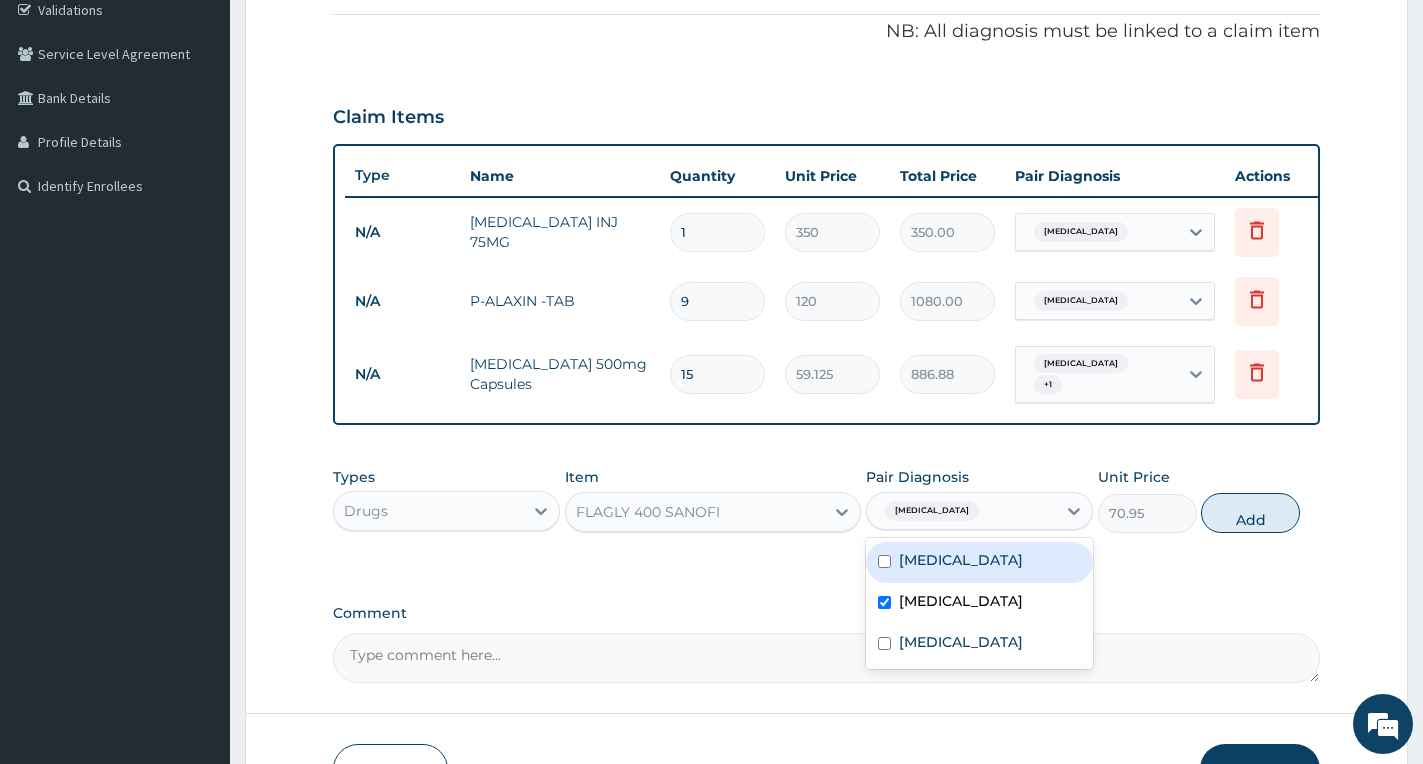 click on "Typhoid fever" at bounding box center (979, 562) 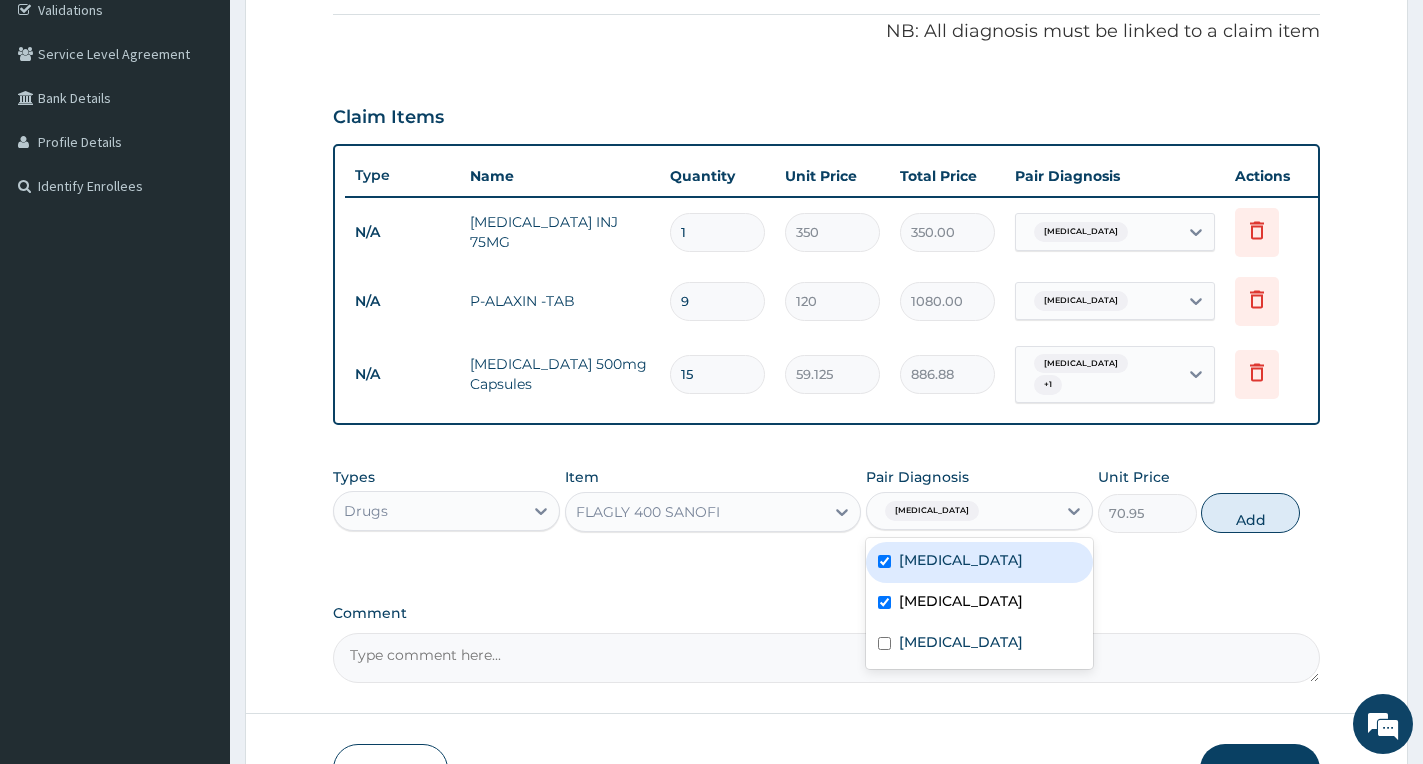 checkbox on "true" 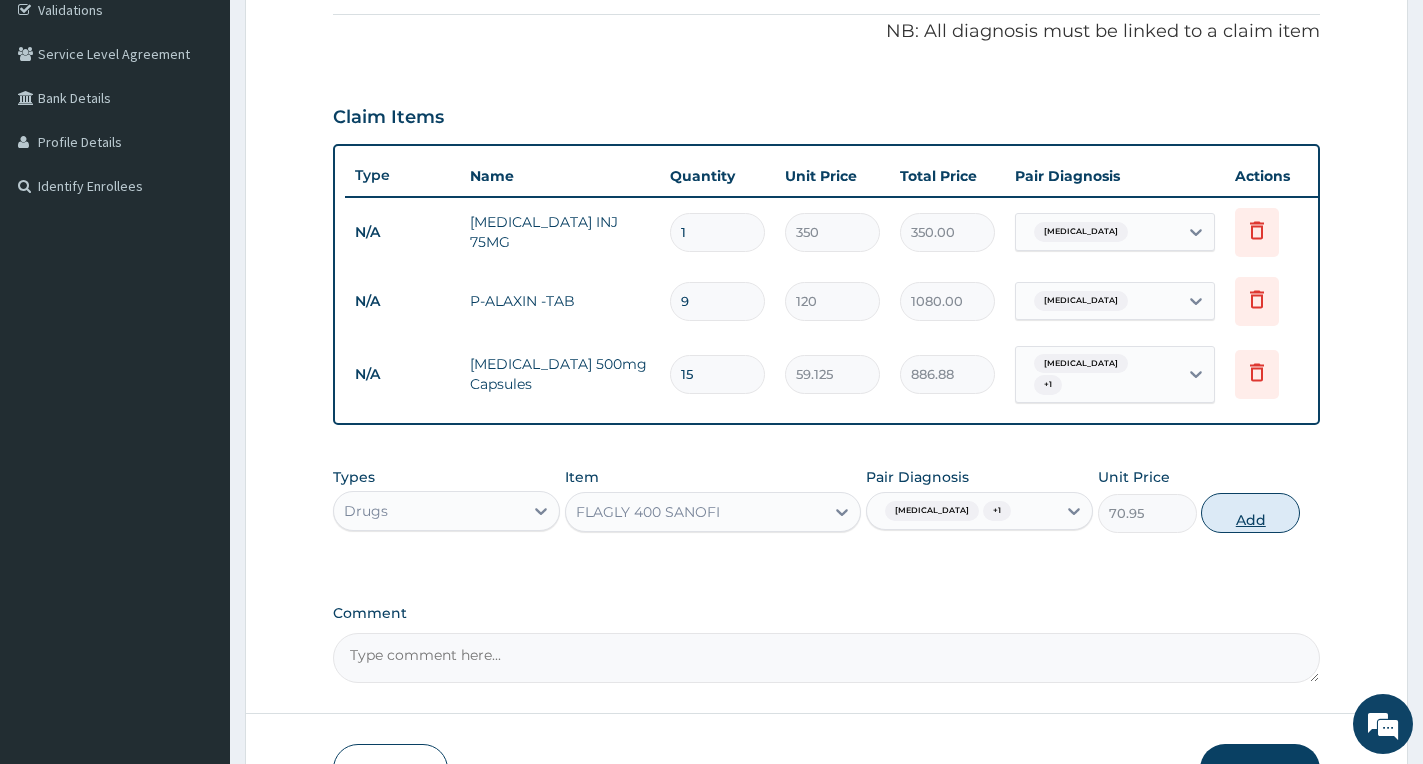 click on "Add" at bounding box center (1250, 513) 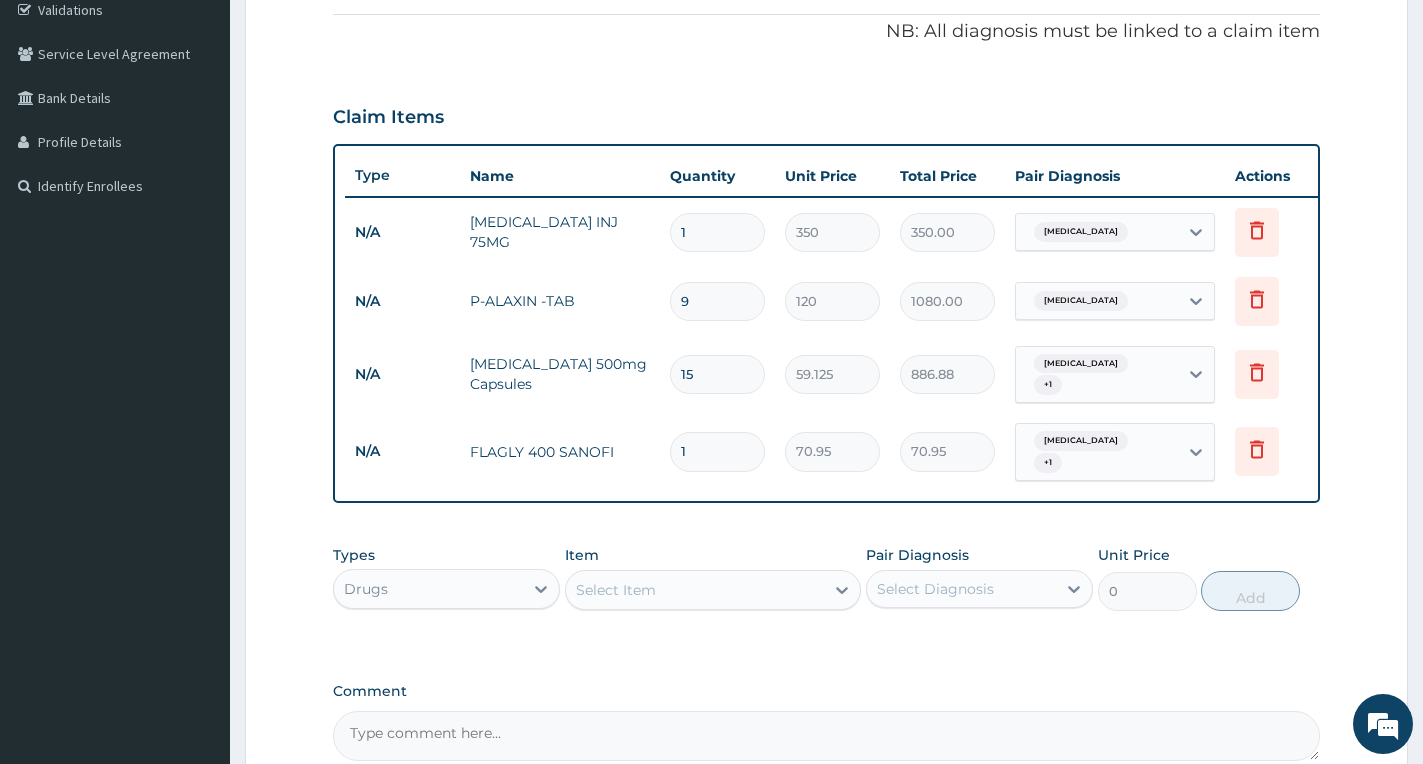 type on "15" 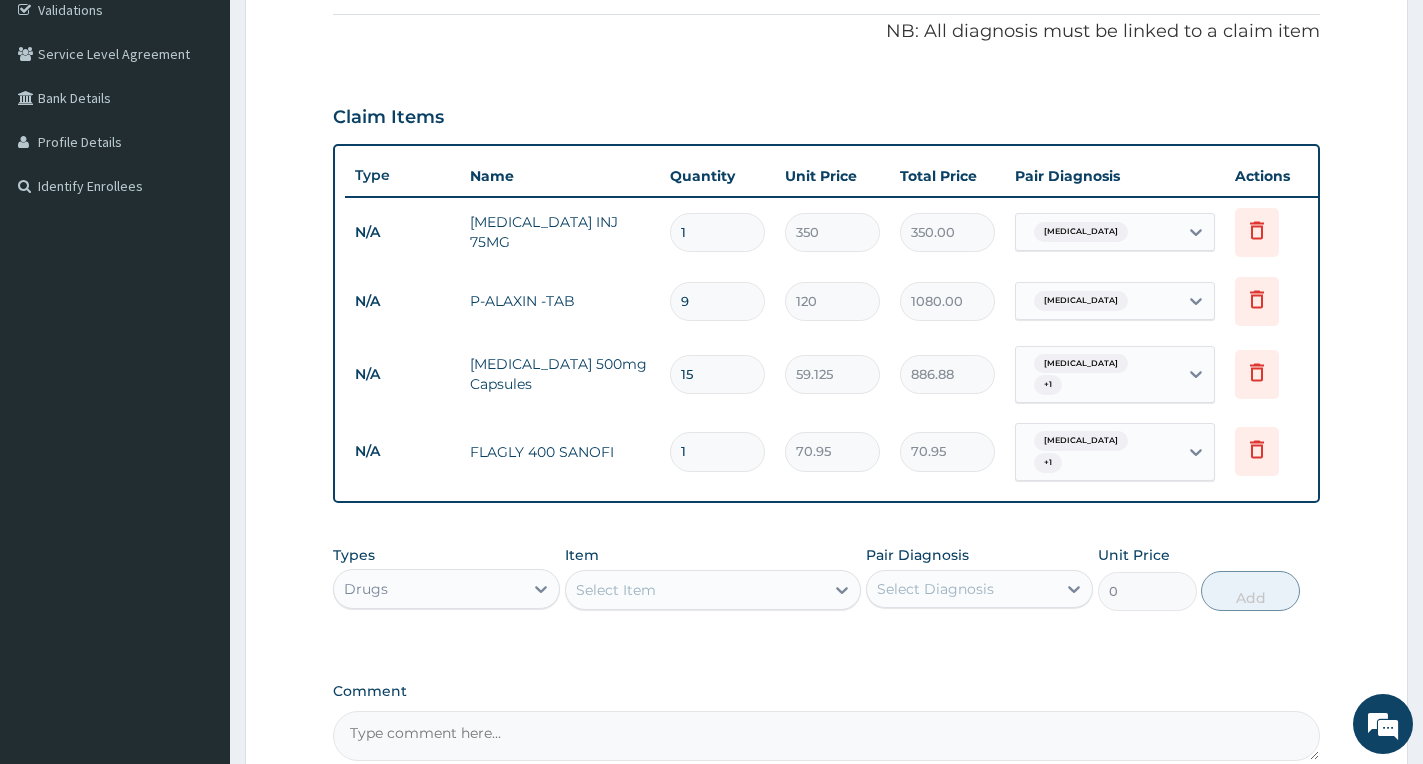 type on "1064.25" 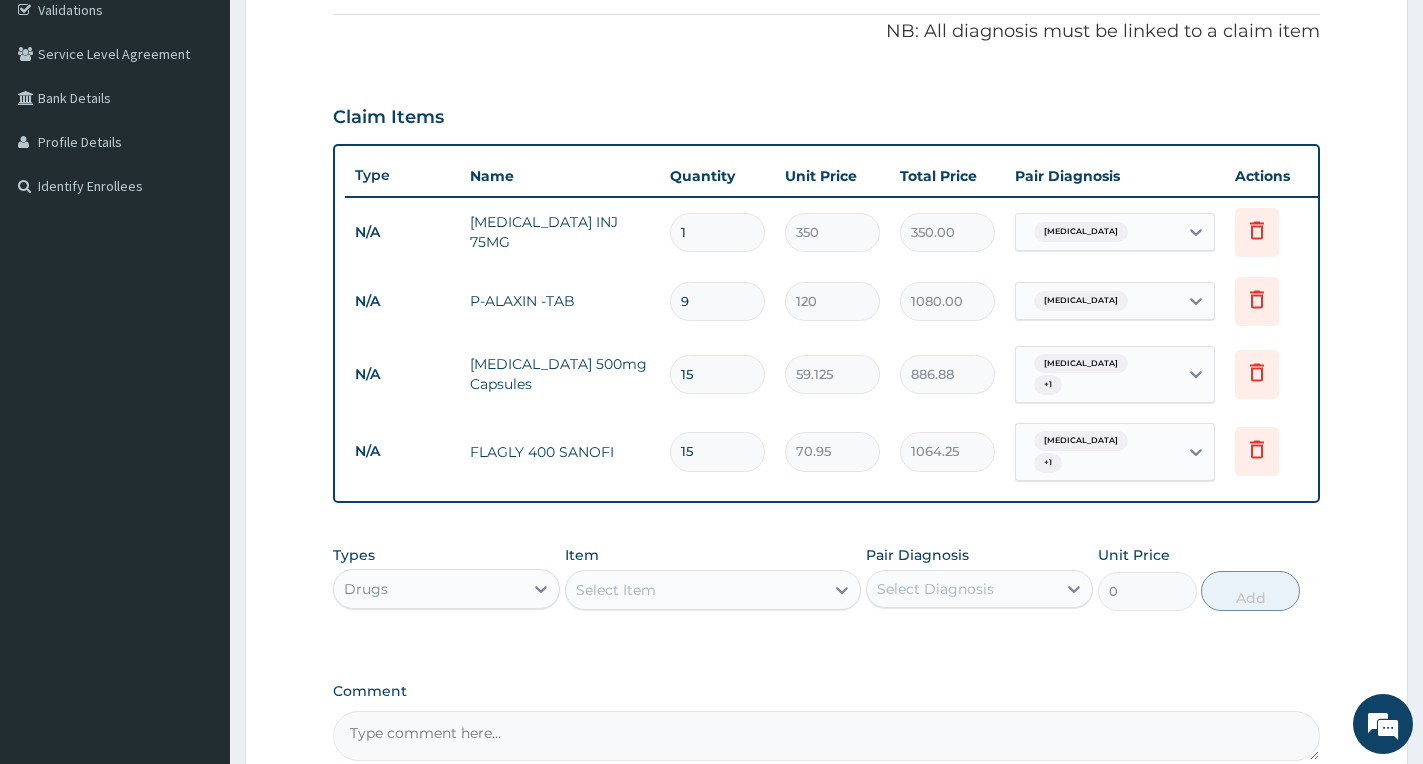 type on "15" 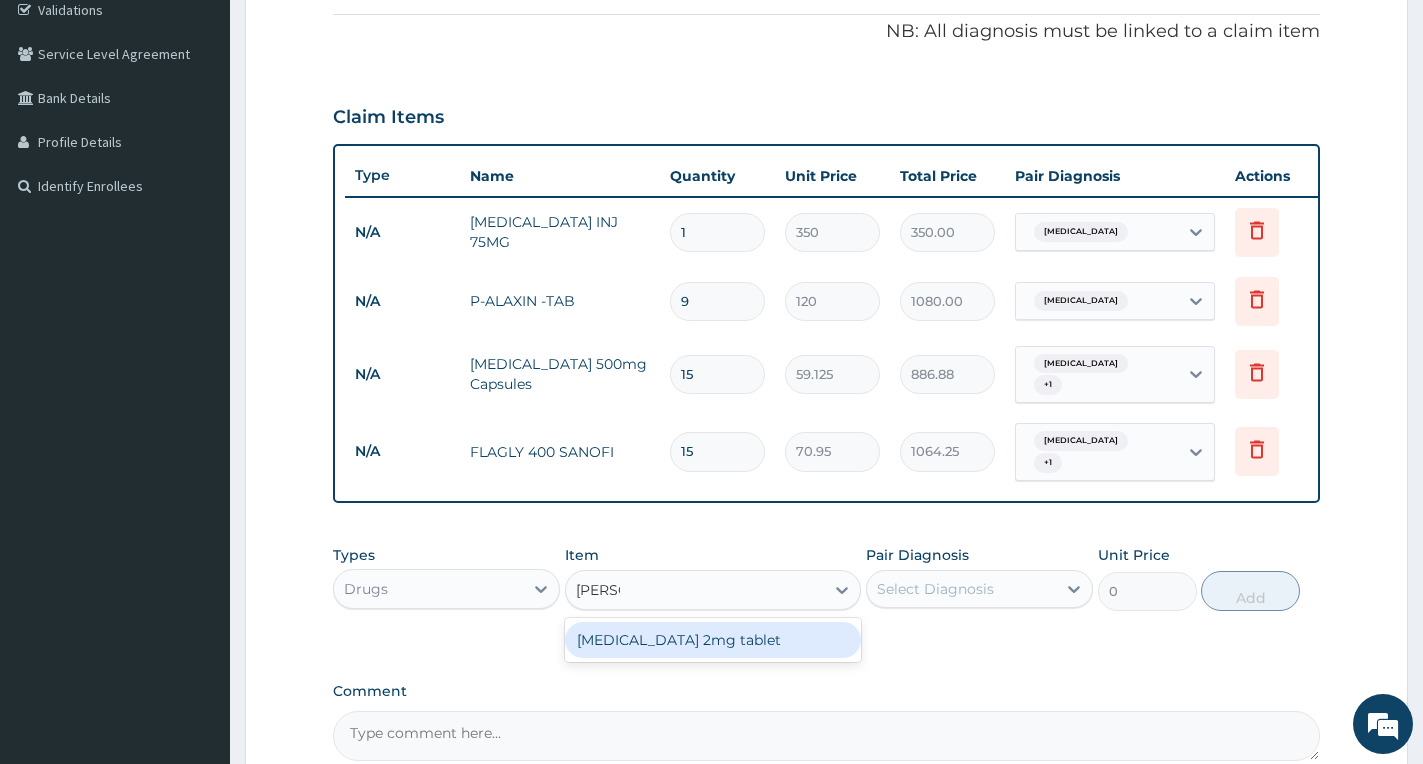 type on "lomoti" 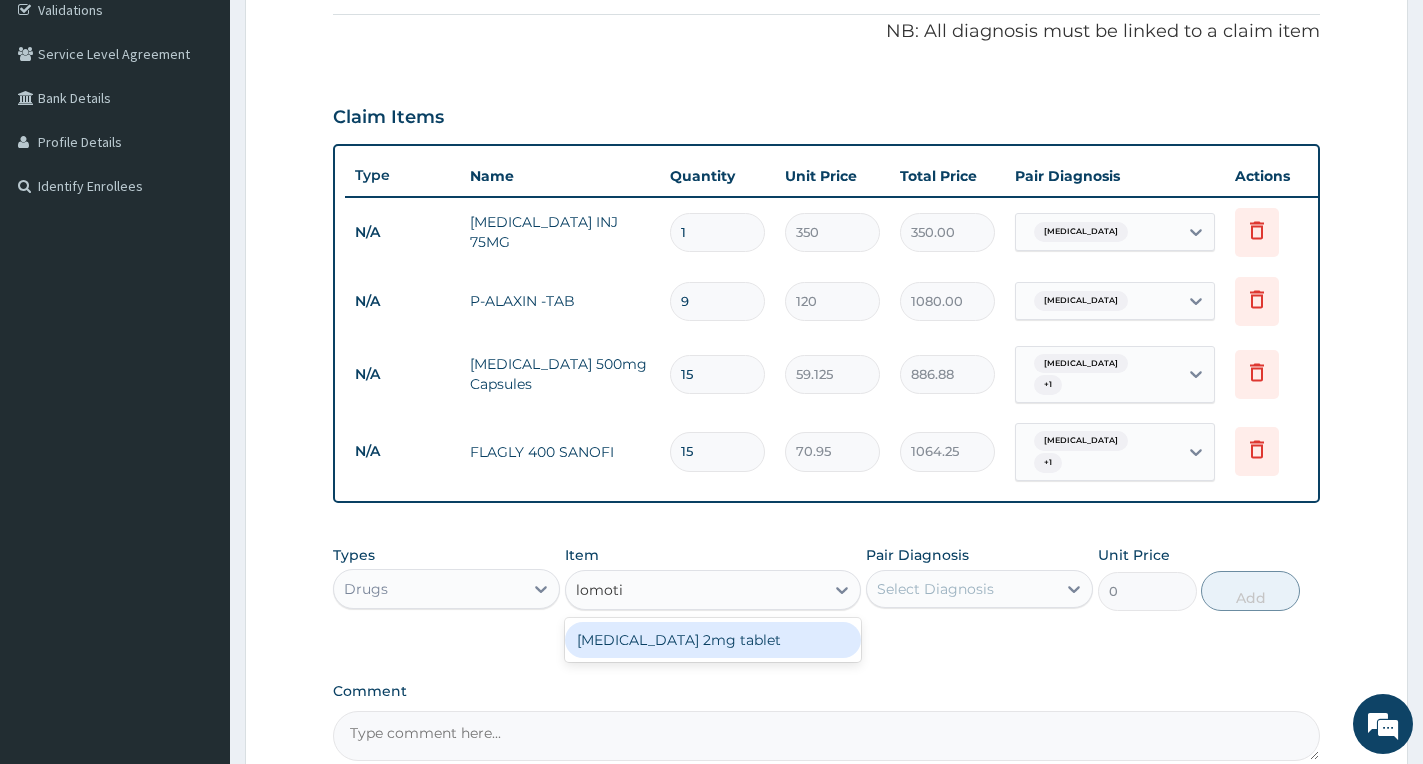 click on "Lomotil 2mg tablet" at bounding box center [713, 640] 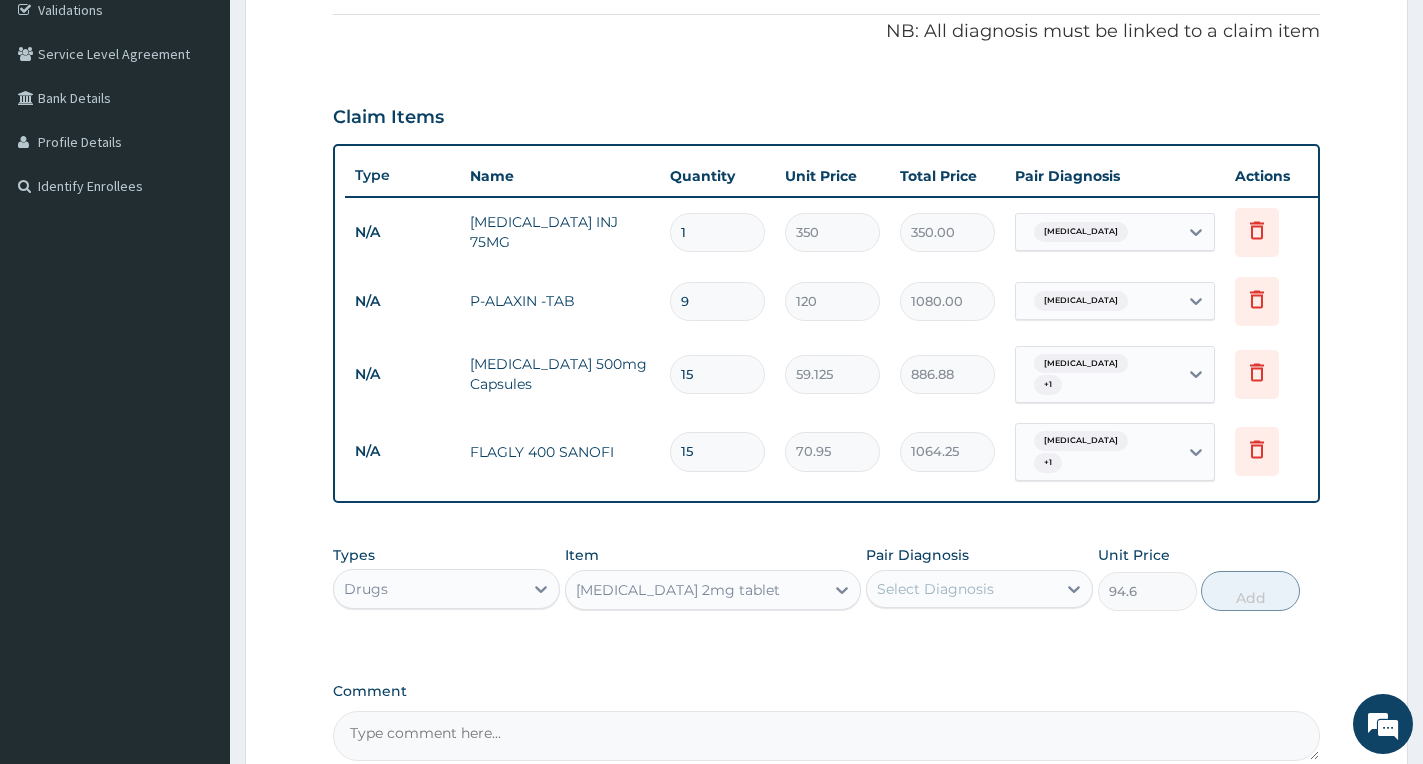 click on "Select Diagnosis" at bounding box center (935, 589) 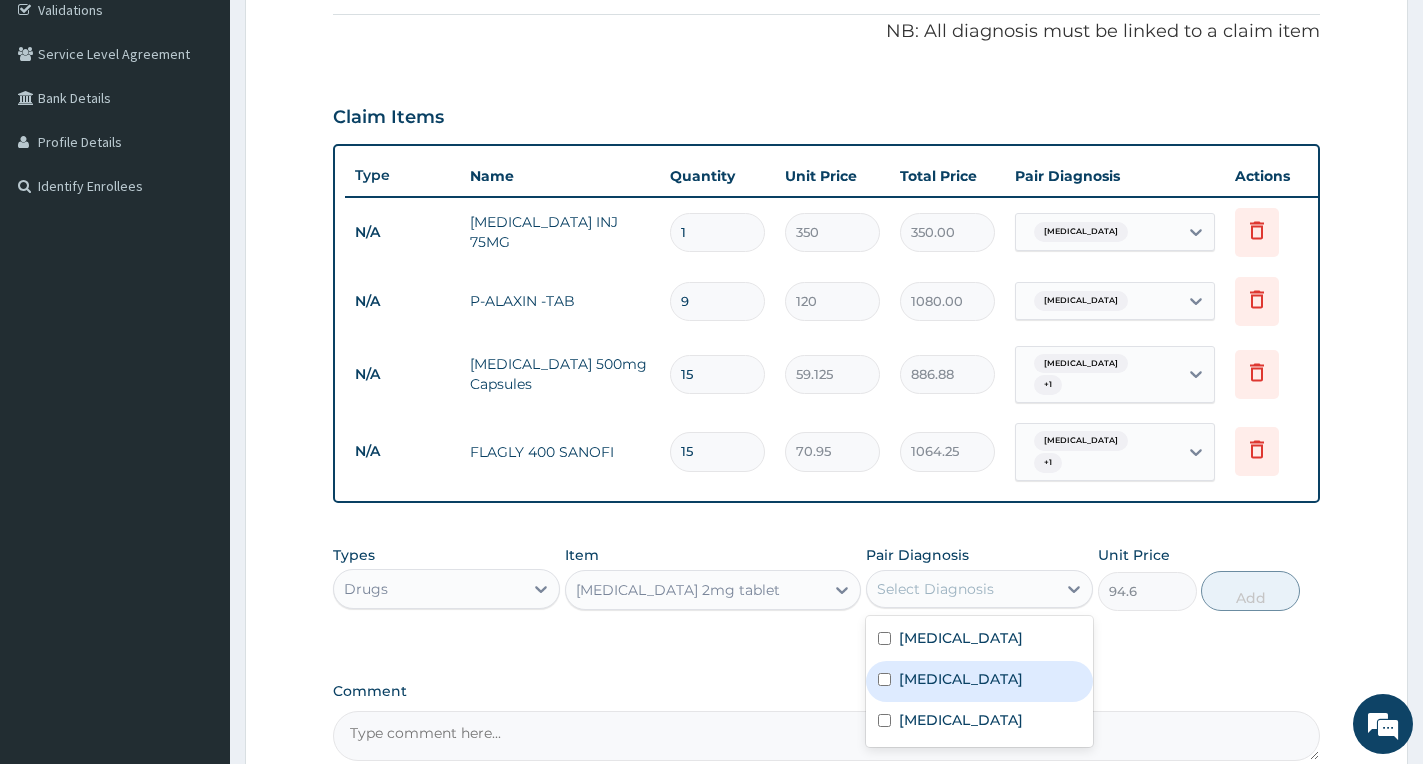 click on "Gastroenteritis" at bounding box center [961, 679] 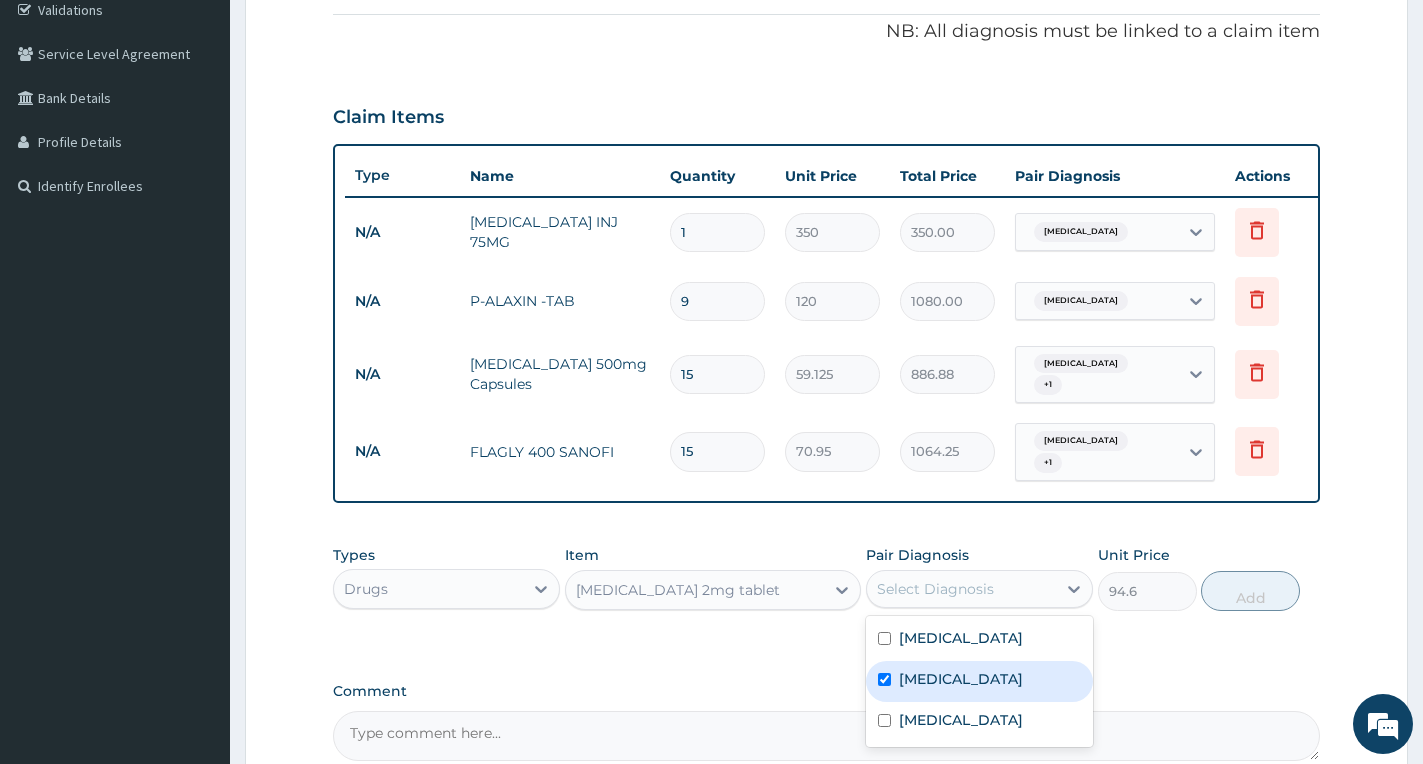 checkbox on "true" 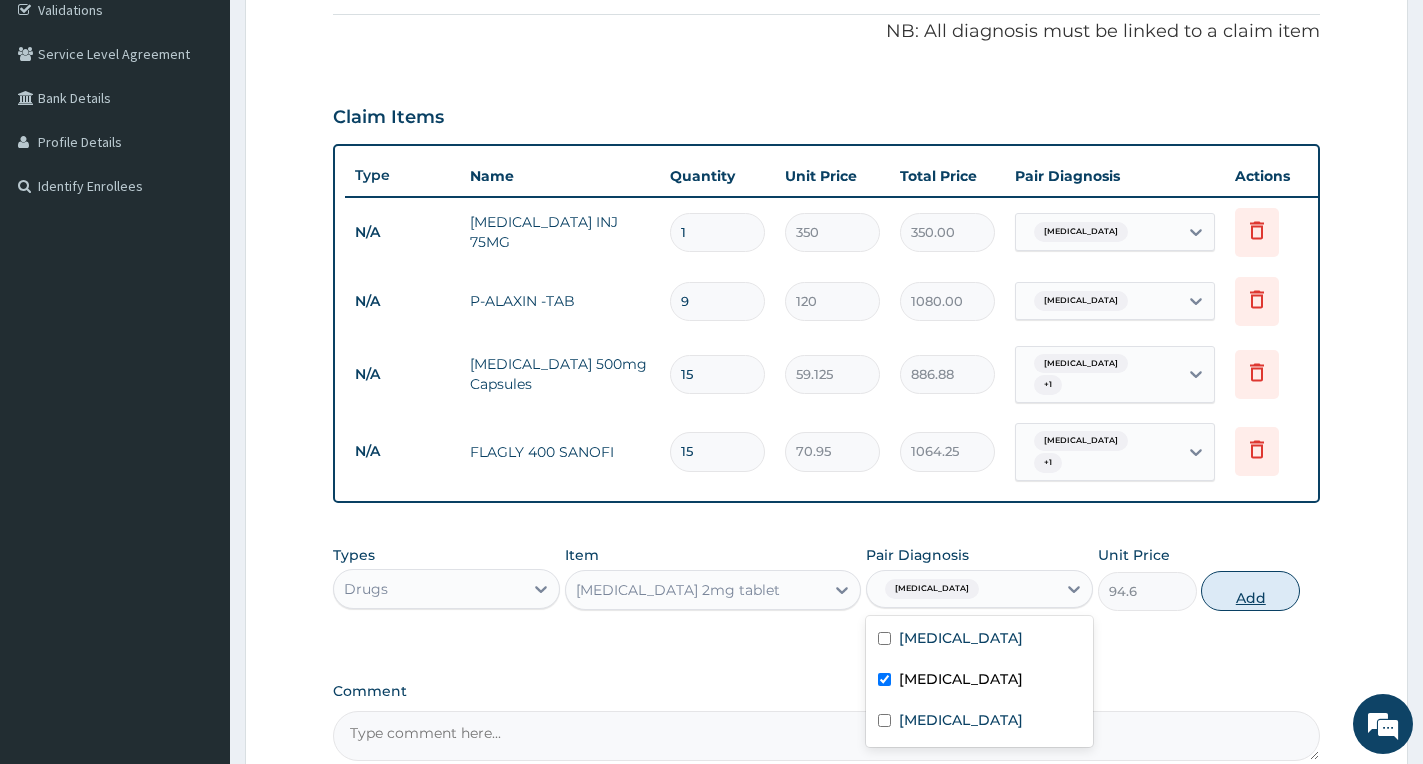 click on "Add" at bounding box center (1250, 591) 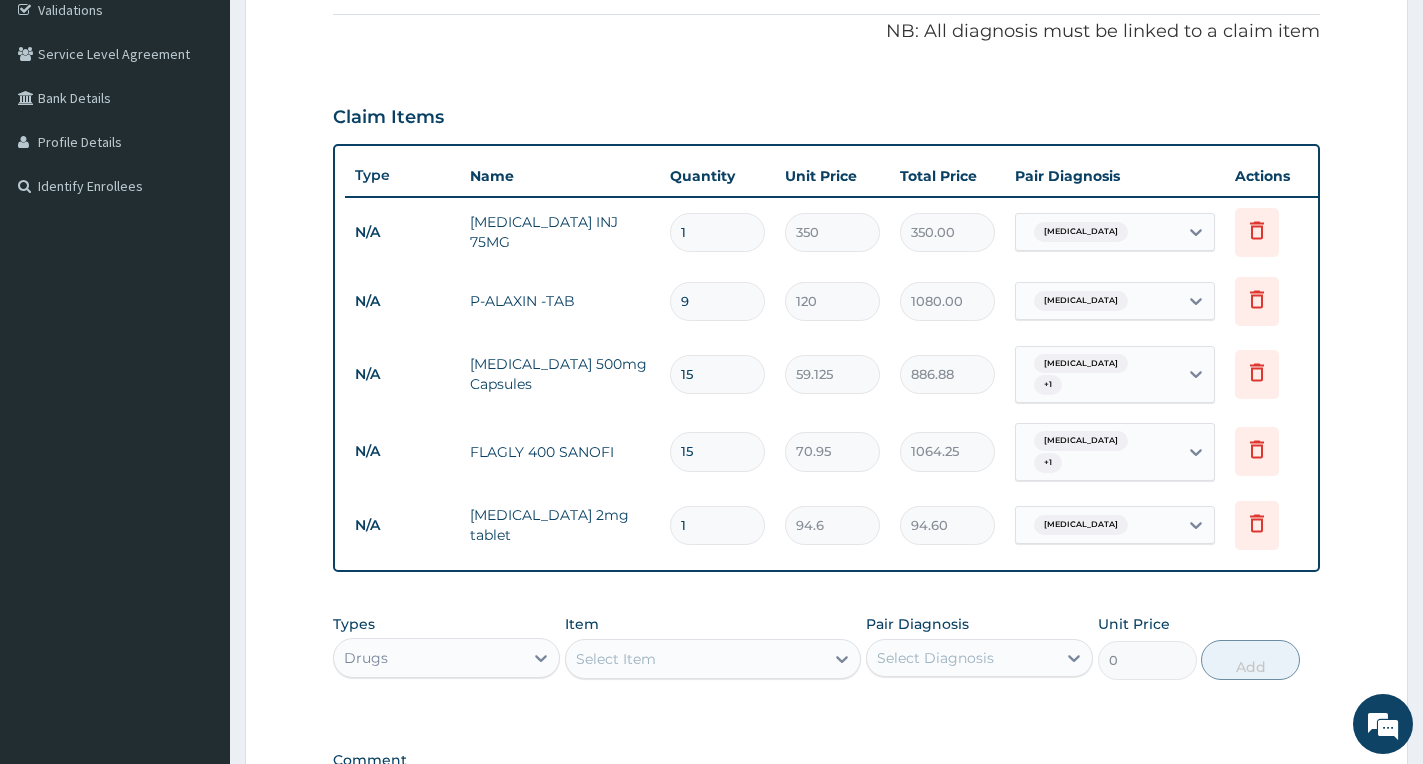 type 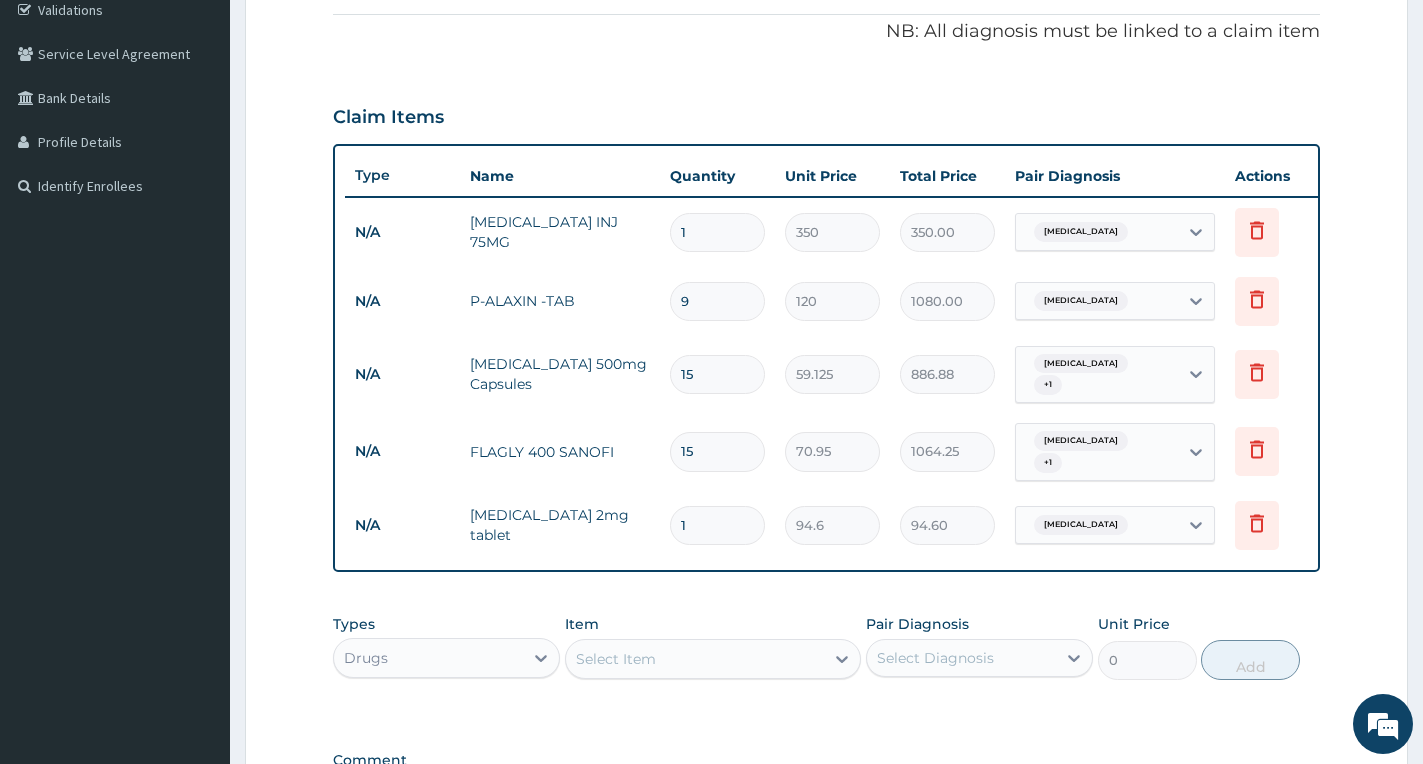 type on "0.00" 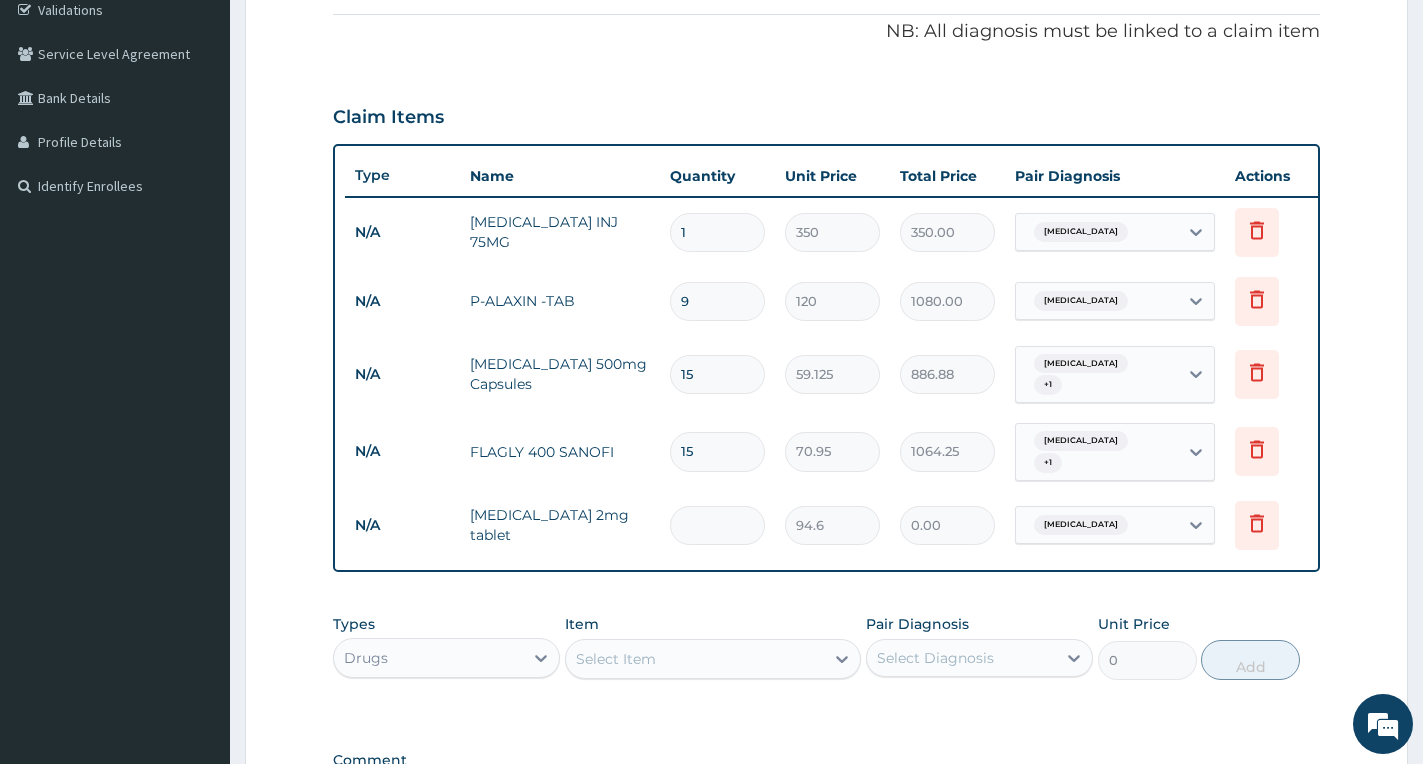 type on "6" 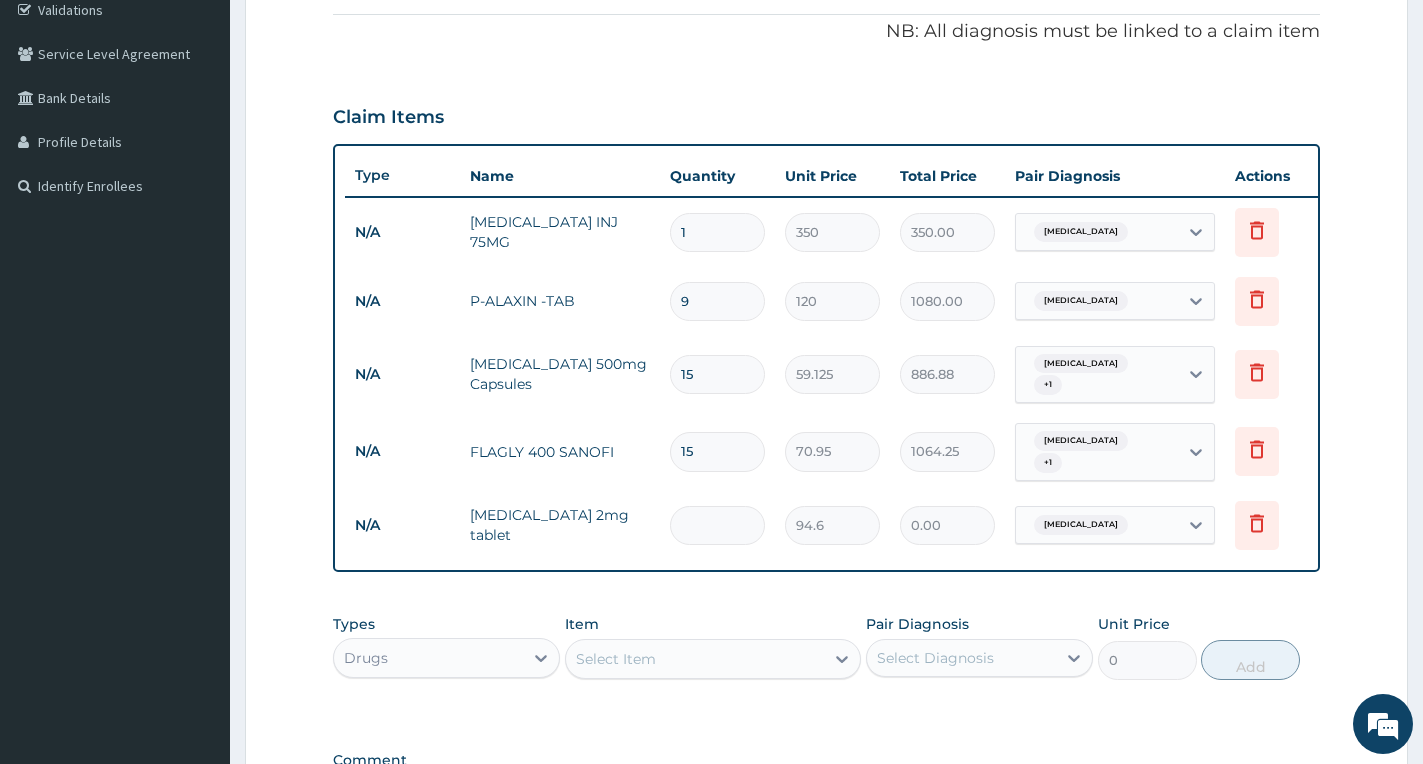 type on "567.60" 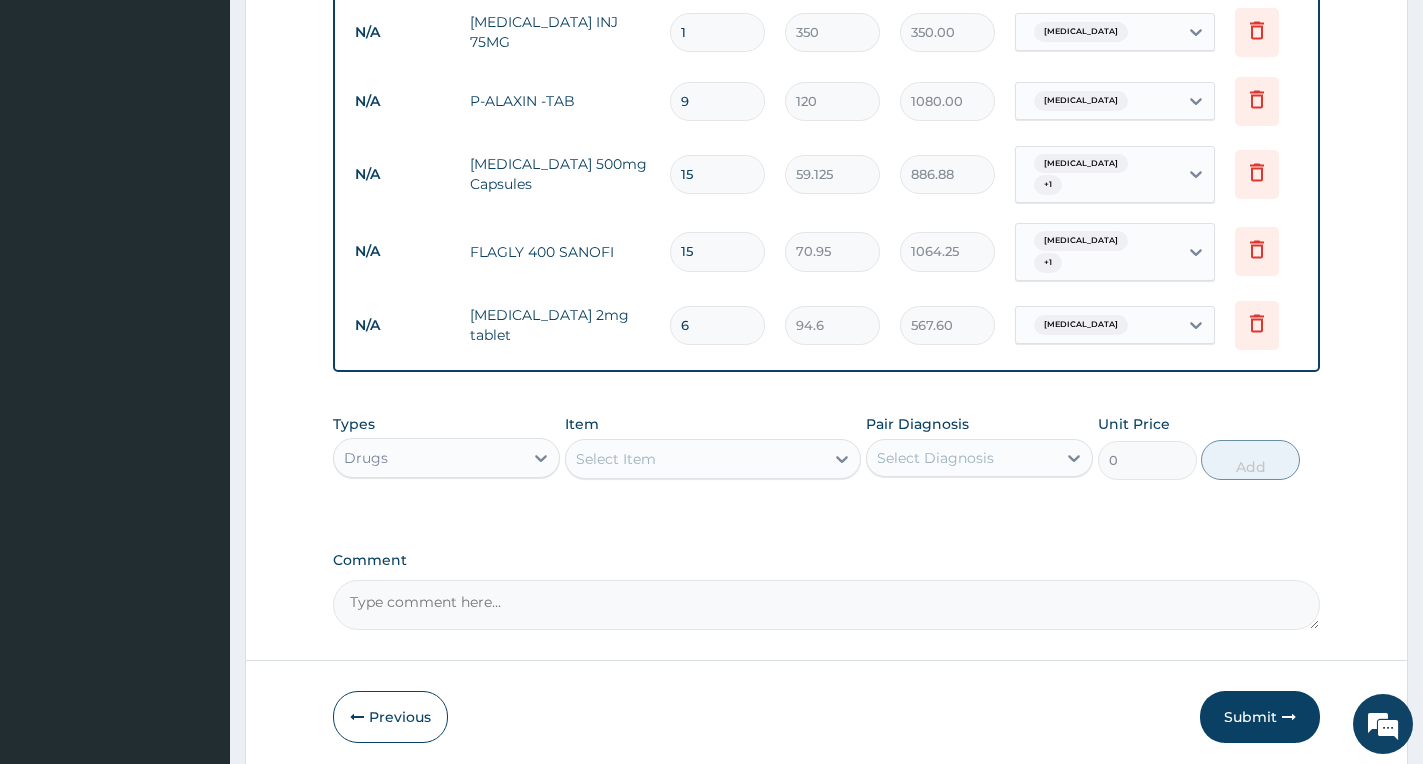 scroll, scrollTop: 484, scrollLeft: 0, axis: vertical 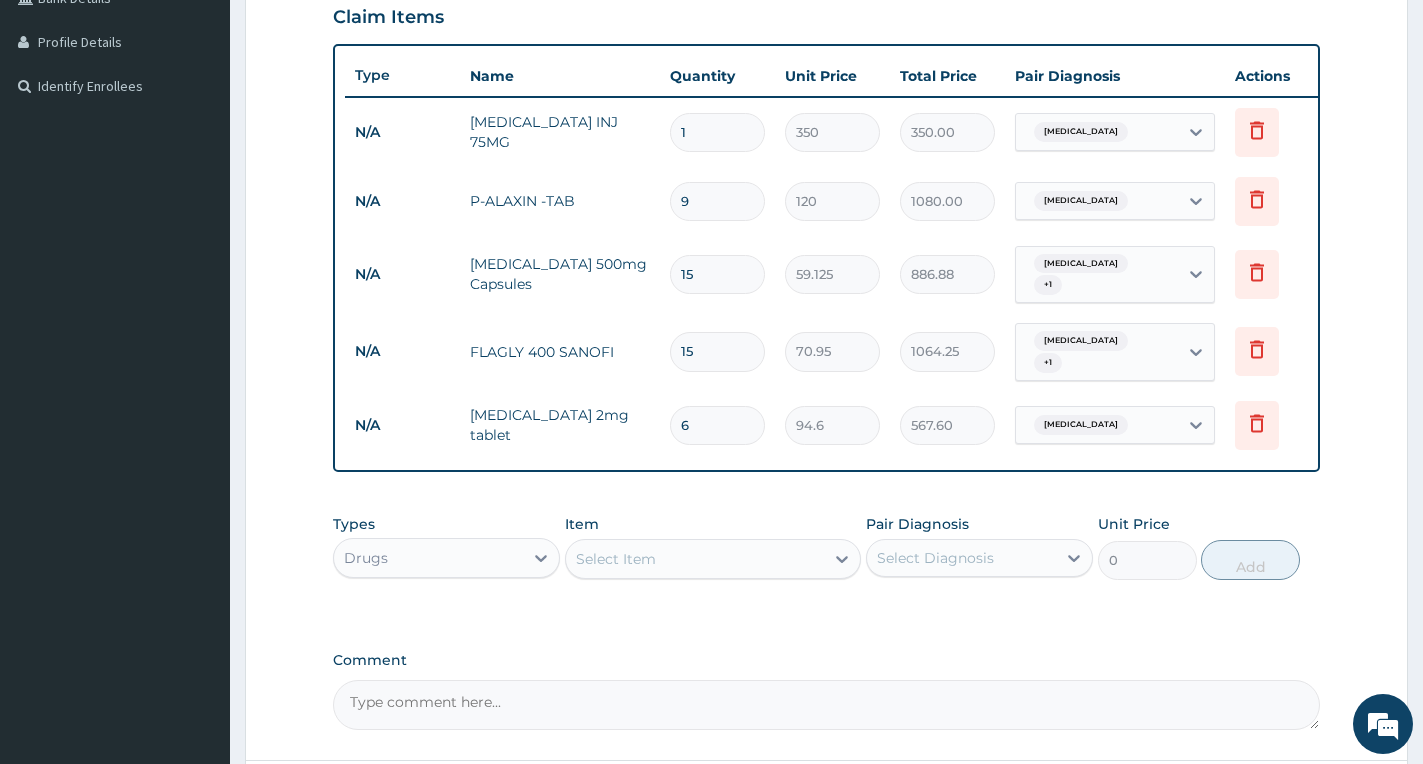 type on "6" 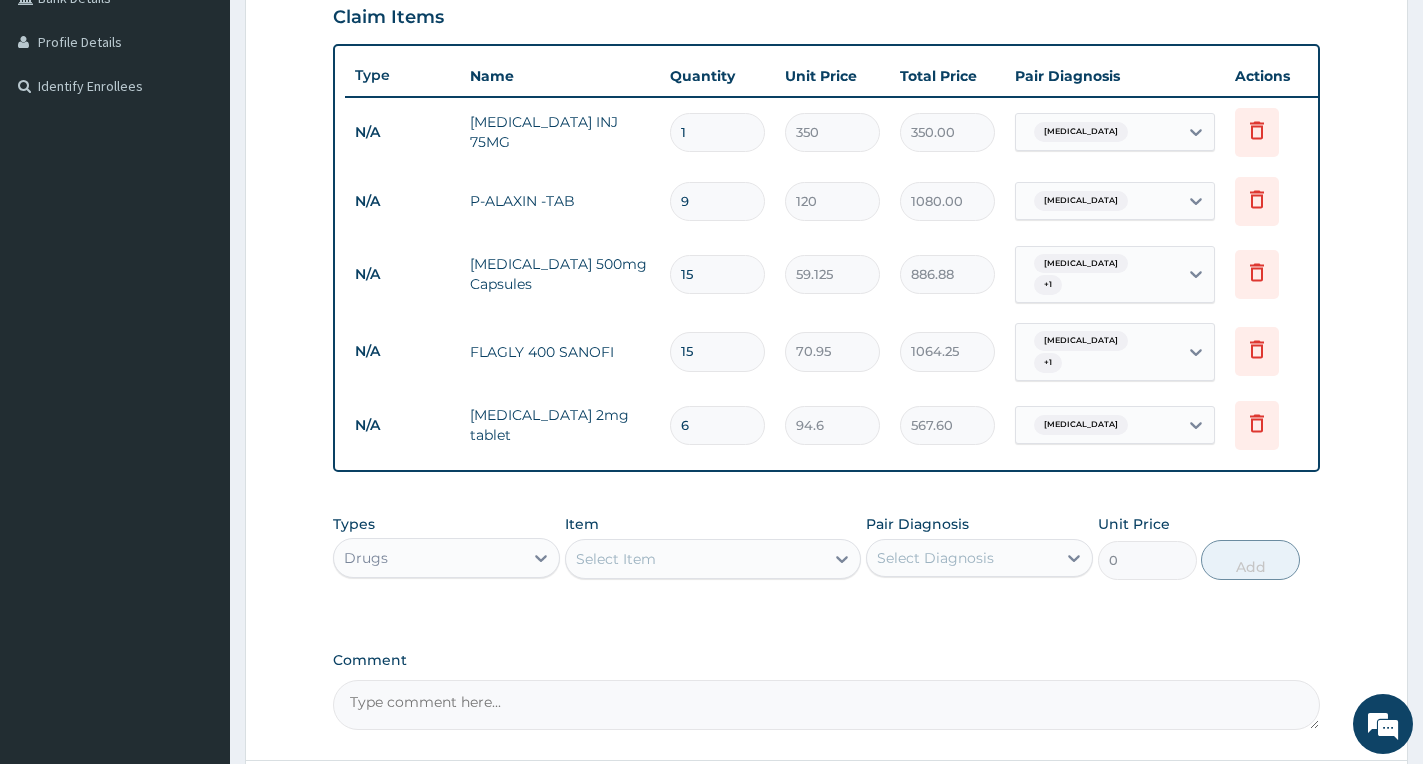 click on "Step  2  of 2 PA Code / Prescription Code Enter Code(Secondary Care Only) Encounter Date 24-04-2025 Diagnosis Typhoid fever Confirmed Gastroenteritis Confirmed Falciparum malaria Confirmed NB: All diagnosis must be linked to a claim item Claim Items Type Name Quantity Unit Price Total Price Pair Diagnosis Actions N/A Diclofenac INJ 75MG 1 350 350.00 Falciparum malaria Delete N/A P-ALAXIN -TAB 9 120 1080.00 Falciparum malaria Delete N/A Chloramphenicol 500mg Capsules 15 59.125 886.88 Typhoid fever  + 1 Delete N/A FLAGLY 400 SANOFI 15 70.95 1064.25 Gastroenteritis  + 1 Delete N/A Lomotil 2mg tablet 6 94.6 567.60 Gastroenteritis Delete Types Drugs Item Select Item Pair Diagnosis Select Diagnosis Unit Price 0 Add Comment     Previous   Submit" at bounding box center [826, 247] 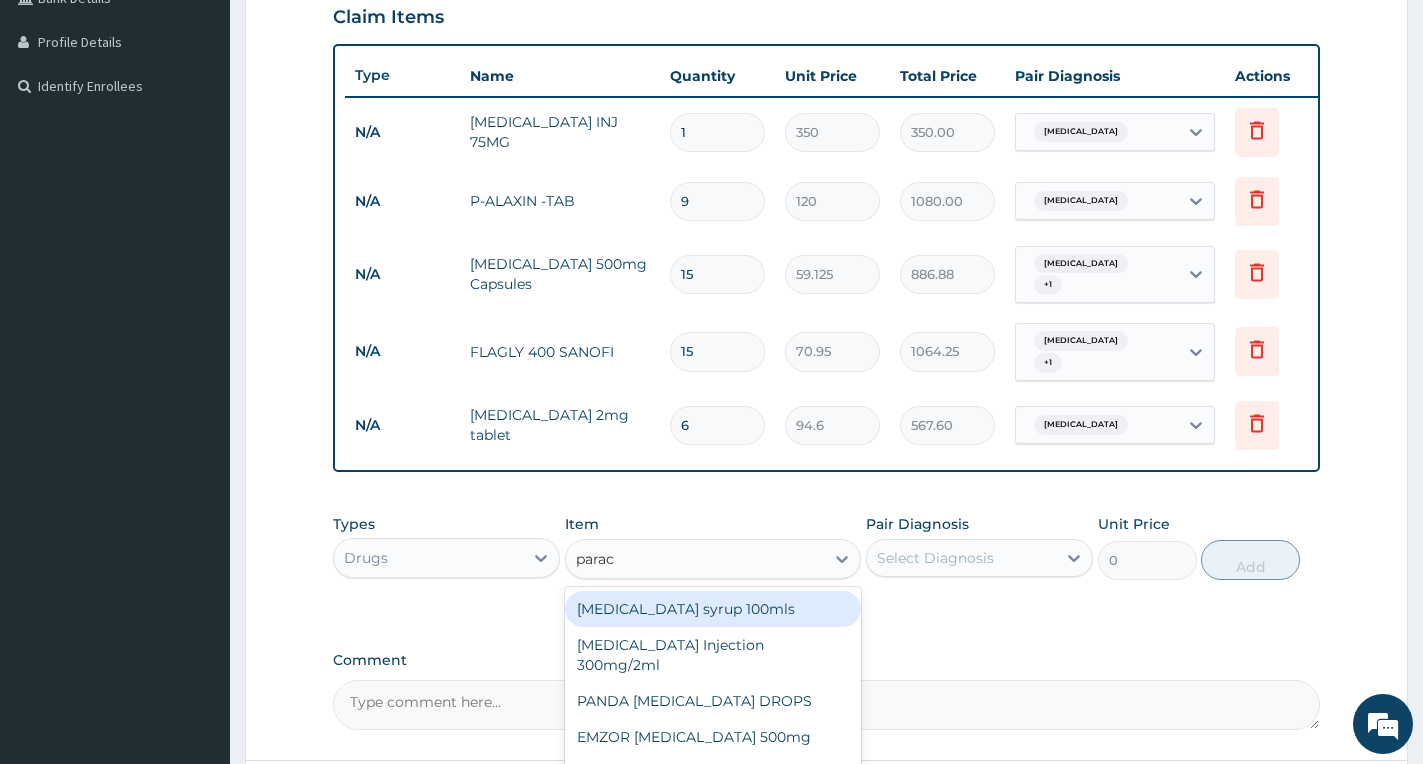 type on "parace" 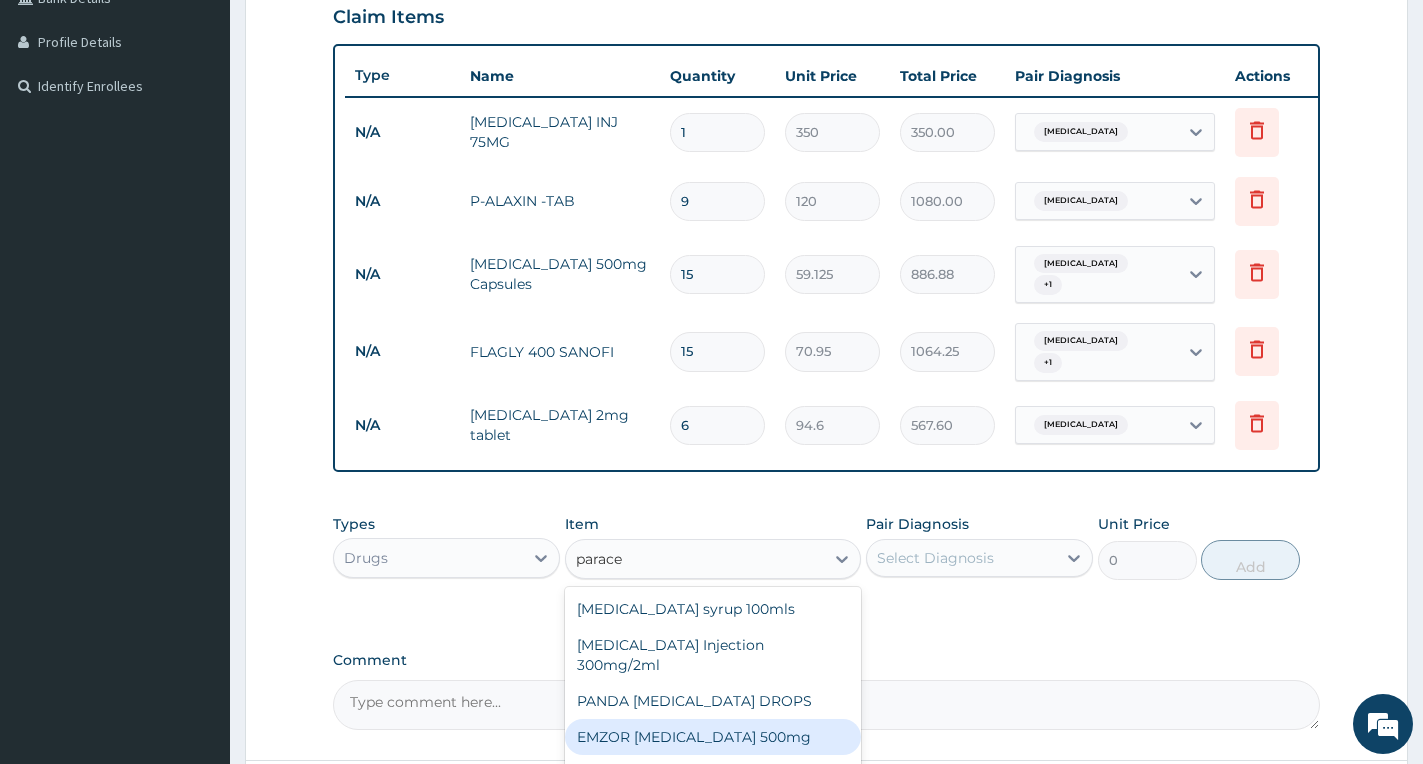 click on "EMZOR PARACETAMOL 500mg" at bounding box center [713, 737] 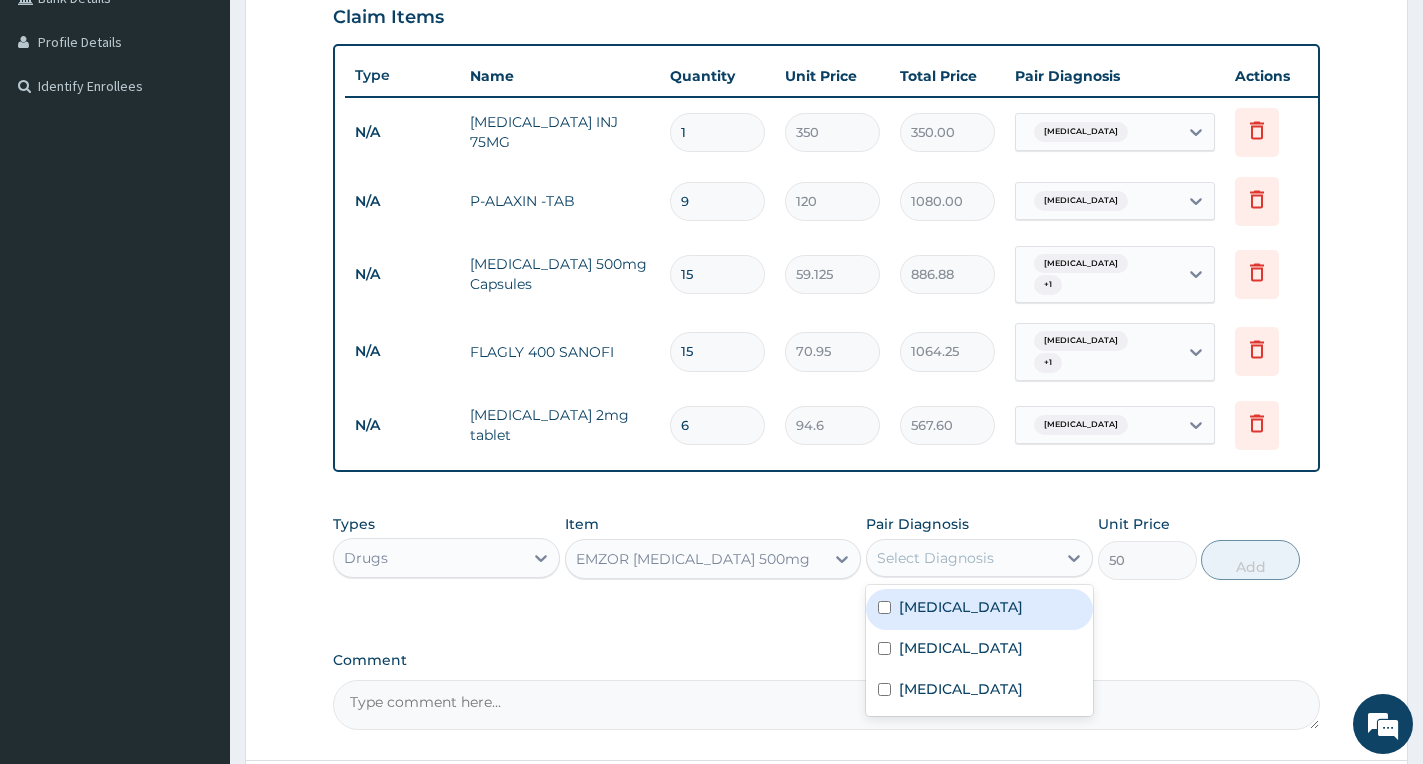 click on "Select Diagnosis" at bounding box center (935, 558) 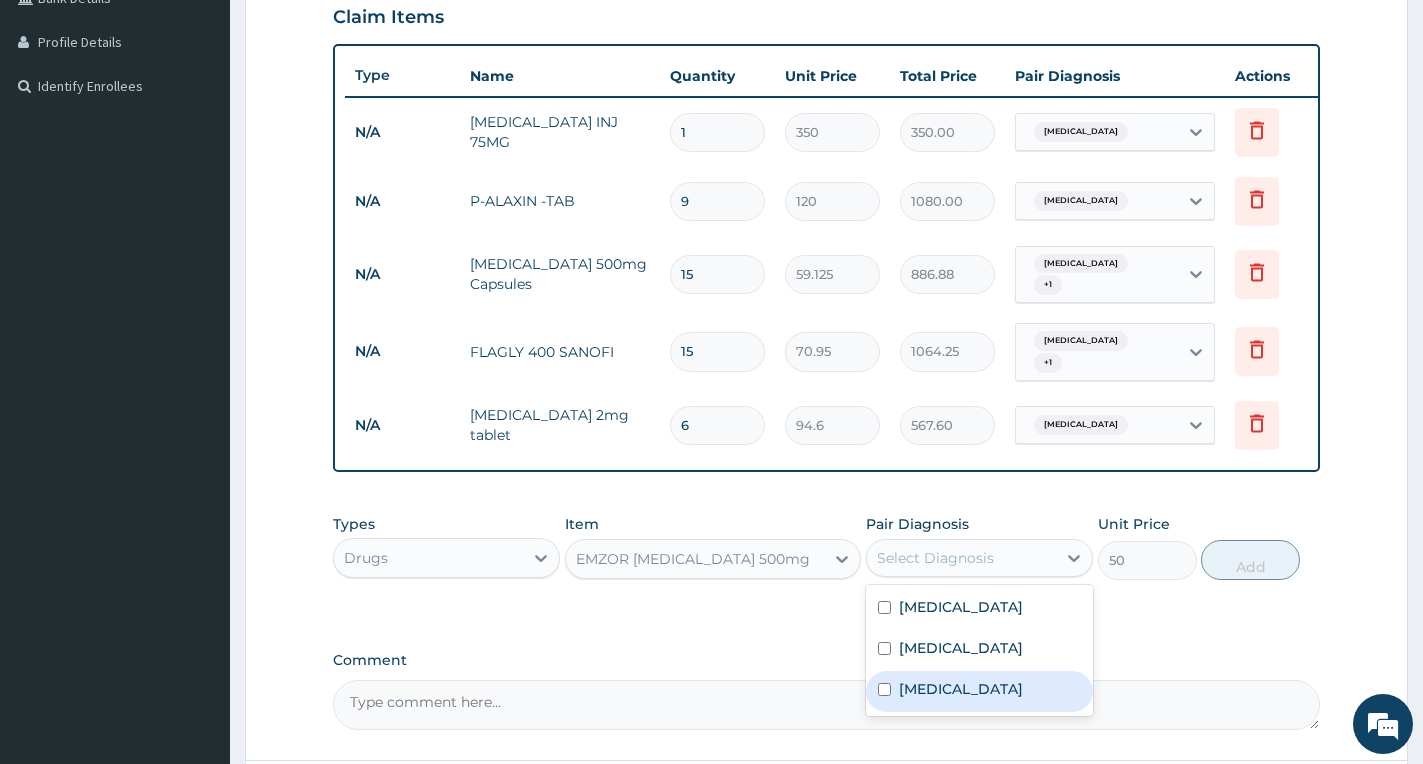 click on "Falciparum malaria" at bounding box center (961, 689) 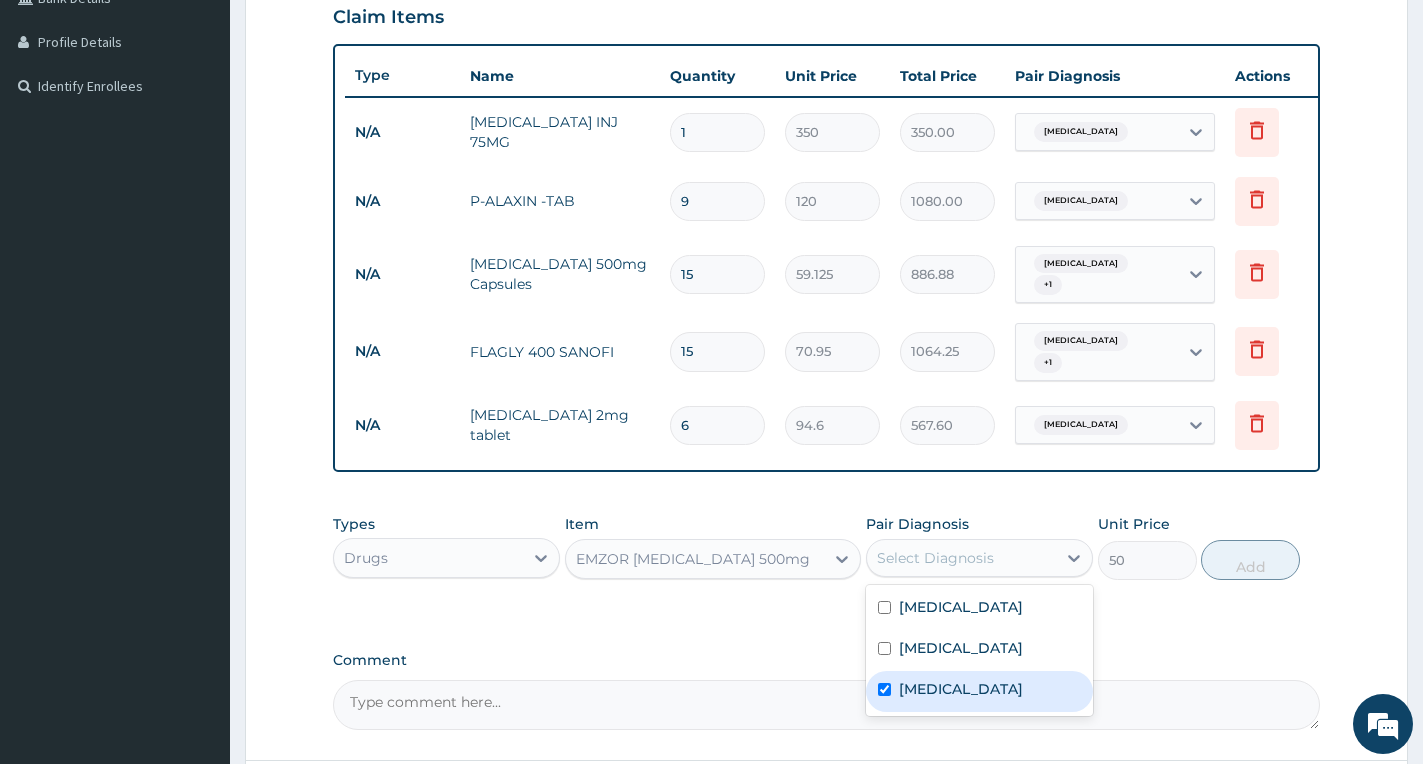 checkbox on "true" 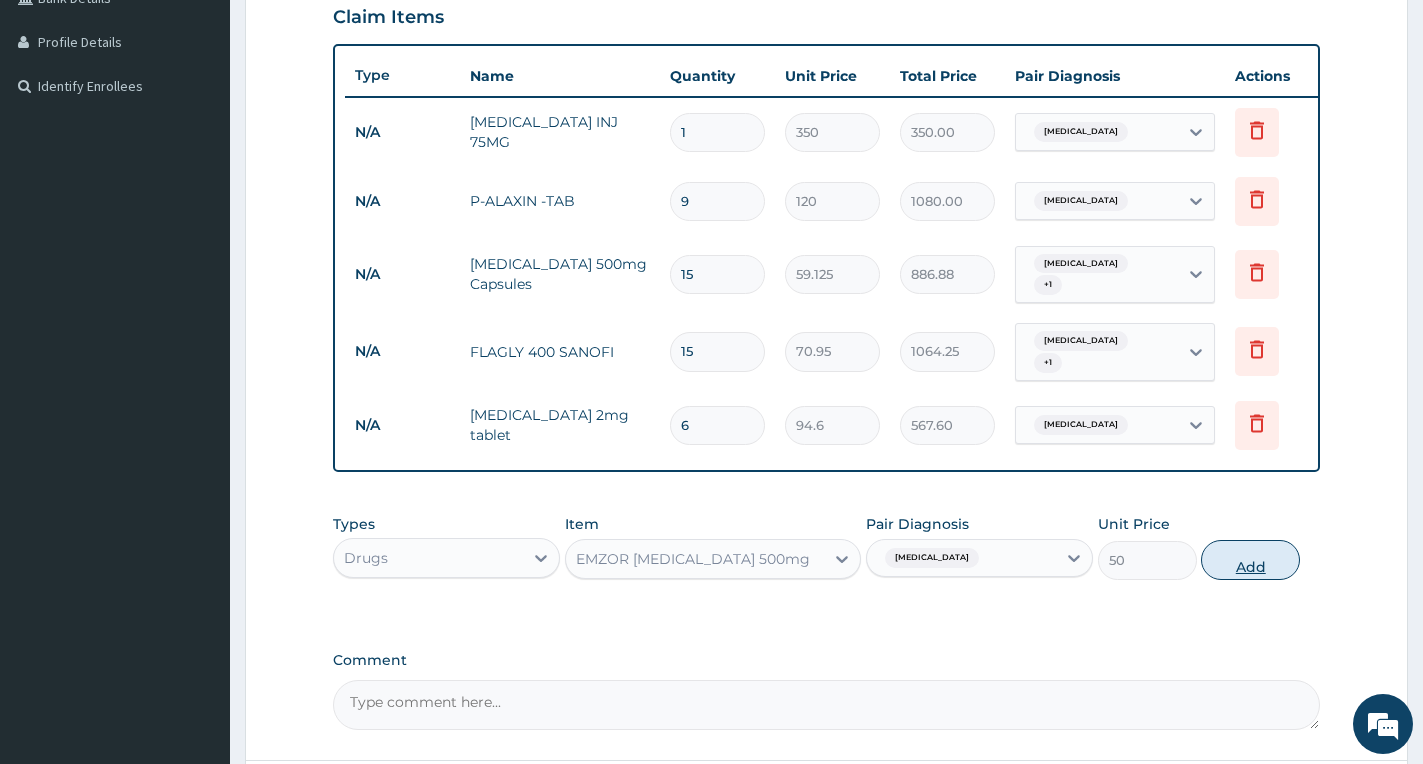 click on "Add" at bounding box center (1250, 560) 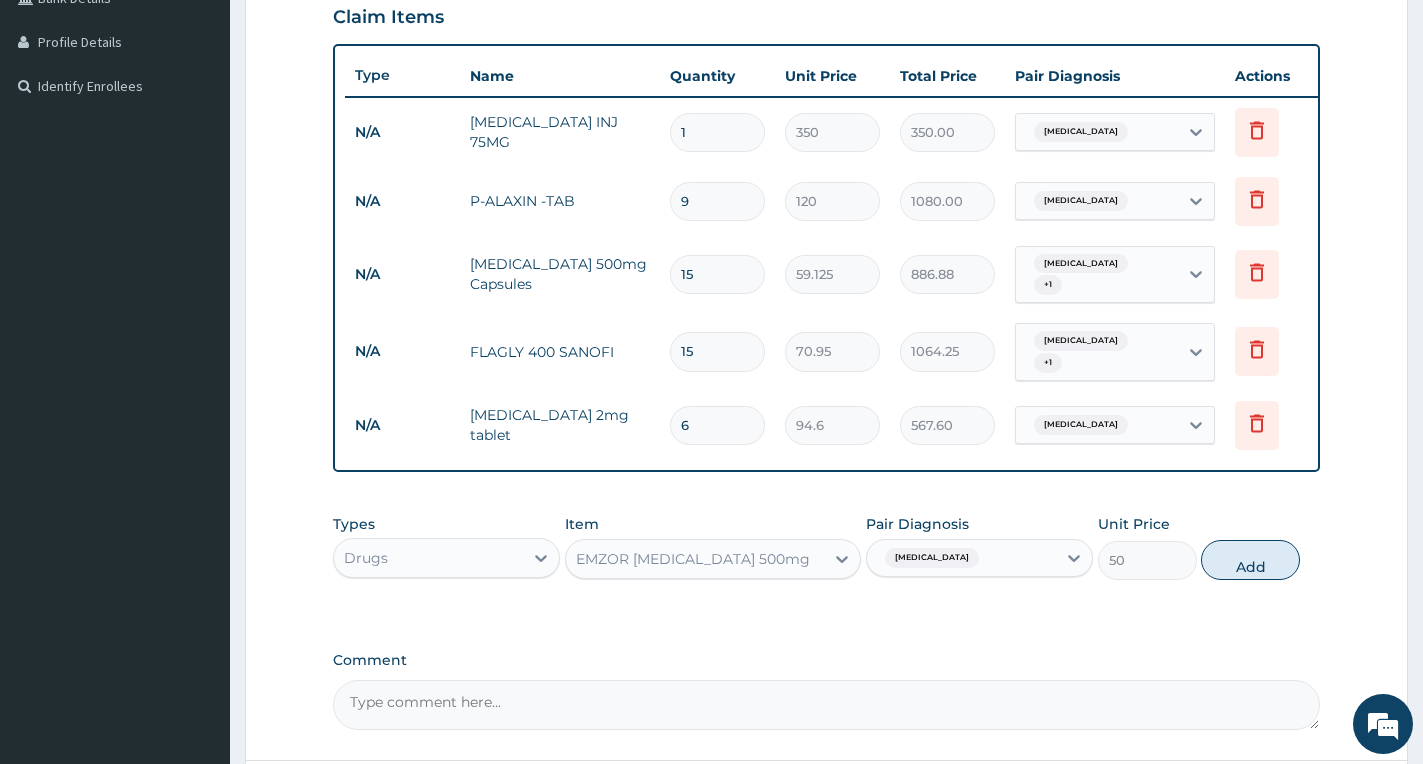 type on "0" 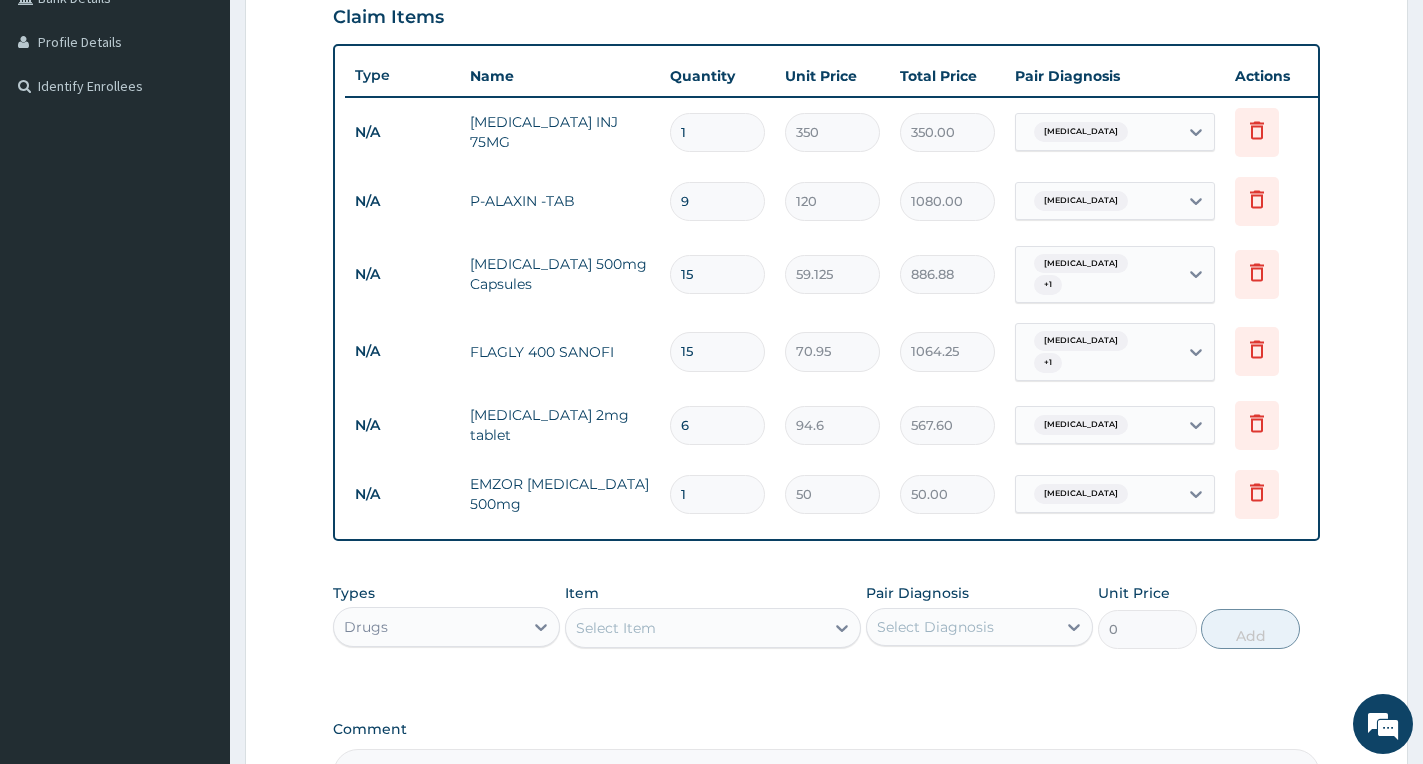 type 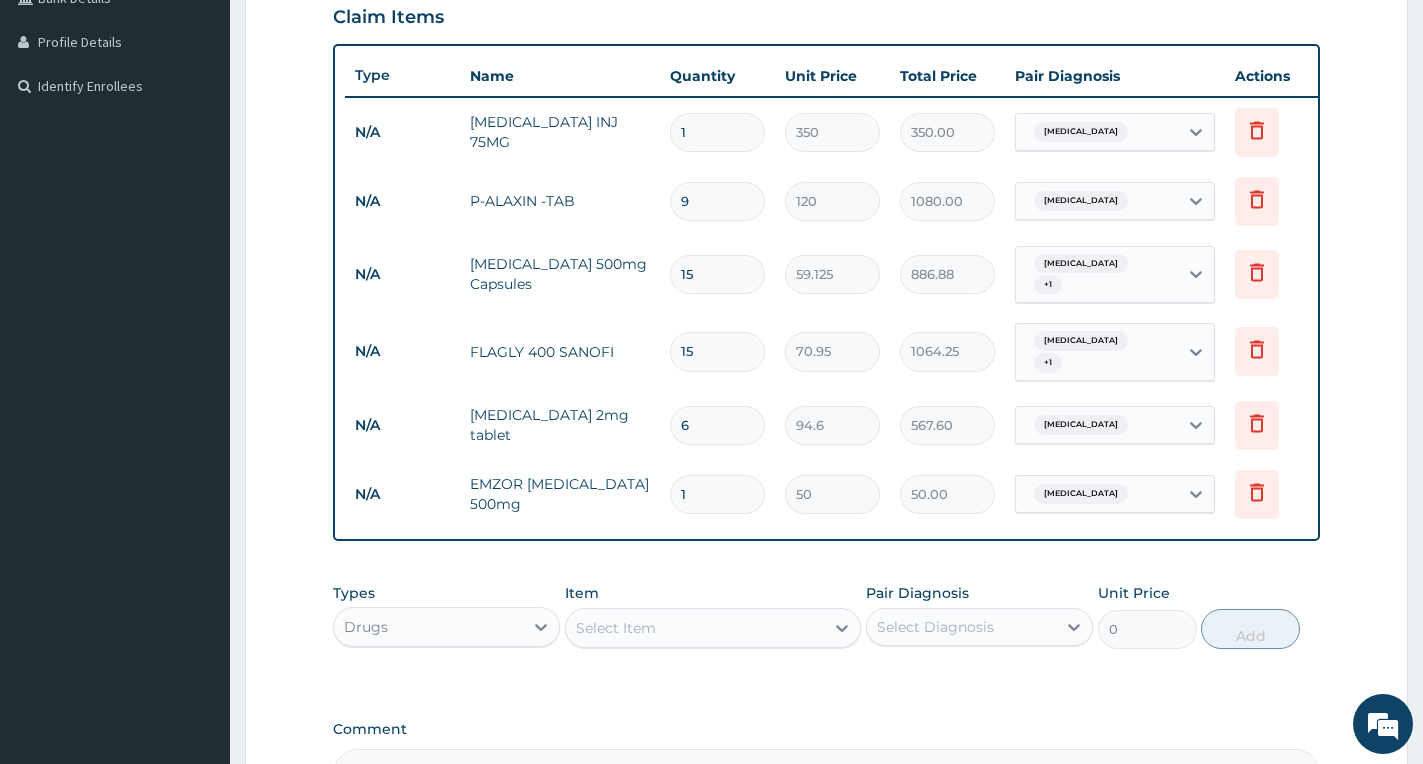 type on "0.00" 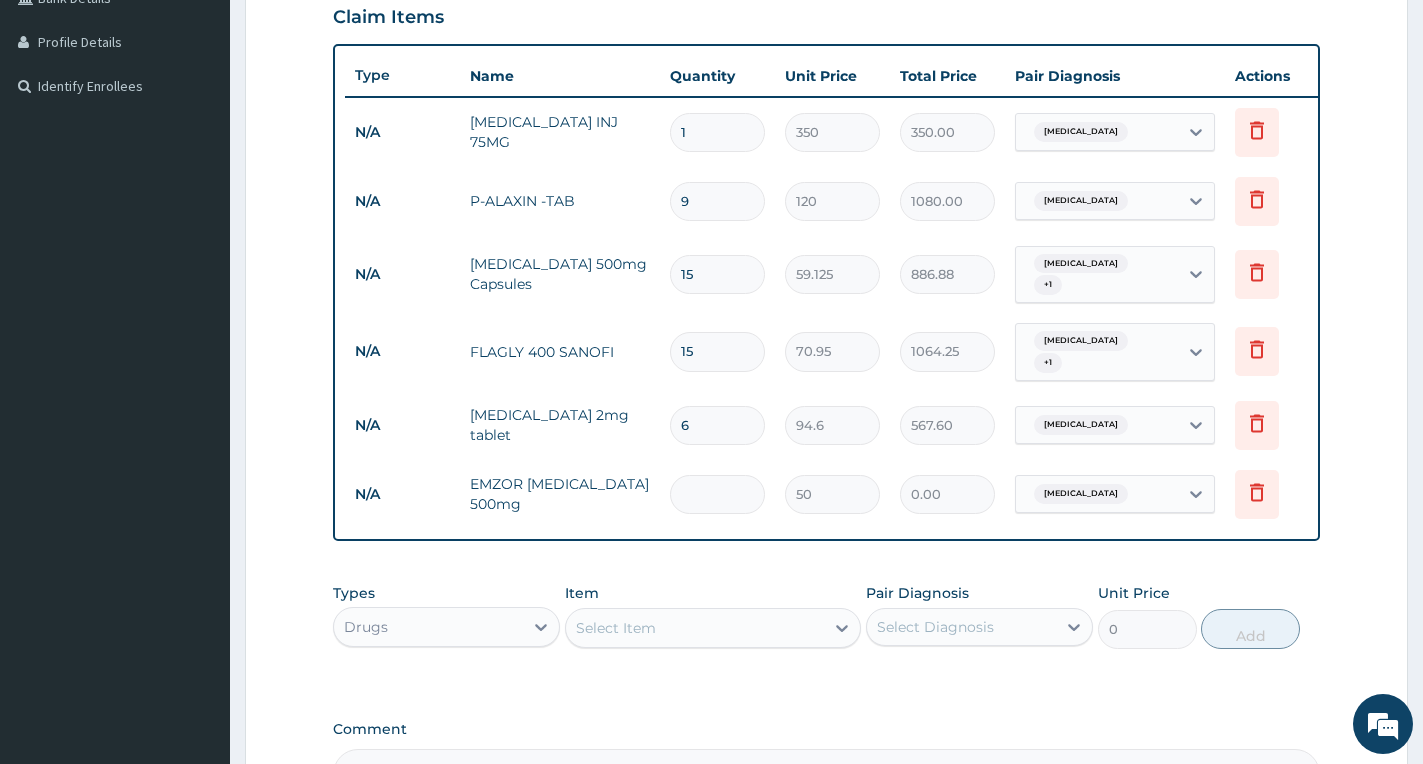 type on "2" 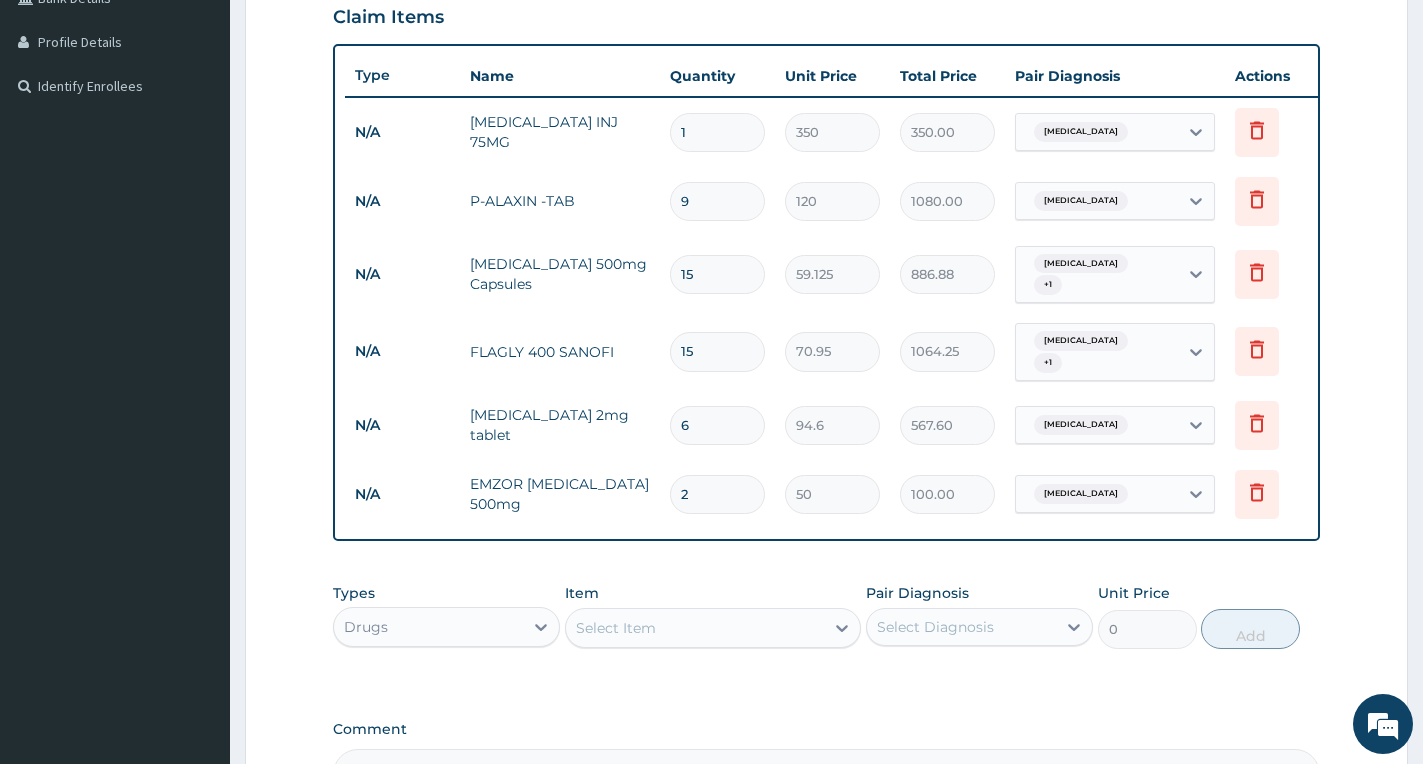 type on "20" 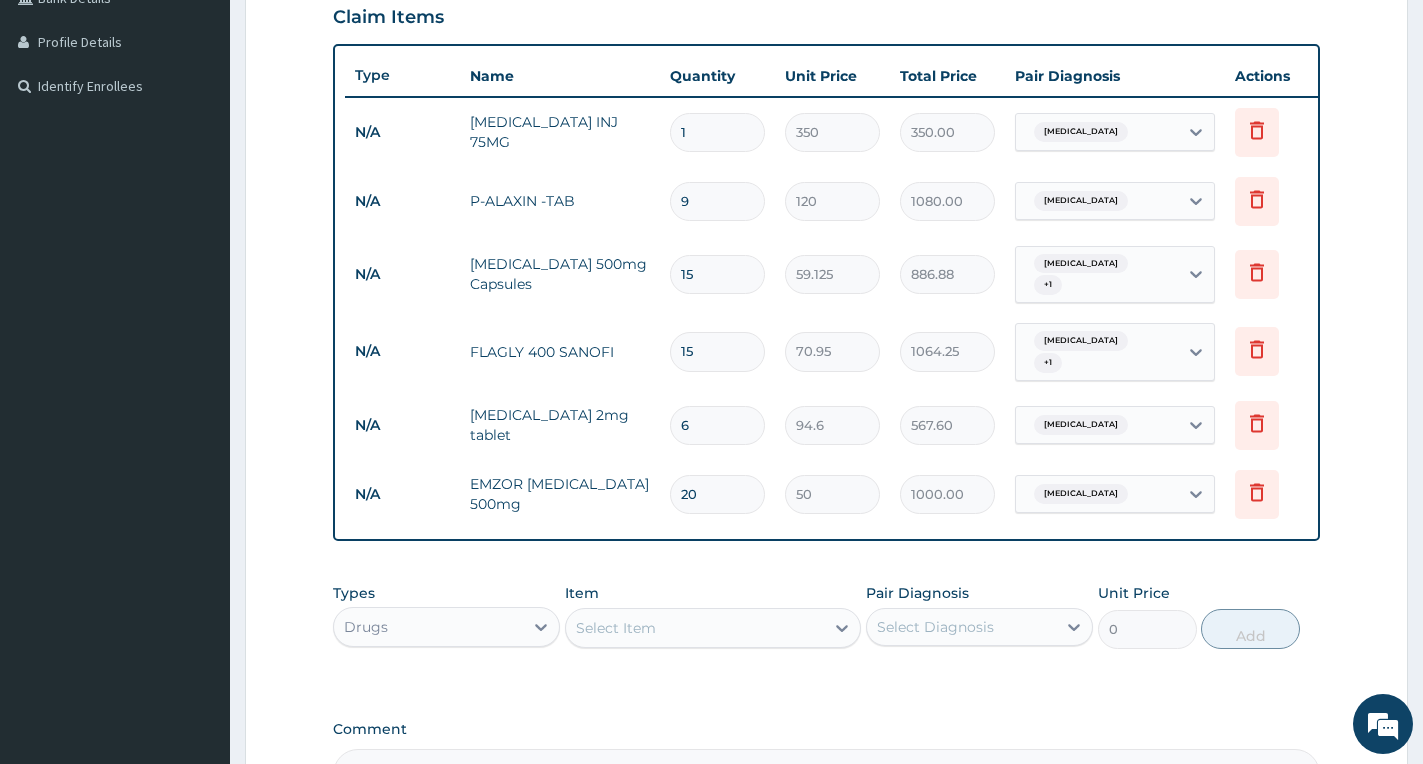type on "20" 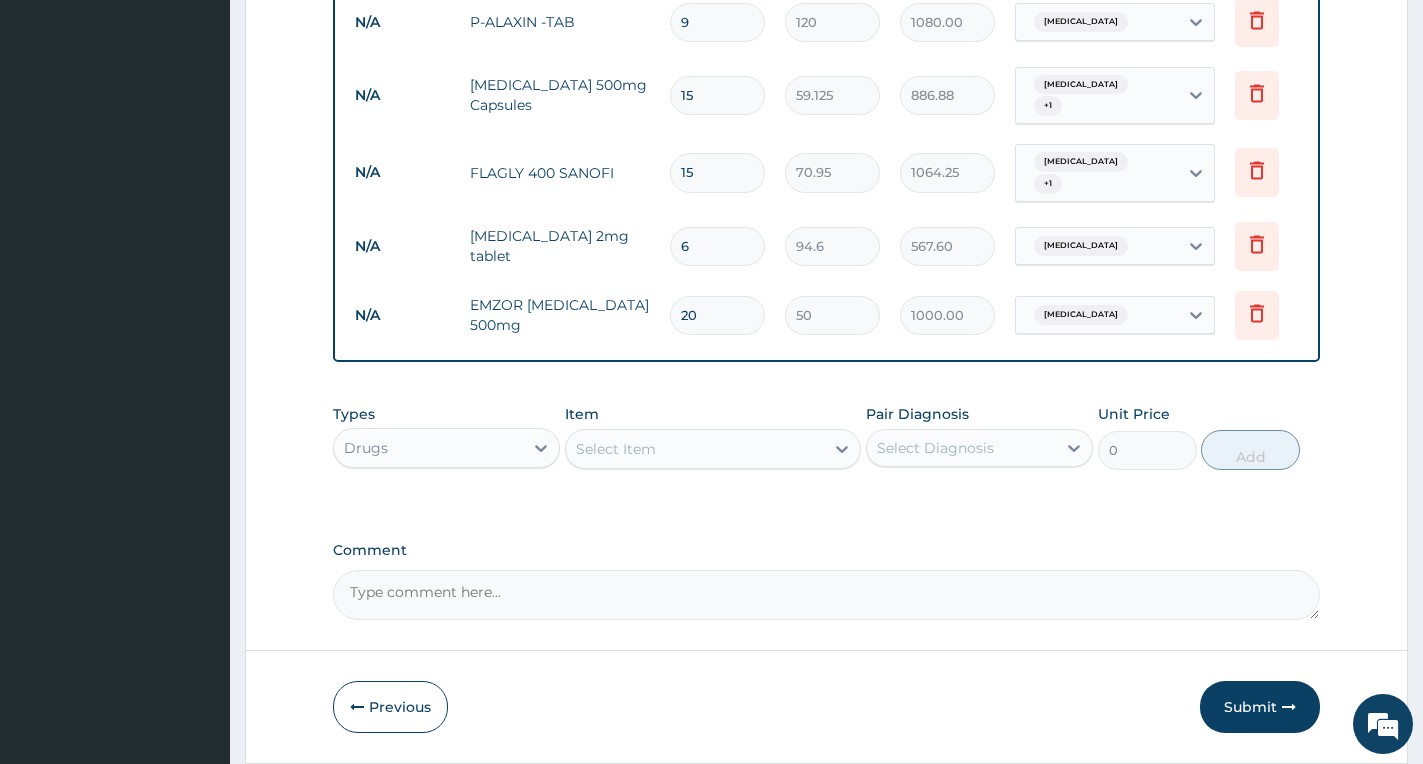 scroll, scrollTop: 729, scrollLeft: 0, axis: vertical 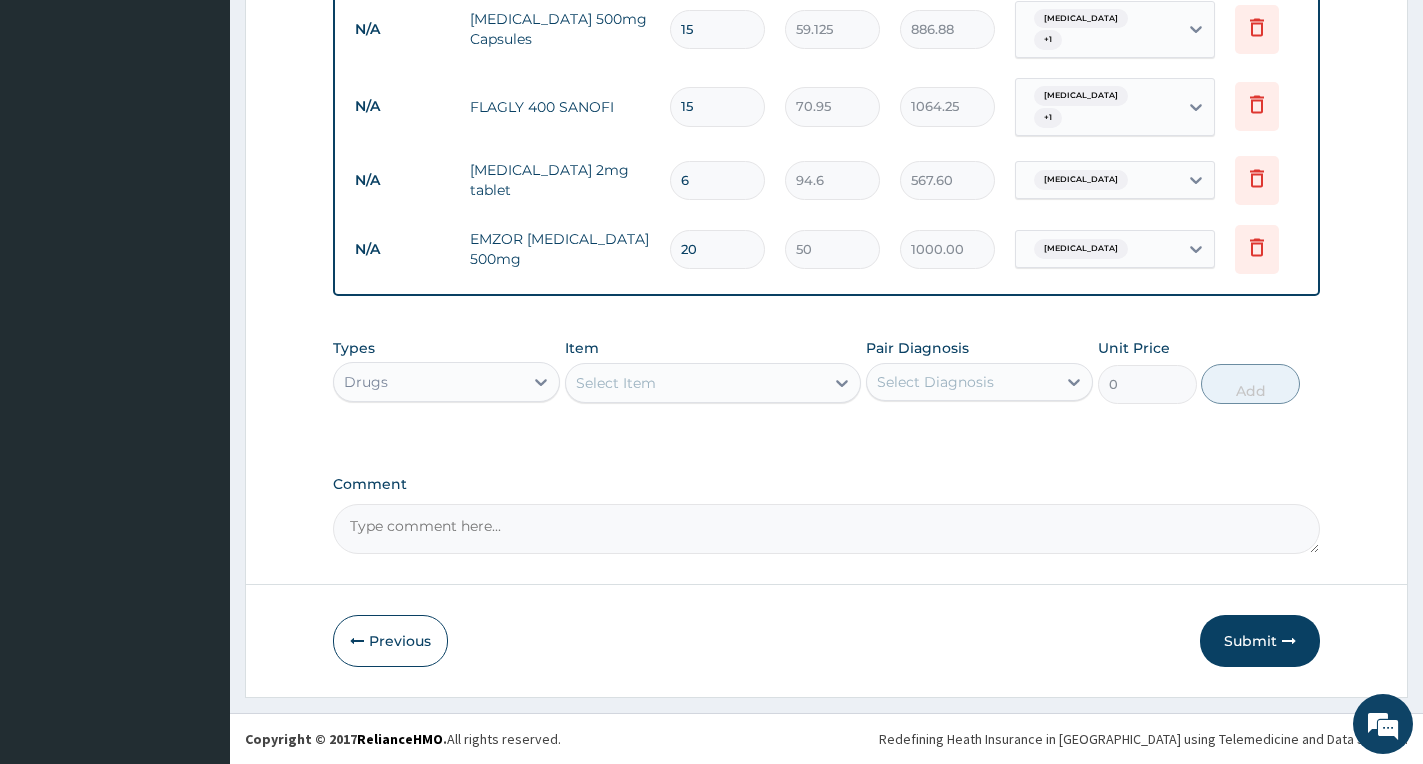 click on "Drugs" at bounding box center [366, 382] 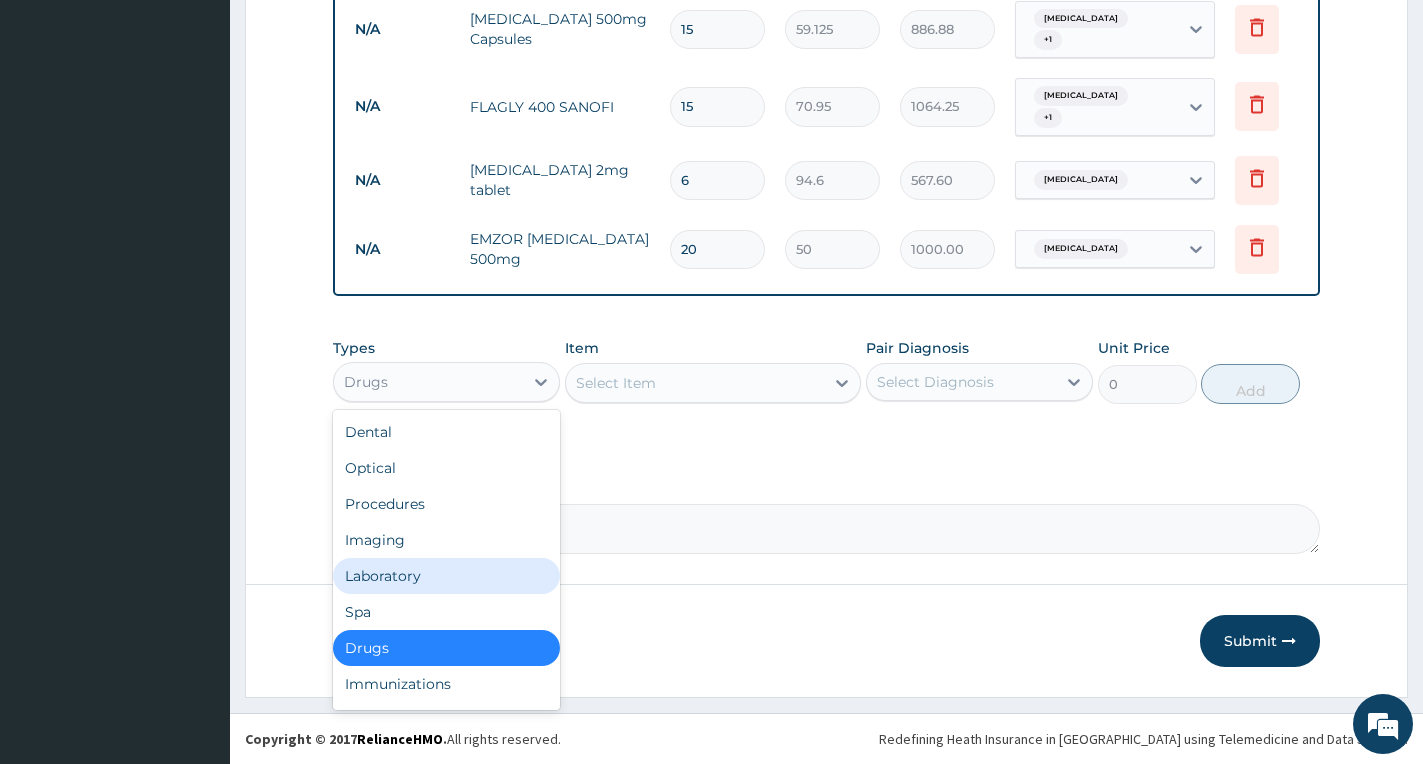 click on "Laboratory" at bounding box center [446, 576] 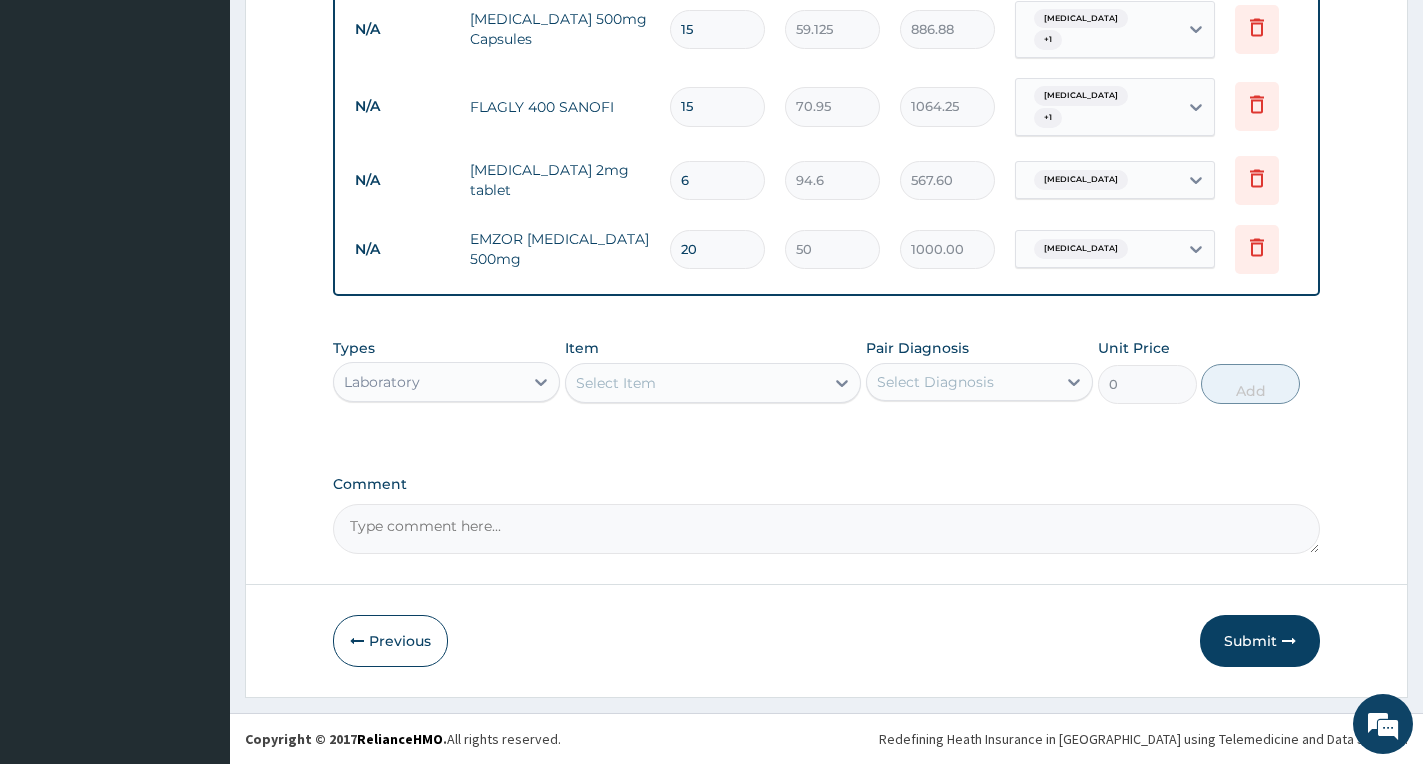 click on "Select Item" at bounding box center (695, 383) 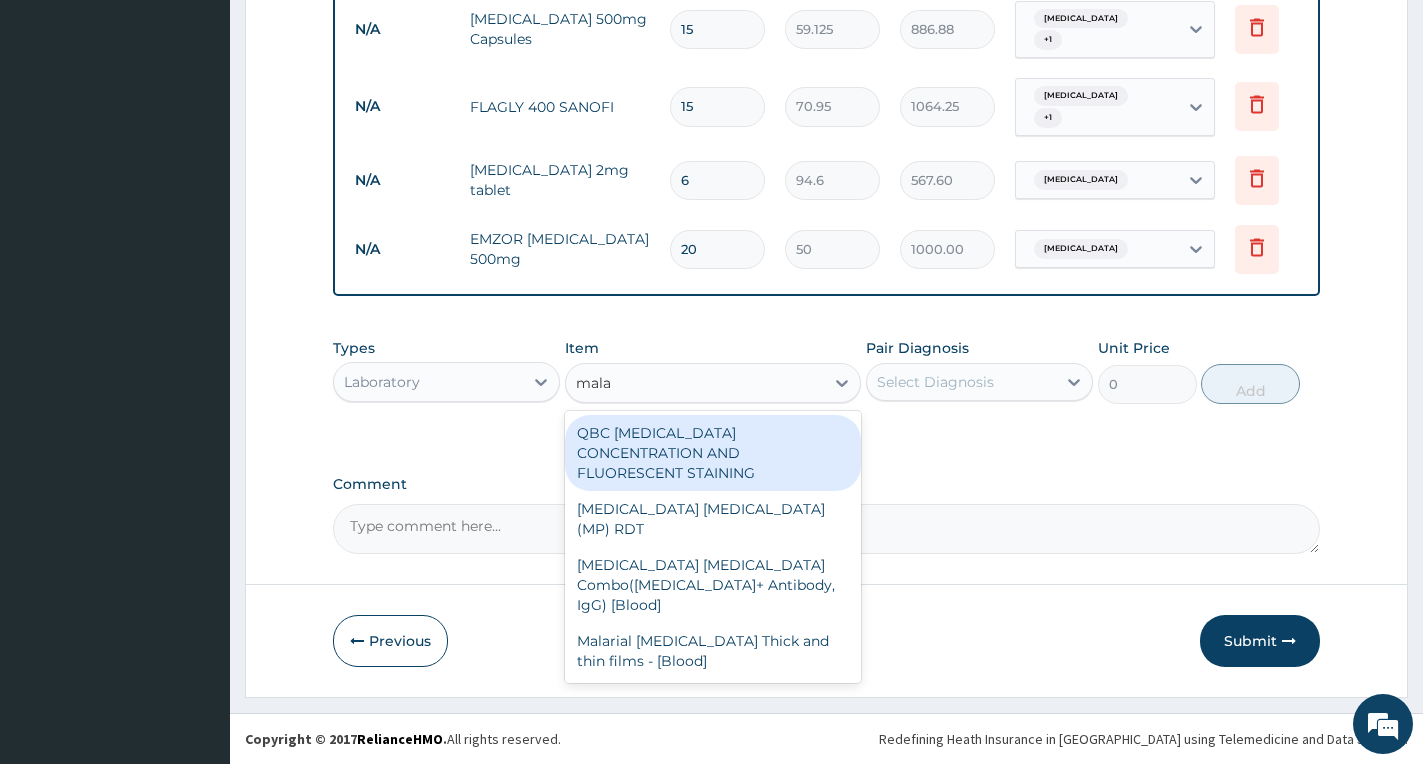 type on "malar" 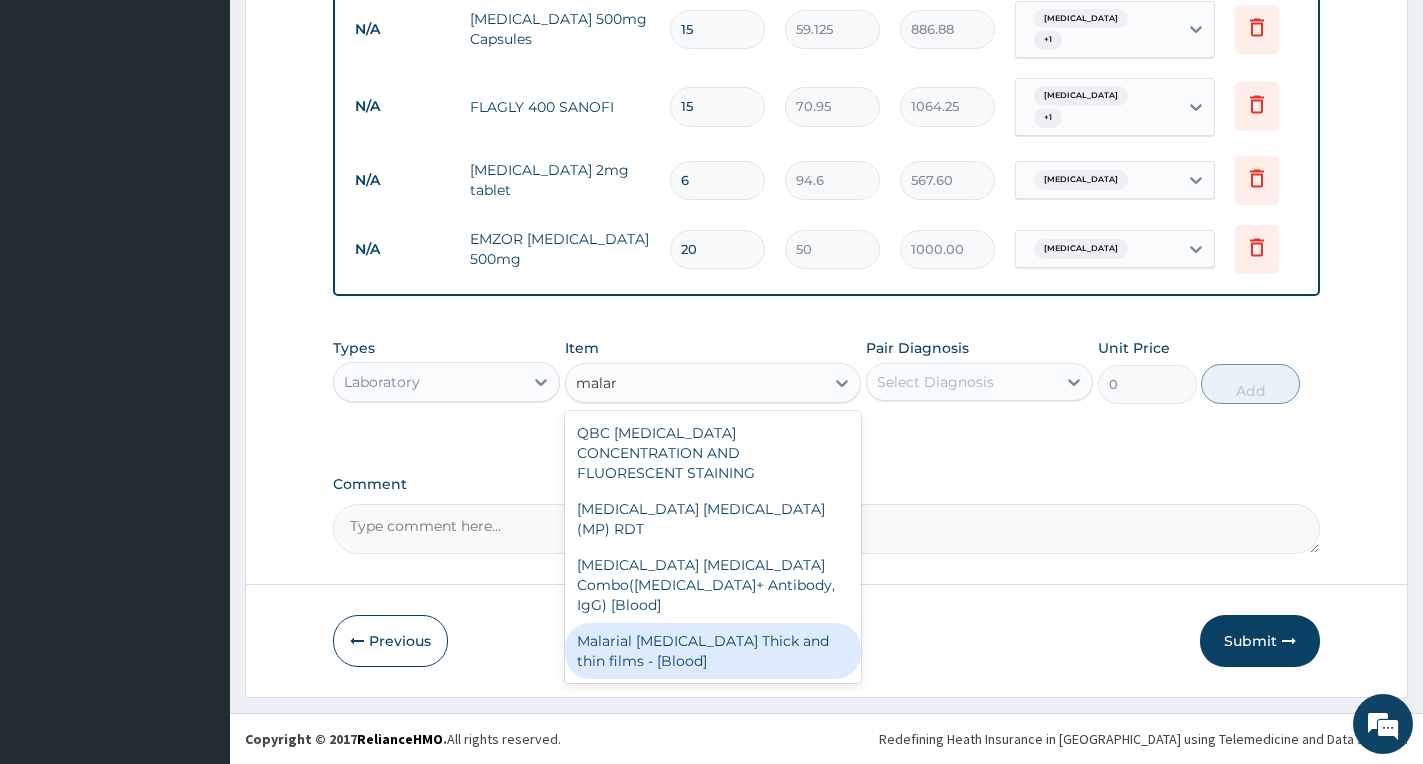 click on "Malarial Parasite Thick and thin films - [Blood]" at bounding box center [713, 651] 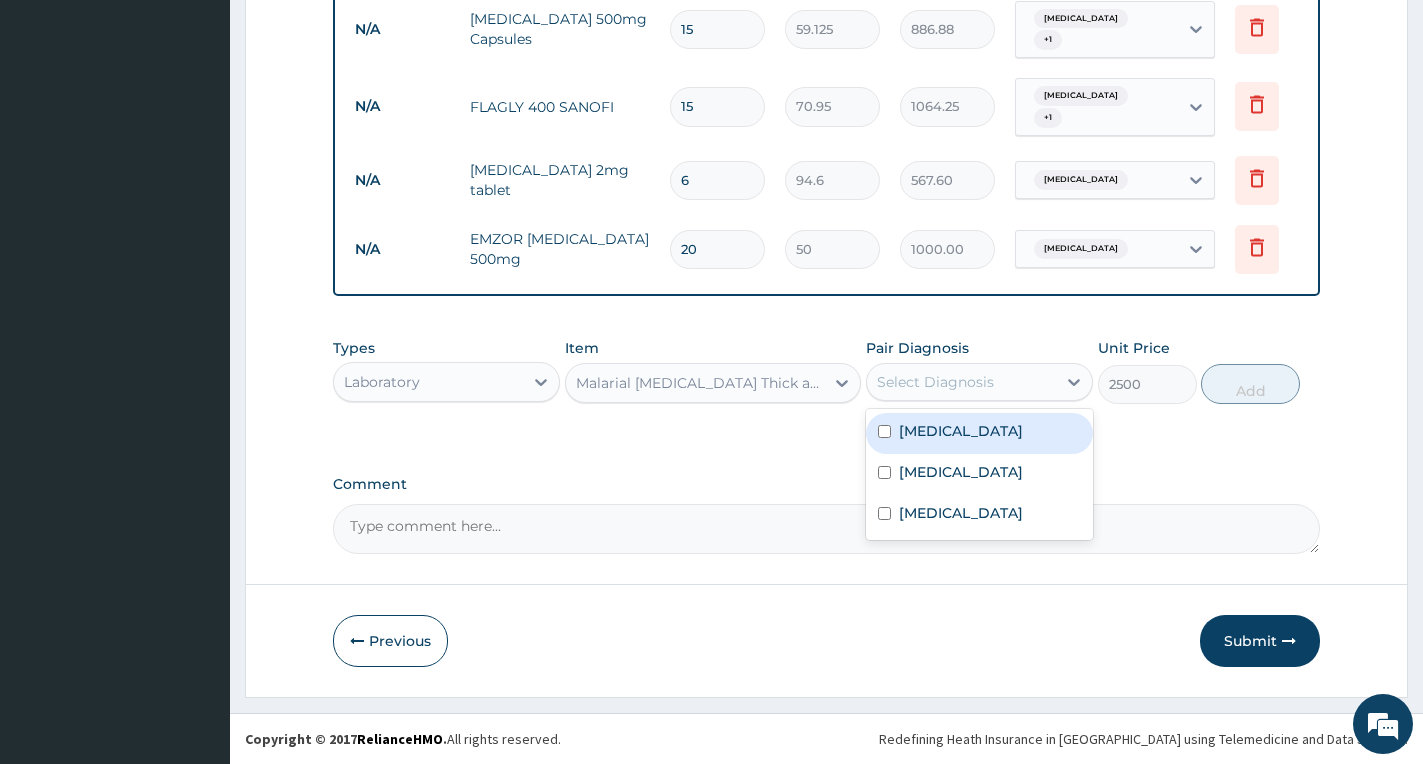 click on "Select Diagnosis" at bounding box center [935, 382] 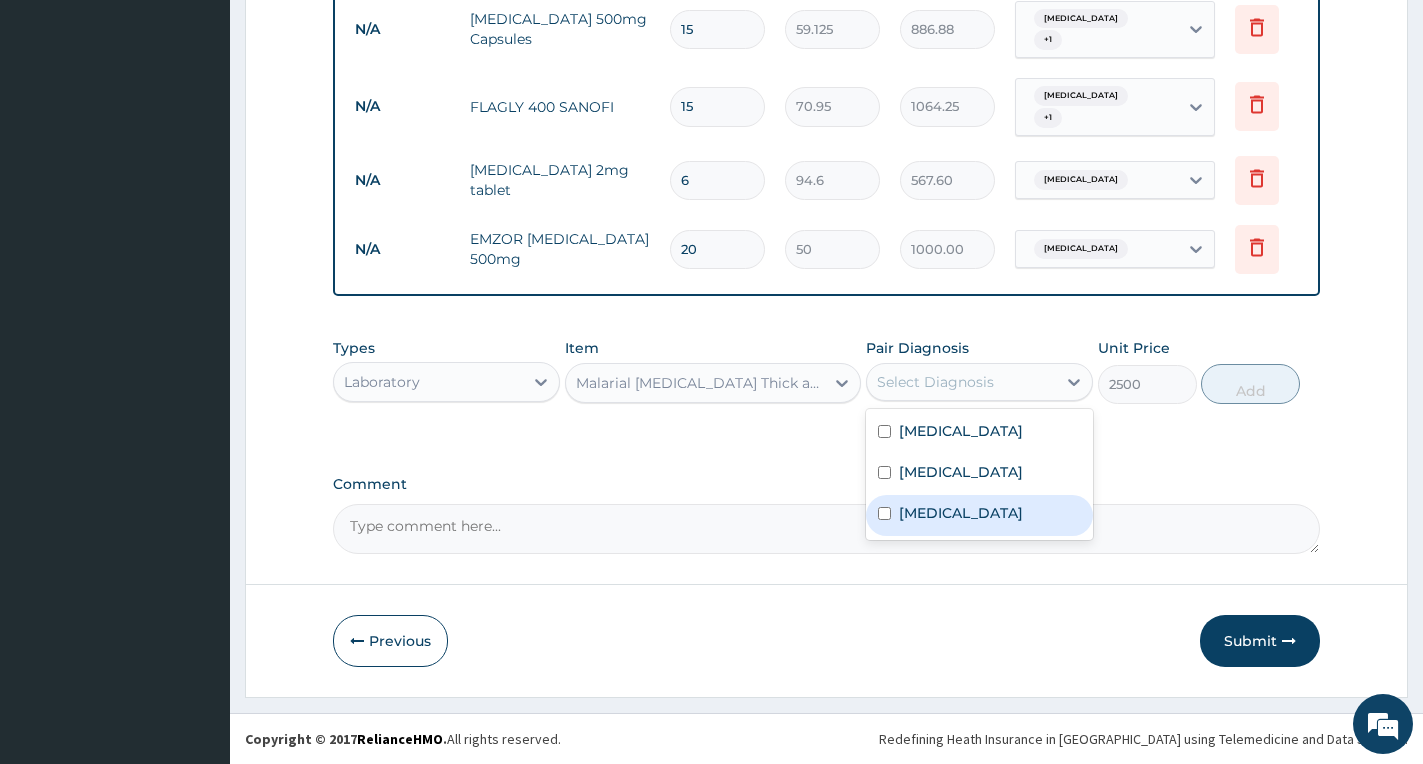 click on "Falciparum malaria" at bounding box center [961, 513] 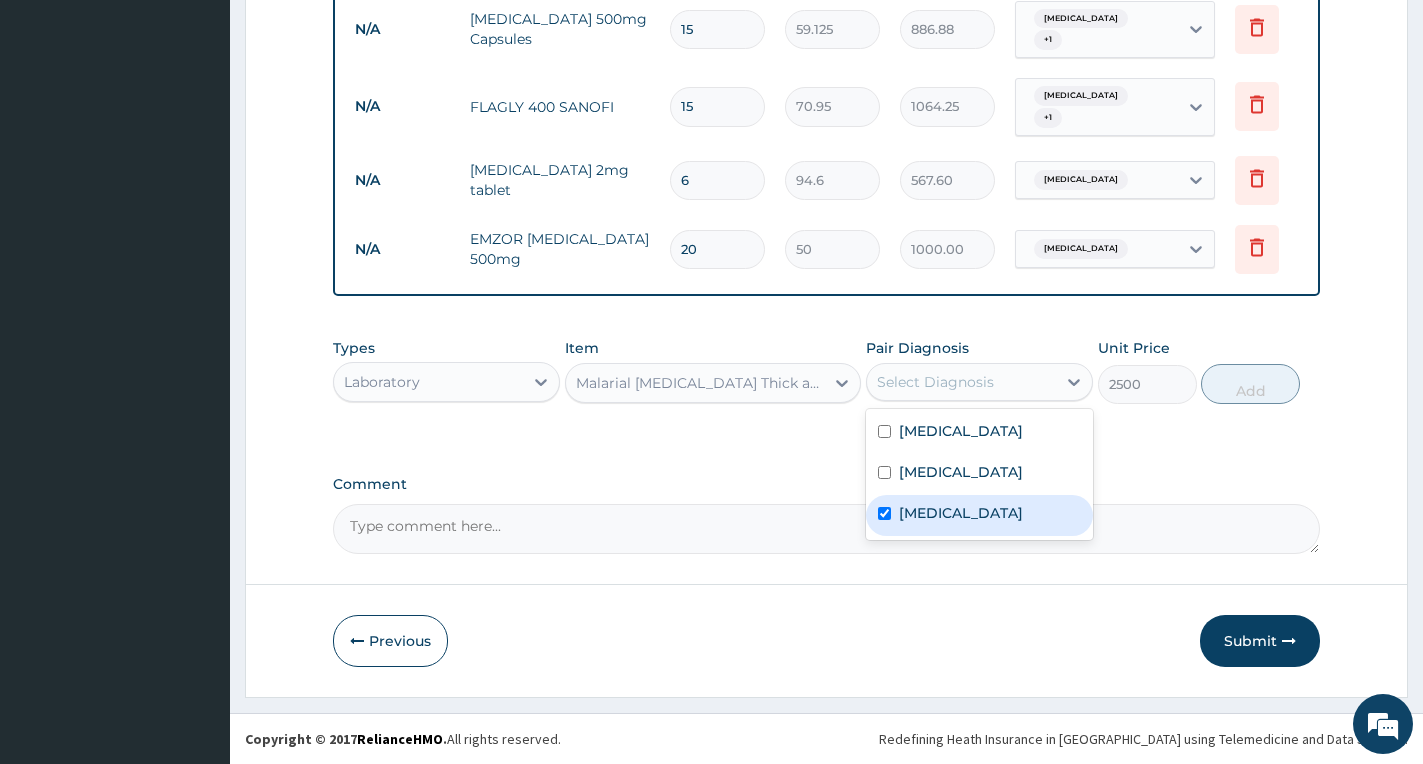 checkbox on "true" 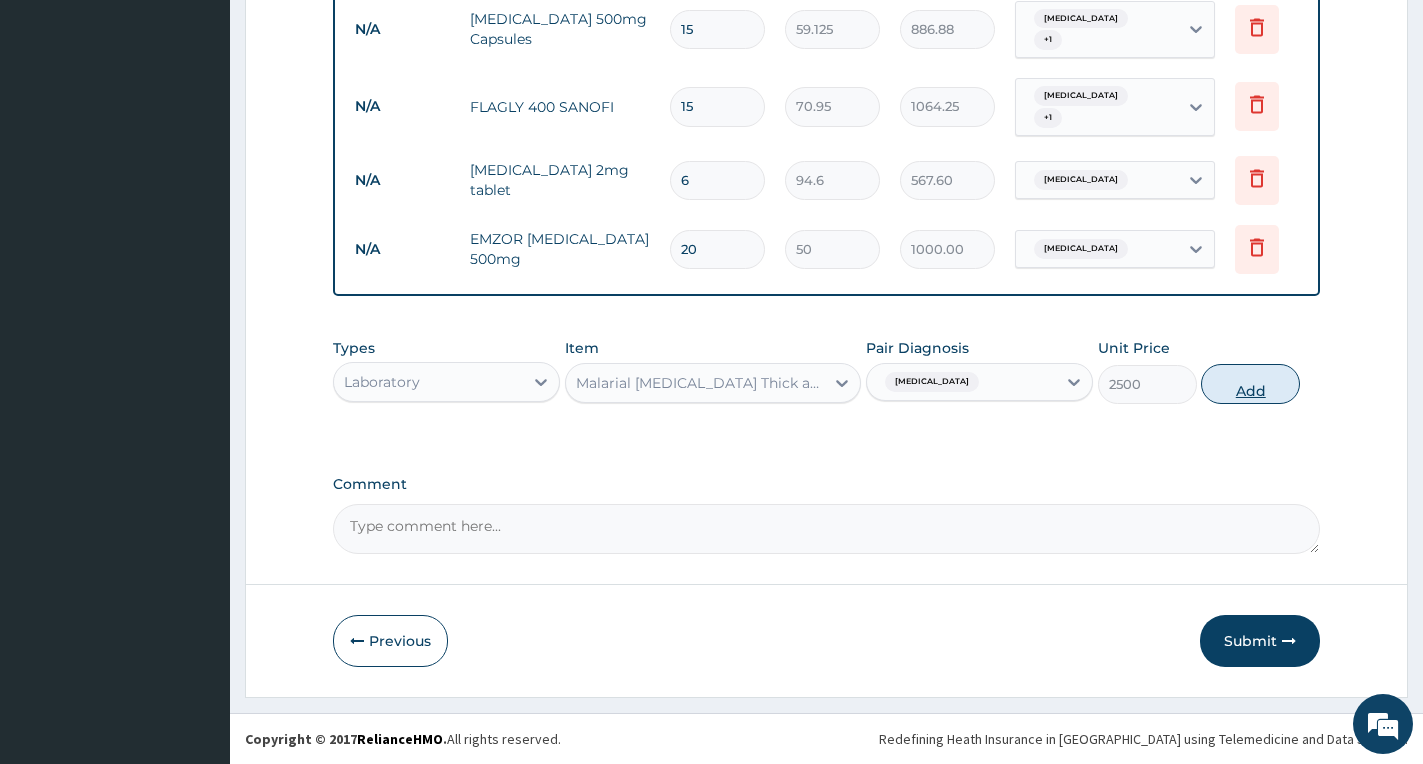 click on "Add" at bounding box center (1250, 384) 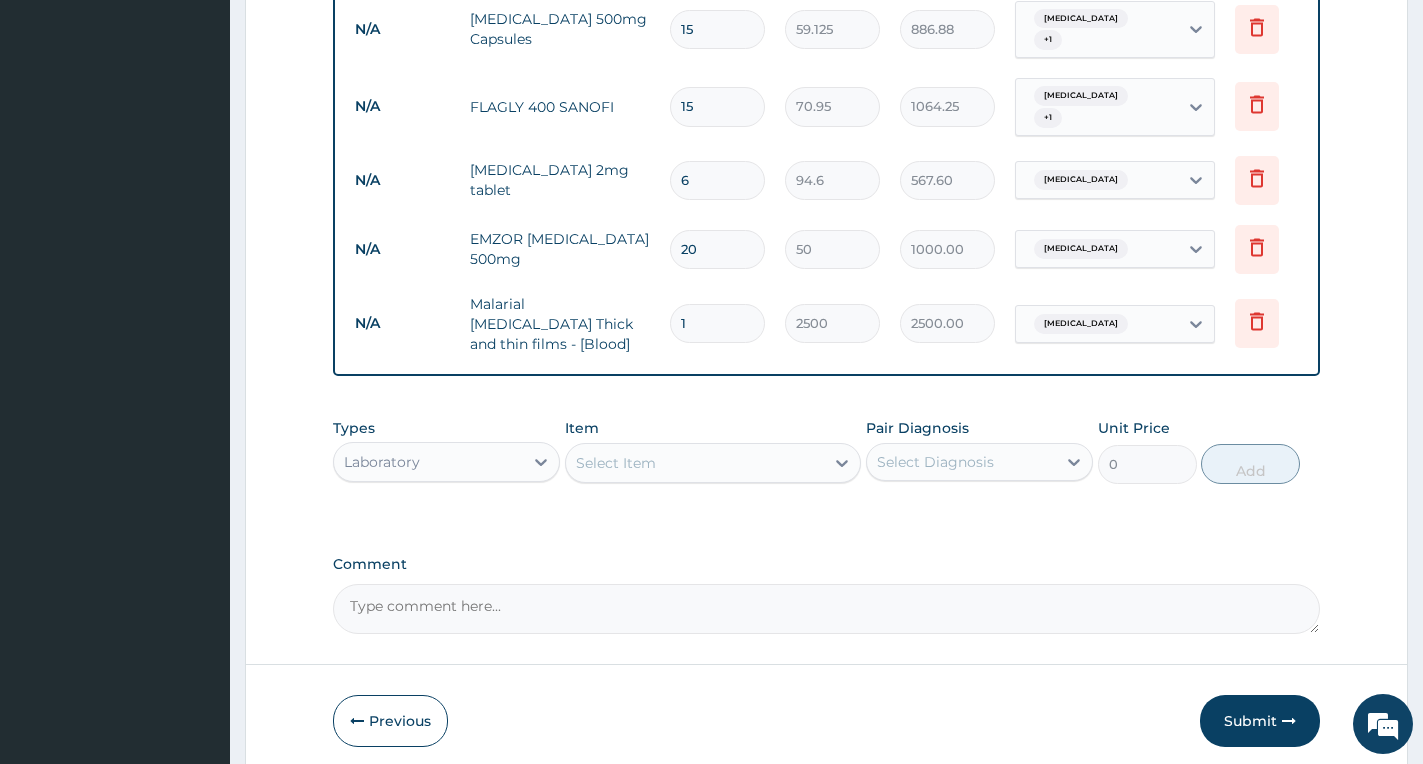 click on "Select Item" at bounding box center (695, 463) 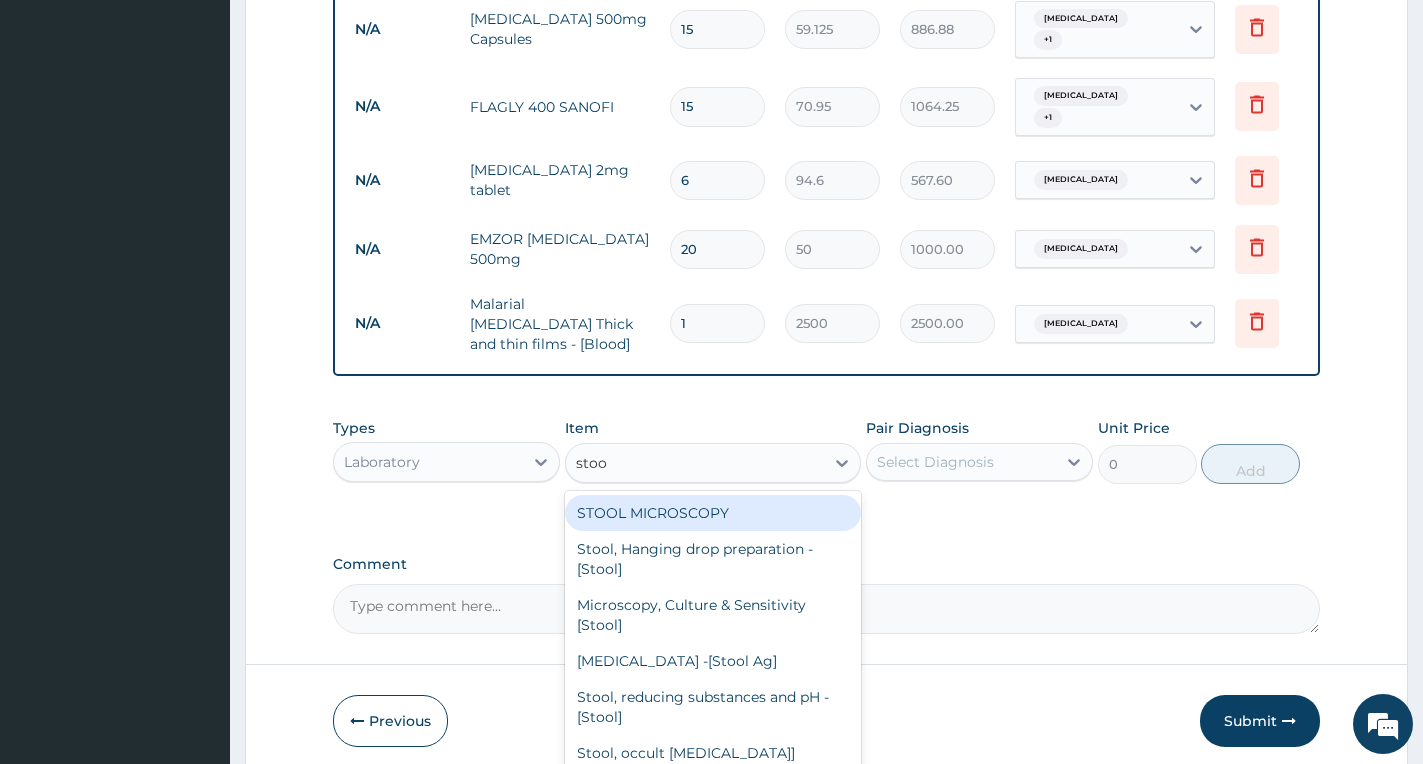 type on "stool" 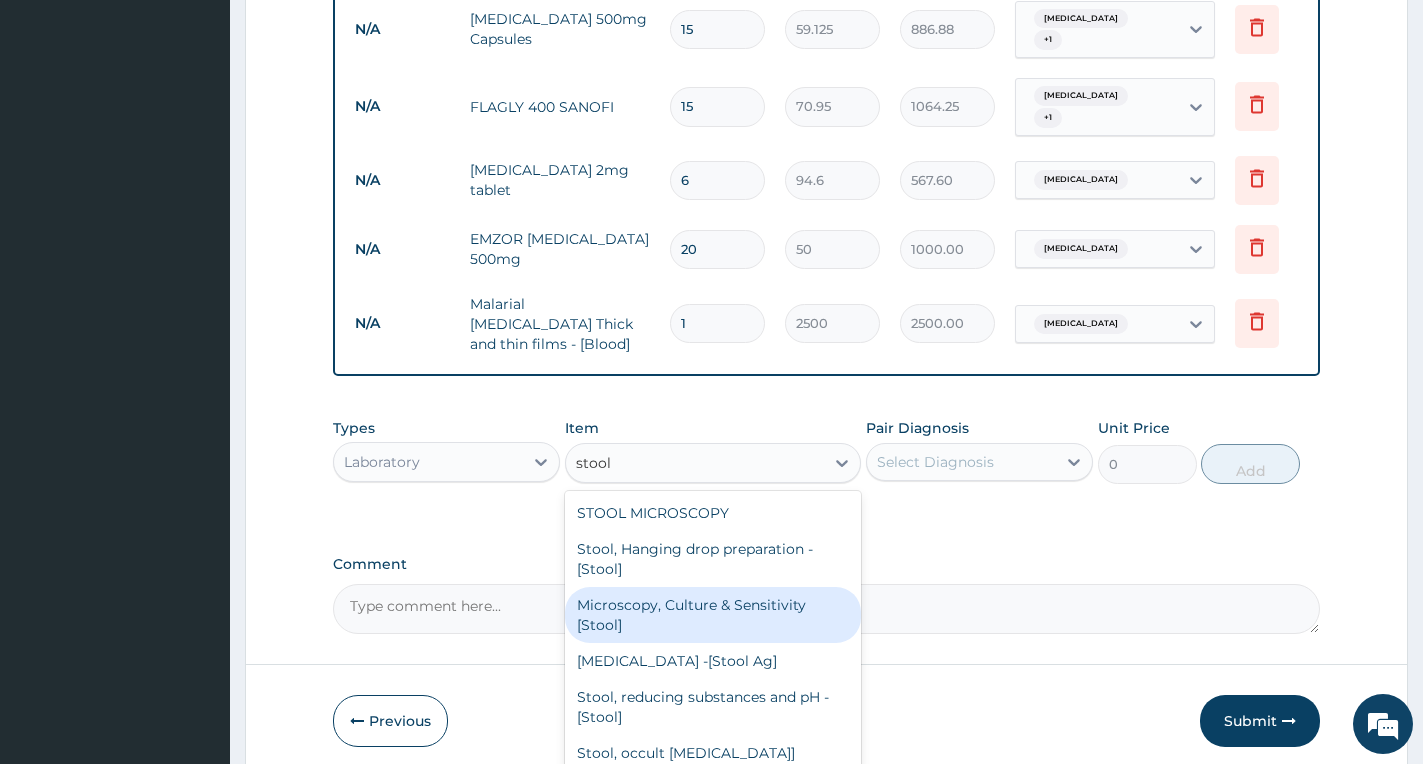 click on "Microscopy, Culture & Sensitivity [Stool]" at bounding box center (713, 615) 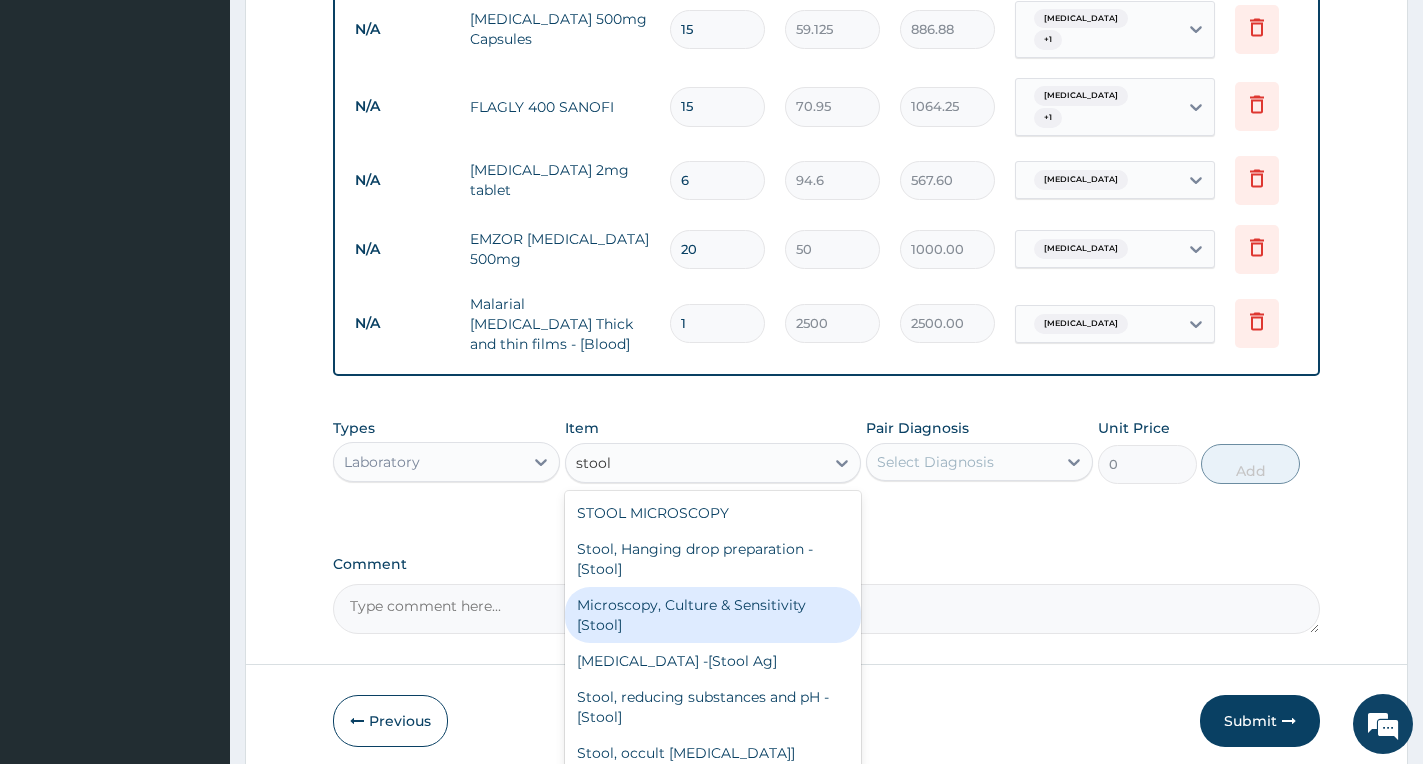 type 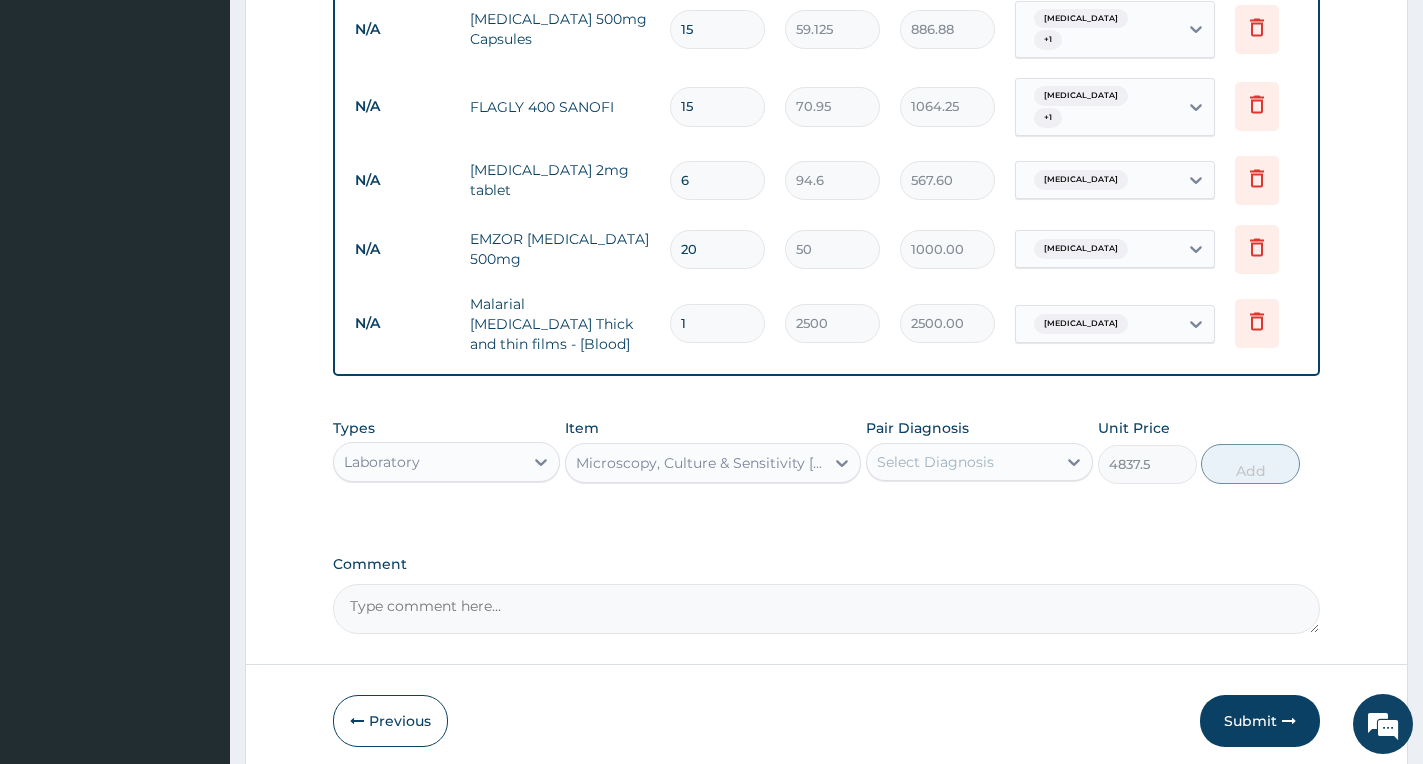 click on "Select Diagnosis" at bounding box center (961, 462) 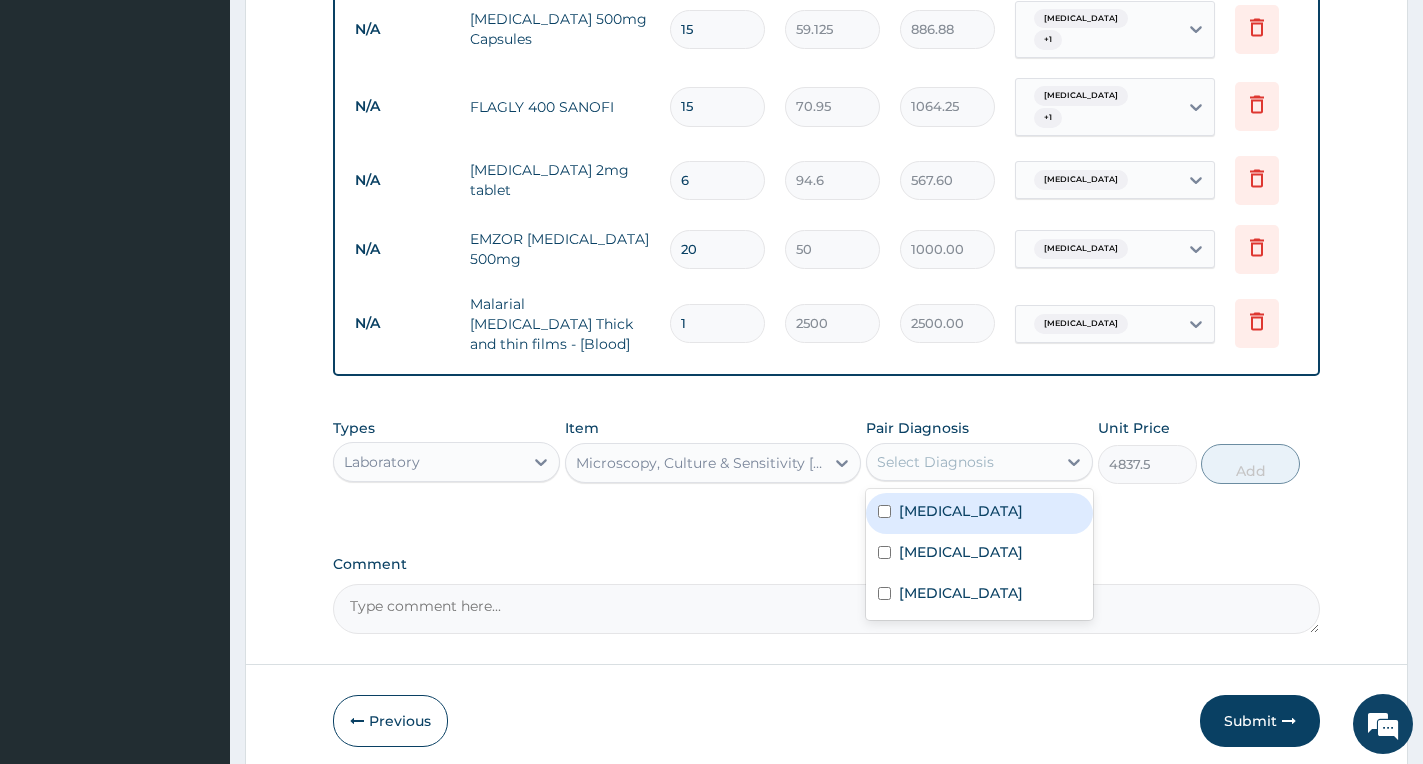 click on "Typhoid fever" at bounding box center [979, 513] 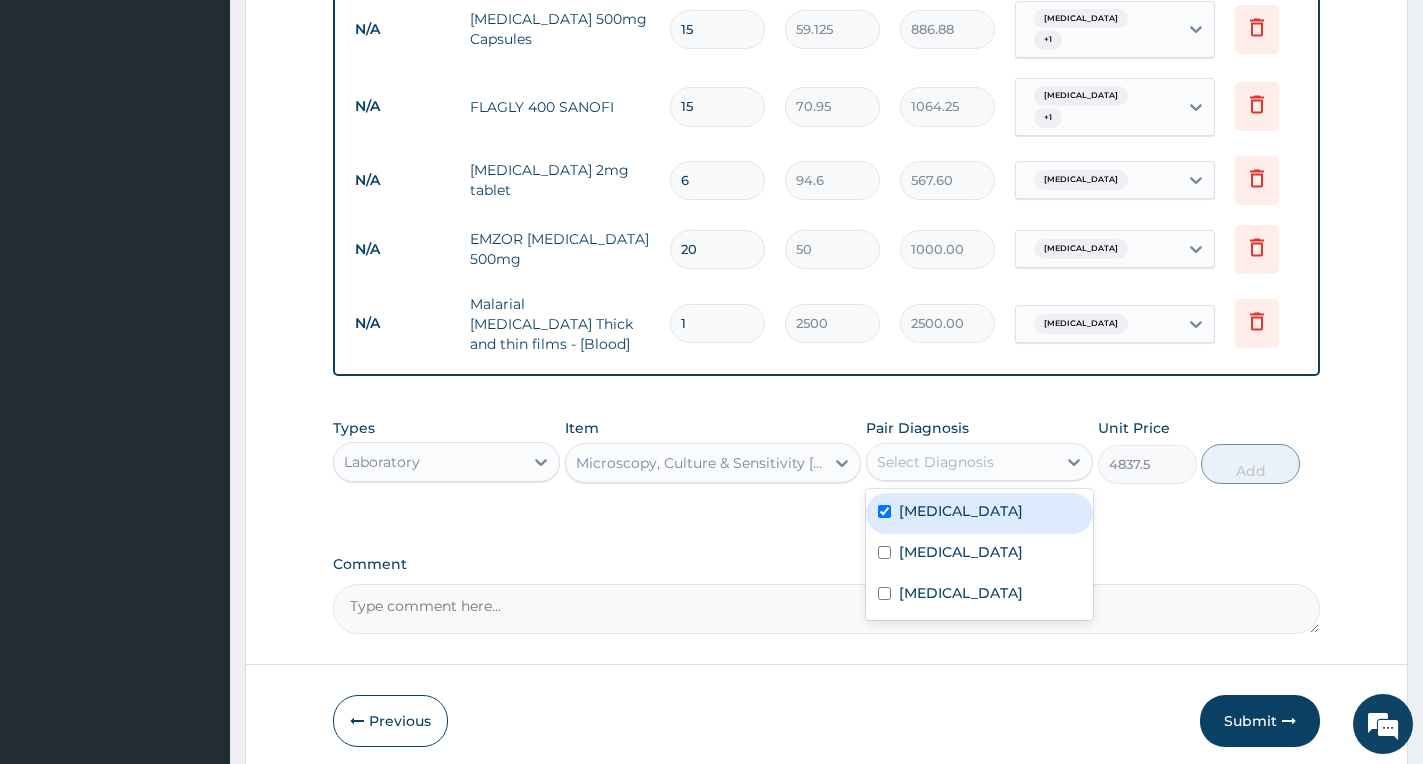 checkbox on "true" 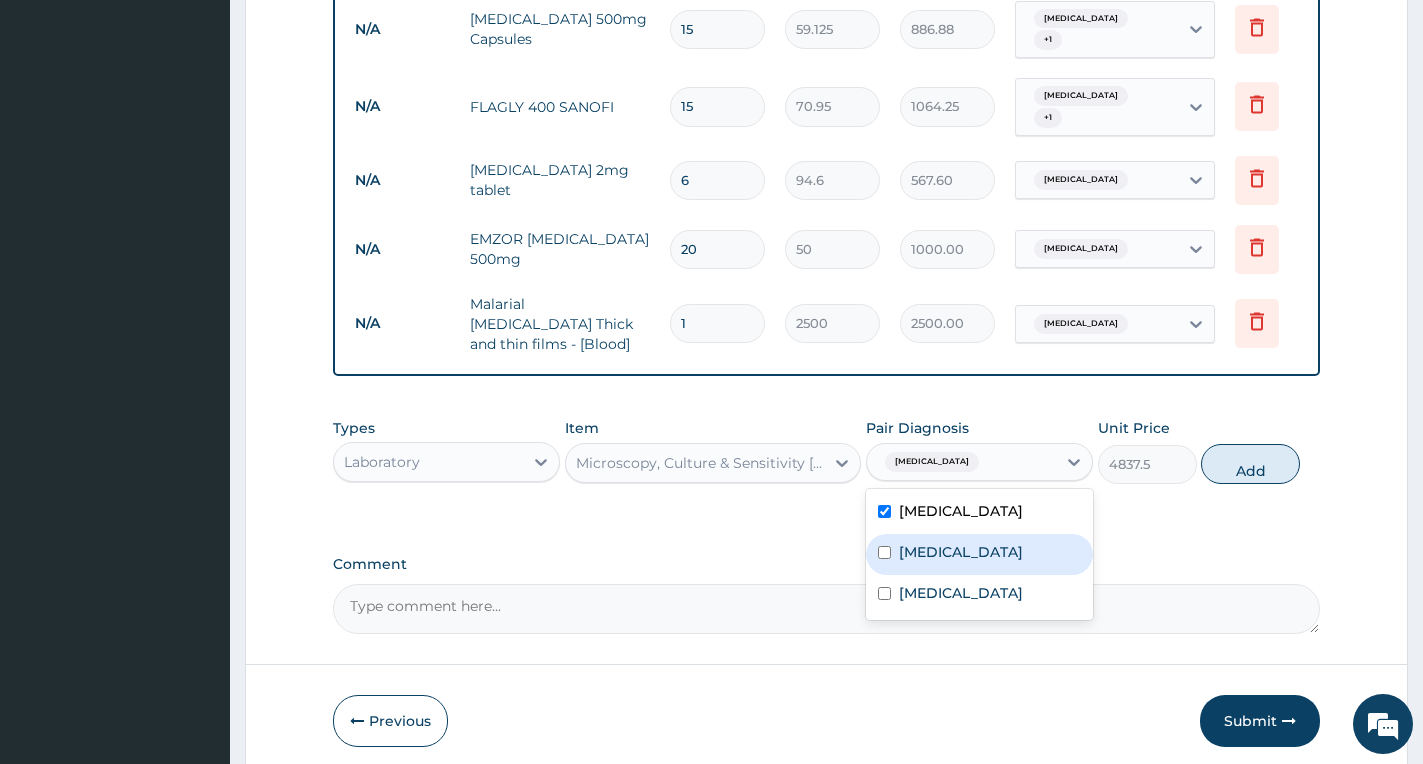 click on "Gastroenteritis" at bounding box center (961, 552) 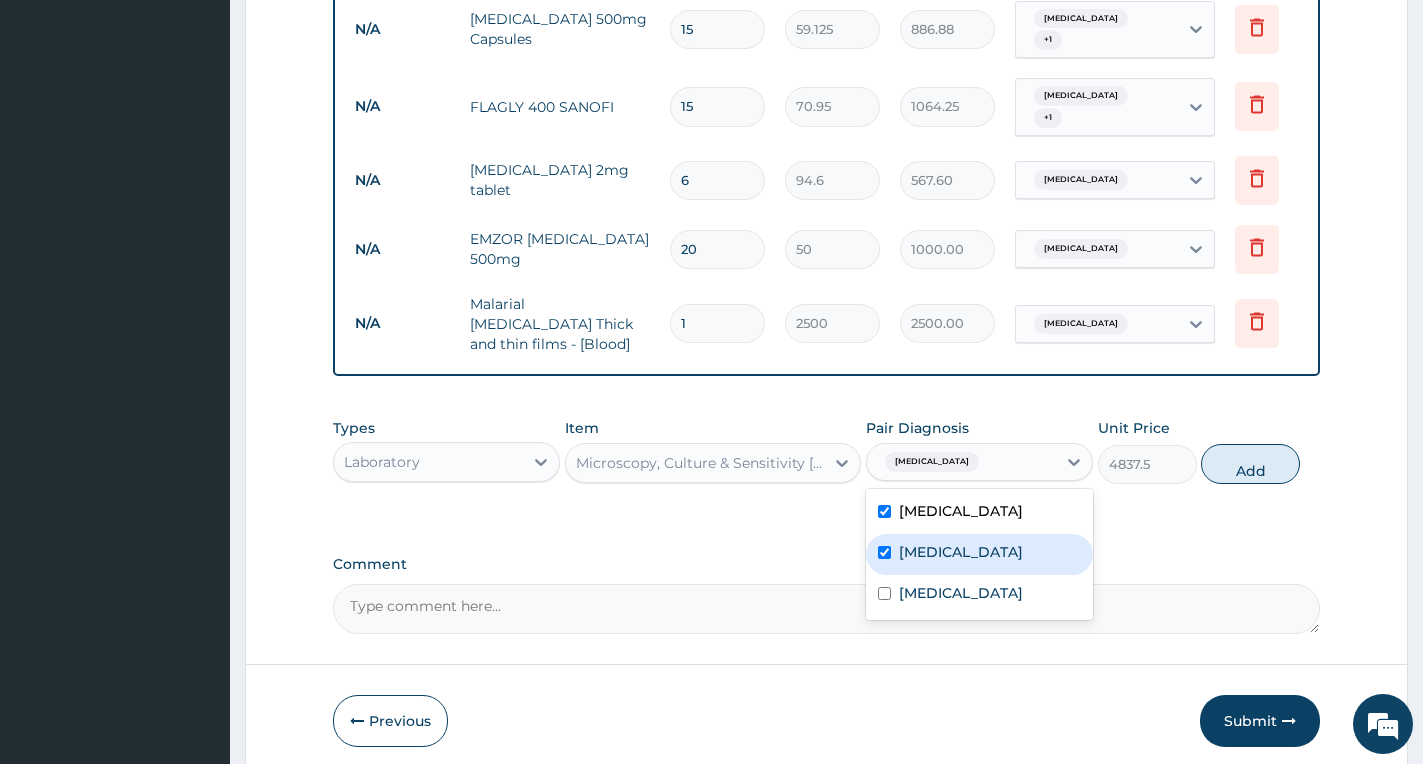 checkbox on "true" 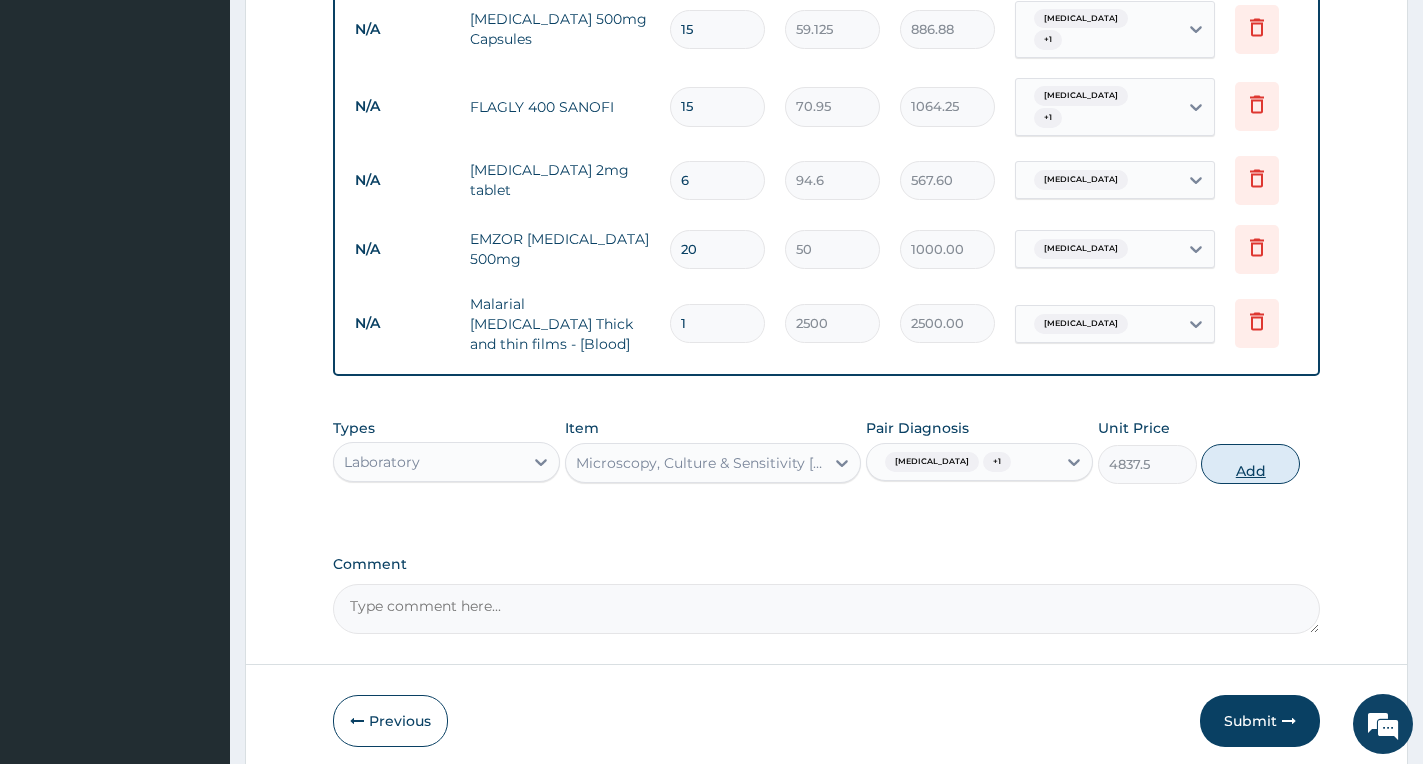 click on "Add" at bounding box center [1250, 464] 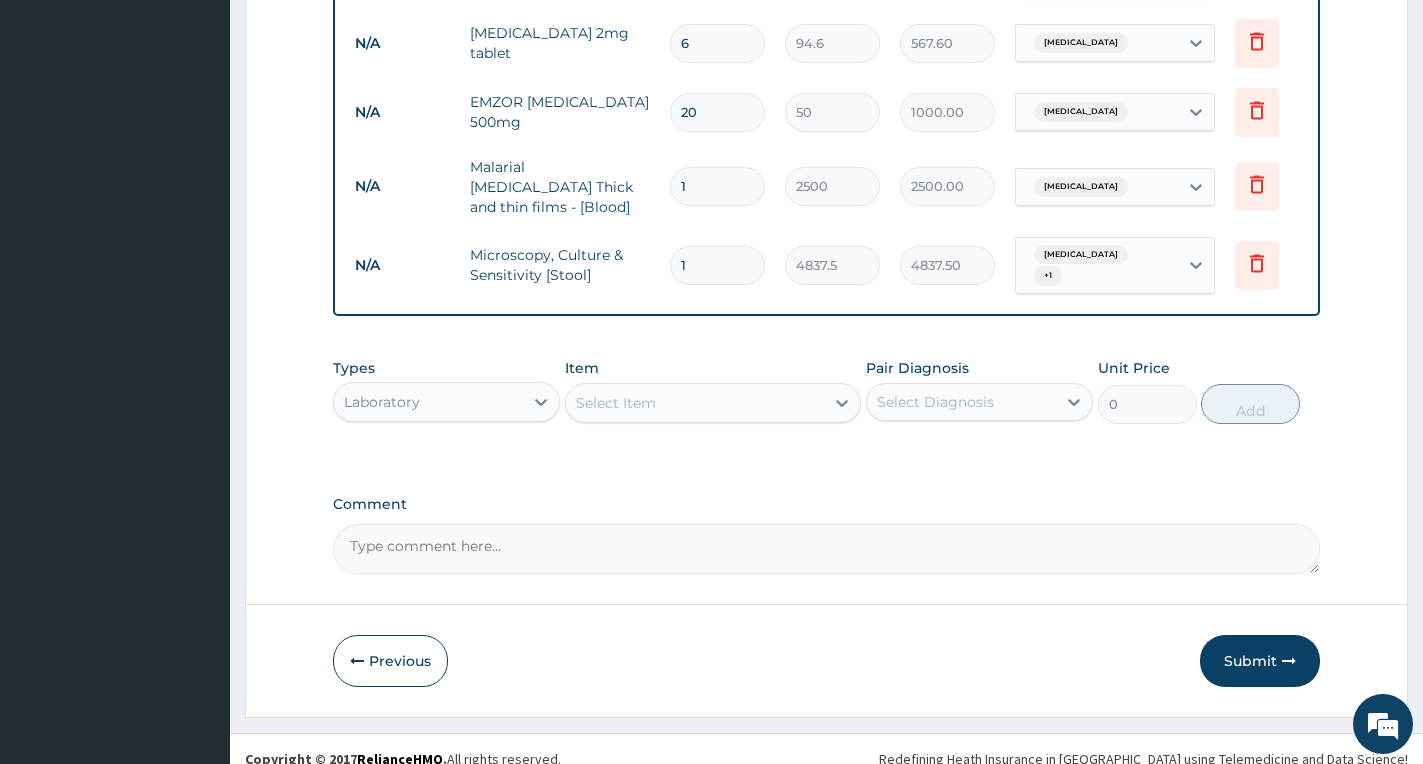 scroll, scrollTop: 867, scrollLeft: 0, axis: vertical 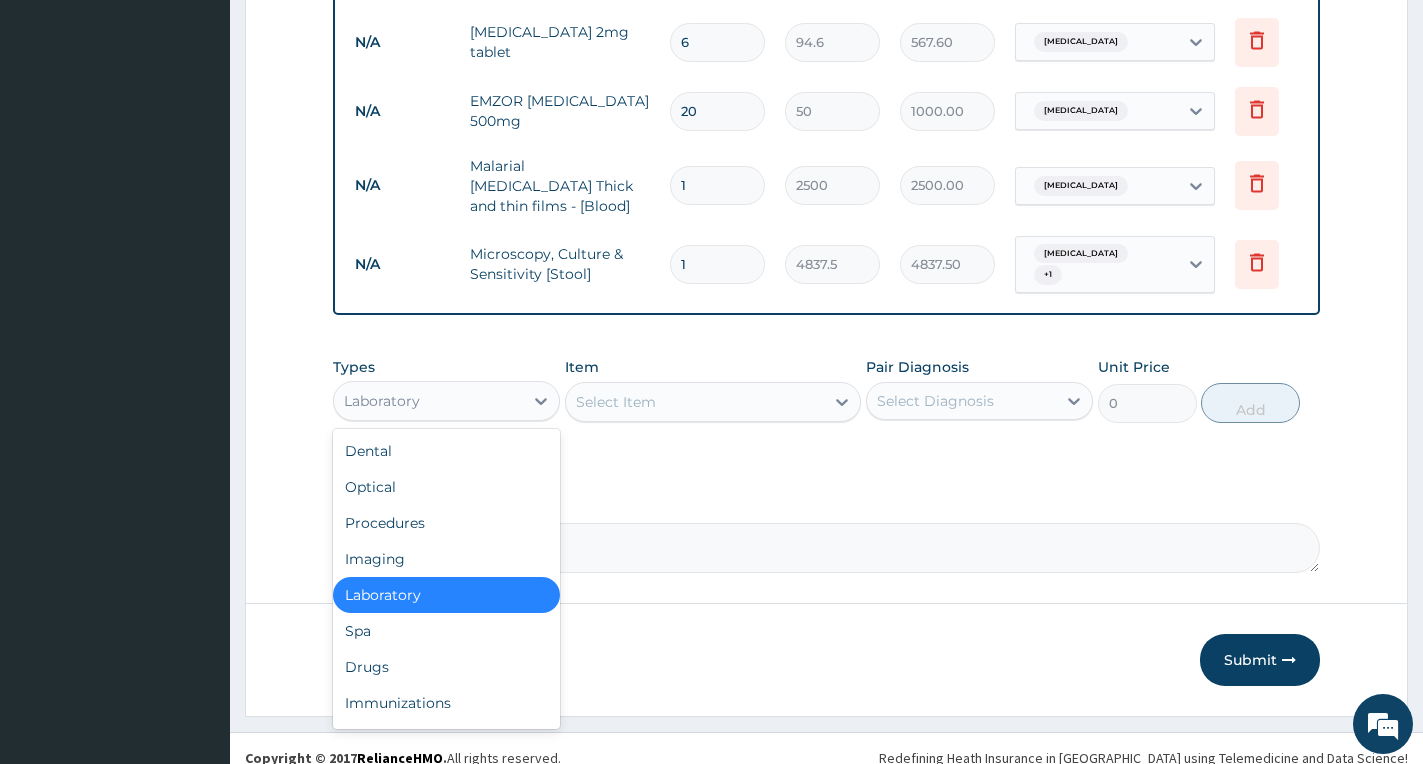 click on "Laboratory" at bounding box center [428, 401] 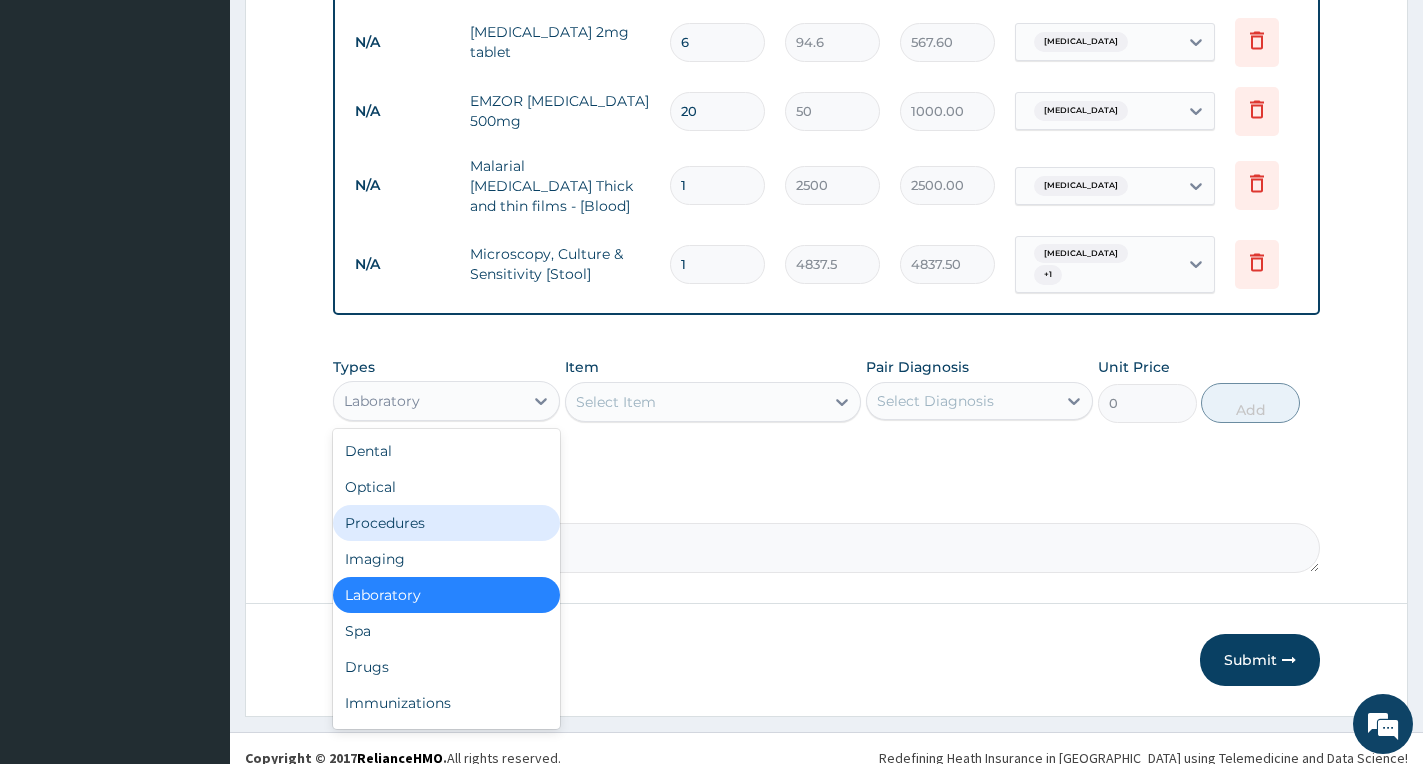 drag, startPoint x: 399, startPoint y: 497, endPoint x: 410, endPoint y: 503, distance: 12.529964 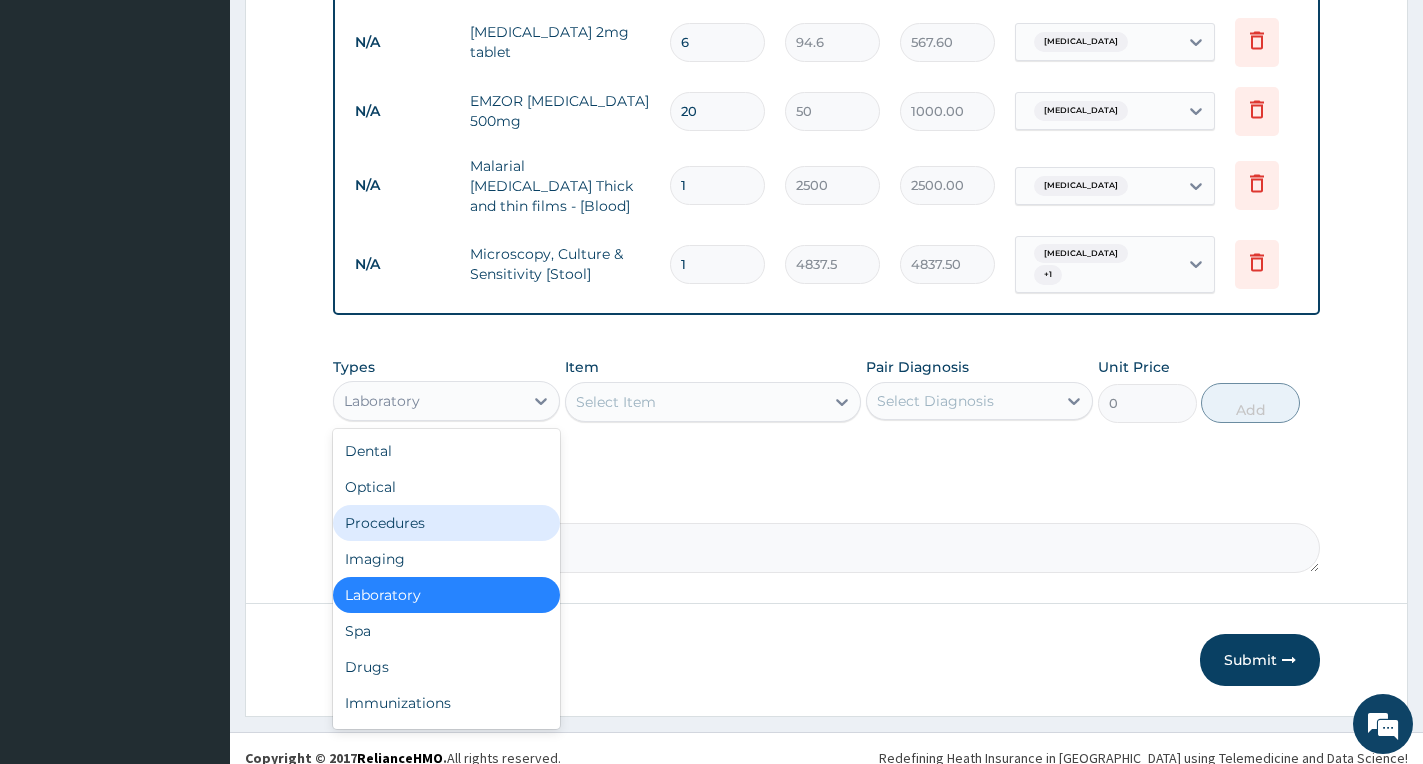 click on "Procedures" at bounding box center (446, 523) 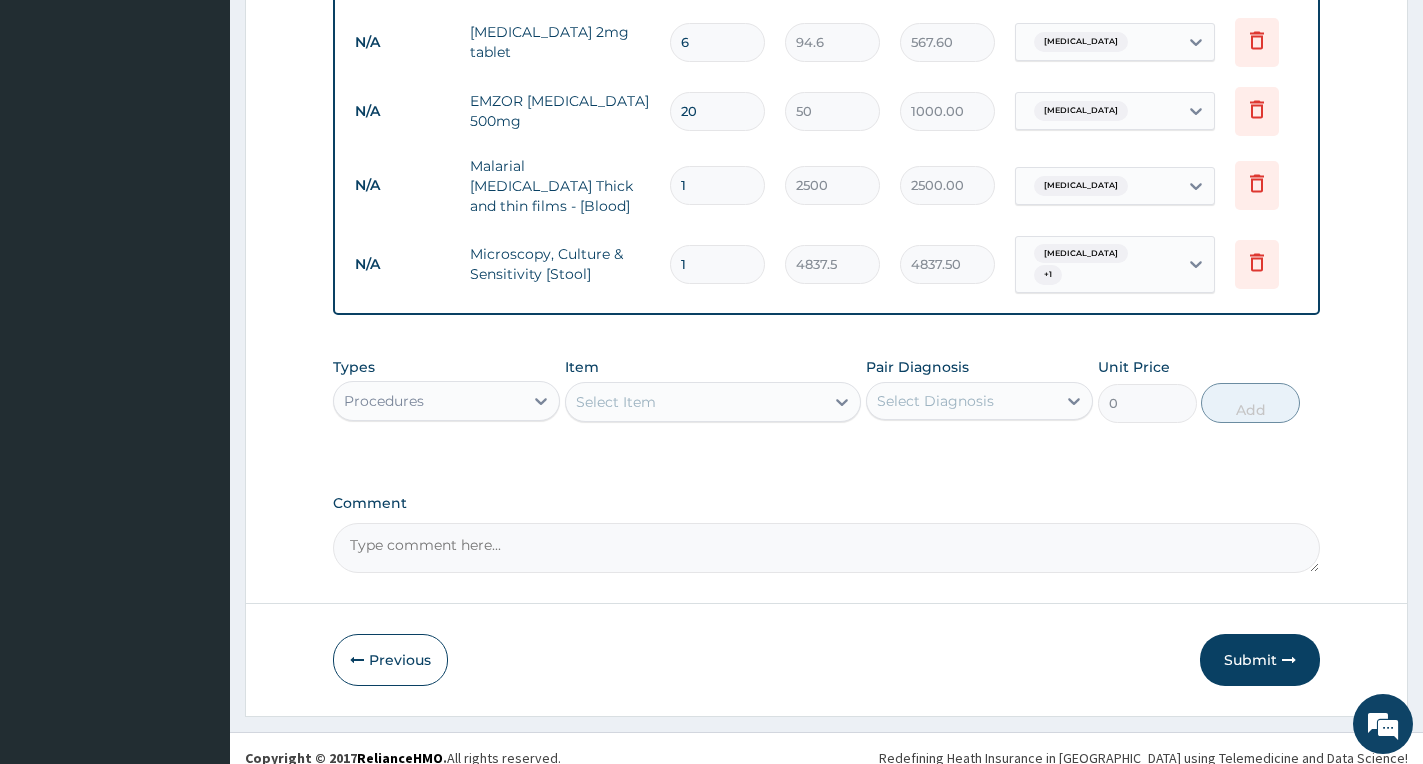 click on "Select Item" at bounding box center [616, 402] 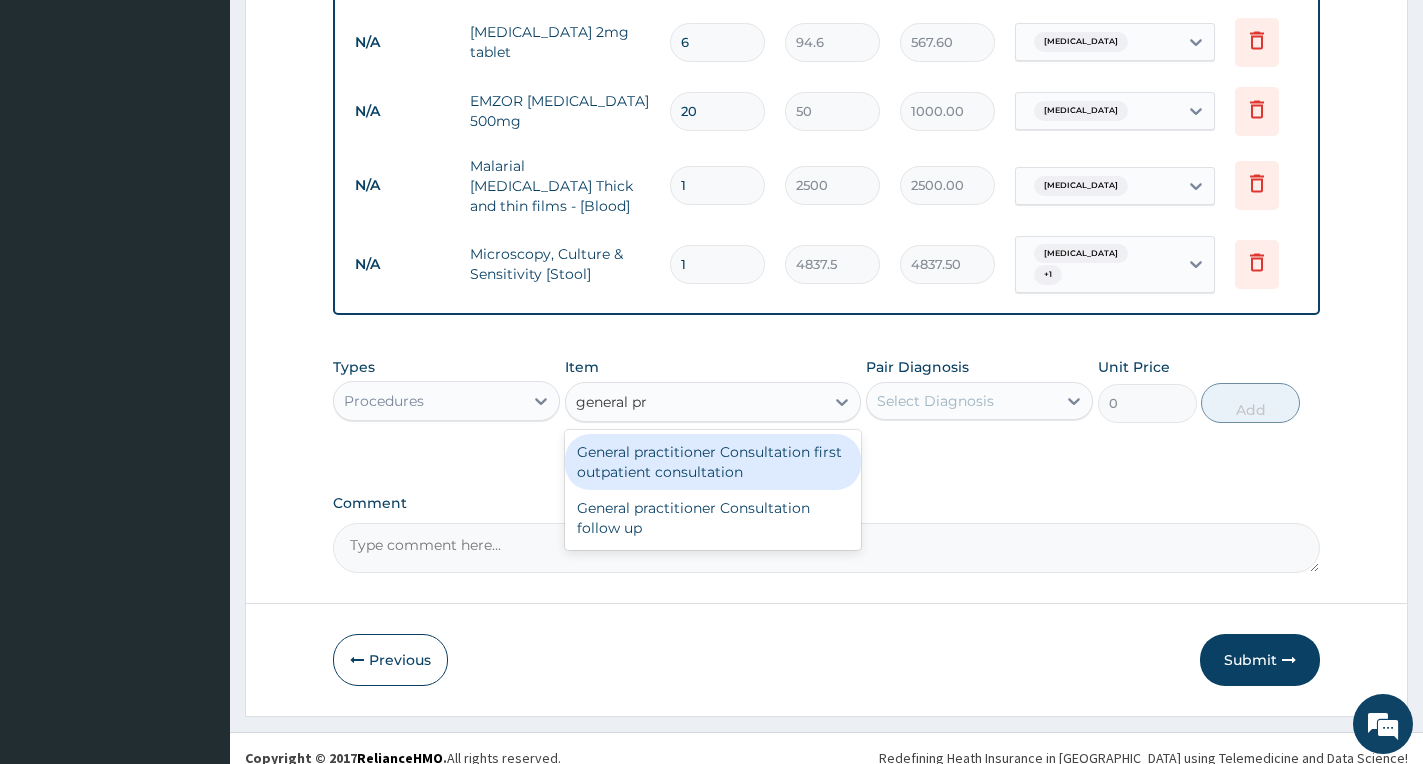 type on "general pra" 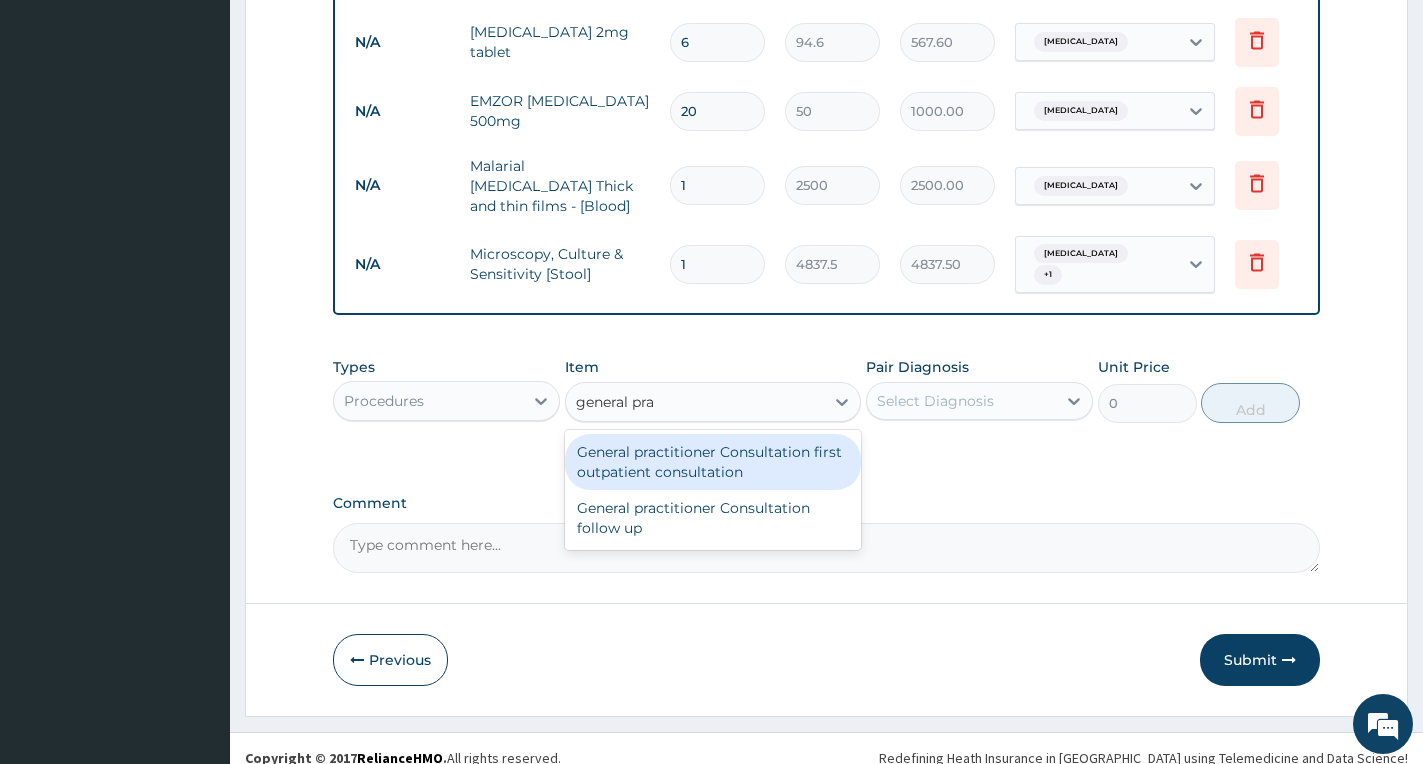 click on "General practitioner Consultation first outpatient consultation" at bounding box center [713, 462] 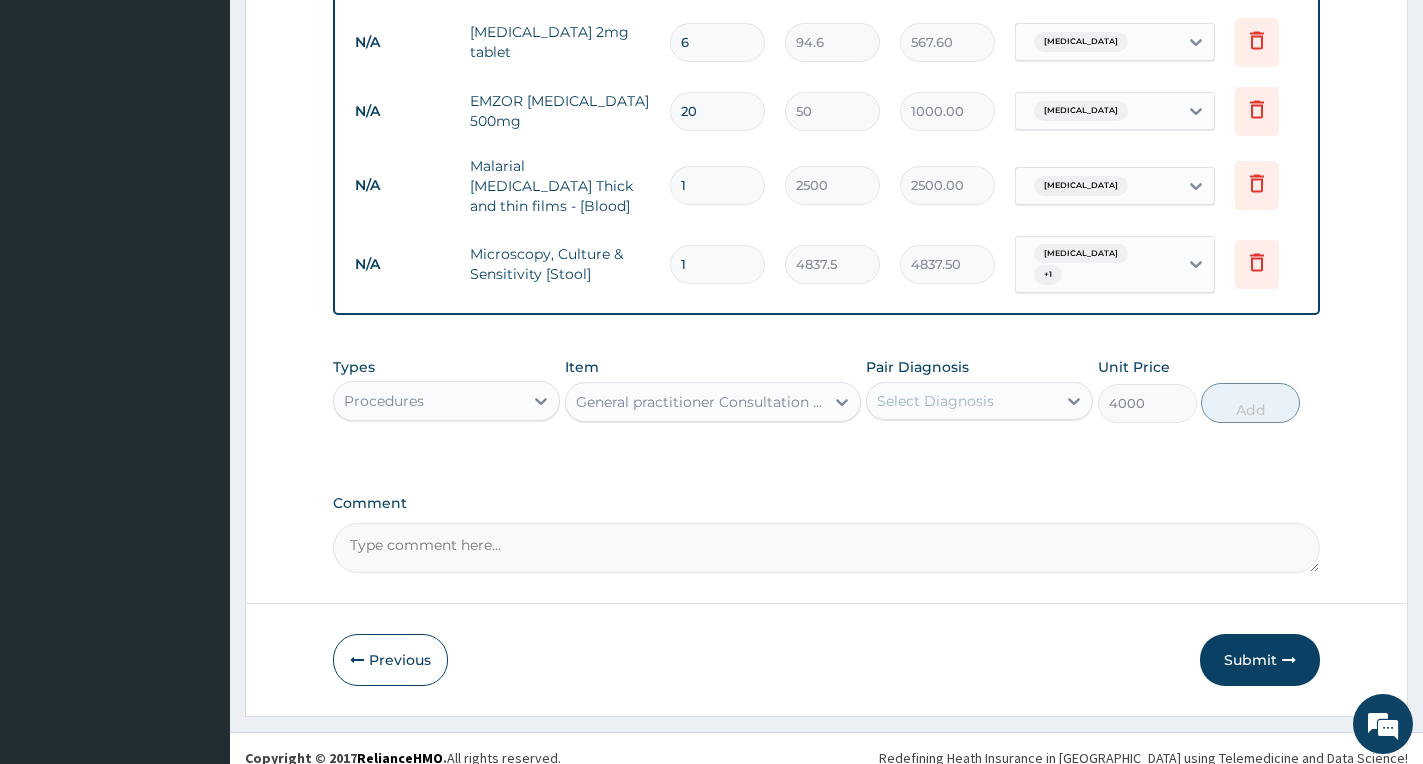 click on "Select Diagnosis" at bounding box center [935, 401] 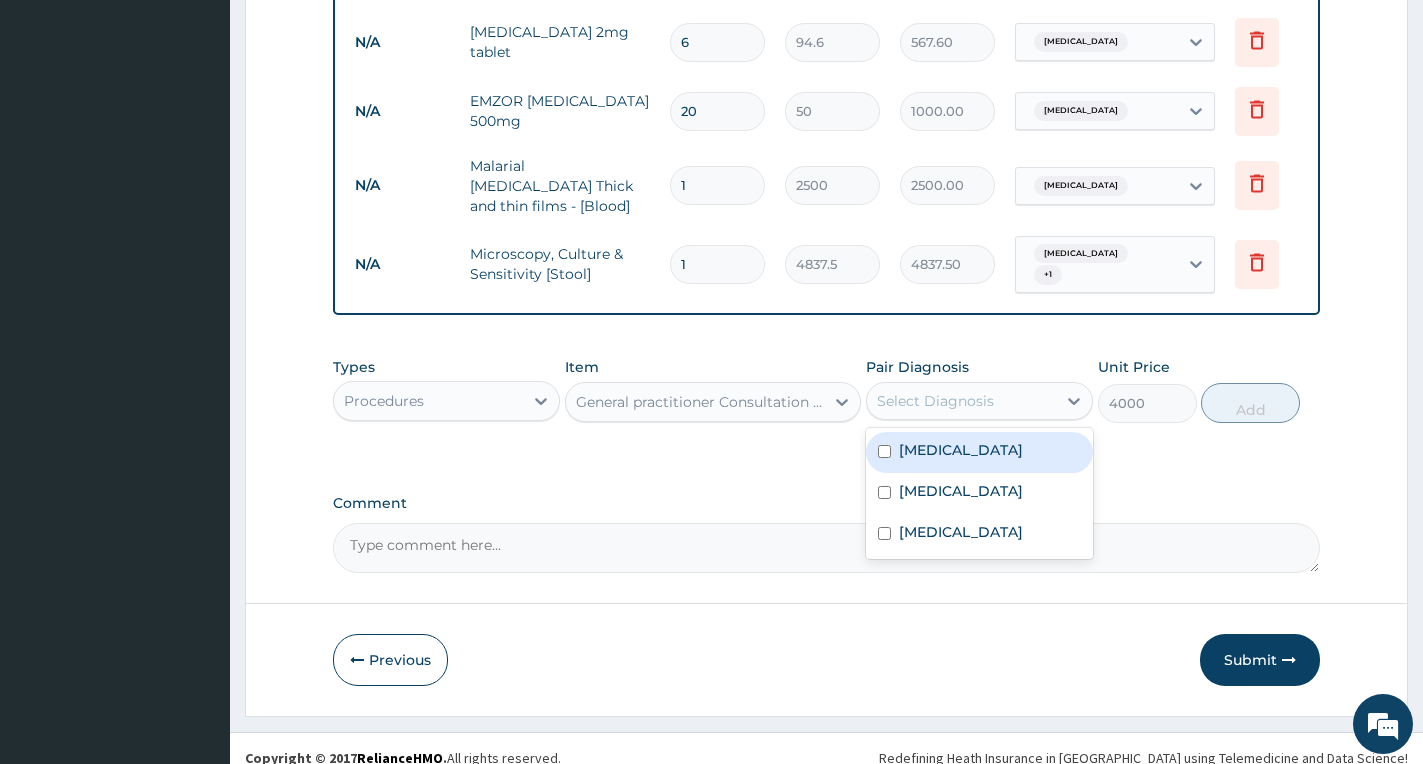 click on "Typhoid fever" at bounding box center (961, 450) 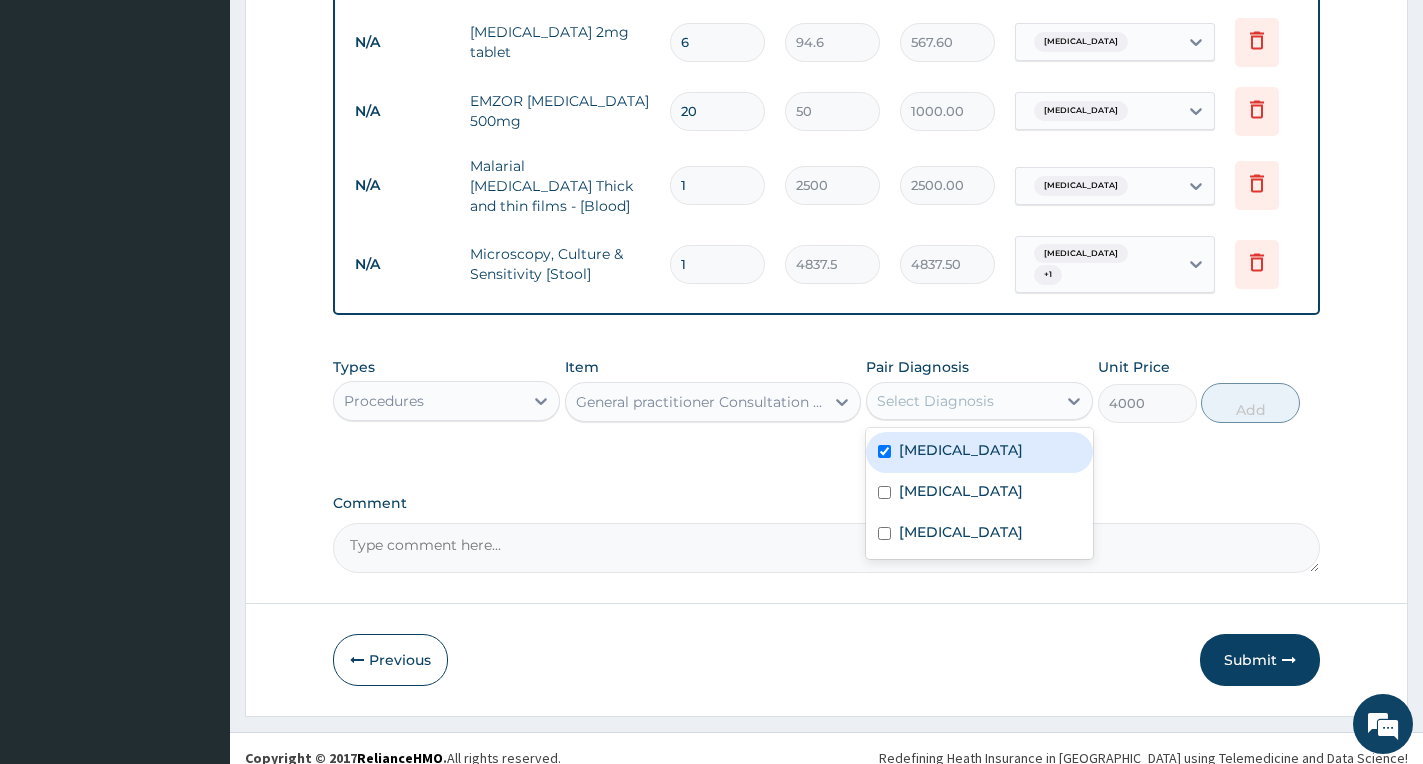 checkbox on "true" 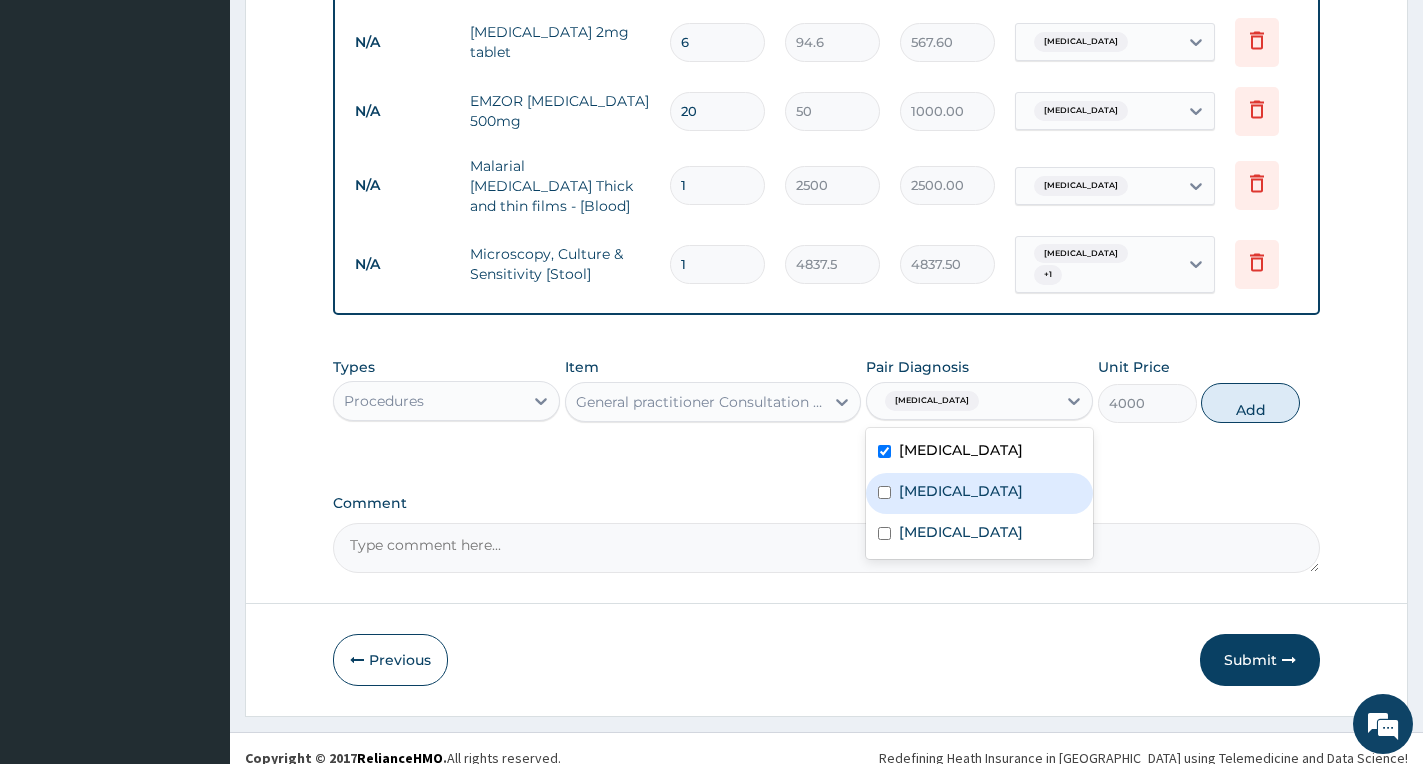 click on "Gastroenteritis" at bounding box center [961, 491] 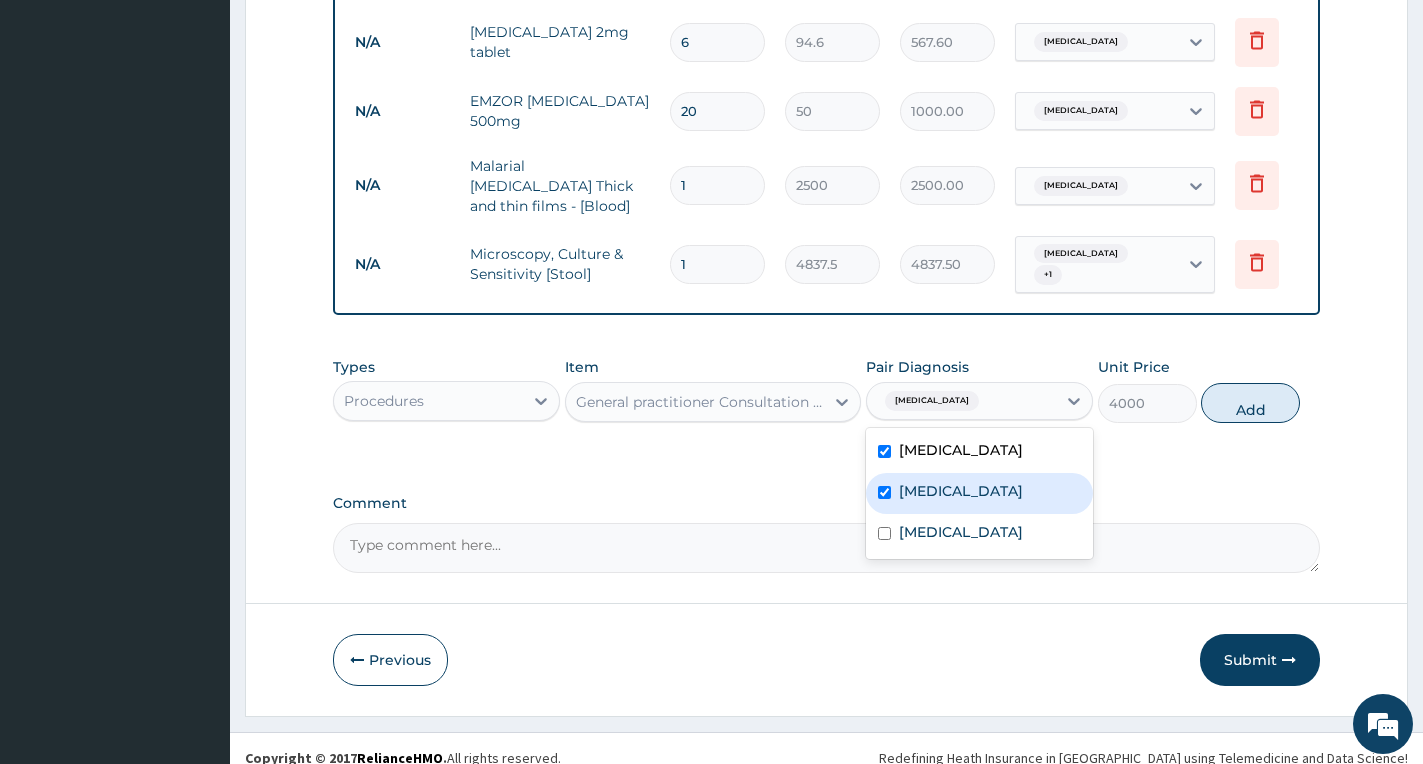 checkbox on "true" 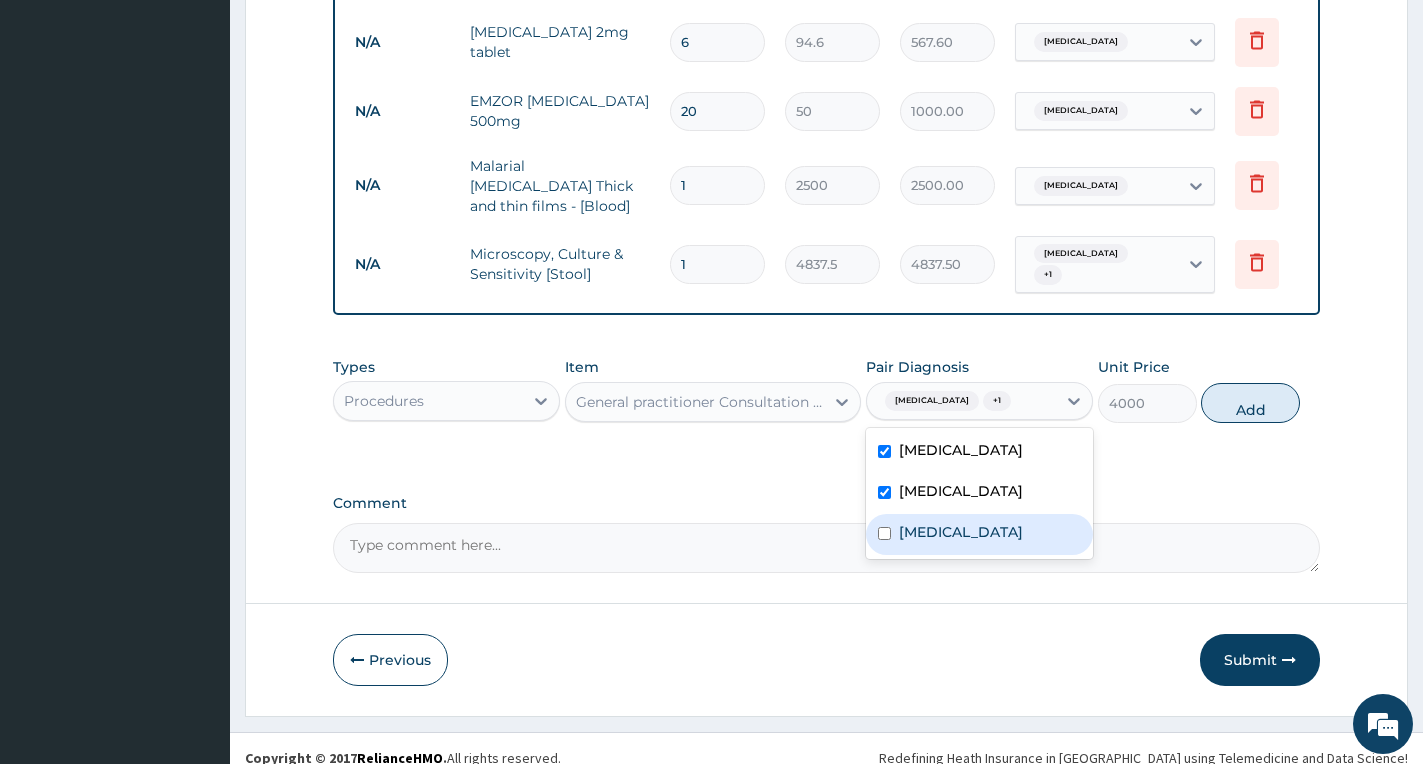 click on "Falciparum malaria" at bounding box center (961, 532) 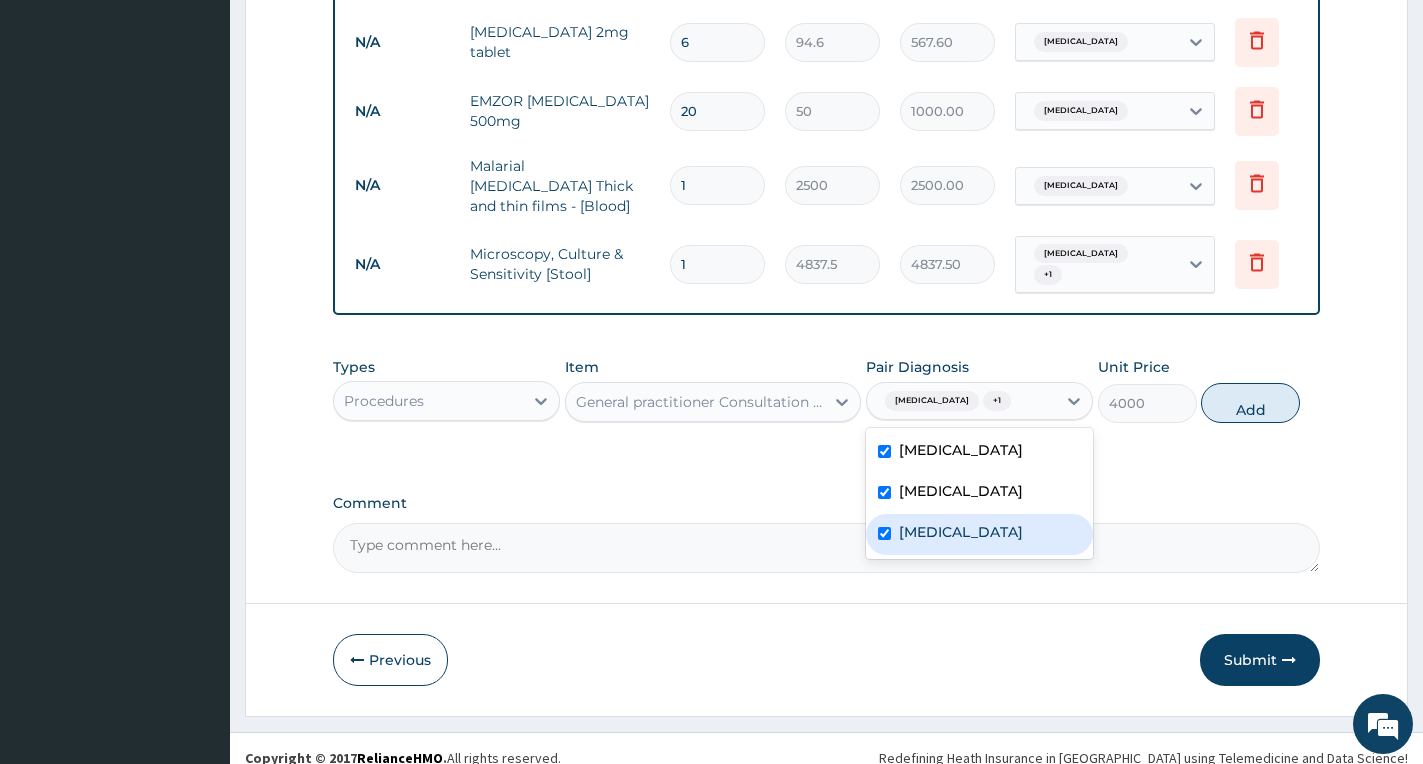 checkbox on "true" 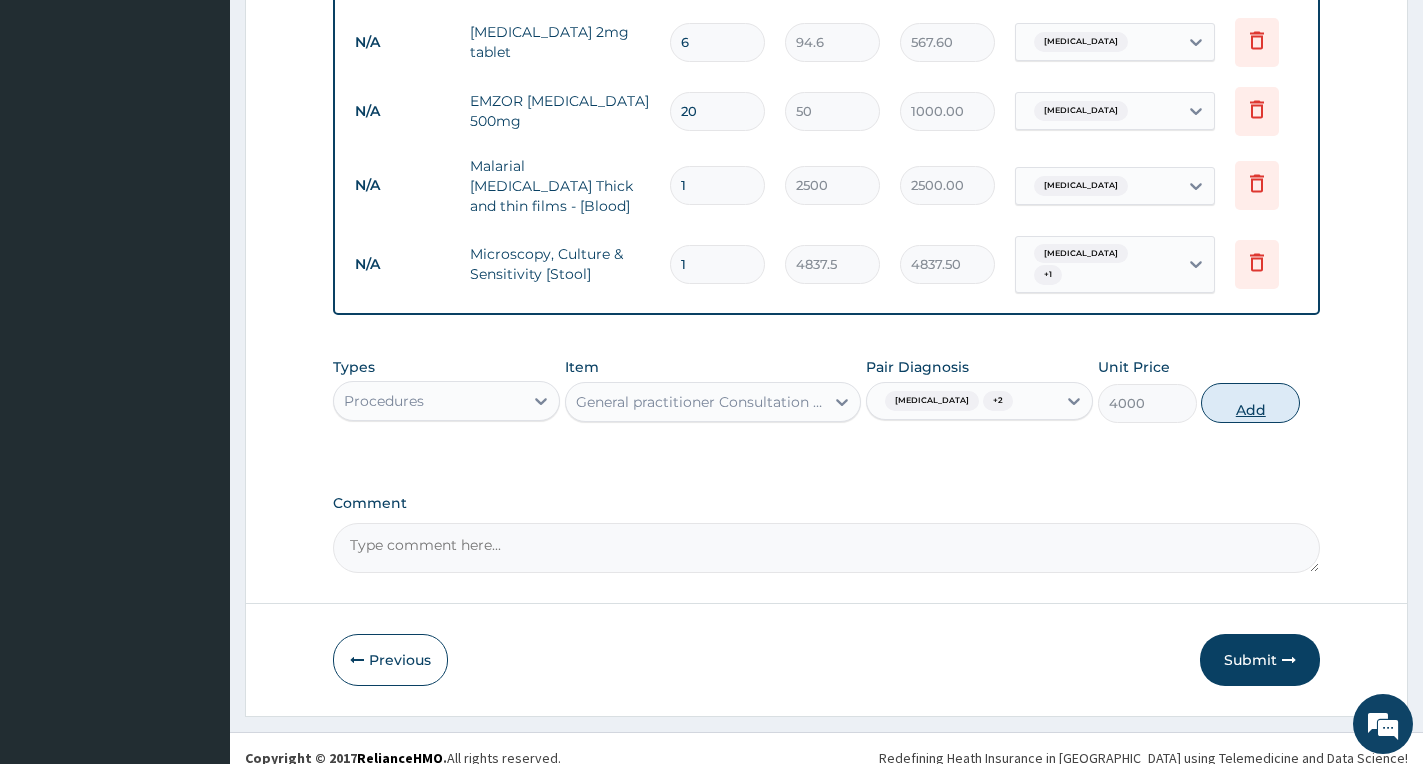click on "Add" at bounding box center (1250, 403) 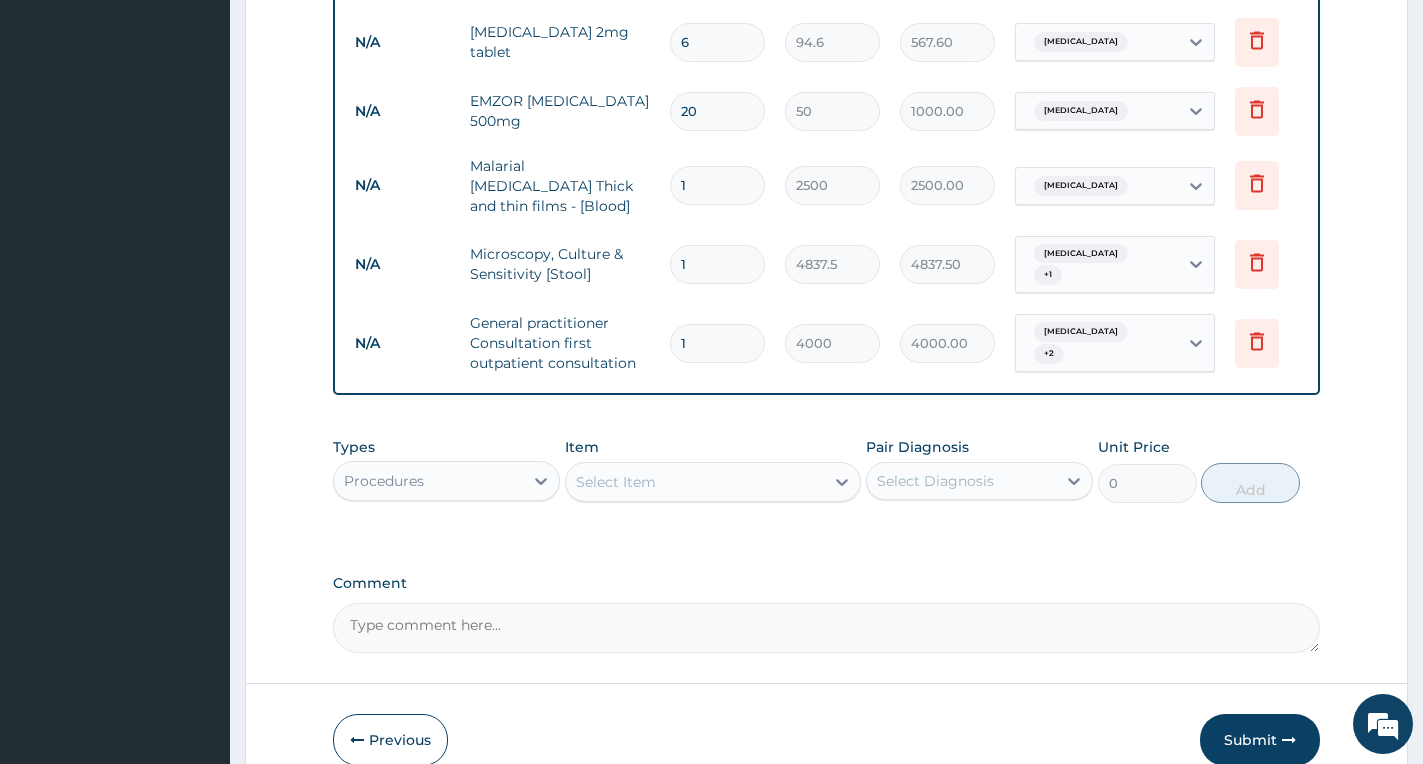 click on "Submit" at bounding box center [1260, 740] 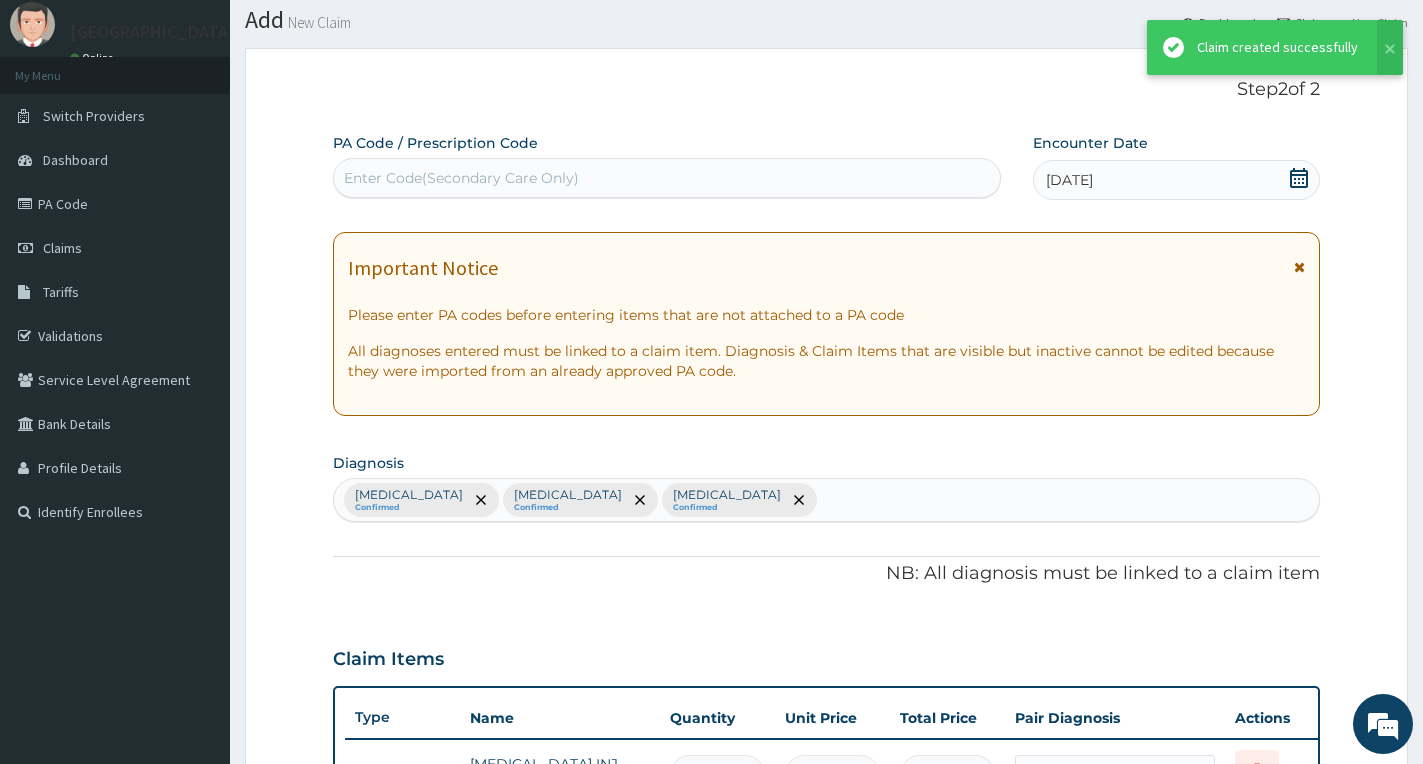 scroll, scrollTop: 867, scrollLeft: 0, axis: vertical 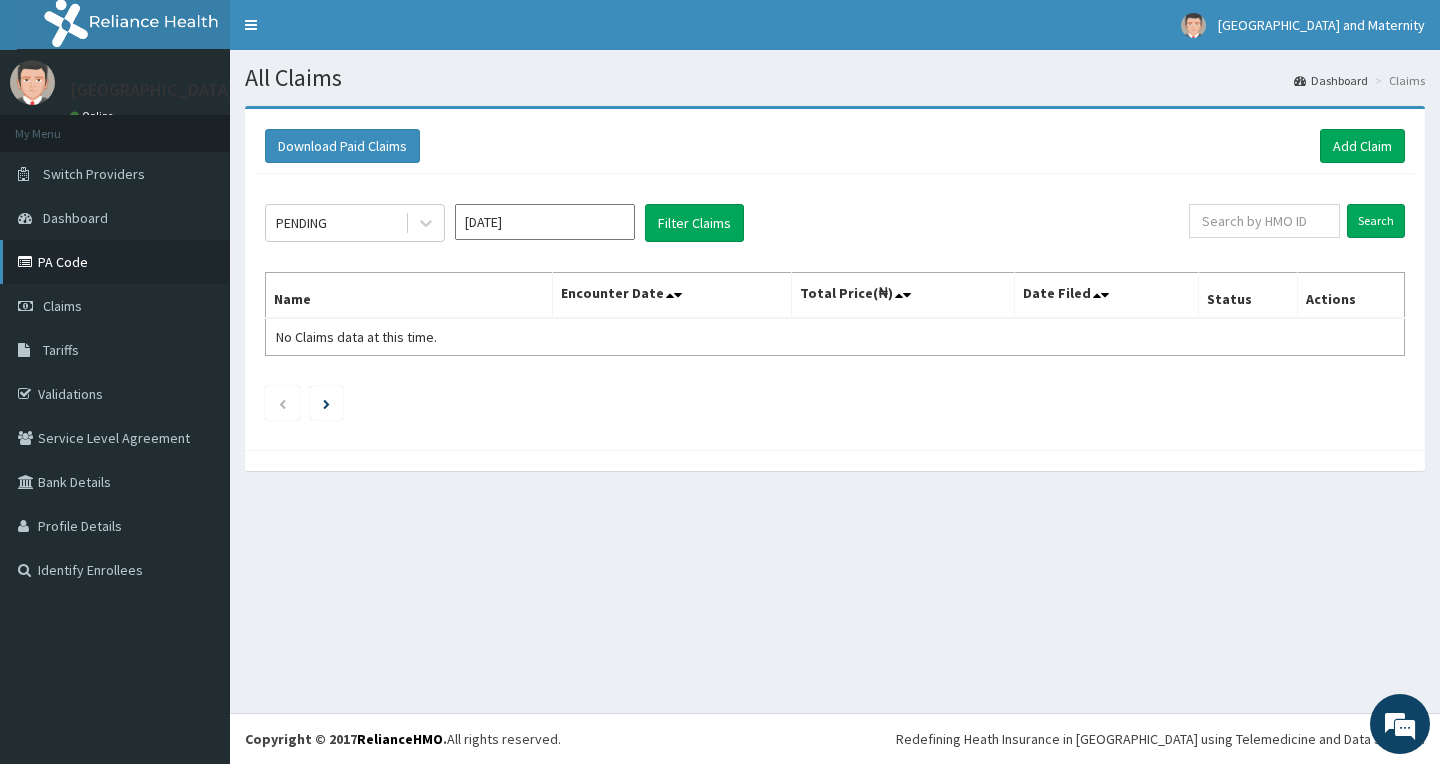 click on "PA Code" at bounding box center [115, 262] 